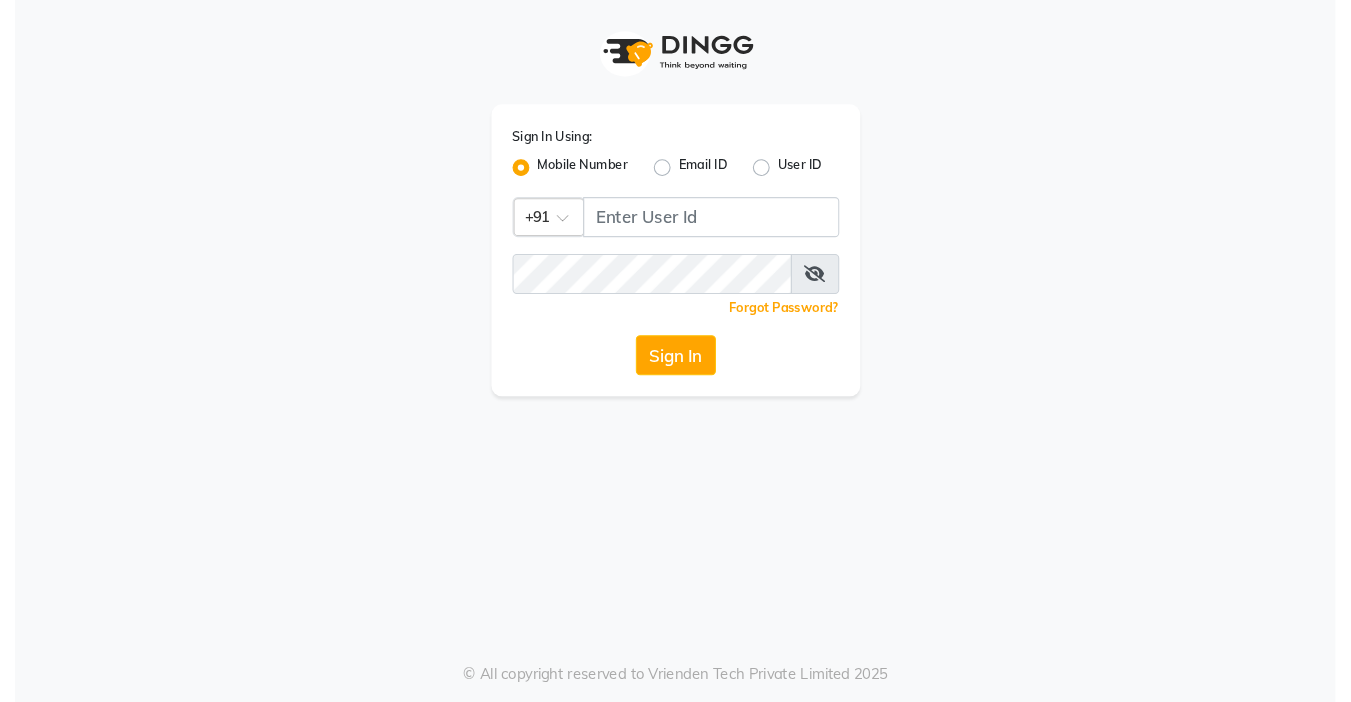 scroll, scrollTop: 0, scrollLeft: 0, axis: both 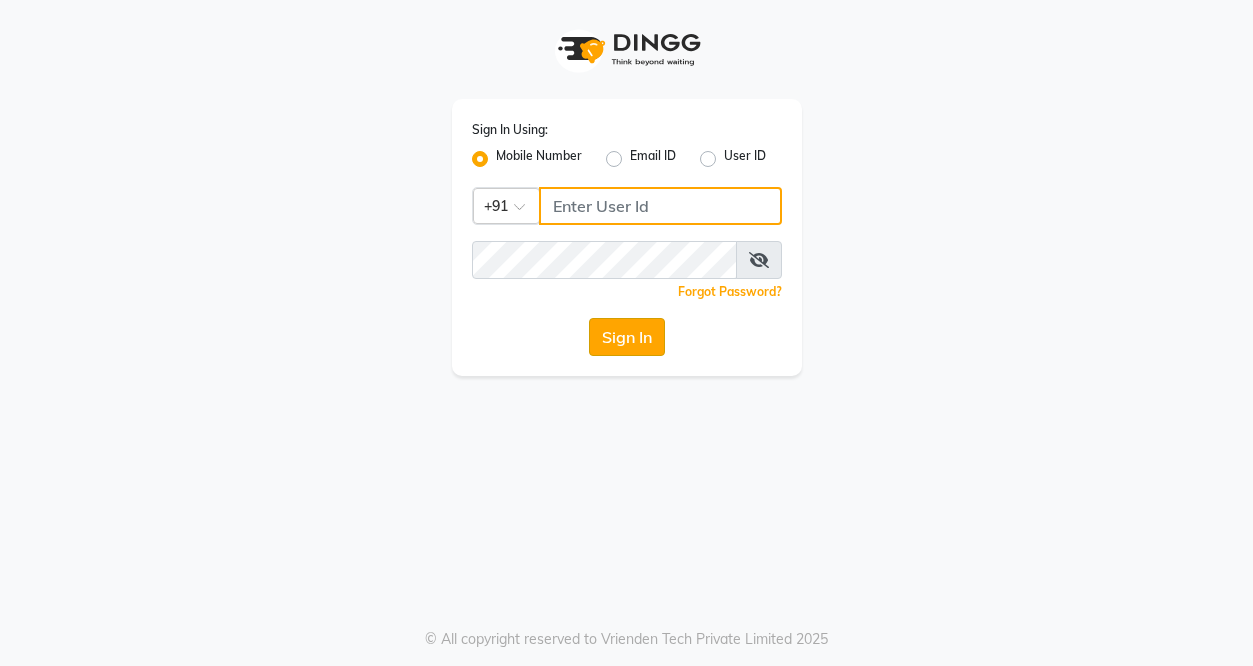 type on "[PHONE]" 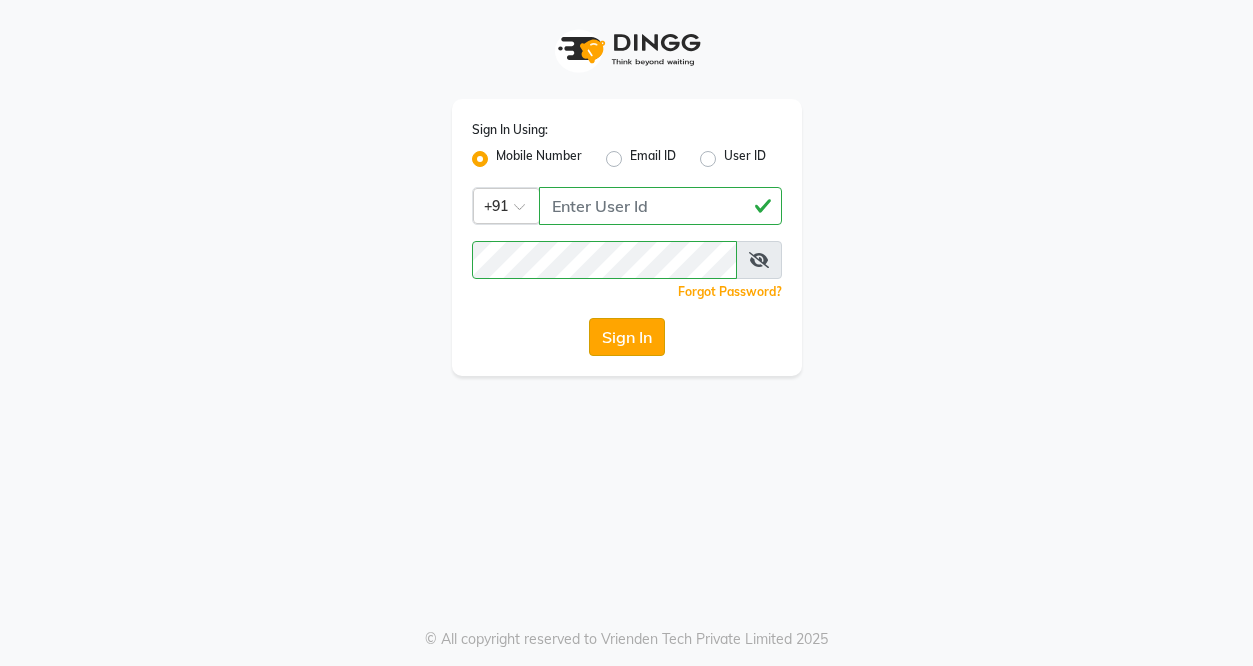 click on "Sign In" 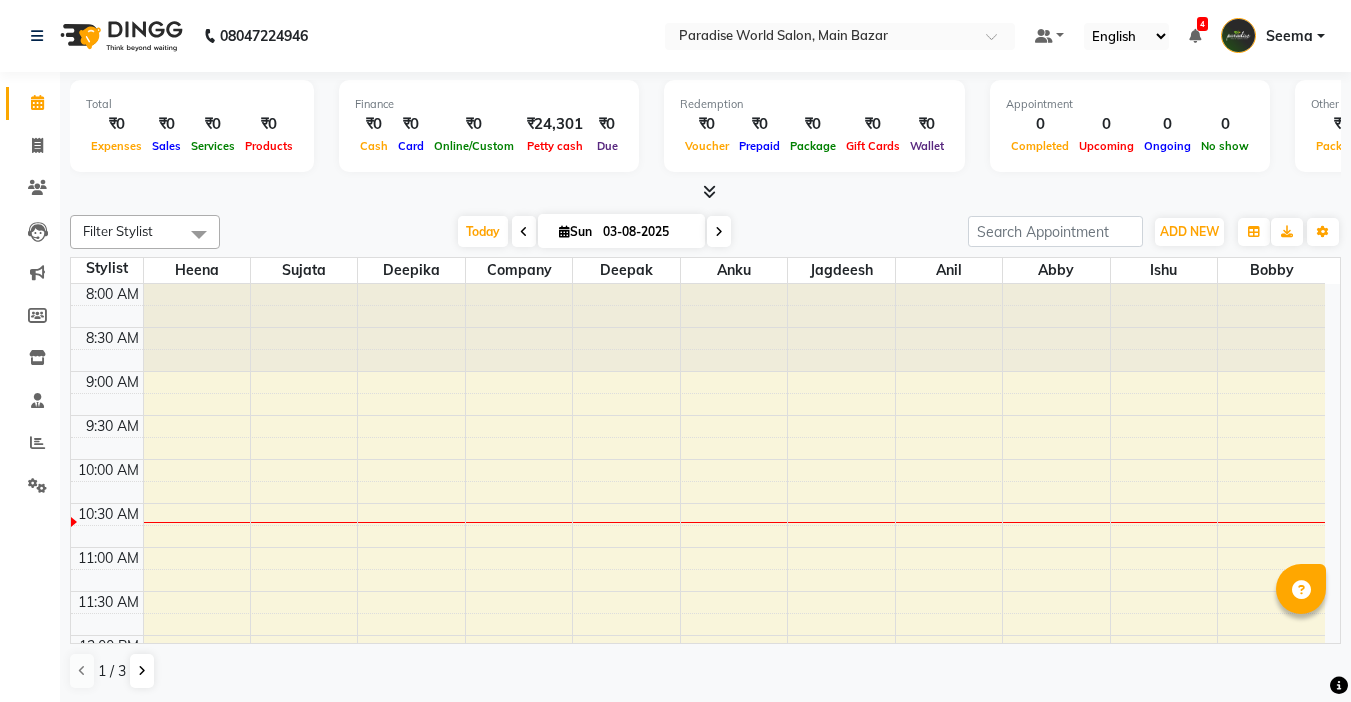 scroll, scrollTop: 0, scrollLeft: 0, axis: both 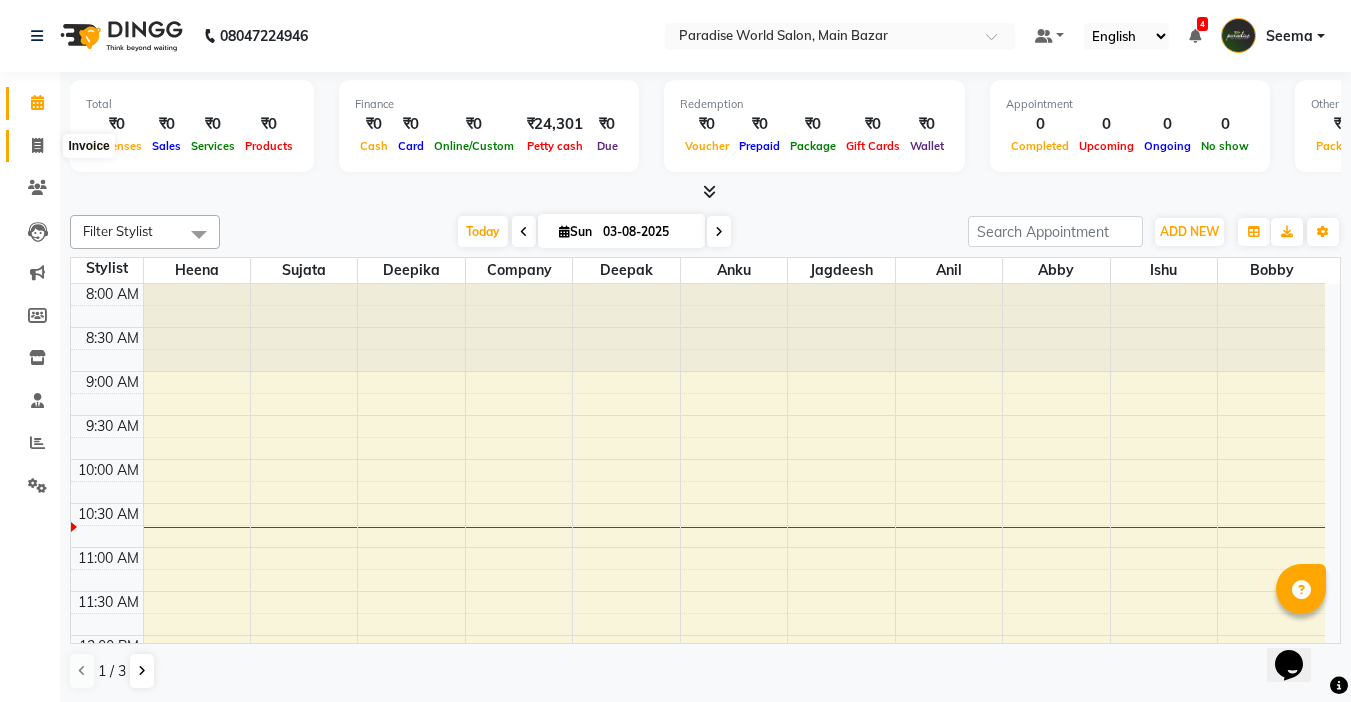 click 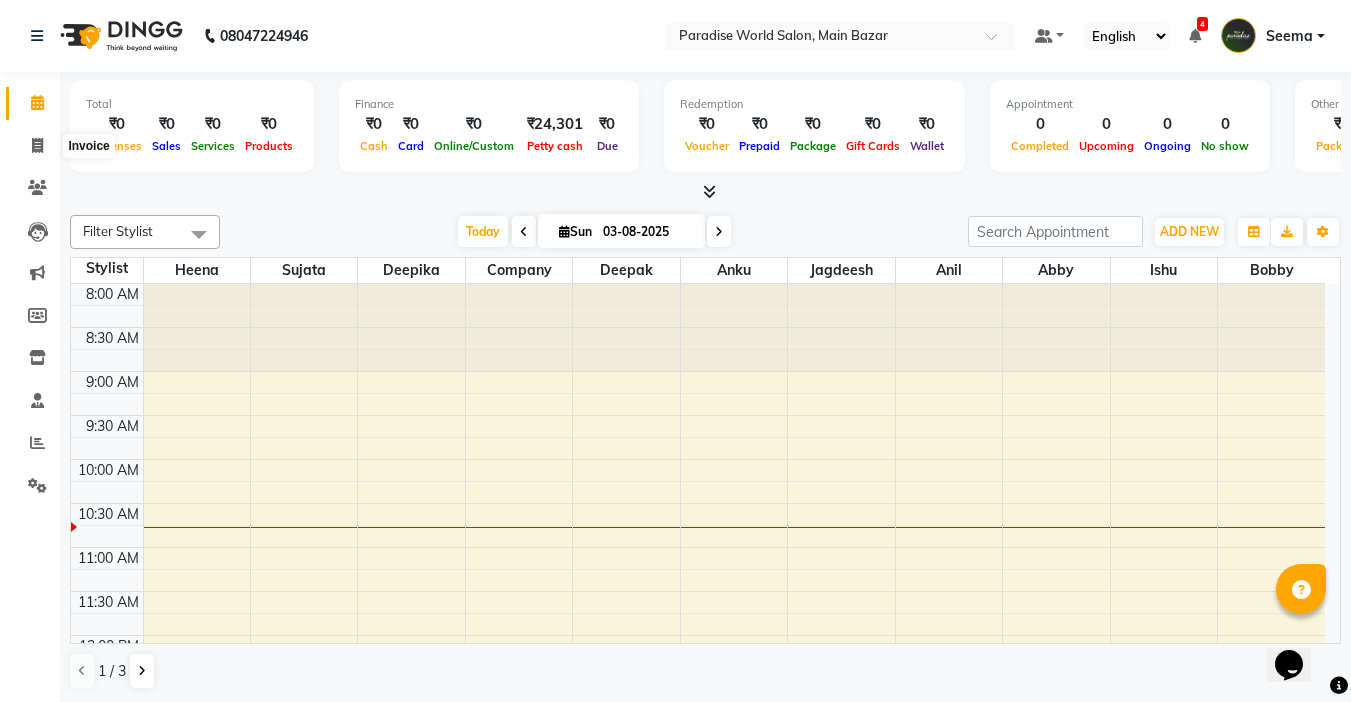 select on "service" 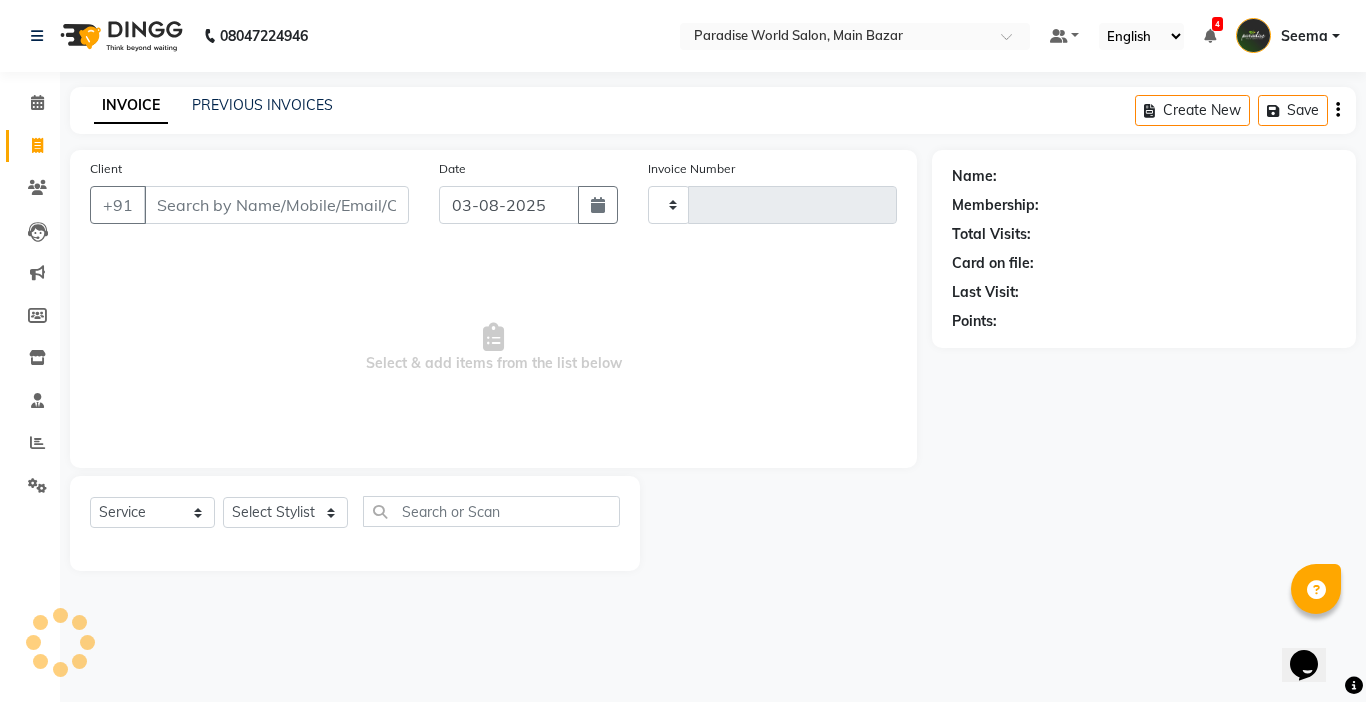 type on "1987" 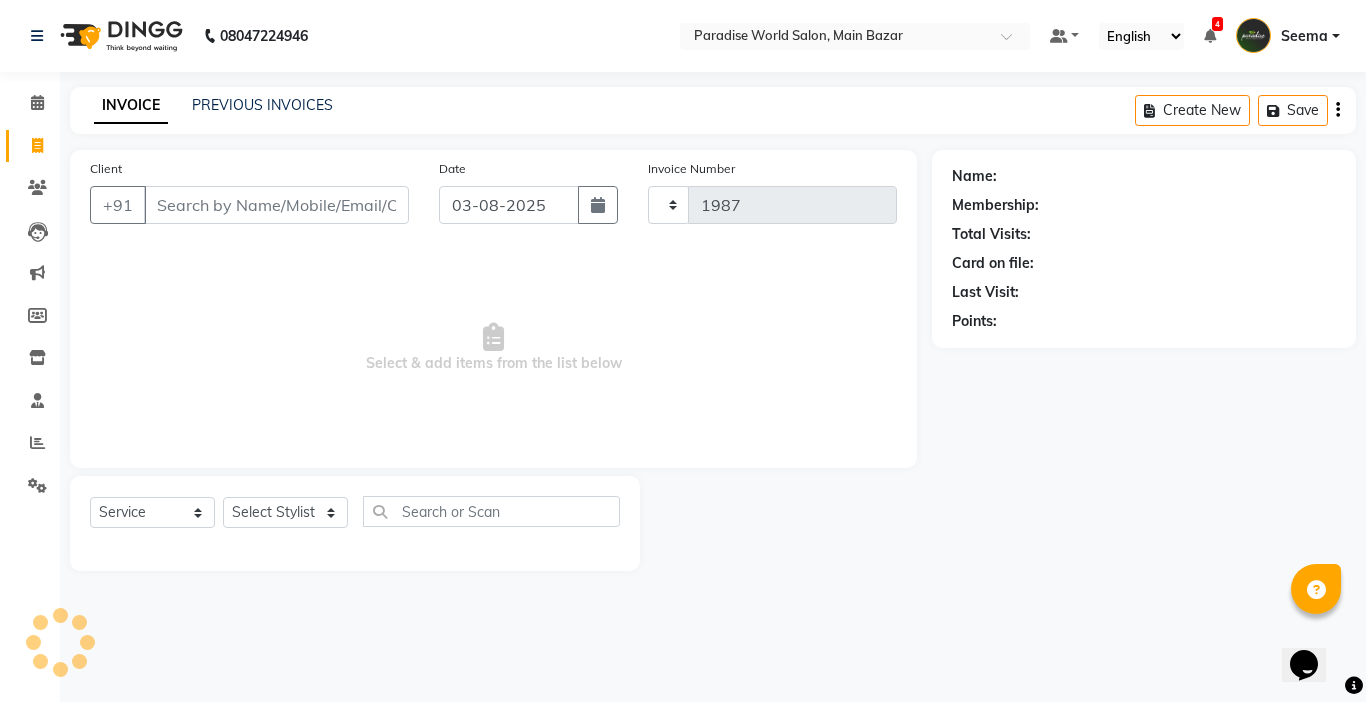 select on "4451" 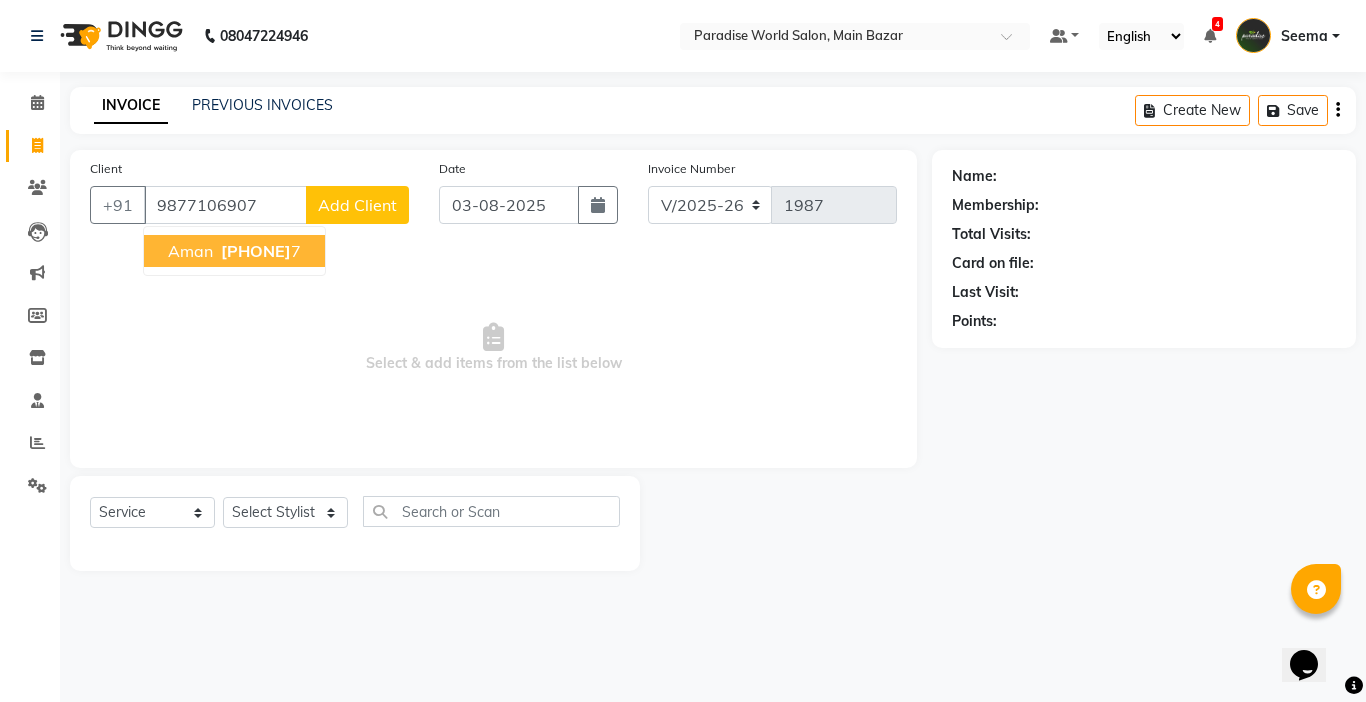 type on "9877106907" 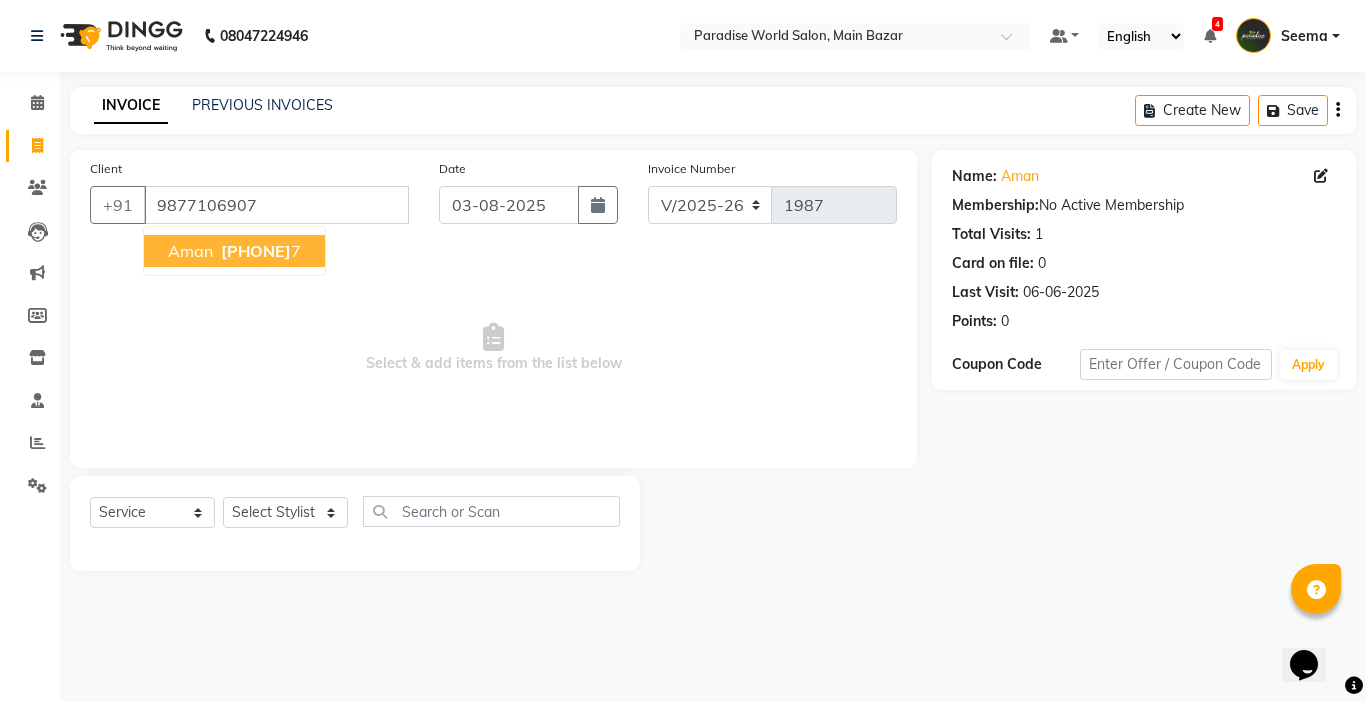 click on "987710690" at bounding box center [256, 251] 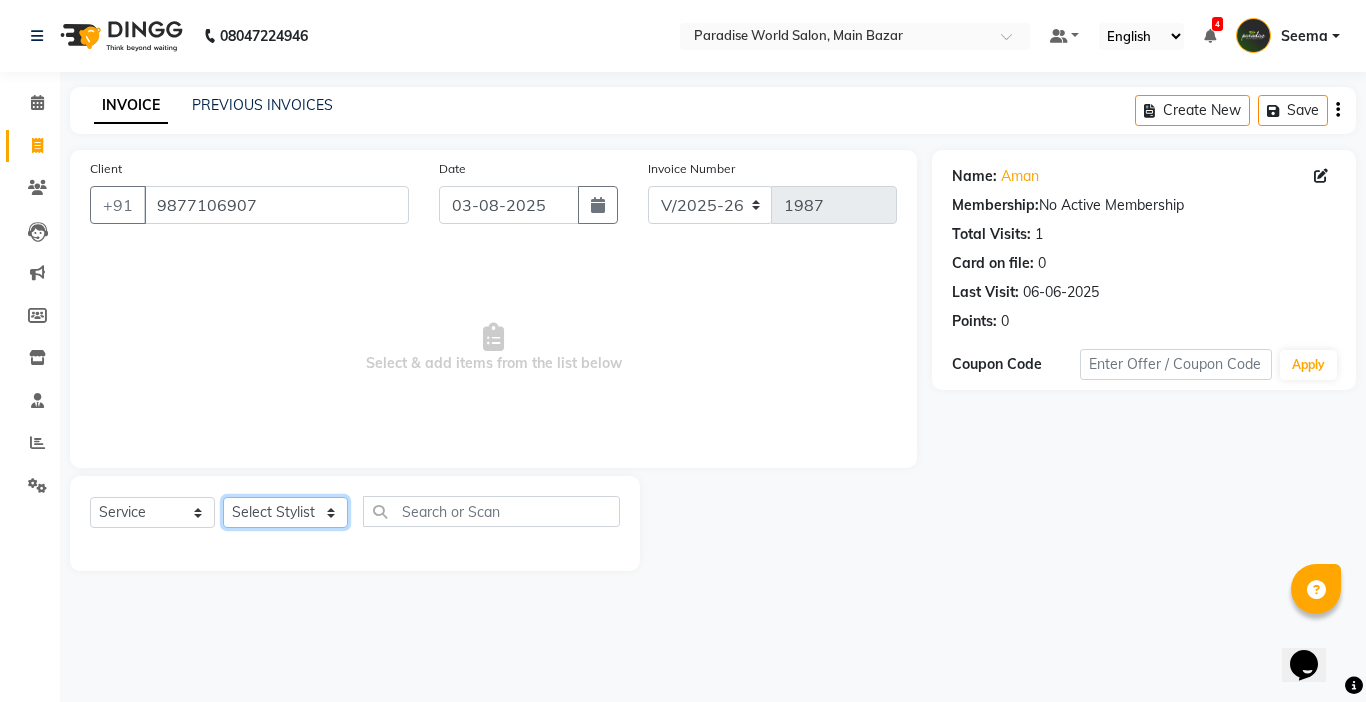 click on "Select Stylist Abby aman  Anil anku Bobby company Deepak Deepika Gourav Heena ishu Jagdeesh kanchan Love preet Maddy Manpreet student Meenu Naina Nikita Palak Palak Sharma Radika Rajneesh Student Seema Shagun Shifali - Student Shweta  Sujata Surinder Paul Vansh Vikas Vishal" 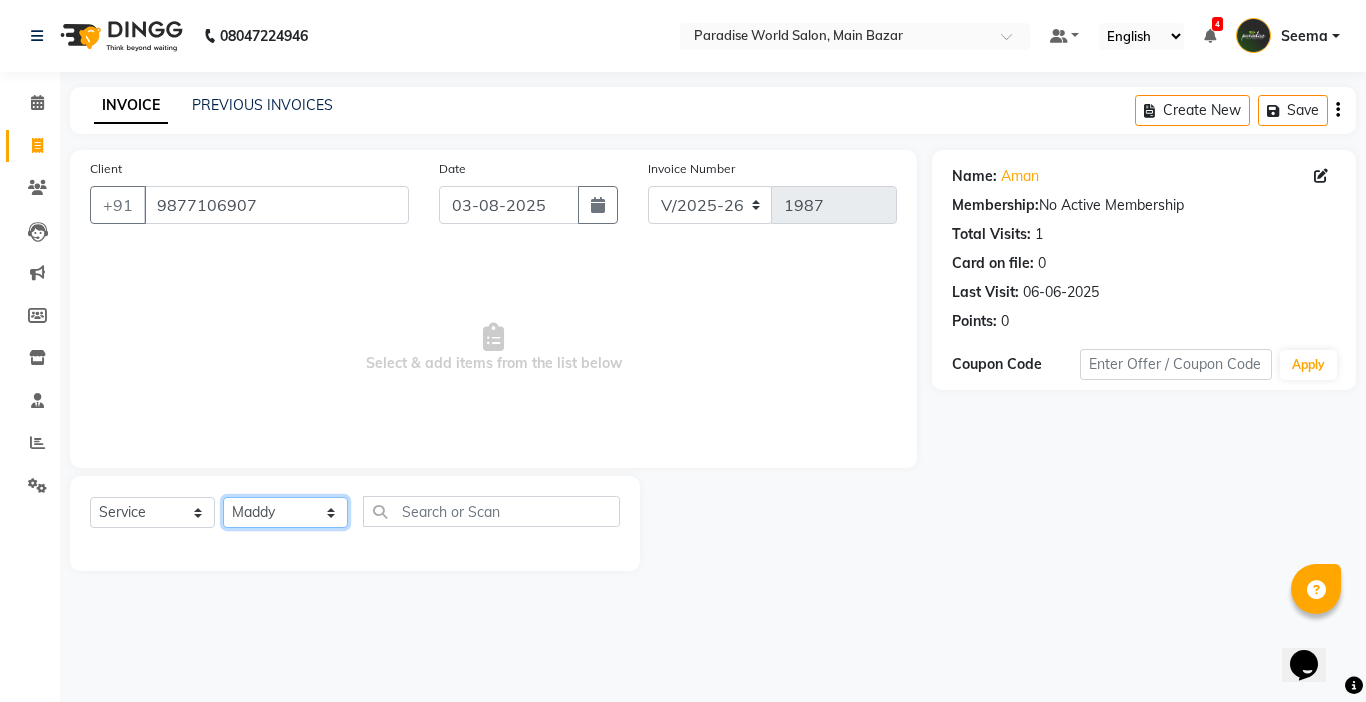 click on "Select Stylist Abby aman  Anil anku Bobby company Deepak Deepika Gourav Heena ishu Jagdeesh kanchan Love preet Maddy Manpreet student Meenu Naina Nikita Palak Palak Sharma Radika Rajneesh Student Seema Shagun Shifali - Student Shweta  Sujata Surinder Paul Vansh Vikas Vishal" 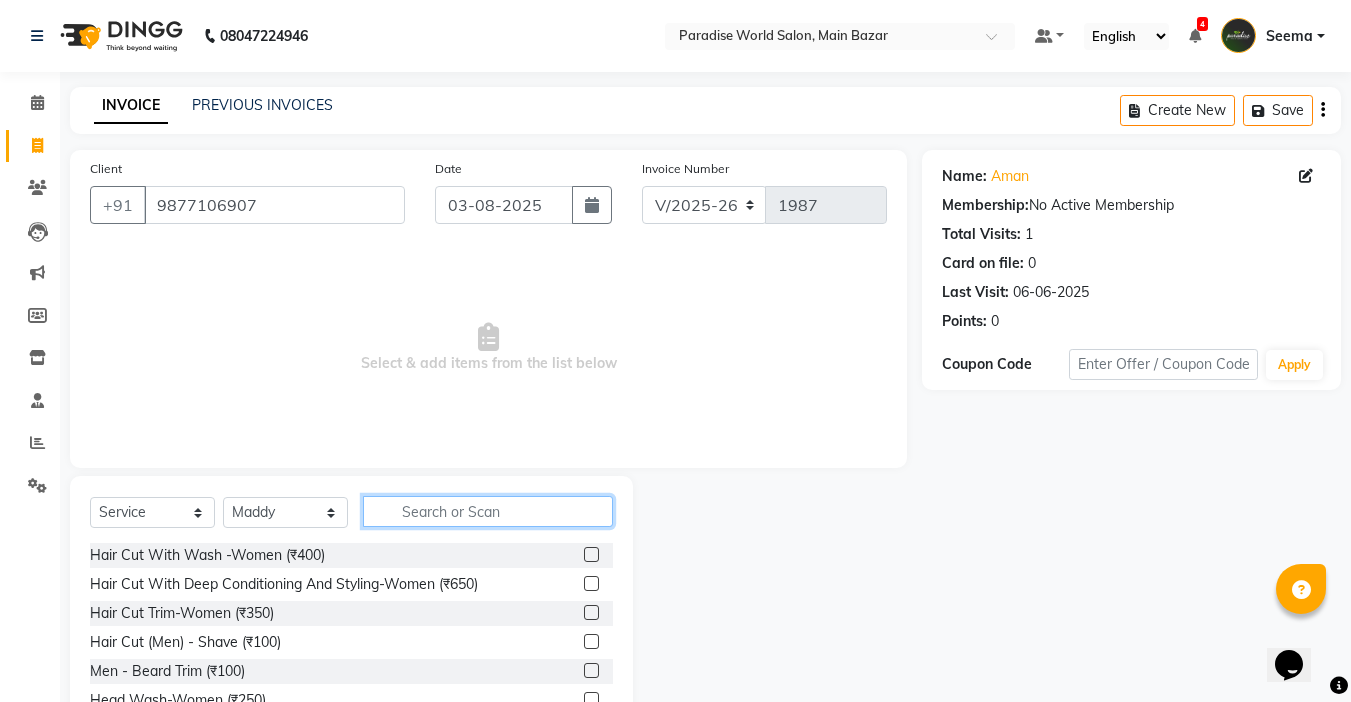 click 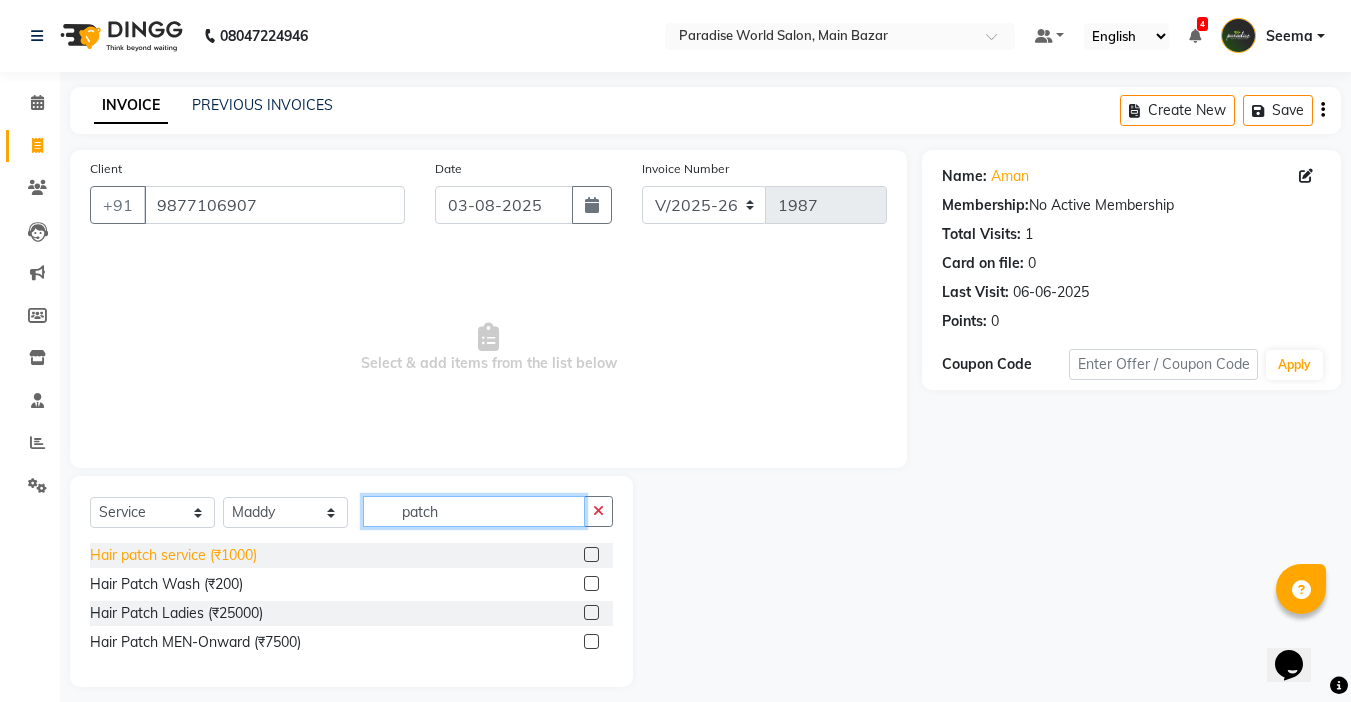 type on "patch" 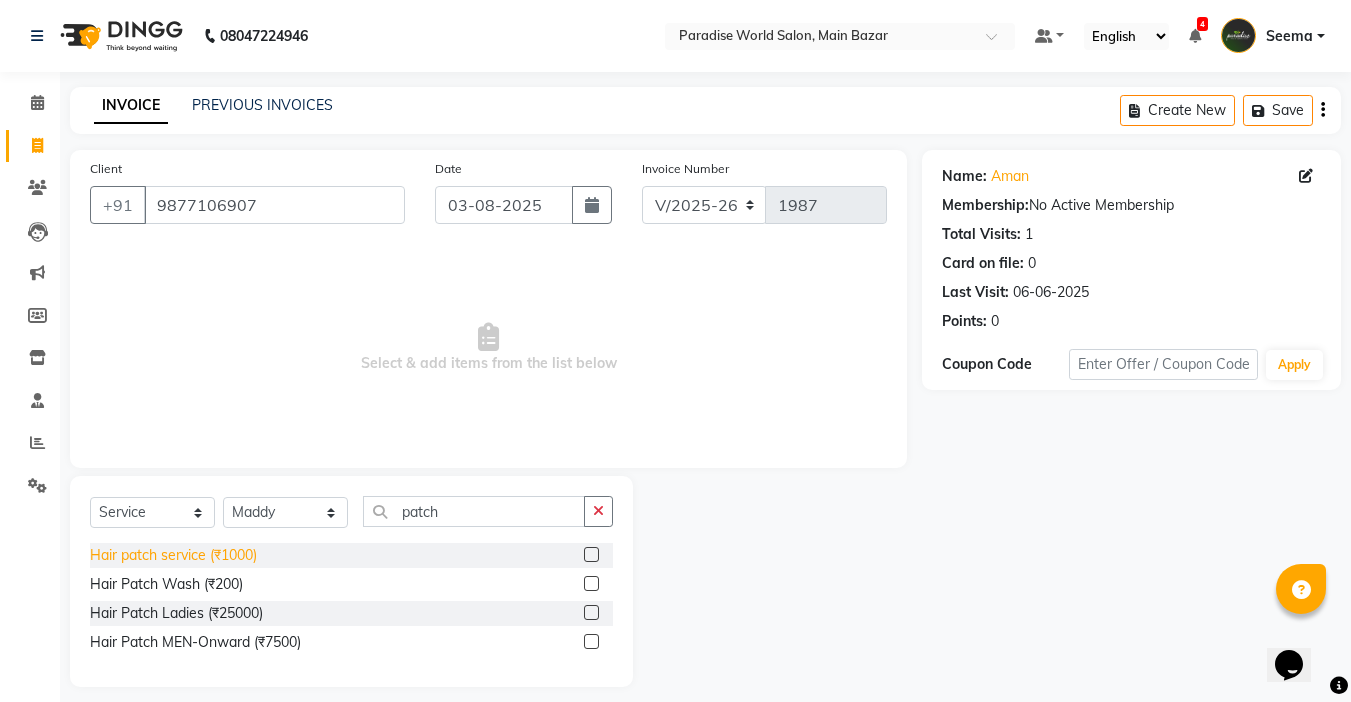 click on "Hair patch service (₹1000)" 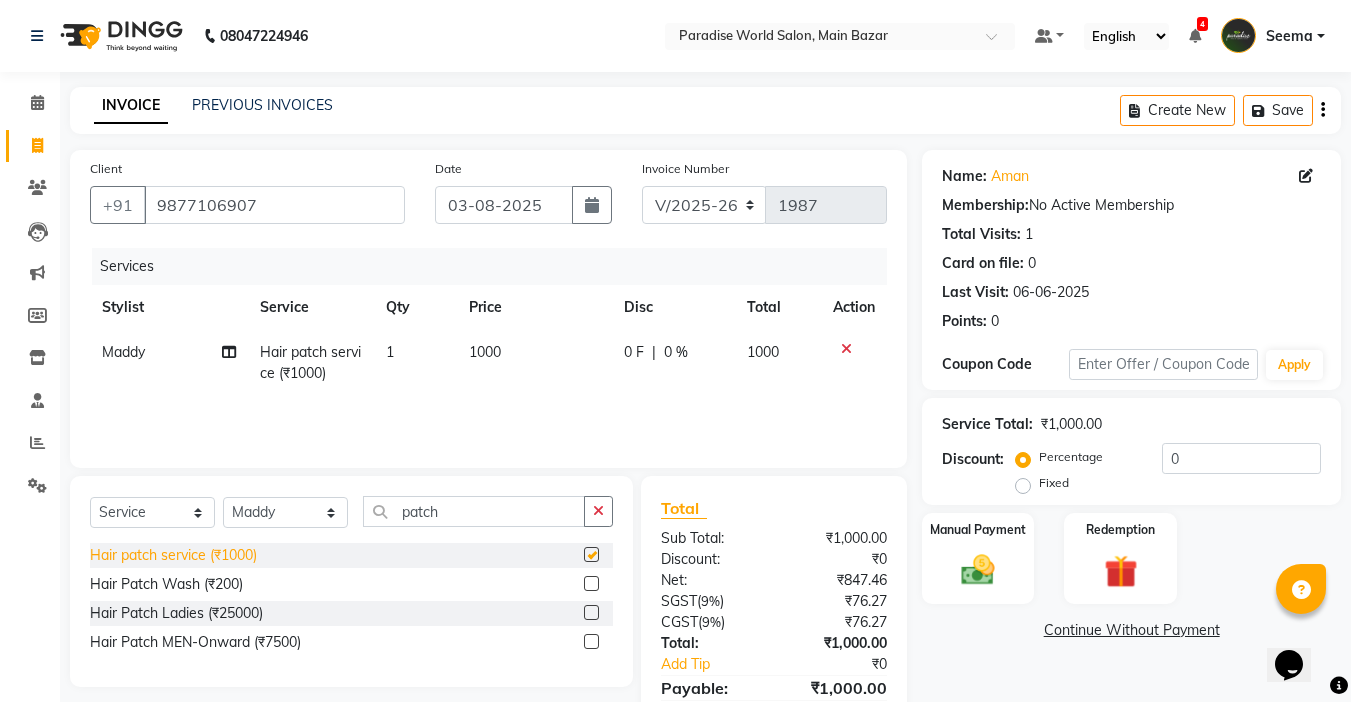 checkbox on "false" 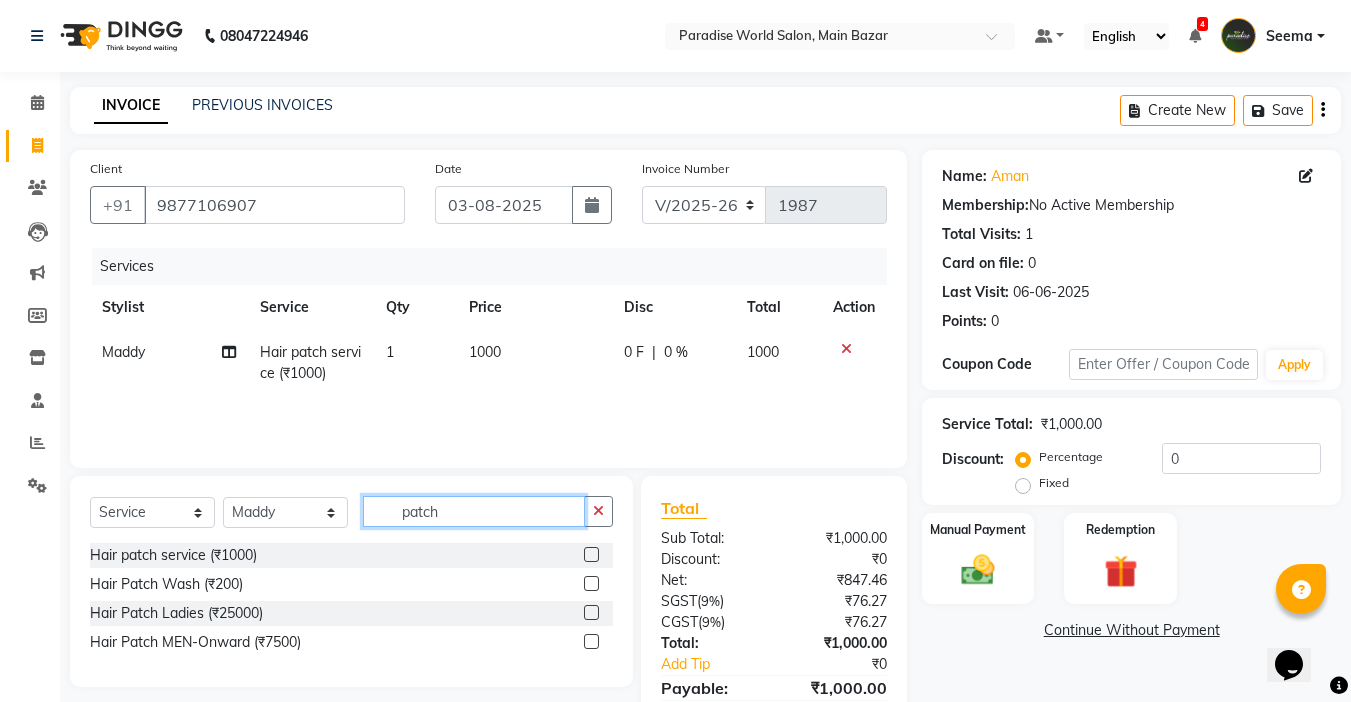 drag, startPoint x: 467, startPoint y: 509, endPoint x: 311, endPoint y: 543, distance: 159.66214 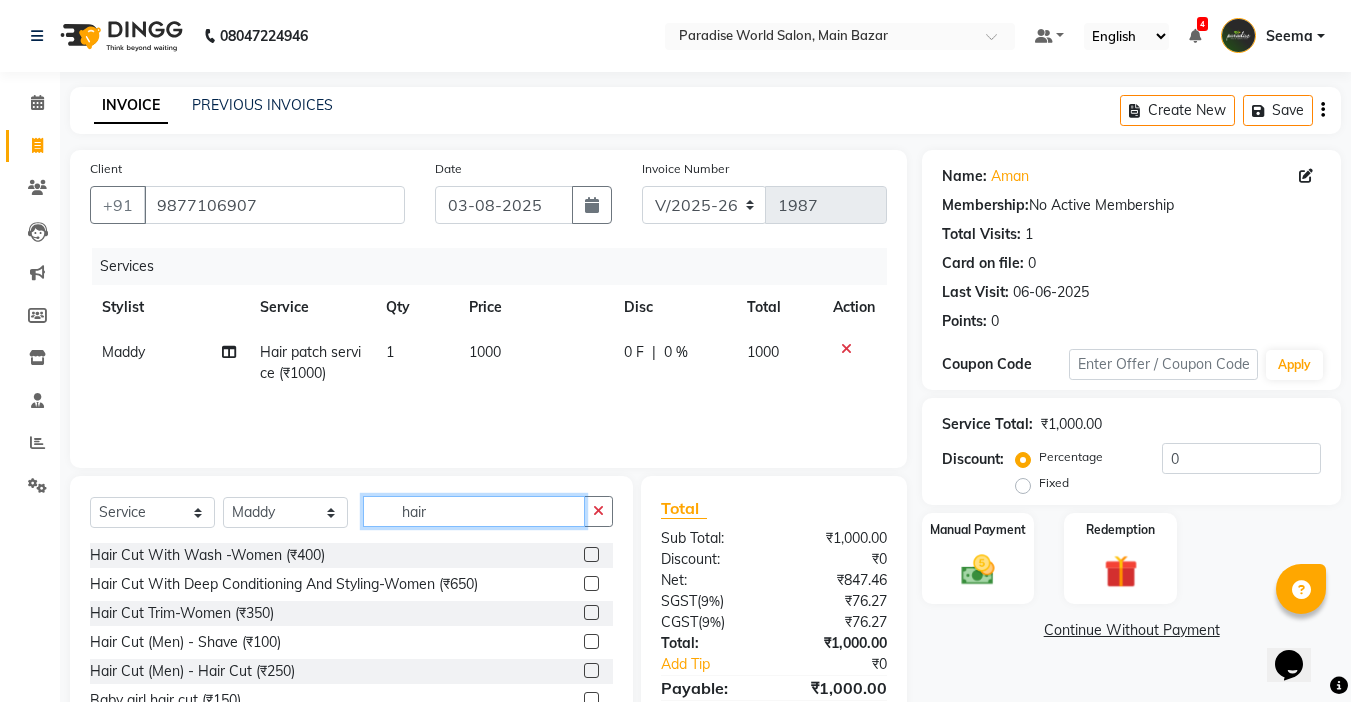 drag, startPoint x: 453, startPoint y: 517, endPoint x: 427, endPoint y: 527, distance: 27.856777 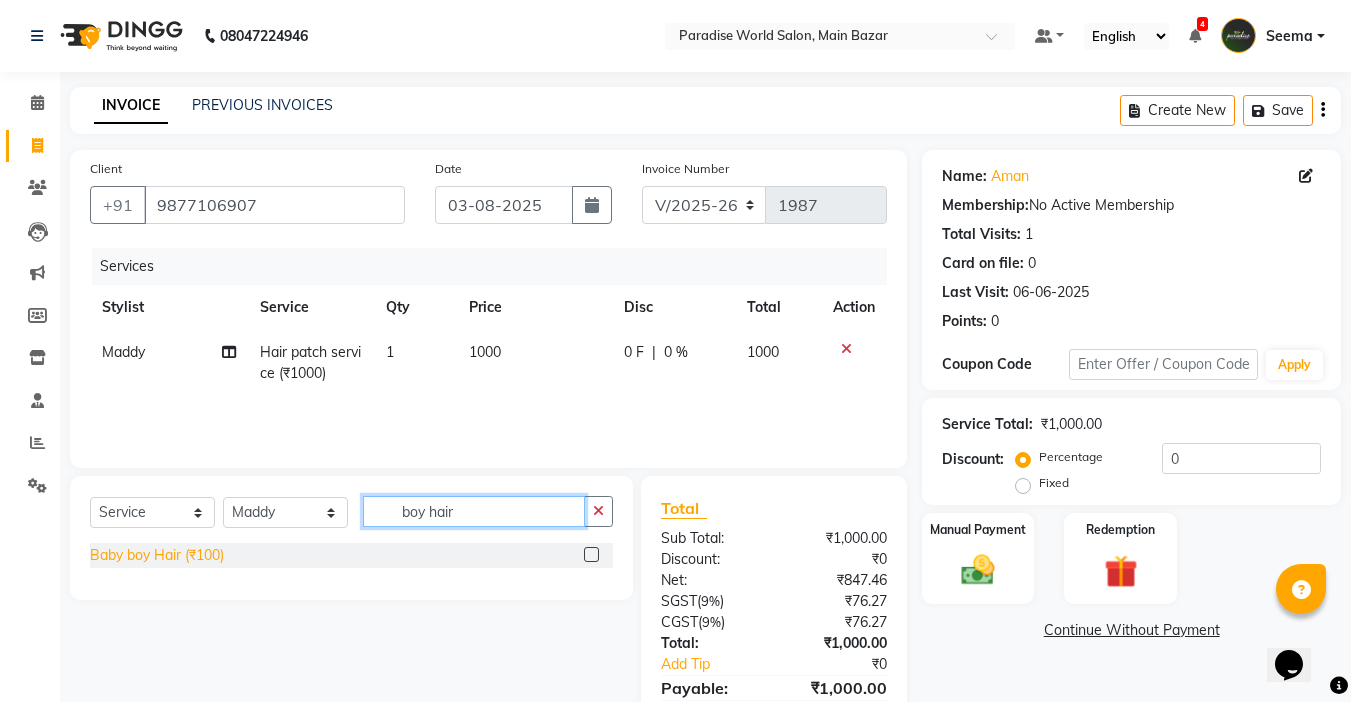 type on "boy hair" 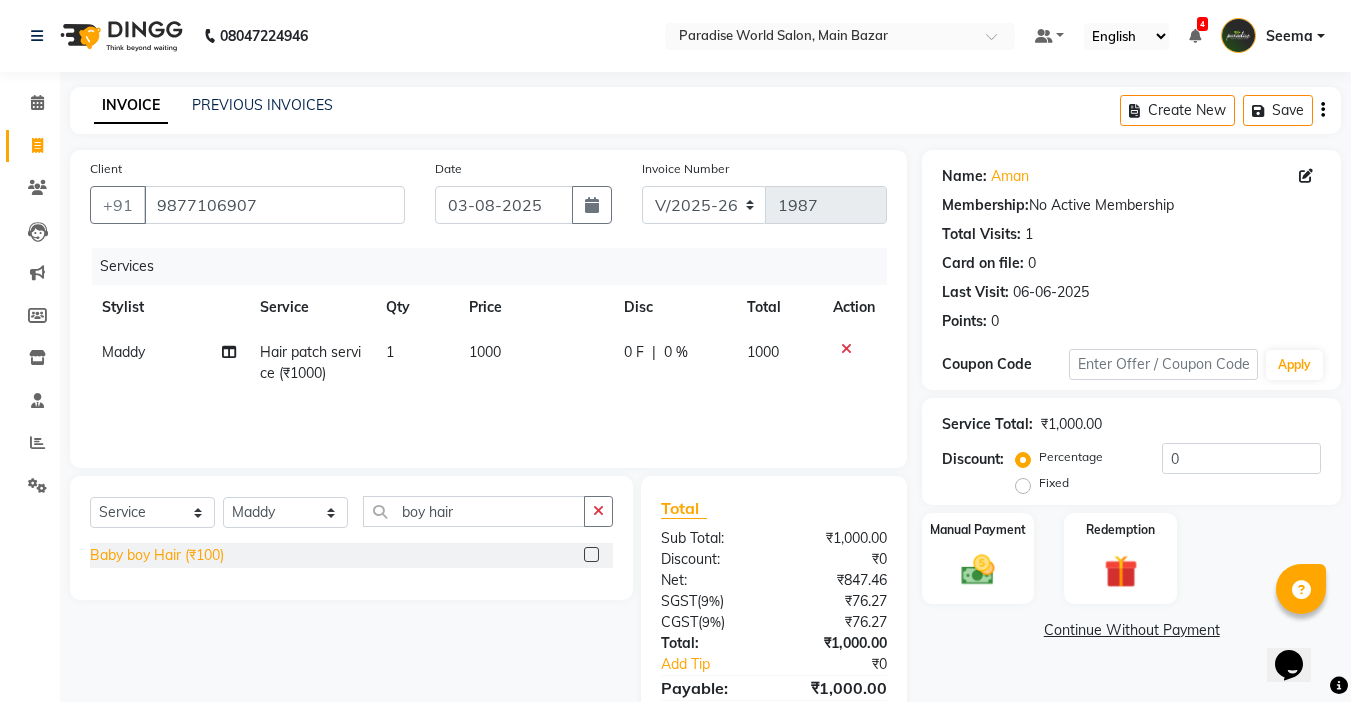 click on "Baby boy Hair  (₹100)" 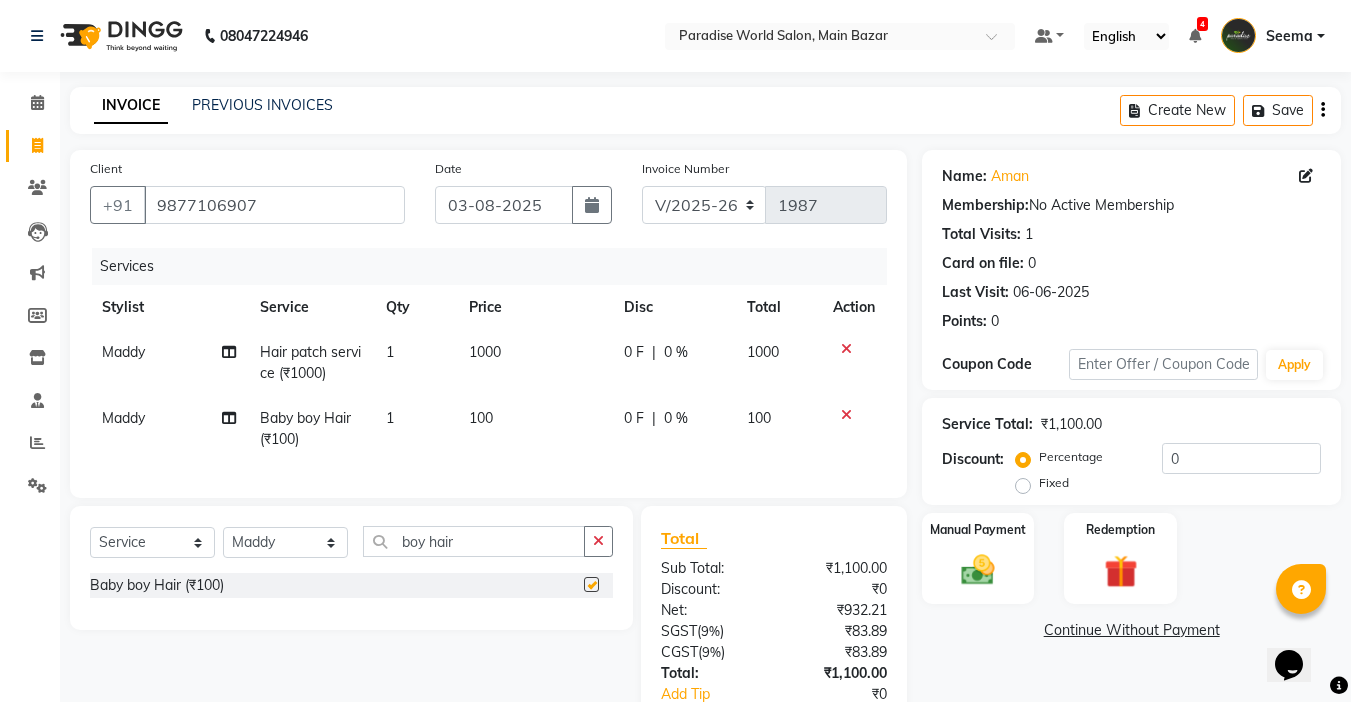 checkbox on "false" 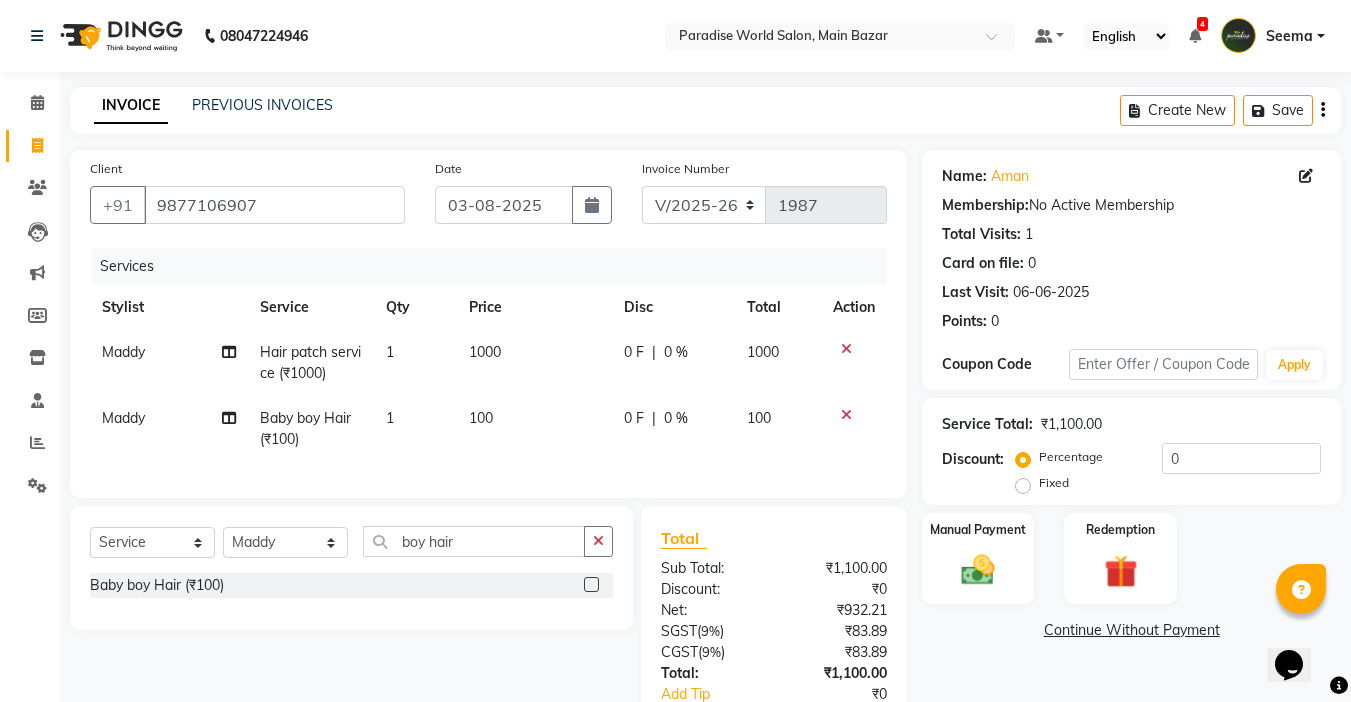 click on "1000" 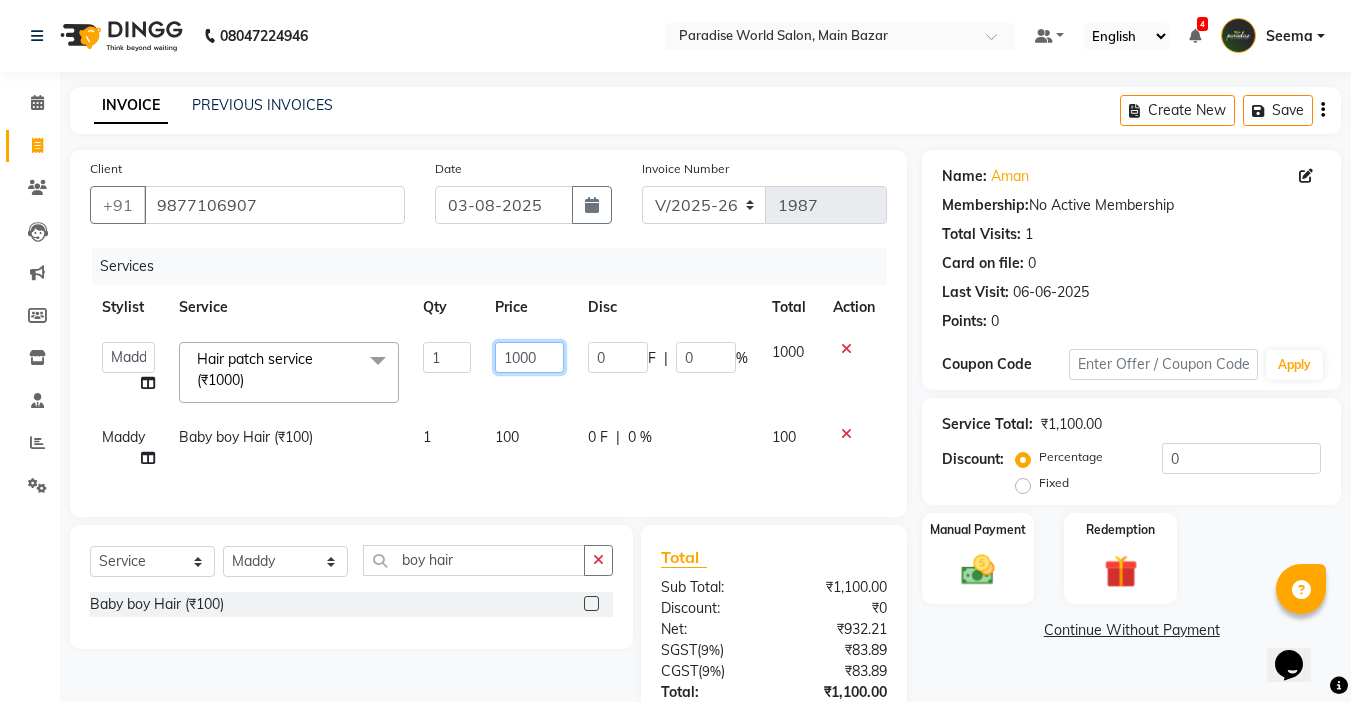 click on "1000" 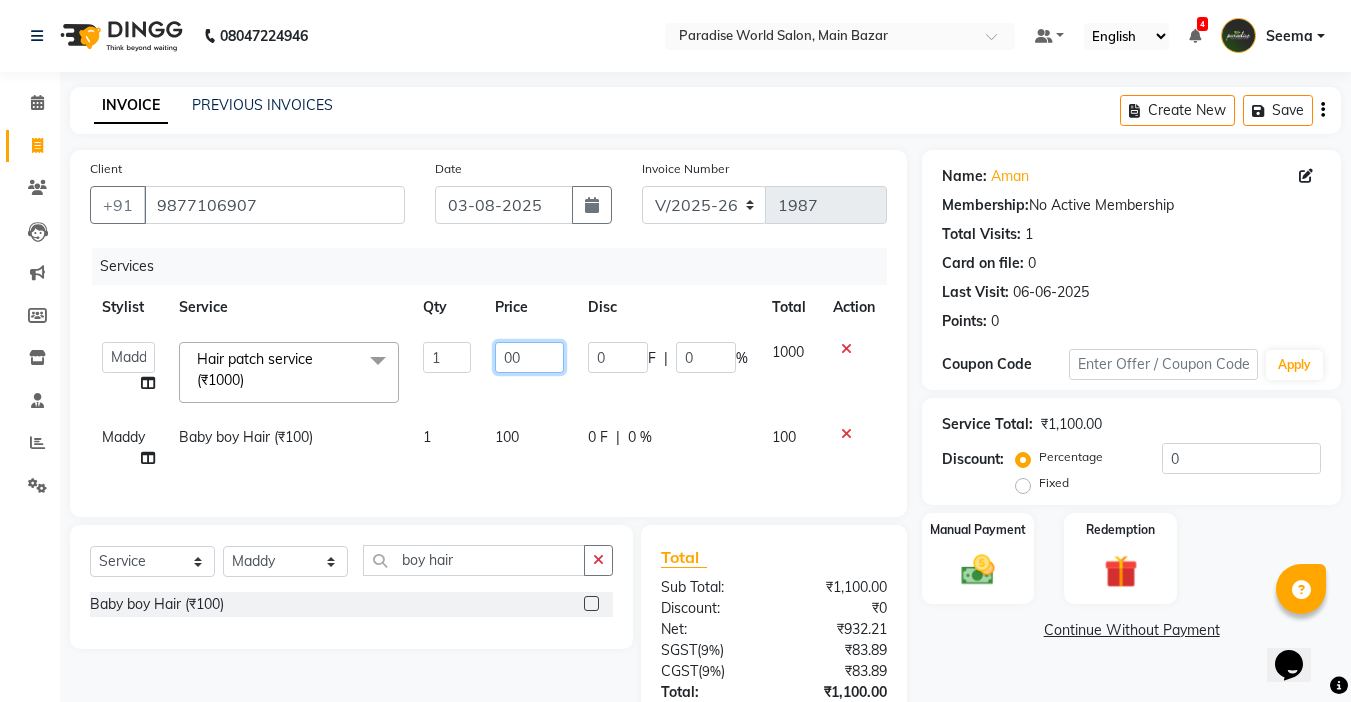 type on "800" 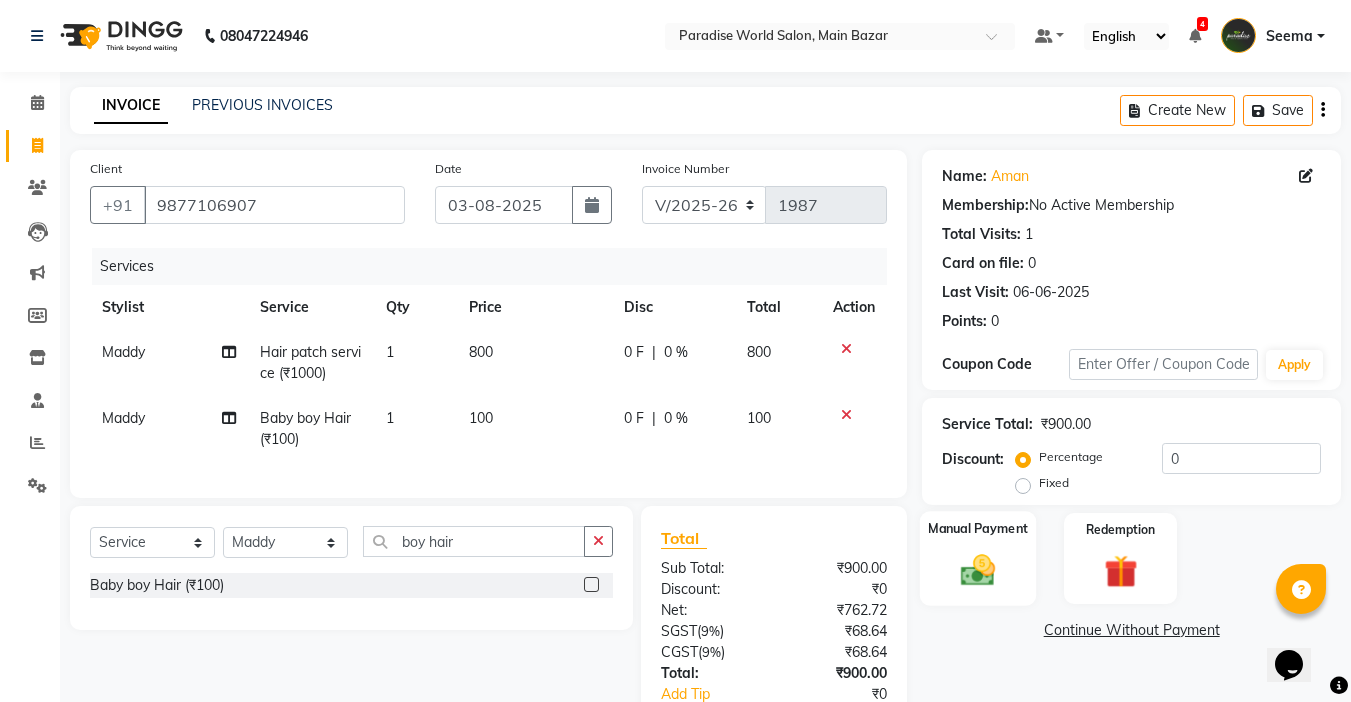 click 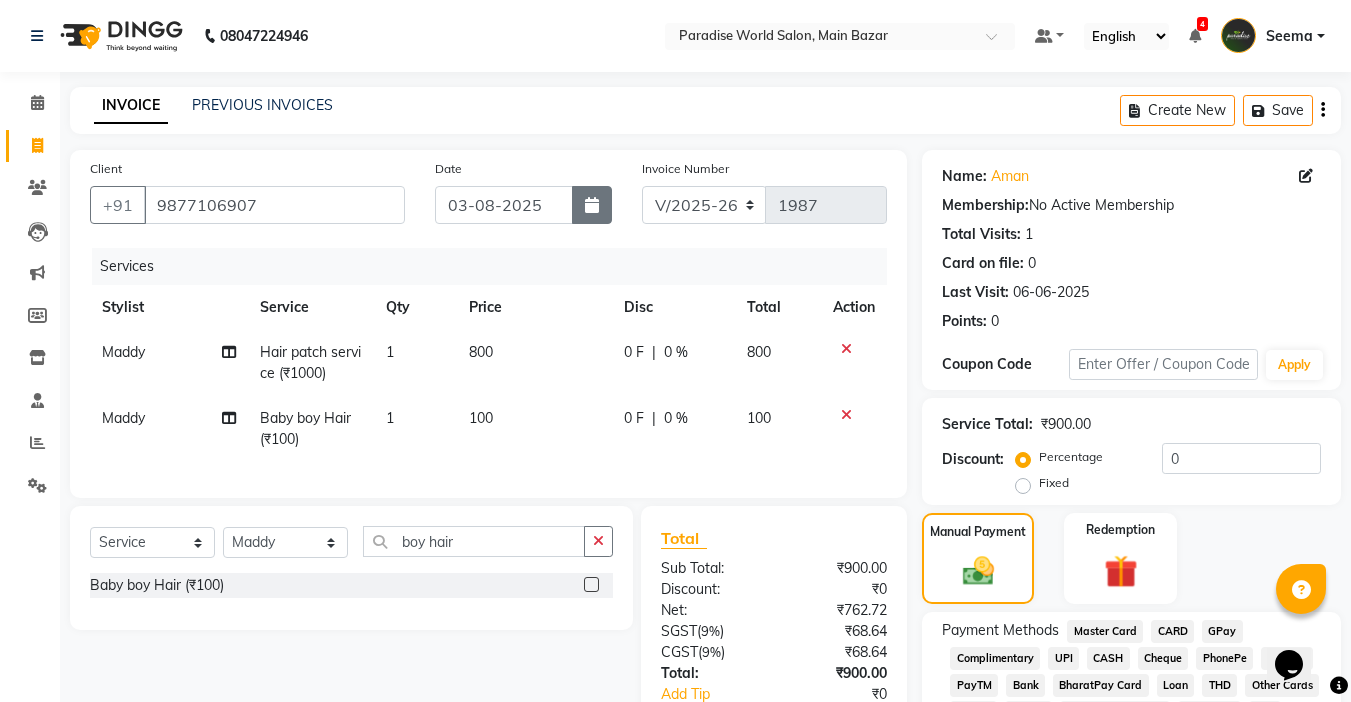 click 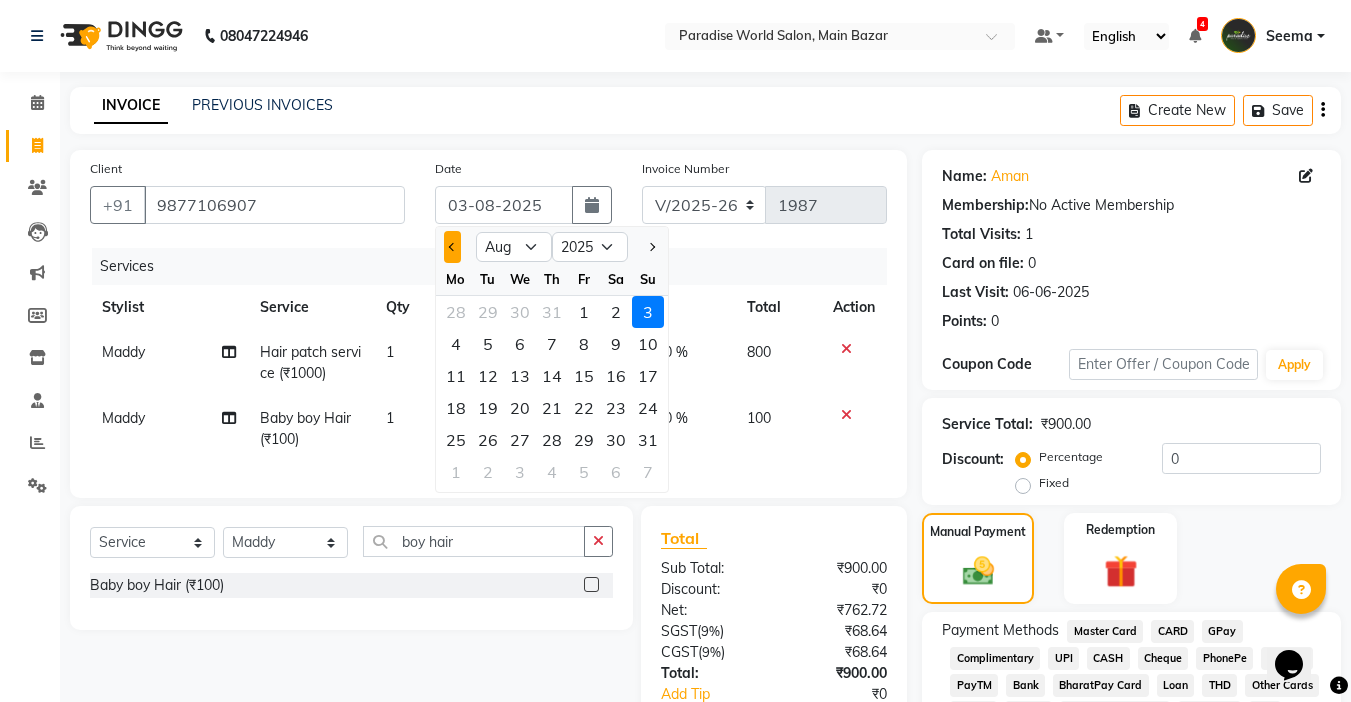 click 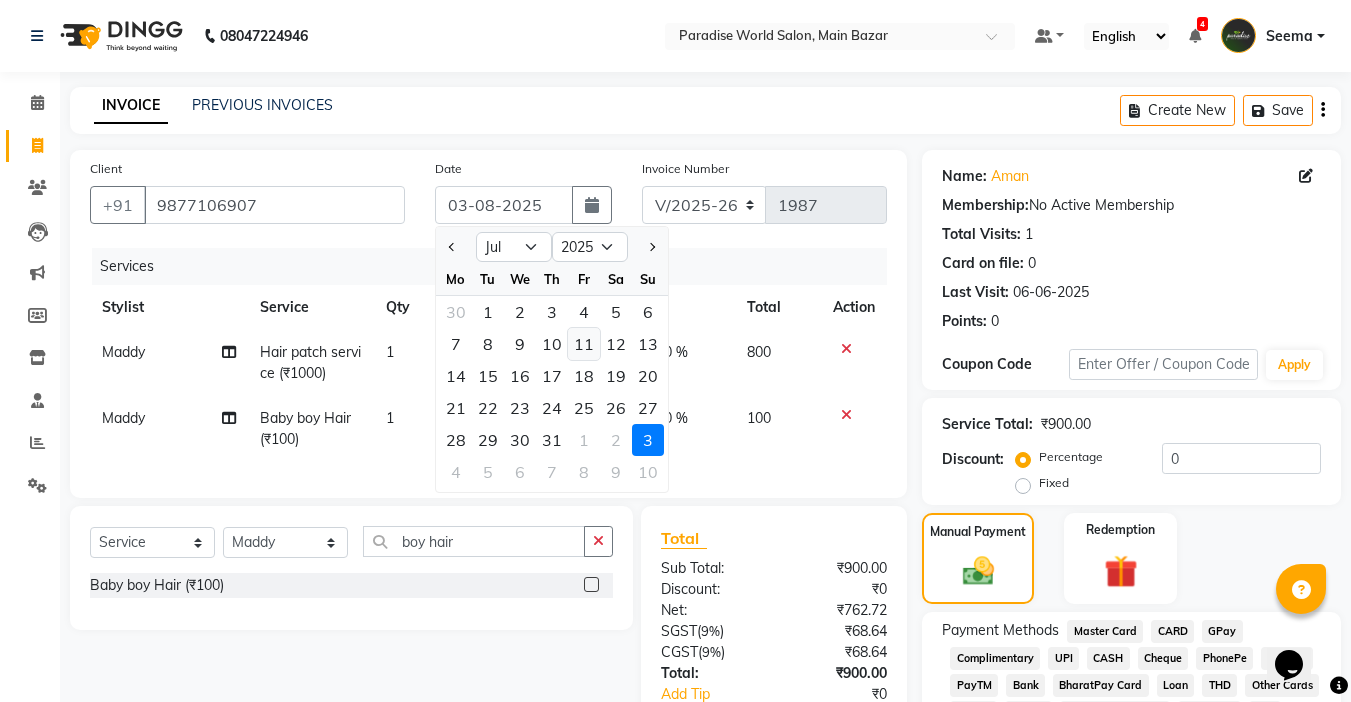 click on "11" 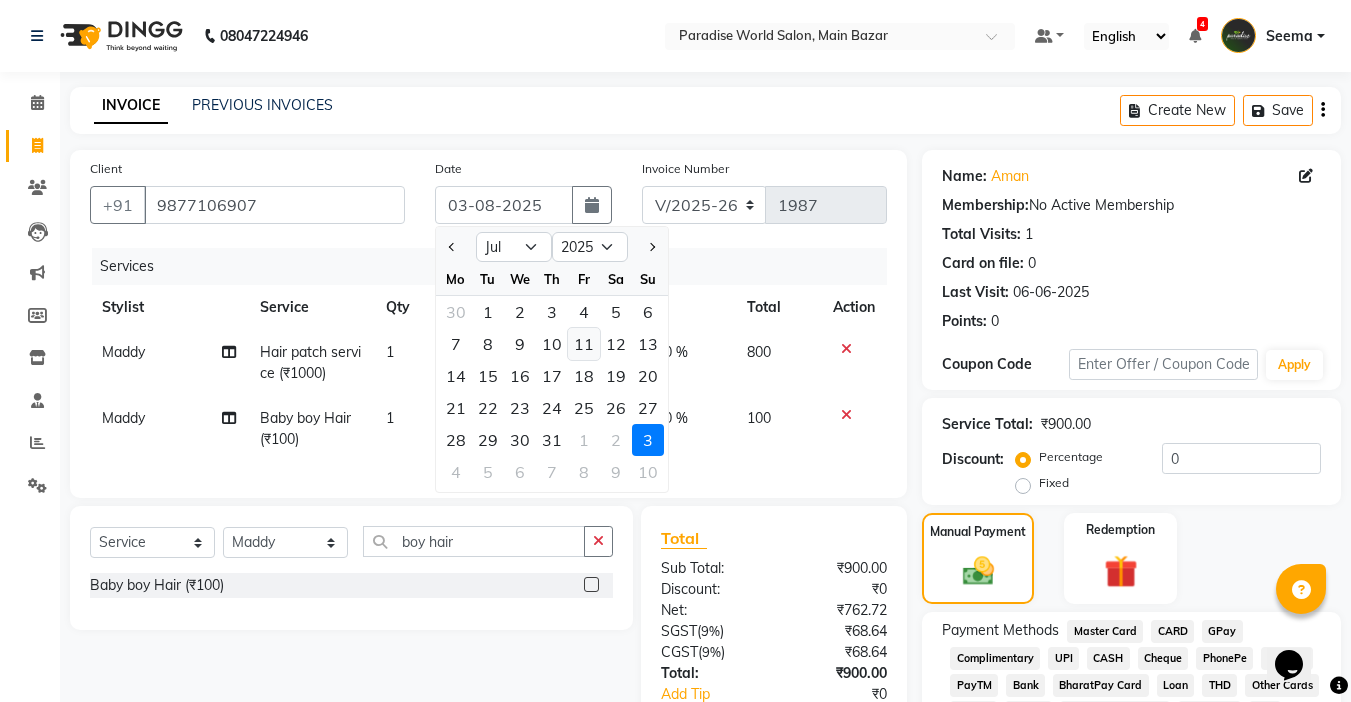 type on "11-07-2025" 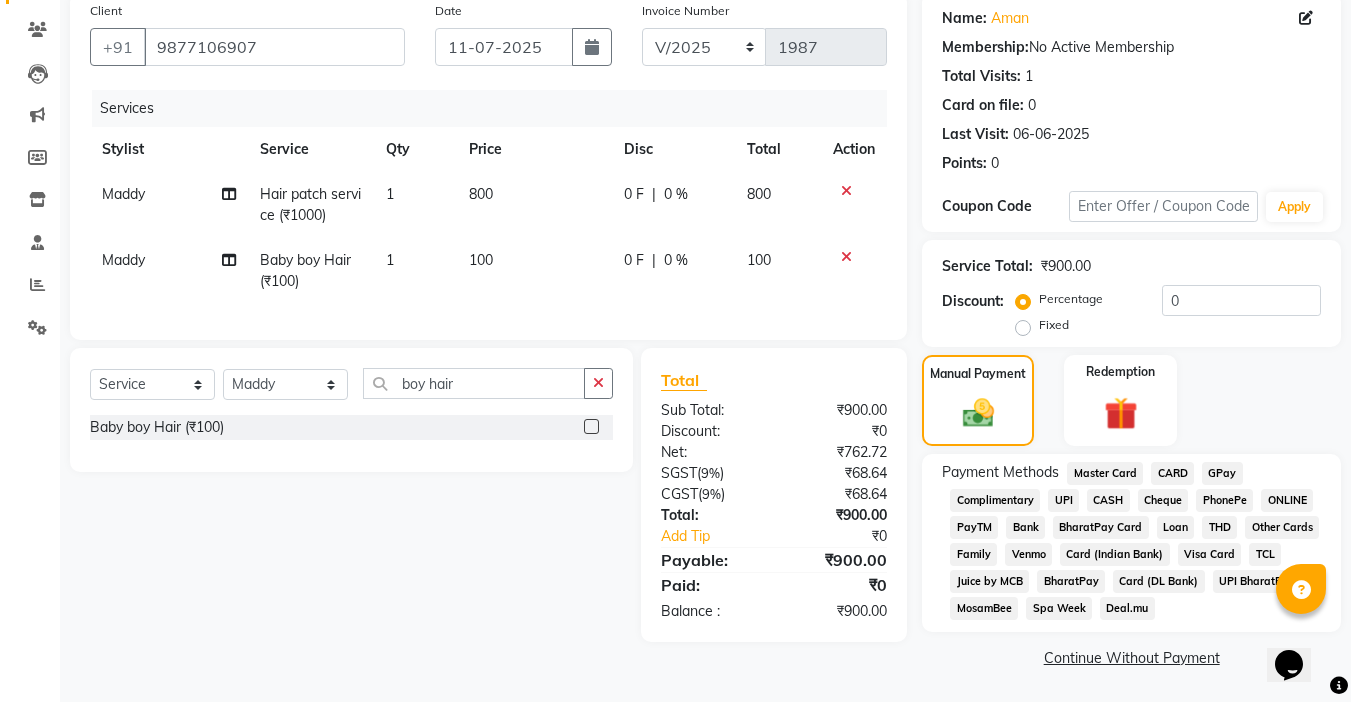 scroll, scrollTop: 159, scrollLeft: 0, axis: vertical 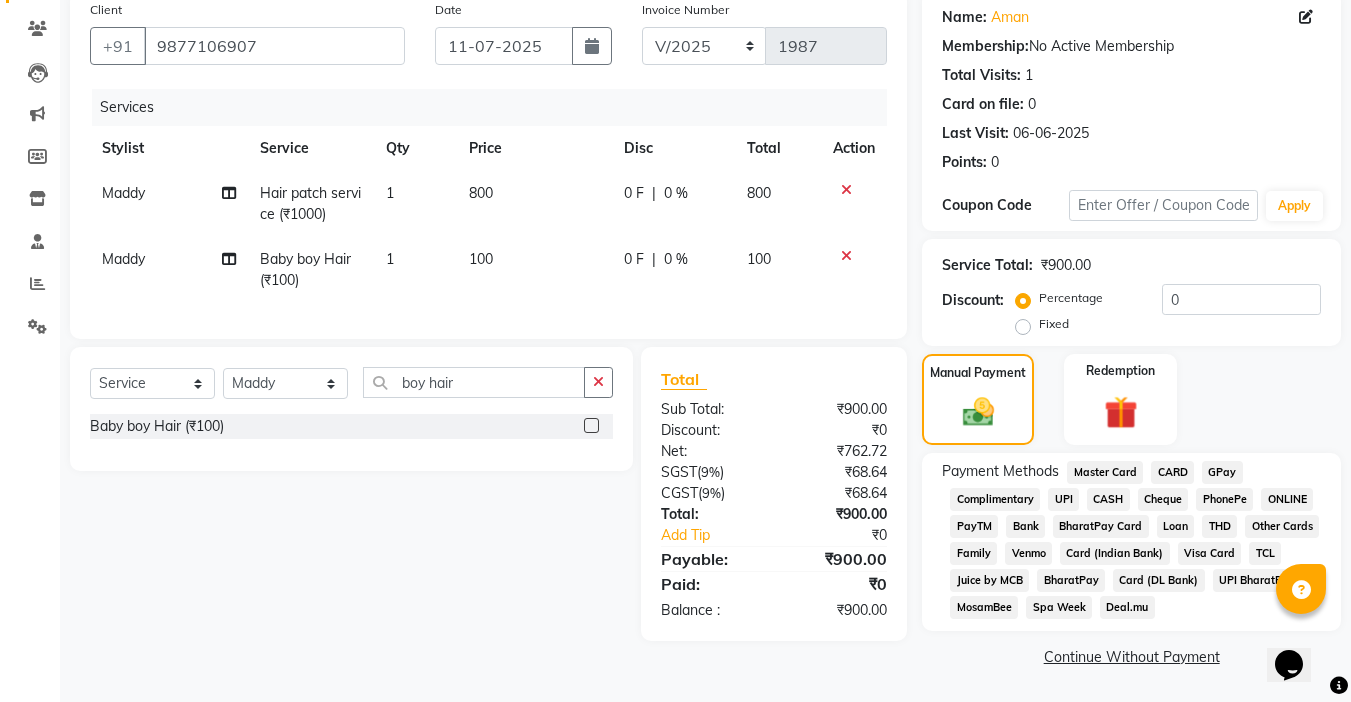 click on "UPI" 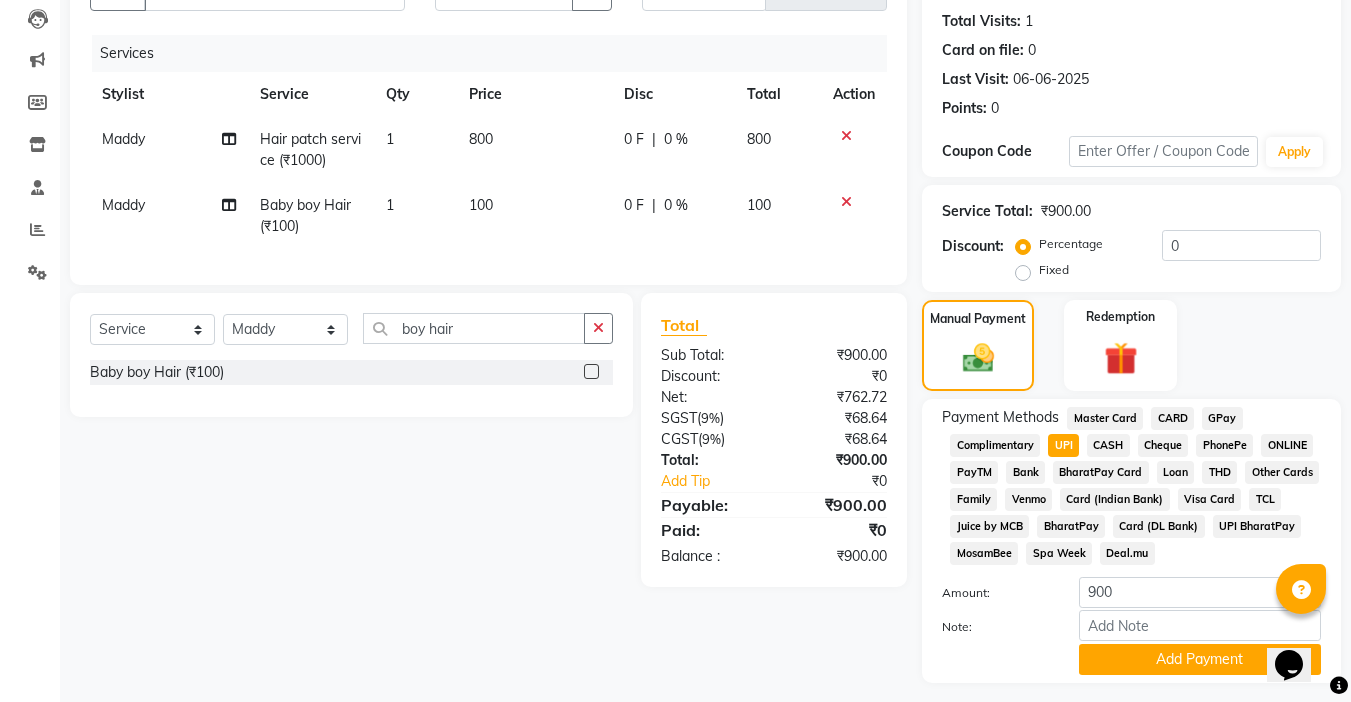 scroll, scrollTop: 259, scrollLeft: 0, axis: vertical 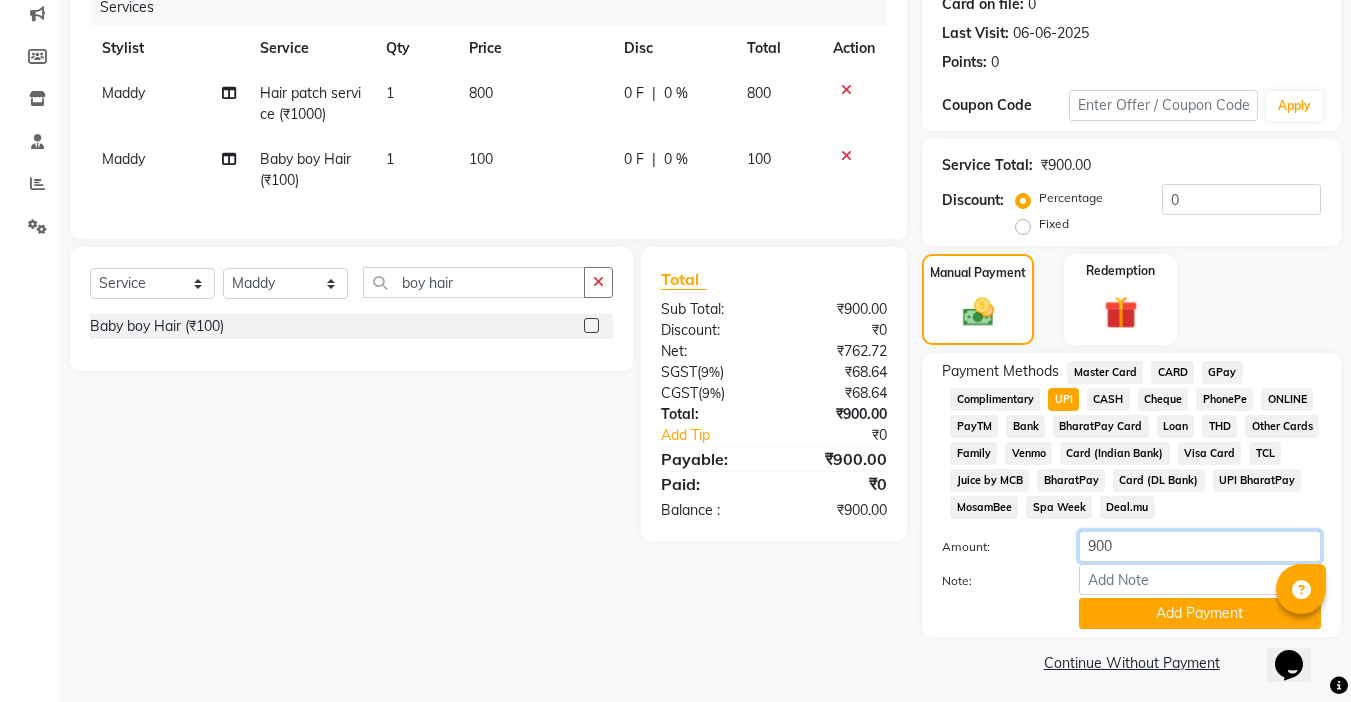 drag, startPoint x: 1143, startPoint y: 556, endPoint x: 713, endPoint y: 574, distance: 430.3766 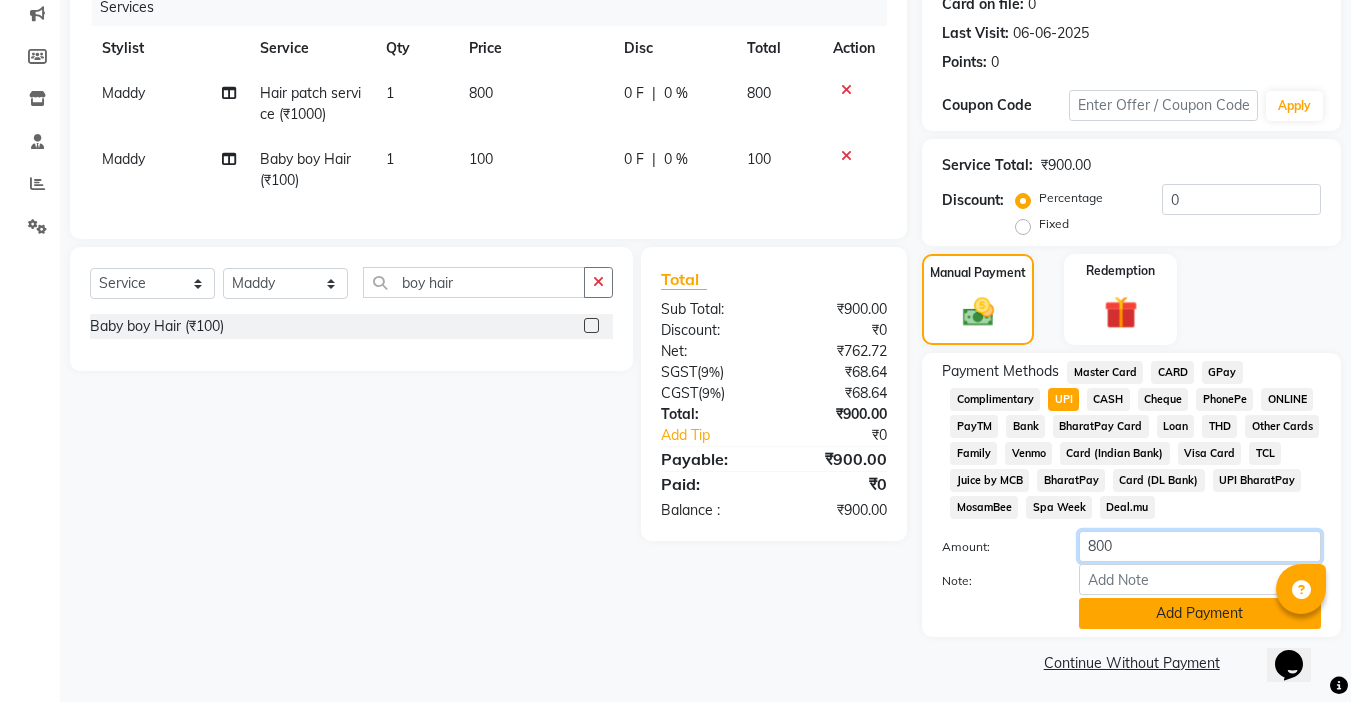 type on "800" 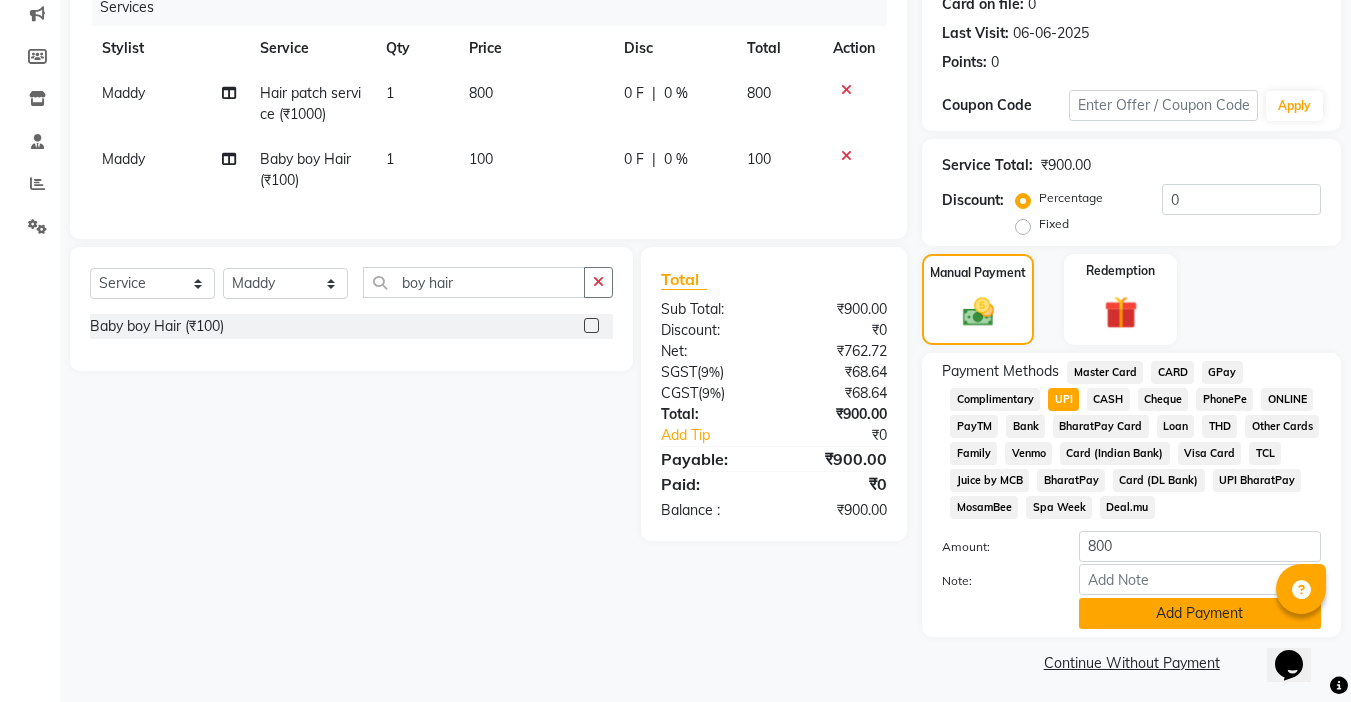 click on "Add Payment" 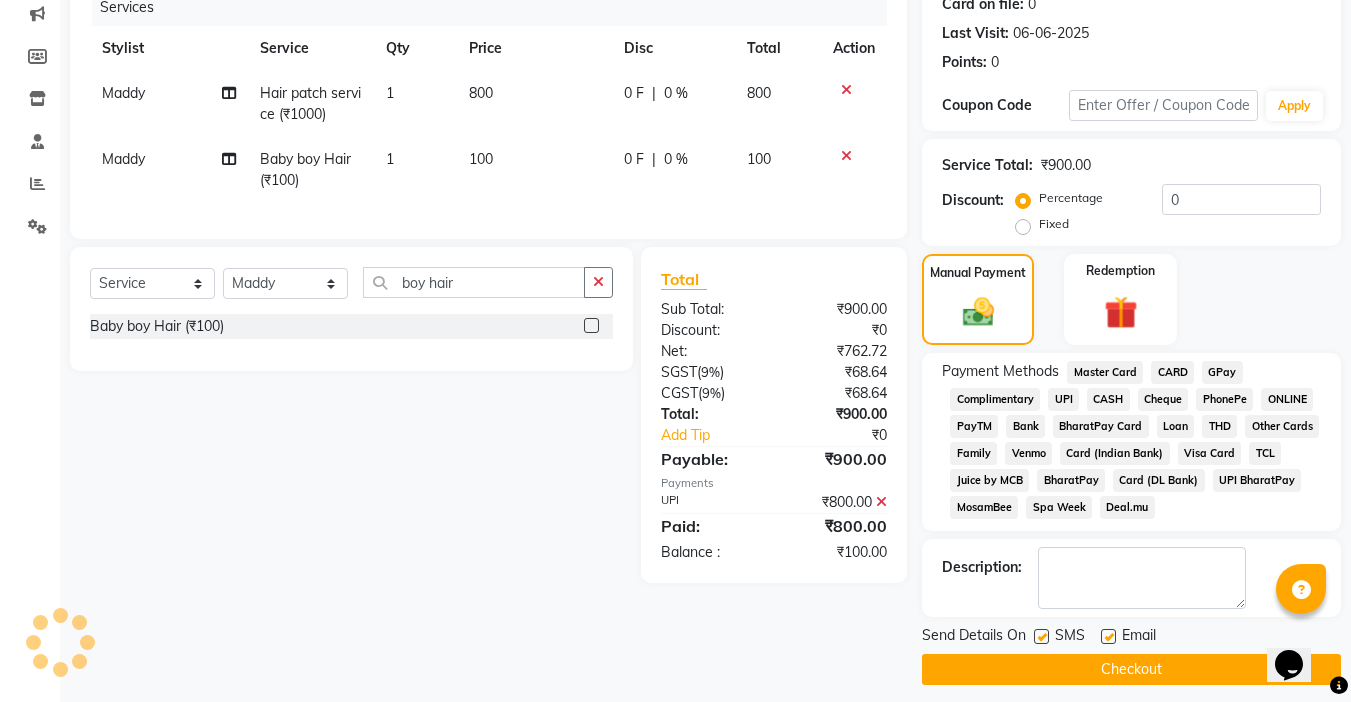 click on "CASH" 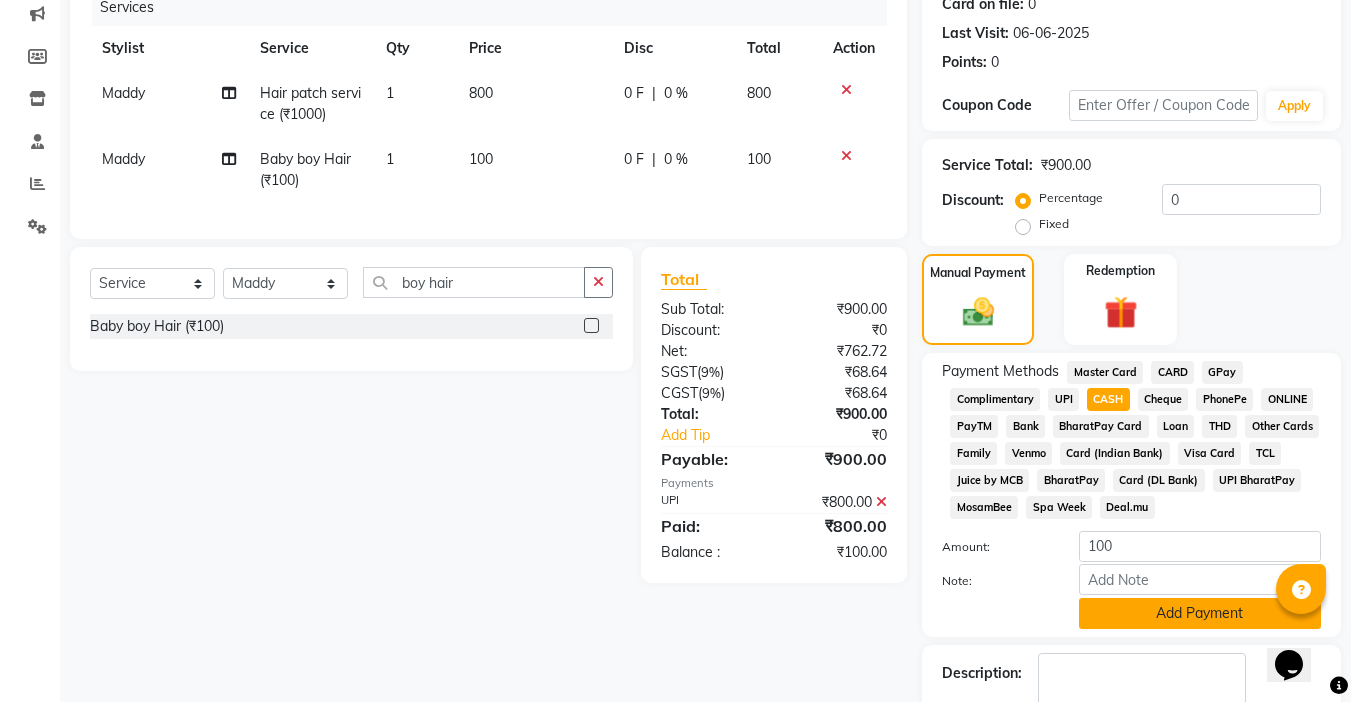 click on "Add Payment" 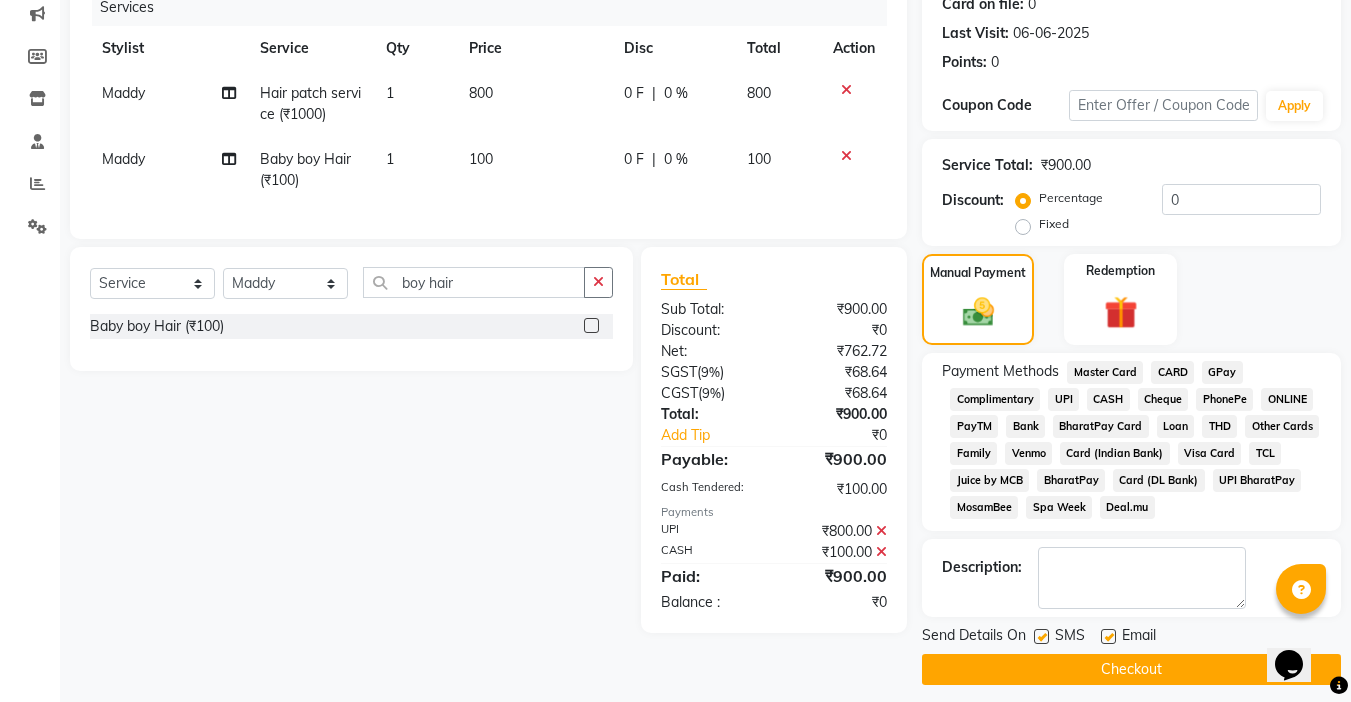 click 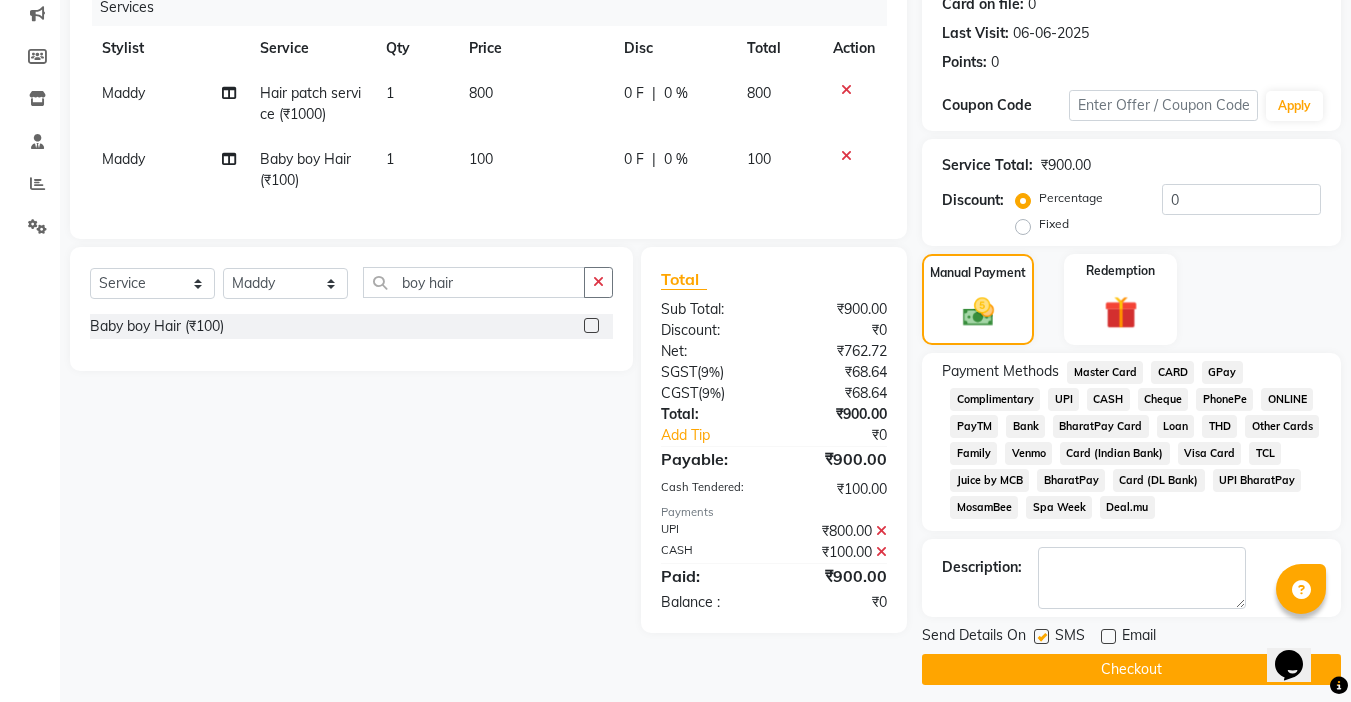 click 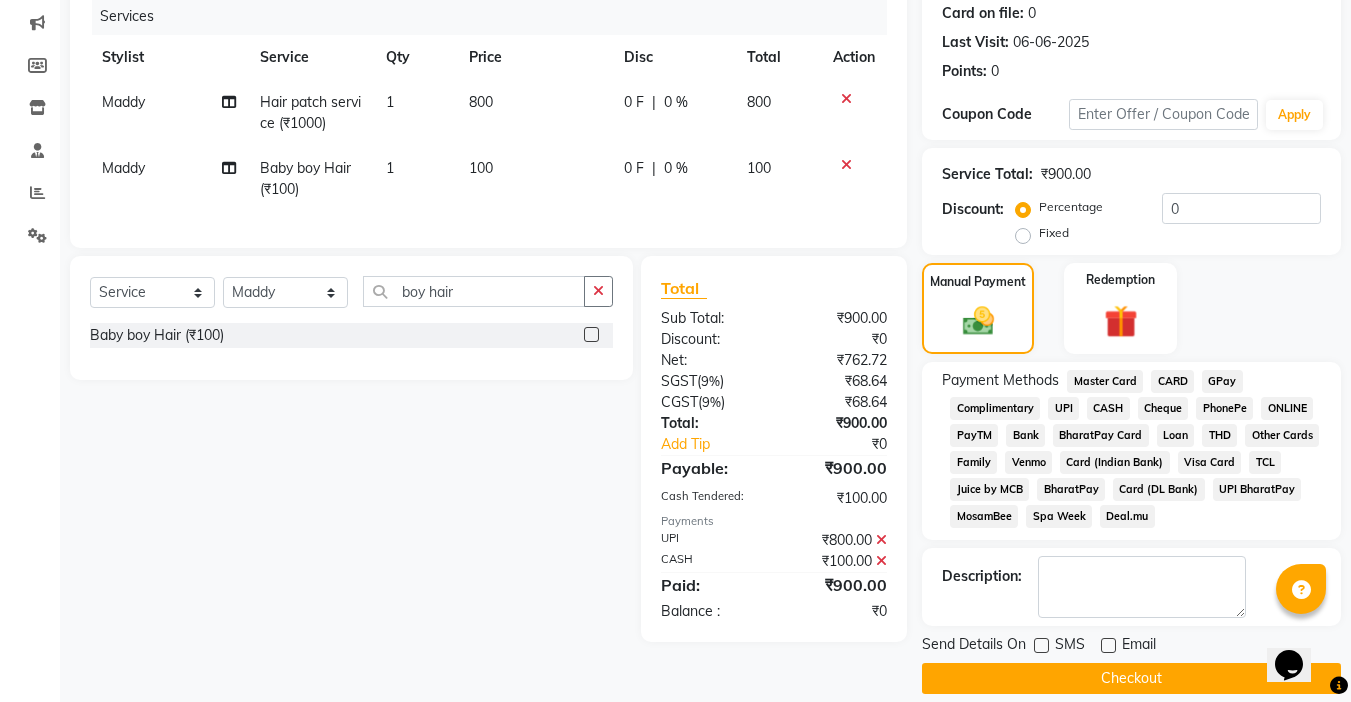 scroll, scrollTop: 272, scrollLeft: 0, axis: vertical 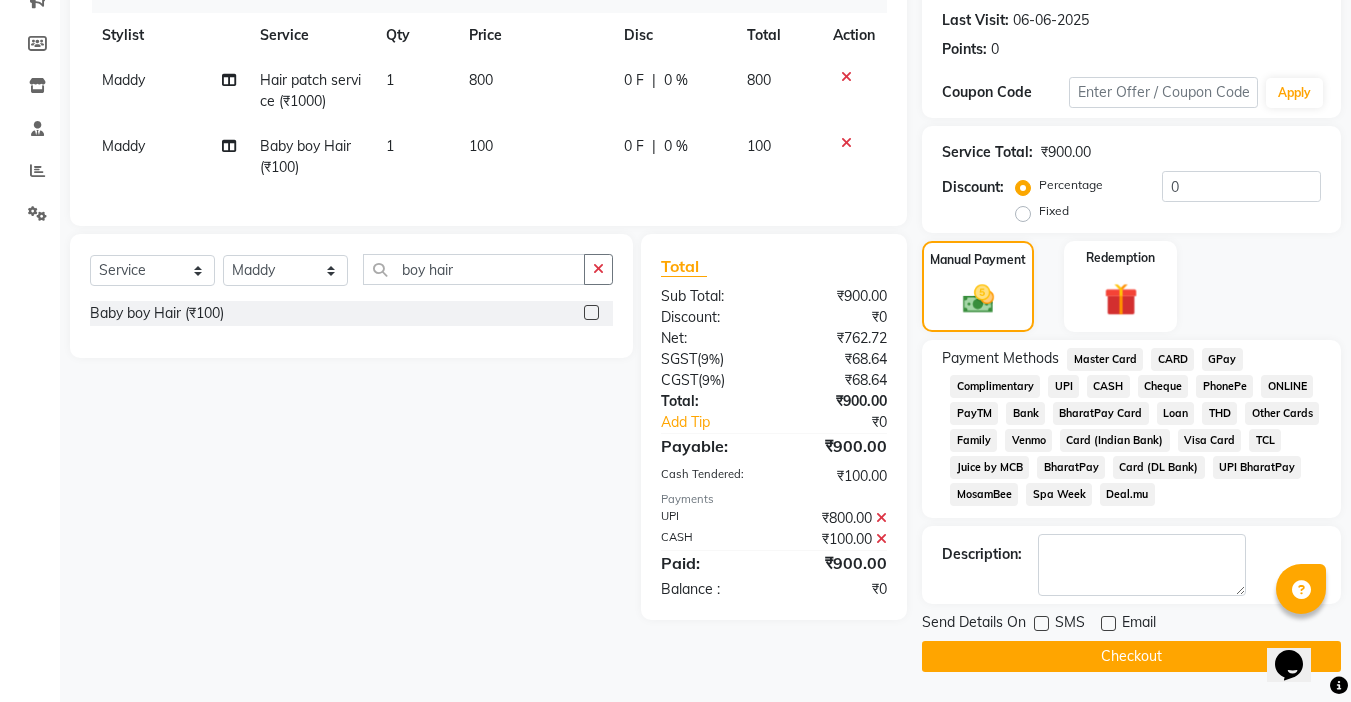 click on "Checkout" 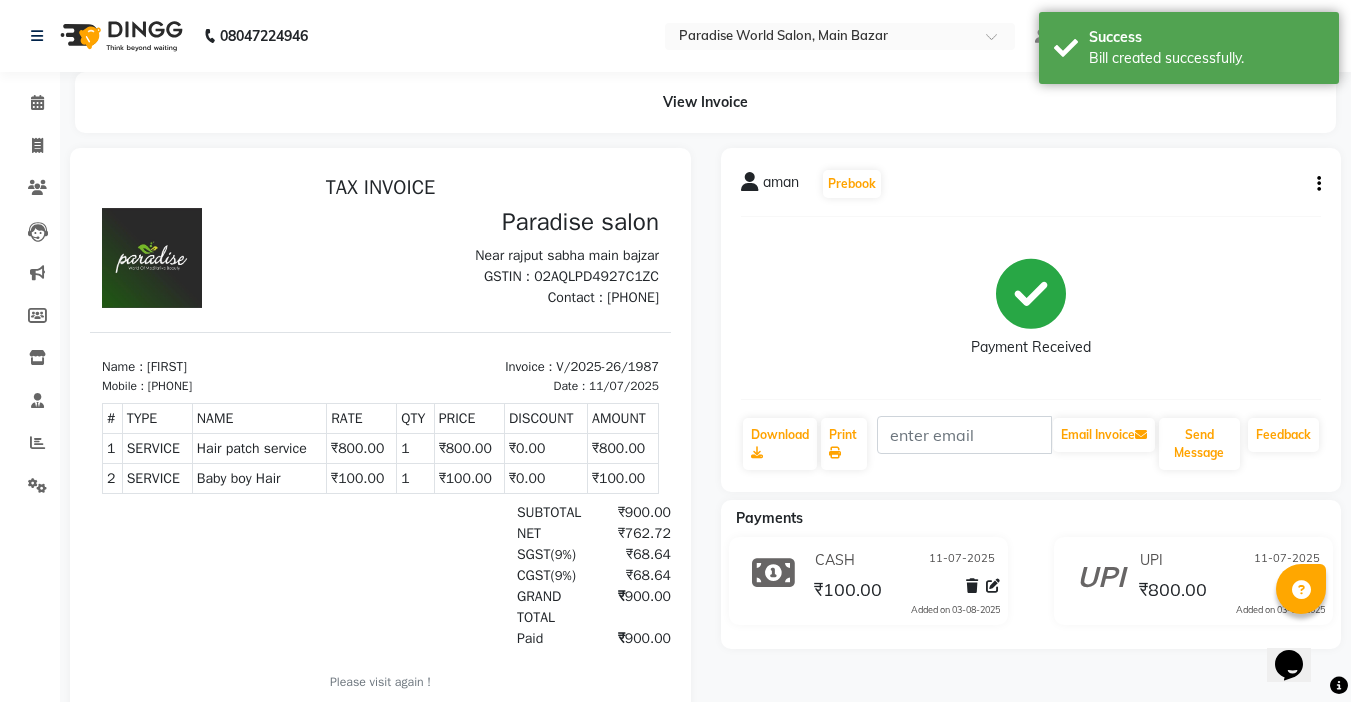 scroll, scrollTop: 0, scrollLeft: 0, axis: both 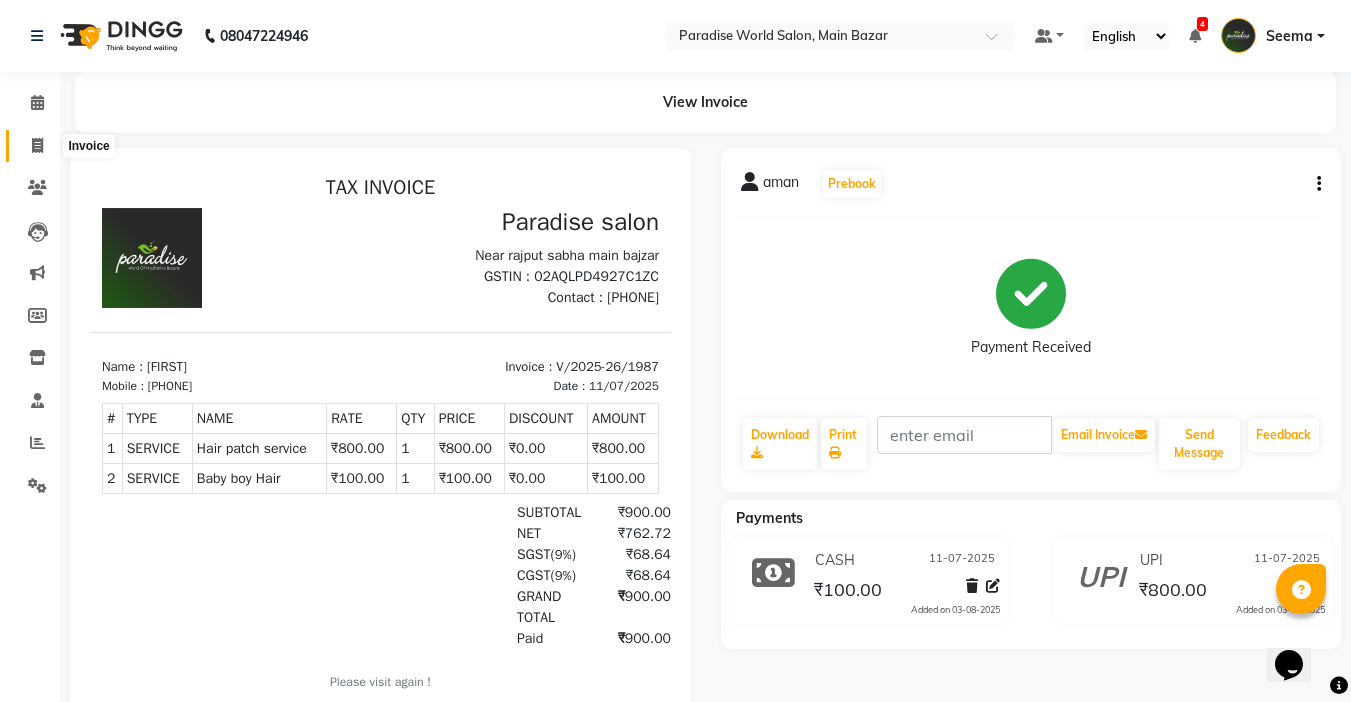 click 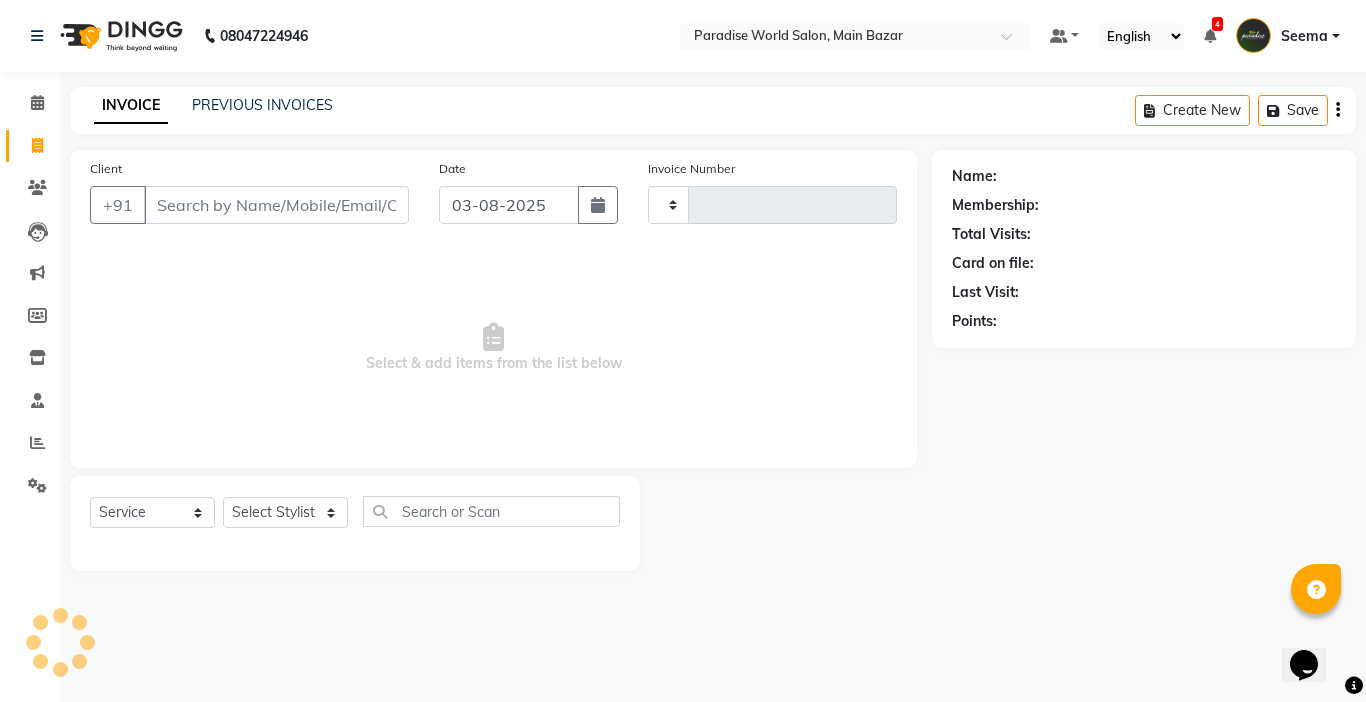 type on "1988" 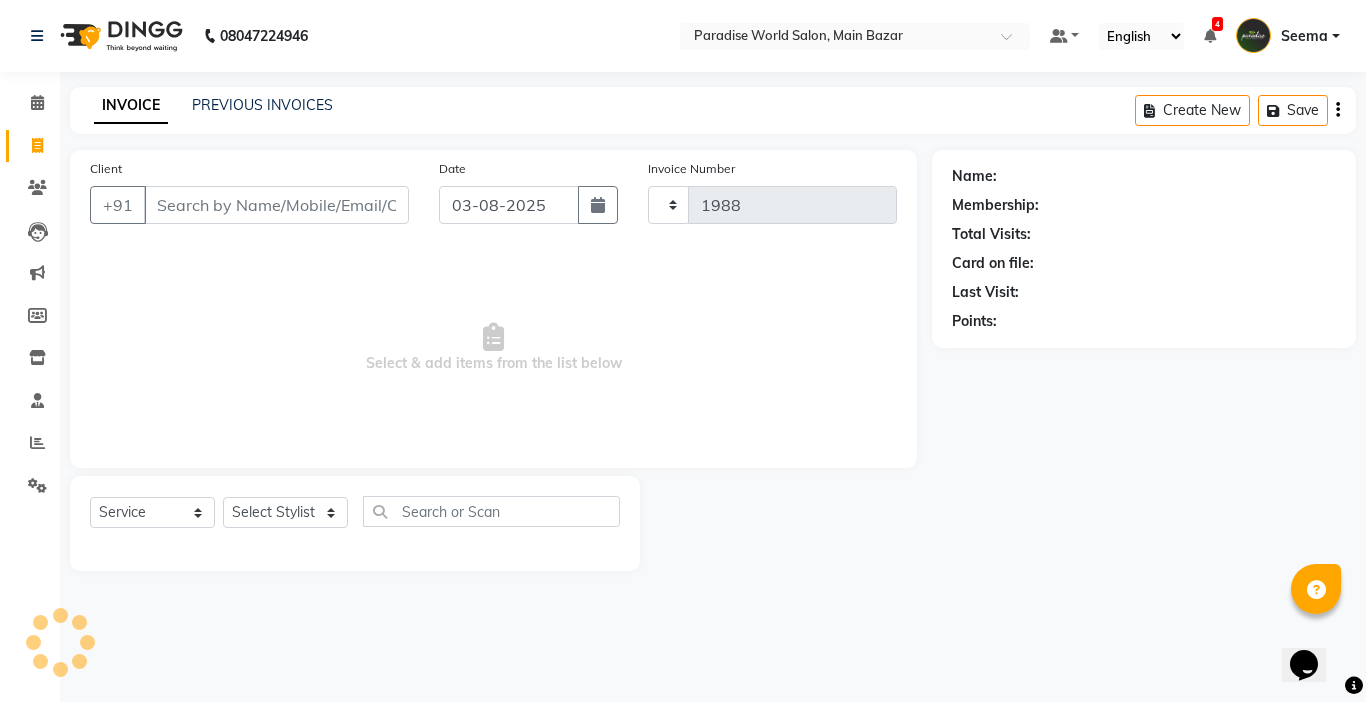 select on "4451" 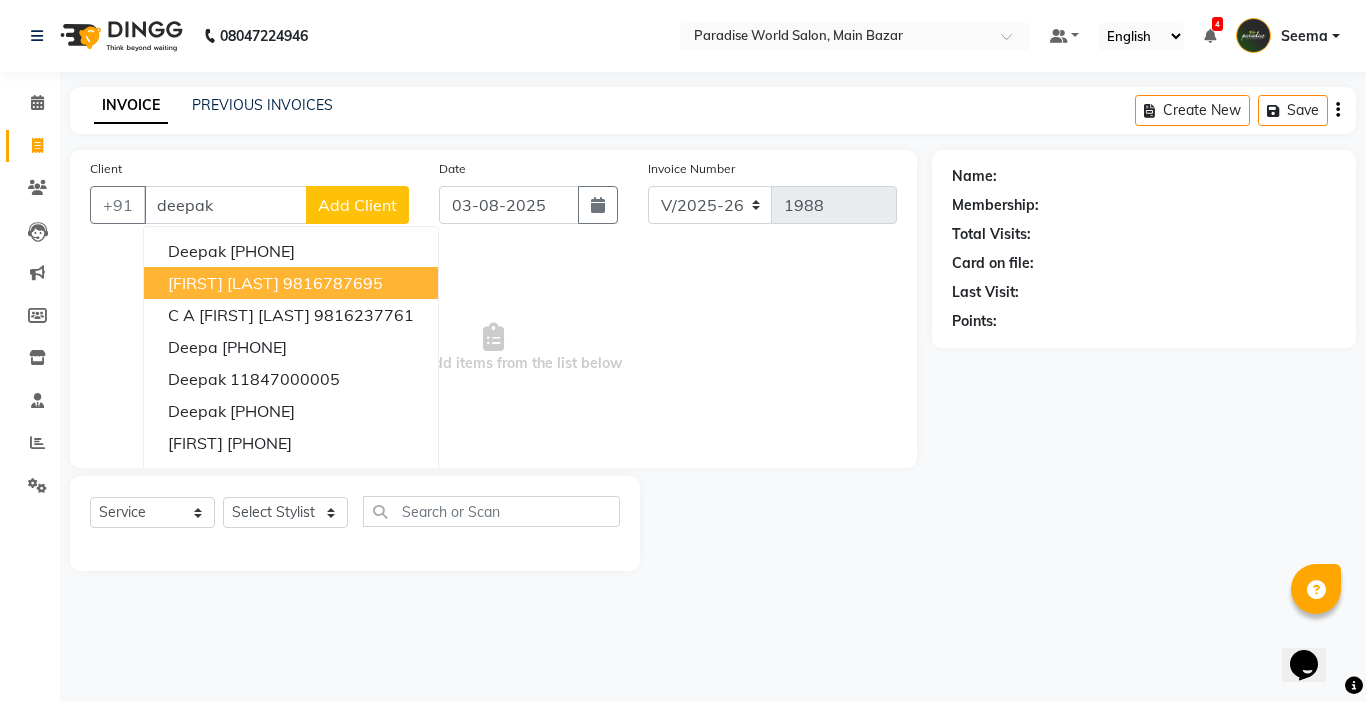 click on "9816787695" at bounding box center [333, 283] 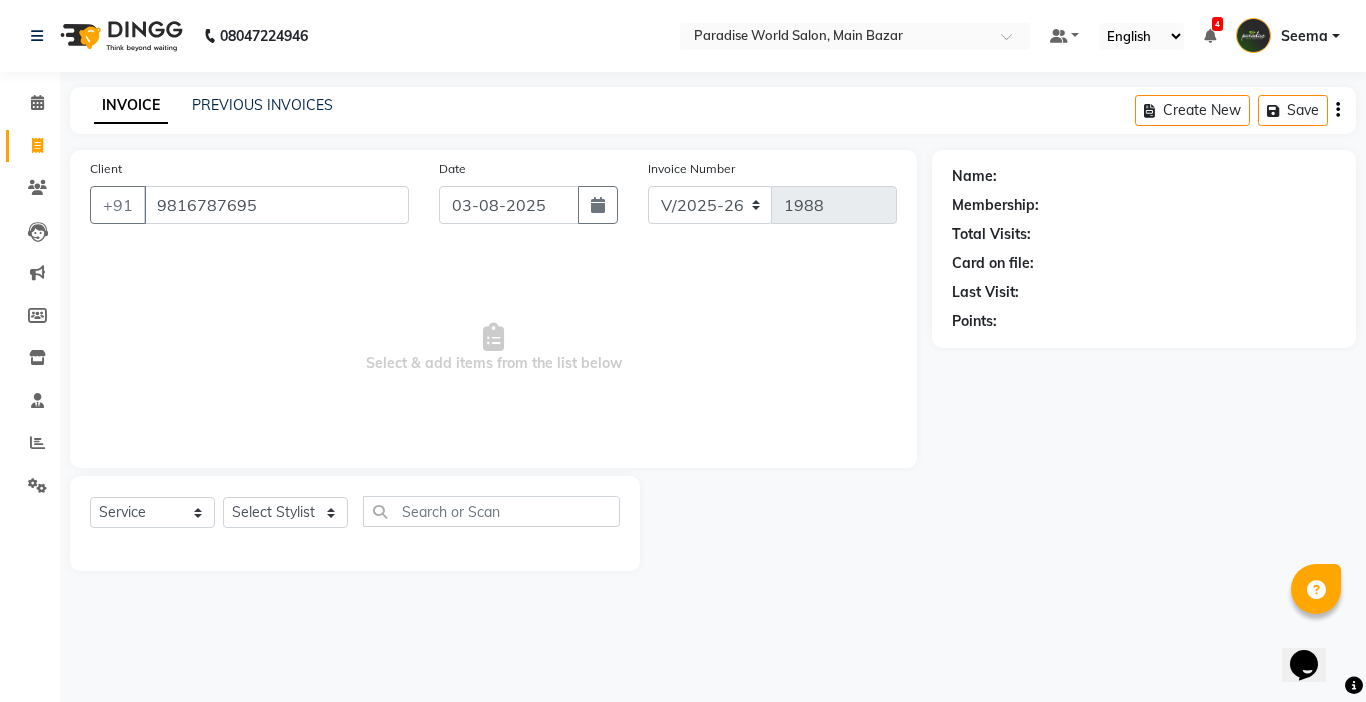 type on "9816787695" 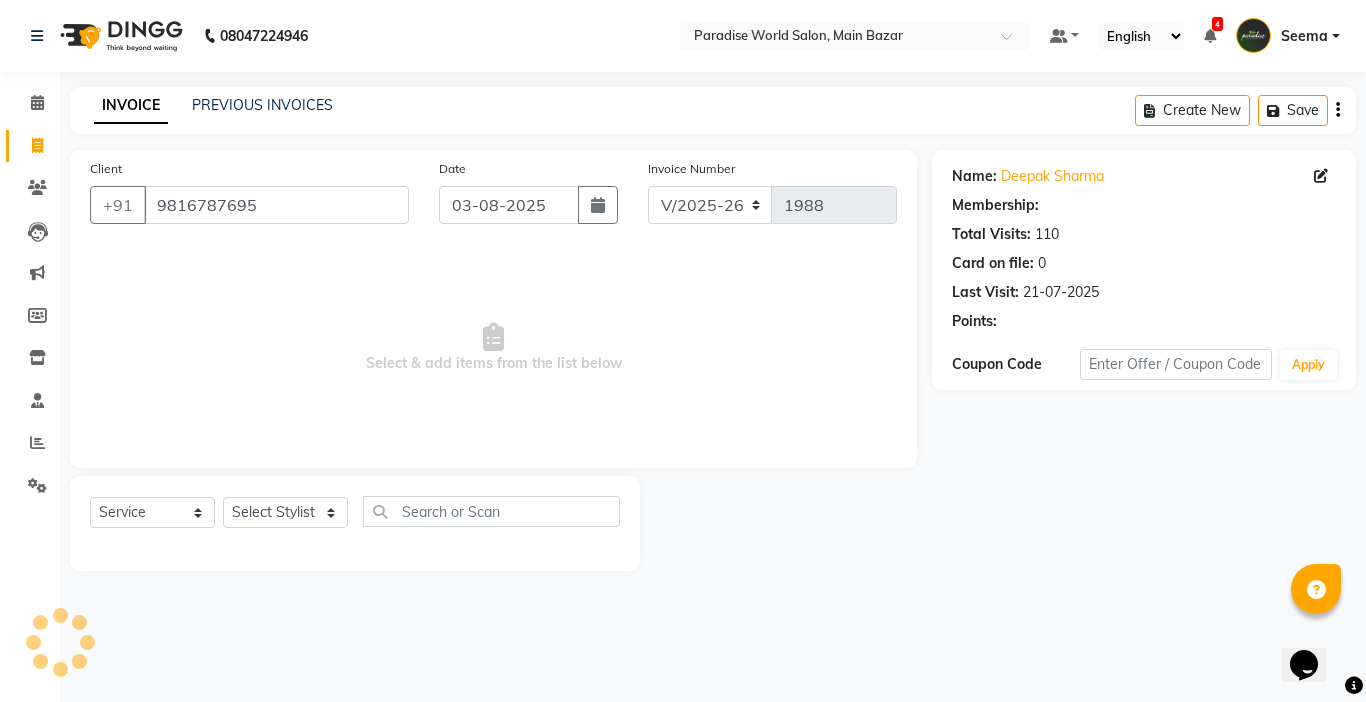 select on "1: Object" 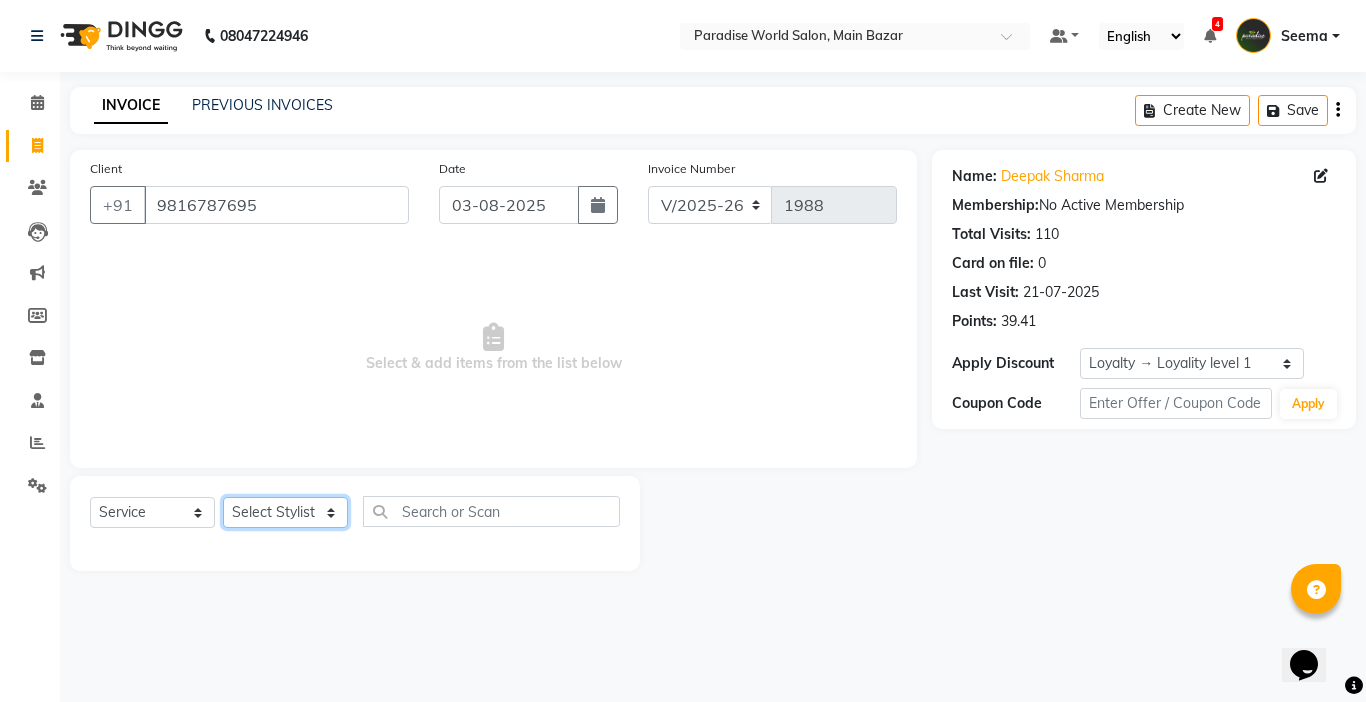 click on "Select Stylist Abby aman  Anil anku Bobby company Deepak Deepika Gourav Heena ishu Jagdeesh kanchan Love preet Maddy Manpreet student Meenu Naina Nikita Palak Palak Sharma Radika Rajneesh Student Seema Shagun Shifali - Student Shweta  Sujata Surinder Paul Vansh Vikas Vishal" 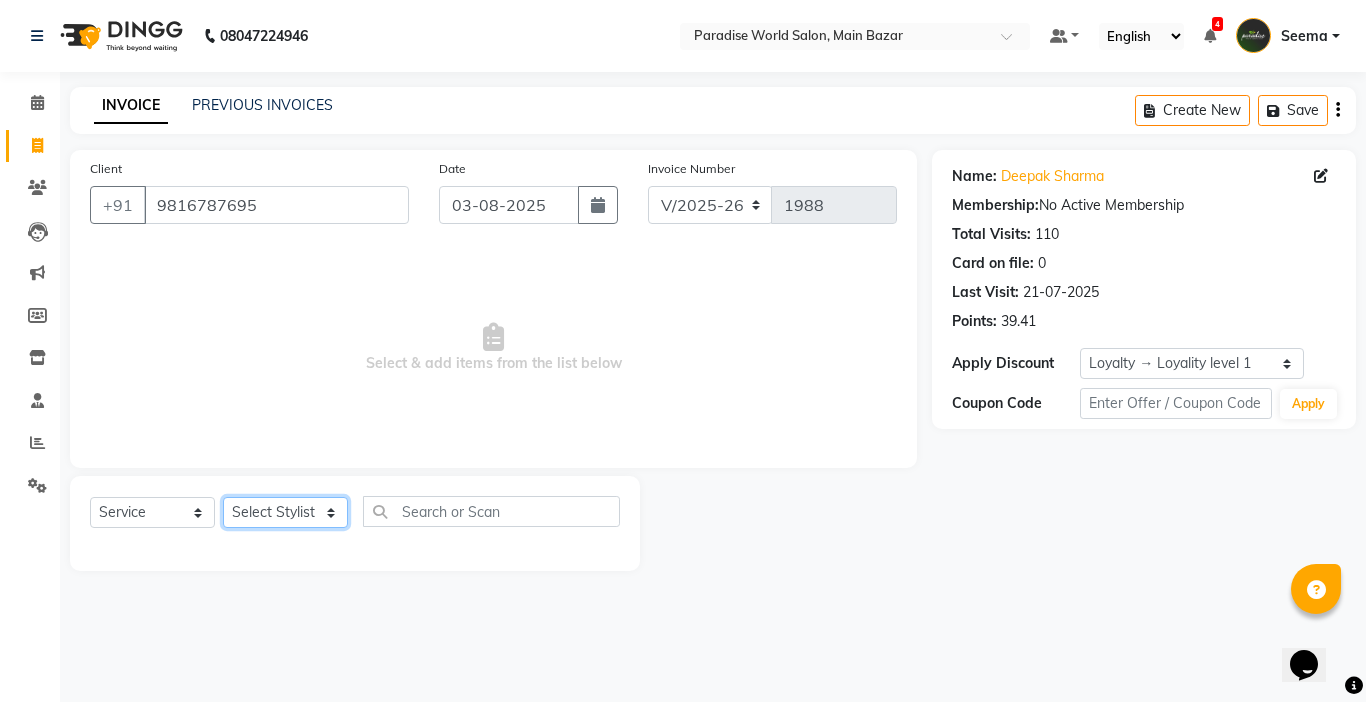 select on "24941" 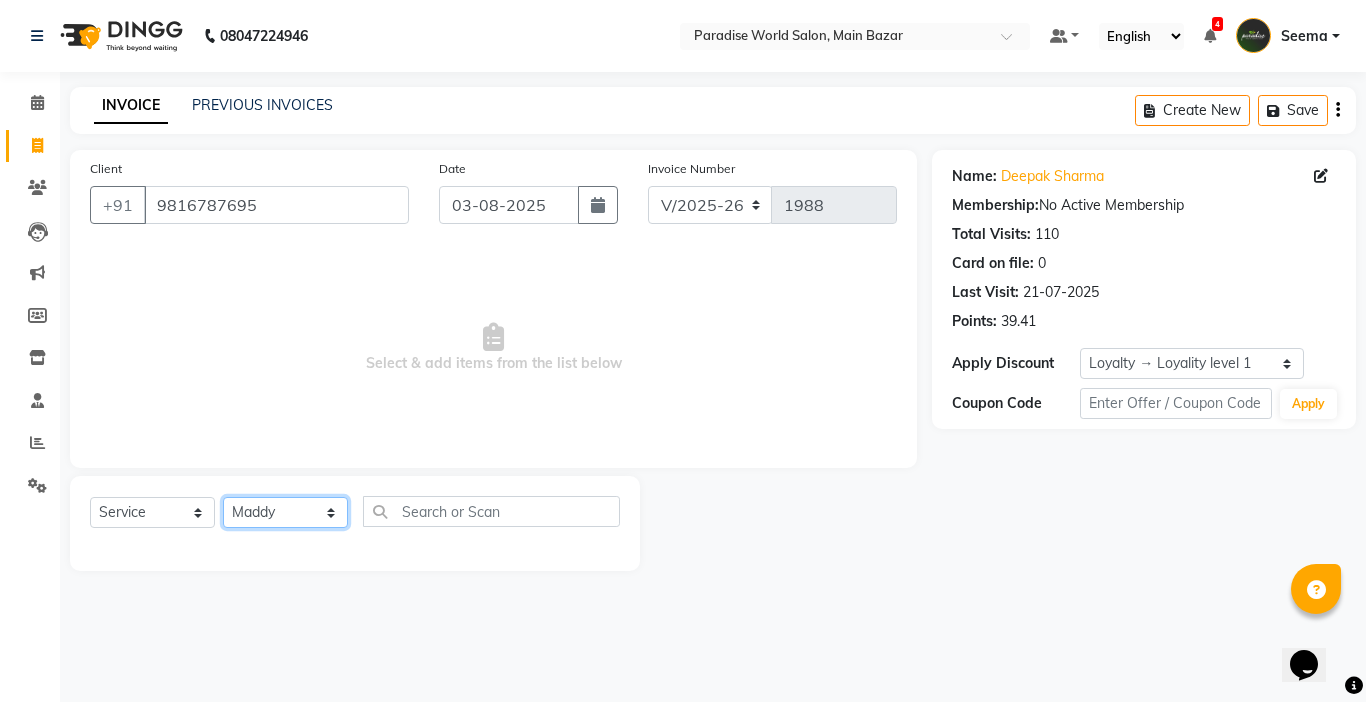 click on "Select Stylist Abby aman  Anil anku Bobby company Deepak Deepika Gourav Heena ishu Jagdeesh kanchan Love preet Maddy Manpreet student Meenu Naina Nikita Palak Palak Sharma Radika Rajneesh Student Seema Shagun Shifali - Student Shweta  Sujata Surinder Paul Vansh Vikas Vishal" 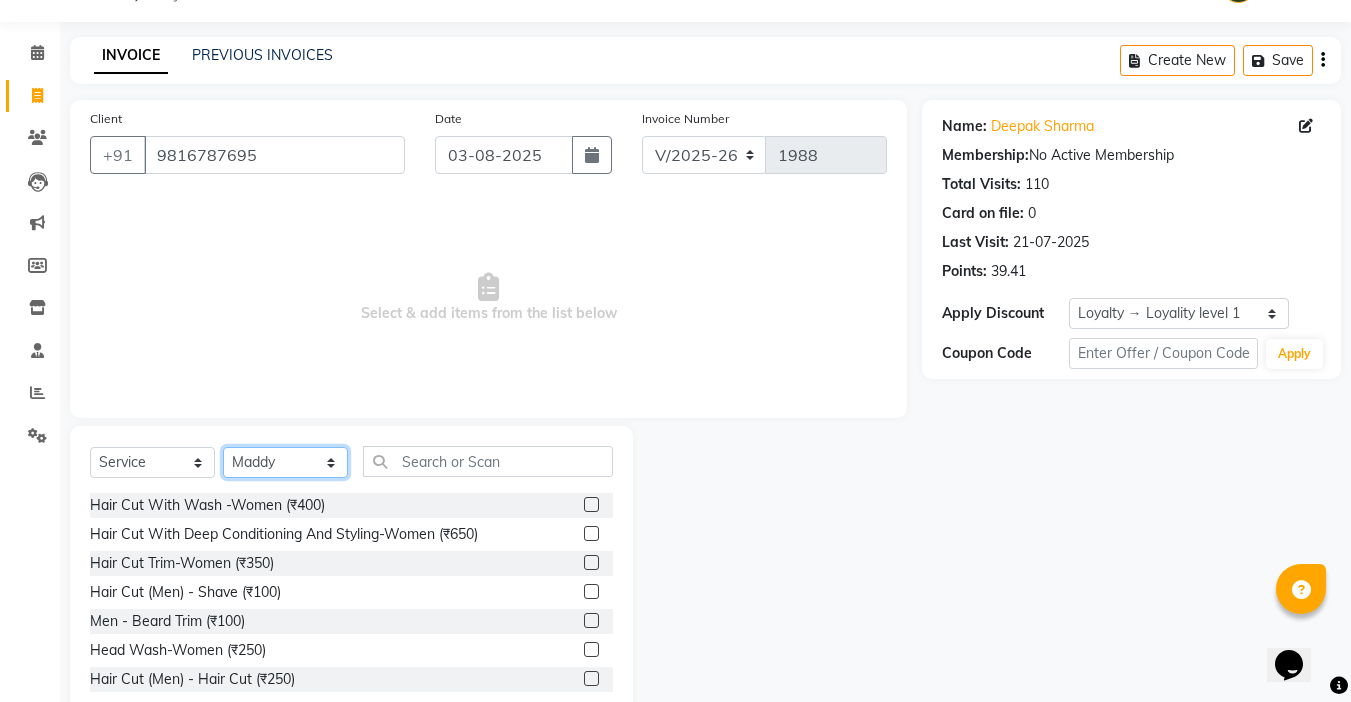 scroll, scrollTop: 99, scrollLeft: 0, axis: vertical 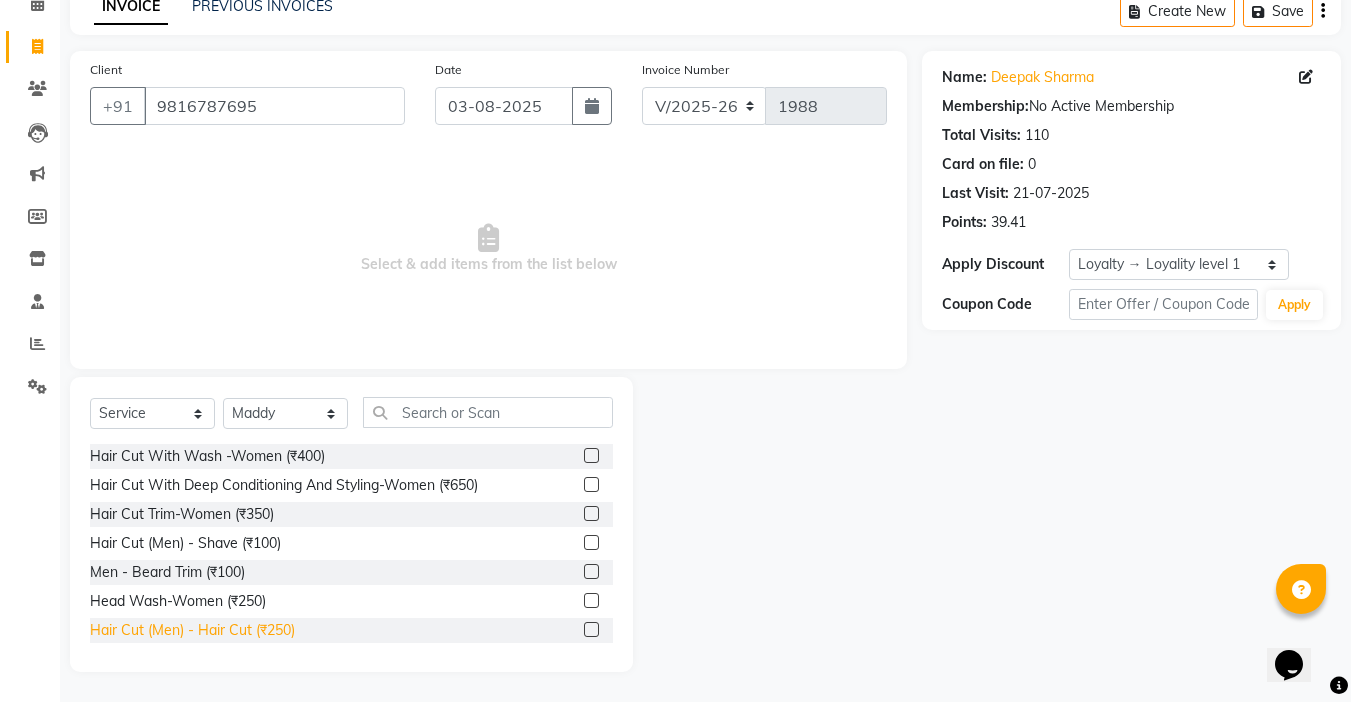 click on "Hair Cut  (Men)  -  Hair Cut (₹250)" 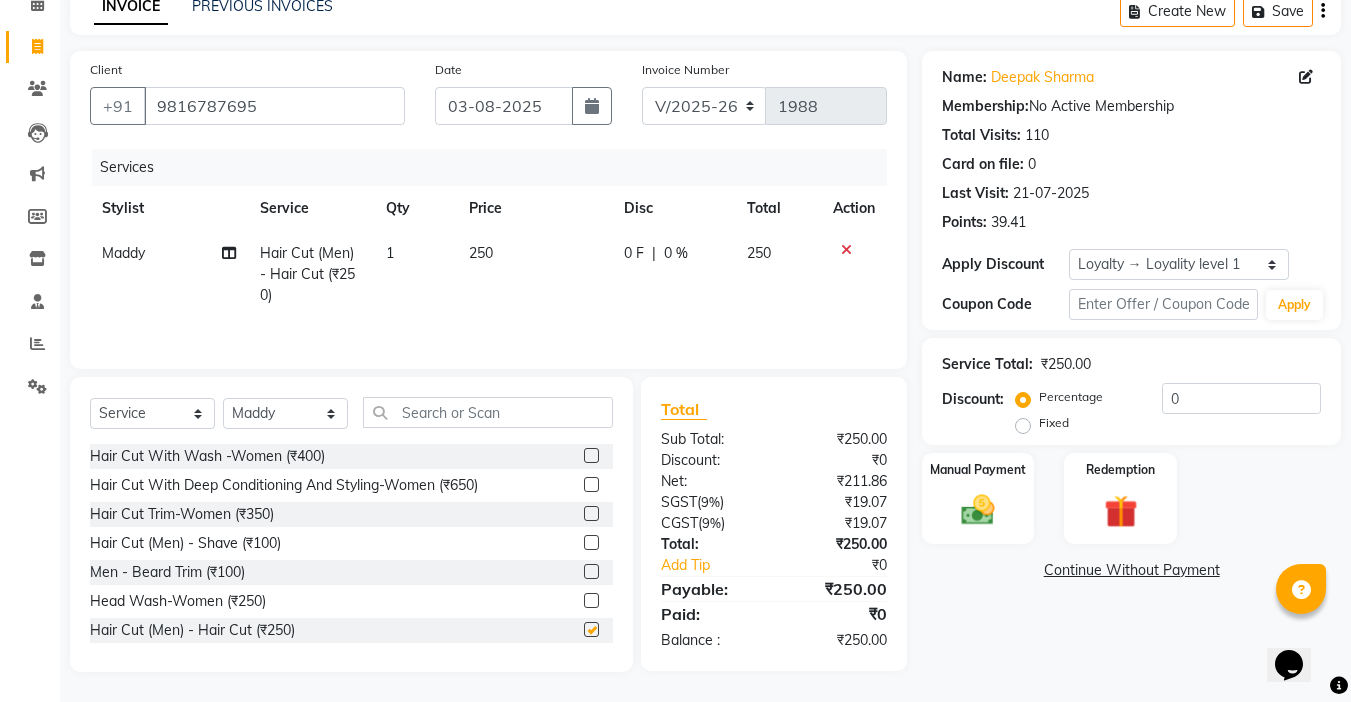 checkbox on "false" 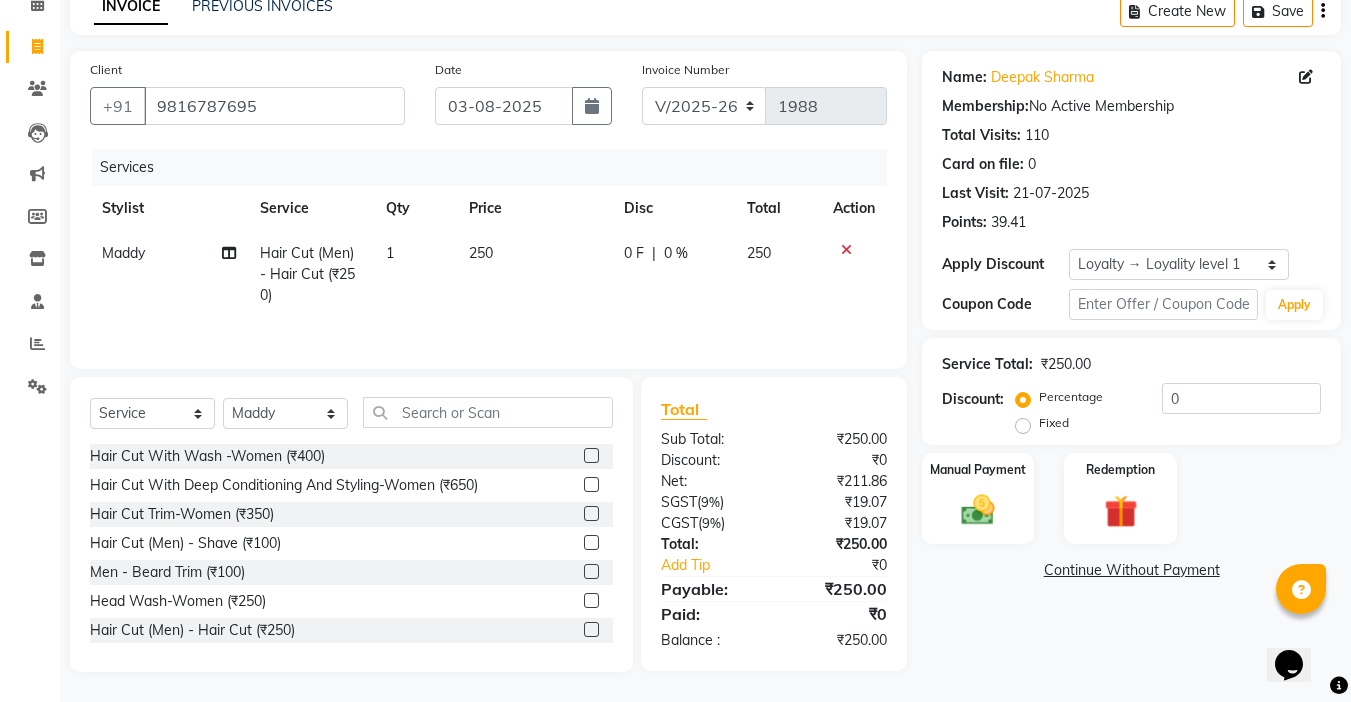 click 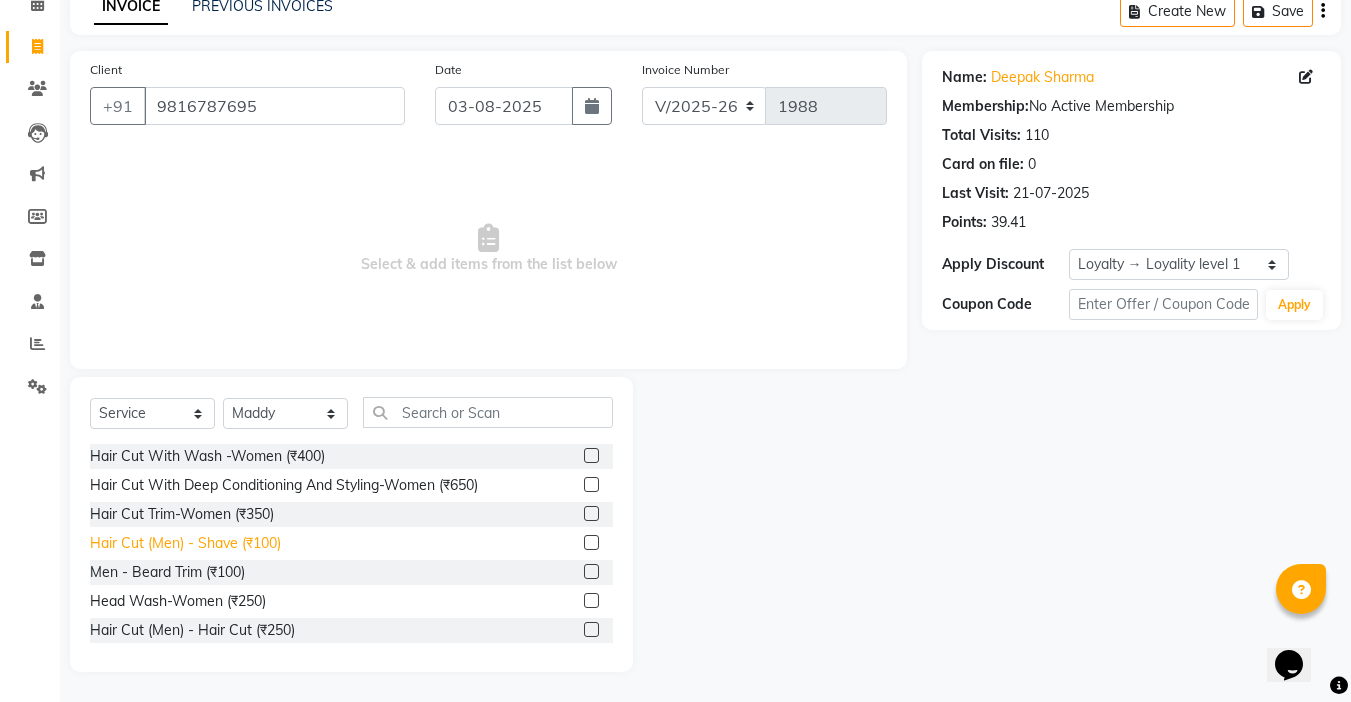 click on "Hair Cut  (Men)  -  Shave (₹100)" 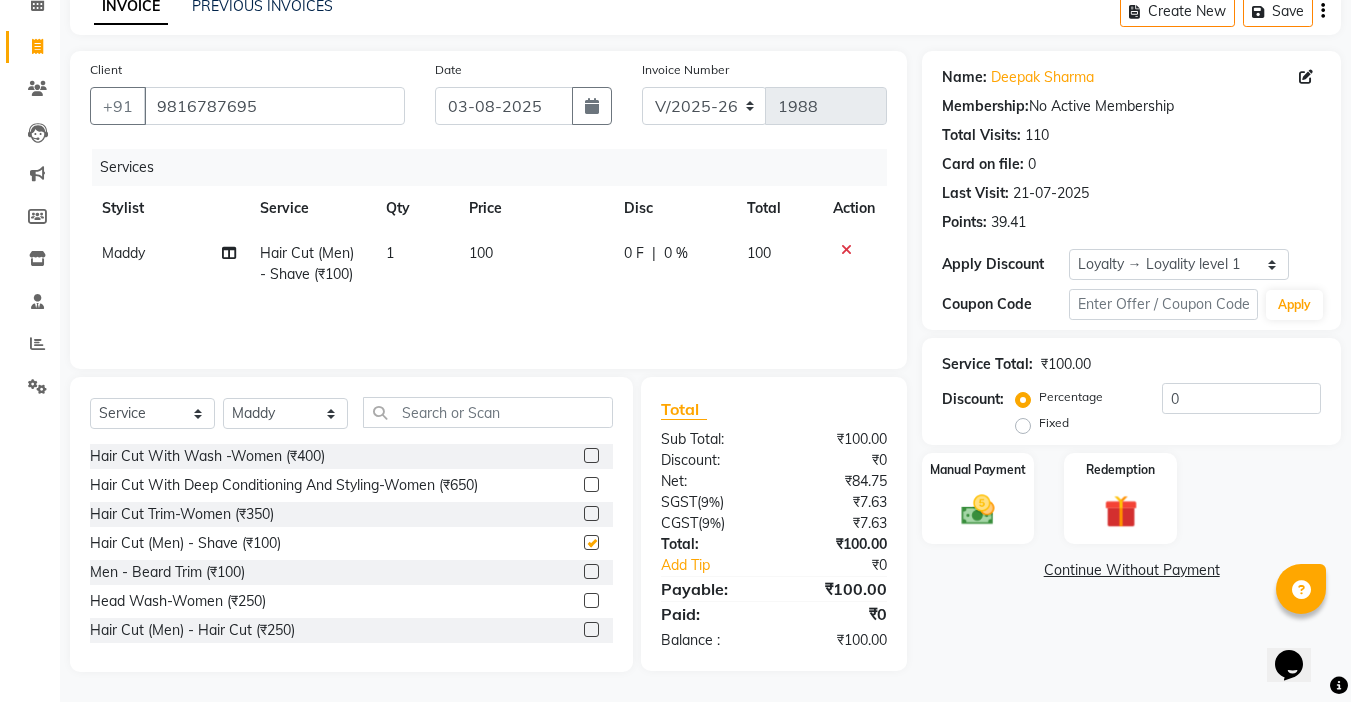 checkbox on "false" 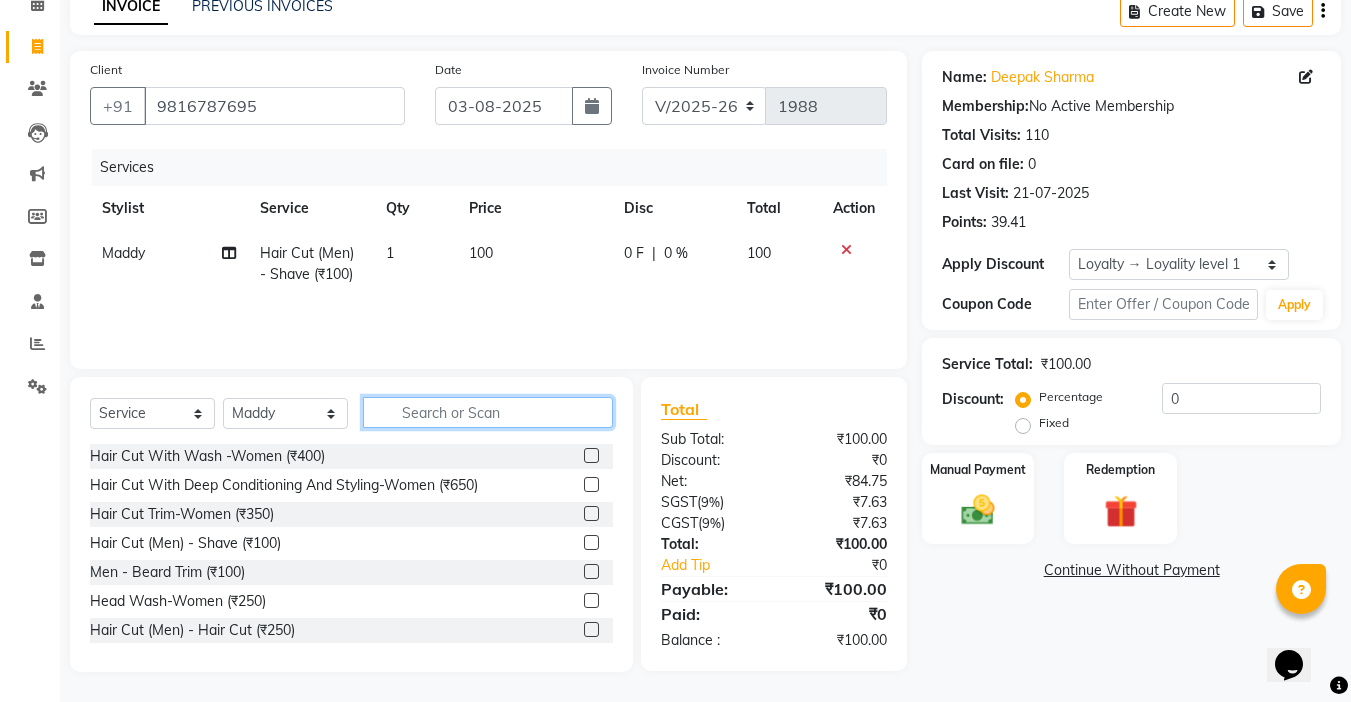 click 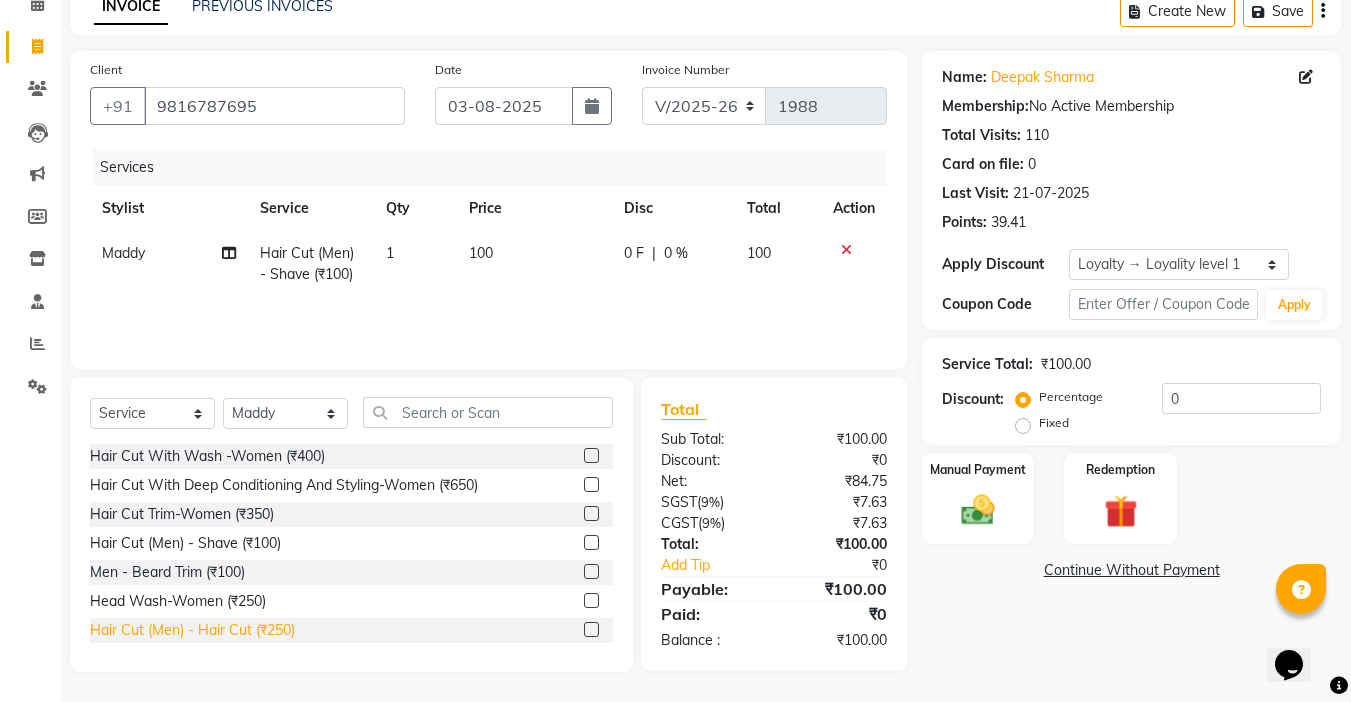 click on "Hair Cut  (Men)  -  Hair Cut (₹250)" 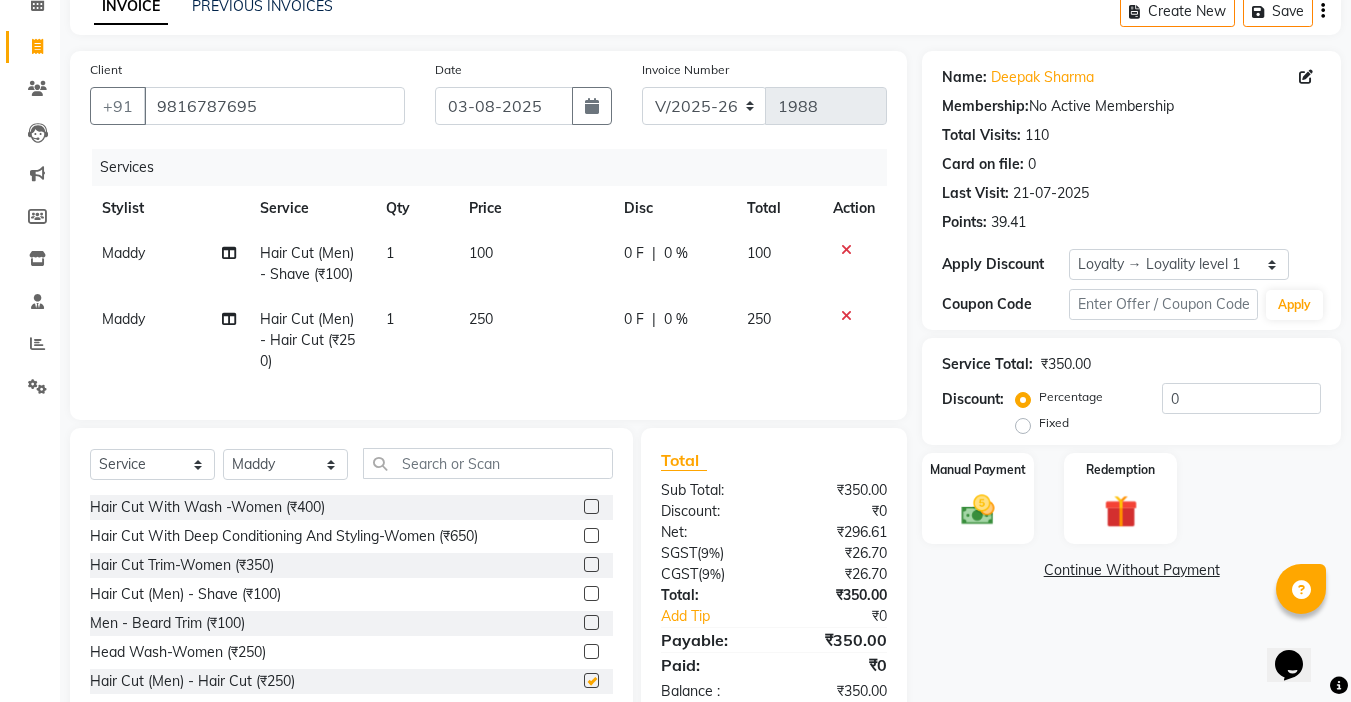 checkbox on "false" 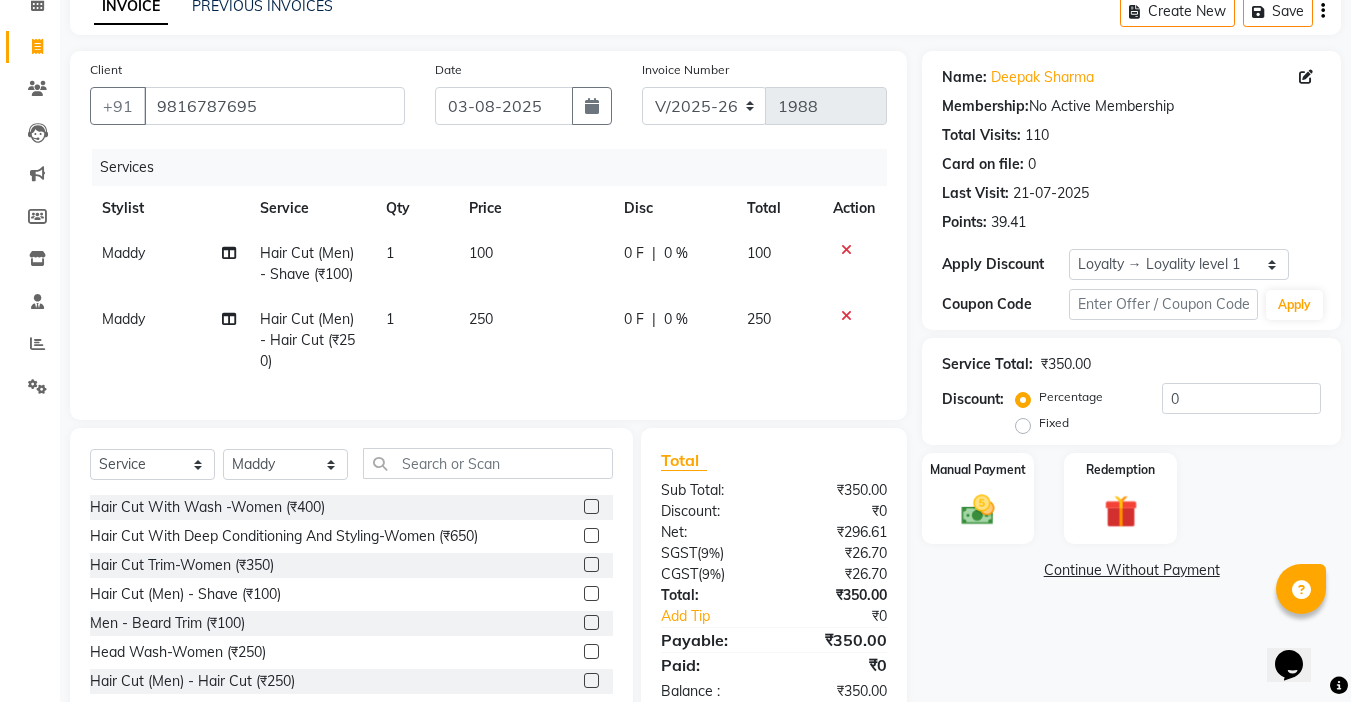 click on "250" 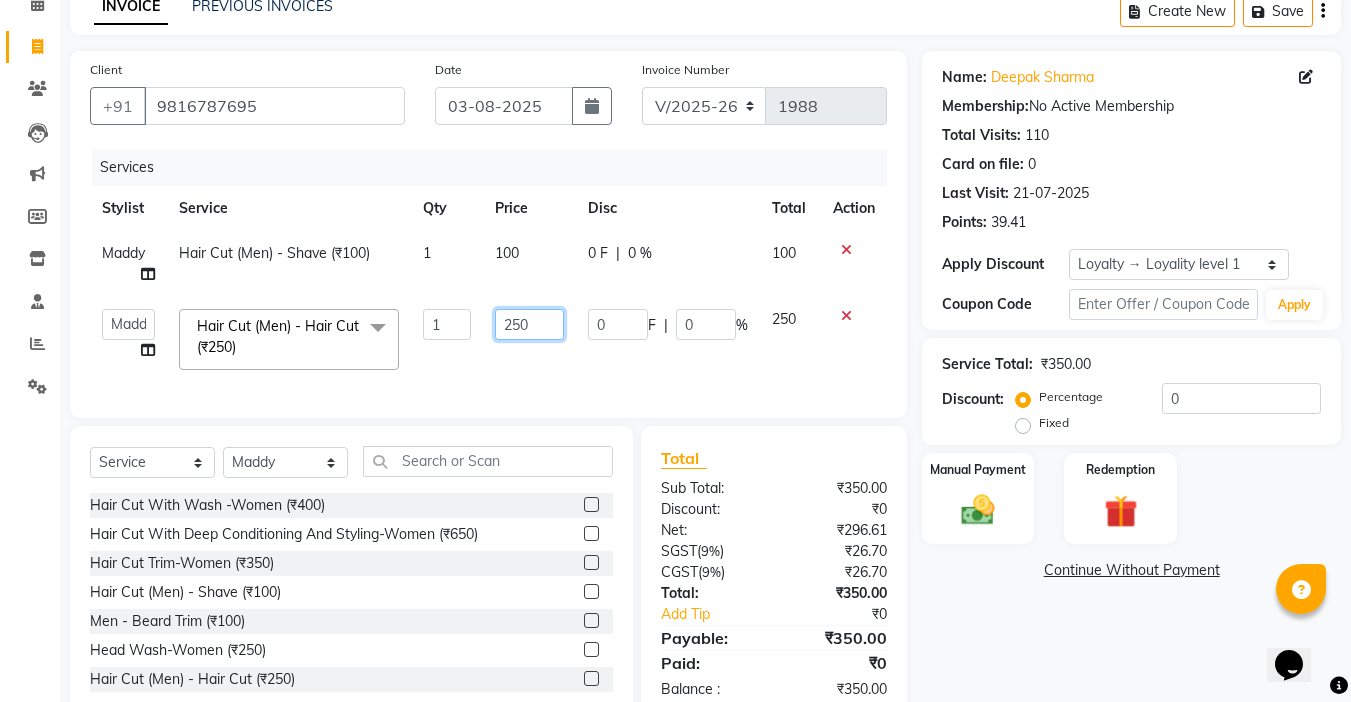 click on "250" 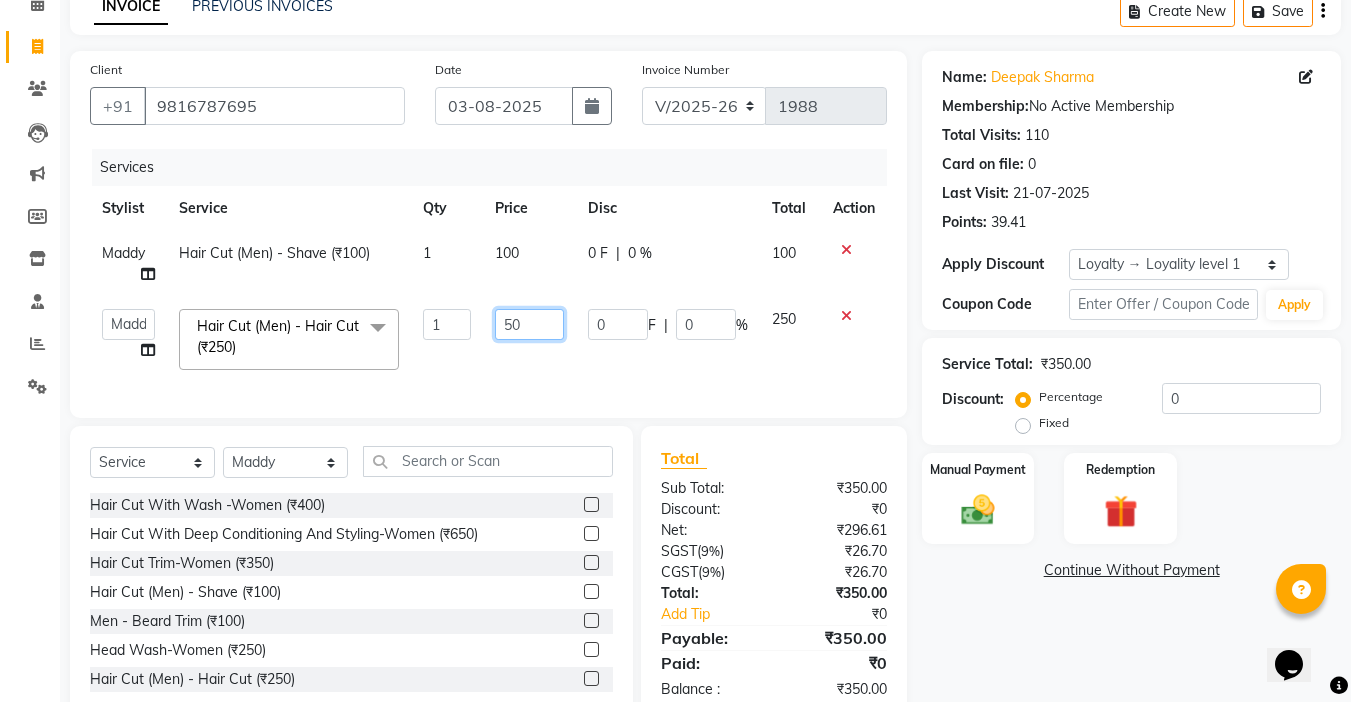 type on "150" 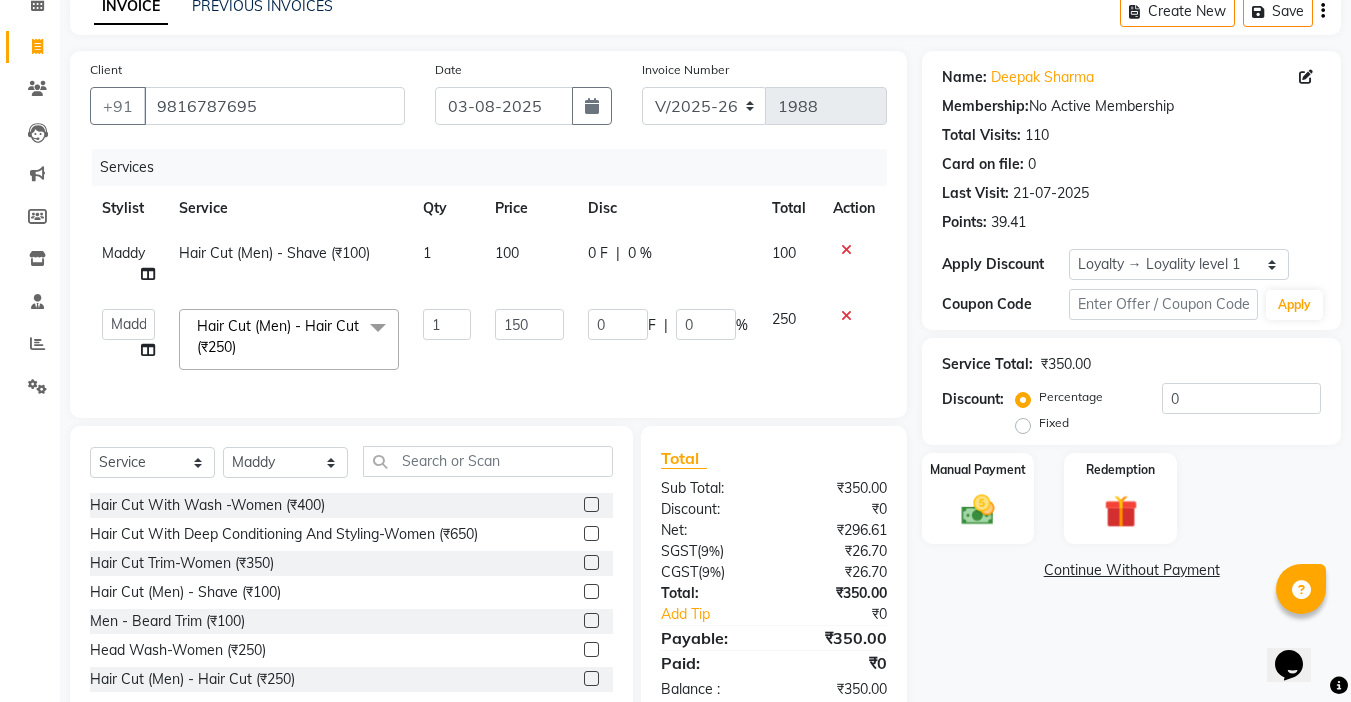 click on "150" 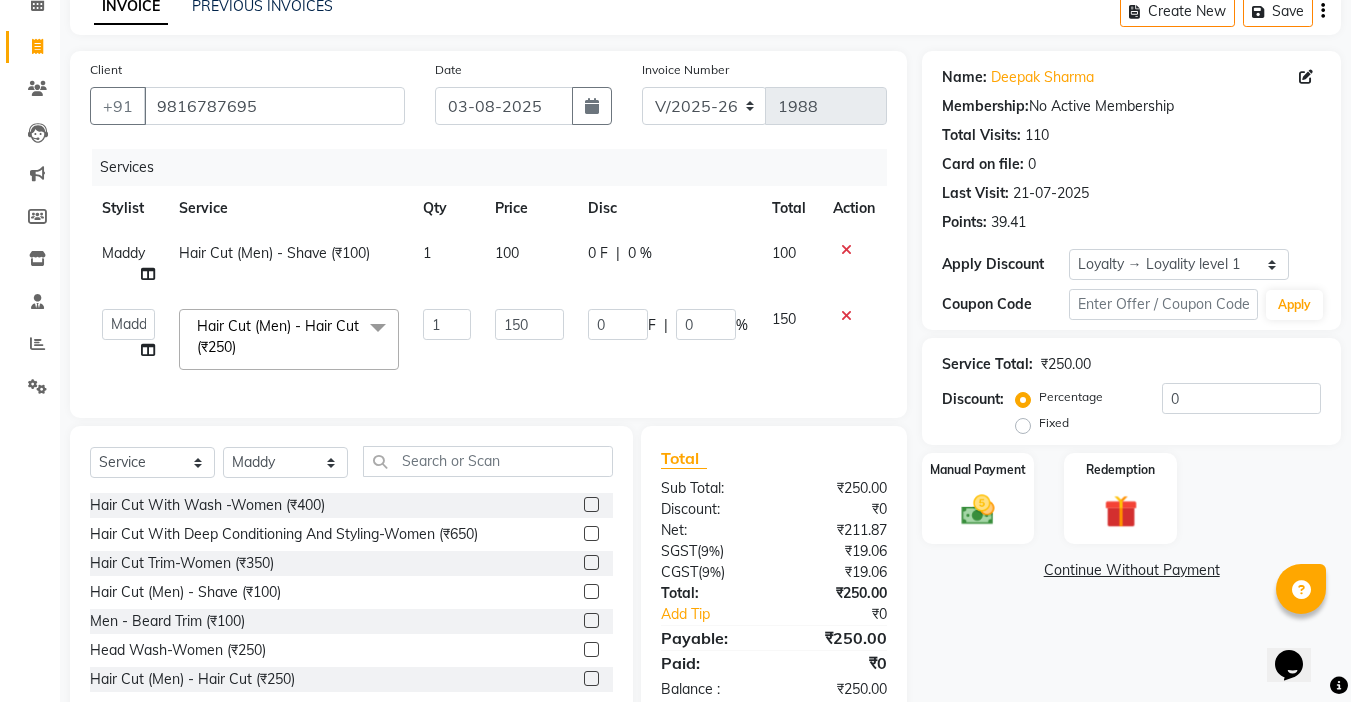 click on "Date 03-08-2025" 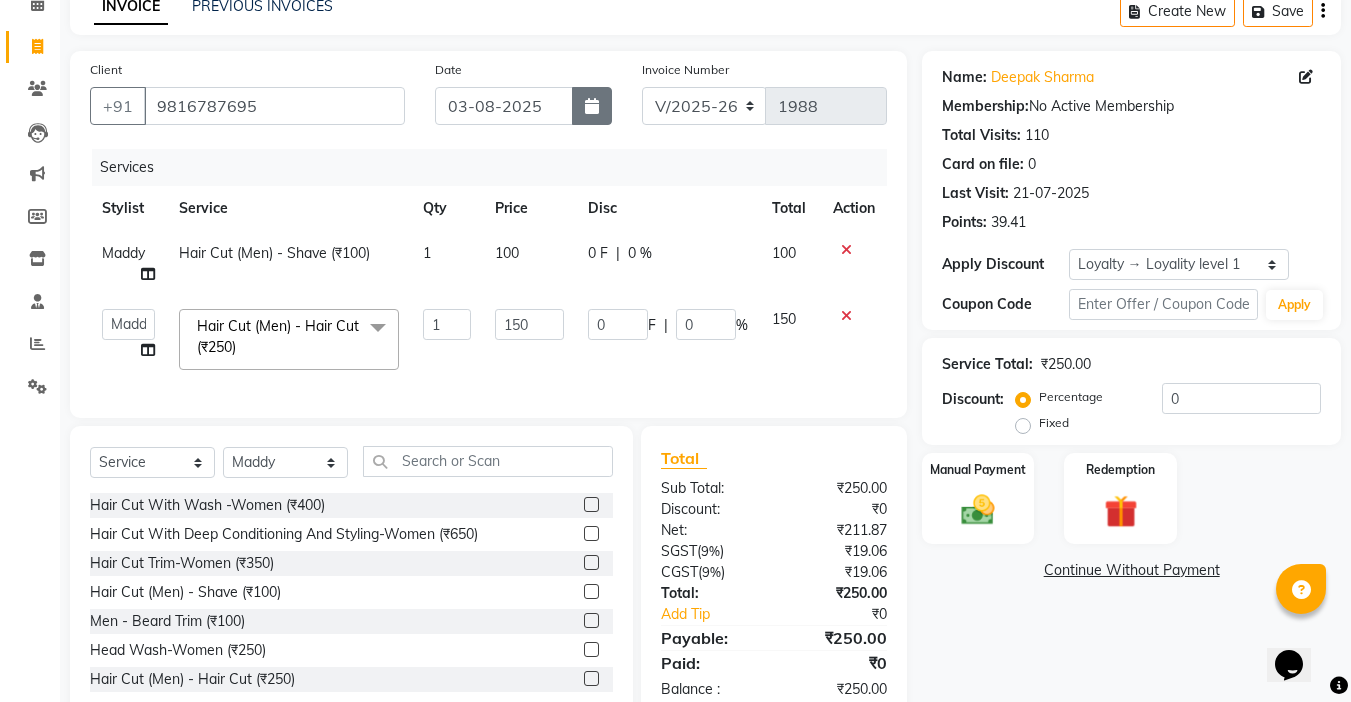 click 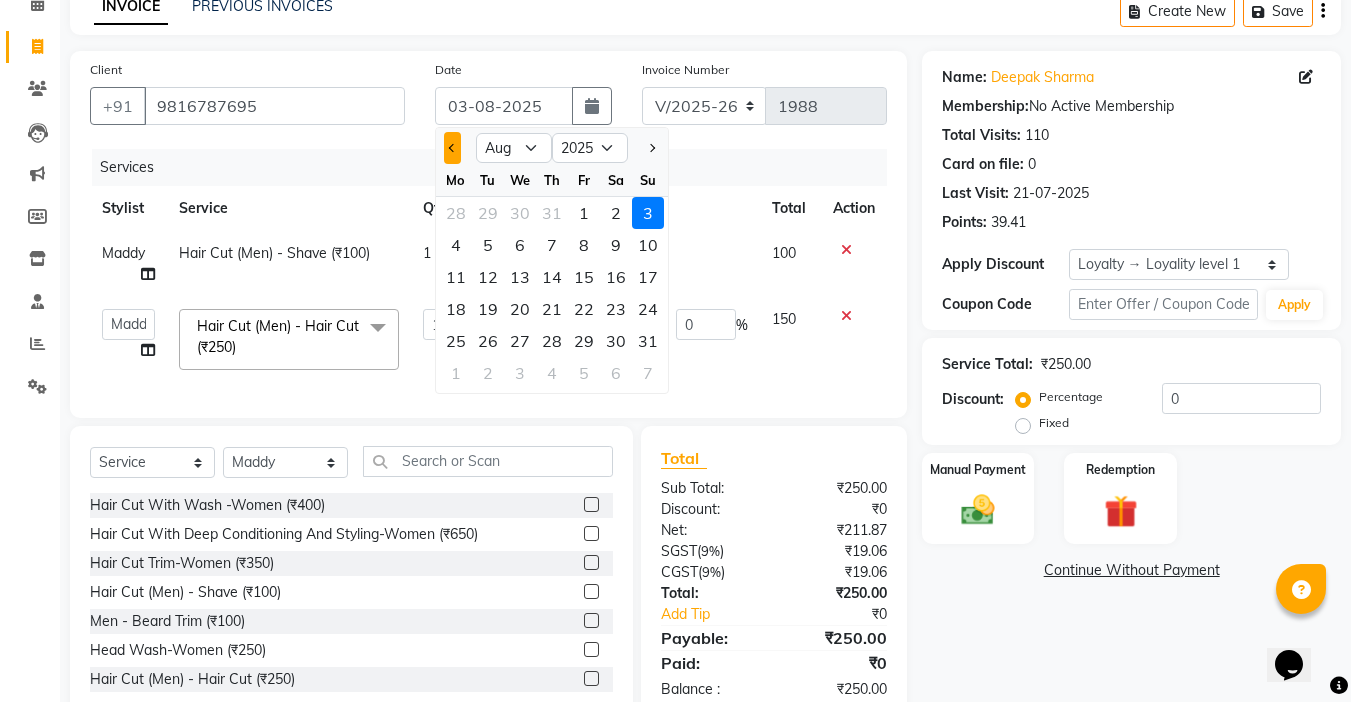 click 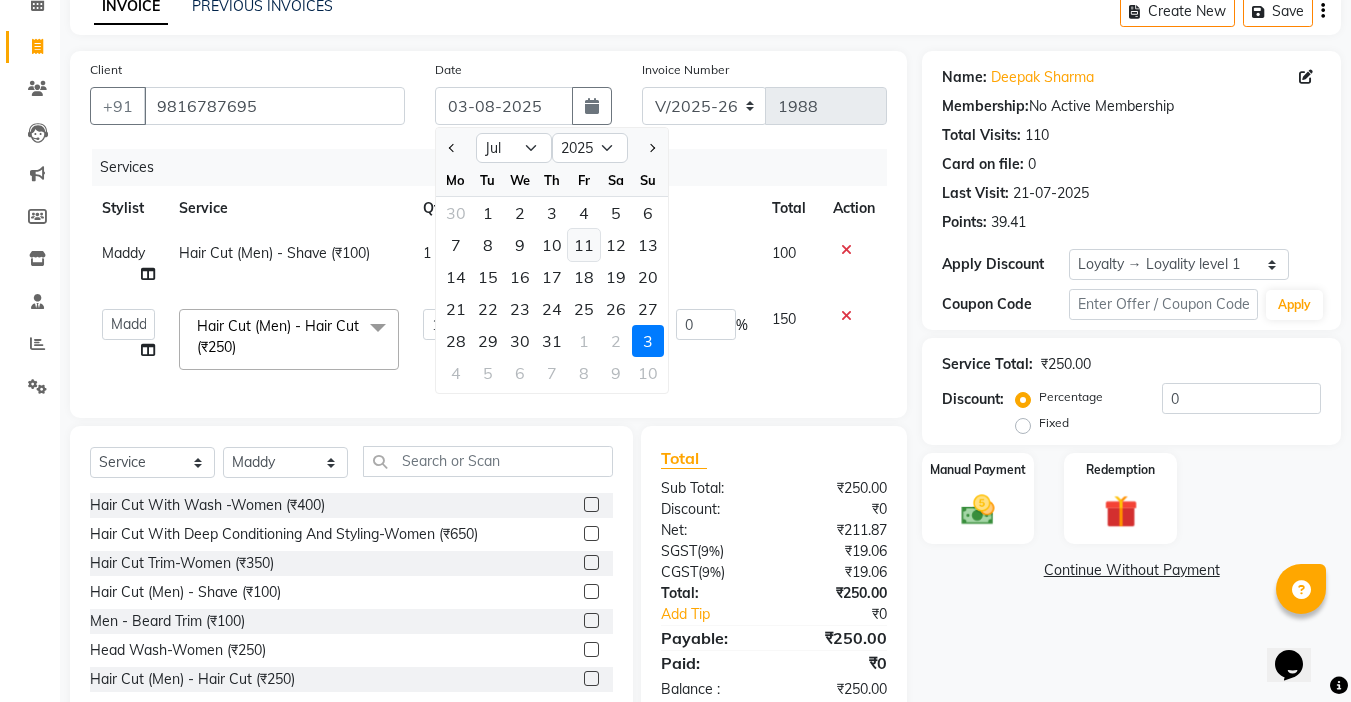 click on "11" 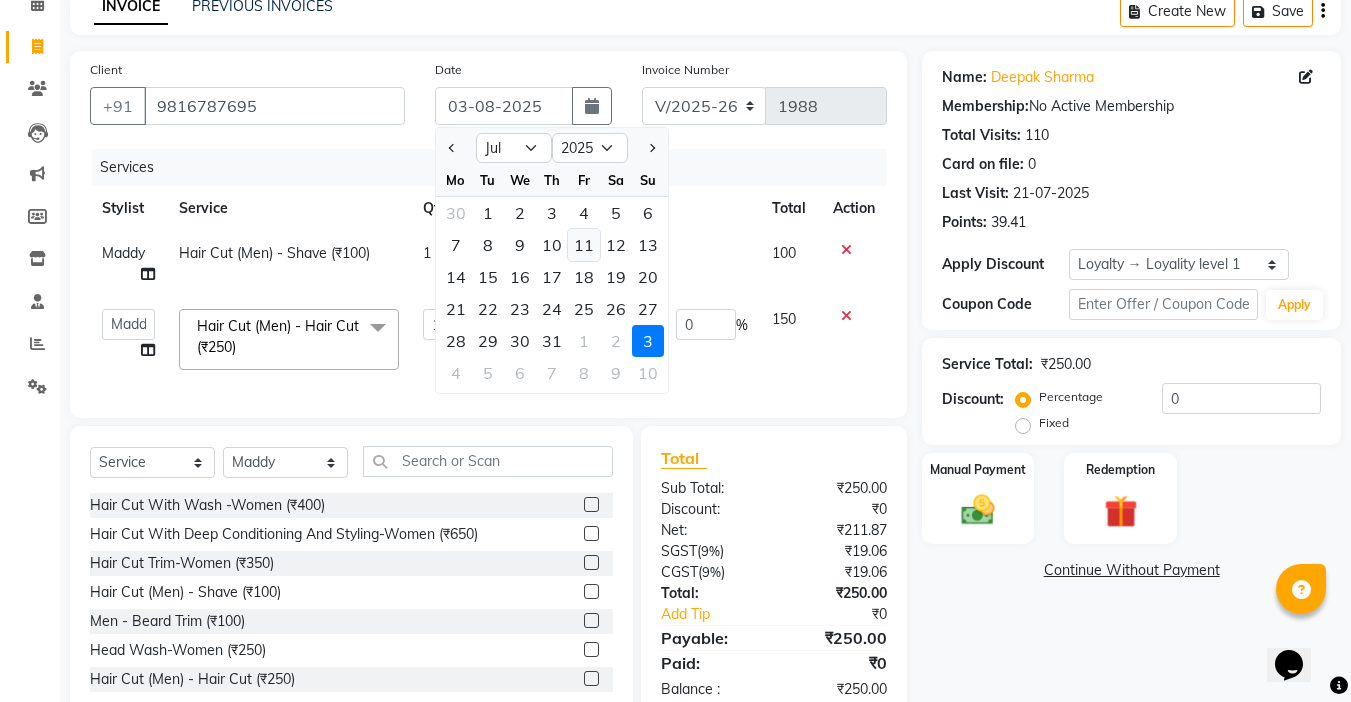 type on "11-07-2025" 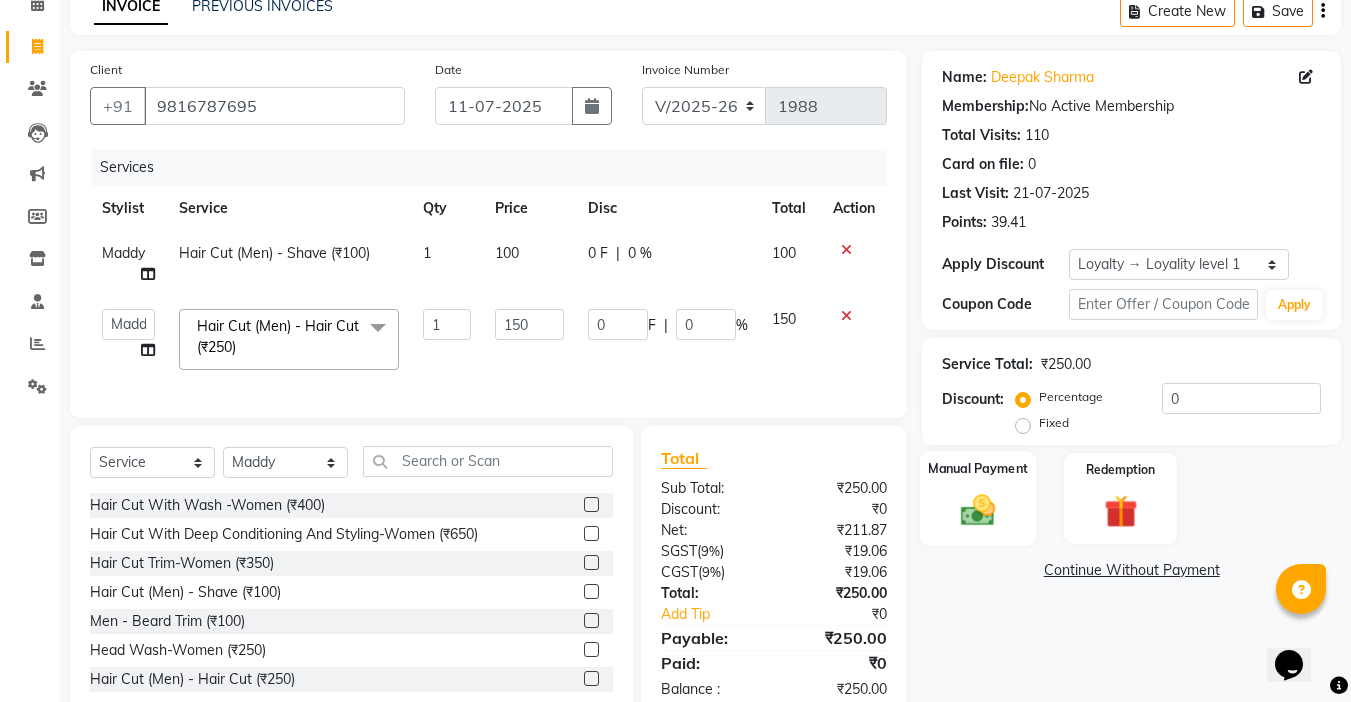 click on "Manual Payment" 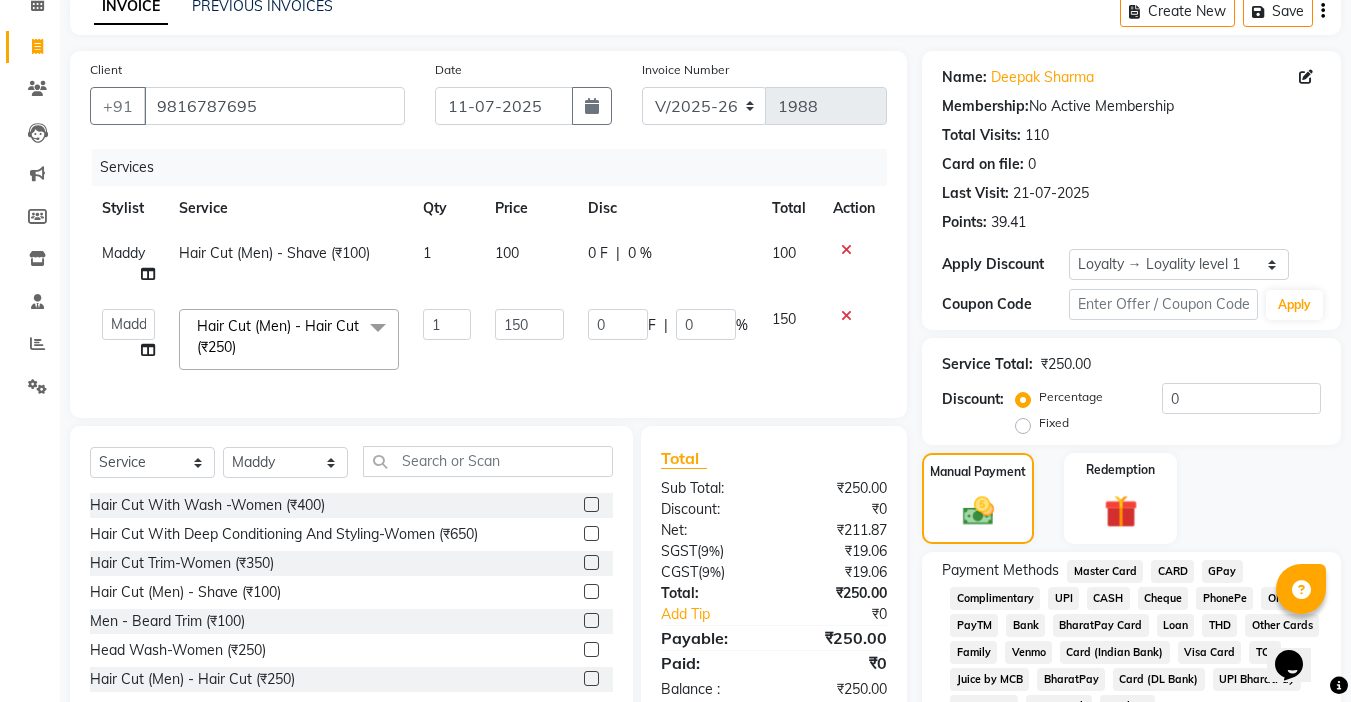click on "CASH" 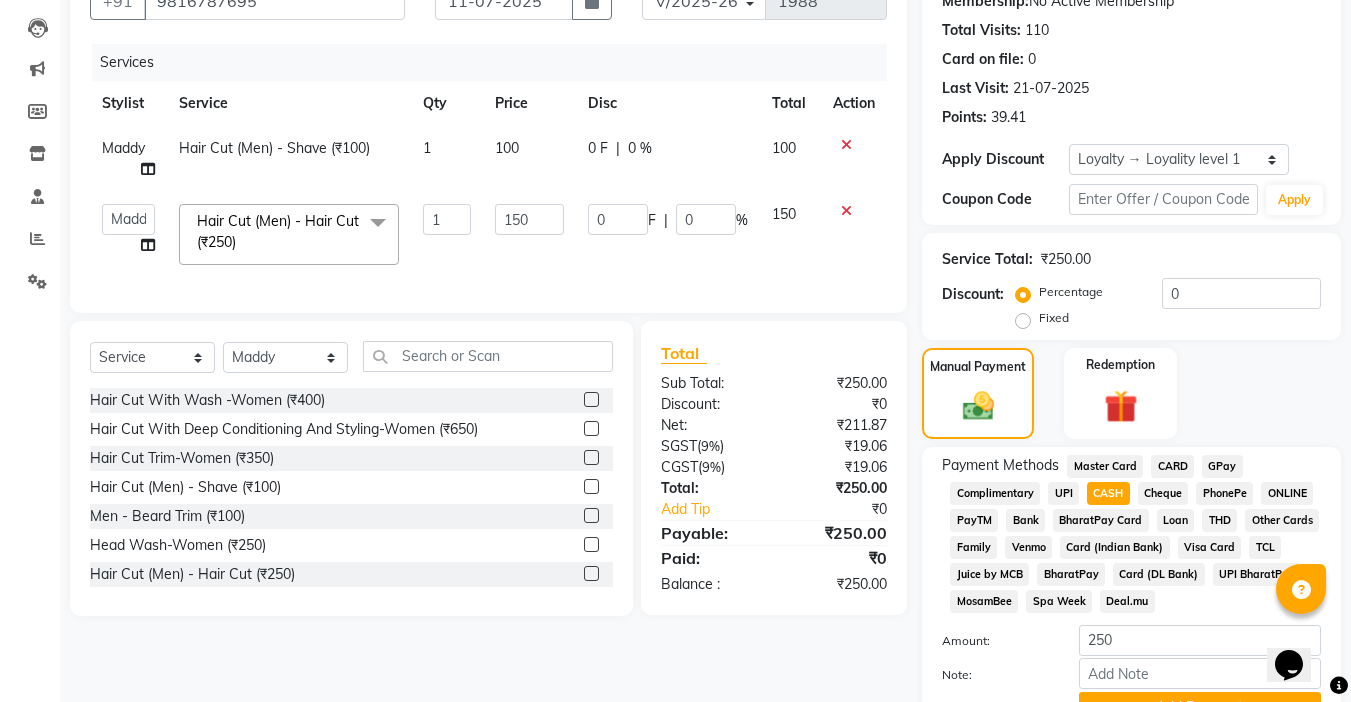scroll, scrollTop: 304, scrollLeft: 0, axis: vertical 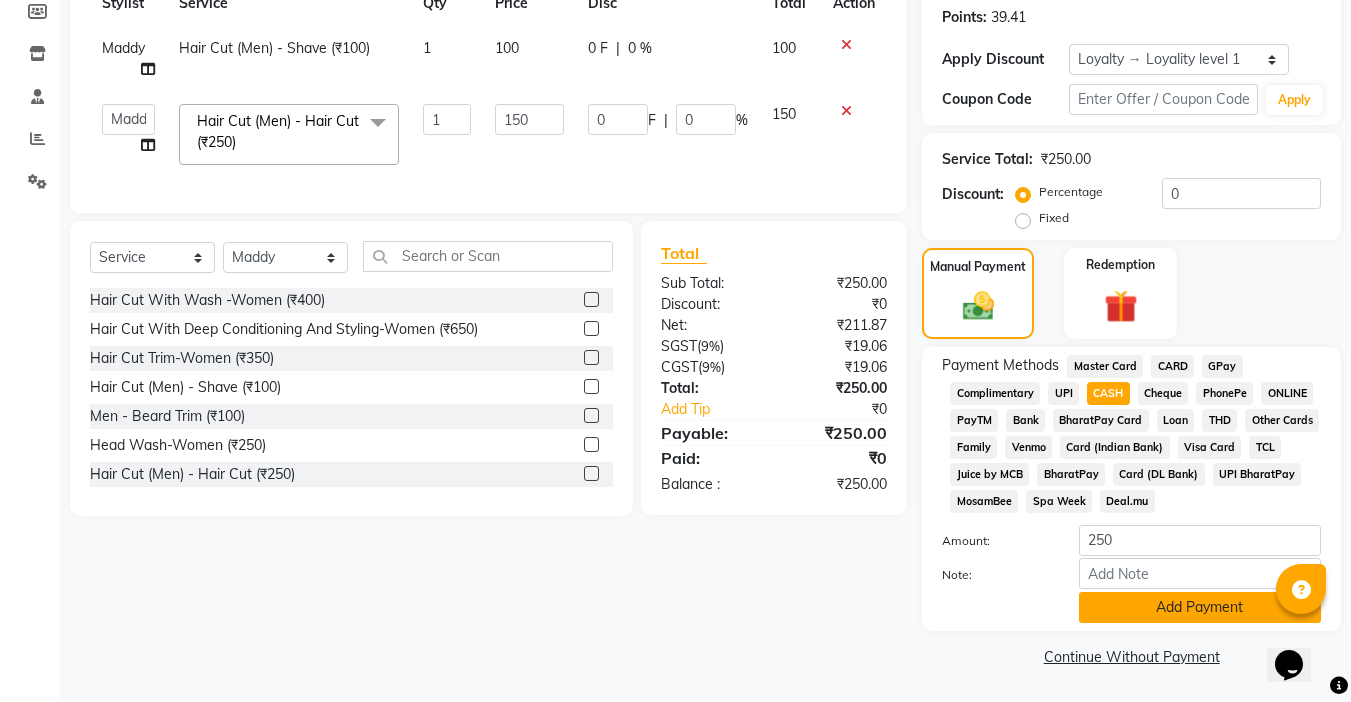 click on "Add Payment" 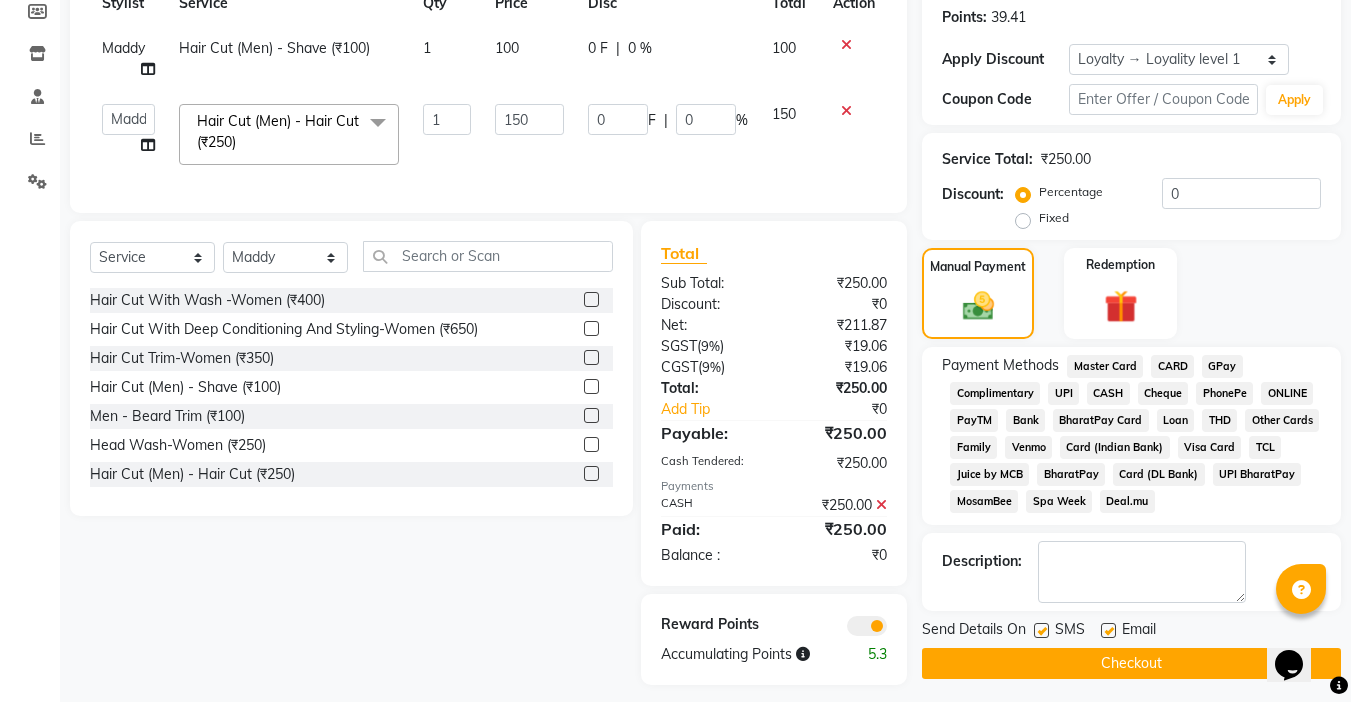 click 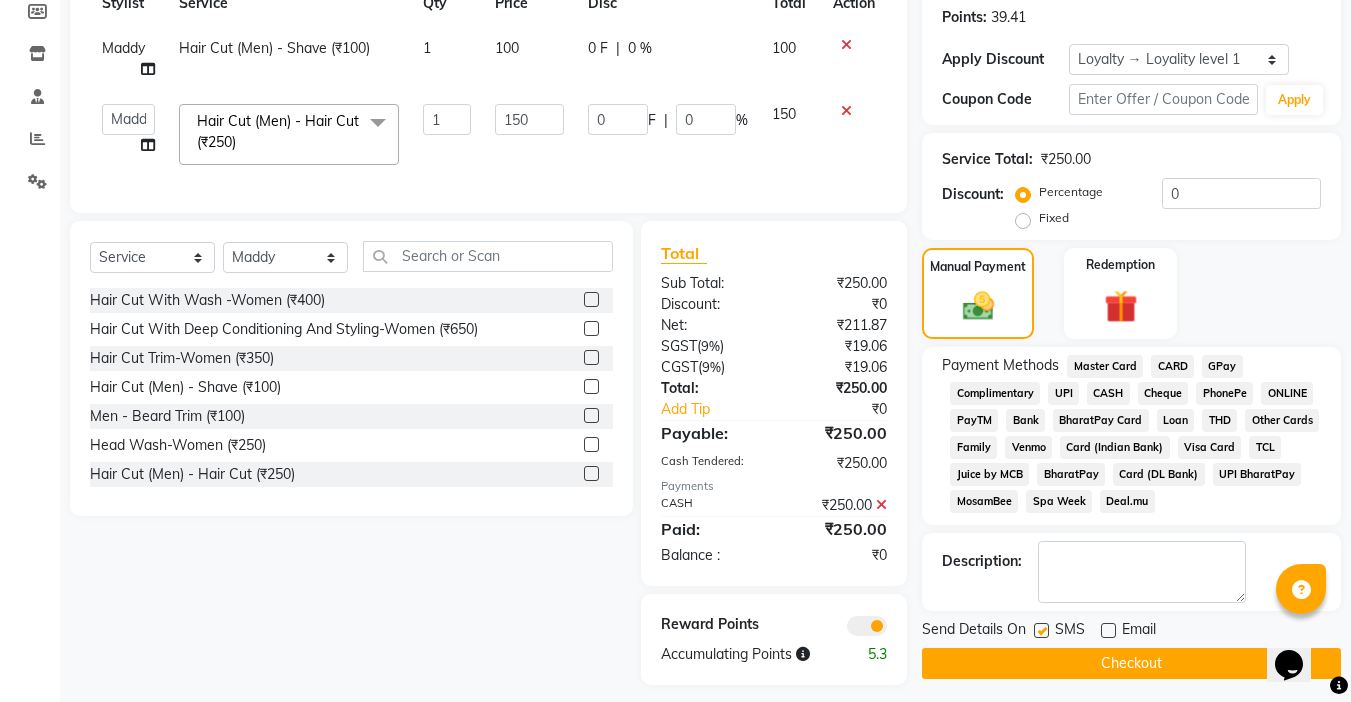 click 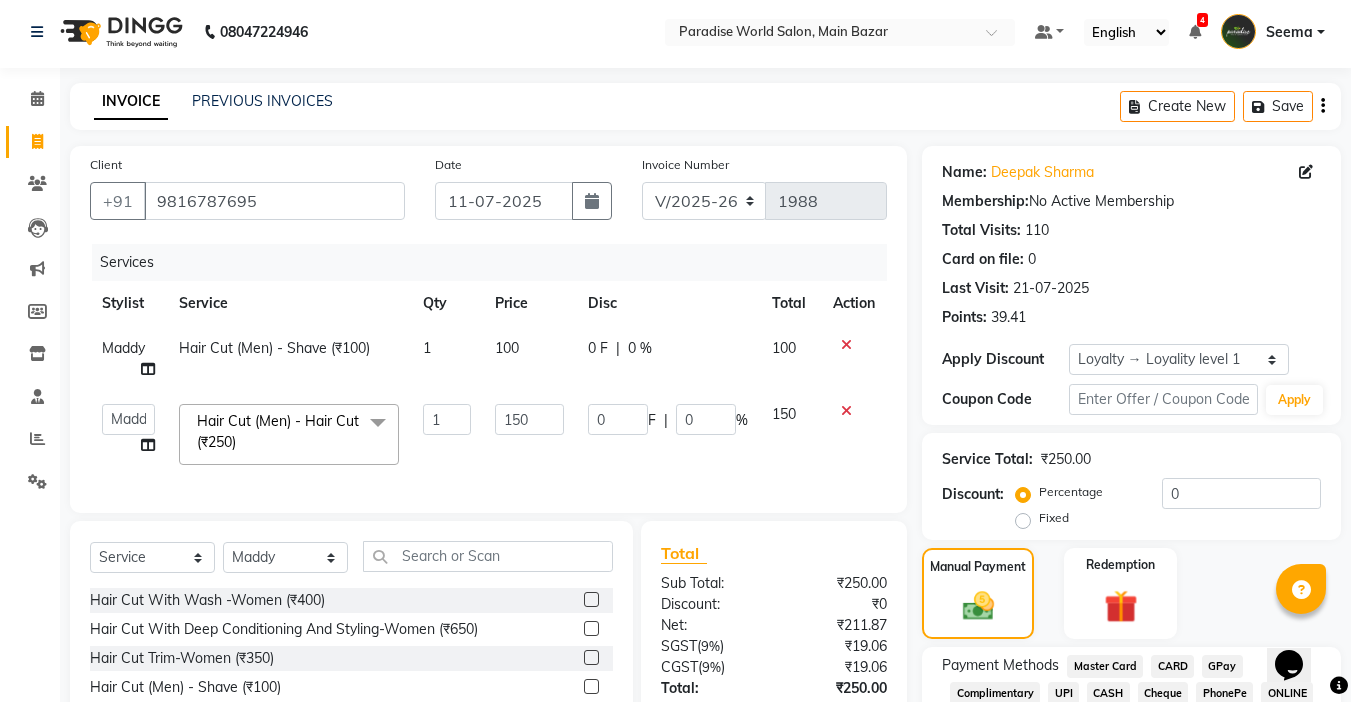 scroll, scrollTop: 332, scrollLeft: 0, axis: vertical 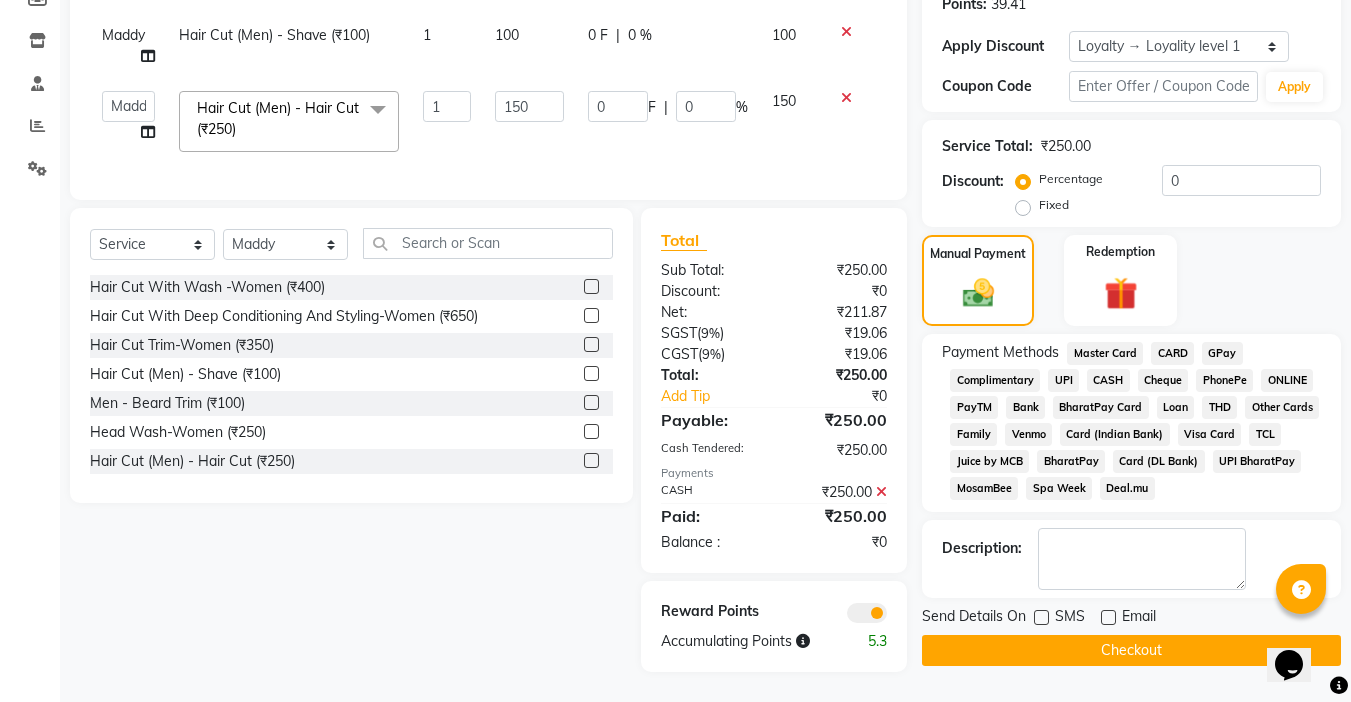 click on "Checkout" 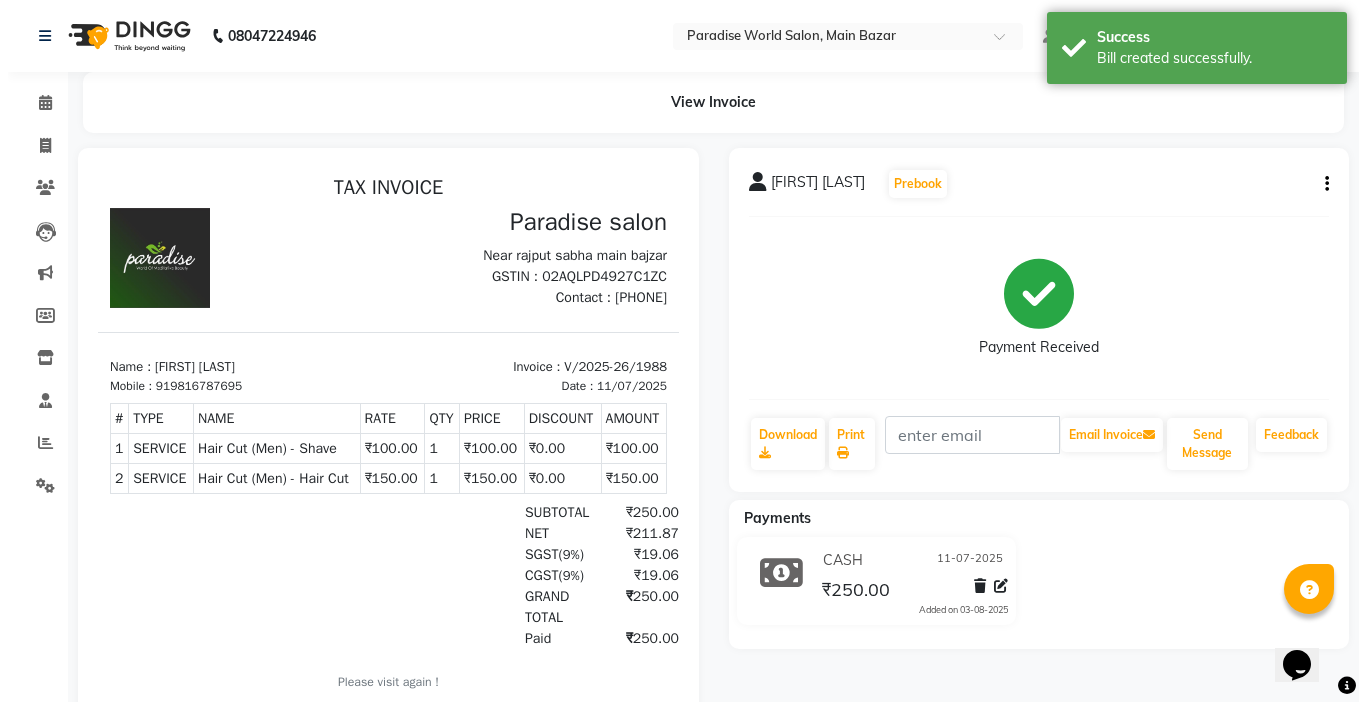 scroll, scrollTop: 0, scrollLeft: 0, axis: both 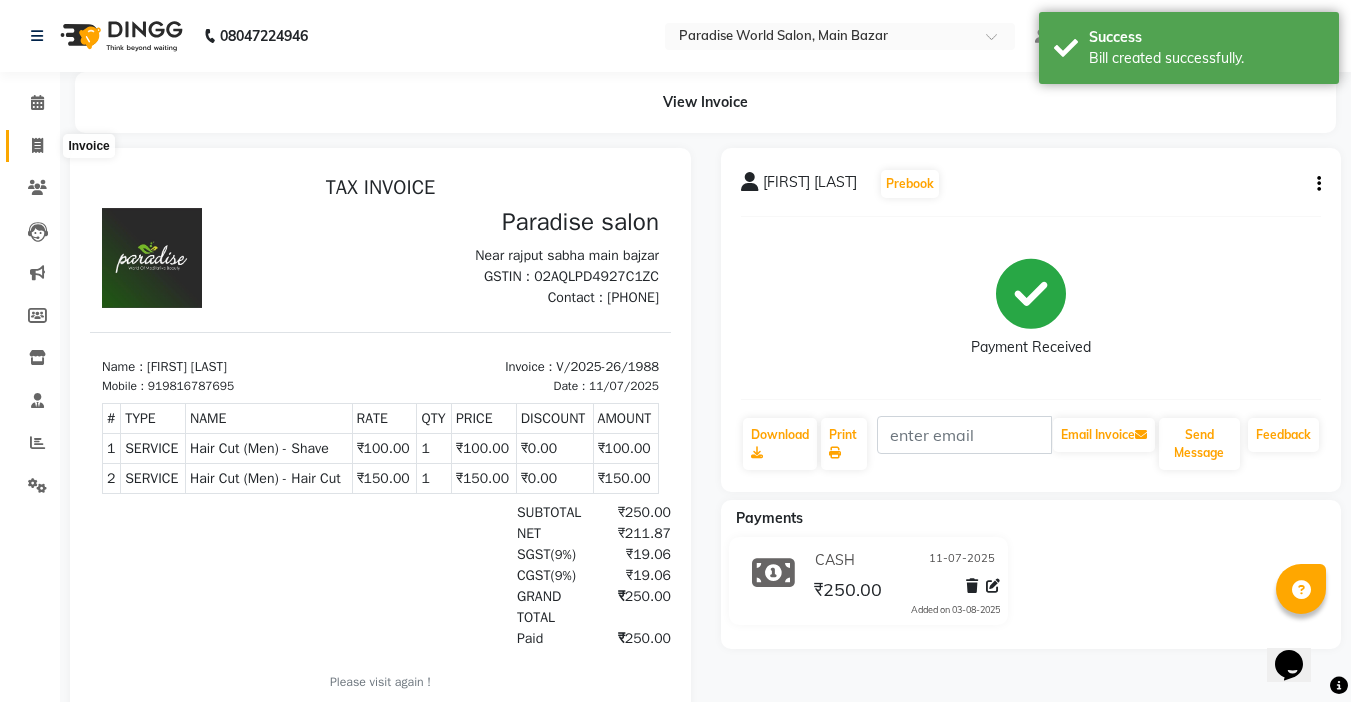 click 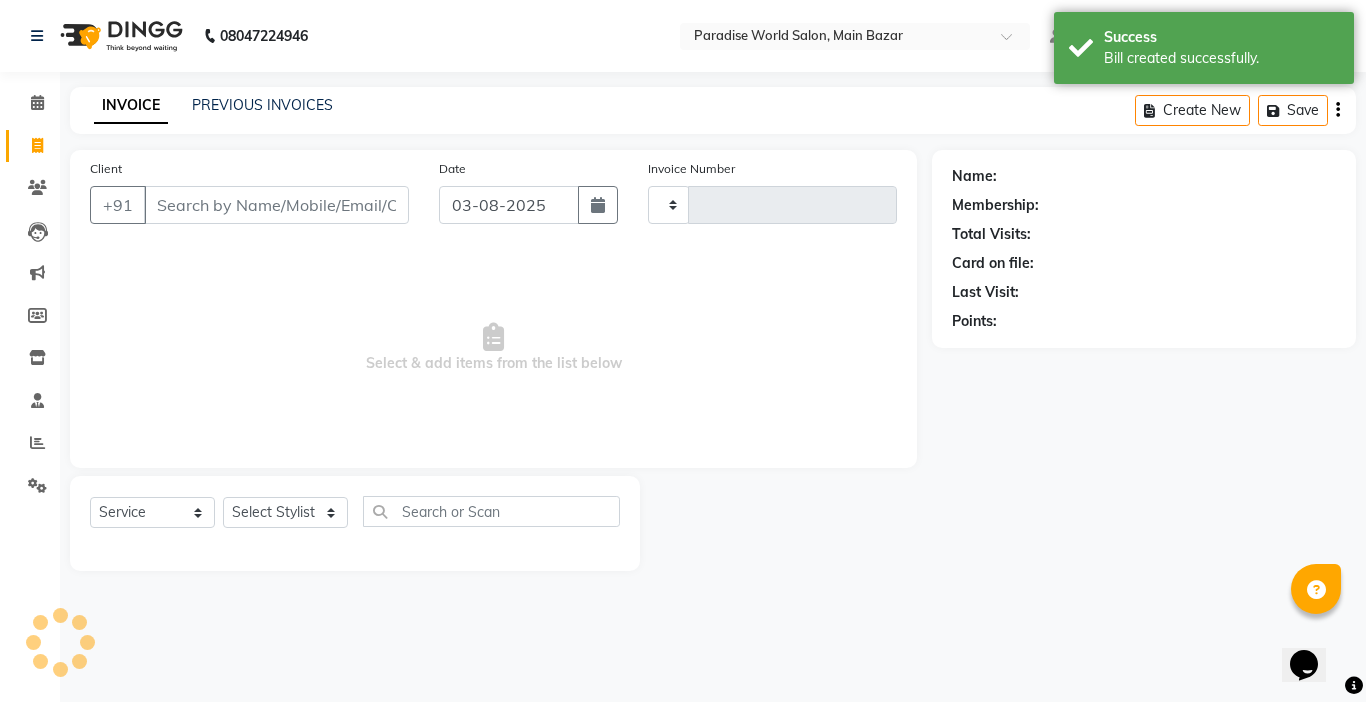 type on "1989" 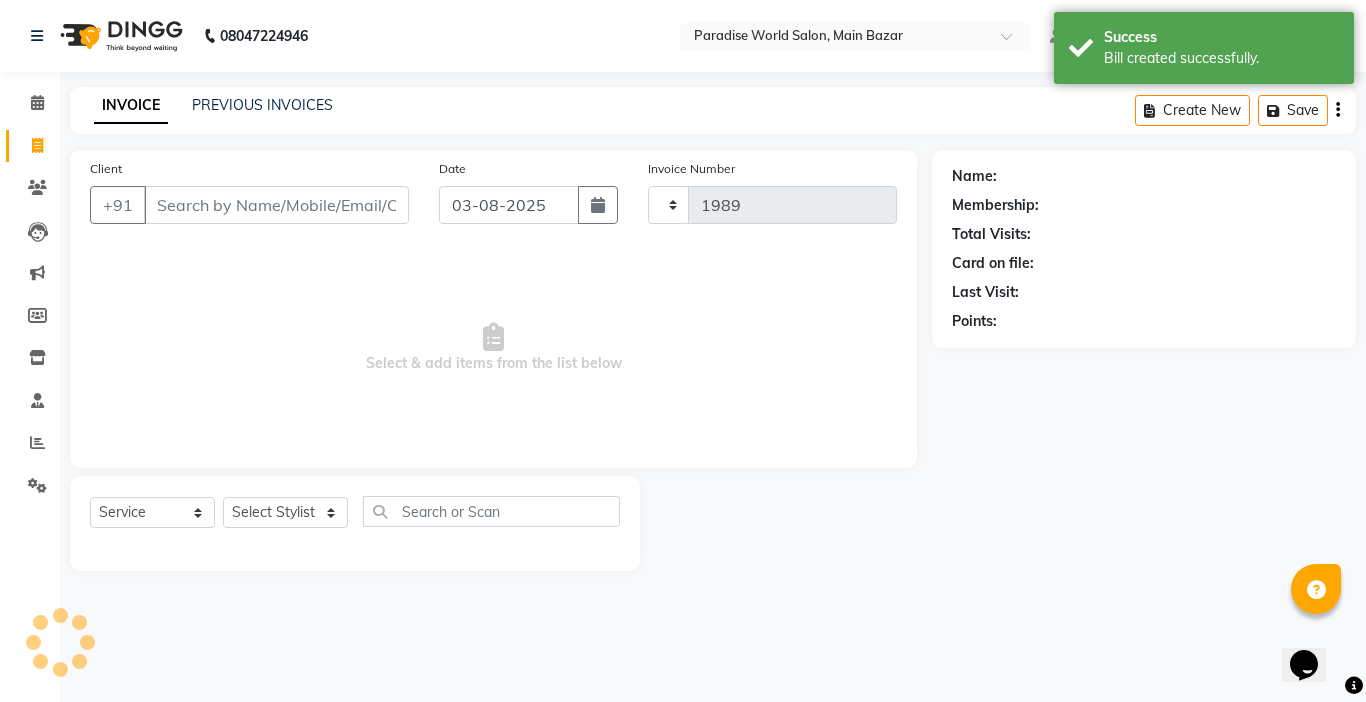 select on "4451" 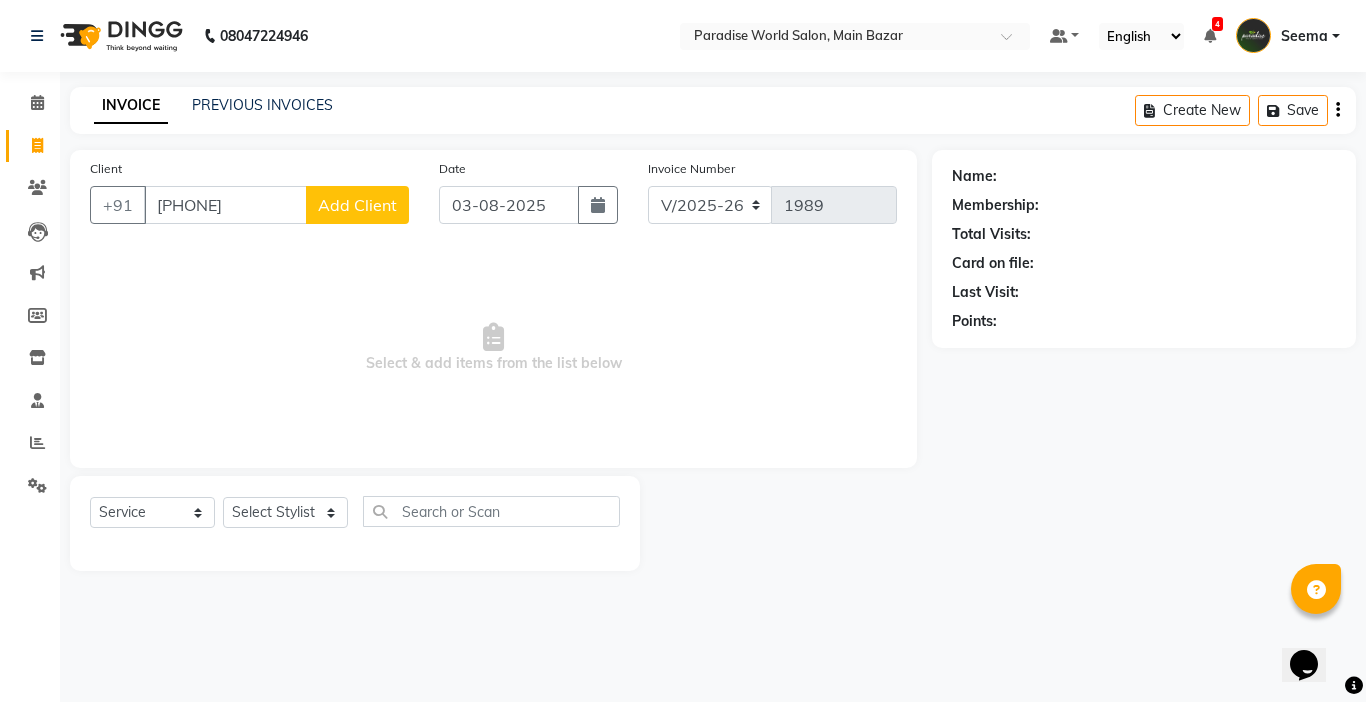 type on "7018401550" 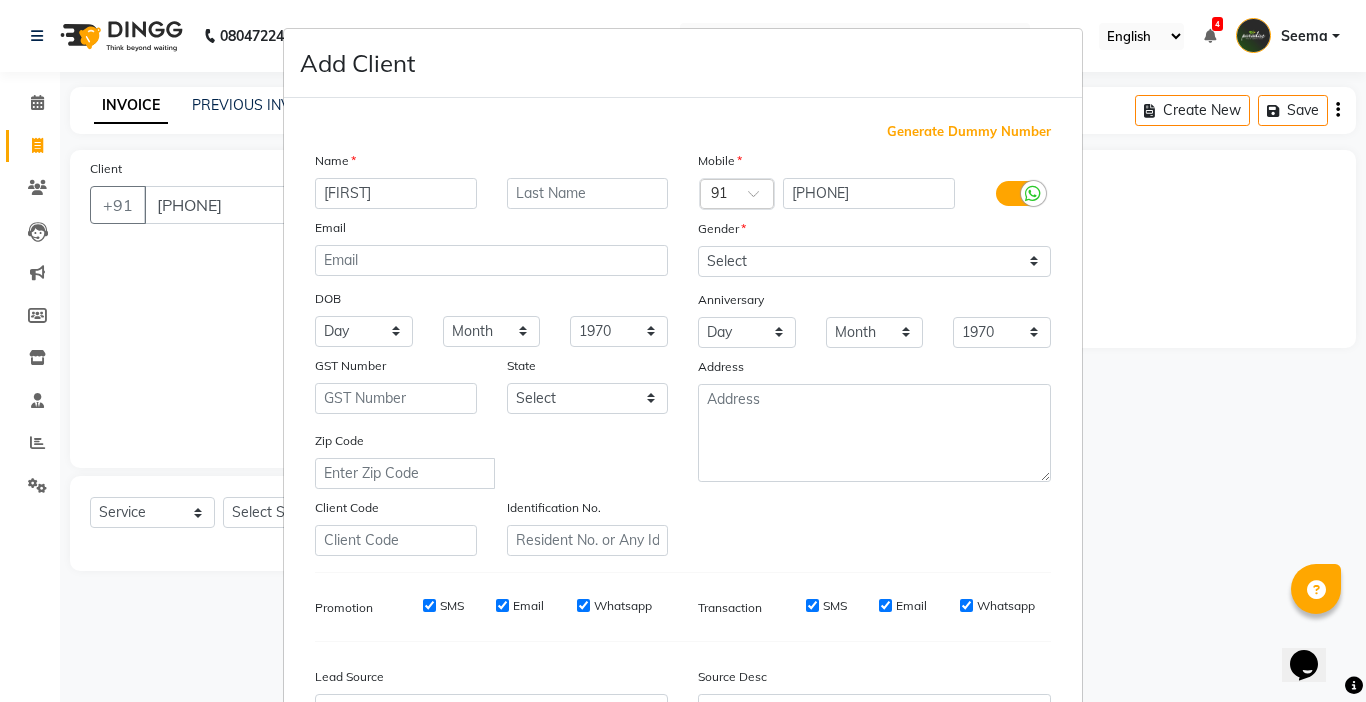 type on "ujwal" 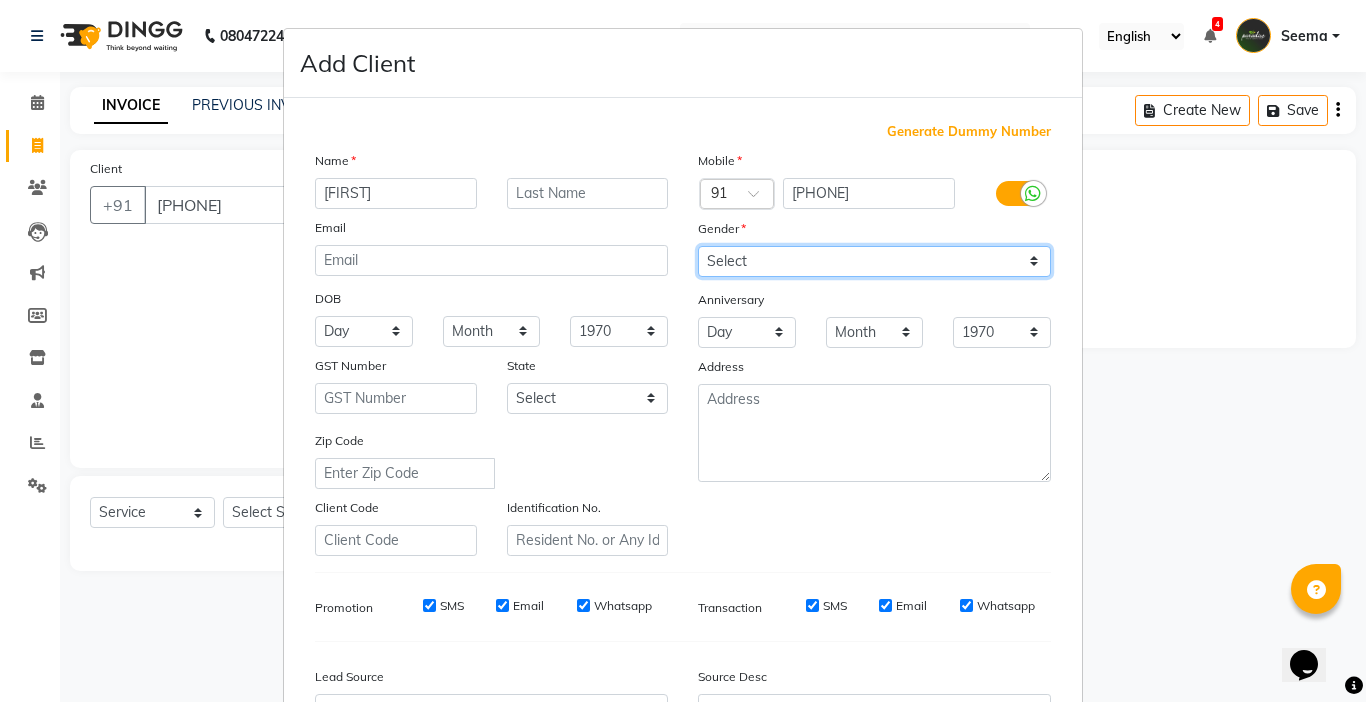 click on "Select Male Female Other Prefer Not To Say" at bounding box center [874, 261] 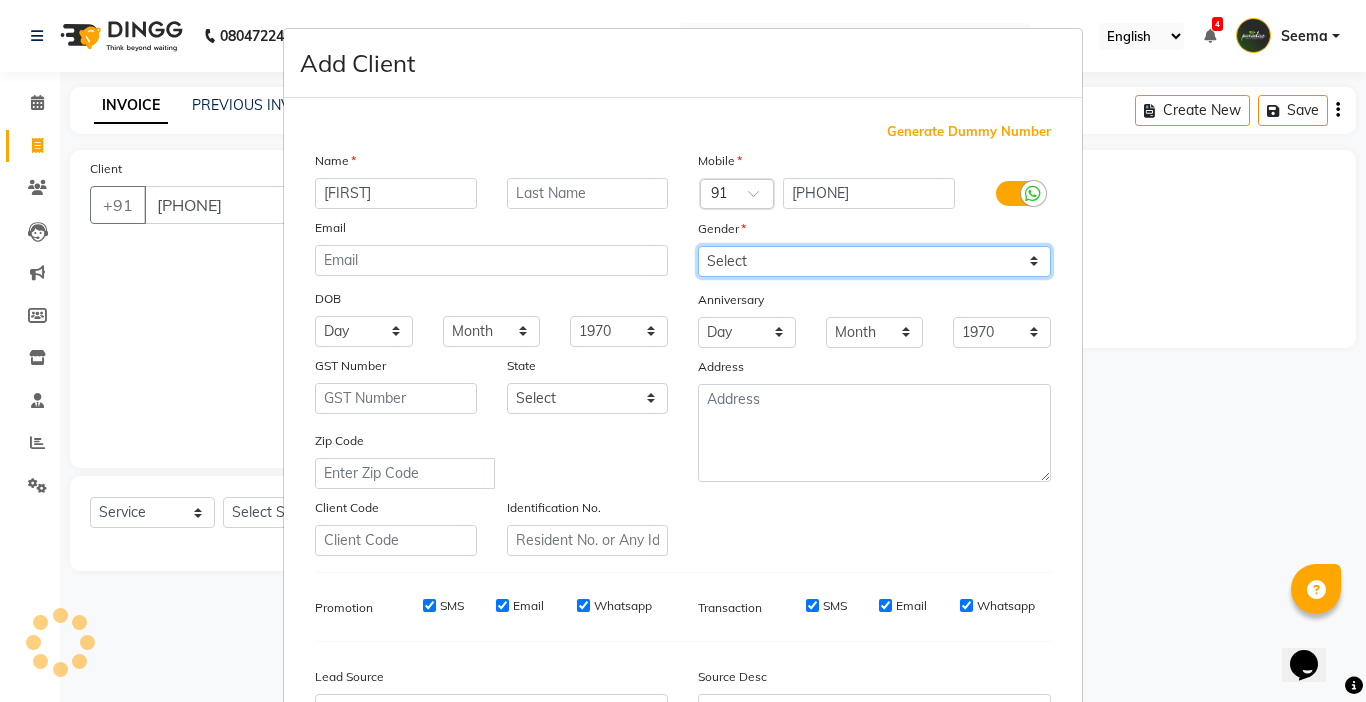 select on "male" 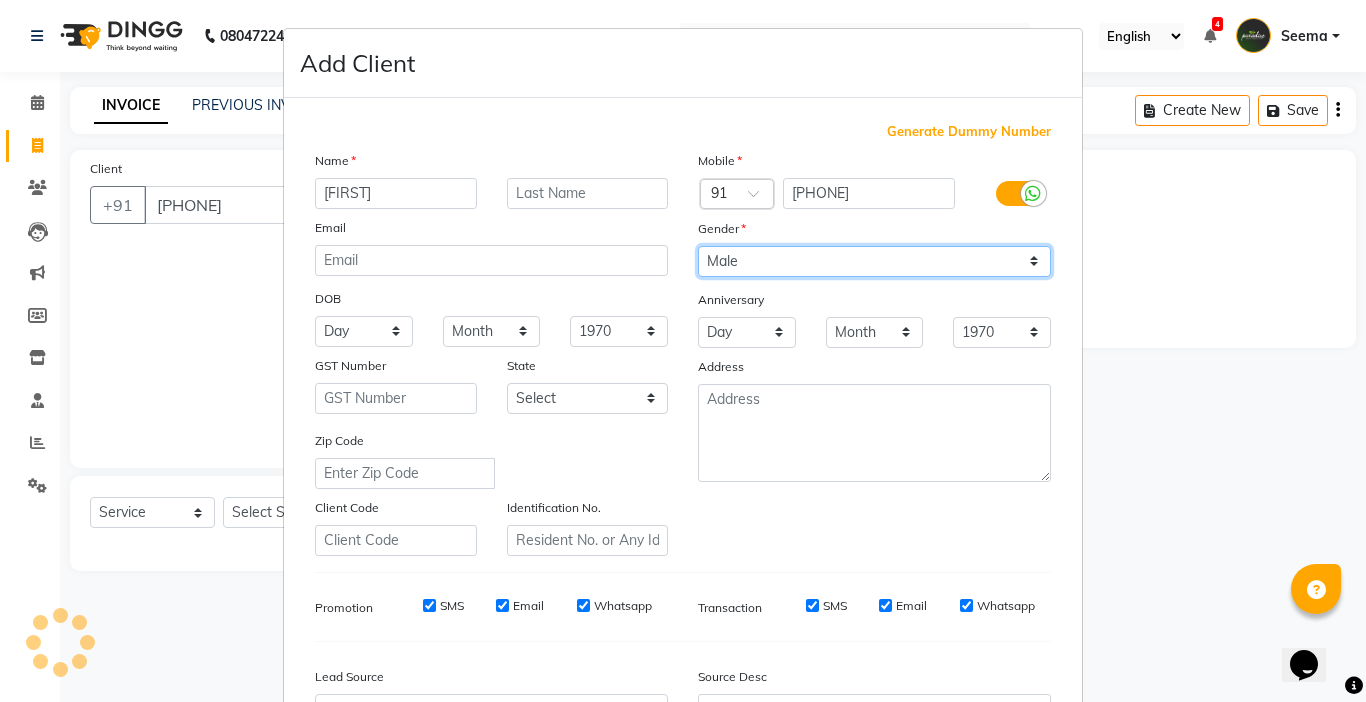 click on "Select Male Female Other Prefer Not To Say" at bounding box center [874, 261] 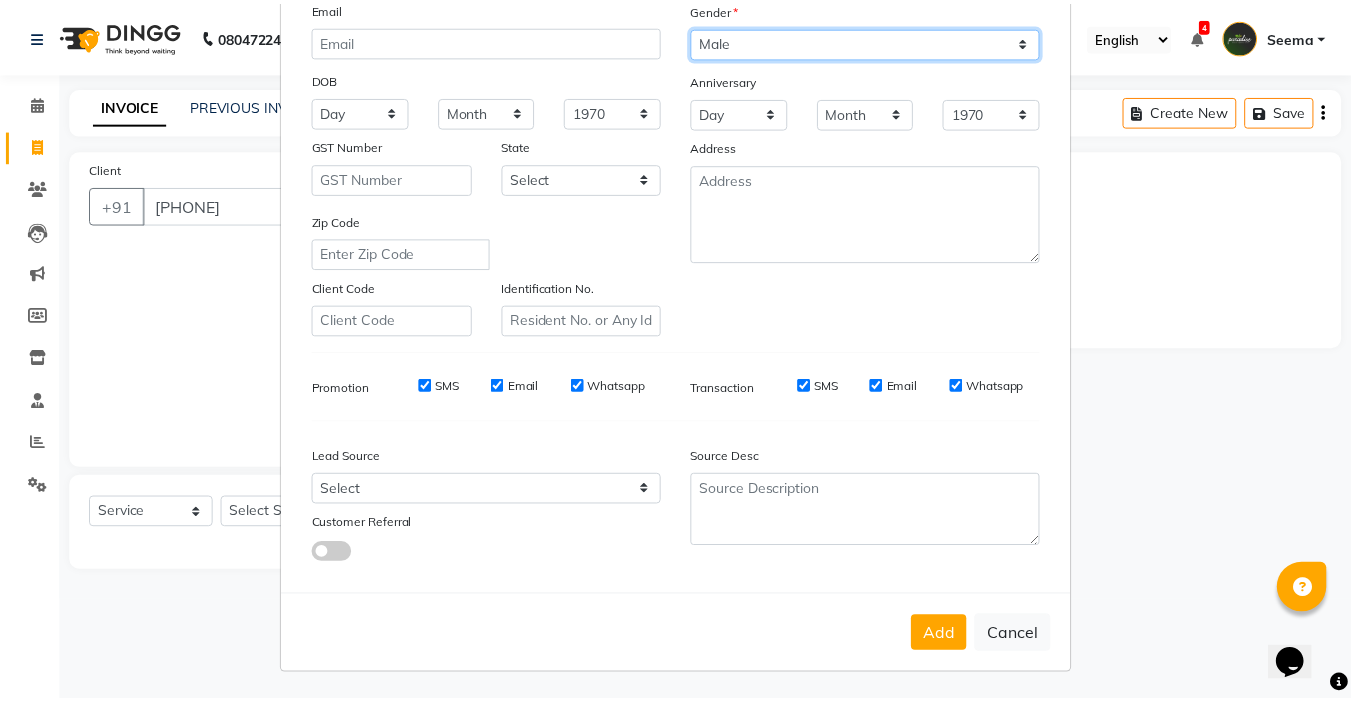 scroll, scrollTop: 221, scrollLeft: 0, axis: vertical 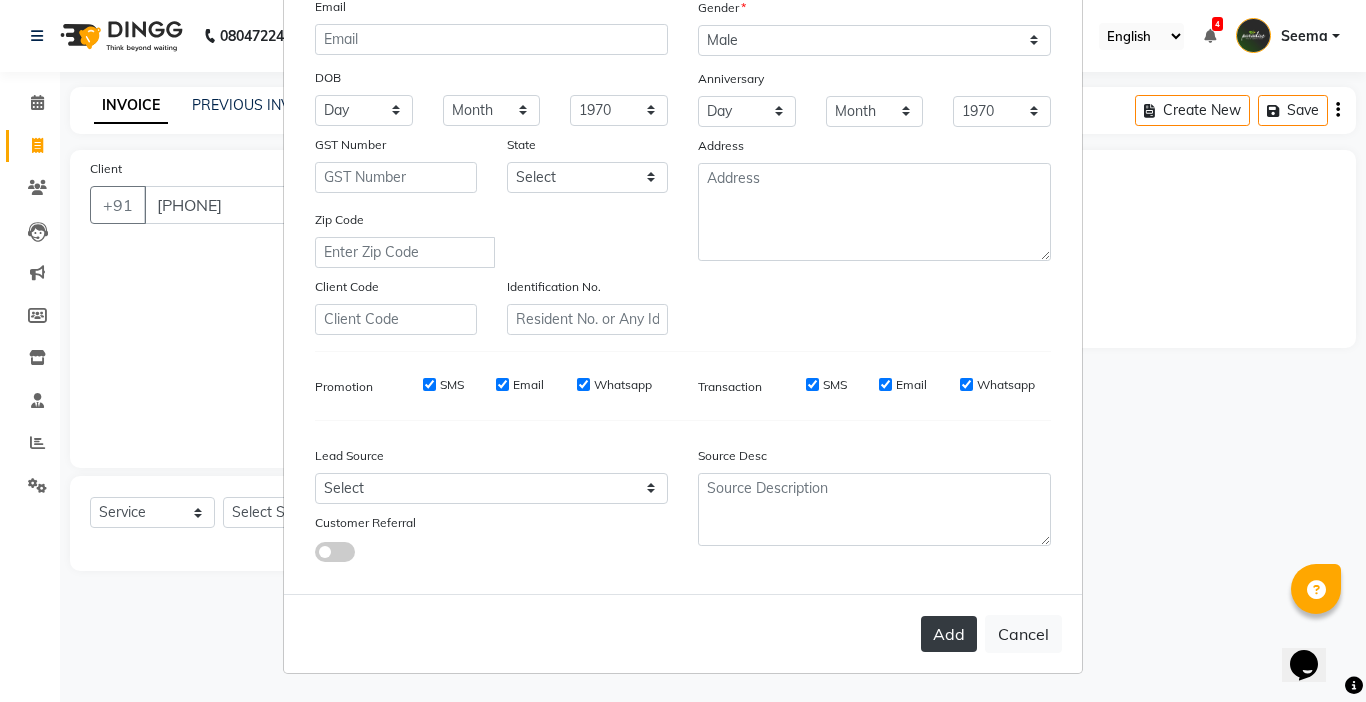 click on "Add" at bounding box center [949, 634] 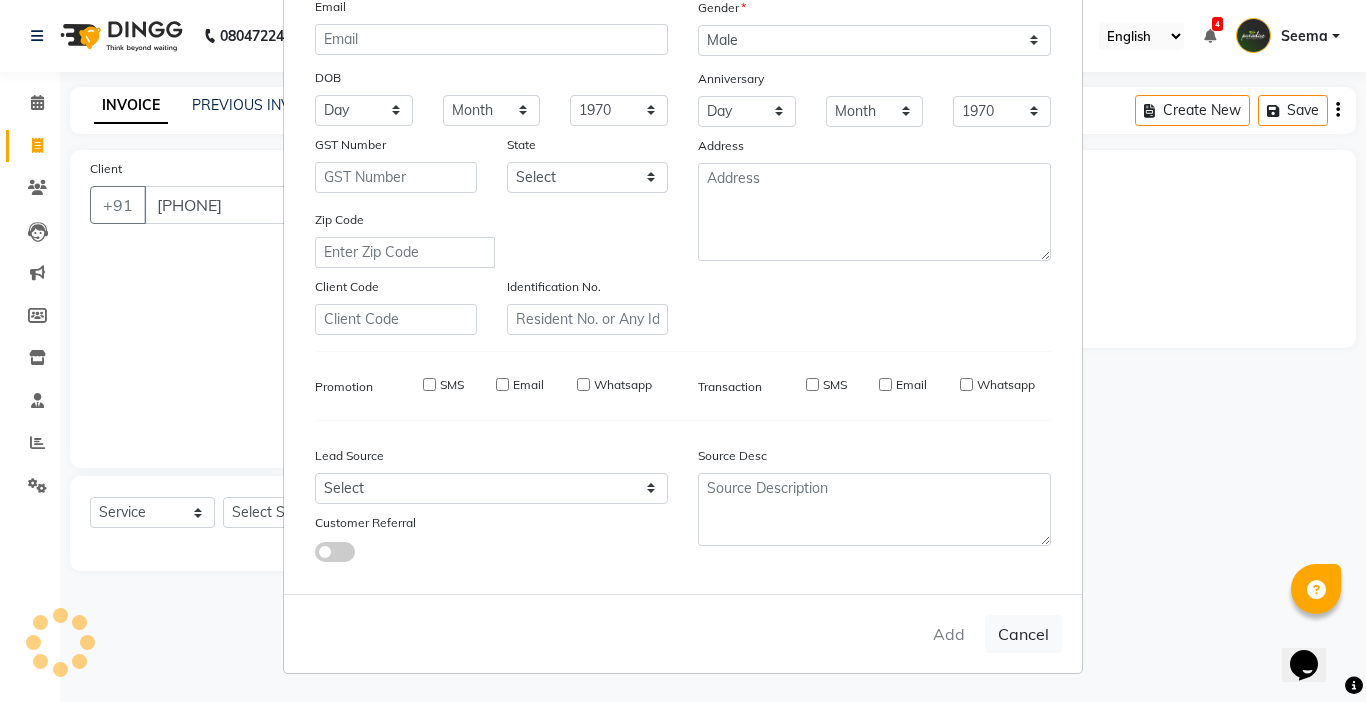 type 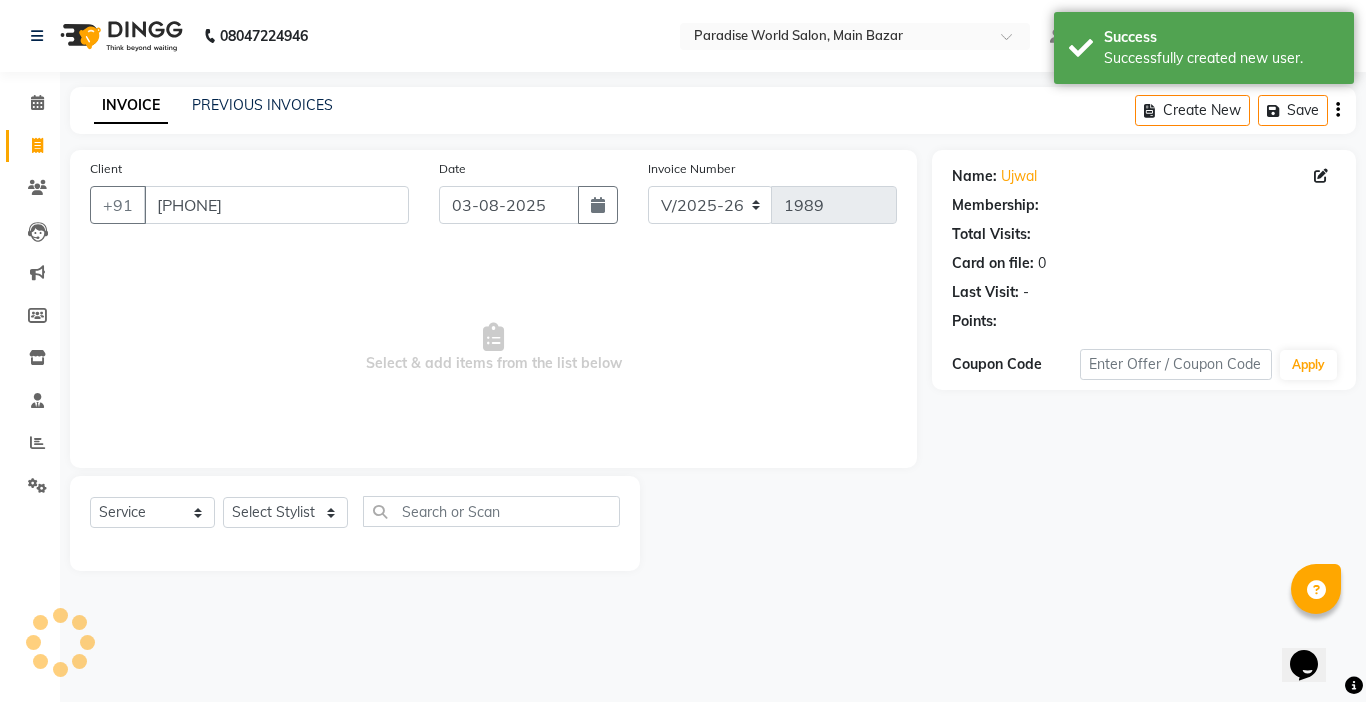 select on "1: Object" 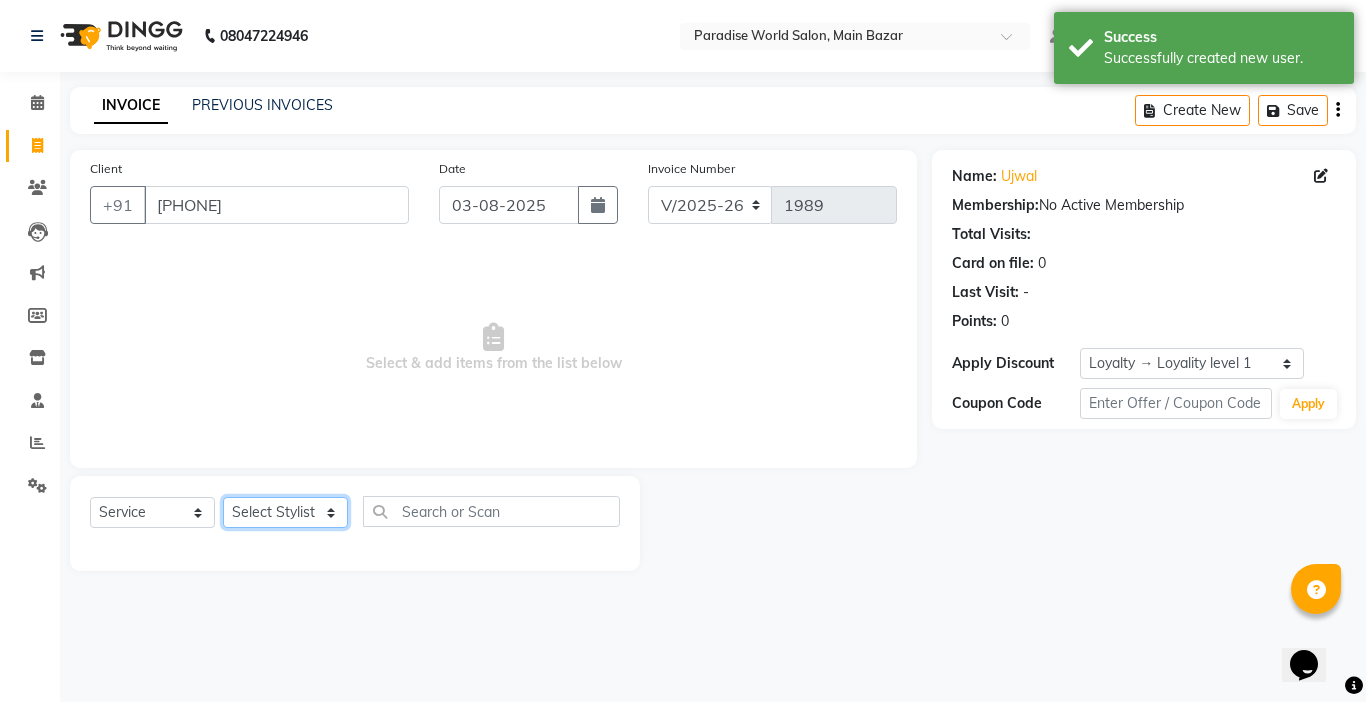 click on "Select Stylist Abby aman  Anil anku Bobby company Deepak Deepika Gourav Heena ishu Jagdeesh kanchan Love preet Maddy Manpreet student Meenu Naina Nikita Palak Palak Sharma Radika Rajneesh Student Seema Shagun Shifali - Student Shweta  Sujata Surinder Paul Vansh Vikas Vishal" 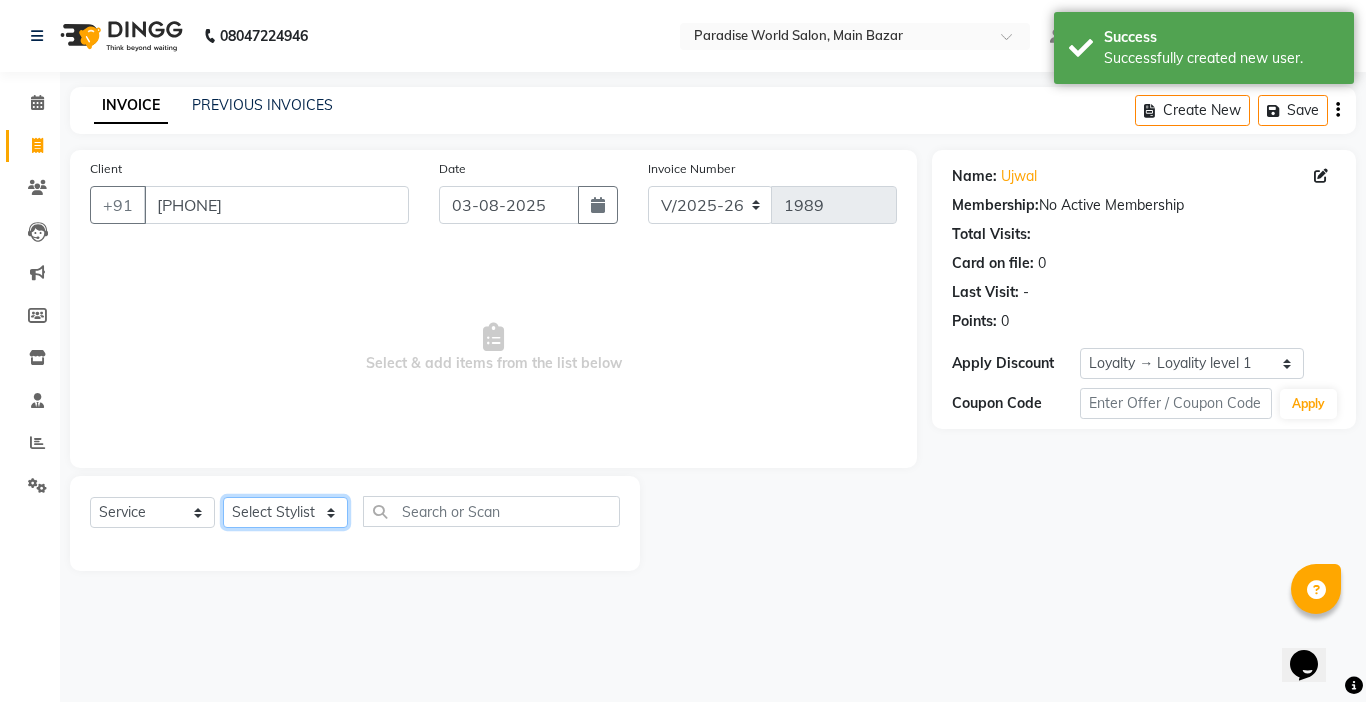 select on "54032" 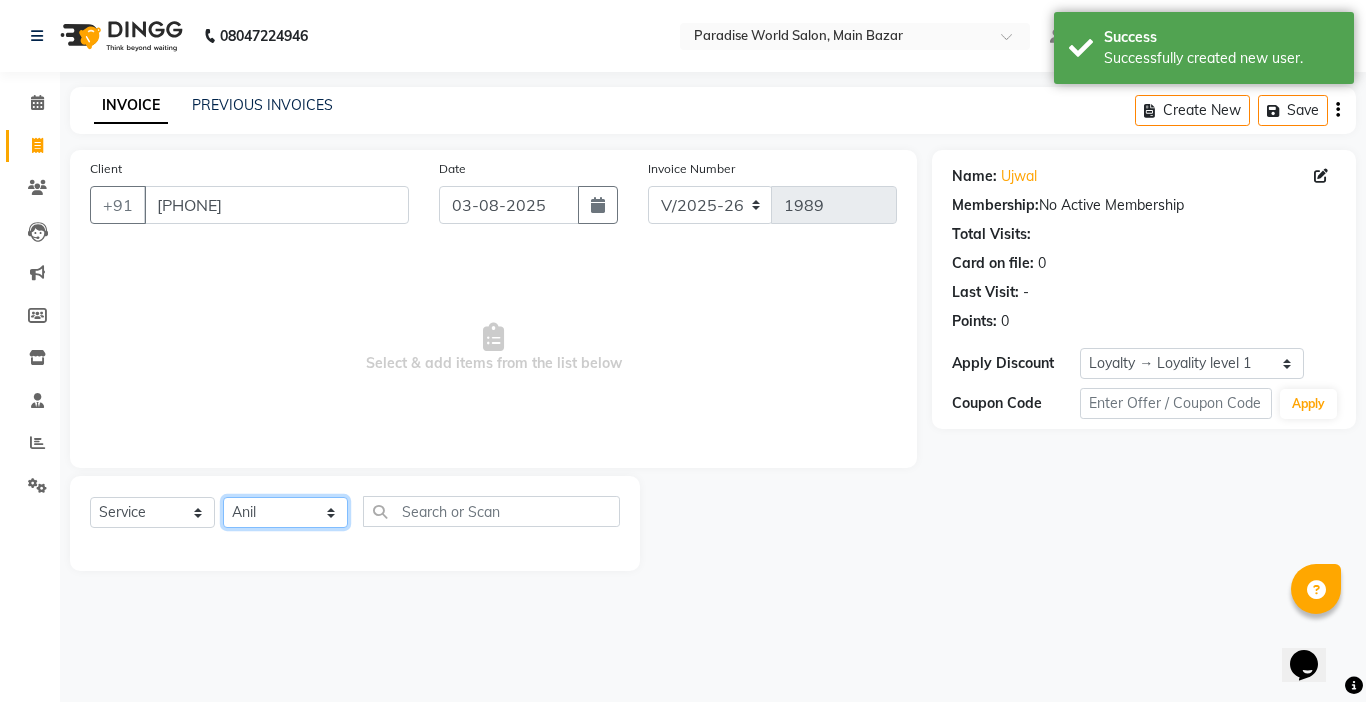 click on "Select Stylist Abby aman  Anil anku Bobby company Deepak Deepika Gourav Heena ishu Jagdeesh kanchan Love preet Maddy Manpreet student Meenu Naina Nikita Palak Palak Sharma Radika Rajneesh Student Seema Shagun Shifali - Student Shweta  Sujata Surinder Paul Vansh Vikas Vishal" 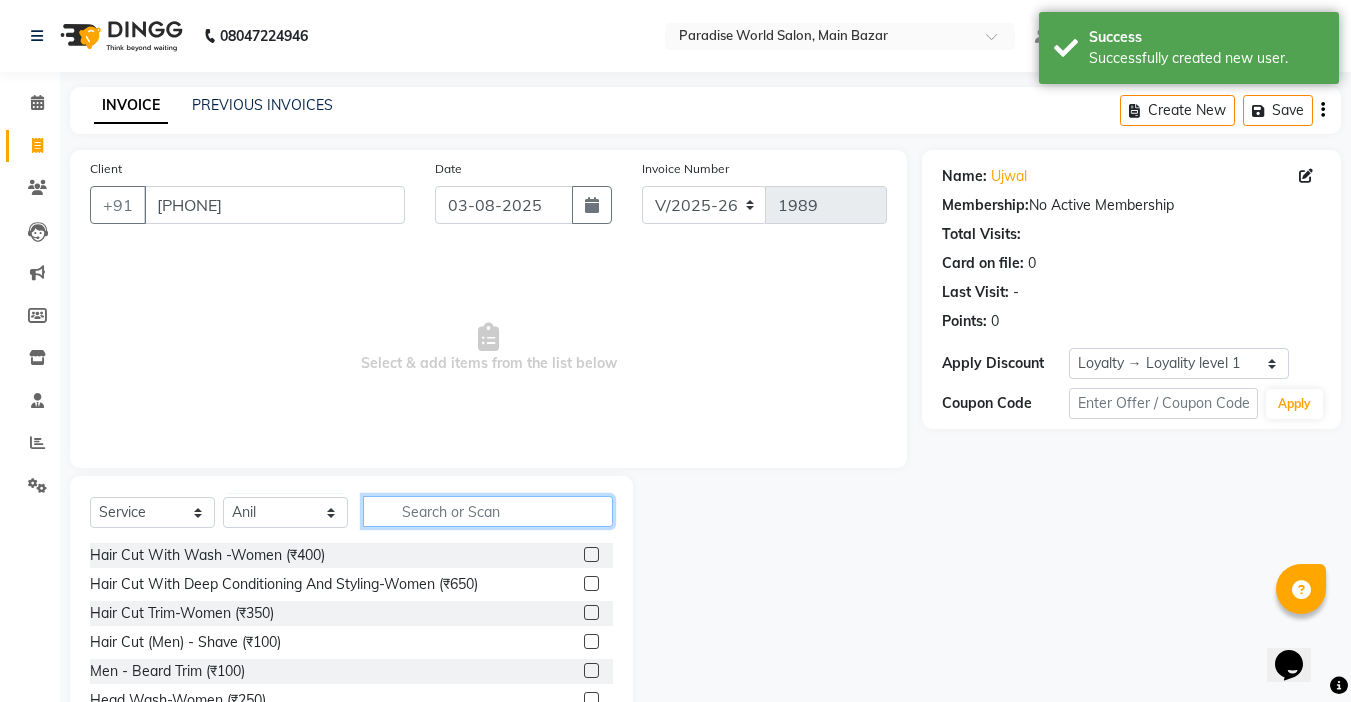 click 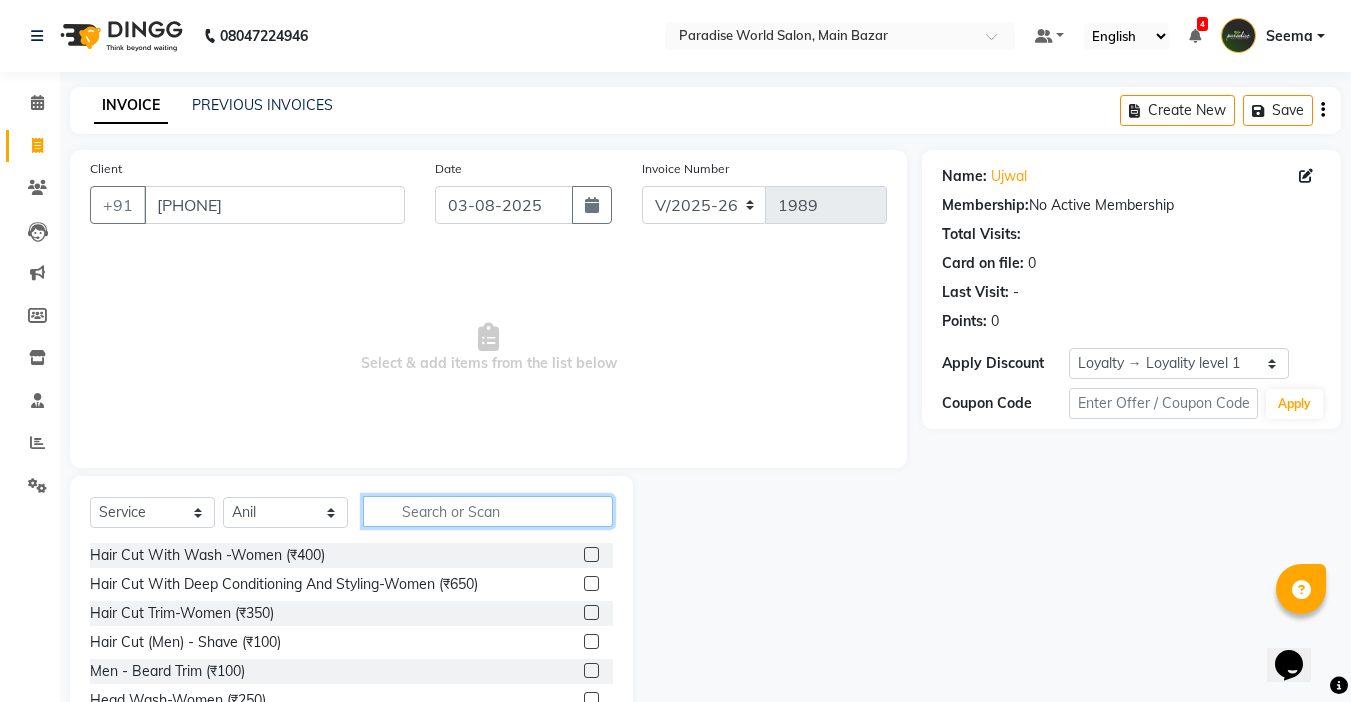 scroll, scrollTop: 99, scrollLeft: 0, axis: vertical 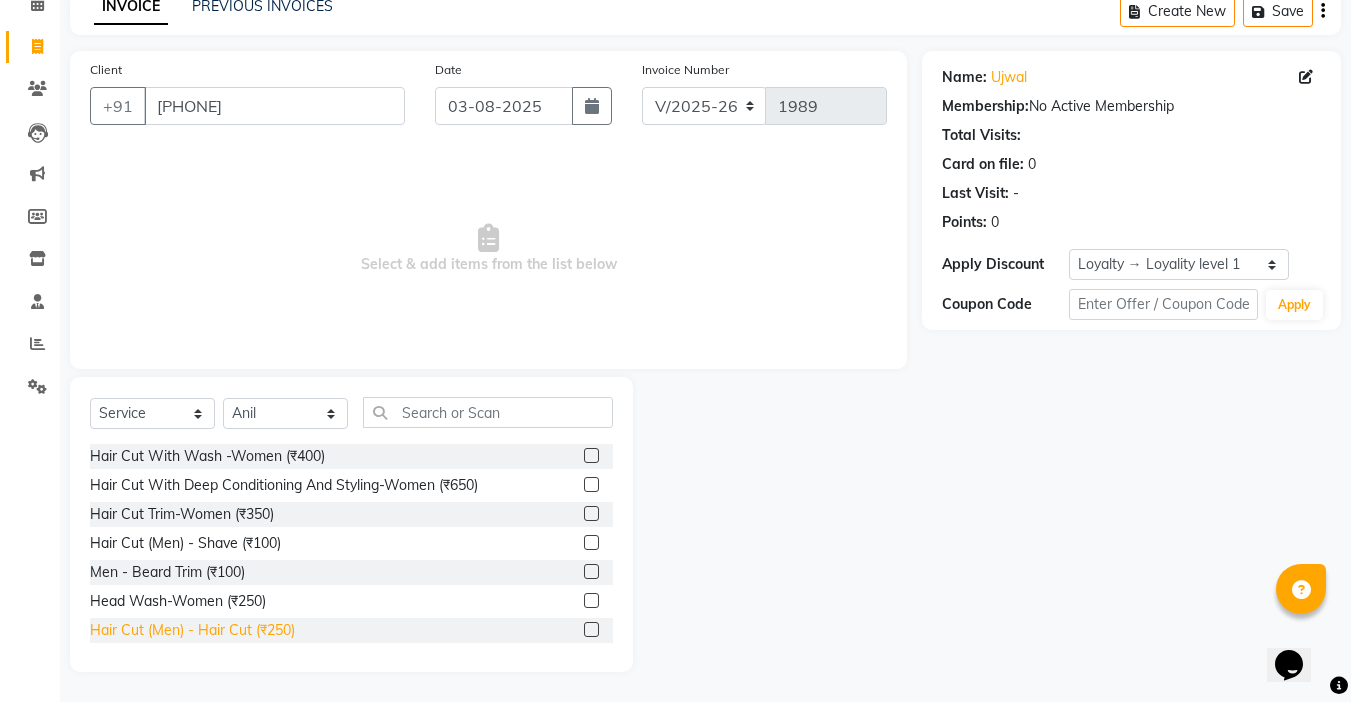 click on "Hair Cut  (Men)  -  Hair Cut (₹250)" 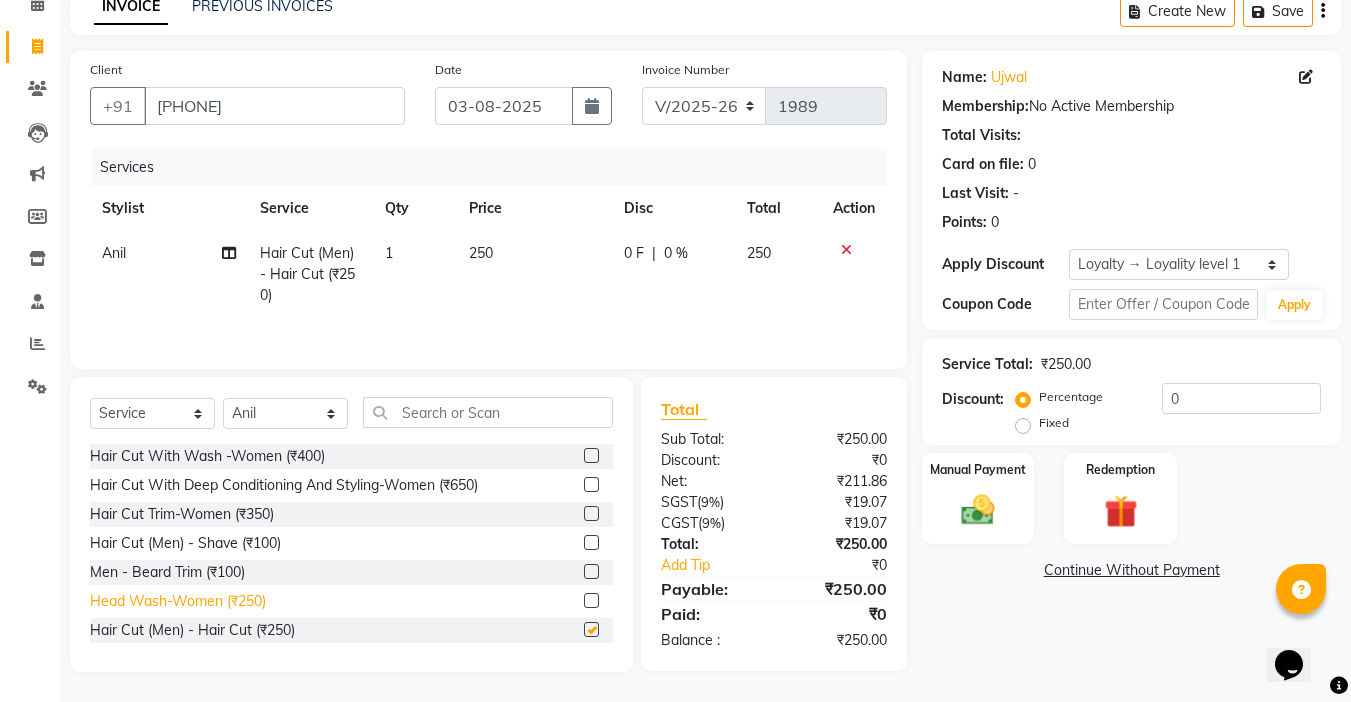 checkbox on "false" 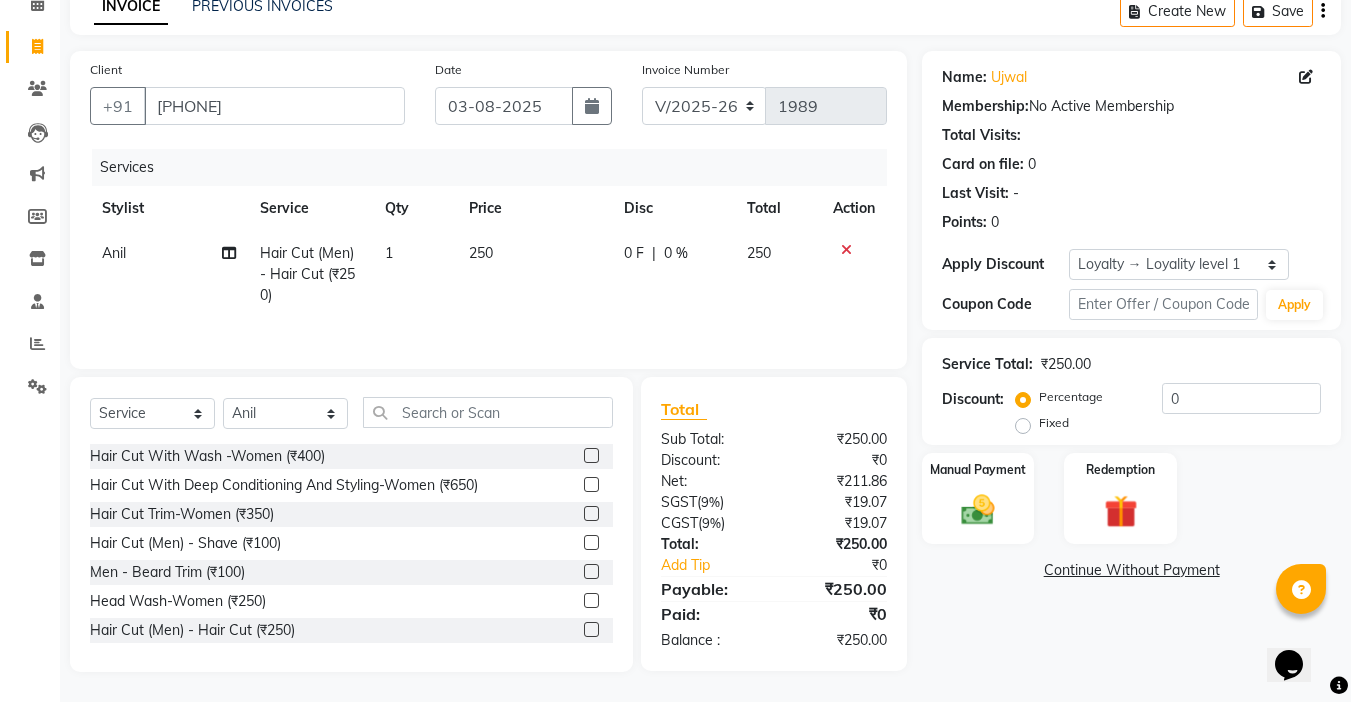 click on "Men  -  Beard Trim (₹100)" 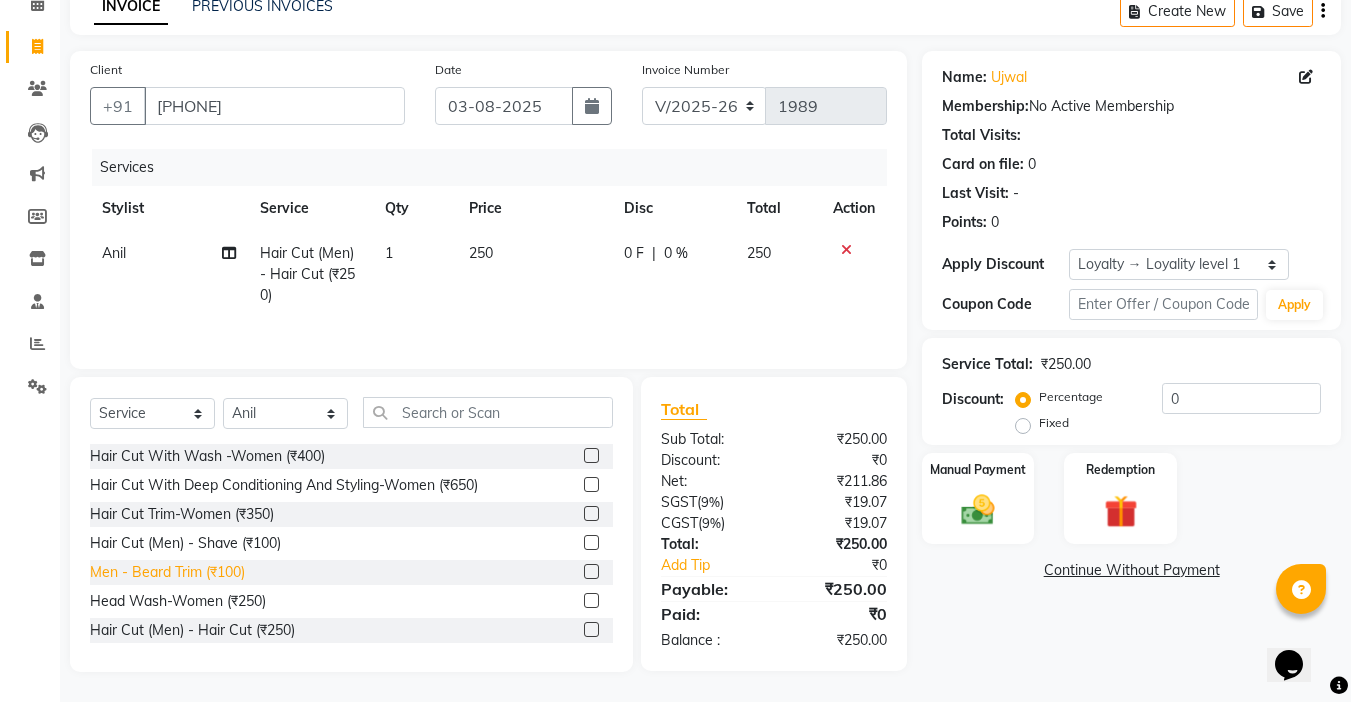 click on "Men  -  Beard Trim (₹100)" 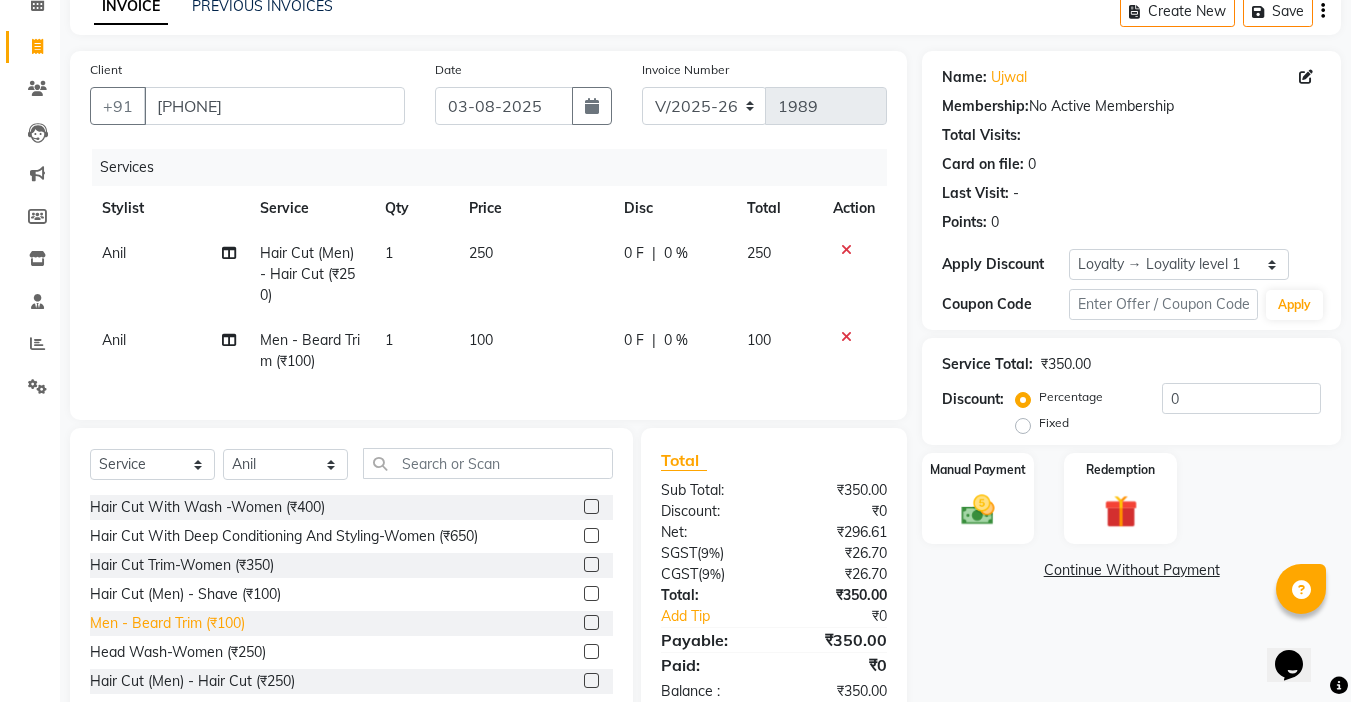 click on "Men  -  Beard Trim (₹100)" 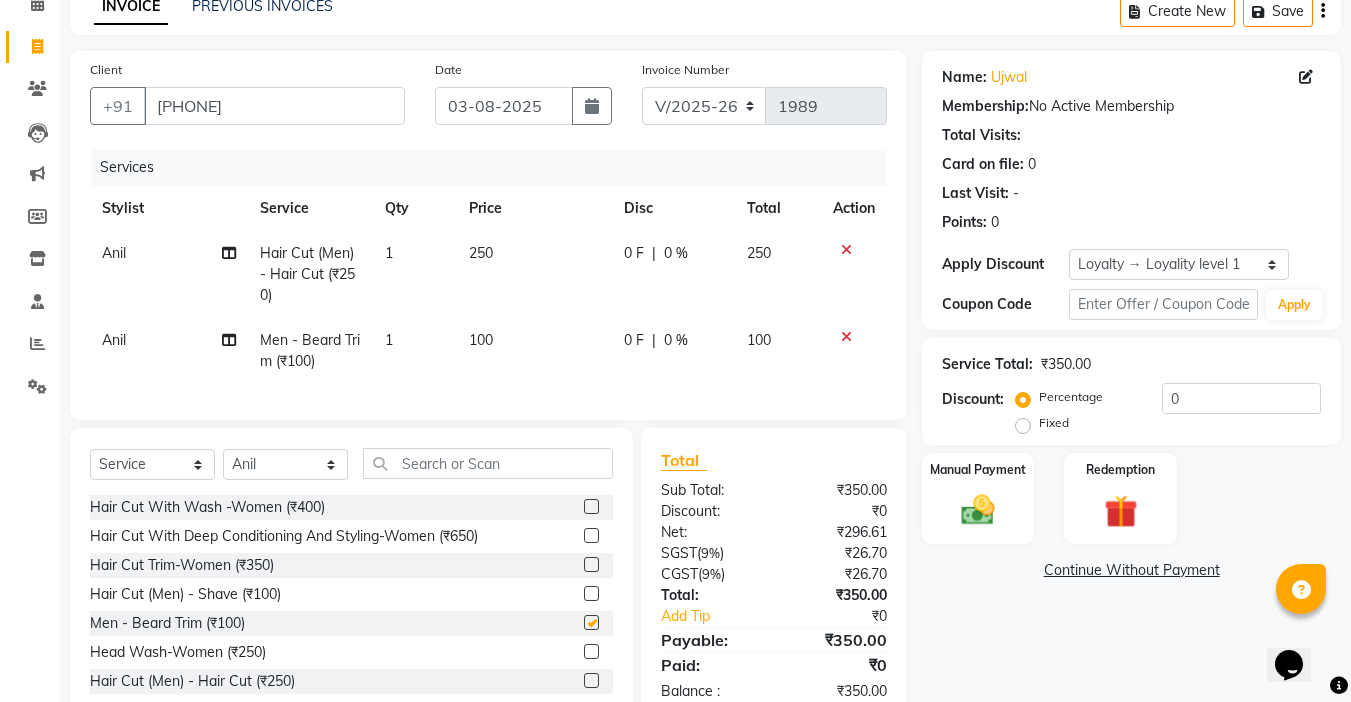 checkbox on "false" 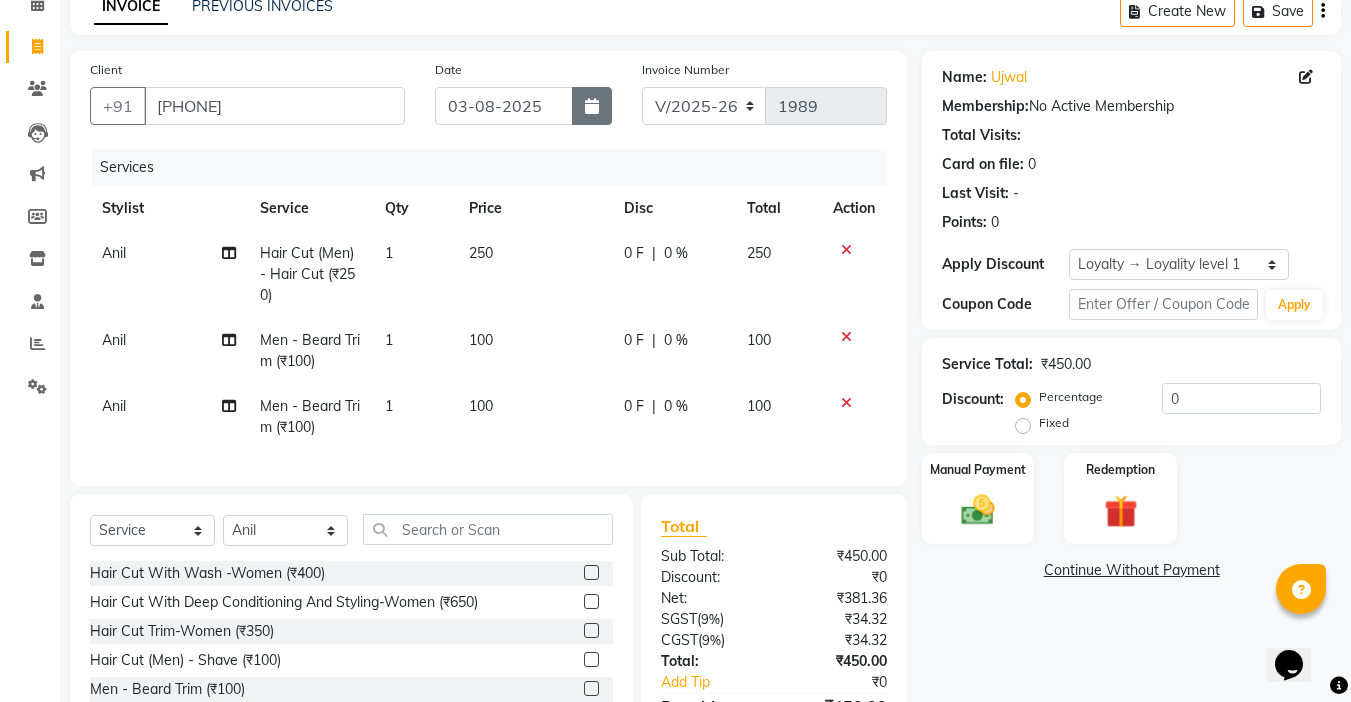 click 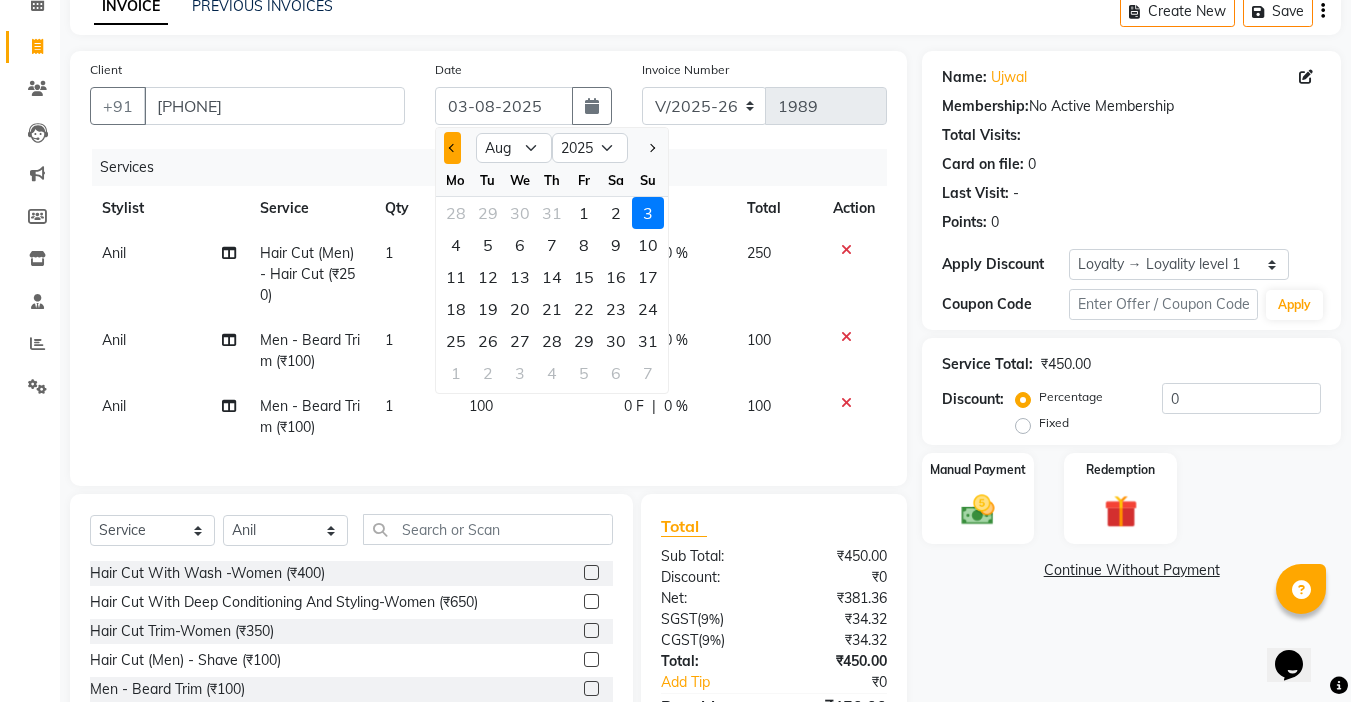 click 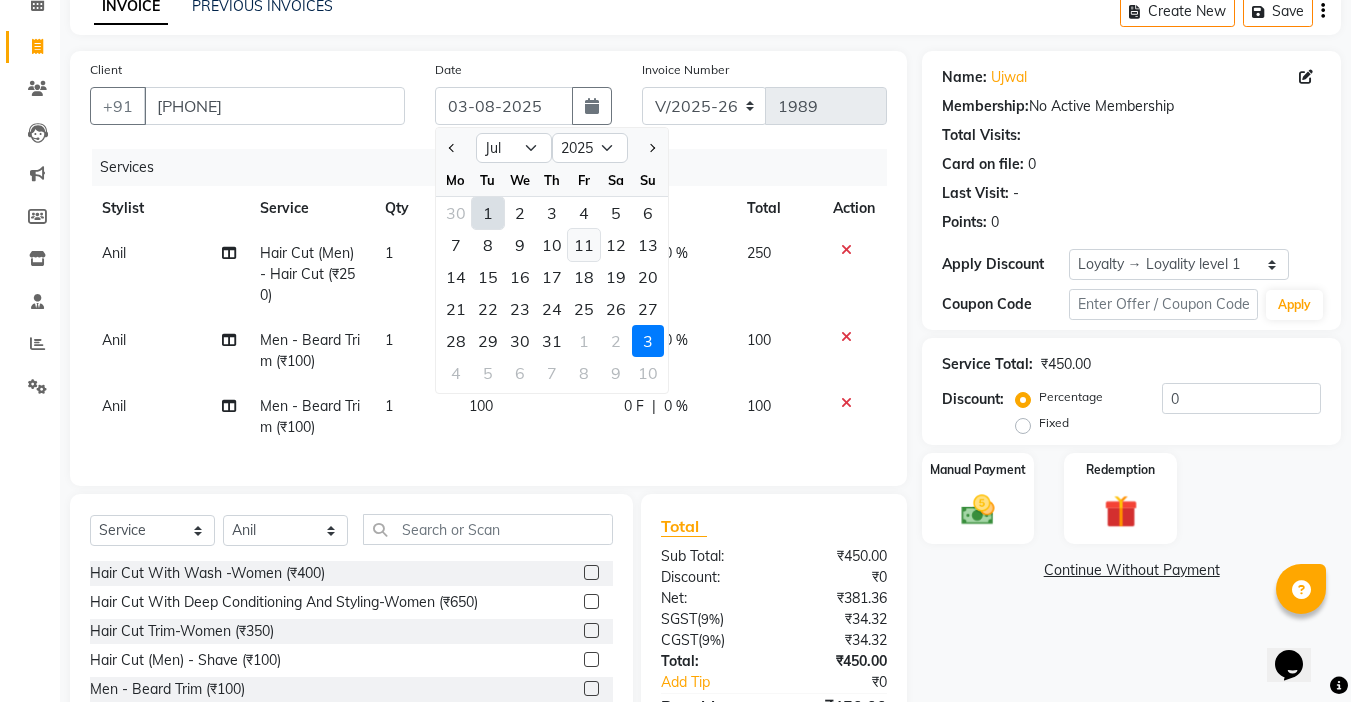click on "11" 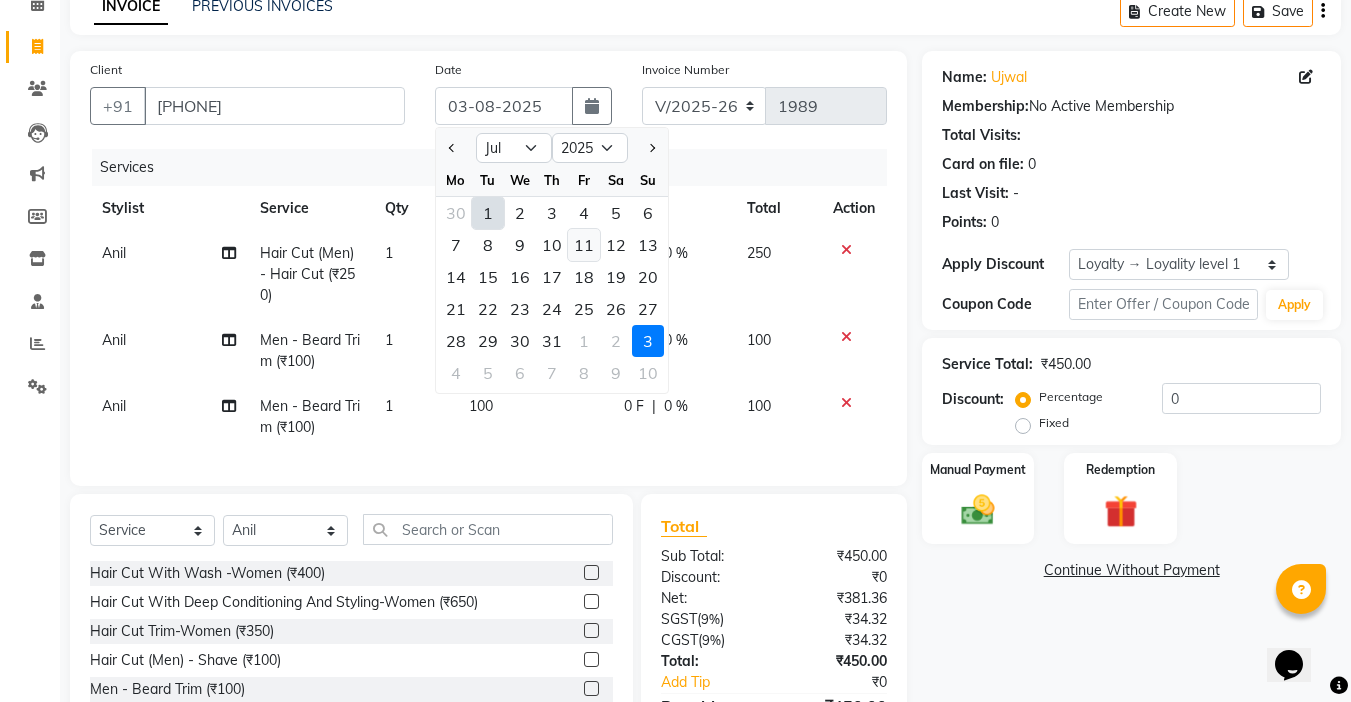 type on "11-07-2025" 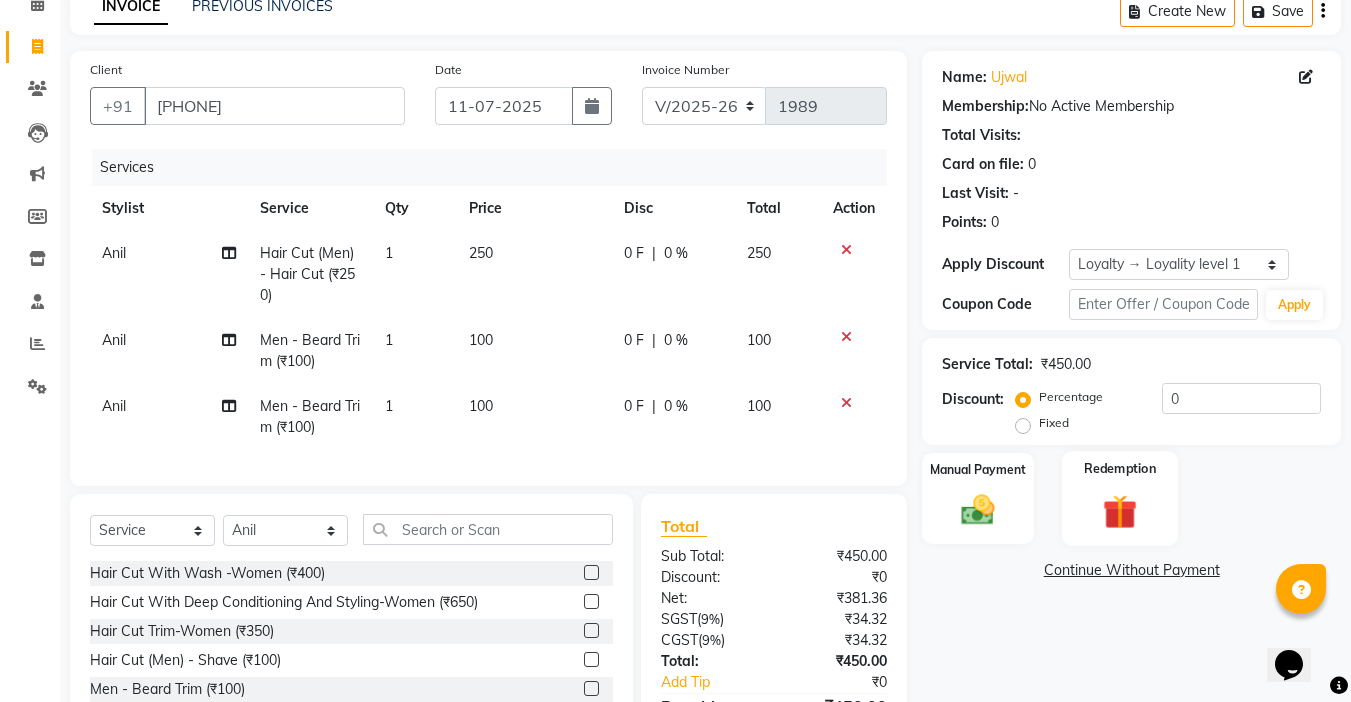 scroll, scrollTop: 199, scrollLeft: 0, axis: vertical 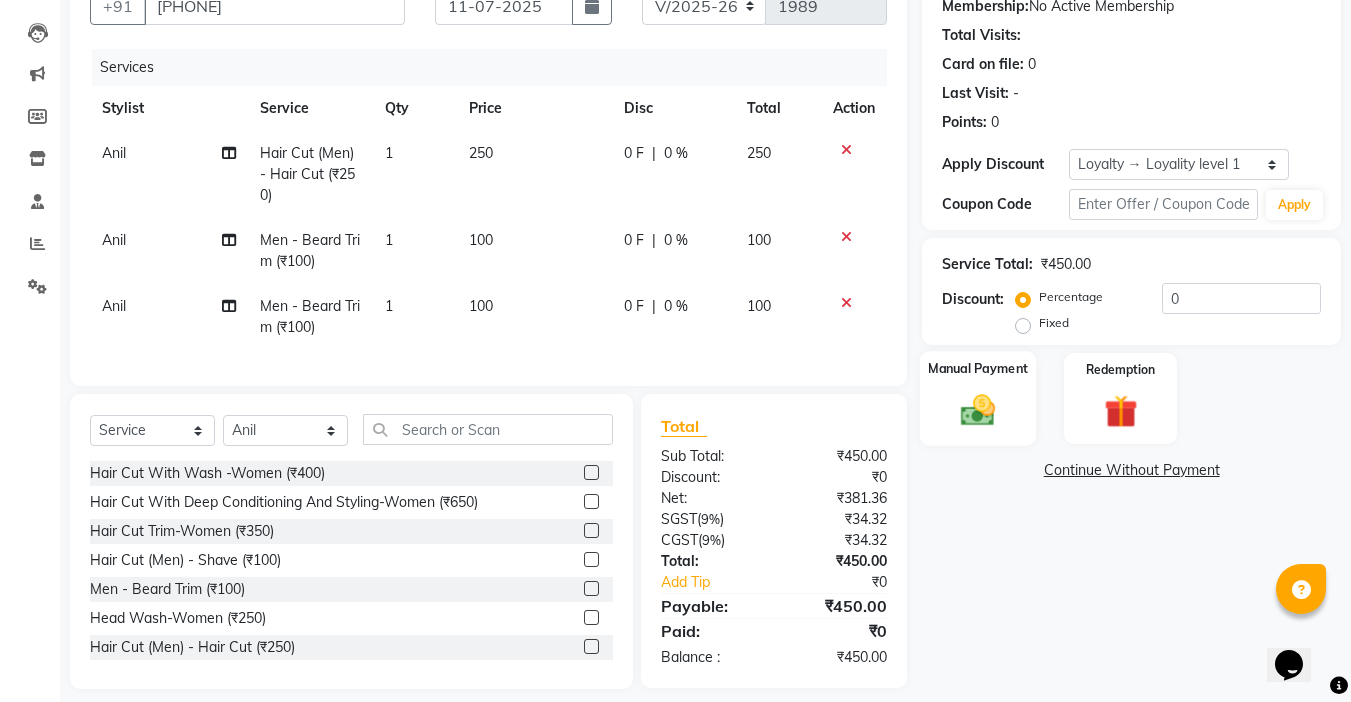 click on "Manual Payment" 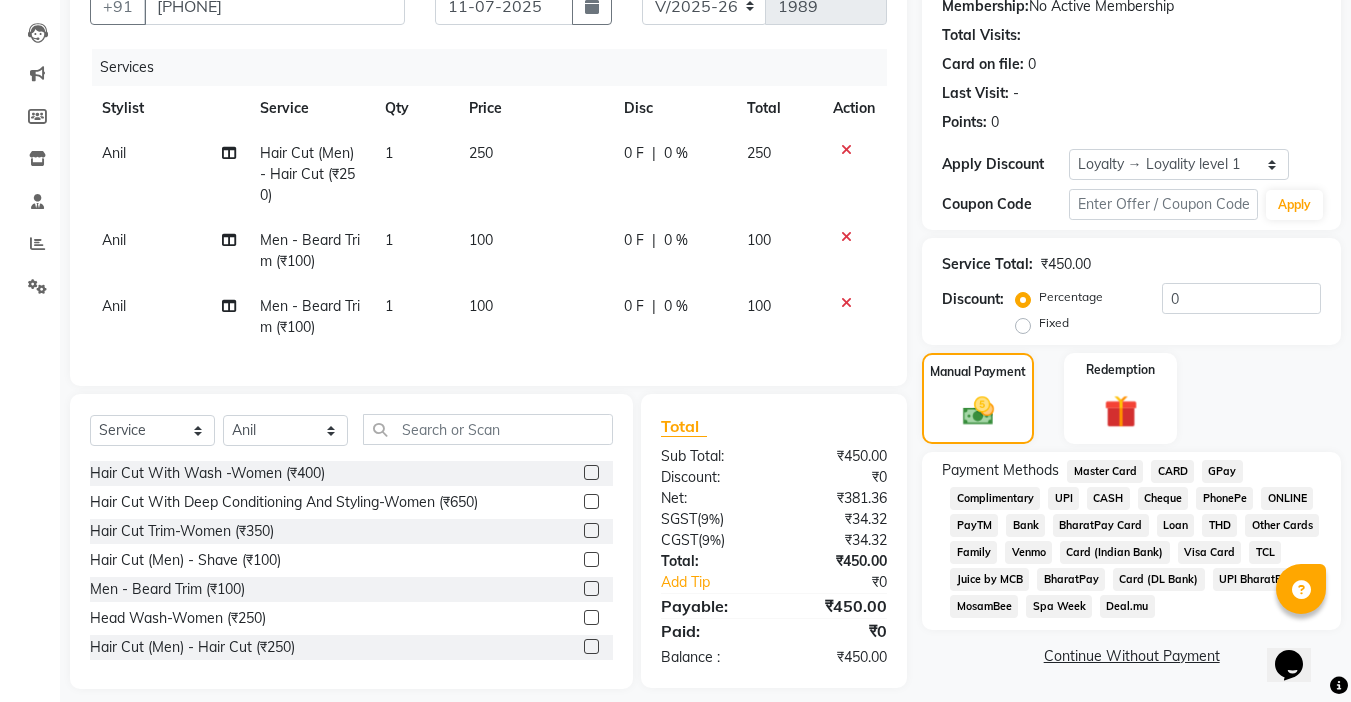 click on "UPI" 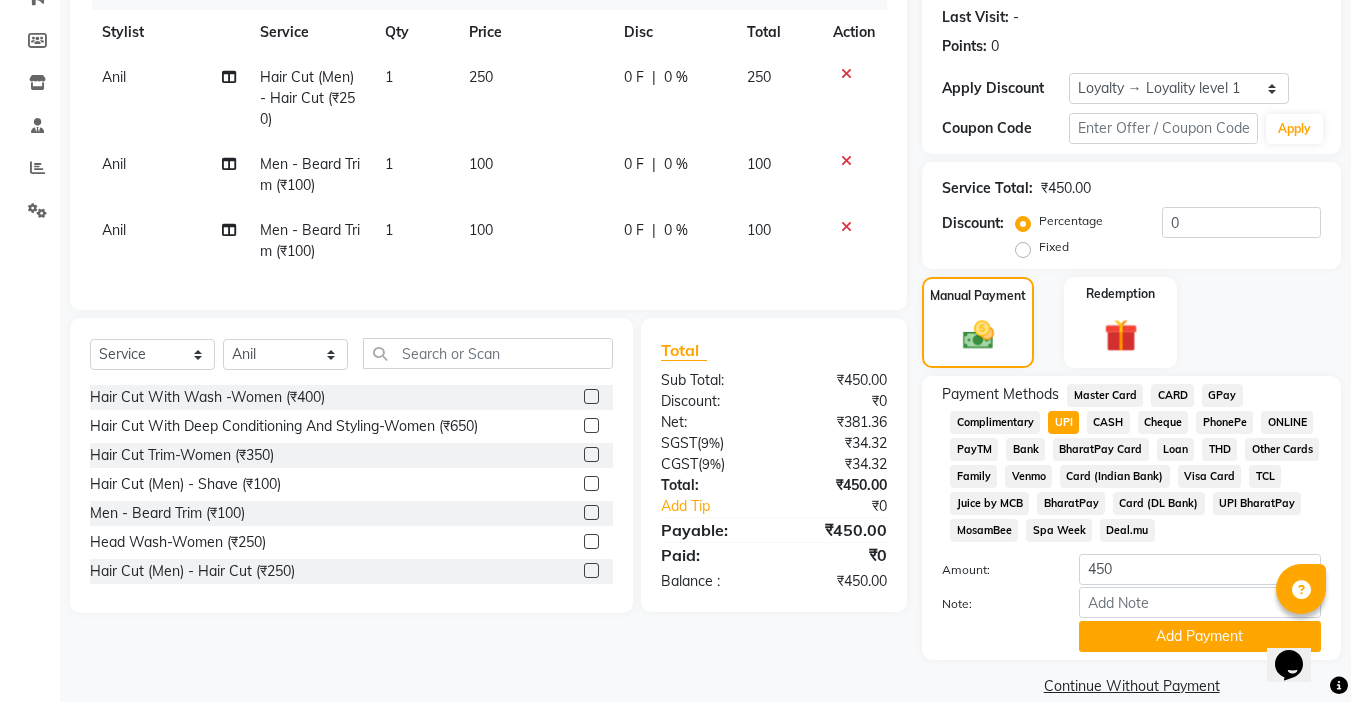 scroll, scrollTop: 304, scrollLeft: 0, axis: vertical 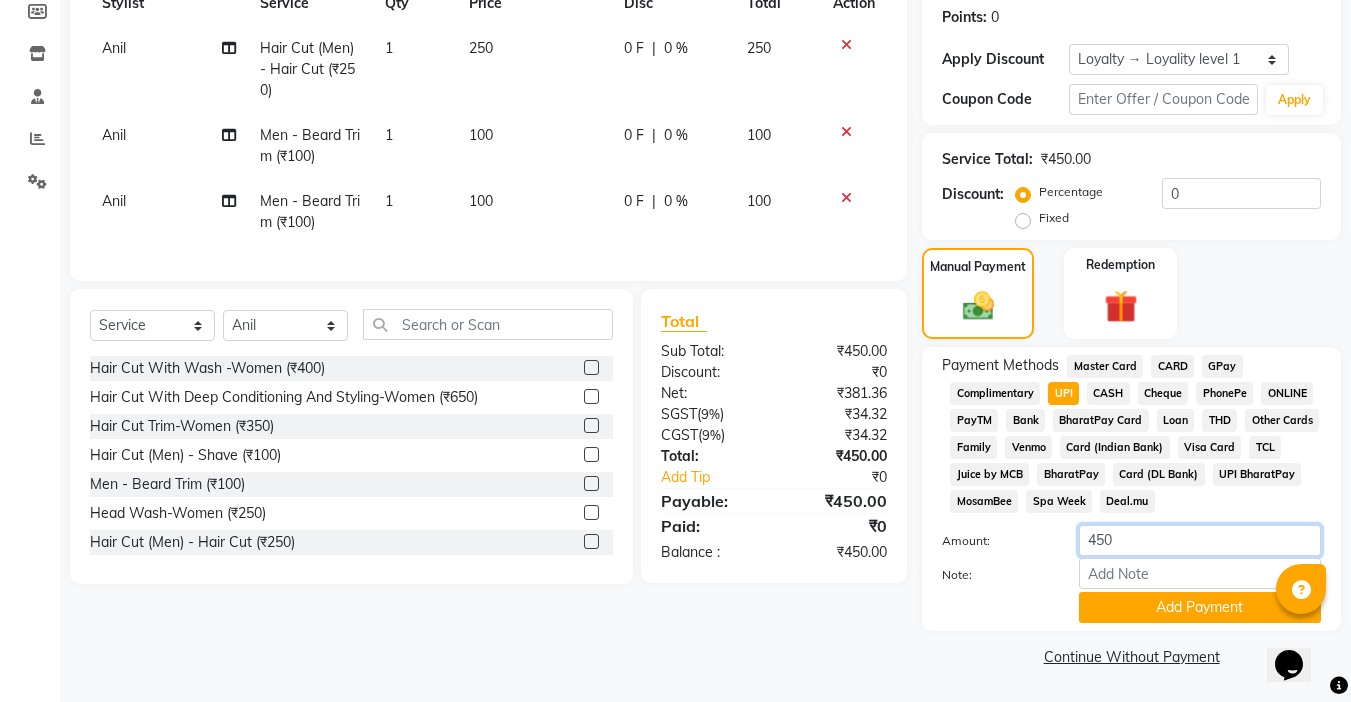 click on "450" 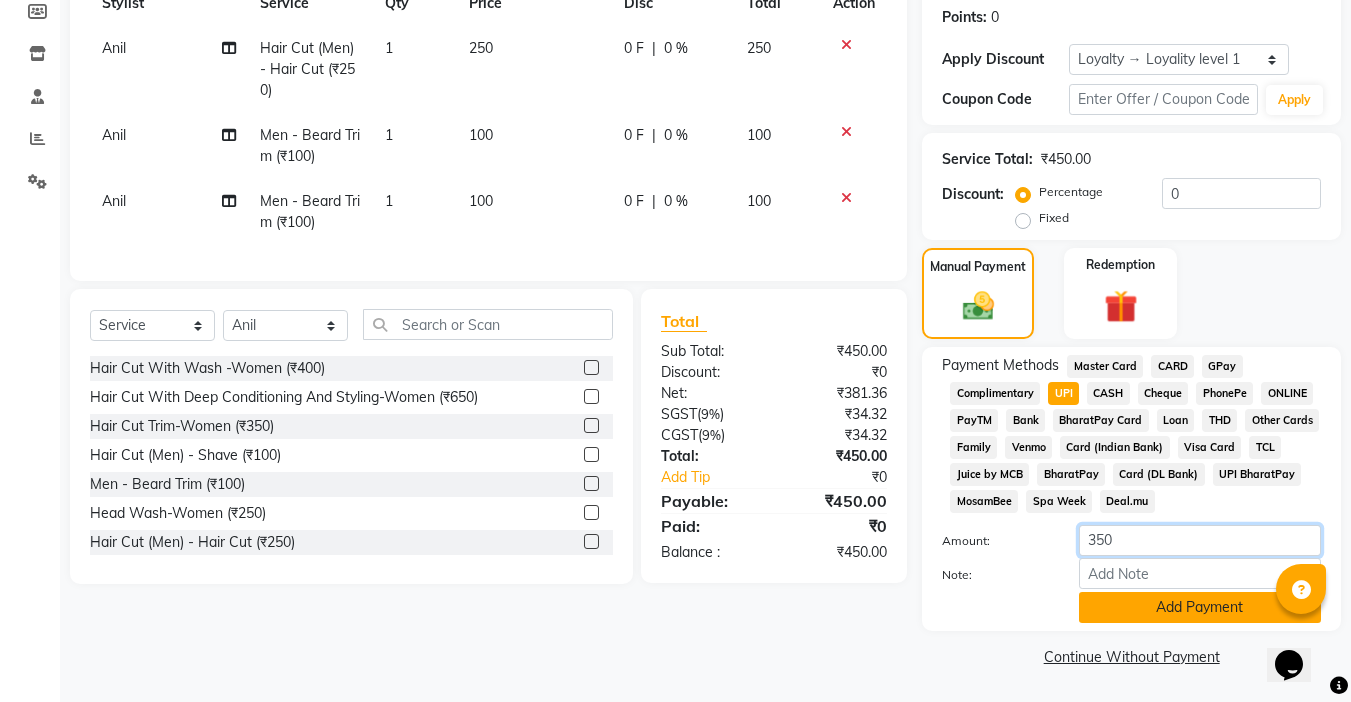type on "350" 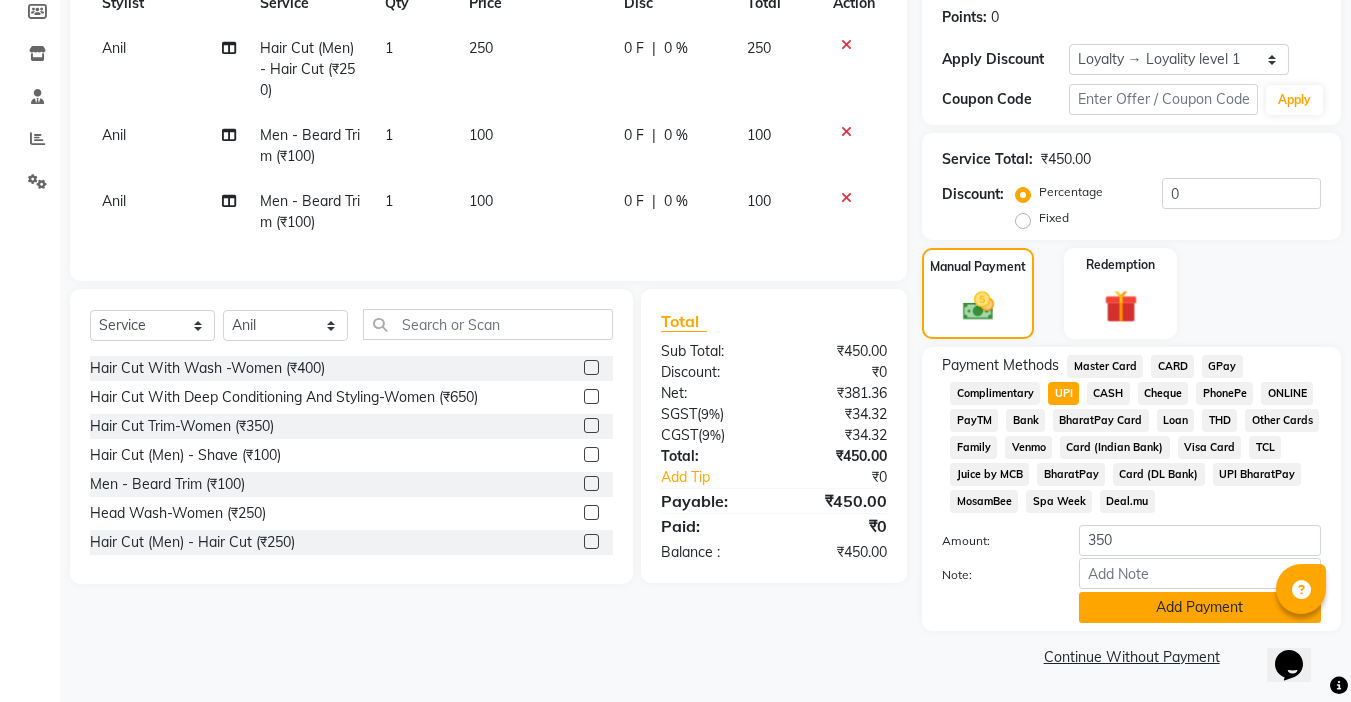 click on "Add Payment" 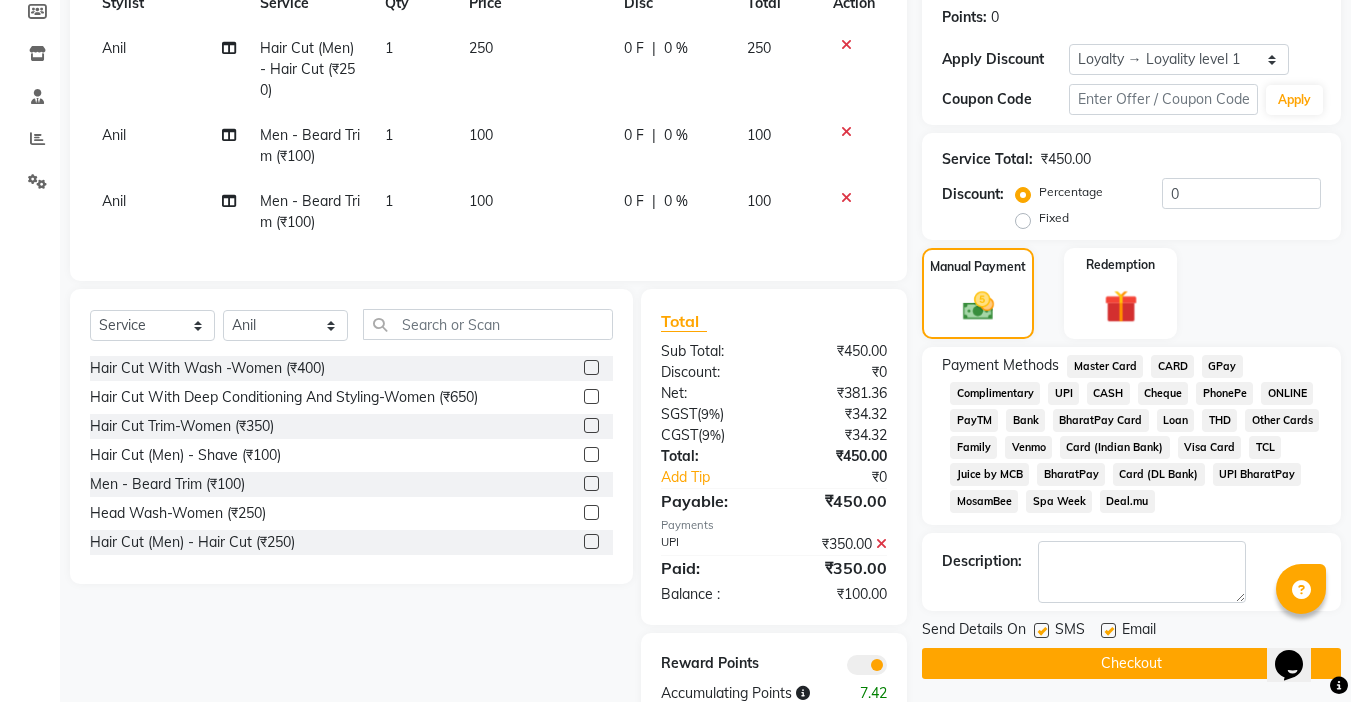 click on "CASH" 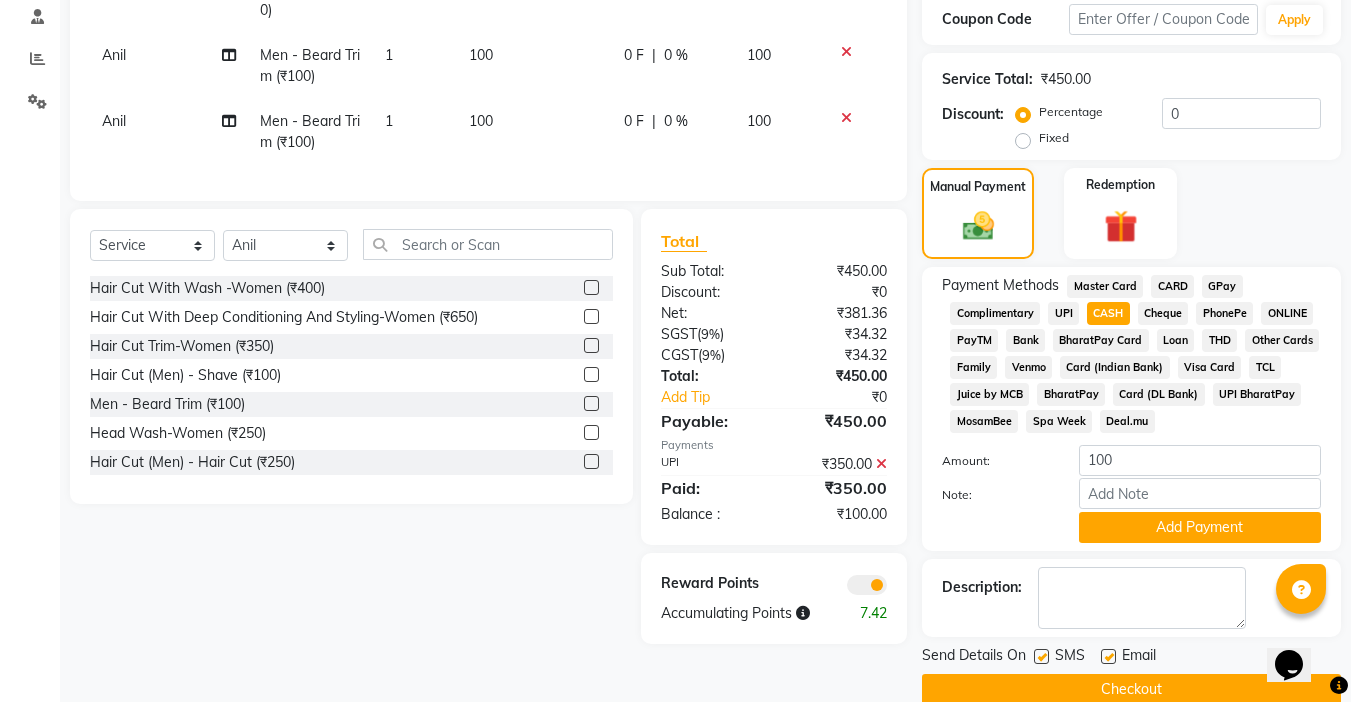scroll, scrollTop: 417, scrollLeft: 0, axis: vertical 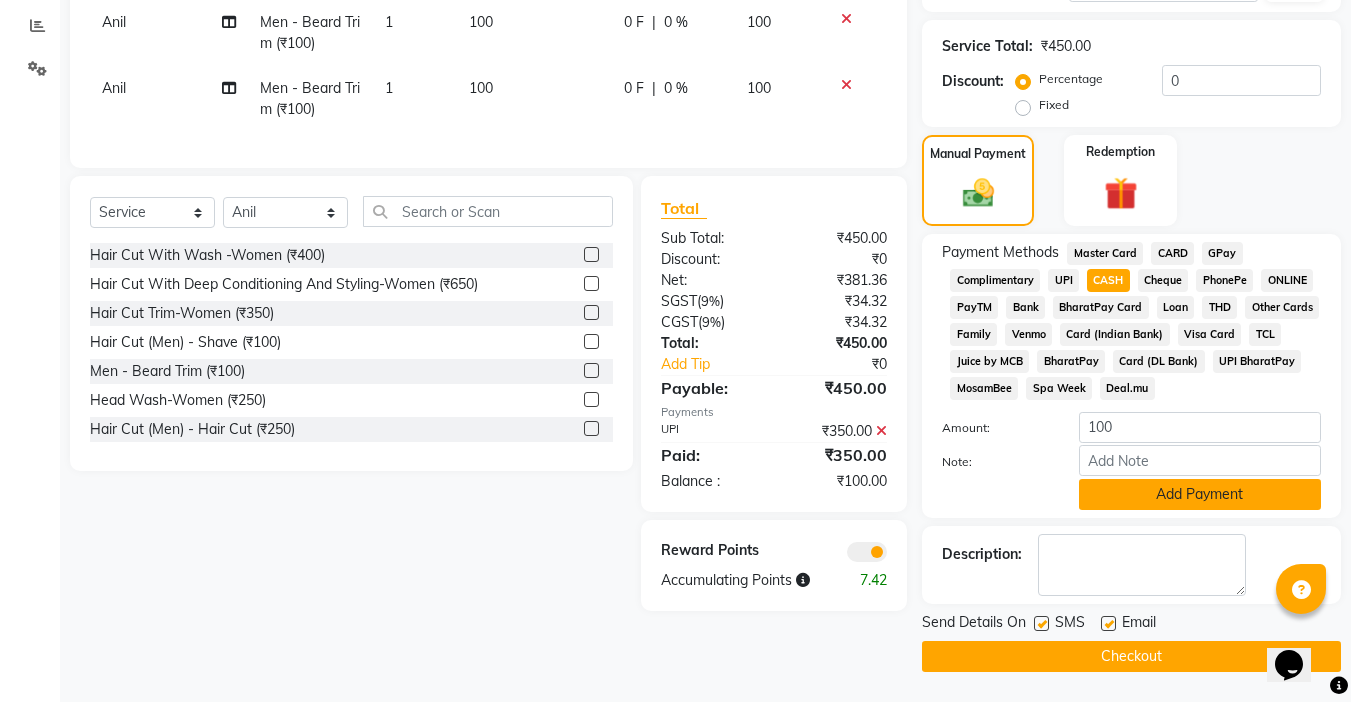 click on "Add Payment" 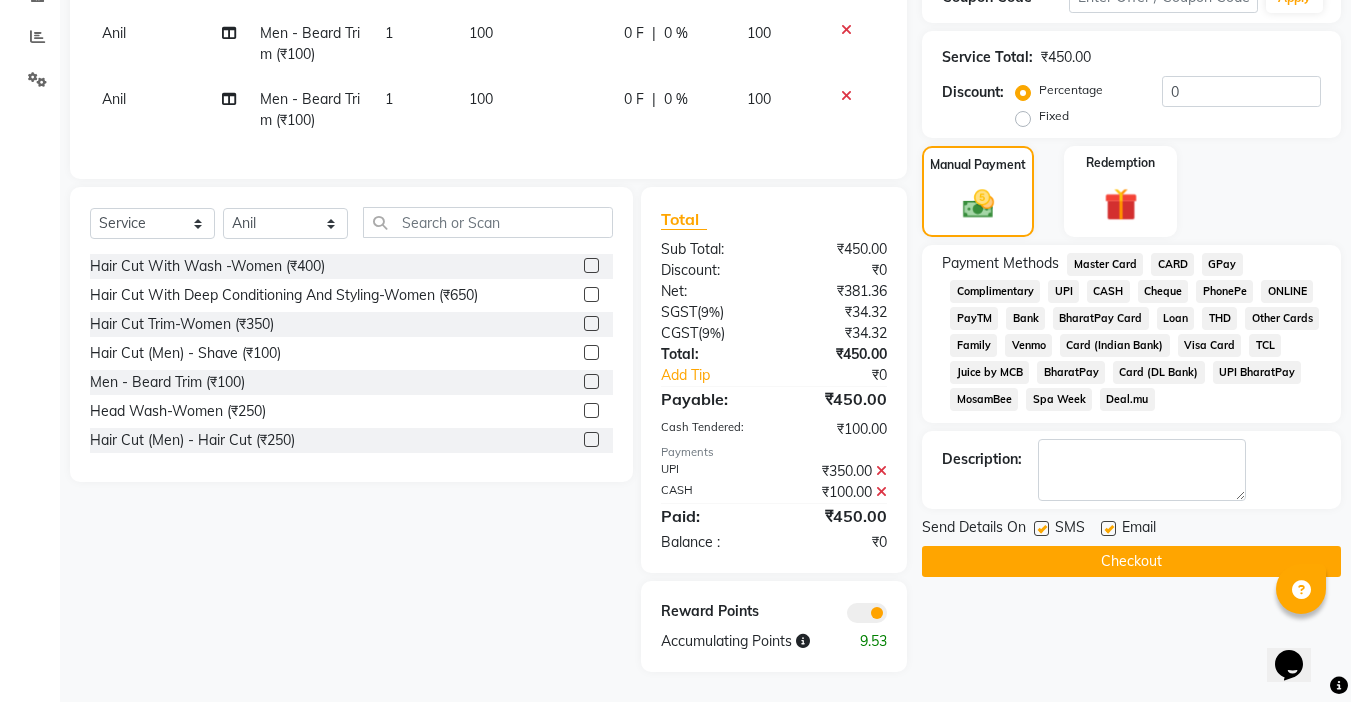 click 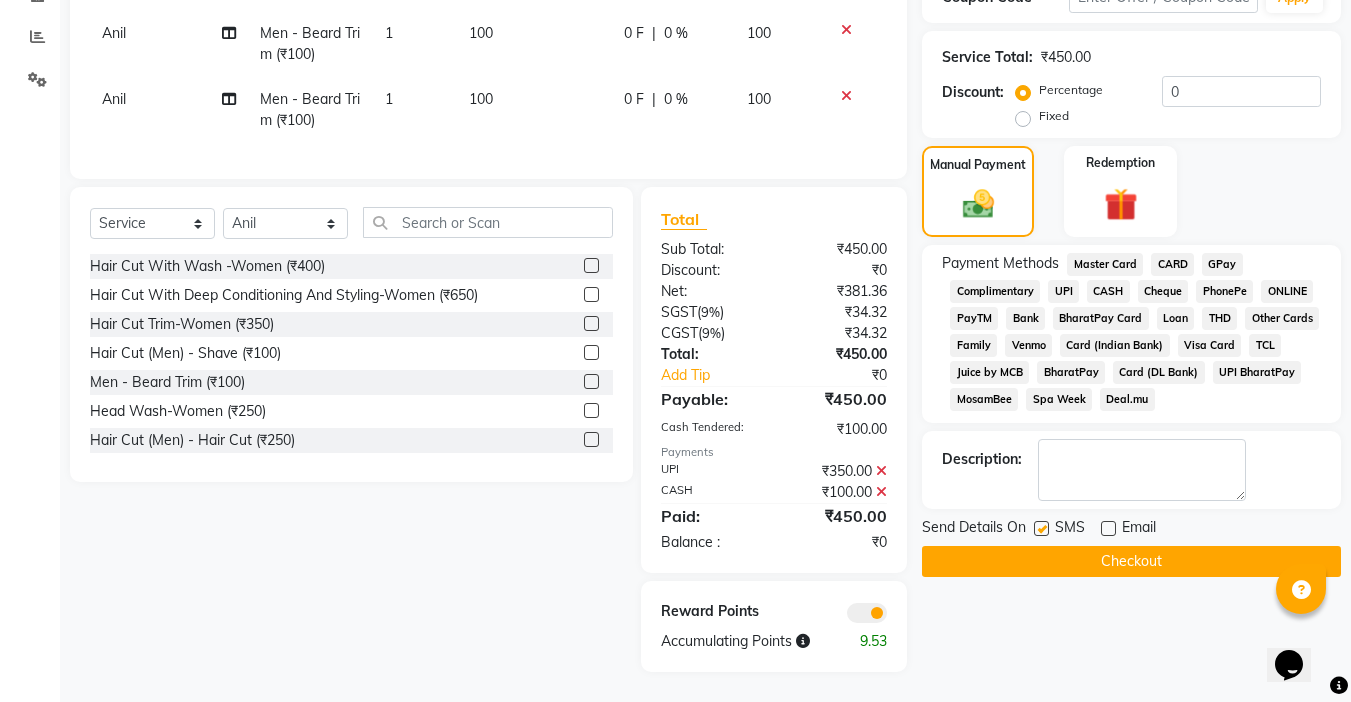 click 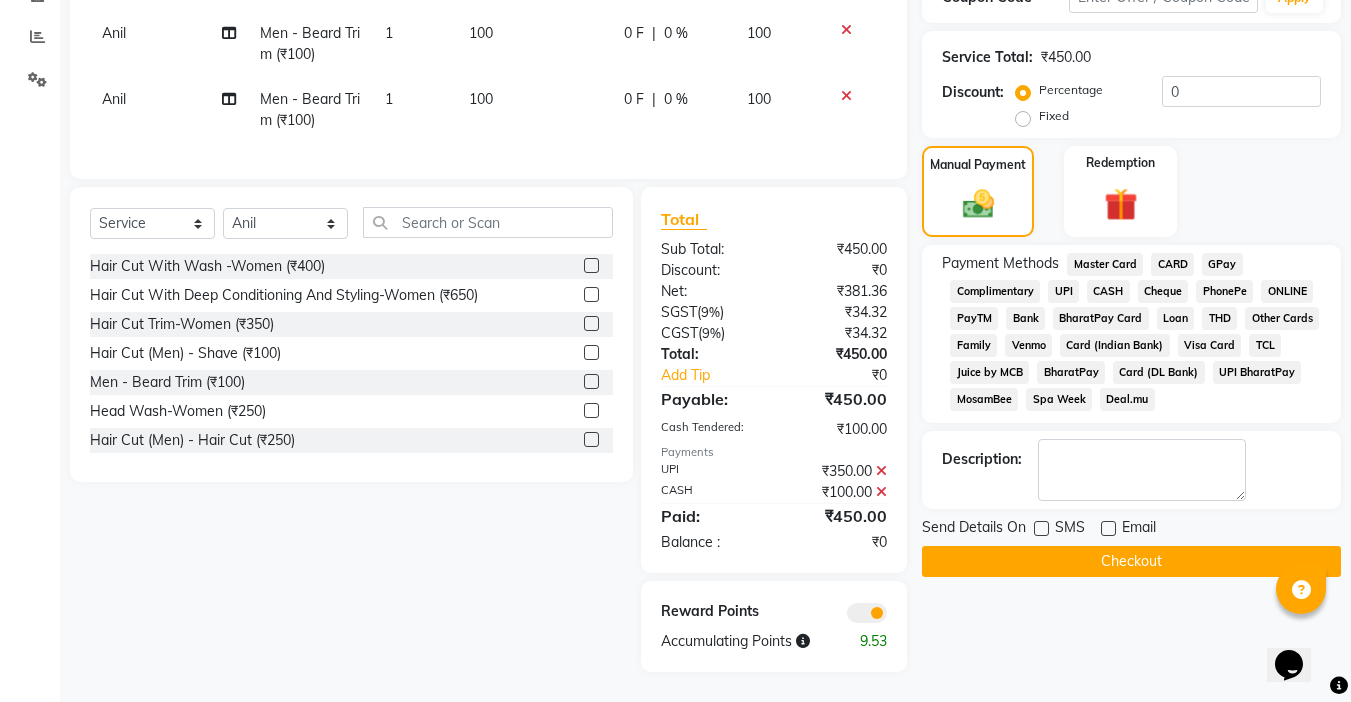 scroll, scrollTop: 421, scrollLeft: 0, axis: vertical 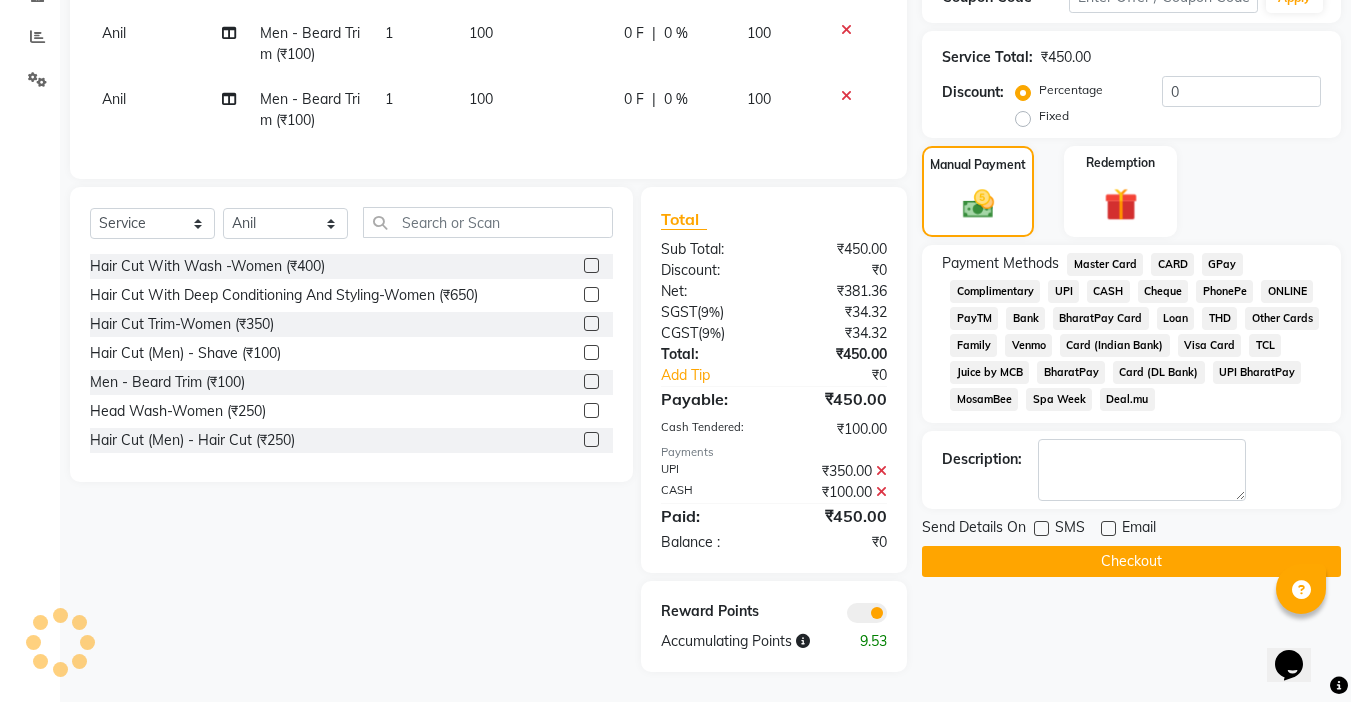 click on "Checkout" 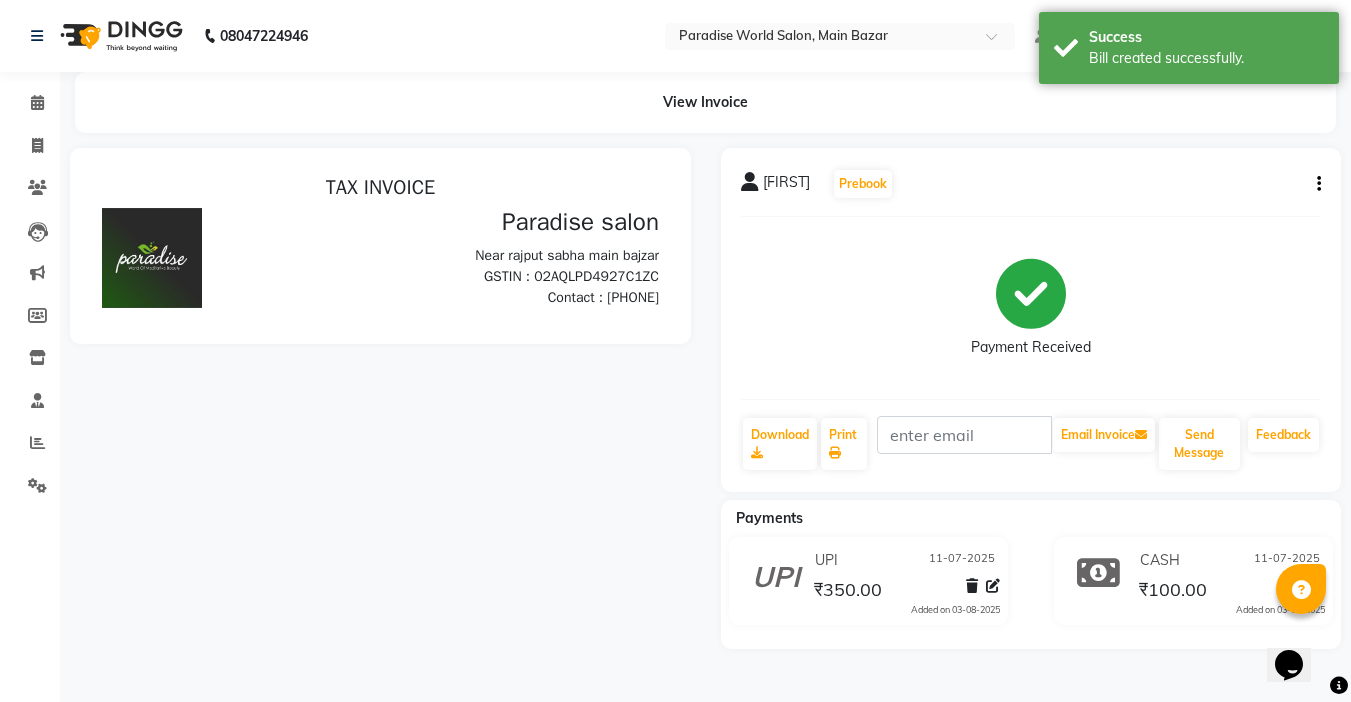 scroll, scrollTop: 0, scrollLeft: 0, axis: both 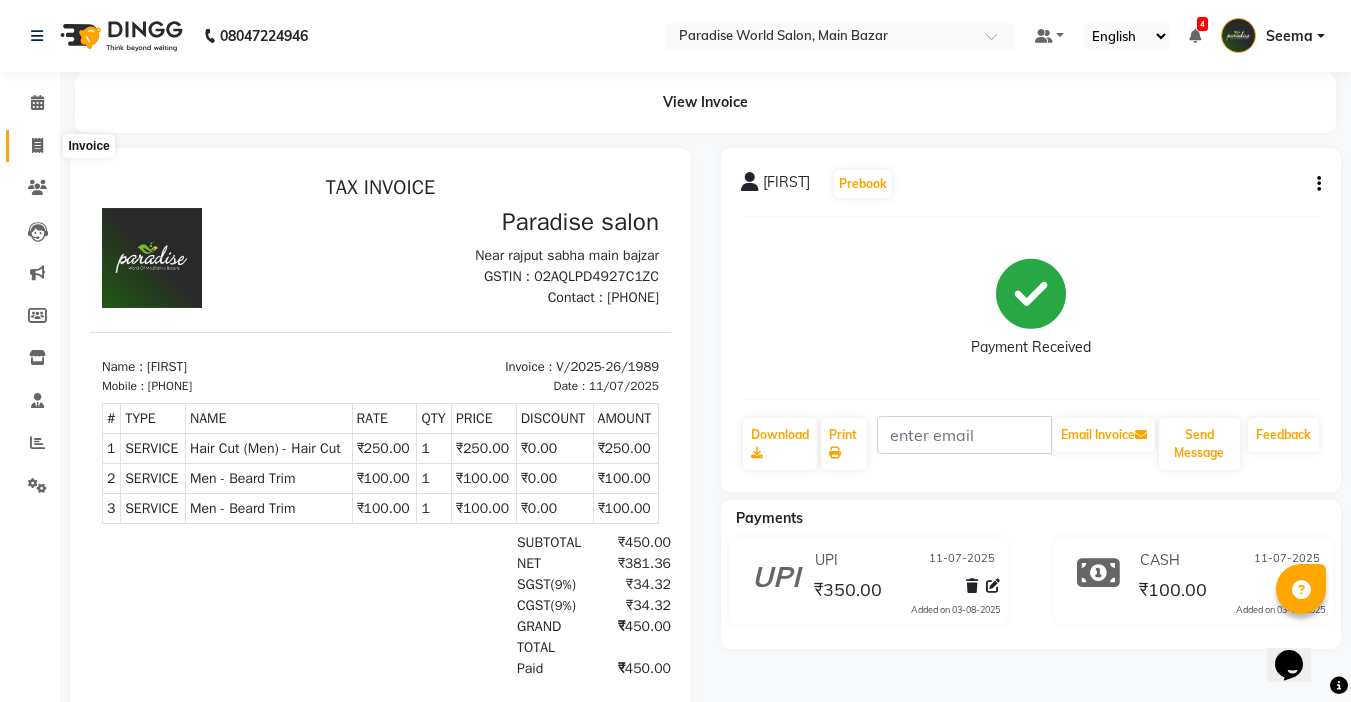 click 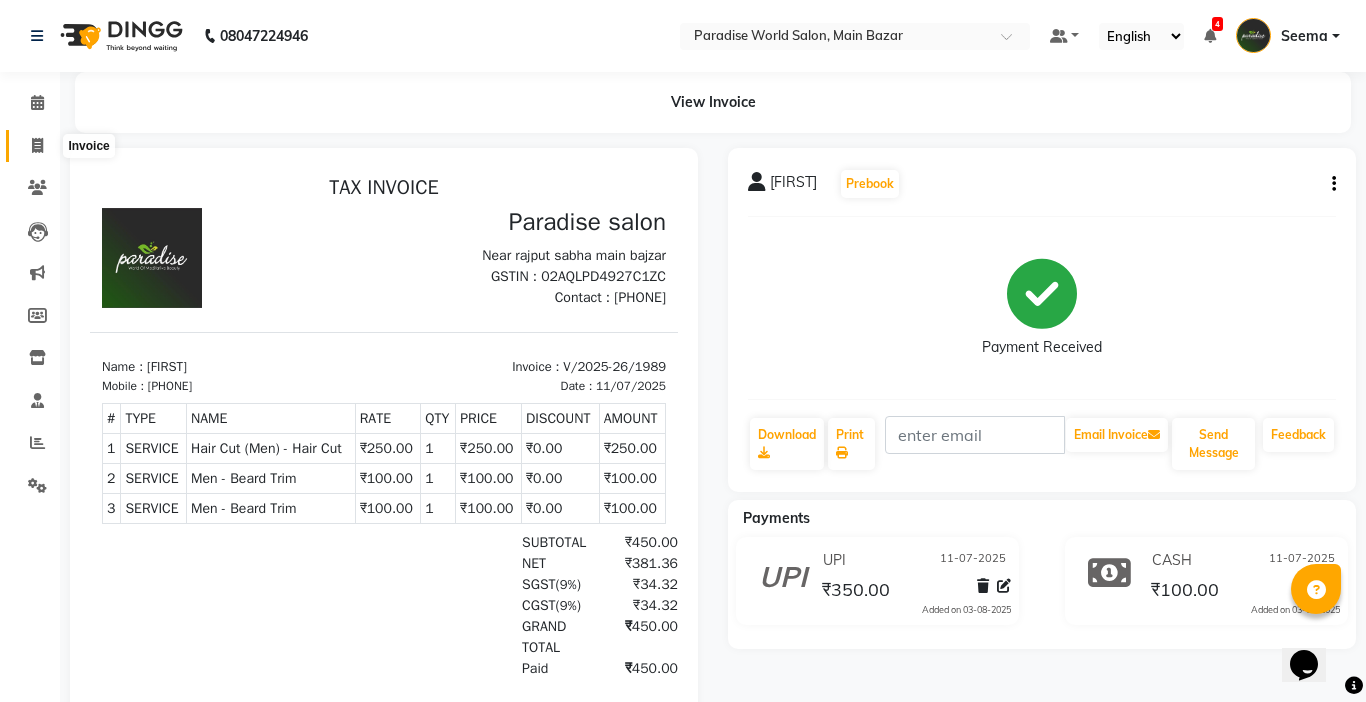 select on "4451" 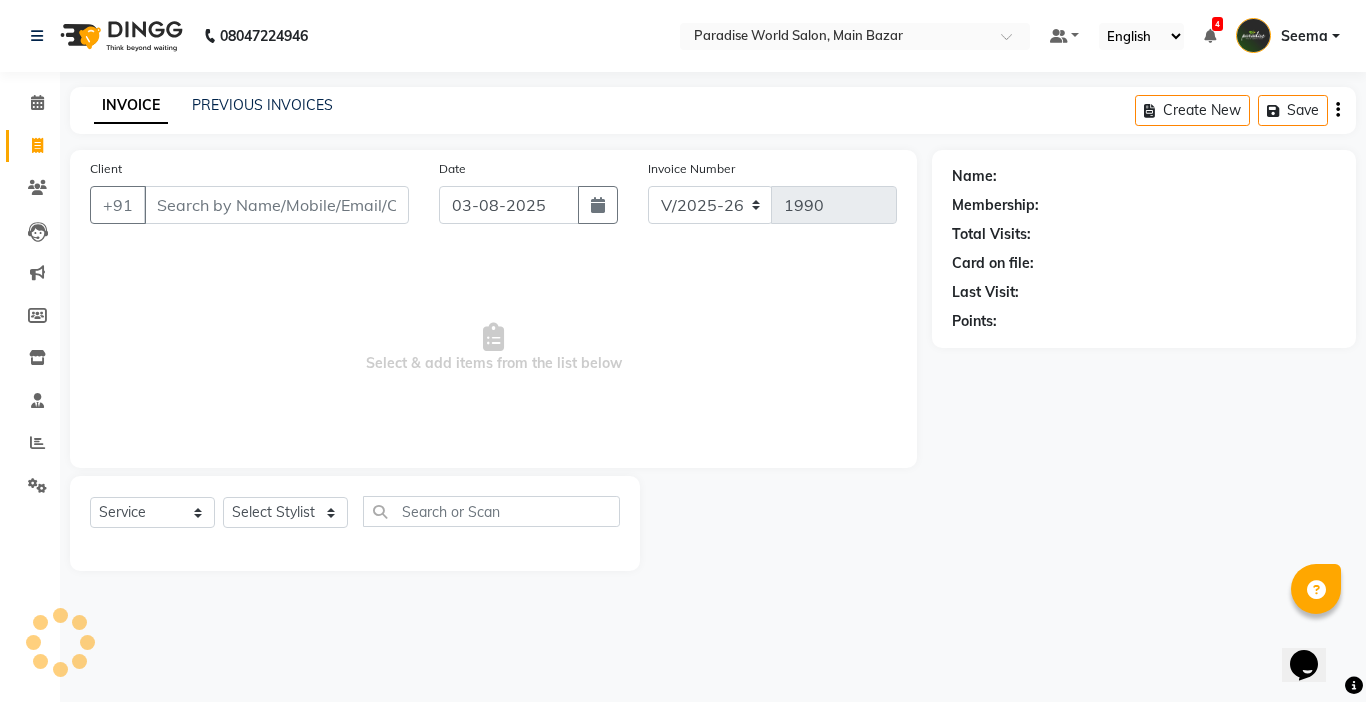 click on "Client" at bounding box center (276, 205) 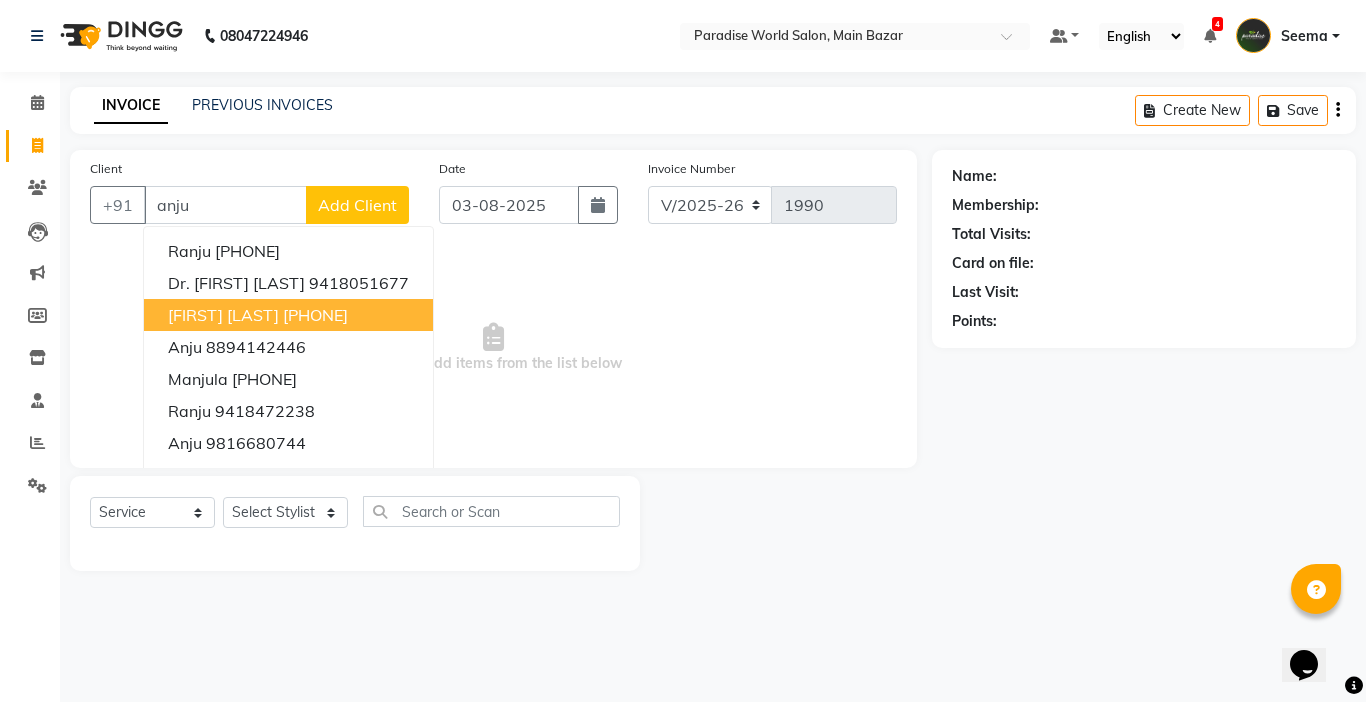 click on "9882775681" at bounding box center (315, 315) 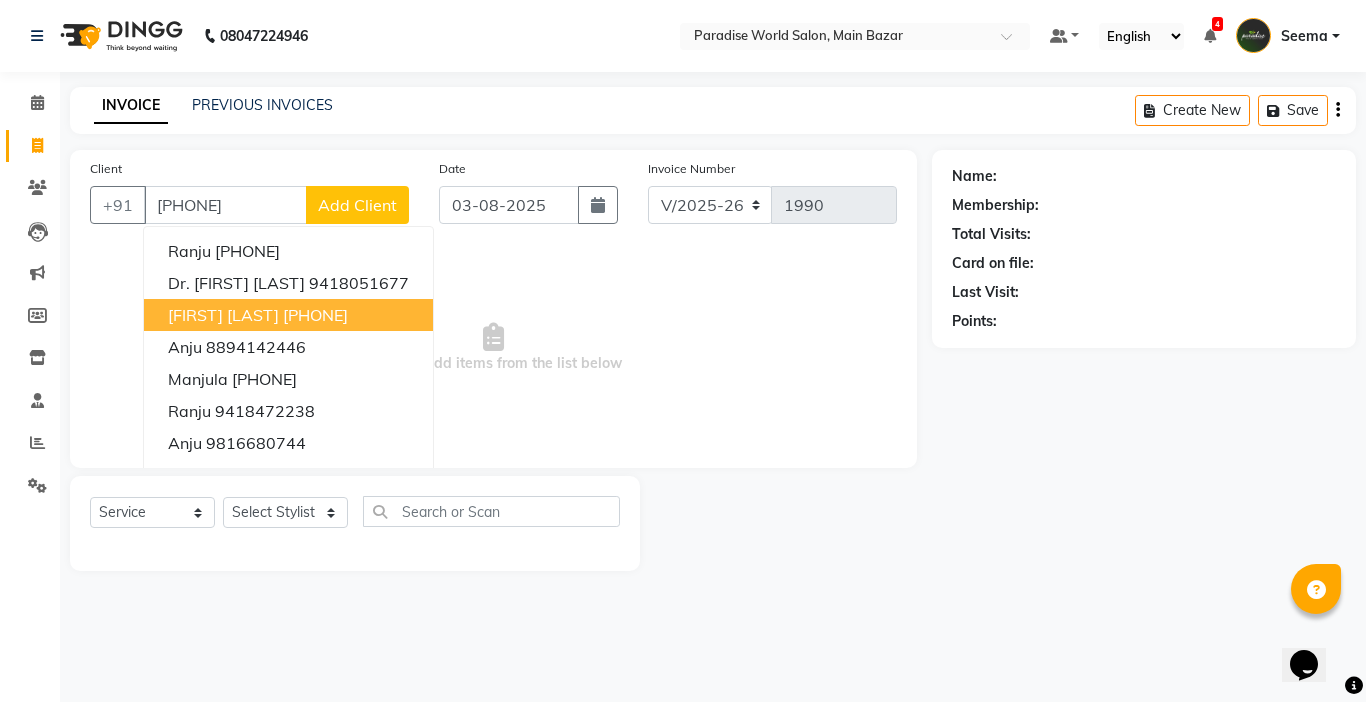 type on "9882775681" 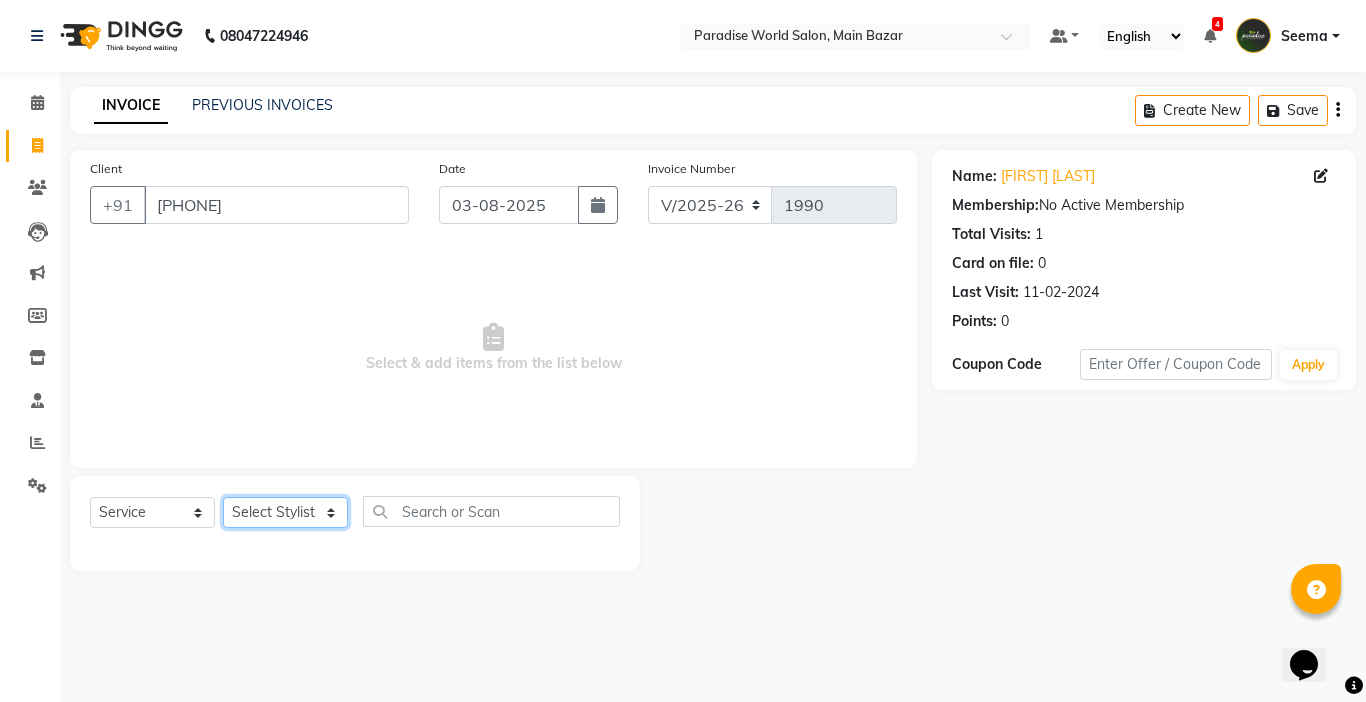 click on "Select Stylist Abby aman  Anil anku Bobby company Deepak Deepika Gourav Heena ishu Jagdeesh kanchan Love preet Maddy Manpreet student Meenu Naina Nikita Palak Palak Sharma Radika Rajneesh Student Seema Shagun Shifali - Student Shweta  Sujata Surinder Paul Vansh Vikas Vishal" 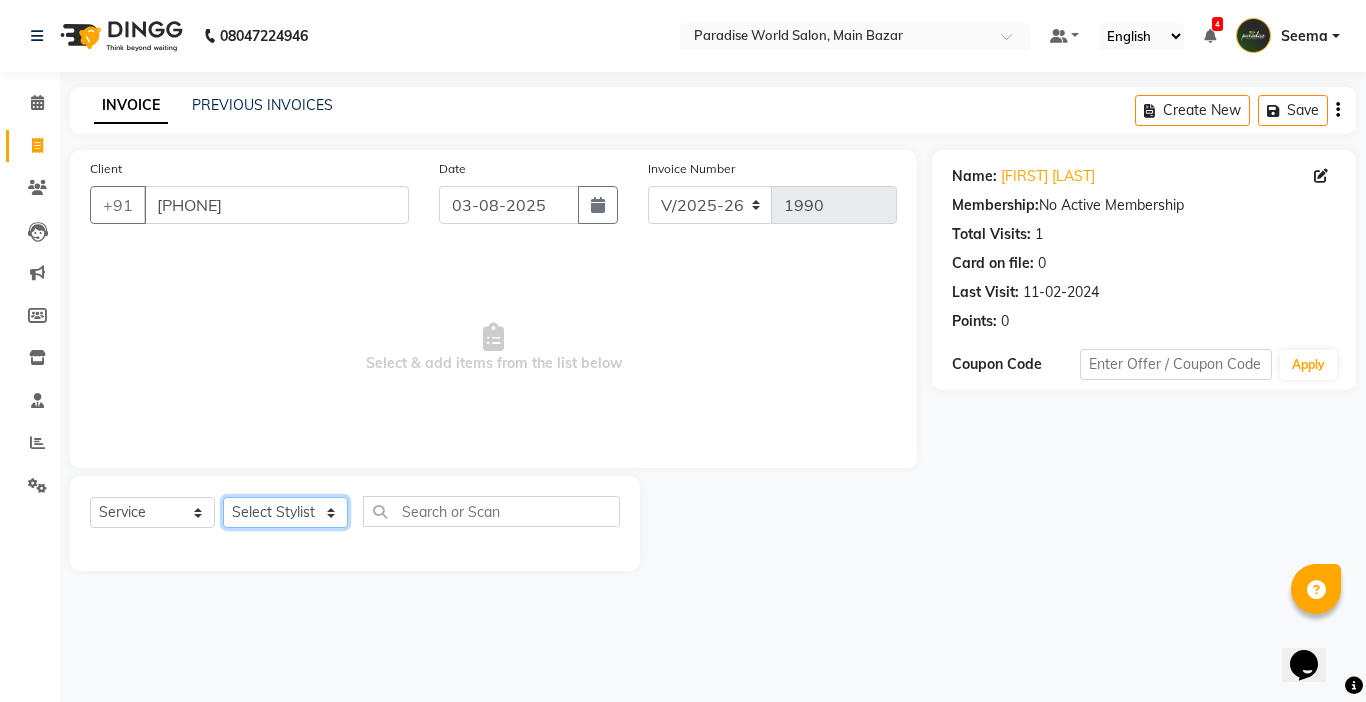 select on "24938" 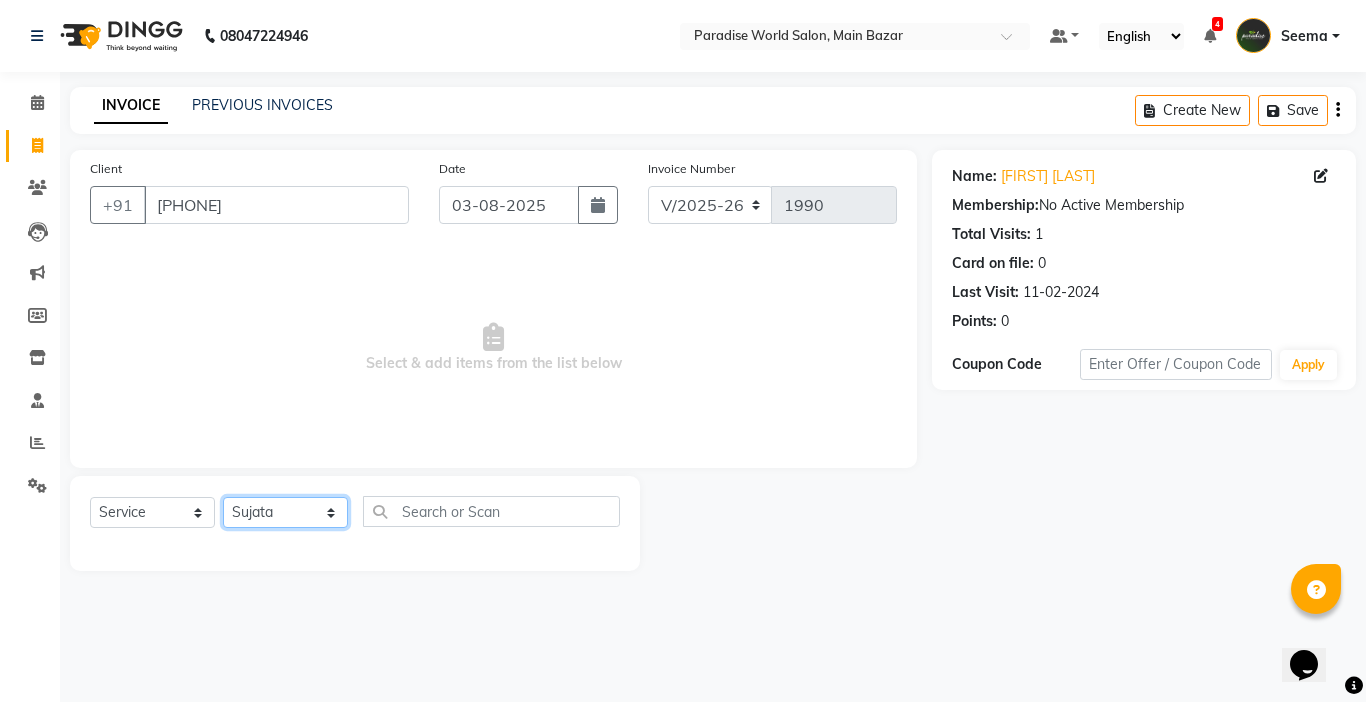 click on "Select Stylist Abby aman  Anil anku Bobby company Deepak Deepika Gourav Heena ishu Jagdeesh kanchan Love preet Maddy Manpreet student Meenu Naina Nikita Palak Palak Sharma Radika Rajneesh Student Seema Shagun Shifali - Student Shweta  Sujata Surinder Paul Vansh Vikas Vishal" 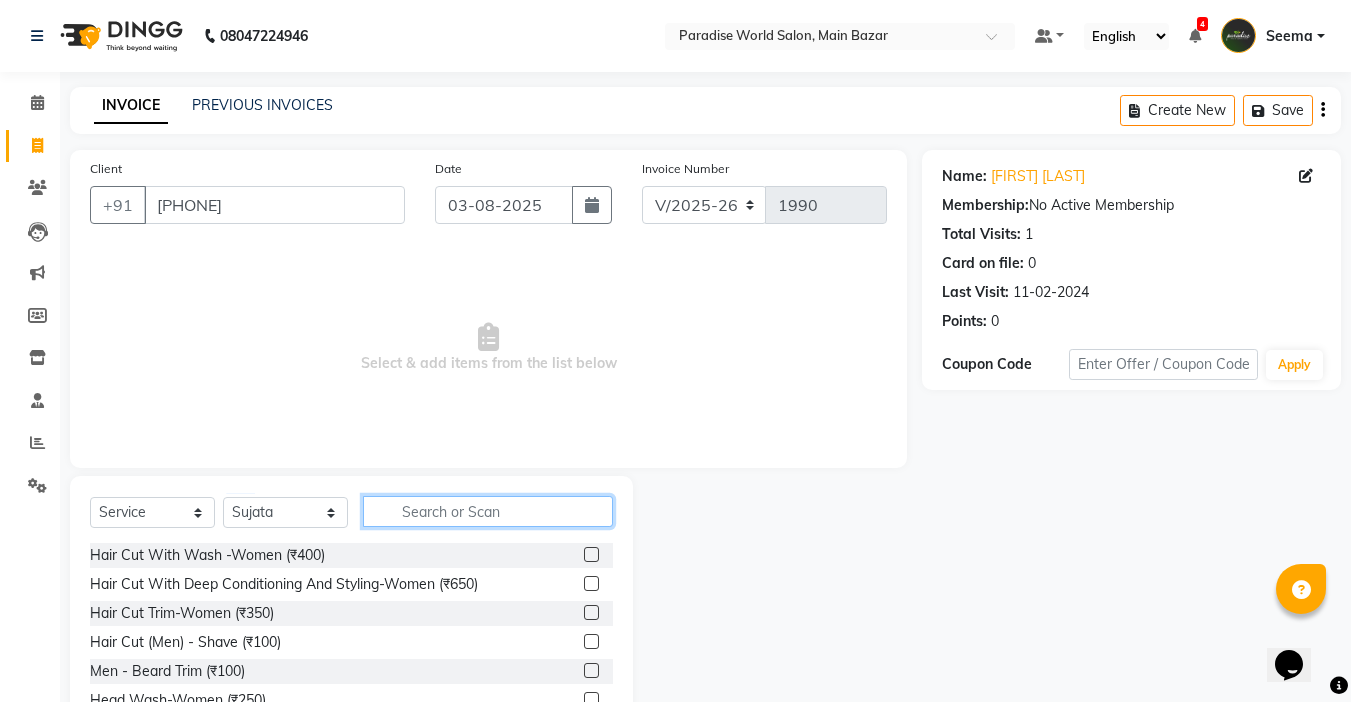 click 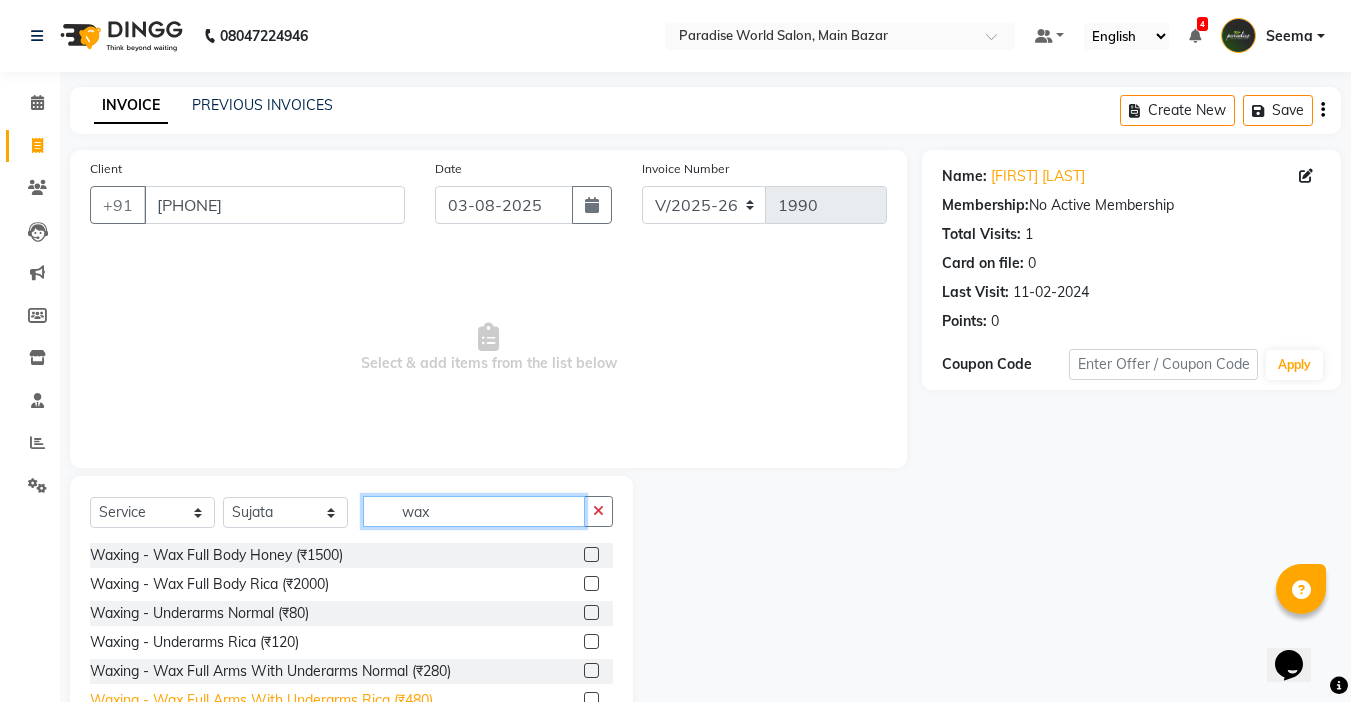 type on "wax" 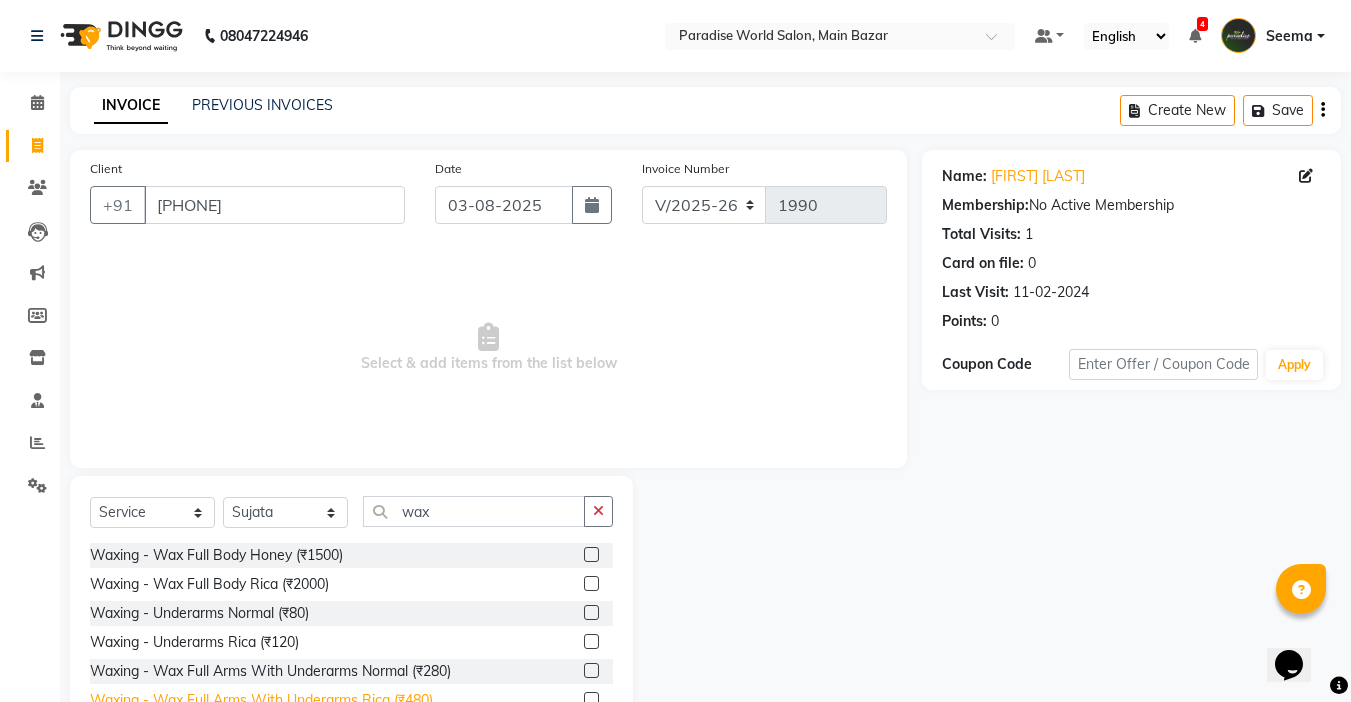 click on "Waxing   -  Wax Full Arms With Underarms Rica (₹480)" 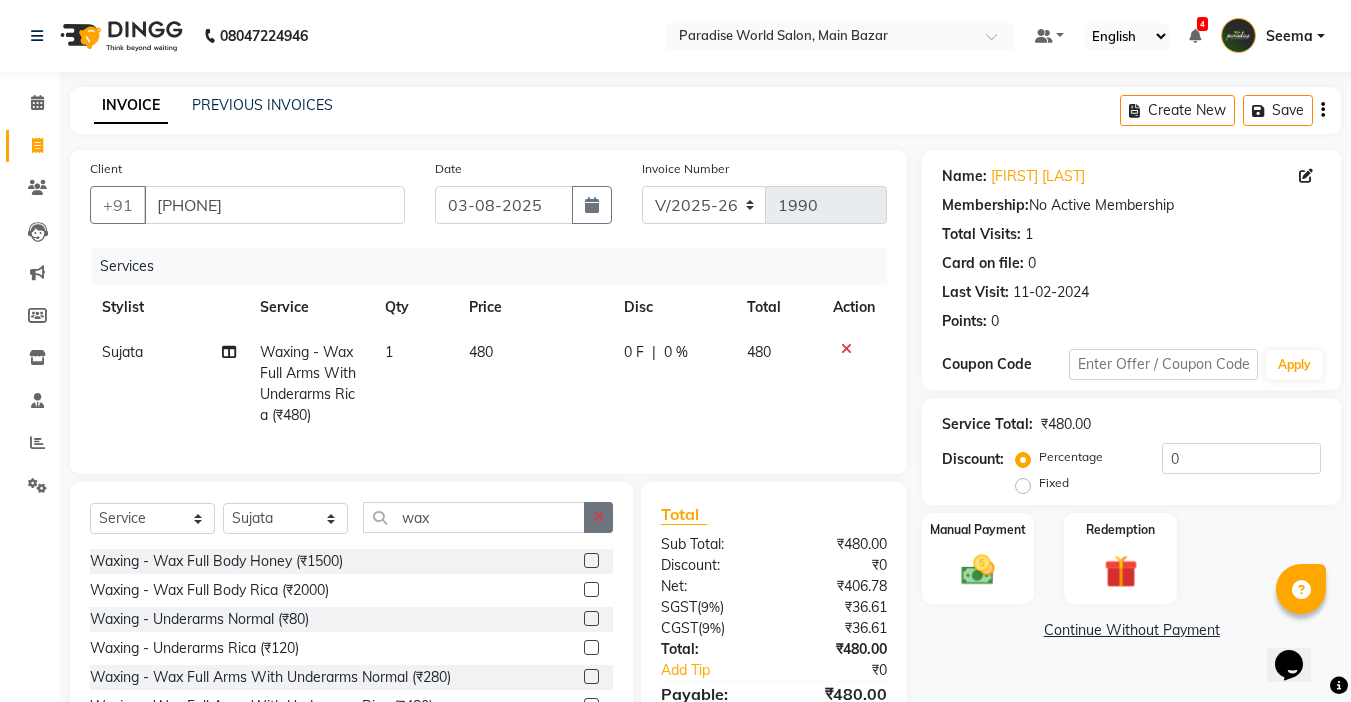 checkbox on "false" 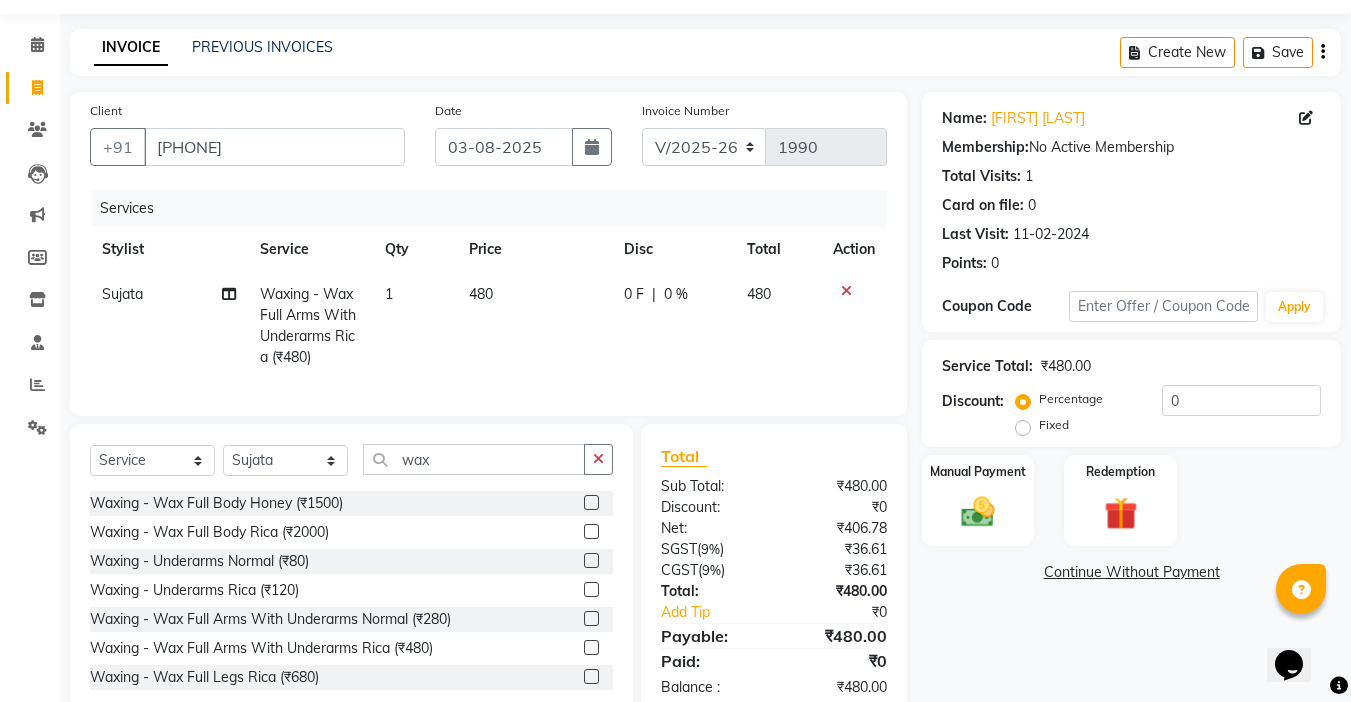 scroll, scrollTop: 120, scrollLeft: 0, axis: vertical 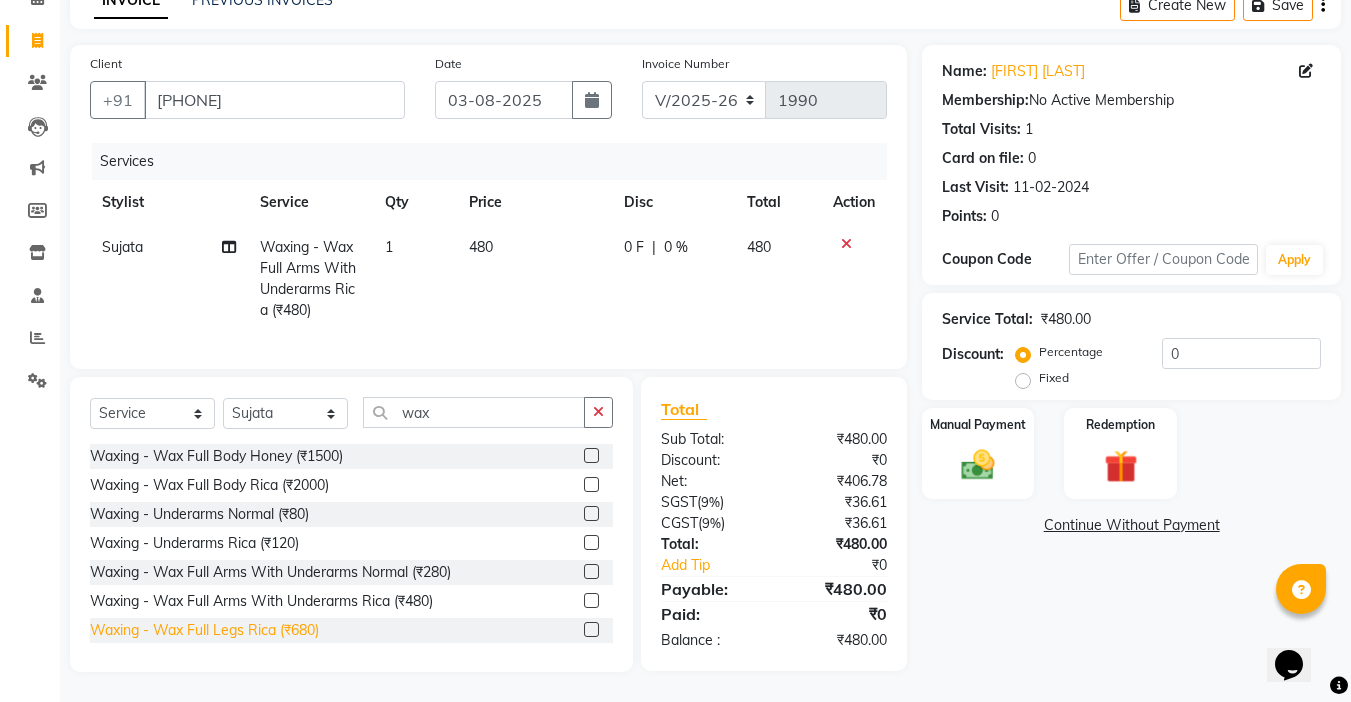click on "Waxing   -  Wax Full Legs Rica (₹680)" 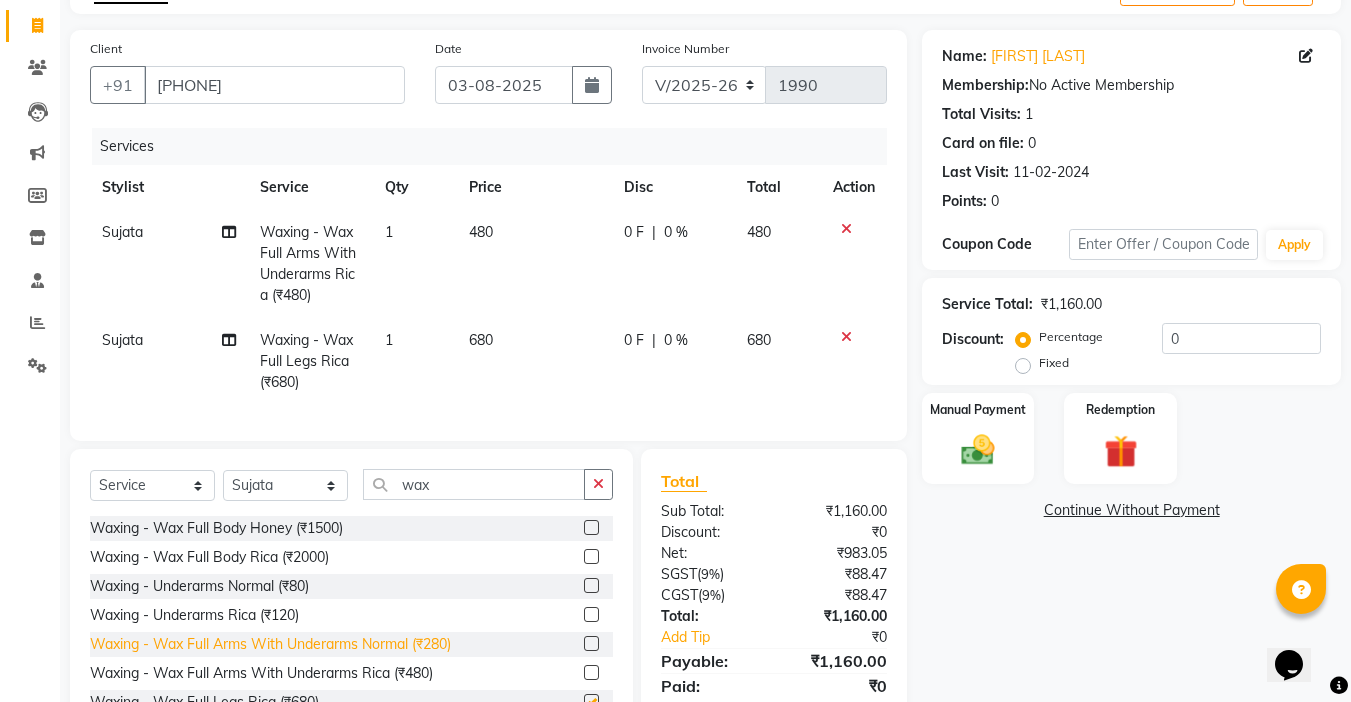 checkbox on "false" 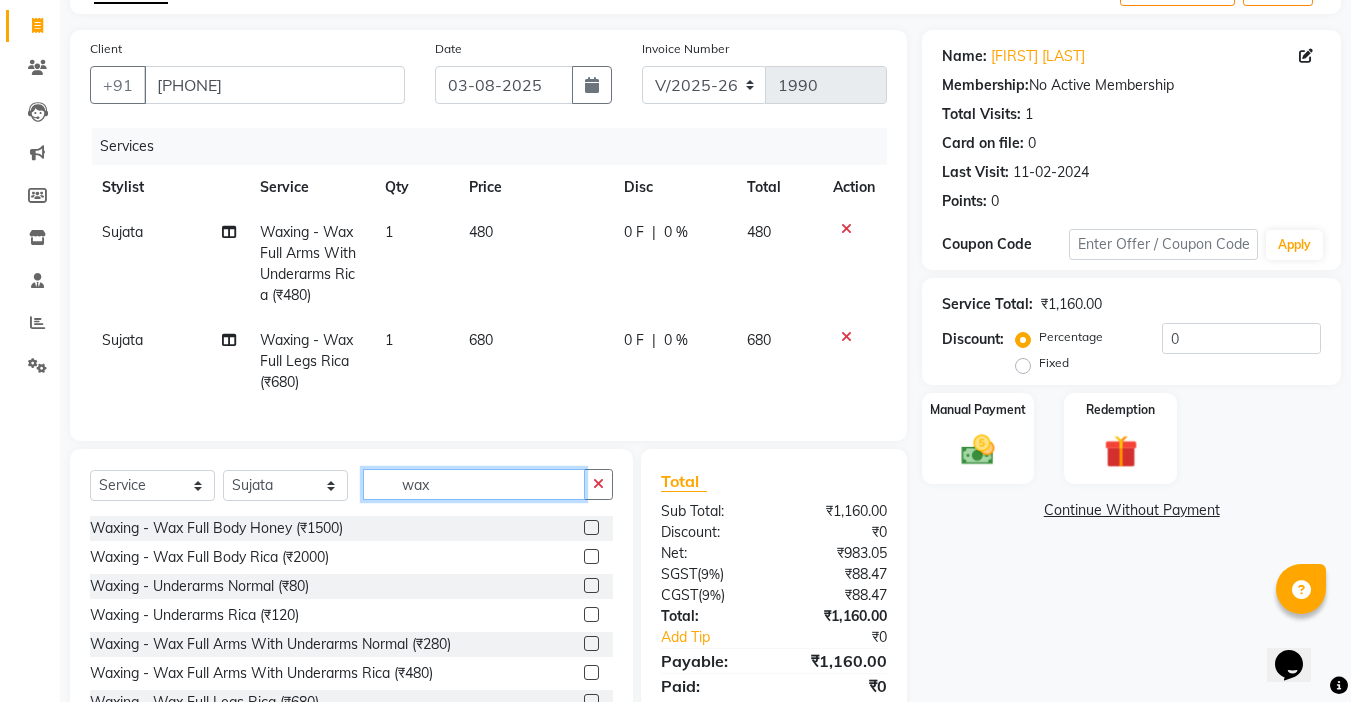 drag, startPoint x: 476, startPoint y: 500, endPoint x: 285, endPoint y: 493, distance: 191.12823 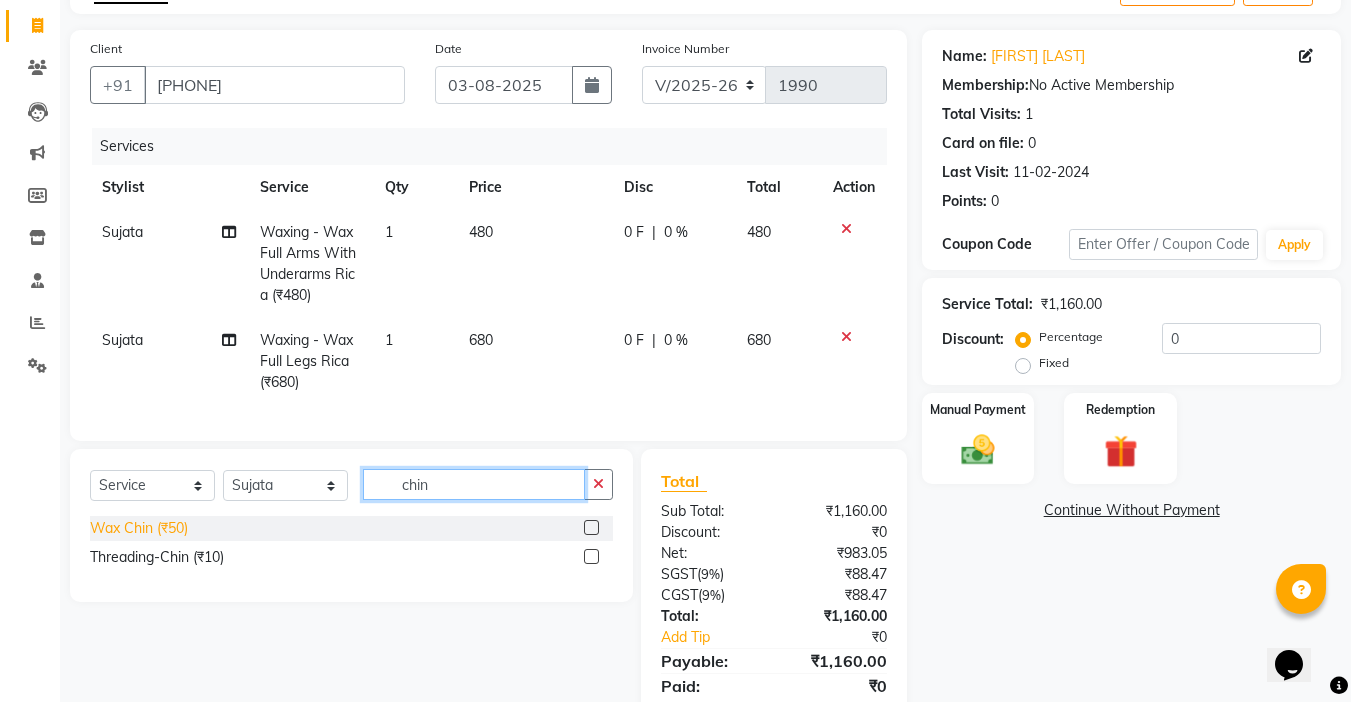 type on "chin" 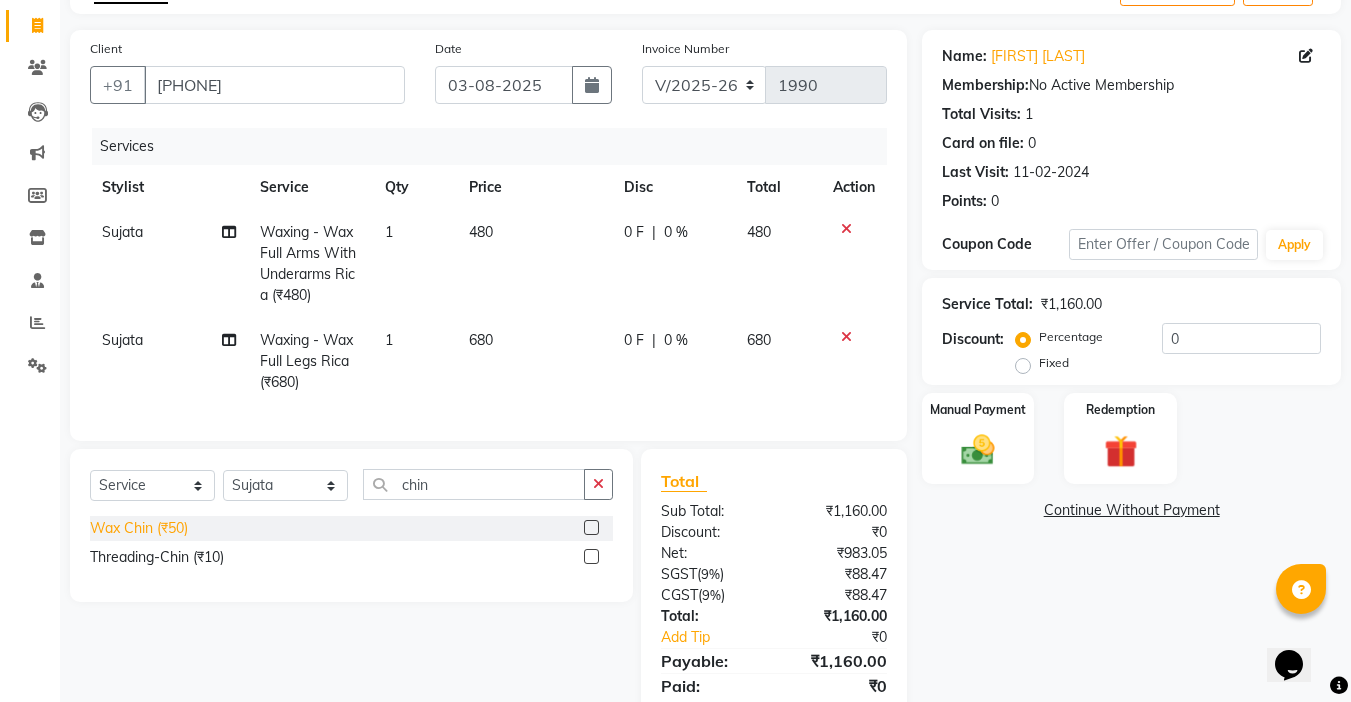 click on "Wax Chin (₹50)" 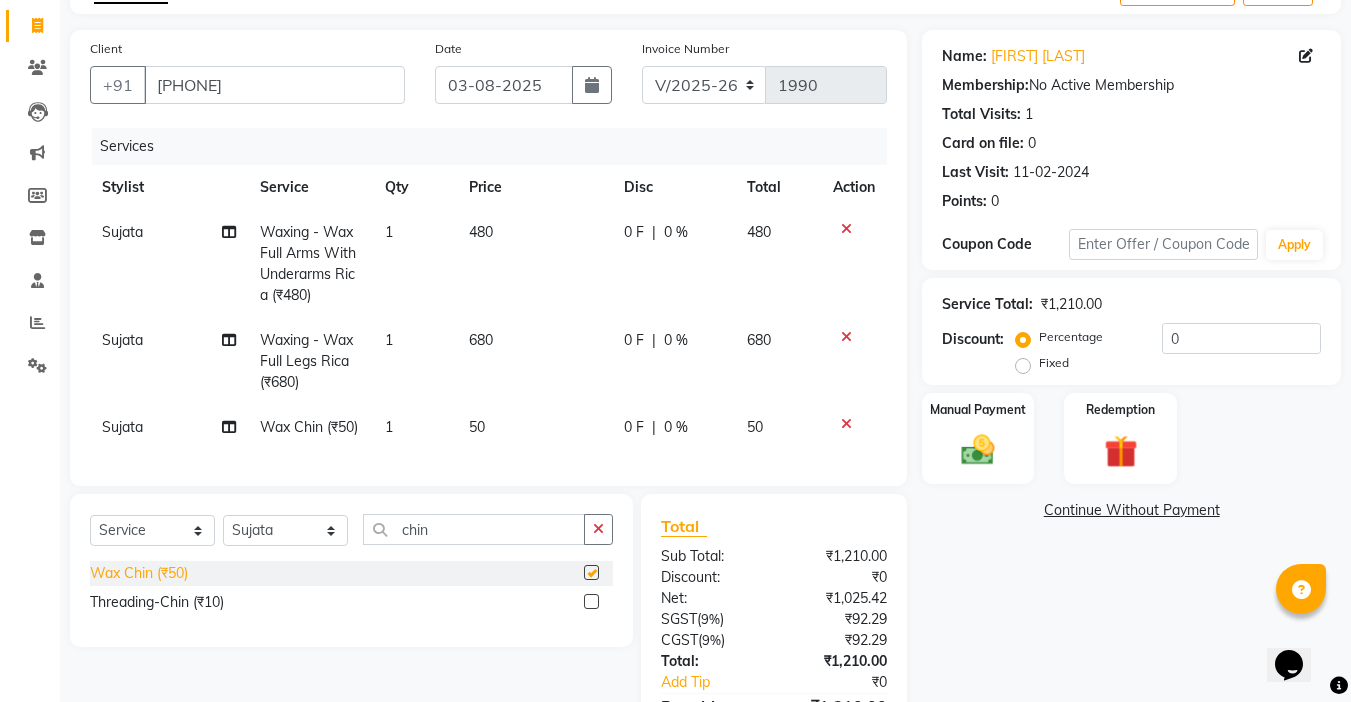 checkbox on "false" 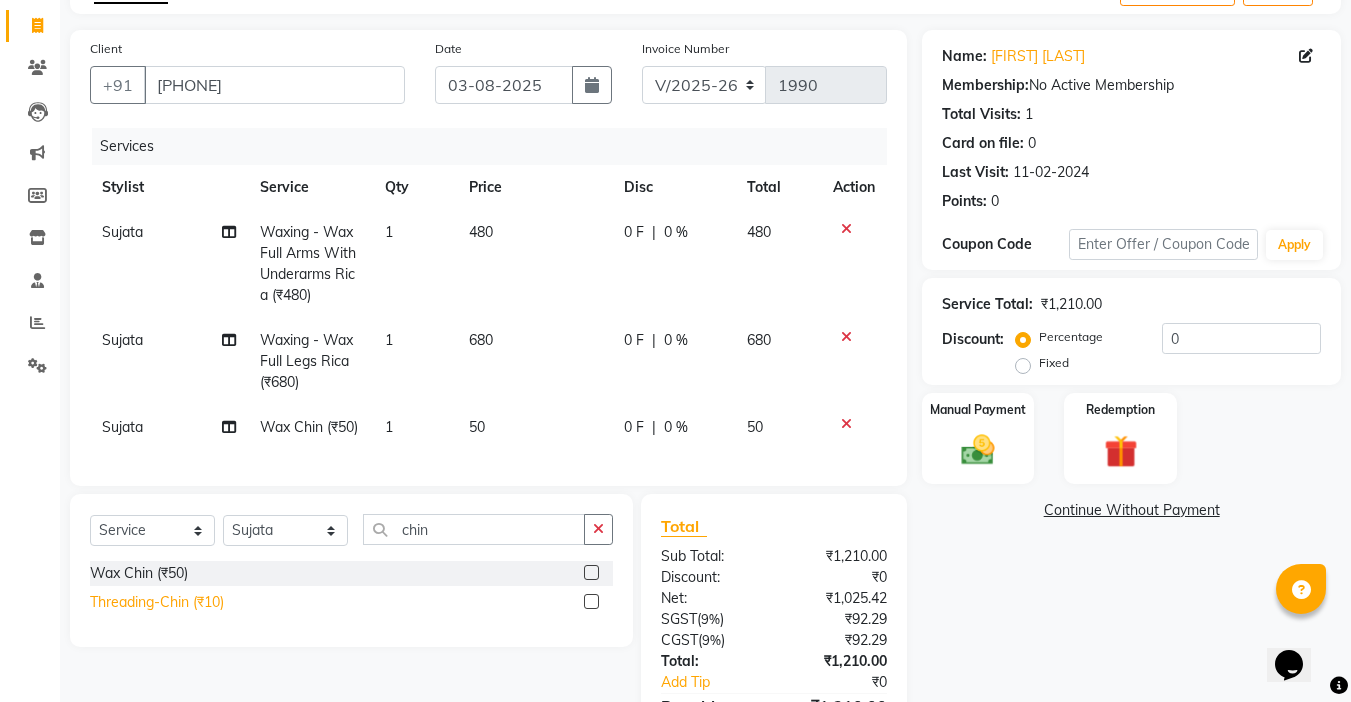 click on "Threading-Chin (₹10)" 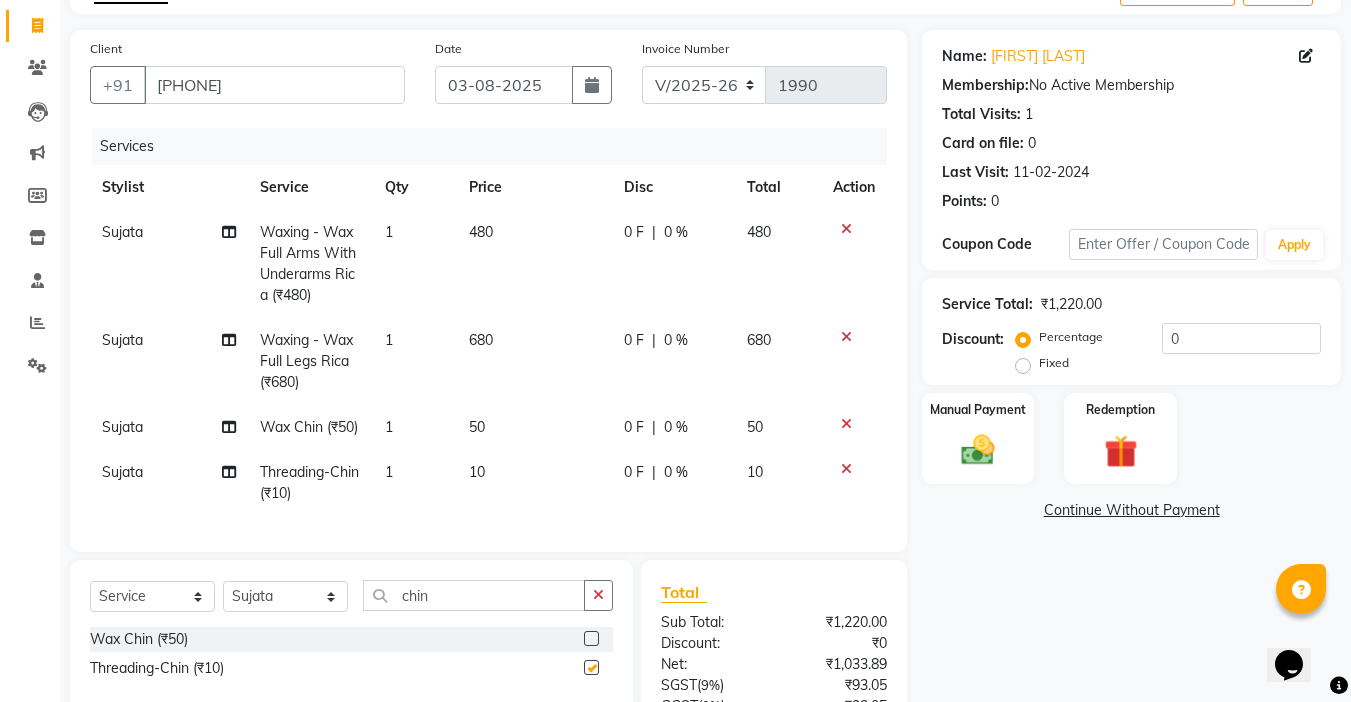 checkbox on "false" 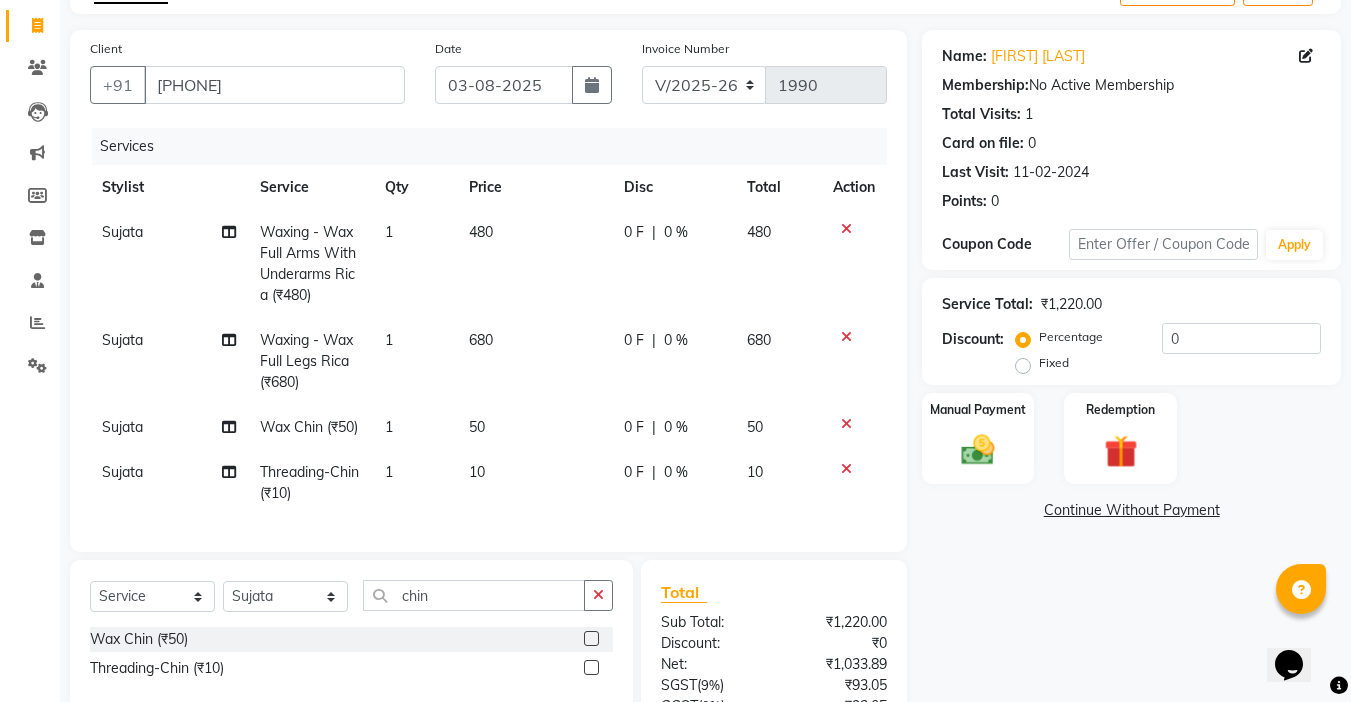 click on "50" 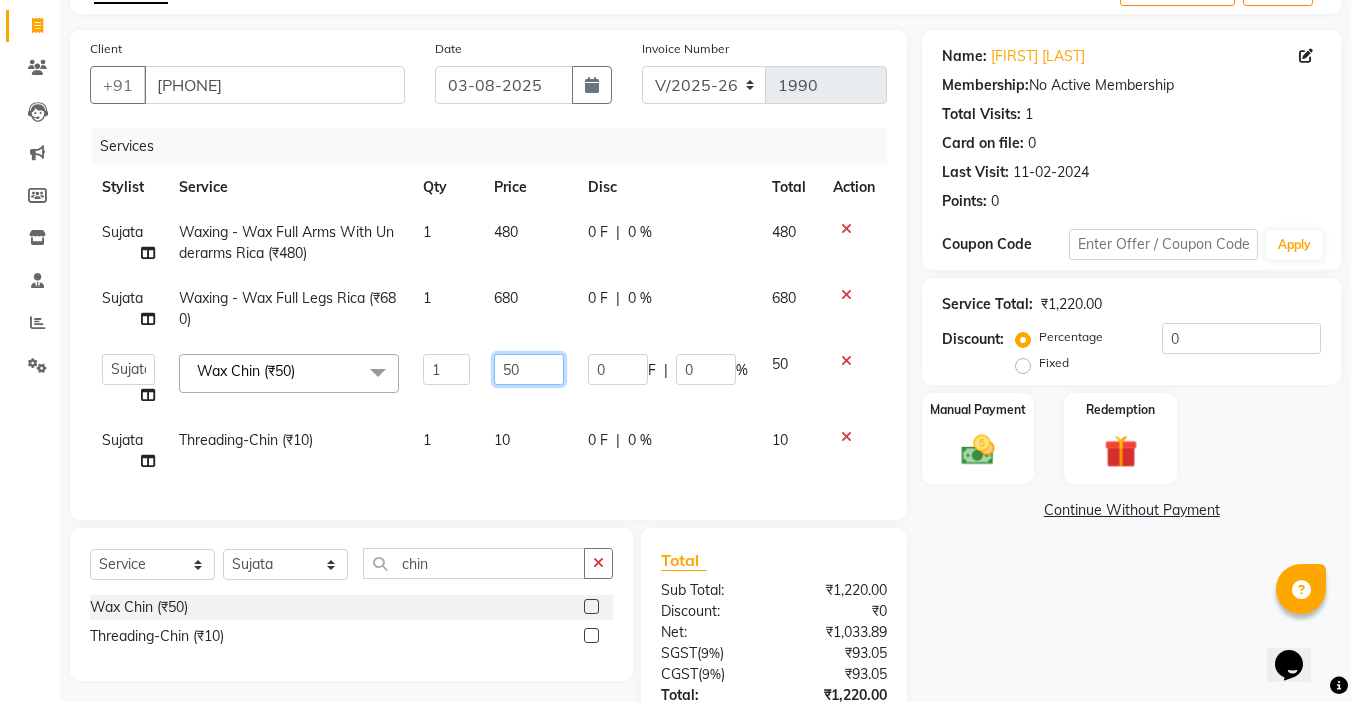 click on "50" 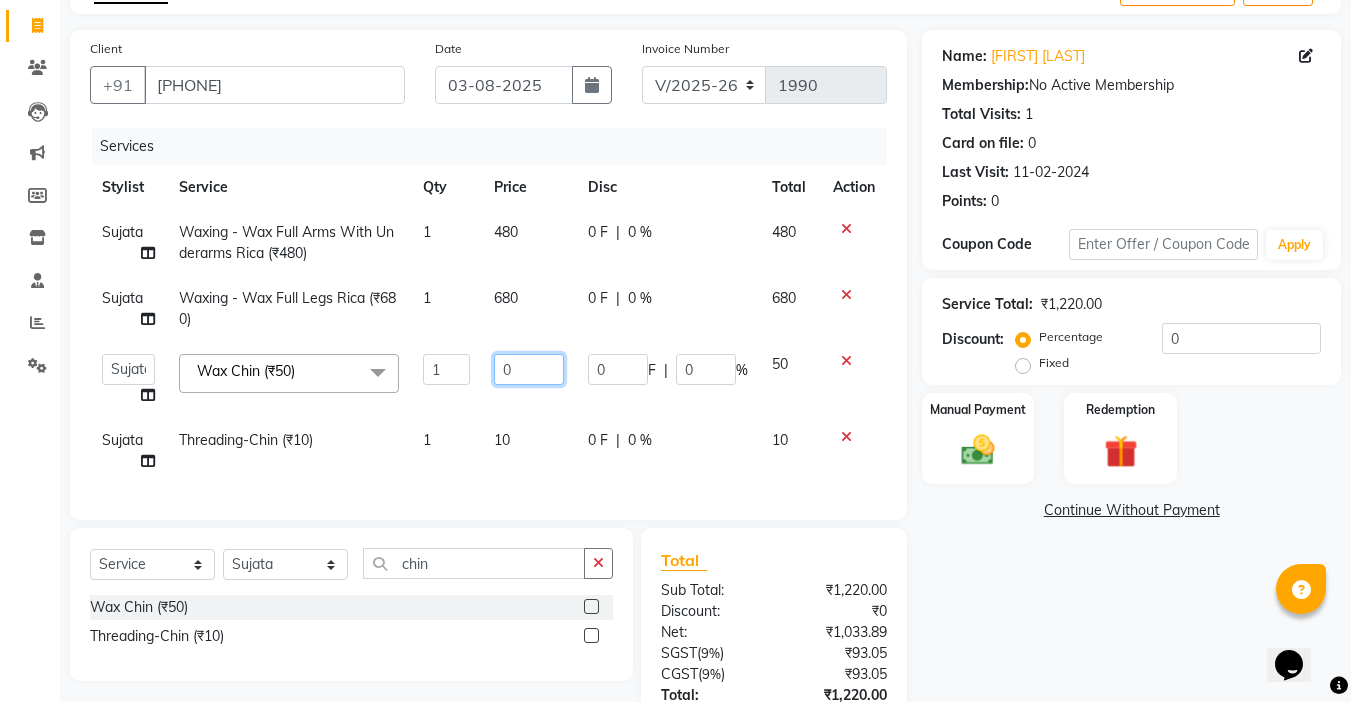 type on "60" 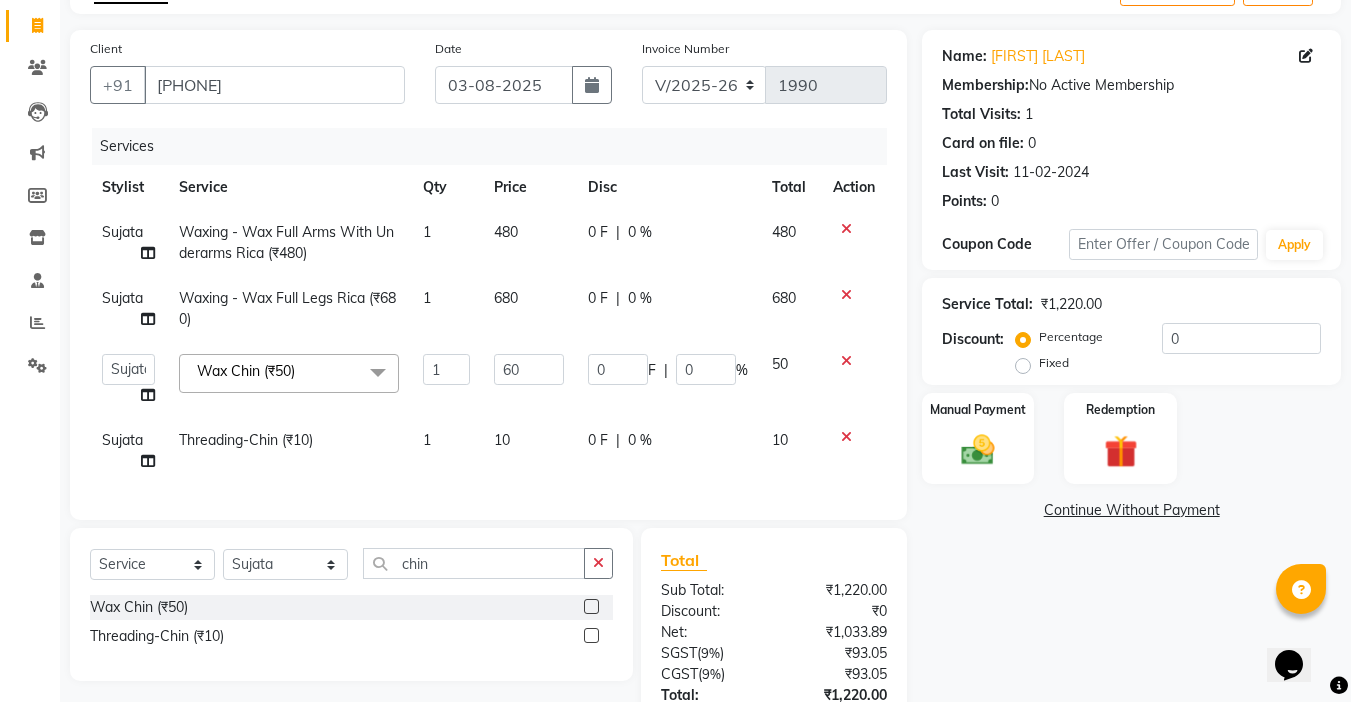 click on "Sujata Waxing   -  Wax Full Arms With Underarms Rica (₹480) 1 480 0 F | 0 % 480  Sujata Waxing   -  Wax Full Legs Rica (₹680) 1 680 0 F | 0 % 680  Abby   aman    Anil   anku   Bobby   company   Deepak   Deepika   Gourav   Heena   ishu   Jagdeesh   kanchan   Love preet   Maddy   Manpreet student   Meenu   Naina   Nikita   Palak   Palak Sharma   Radika   Rajneesh Student   Seema   Shagun   Shifali - Student   Shweta    Sujata   Surinder Paul   Vansh   Vikas   Vishal  Wax Chin (₹50)  x Hair Cut With Wash -Women (₹400) Hair Cut With Deep Conditioning And Styling-Women (₹650) Hair Cut Trim-Women (₹350) Hair Cut  (Men)  -  Shave (₹100) Men  -  Beard Trim (₹100) Head Wash-Women (₹250) Hair Cut  (Men)  -  Hair Cut (₹250) Baby girl hair cut (₹150) Baby boy Hair  (₹100) Hair patch service (₹1000) hair style men (₹50) Flick cut (₹100) Hair Patch Wash (₹200) Hair Wash With Deep Conditioning And Blow Dryer (₹150) Head Wash With Blow Dryer (₹350) Blow Dryer-women (₹250) Bun (₹550)" 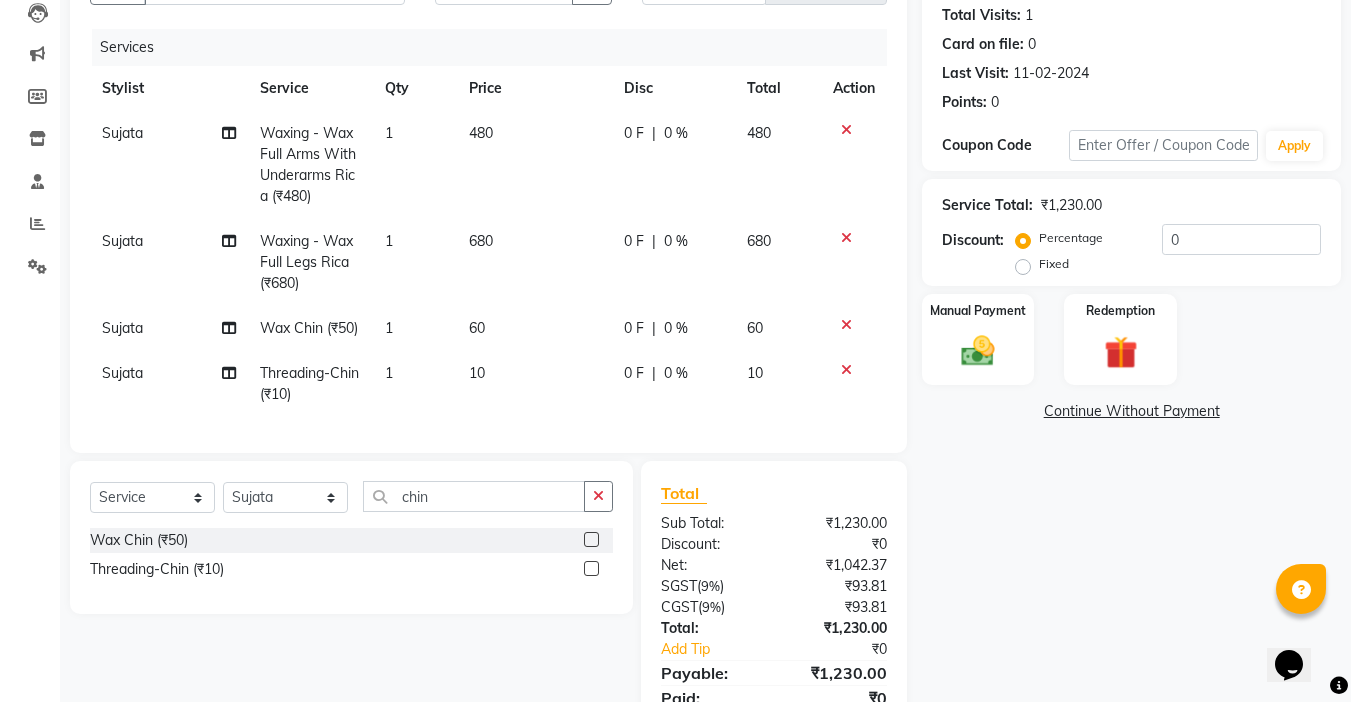 scroll, scrollTop: 220, scrollLeft: 0, axis: vertical 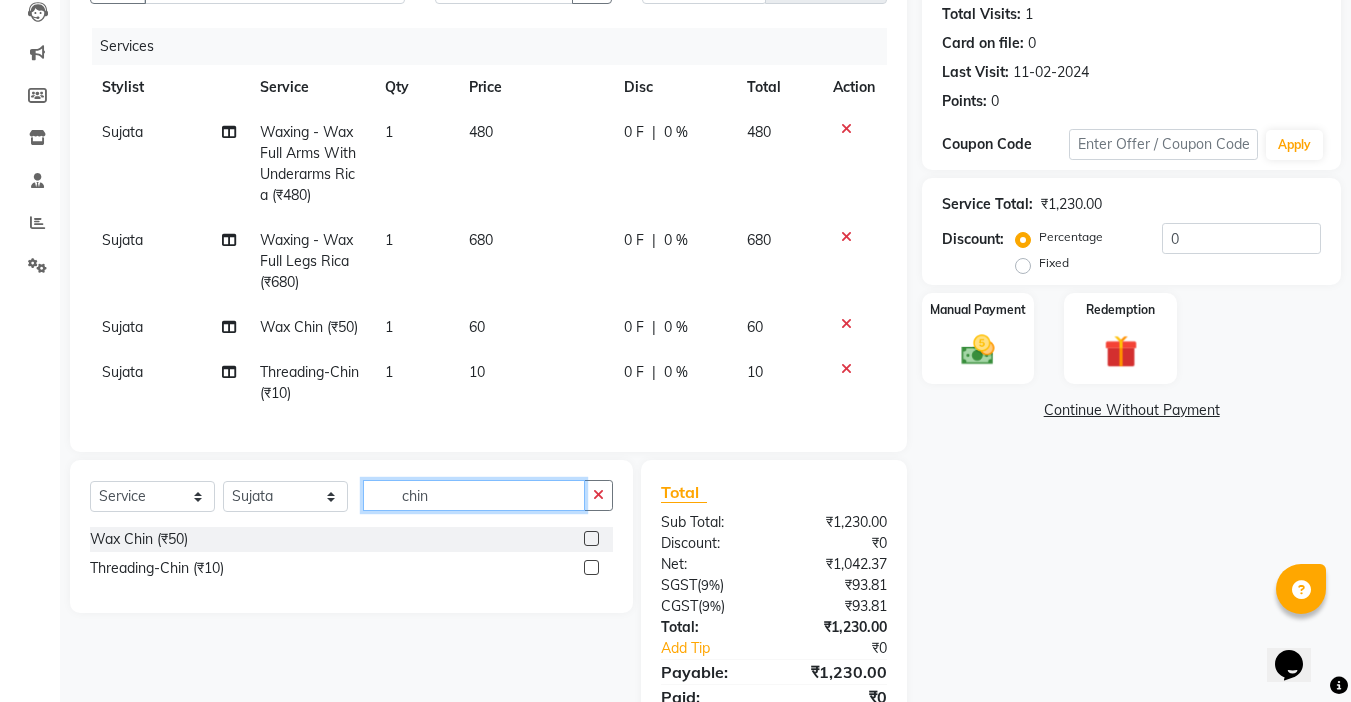 drag, startPoint x: 488, startPoint y: 515, endPoint x: 153, endPoint y: 530, distance: 335.33566 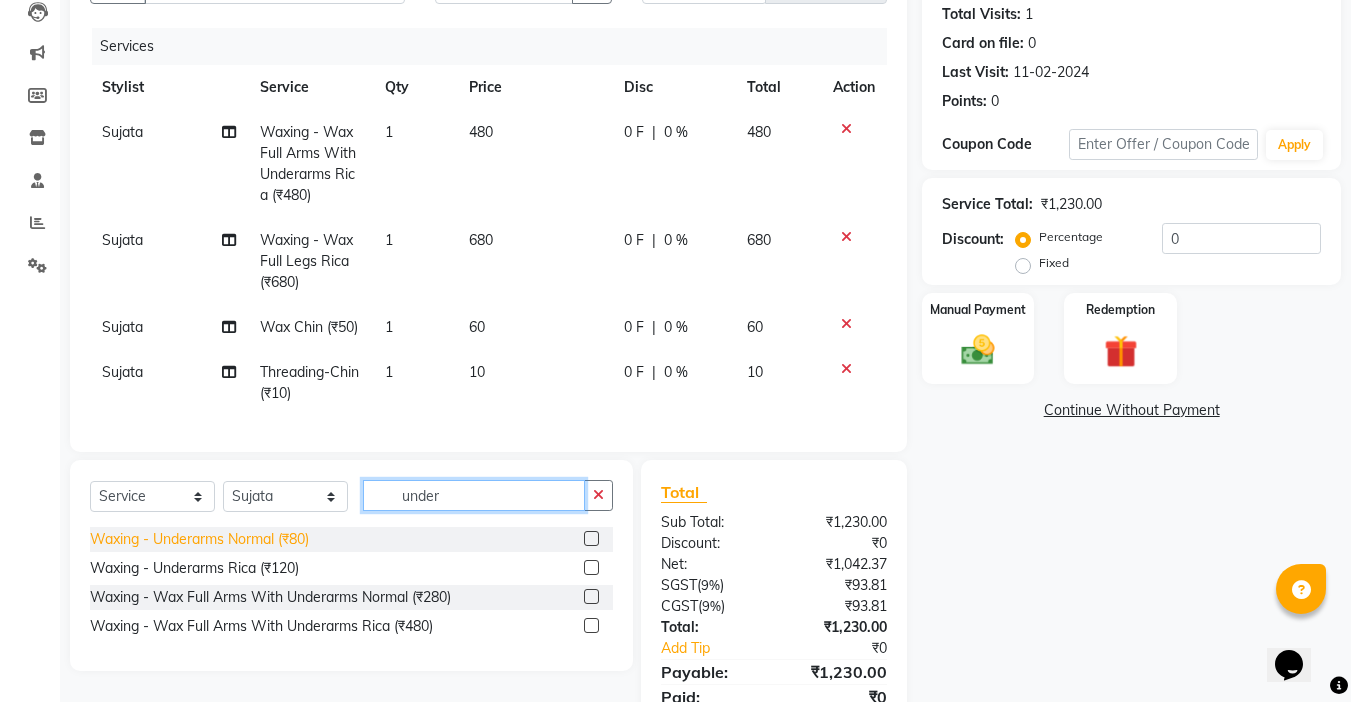 type on "under" 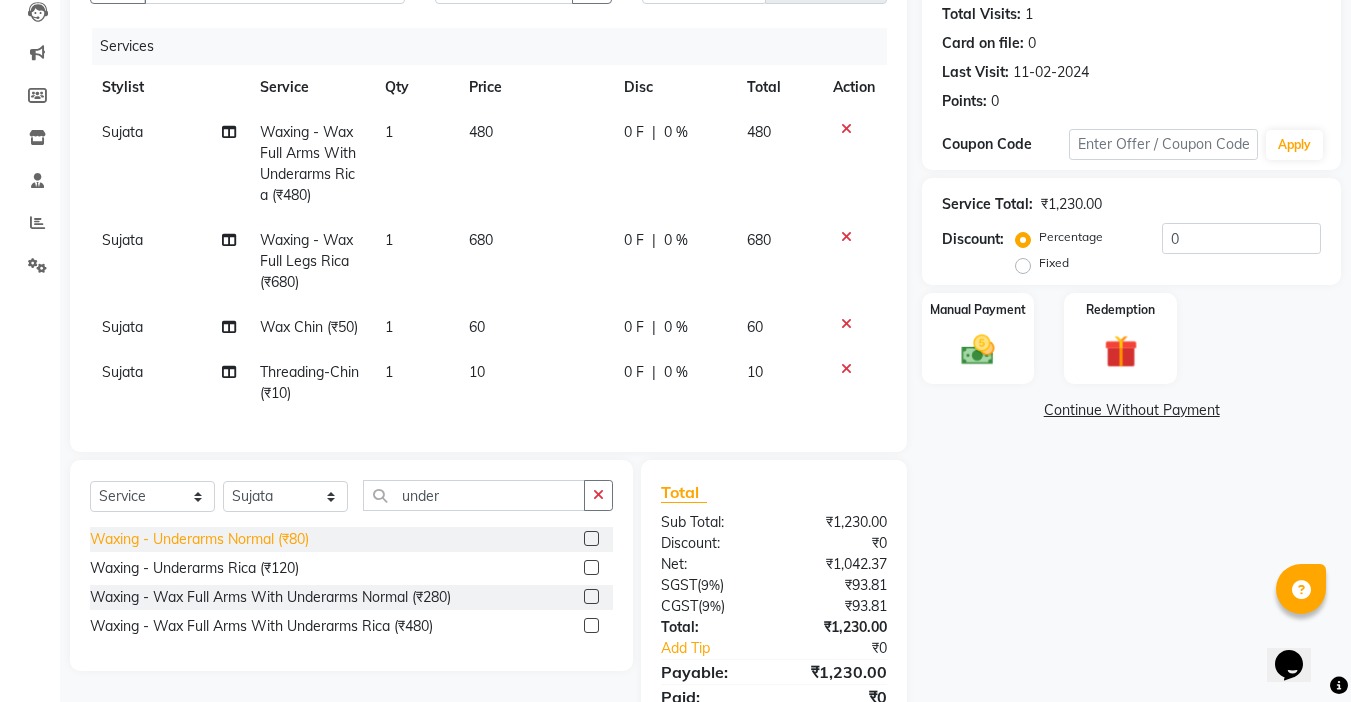 click on "Waxing   -  Underarms Normal (₹80)" 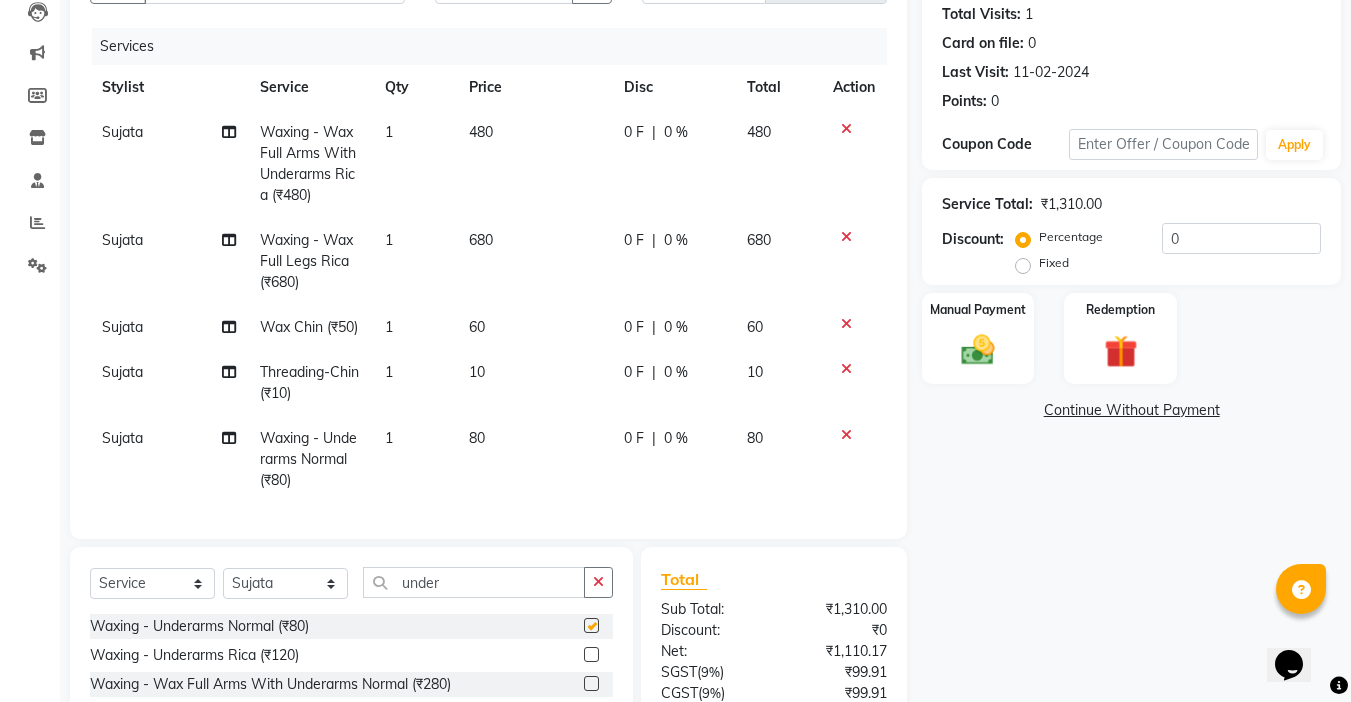 checkbox on "false" 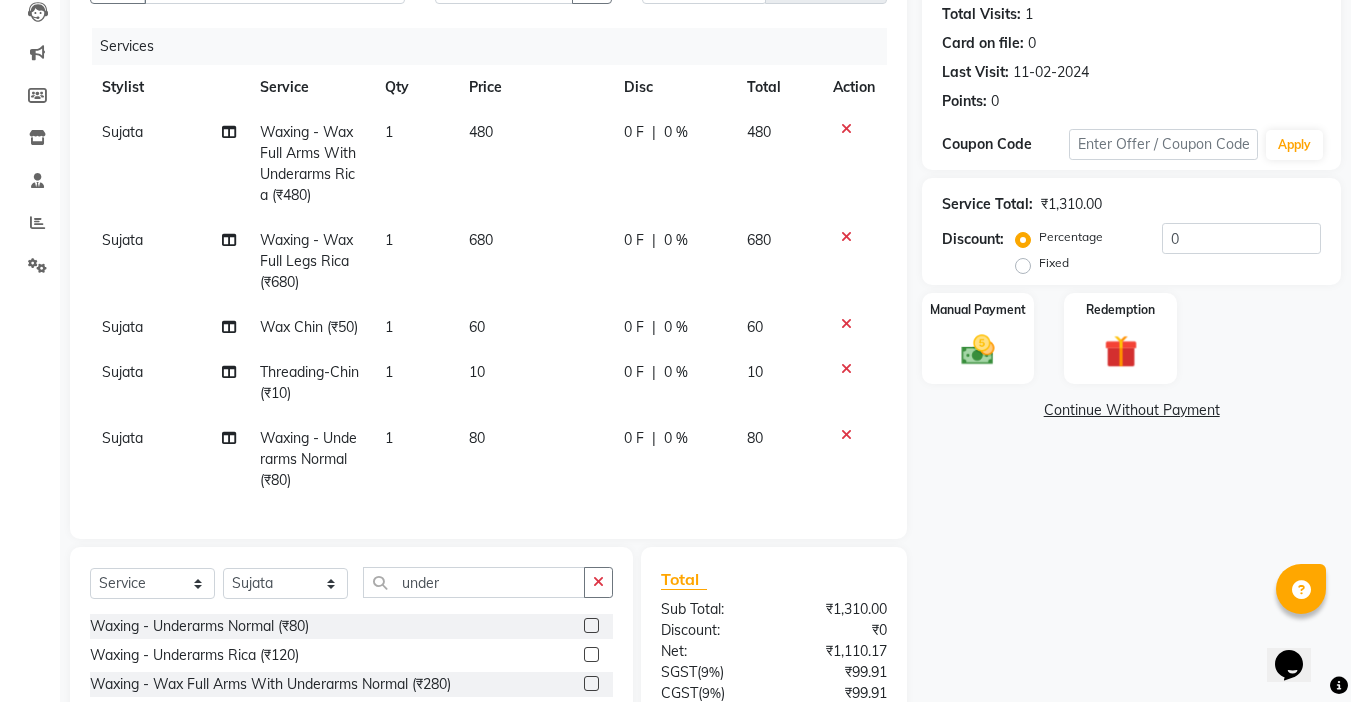 click 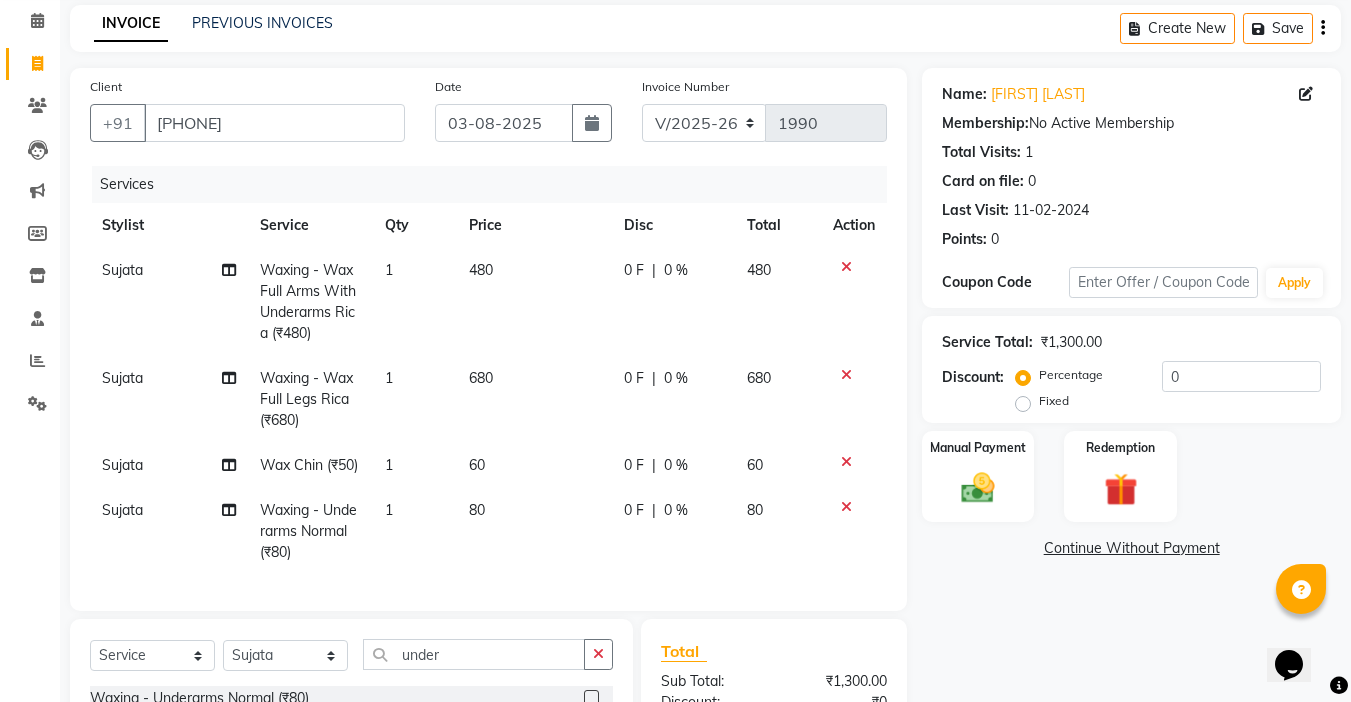 scroll, scrollTop: 0, scrollLeft: 0, axis: both 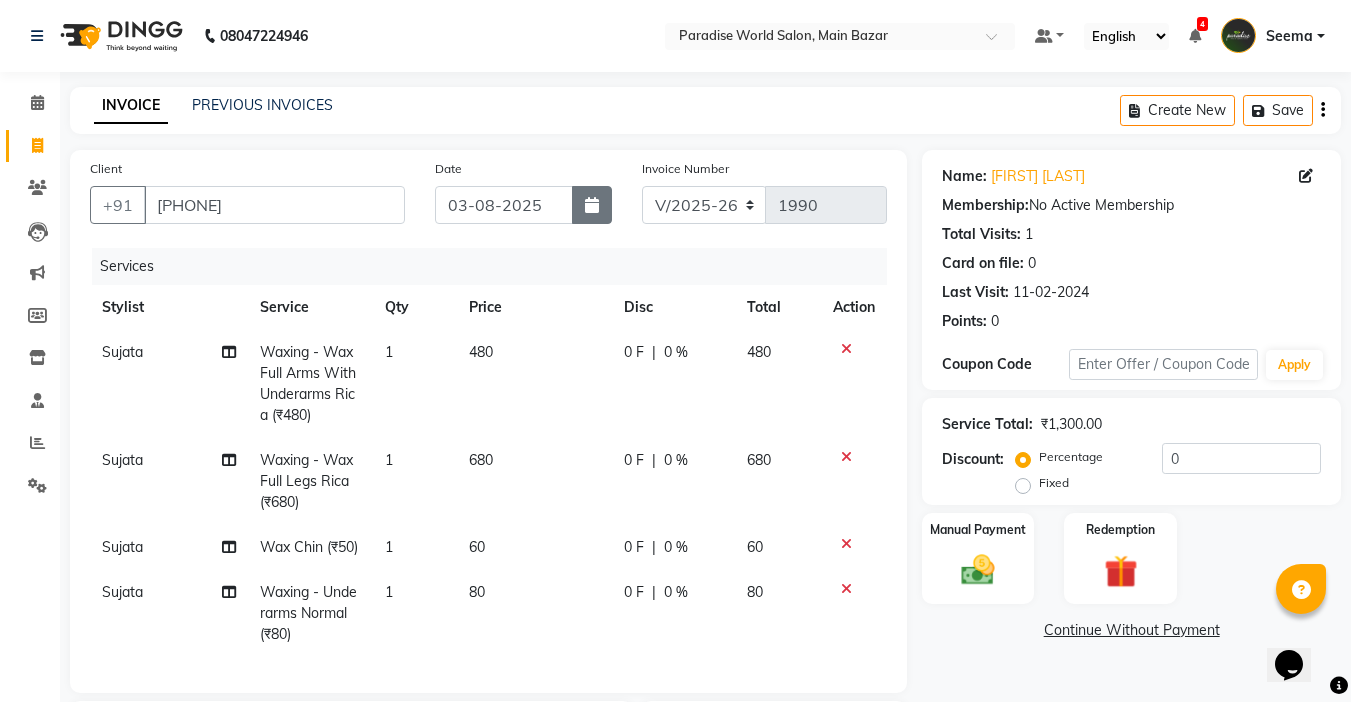 click 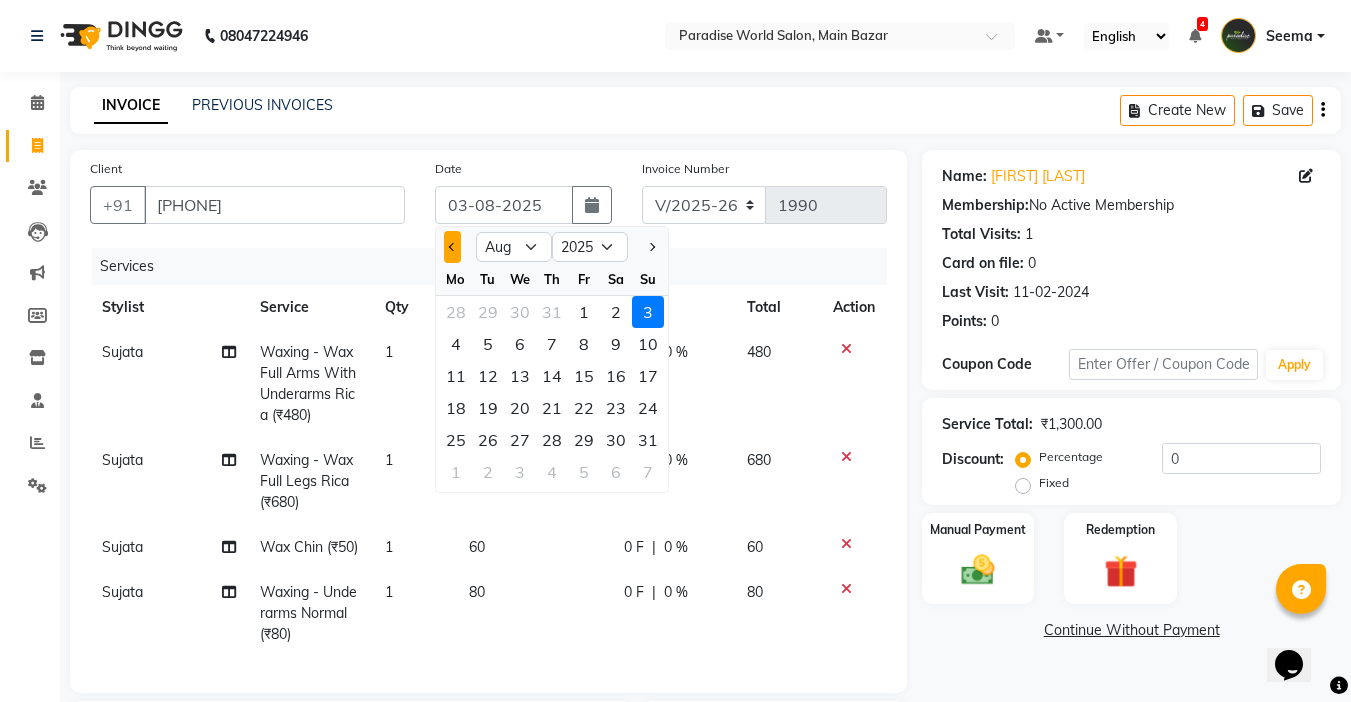 click 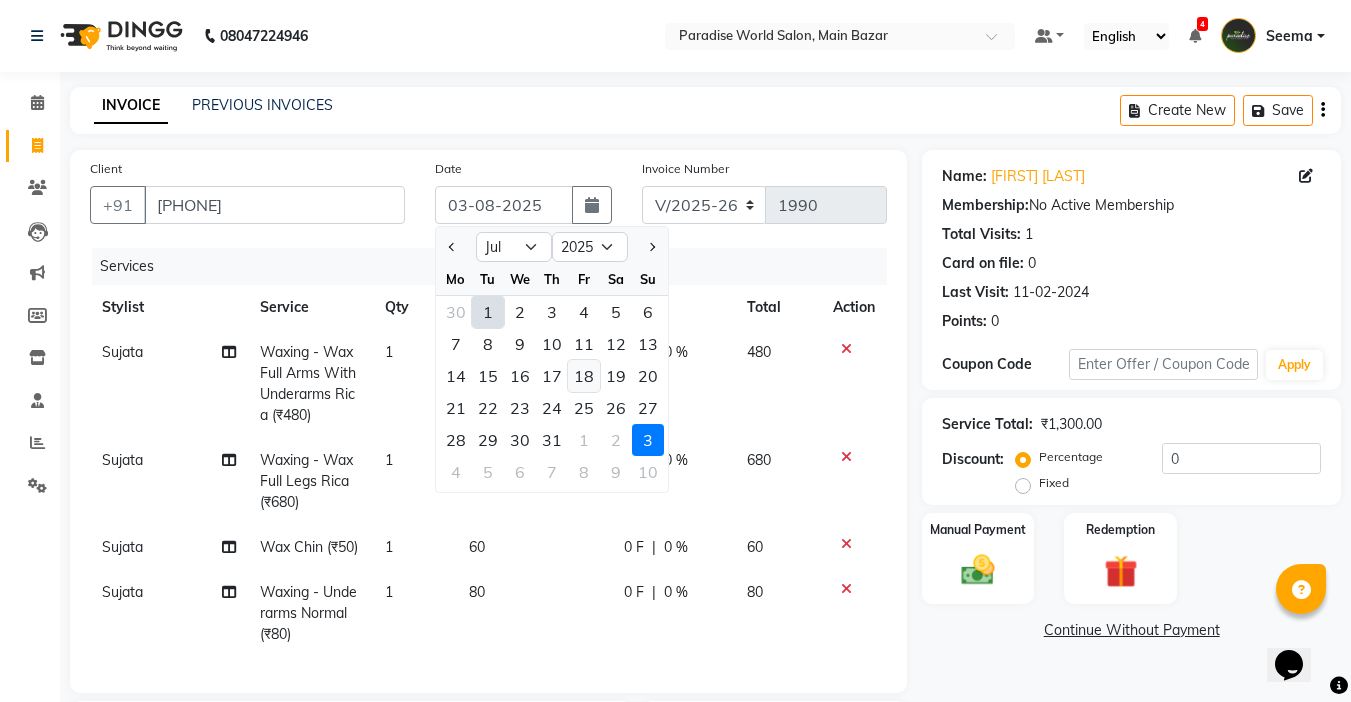 click on "18" 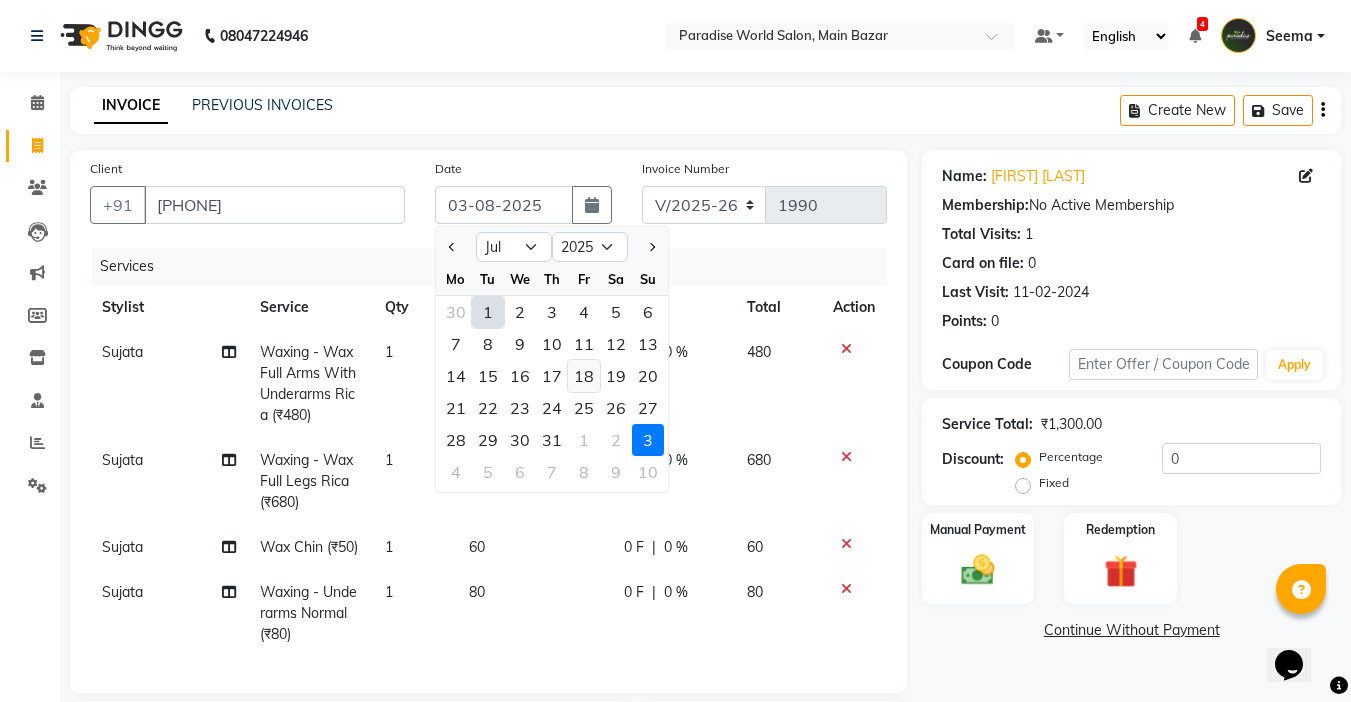 type on "18-07-2025" 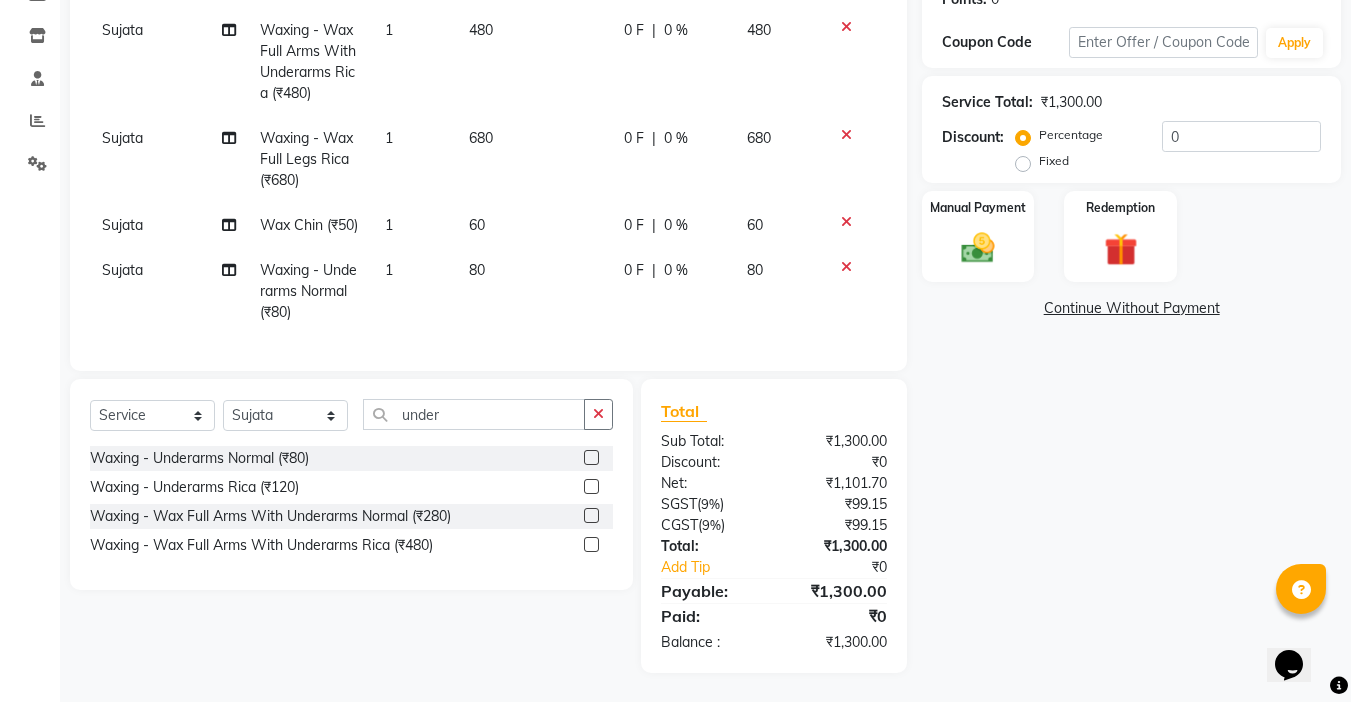 scroll, scrollTop: 323, scrollLeft: 0, axis: vertical 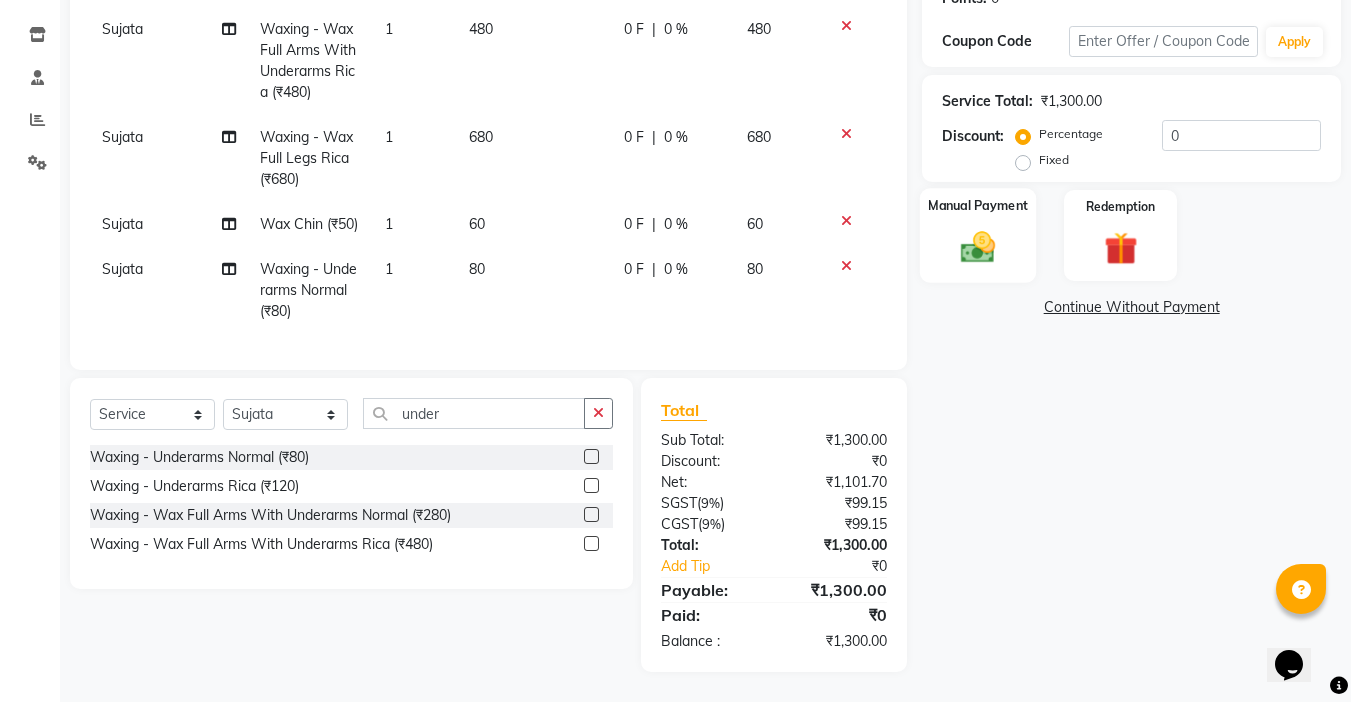click 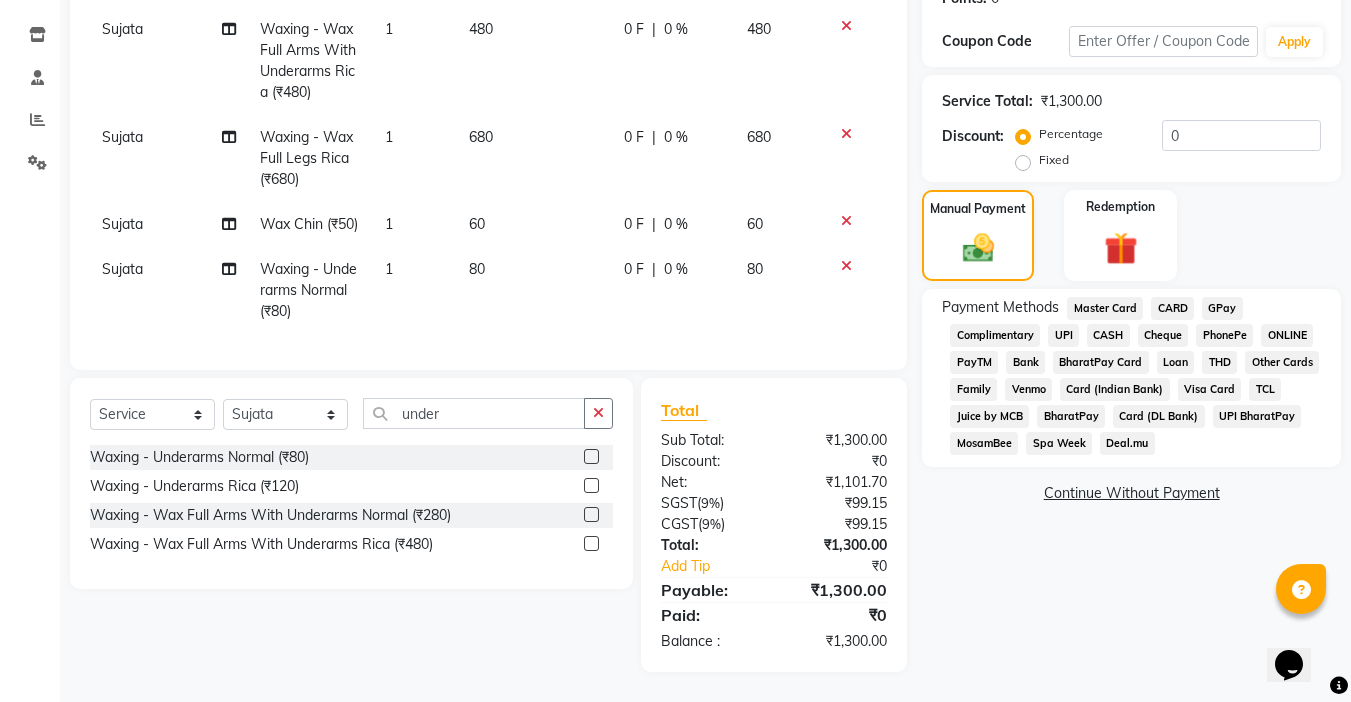 click on "UPI" 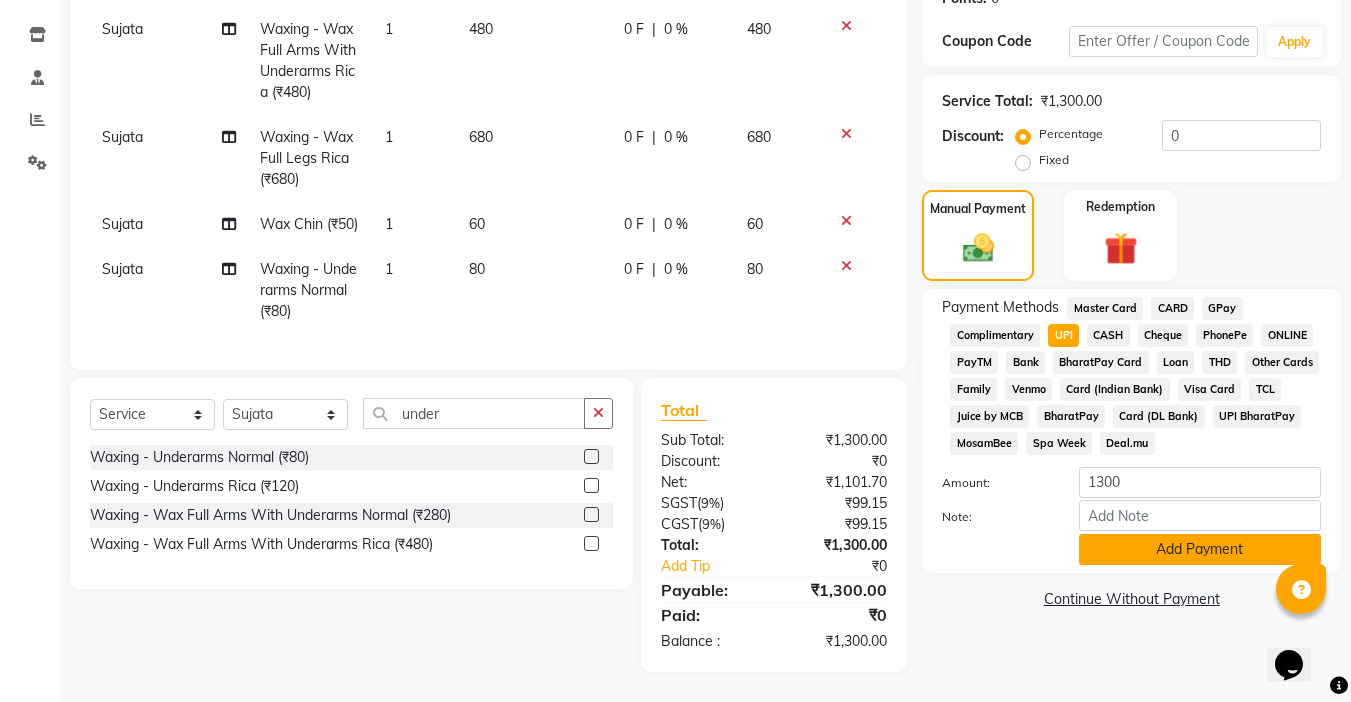 click on "Add Payment" 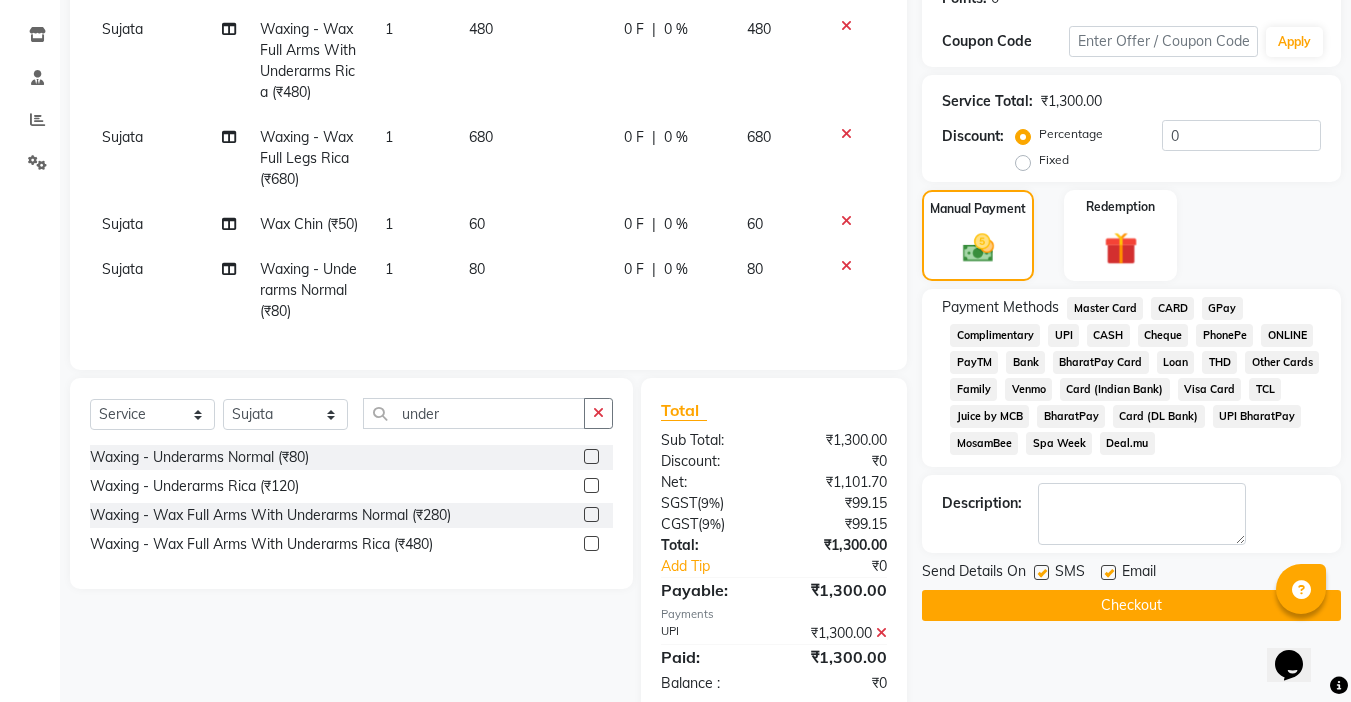 click 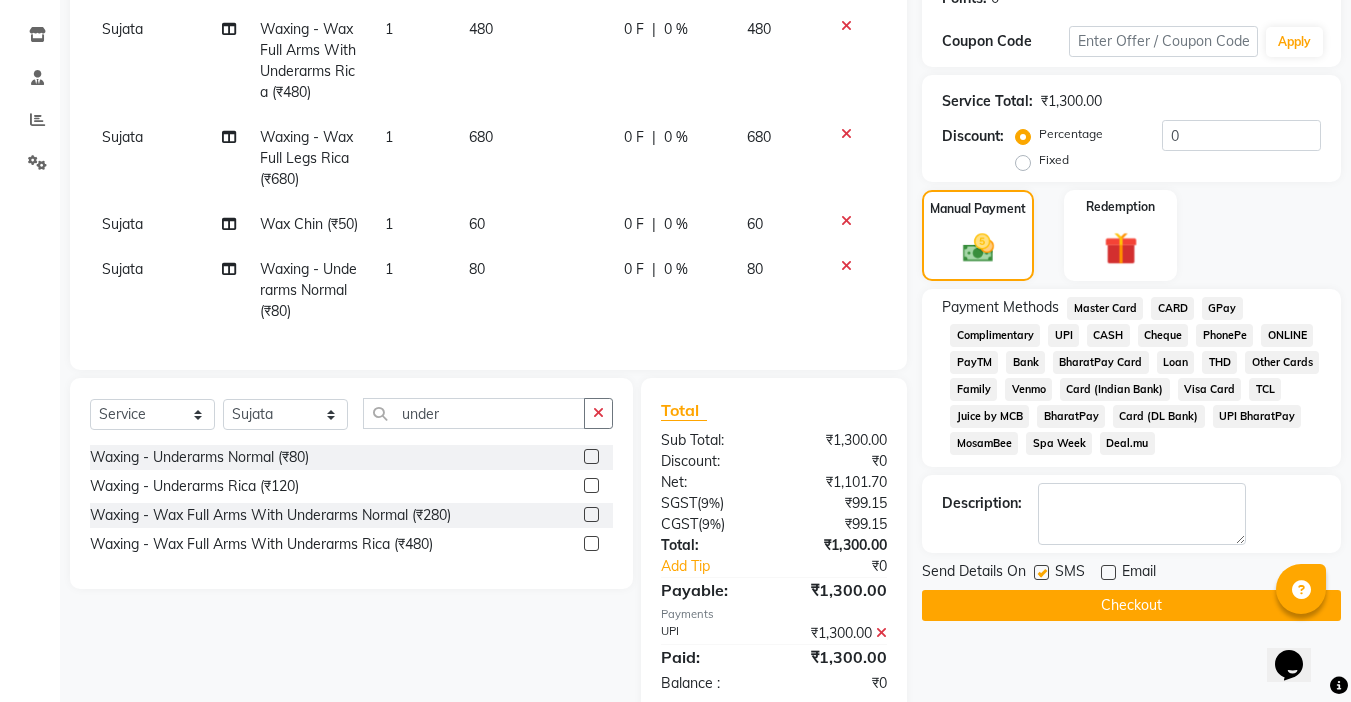 click on "SMS" 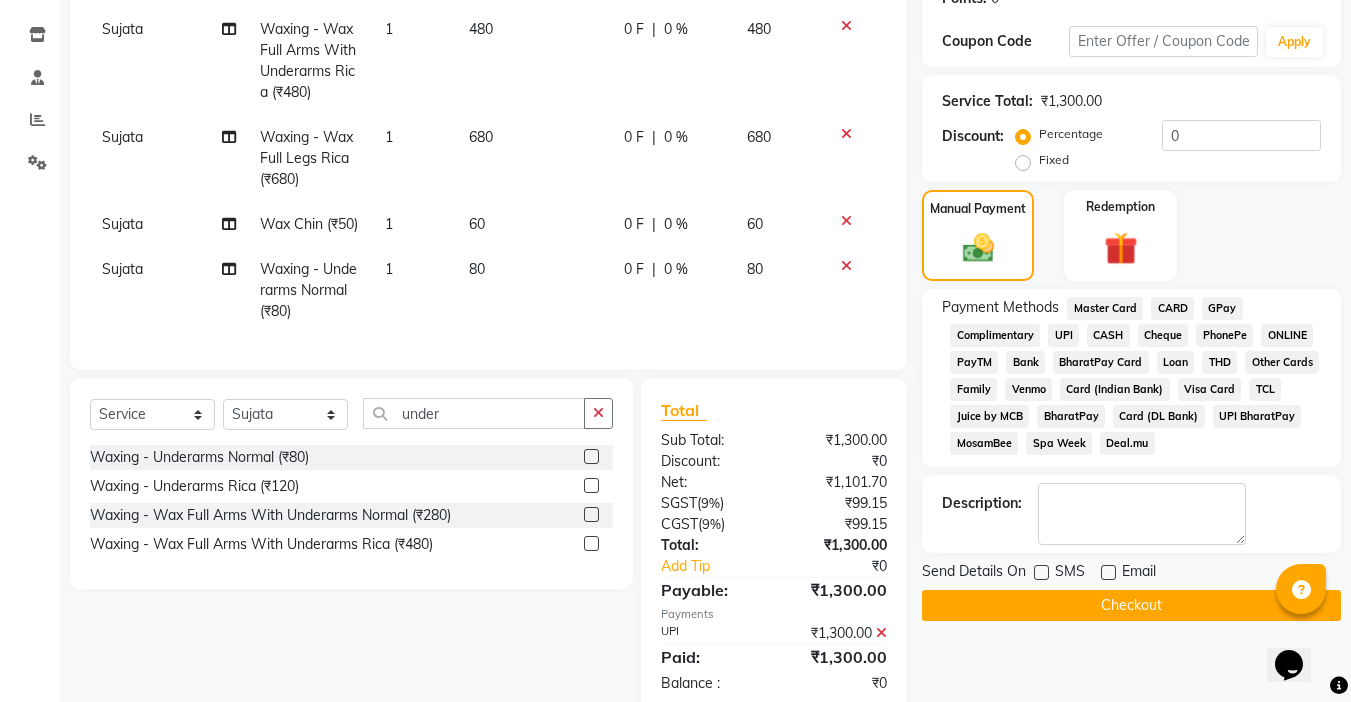 click on "Checkout" 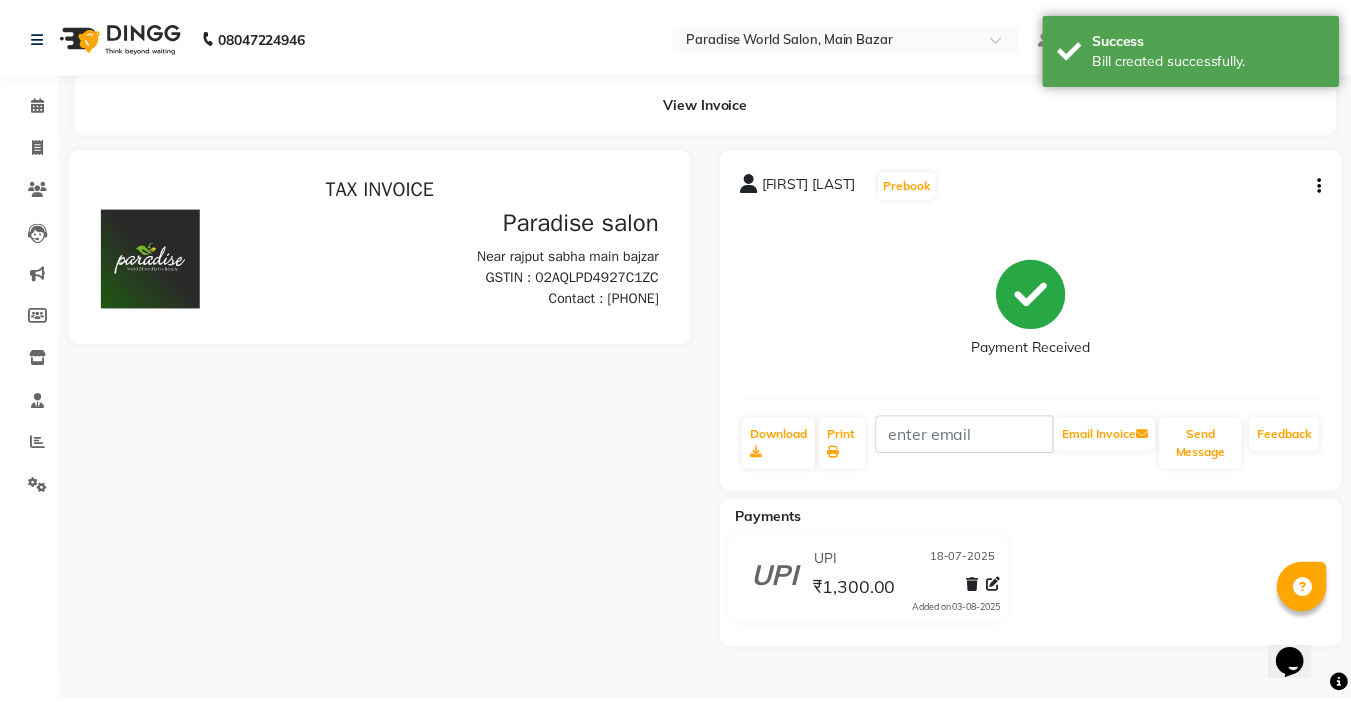 scroll, scrollTop: 0, scrollLeft: 0, axis: both 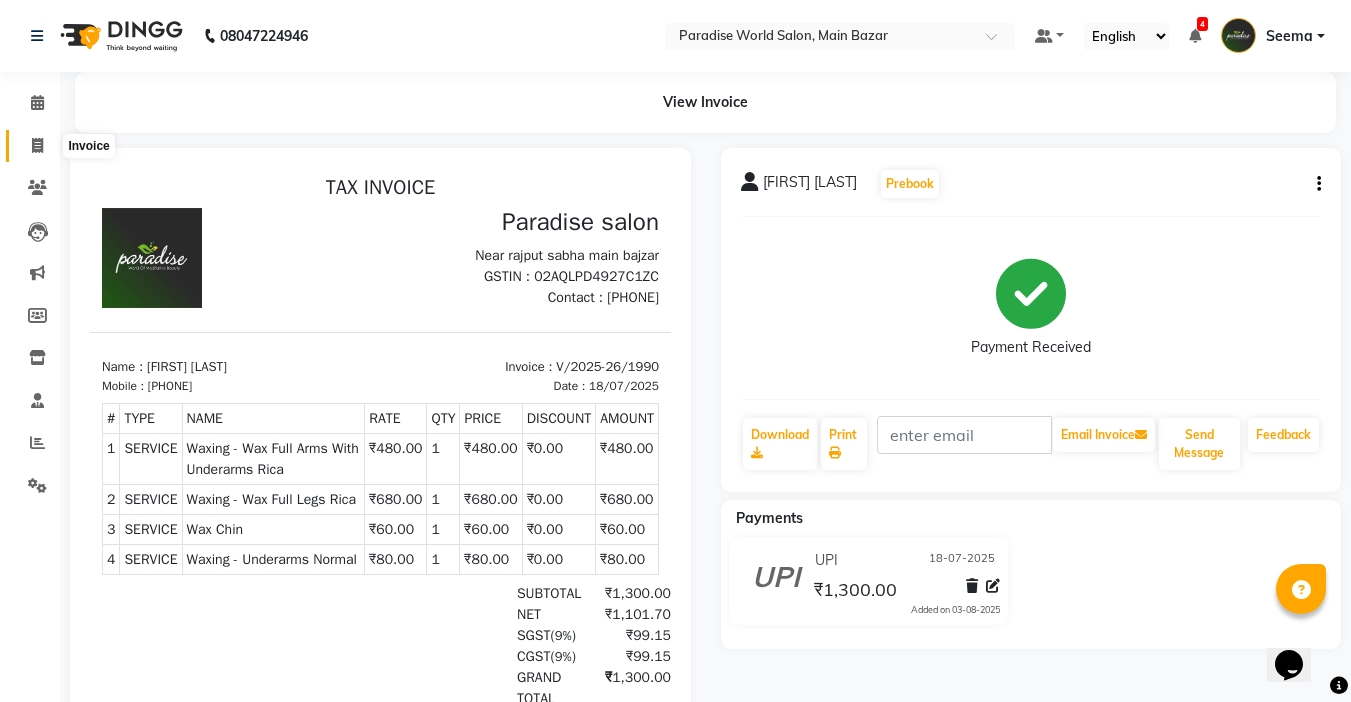 click 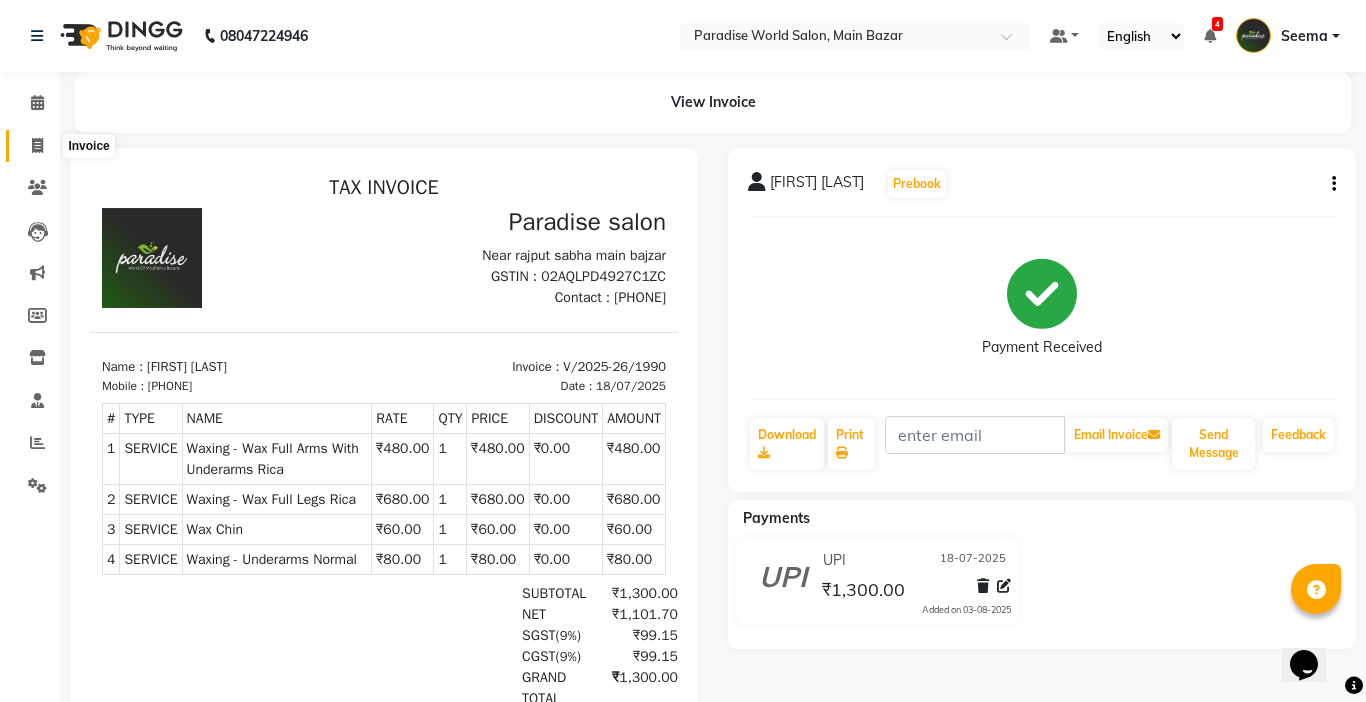 select on "4451" 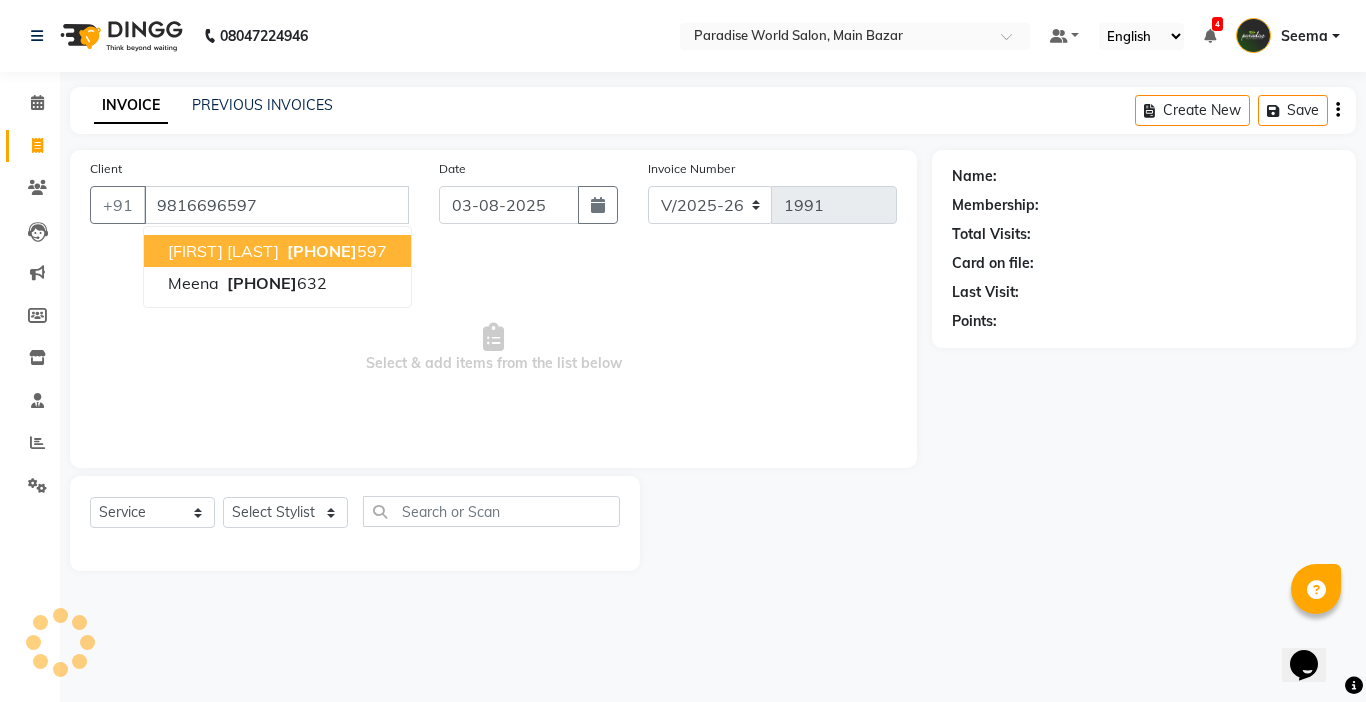 type on "9816696597" 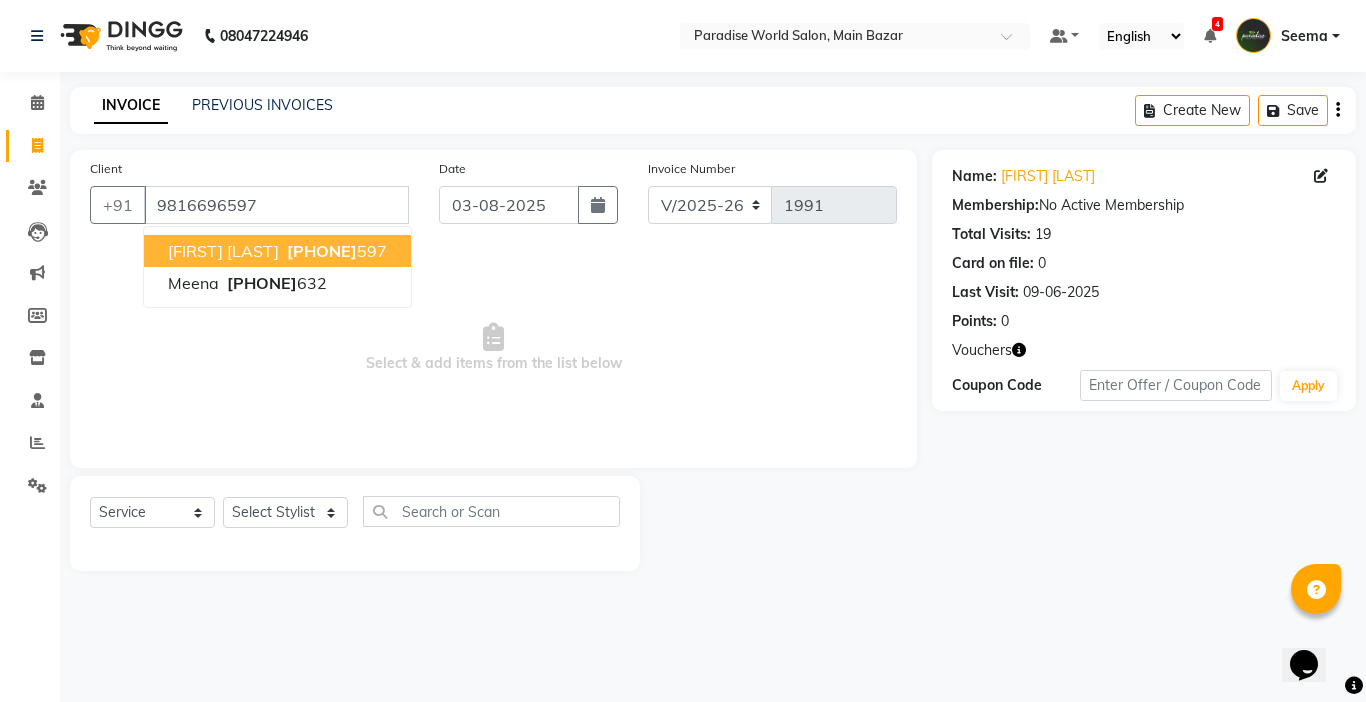 click on "Select & add items from the list below" at bounding box center [493, 348] 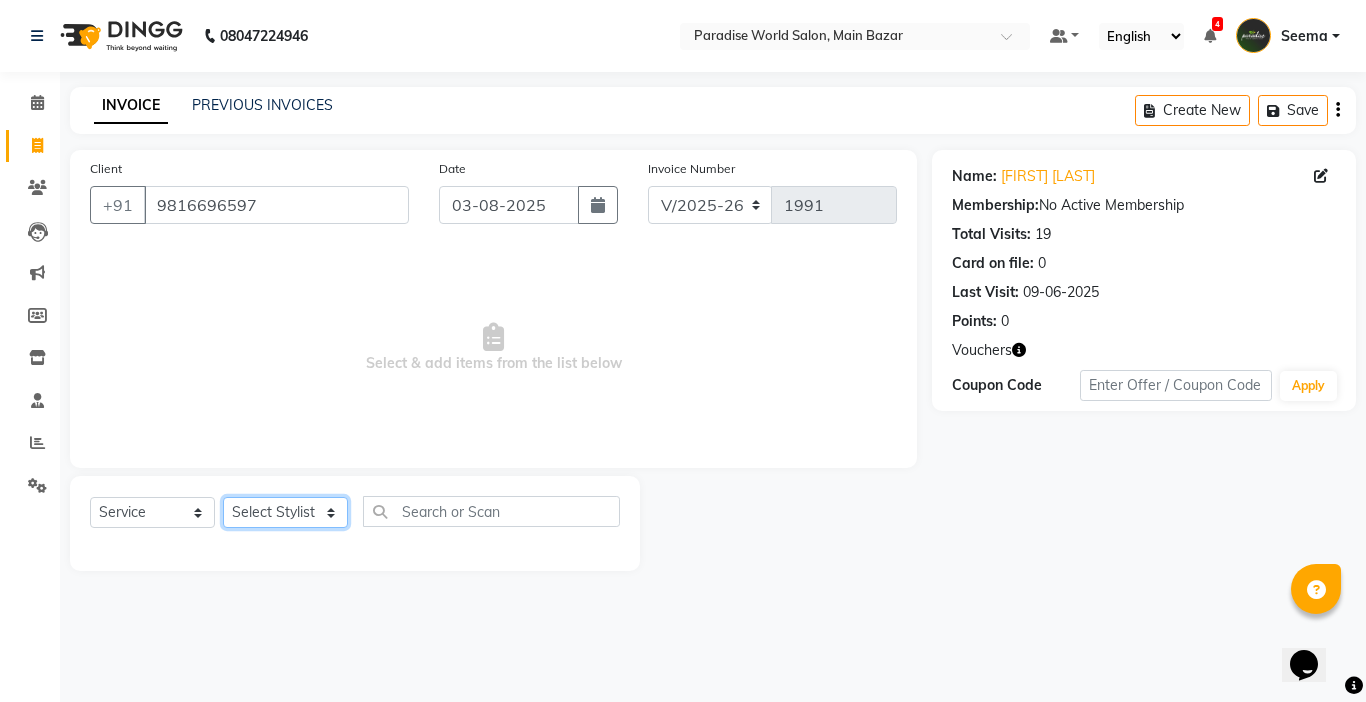 click on "Select Stylist Abby aman  Anil anku Bobby company Deepak Deepika Gourav Heena ishu Jagdeesh kanchan Love preet Maddy Manpreet student Meenu Naina Nikita Palak Palak Sharma Radika Rajneesh Student Seema Shagun Shifali - Student Shweta  Sujata Surinder Paul Vansh Vikas Vishal" 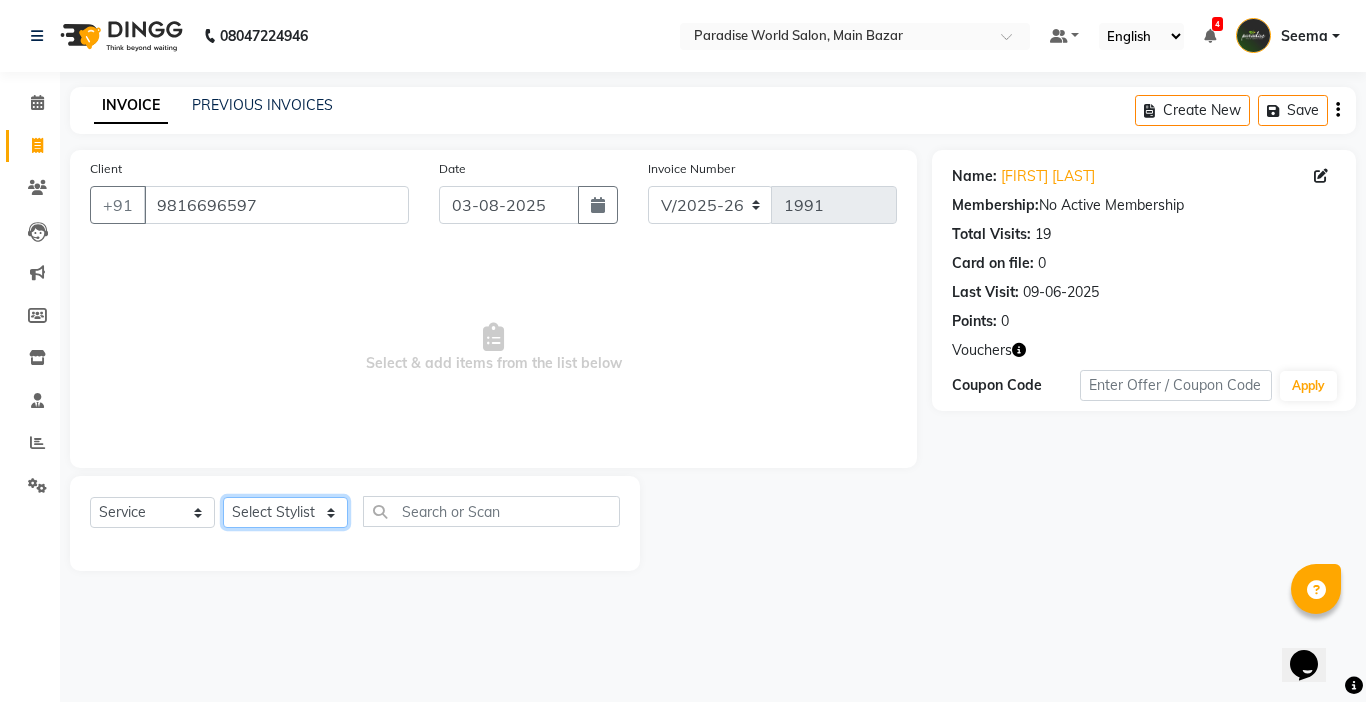 select on "24941" 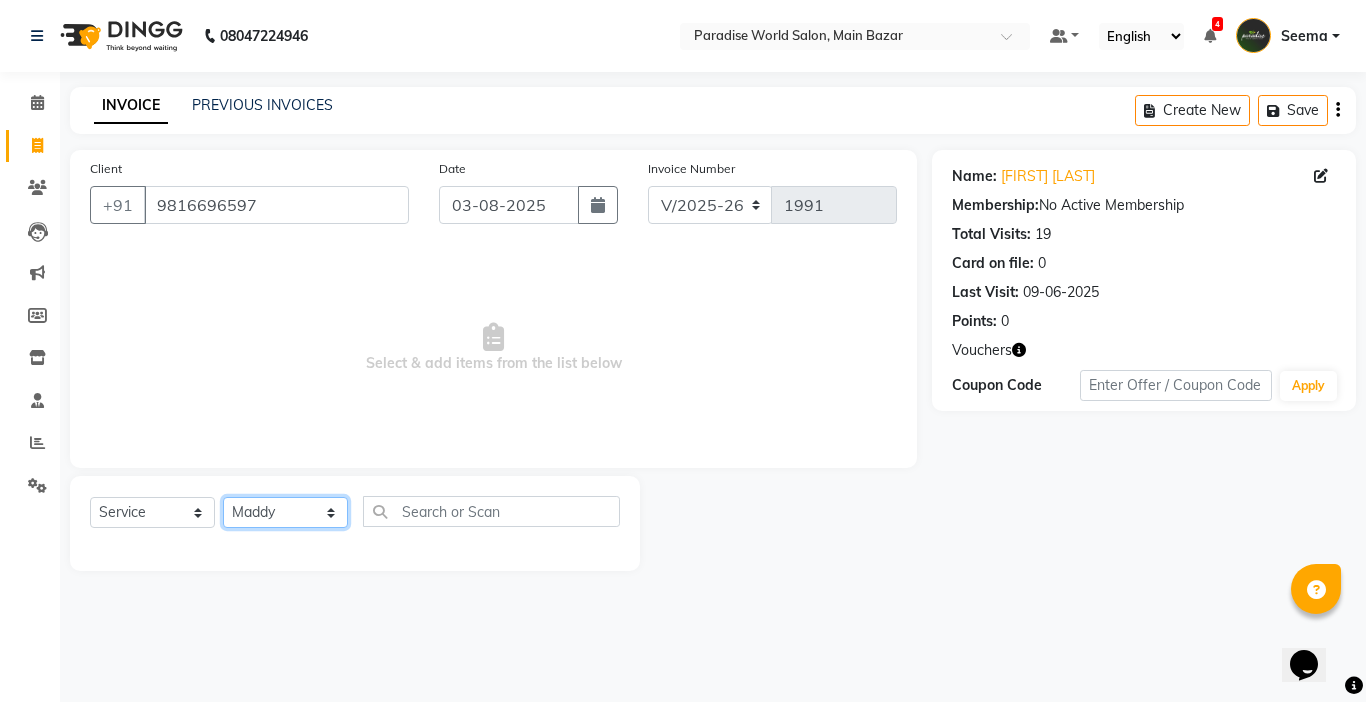 click on "Select Stylist Abby aman  Anil anku Bobby company Deepak Deepika Gourav Heena ishu Jagdeesh kanchan Love preet Maddy Manpreet student Meenu Naina Nikita Palak Palak Sharma Radika Rajneesh Student Seema Shagun Shifali - Student Shweta  Sujata Surinder Paul Vansh Vikas Vishal" 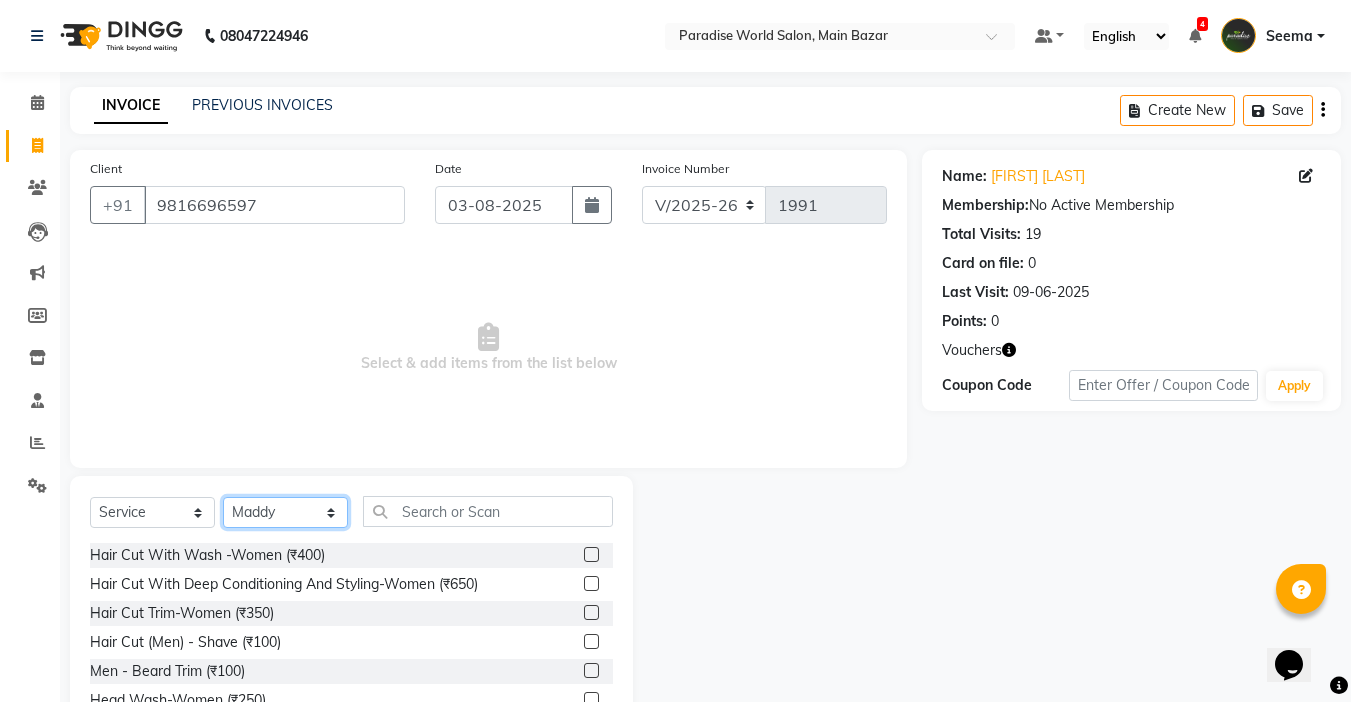 scroll, scrollTop: 99, scrollLeft: 0, axis: vertical 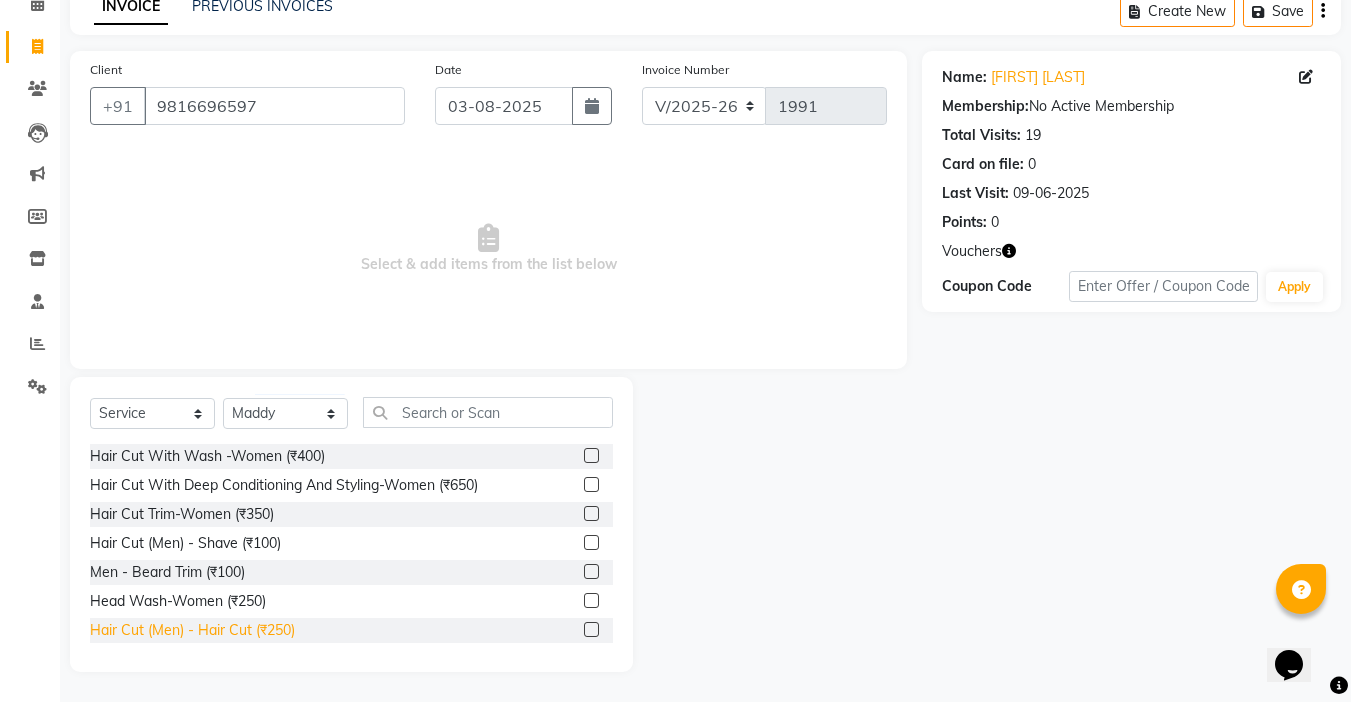 click on "Hair Cut  (Men)  -  Hair Cut (₹250)" 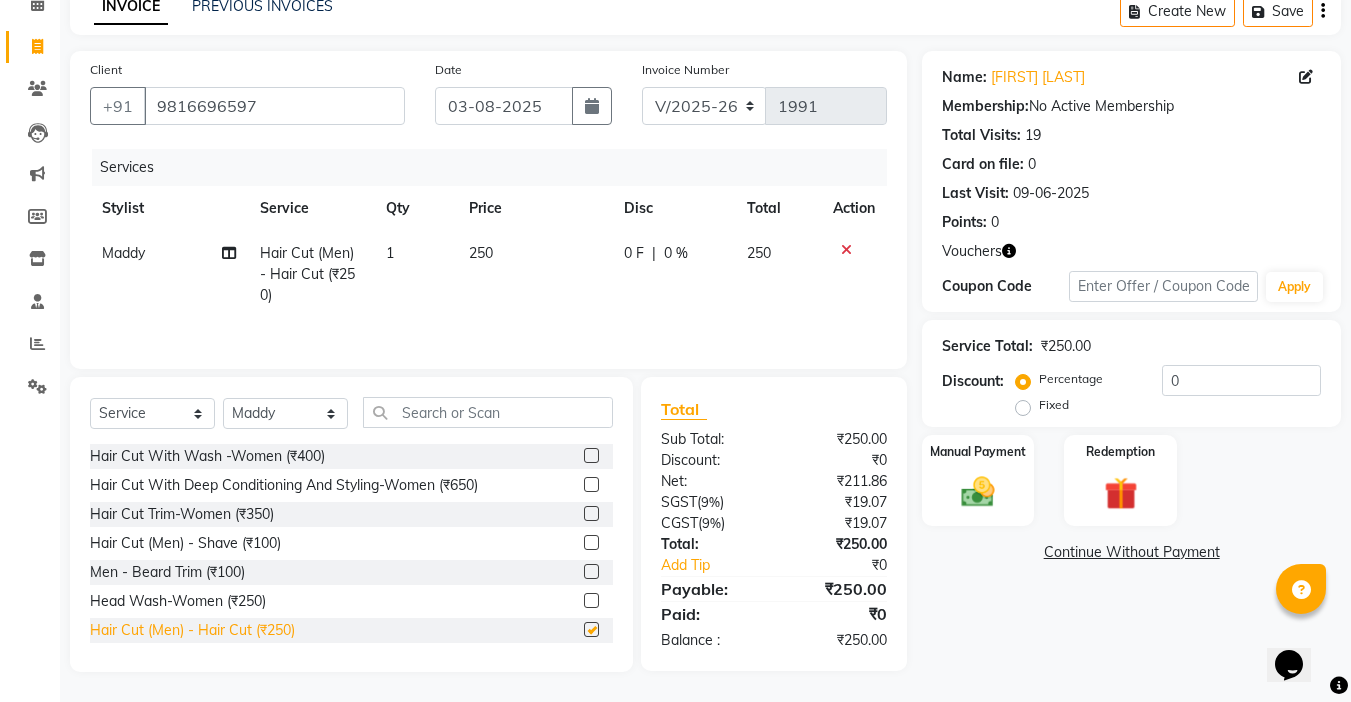 checkbox on "false" 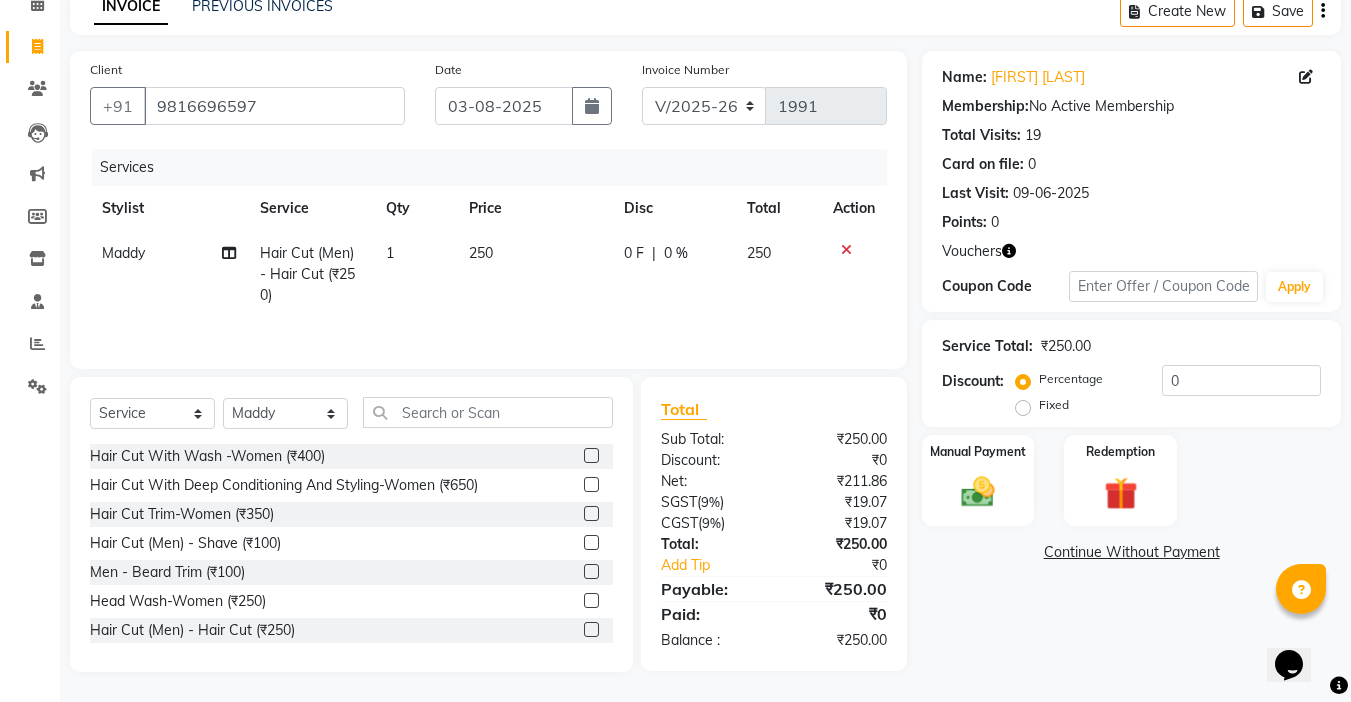 click on "250" 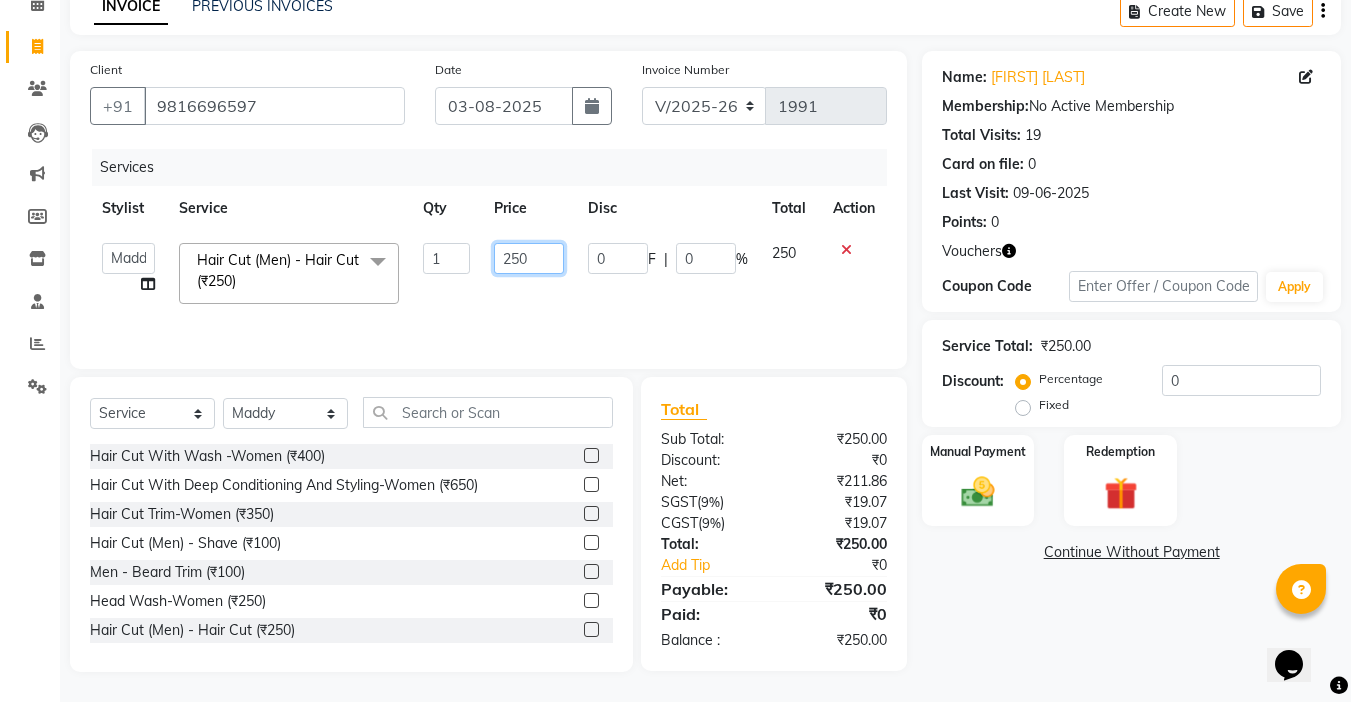 click on "250" 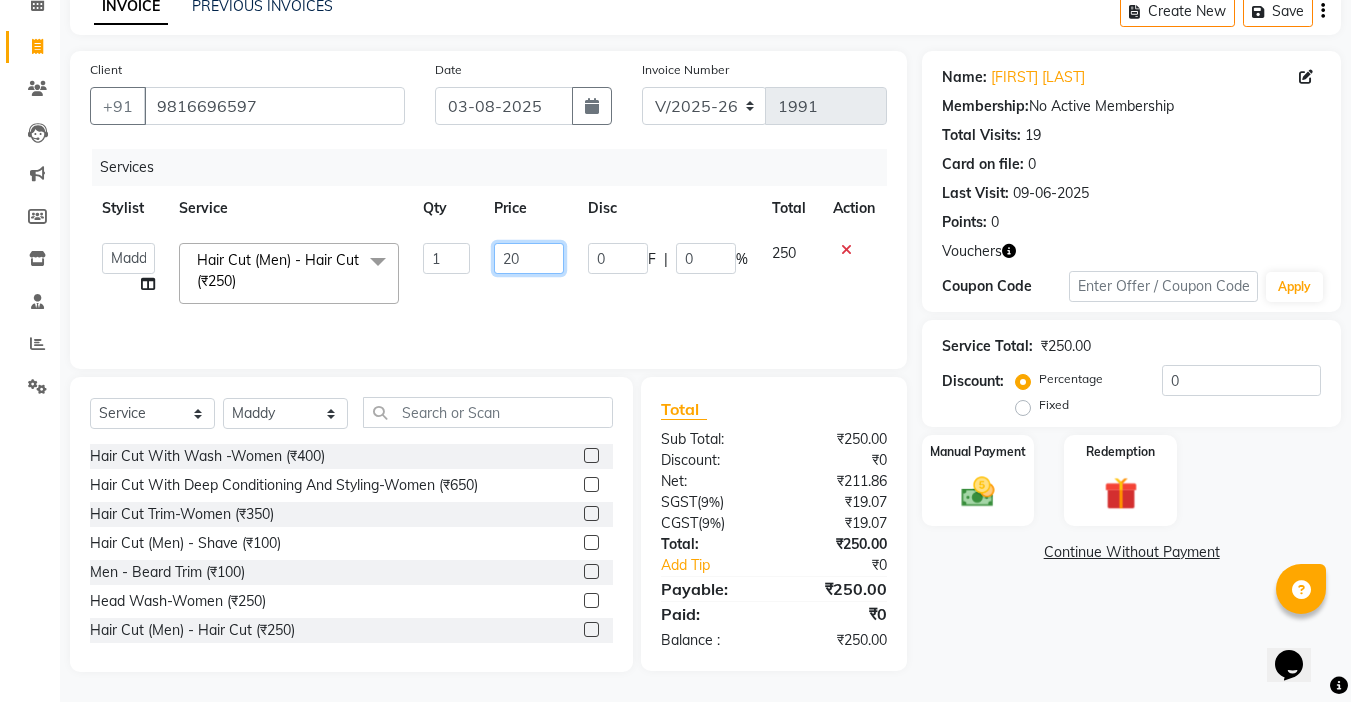 type on "200" 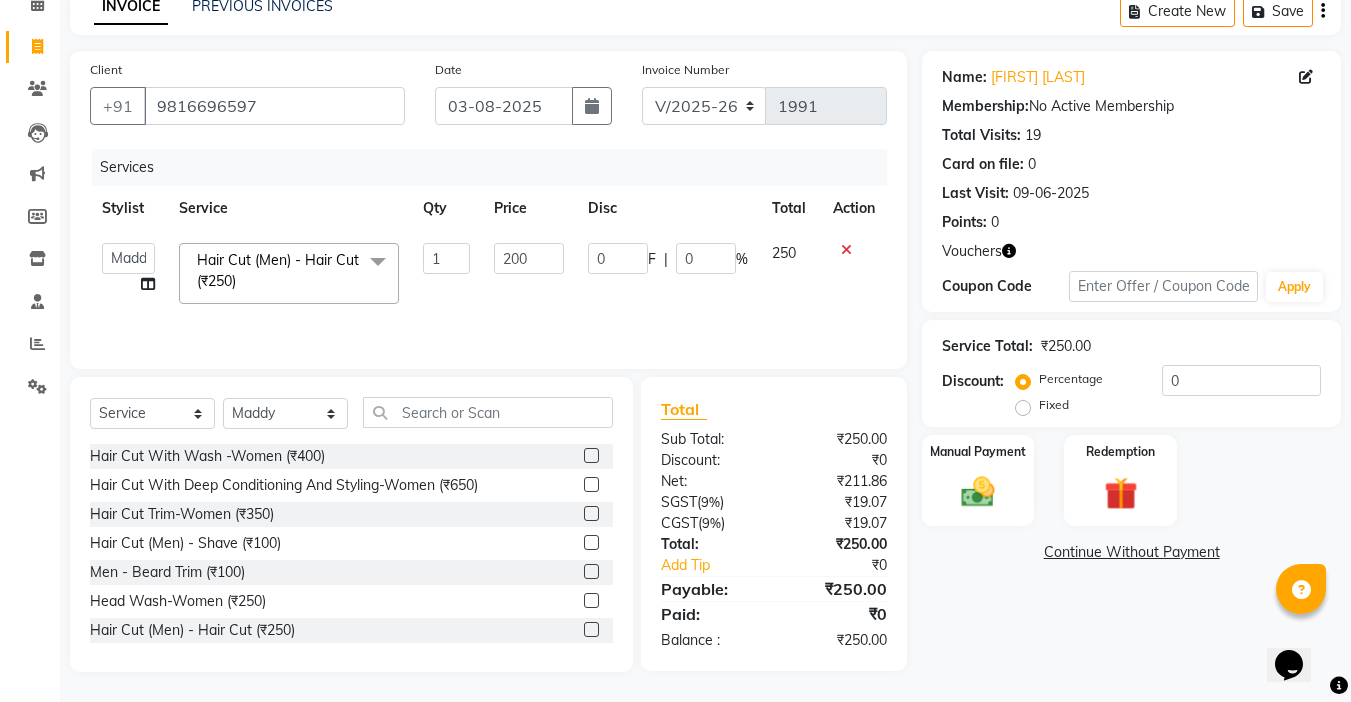 click on "Services" 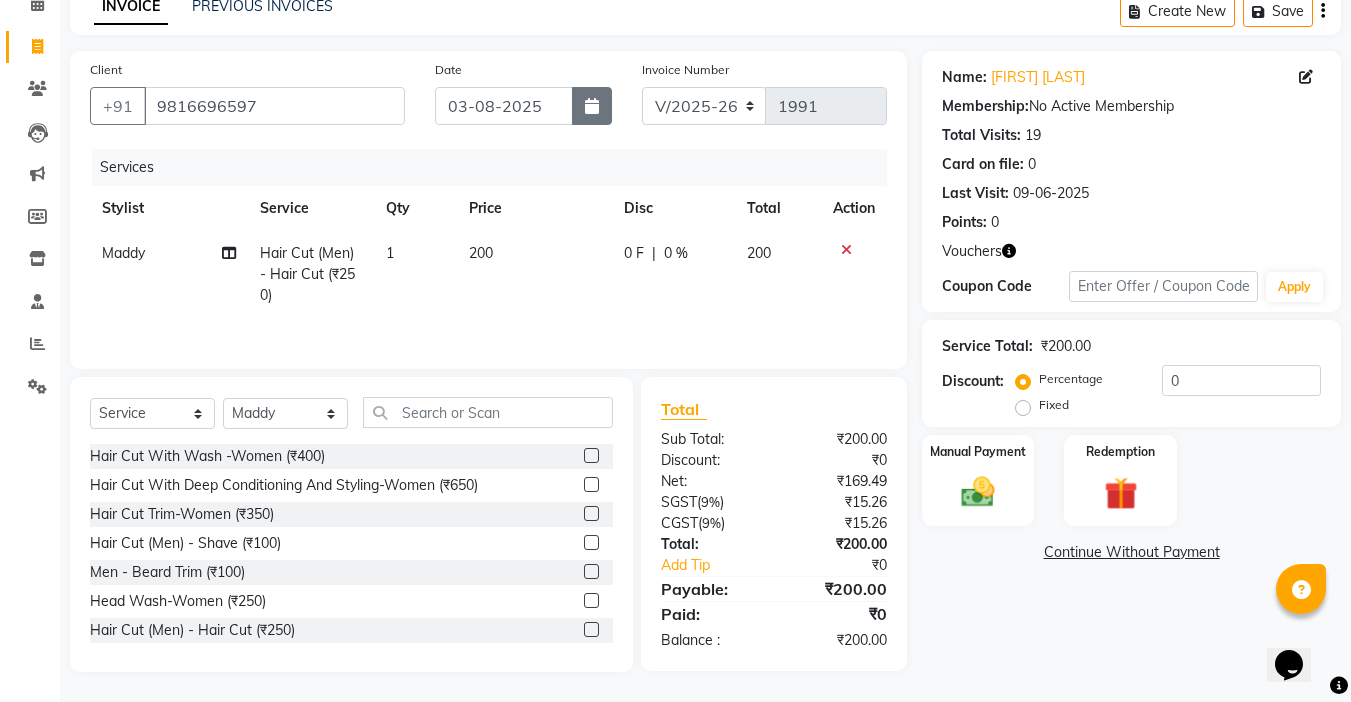 click 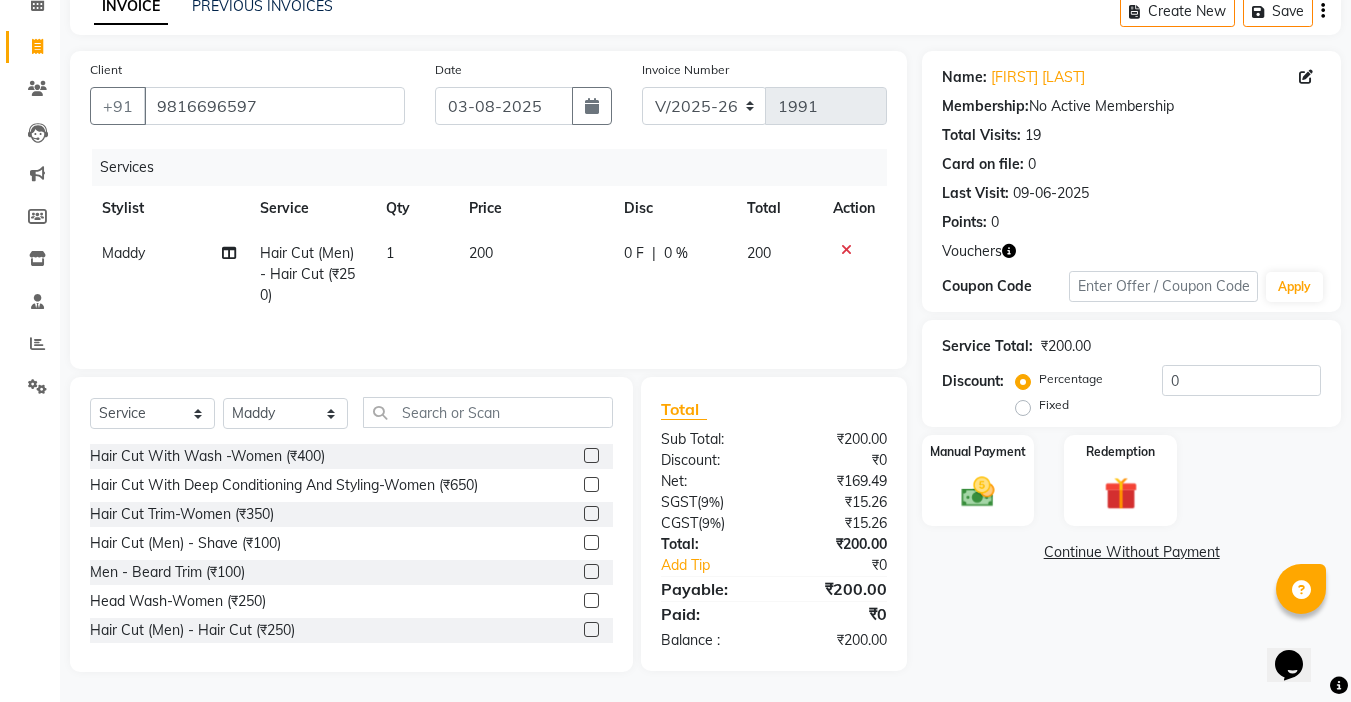 select on "8" 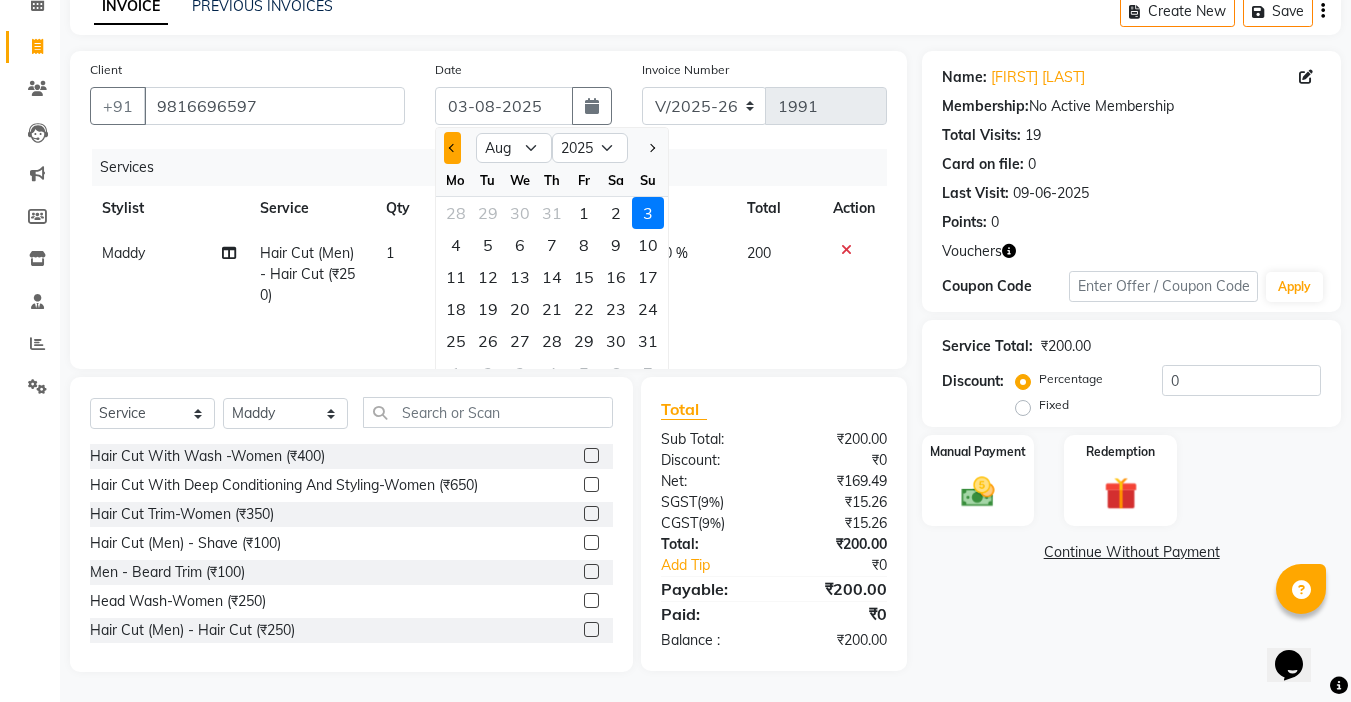 click 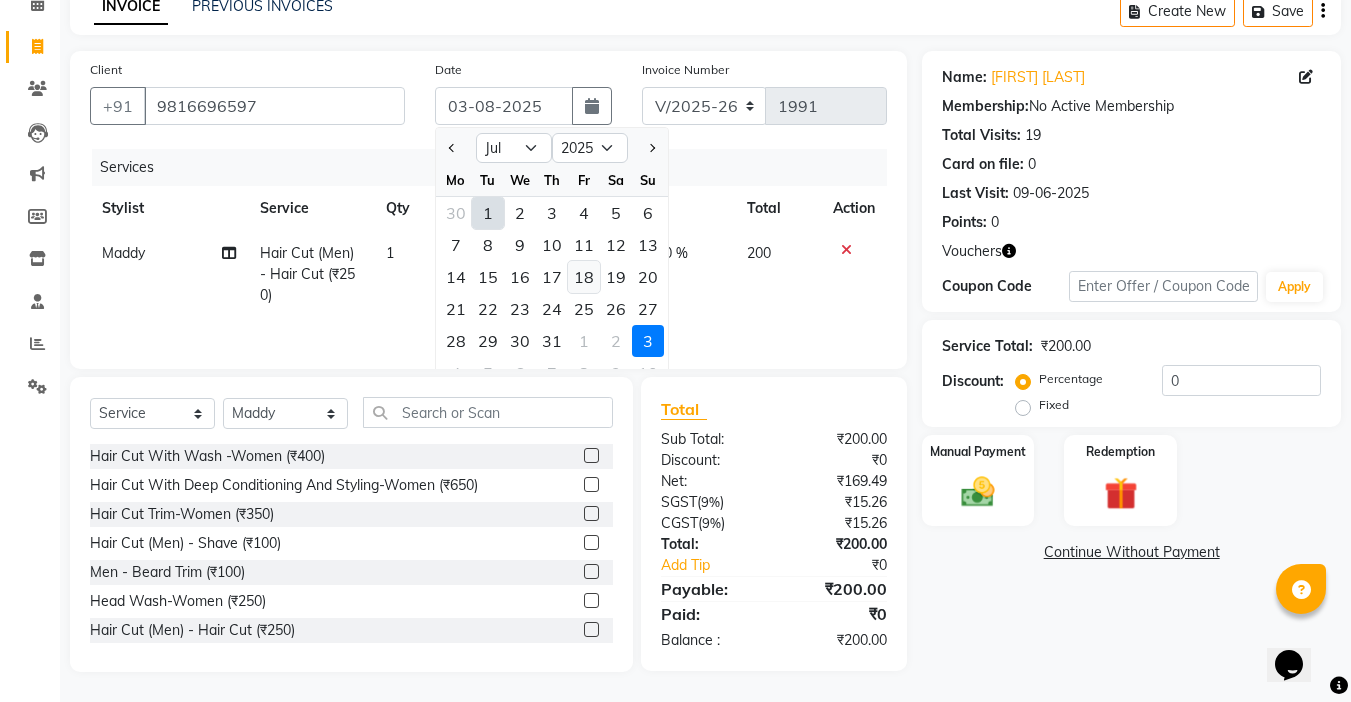 click on "18" 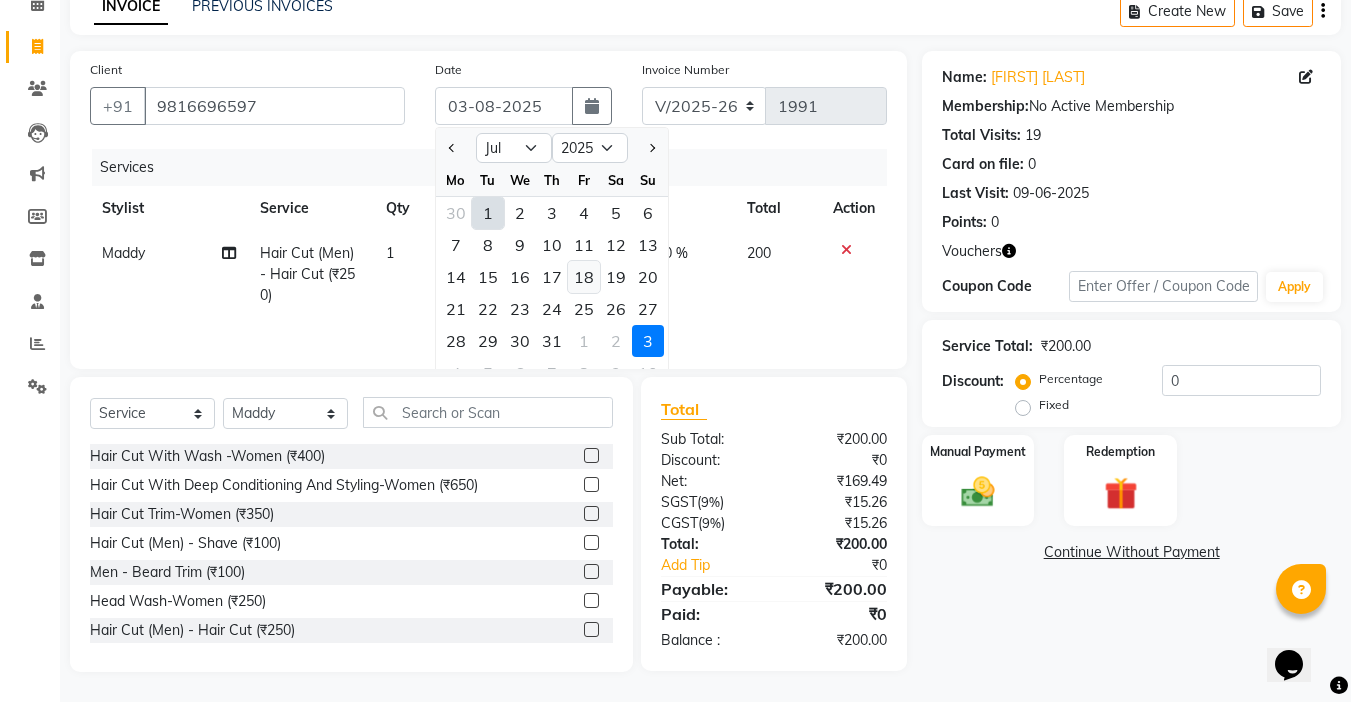 type on "18-07-2025" 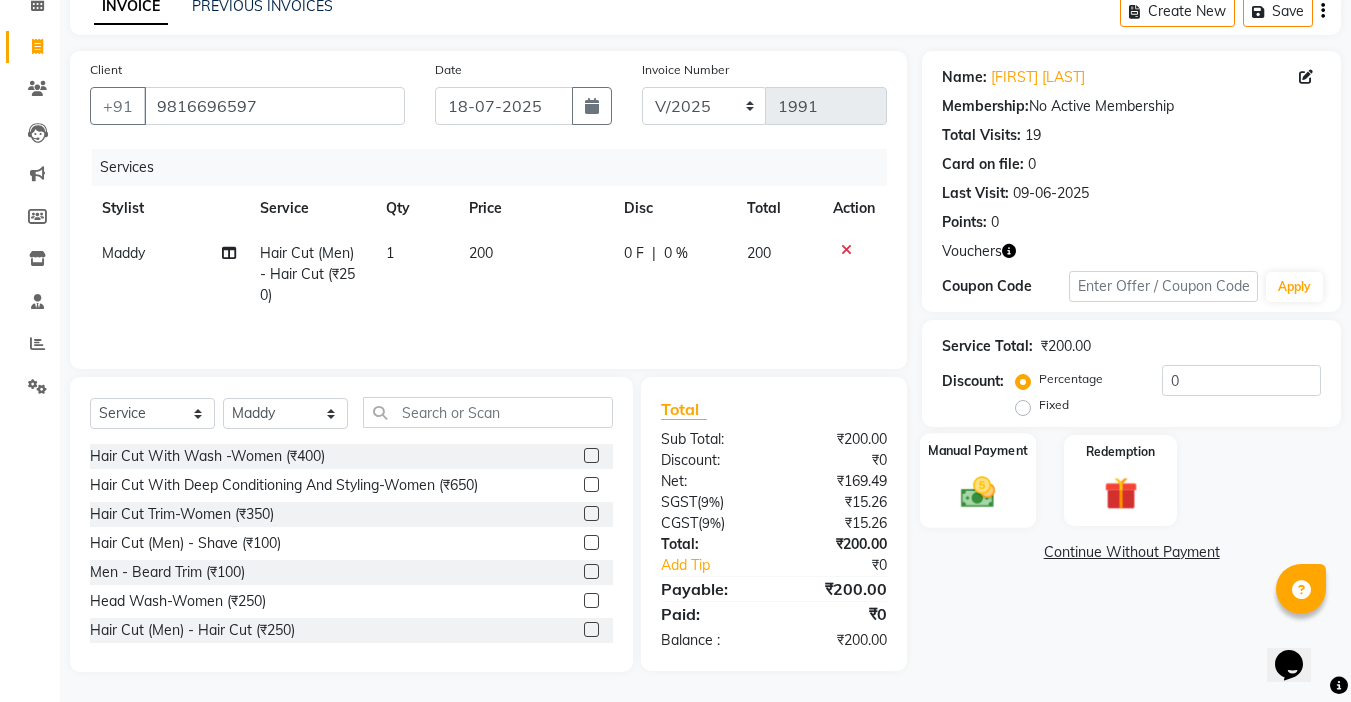 click 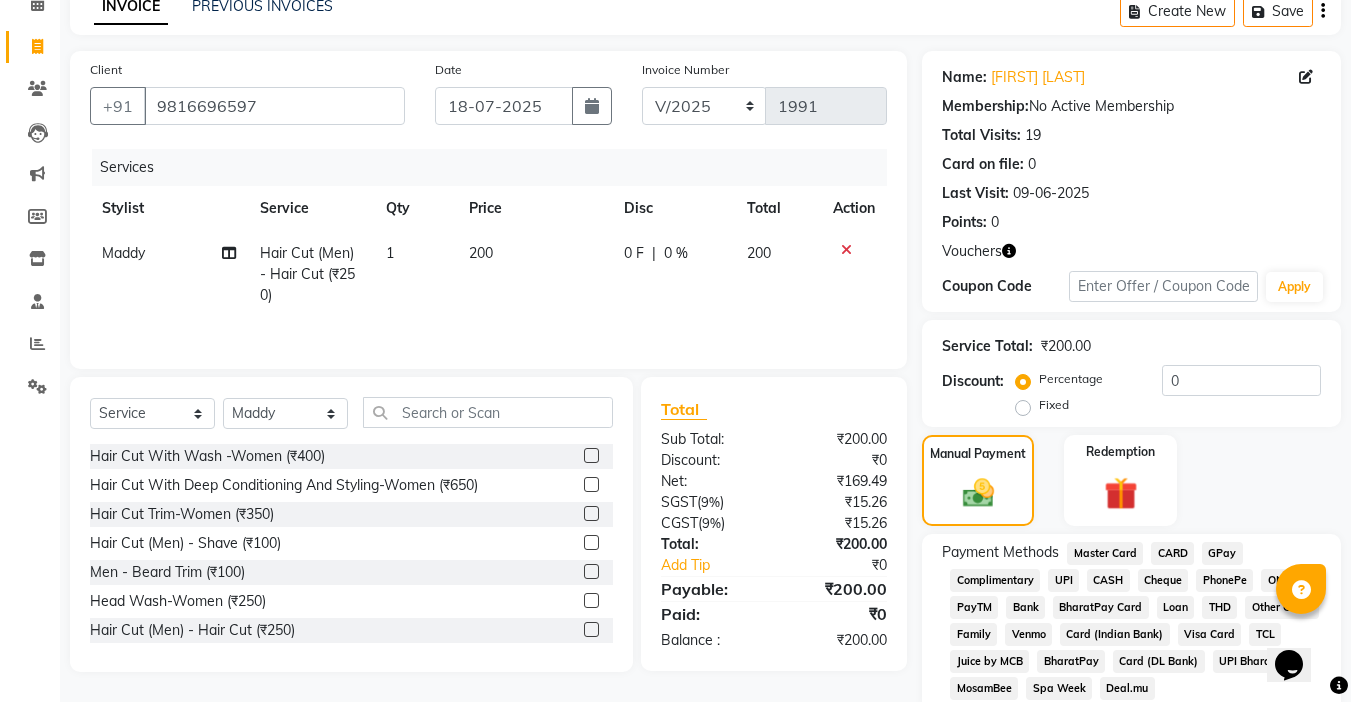 click on "UPI" 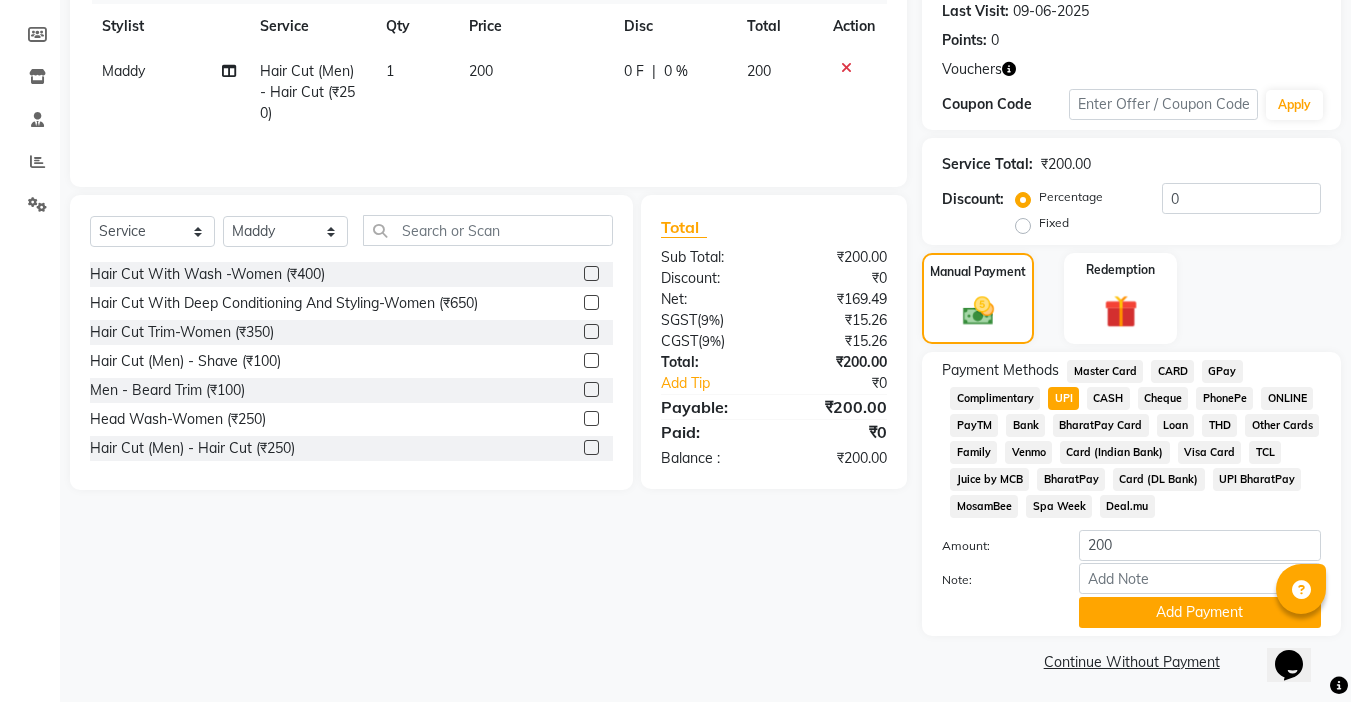 scroll, scrollTop: 286, scrollLeft: 0, axis: vertical 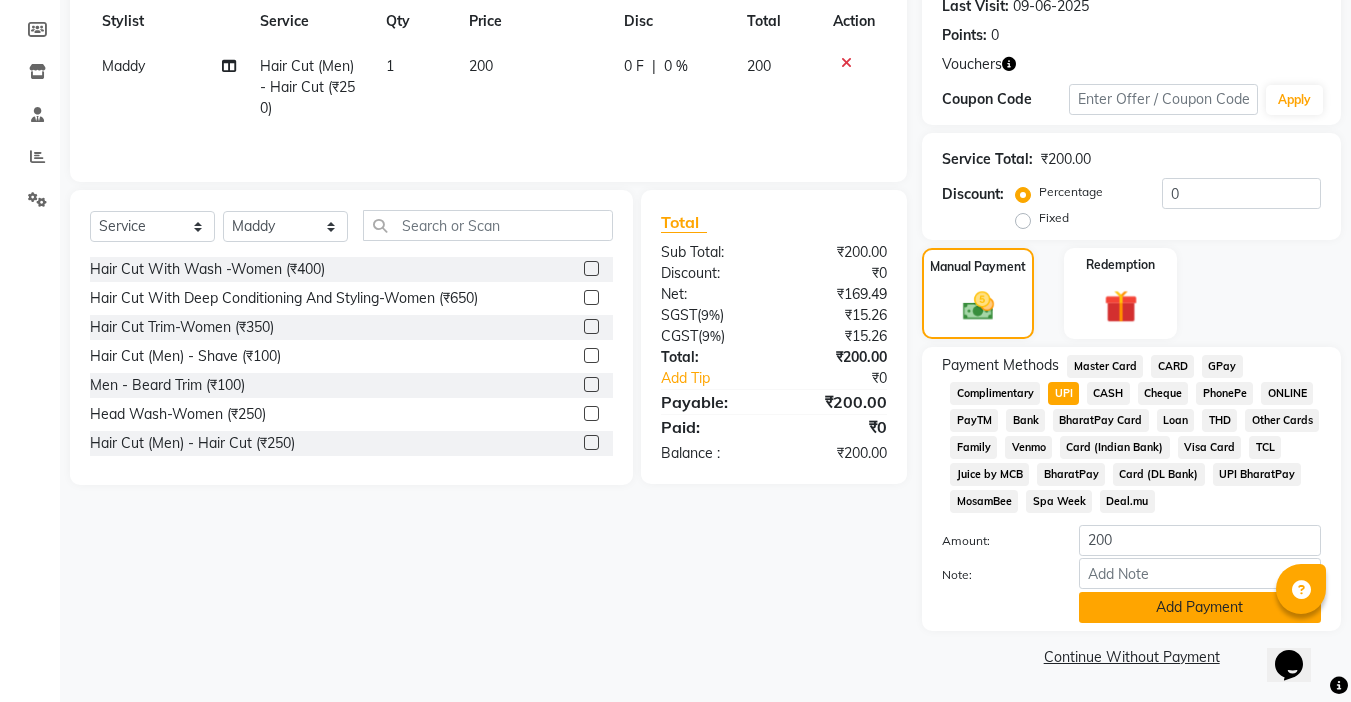 click on "Add Payment" 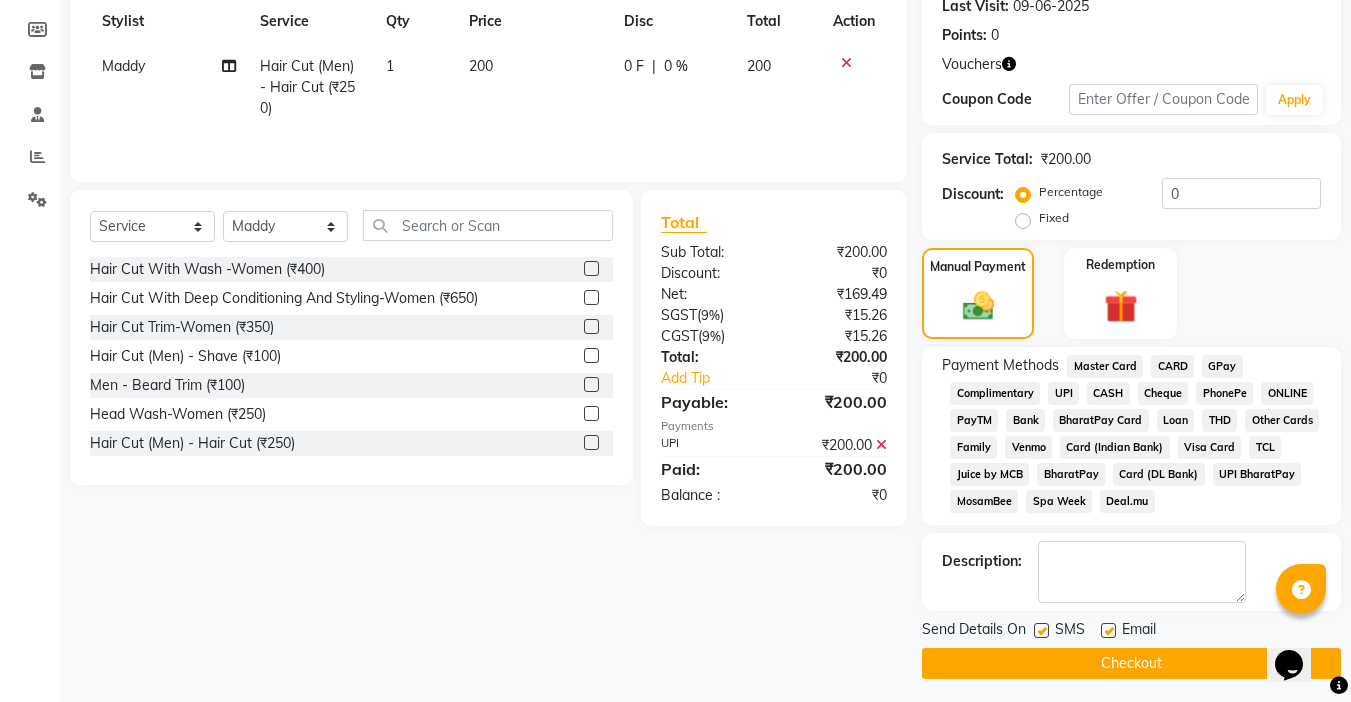 click 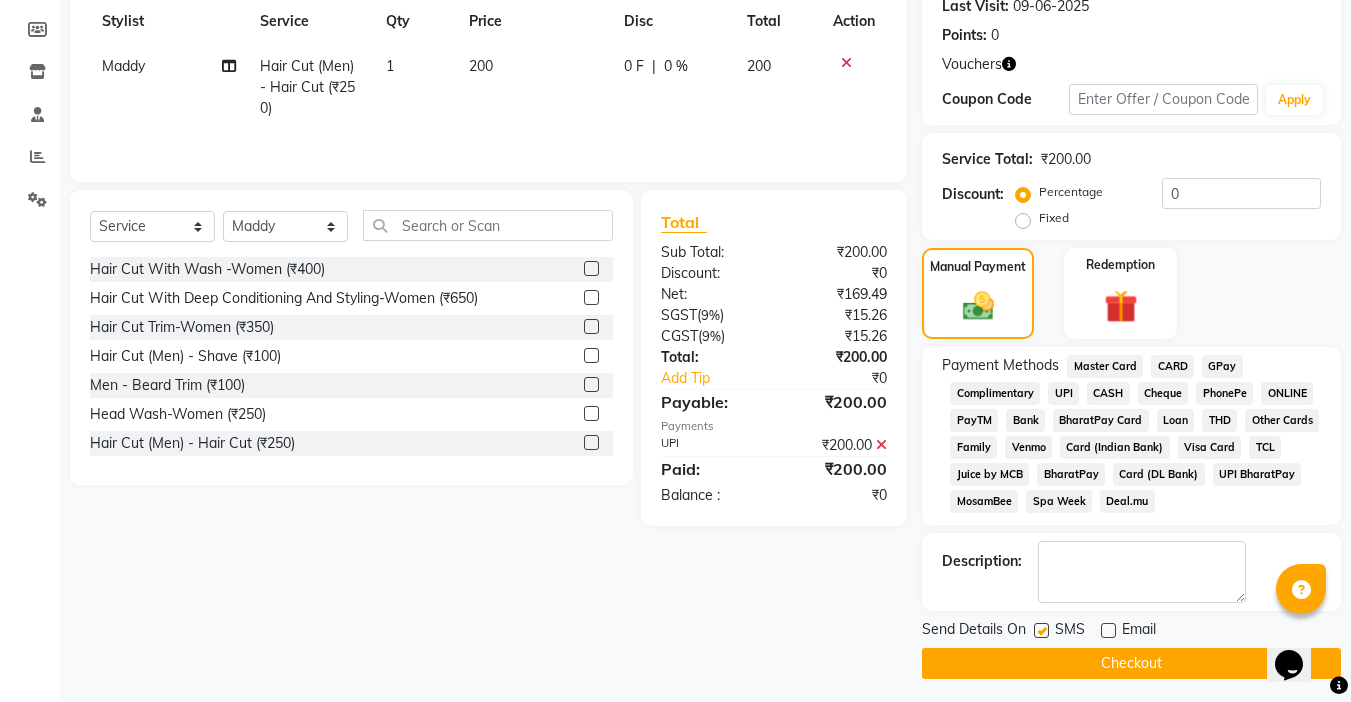click 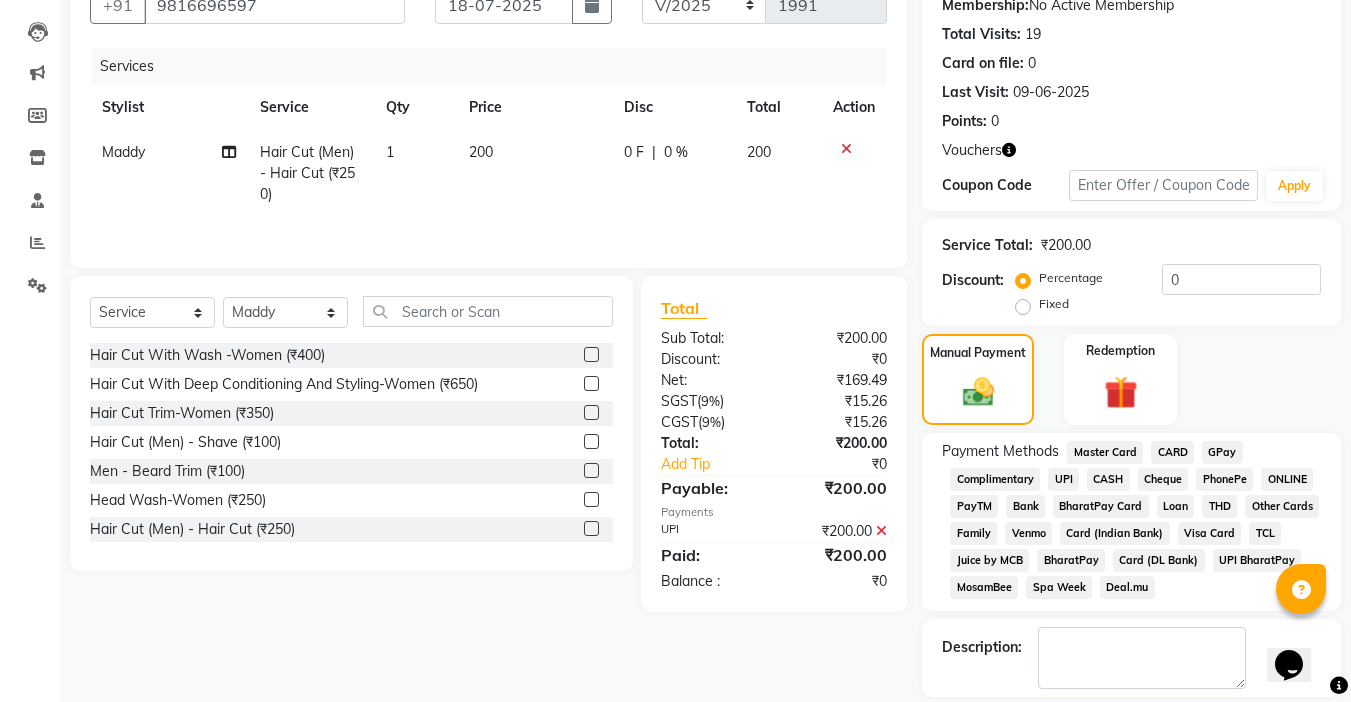scroll, scrollTop: 293, scrollLeft: 0, axis: vertical 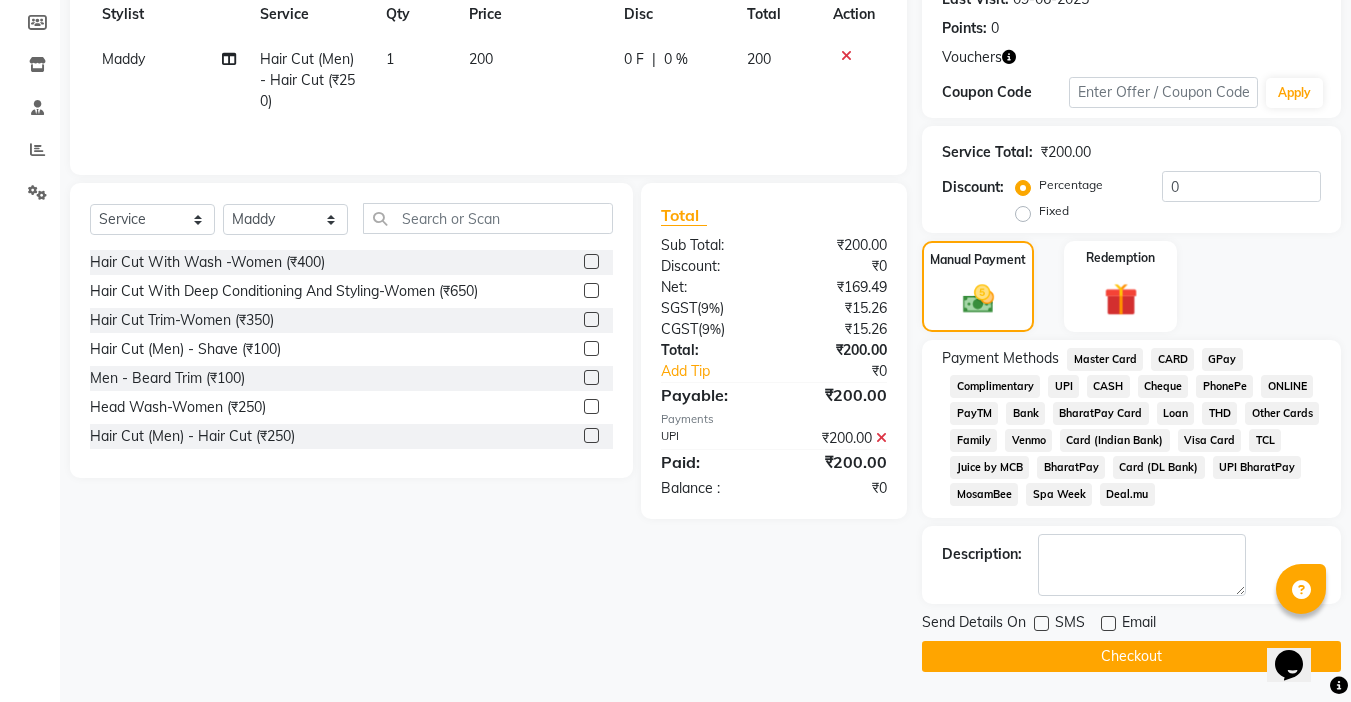 click on "Checkout" 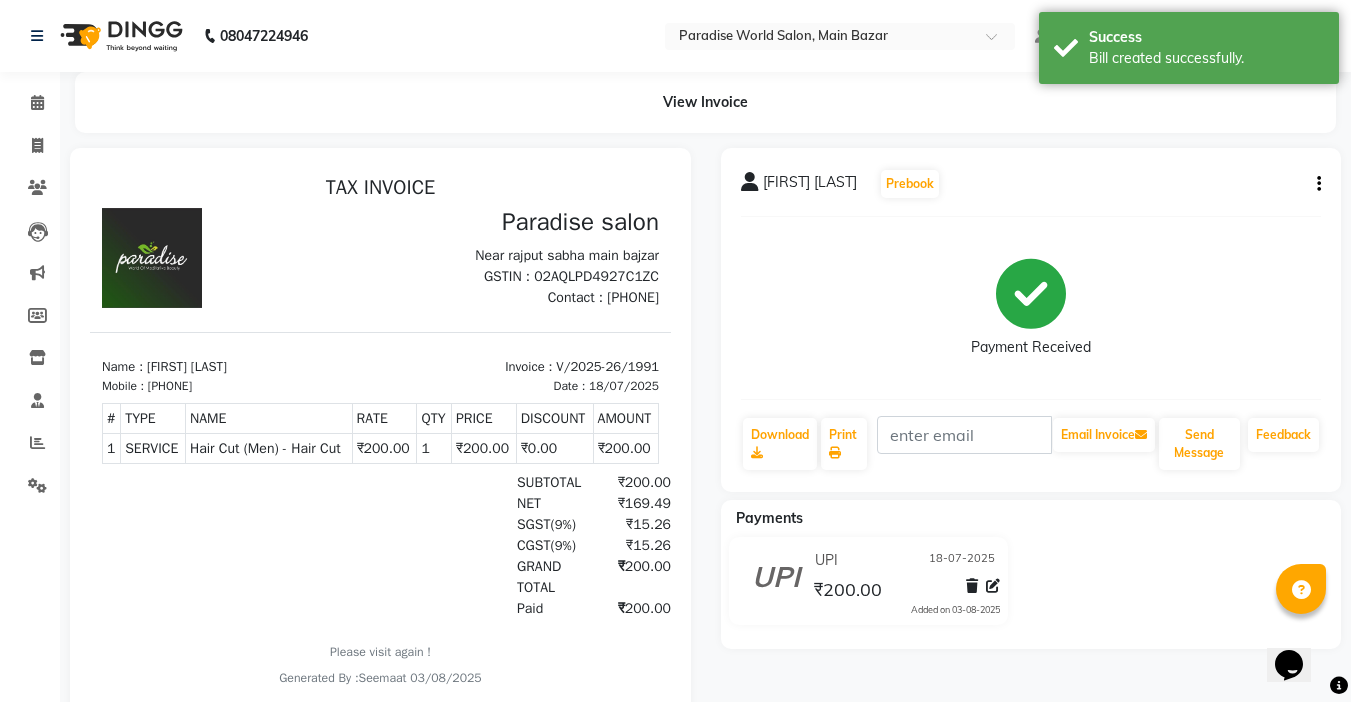 scroll, scrollTop: 0, scrollLeft: 0, axis: both 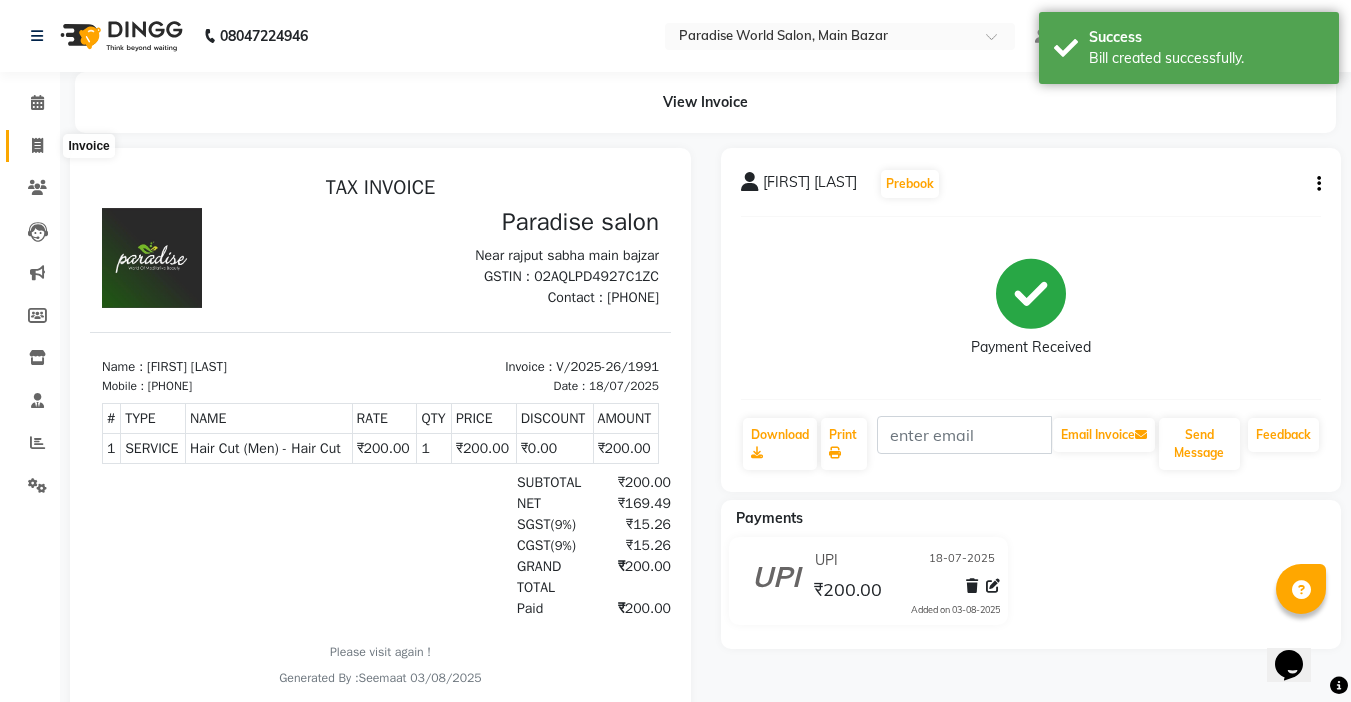 click 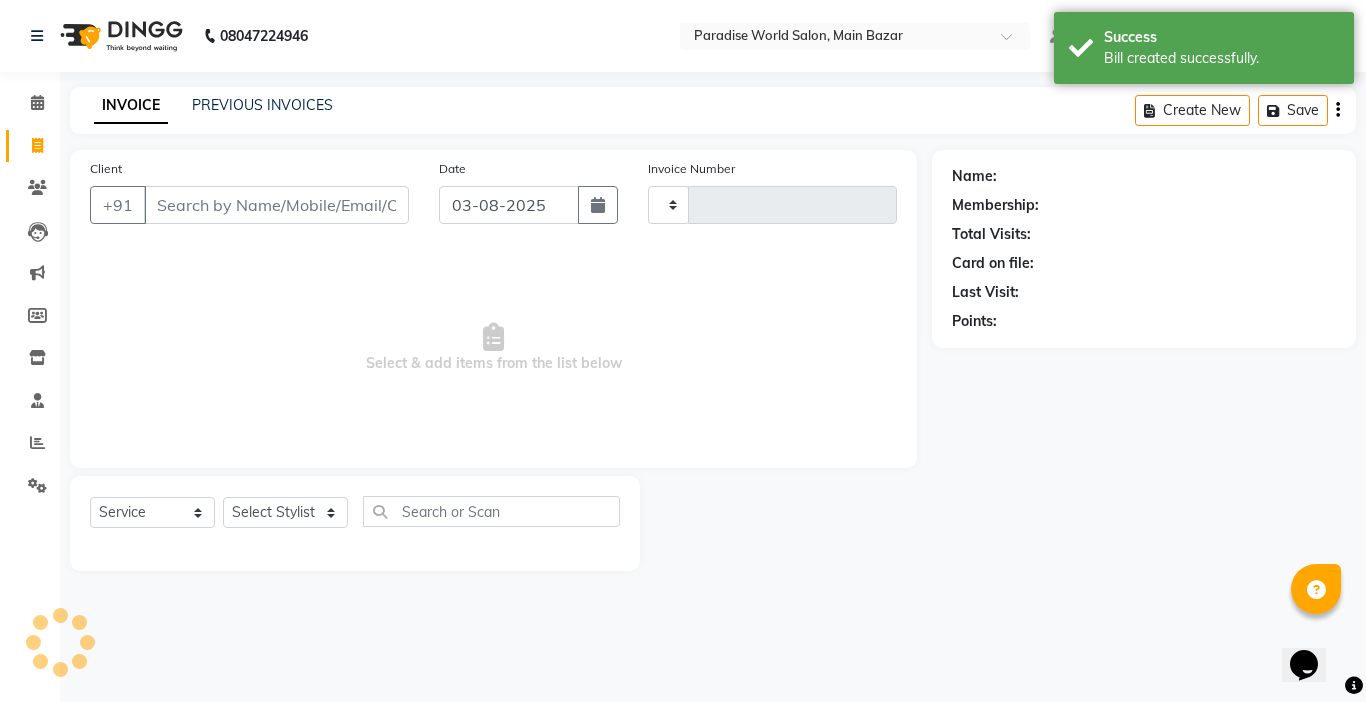 type on "1992" 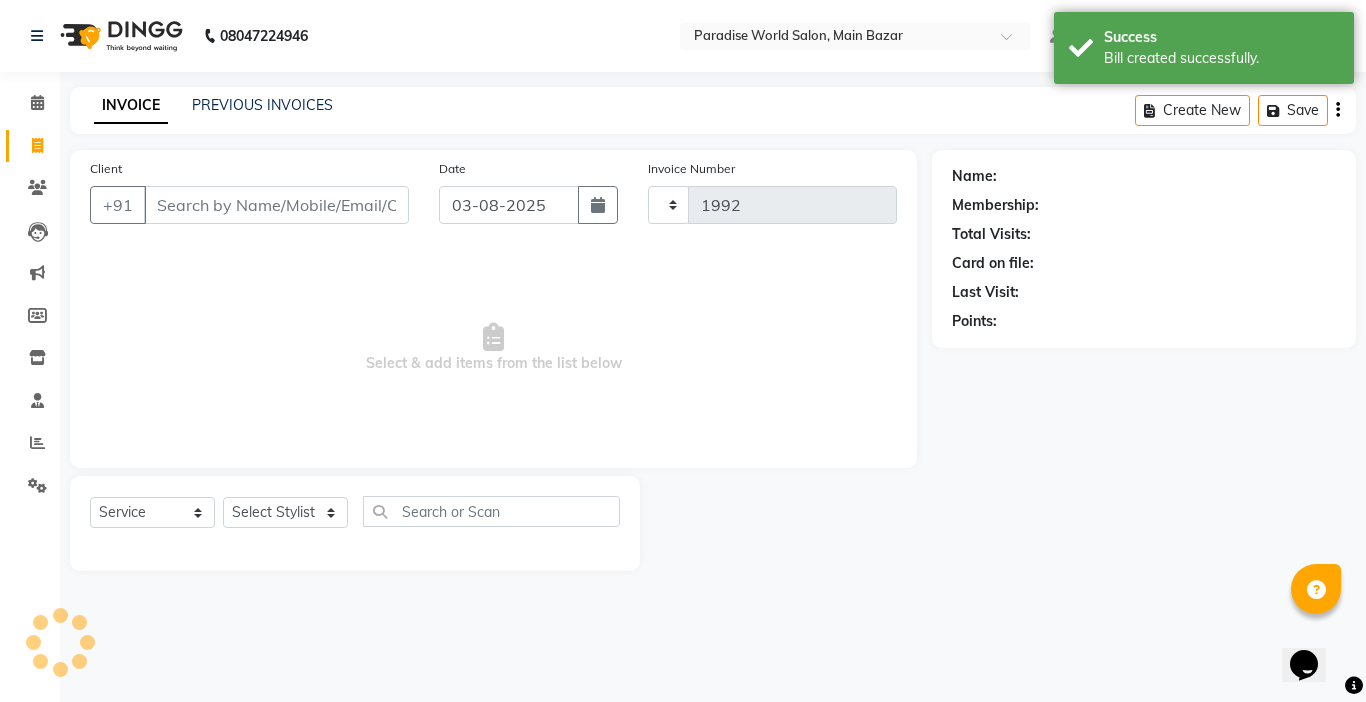 select on "4451" 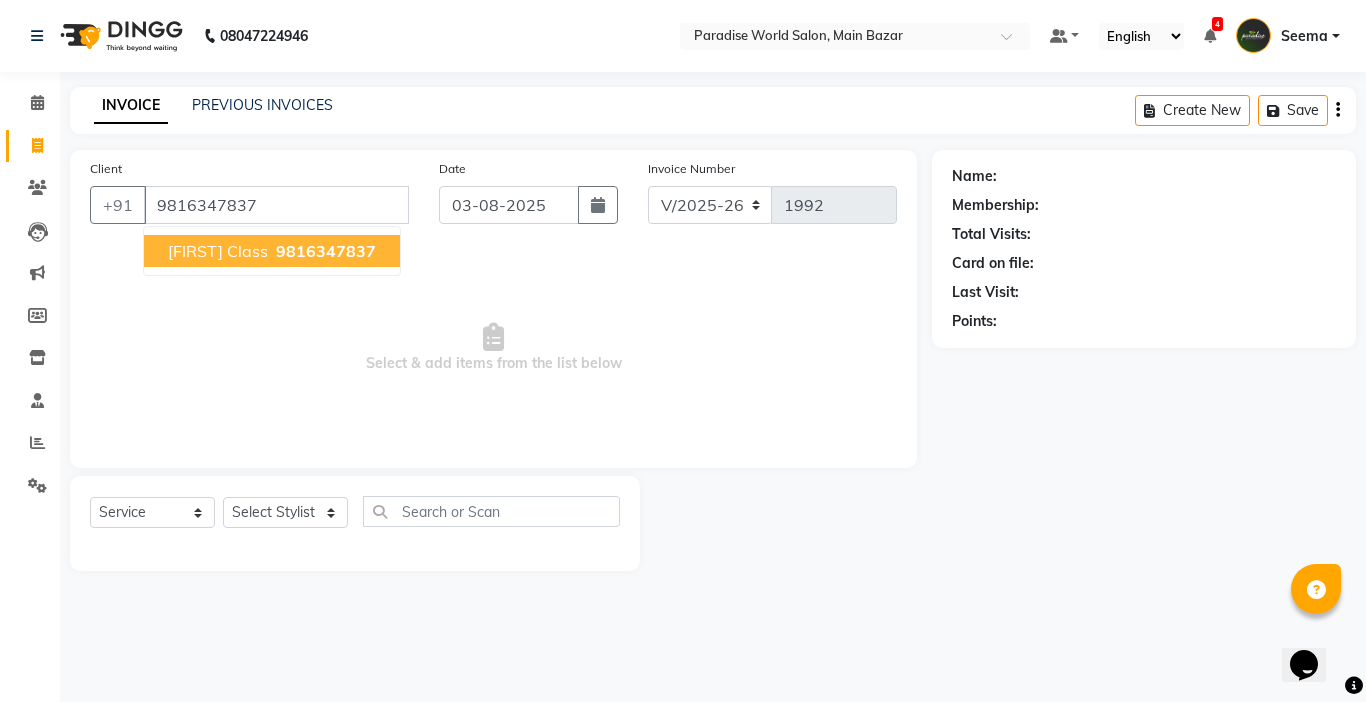 type on "9816347837" 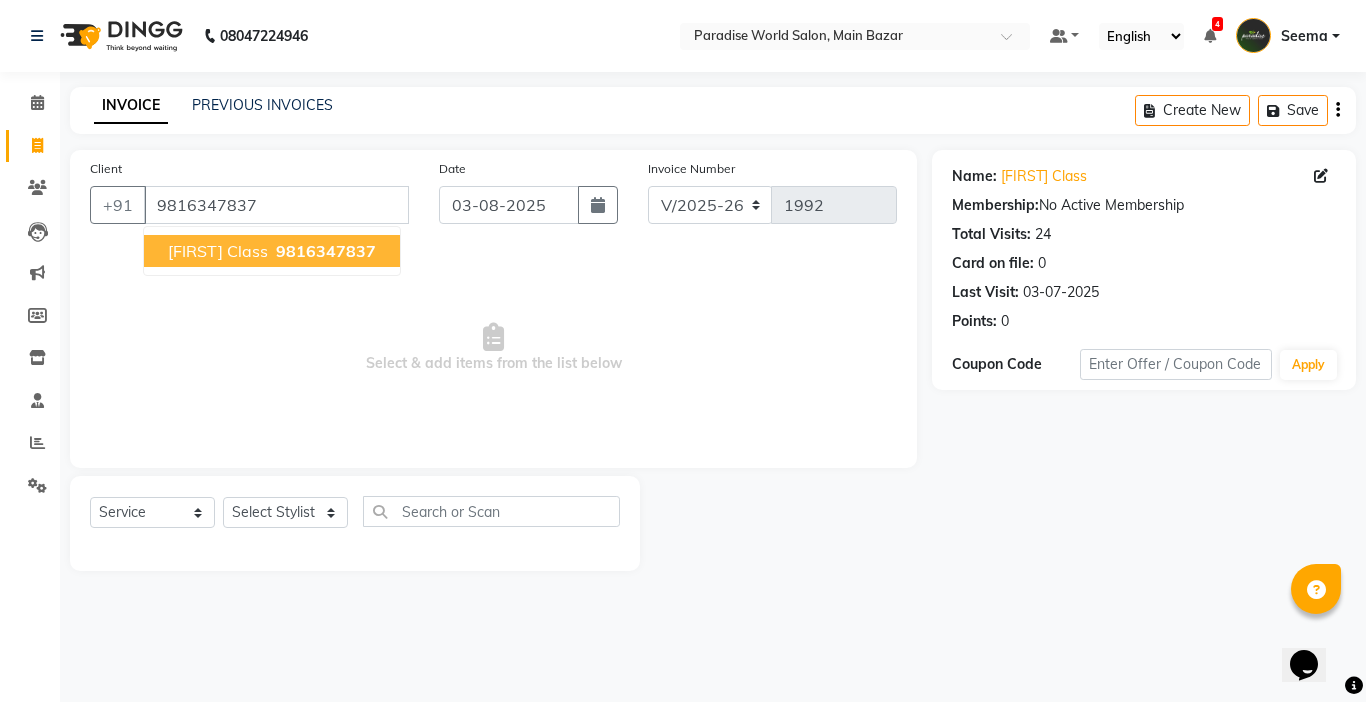 click on "Bhavna Class   9816347837" at bounding box center (272, 251) 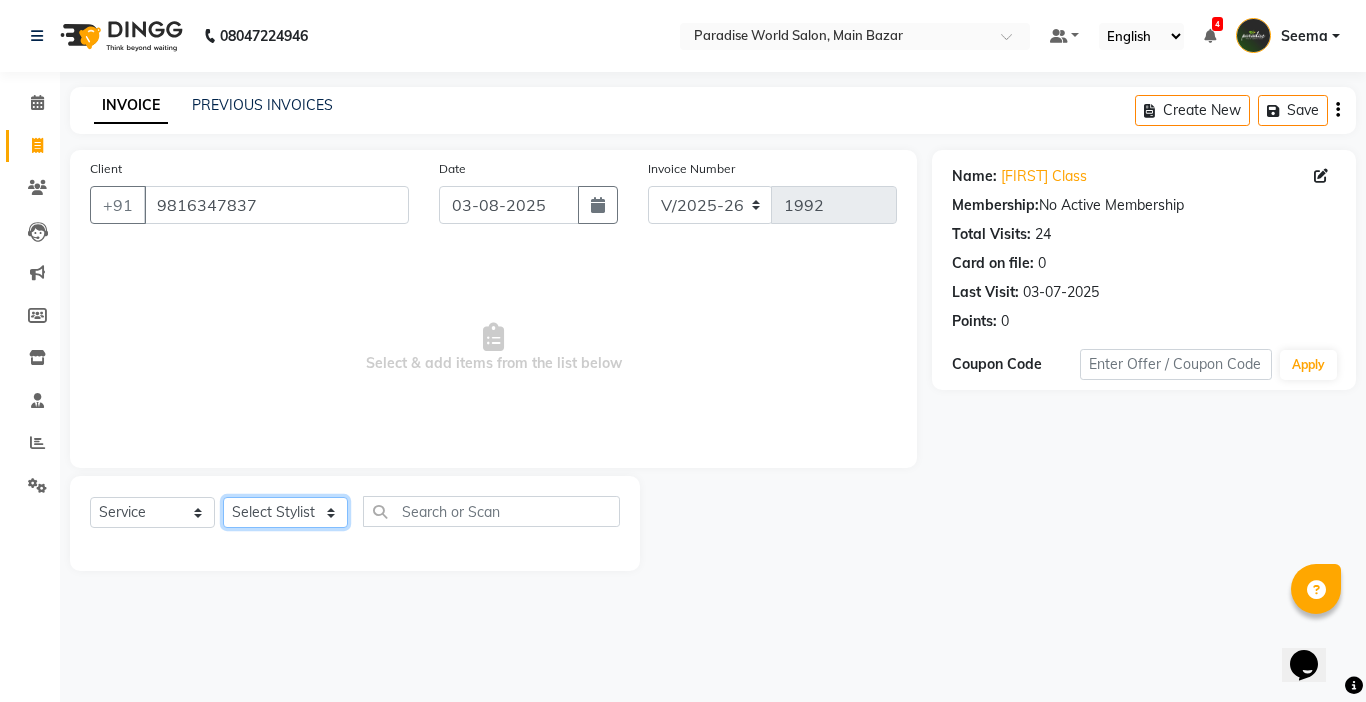 click on "Select Stylist Abby aman  Anil anku Bobby company Deepak Deepika Gourav Heena ishu Jagdeesh kanchan Love preet Maddy Manpreet student Meenu Naina Nikita Palak Palak Sharma Radika Rajneesh Student Seema Shagun Shifali - Student Shweta  Sujata Surinder Paul Vansh Vikas Vishal" 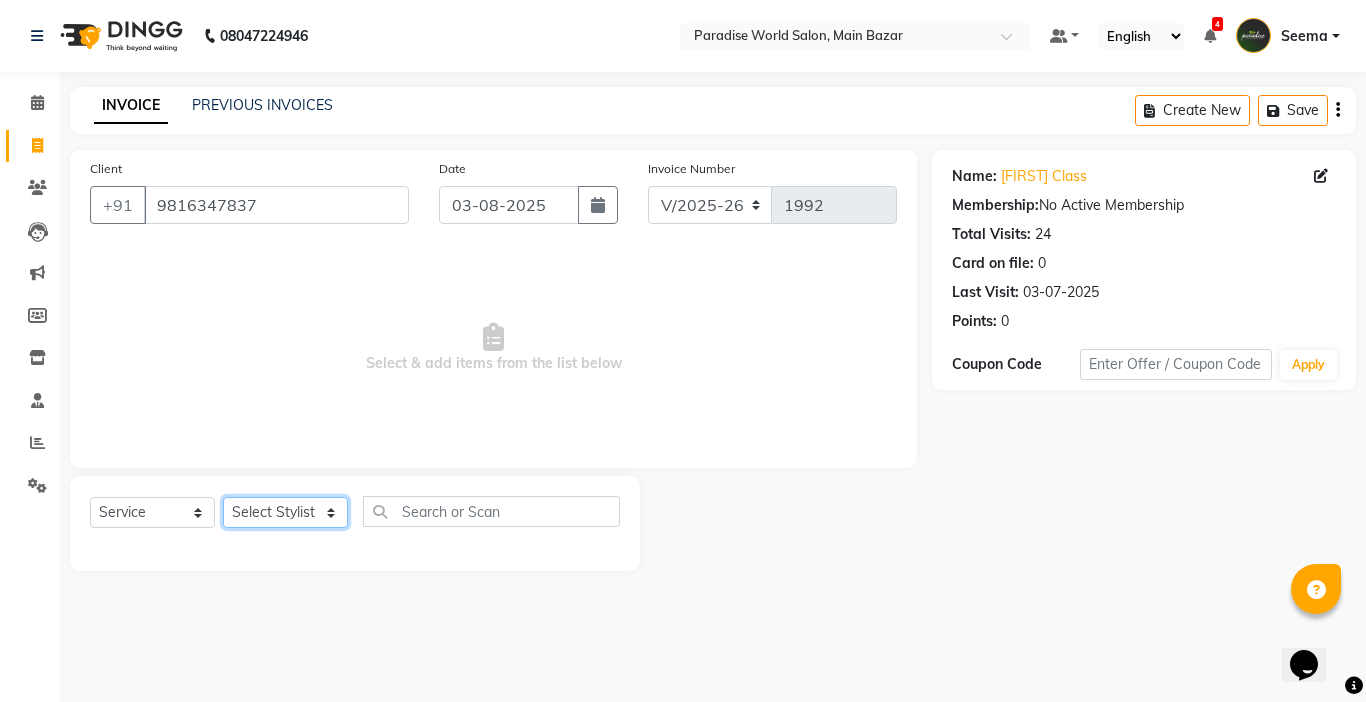 select on "24938" 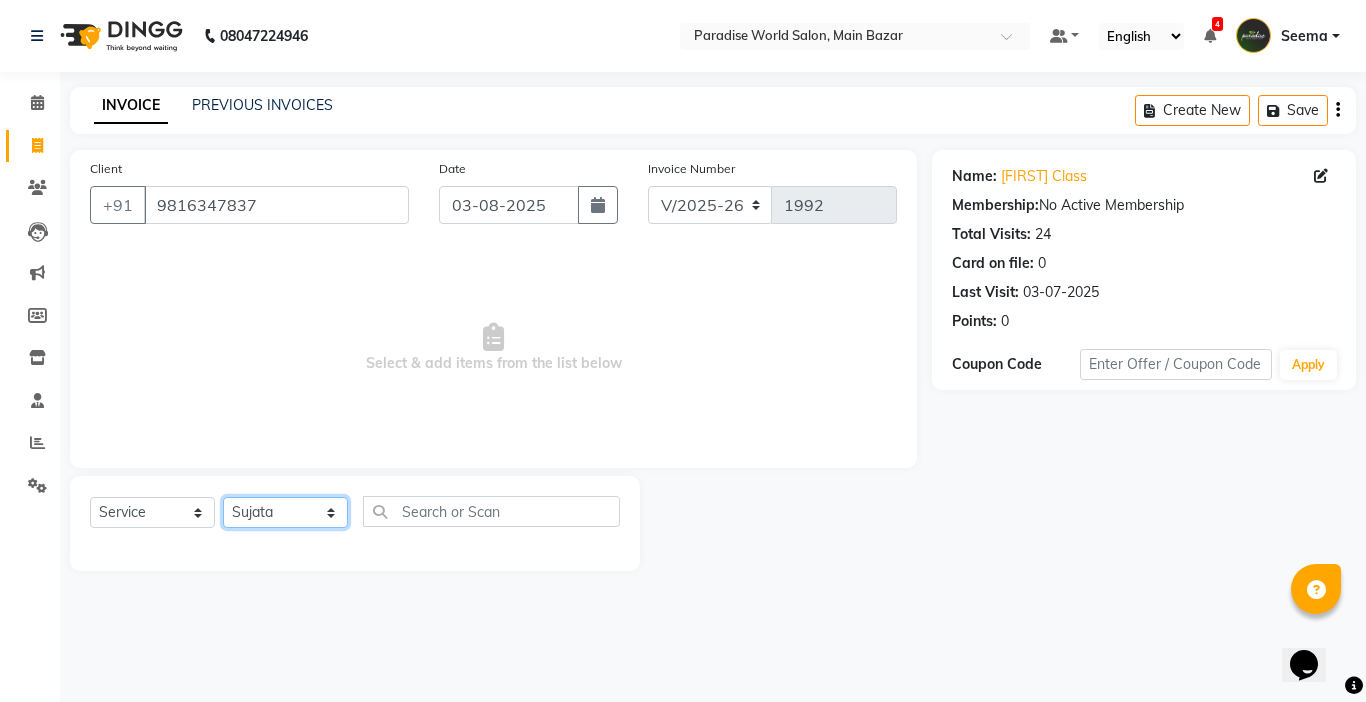 click on "Select Stylist Abby aman  Anil anku Bobby company Deepak Deepika Gourav Heena ishu Jagdeesh kanchan Love preet Maddy Manpreet student Meenu Naina Nikita Palak Palak Sharma Radika Rajneesh Student Seema Shagun Shifali - Student Shweta  Sujata Surinder Paul Vansh Vikas Vishal" 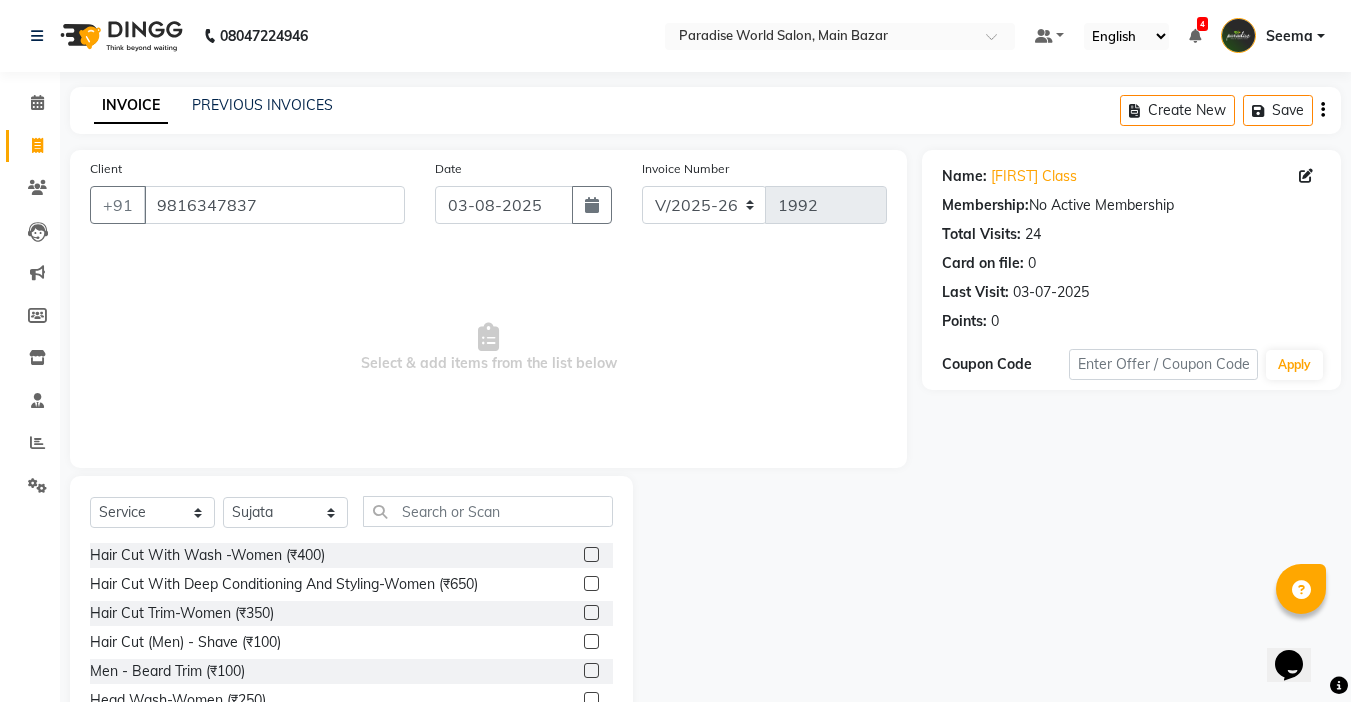 click on "Select  Service  Product  Membership  Package Voucher Prepaid Gift Card  Select Stylist Abby aman  Anil anku Bobby company Deepak Deepika Gourav Heena ishu Jagdeesh kanchan Love preet Maddy Manpreet student Meenu Naina Nikita Palak Palak [LAST]   Radika   Rajneesh Student   Seema   Shagun   Shifali - Student   Shweta    Sujata   Surinder Paul   Vansh   Vikas   Vishal  Hair Cut With Wash -Women (₹400)  Hair Cut With Deep Conditioning And Styling-Women (₹650)  Hair Cut Trim-Women (₹350)  Hair Cut  (Men)  -  Shave (₹100)  Men  -  Beard Trim (₹100)  Head Wash-Women (₹250)  Hair Cut  (Men)  -  Hair Cut (₹250)  Baby girl hair cut (₹150)  Baby boy Hair  (₹100)  Hair patch service (₹1000)  hair style men (₹50)  Flick cut (₹100)  Hair Patch Wash (₹200)  Hair Wash With Deep Conditioning And Blow Dryer (₹150)  Head Wash With Blow Dryer (₹350)  Blow Dryer-women (₹250)  Hair Style Women onward (₹550)  Hair Patch Ladies (₹25000)  Split-ends (₹550)  Hair Patch MEN-Onward (₹7500)  Pluminggents (₹1000)" 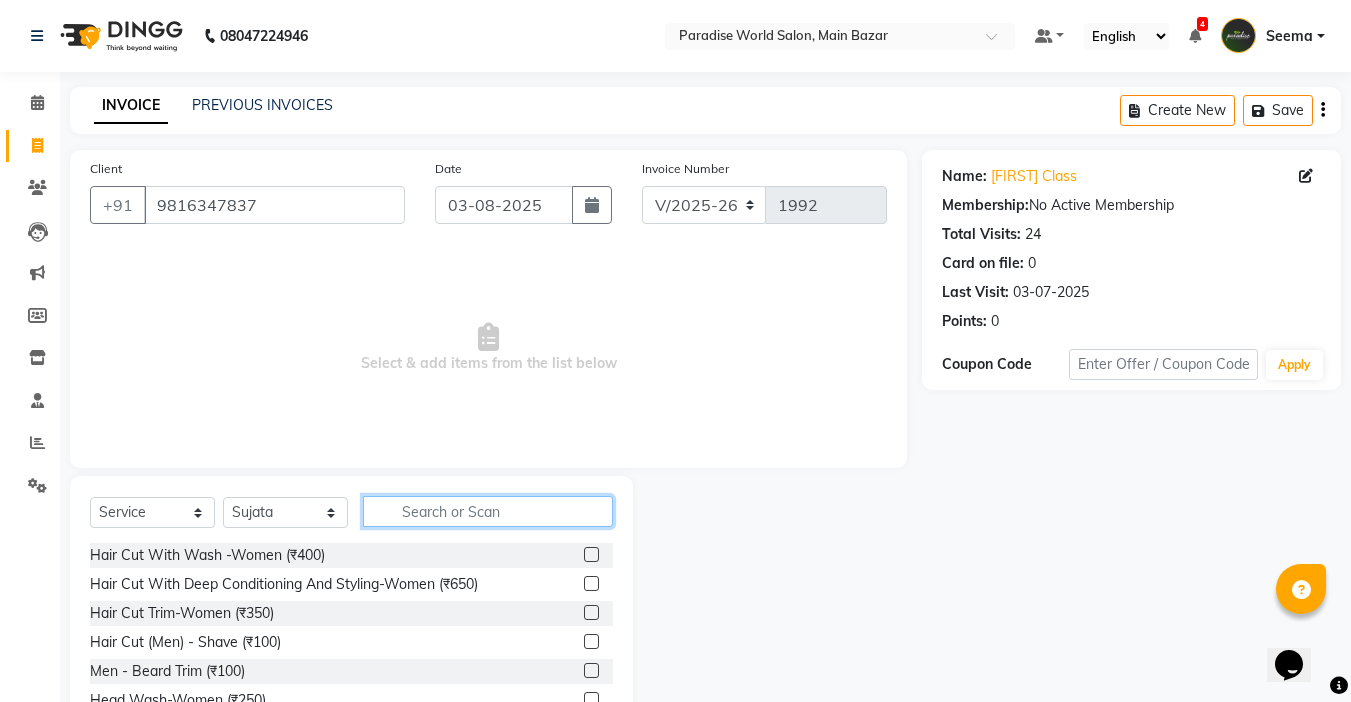 click 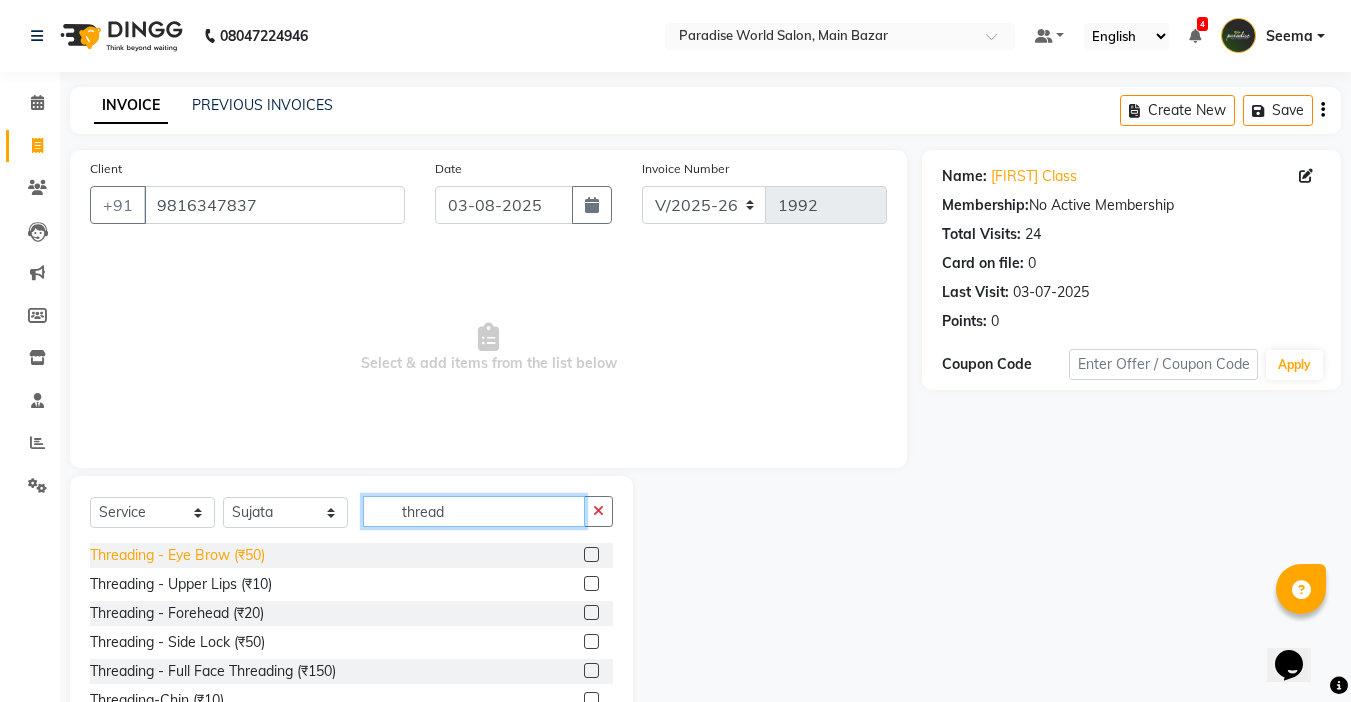 type on "thread" 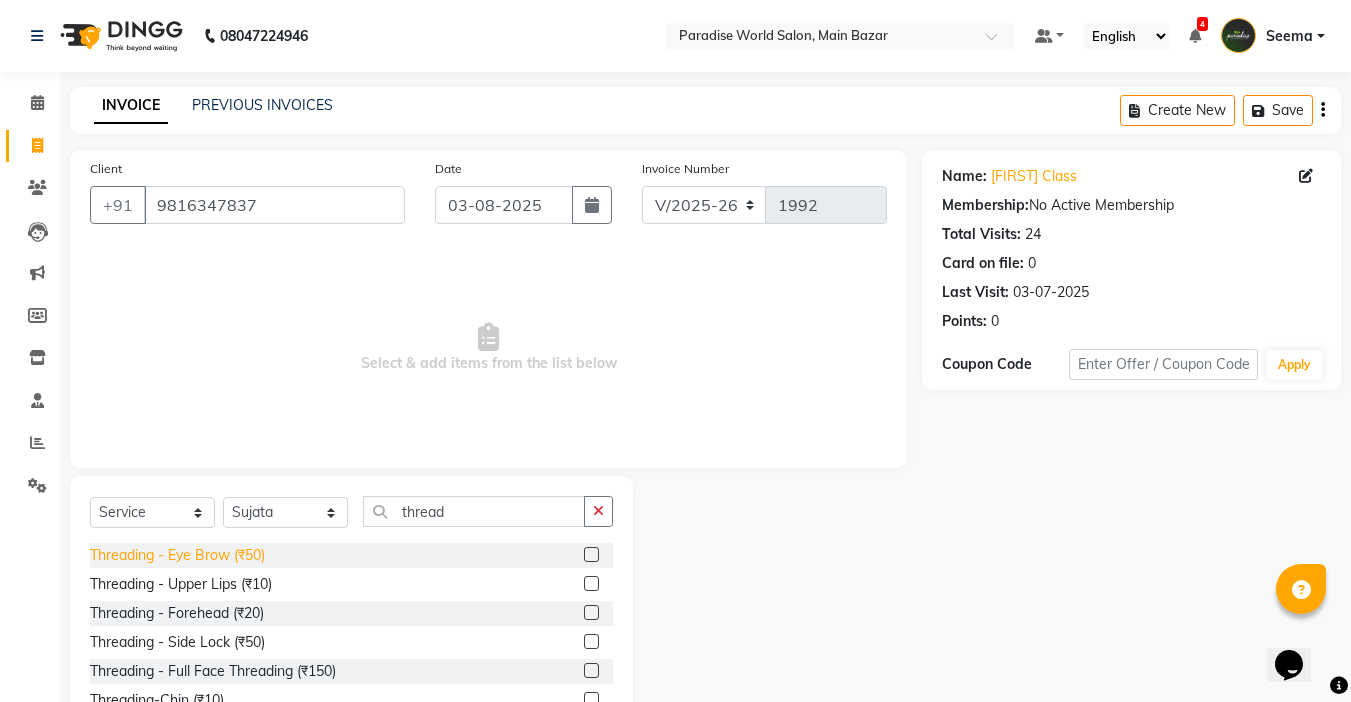 click on "Threading   -  Eye Brow (₹50)" 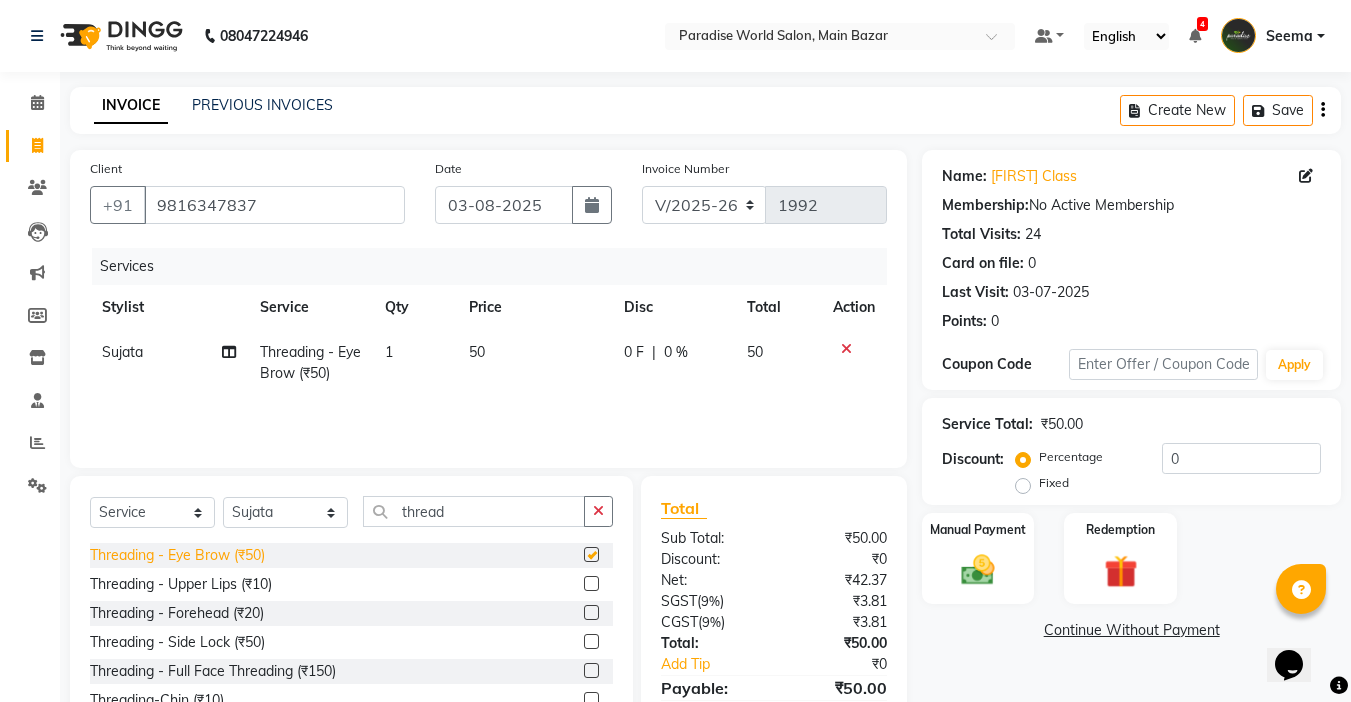 checkbox on "false" 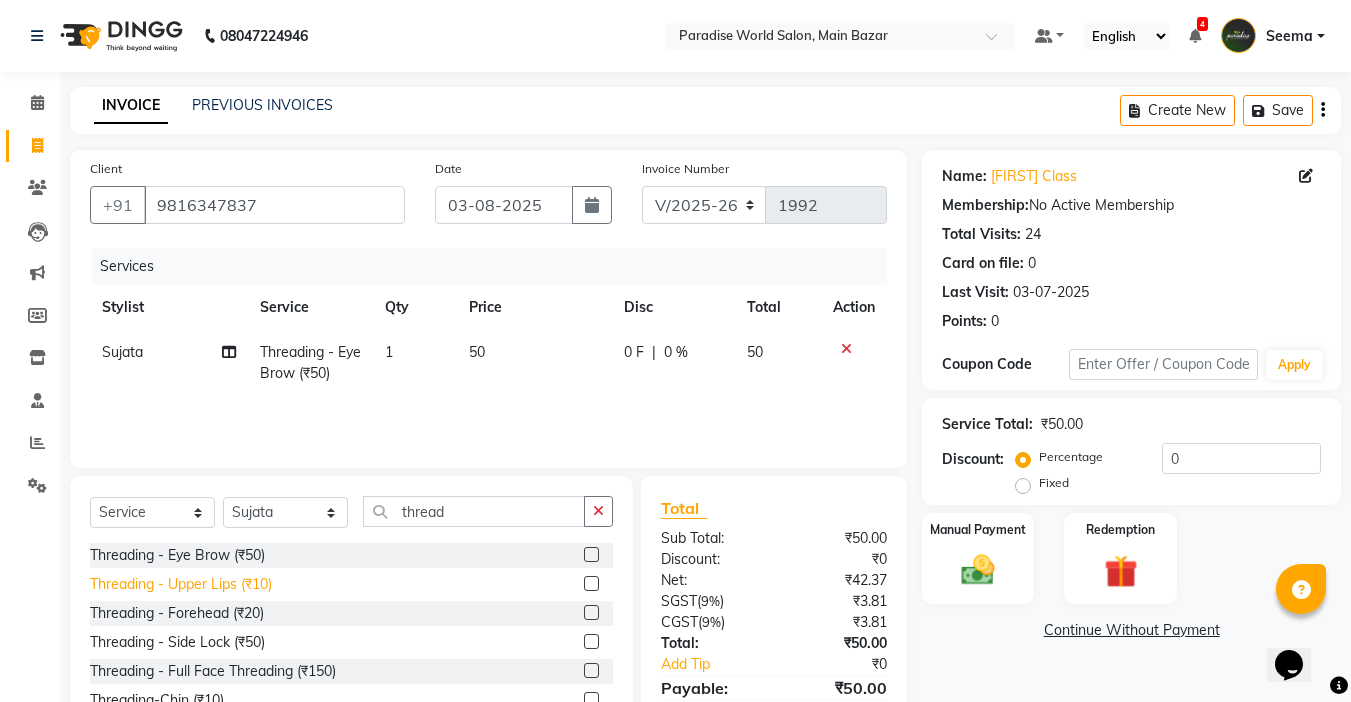 click on "Threading   -  Upper Lips (₹10)" 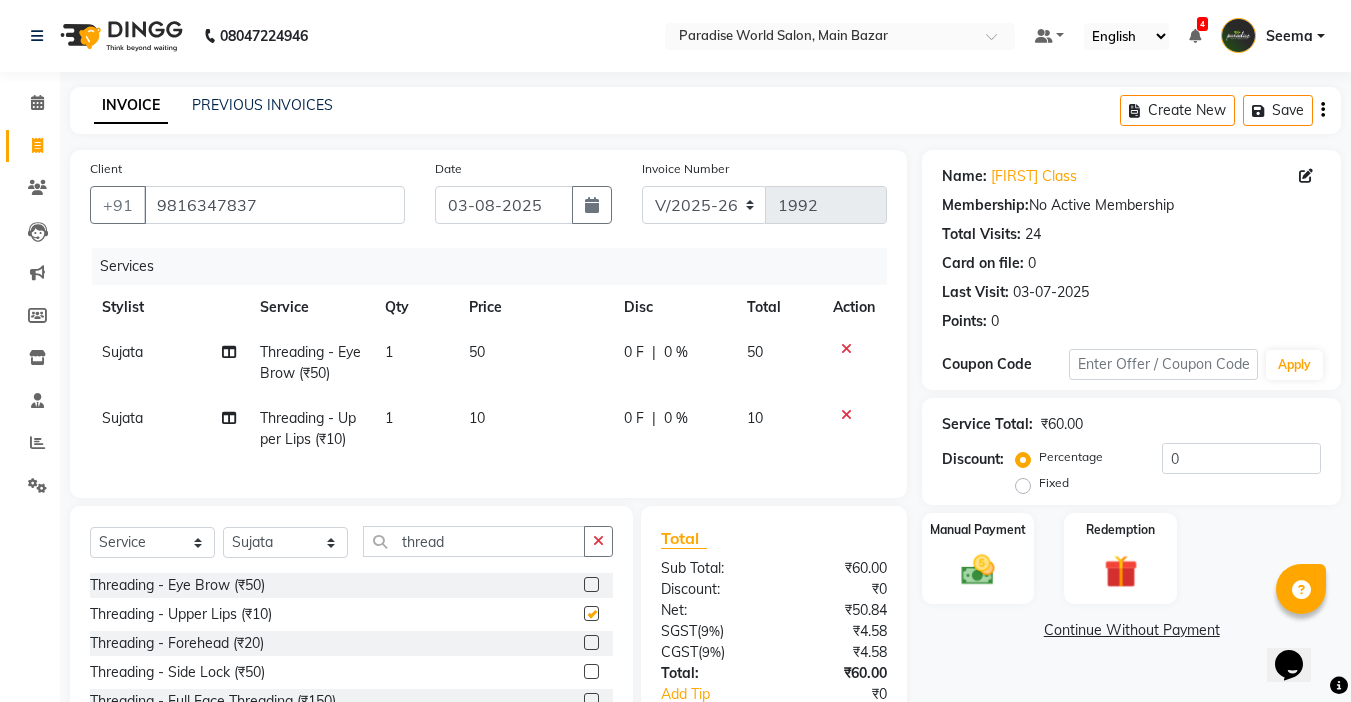 checkbox on "false" 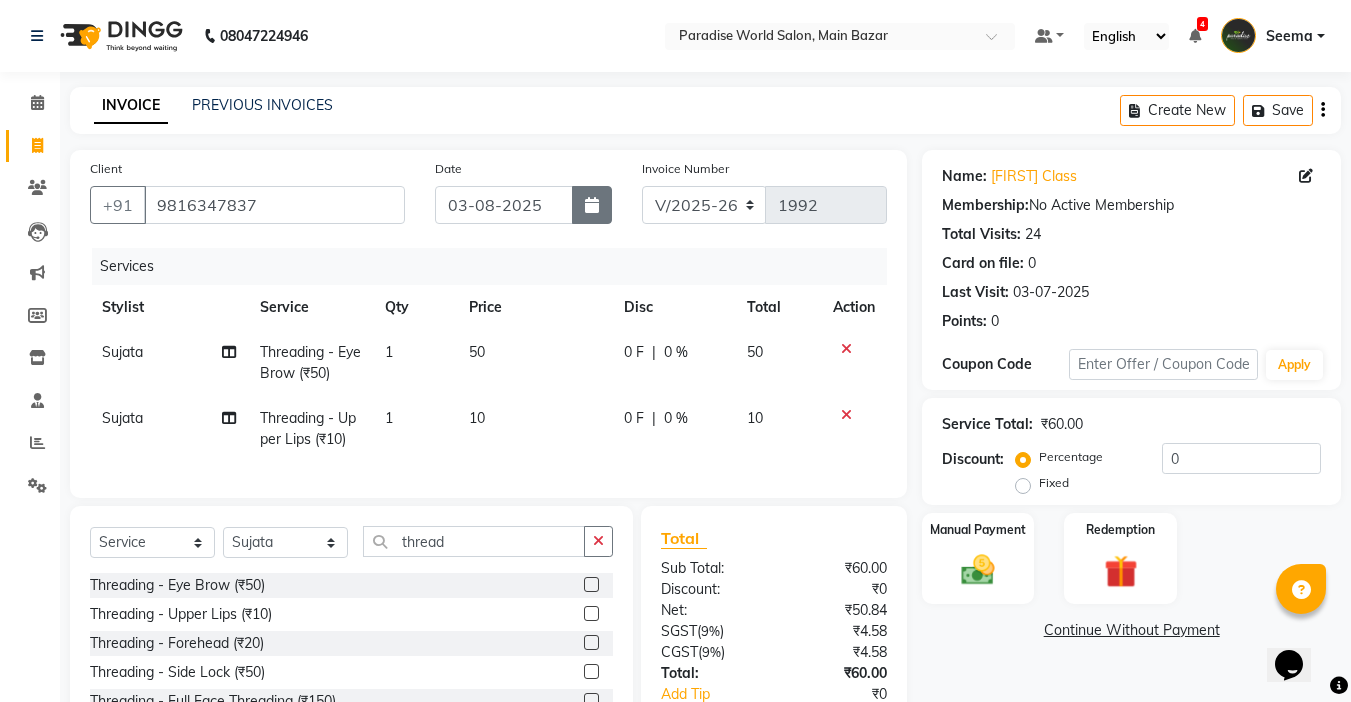 click 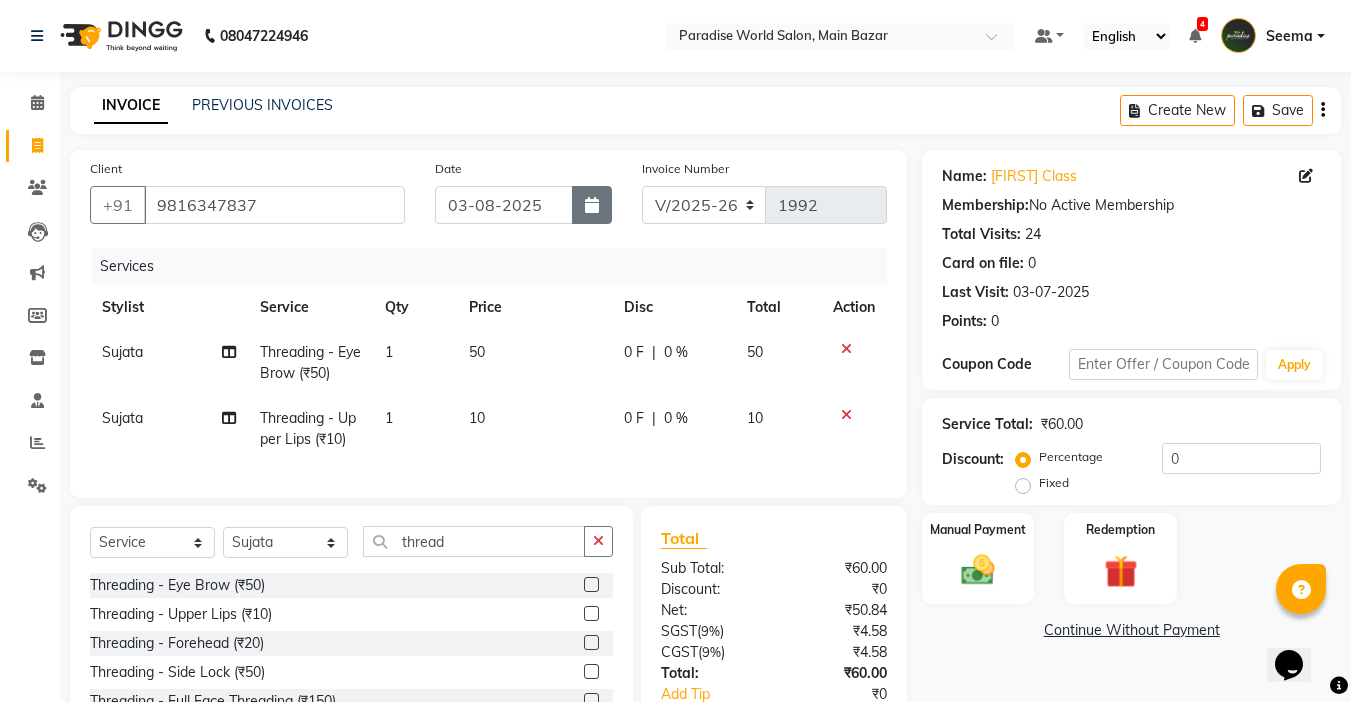 select on "8" 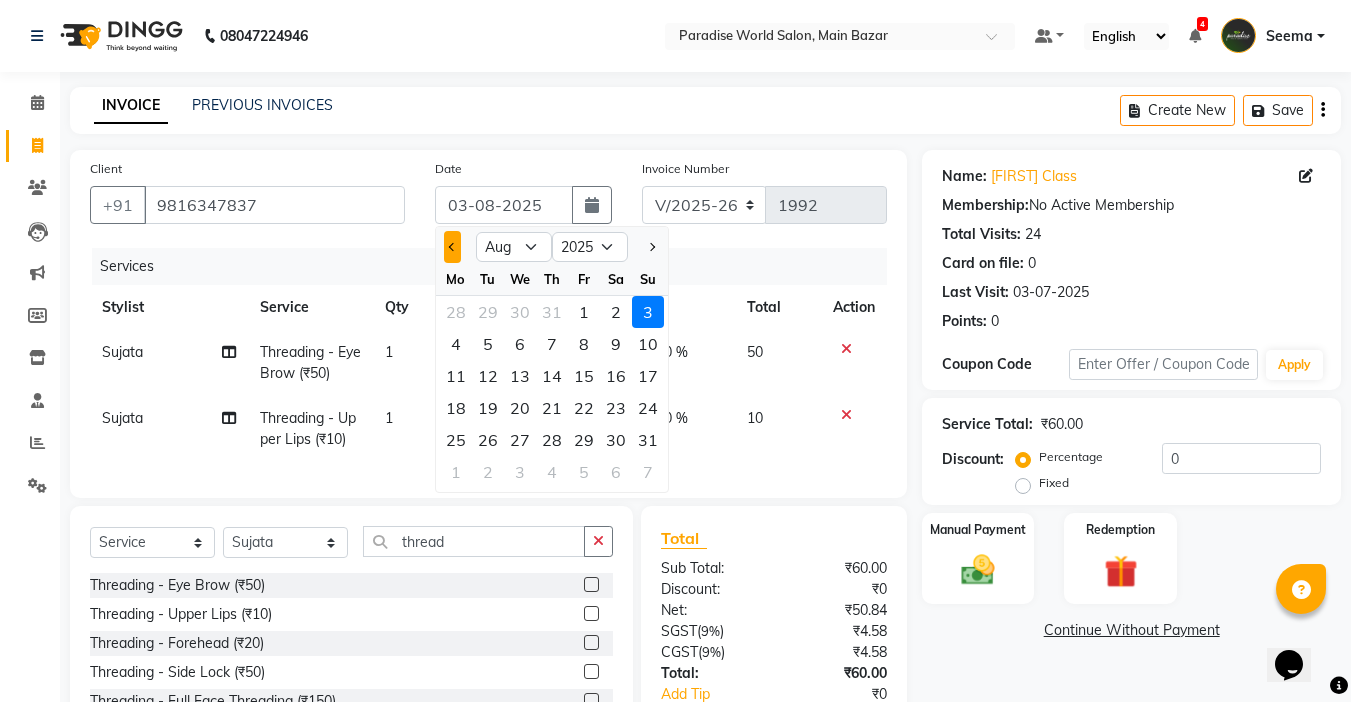 click 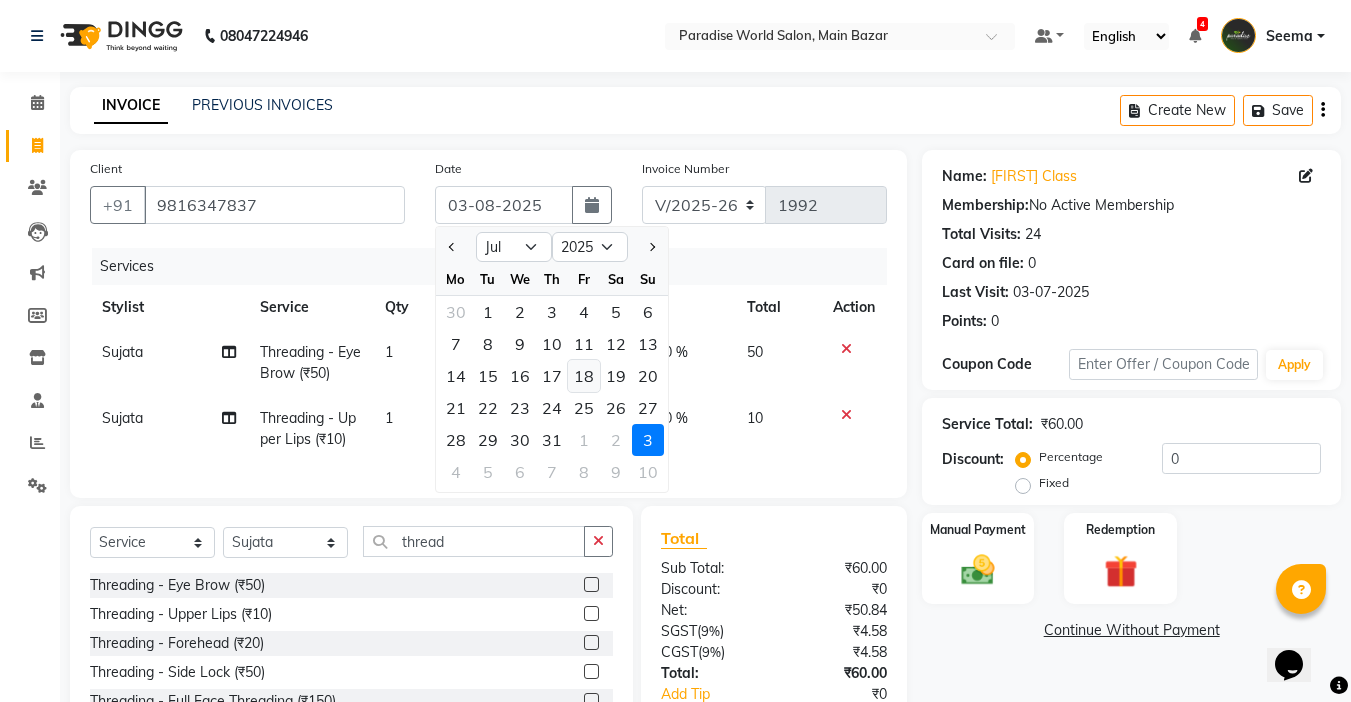 click on "18" 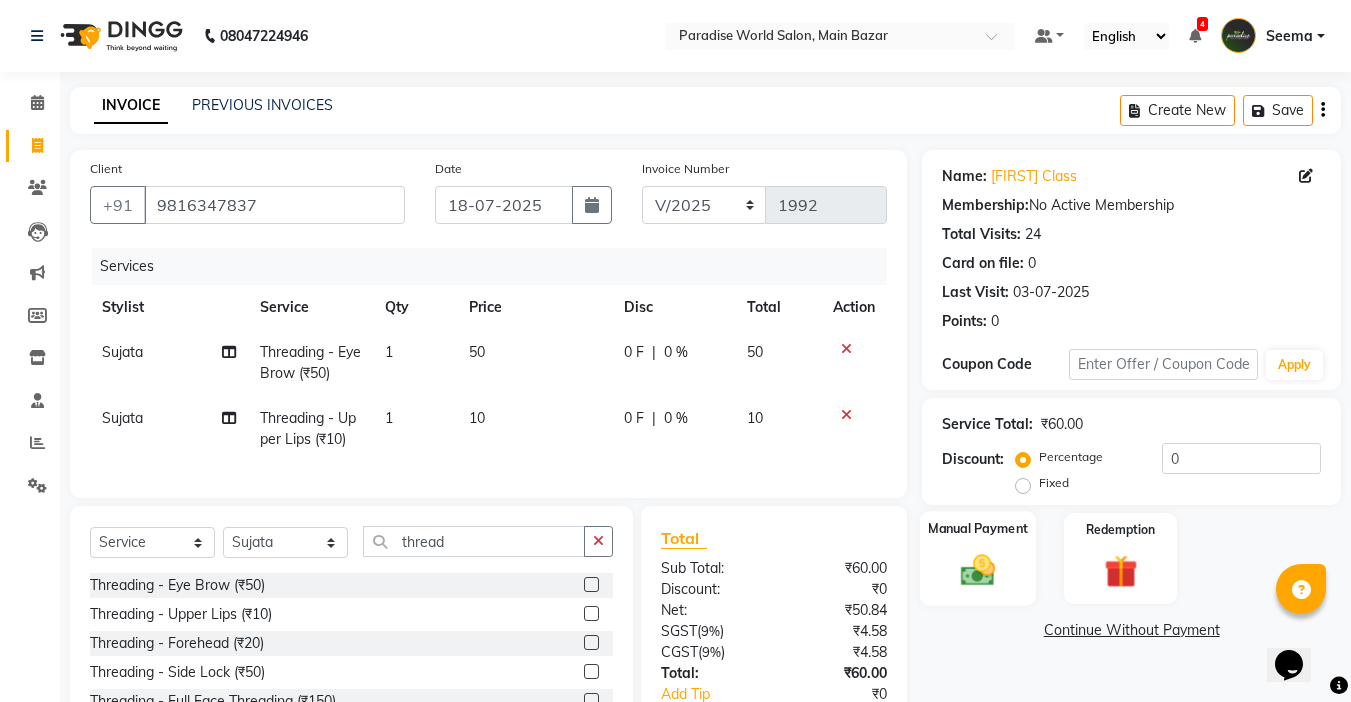 click 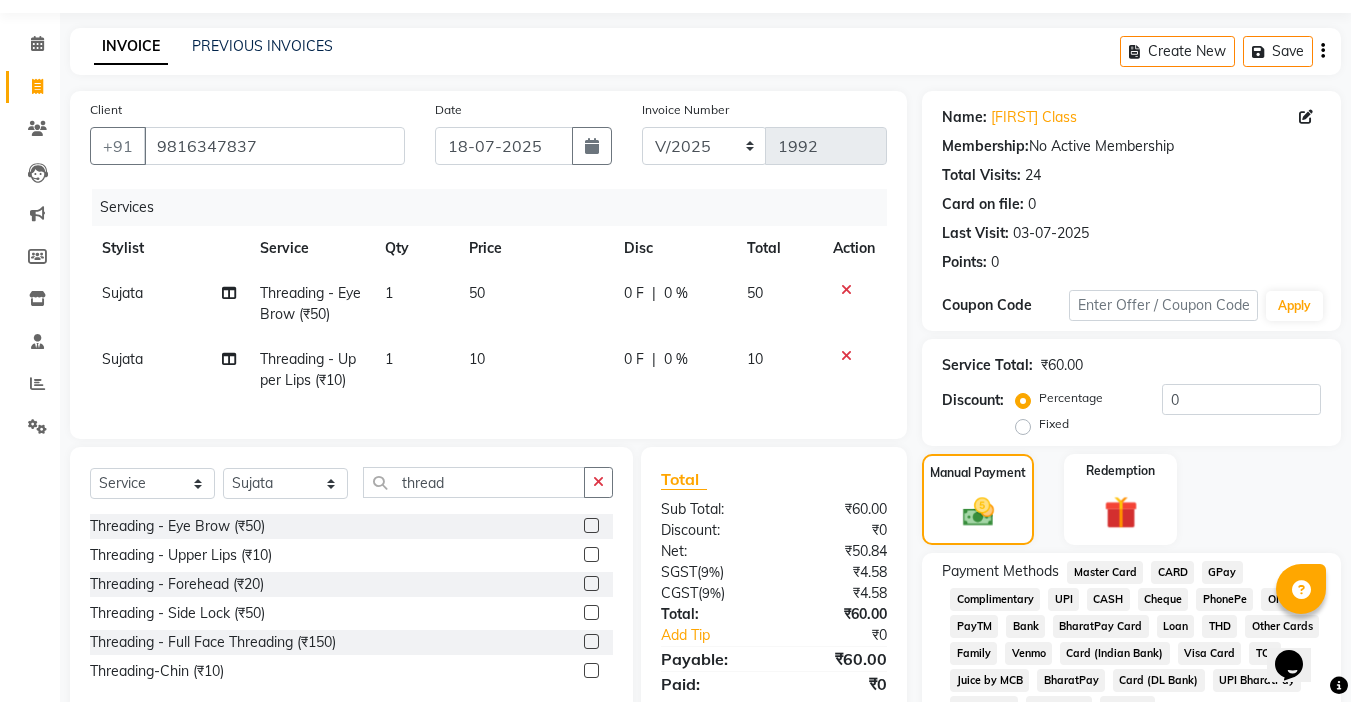 click on "CASH" 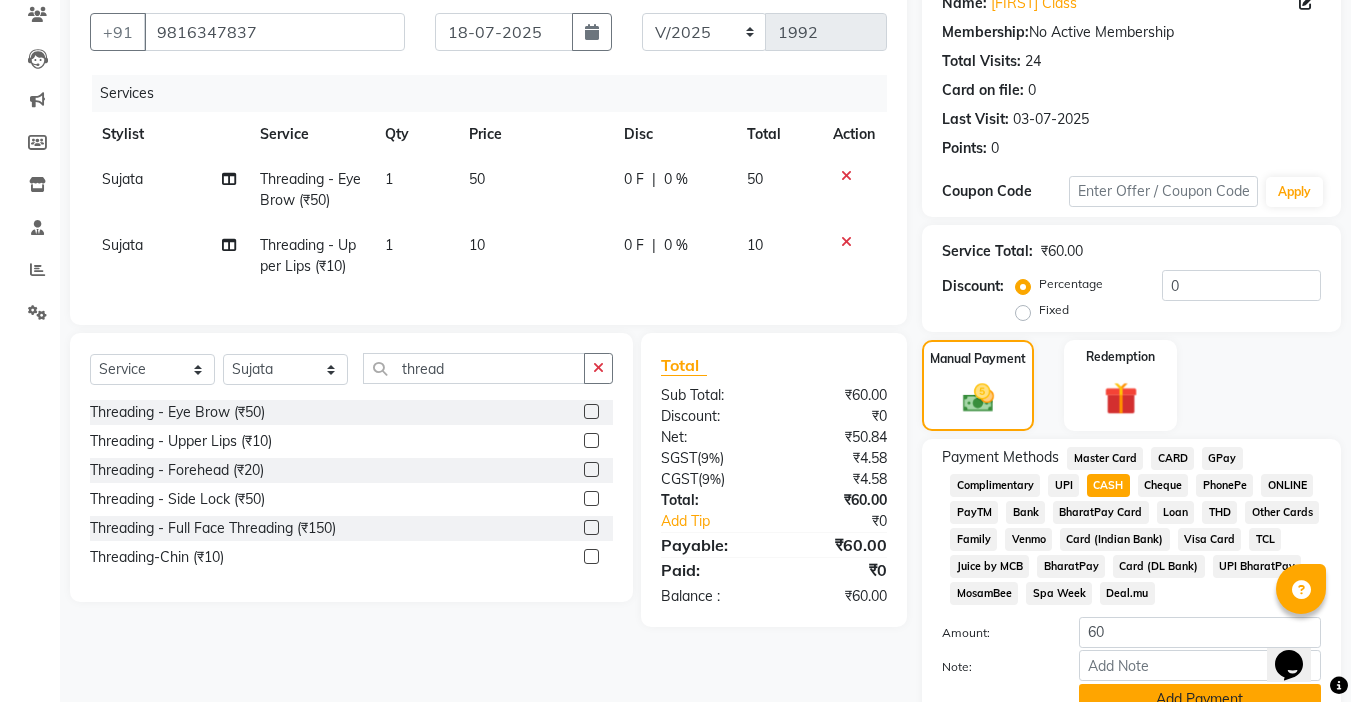 scroll, scrollTop: 265, scrollLeft: 0, axis: vertical 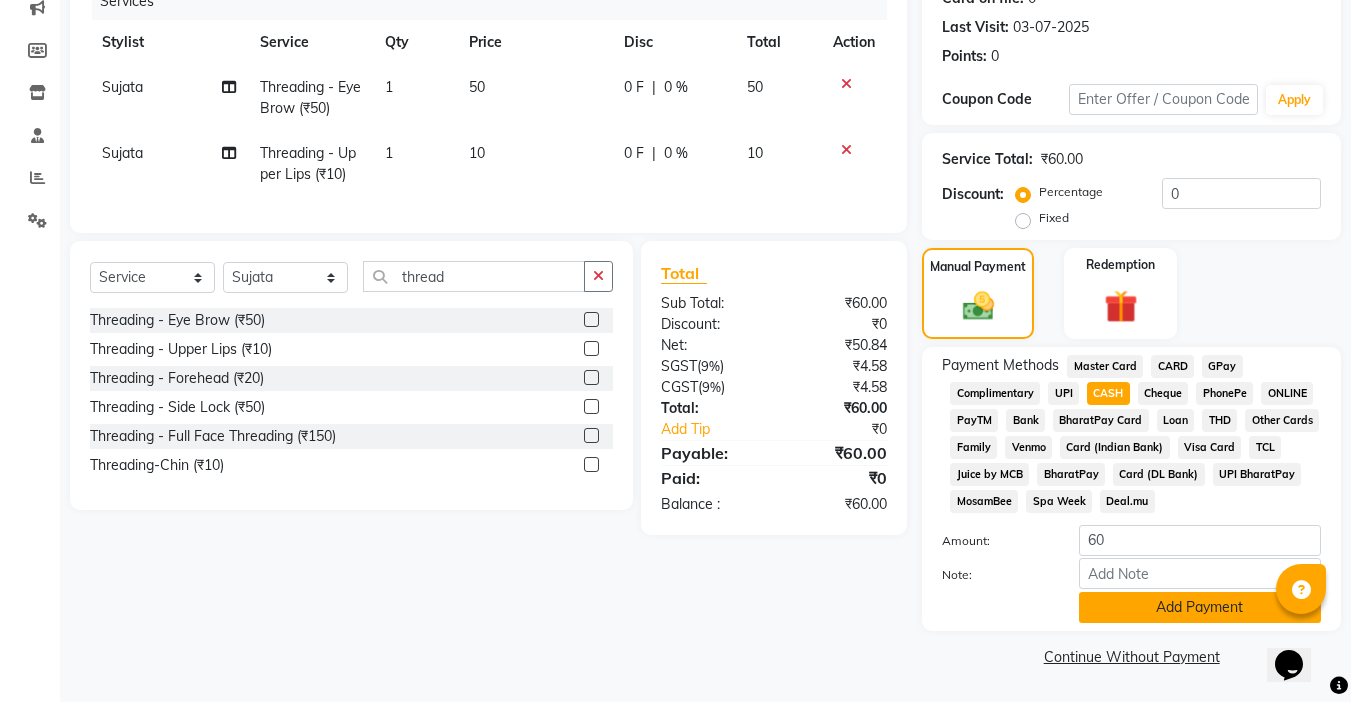 click on "Payment Methods  Master Card   CARD   GPay   Complimentary   UPI   CASH   Cheque   PhonePe   ONLINE   PayTM   Bank   BharatPay Card   Loan   THD   Other Cards   Family   Venmo   Card (Indian Bank)   Visa Card   TCL   Juice by MCB   BharatPay   Card (DL Bank)   UPI BharatPay   MosamBee   Spa Week   Deal.mu  Amount: 60 Note: Add Payment" 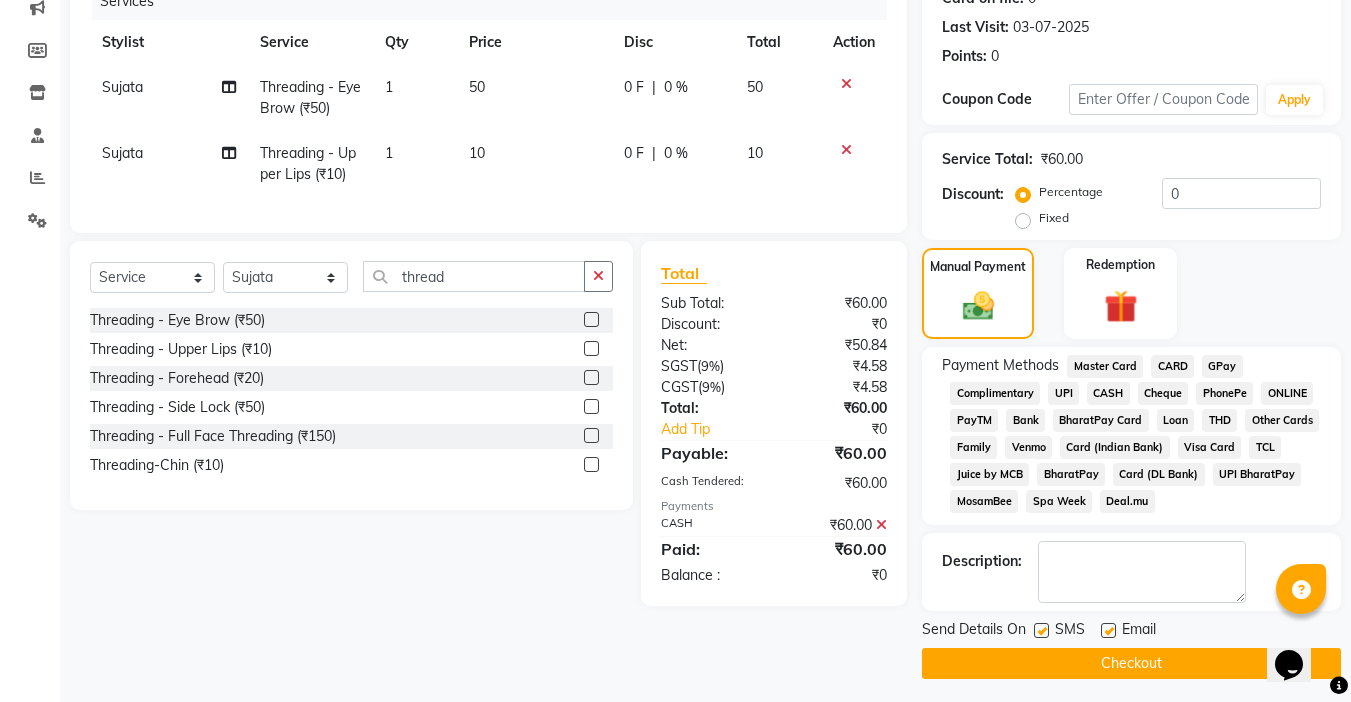 click 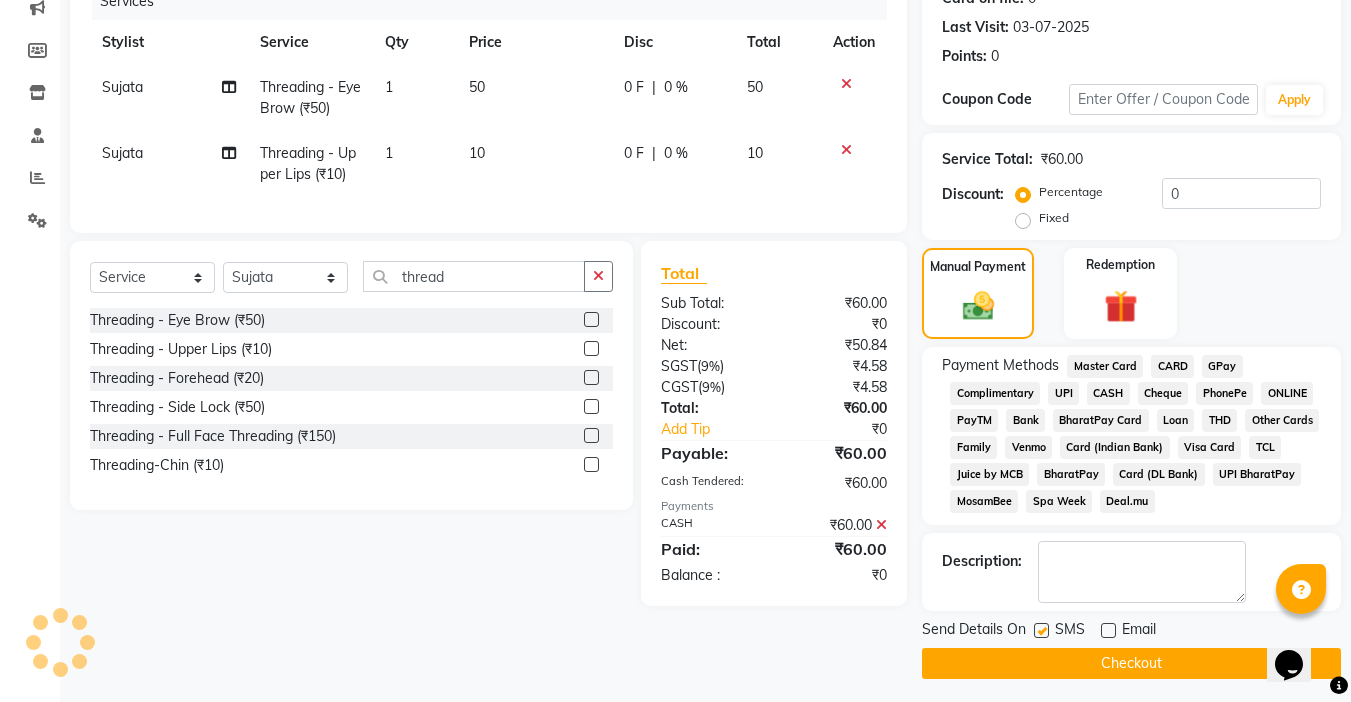 drag, startPoint x: 1047, startPoint y: 633, endPoint x: 1078, endPoint y: 645, distance: 33.24154 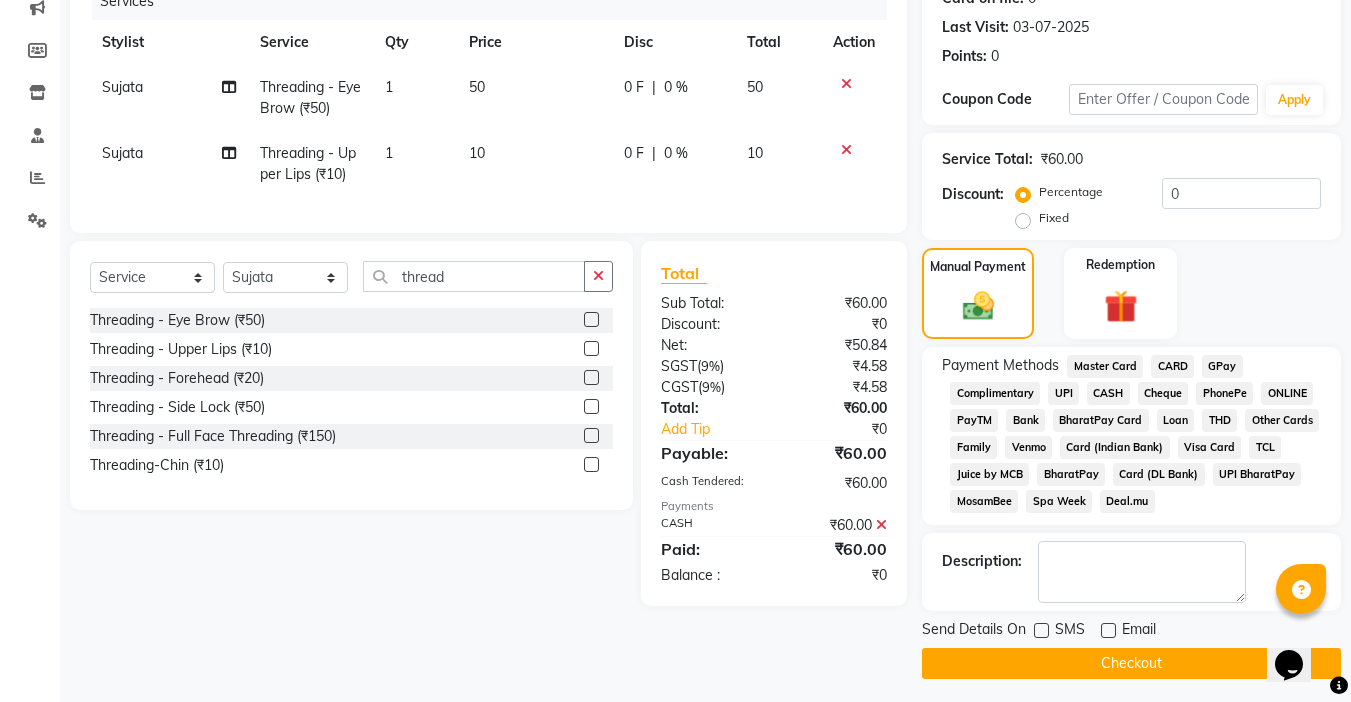 click on "Checkout" 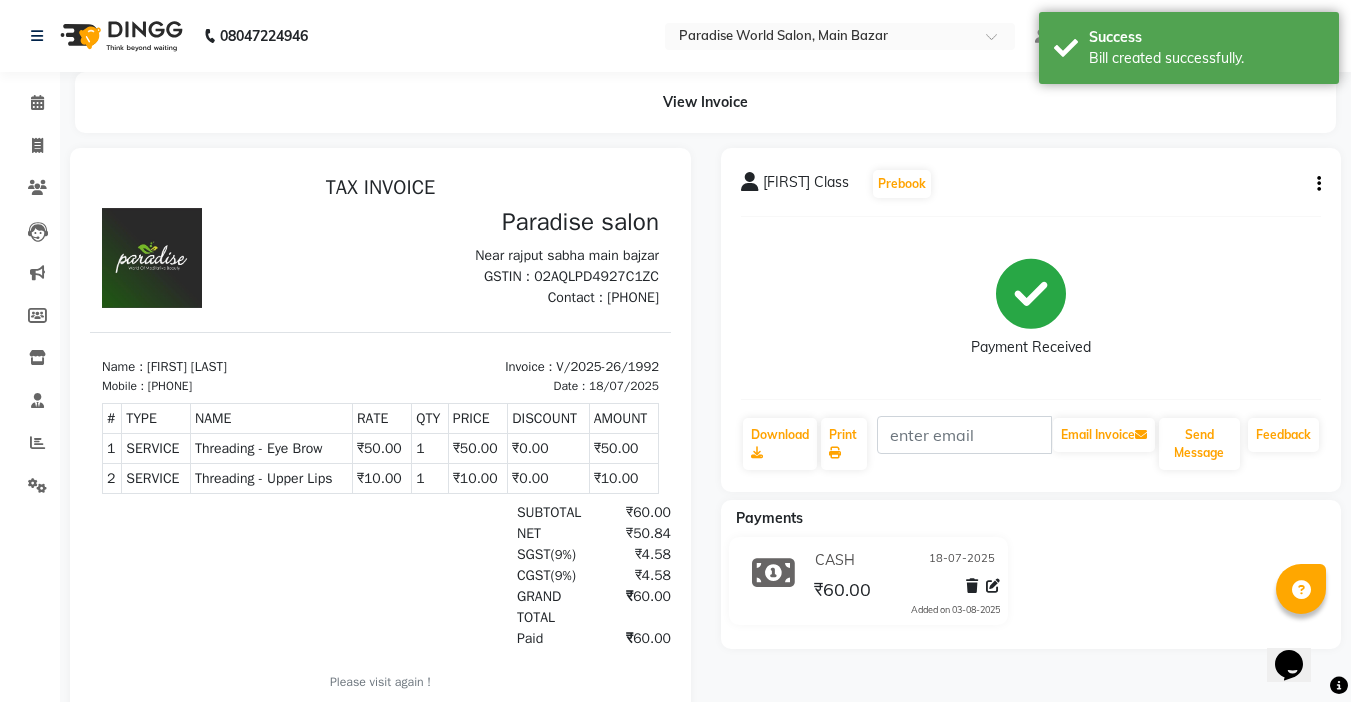 scroll, scrollTop: 0, scrollLeft: 0, axis: both 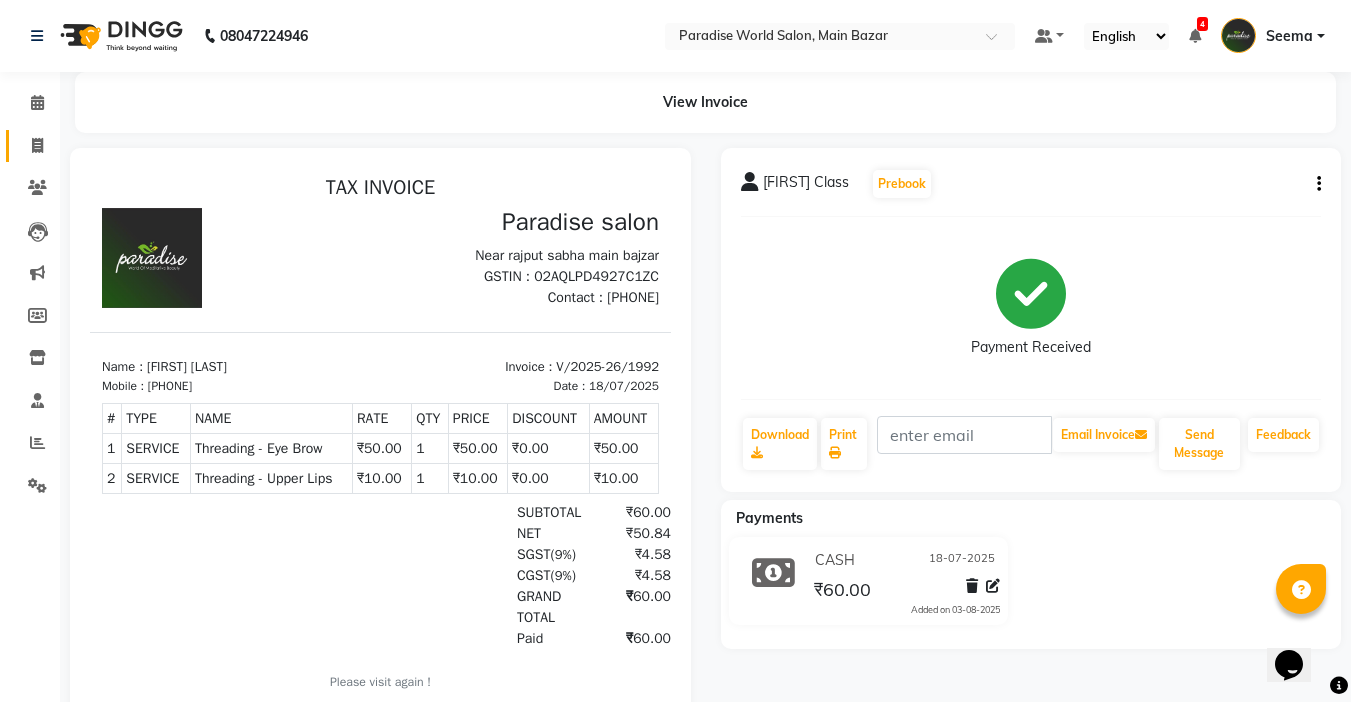 click 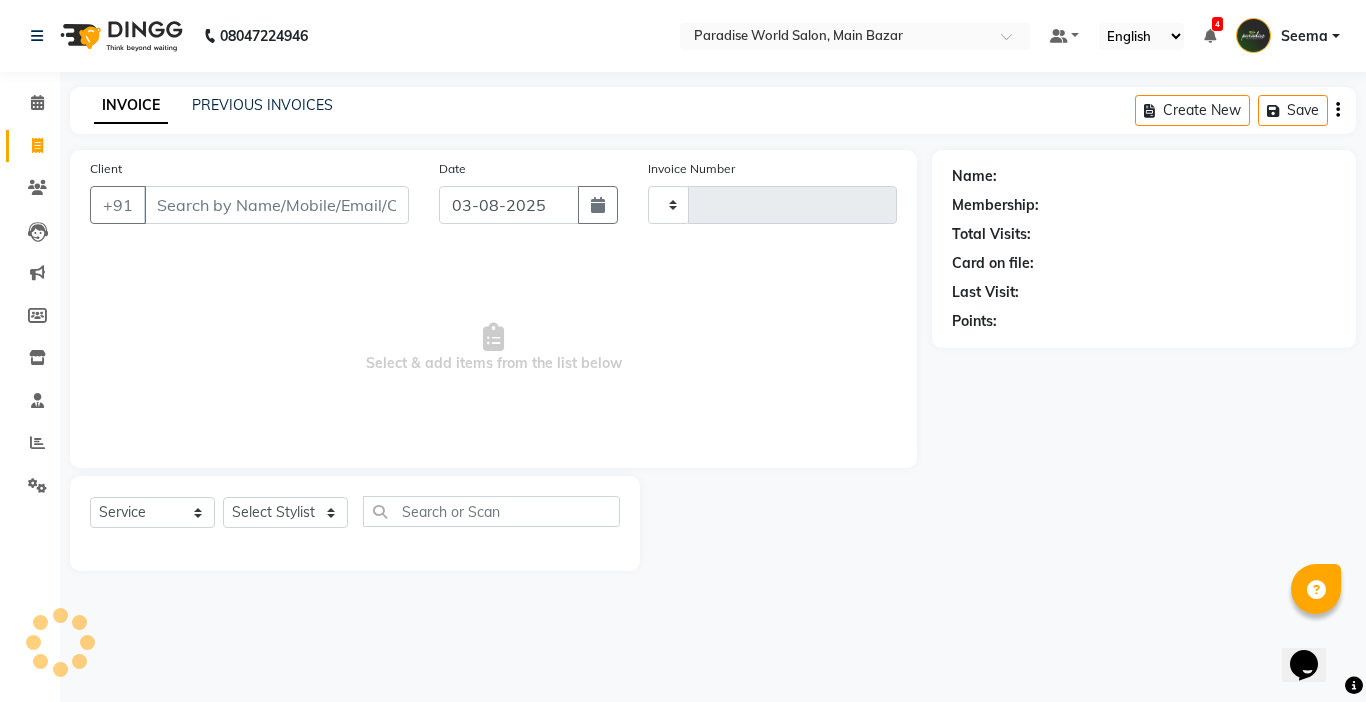 type on "1993" 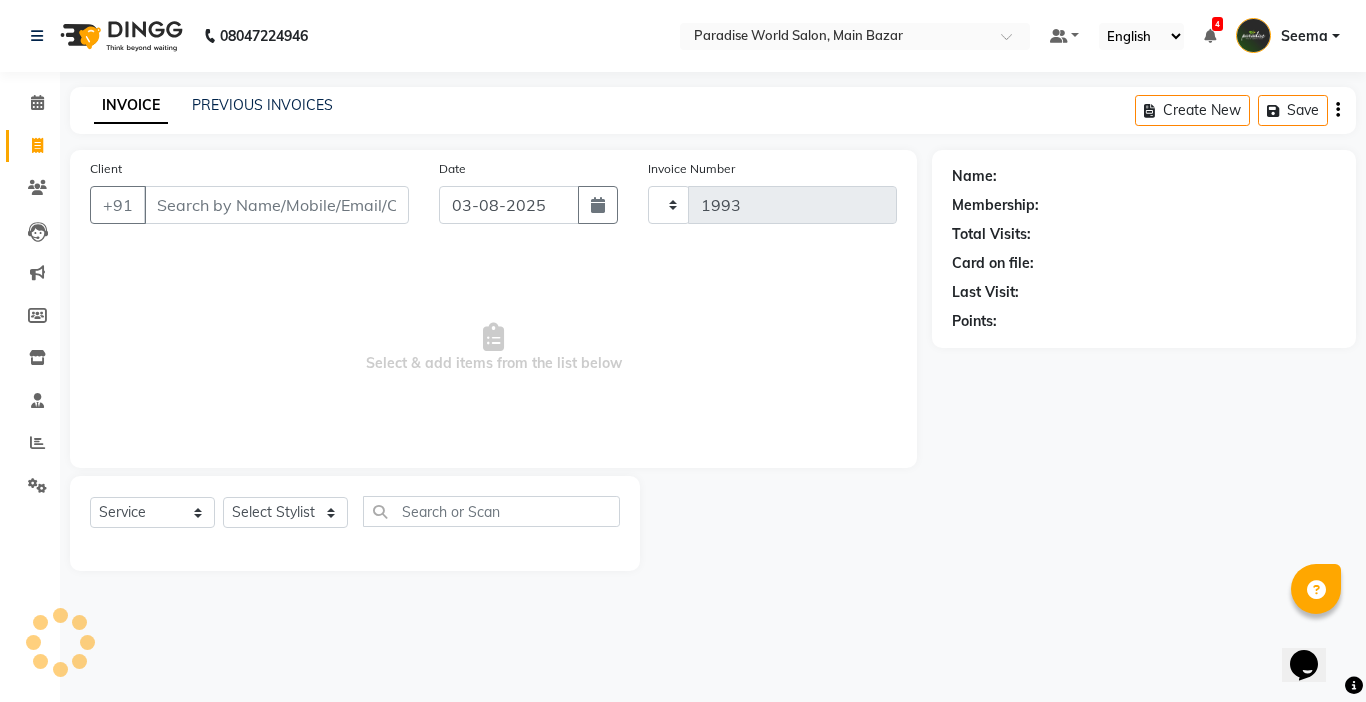 select on "4451" 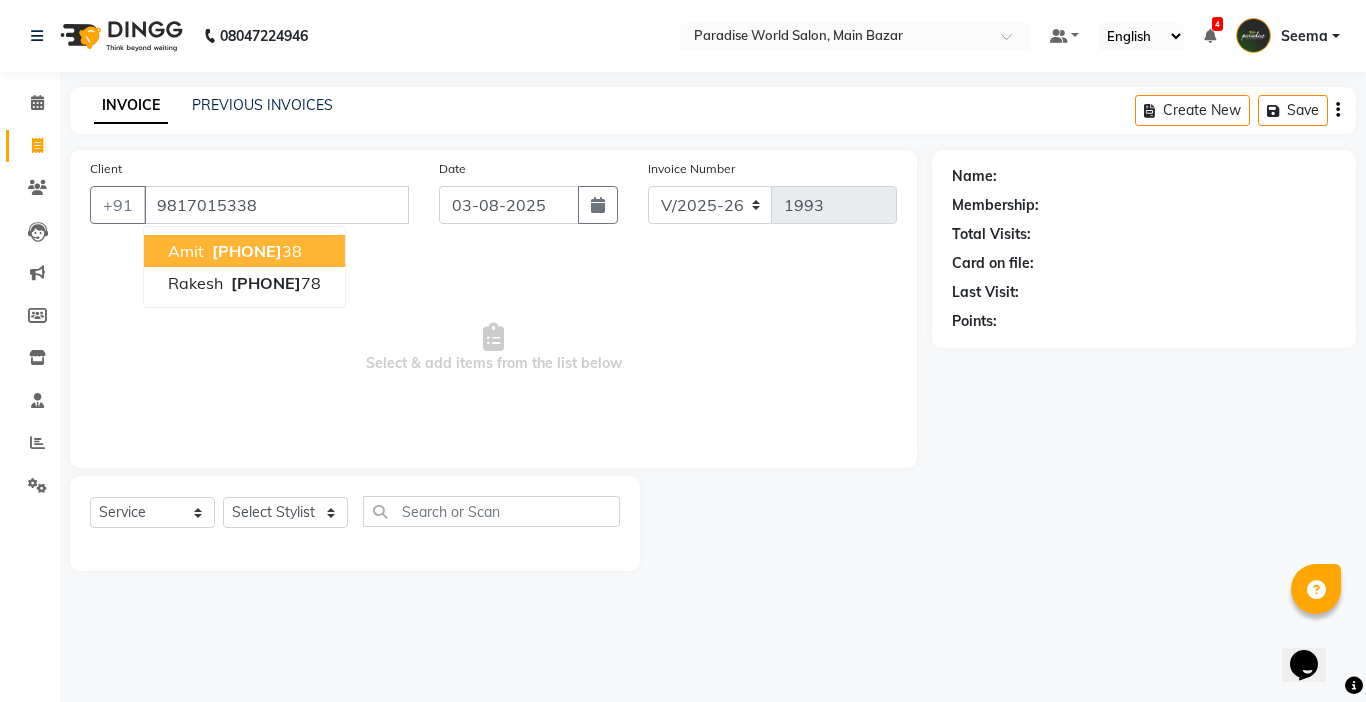 type on "9817015338" 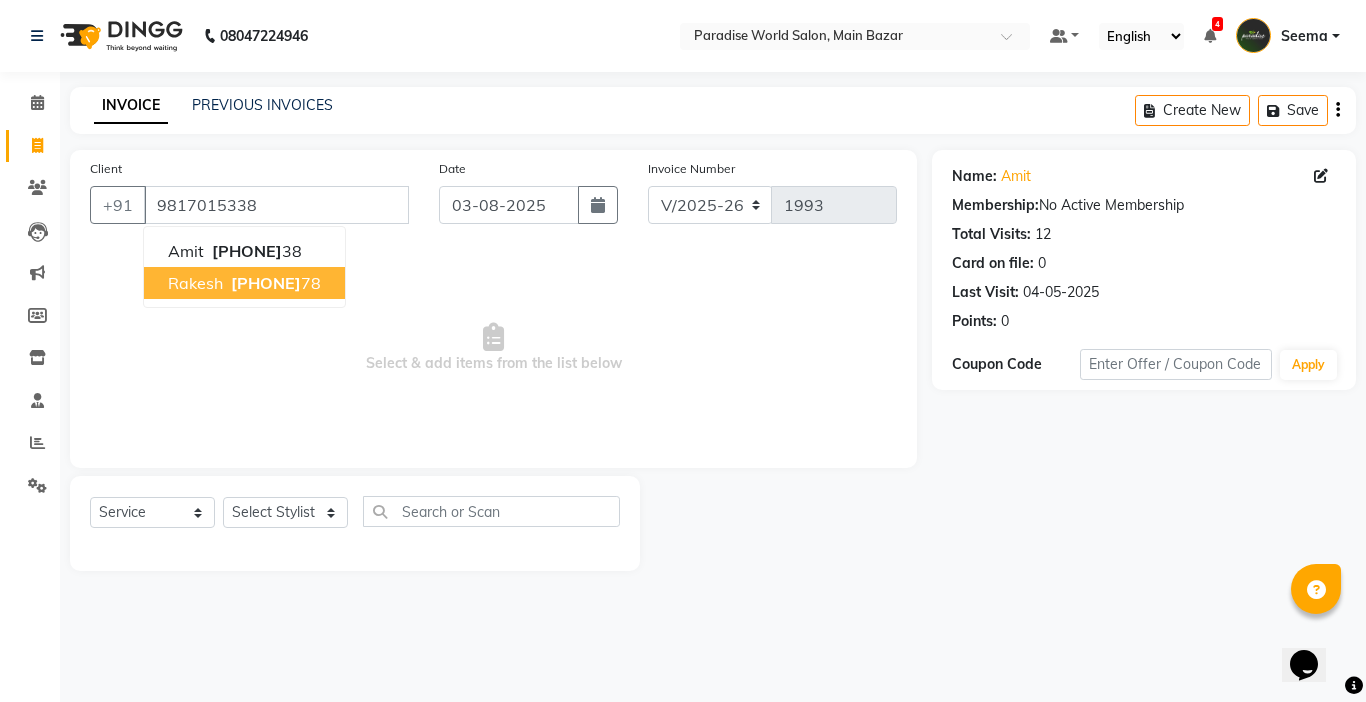click on "Select & add items from the list below" at bounding box center [493, 348] 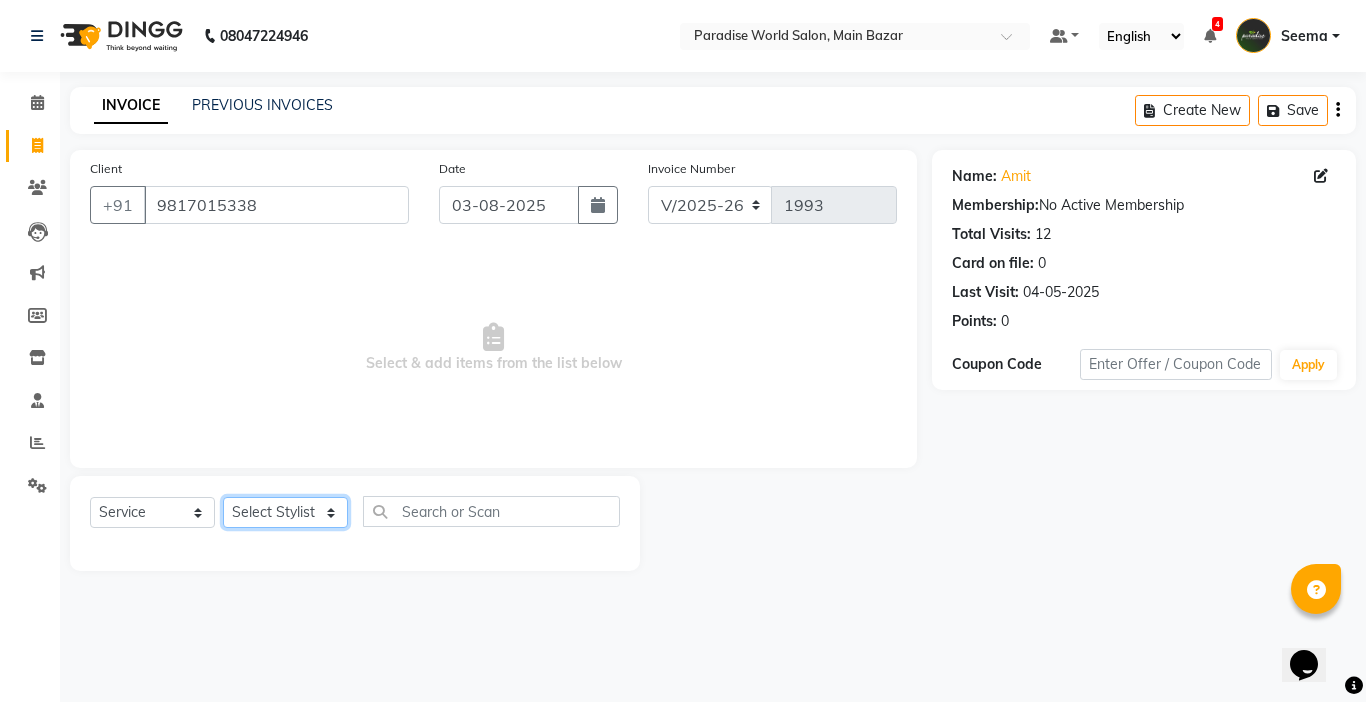 click on "Select Stylist Abby aman  Anil anku Bobby company Deepak Deepika Gourav Heena ishu Jagdeesh kanchan Love preet Maddy Manpreet student Meenu Naina Nikita Palak Palak Sharma Radika Rajneesh Student Seema Shagun Shifali - Student Shweta  Sujata Surinder Paul Vansh Vikas Vishal" 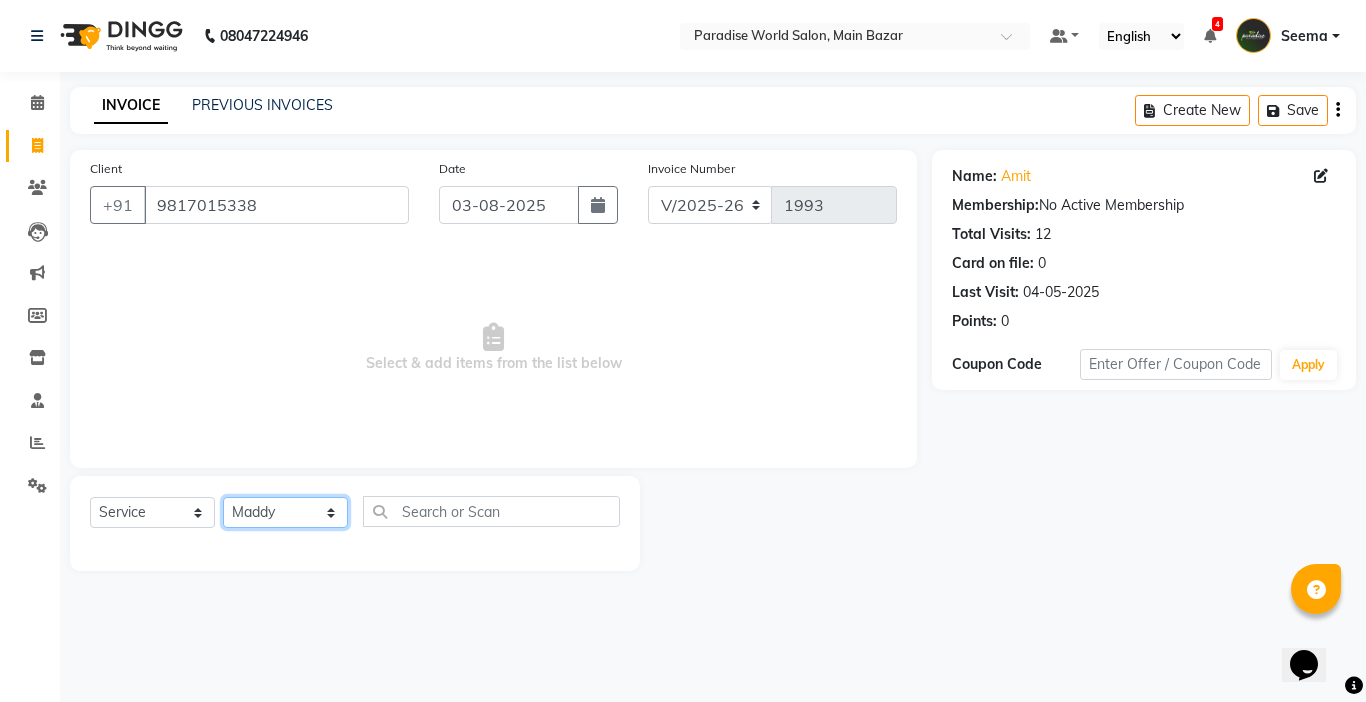 click on "Select Stylist Abby aman  Anil anku Bobby company Deepak Deepika Gourav Heena ishu Jagdeesh kanchan Love preet Maddy Manpreet student Meenu Naina Nikita Palak Palak Sharma Radika Rajneesh Student Seema Shagun Shifali - Student Shweta  Sujata Surinder Paul Vansh Vikas Vishal" 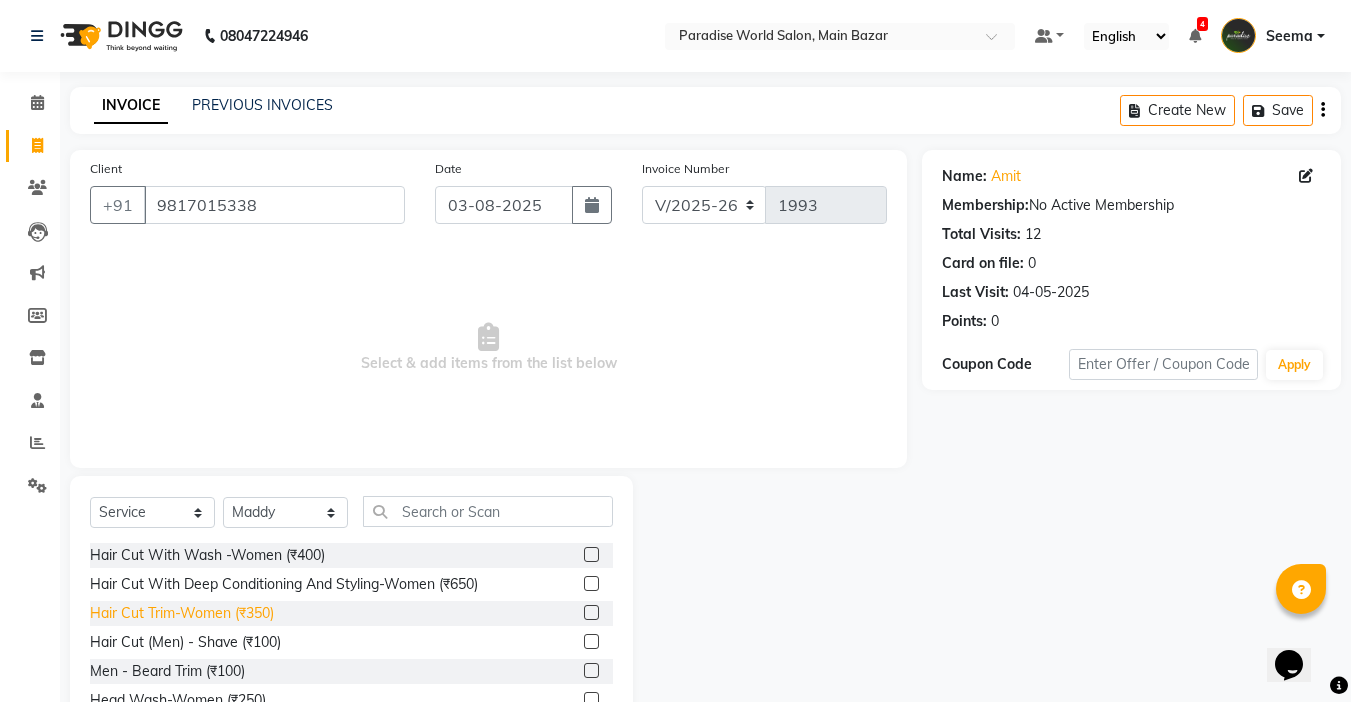 click on "Hair Cut Trim-Women (₹350)" 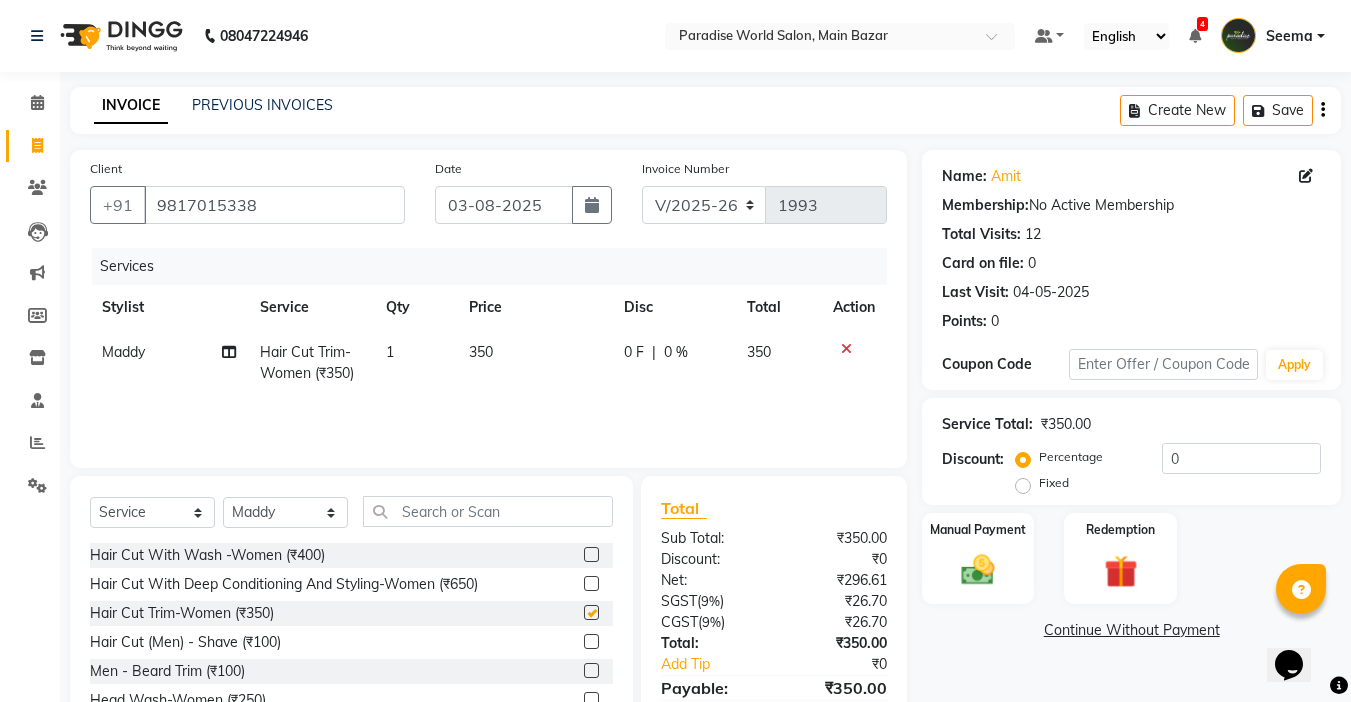 checkbox on "false" 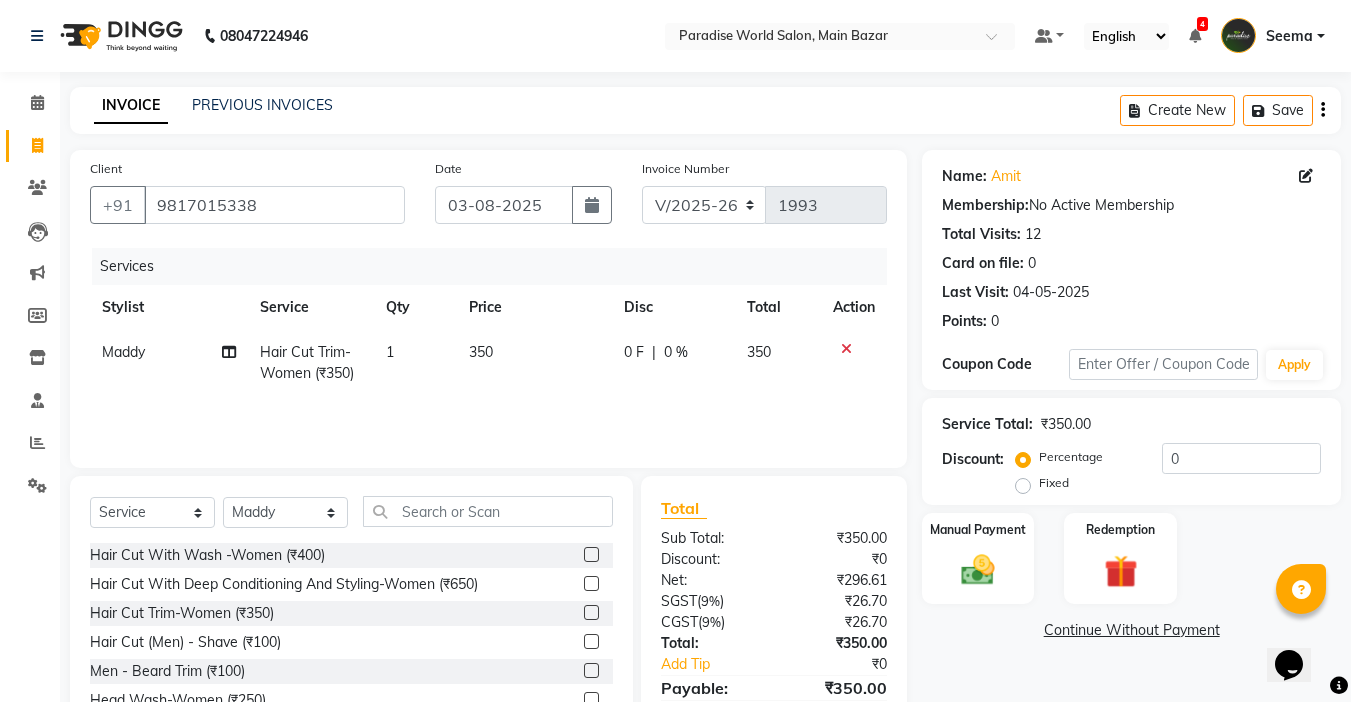 click on "350" 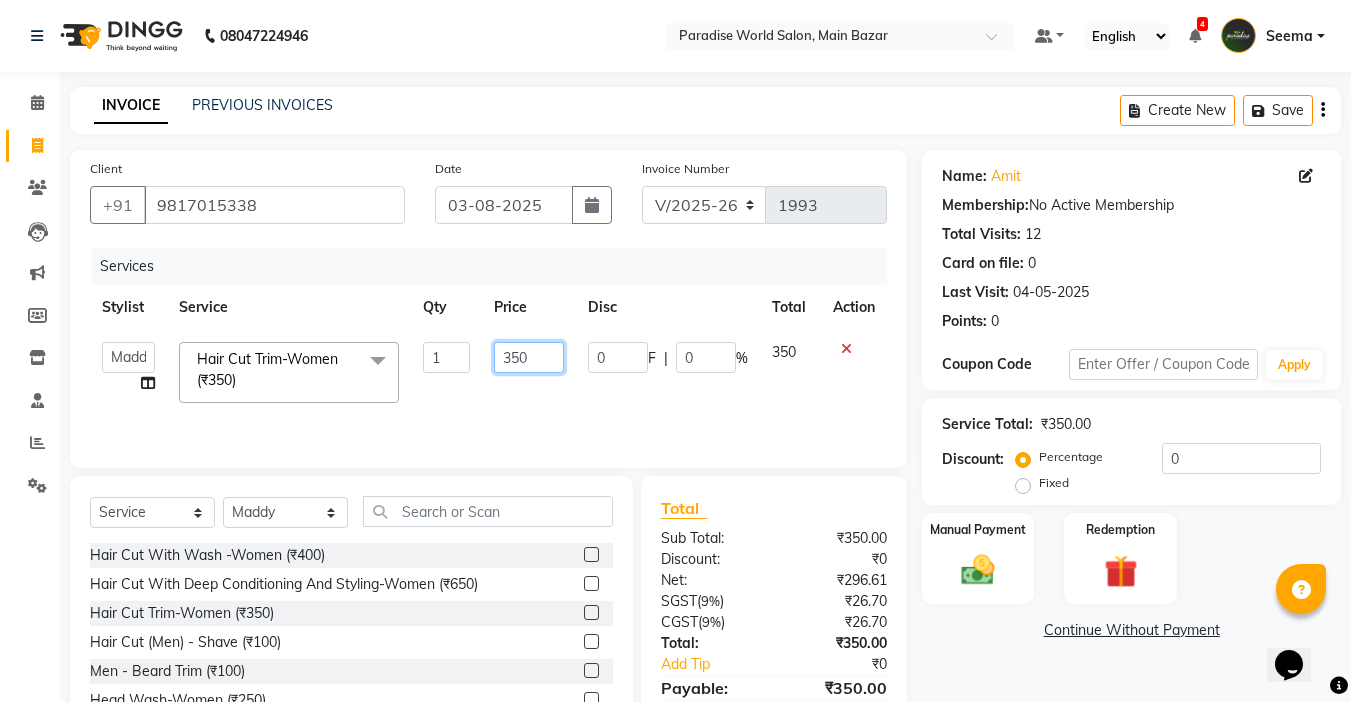 click on "350" 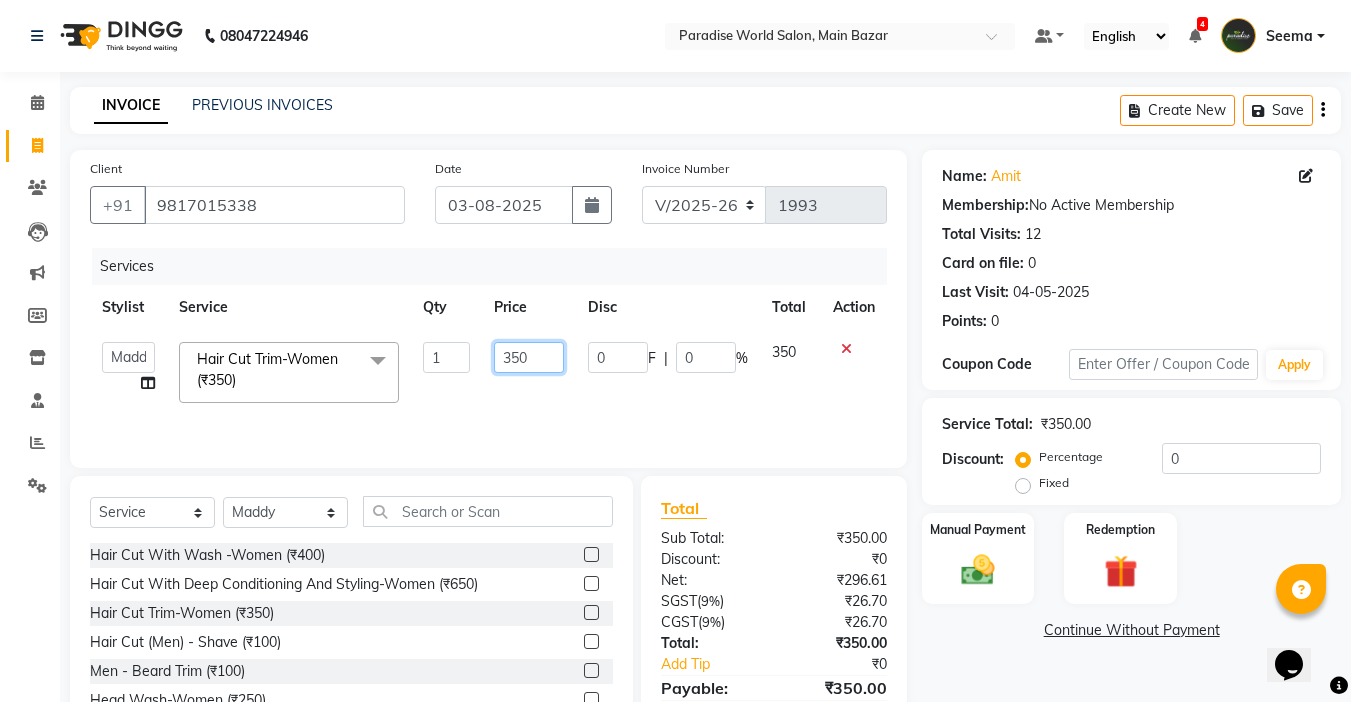 click on "350" 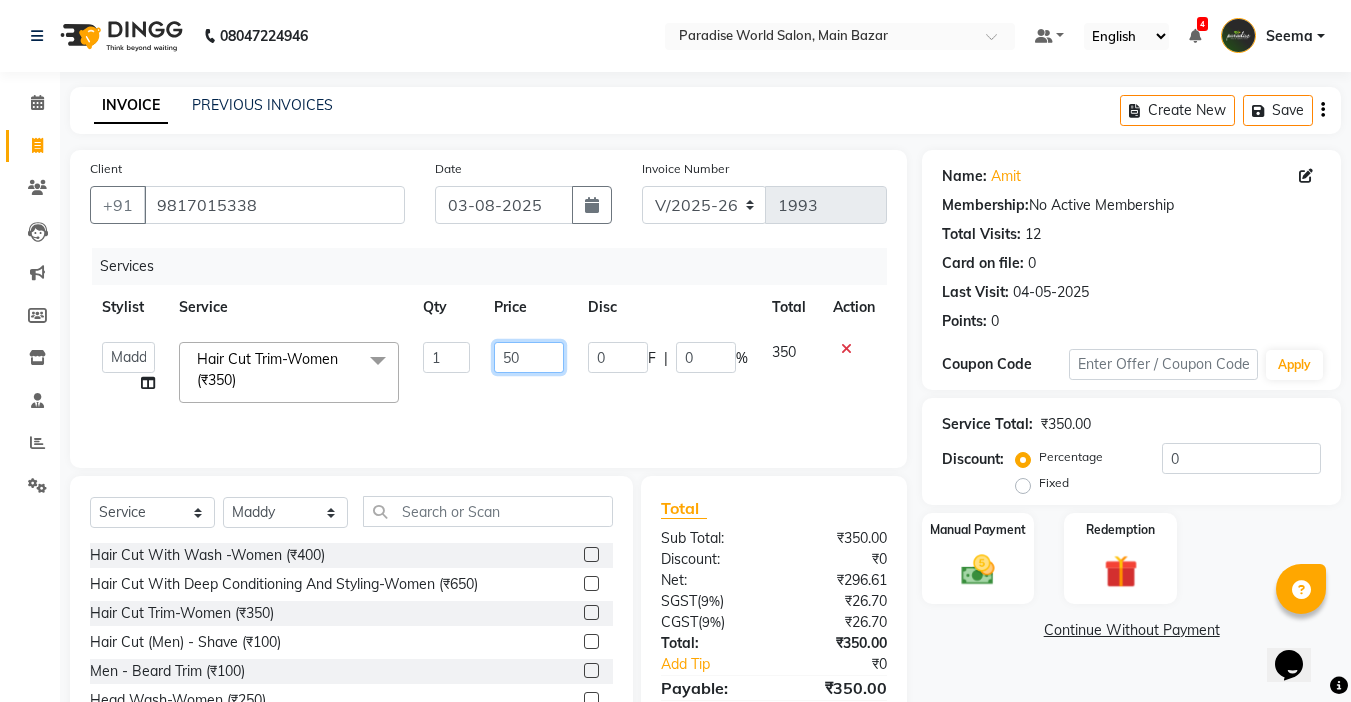 type on "250" 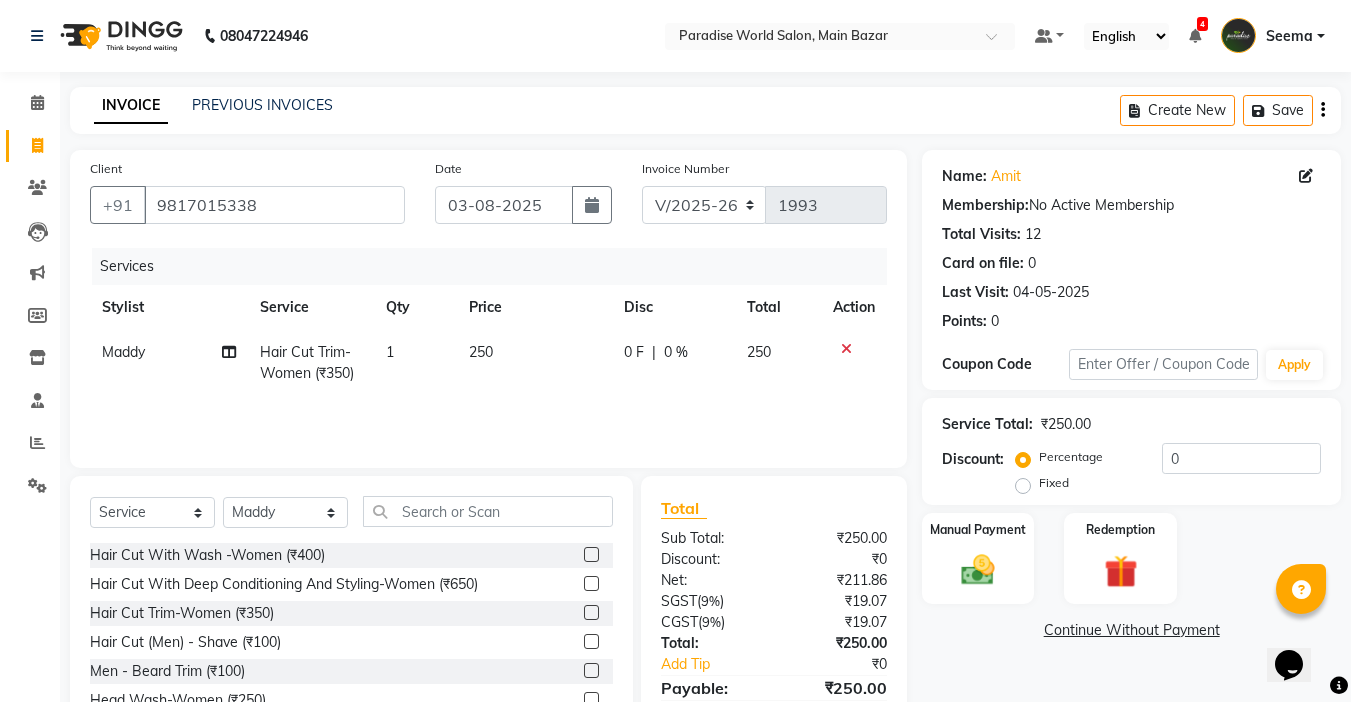 click on "Services Stylist Service Qty Price Disc Total Action Maddy Hair Cut Trim-Women (₹350) 1 250 0 F | 0 % 250" 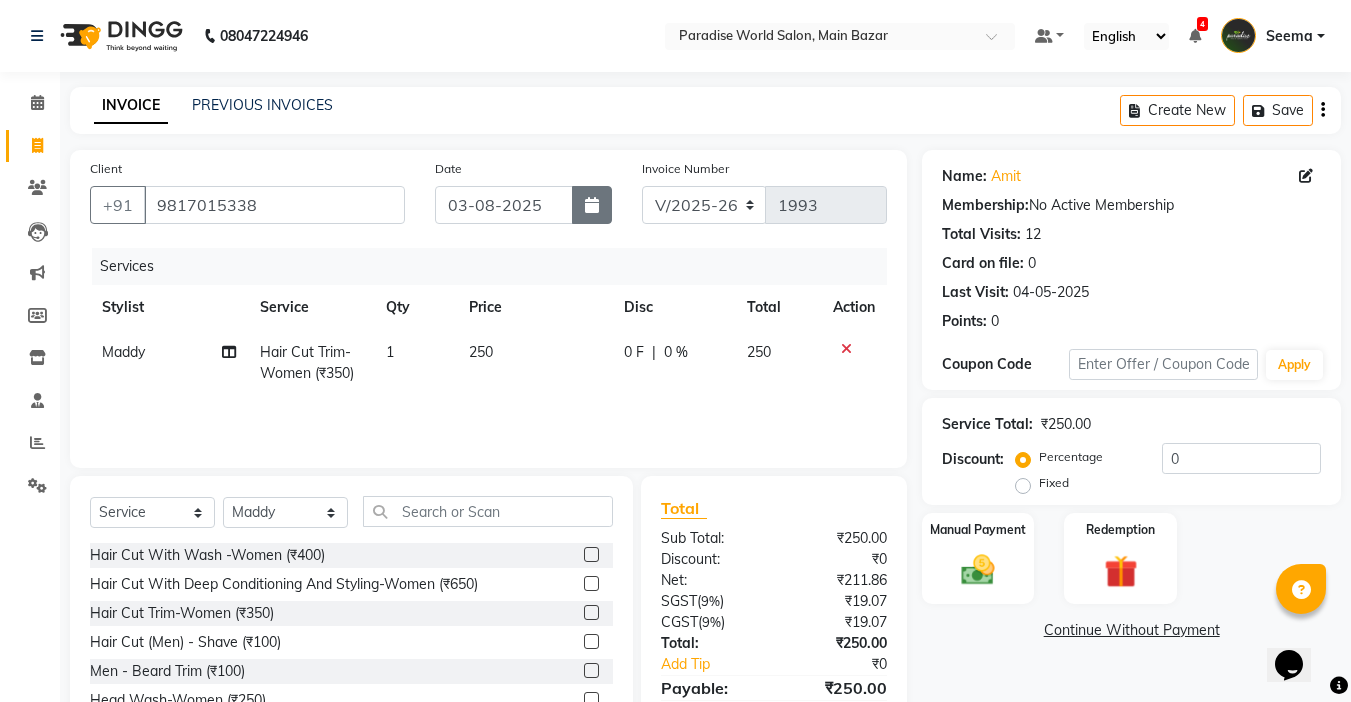 click 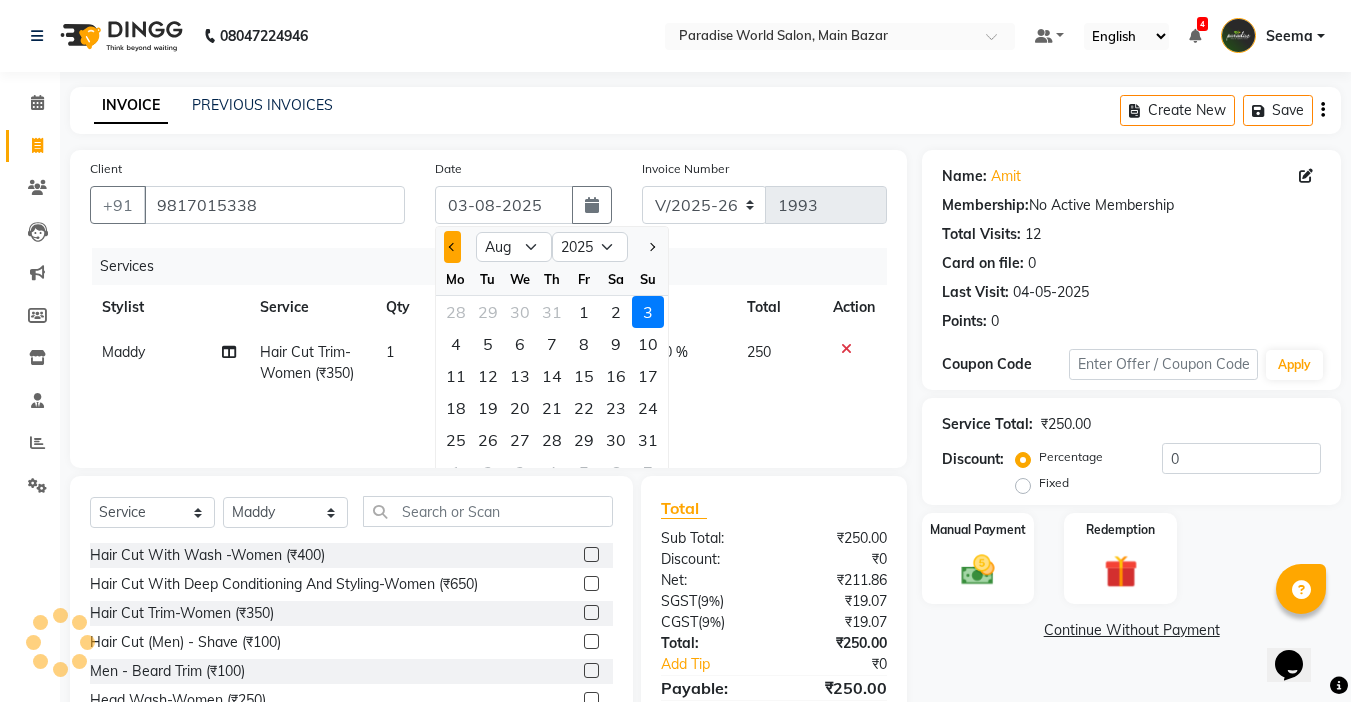 click 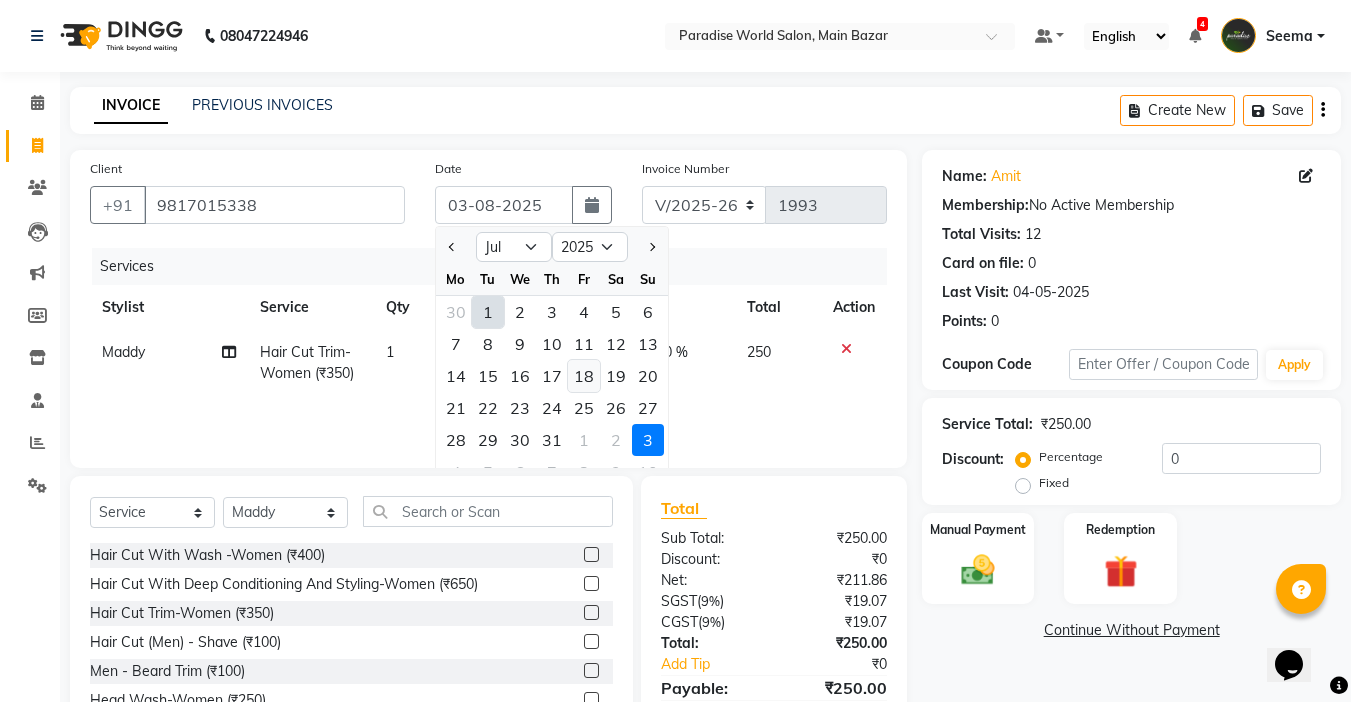 click on "18" 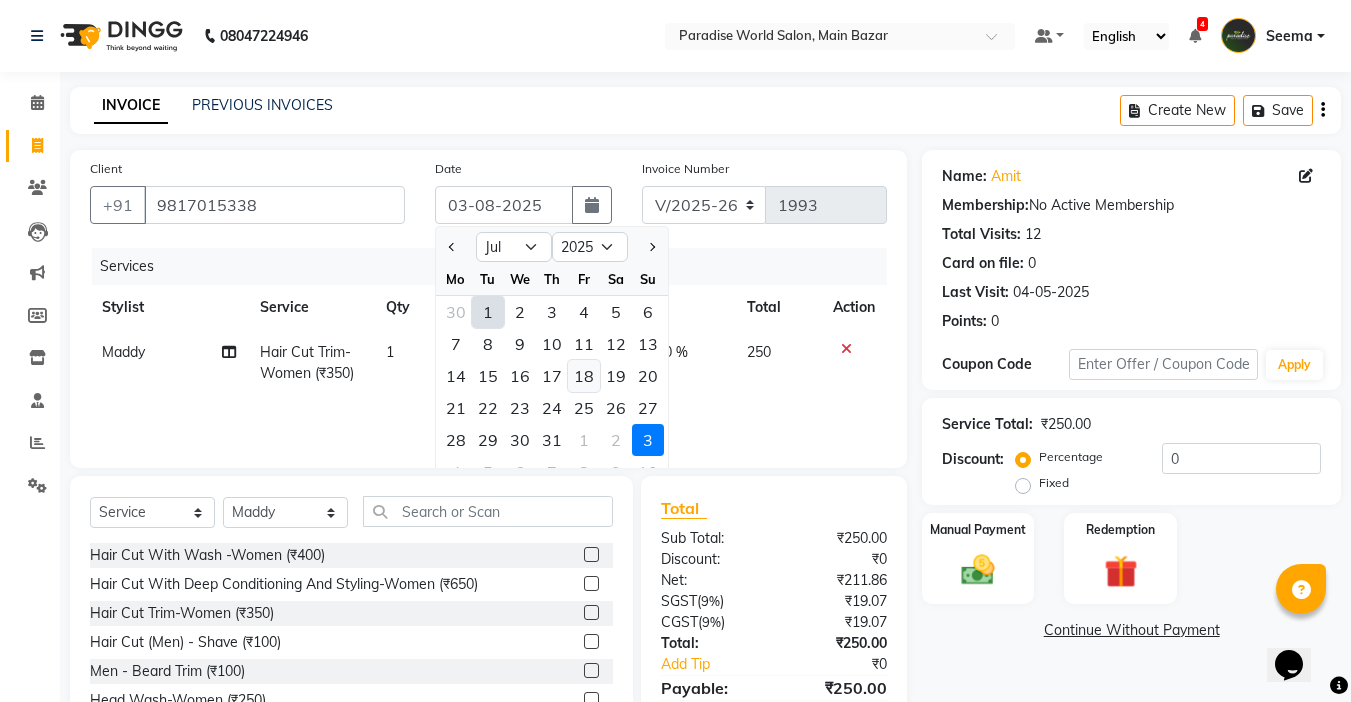 type on "18-07-2025" 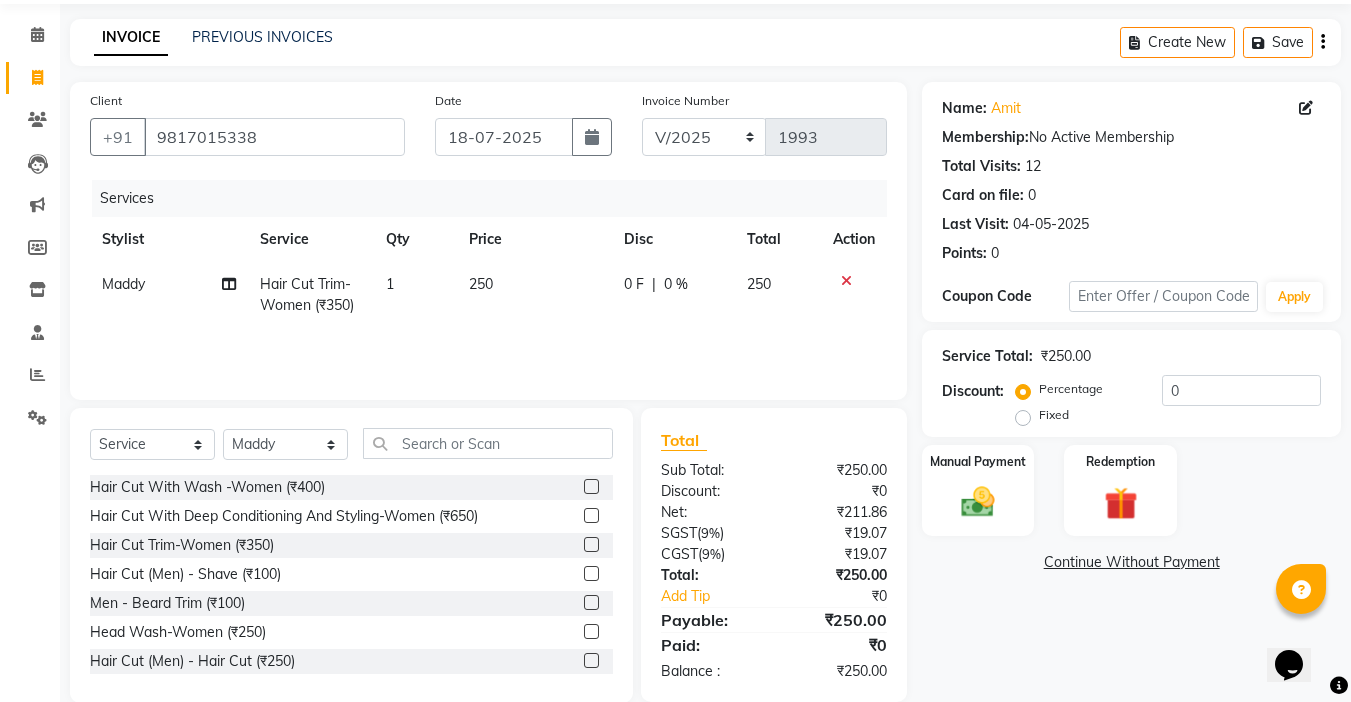 scroll, scrollTop: 99, scrollLeft: 0, axis: vertical 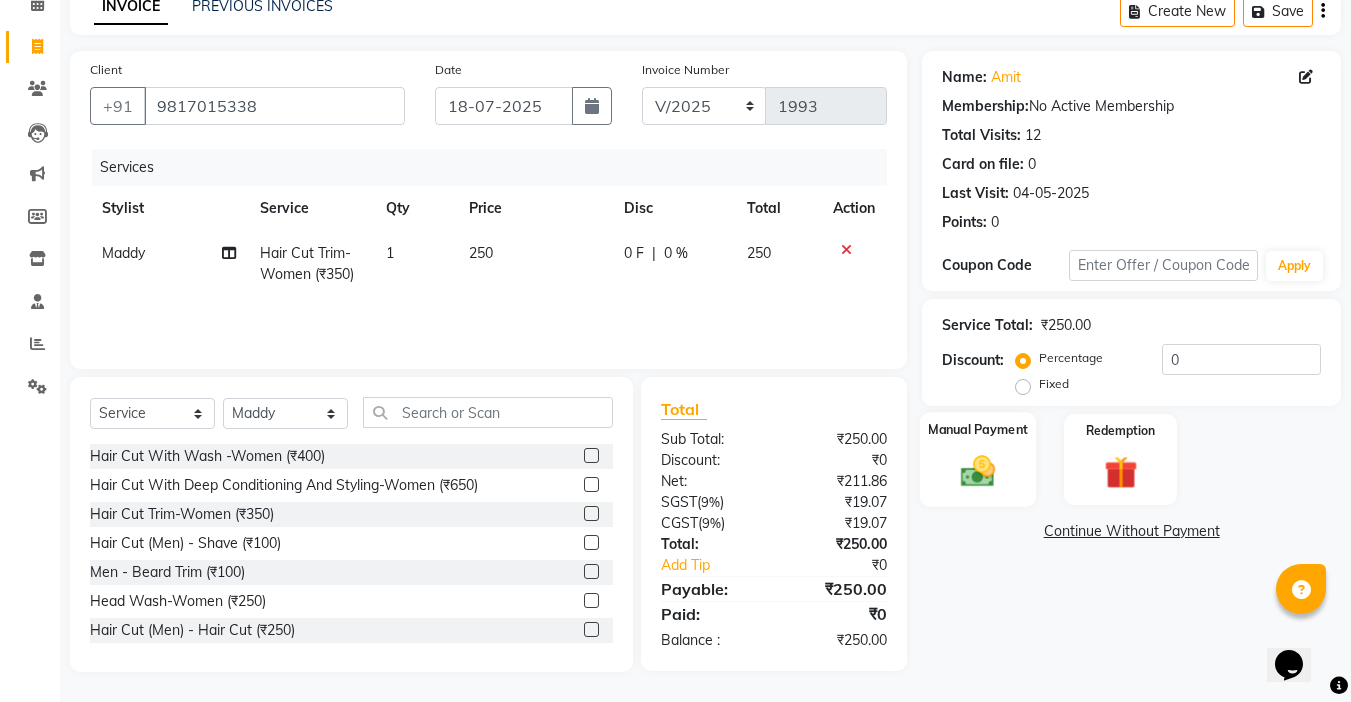 click on "Manual Payment" 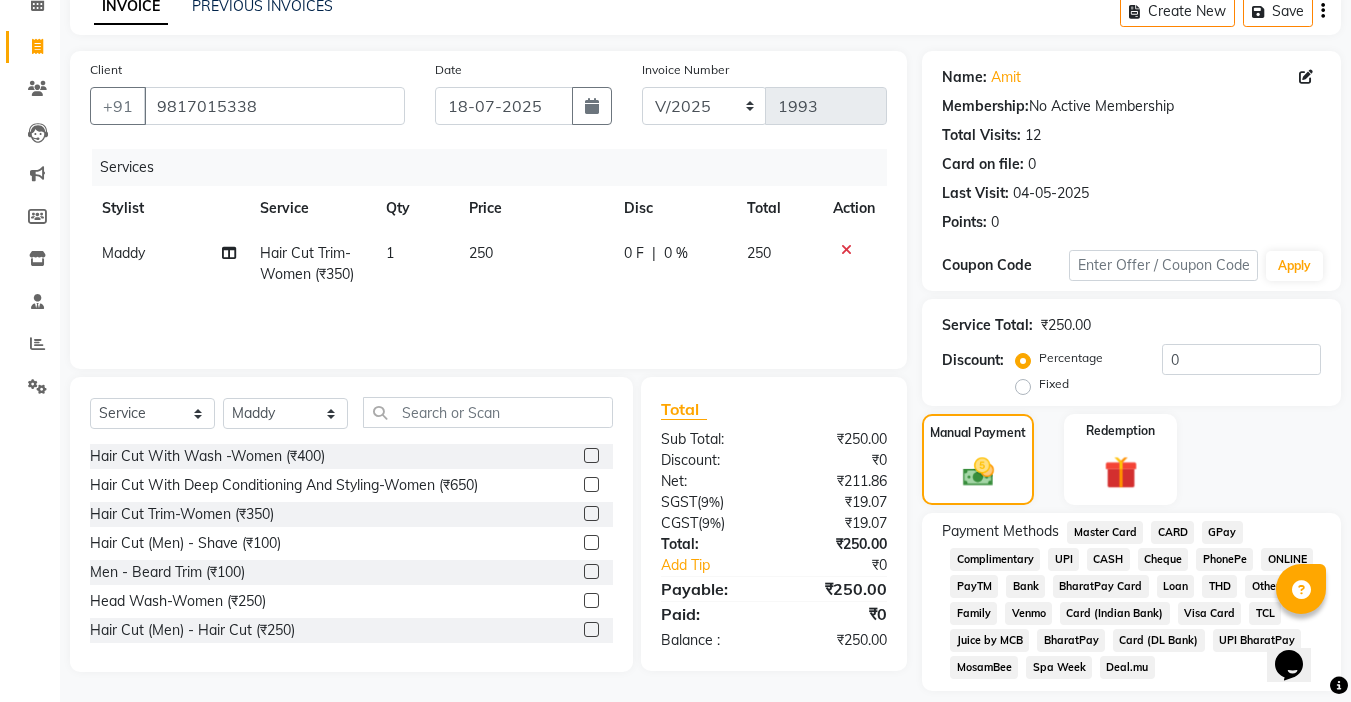 click on "UPI" 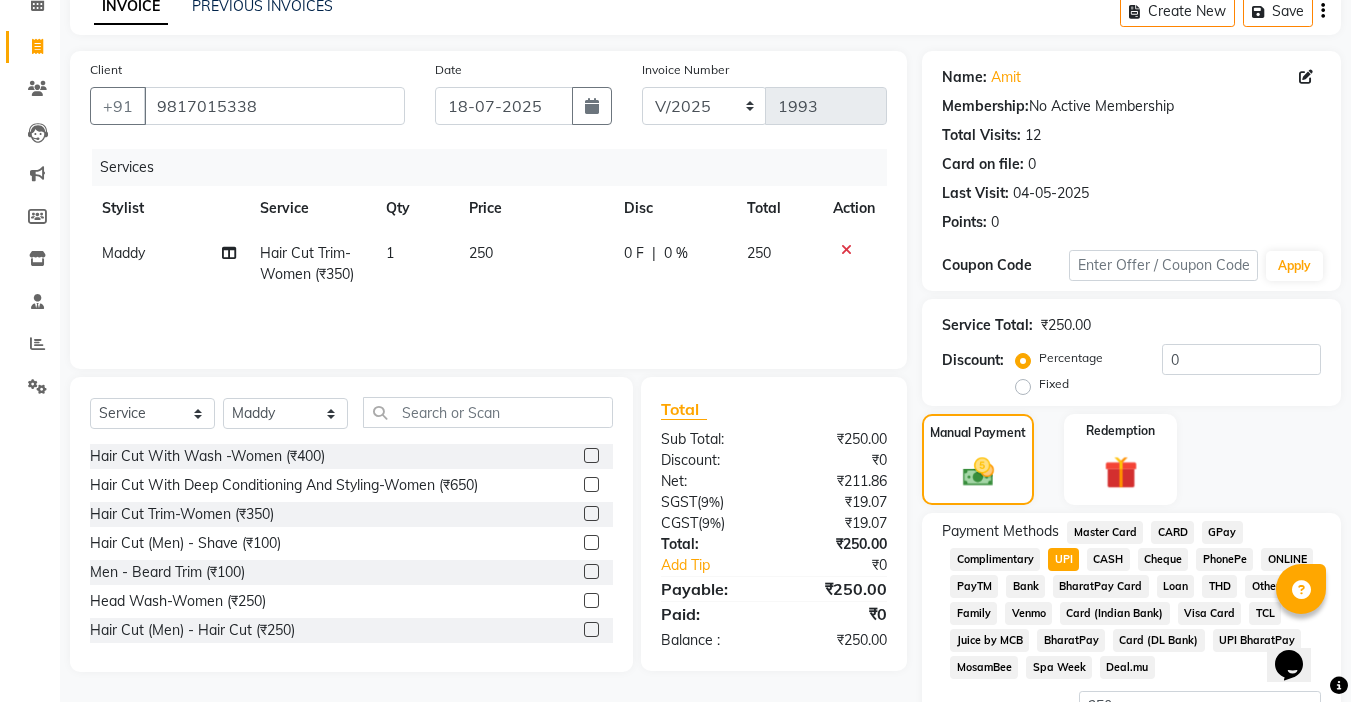 scroll, scrollTop: 265, scrollLeft: 0, axis: vertical 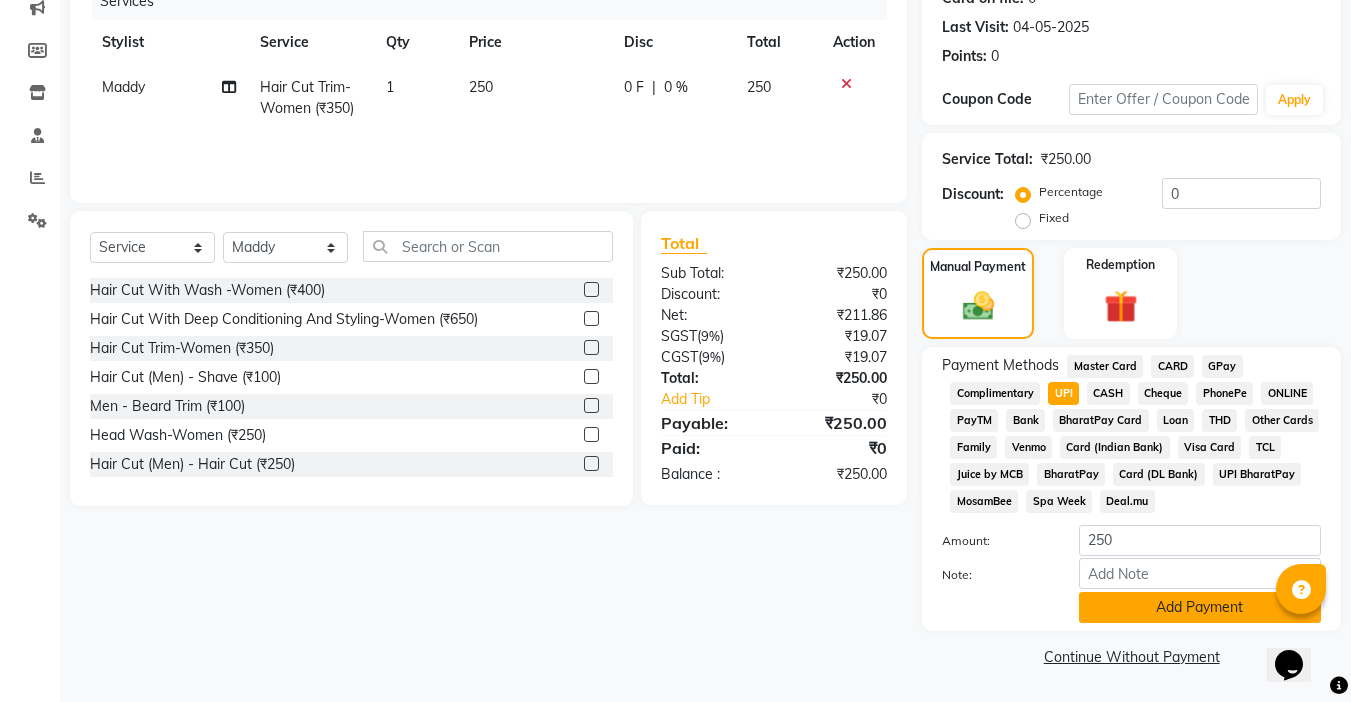 click on "Add Payment" 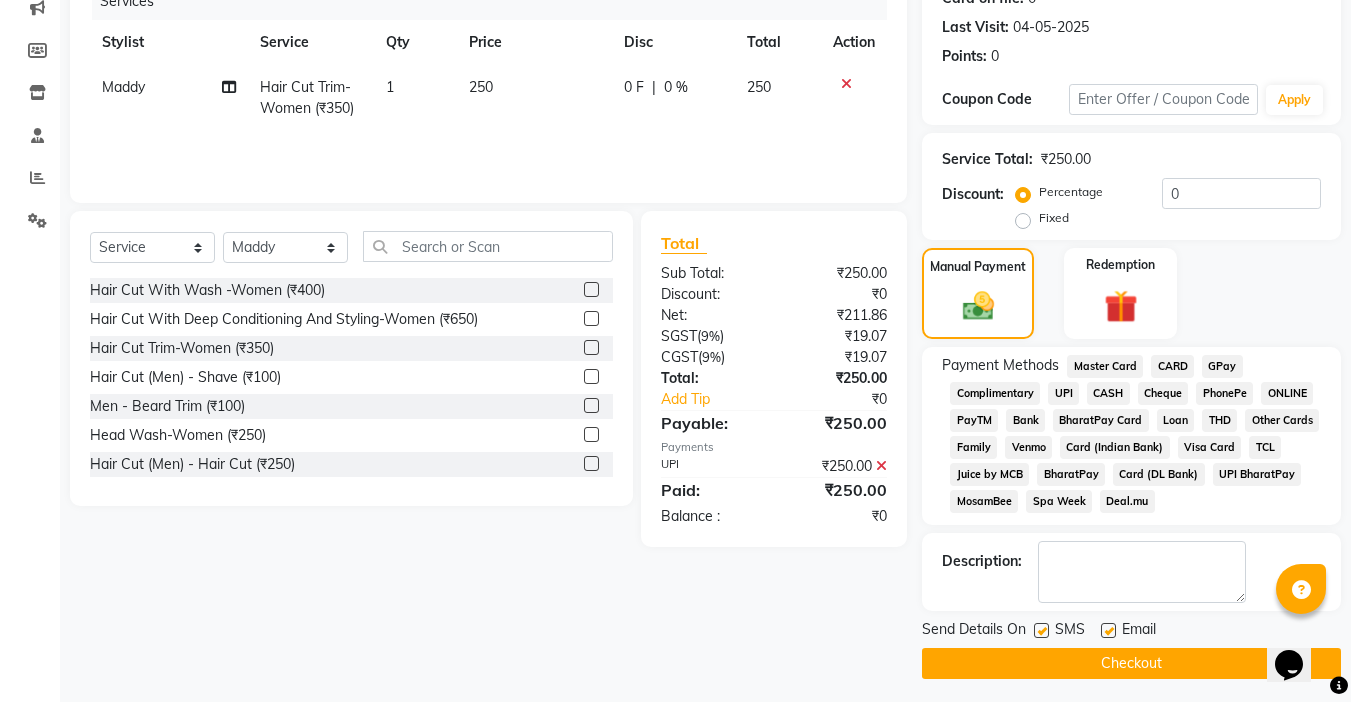 click 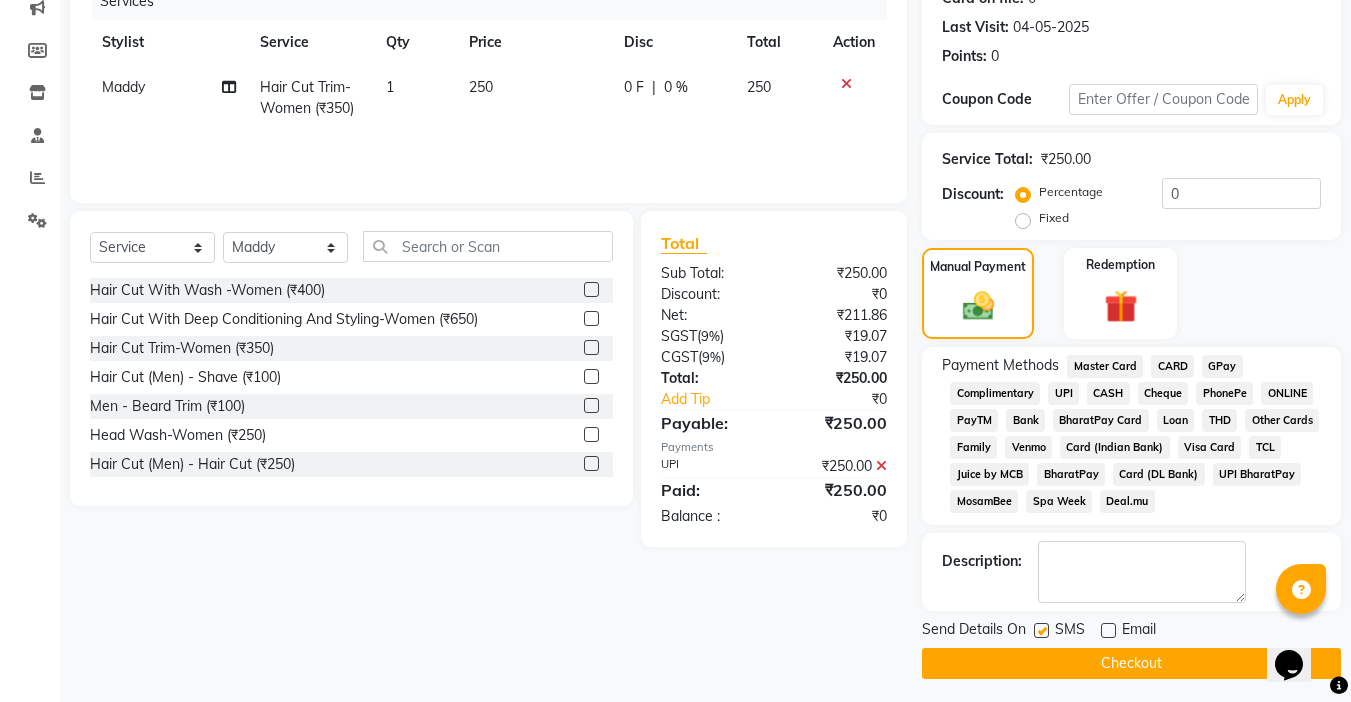 click 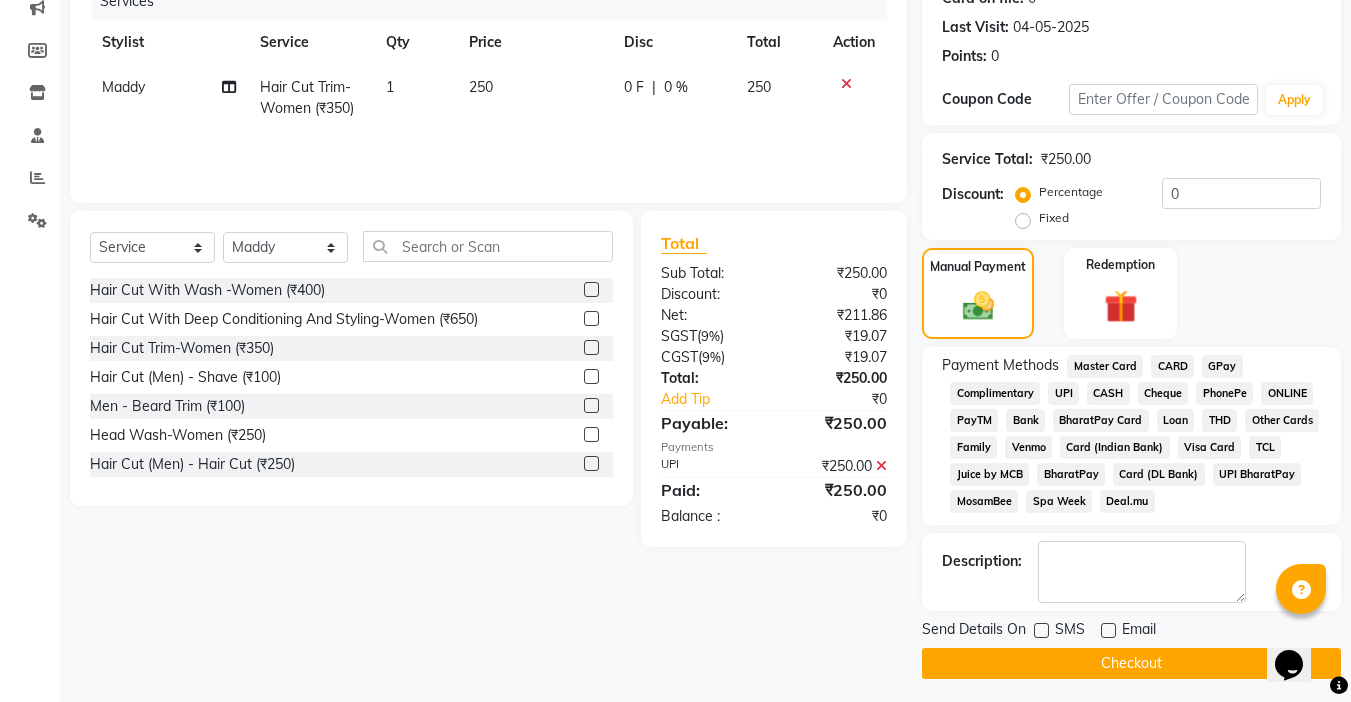 click on "Checkout" 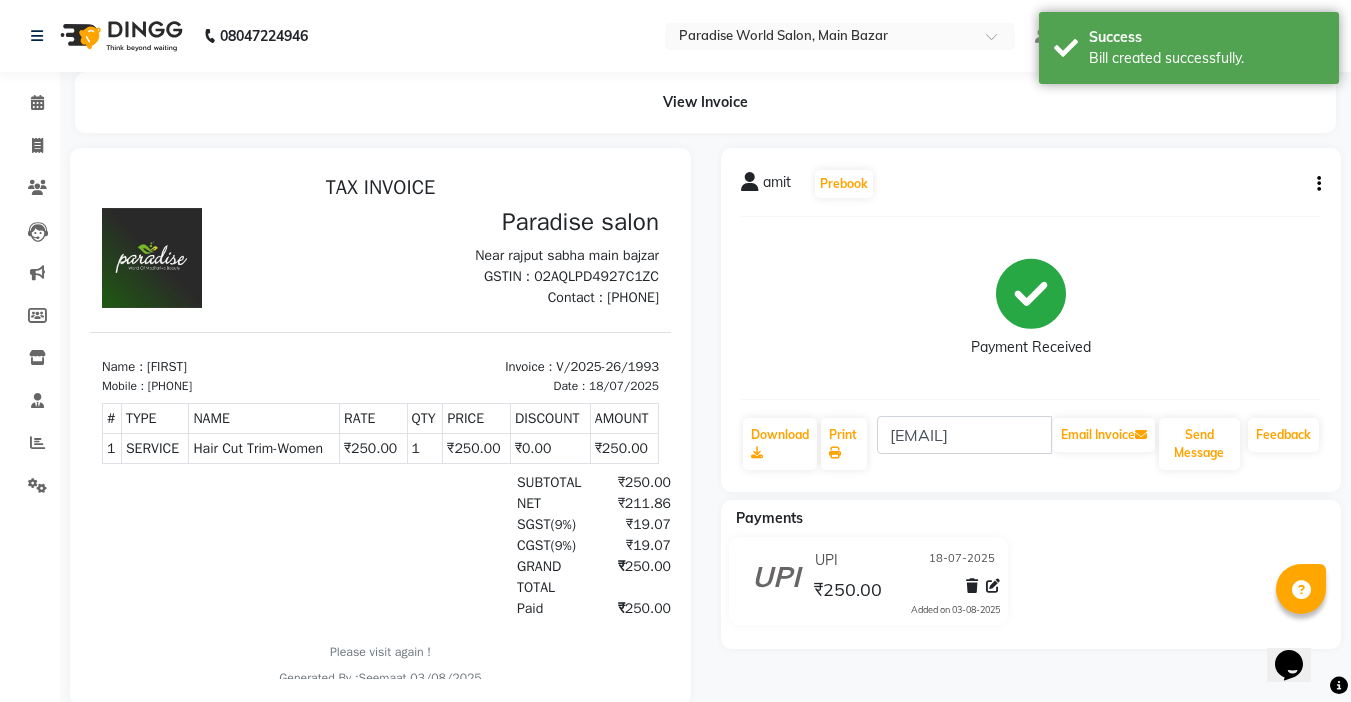scroll, scrollTop: 0, scrollLeft: 0, axis: both 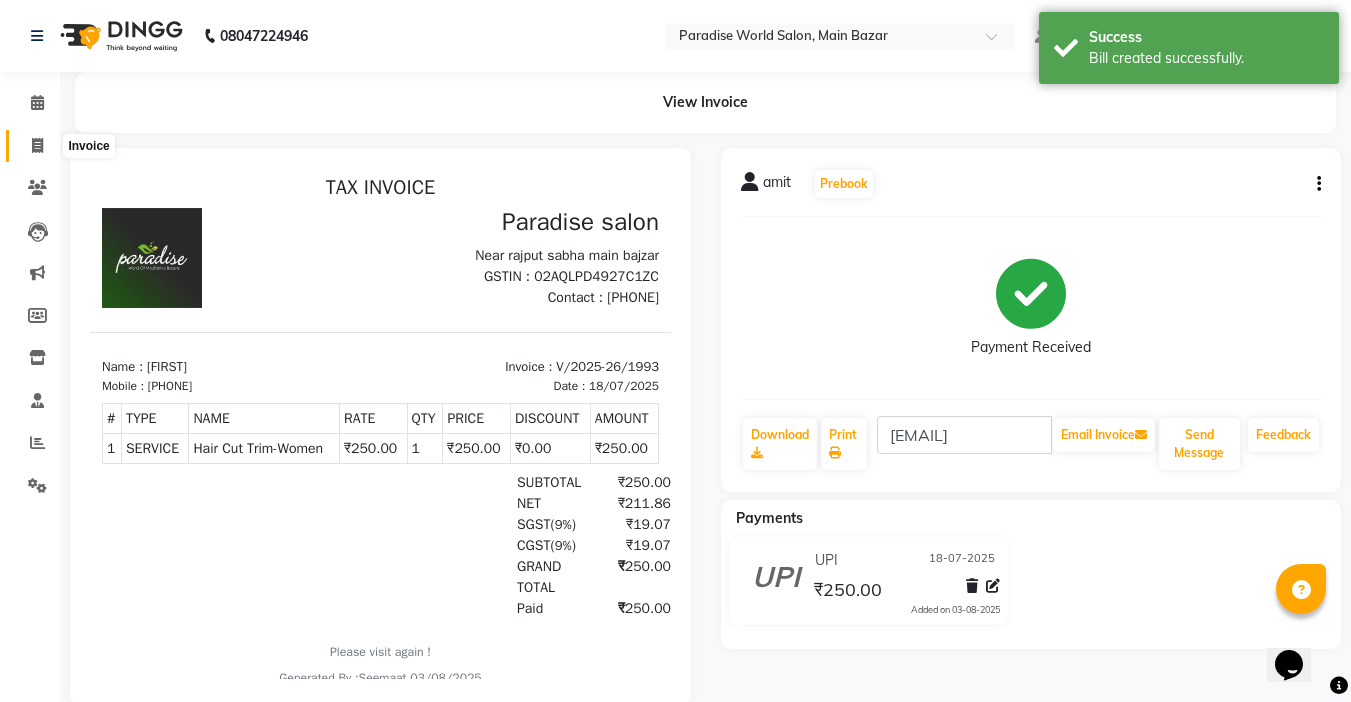 click 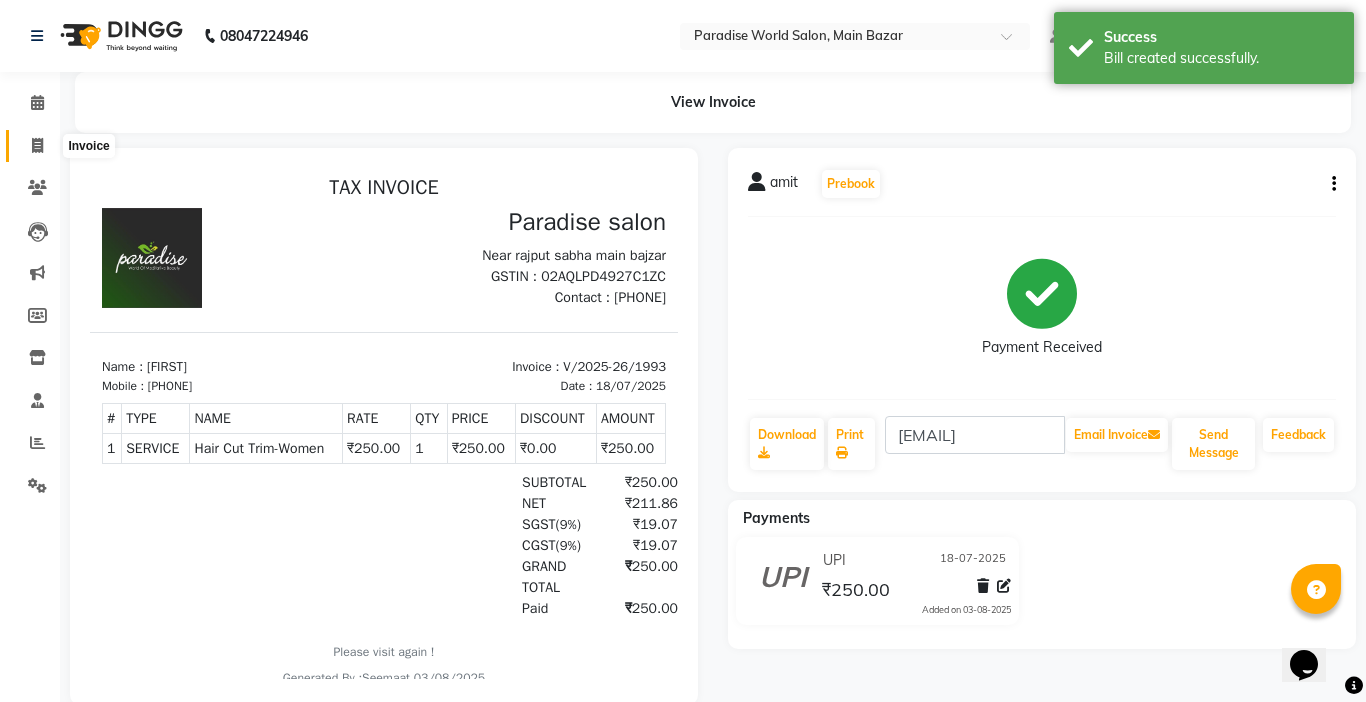 select on "4451" 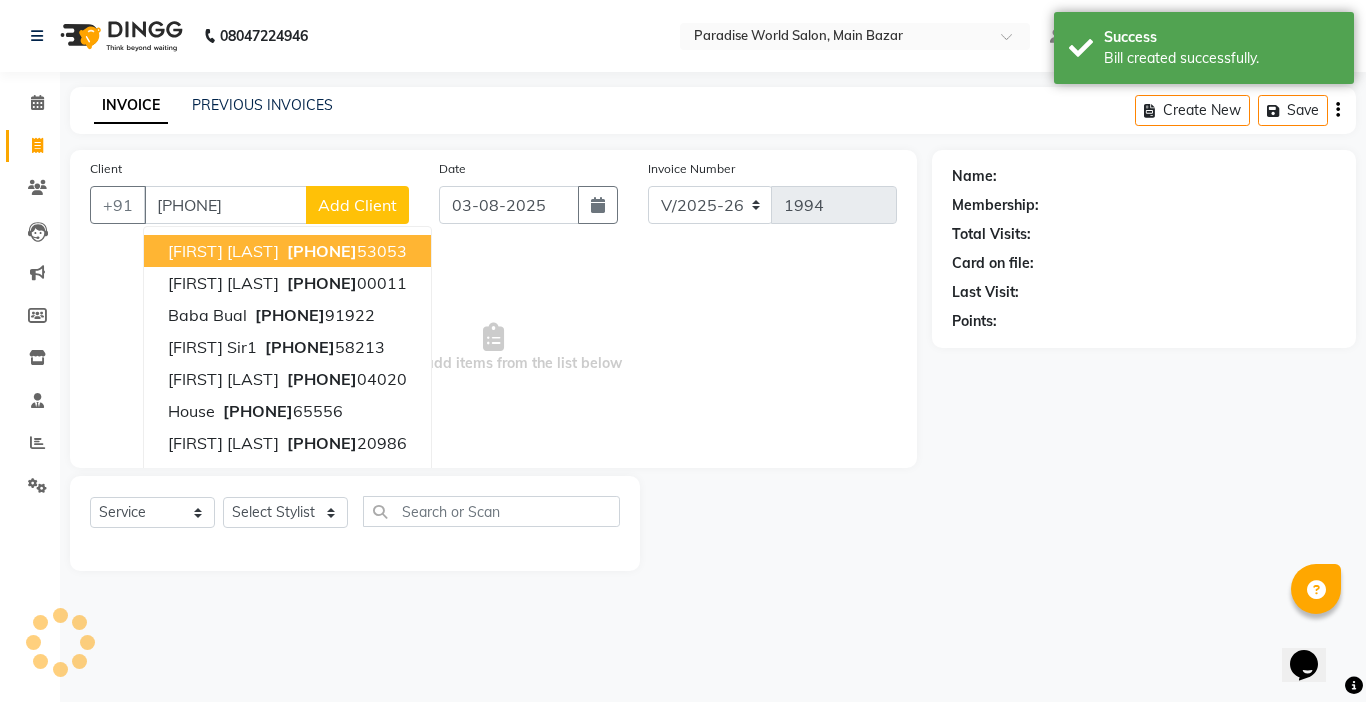 type on "[PHONE]" 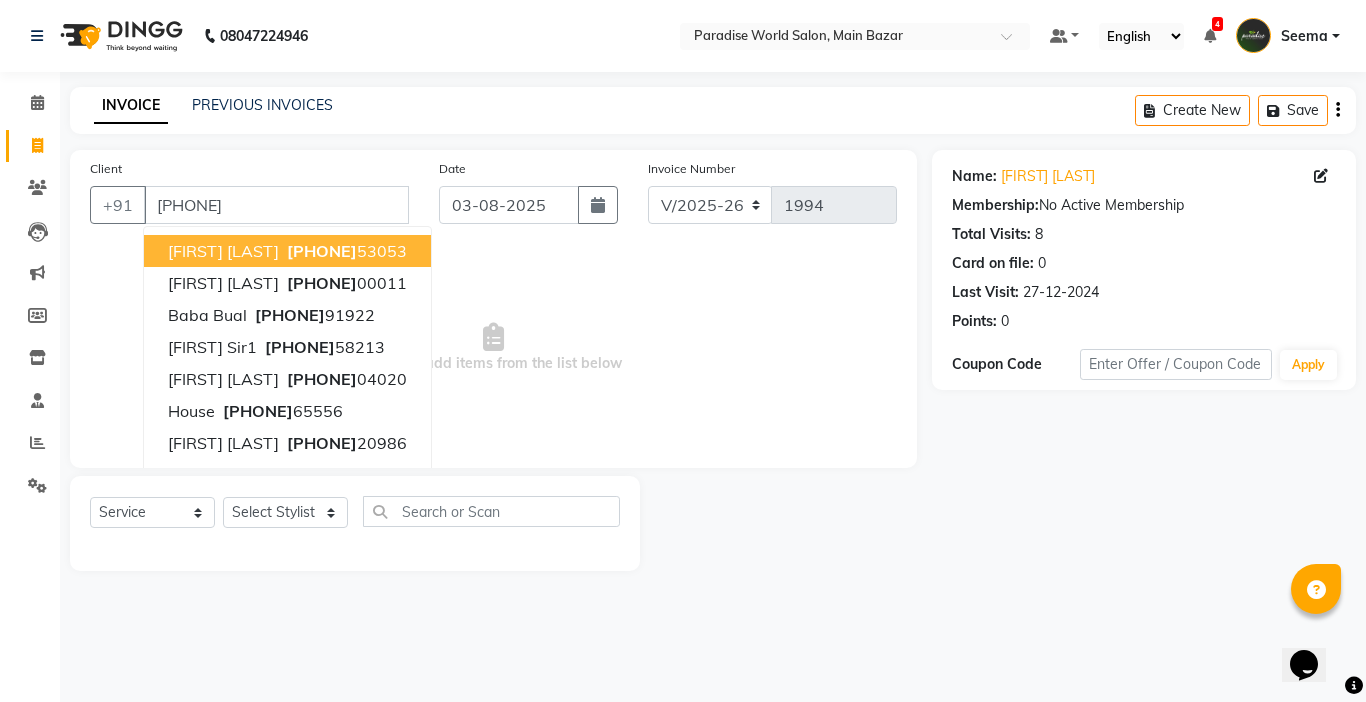 click on "Select & add items from the list below" at bounding box center (493, 348) 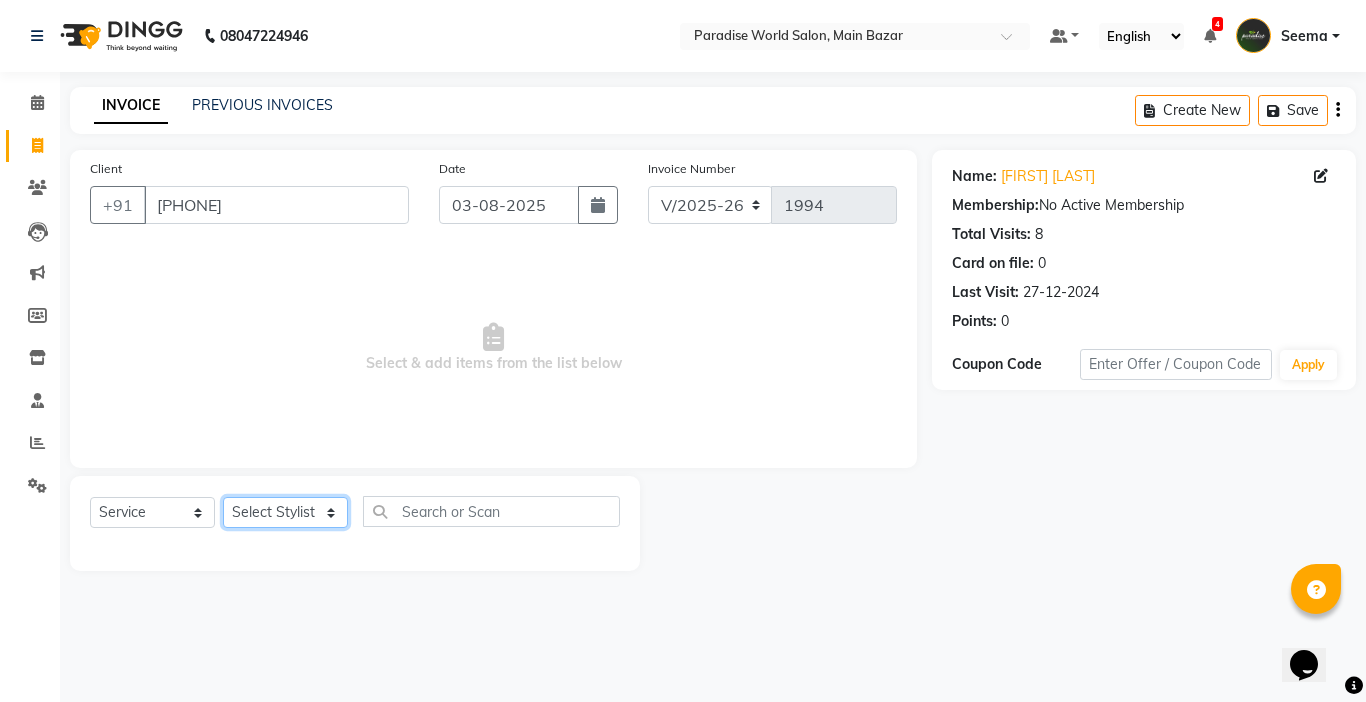 click on "Select Stylist Abby aman  Anil anku Bobby company Deepak Deepika Gourav Heena ishu Jagdeesh kanchan Love preet Maddy Manpreet student Meenu Naina Nikita Palak Palak Sharma Radika Rajneesh Student Seema Shagun Shifali - Student Shweta  Sujata Surinder Paul Vansh Vikas Vishal" 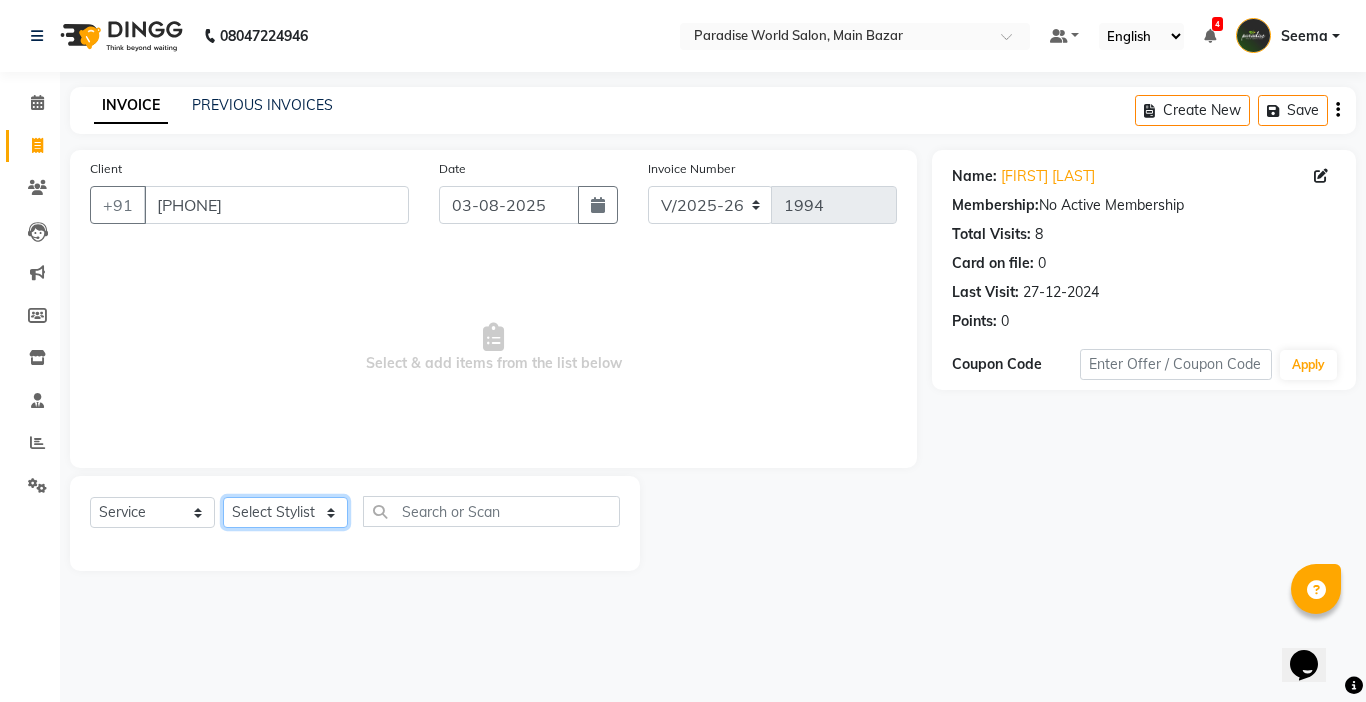 select on "24941" 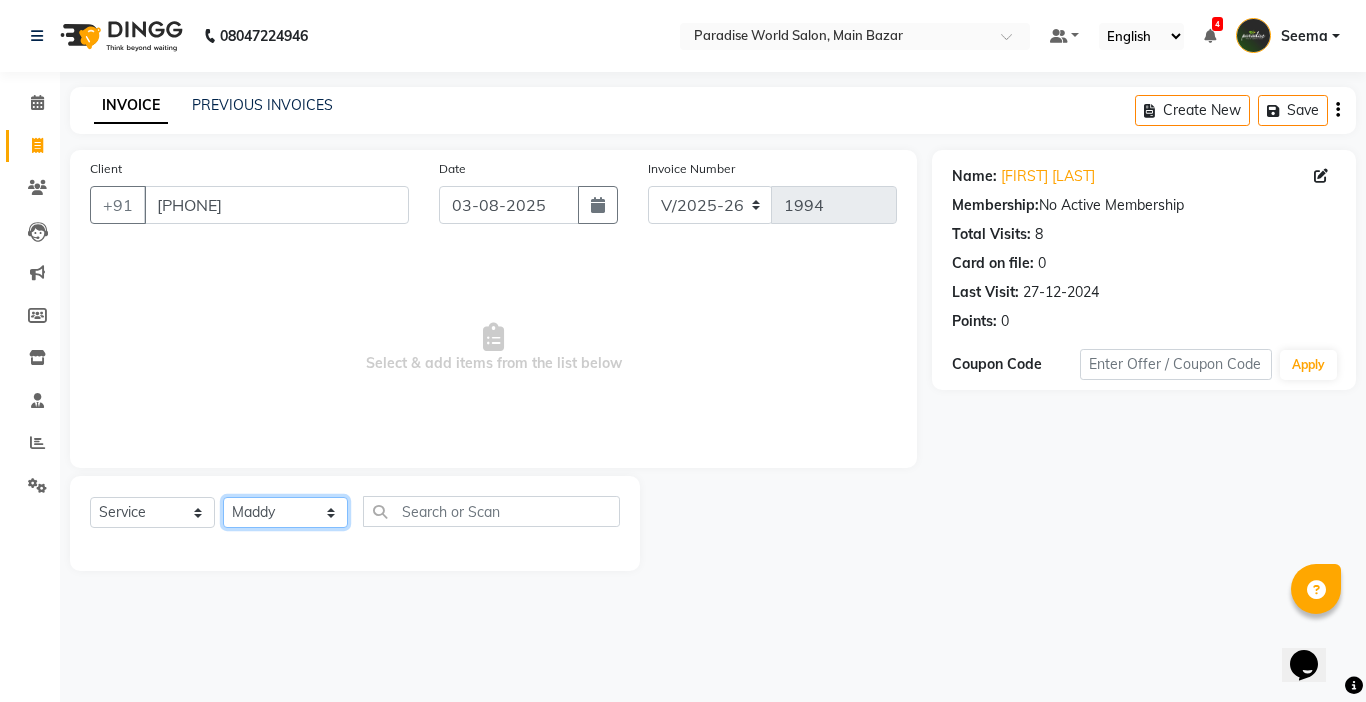 click on "Select Stylist Abby aman  Anil anku Bobby company Deepak Deepika Gourav Heena ishu Jagdeesh kanchan Love preet Maddy Manpreet student Meenu Naina Nikita Palak Palak Sharma Radika Rajneesh Student Seema Shagun Shifali - Student Shweta  Sujata Surinder Paul Vansh Vikas Vishal" 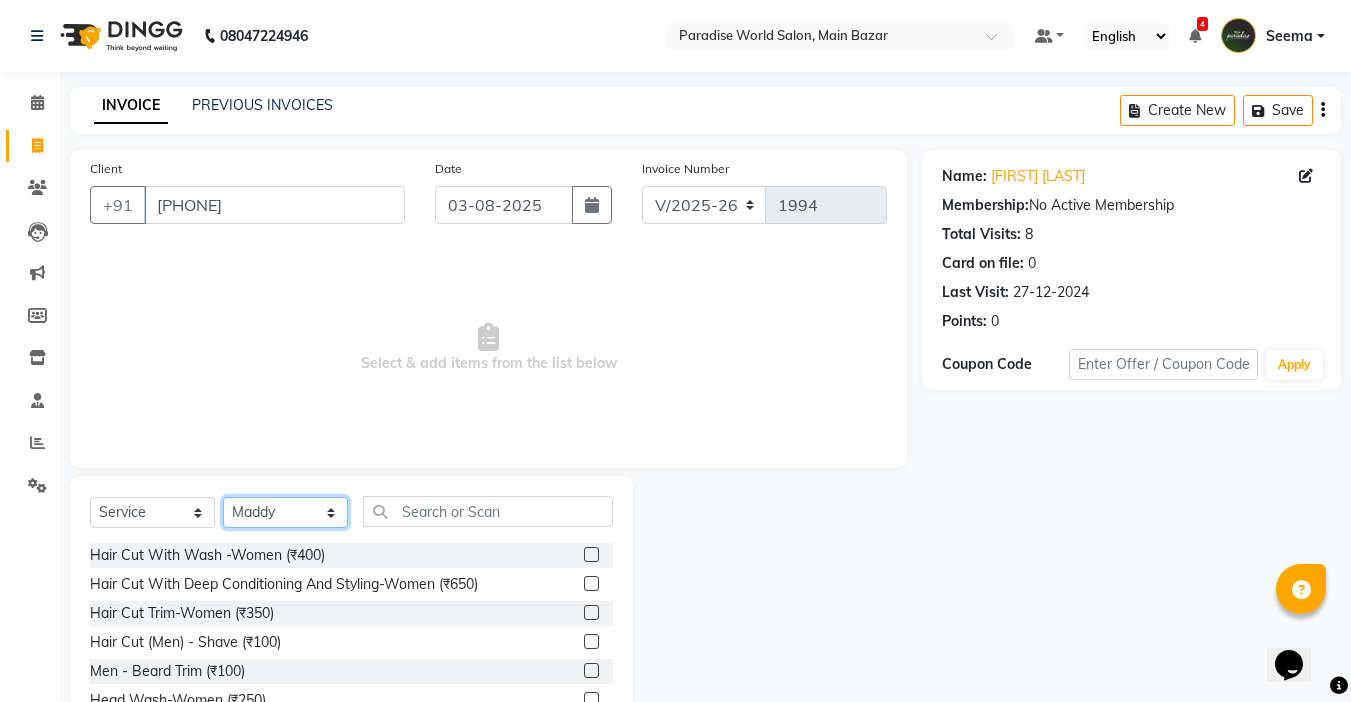 scroll, scrollTop: 99, scrollLeft: 0, axis: vertical 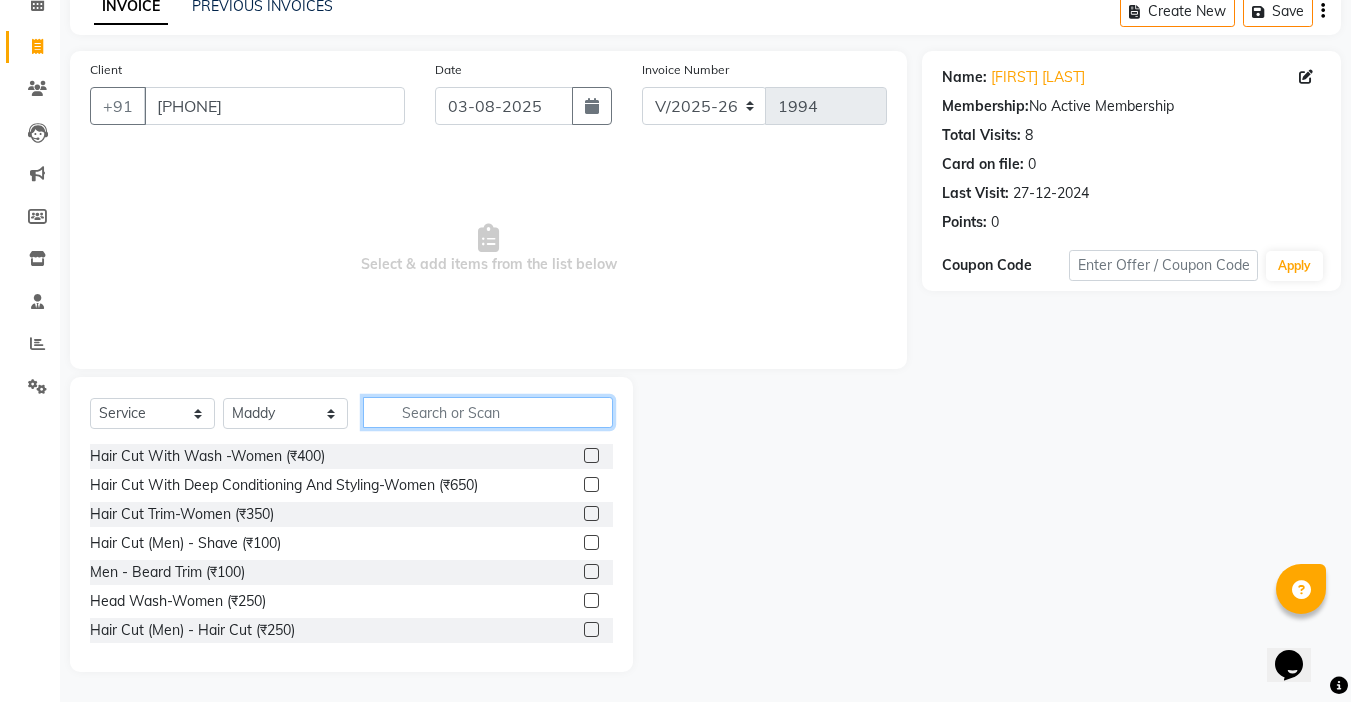 click 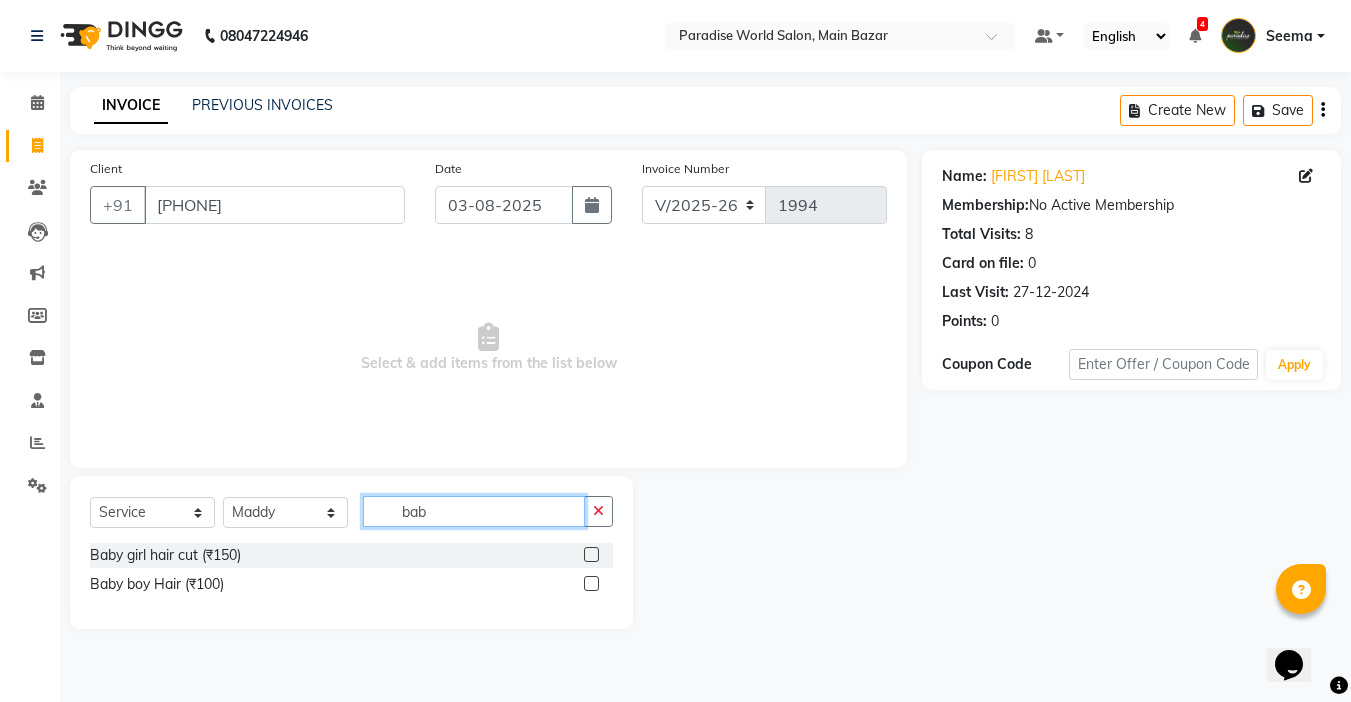 scroll, scrollTop: 0, scrollLeft: 0, axis: both 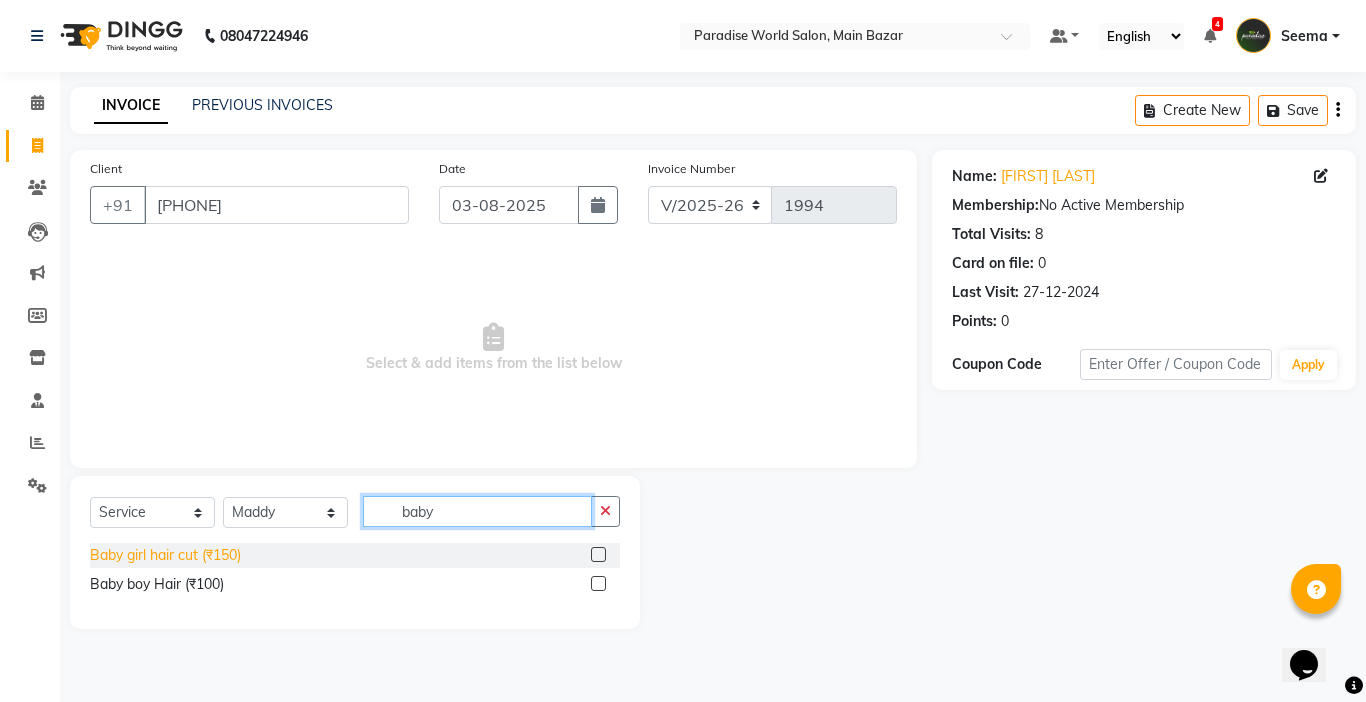 type on "baby" 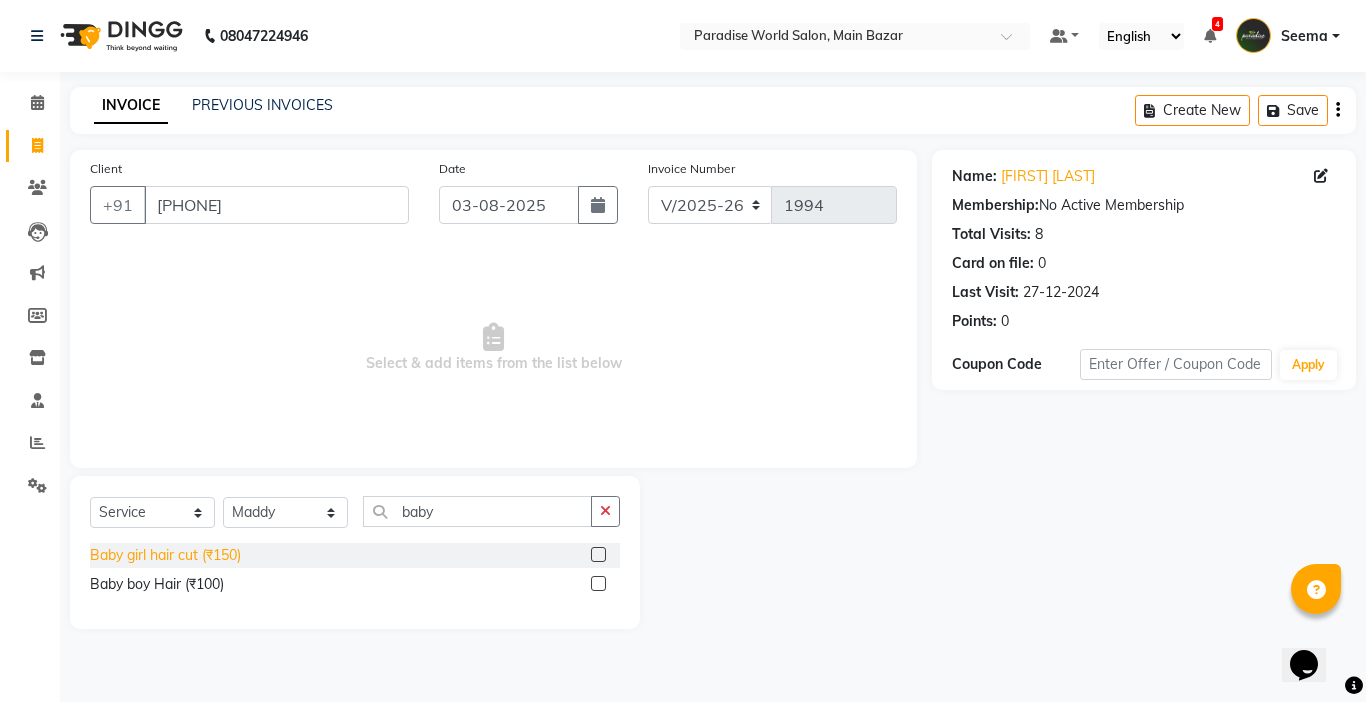 click on "Baby girl hair cut (₹150)" 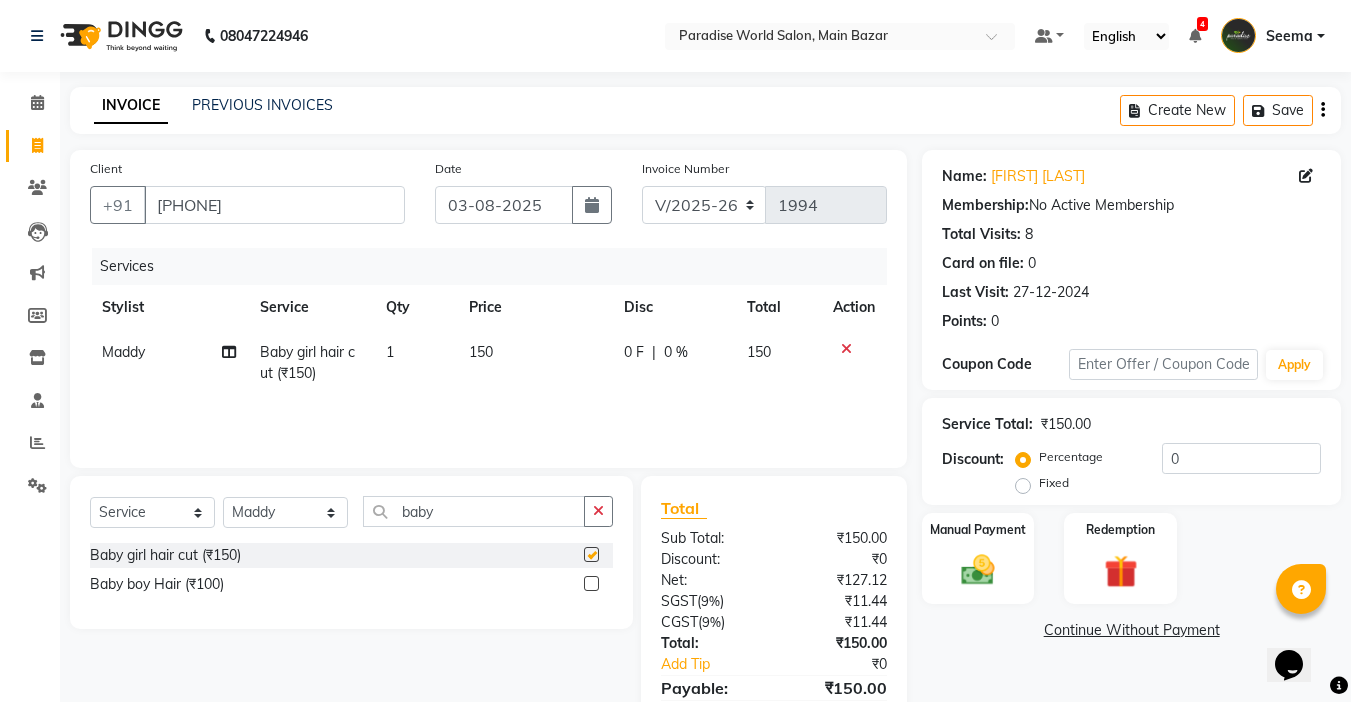 checkbox on "false" 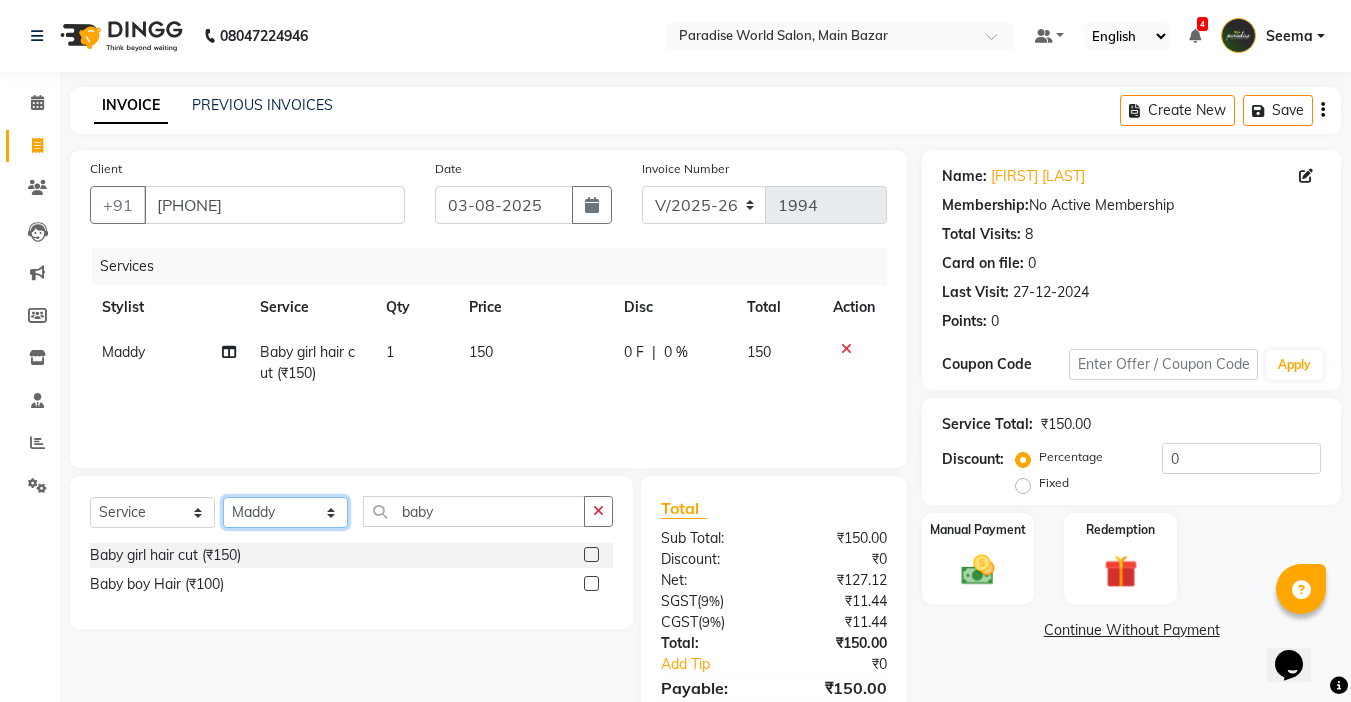 click on "Select Stylist Abby aman  Anil anku Bobby company Deepak Deepika Gourav Heena ishu Jagdeesh kanchan Love preet Maddy Manpreet student Meenu Naina Nikita Palak Palak Sharma Radika Rajneesh Student Seema Shagun Shifali - Student Shweta  Sujata Surinder Paul Vansh Vikas Vishal" 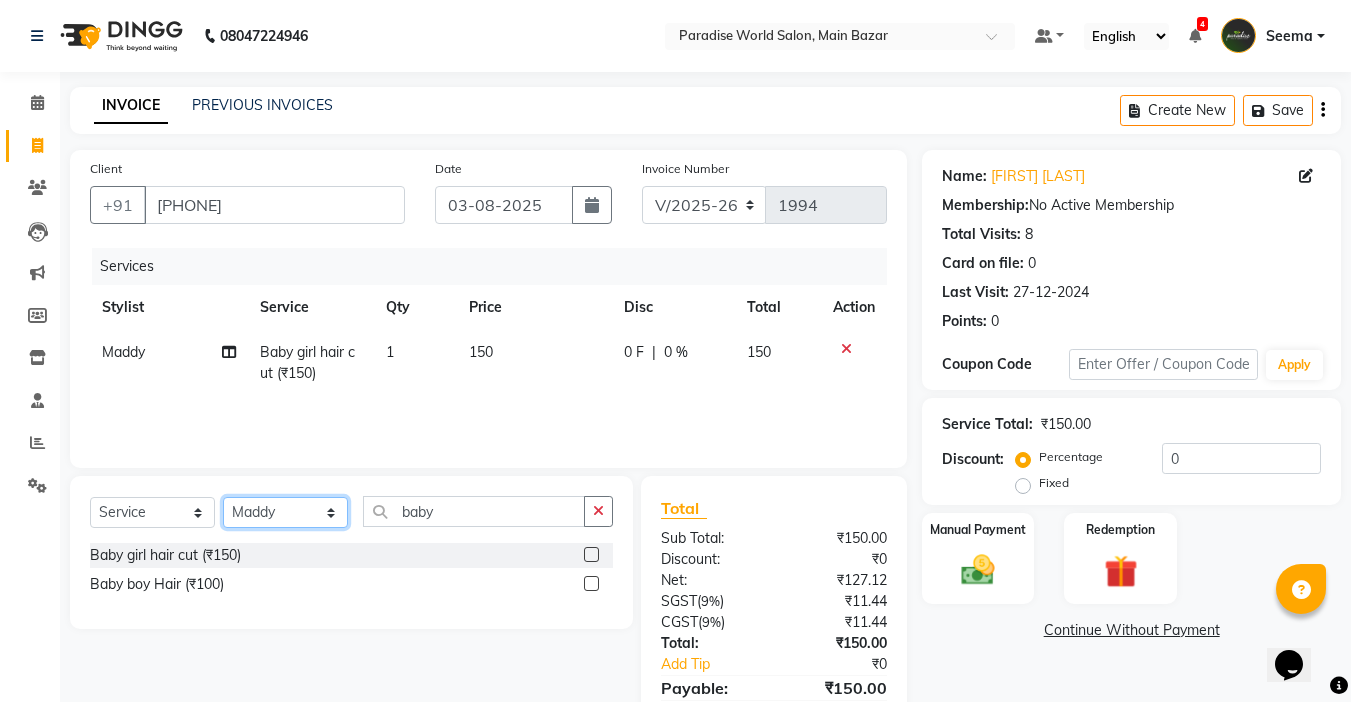select on "54032" 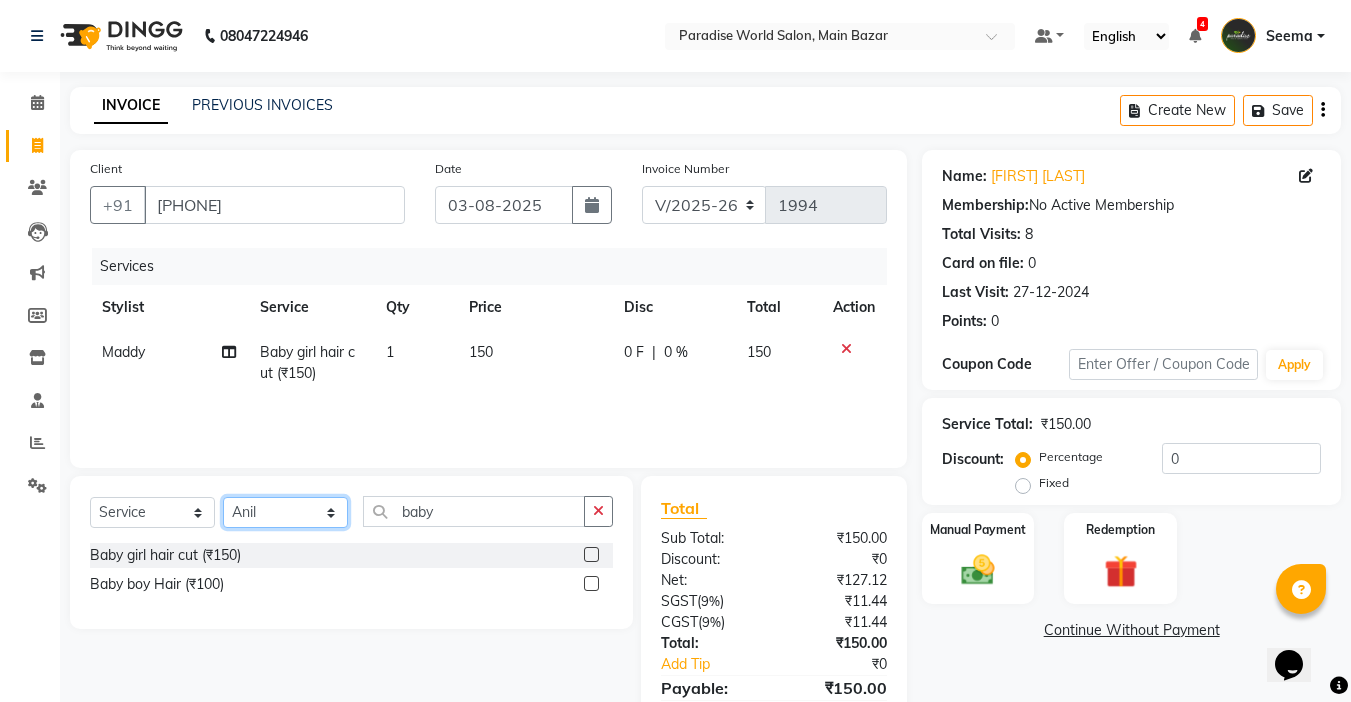 click on "Select Stylist Abby aman  Anil anku Bobby company Deepak Deepika Gourav Heena ishu Jagdeesh kanchan Love preet Maddy Manpreet student Meenu Naina Nikita Palak Palak Sharma Radika Rajneesh Student Seema Shagun Shifali - Student Shweta  Sujata Surinder Paul Vansh Vikas Vishal" 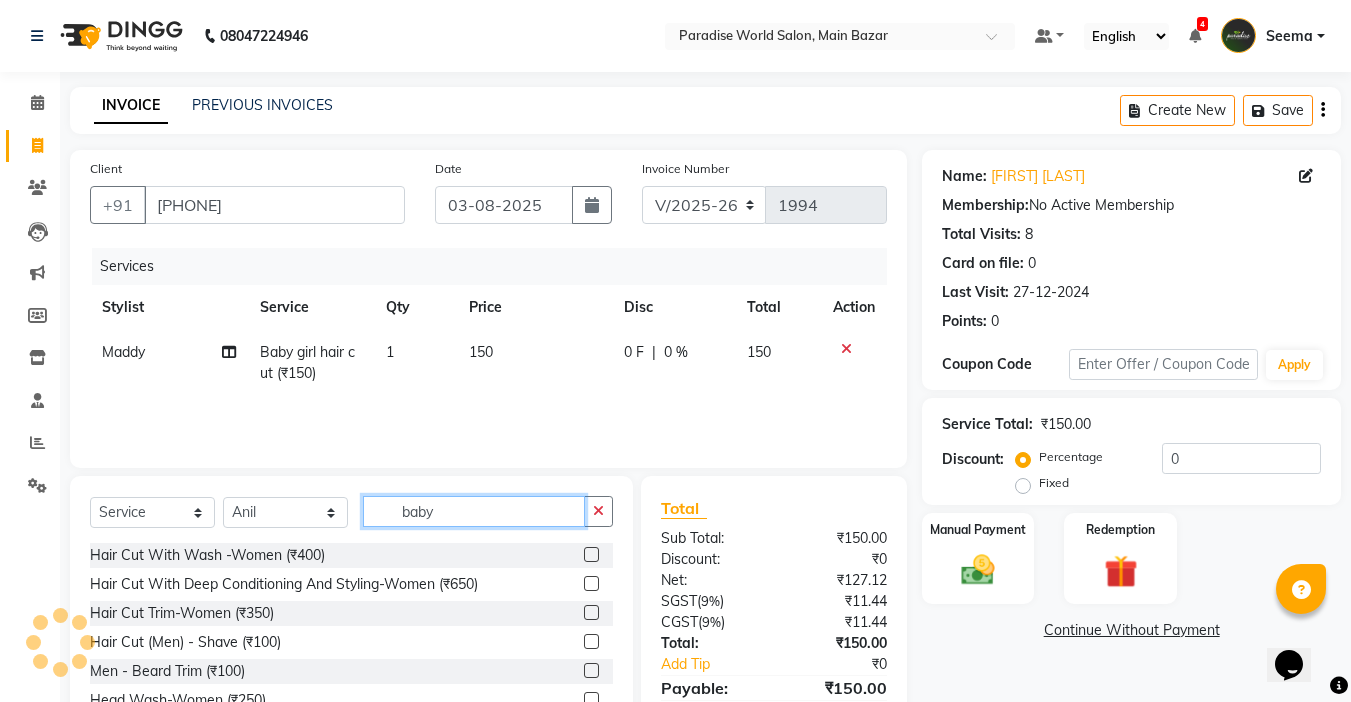click on "baby" 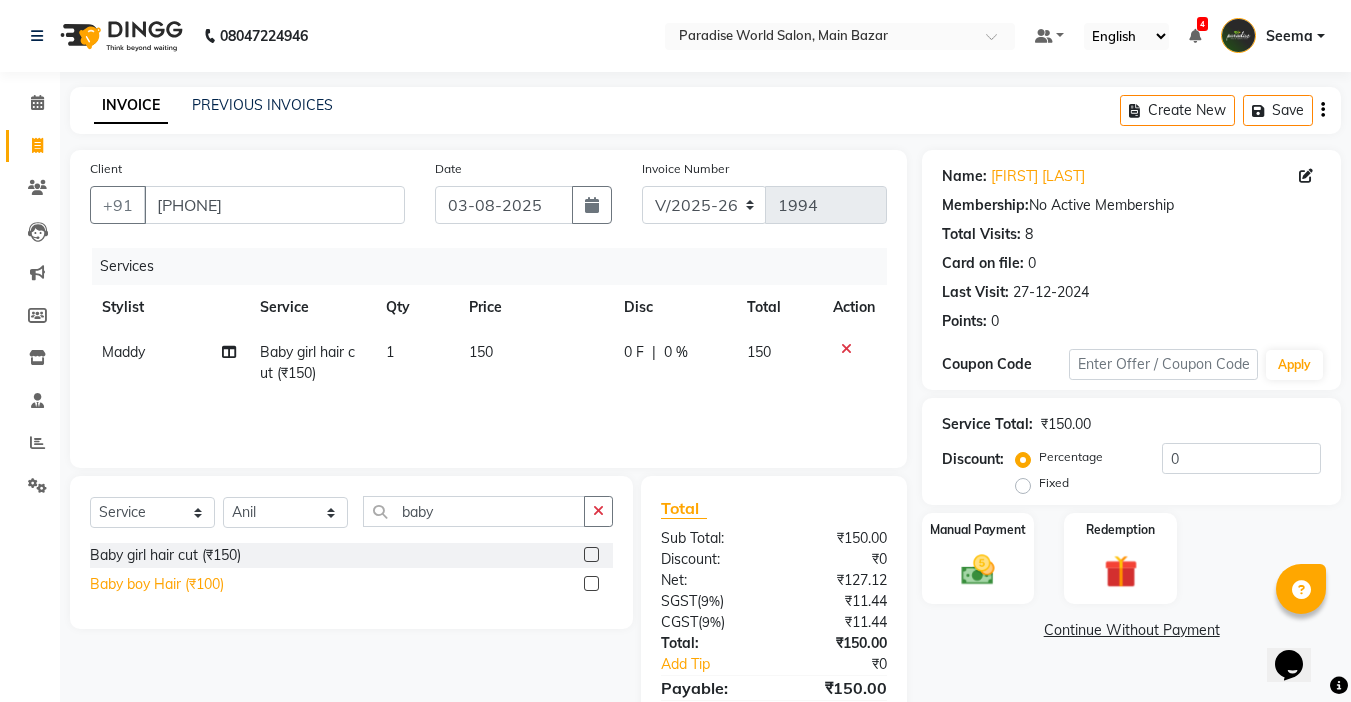 click on "Baby boy Hair  (₹100)" 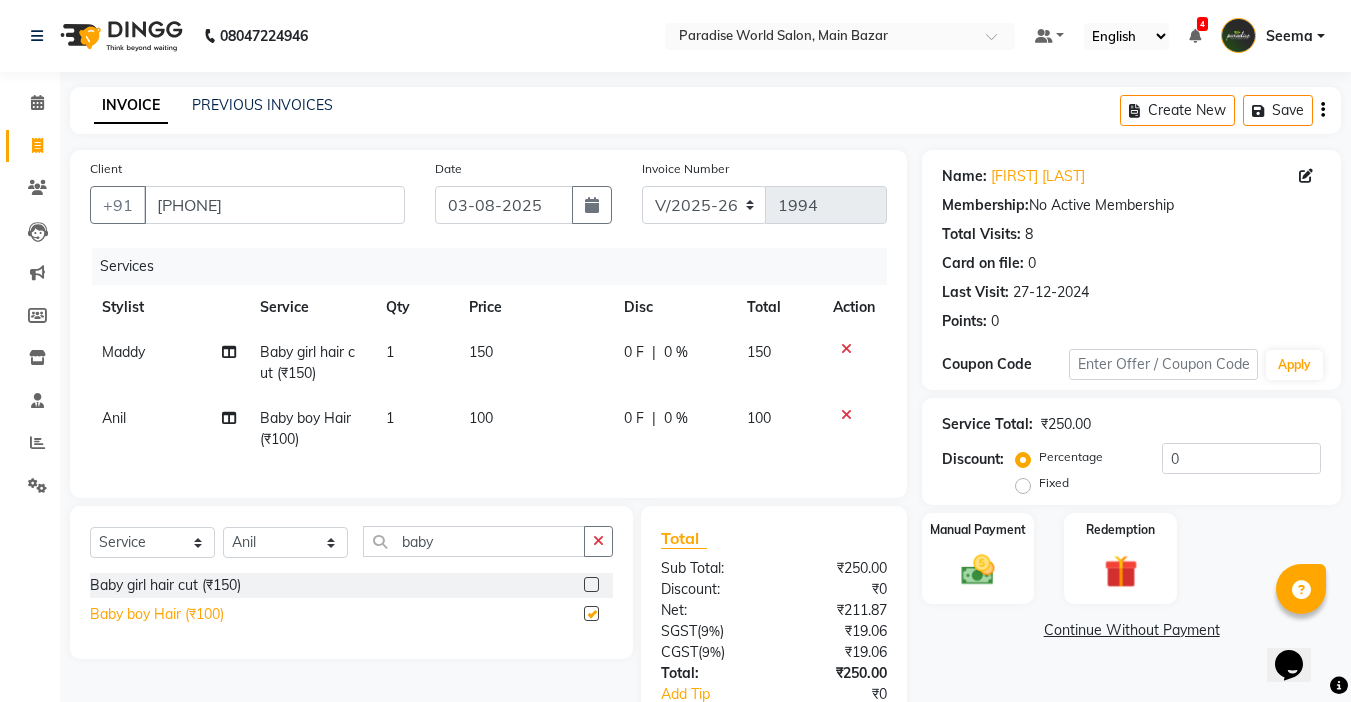 checkbox on "false" 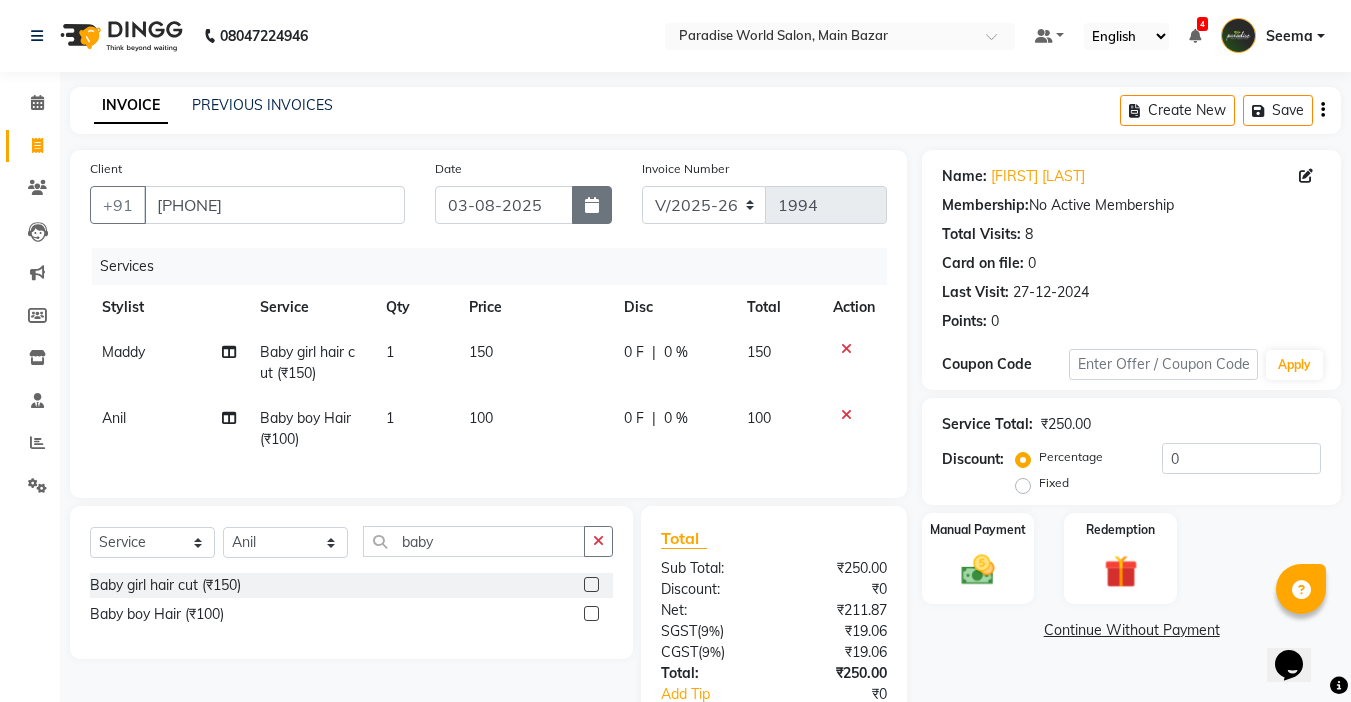 click 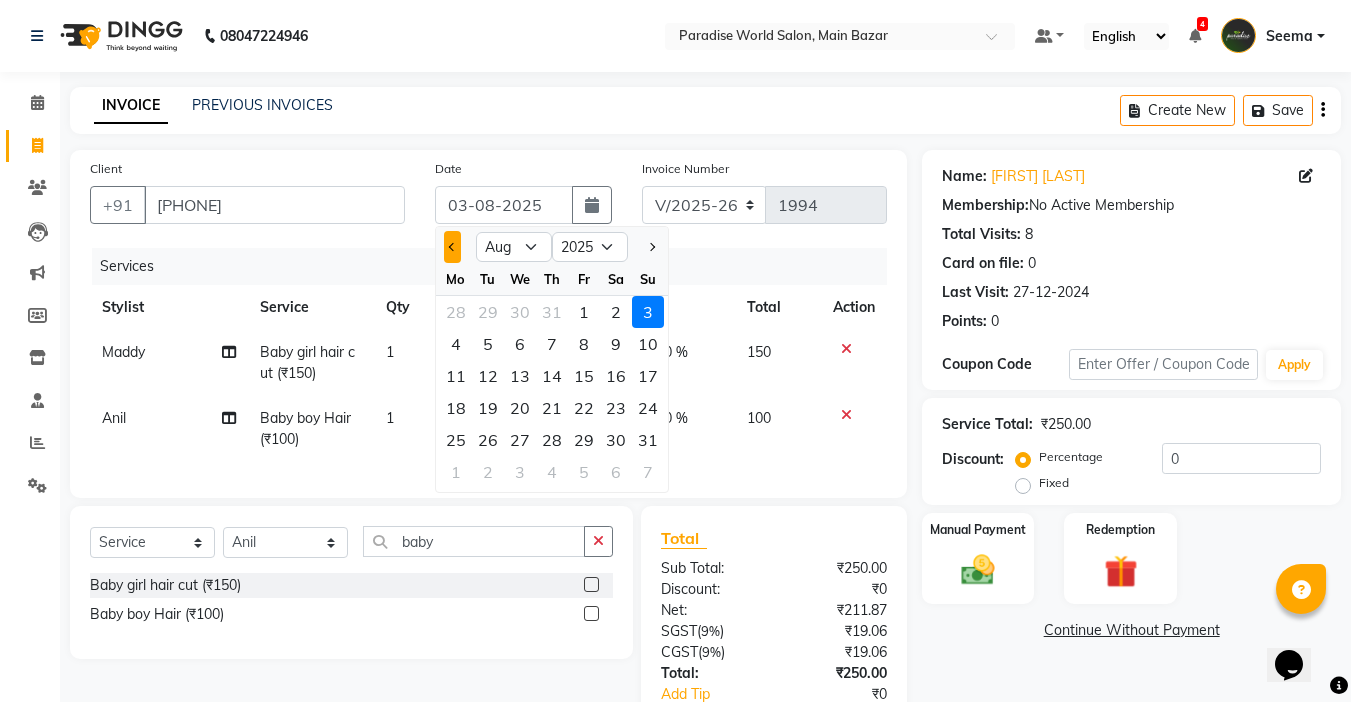 click 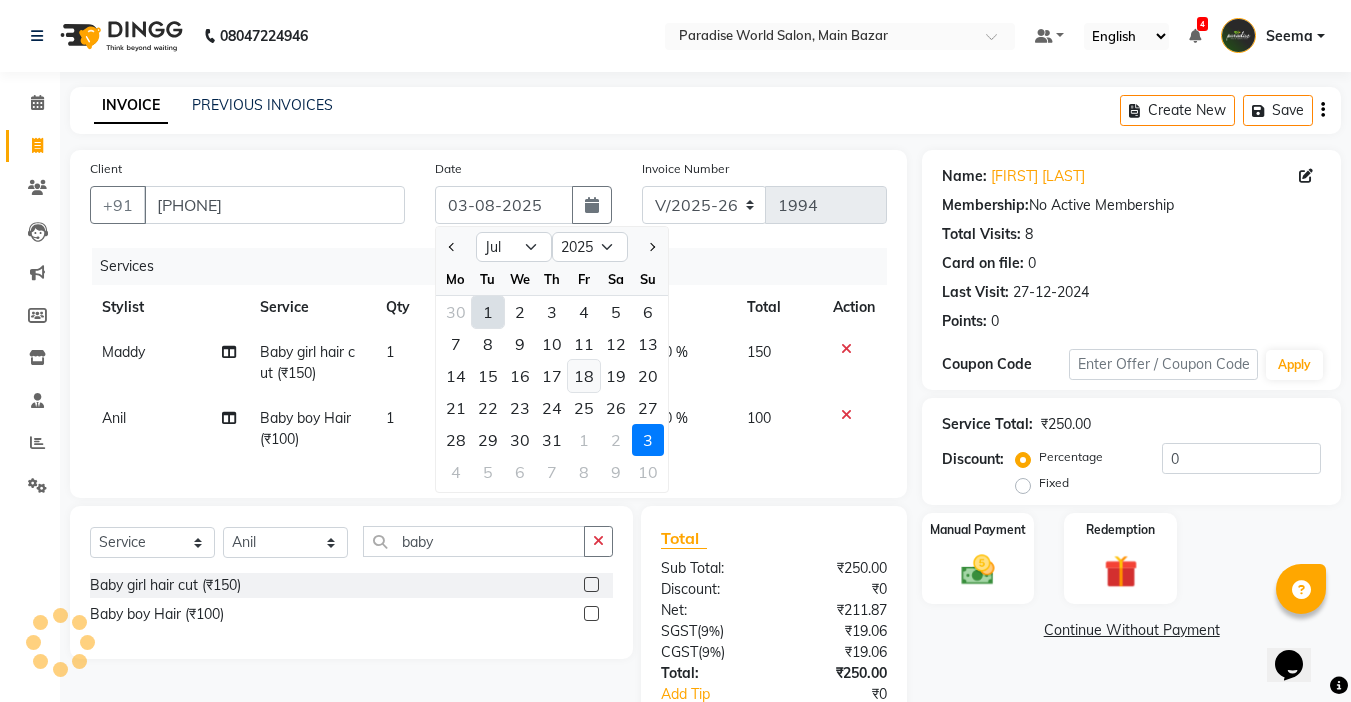 click on "18" 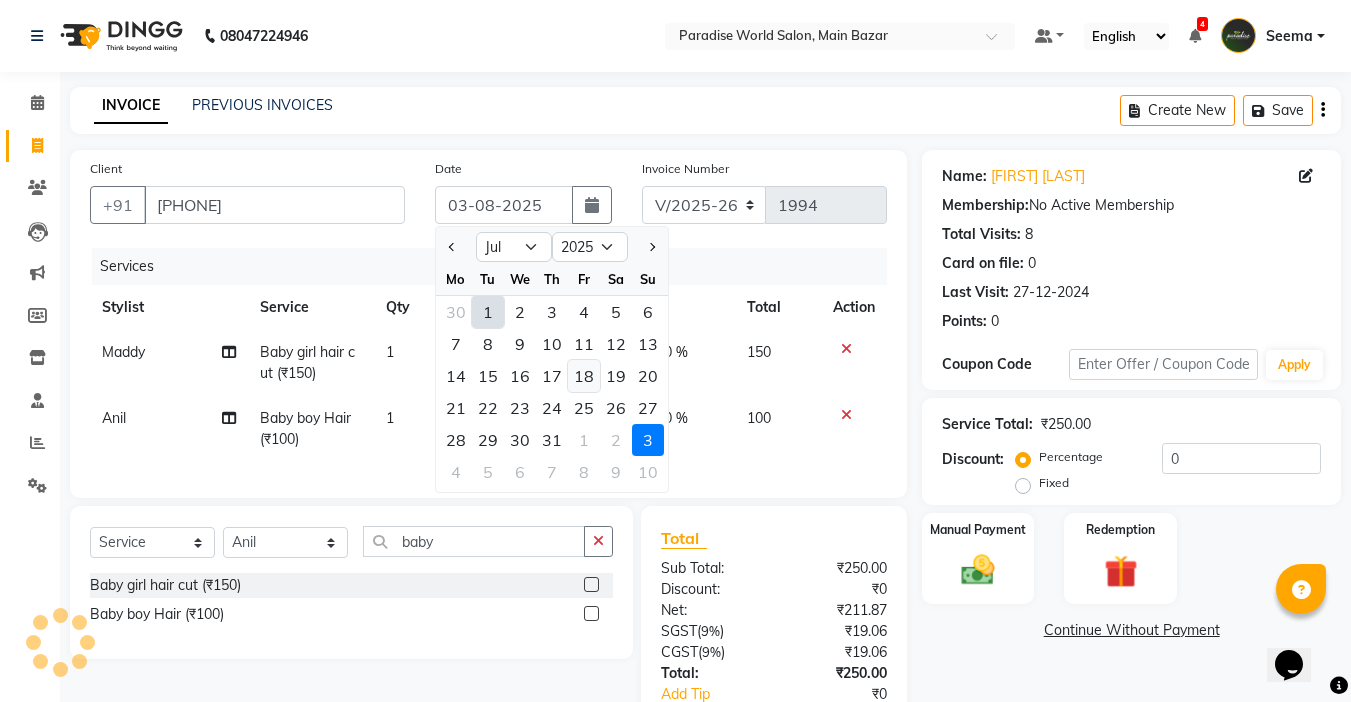 type on "18-07-2025" 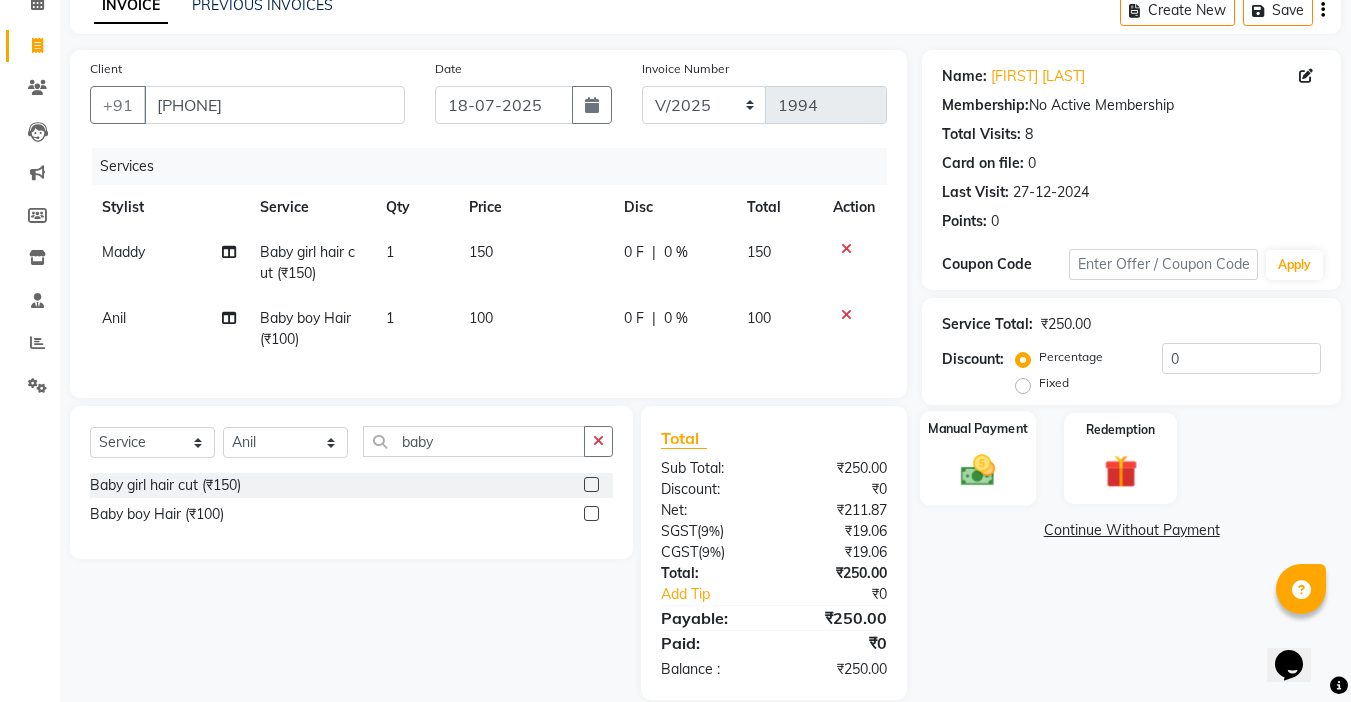 click on "Manual Payment" 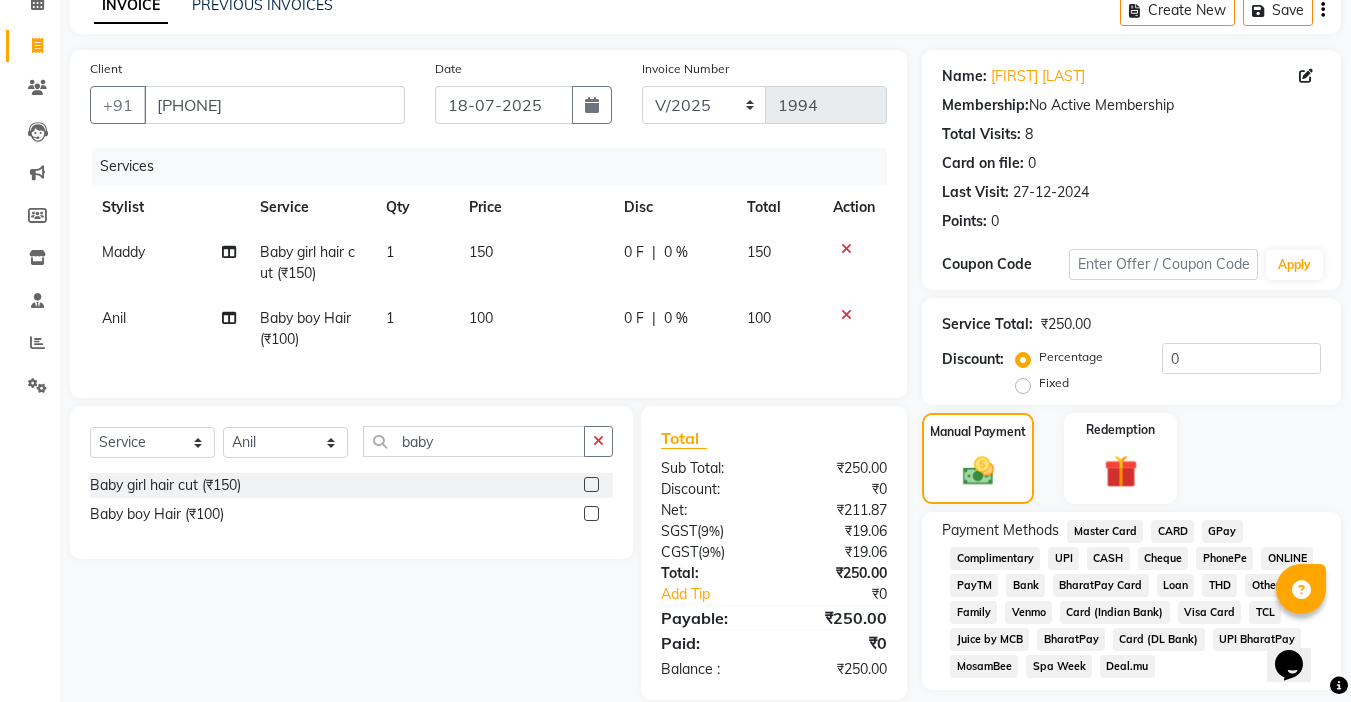 scroll, scrollTop: 159, scrollLeft: 0, axis: vertical 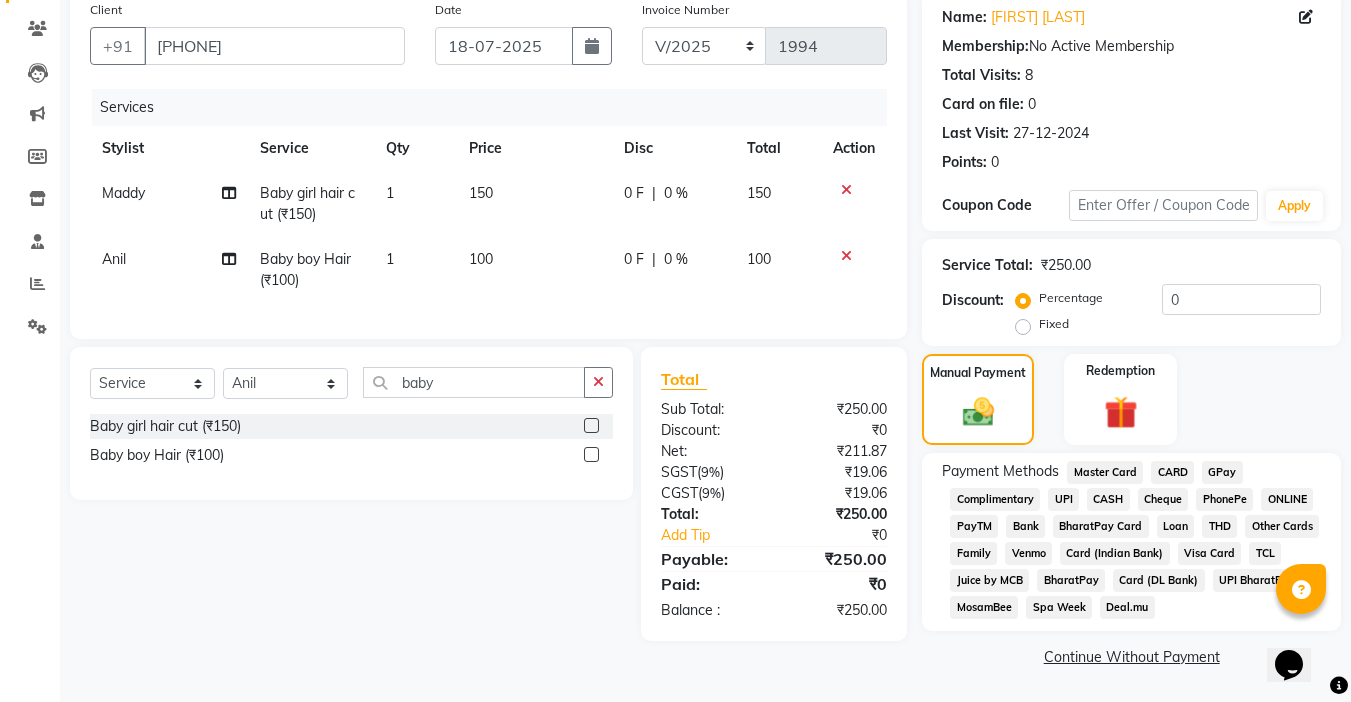 click on "UPI" 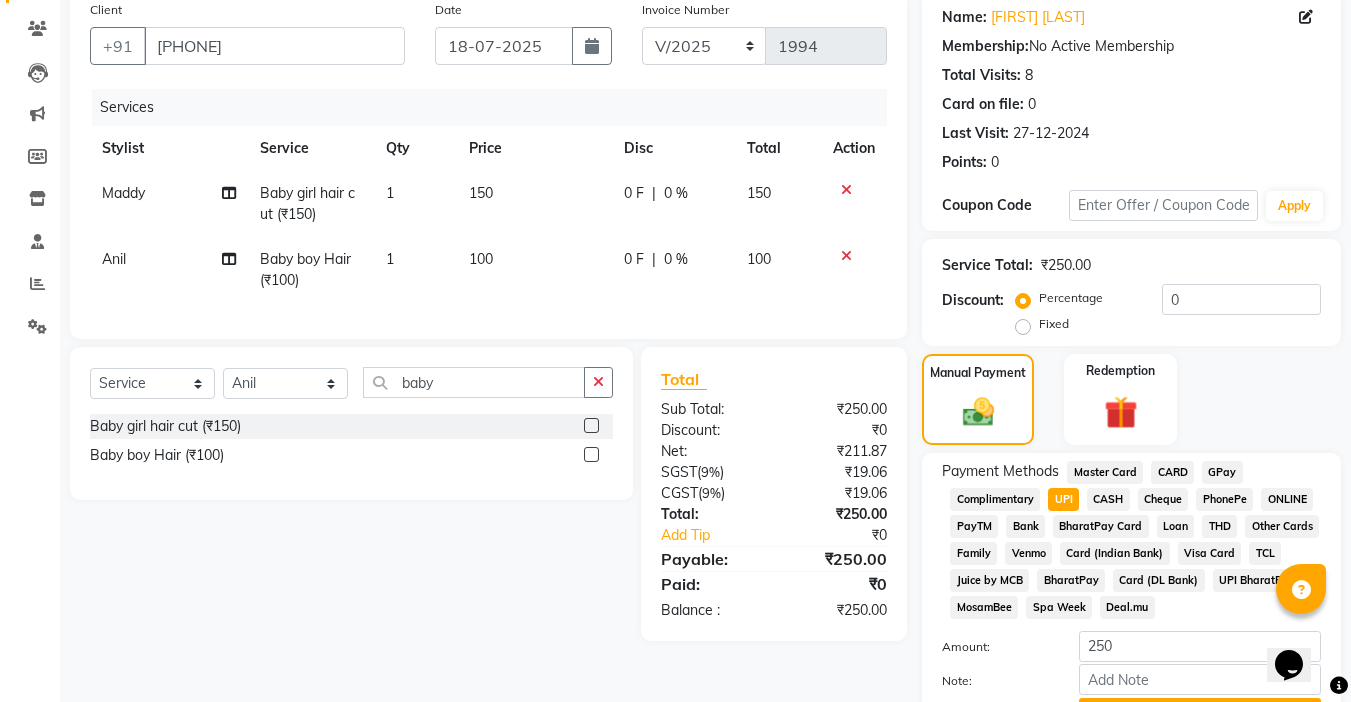 scroll, scrollTop: 265, scrollLeft: 0, axis: vertical 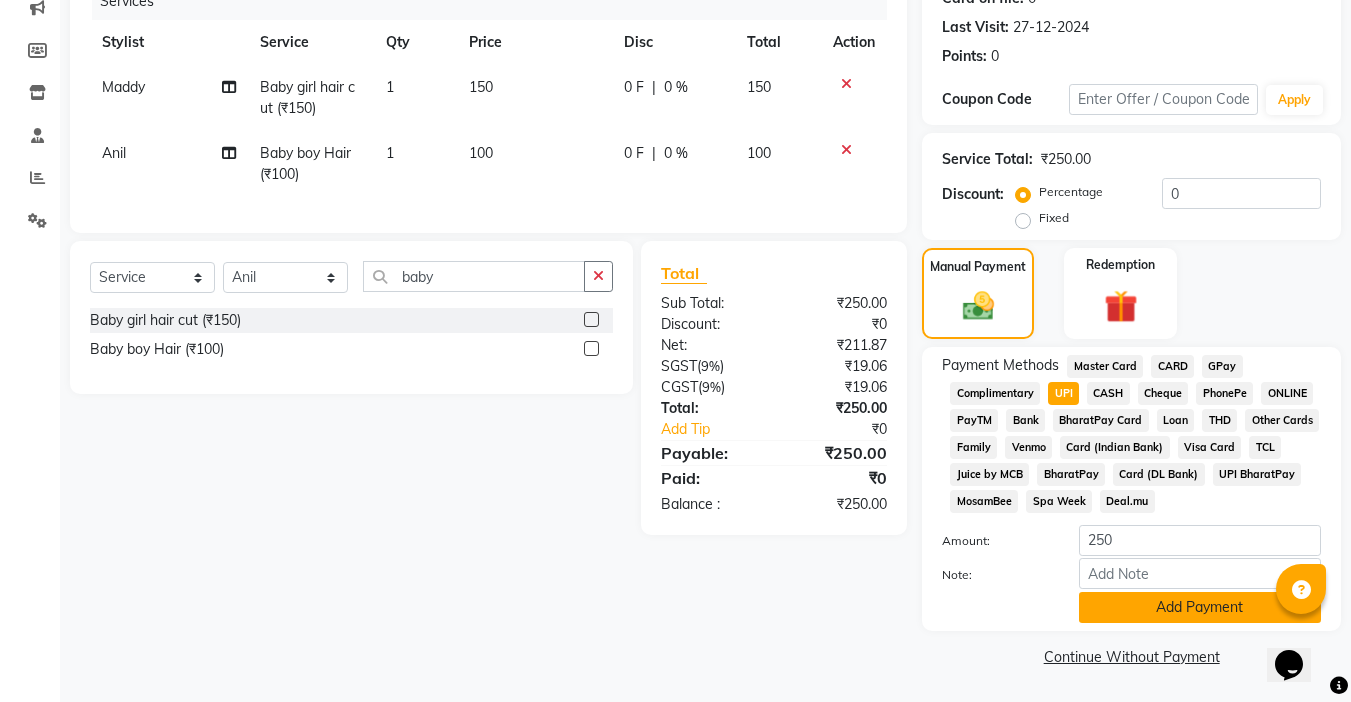 click on "Add Payment" 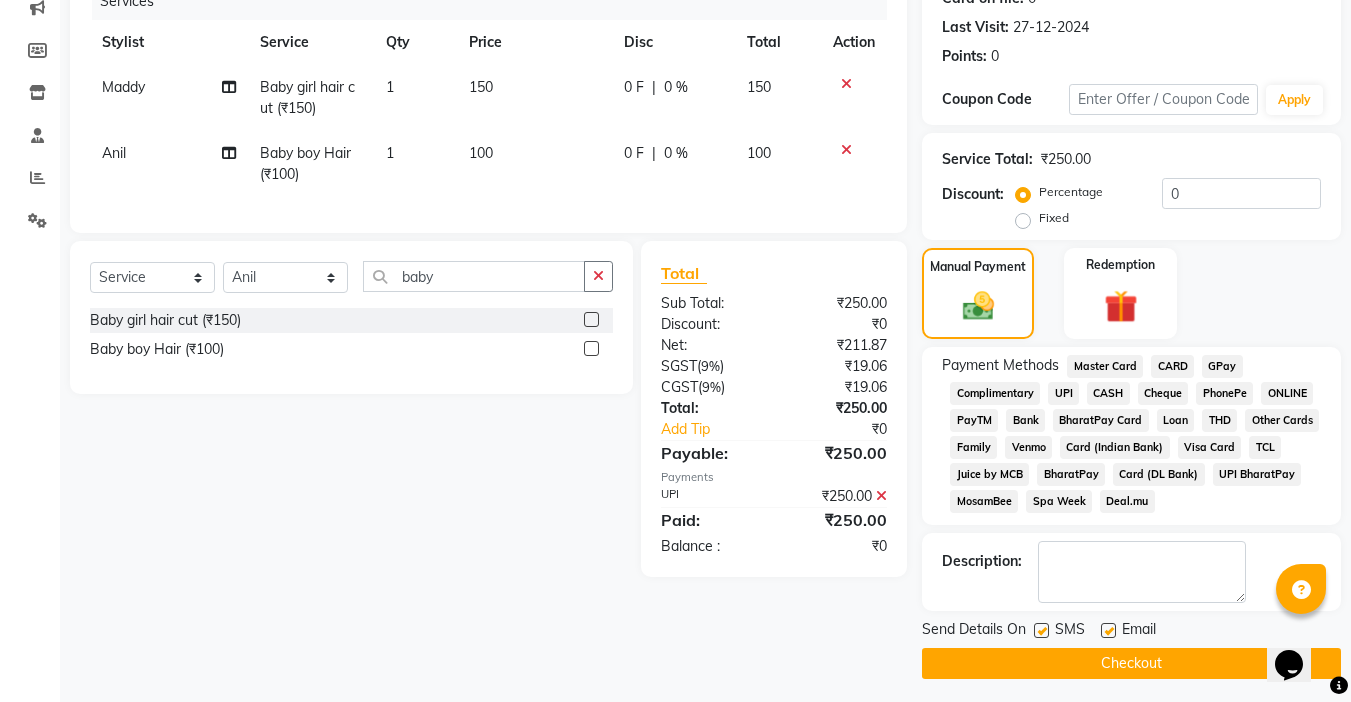 click on "Email" 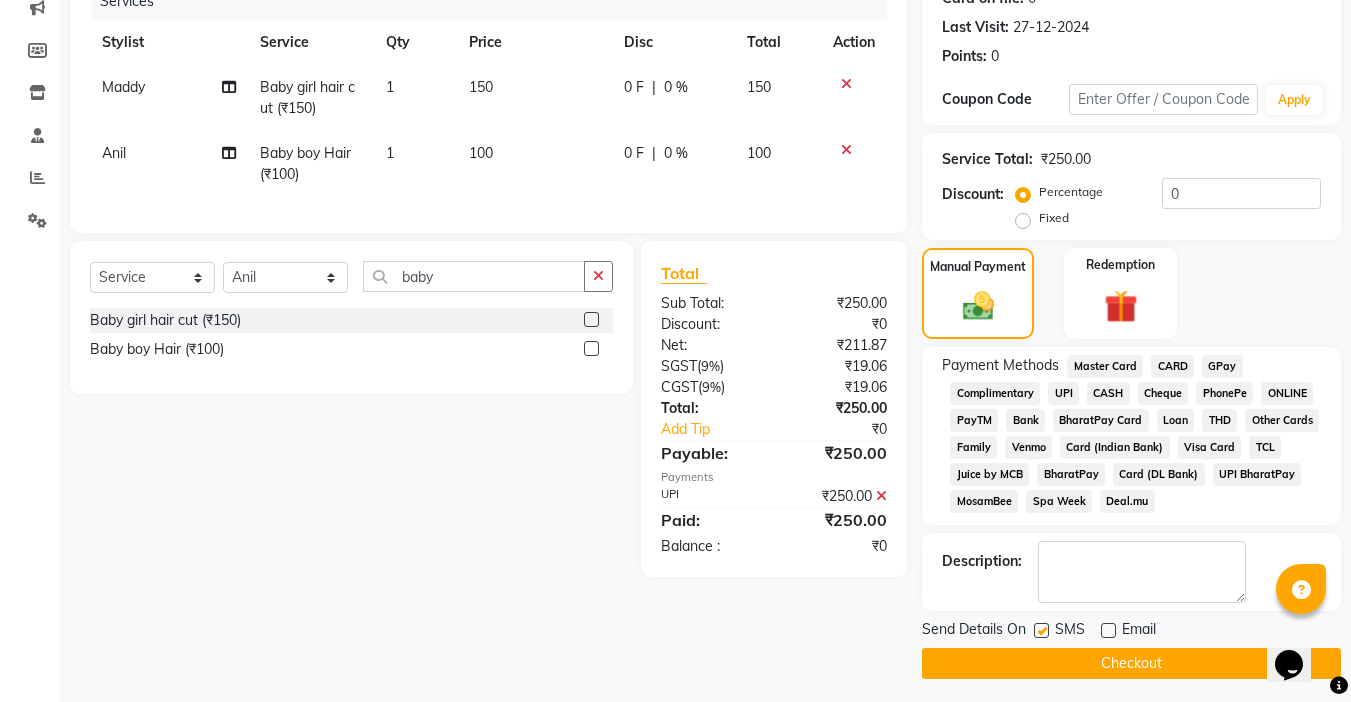 click on "SMS" 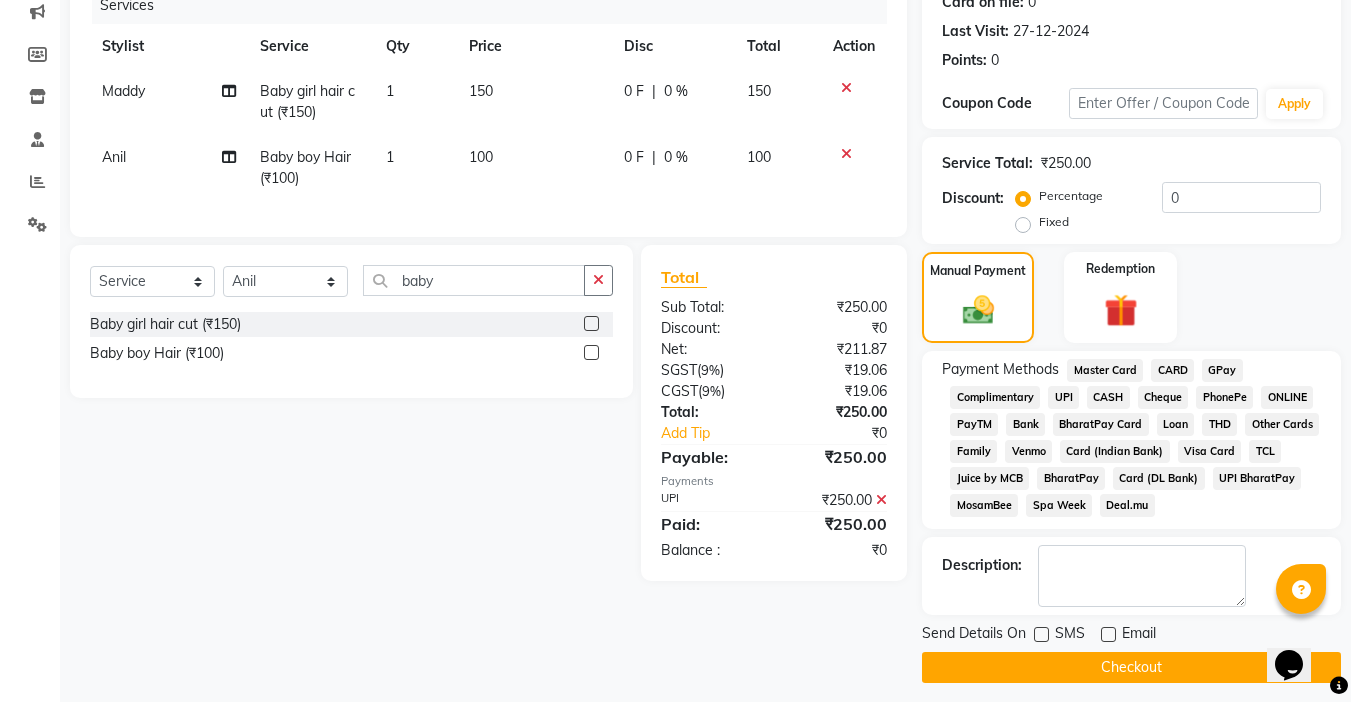 scroll, scrollTop: 272, scrollLeft: 0, axis: vertical 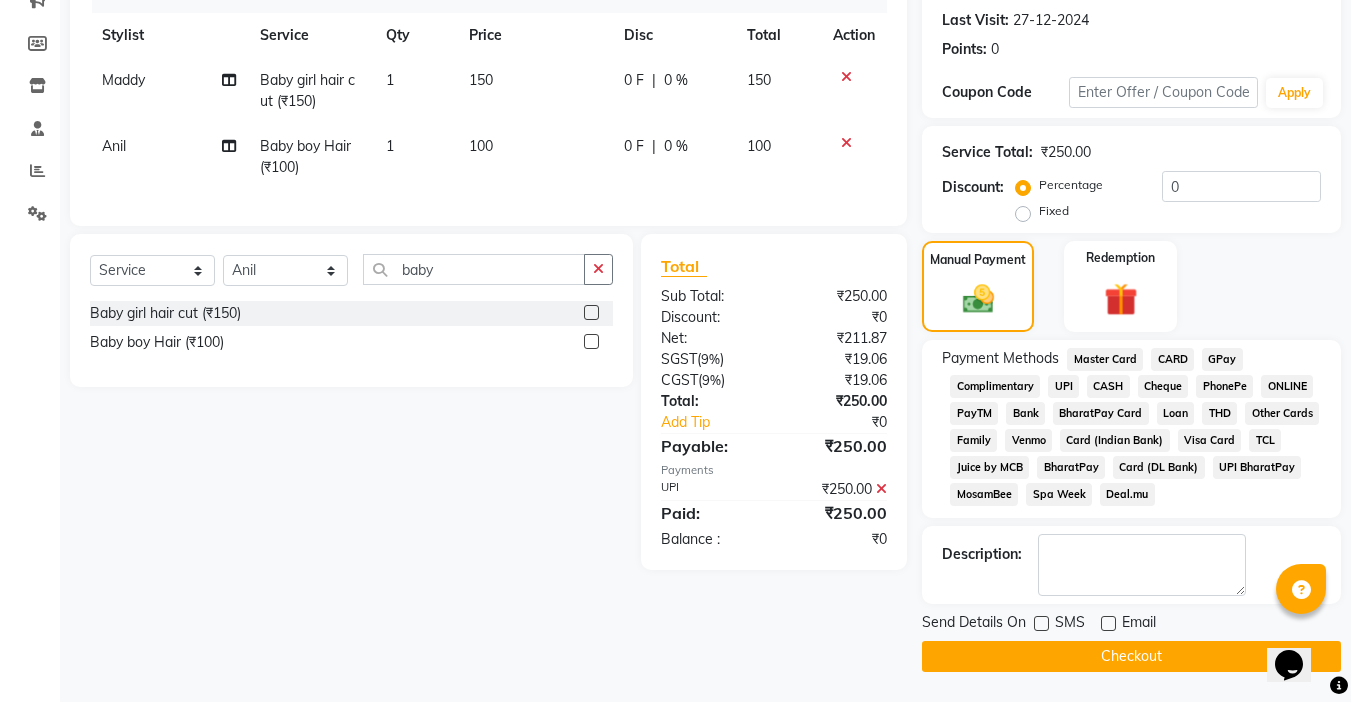click on "Checkout" 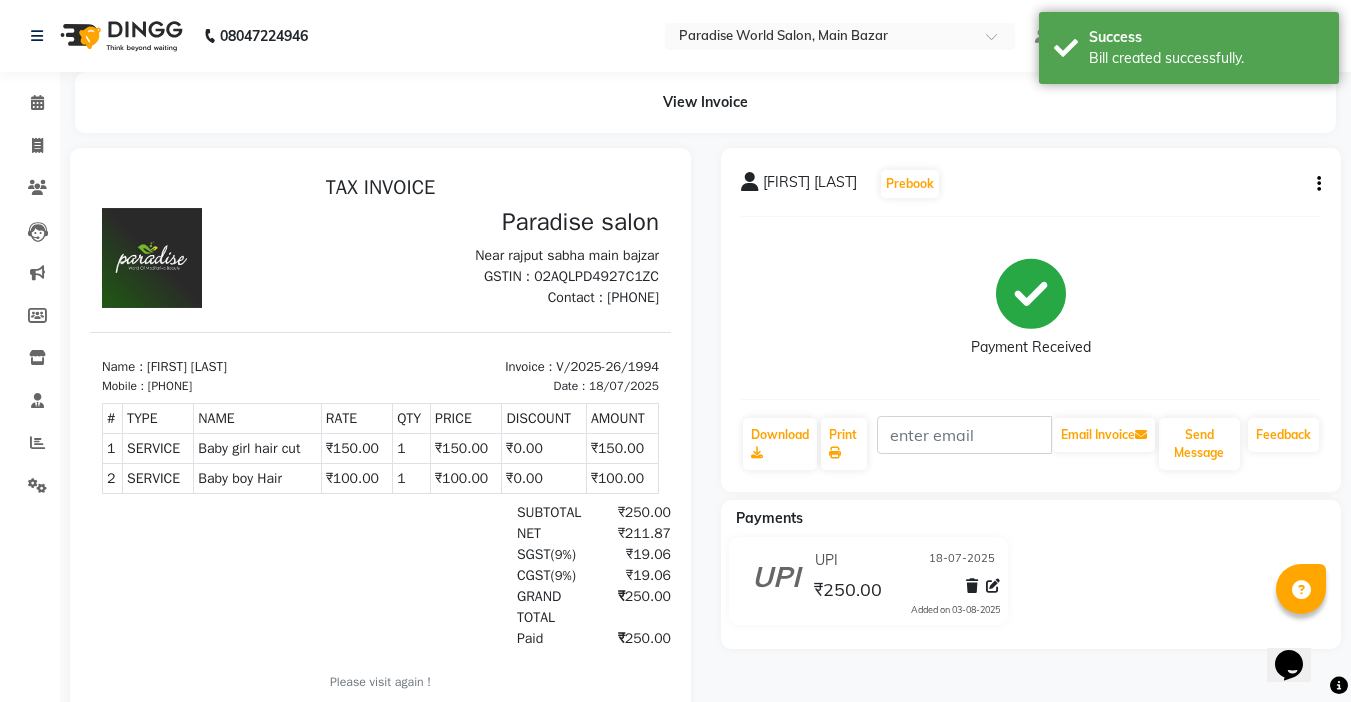scroll, scrollTop: 0, scrollLeft: 0, axis: both 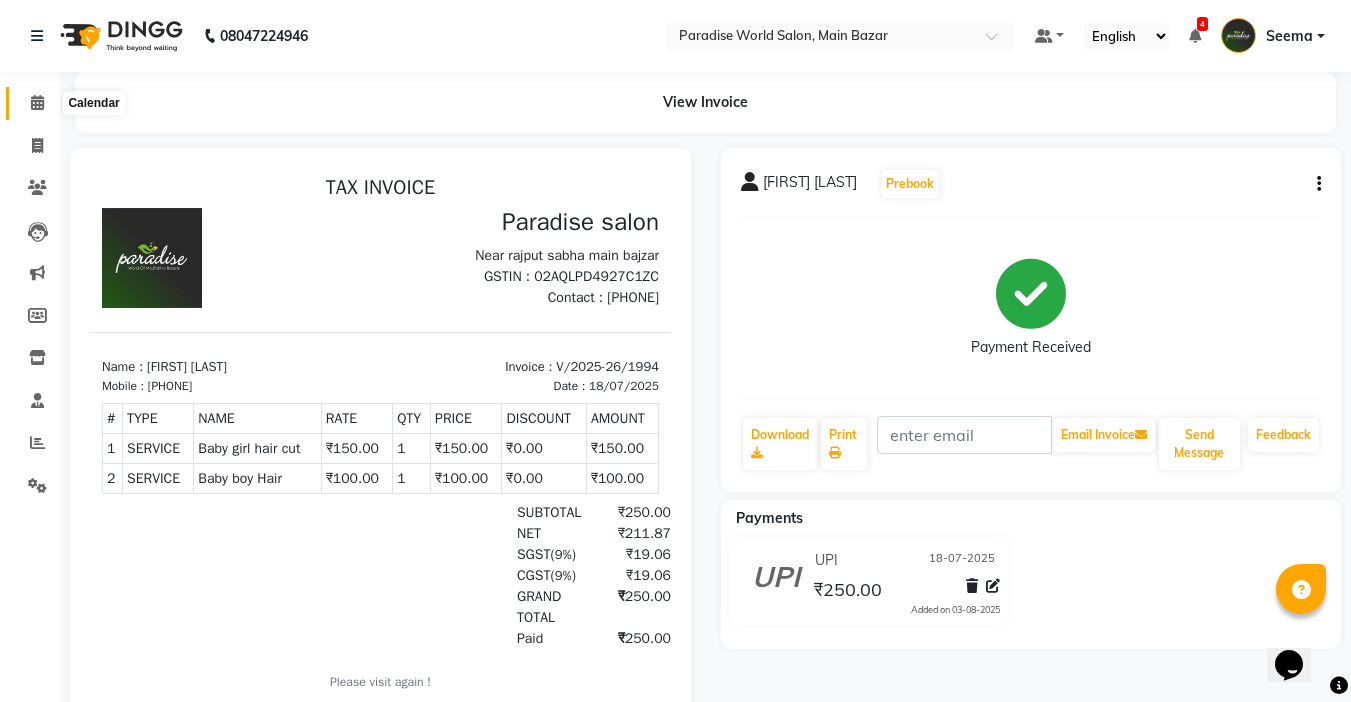 click 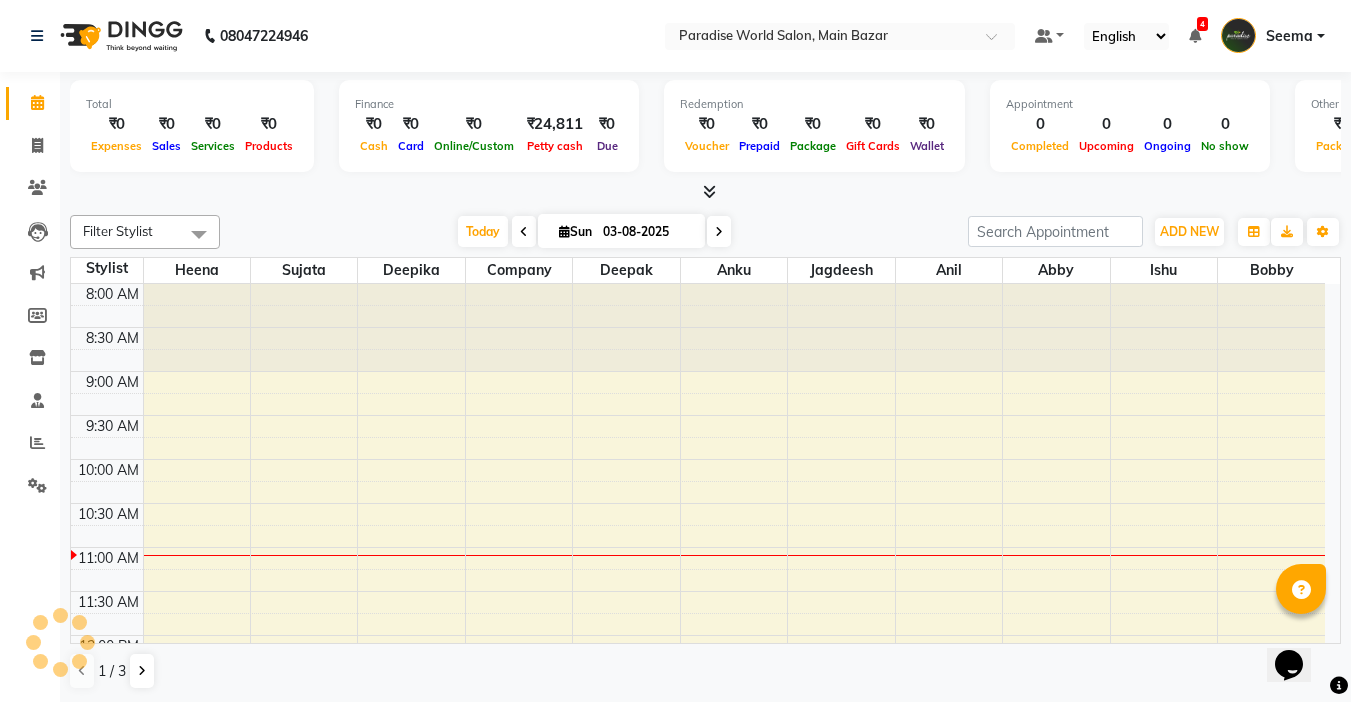scroll, scrollTop: 0, scrollLeft: 0, axis: both 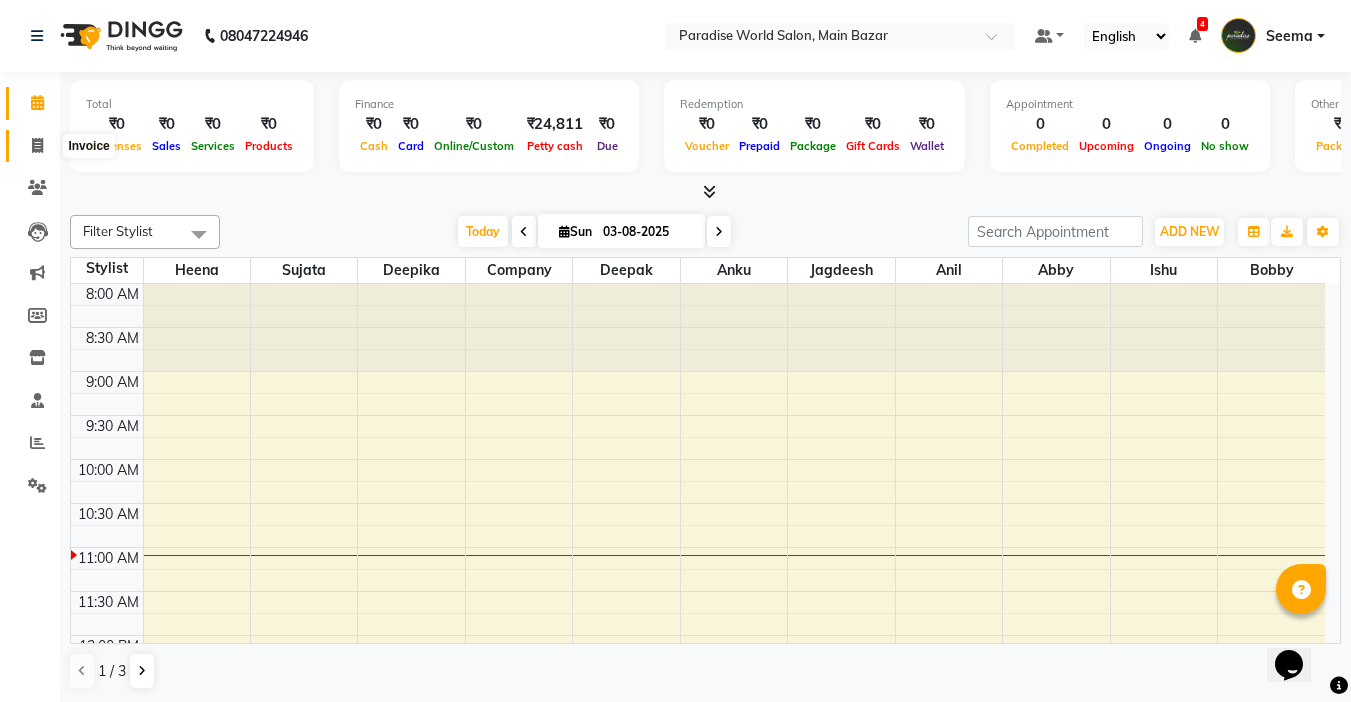click 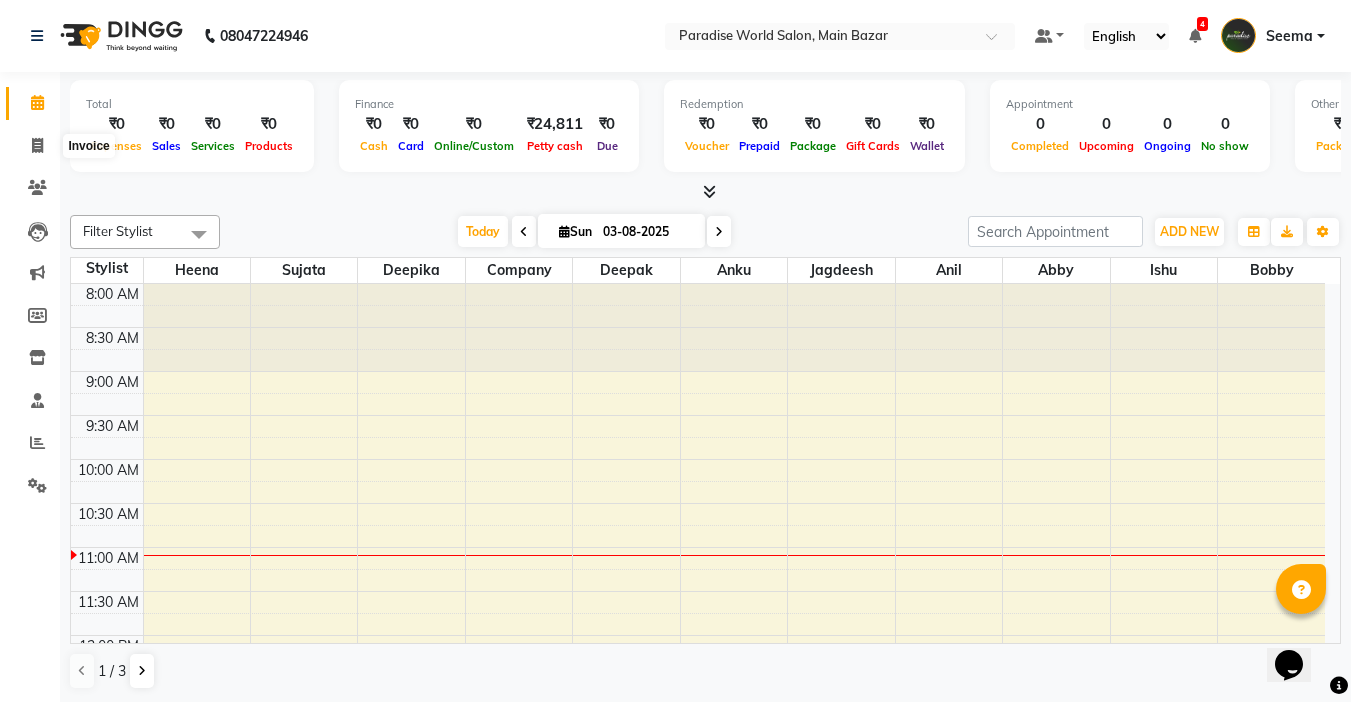 select on "service" 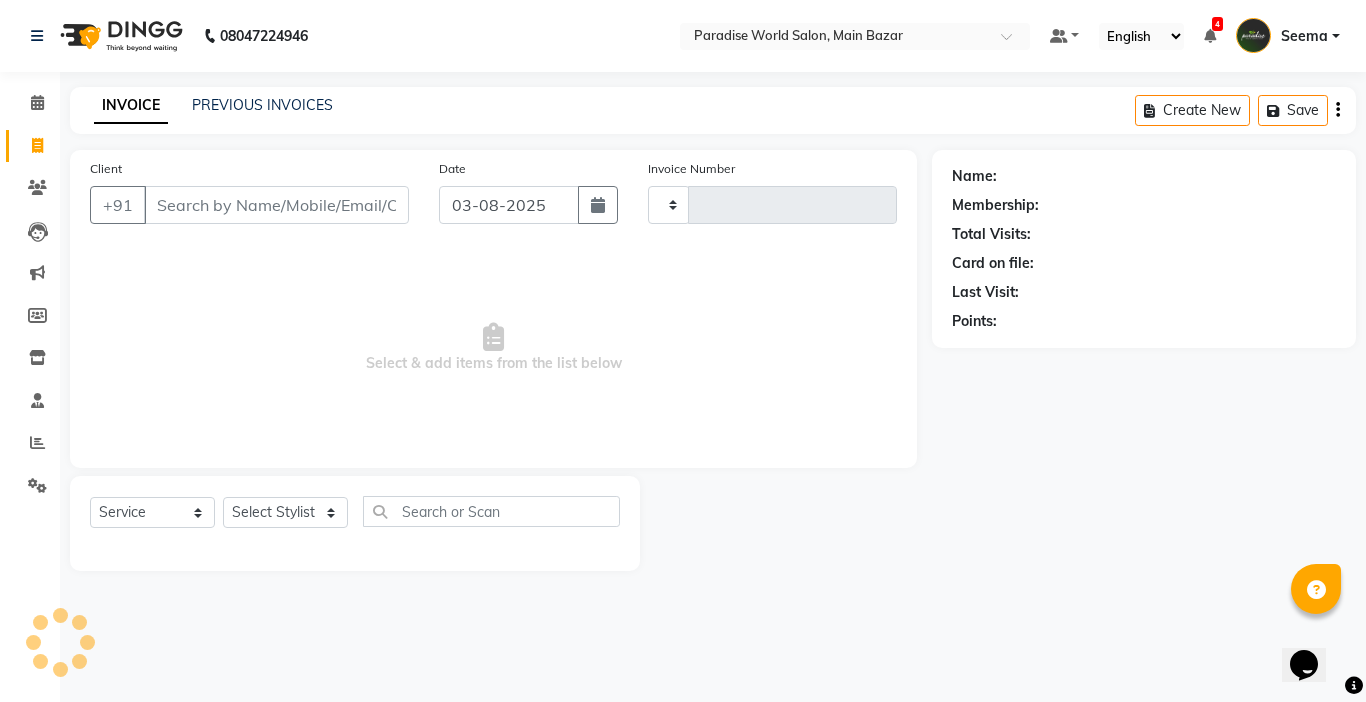 type on "1995" 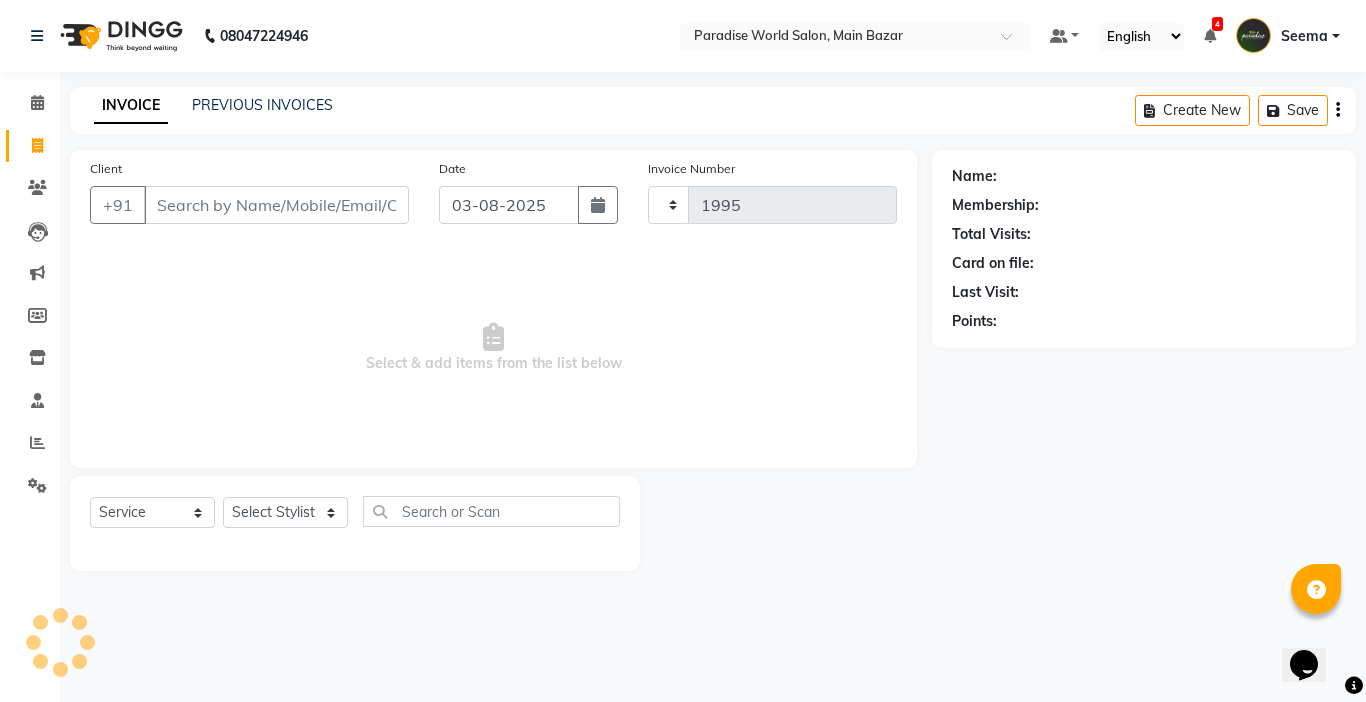 select on "4451" 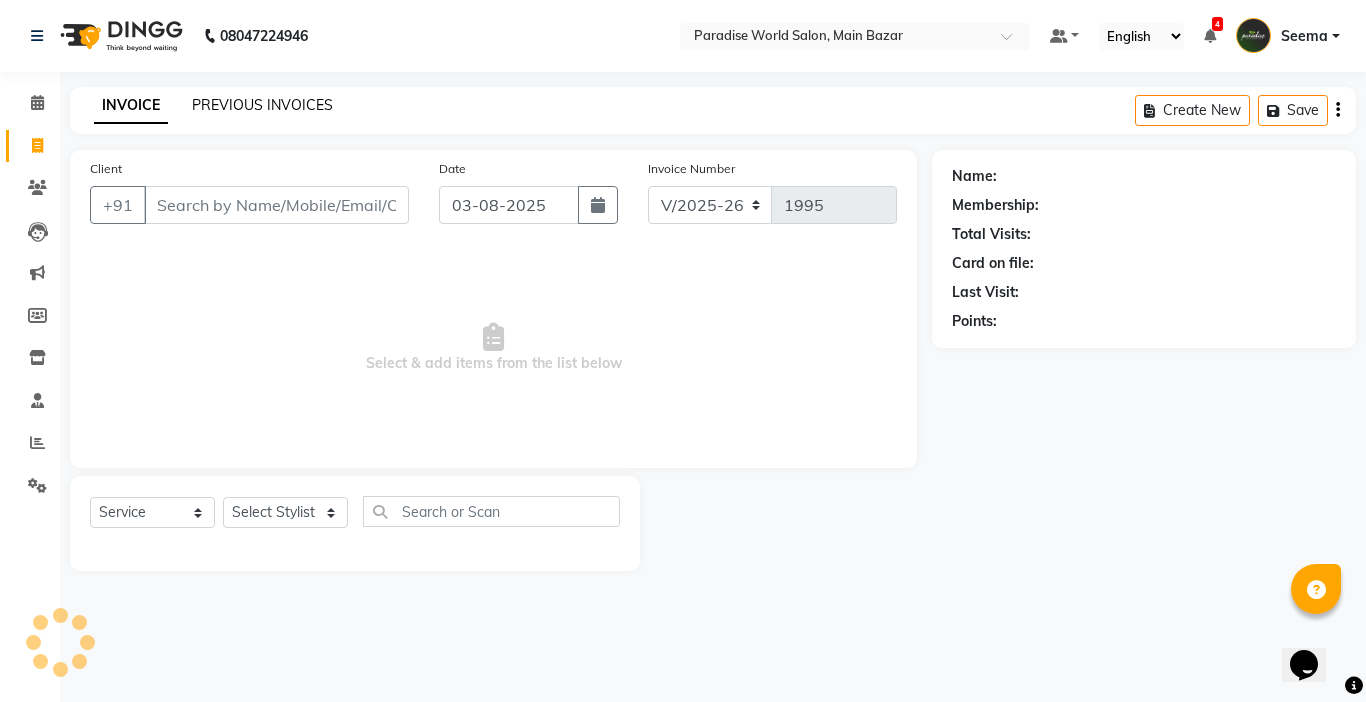 click on "PREVIOUS INVOICES" 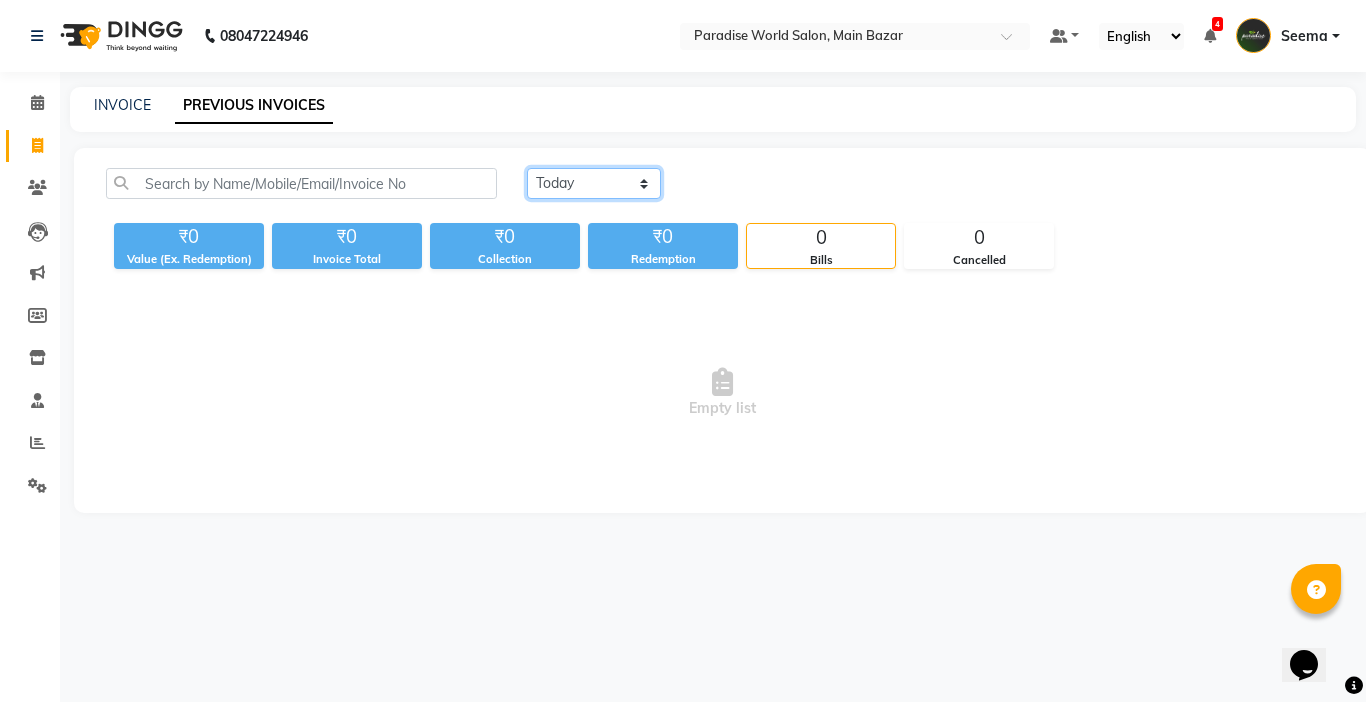 click on "Today Yesterday Custom Range" 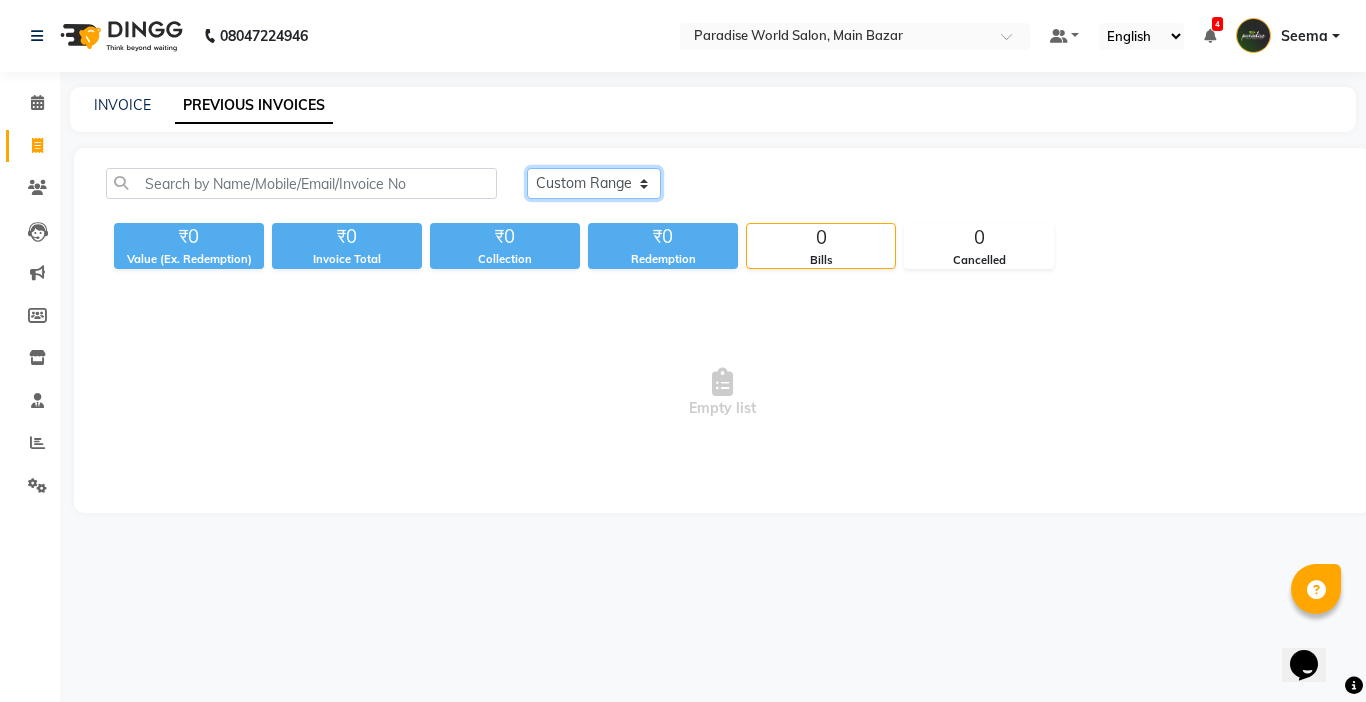 click on "Today Yesterday Custom Range" 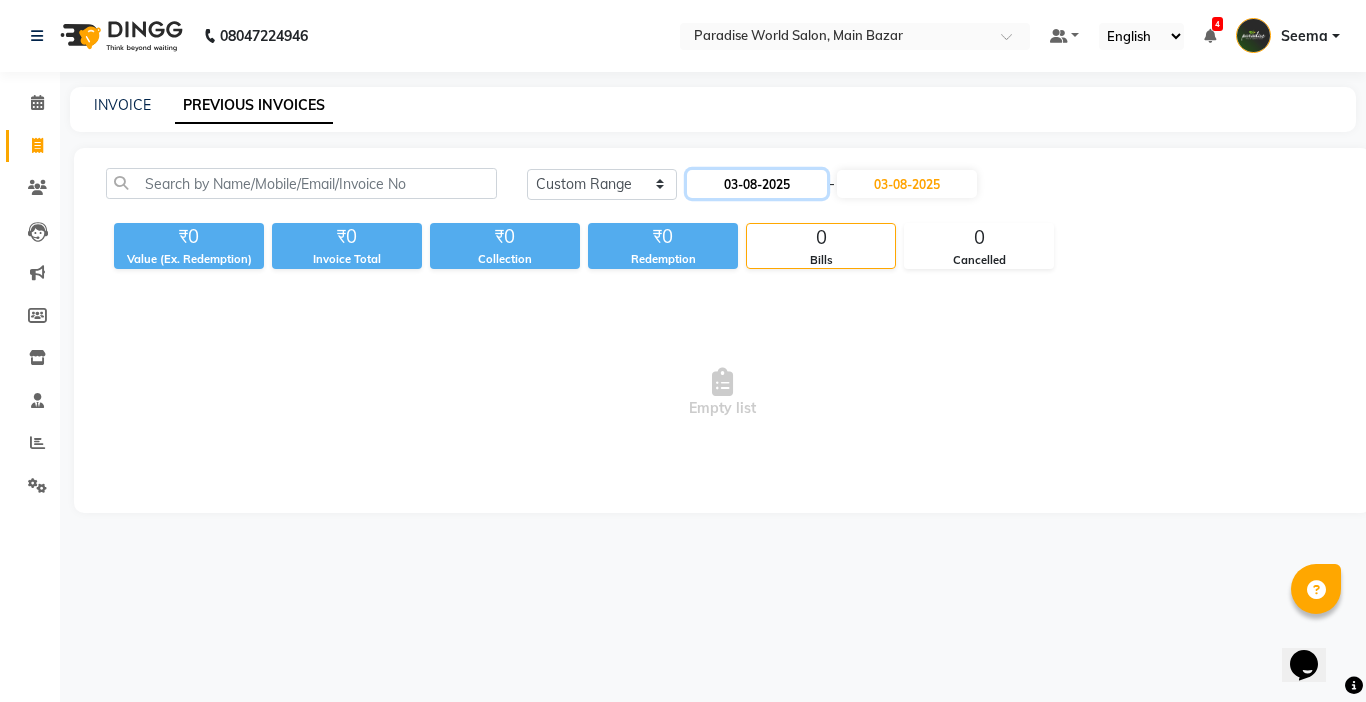 click on "03-08-2025" 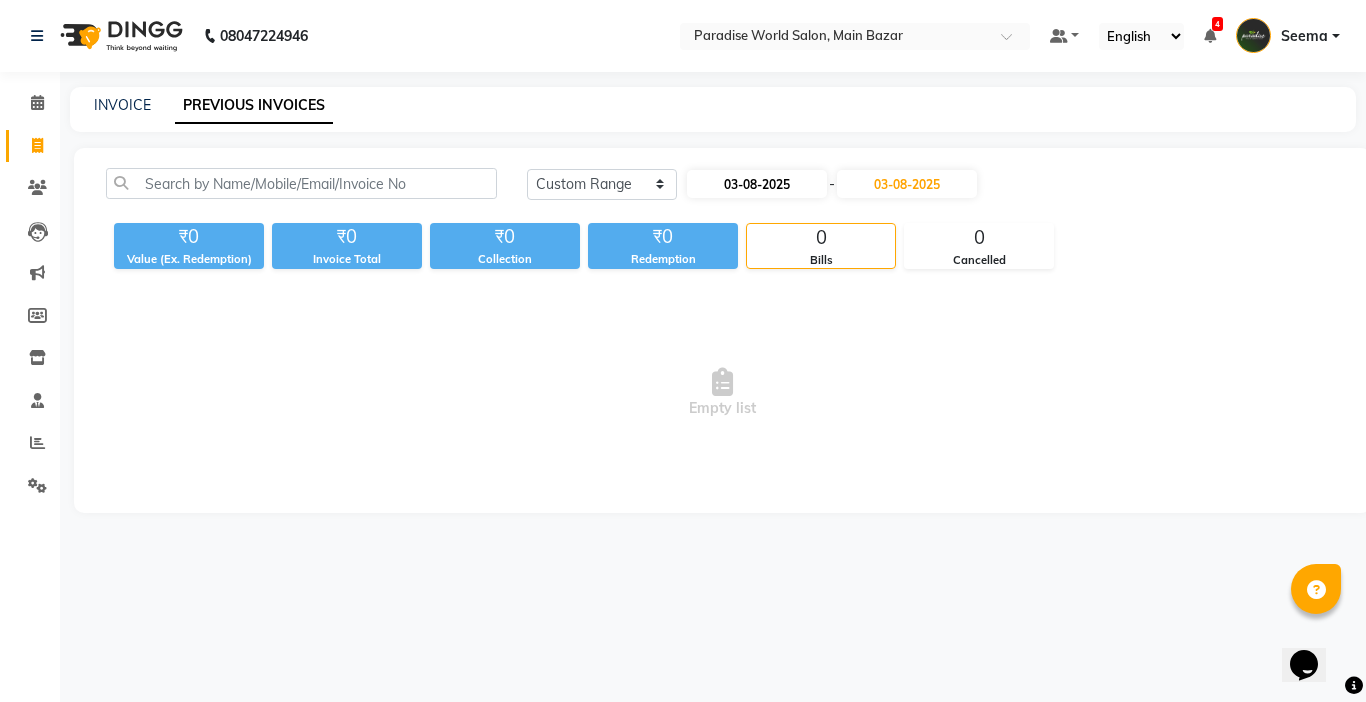 select on "8" 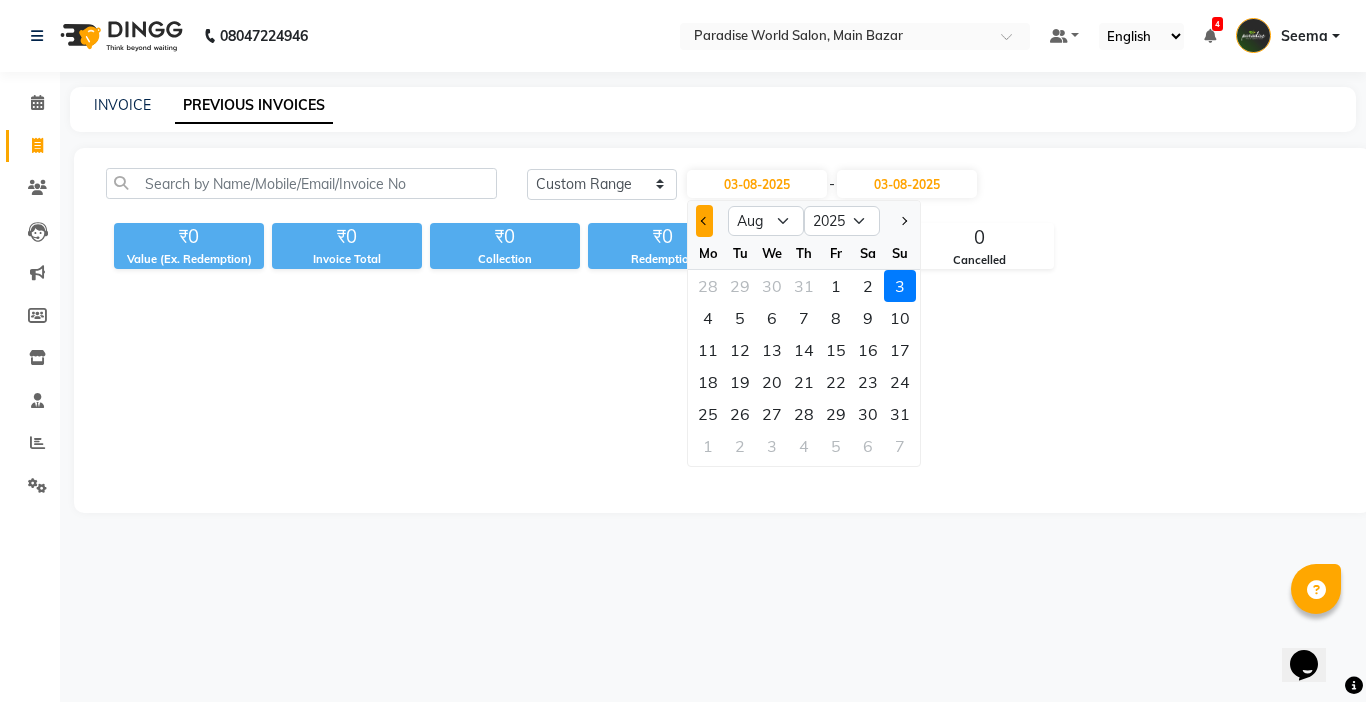 click 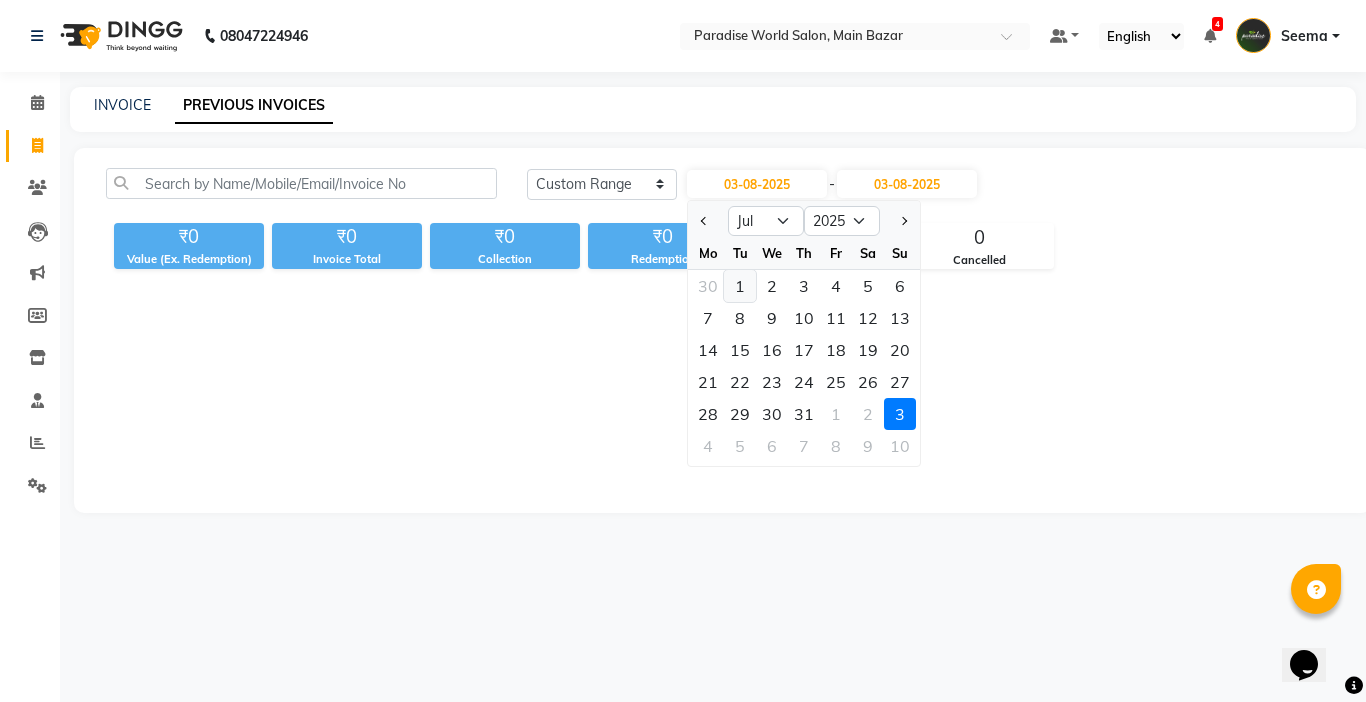 click on "1" 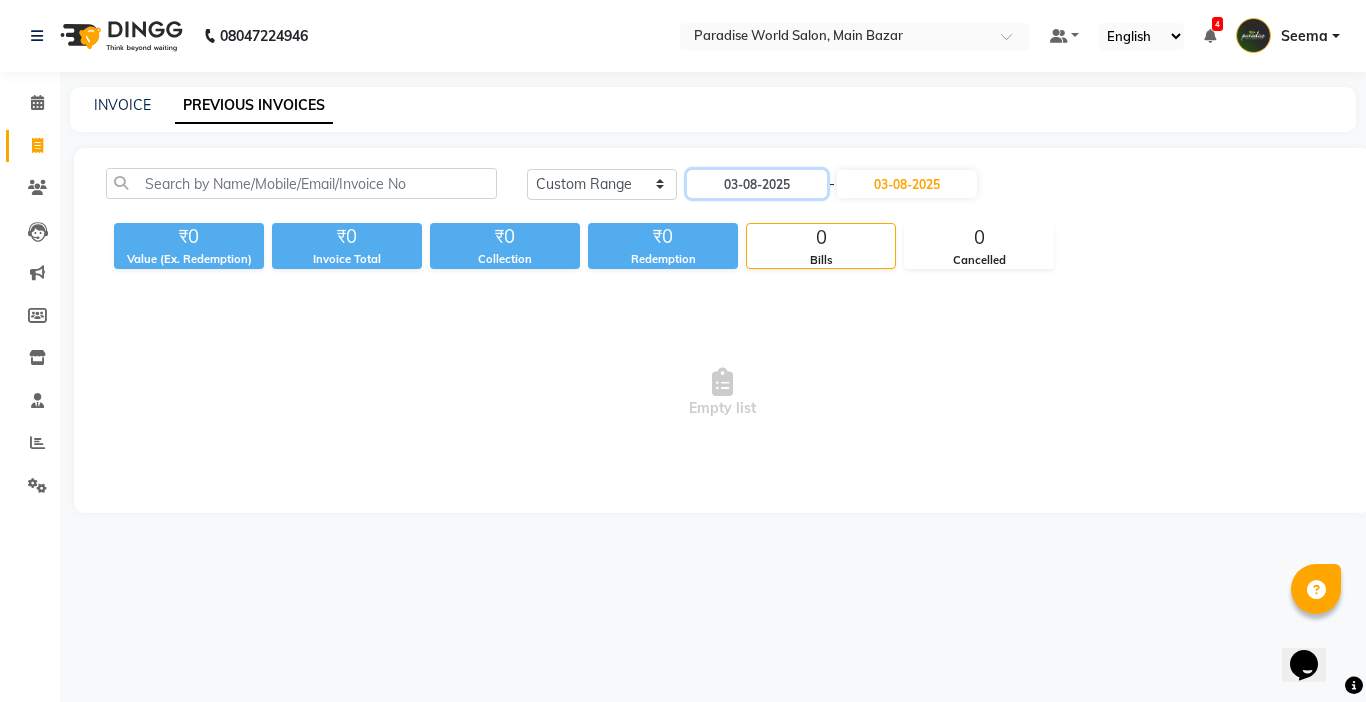 type on "01-07-2025" 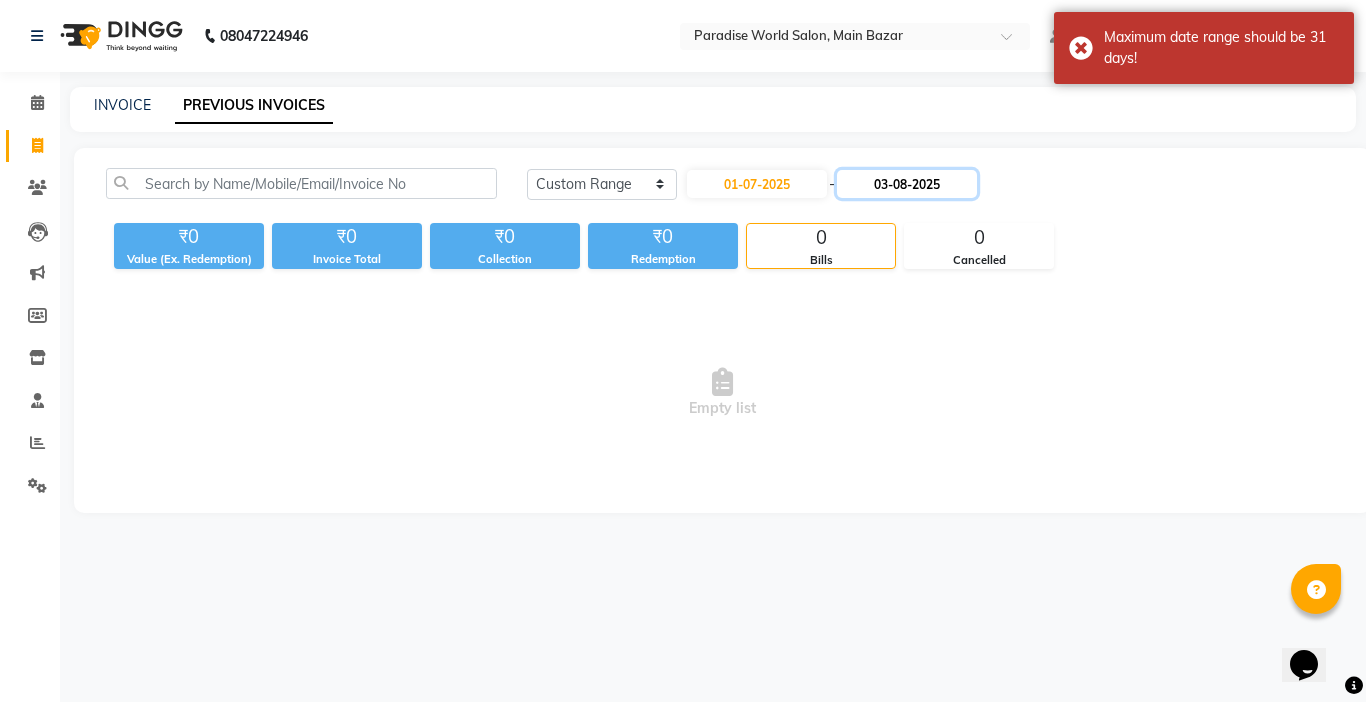 click on "03-08-2025" 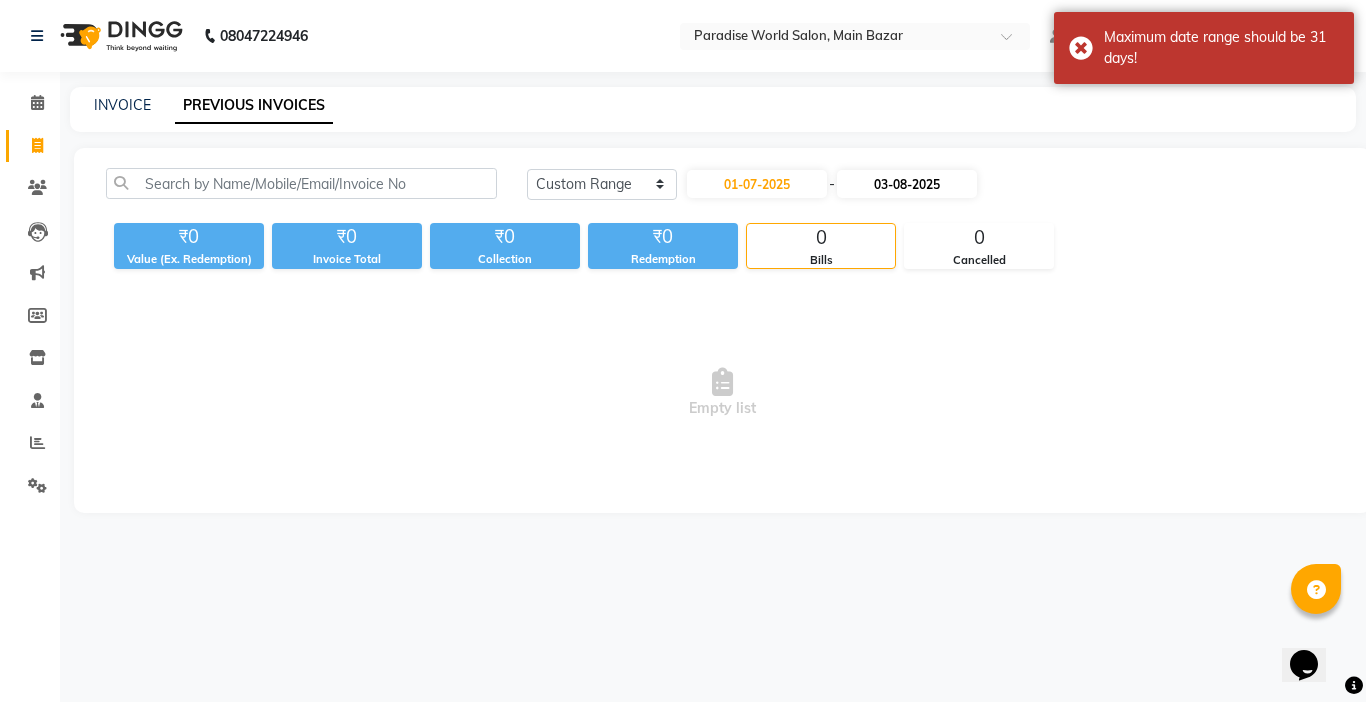 select on "8" 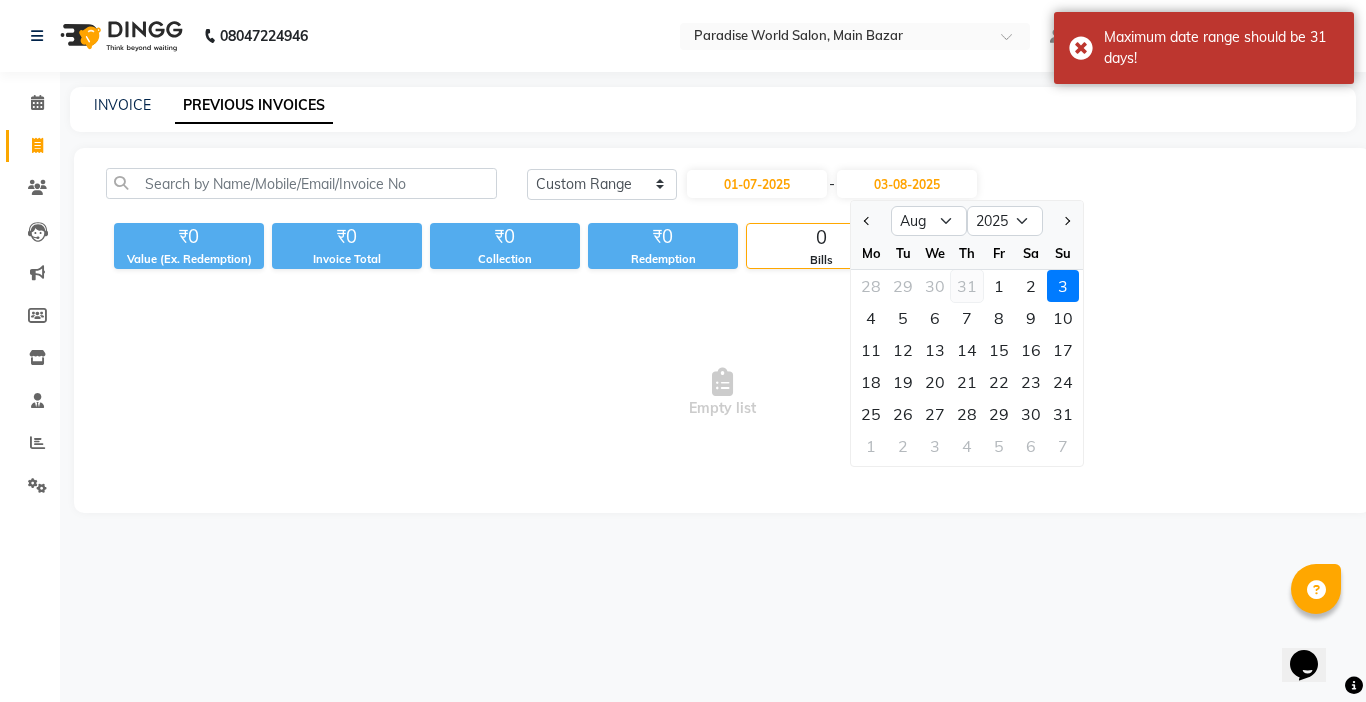 click on "31" 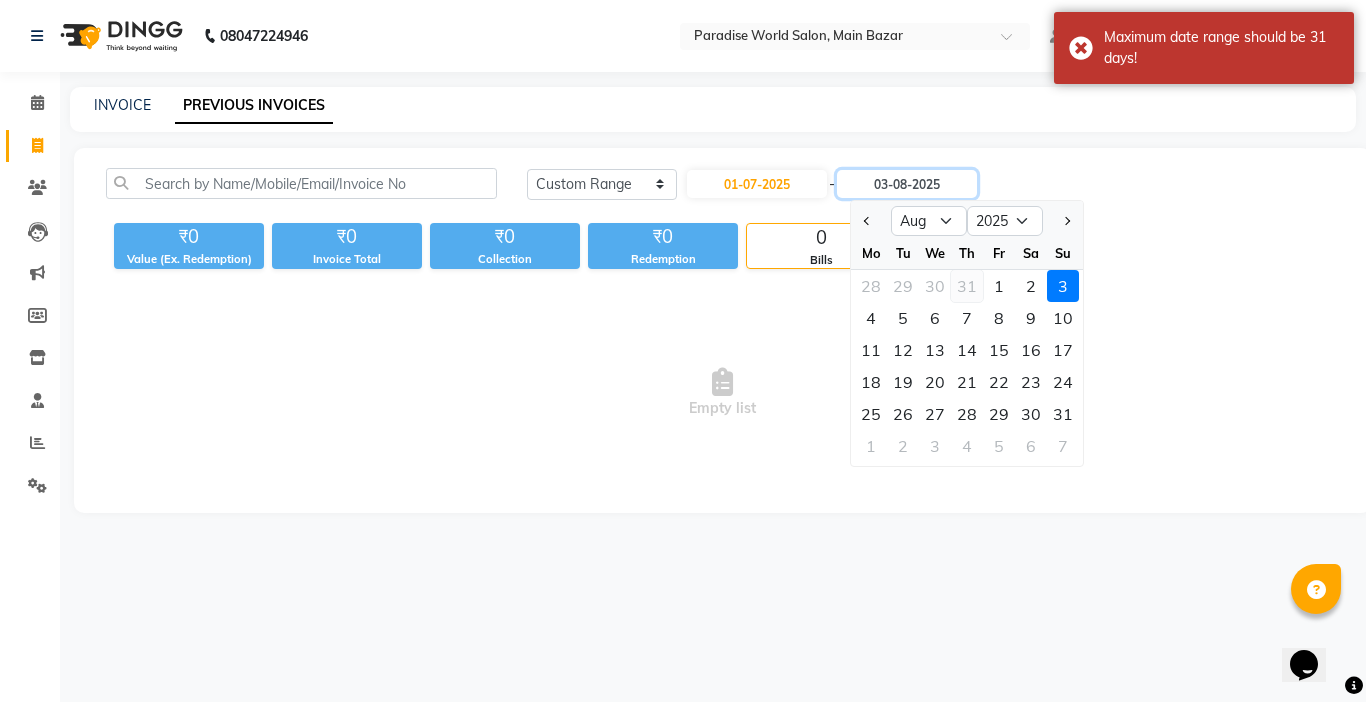 type on "31-07-2025" 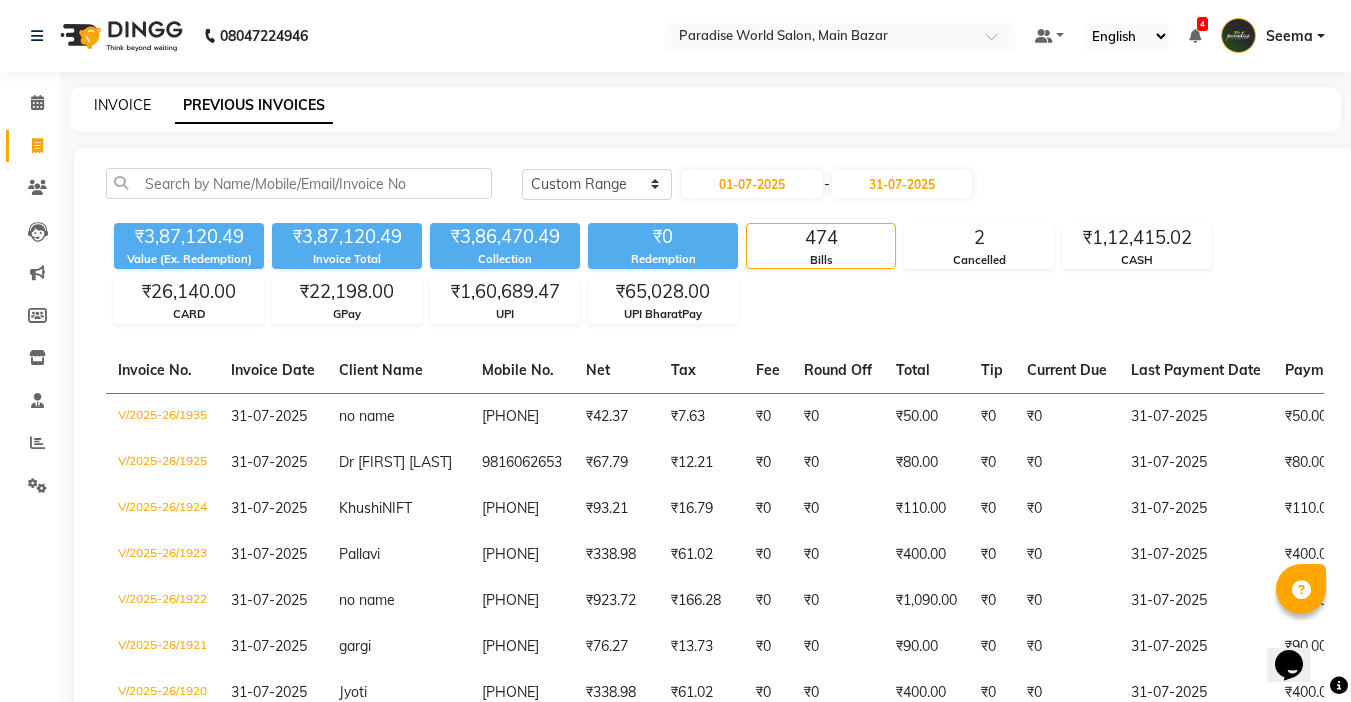 click on "INVOICE" 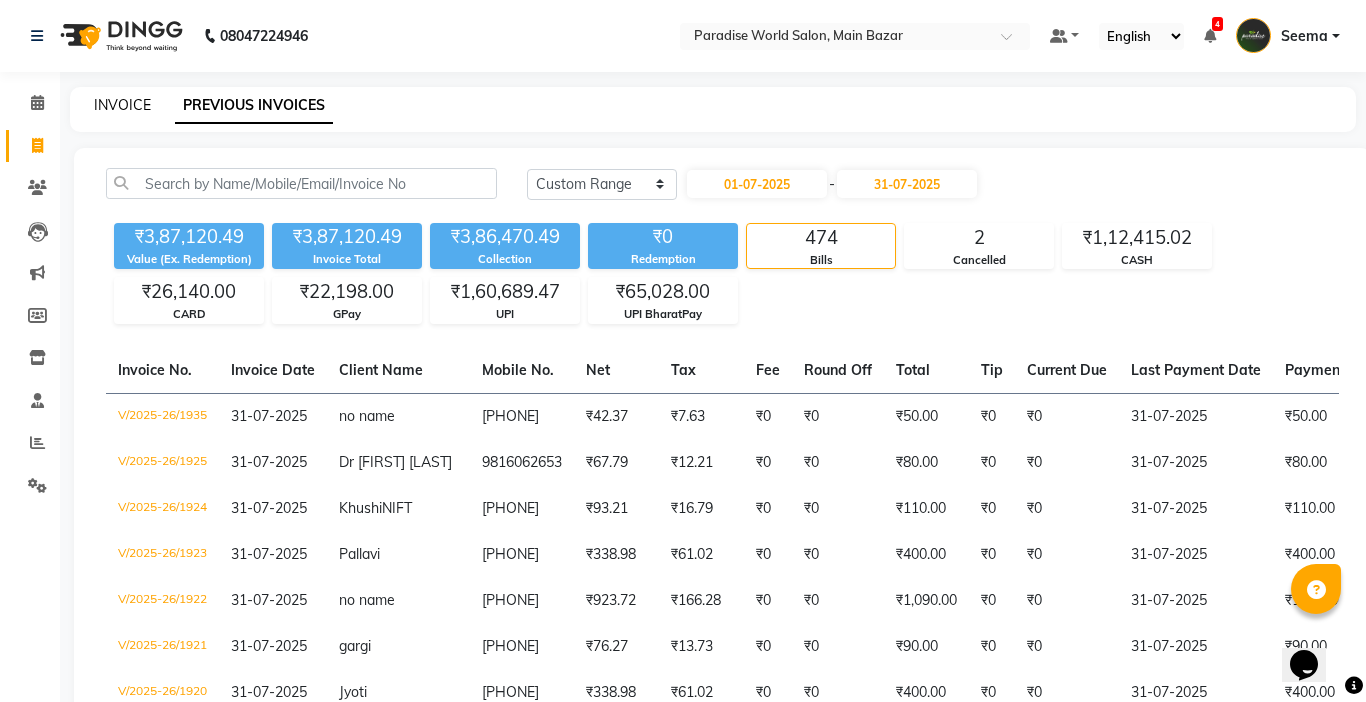 select on "4451" 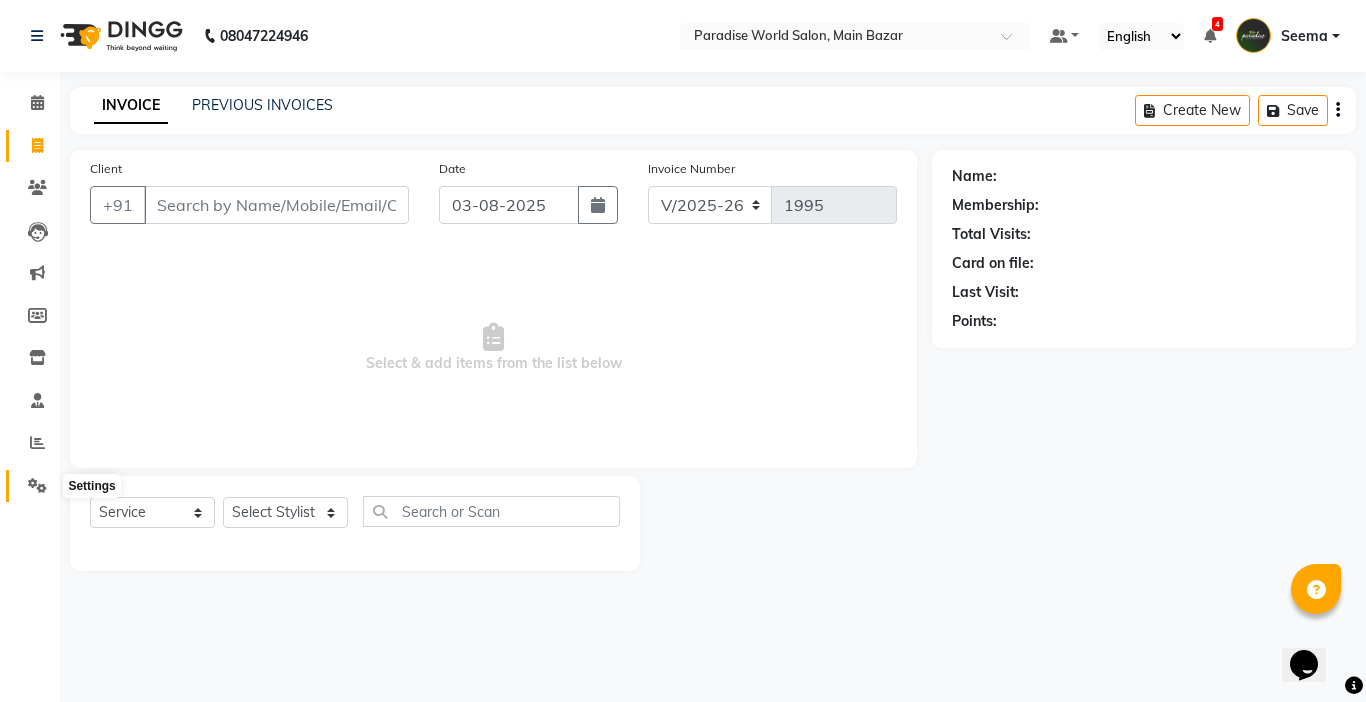 click 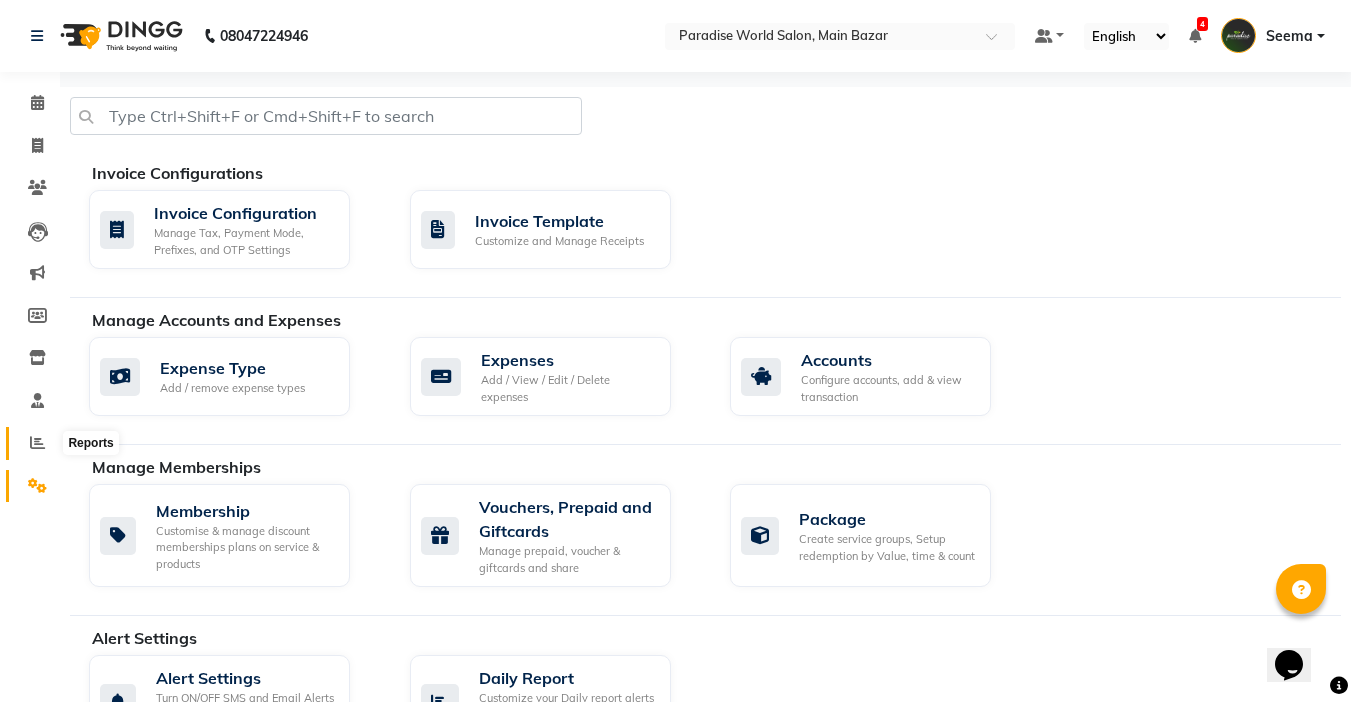 click 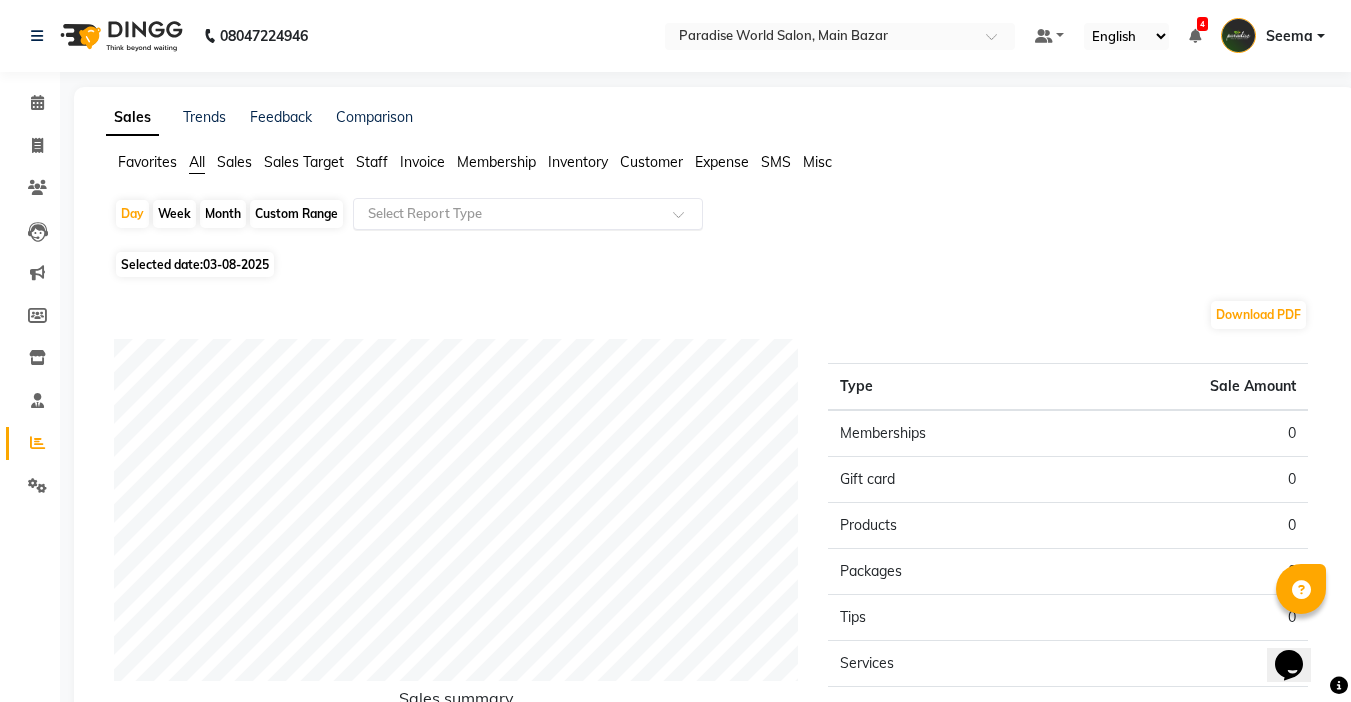 click 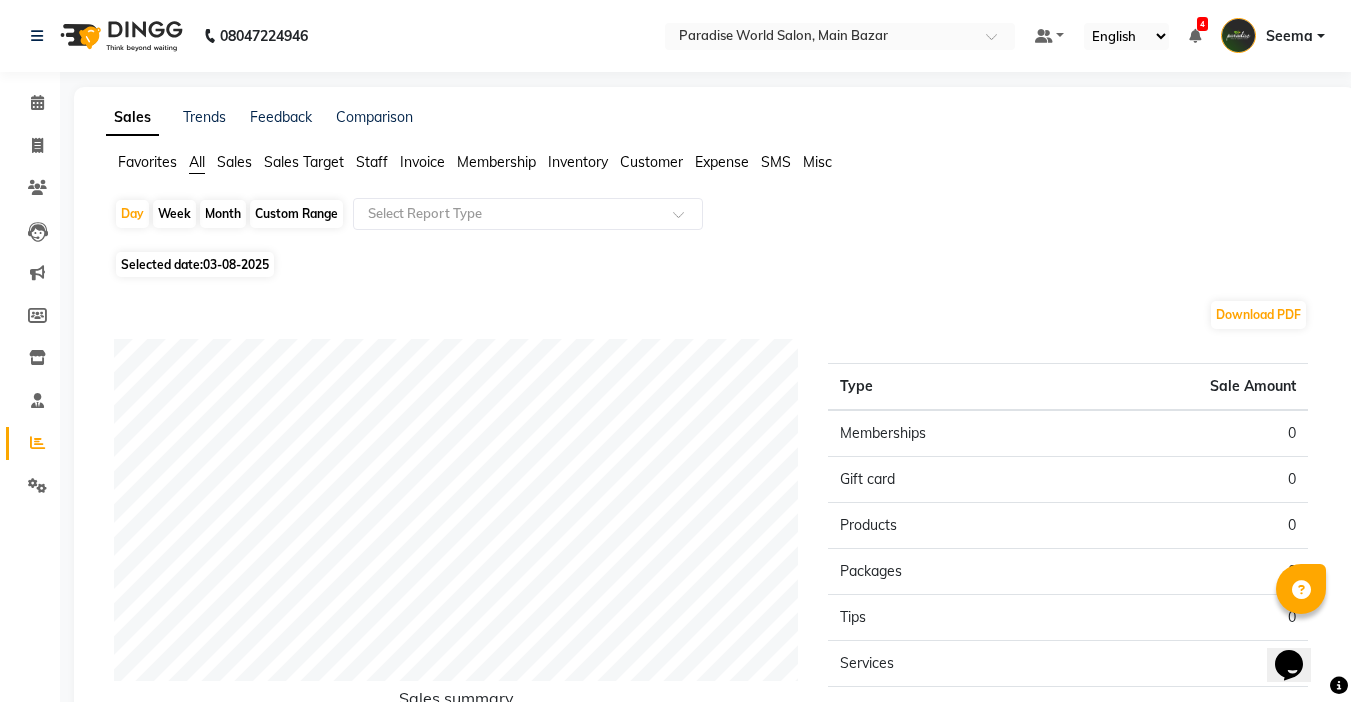 click on "Custom Range" 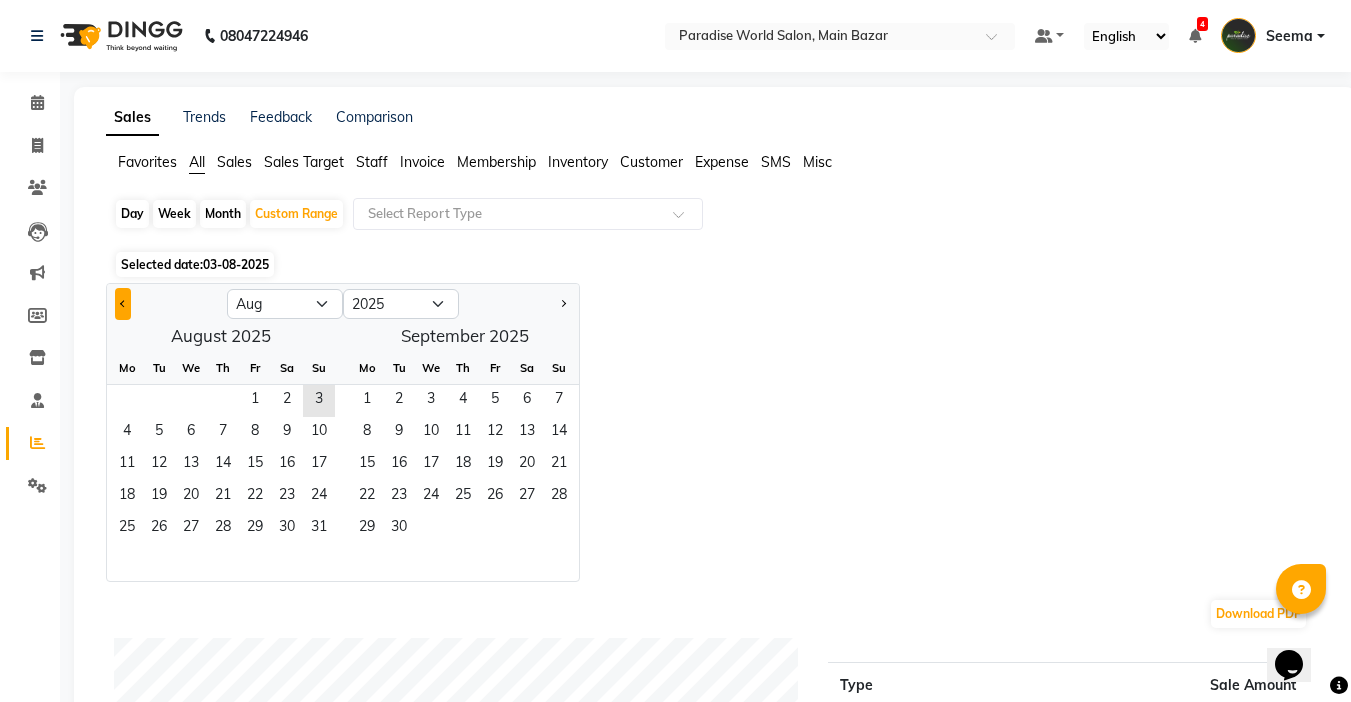 click 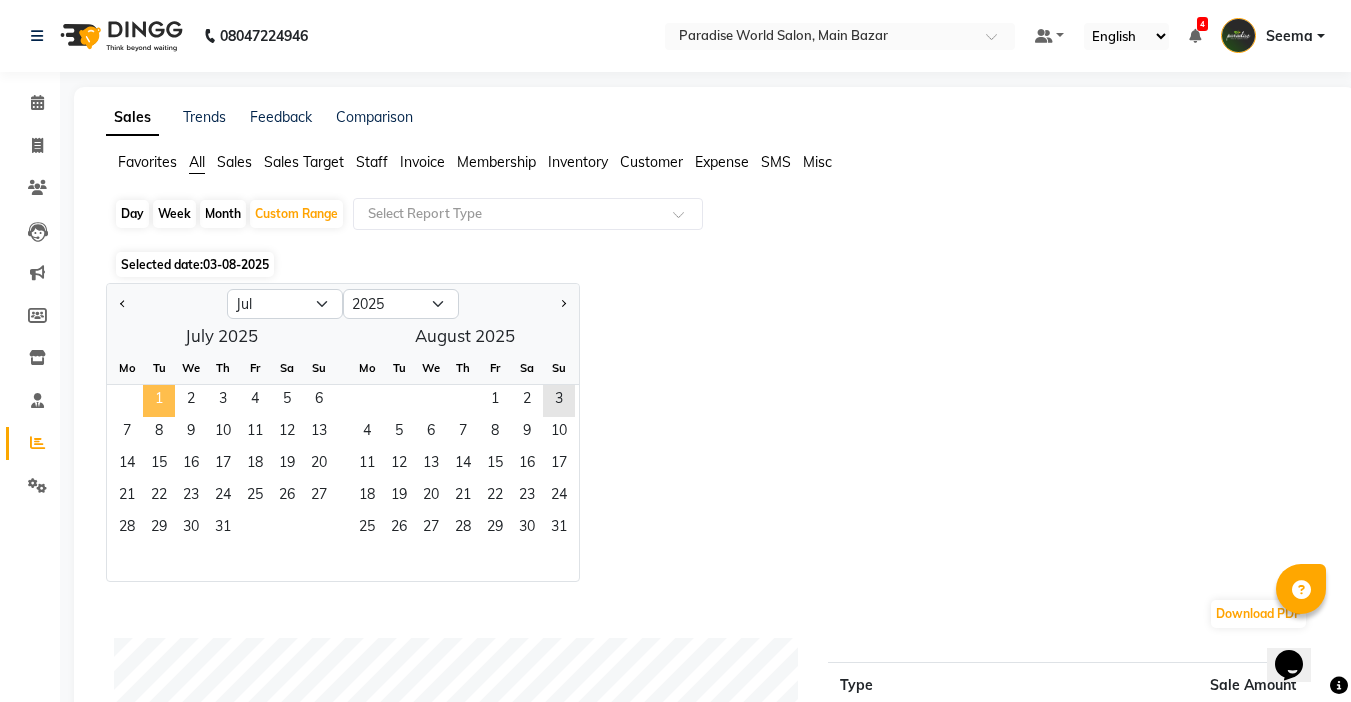 click on "1" 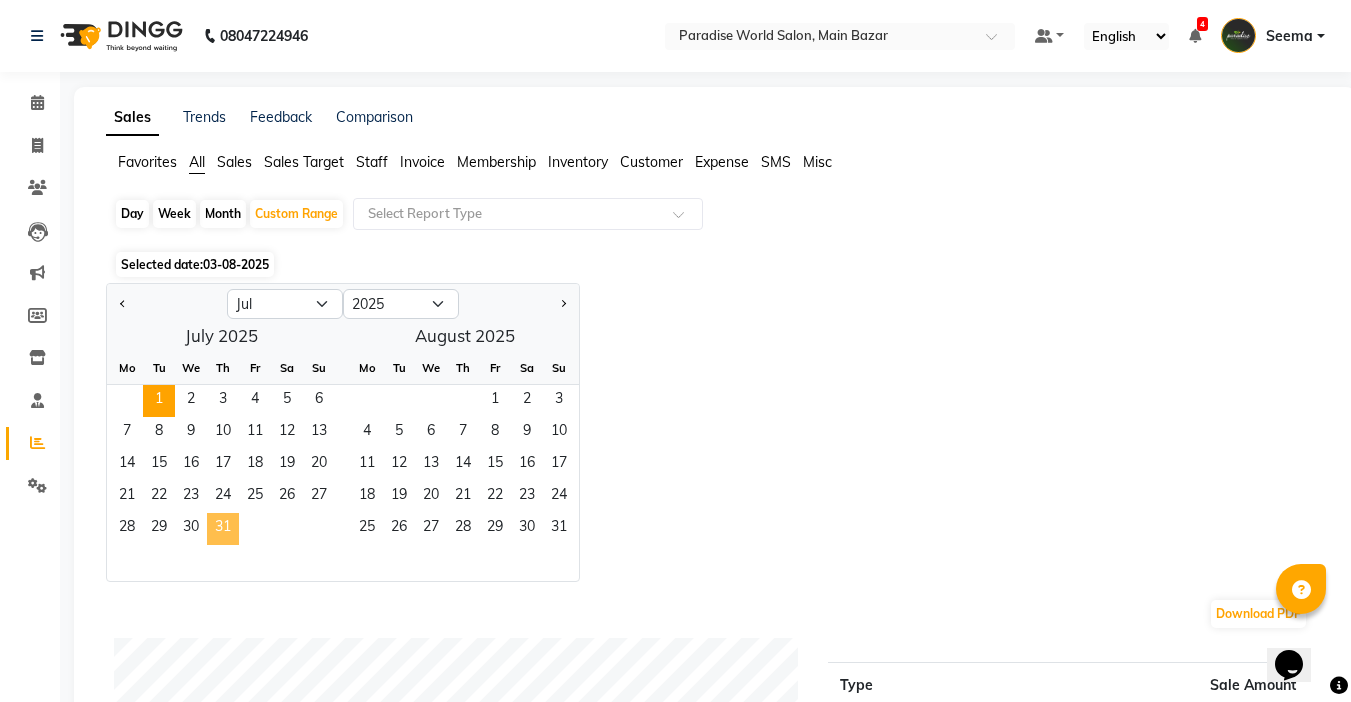 click on "31" 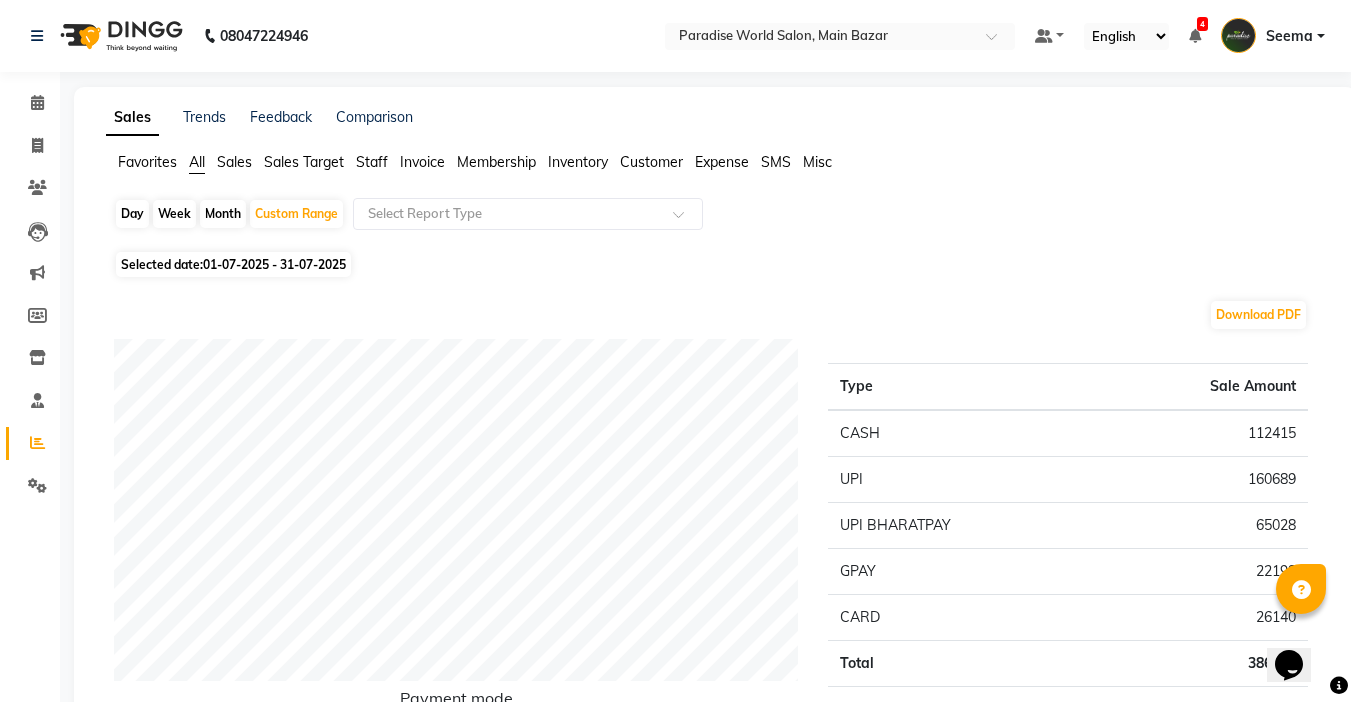 click on "Staff" 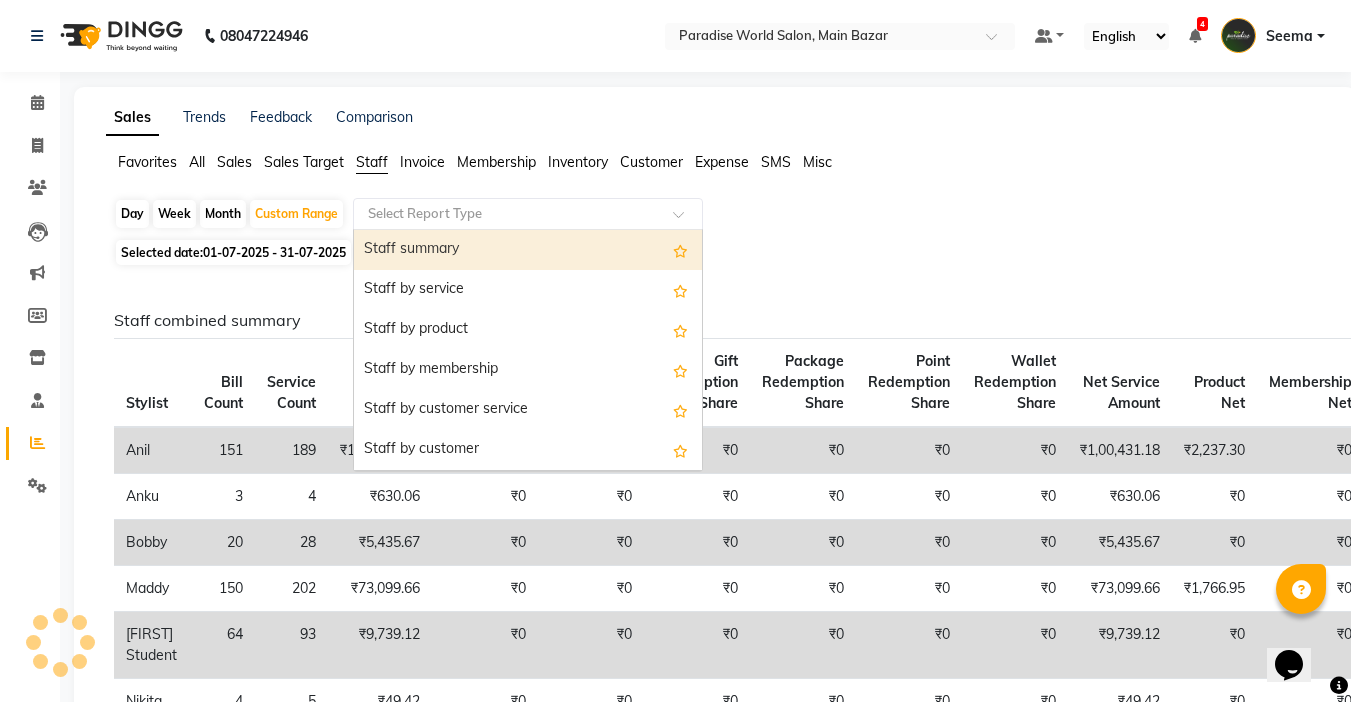 click 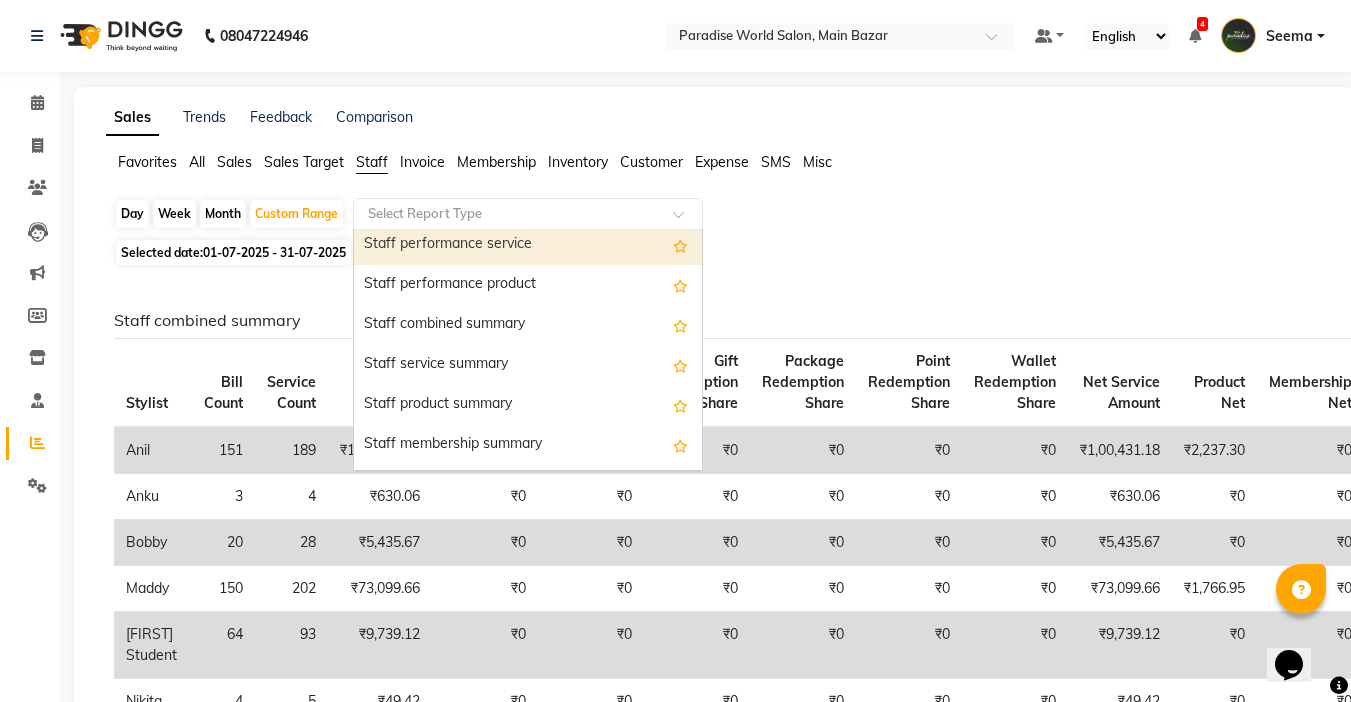 scroll, scrollTop: 400, scrollLeft: 0, axis: vertical 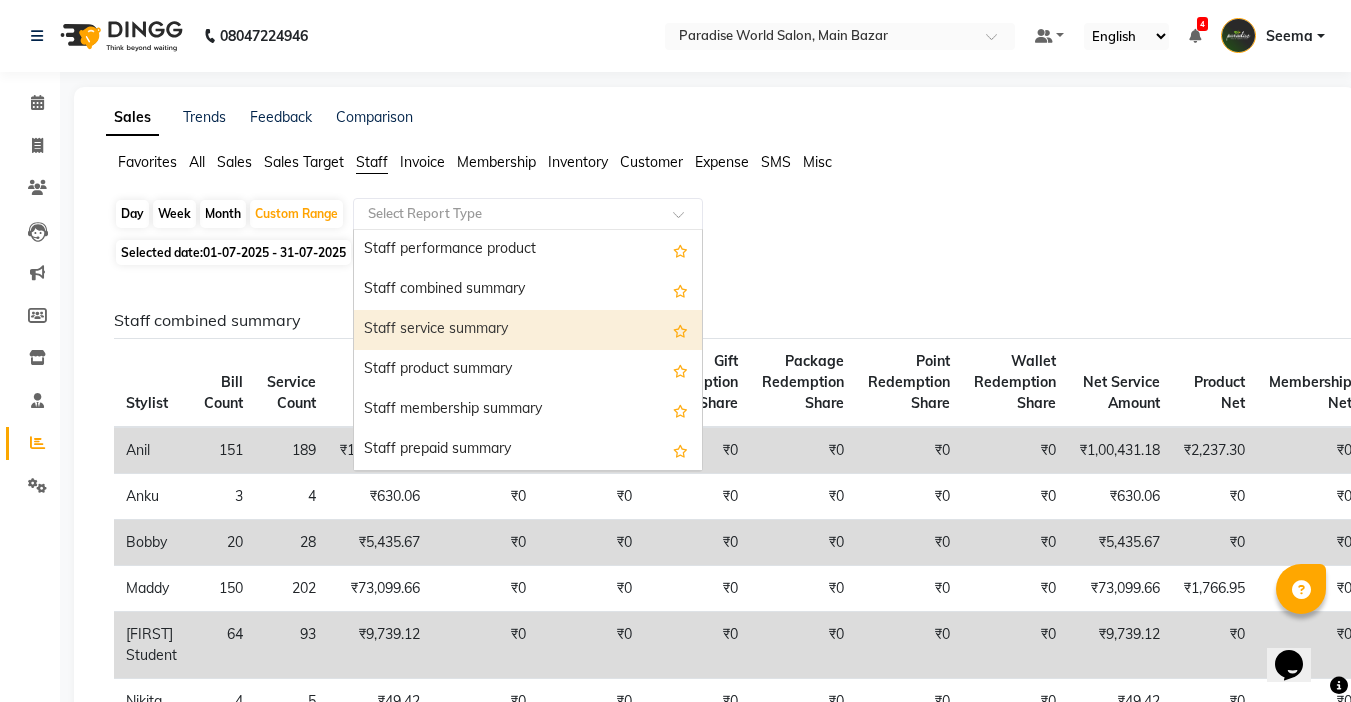 click on "Staff service summary" at bounding box center [528, 330] 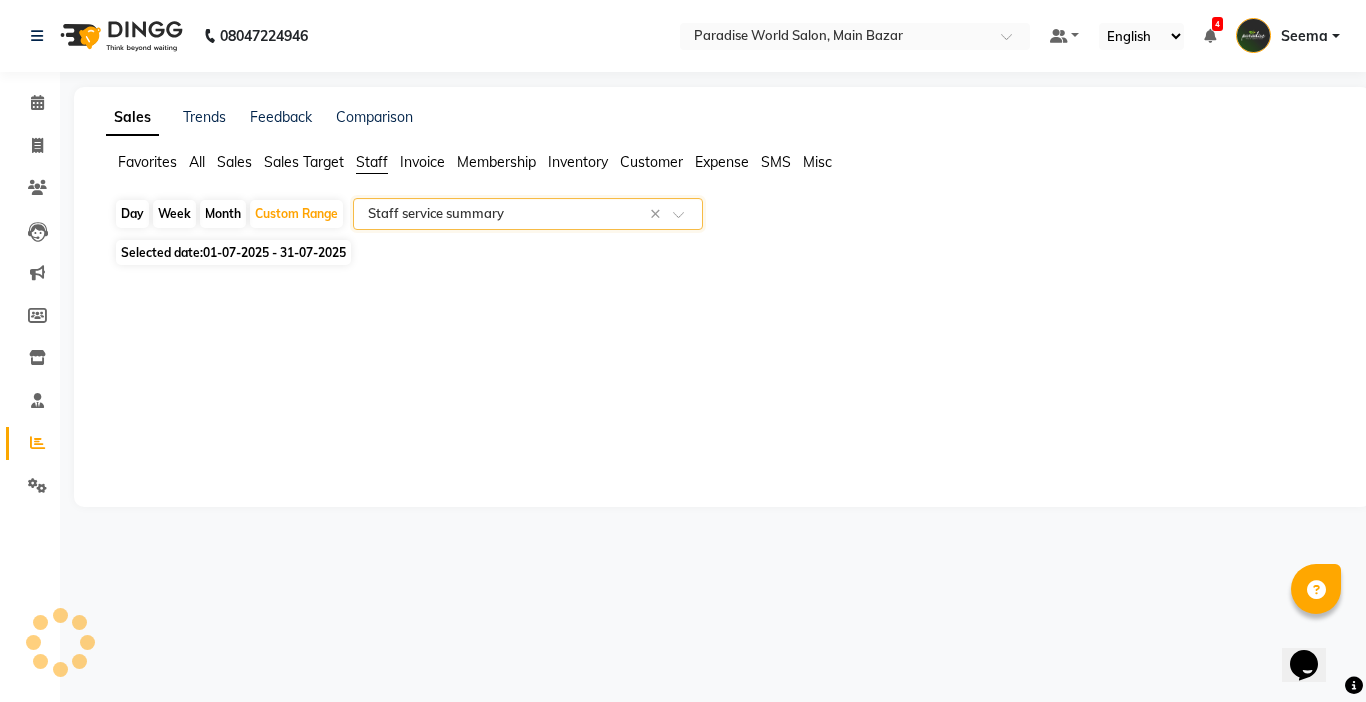 select on "full_report" 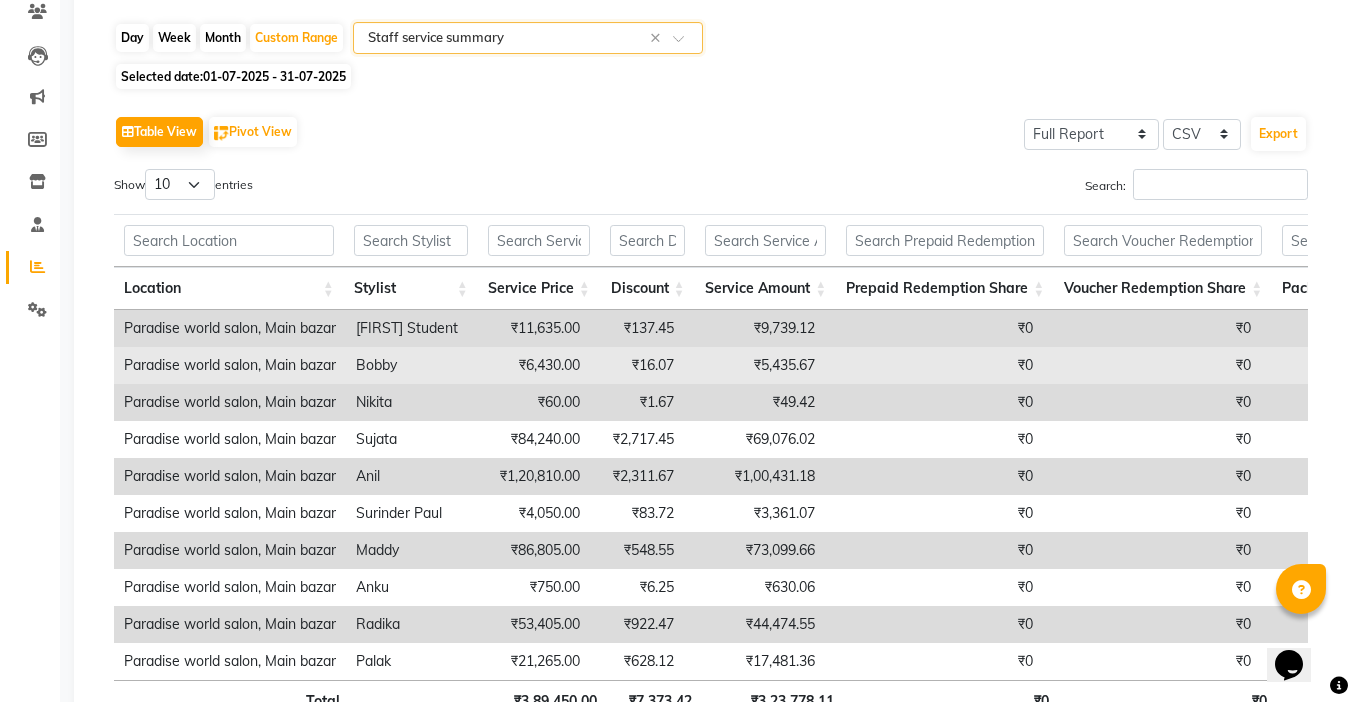 scroll, scrollTop: 200, scrollLeft: 0, axis: vertical 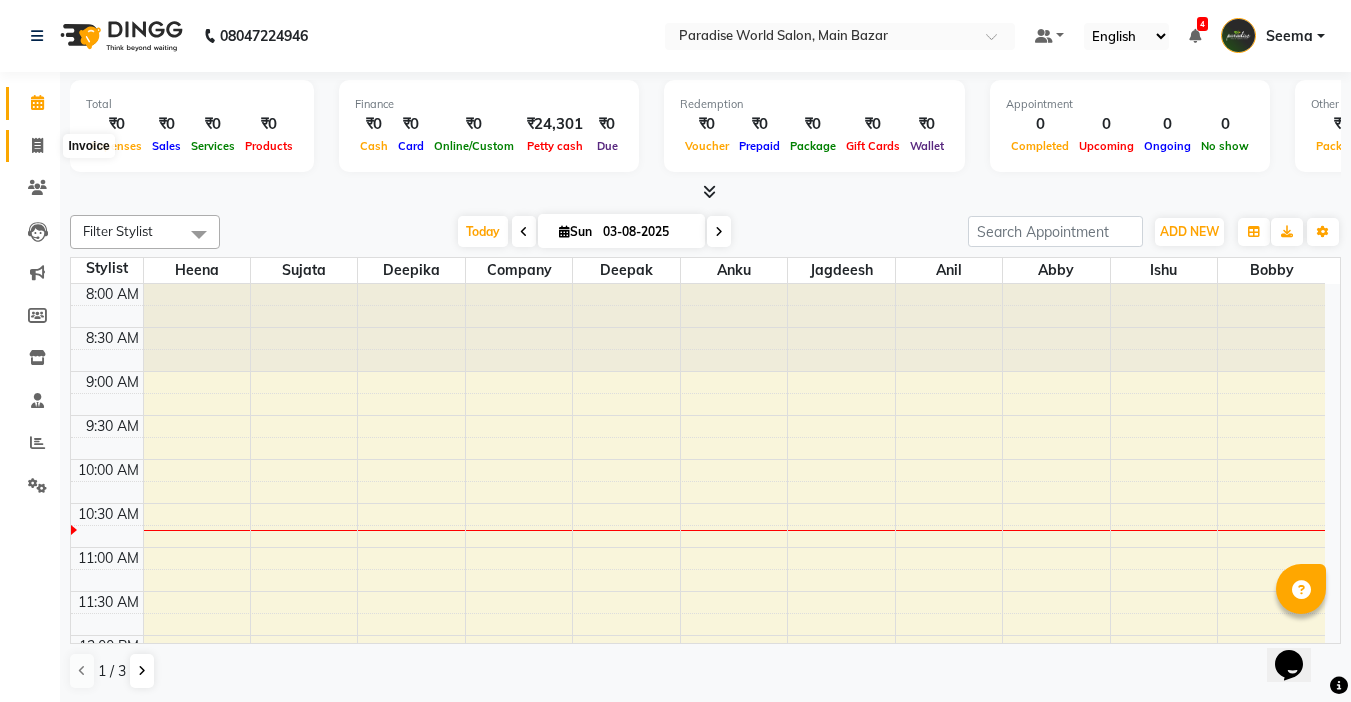 click 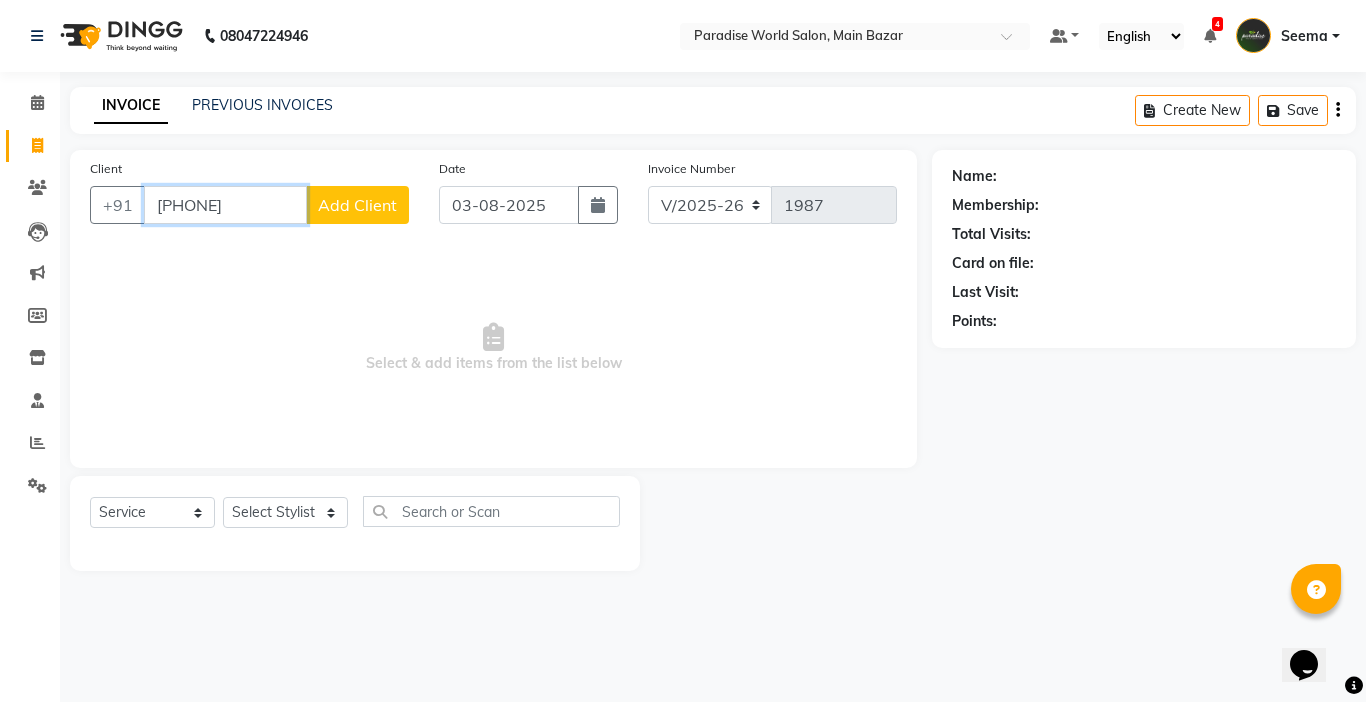 type on "[PHONE]" 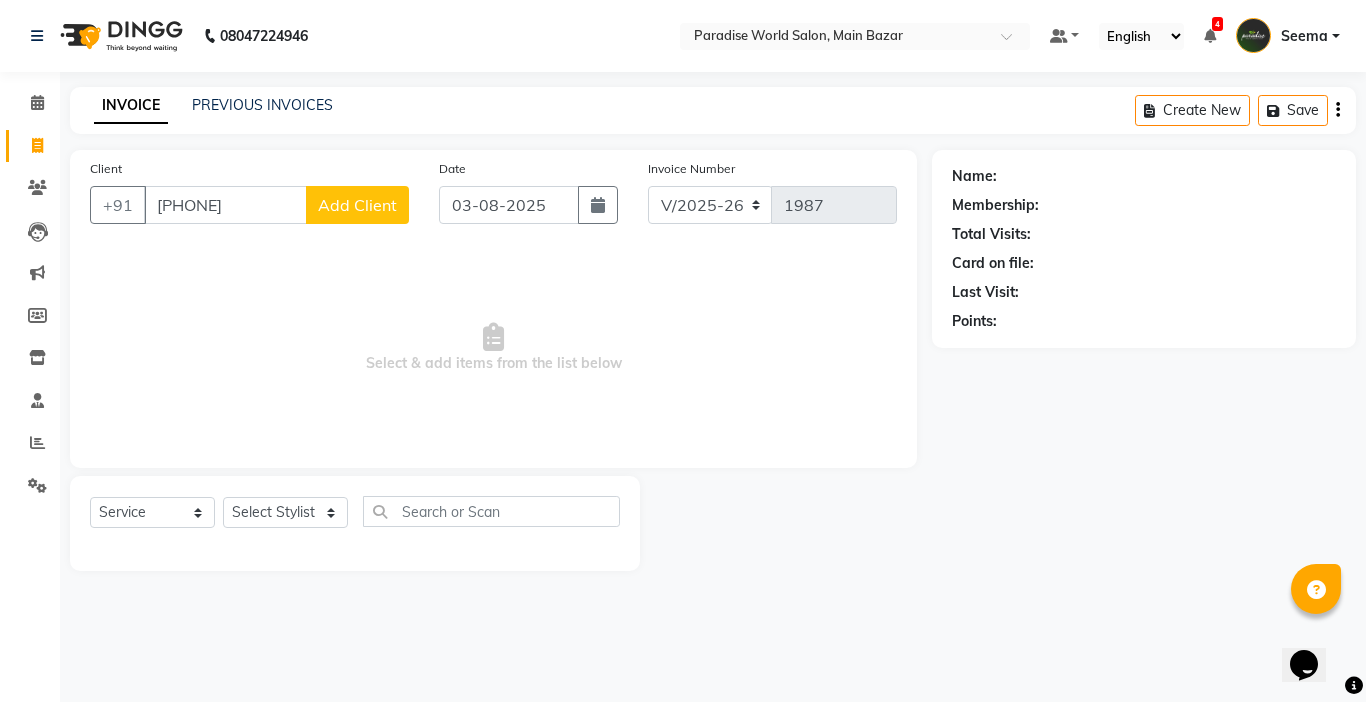 click on "Add Client" 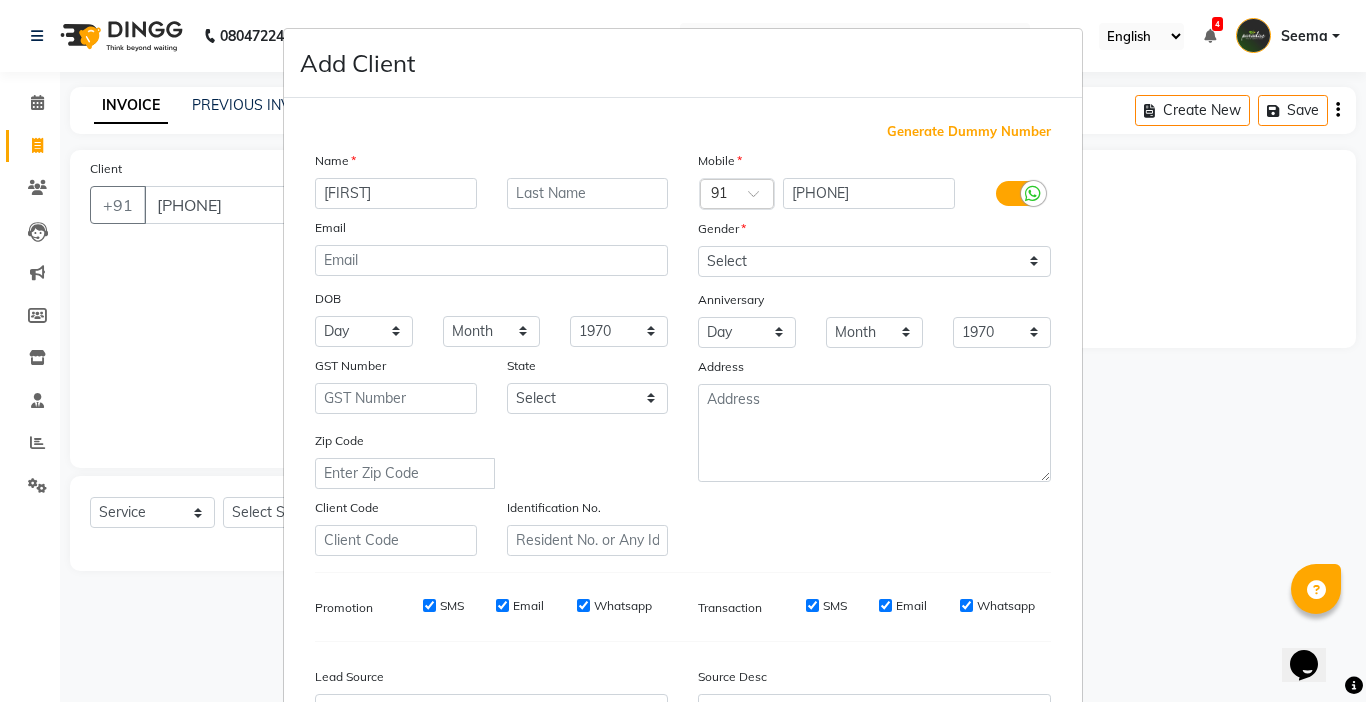 type on "[FIRST]" 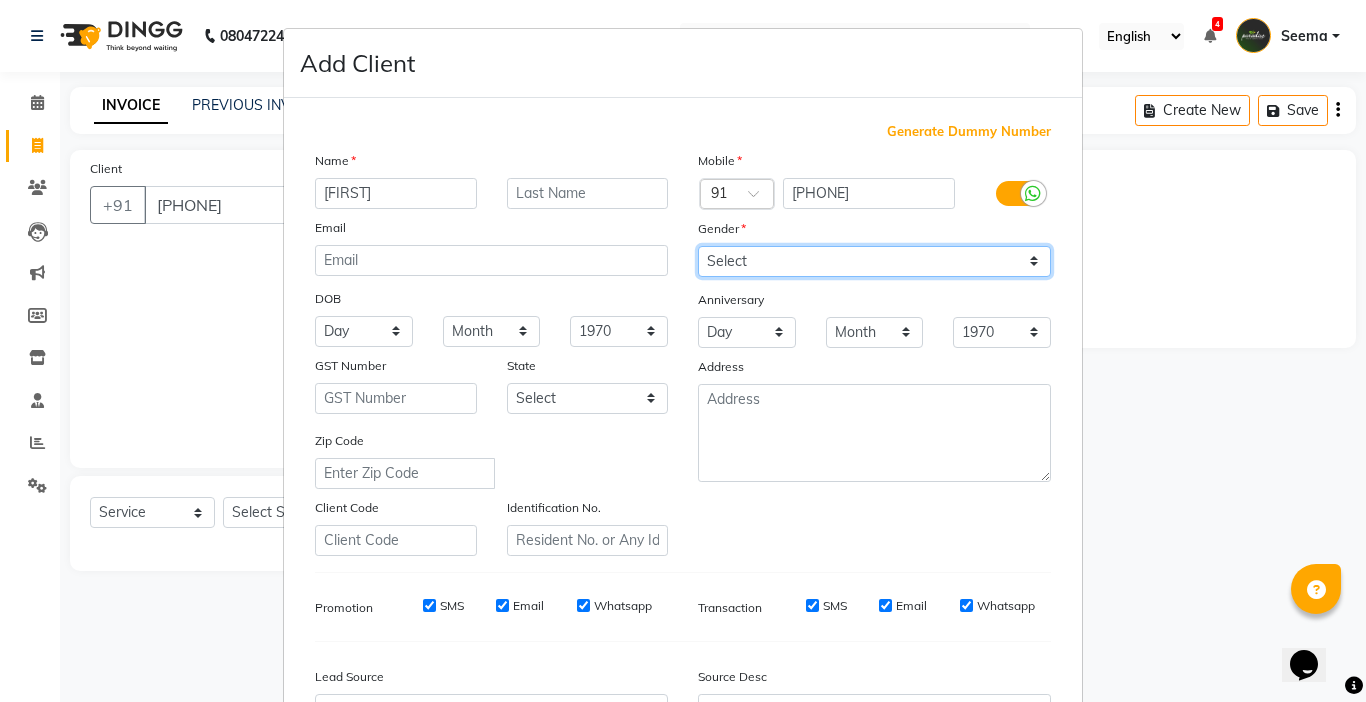 click on "Select Male Female Other Prefer Not To Say" at bounding box center (874, 261) 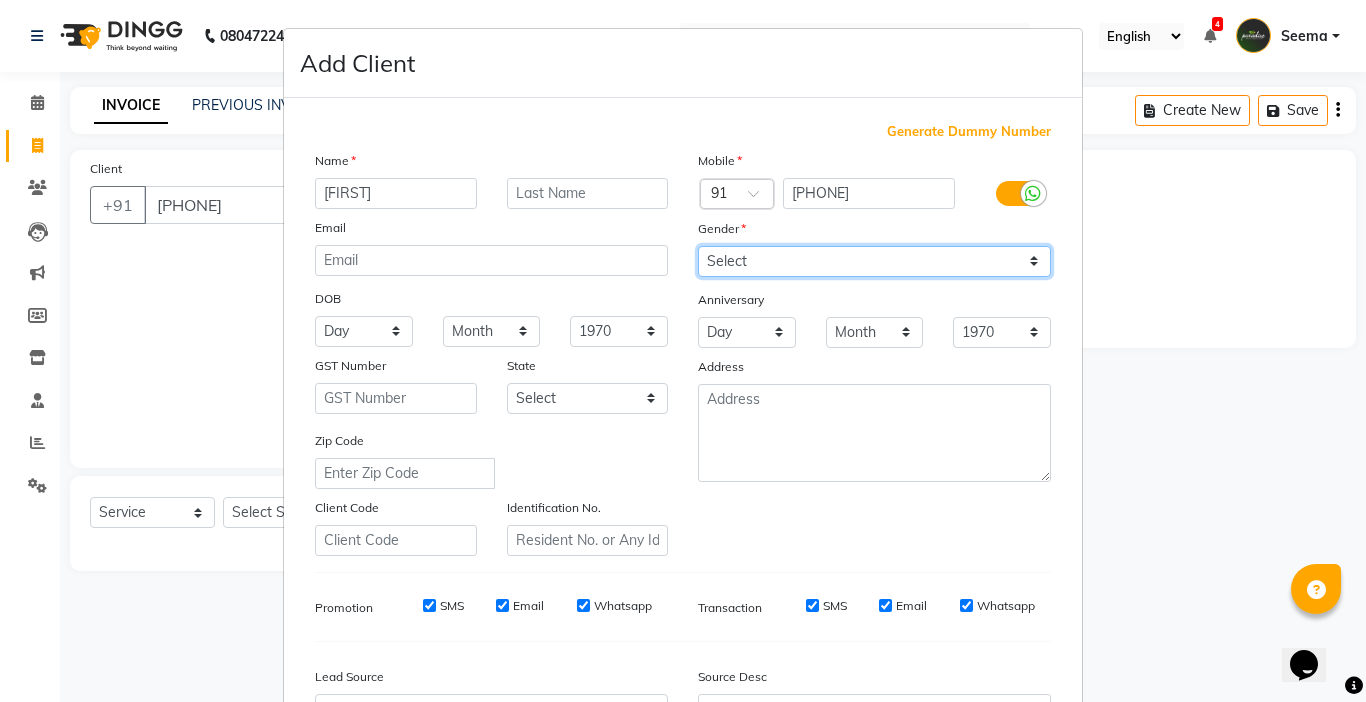 select on "female" 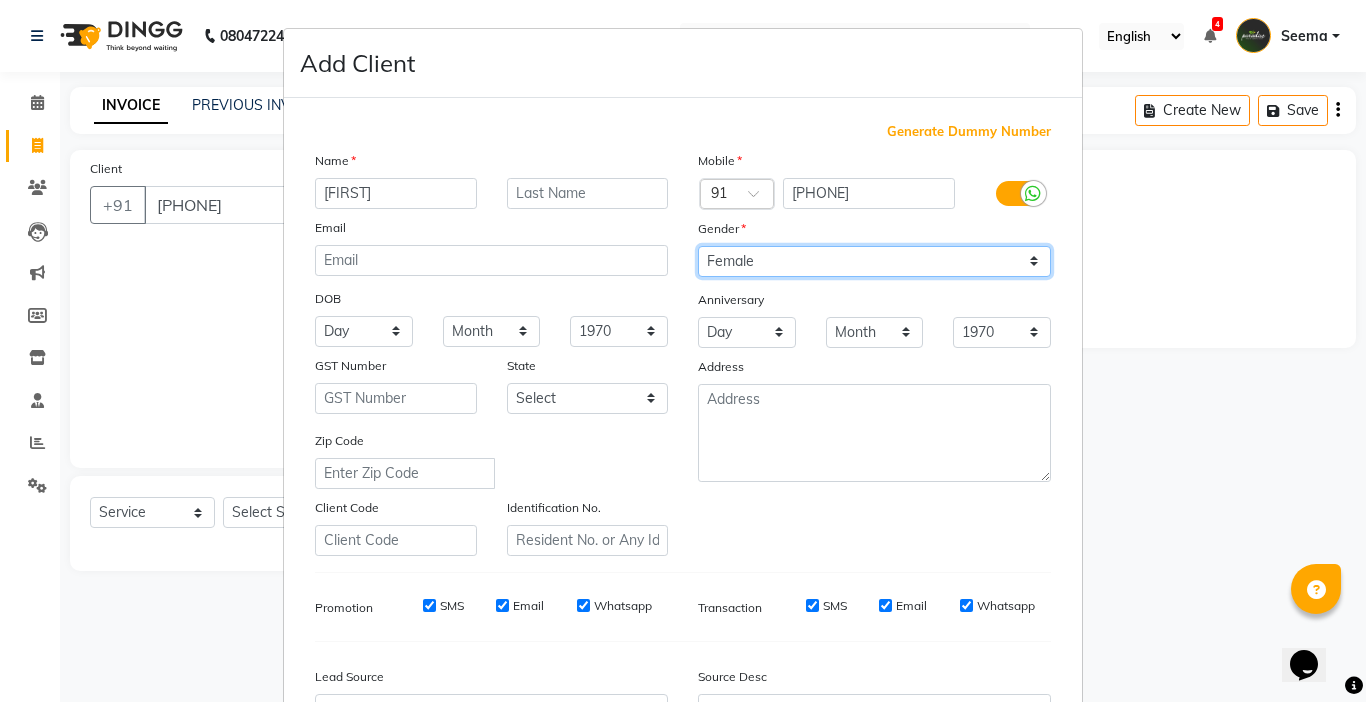 click on "Select Male Female Other Prefer Not To Say" at bounding box center [874, 261] 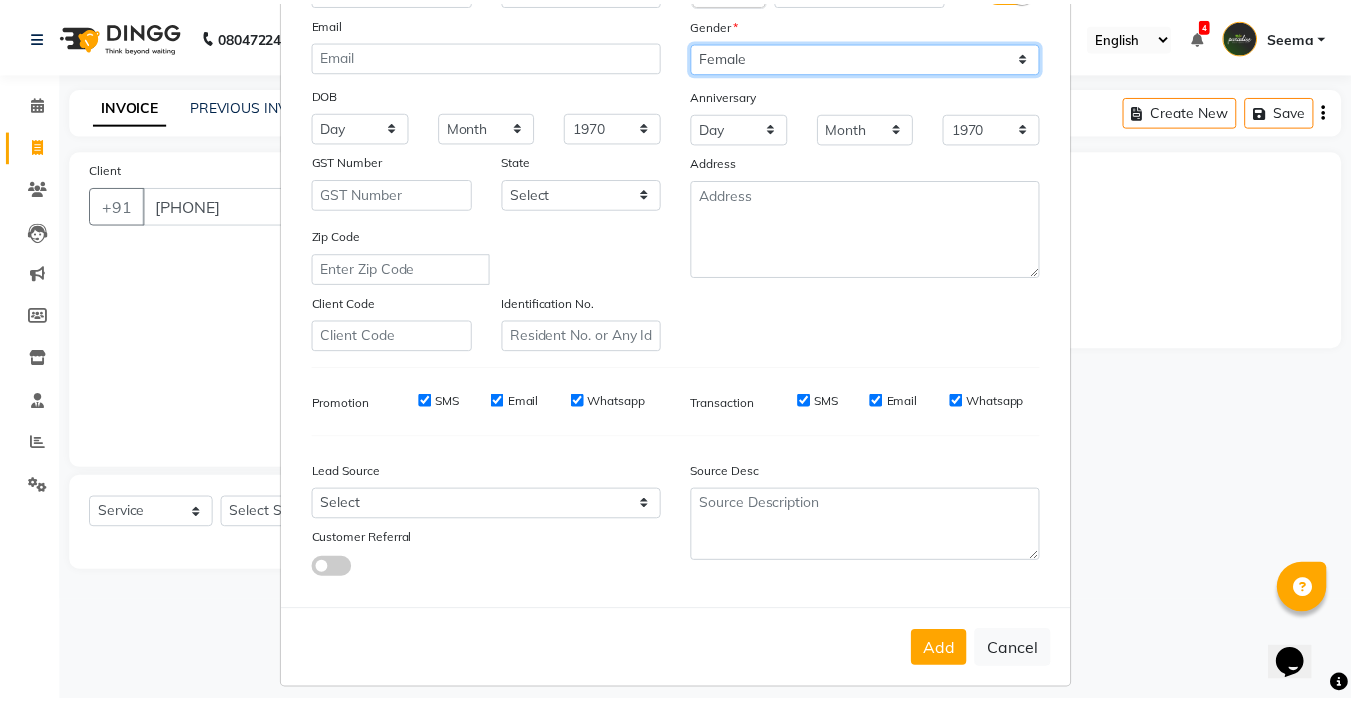 scroll, scrollTop: 221, scrollLeft: 0, axis: vertical 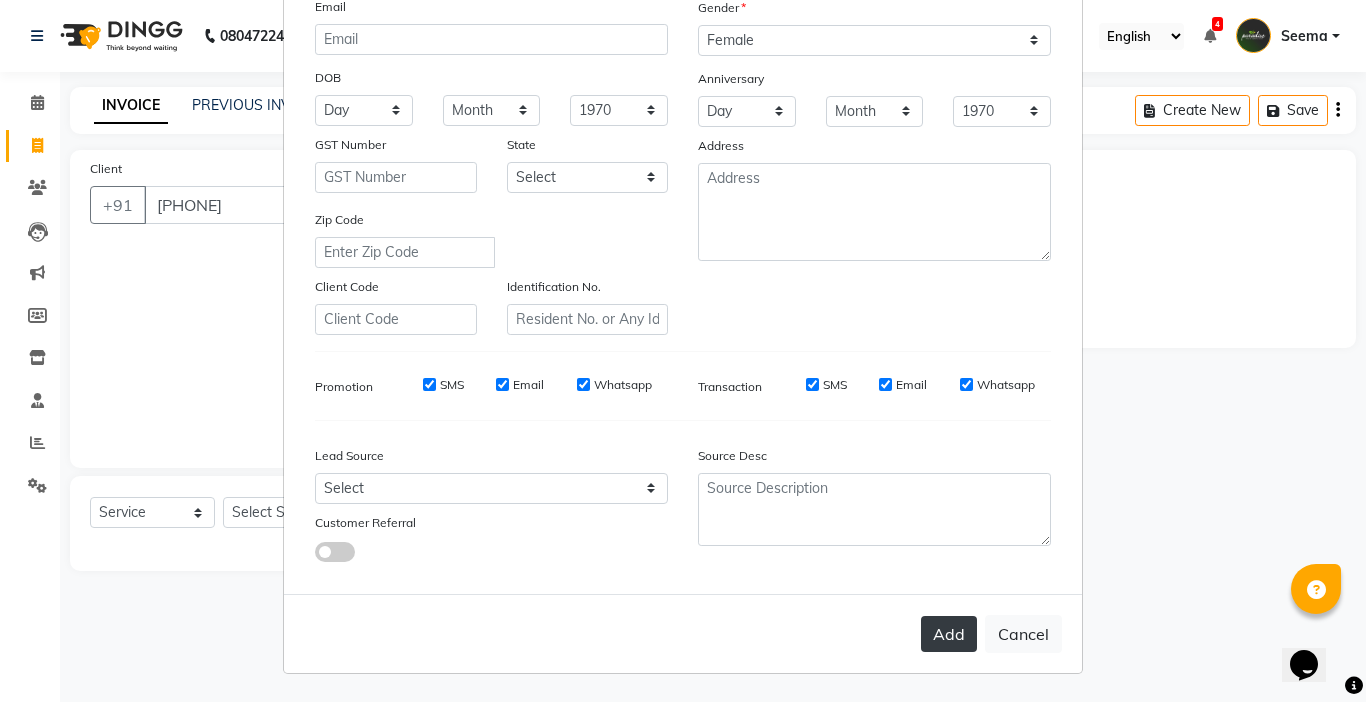 click on "Add" at bounding box center [949, 634] 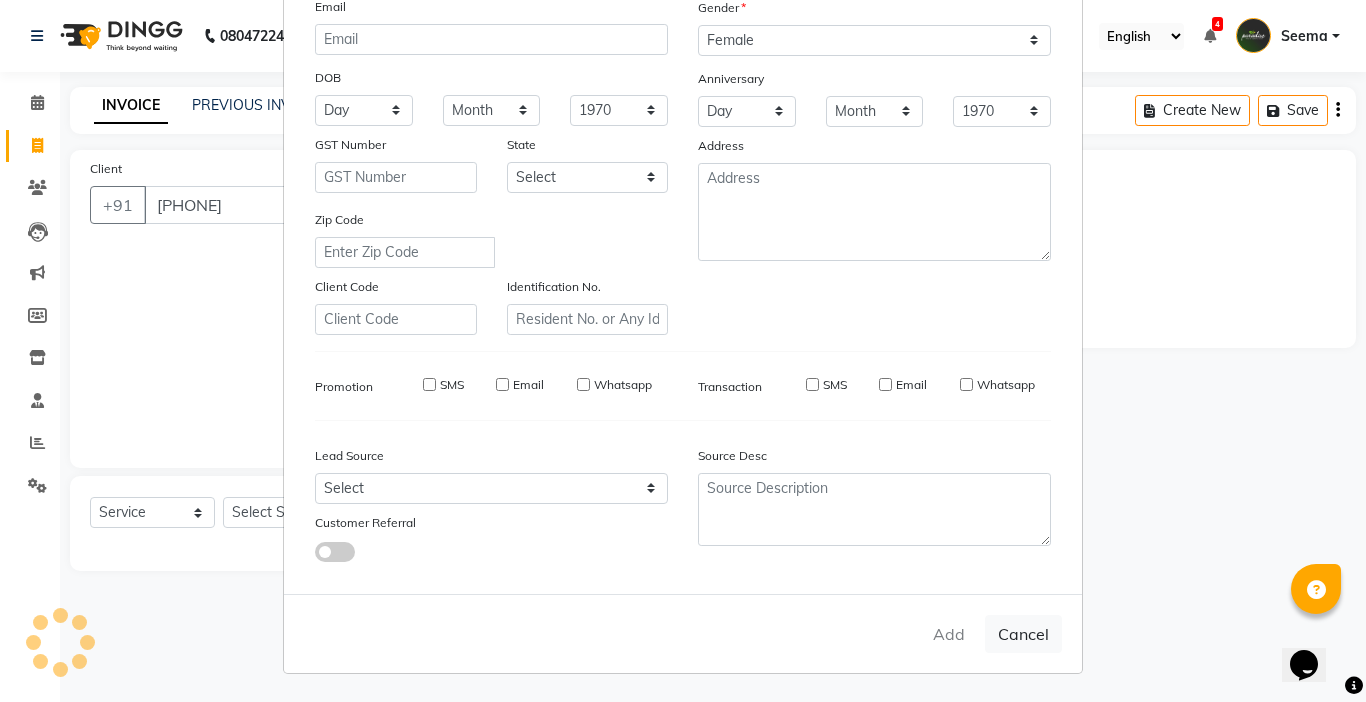 type 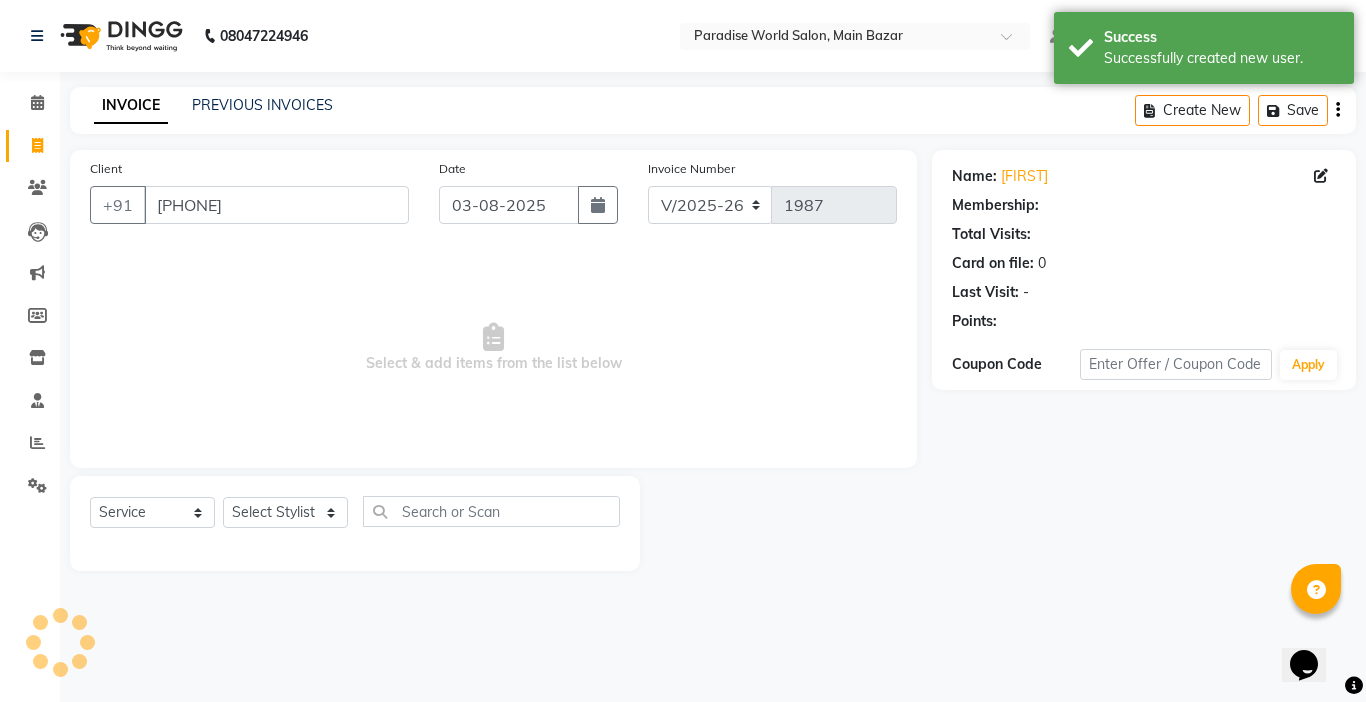 select on "1: Object" 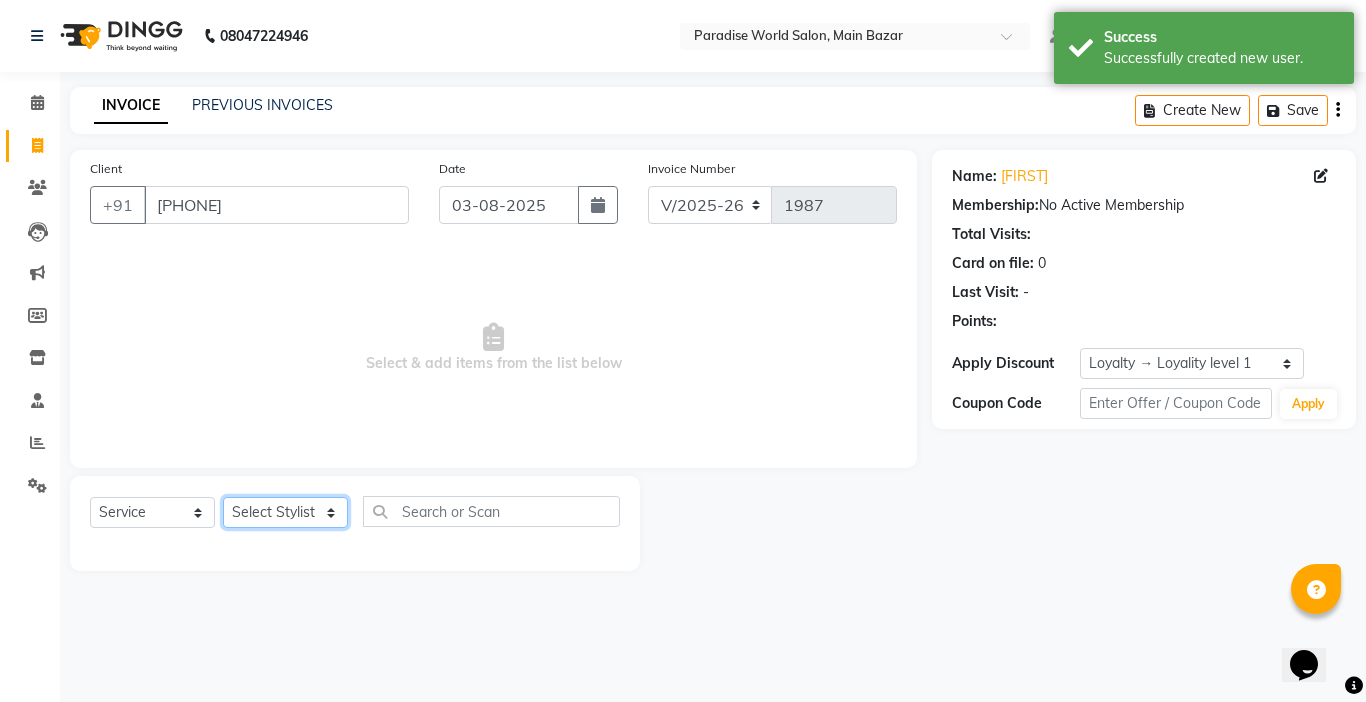 click on "Select Stylist Abby aman  Anil anku Bobby company Deepak Deepika Gourav Heena ishu Jagdeesh kanchan Love preet Maddy Manpreet student Meenu Naina Nikita Palak Palak Sharma Radika Rajneesh Student Seema Shagun Shifali - Student Shweta  Sujata Surinder Paul Vansh Vikas Vishal" 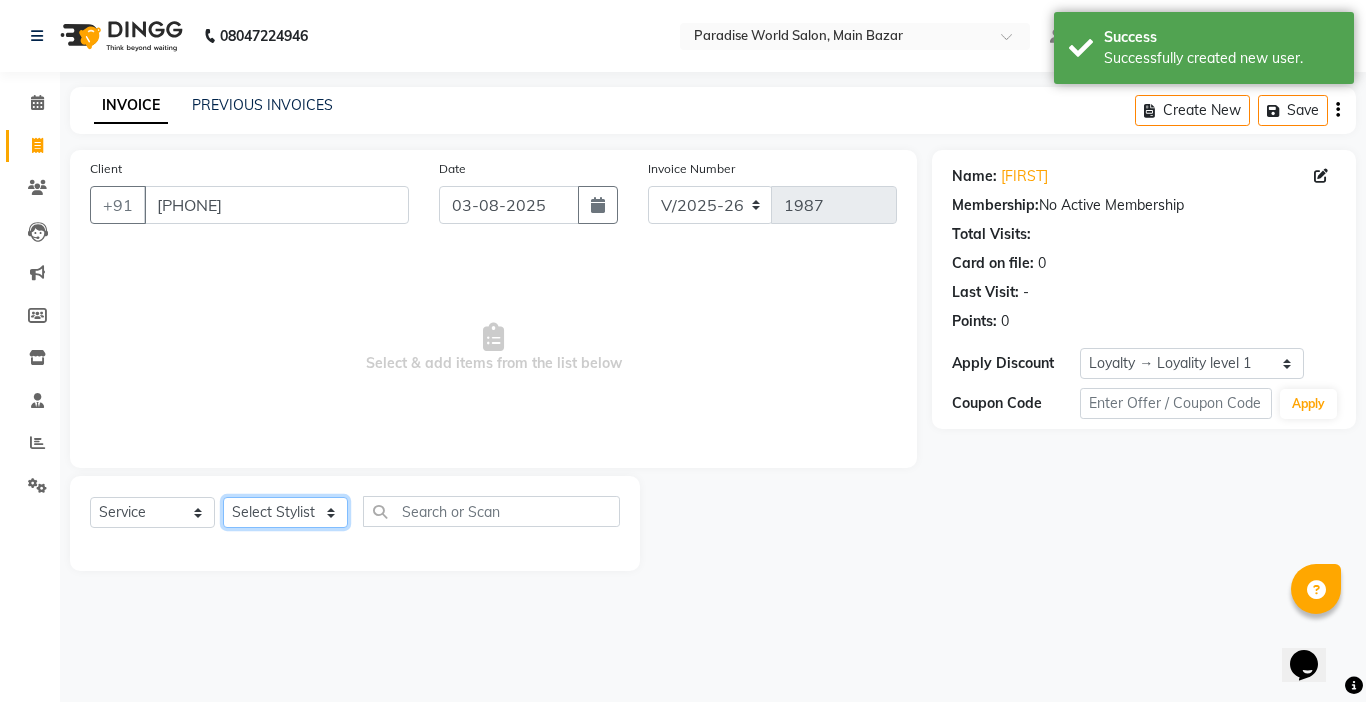 select on "54032" 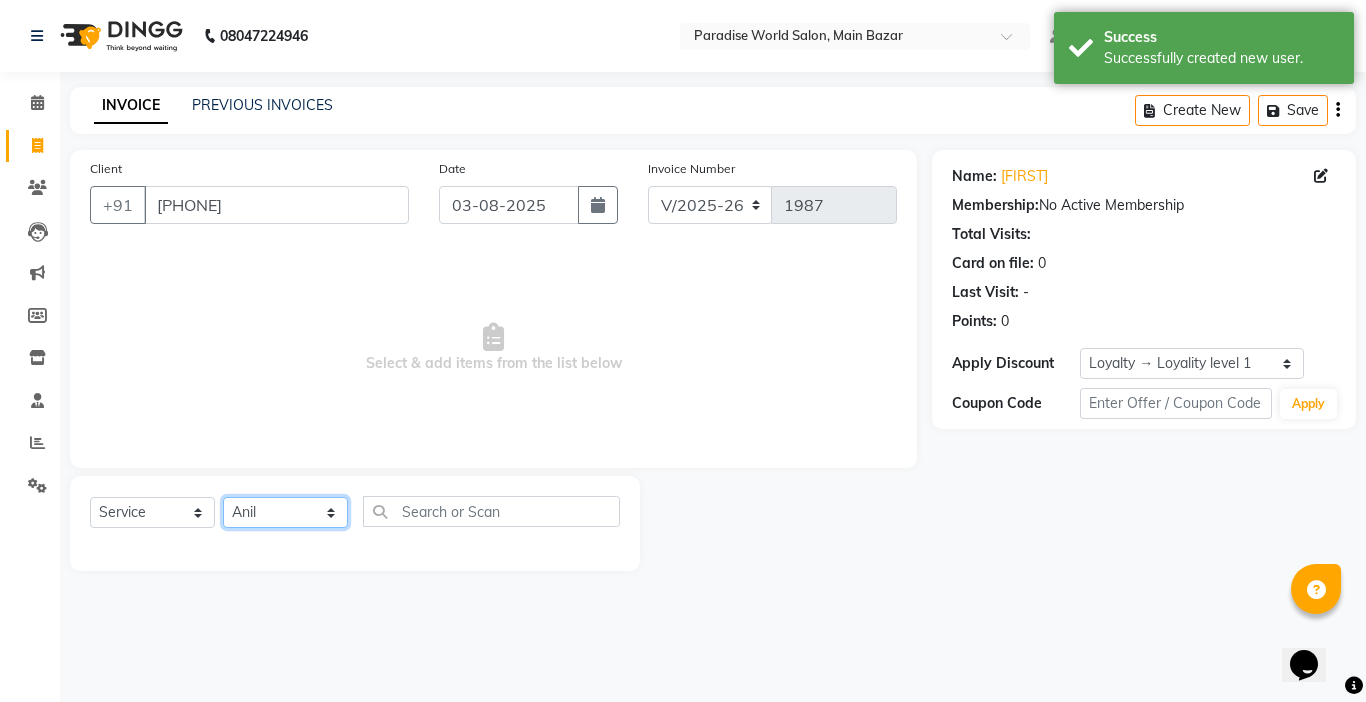 click on "Select Stylist Abby aman  Anil anku Bobby company Deepak Deepika Gourav Heena ishu Jagdeesh kanchan Love preet Maddy Manpreet student Meenu Naina Nikita Palak Palak Sharma Radika Rajneesh Student Seema Shagun Shifali - Student Shweta  Sujata Surinder Paul Vansh Vikas Vishal" 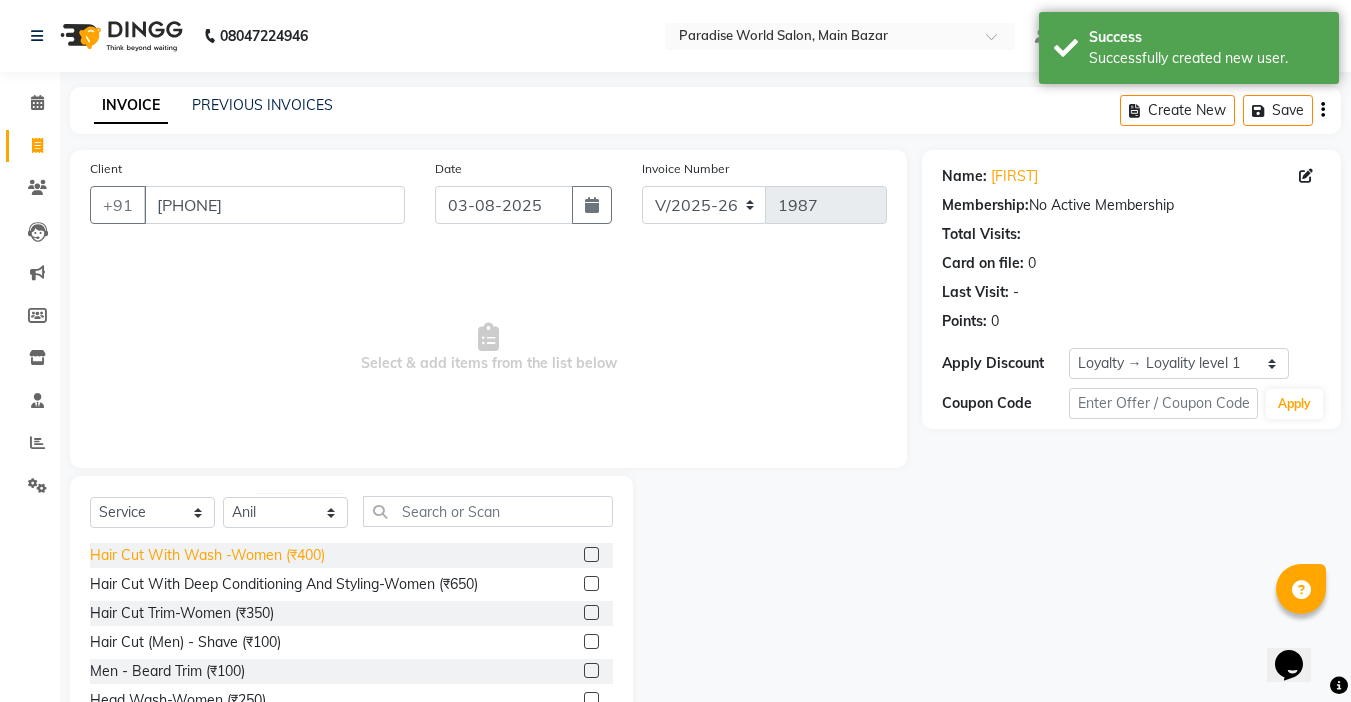 click on "Hair Cut With Wash -Women (₹400)" 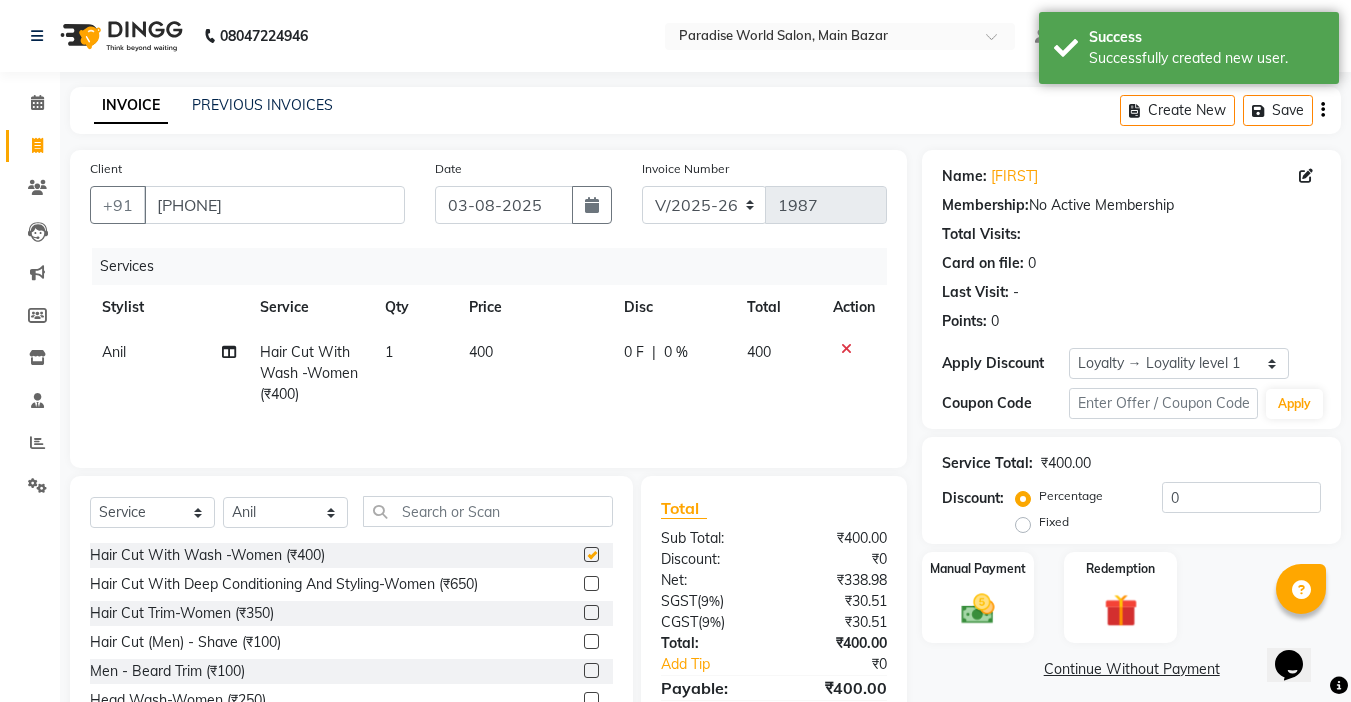 checkbox on "false" 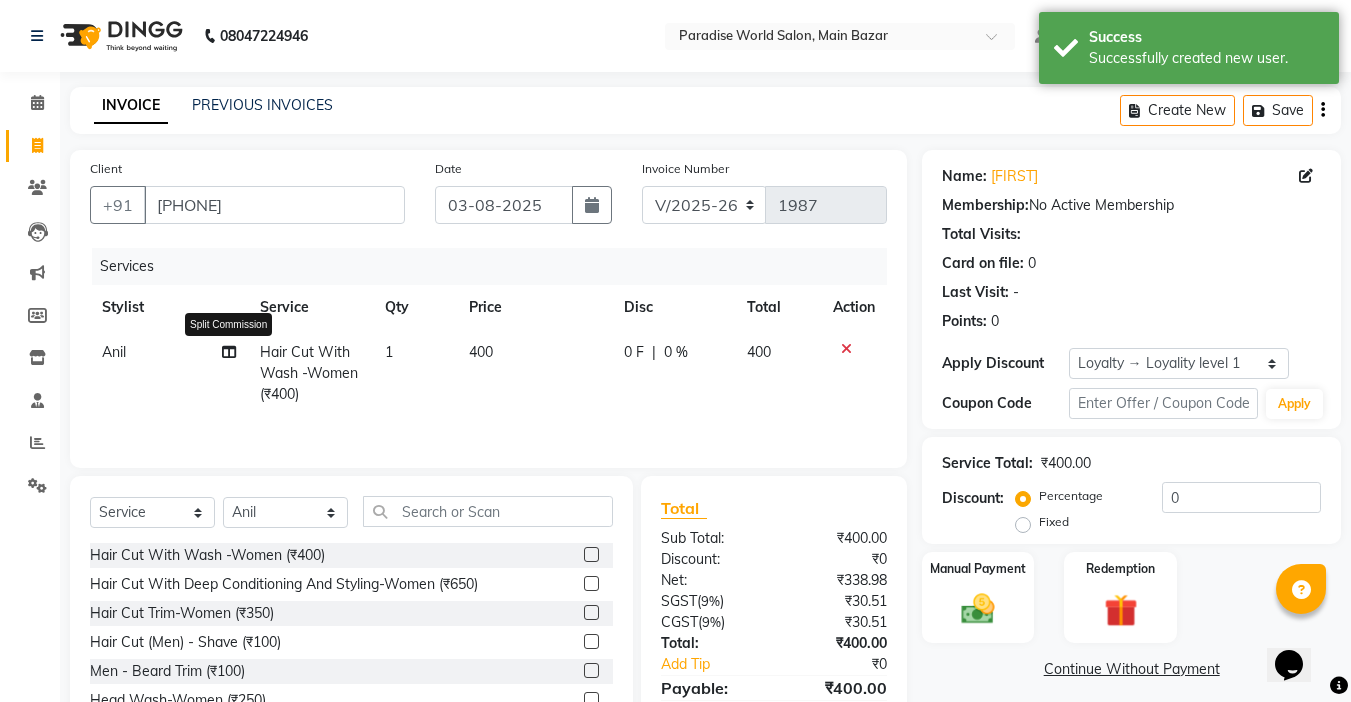 click 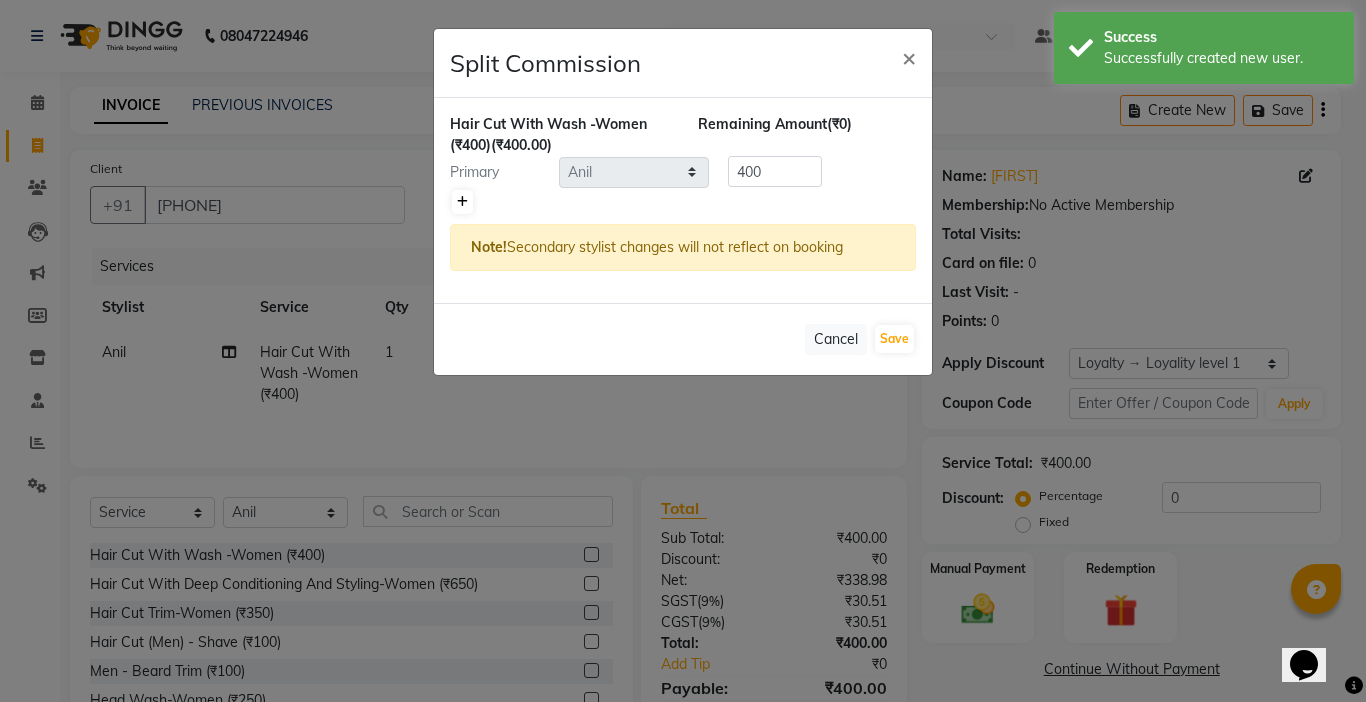 click 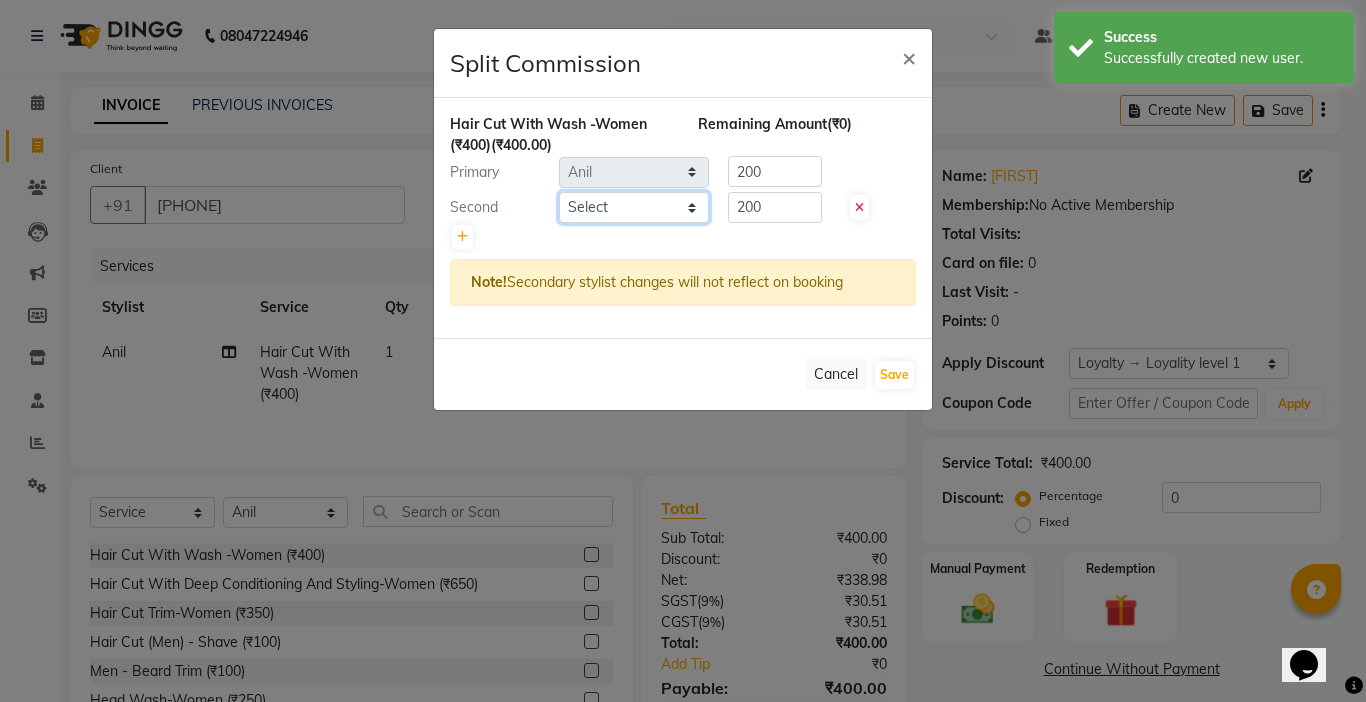 click on "Select  Abby   aman    Anil   anku   Bobby   company   Deepak   Deepika   Gourav   Heena   ishu   Jagdeesh   kanchan   Love preet   Maddy   Manpreet student   Meenu   Naina   Nikita   Palak   Palak Sharma   Radika   Rajneesh Student   Seema   Shagun   Shifali - Student   Shweta    Sujata   Surinder Paul   Vansh   Vikas   Vishal" 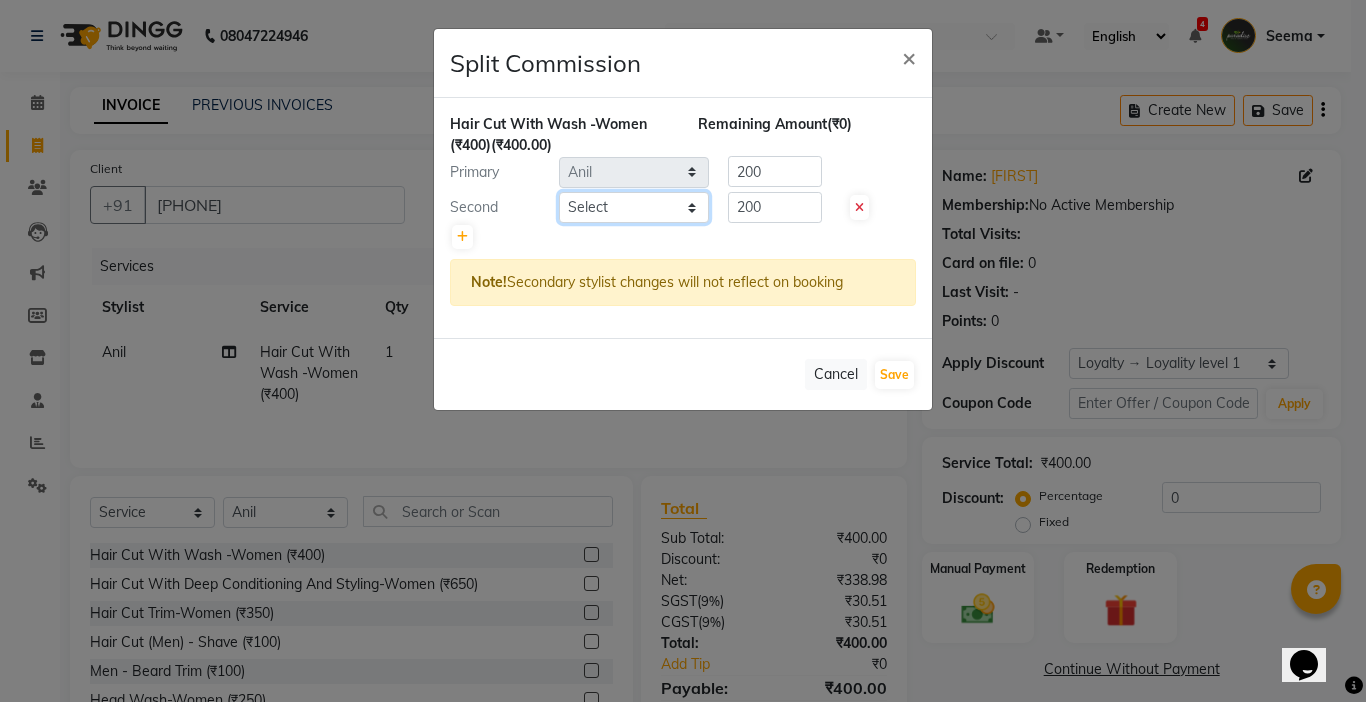 select on "58495" 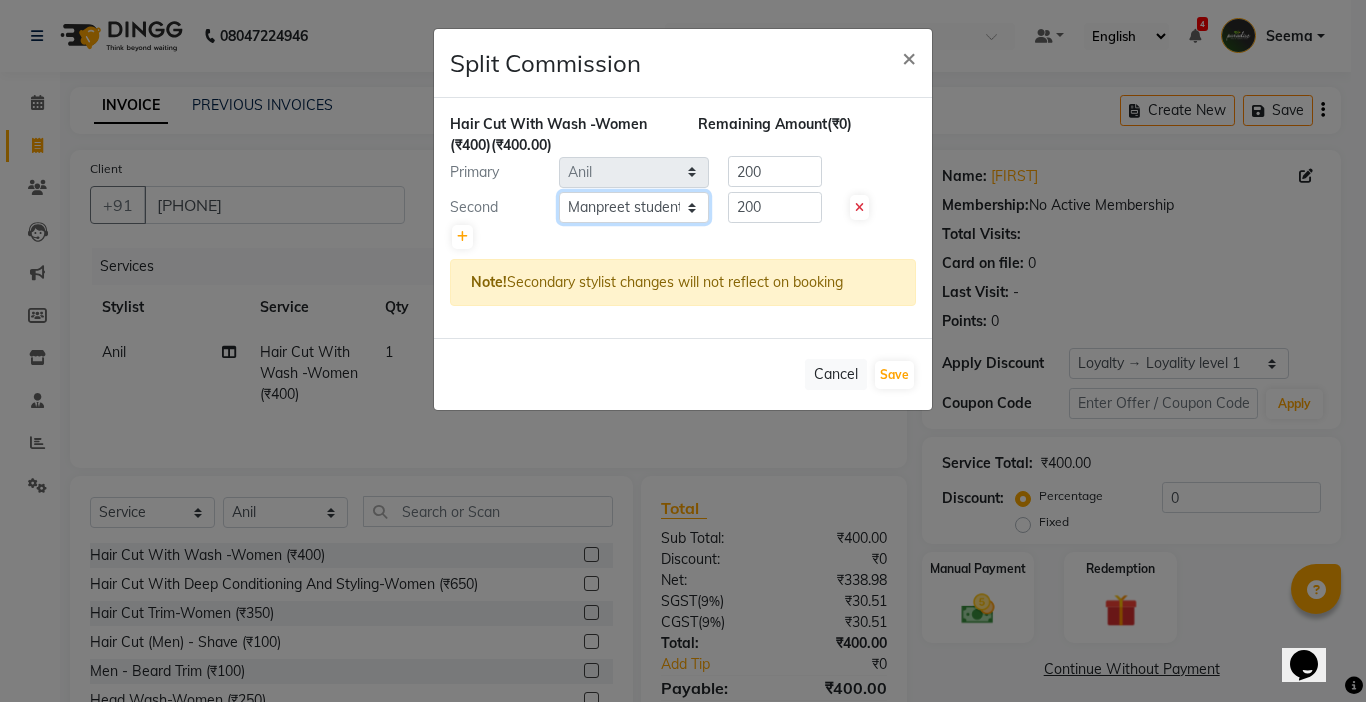 click on "Select  Abby   aman    Anil   anku   Bobby   company   Deepak   Deepika   Gourav   Heena   ishu   Jagdeesh   kanchan   Love preet   Maddy   Manpreet student   Meenu   Naina   Nikita   Palak   Palak Sharma   Radika   Rajneesh Student   Seema   Shagun   Shifali - Student   Shweta    Sujata   Surinder Paul   Vansh   Vikas   Vishal" 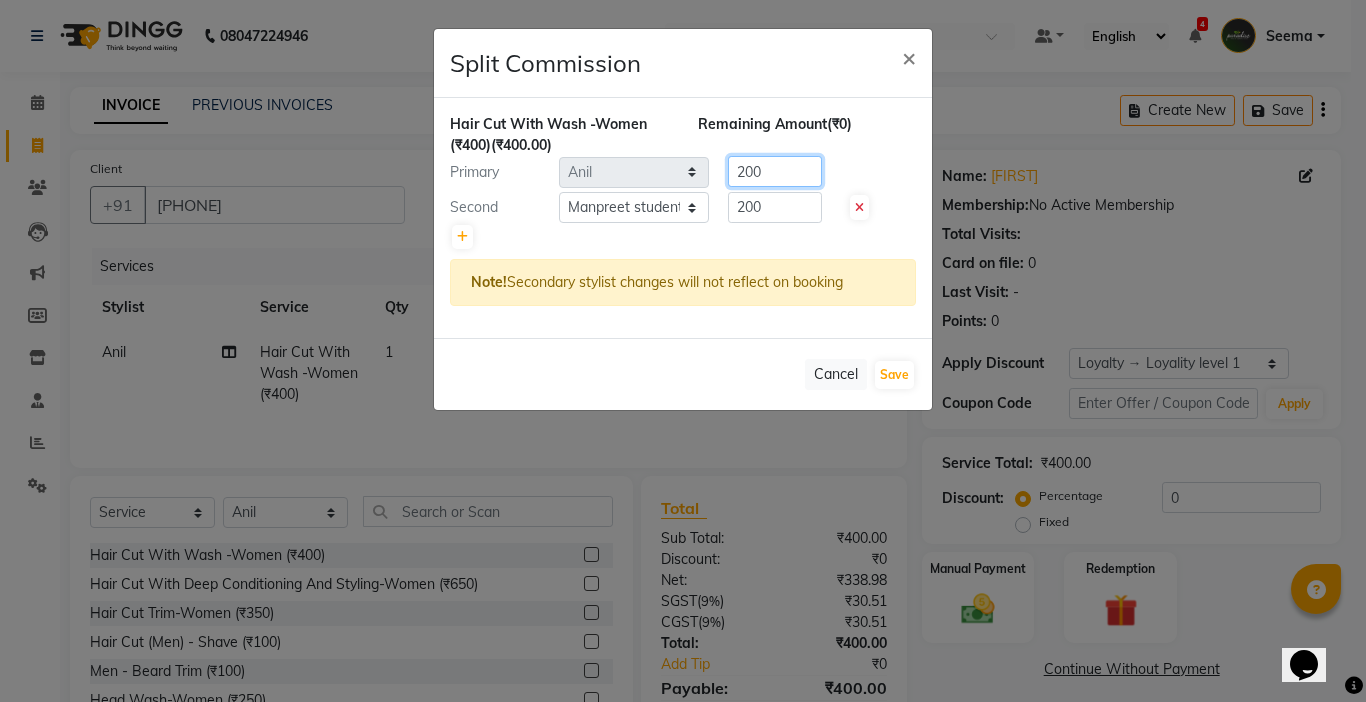 drag, startPoint x: 787, startPoint y: 165, endPoint x: 466, endPoint y: 205, distance: 323.4826 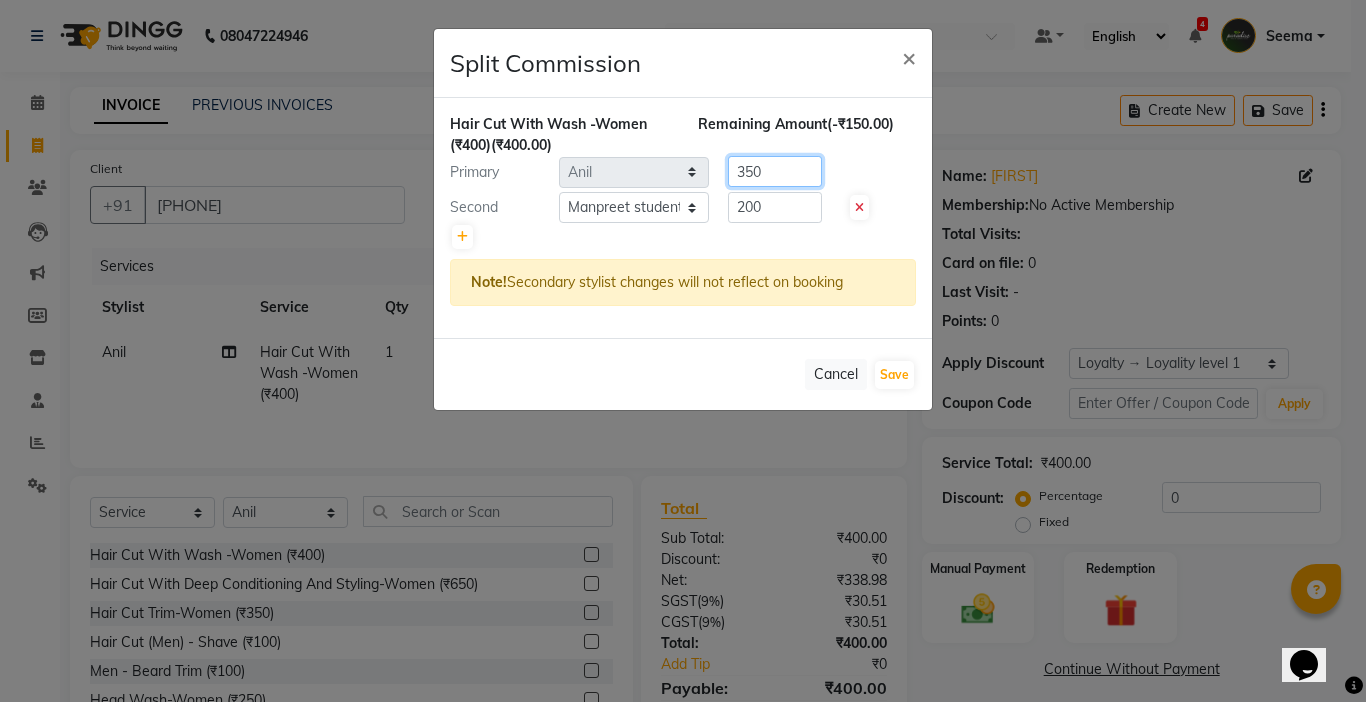 type on "350" 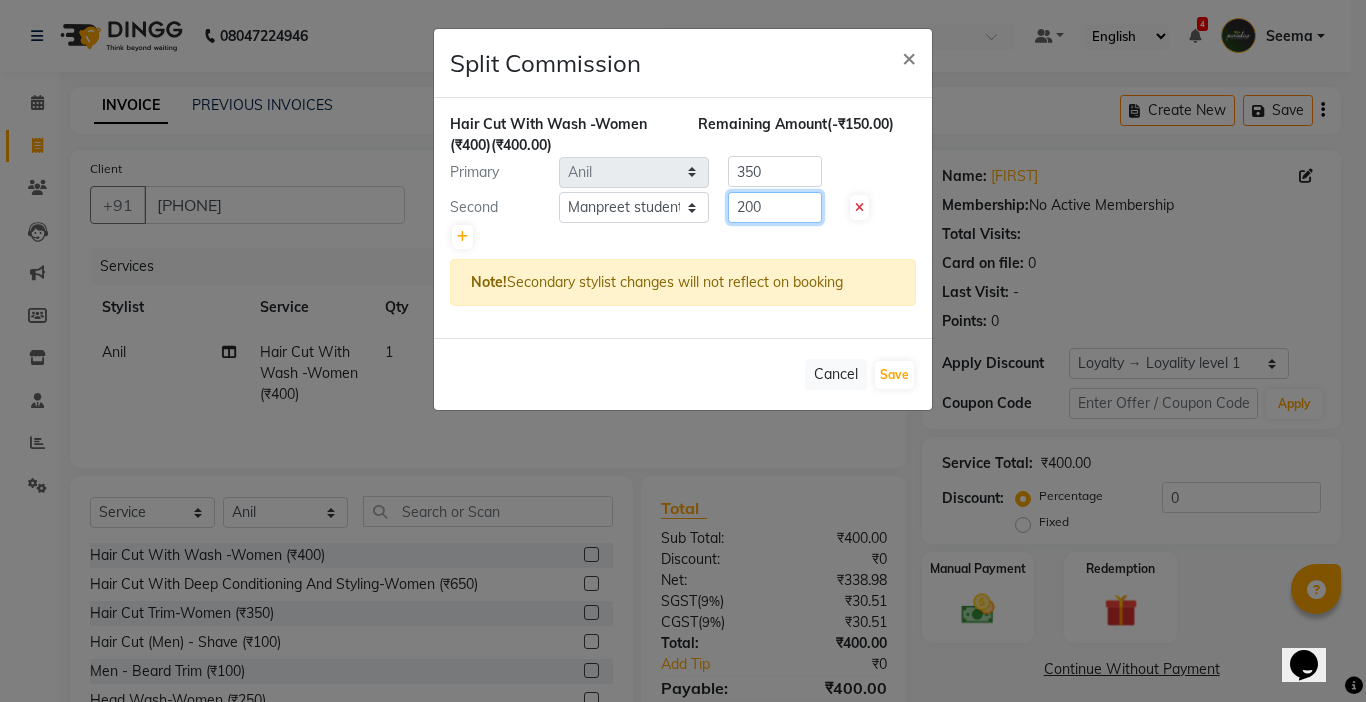 drag, startPoint x: 780, startPoint y: 213, endPoint x: 607, endPoint y: 226, distance: 173.48775 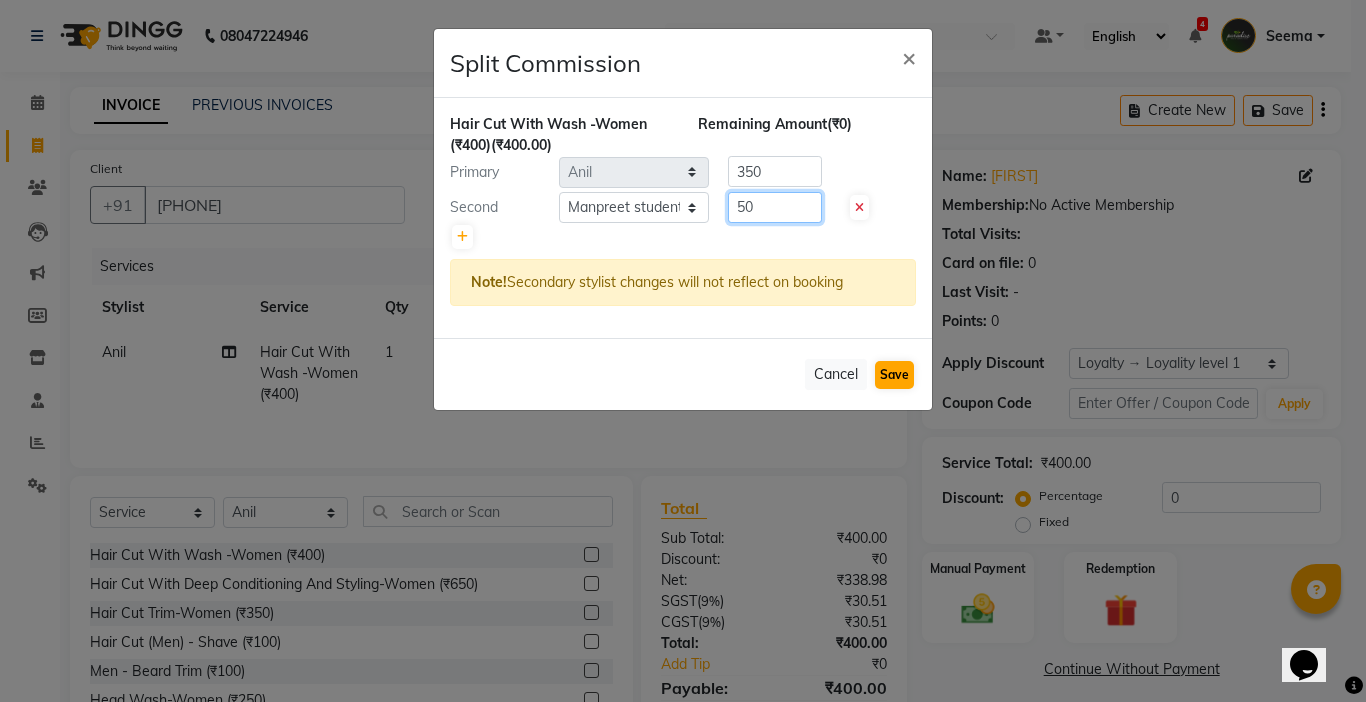 type on "50" 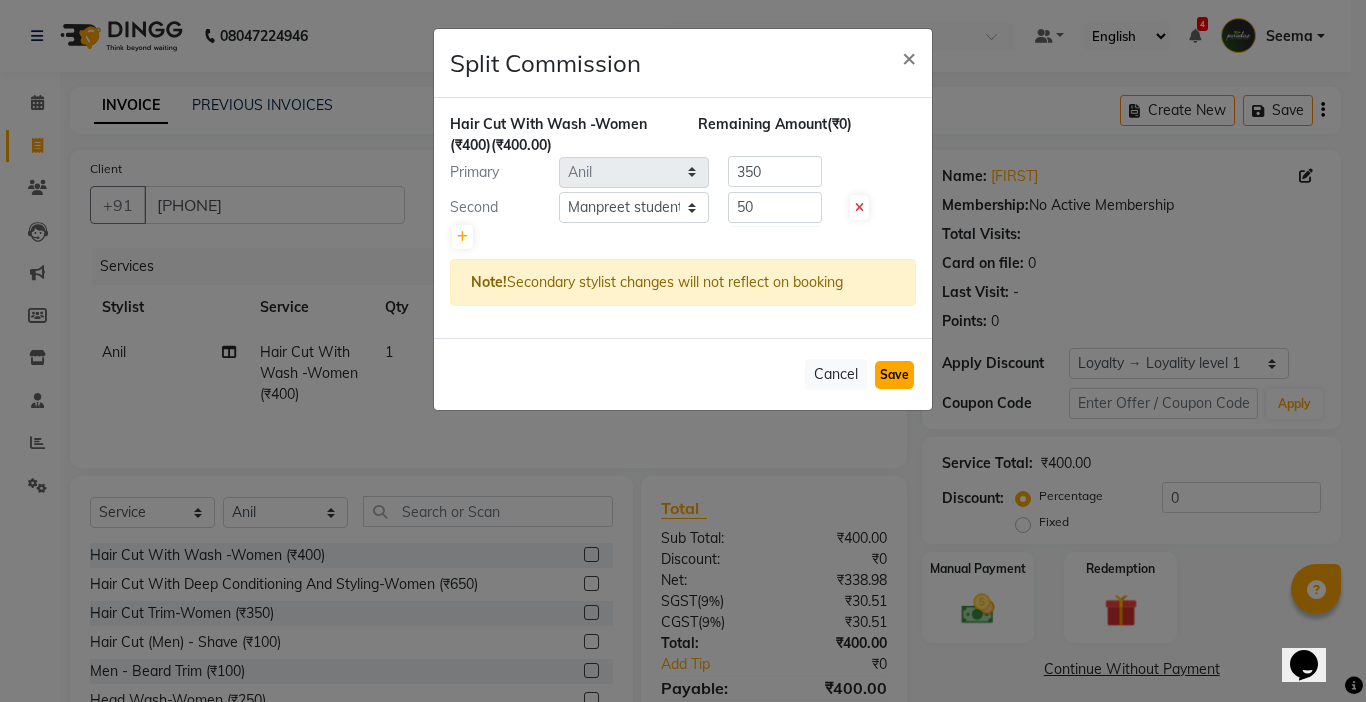 click on "Save" 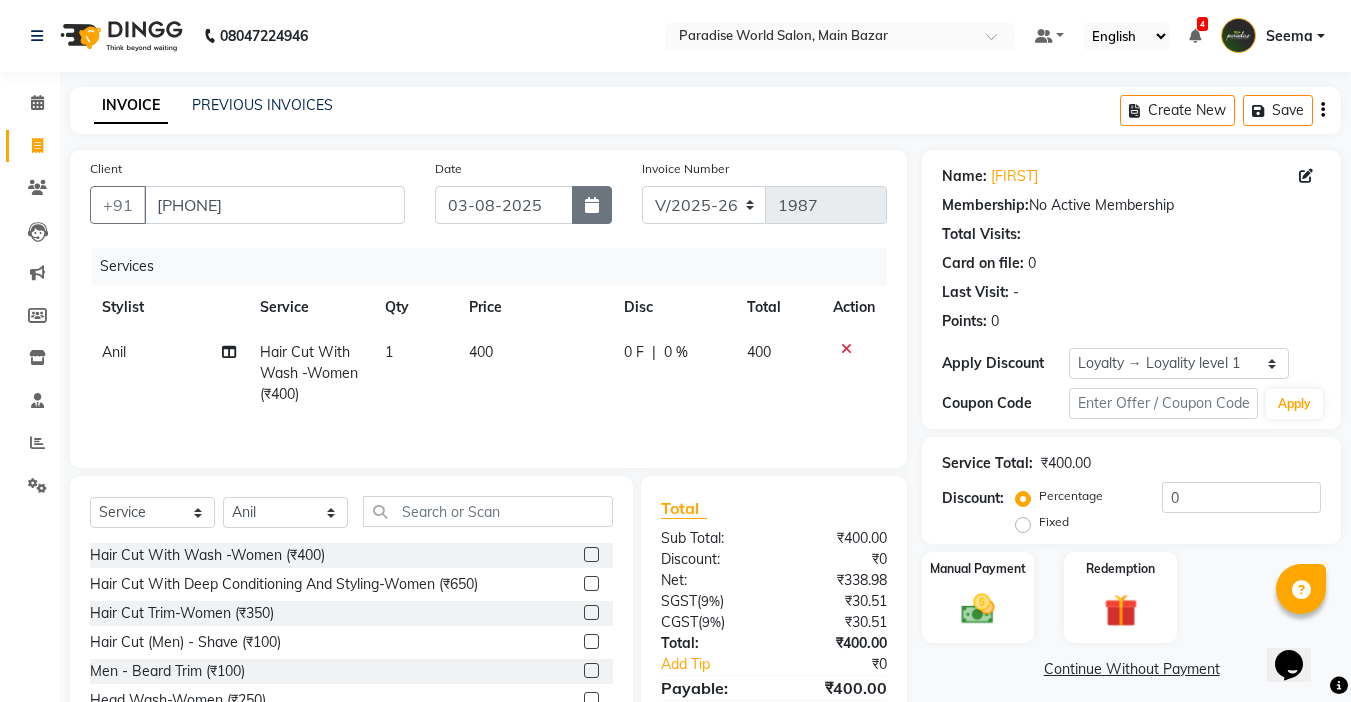 click 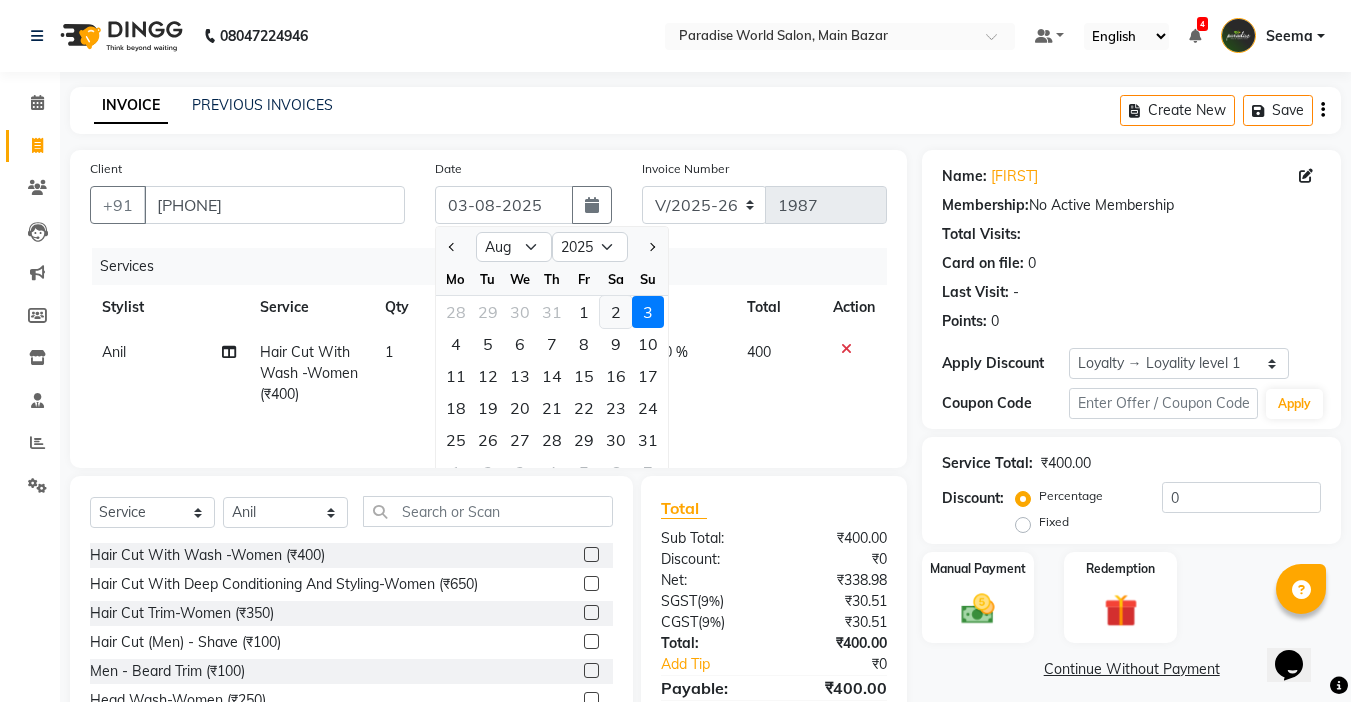 click on "2" 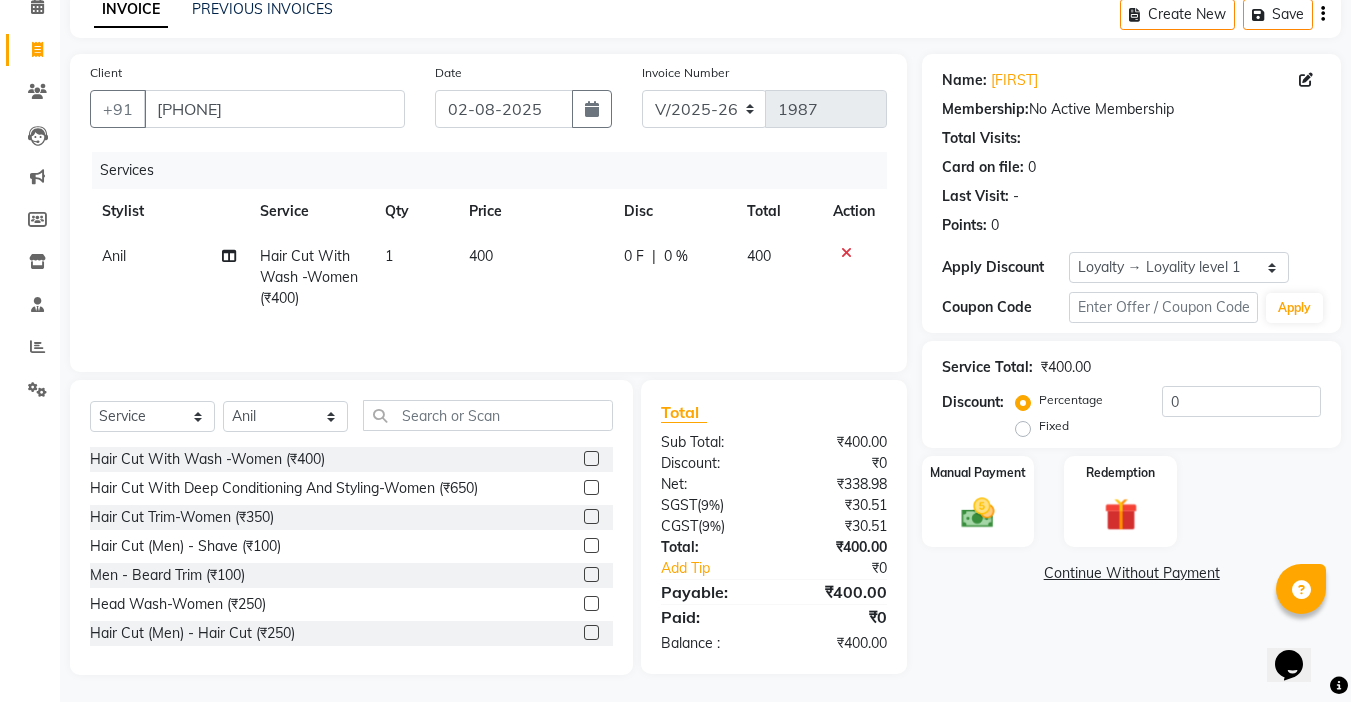 scroll, scrollTop: 99, scrollLeft: 0, axis: vertical 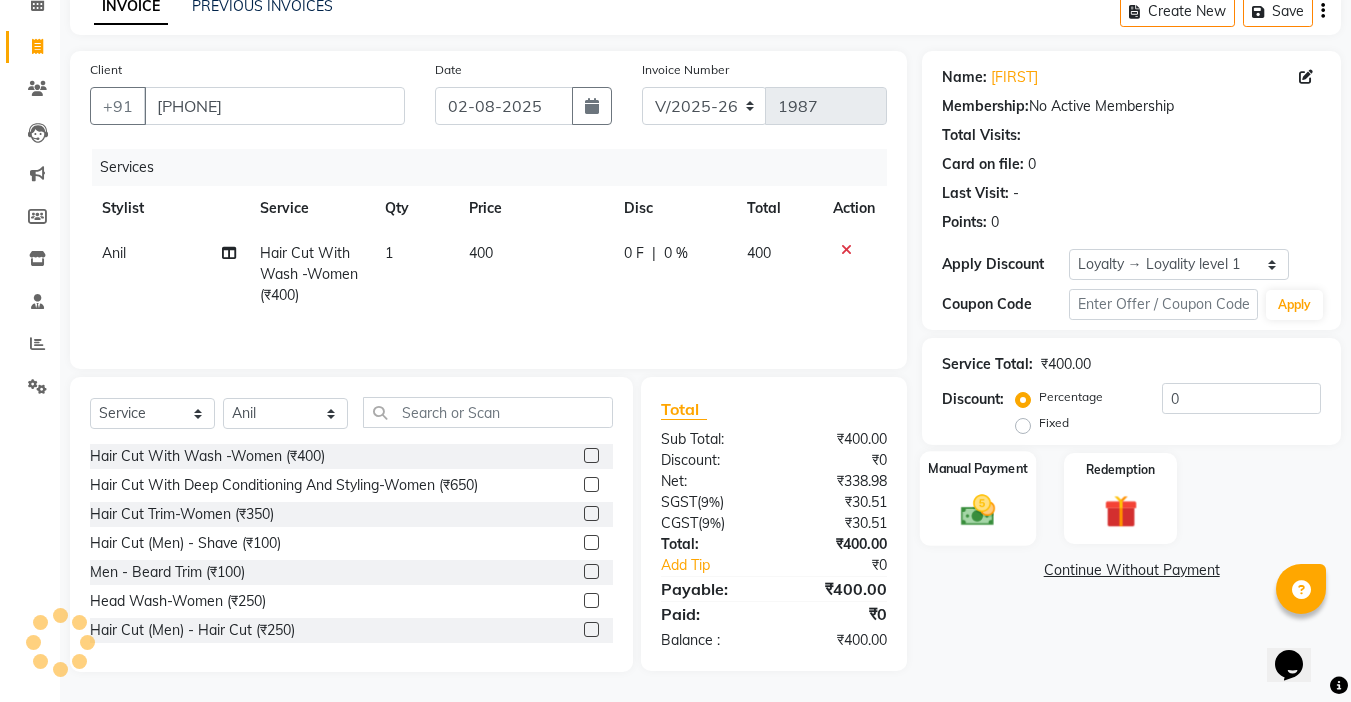 click on "Manual Payment" 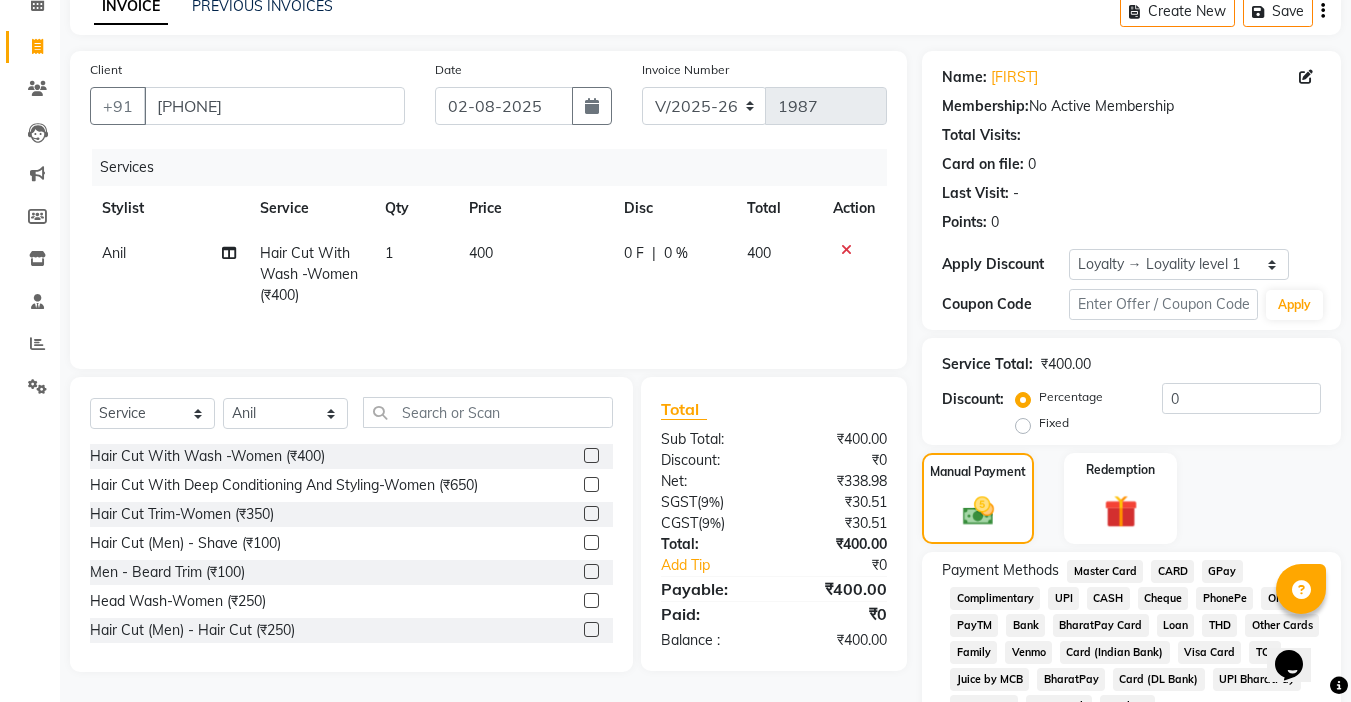 scroll, scrollTop: 198, scrollLeft: 0, axis: vertical 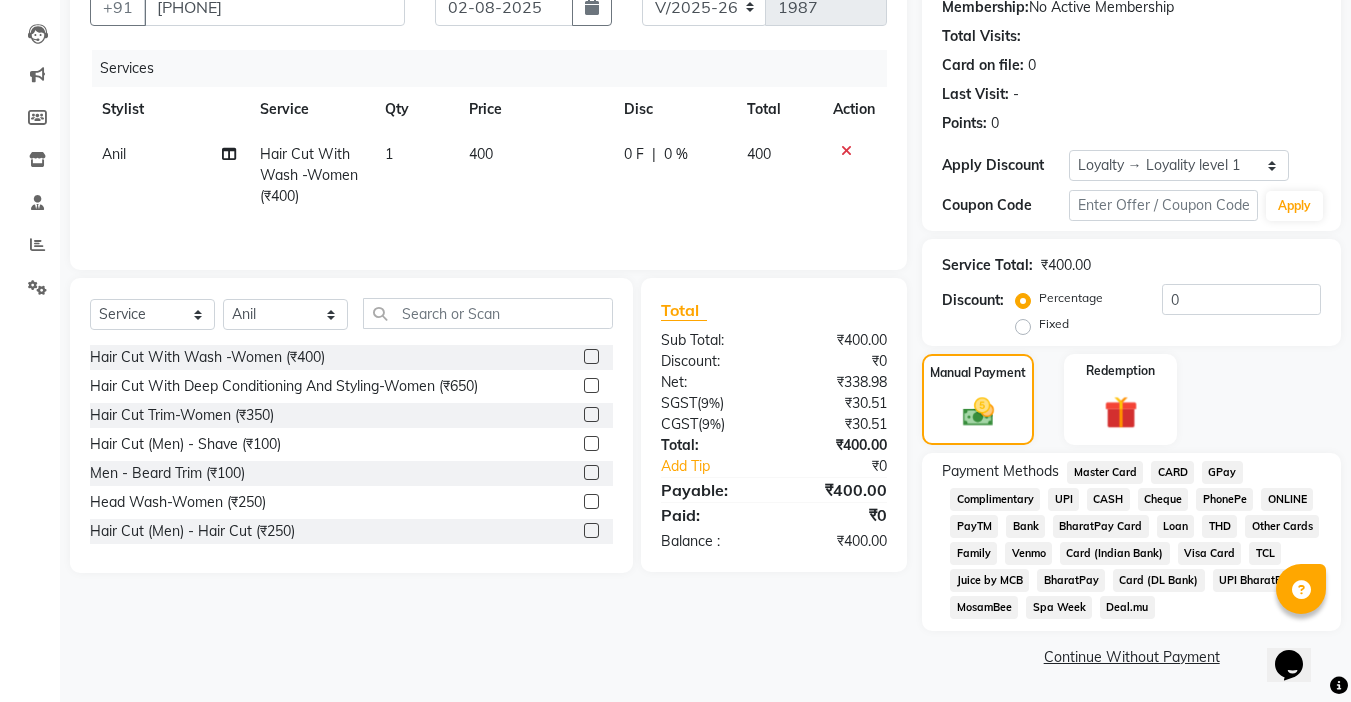 click on "CARD" 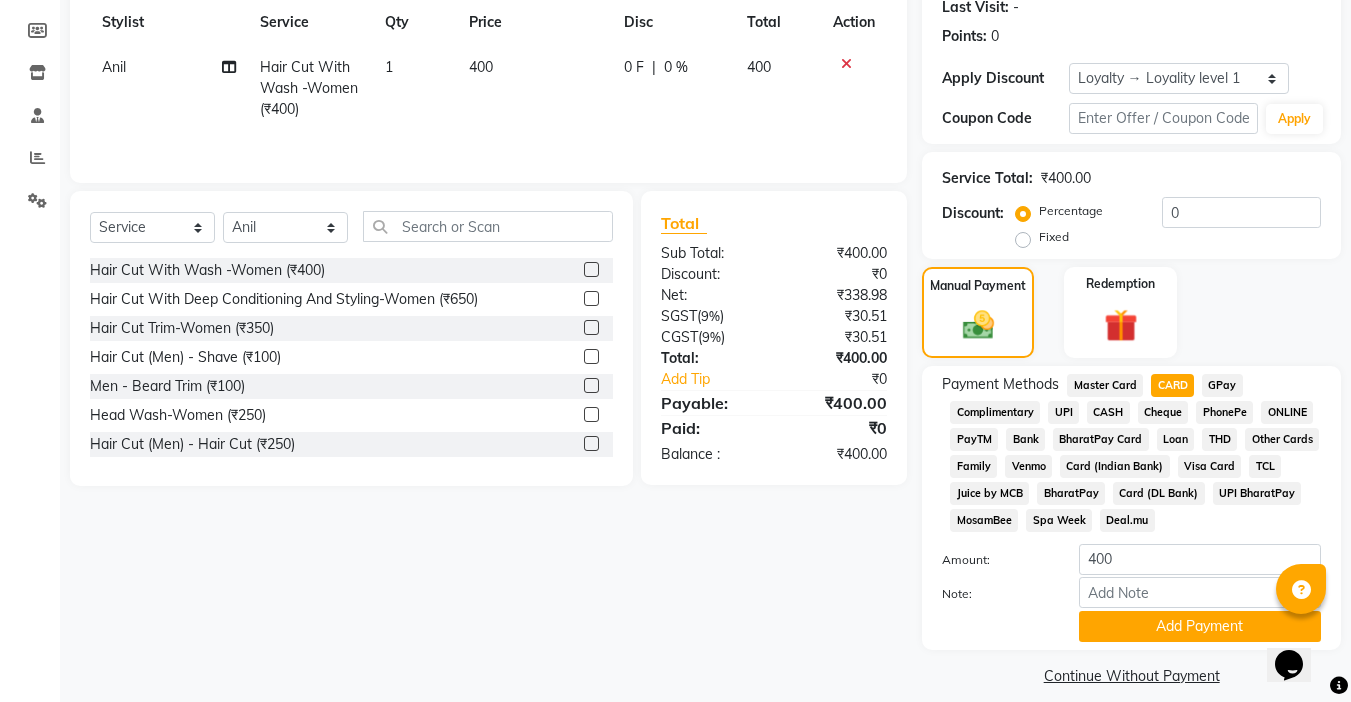 scroll, scrollTop: 304, scrollLeft: 0, axis: vertical 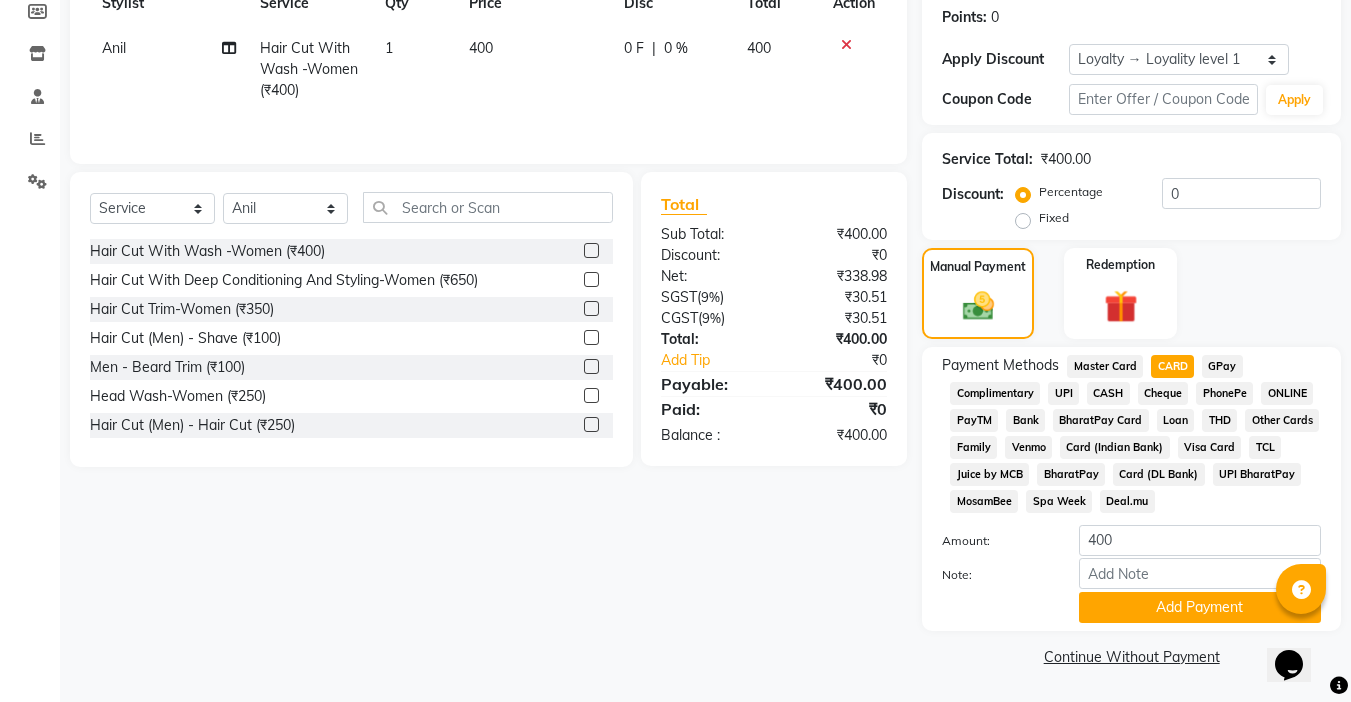 click on "Add Payment" 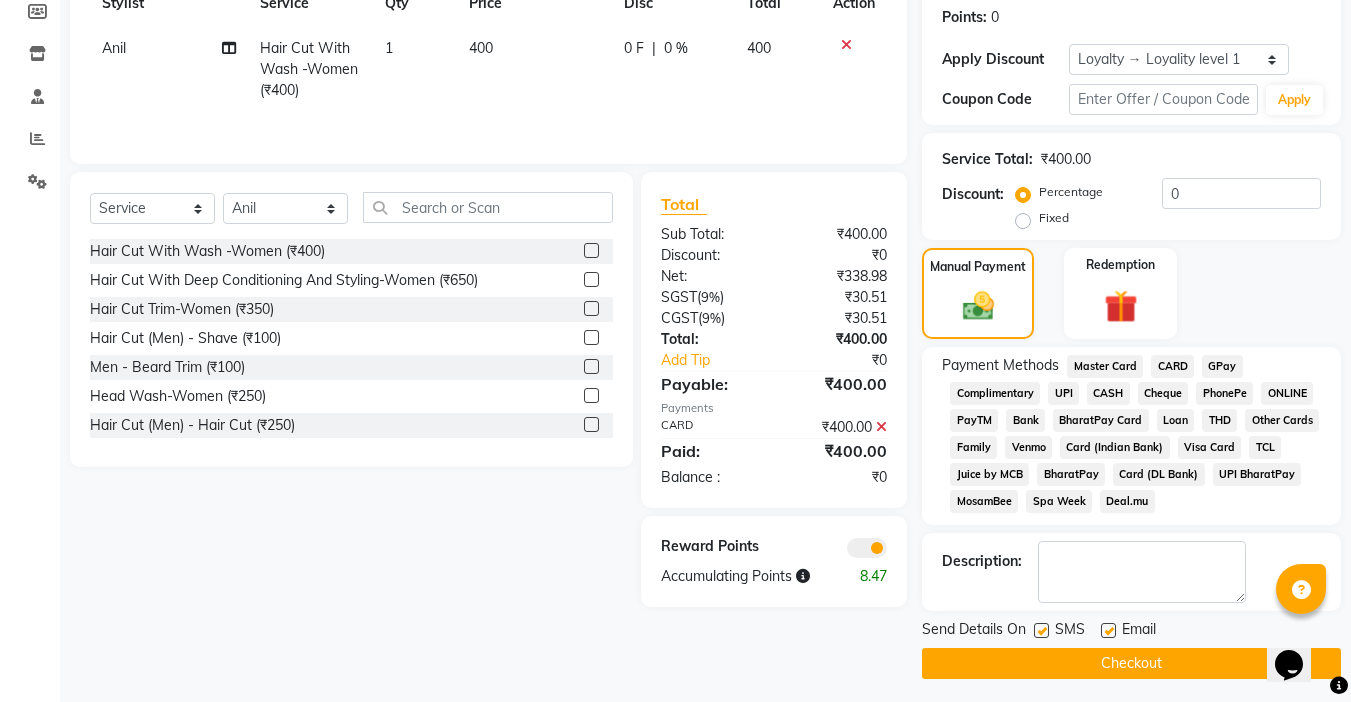 click 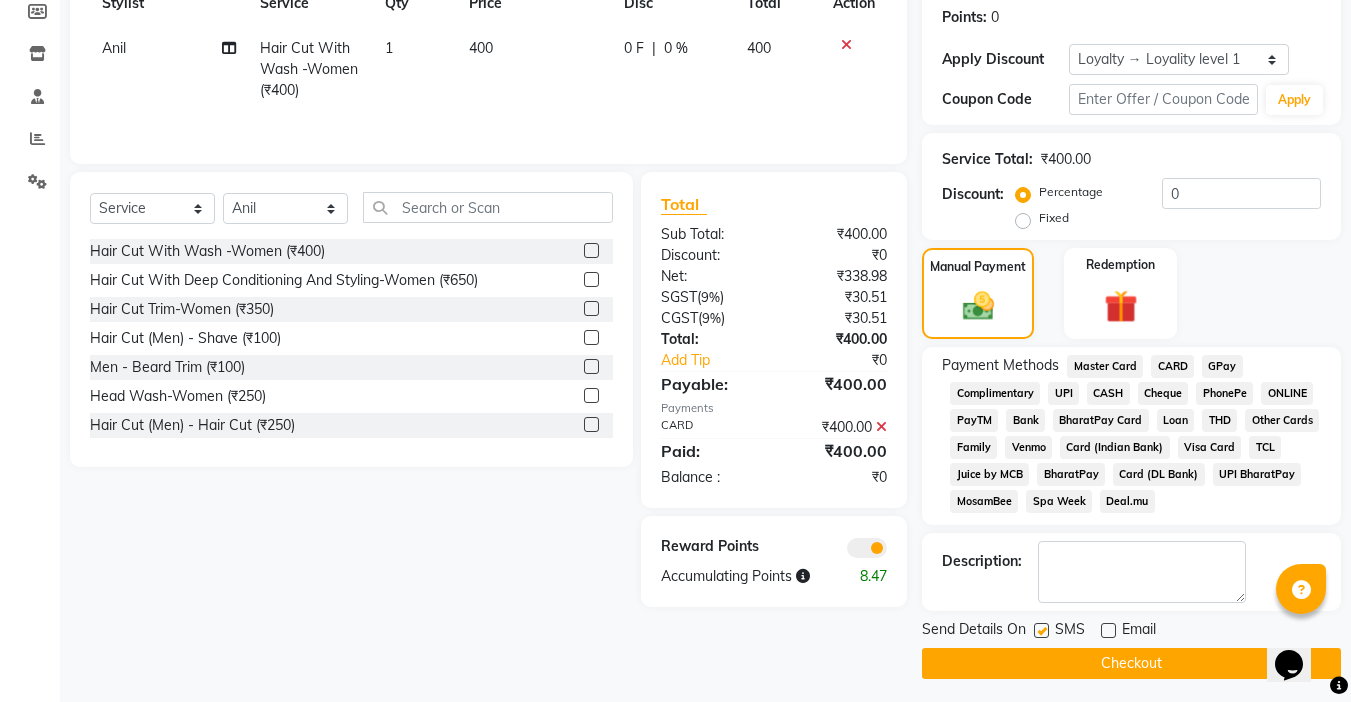click 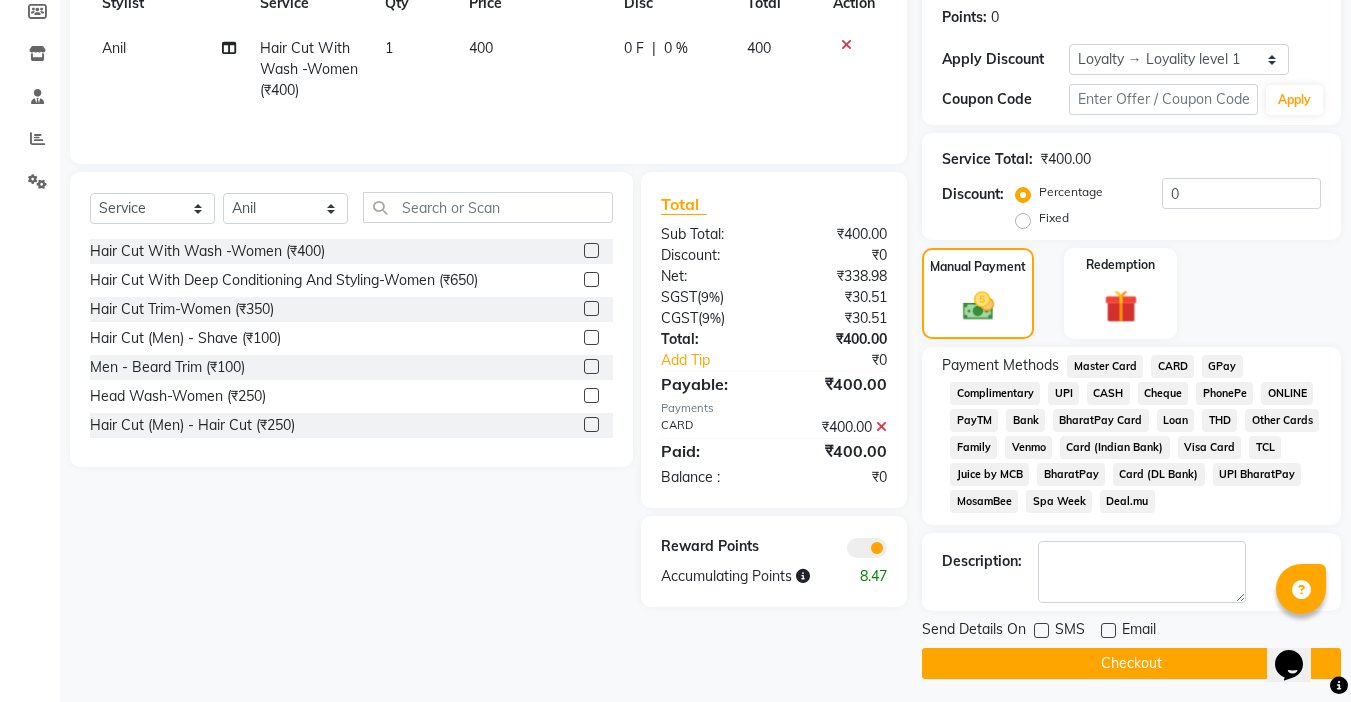 click on "Checkout" 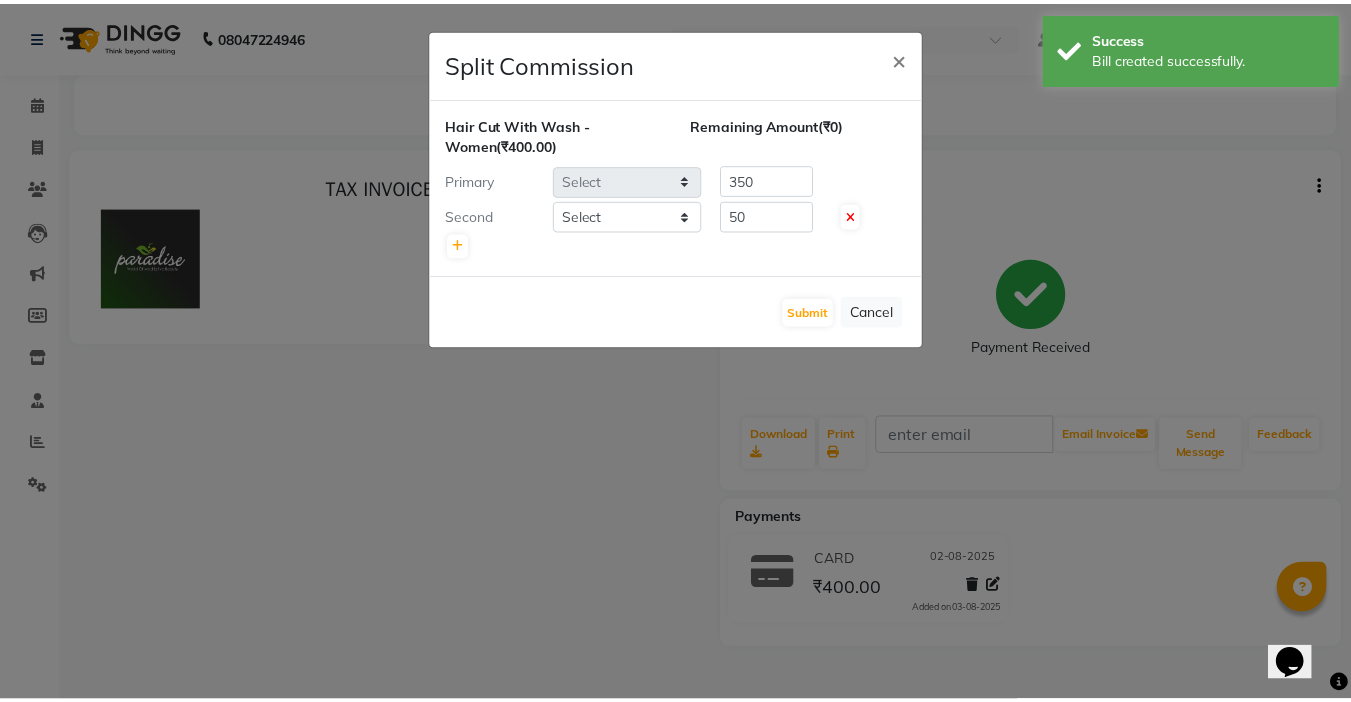 scroll, scrollTop: 0, scrollLeft: 0, axis: both 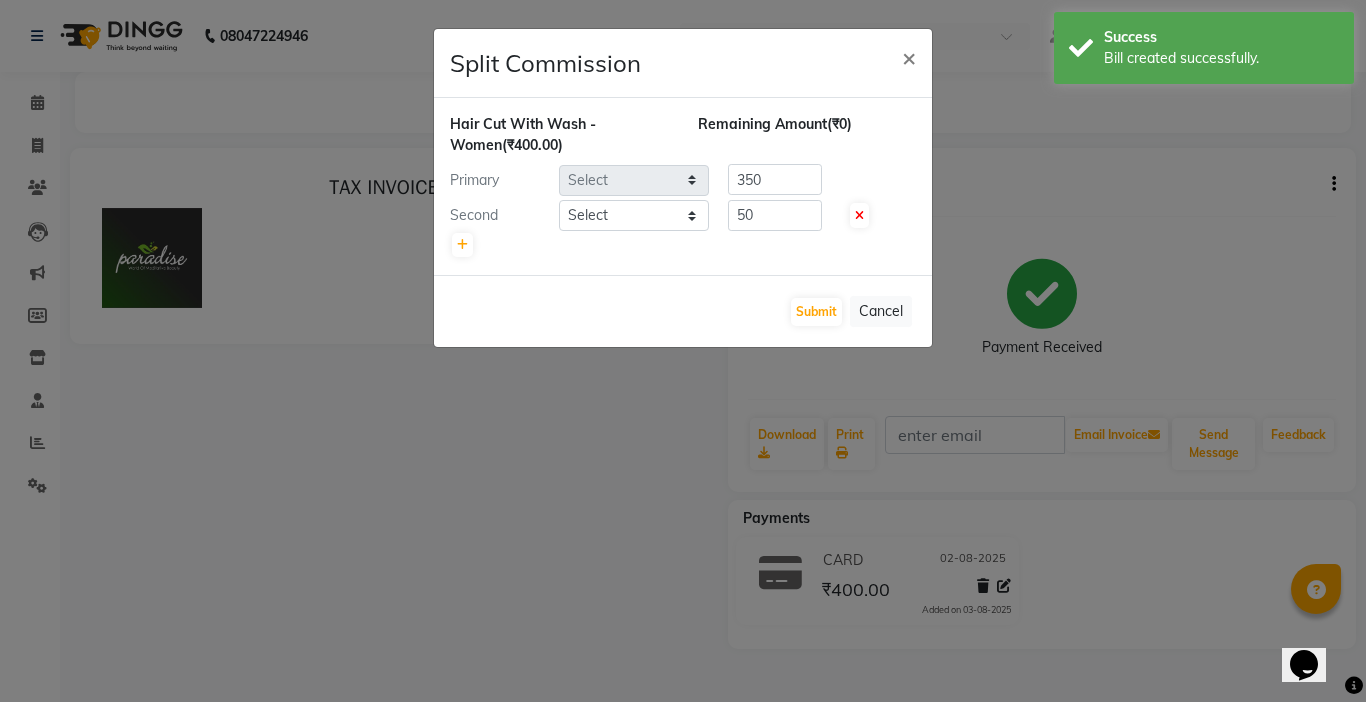 select on "54032" 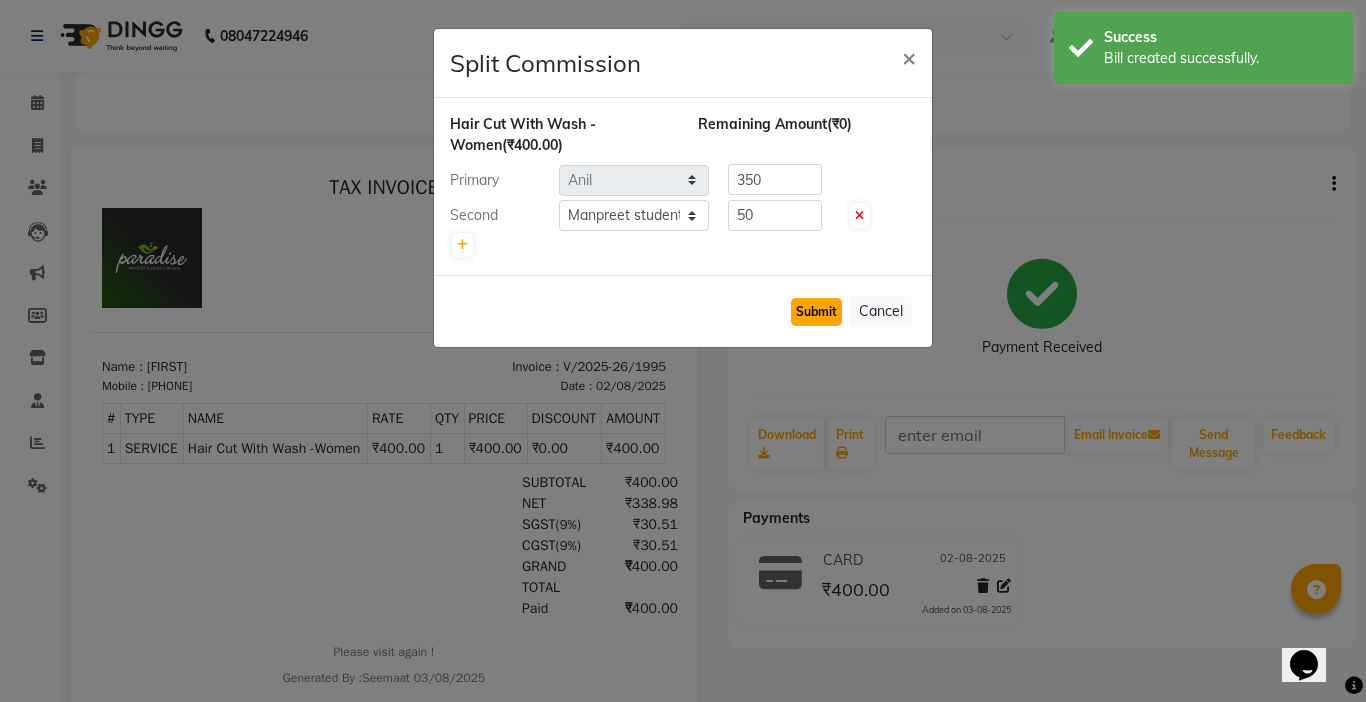 click on "Submit" 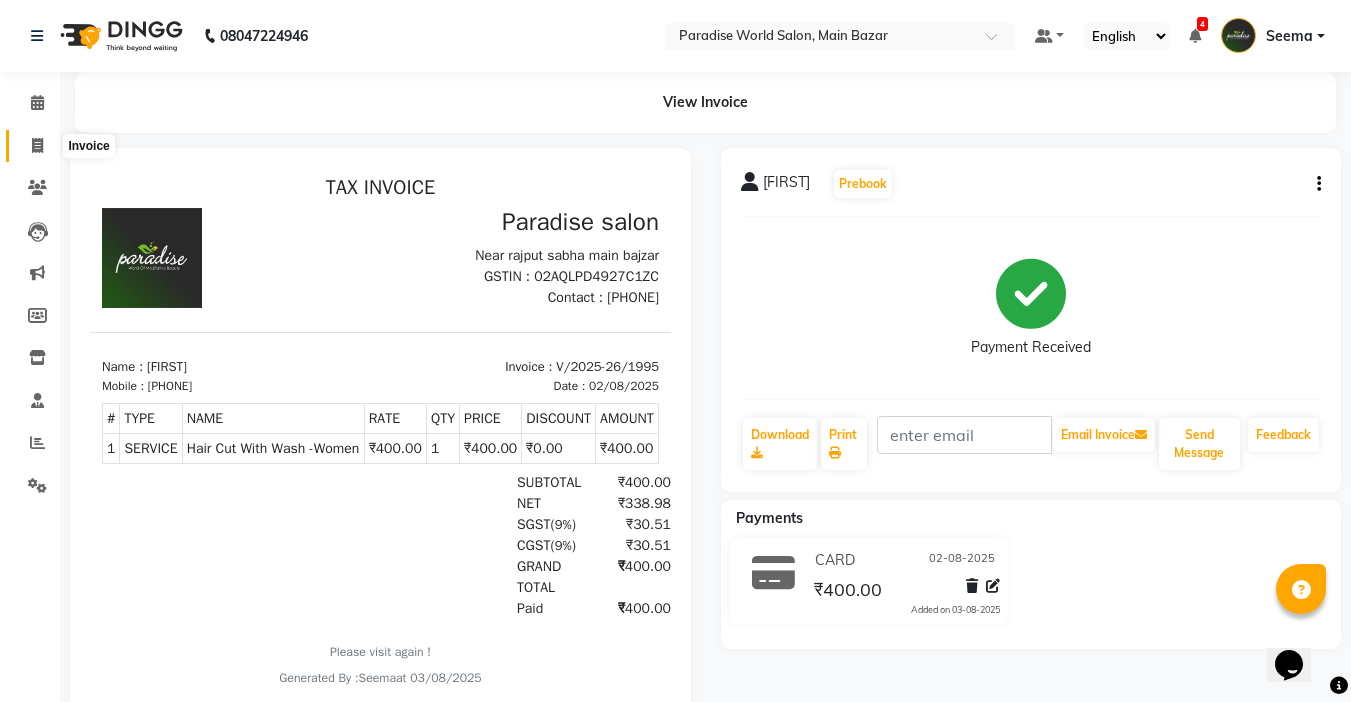 click 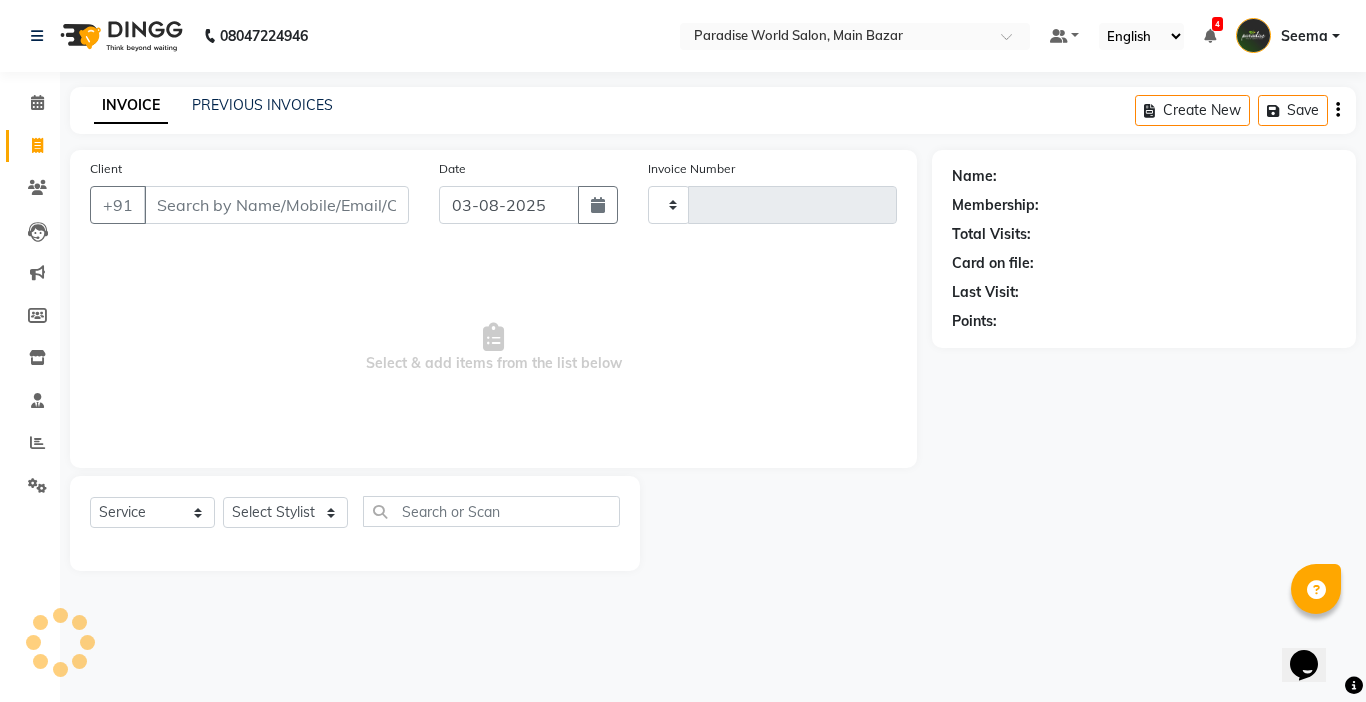 type on "1996" 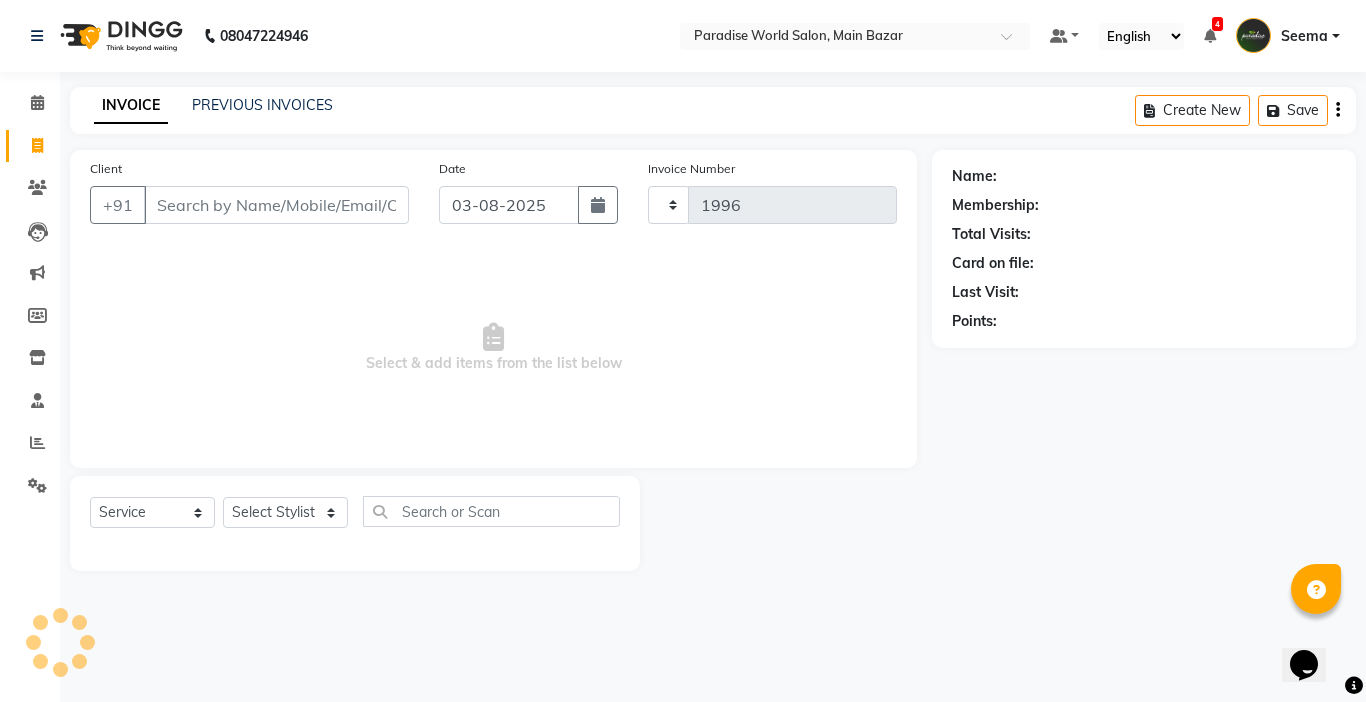 select on "4451" 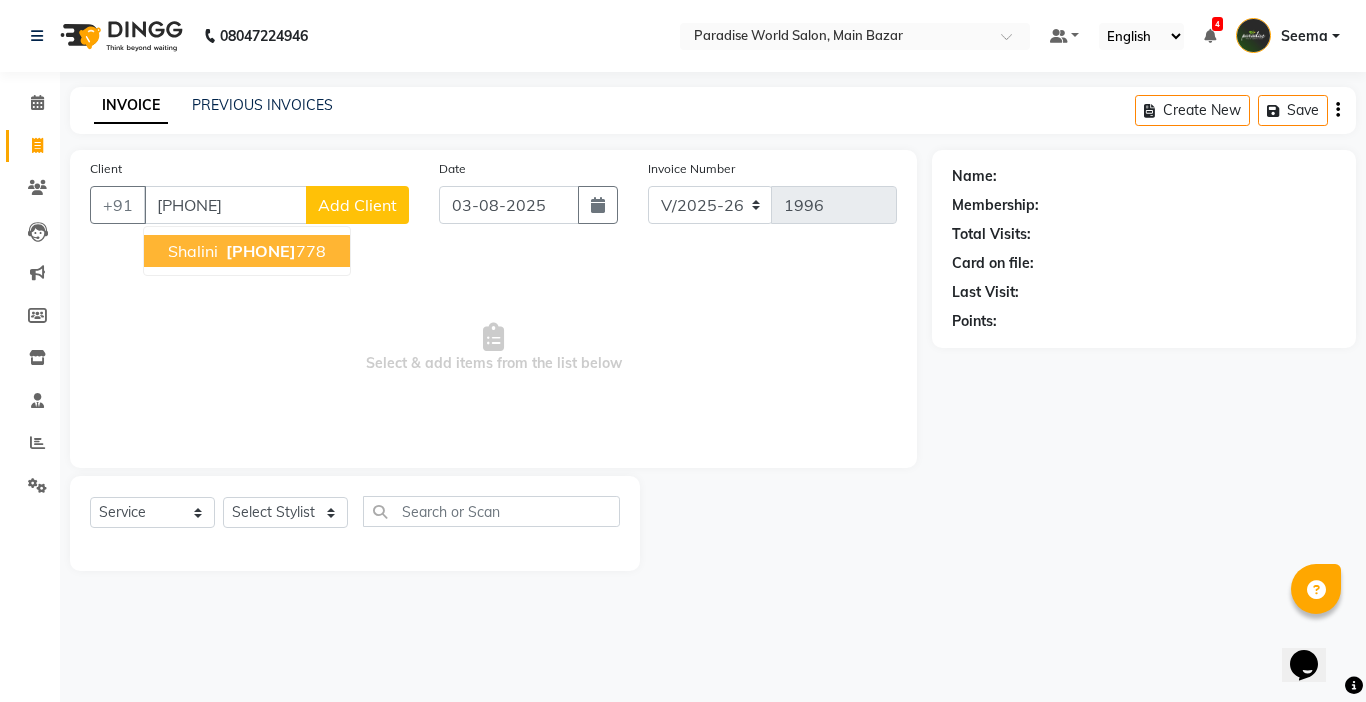 type on "[PHONE]" 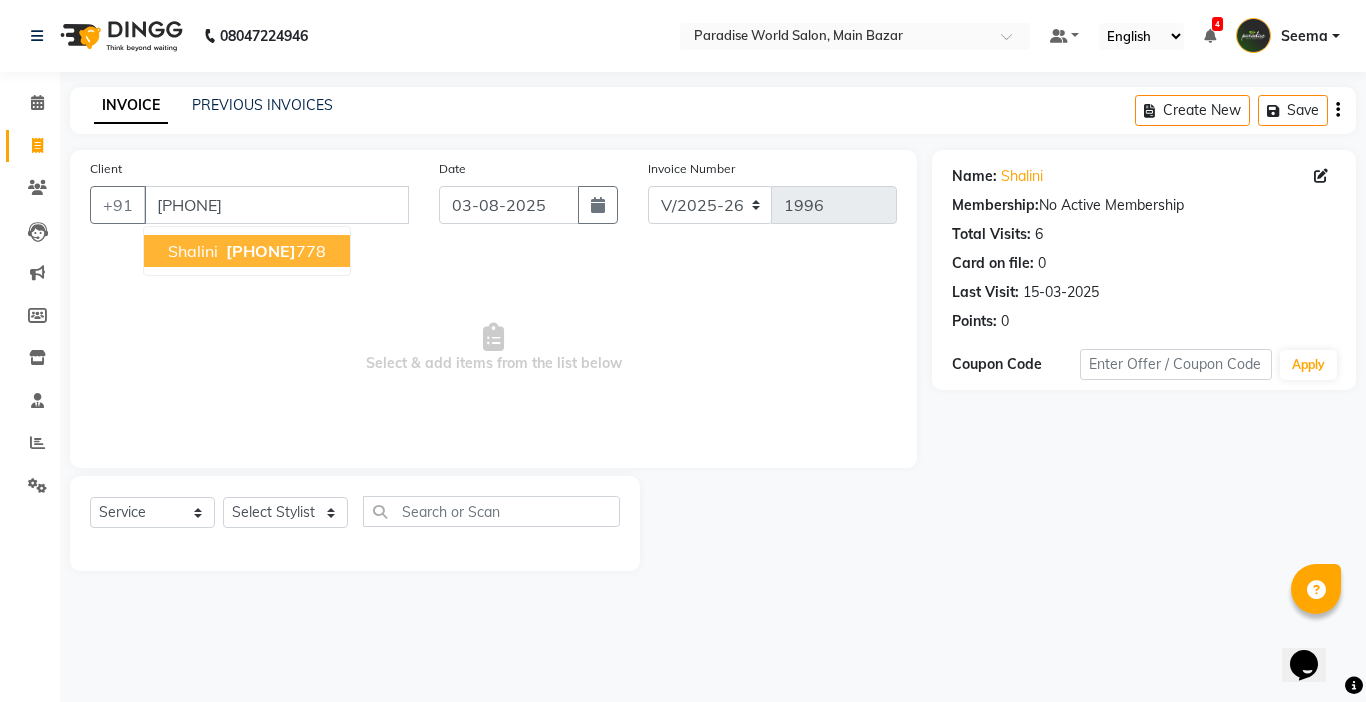 click on "[PHONE]" at bounding box center [274, 251] 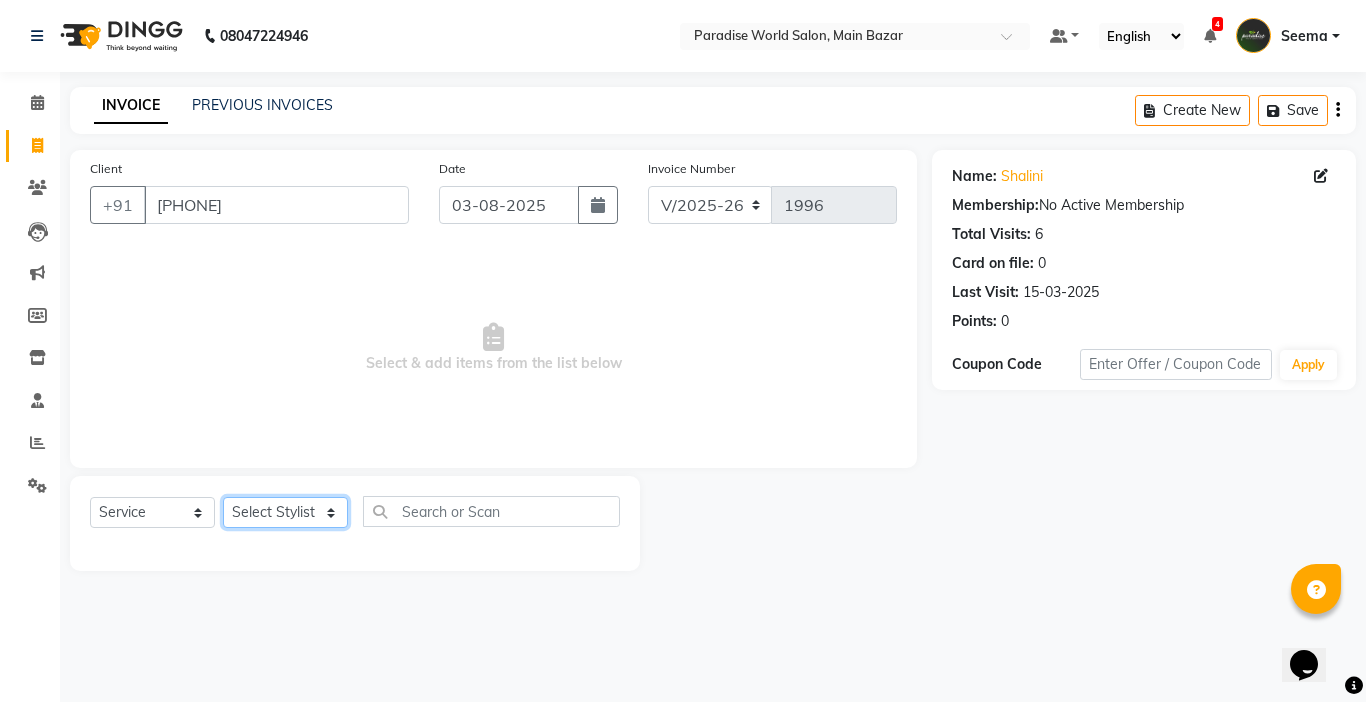 click on "Select Stylist Abby aman  Anil anku Bobby company Deepak Deepika Gourav Heena ishu Jagdeesh kanchan Love preet Maddy Manpreet student Meenu Naina Nikita Palak Palak Sharma Radika Rajneesh Student Seema Shagun Shifali - Student Shweta  Sujata Surinder Paul Vansh Vikas Vishal" 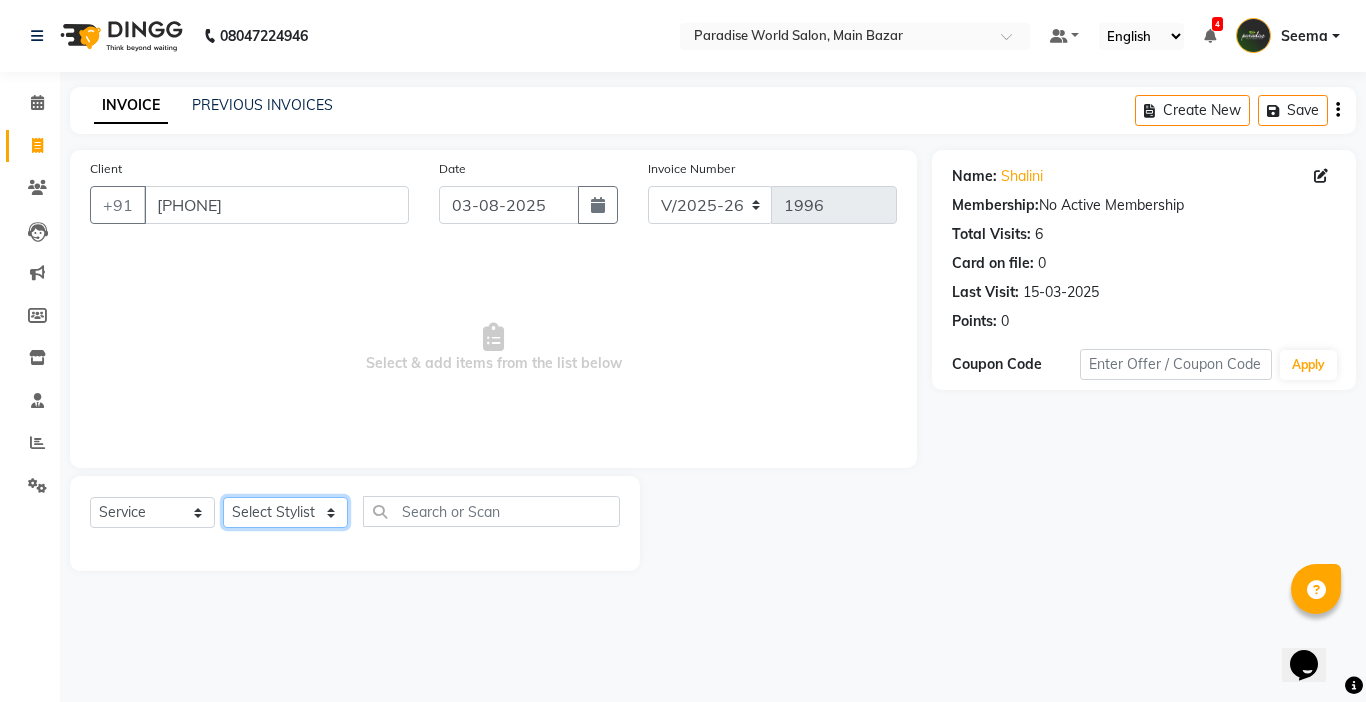 select on "54032" 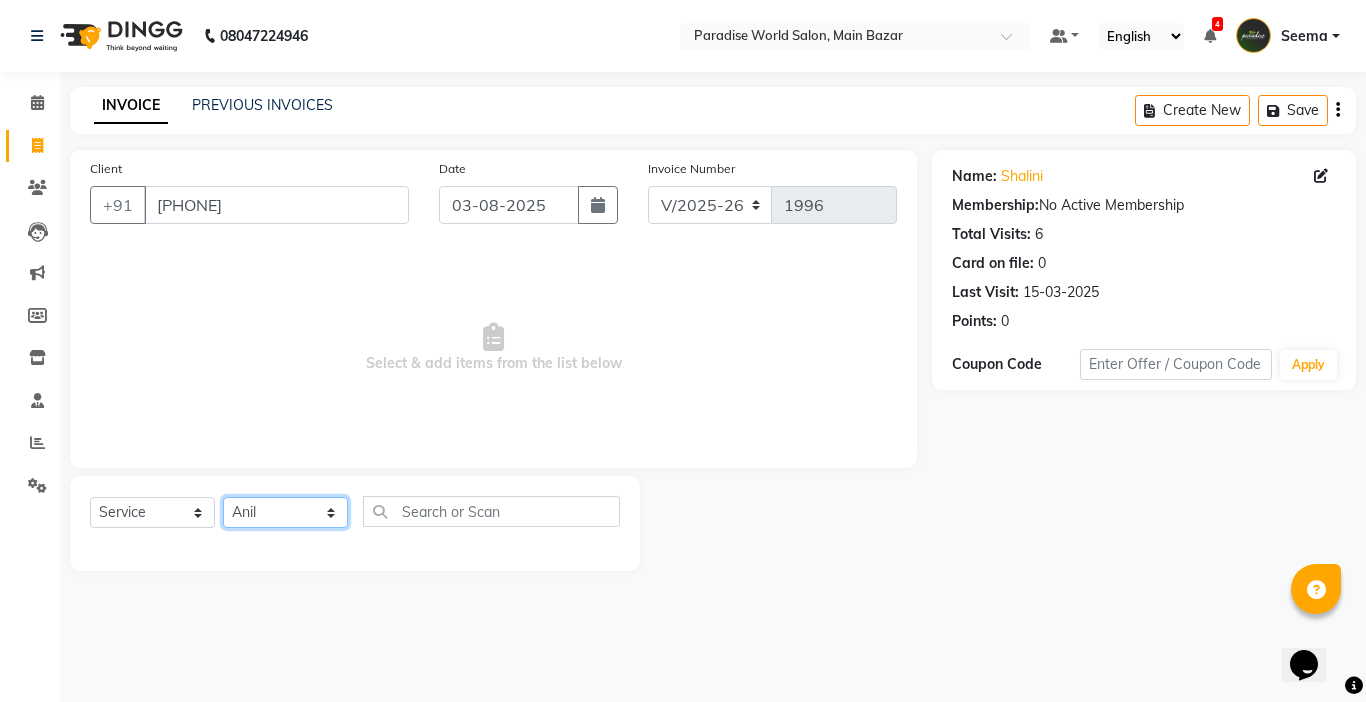 click on "Select Stylist Abby aman  Anil anku Bobby company Deepak Deepika Gourav Heena ishu Jagdeesh kanchan Love preet Maddy Manpreet student Meenu Naina Nikita Palak Palak Sharma Radika Rajneesh Student Seema Shagun Shifali - Student Shweta  Sujata Surinder Paul Vansh Vikas Vishal" 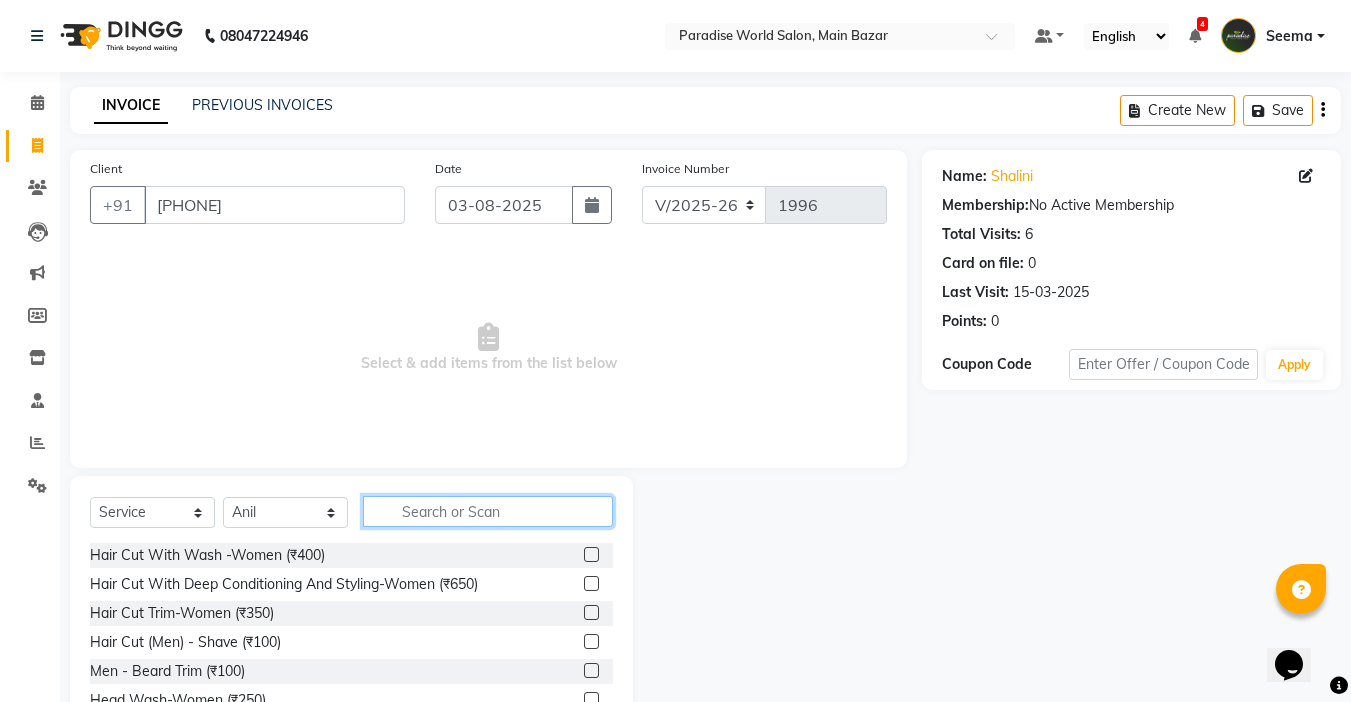 click 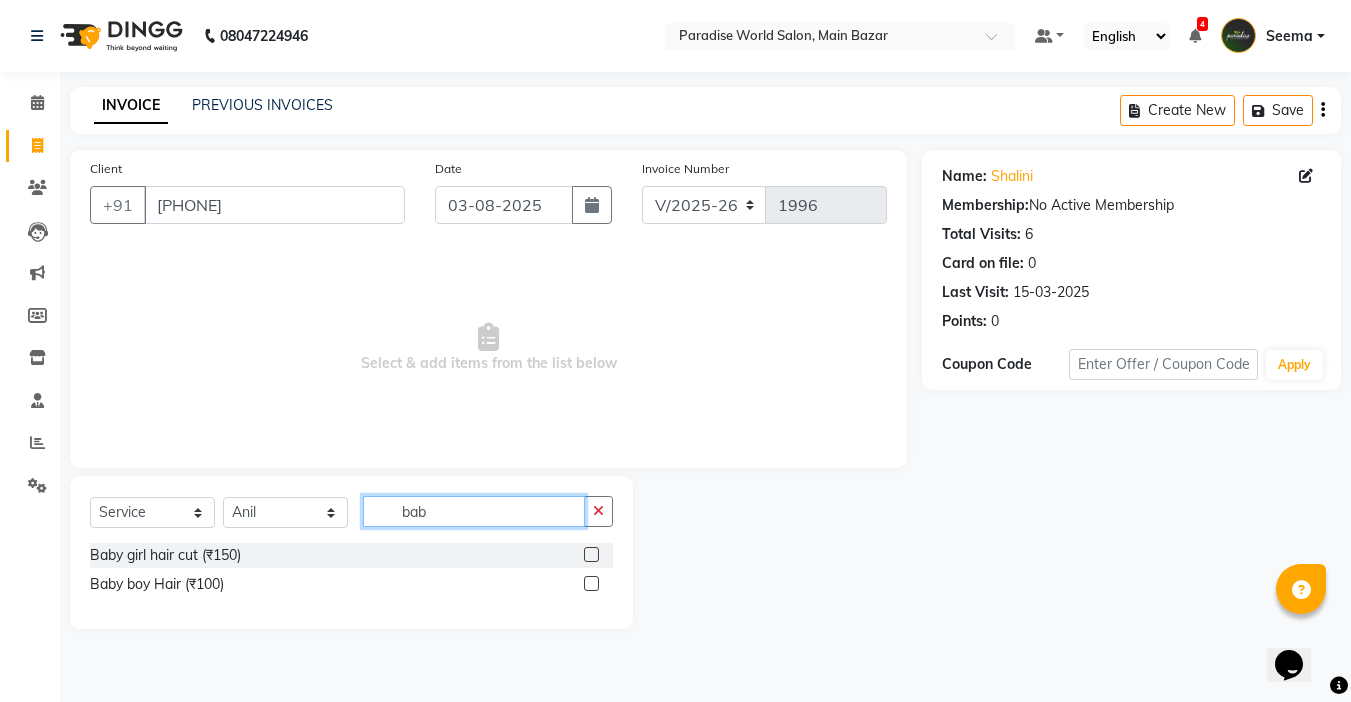 scroll, scrollTop: 0, scrollLeft: 0, axis: both 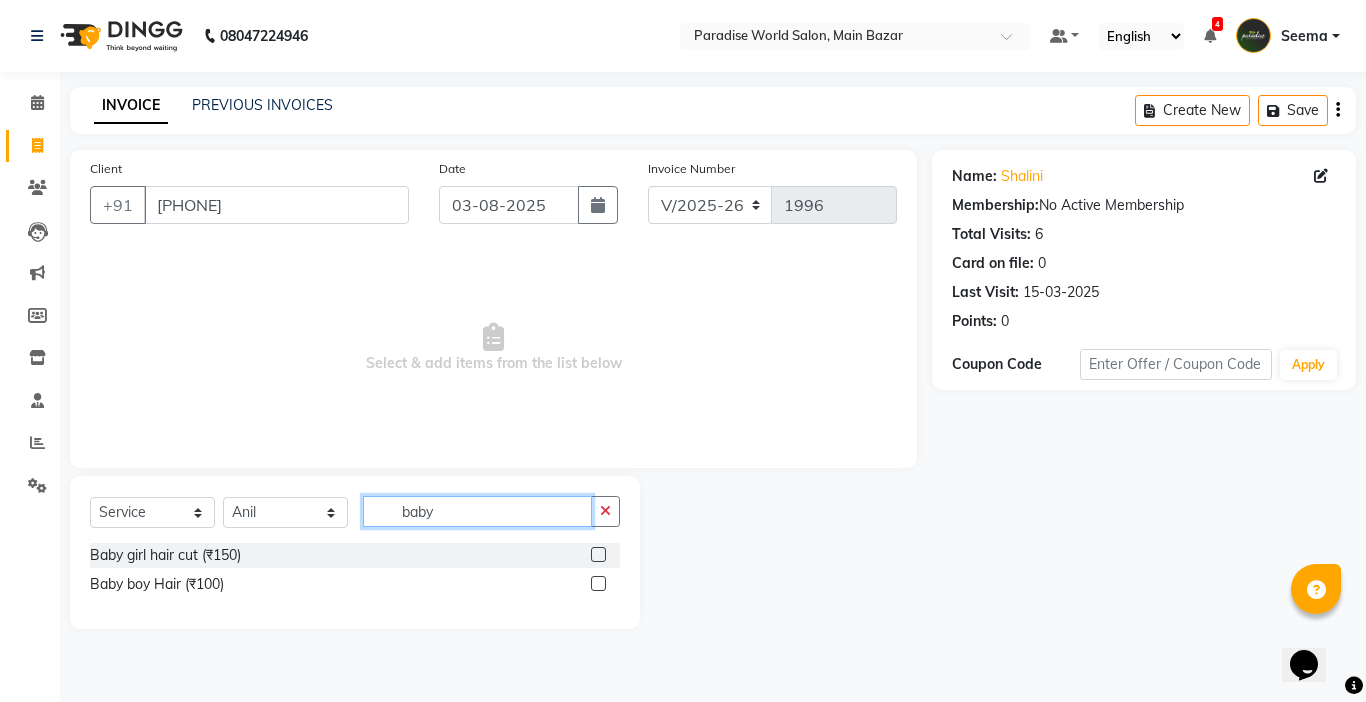 type on "baby" 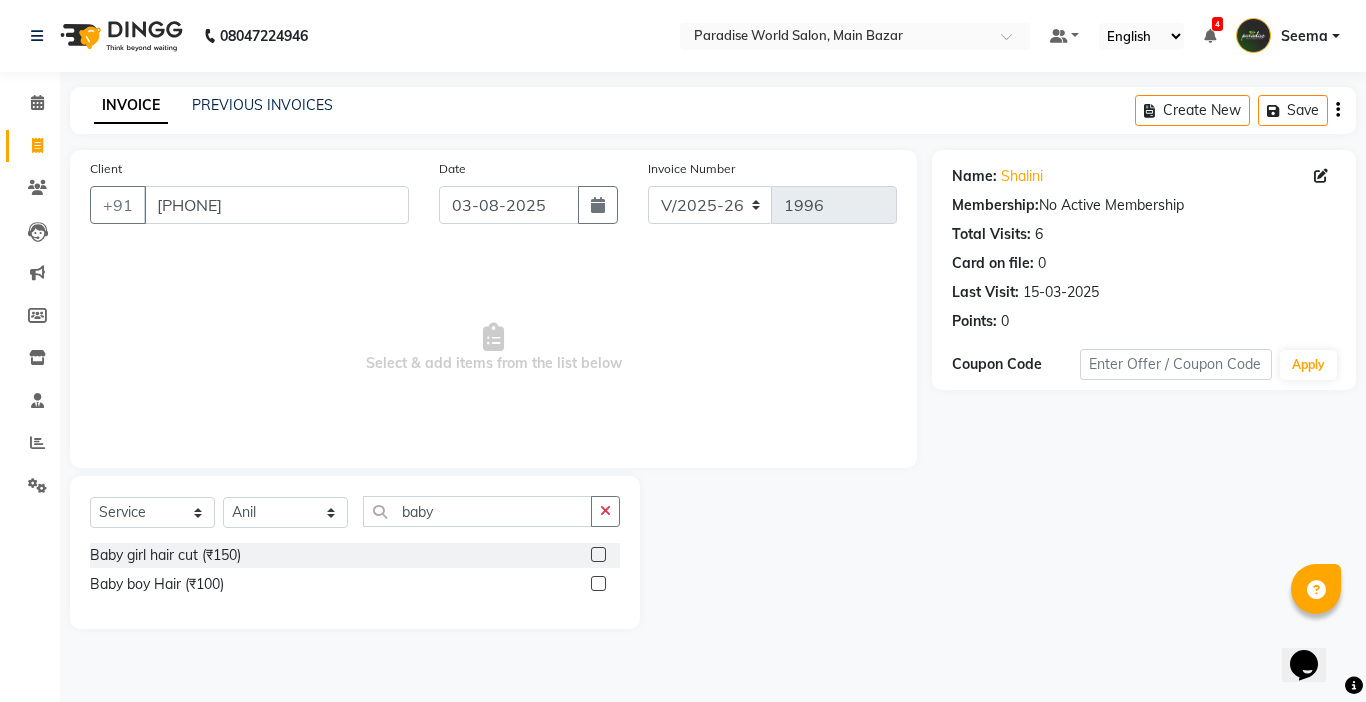 click on "Baby girl hair cut (₹150)" 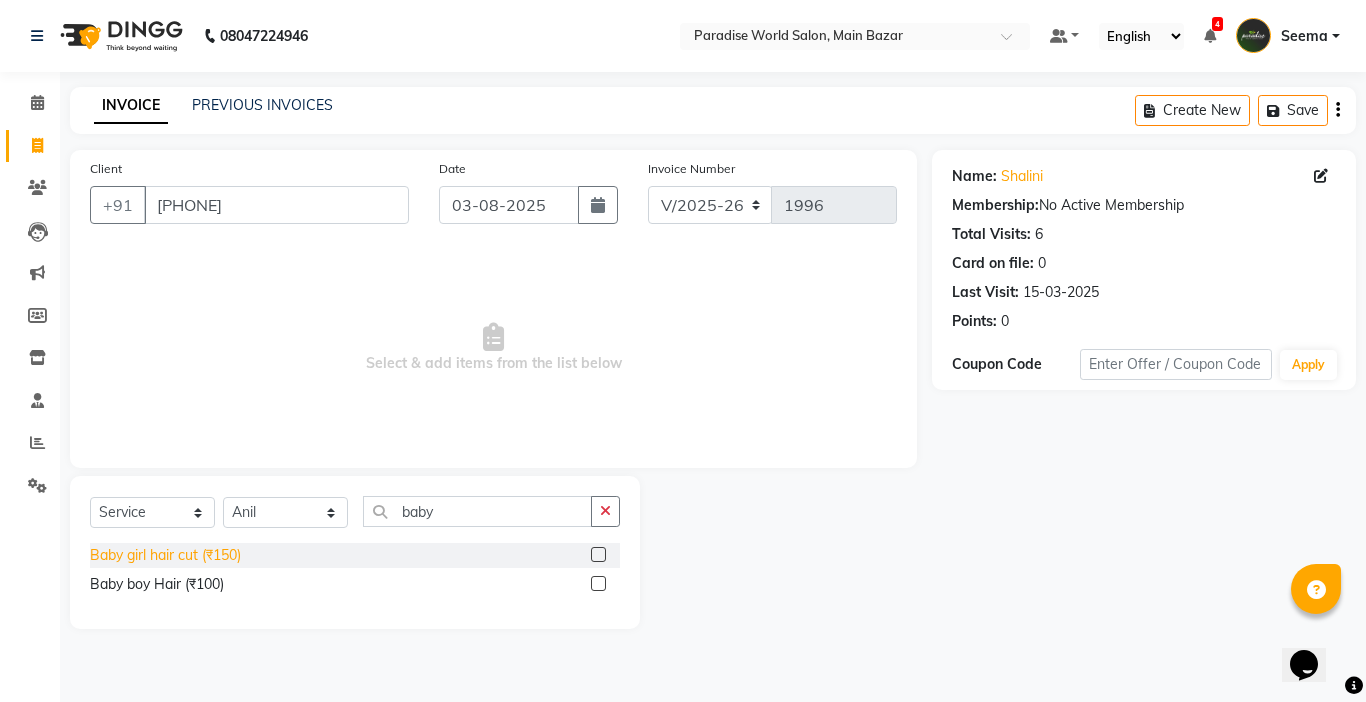 click on "Baby girl hair cut (₹150)" 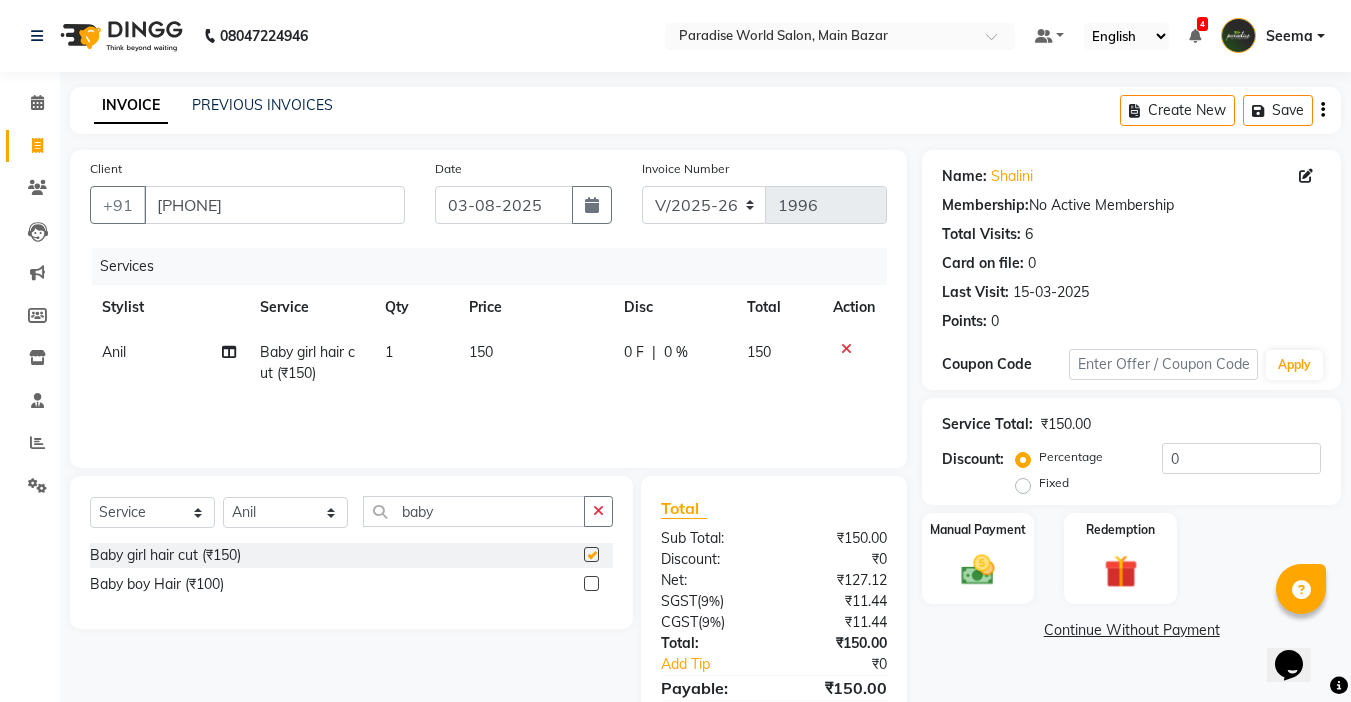 checkbox on "false" 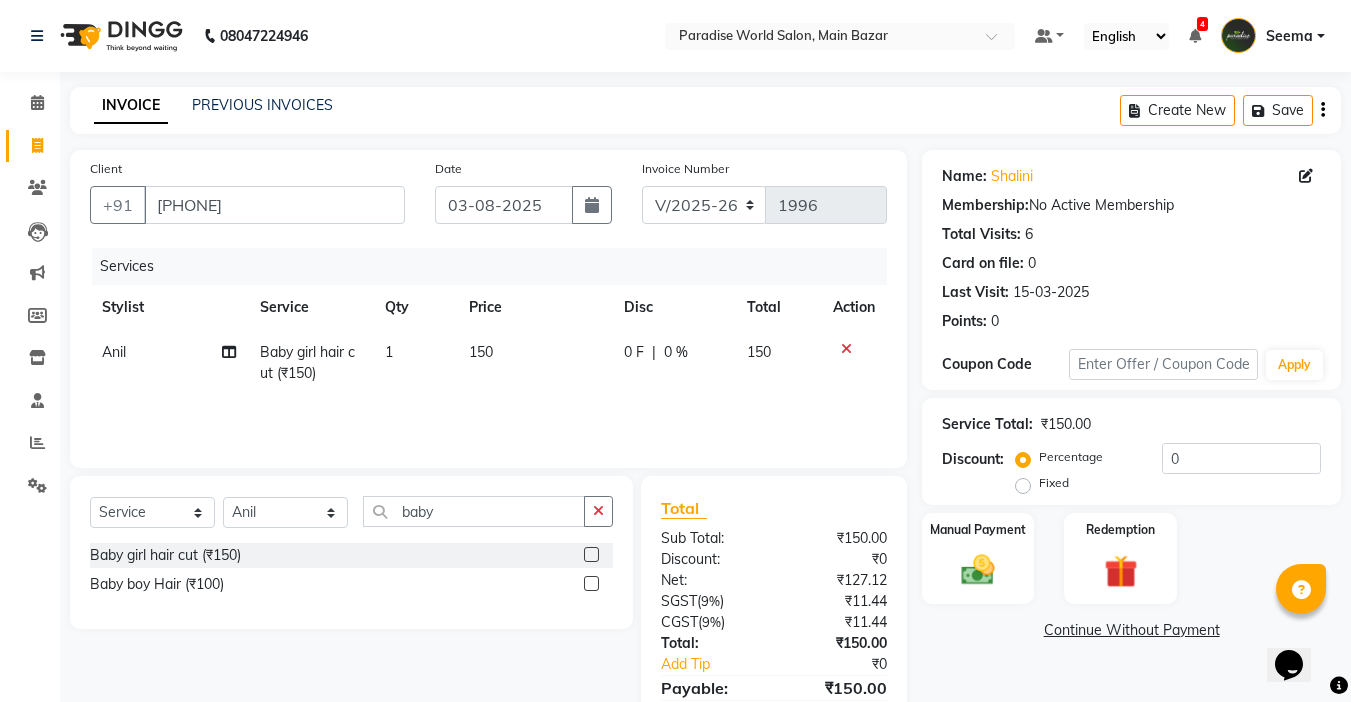click on "150" 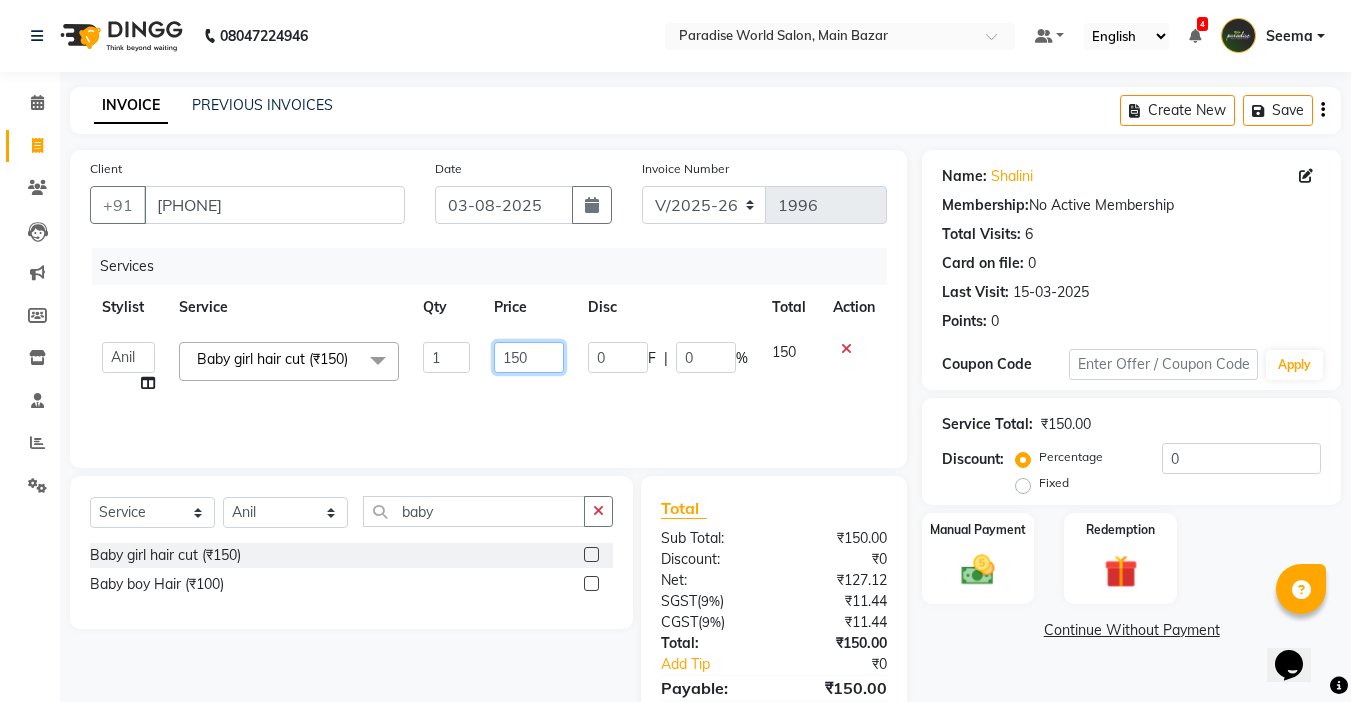 click on "150" 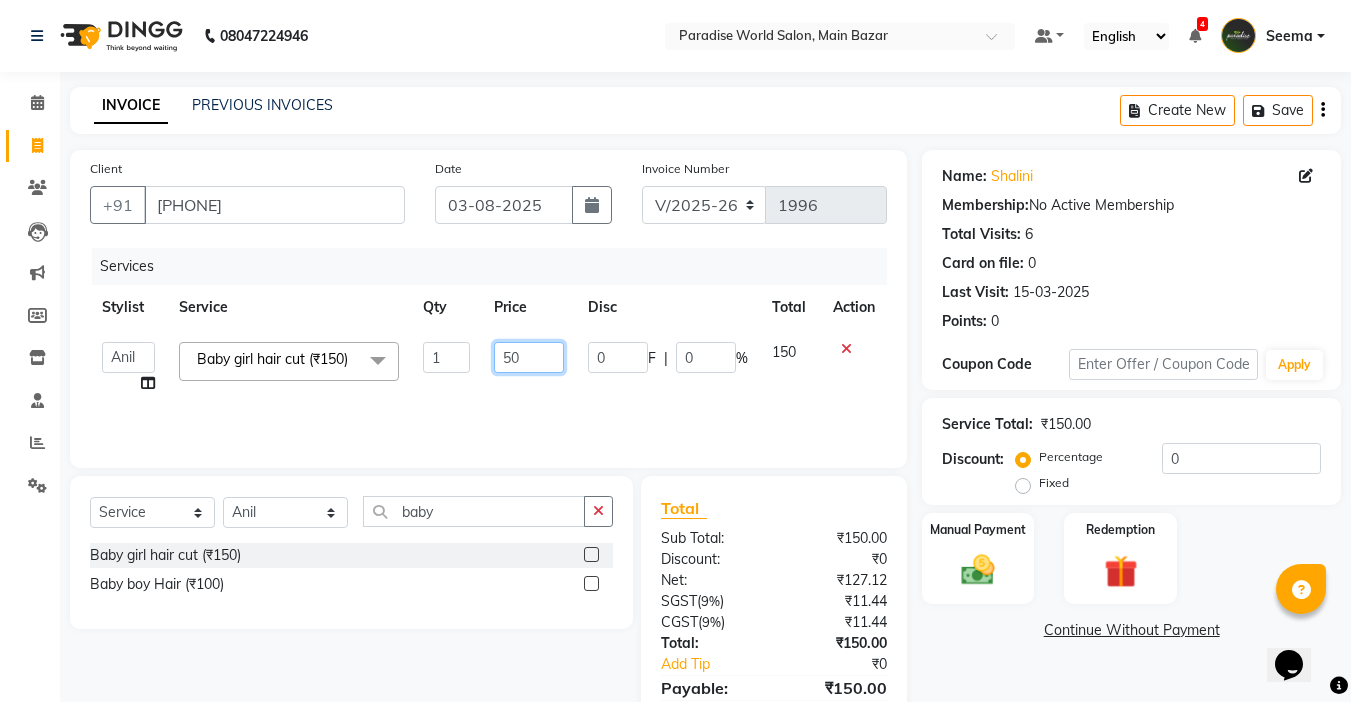 type on "250" 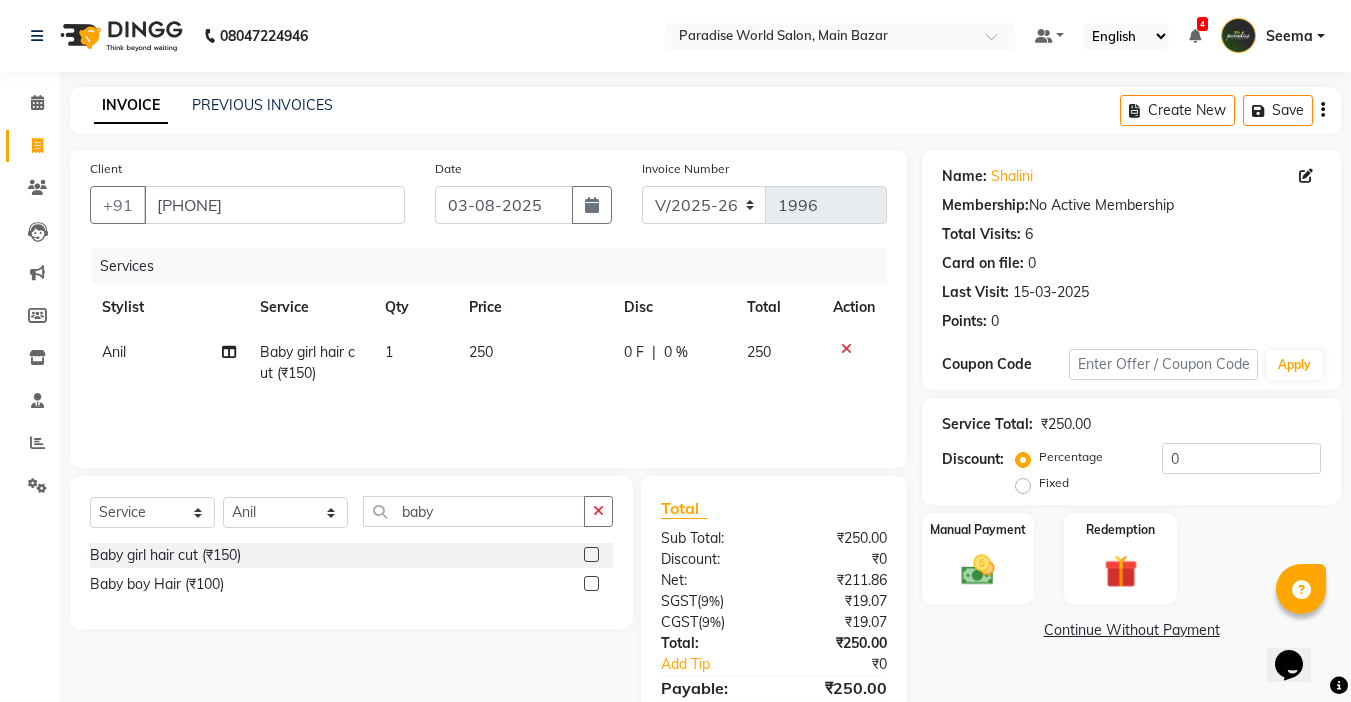 click on "250" 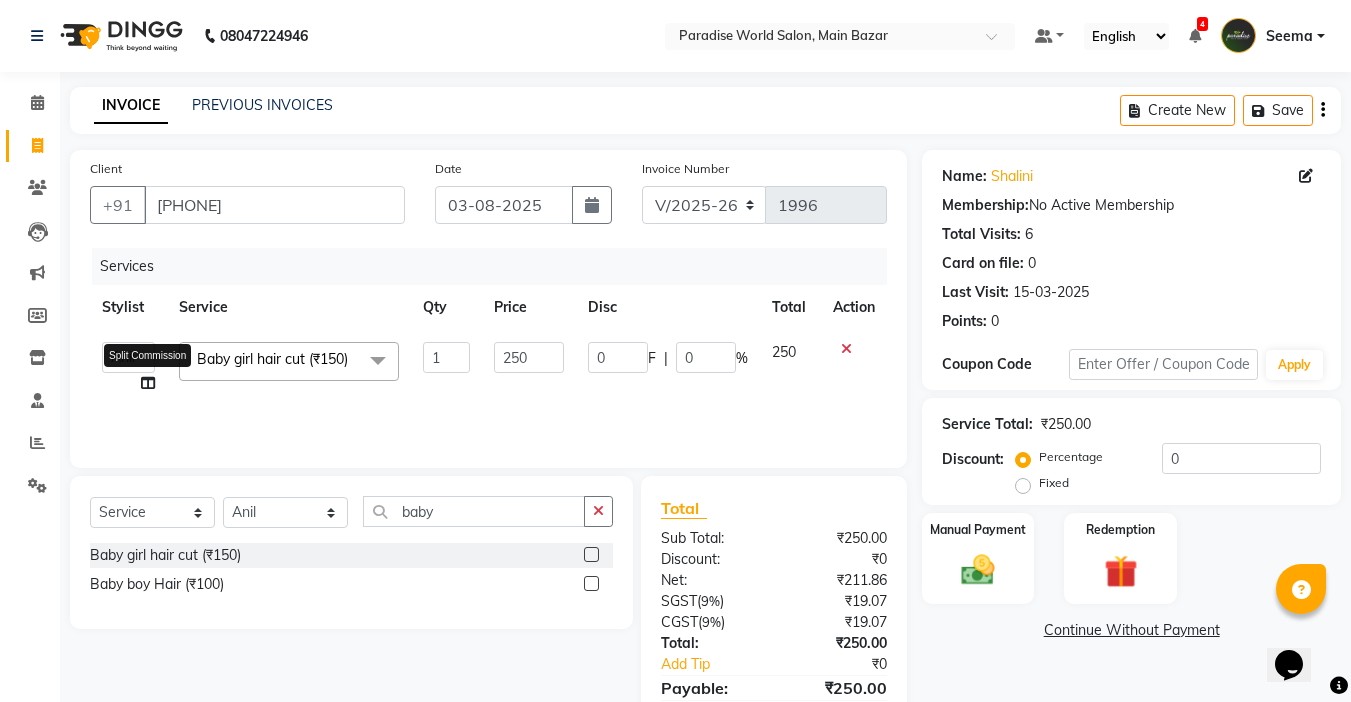 click 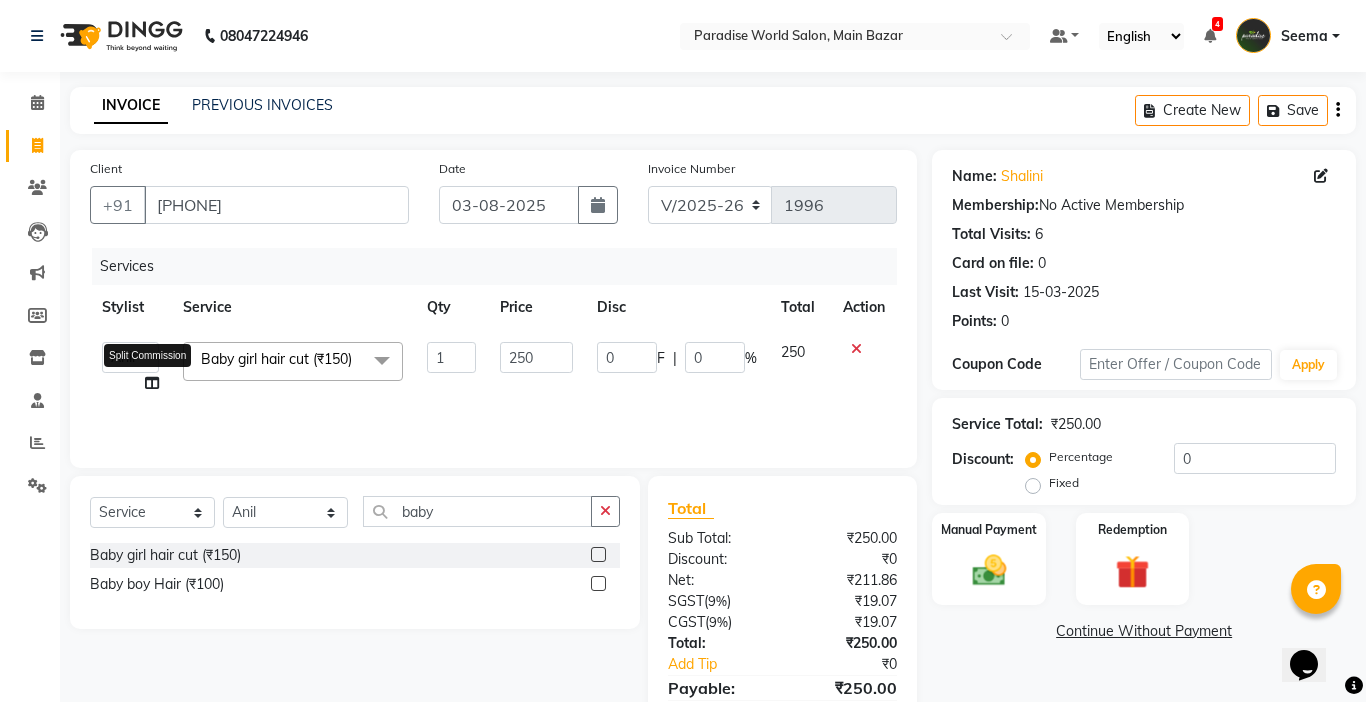 select on "54032" 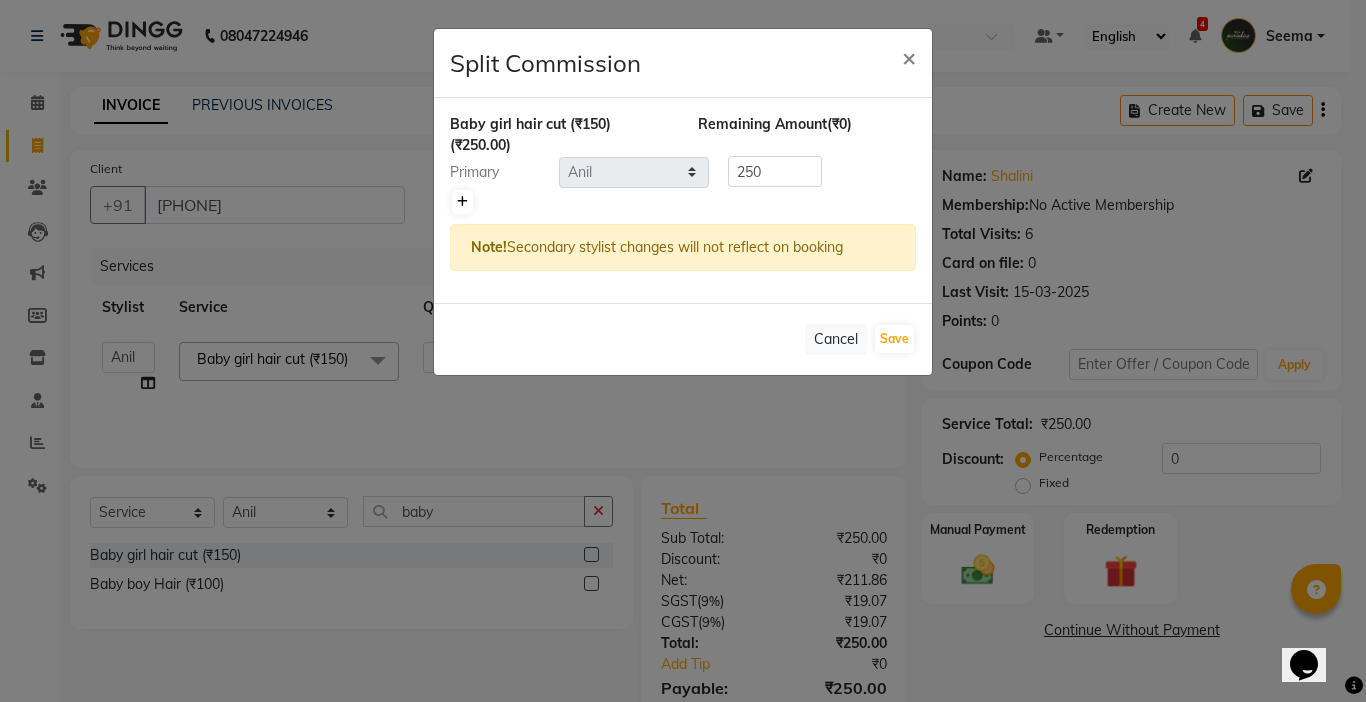 click 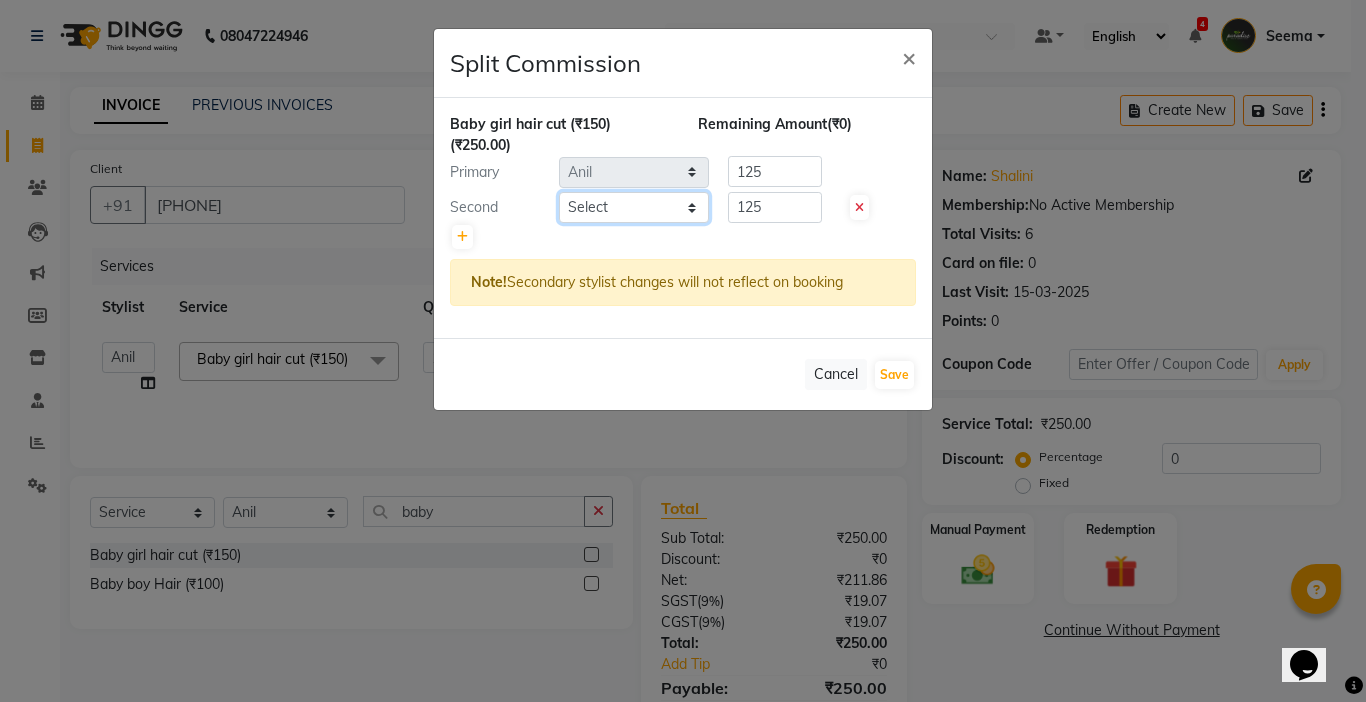 click on "Select  Abby   aman    Anil   anku   Bobby   company   Deepak   Deepika   Gourav   Heena   ishu   Jagdeesh   kanchan   Love preet   Maddy   Manpreet student   Meenu   Naina   Nikita   Palak   Palak Sharma   Radika   Rajneesh Student   Seema   Shagun   Shifali - Student   Shweta    Sujata   Surinder Paul   Vansh   Vikas   Vishal" 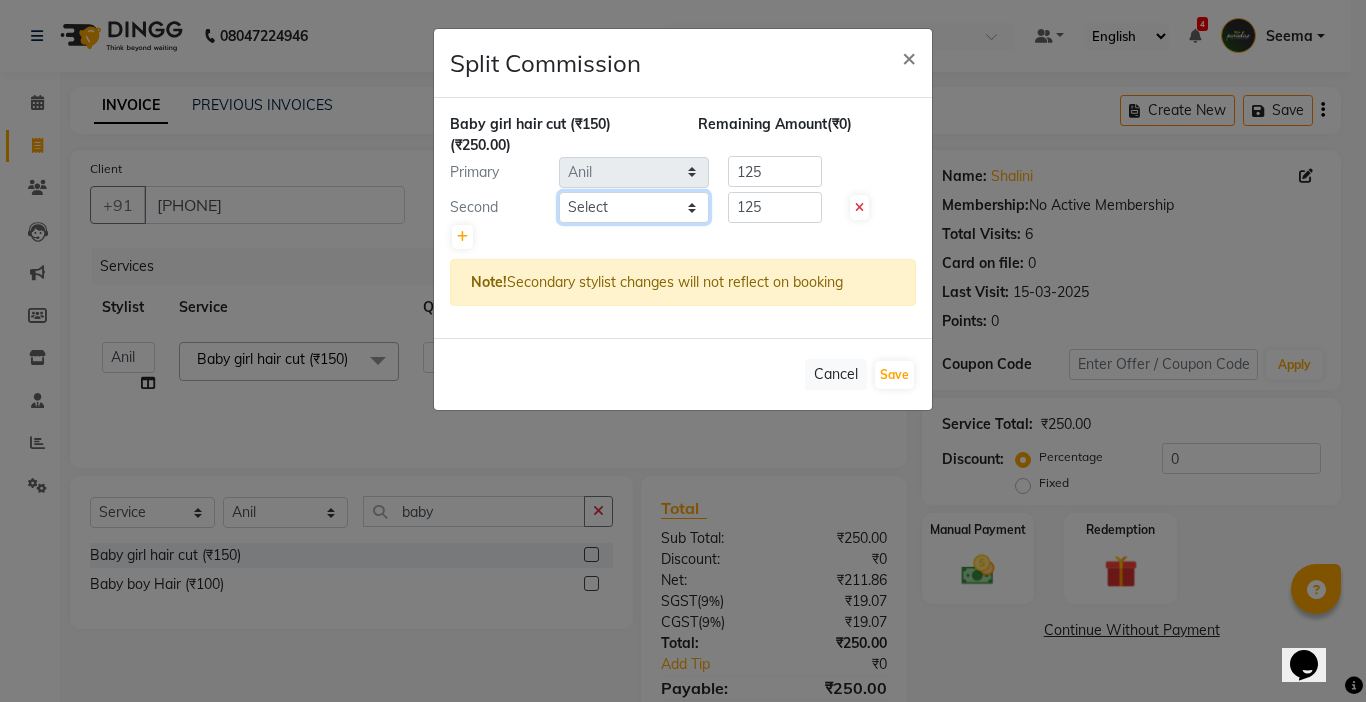 select on "57181" 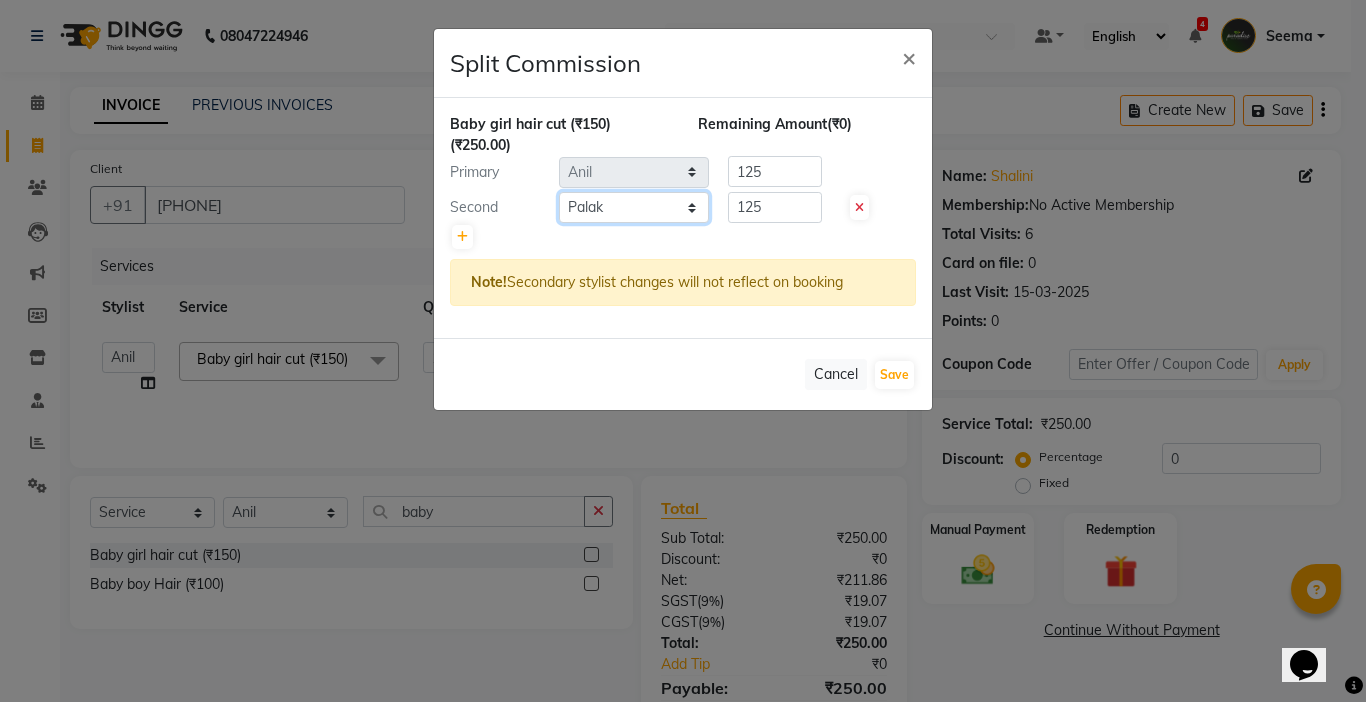 click on "Select  Abby   aman    Anil   anku   Bobby   company   Deepak   Deepika   Gourav   Heena   ishu   Jagdeesh   kanchan   Love preet   Maddy   Manpreet student   Meenu   Naina   Nikita   Palak   Palak Sharma   Radika   Rajneesh Student   Seema   Shagun   Shifali - Student   Shweta    Sujata   Surinder Paul   Vansh   Vikas   Vishal" 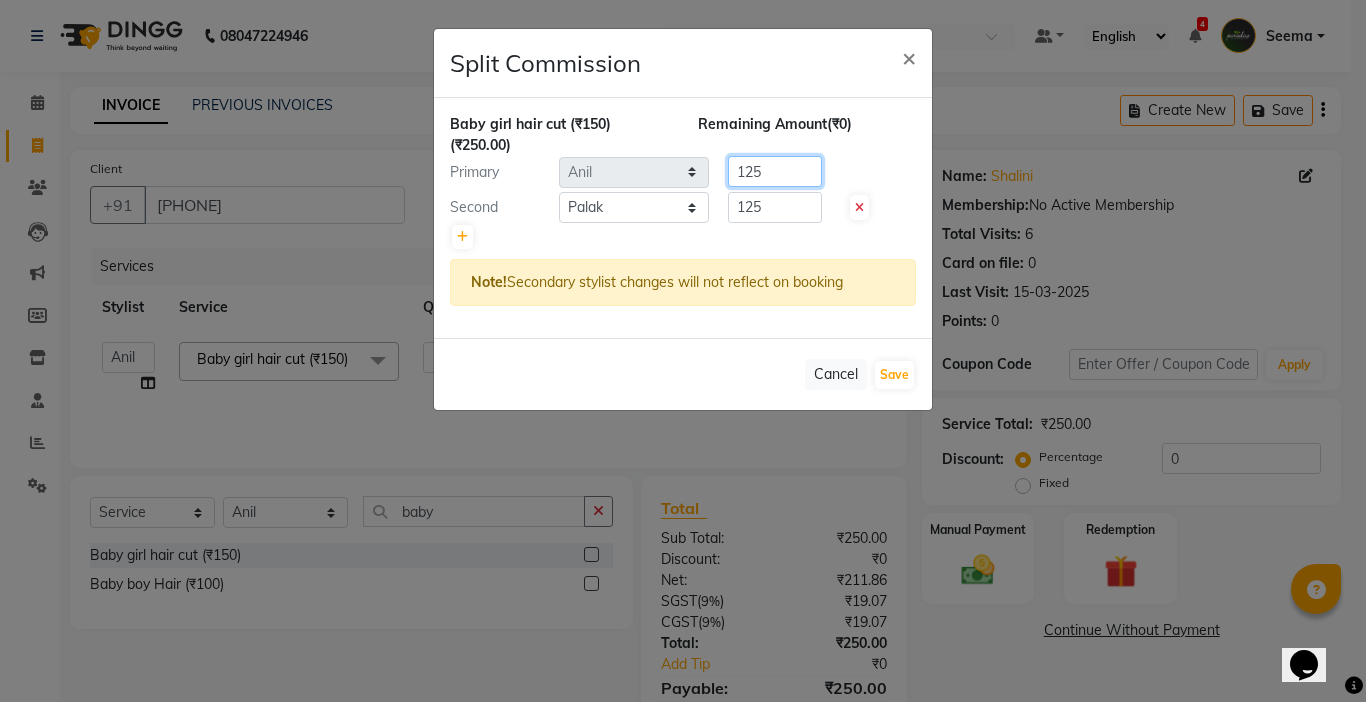 click on "Primary Select  [PERSON]   [PERSON]    [PERSON]   [PERSON]   [PERSON]   company   [PERSON]   [PERSON]   [PERSON]   [PERSON]   [PERSON]   [PERSON]   [PERSON]   [PERSON]   [PERSON]   [PERSON]   [PERSON] student   [PERSON]   [PERSON]   [PERSON]   [PERSON]   [PERSON] [PERSON] Student   [PERSON]   [PERSON]   [PERSON] - Student   [PERSON]    [PERSON]   [PERSON]   [PERSON]   [PERSON]  125" 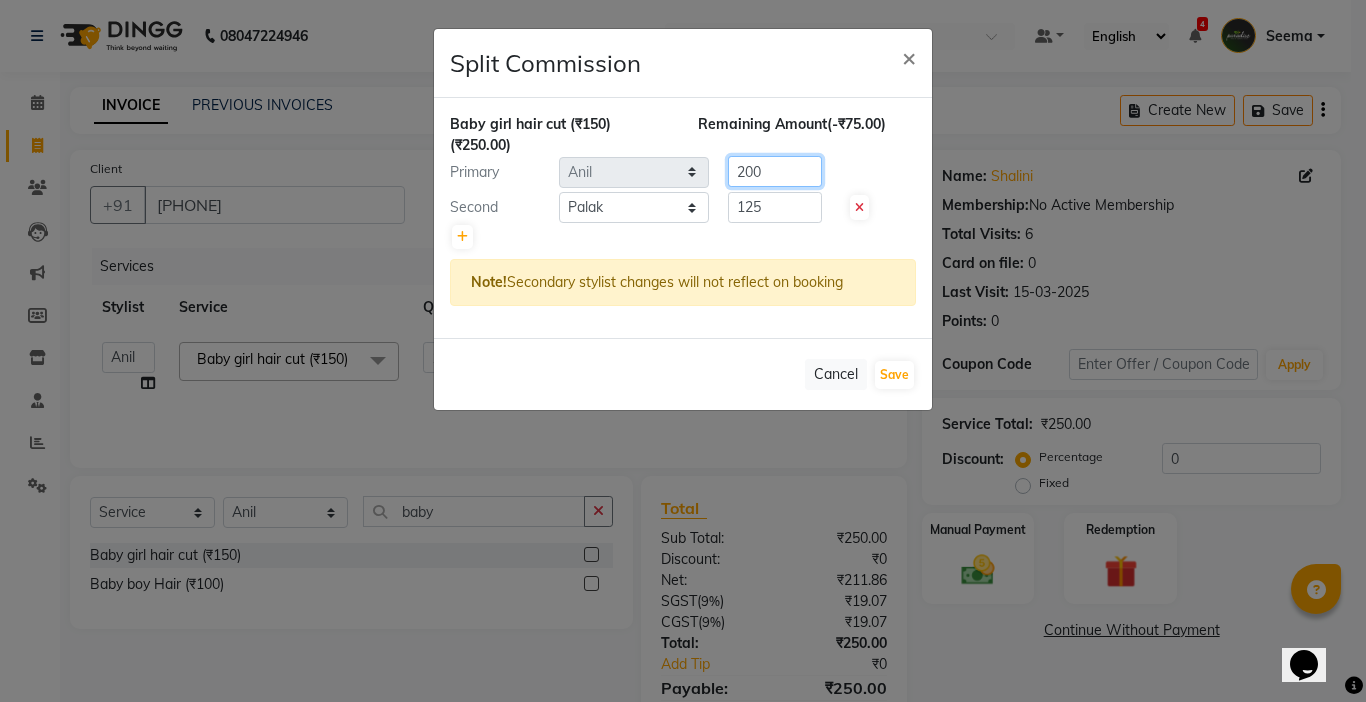 type on "200" 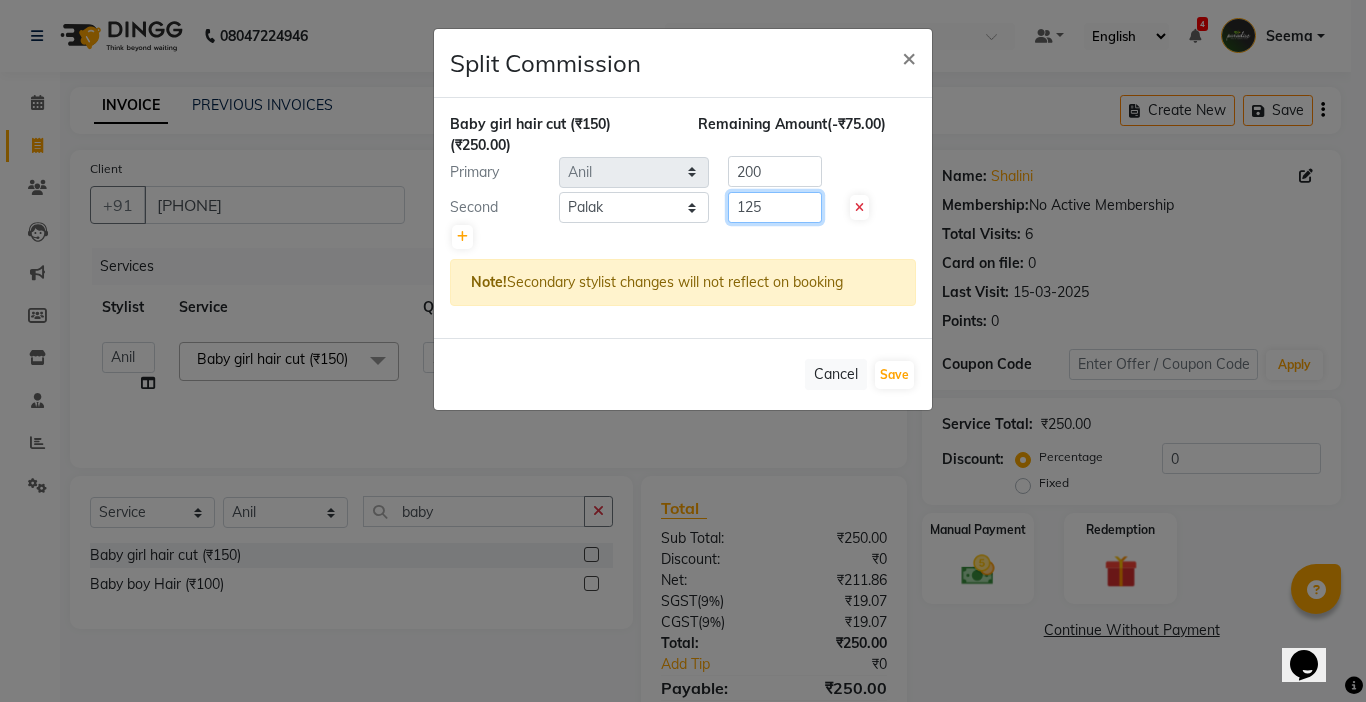 drag, startPoint x: 808, startPoint y: 212, endPoint x: 554, endPoint y: 212, distance: 254 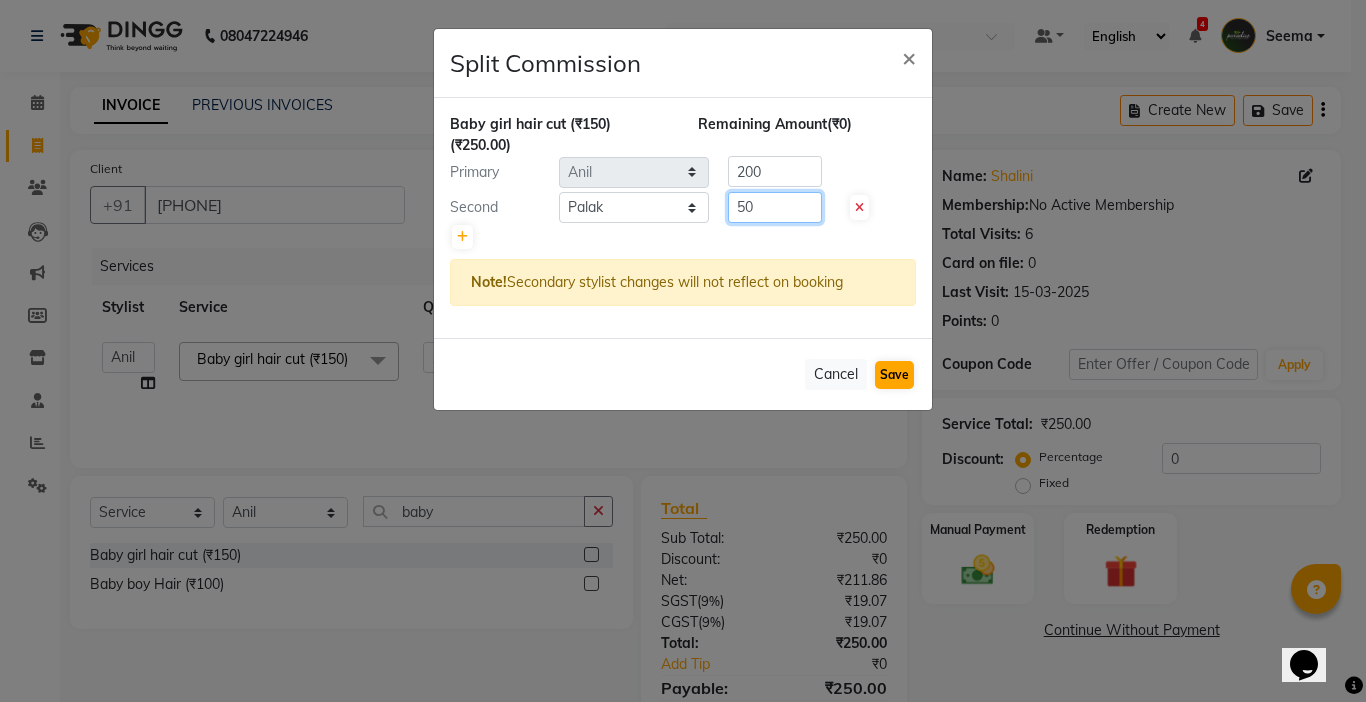 type on "50" 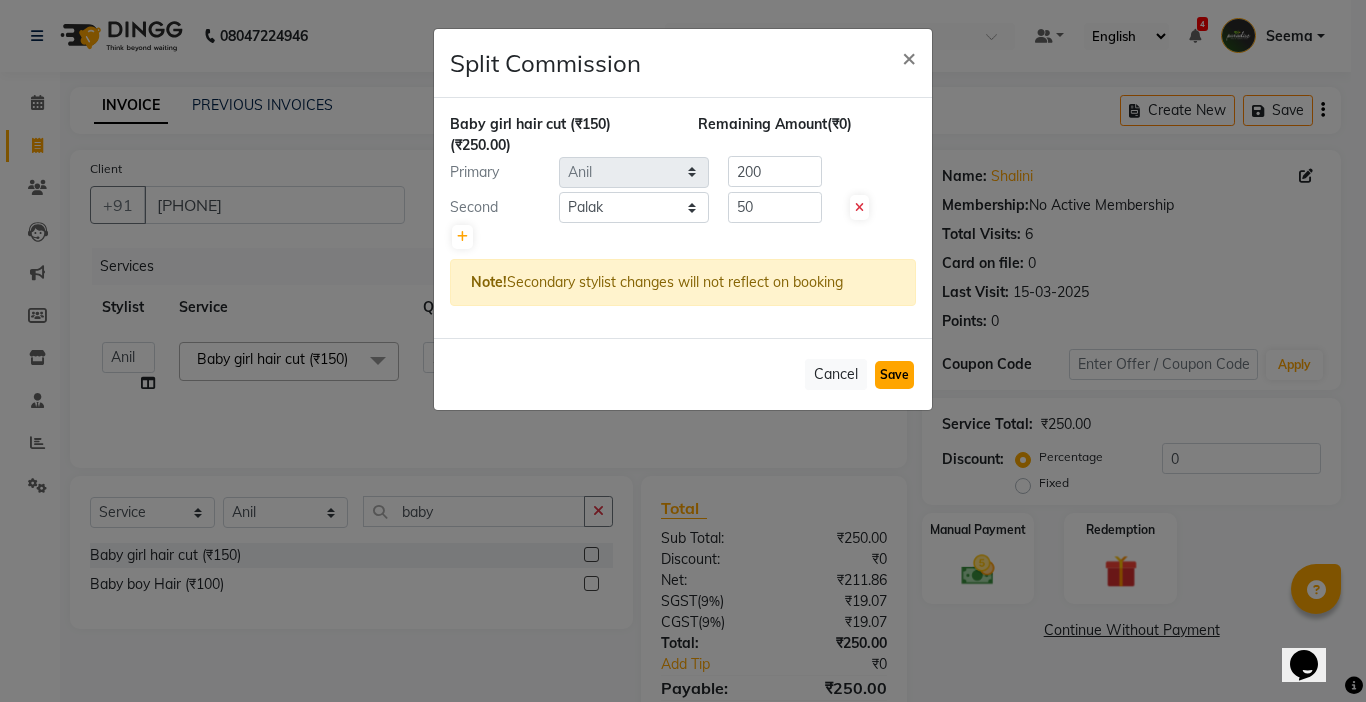 click on "Save" 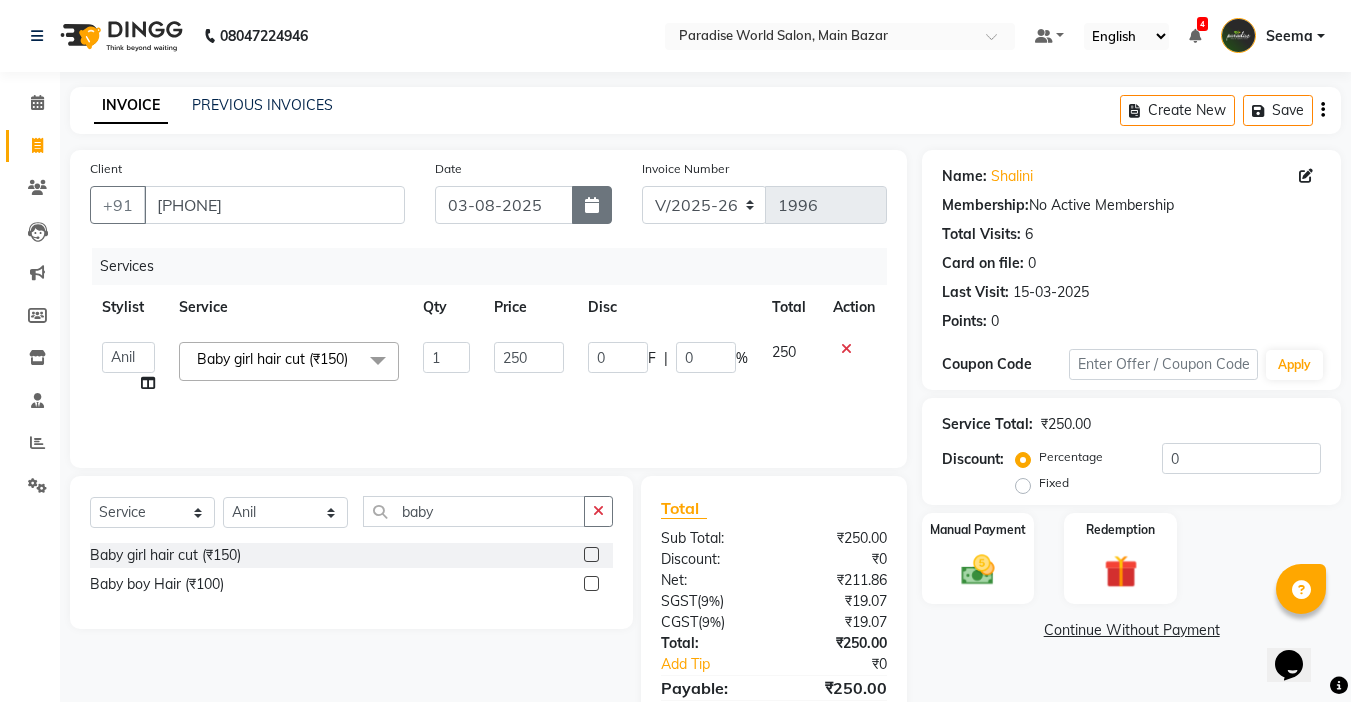 click 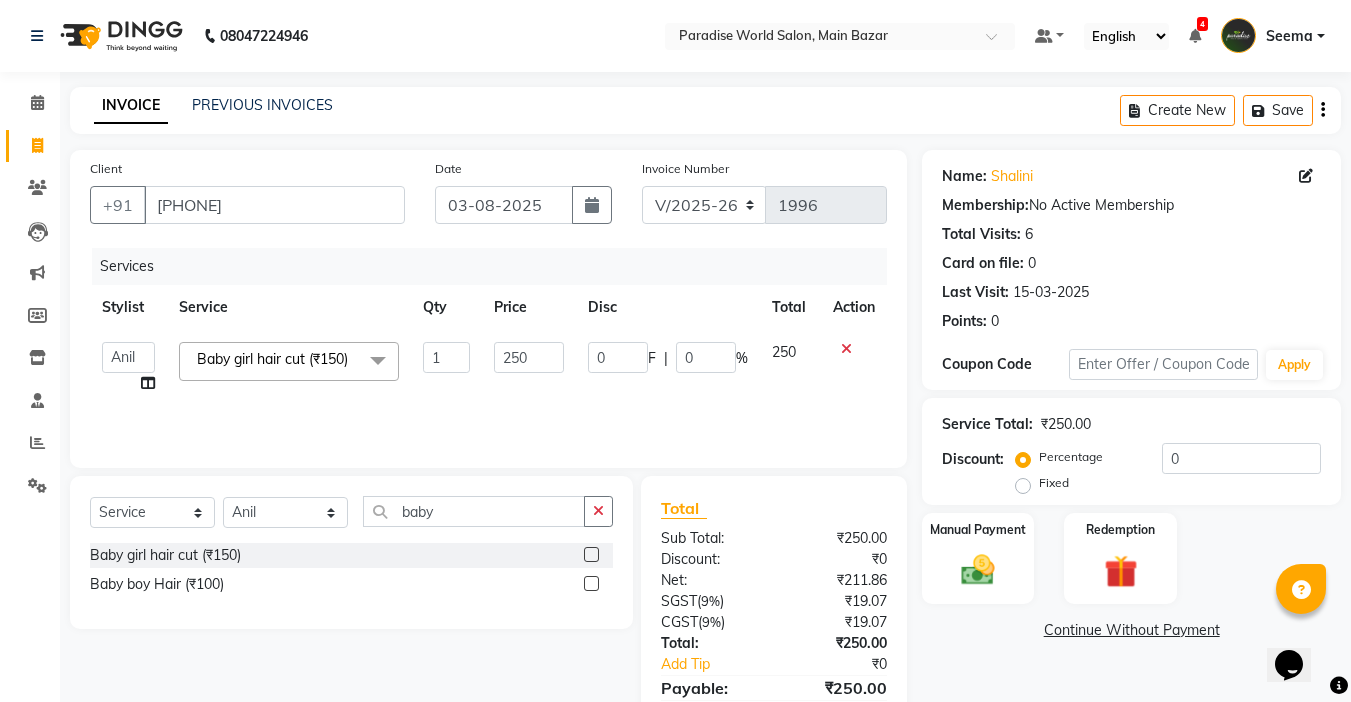 select on "8" 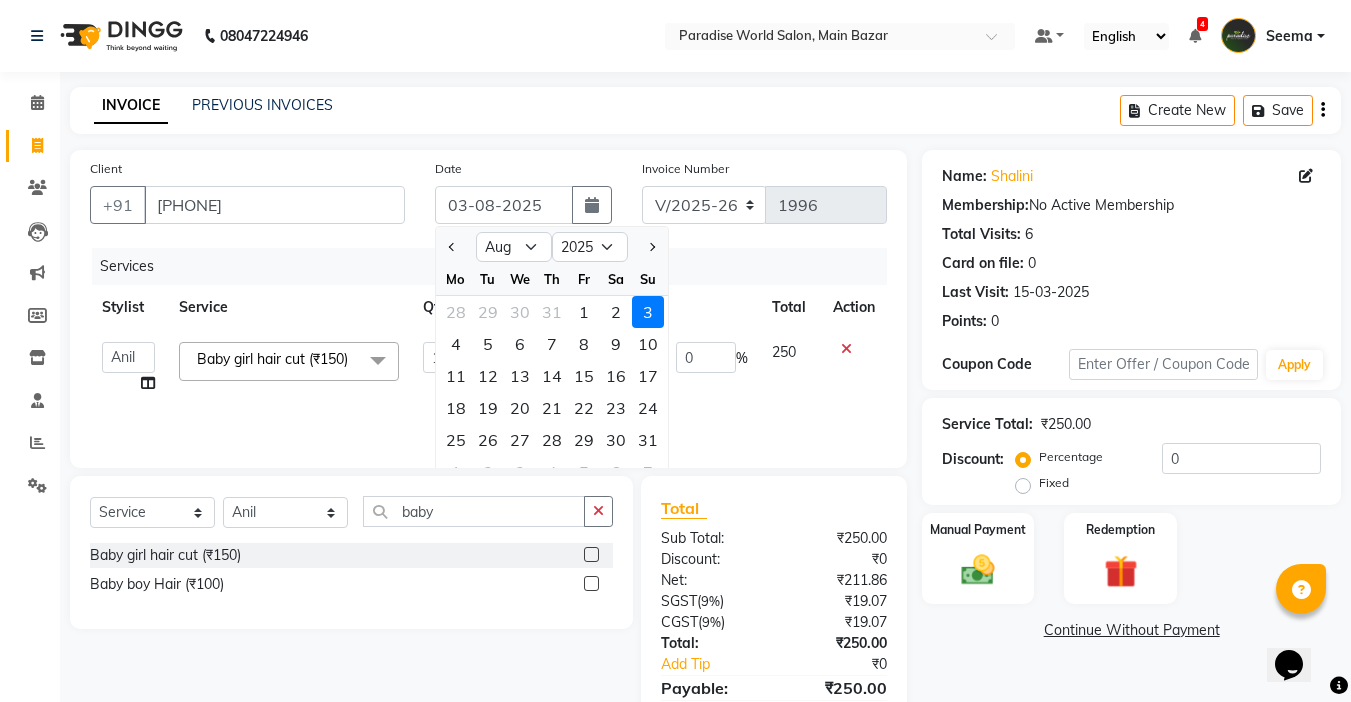 click on "Sa" 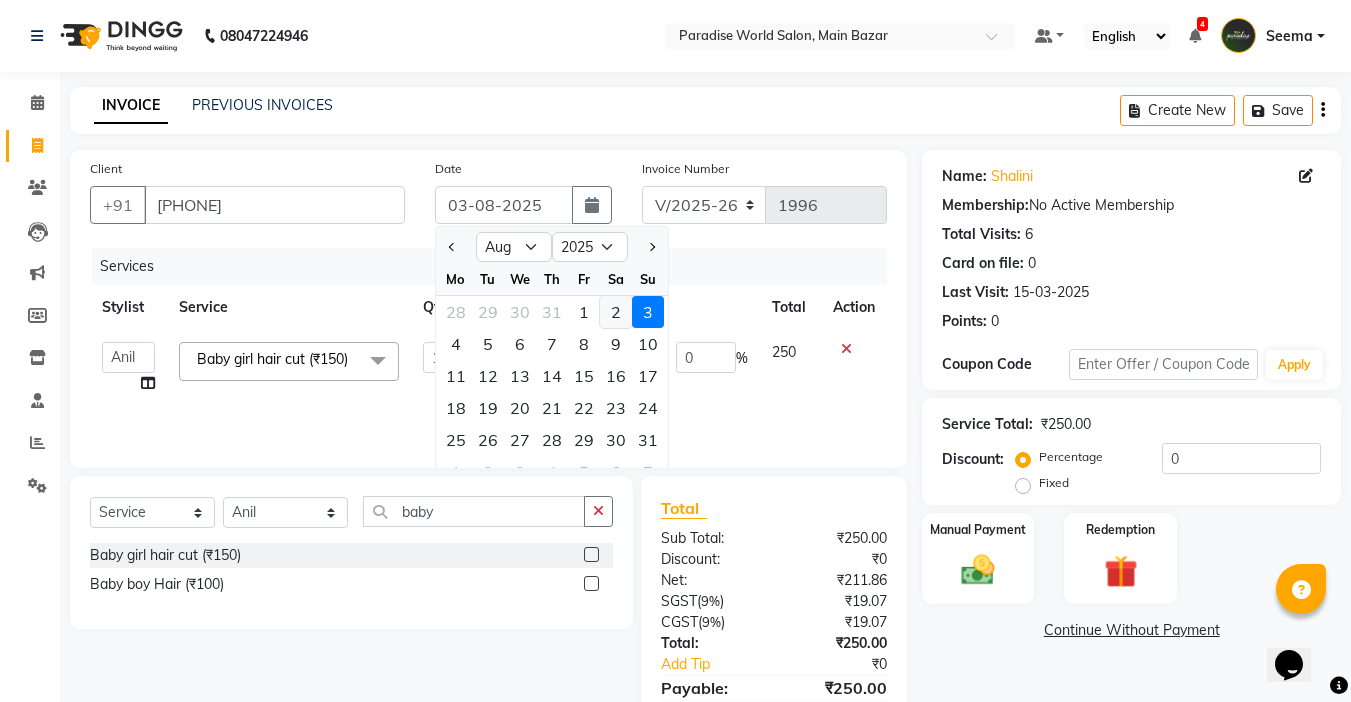 click on "2" 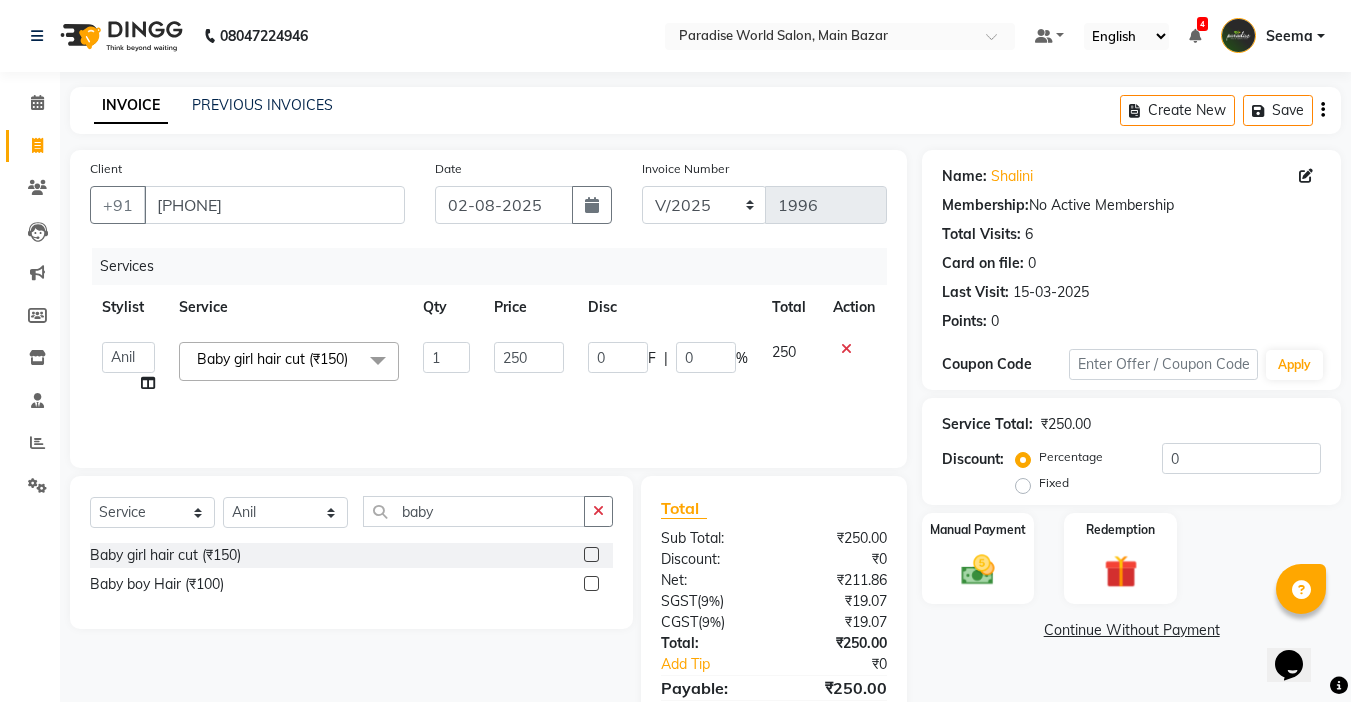 click on "0 F | 0 %" 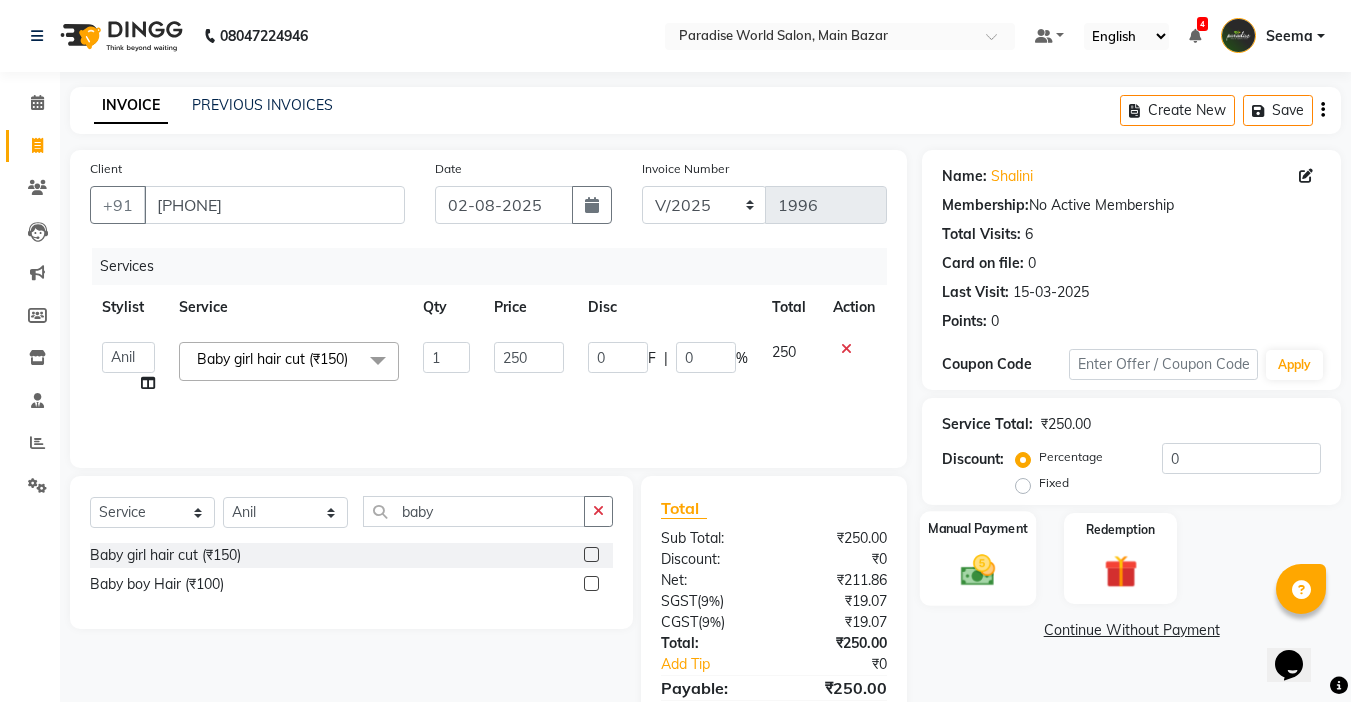 click on "Manual Payment" 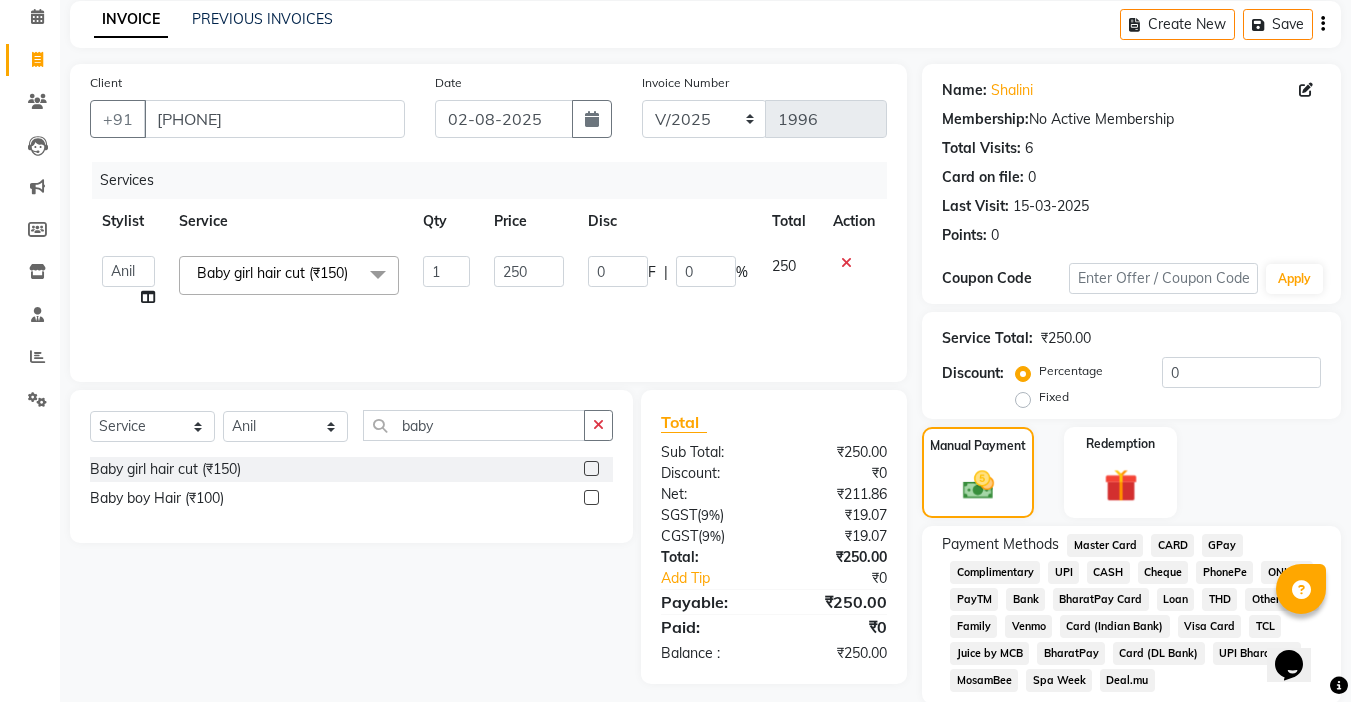 scroll, scrollTop: 159, scrollLeft: 0, axis: vertical 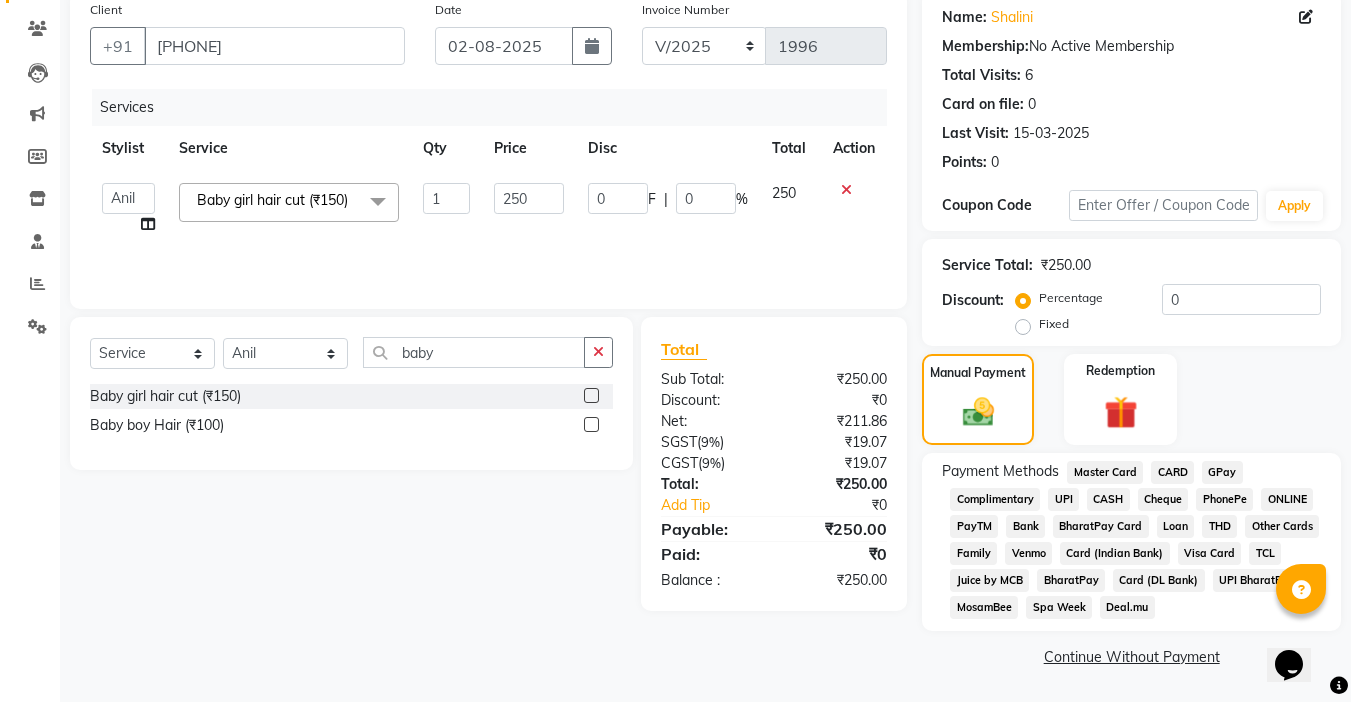 click on "CASH" 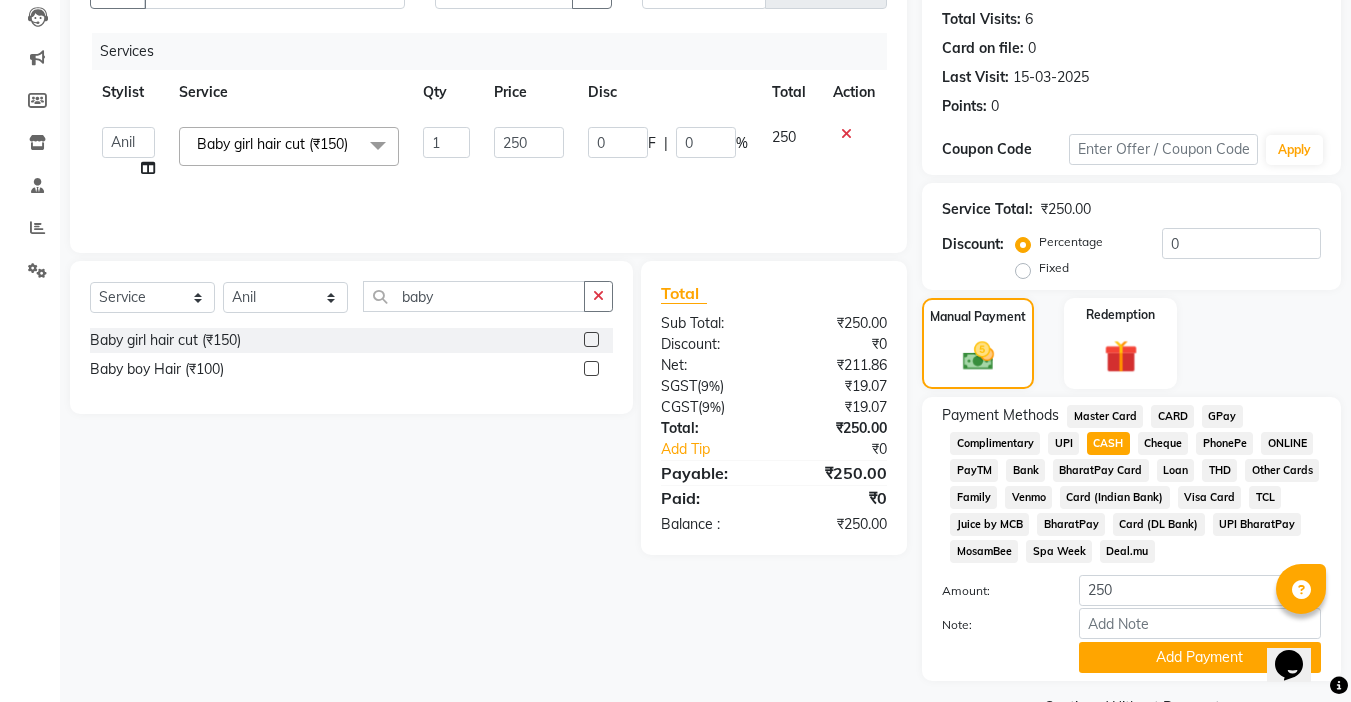 scroll, scrollTop: 265, scrollLeft: 0, axis: vertical 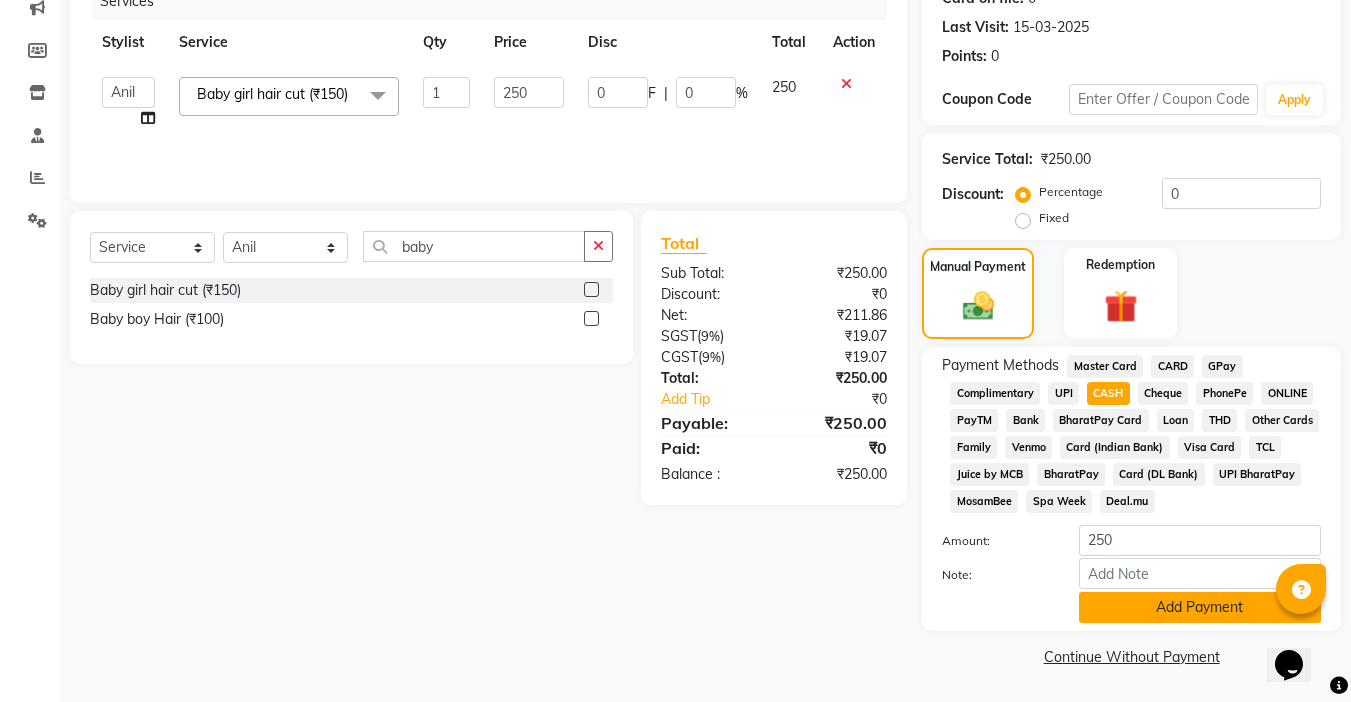 click on "Add Payment" 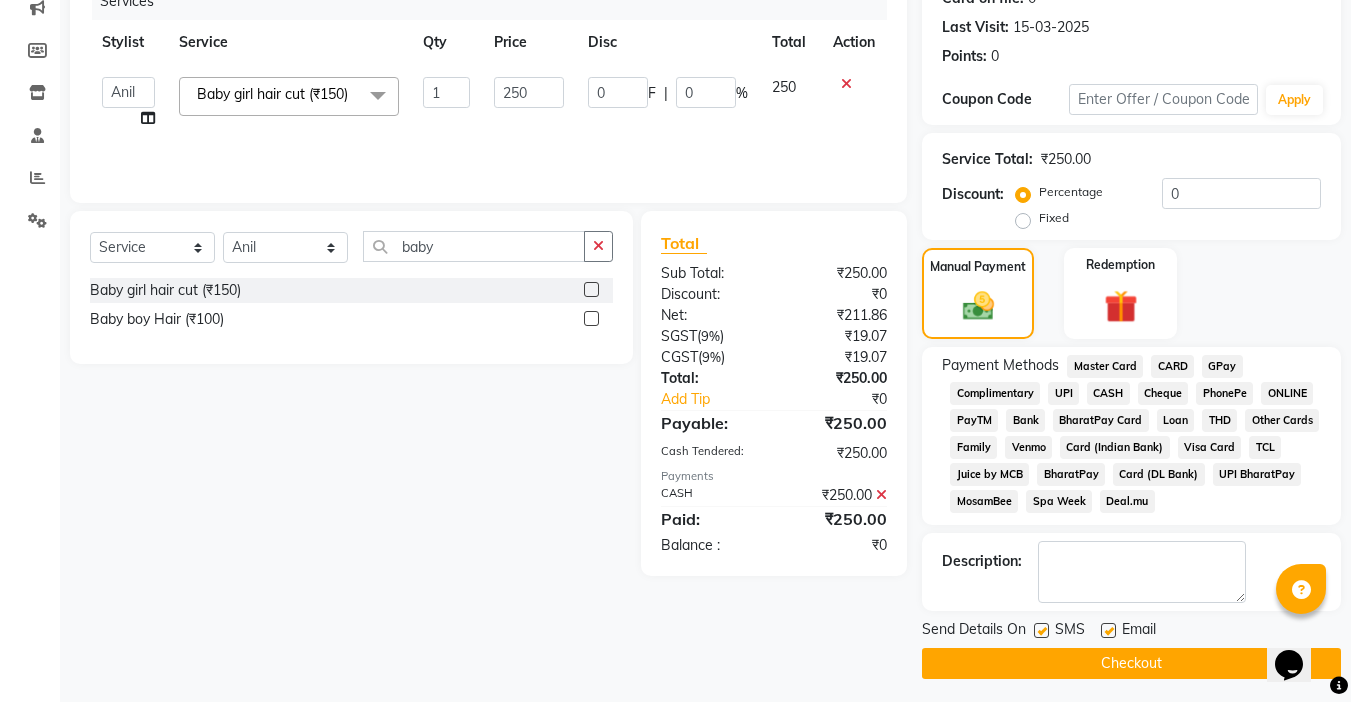 click 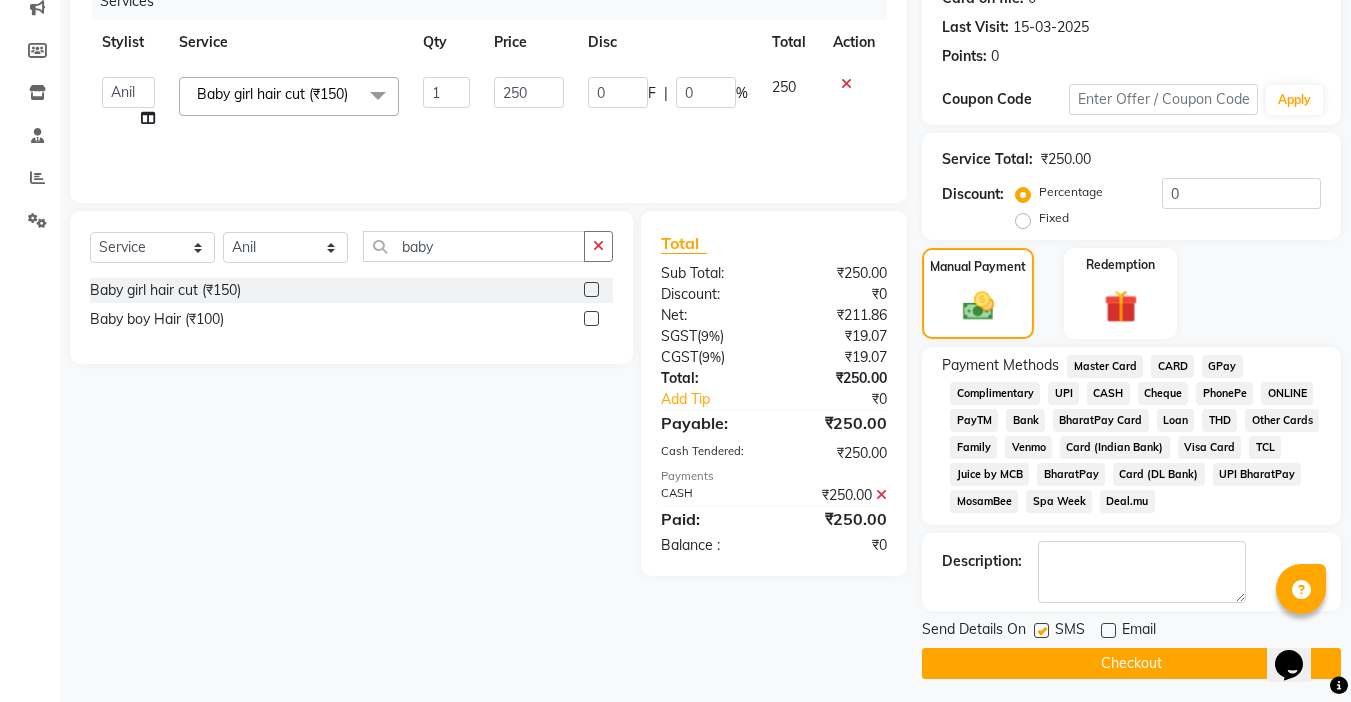 click 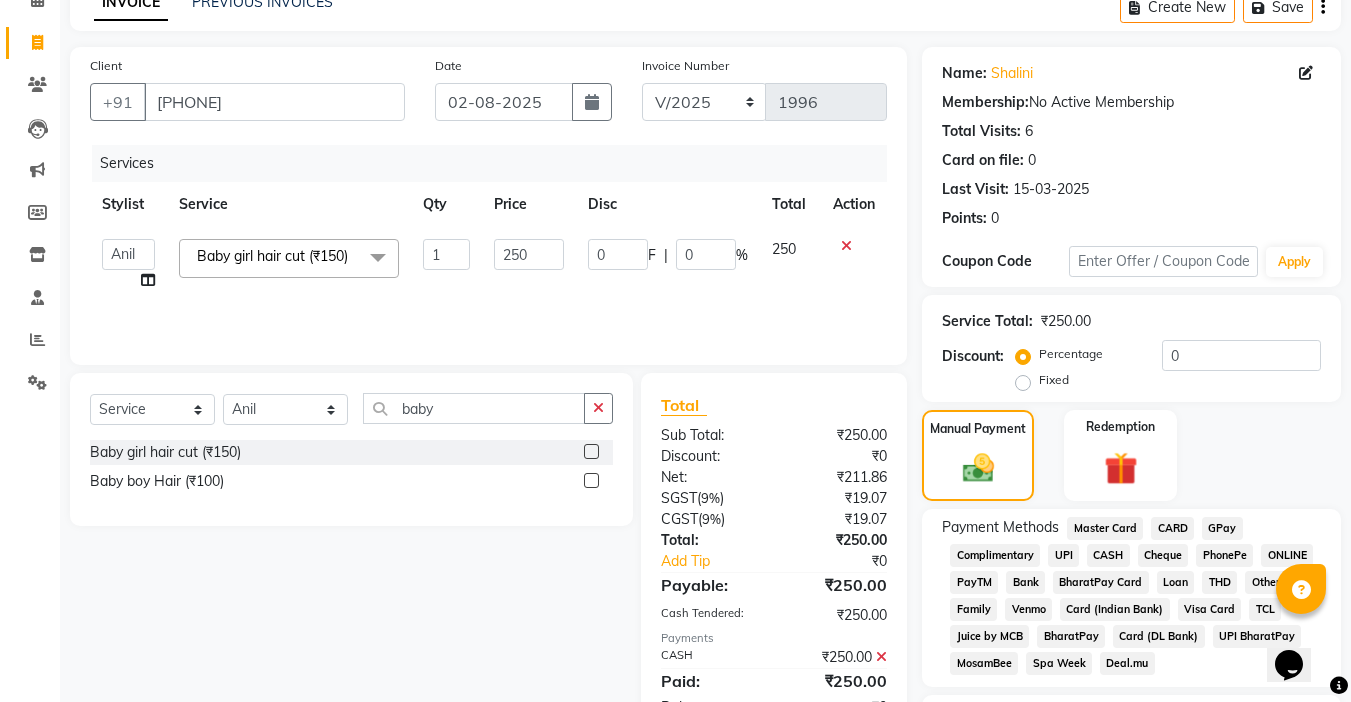 scroll, scrollTop: 272, scrollLeft: 0, axis: vertical 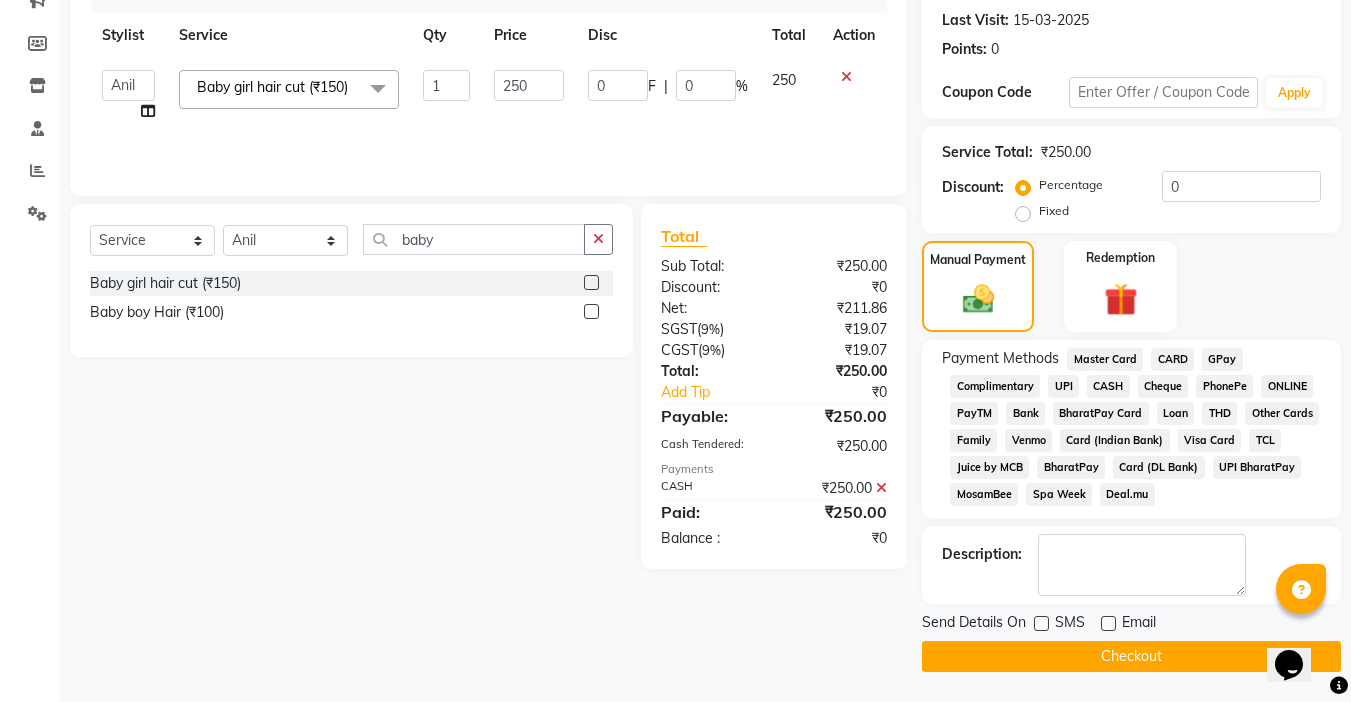 click on "Checkout" 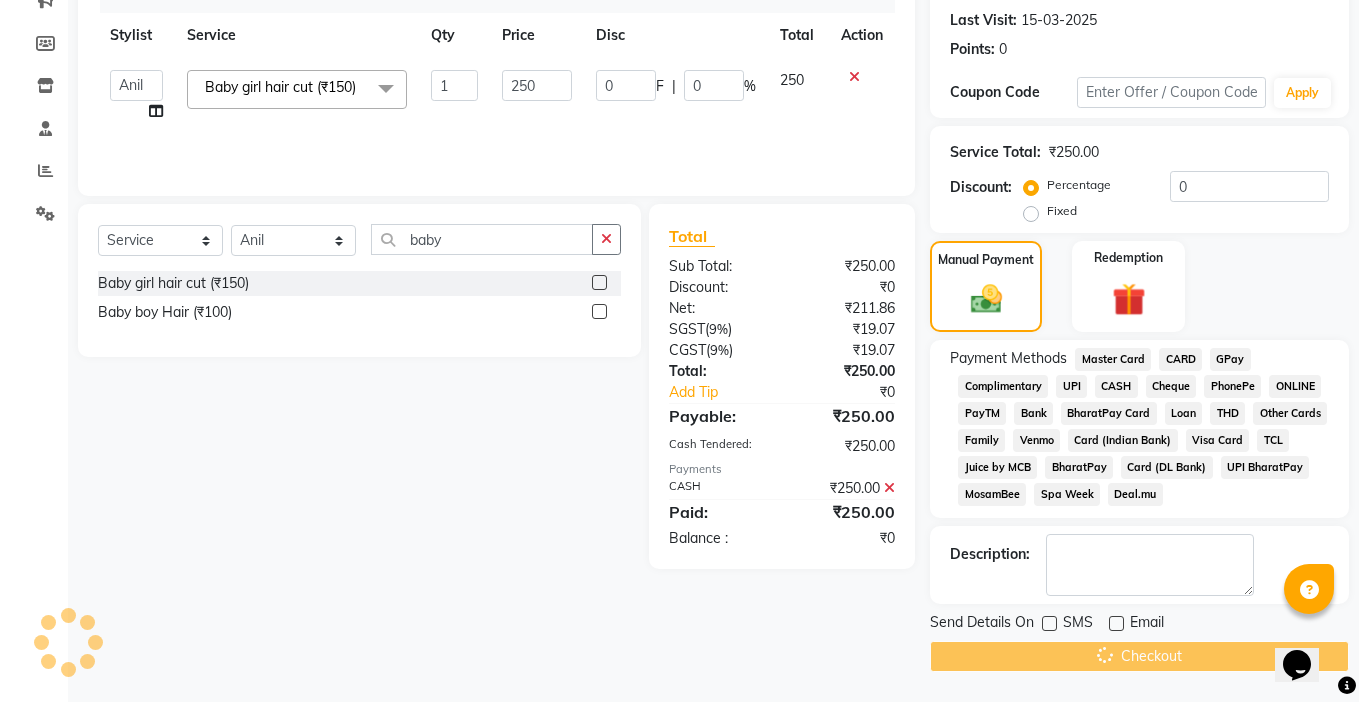 scroll, scrollTop: 0, scrollLeft: 0, axis: both 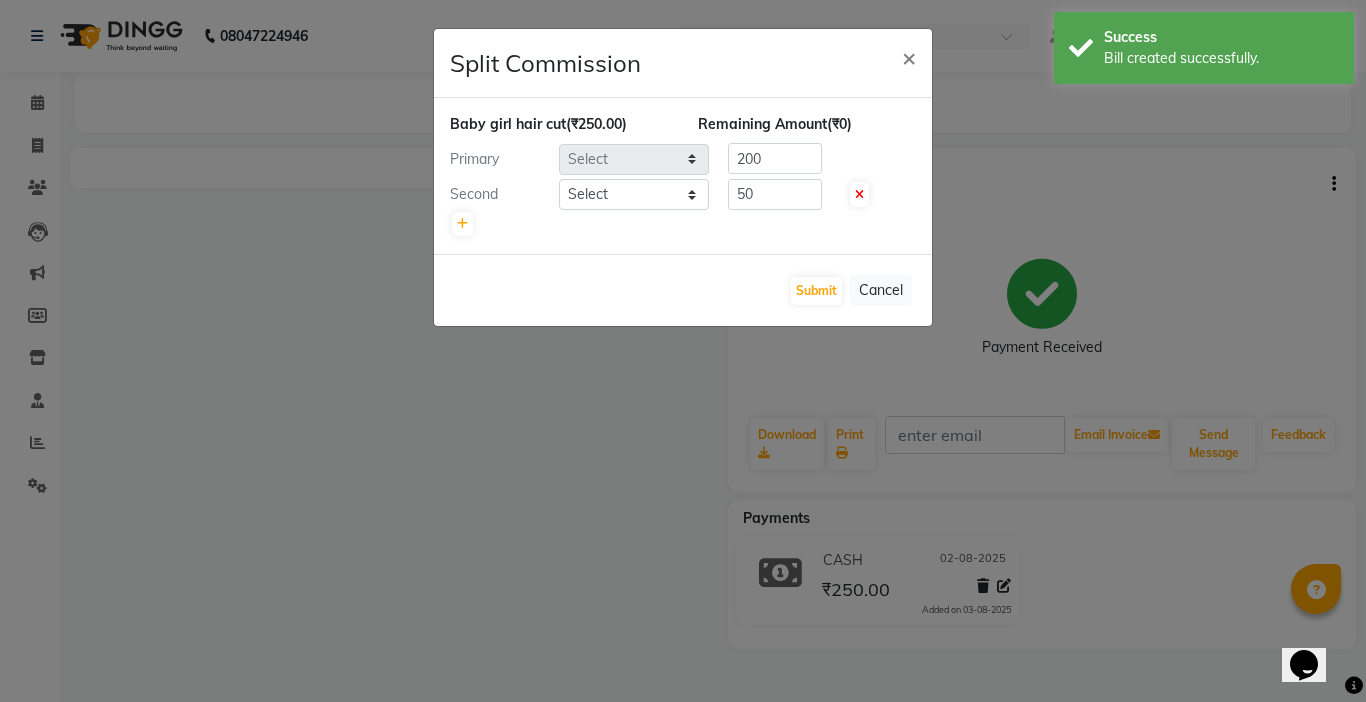 select on "54032" 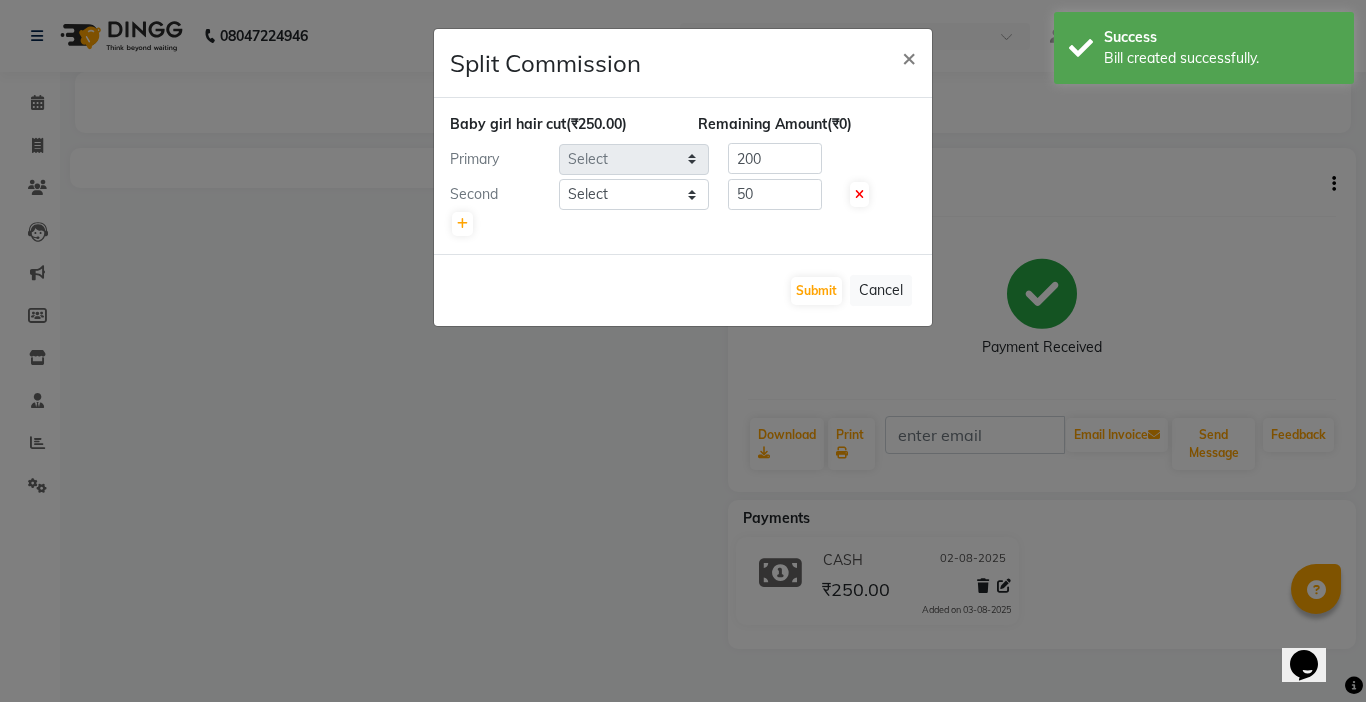 select on "57181" 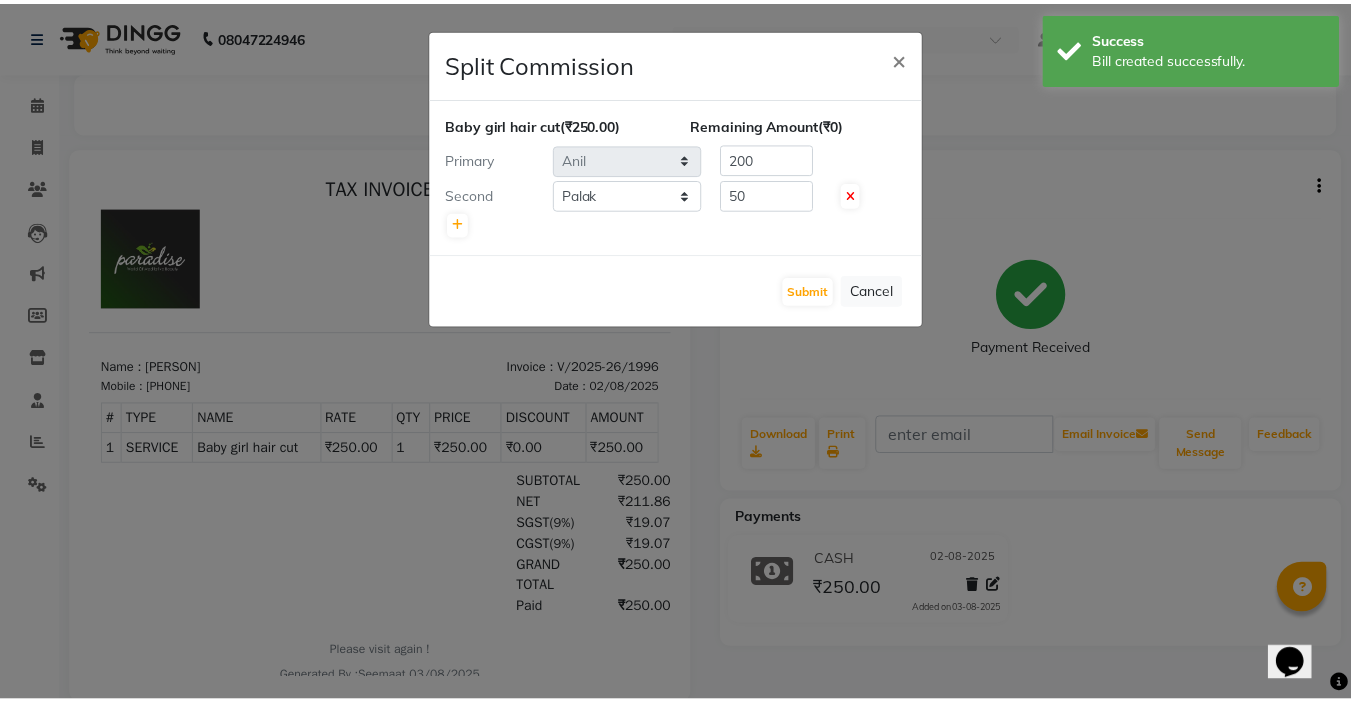 scroll, scrollTop: 0, scrollLeft: 0, axis: both 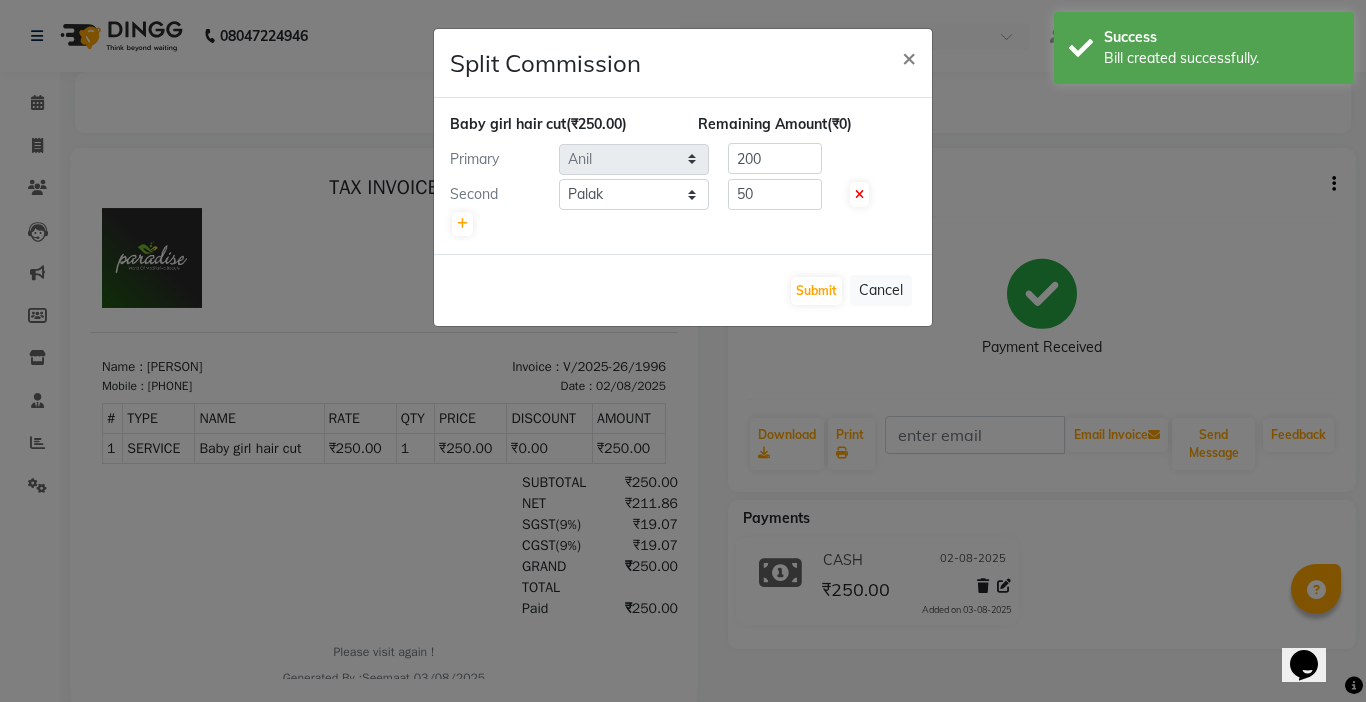 click on "Submit   Cancel" 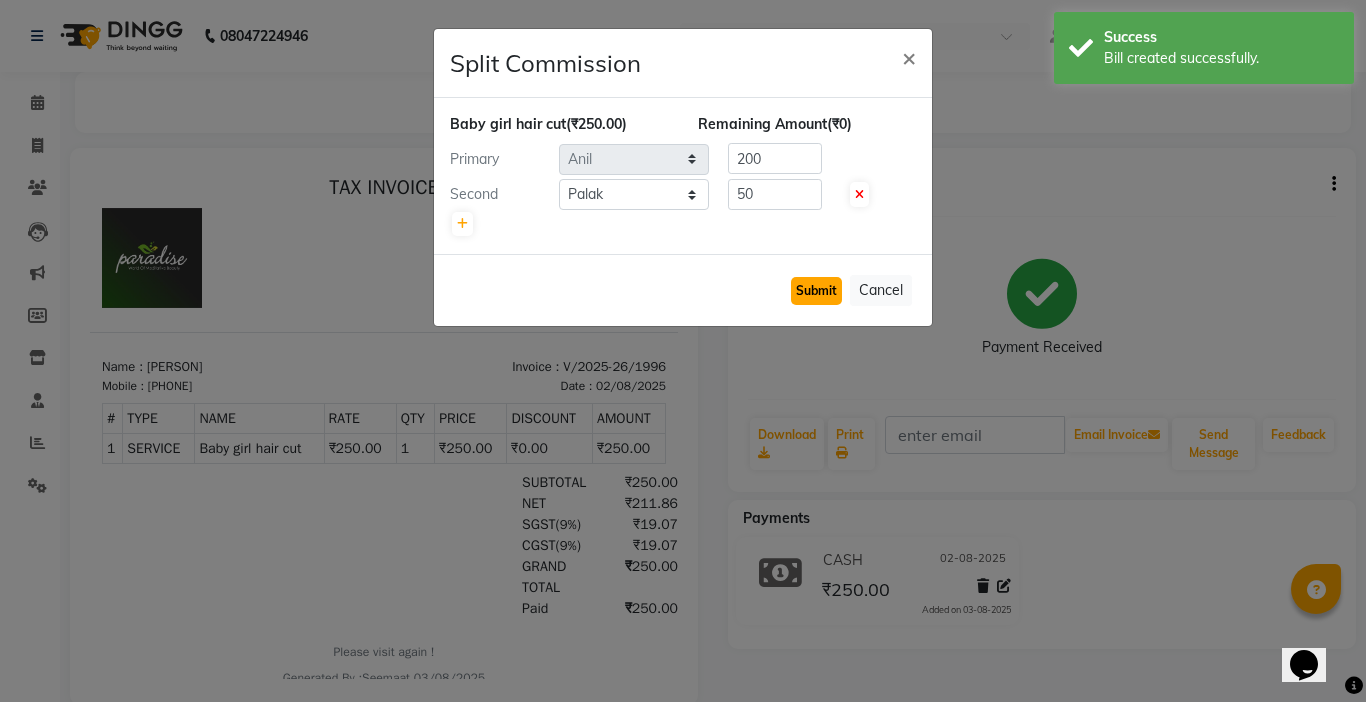 click on "Submit" 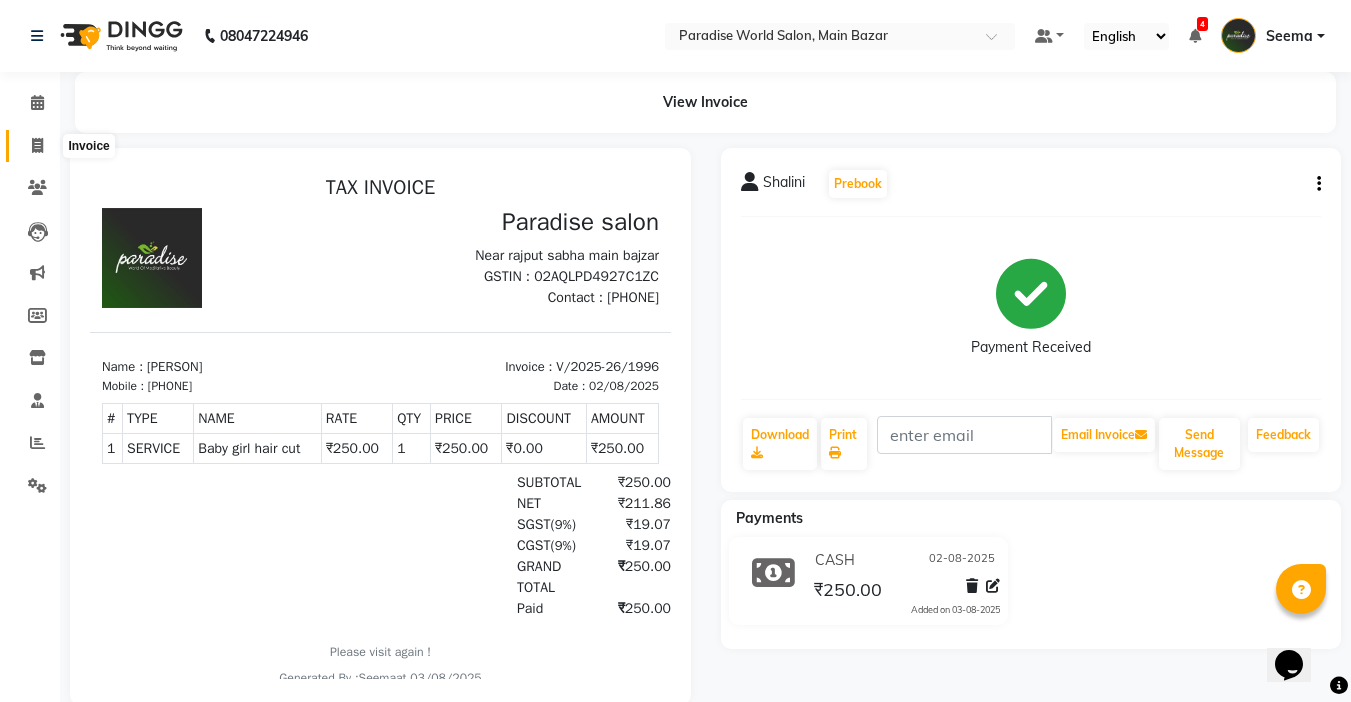 click 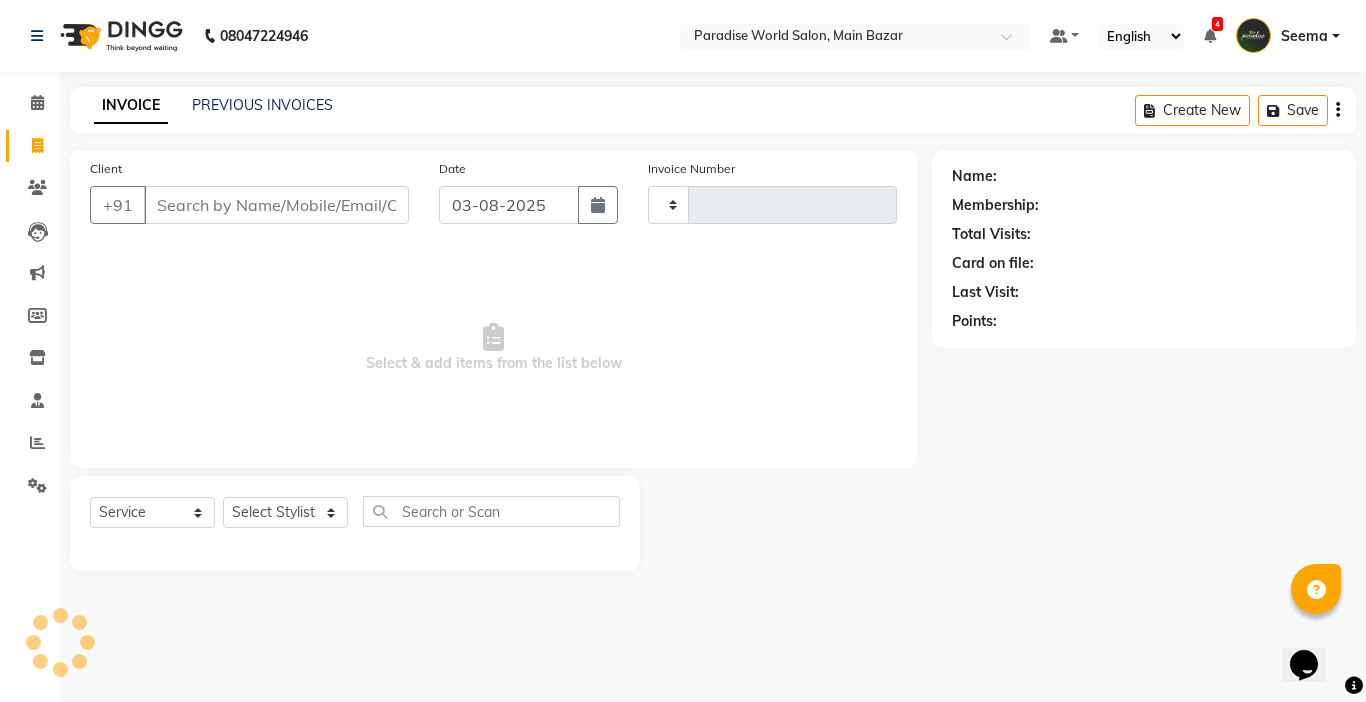 type on "1997" 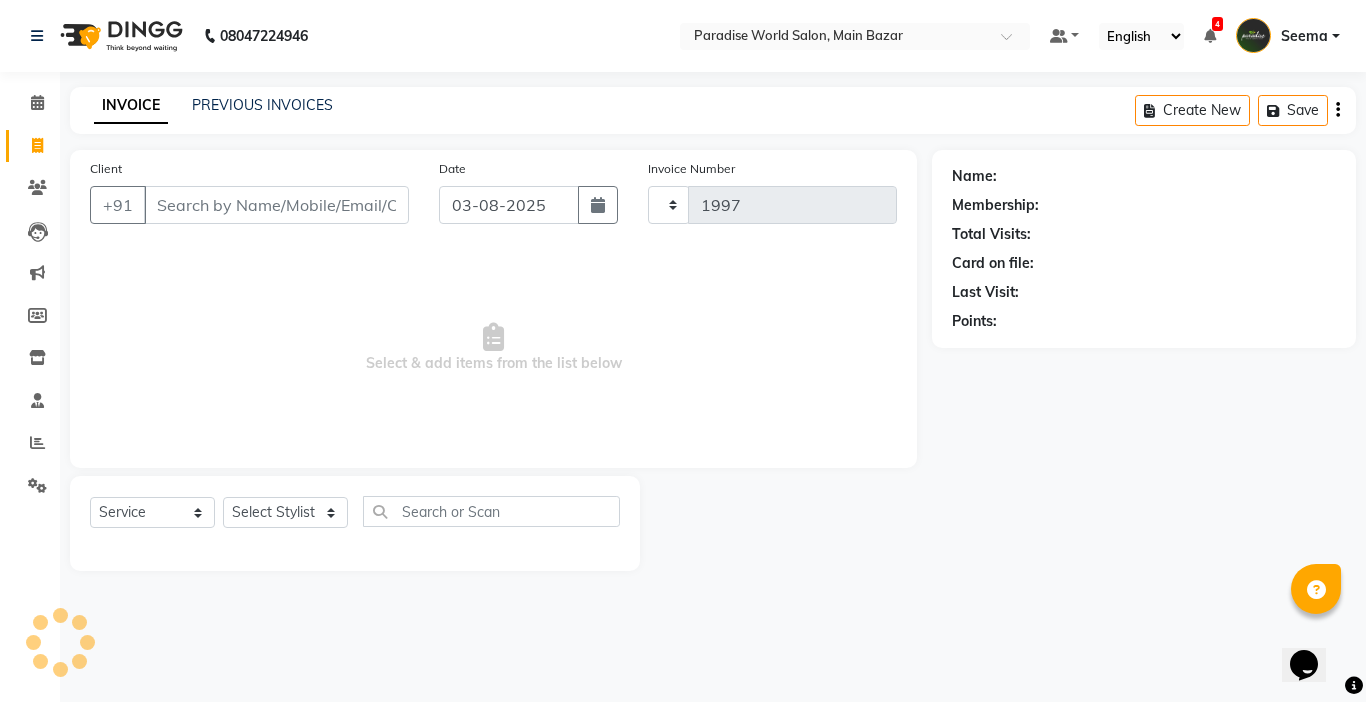 select on "4451" 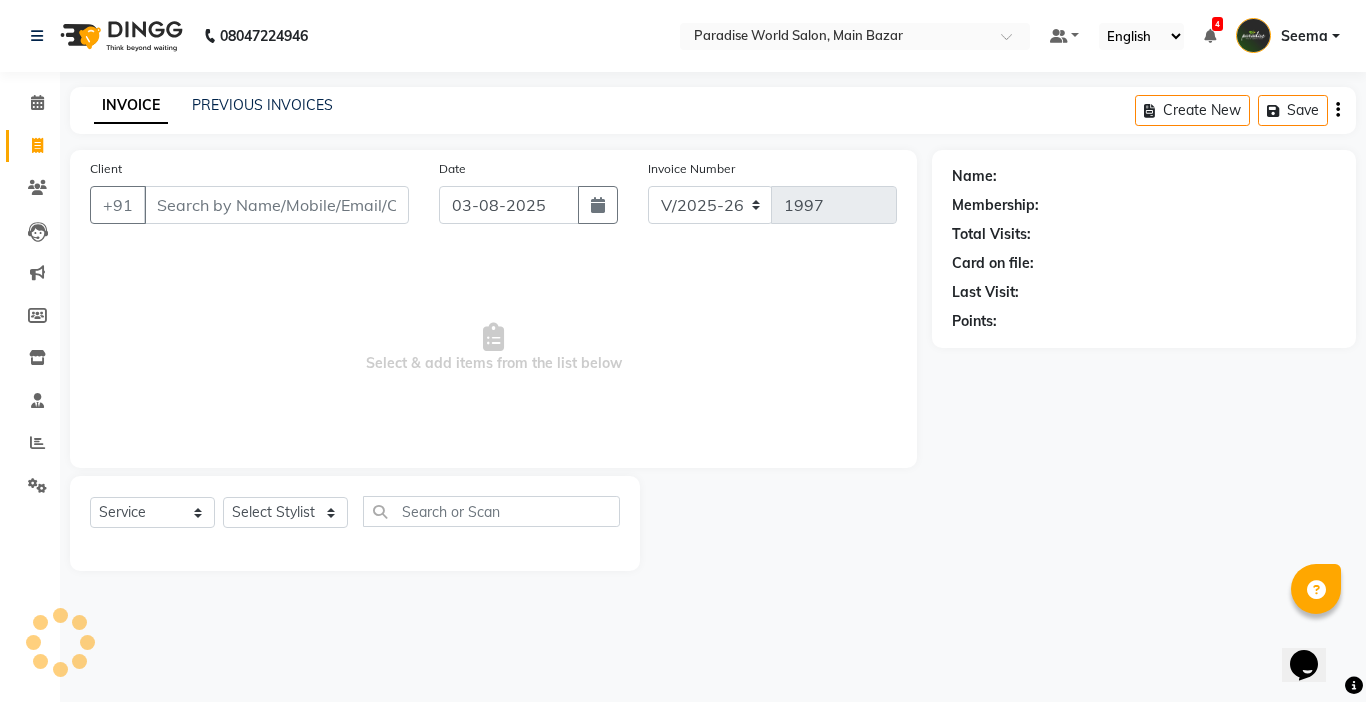 click on "Client" at bounding box center (276, 205) 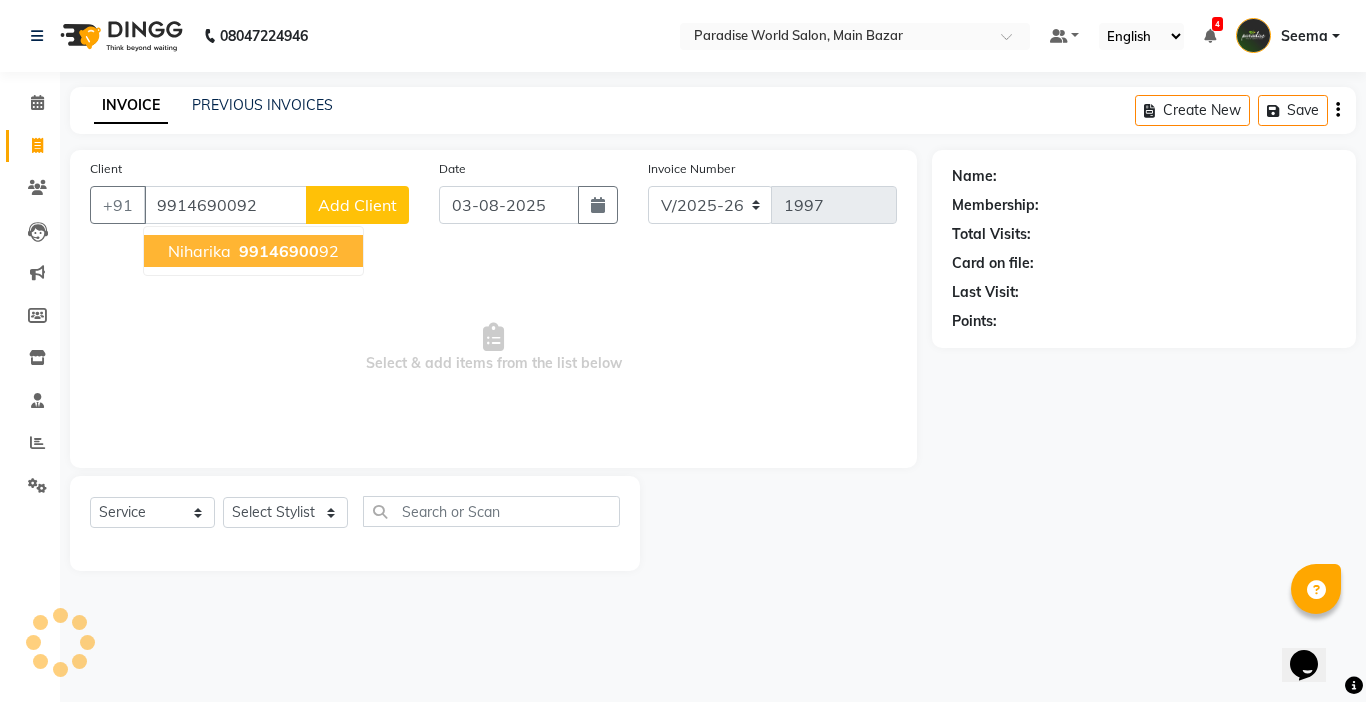 type on "9914690092" 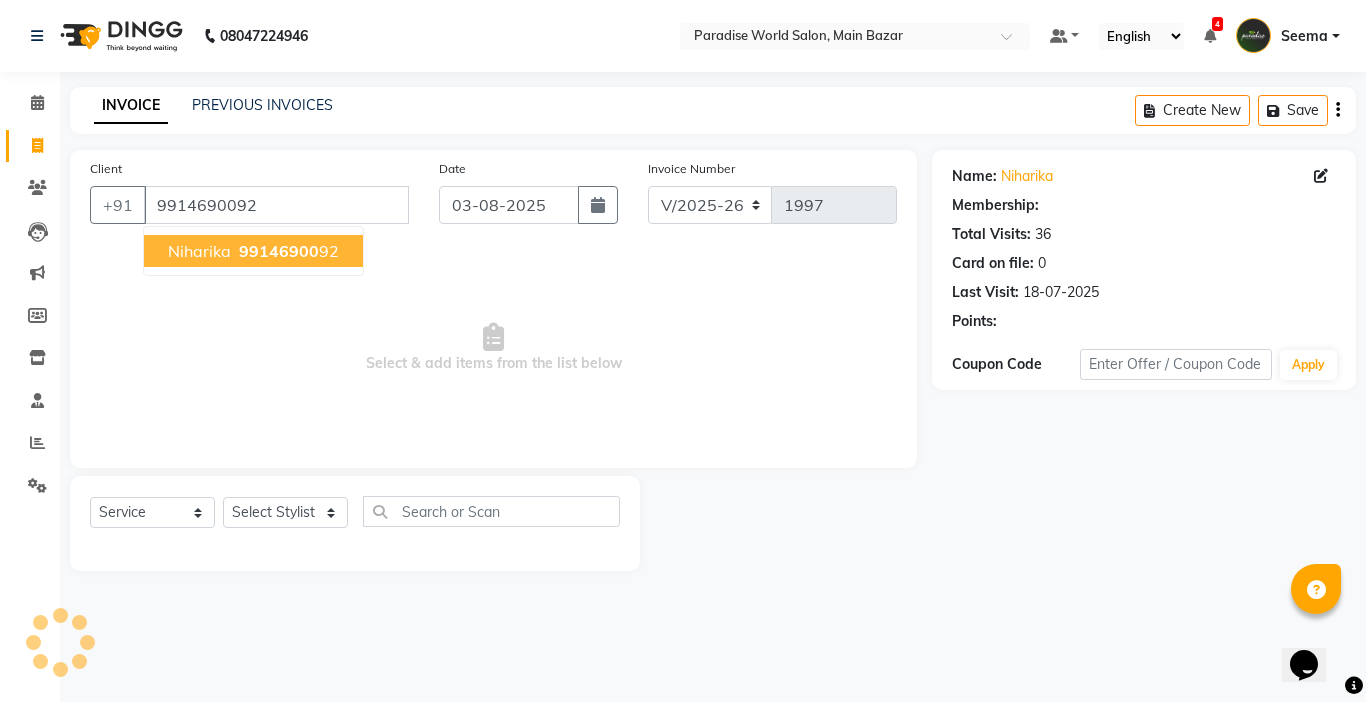 select on "1: Object" 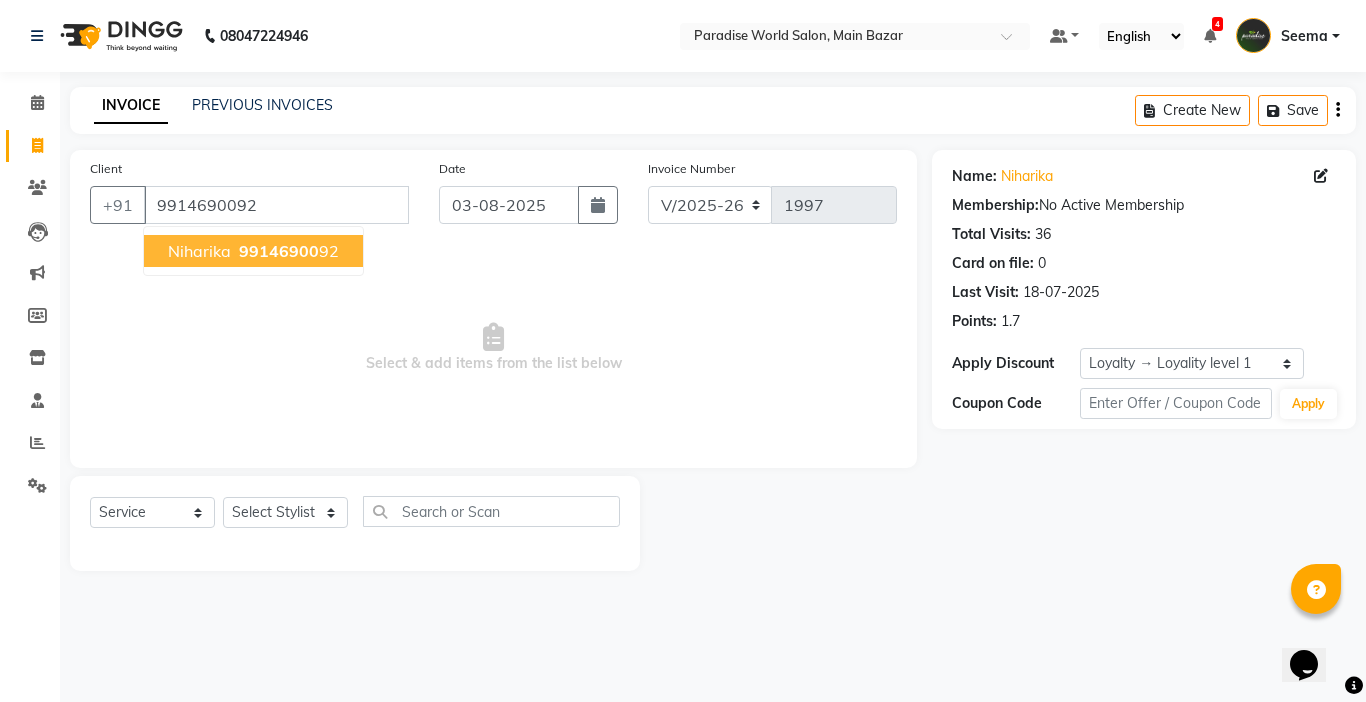 click on "niharika" at bounding box center (199, 251) 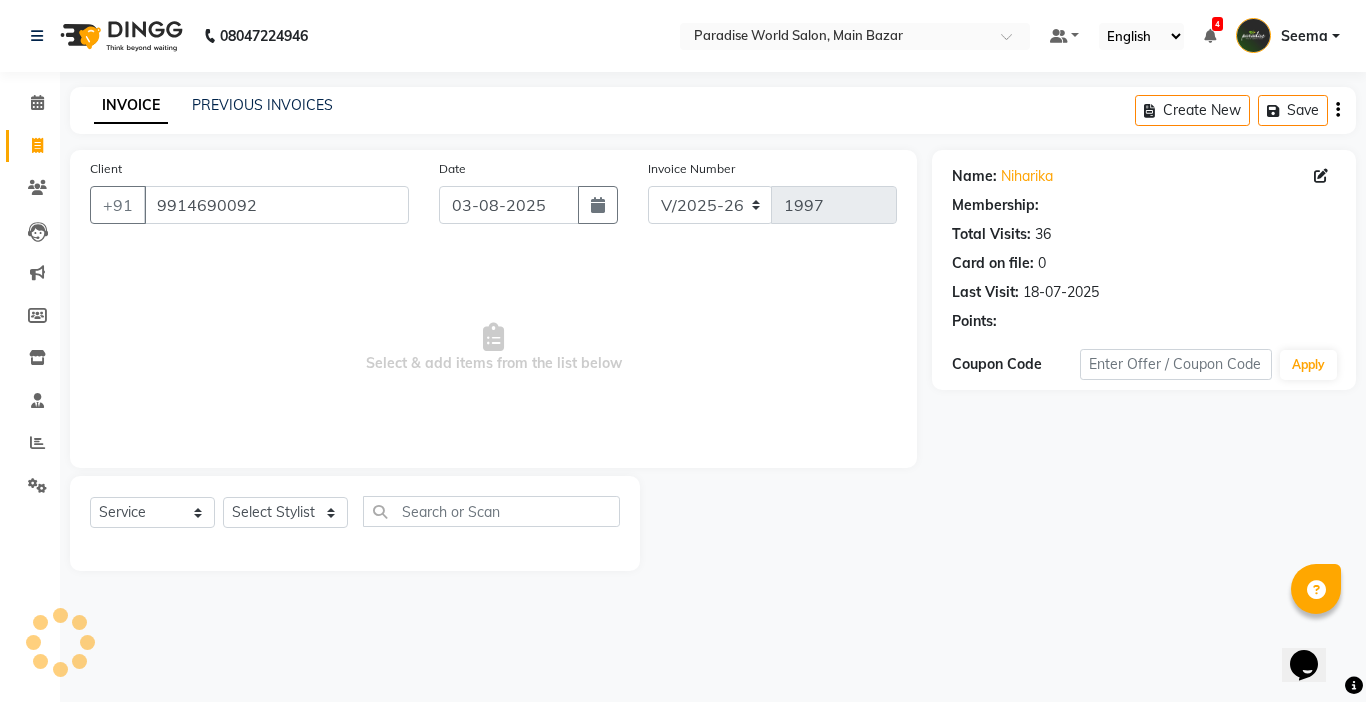 select on "1: Object" 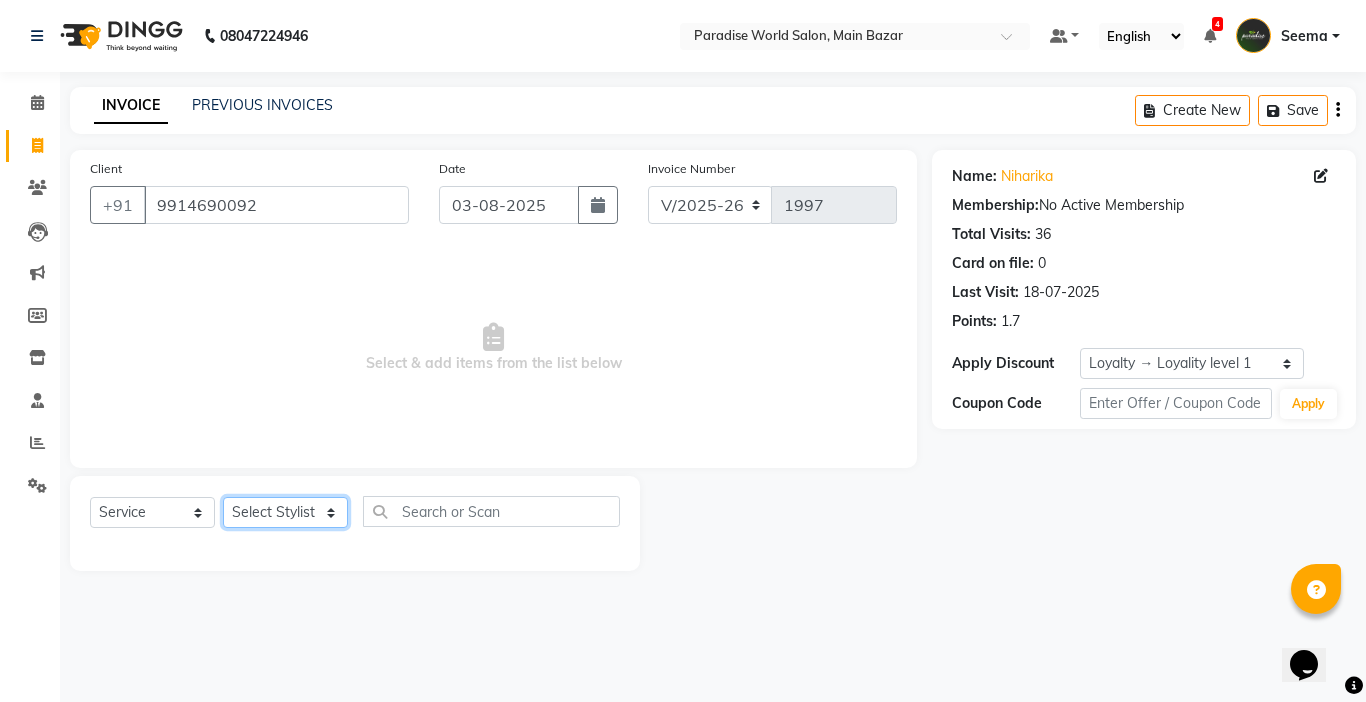 click on "Select Stylist Abby aman  Anil anku Bobby company Deepak Deepika Gourav Heena ishu Jagdeesh kanchan Love preet Maddy Manpreet student Meenu Naina Nikita Palak Palak Sharma Radika Rajneesh Student Seema Shagun Shifali - Student Shweta  Sujata Surinder Paul Vansh Vikas Vishal" 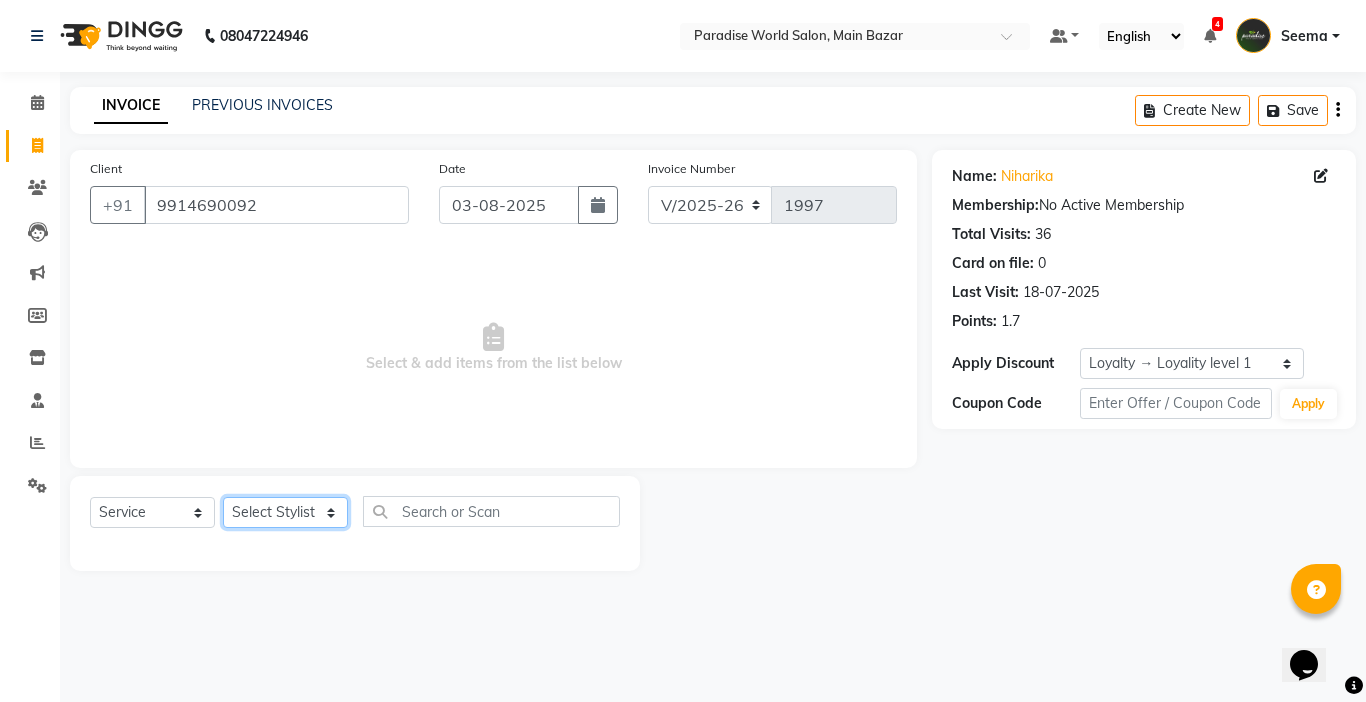 select on "58495" 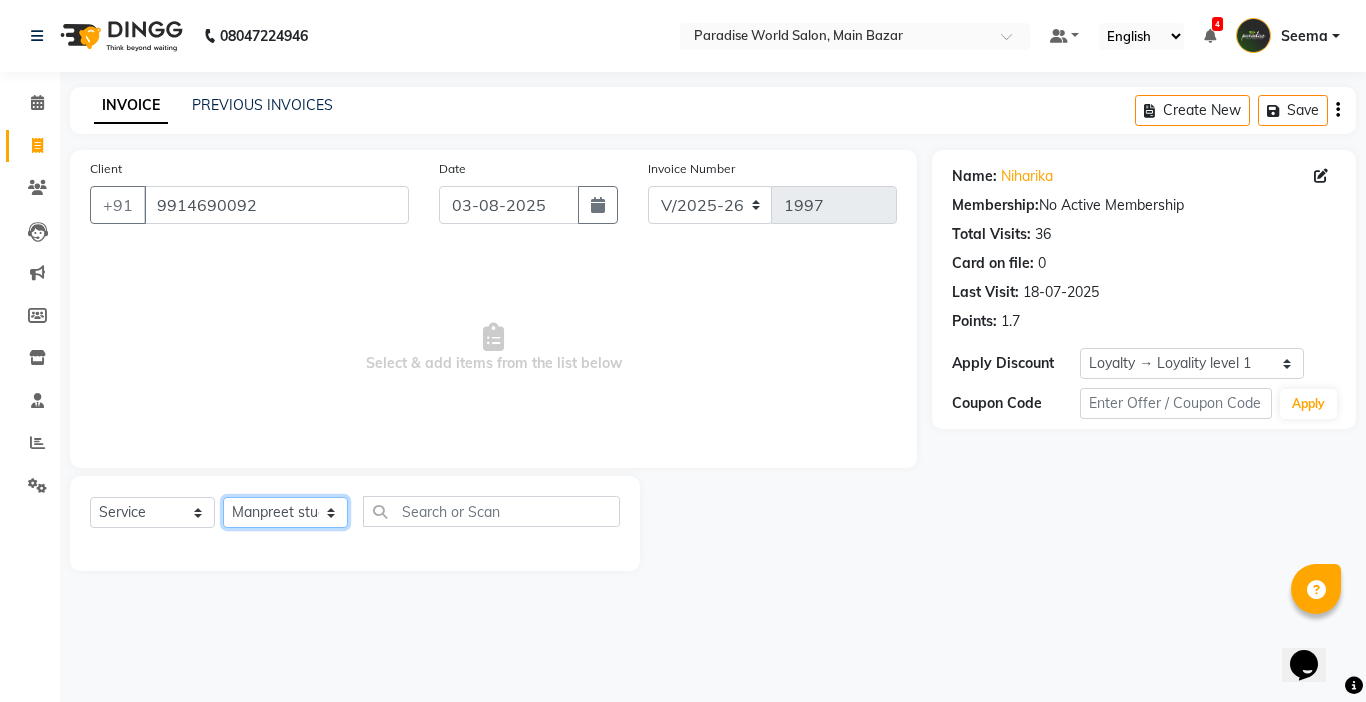 click on "Select Stylist Abby aman  Anil anku Bobby company Deepak Deepika Gourav Heena ishu Jagdeesh kanchan Love preet Maddy Manpreet student Meenu Naina Nikita Palak Palak Sharma Radika Rajneesh Student Seema Shagun Shifali - Student Shweta  Sujata Surinder Paul Vansh Vikas Vishal" 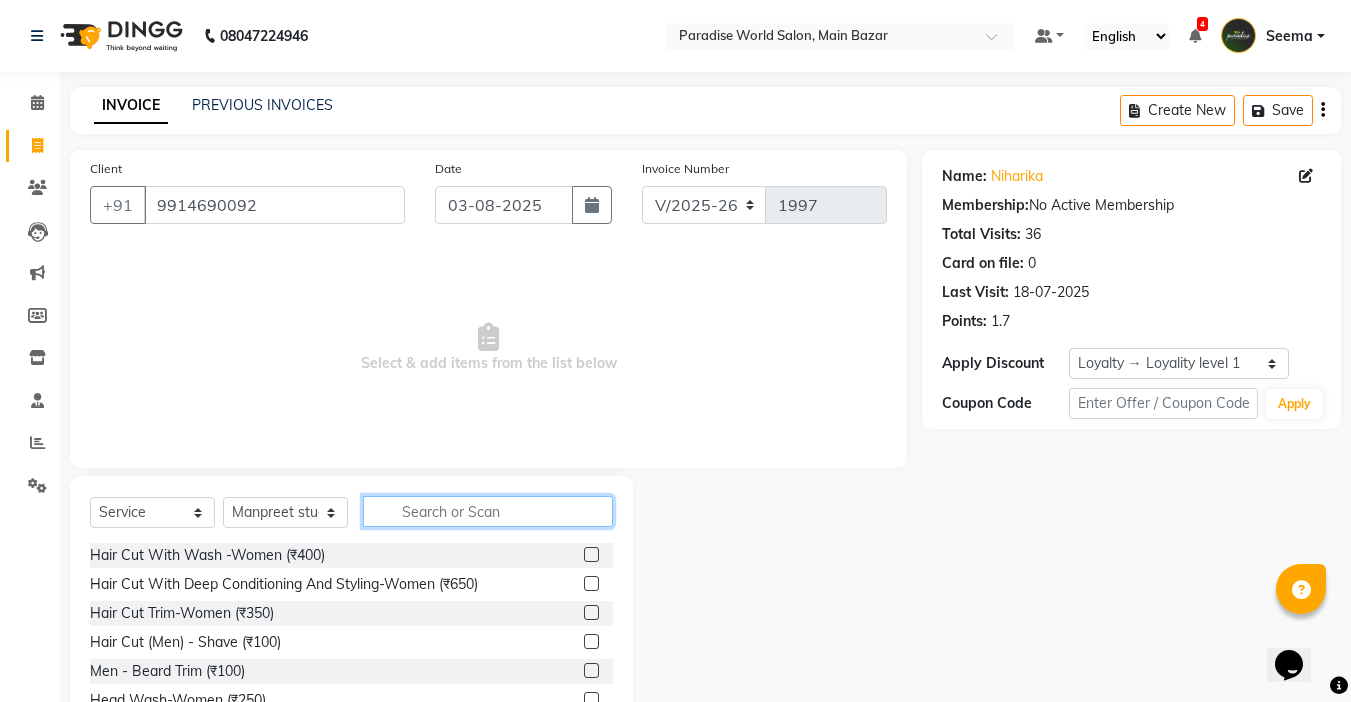 click 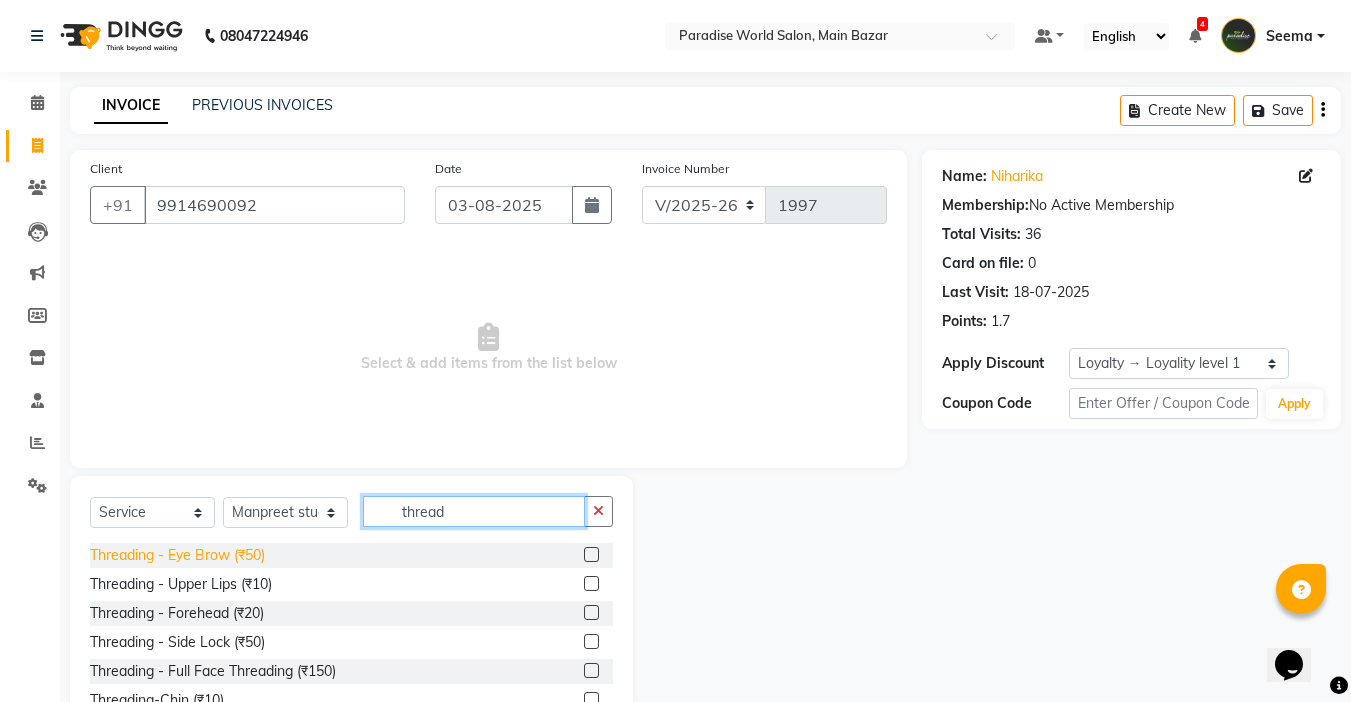 type on "thread" 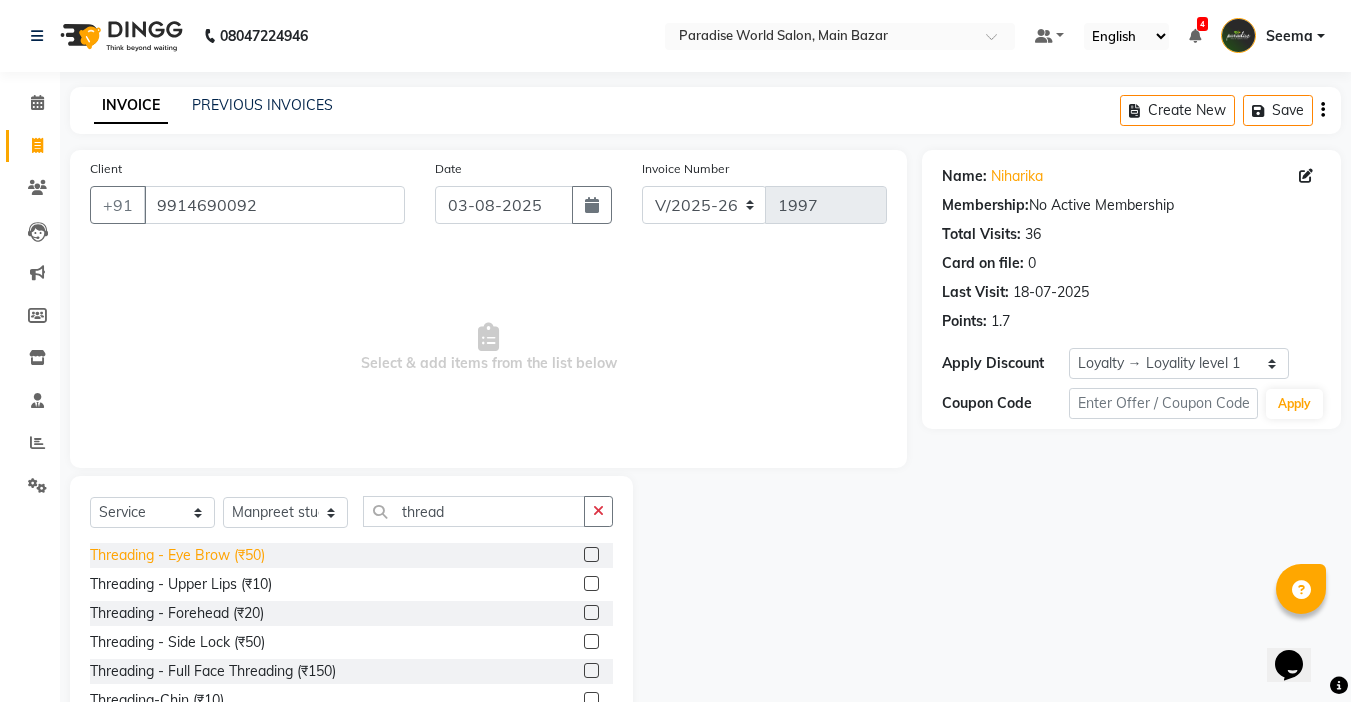 click on "Threading   -  Eye Brow (₹50)" 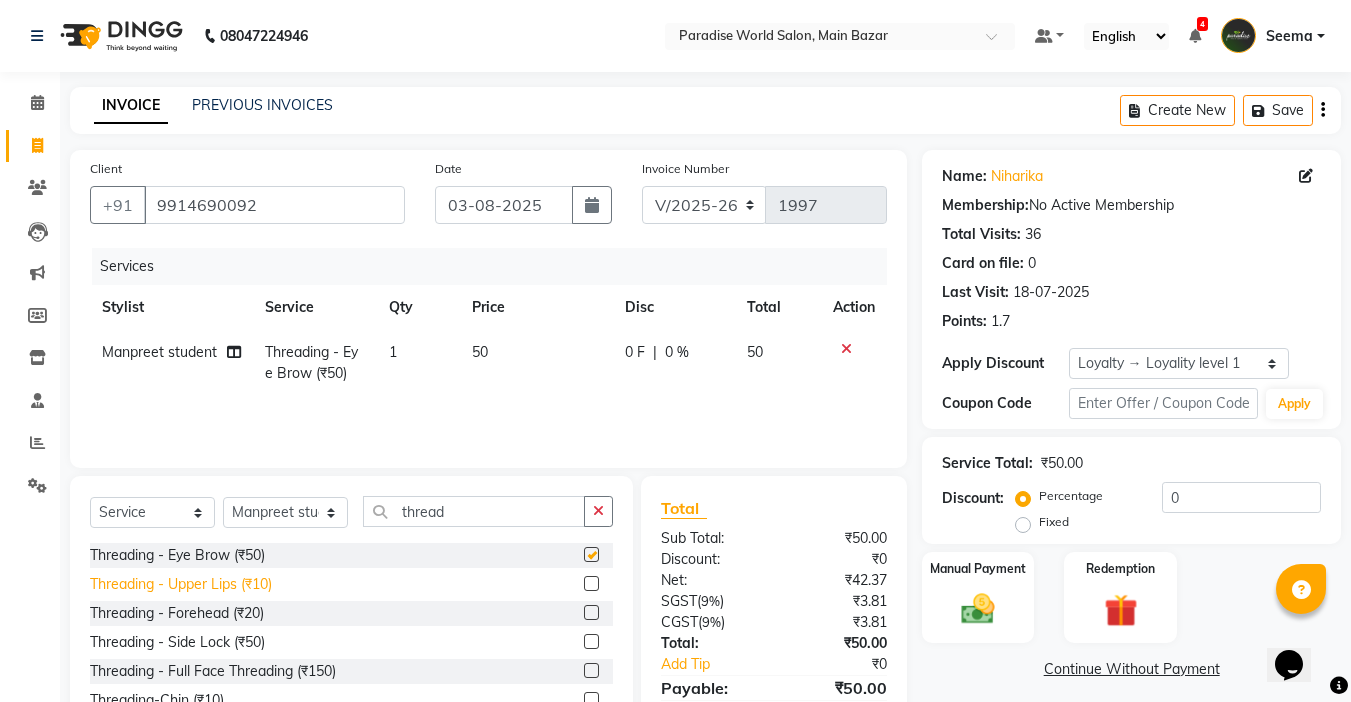 checkbox on "false" 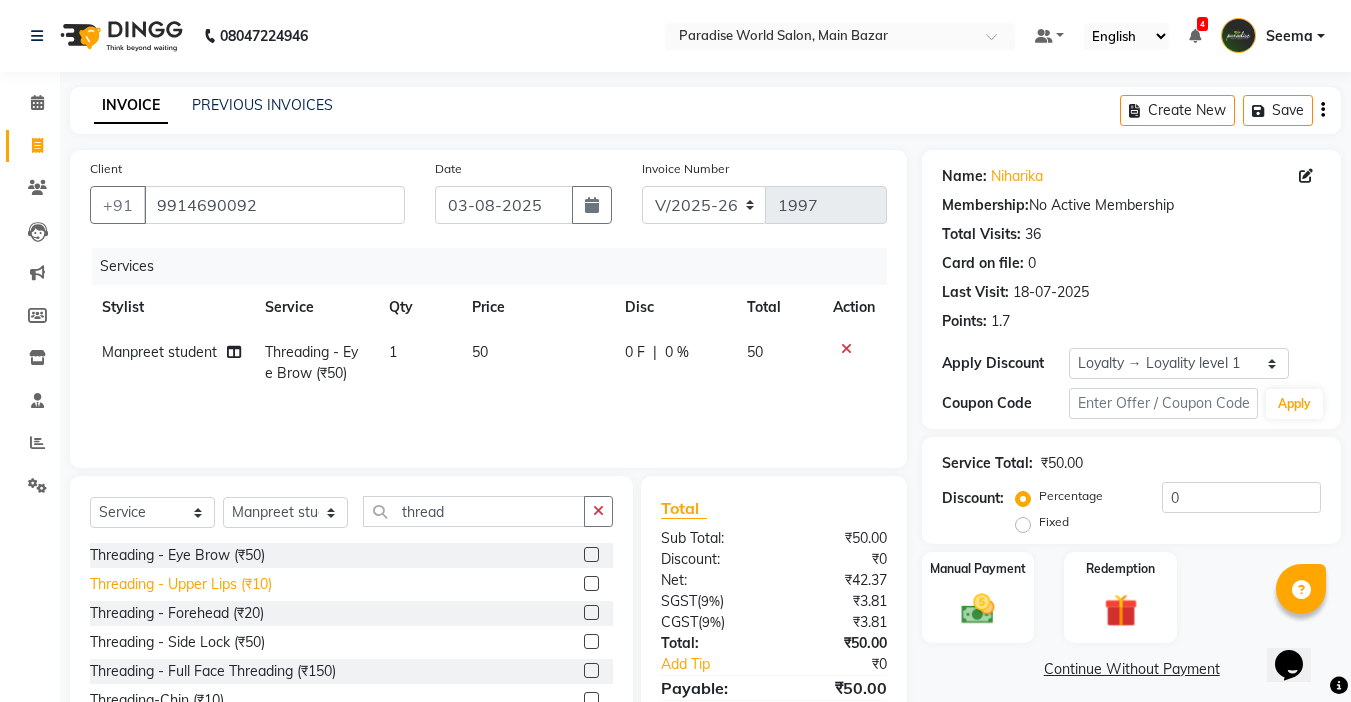 click on "Threading   -  Upper Lips (₹10)" 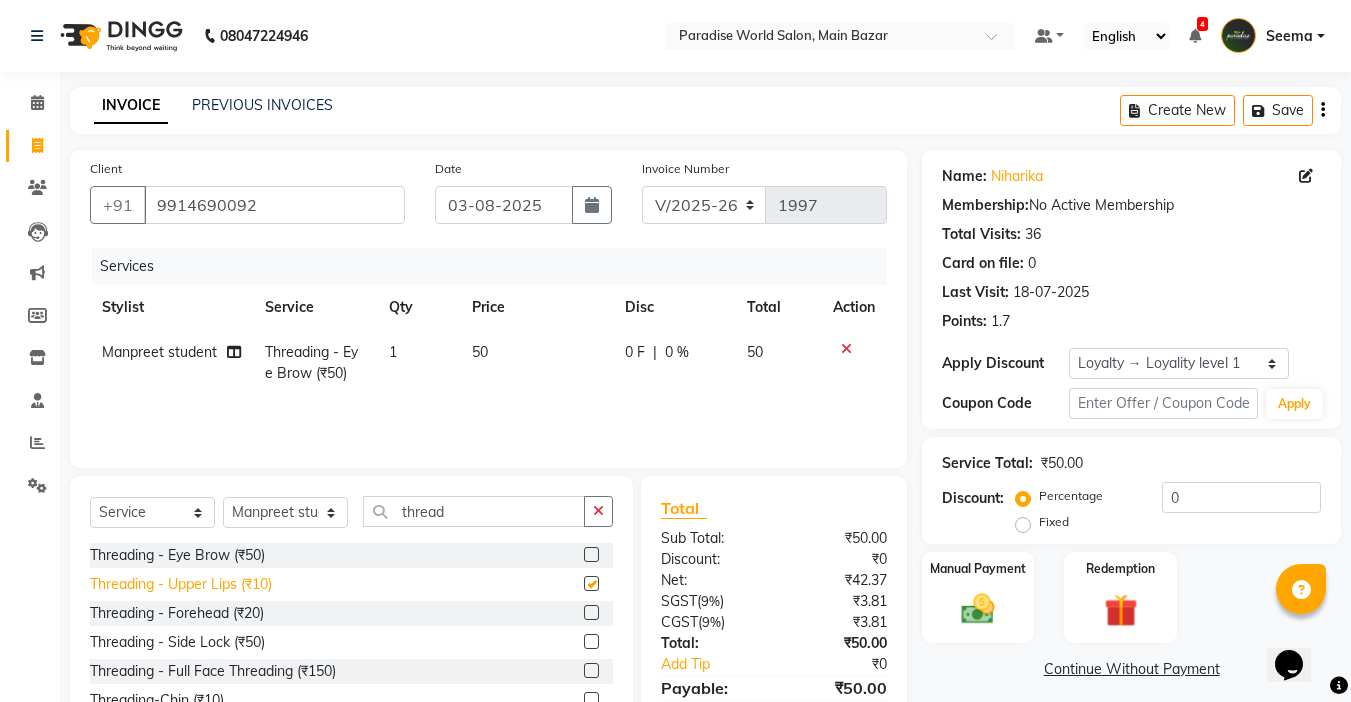 checkbox on "false" 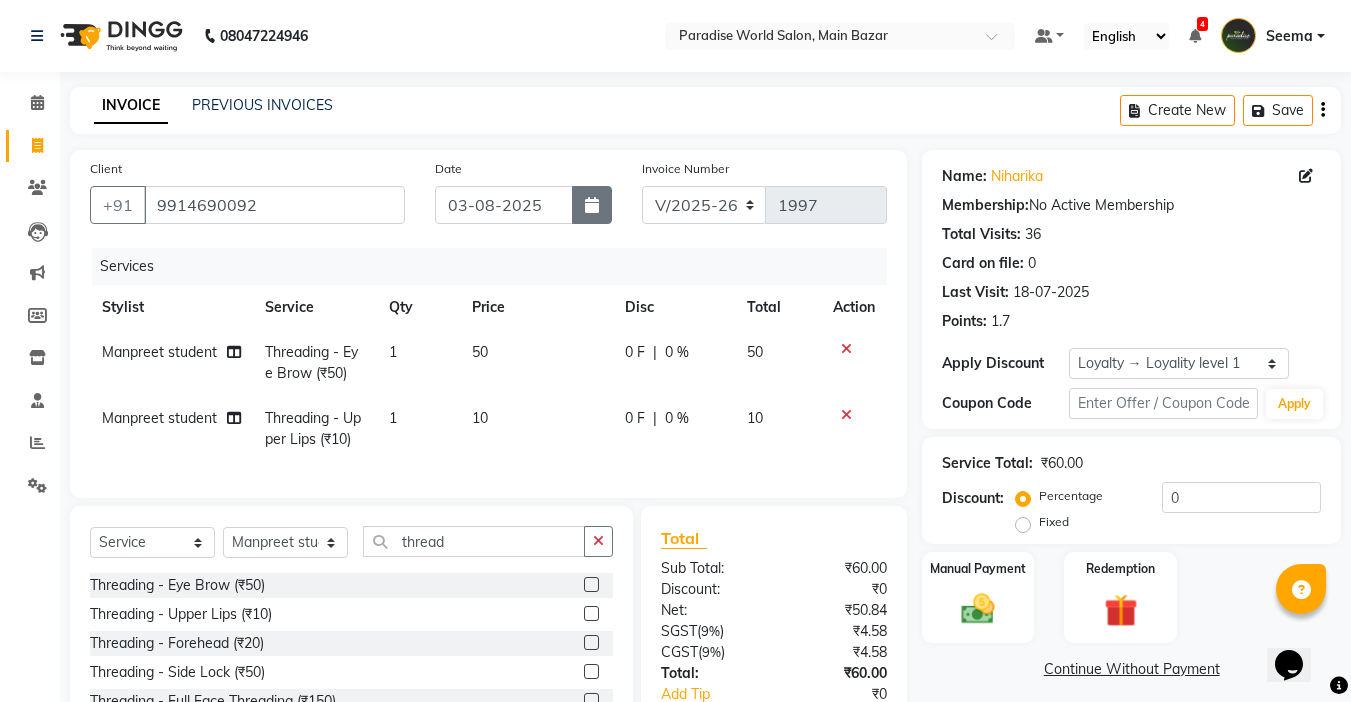 click 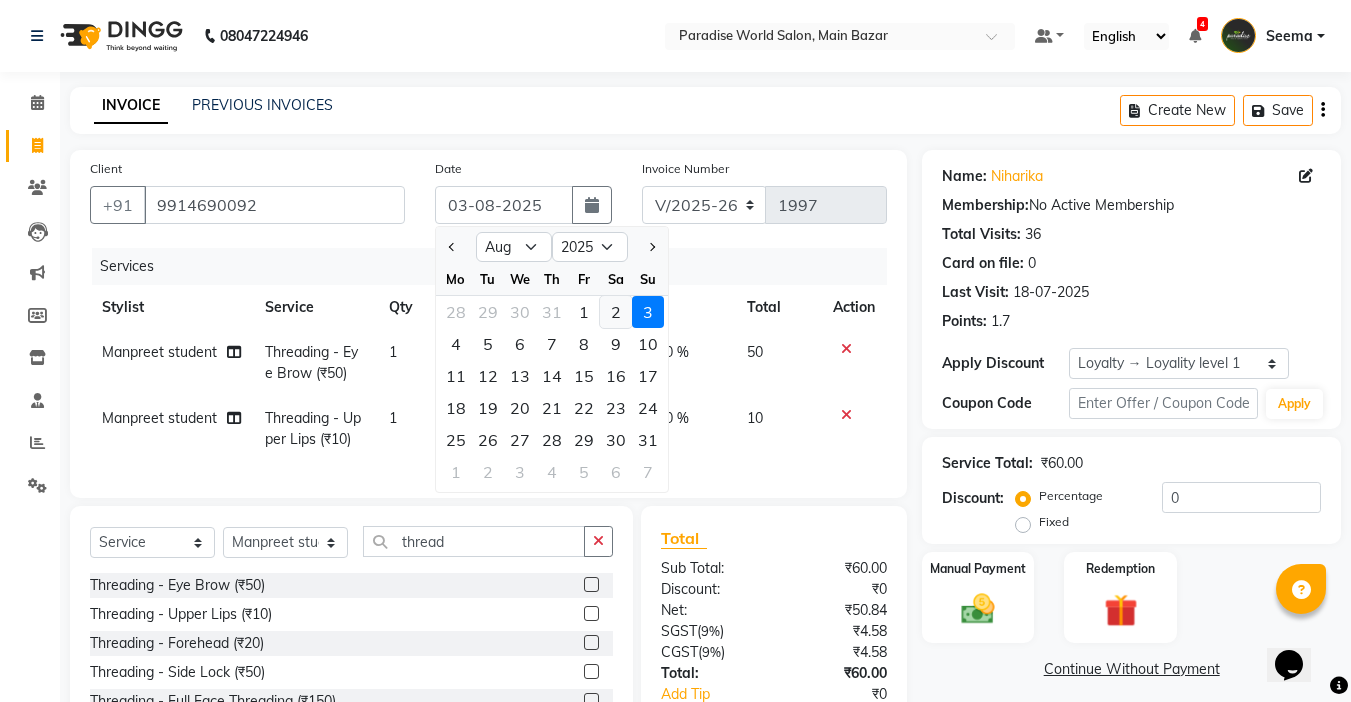 click on "2" 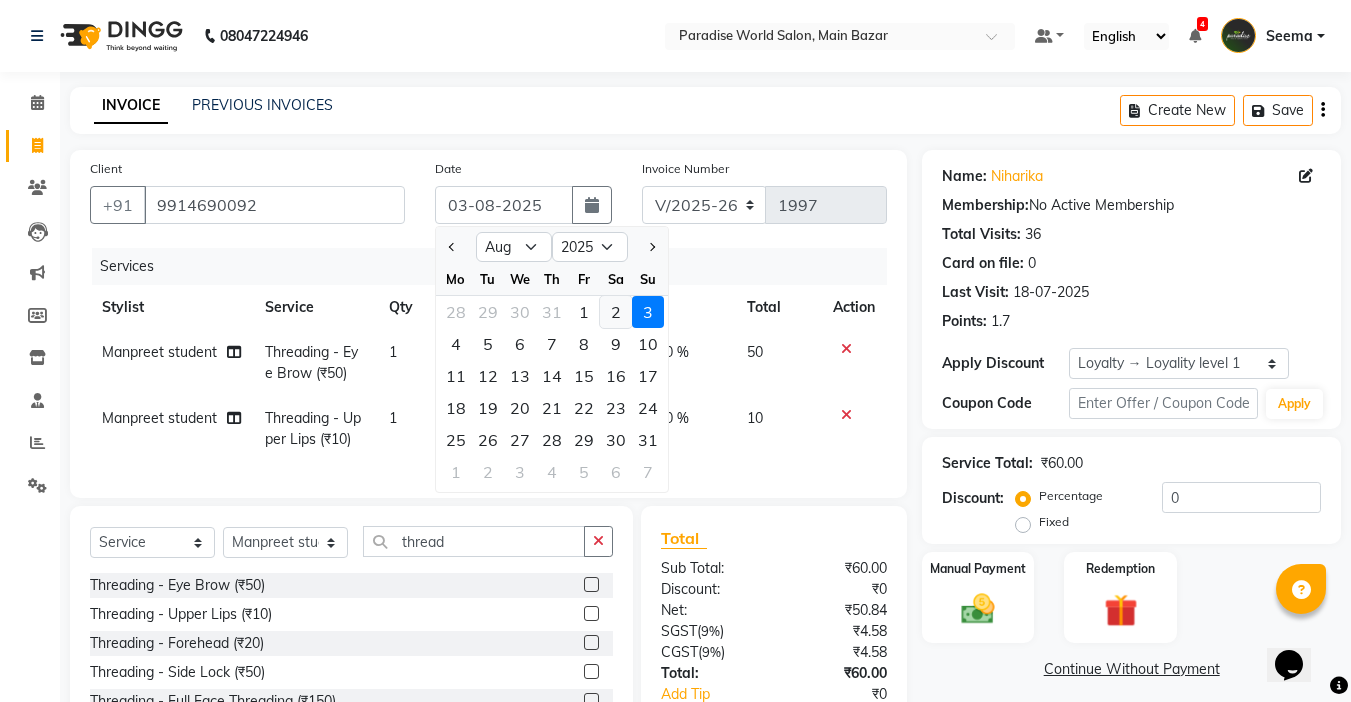 type on "02-08-2025" 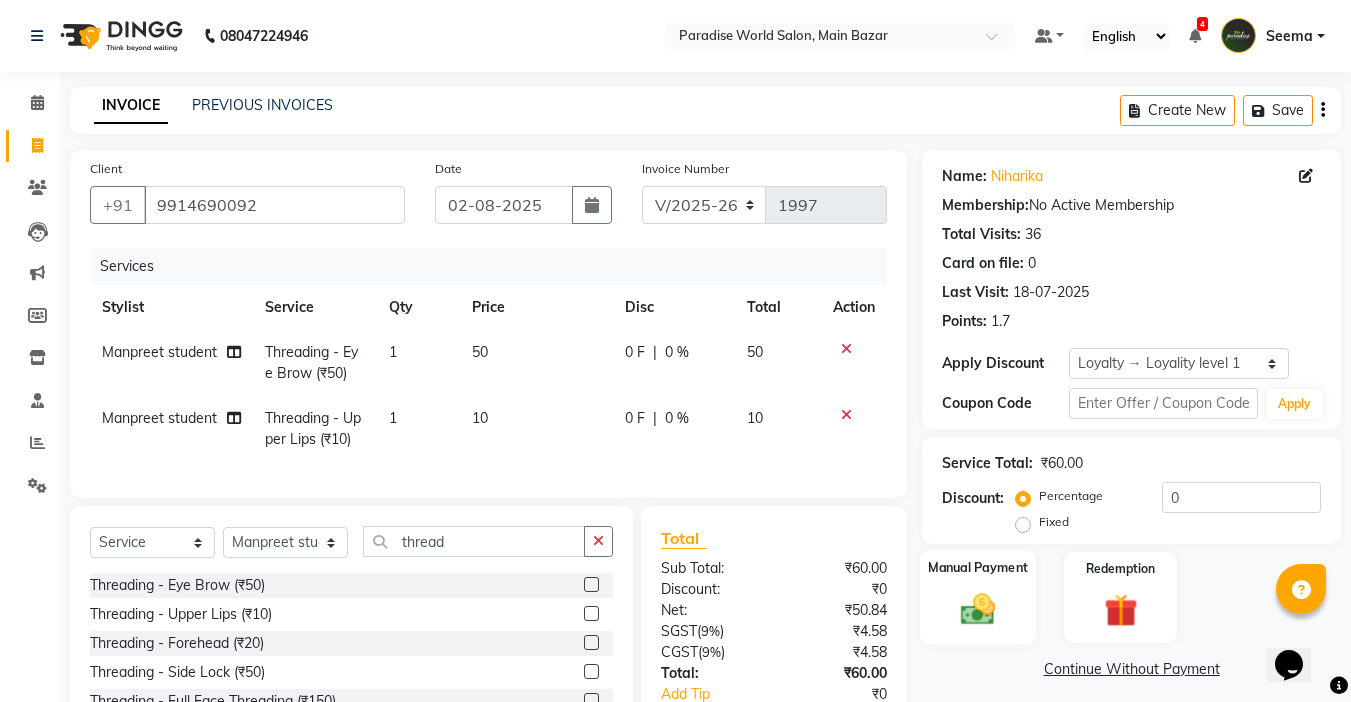 click 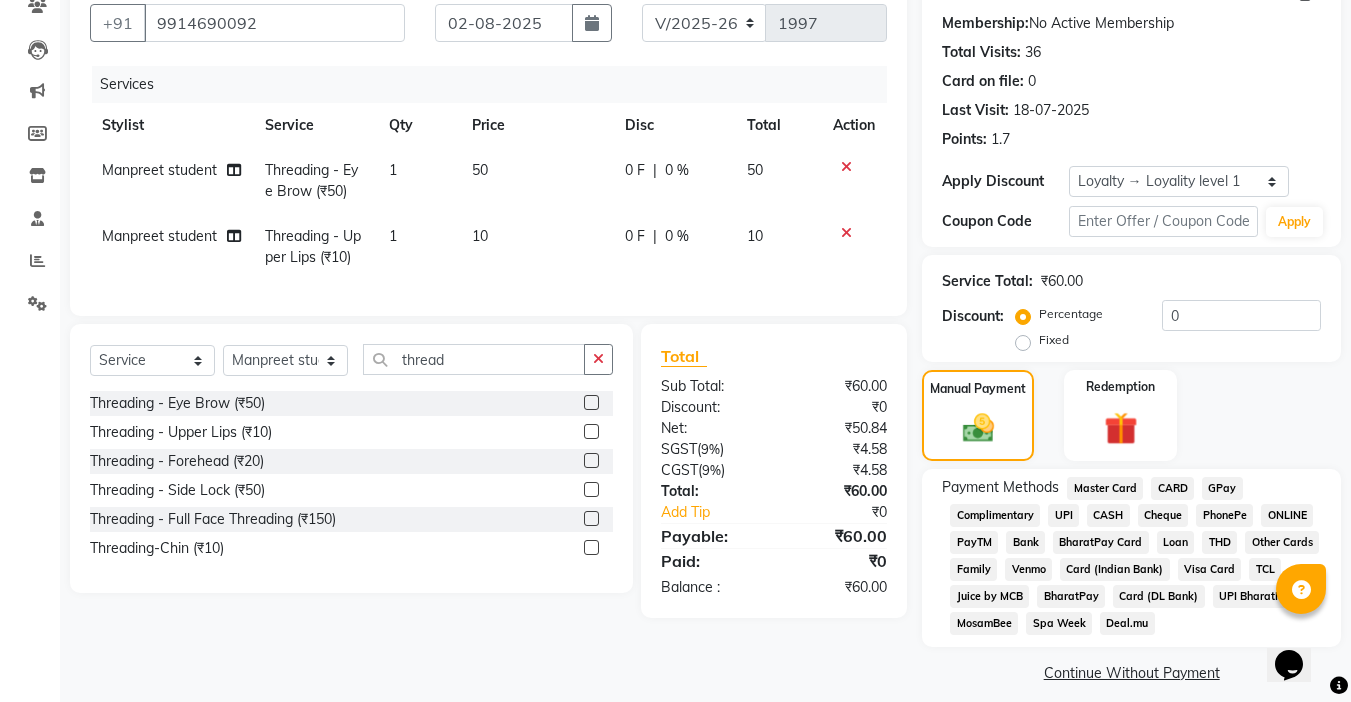 scroll, scrollTop: 198, scrollLeft: 0, axis: vertical 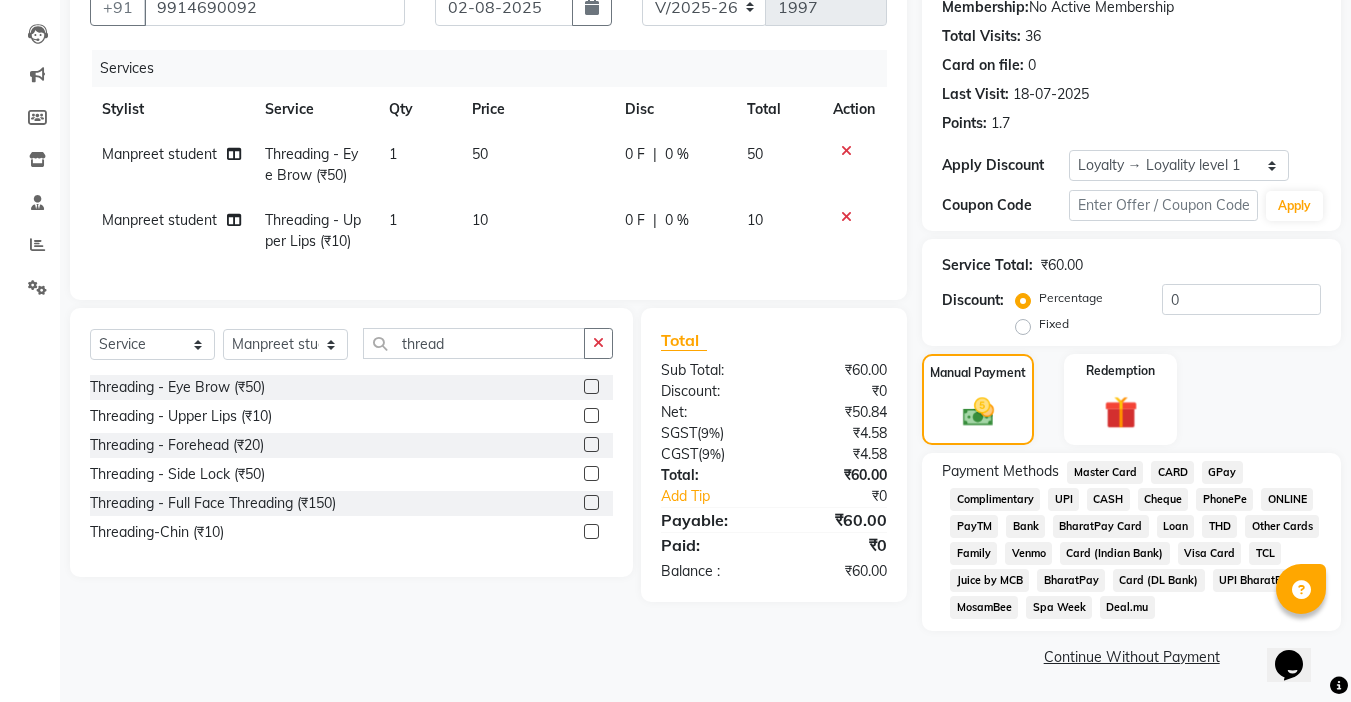 click on "UPI BharatPay" 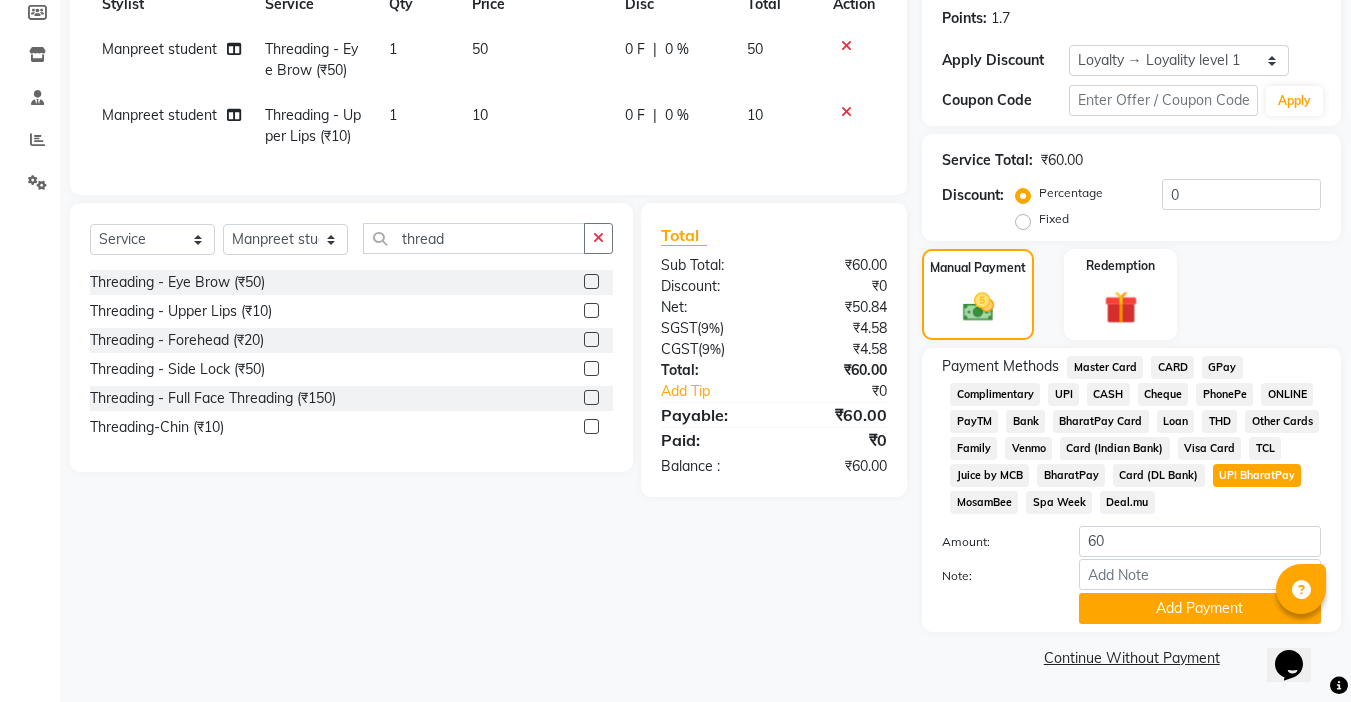 scroll, scrollTop: 304, scrollLeft: 0, axis: vertical 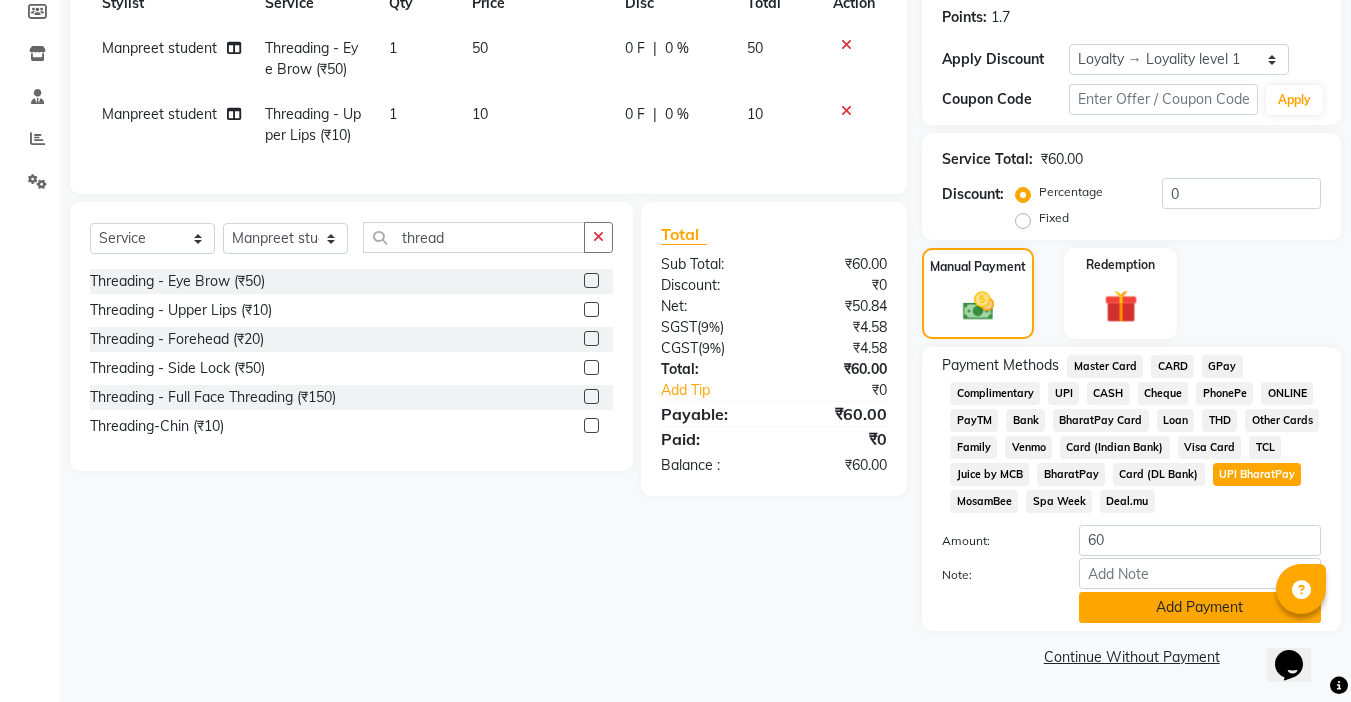 click on "Add Payment" 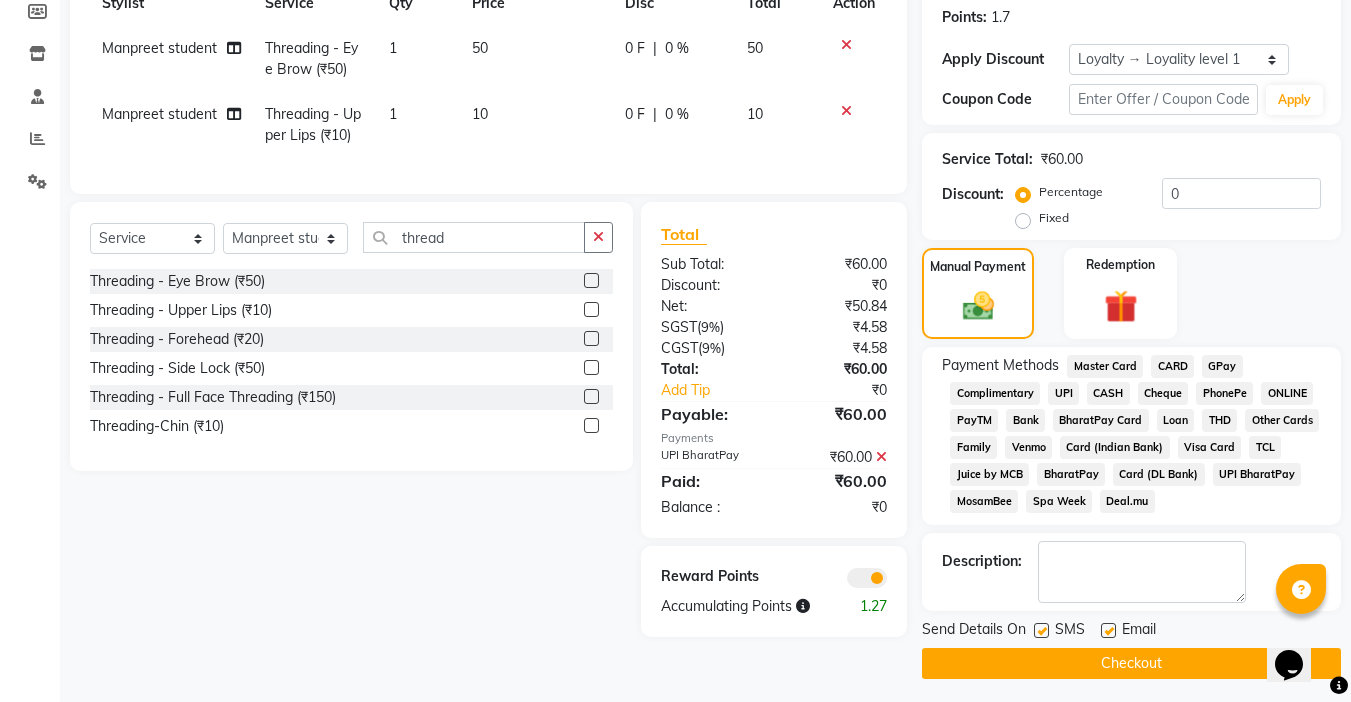 click 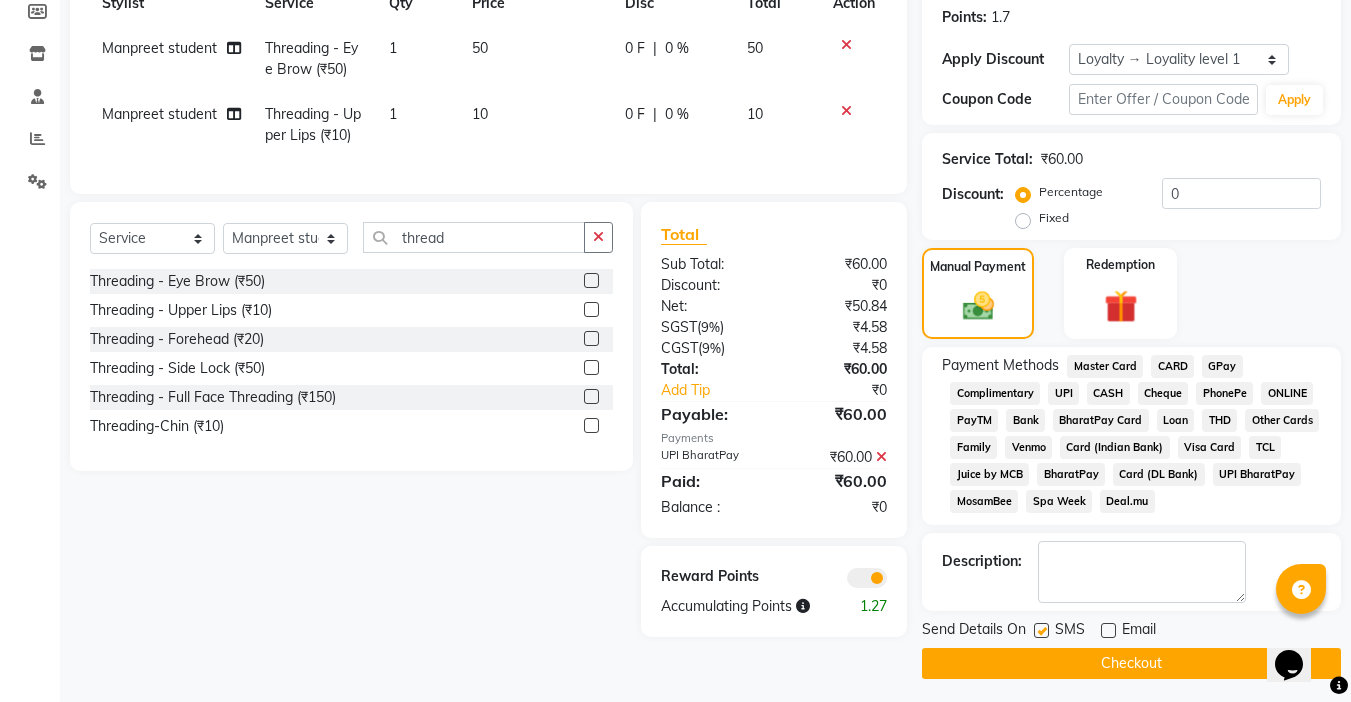 click 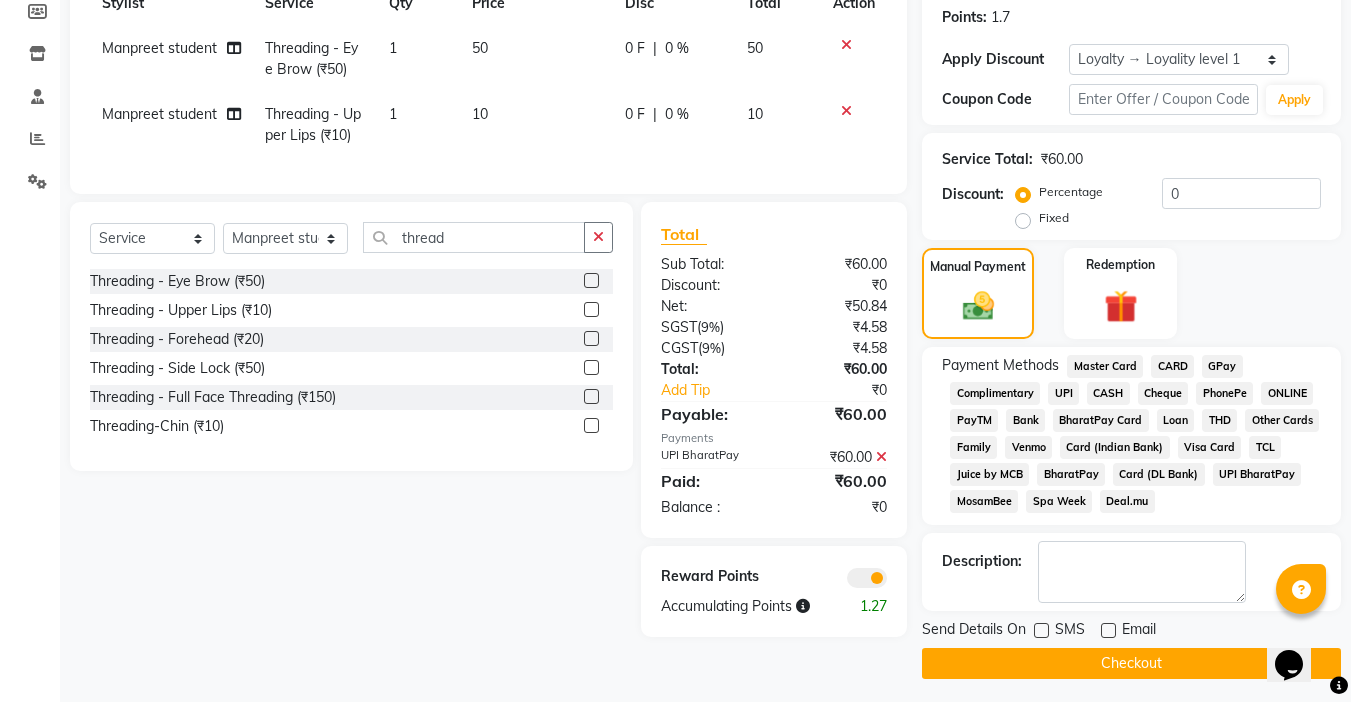 click on "Checkout" 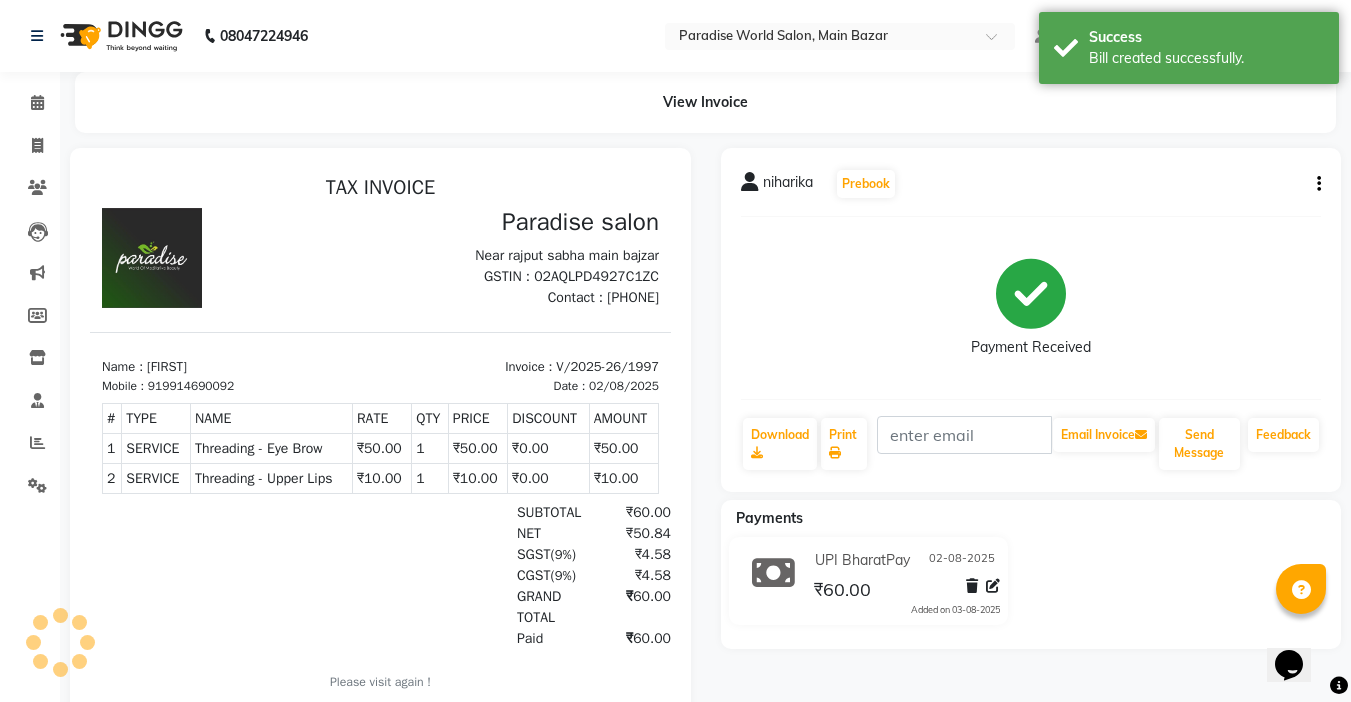 scroll, scrollTop: 0, scrollLeft: 0, axis: both 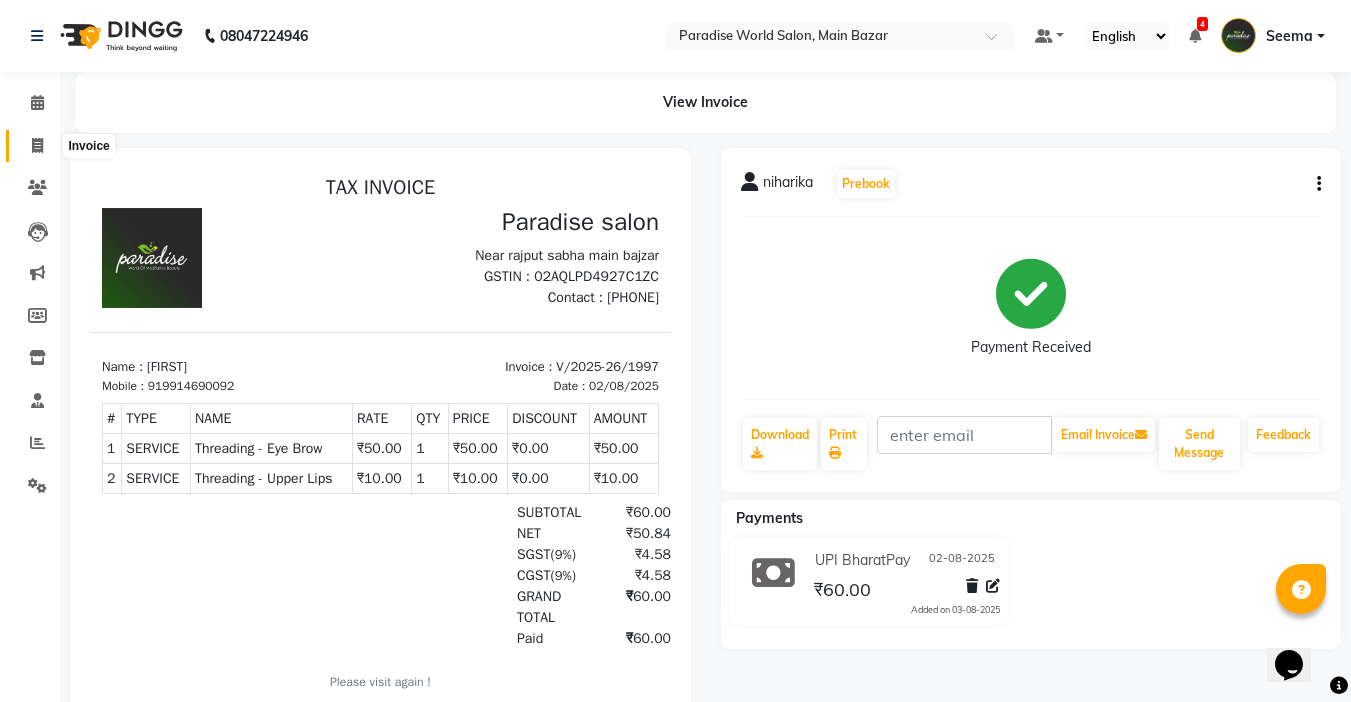 click 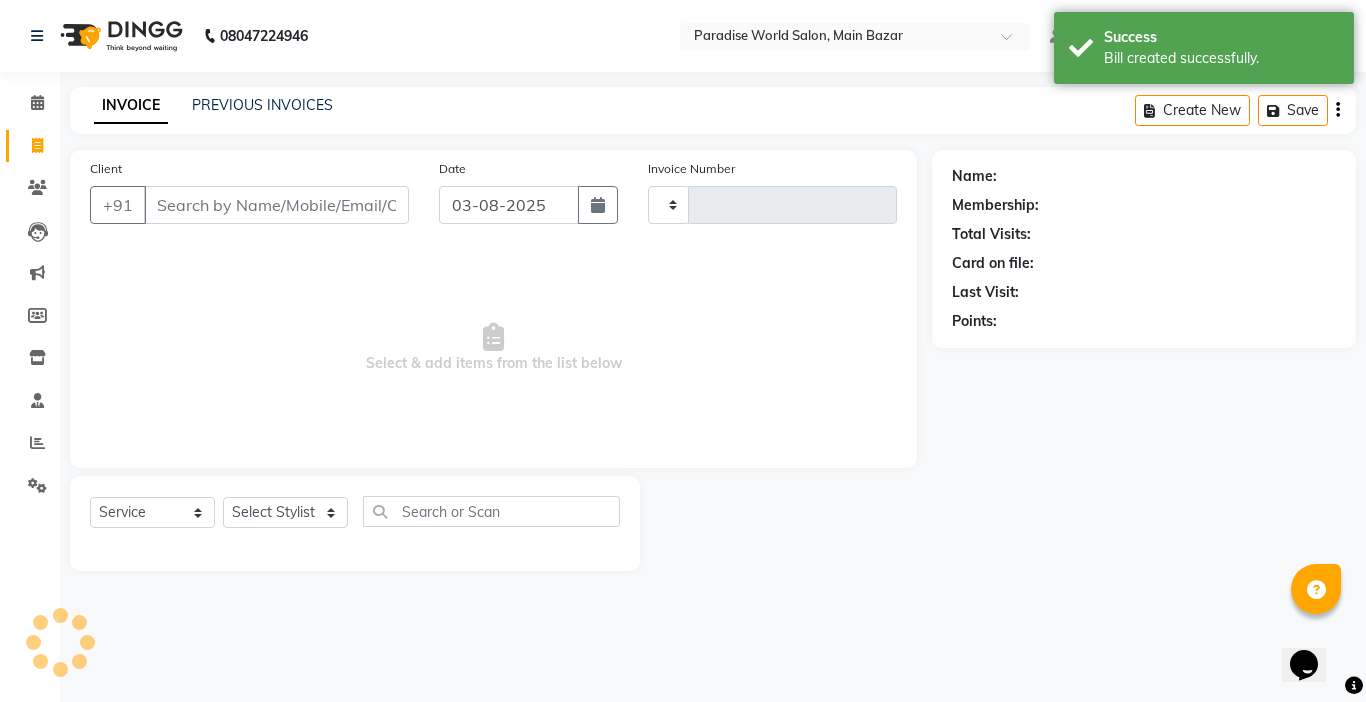 type on "1998" 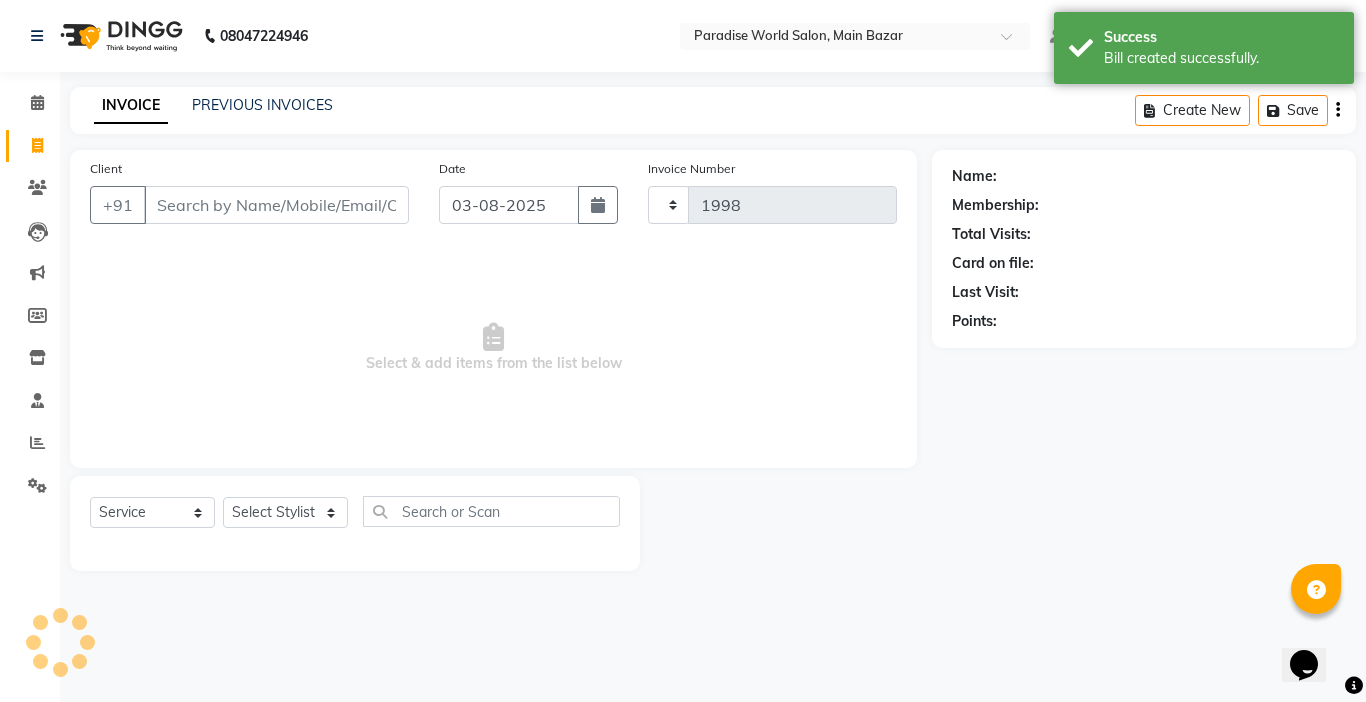 select on "4451" 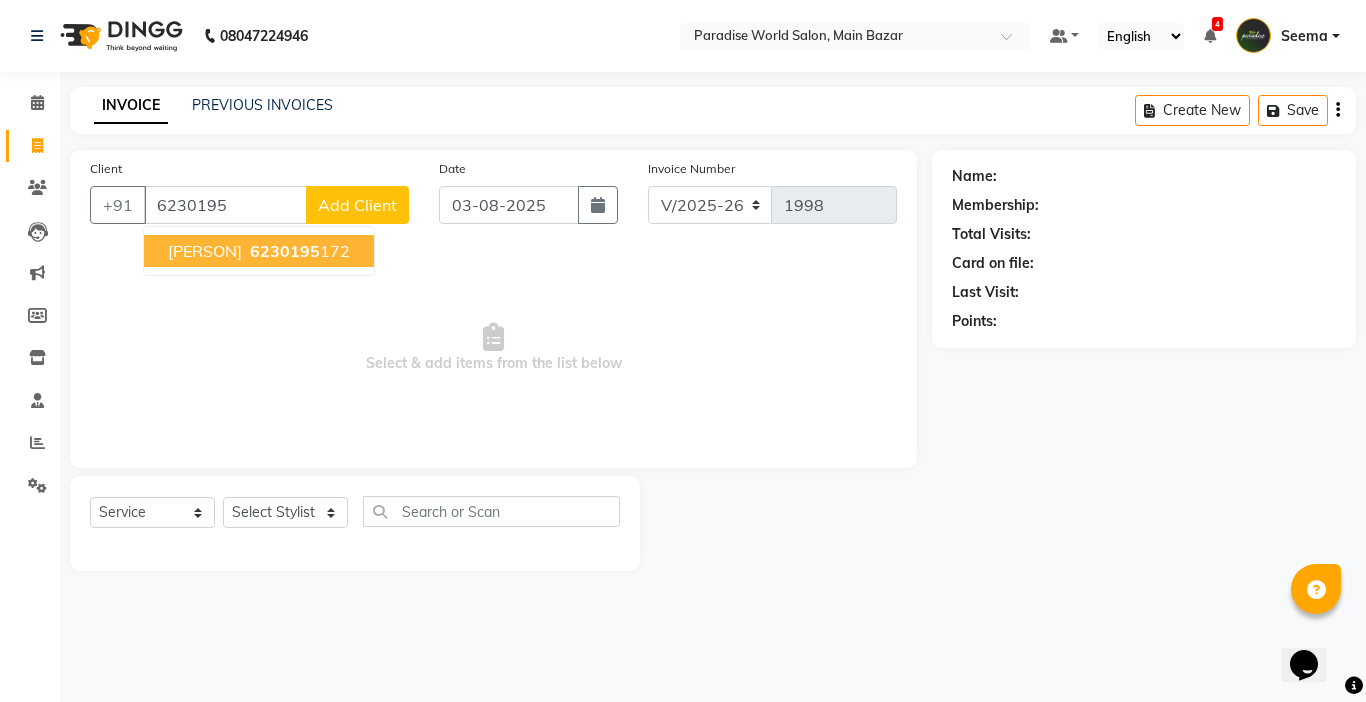 click on "[PHONE]" at bounding box center (298, 251) 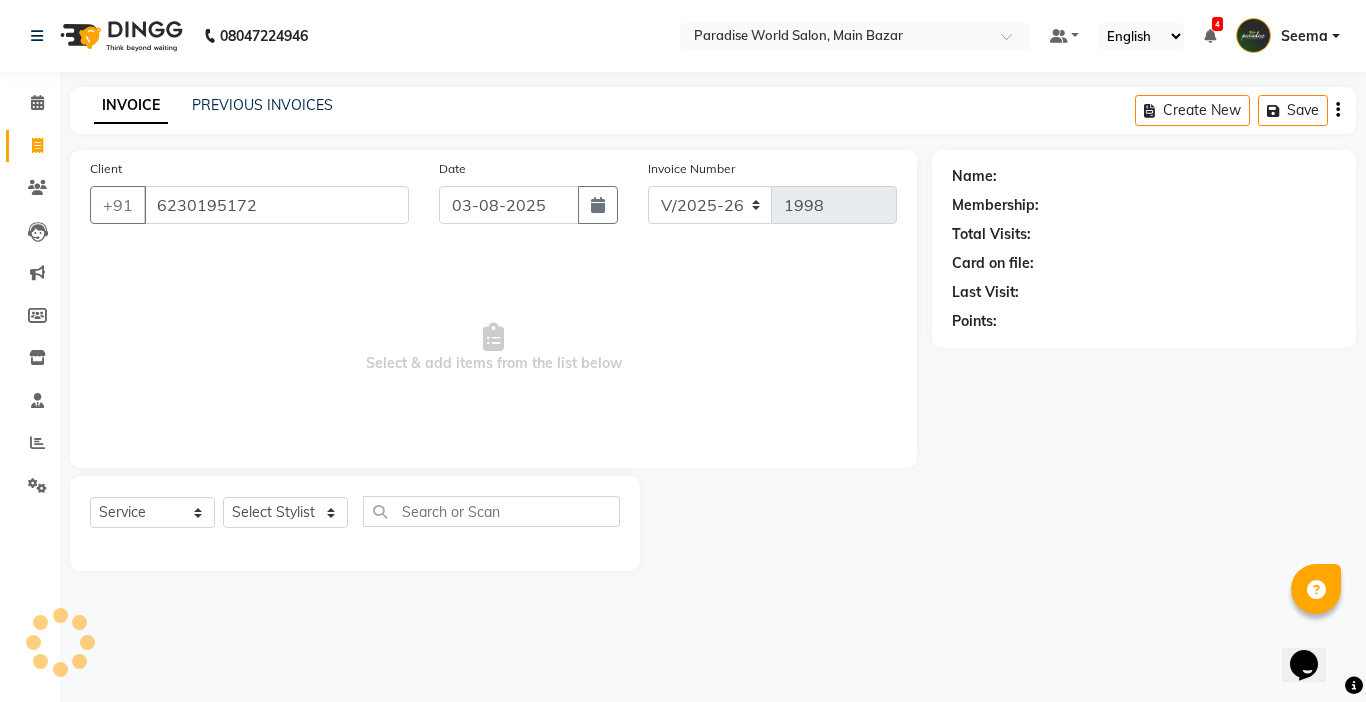 type on "6230195172" 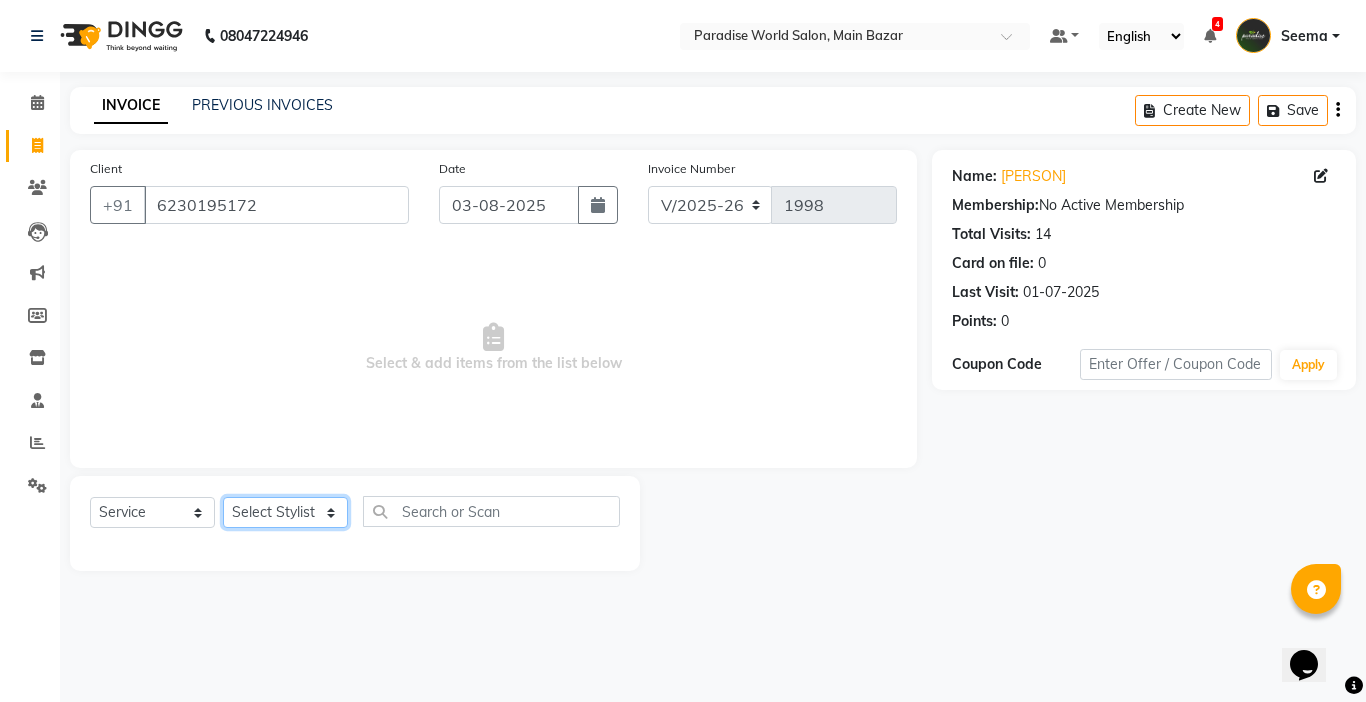 click on "Select Stylist Abby aman  Anil anku Bobby company Deepak Deepika Gourav Heena ishu Jagdeesh kanchan Love preet Maddy Manpreet student Meenu Naina Nikita Palak Palak Sharma Radika Rajneesh Student Seema Shagun Shifali - Student Shweta  Sujata Surinder Paul Vansh Vikas Vishal" 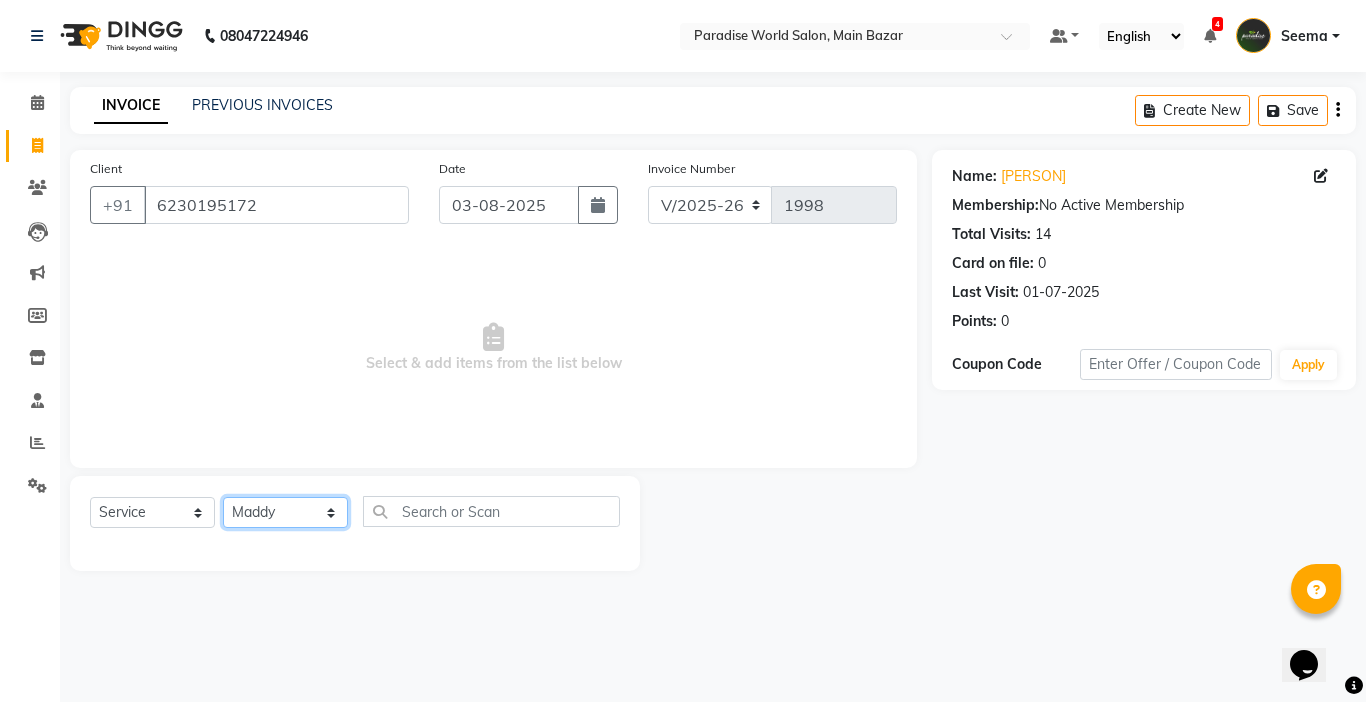 click on "Select Stylist Abby aman  Anil anku Bobby company Deepak Deepika Gourav Heena ishu Jagdeesh kanchan Love preet Maddy Manpreet student Meenu Naina Nikita Palak Palak Sharma Radika Rajneesh Student Seema Shagun Shifali - Student Shweta  Sujata Surinder Paul Vansh Vikas Vishal" 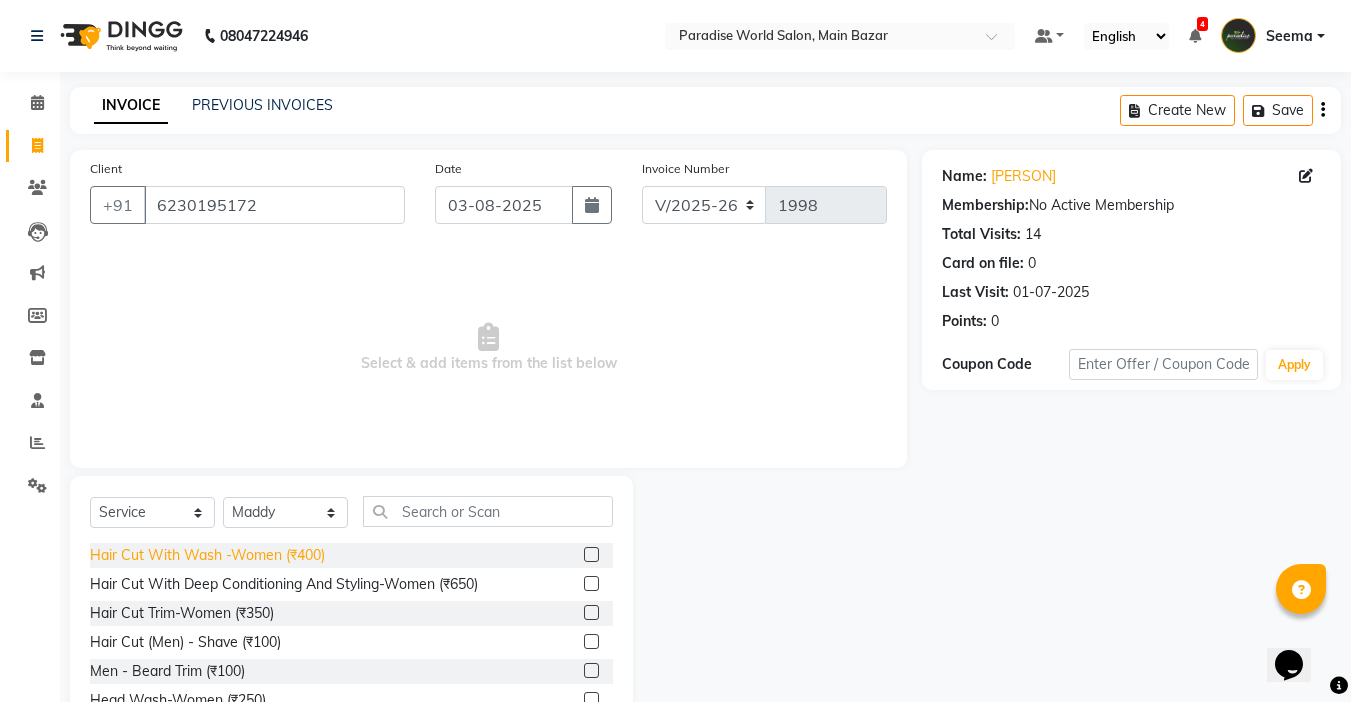 click on "Hair Cut With Wash -Women (₹400)" 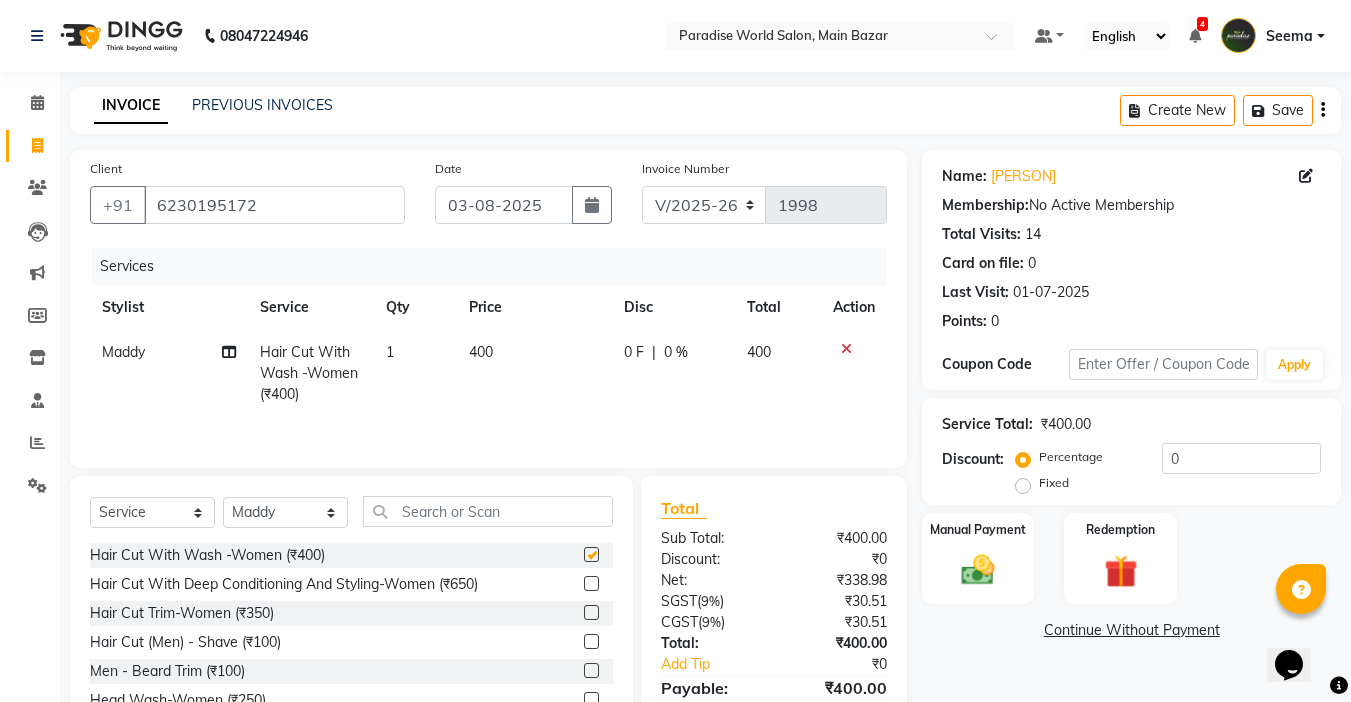 checkbox on "false" 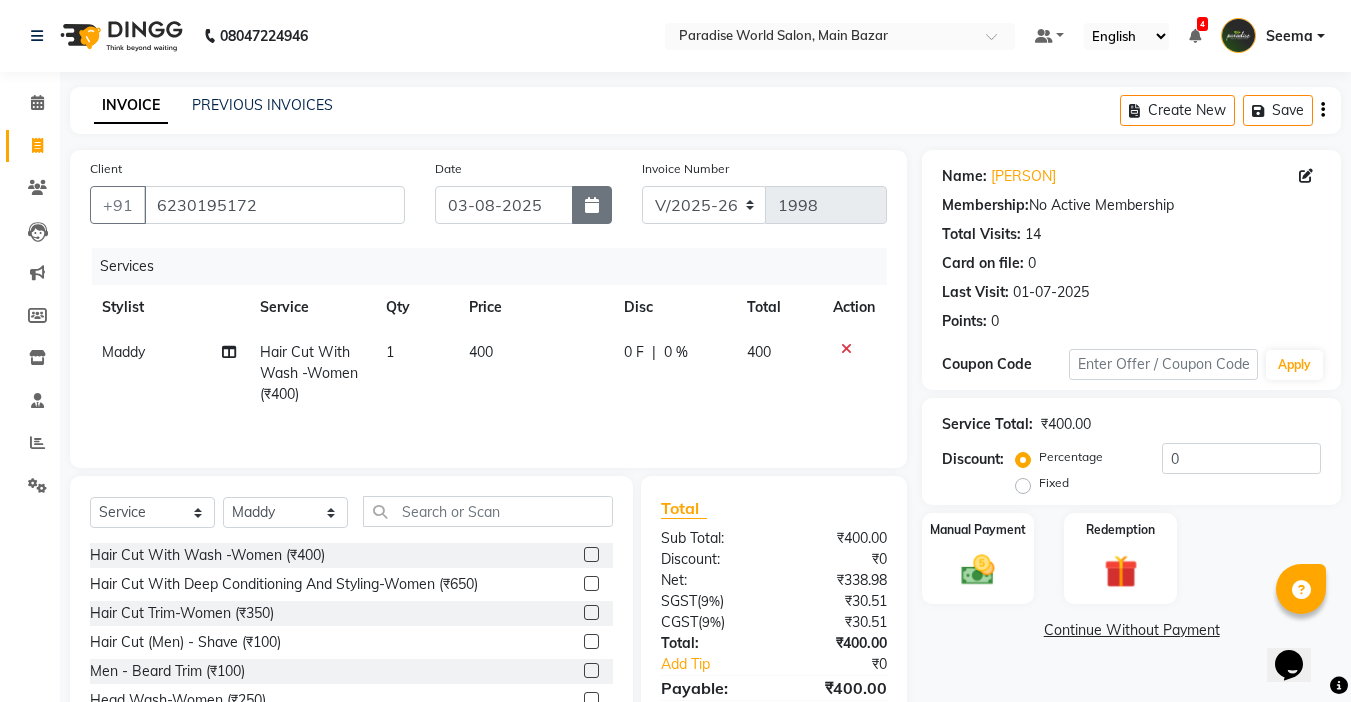 click 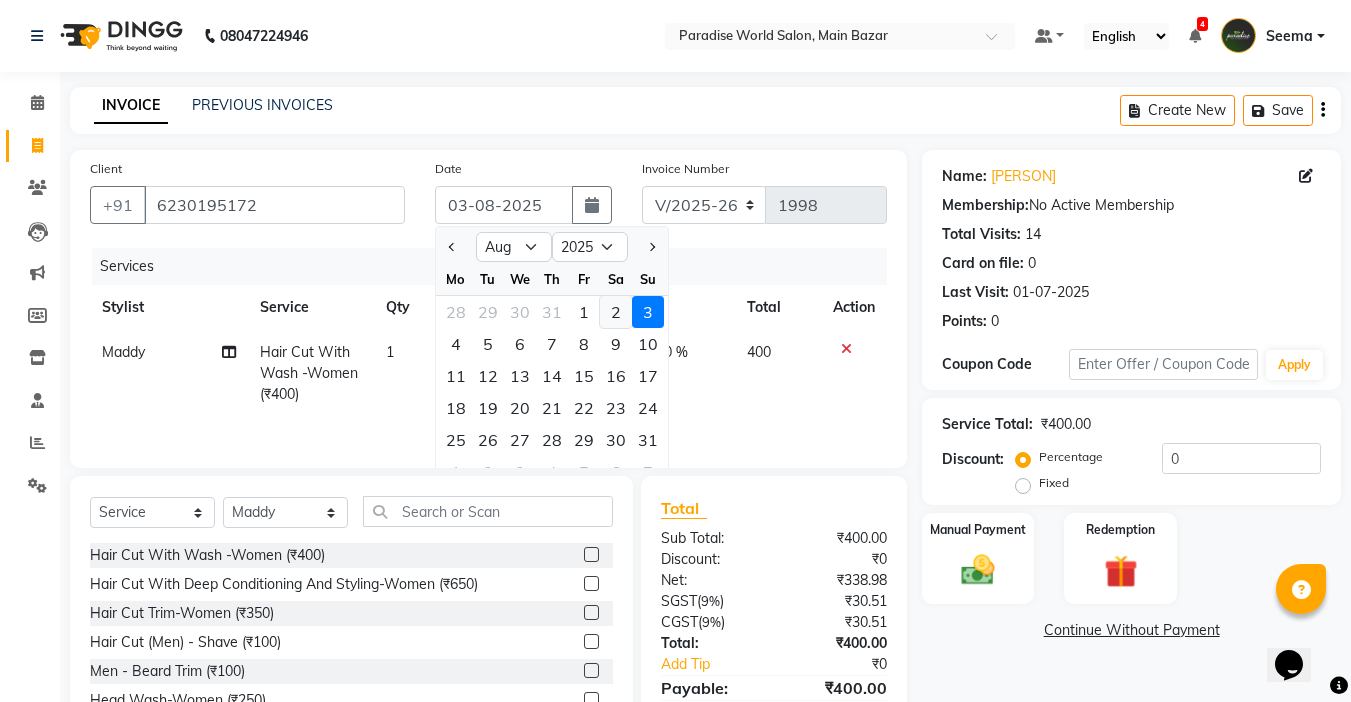 click on "2" 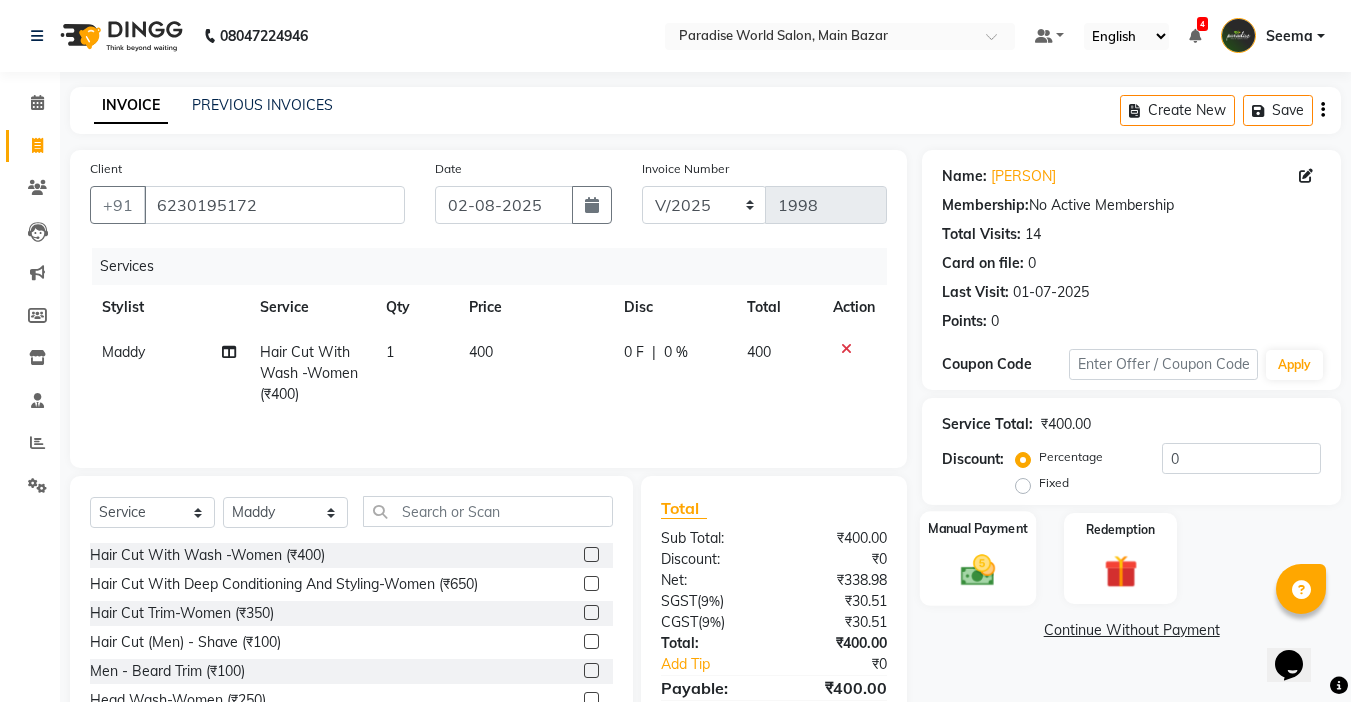 click 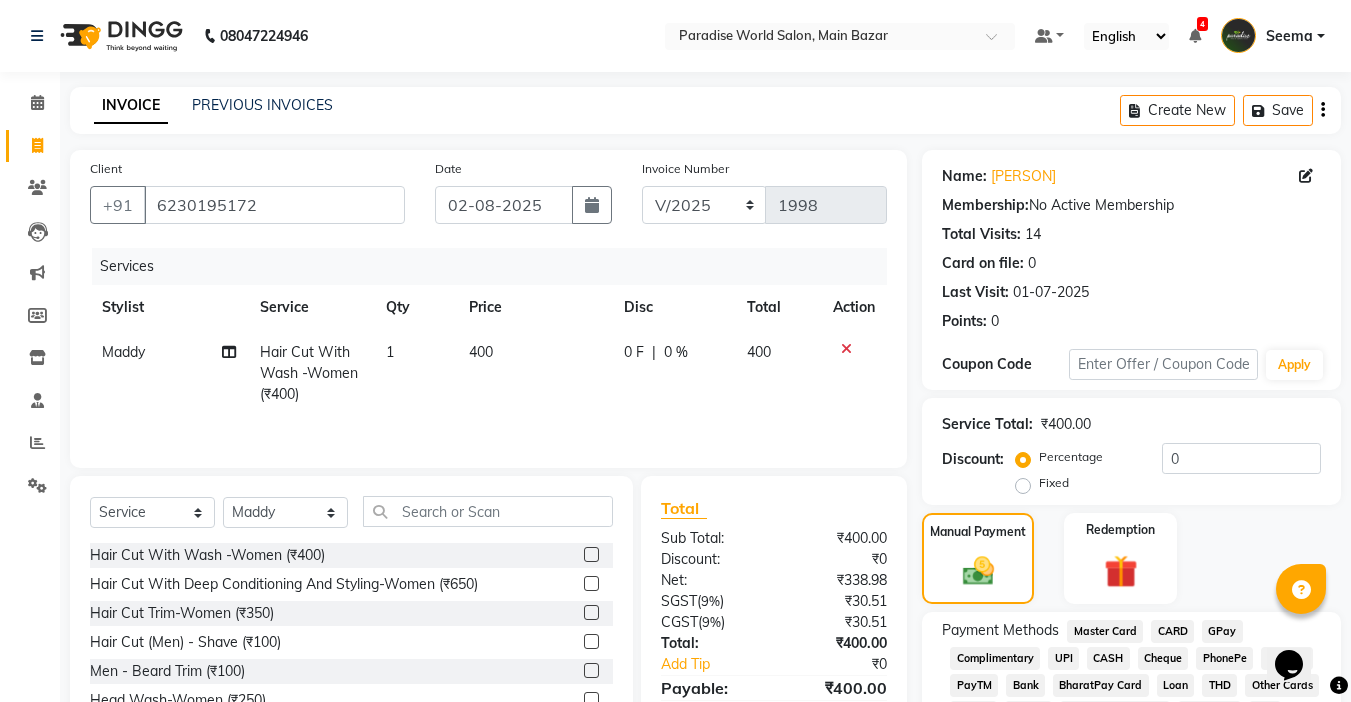 scroll, scrollTop: 159, scrollLeft: 0, axis: vertical 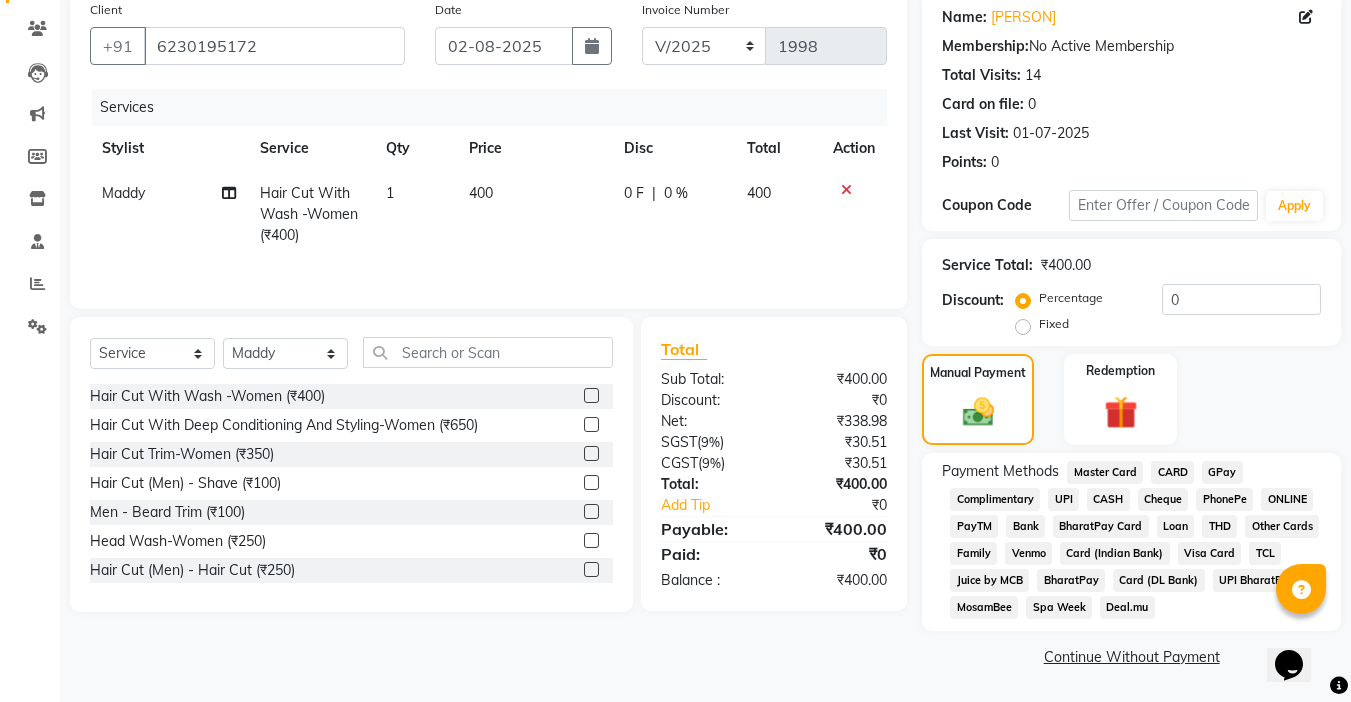 click on "UPI BharatPay" 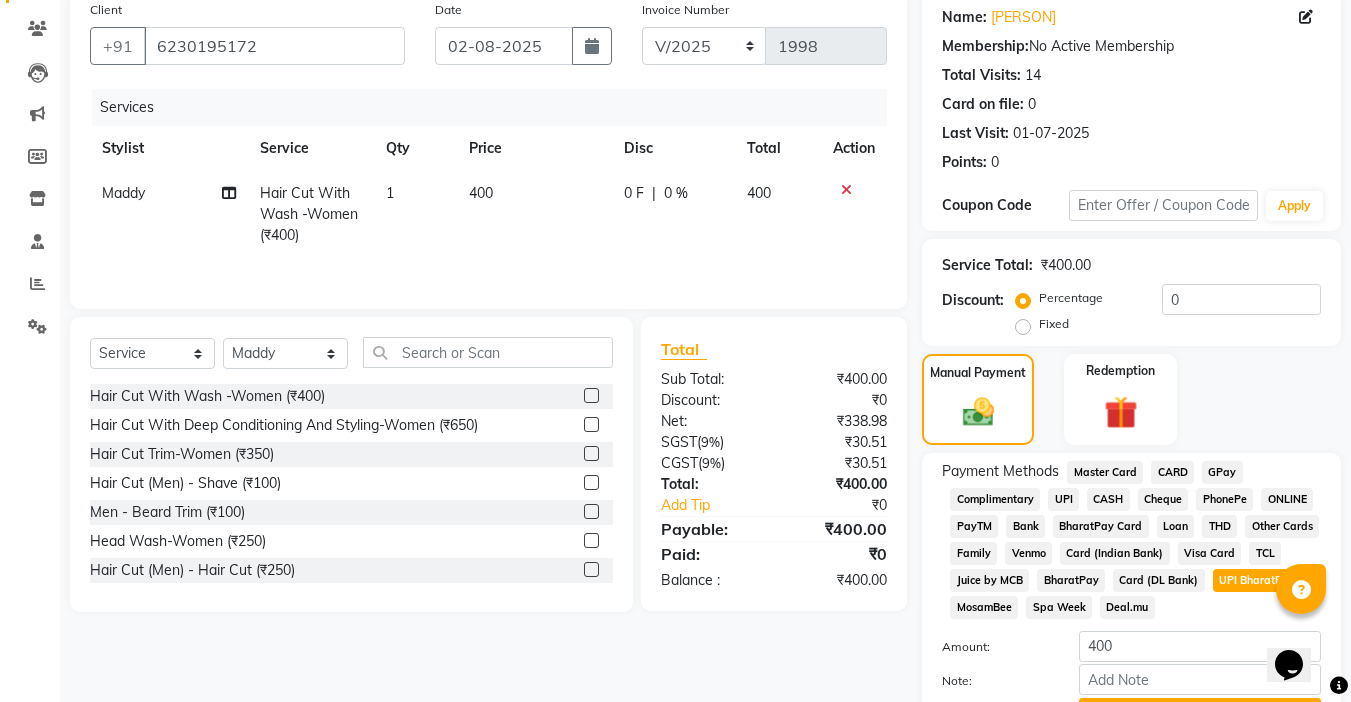 scroll, scrollTop: 265, scrollLeft: 0, axis: vertical 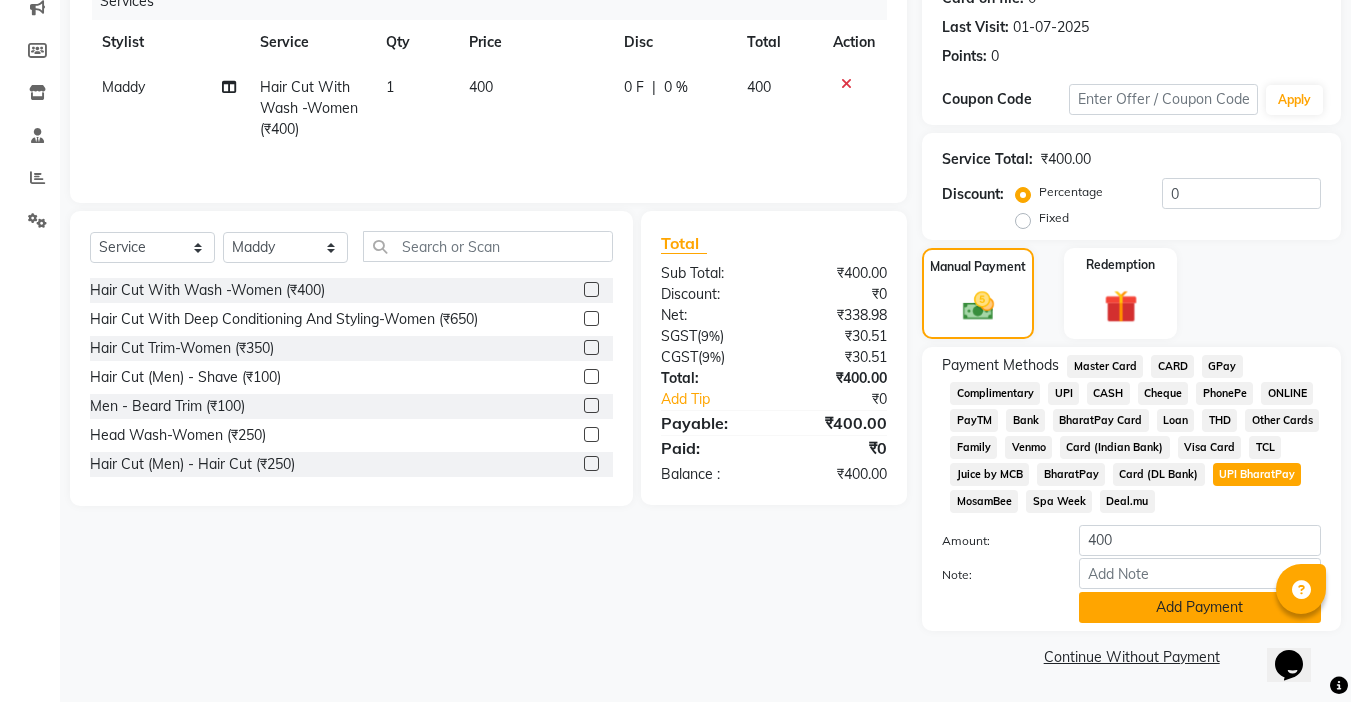 click on "Add Payment" 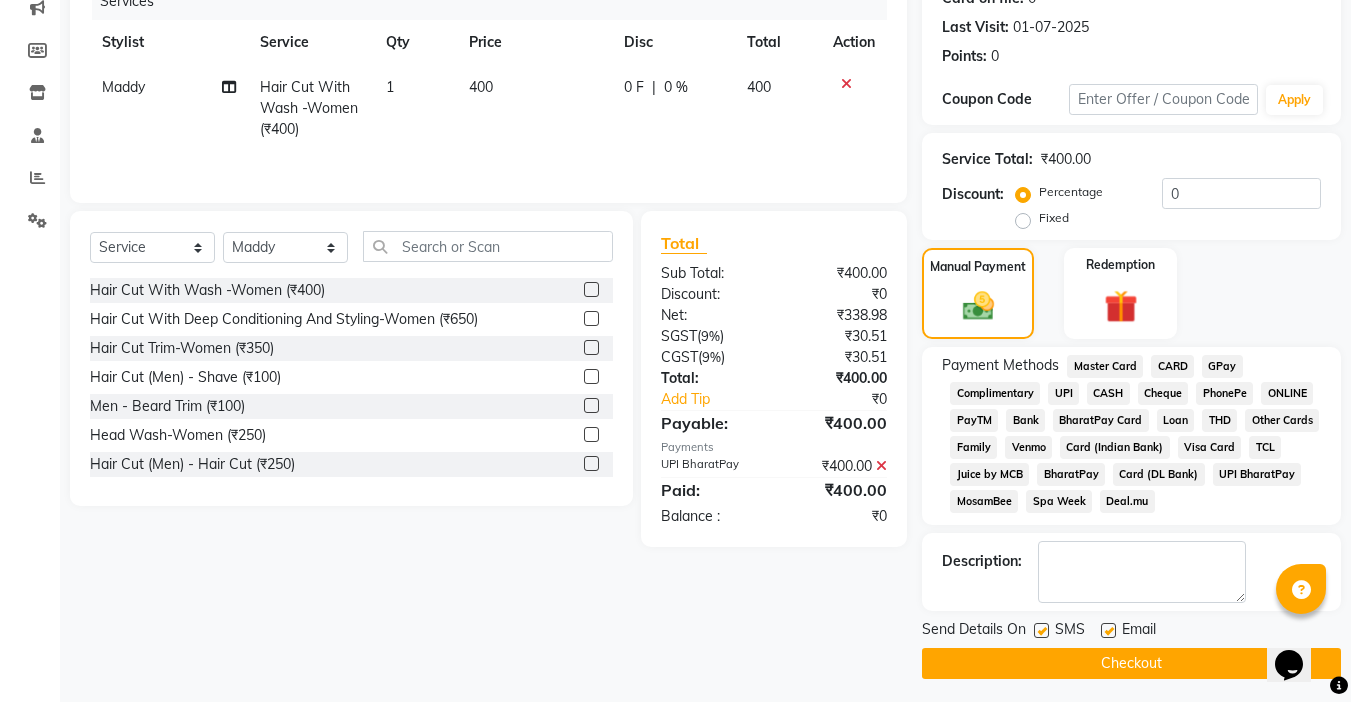 click 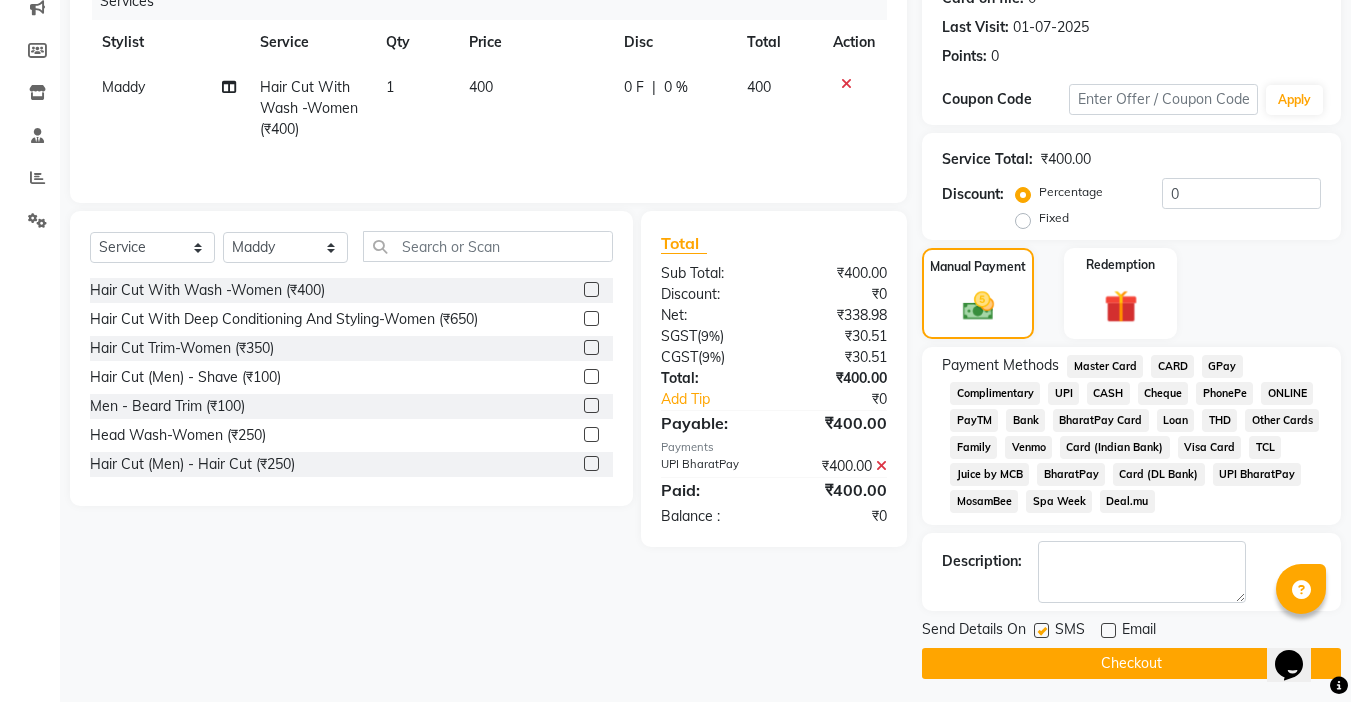click 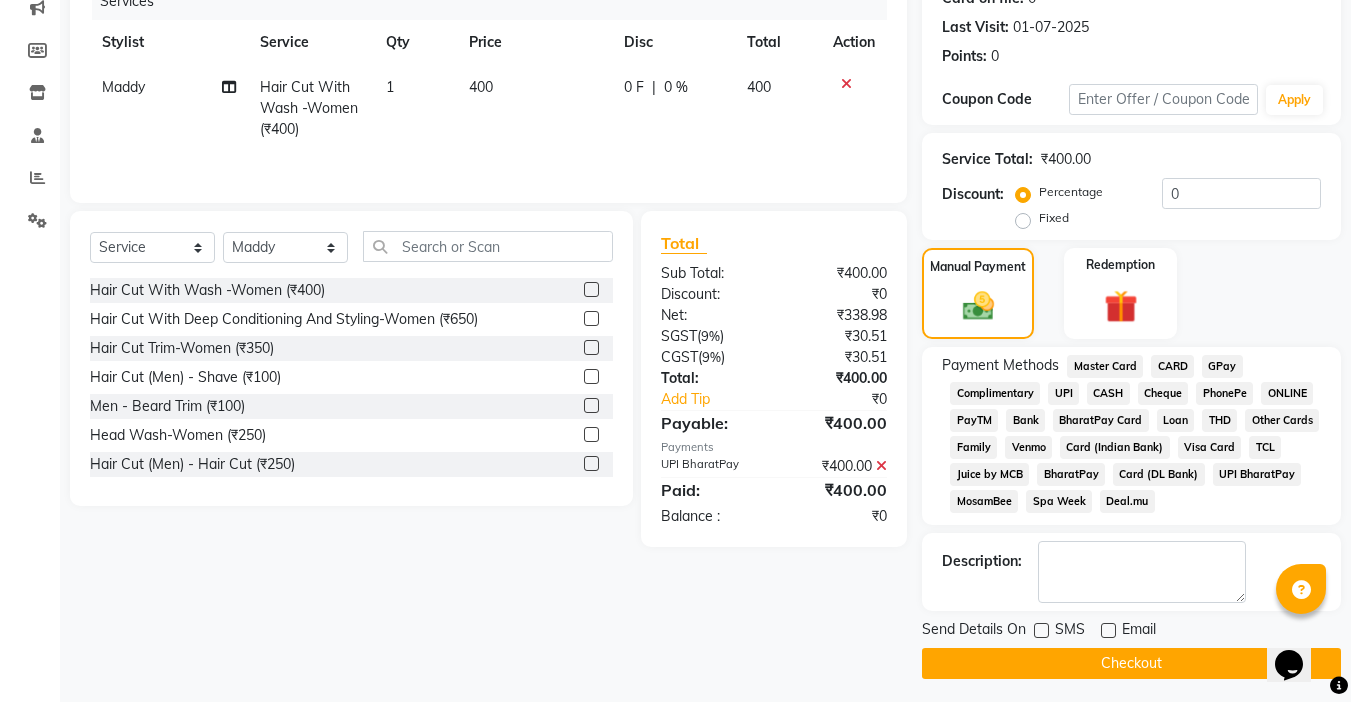click on "Checkout" 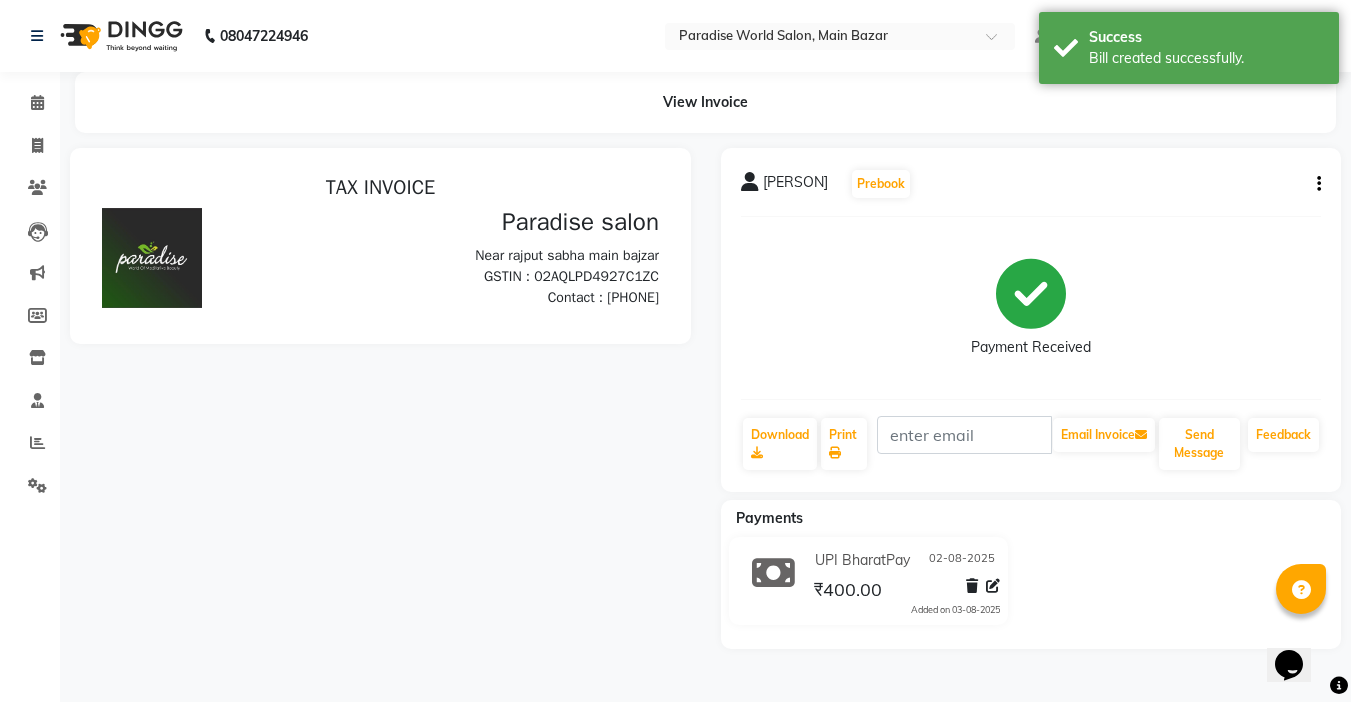 scroll, scrollTop: 0, scrollLeft: 0, axis: both 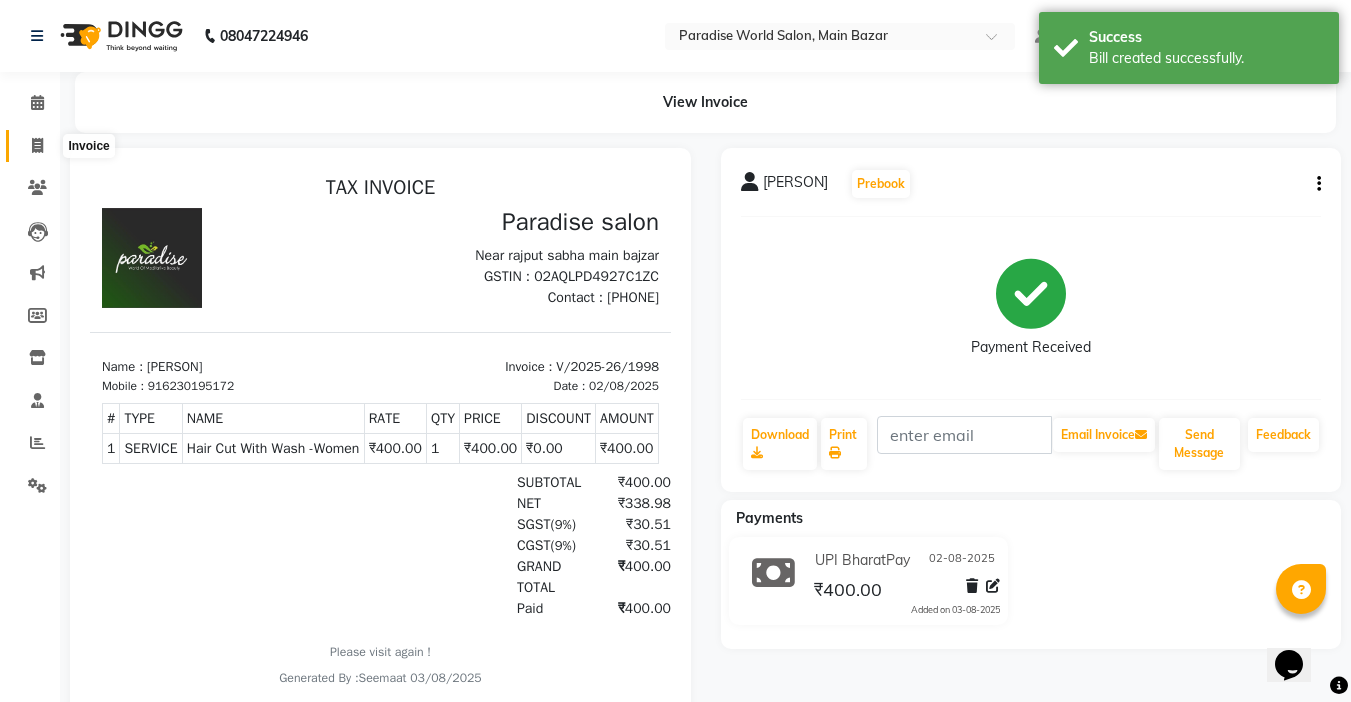 click on "Invoice" 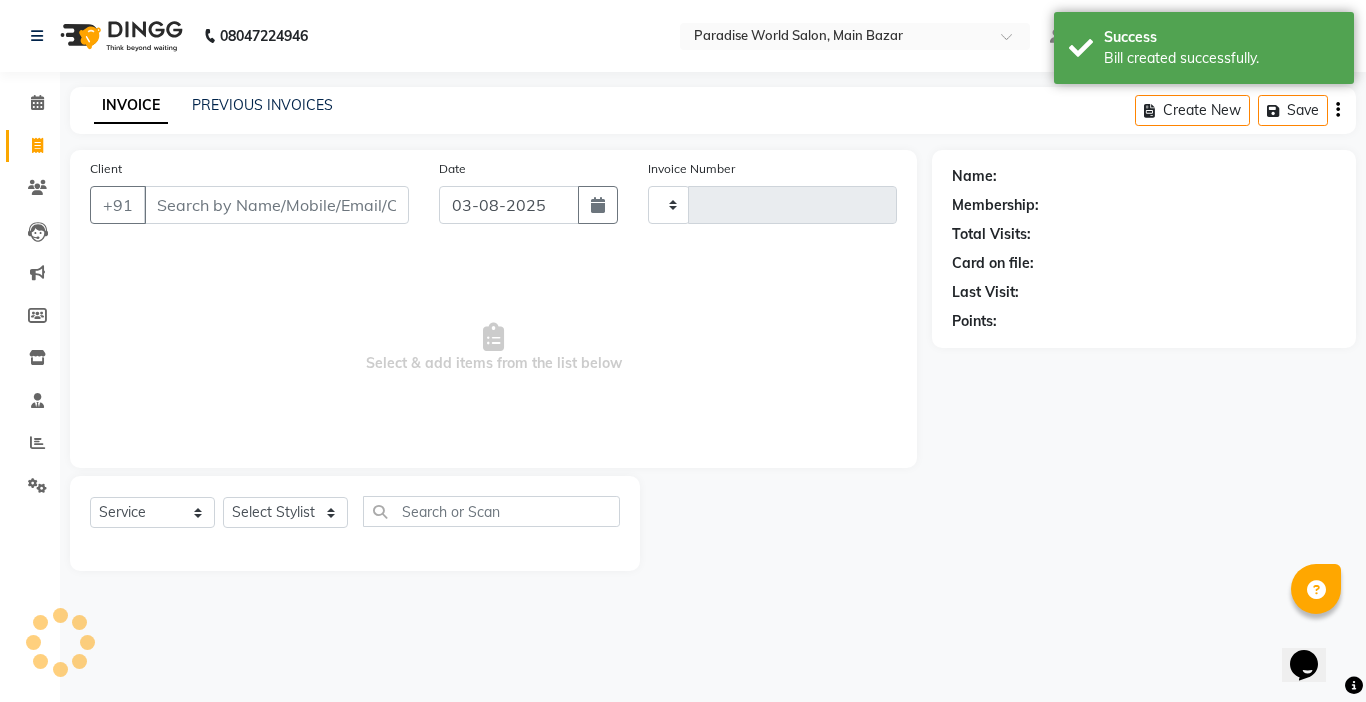 type on "1999" 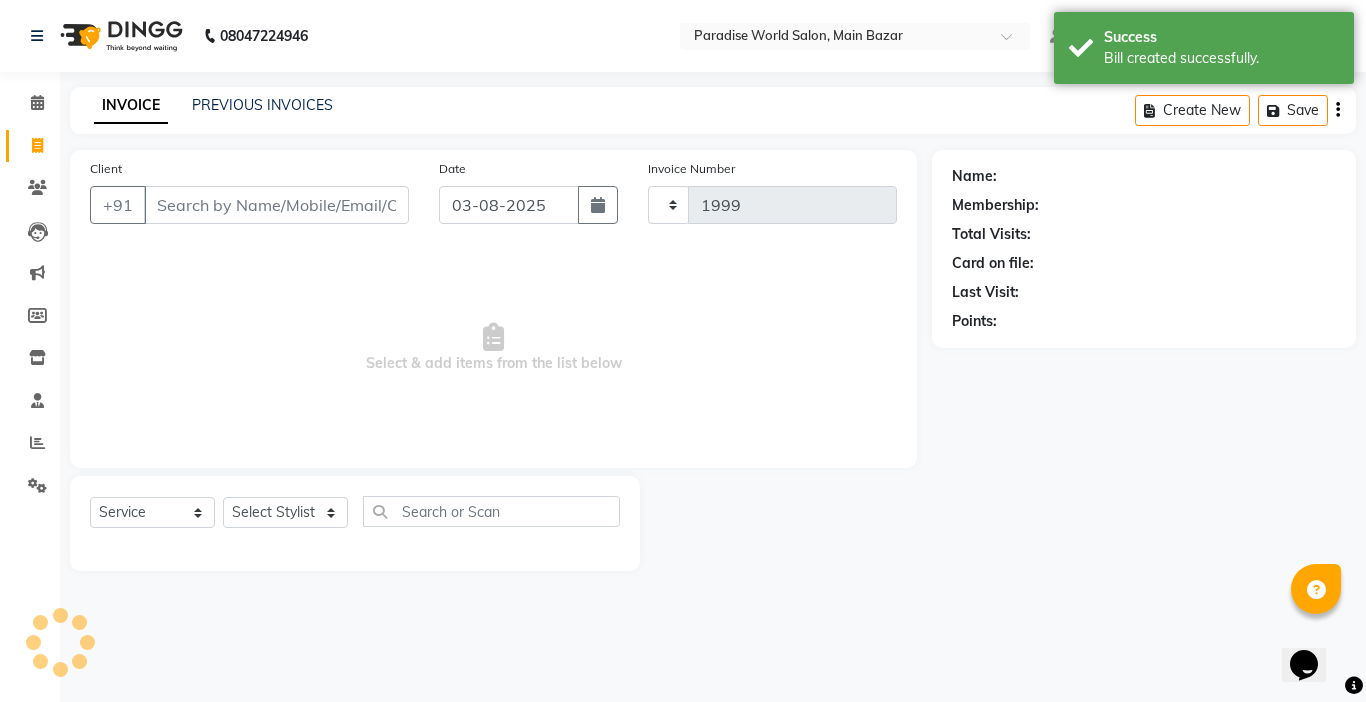 select on "4451" 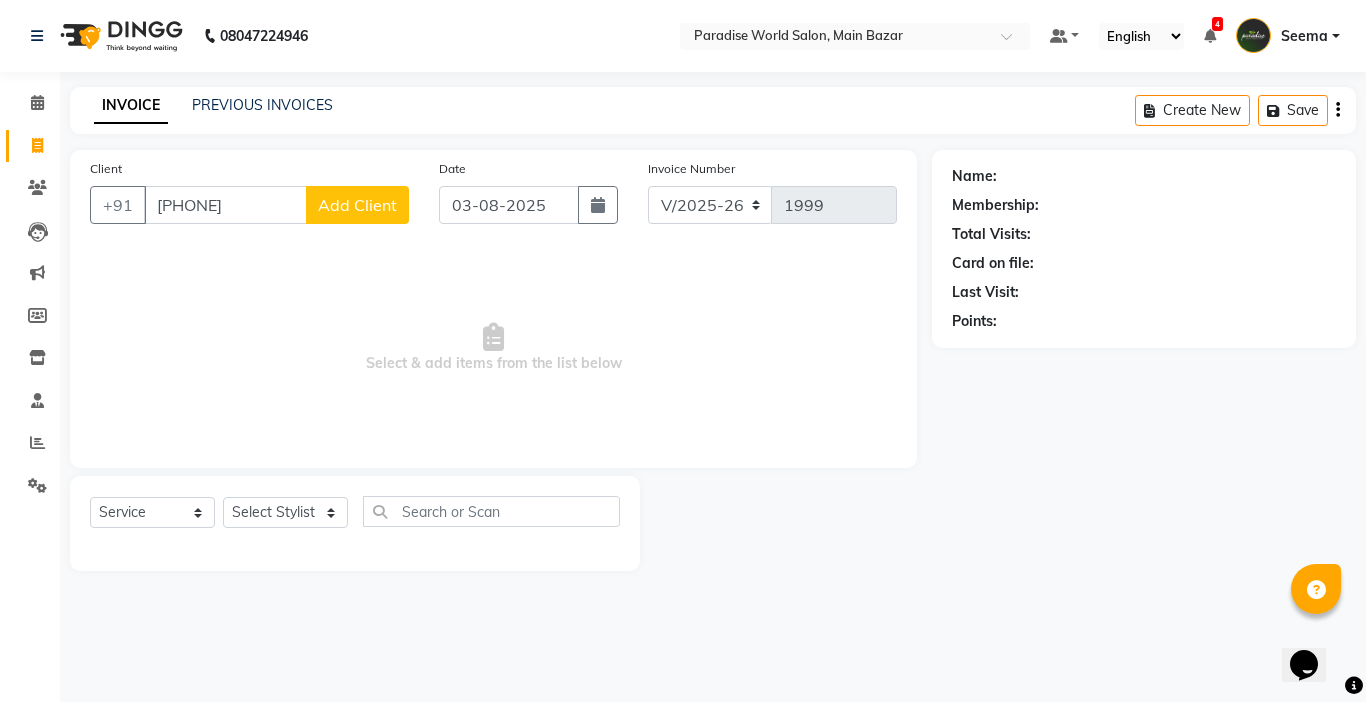 click on "[PHONE]" at bounding box center [225, 205] 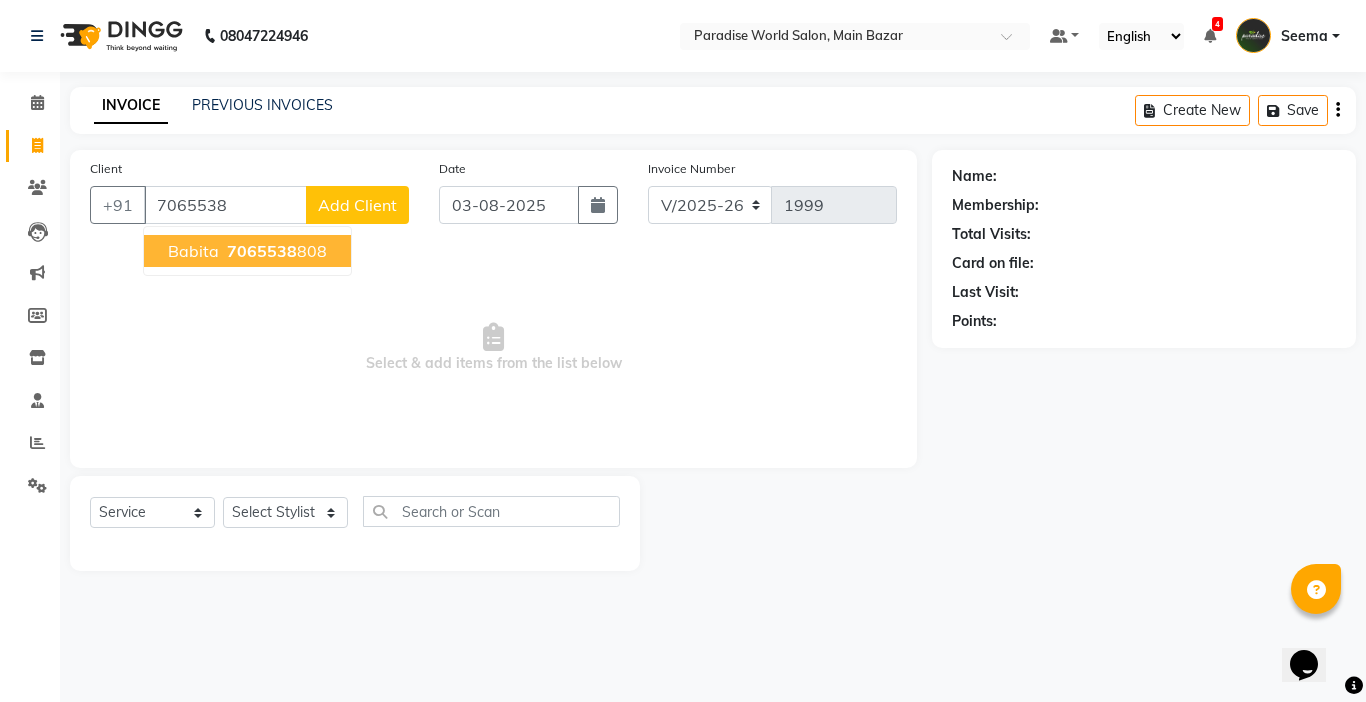 click on "7065538" at bounding box center [262, 251] 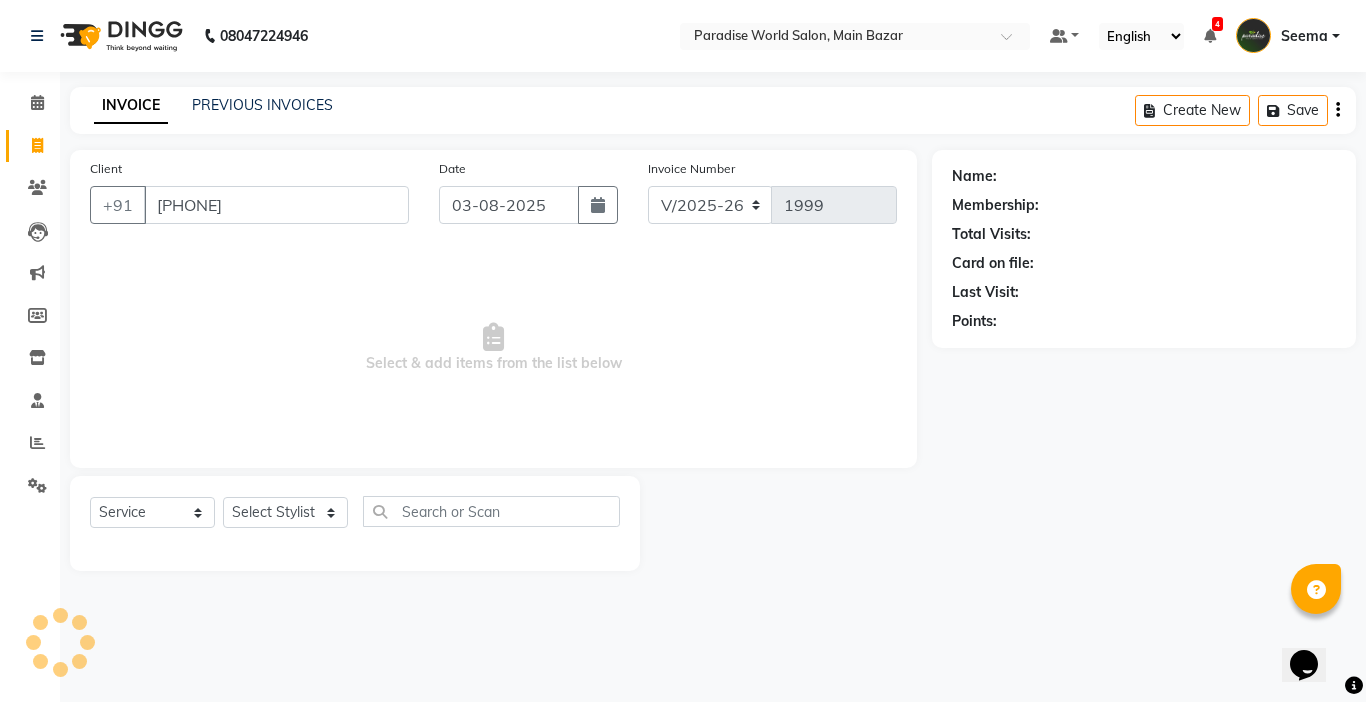 type on "[PHONE]" 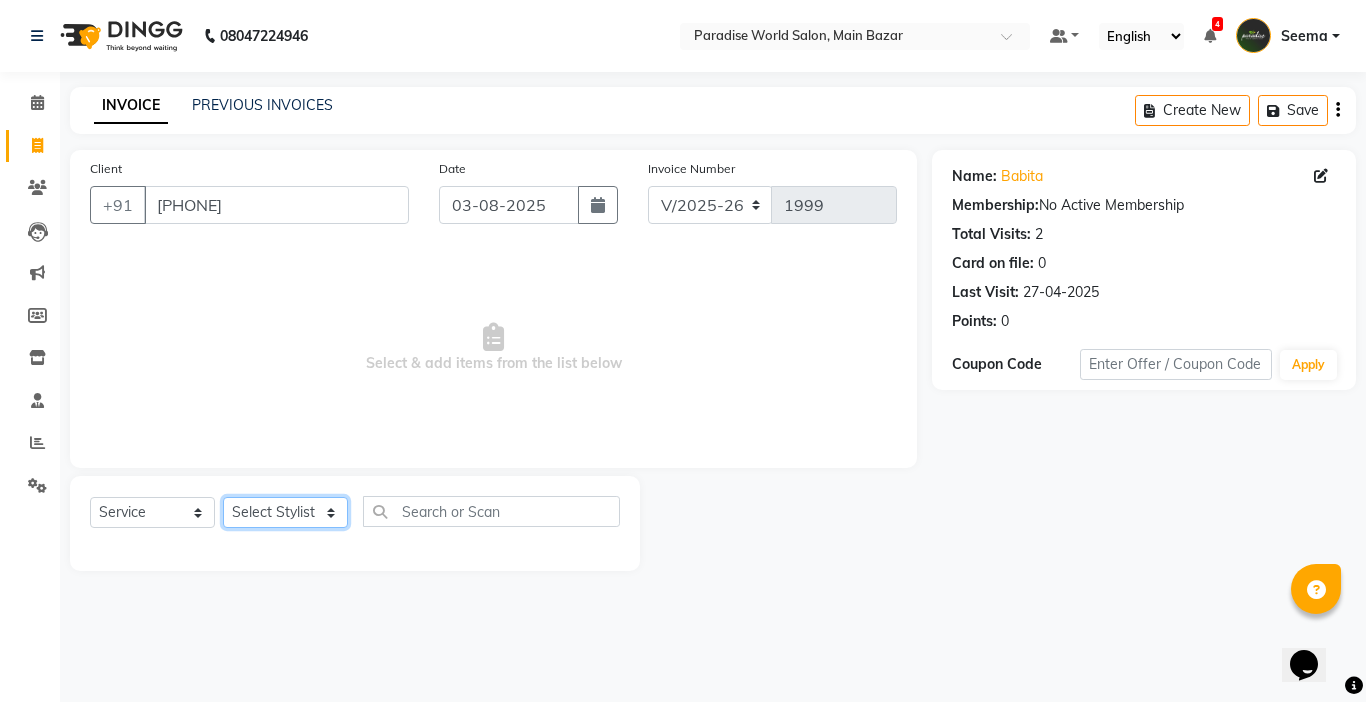 click on "Select Stylist Abby aman  Anil anku Bobby company Deepak Deepika Gourav Heena ishu Jagdeesh kanchan Love preet Maddy Manpreet student Meenu Naina Nikita Palak Palak Sharma Radika Rajneesh Student Seema Shagun Shifali - Student Shweta  Sujata Surinder Paul Vansh Vikas Vishal" 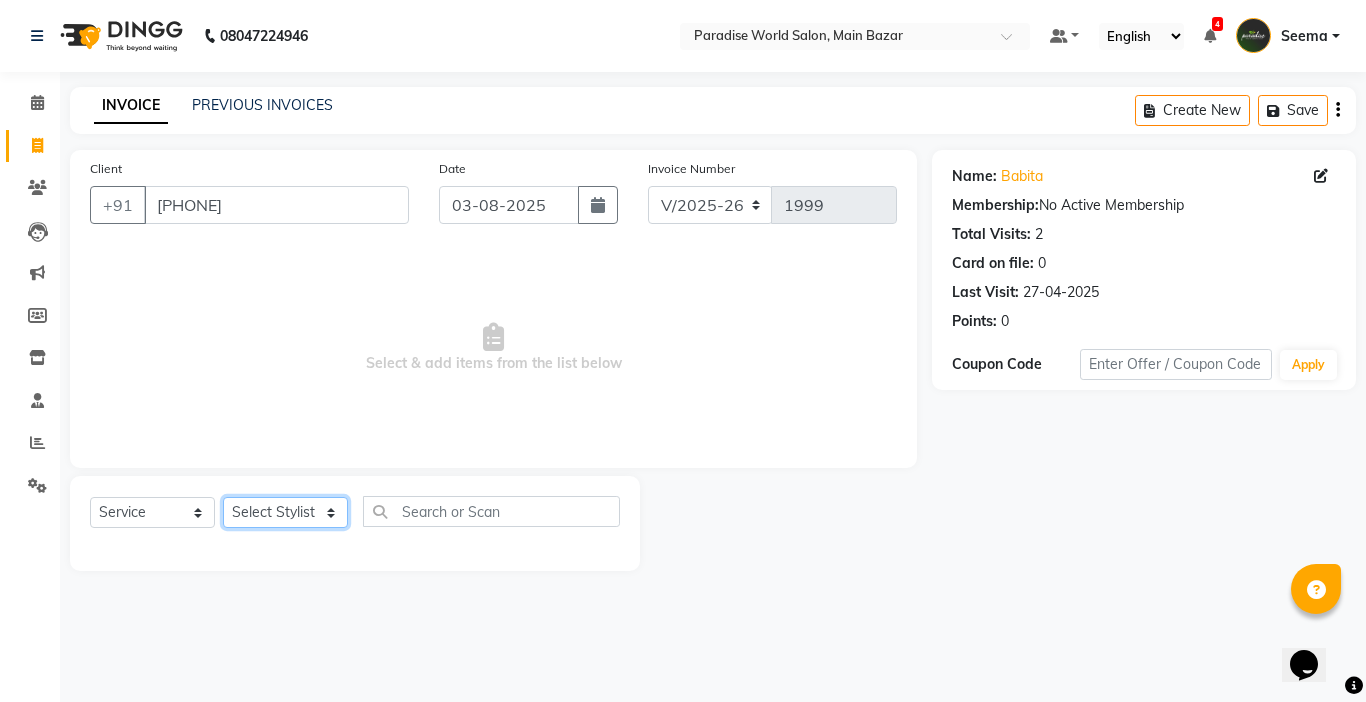 select on "24939" 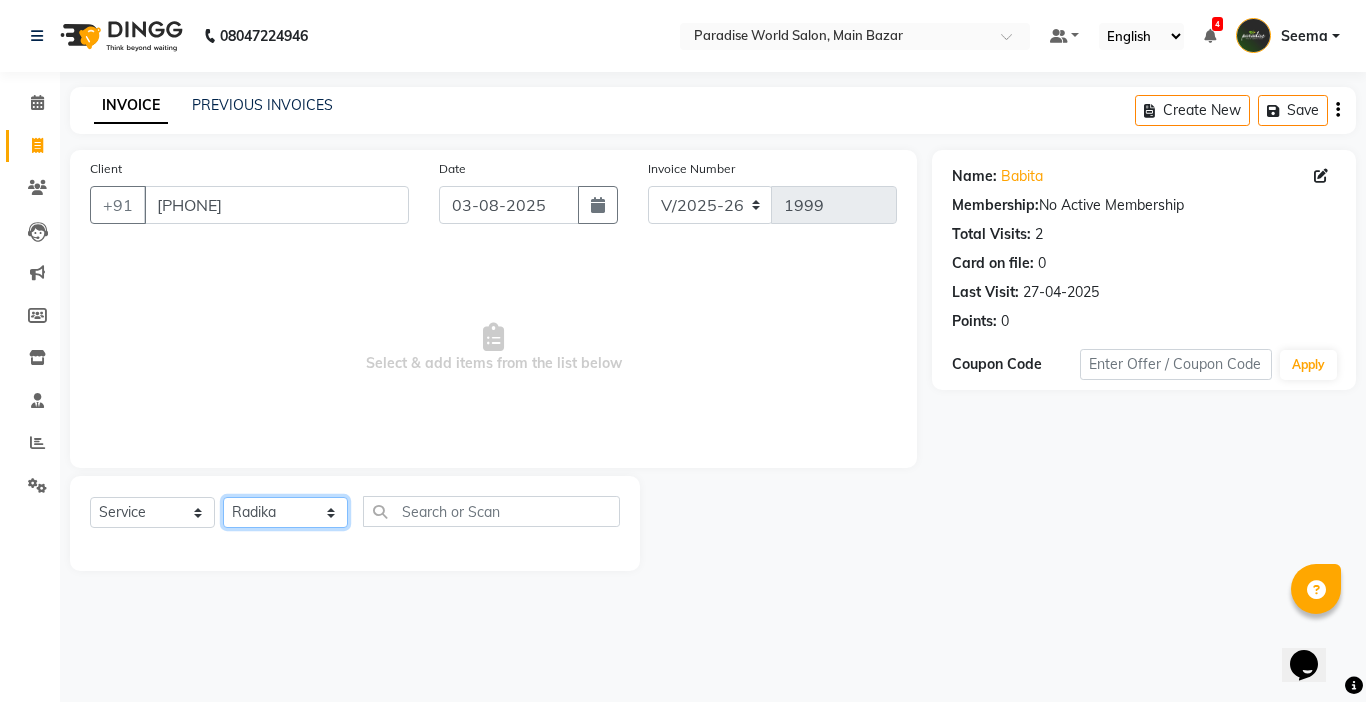 click on "Select Stylist Abby aman  Anil anku Bobby company Deepak Deepika Gourav Heena ishu Jagdeesh kanchan Love preet Maddy Manpreet student Meenu Naina Nikita Palak Palak Sharma Radika Rajneesh Student Seema Shagun Shifali - Student Shweta  Sujata Surinder Paul Vansh Vikas Vishal" 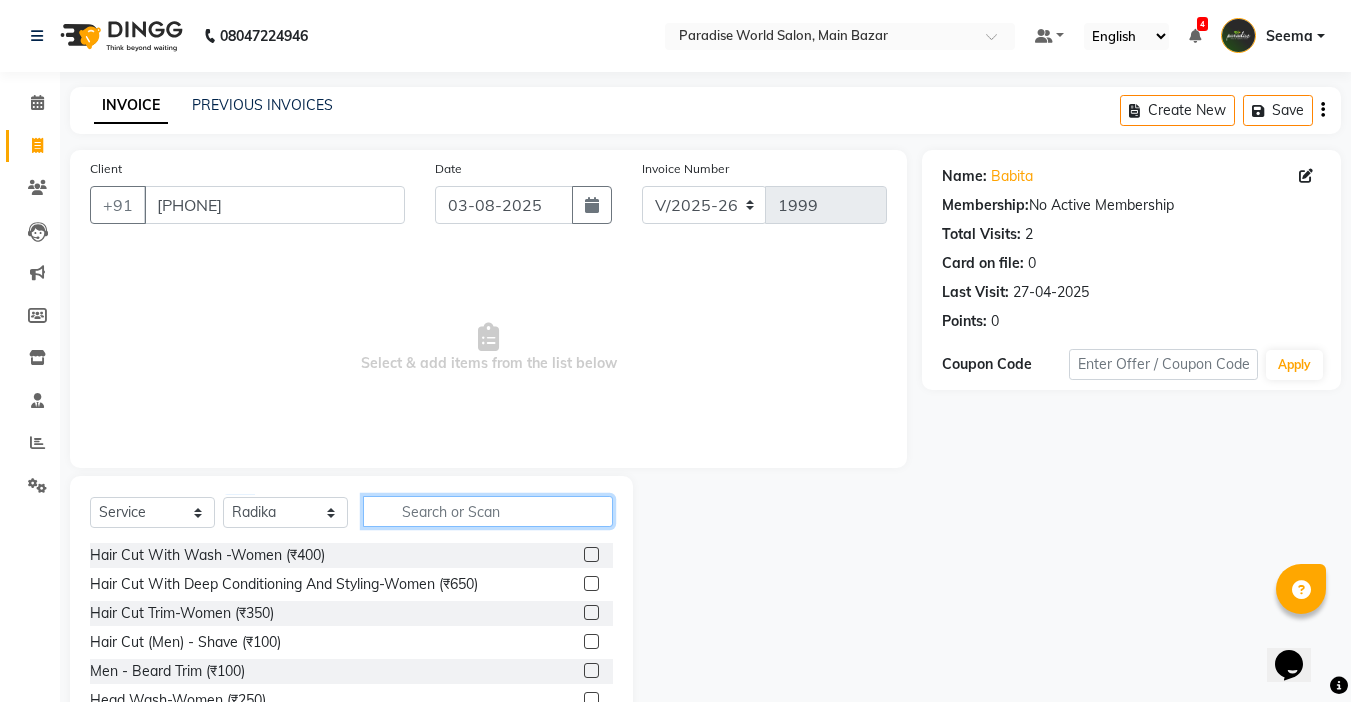 click 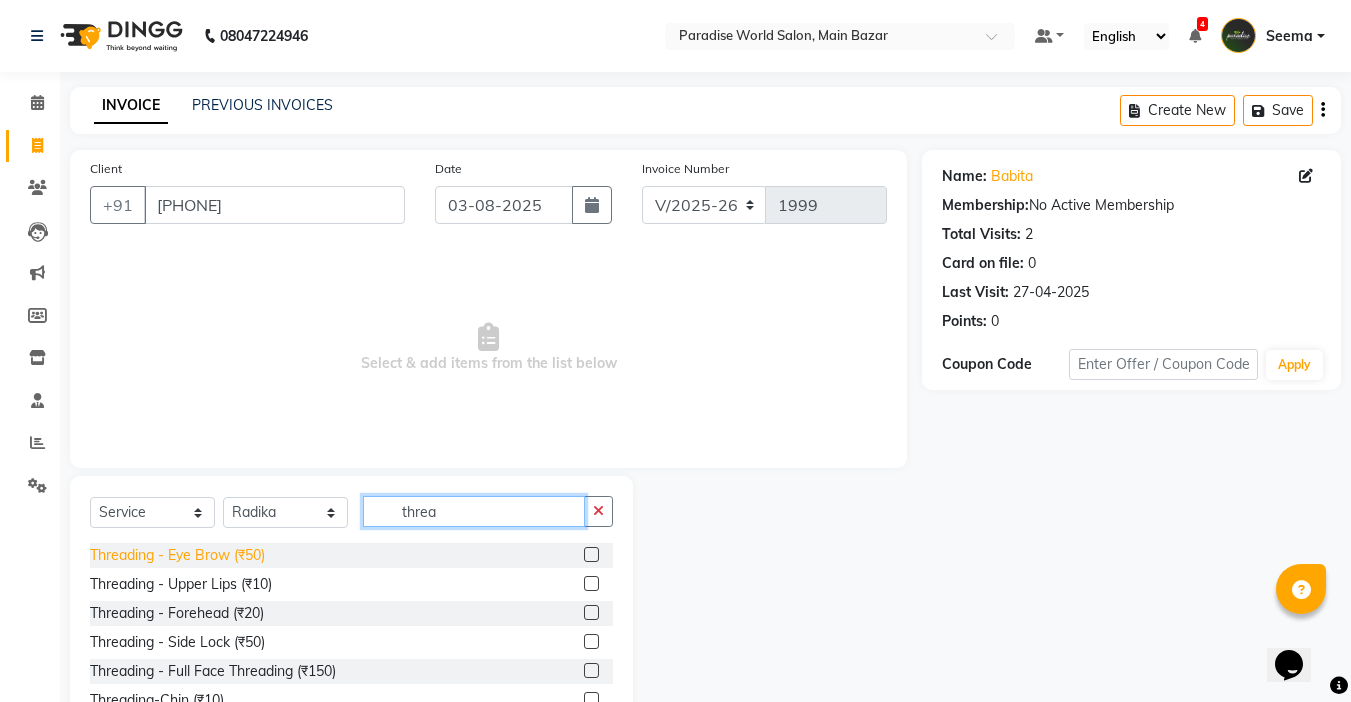type on "threa" 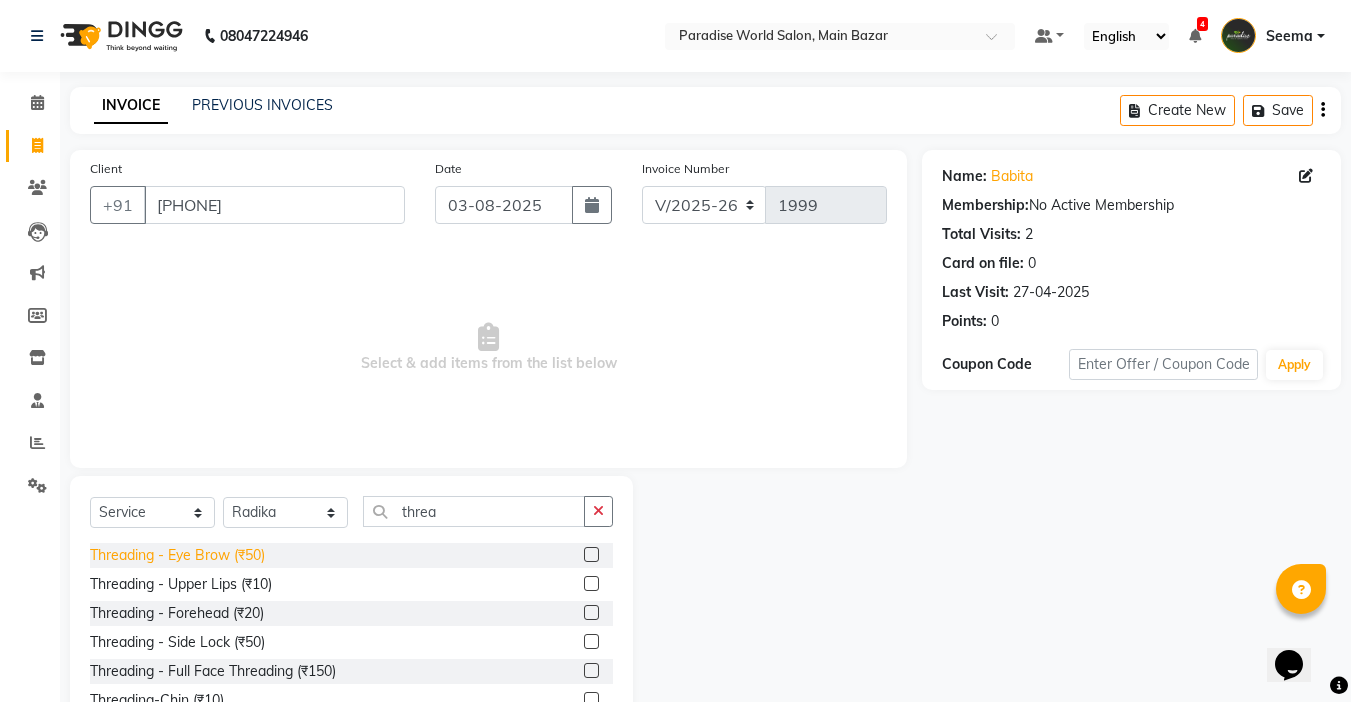 click on "Threading   -  Eye Brow (₹50)" 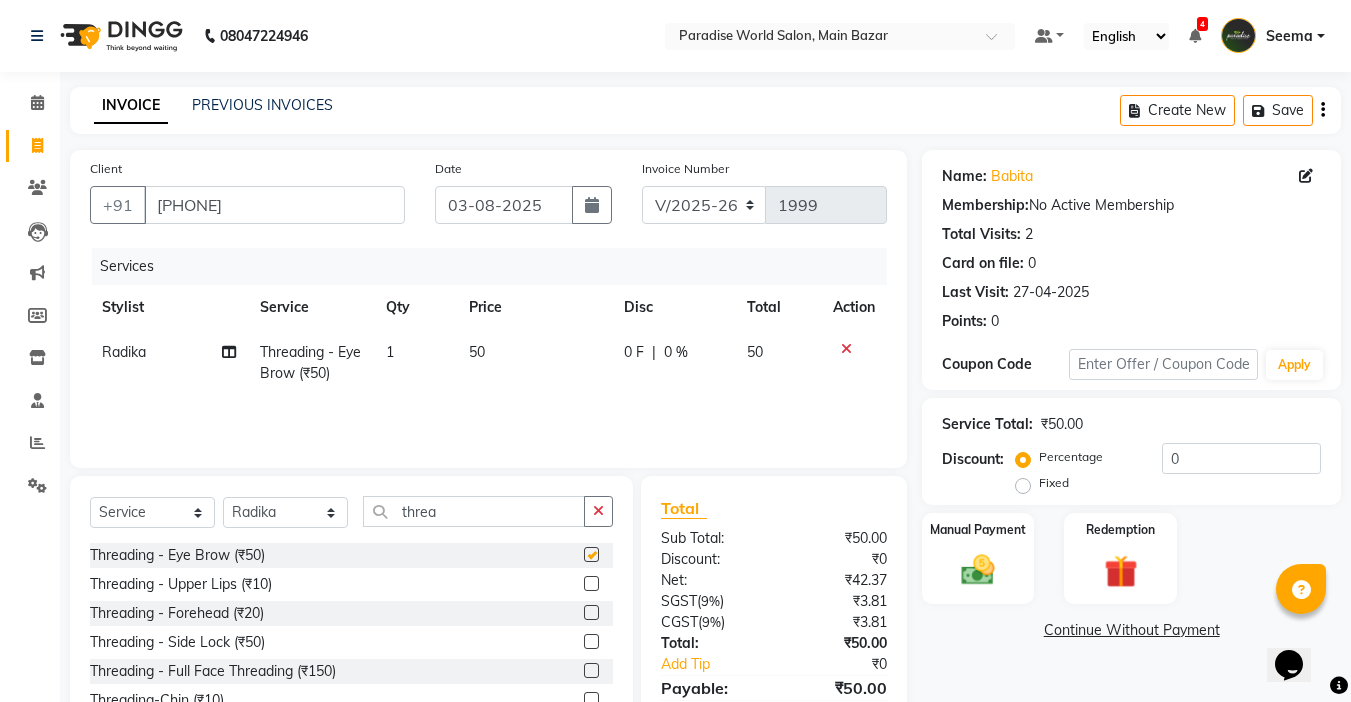 checkbox on "false" 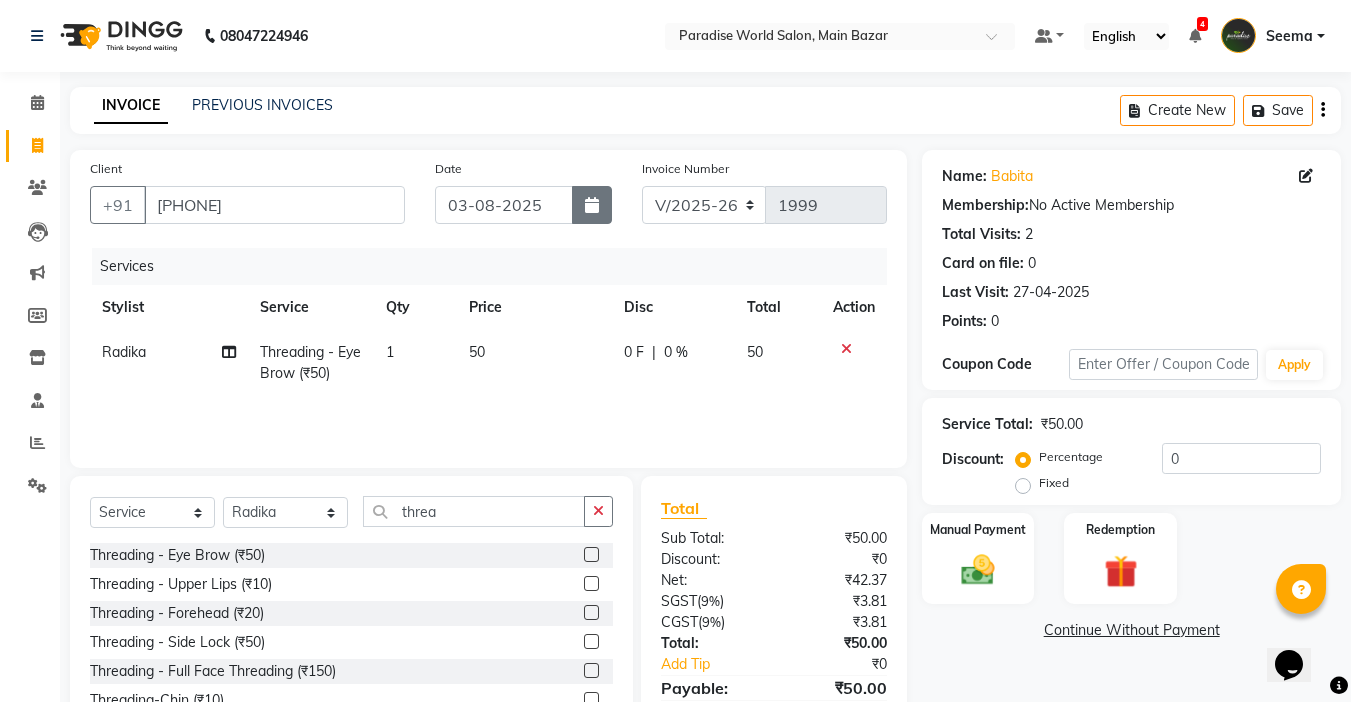 click 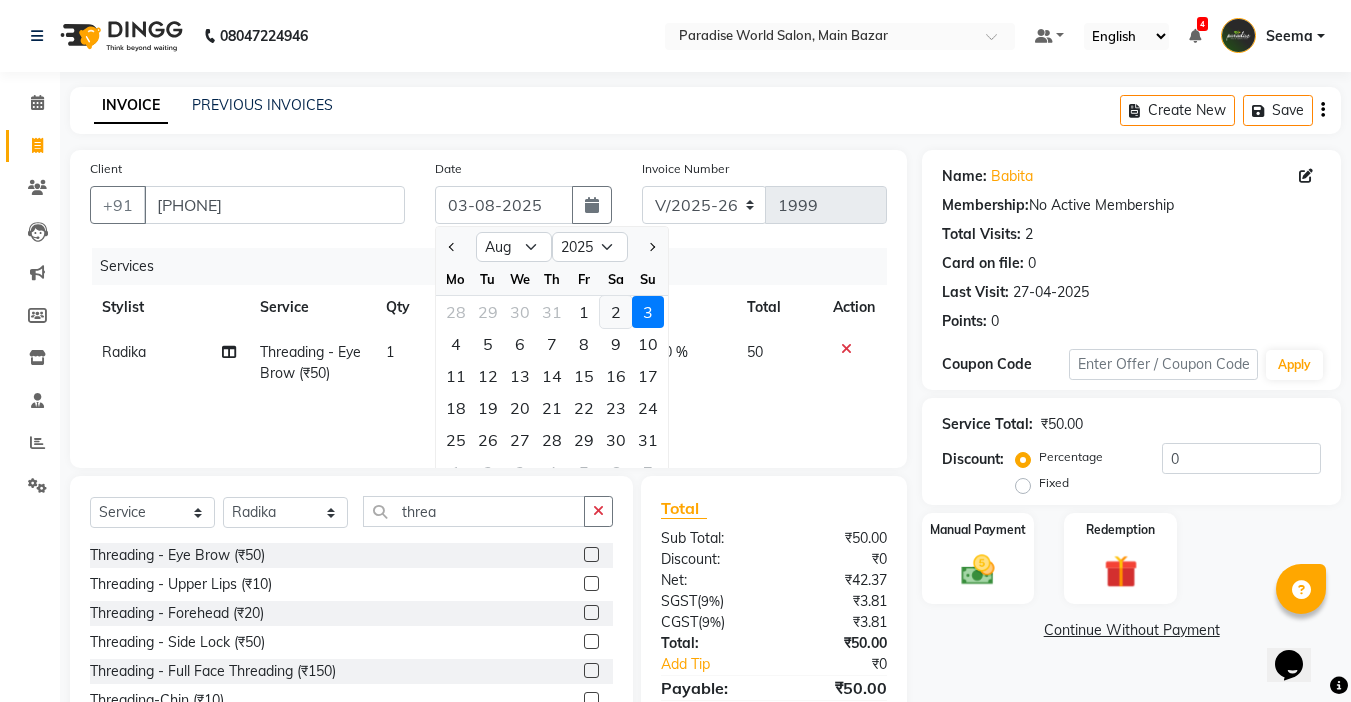 click on "2" 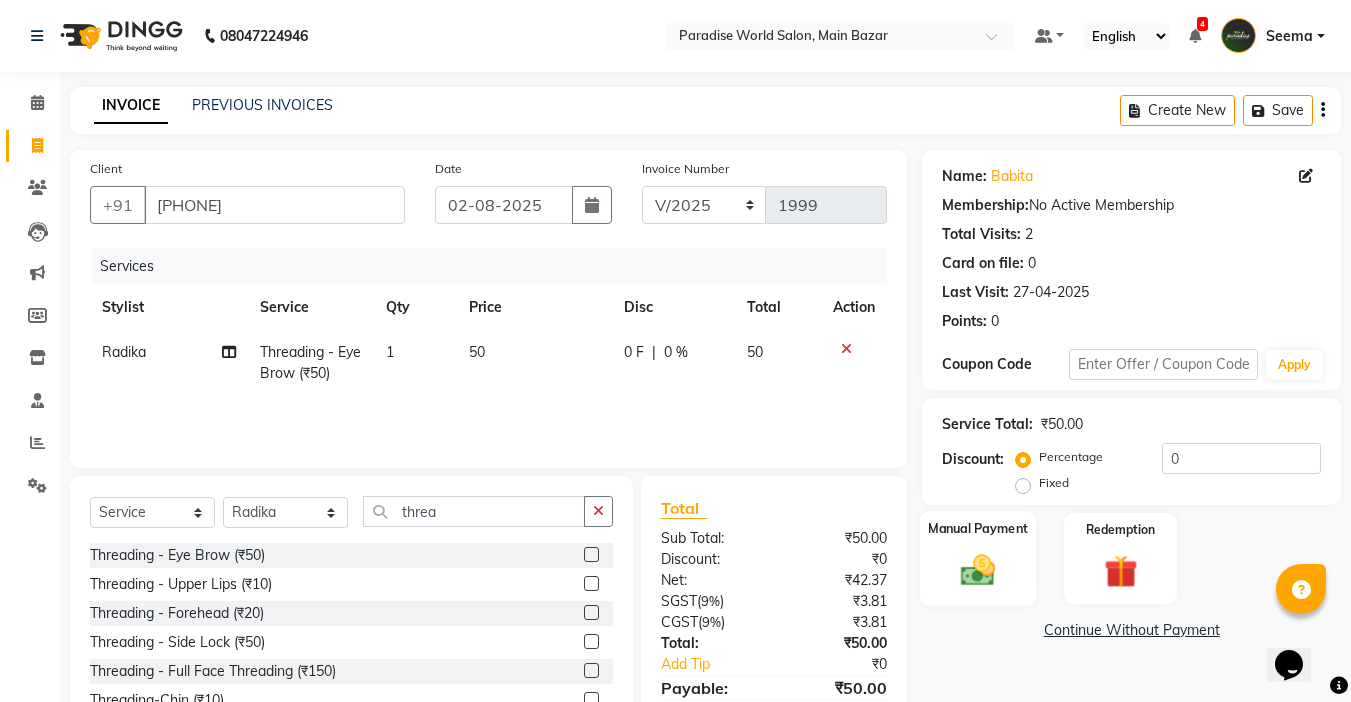 click 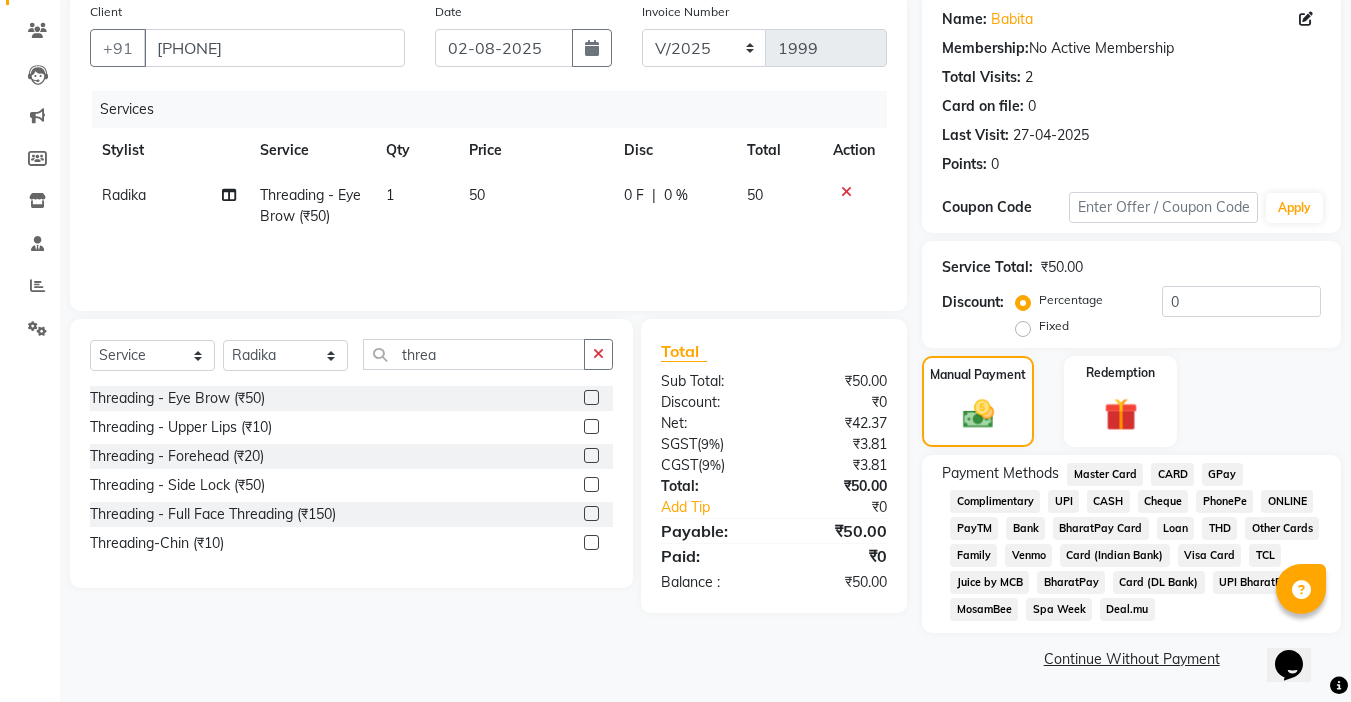 scroll, scrollTop: 159, scrollLeft: 0, axis: vertical 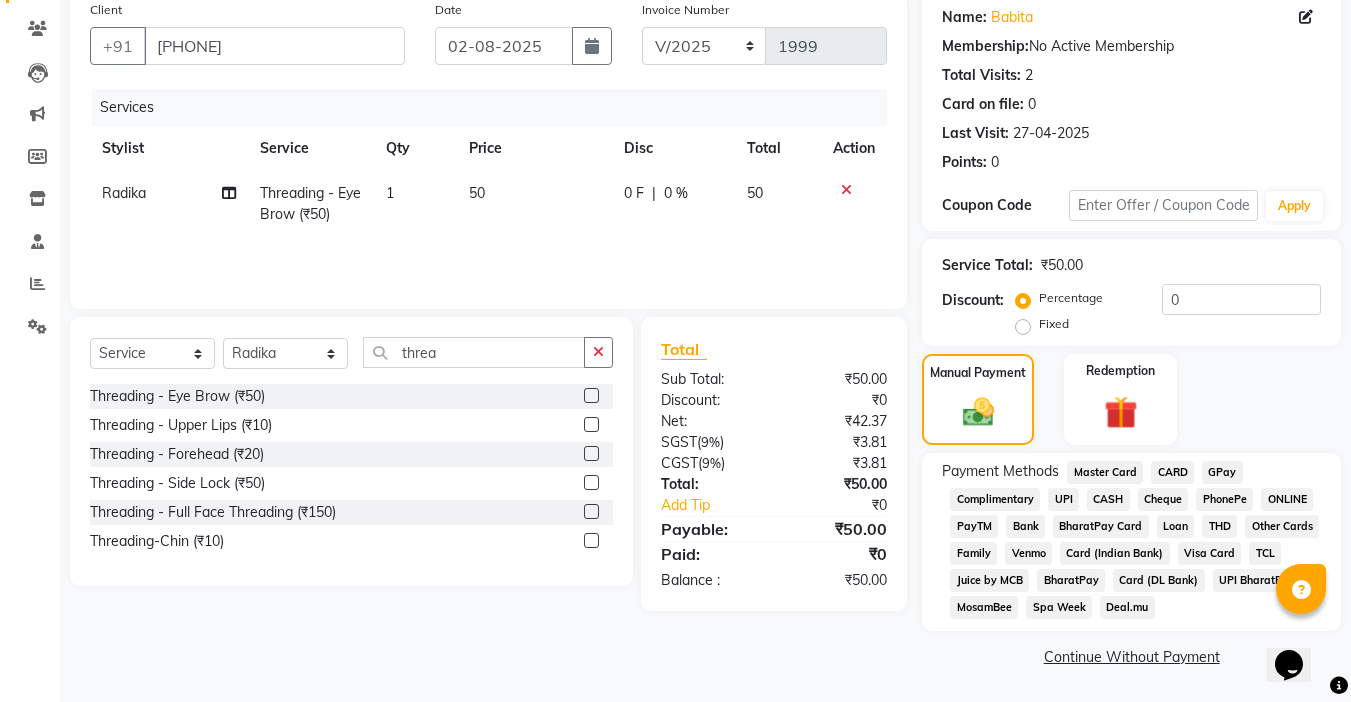 click on "UPI BharatPay" 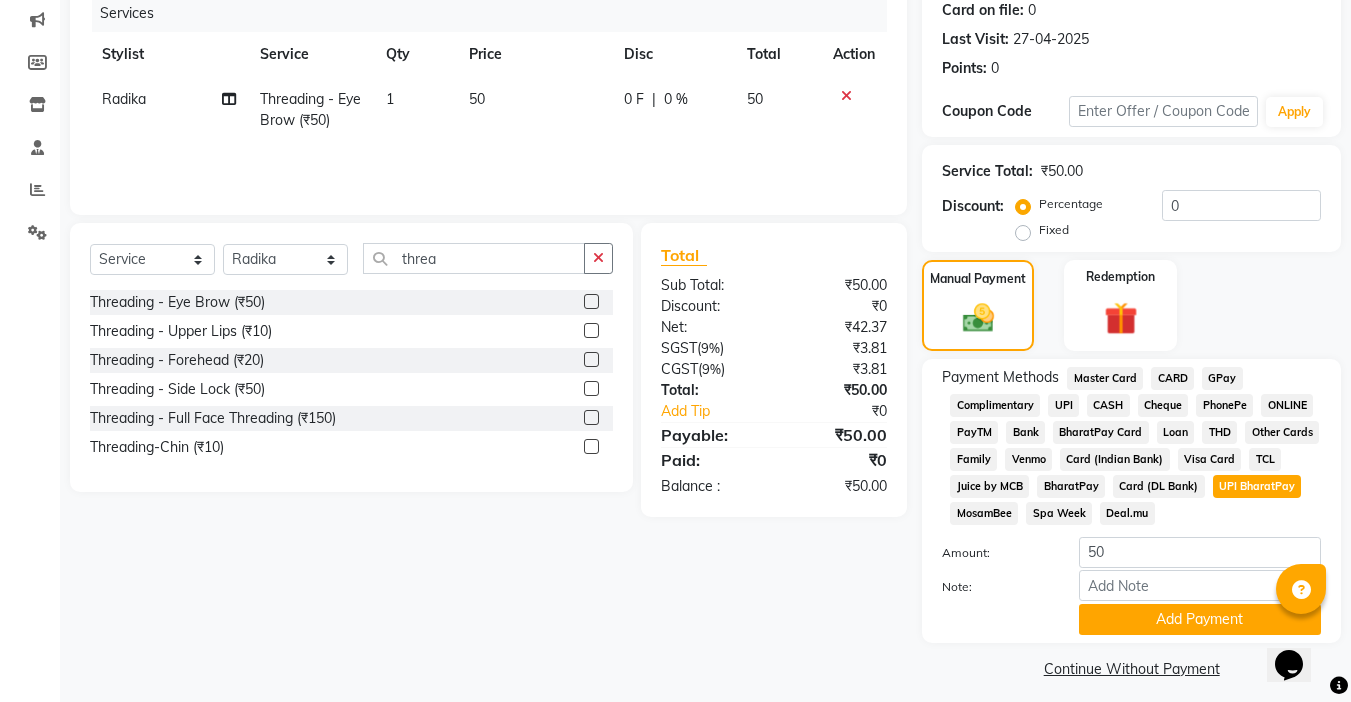 scroll, scrollTop: 265, scrollLeft: 0, axis: vertical 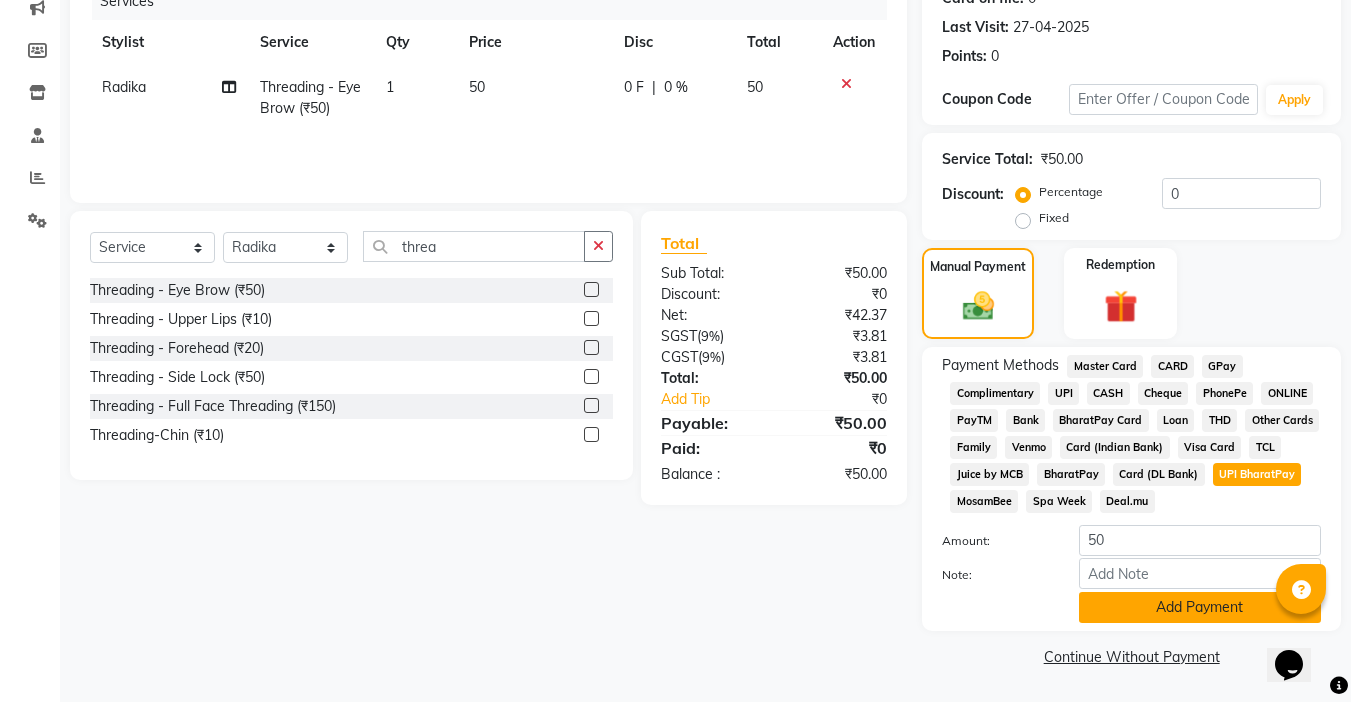 click on "Add Payment" 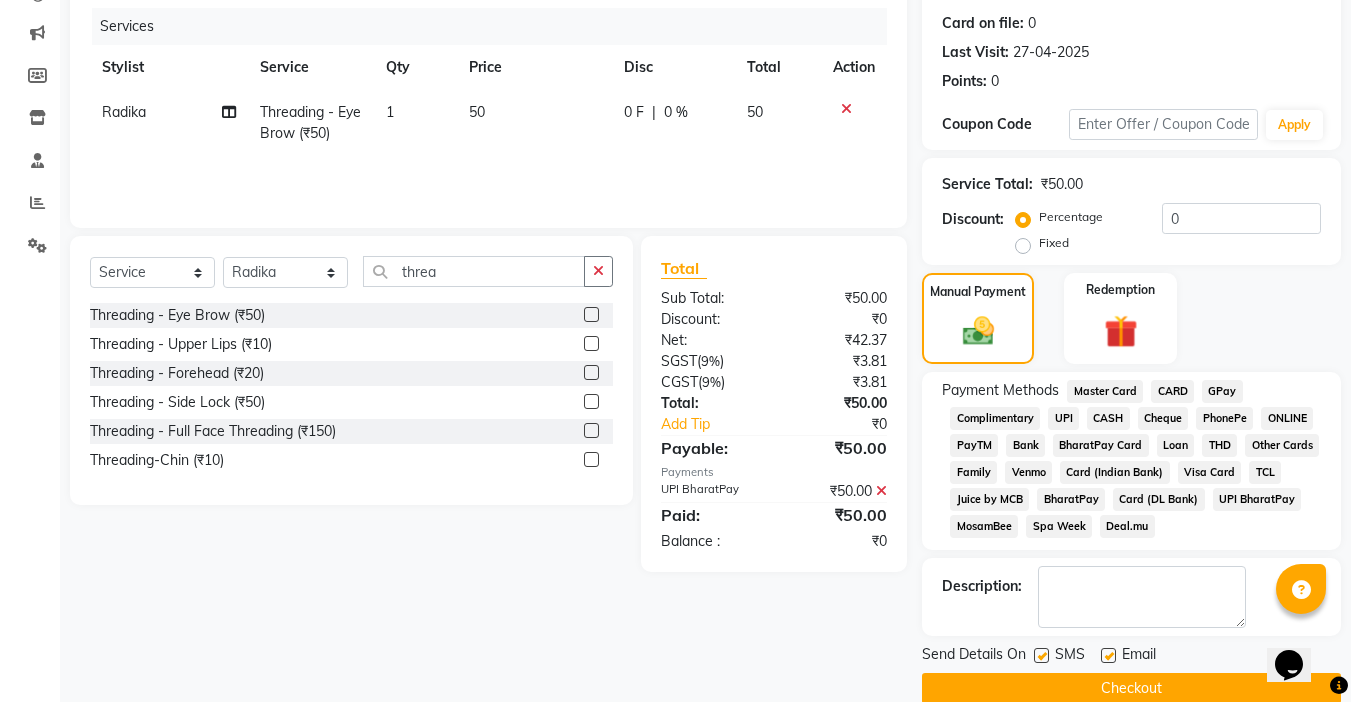 scroll, scrollTop: 272, scrollLeft: 0, axis: vertical 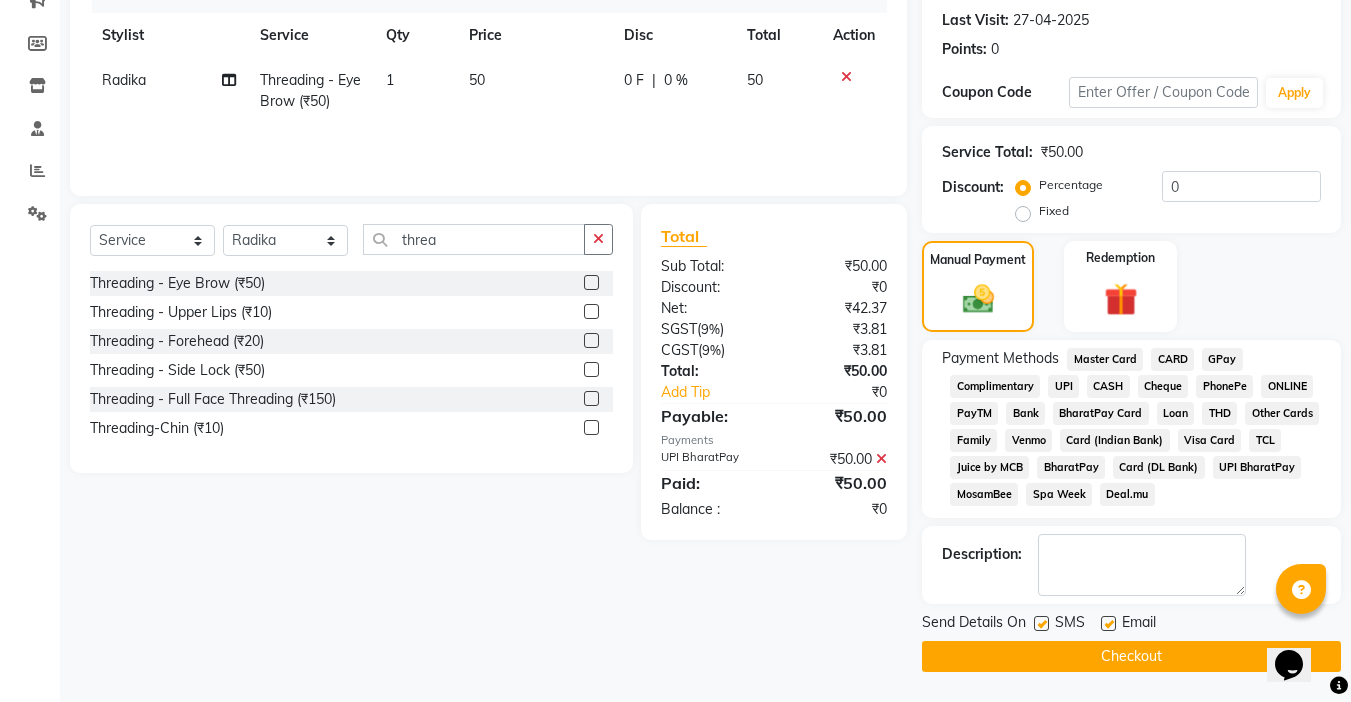 click 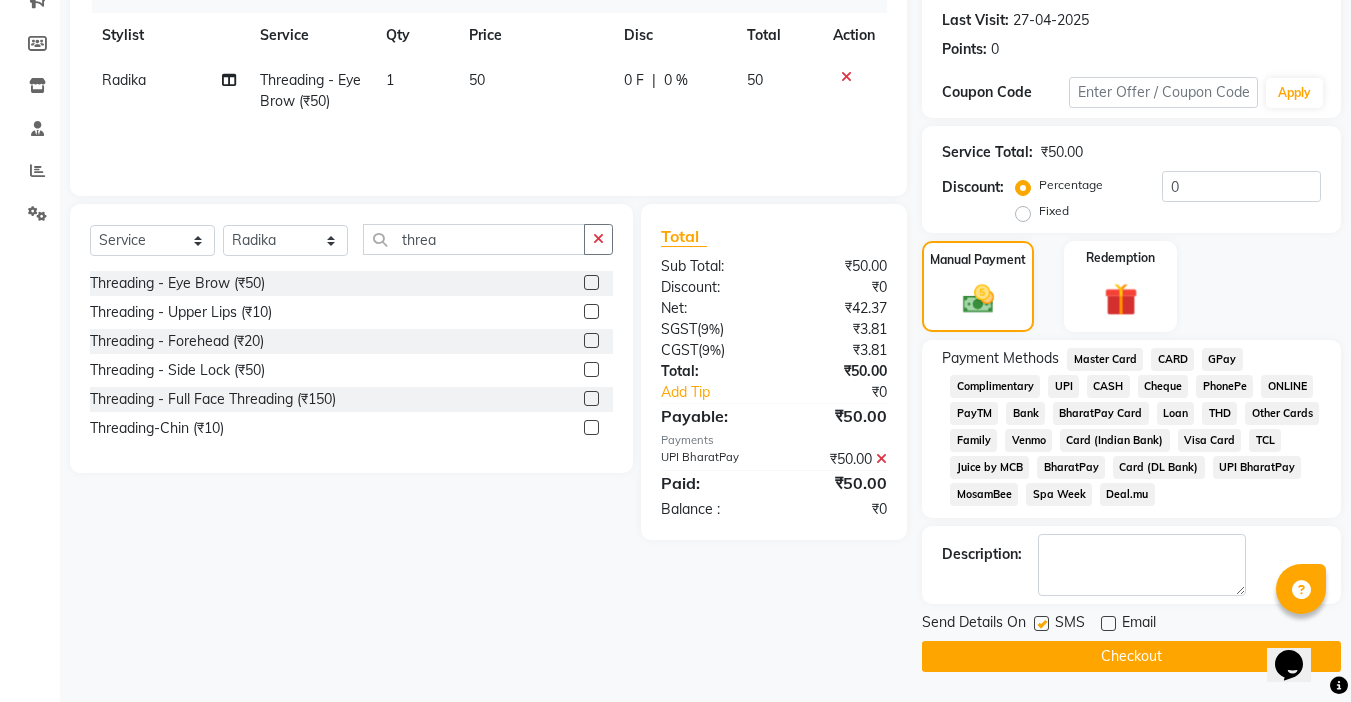 click 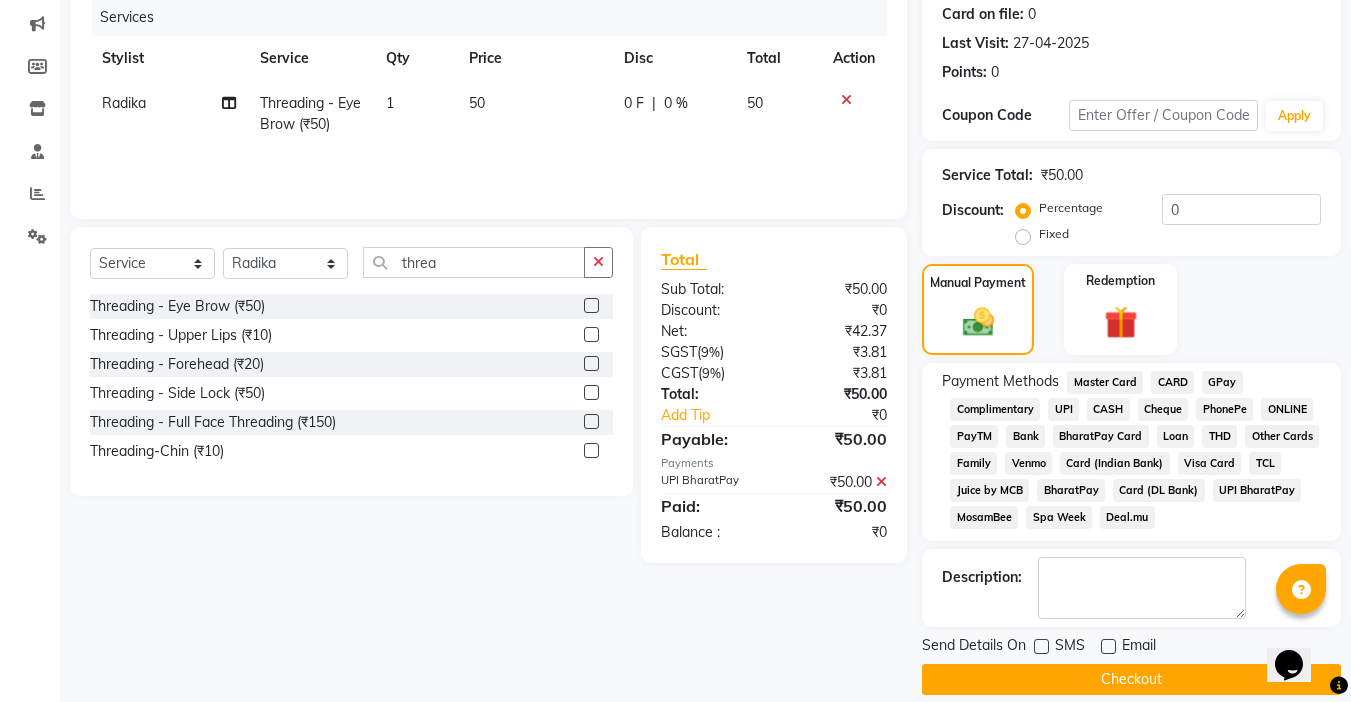 scroll, scrollTop: 272, scrollLeft: 0, axis: vertical 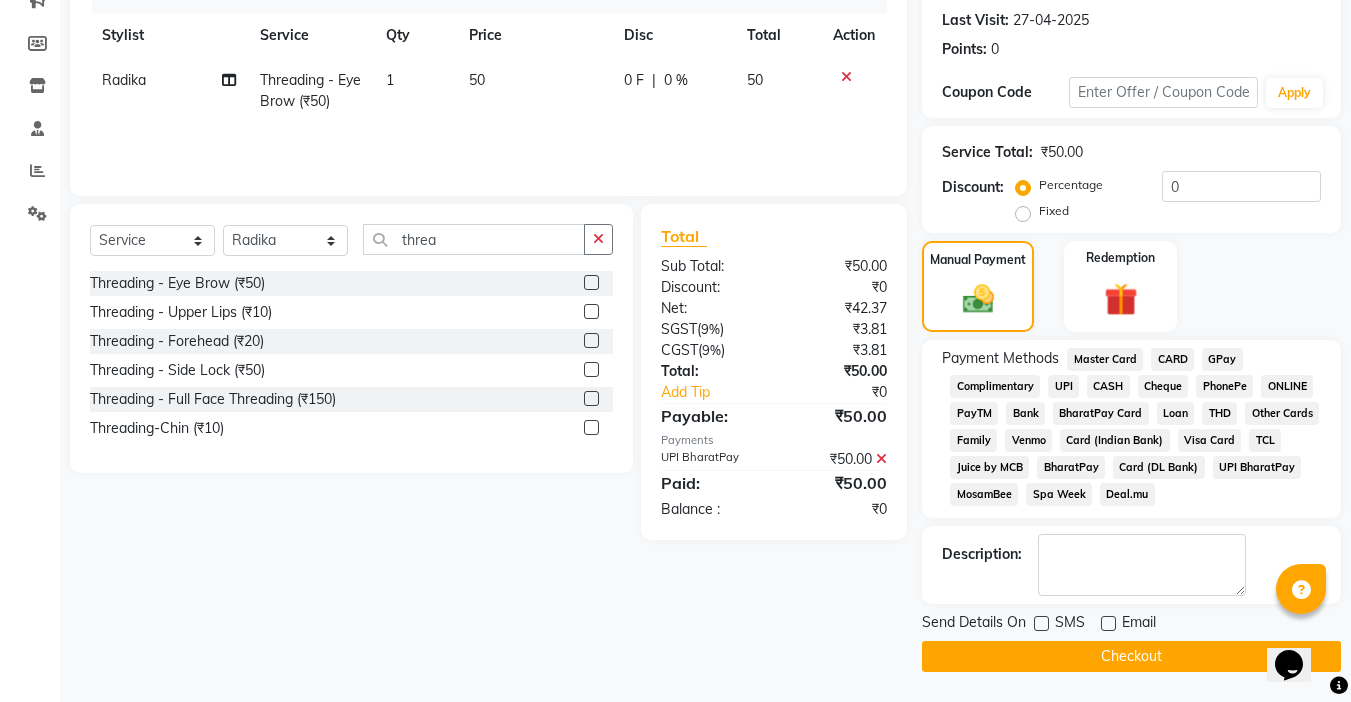 click on "Checkout" 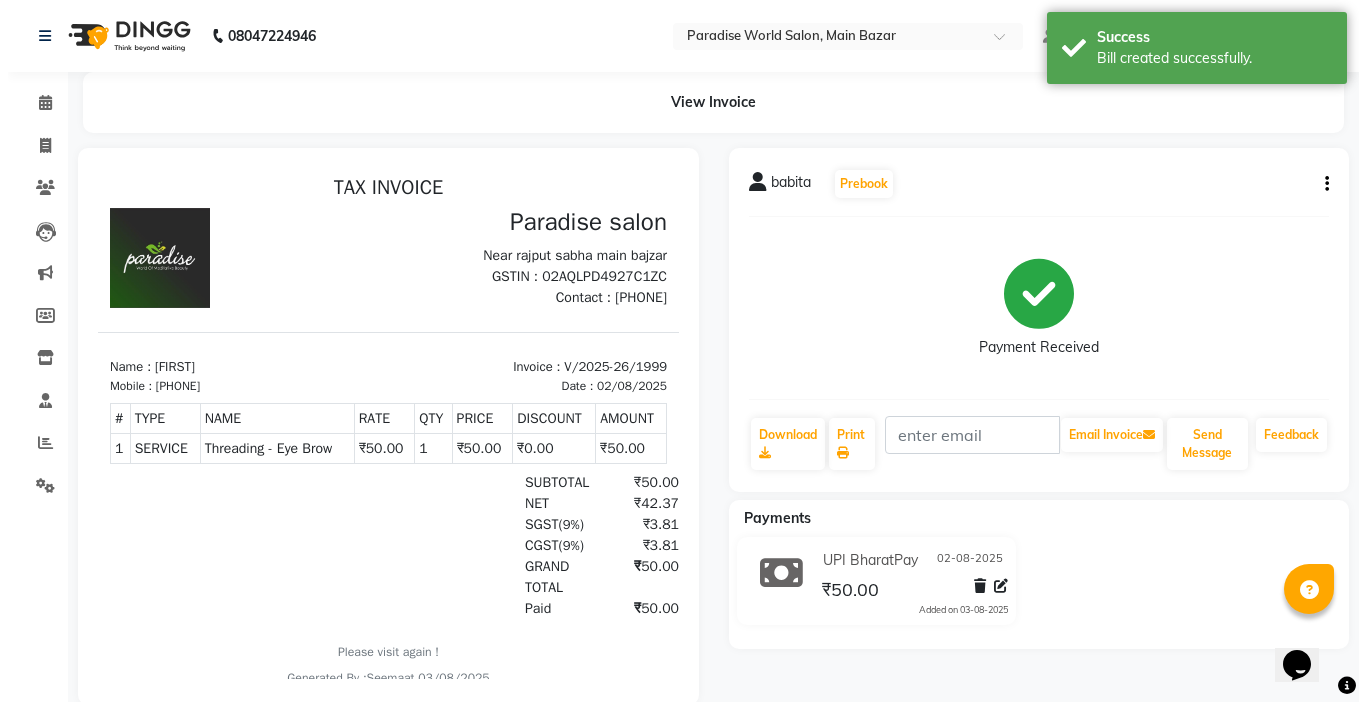 scroll, scrollTop: 0, scrollLeft: 0, axis: both 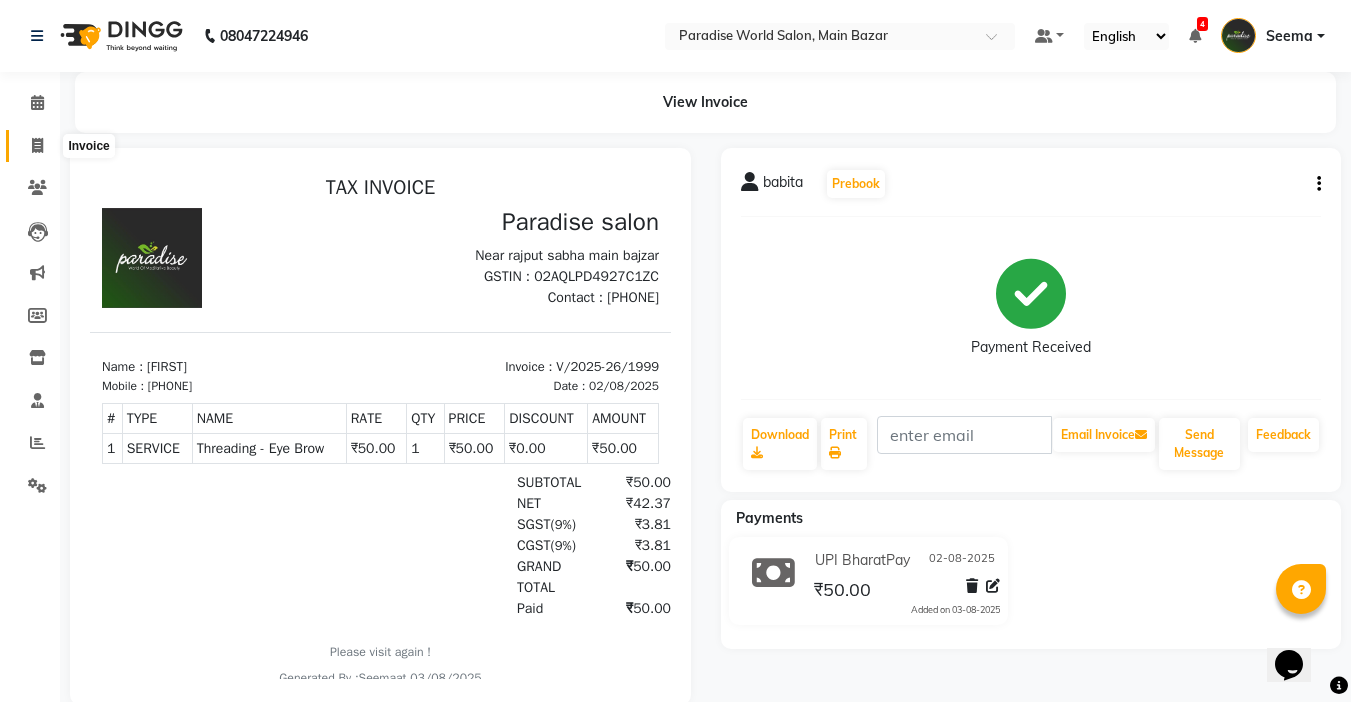 click 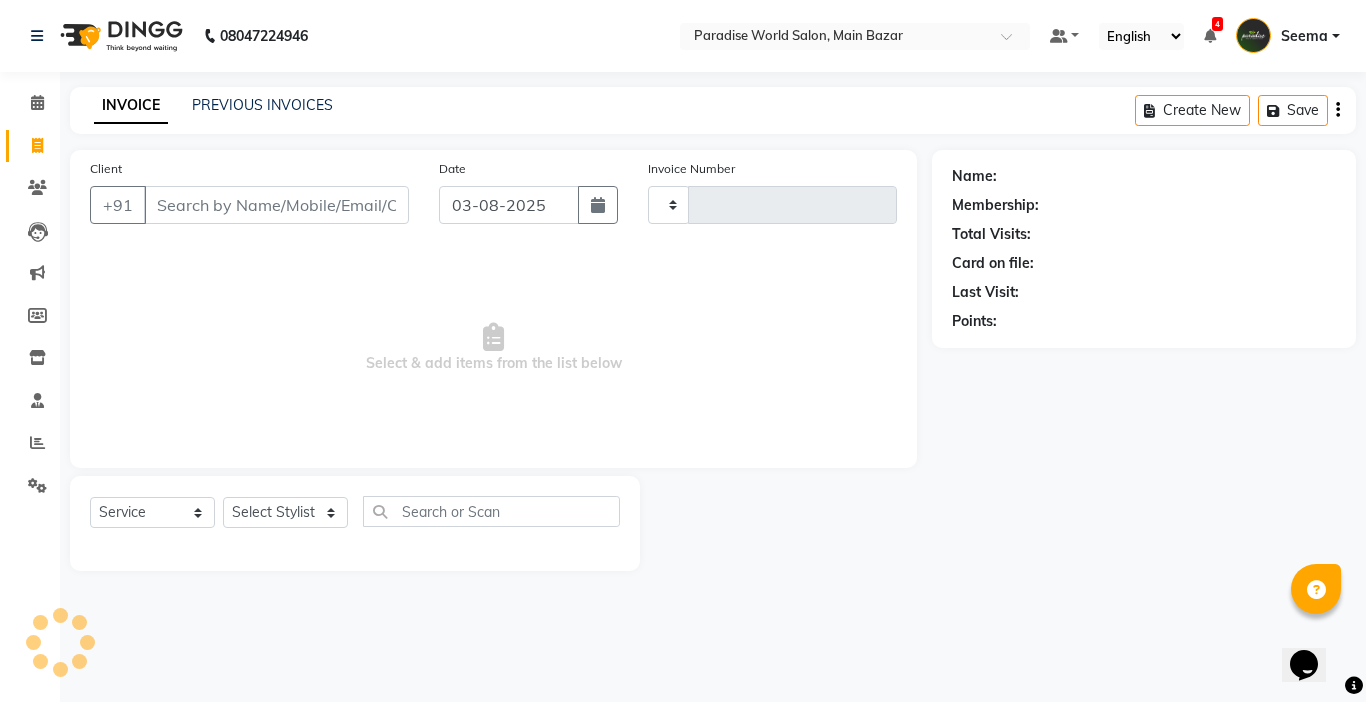type on "2000" 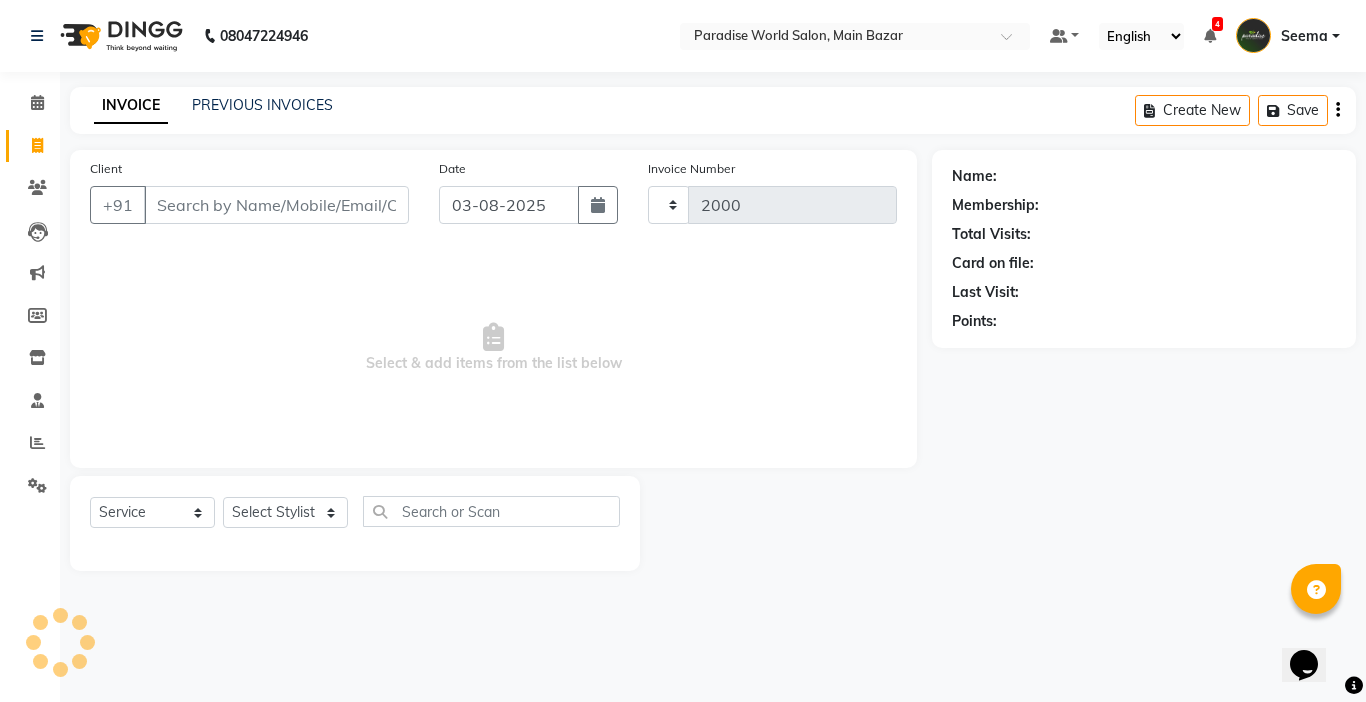 select on "4451" 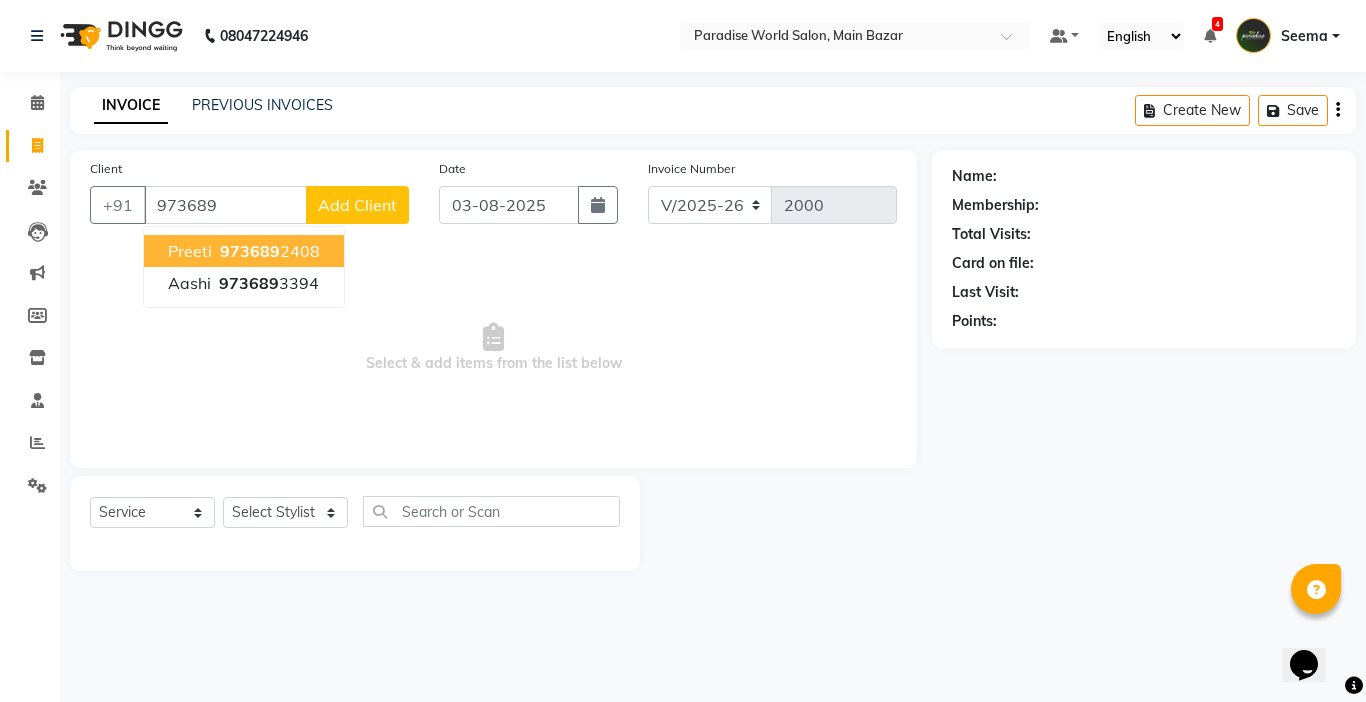 click on "973689" at bounding box center [225, 205] 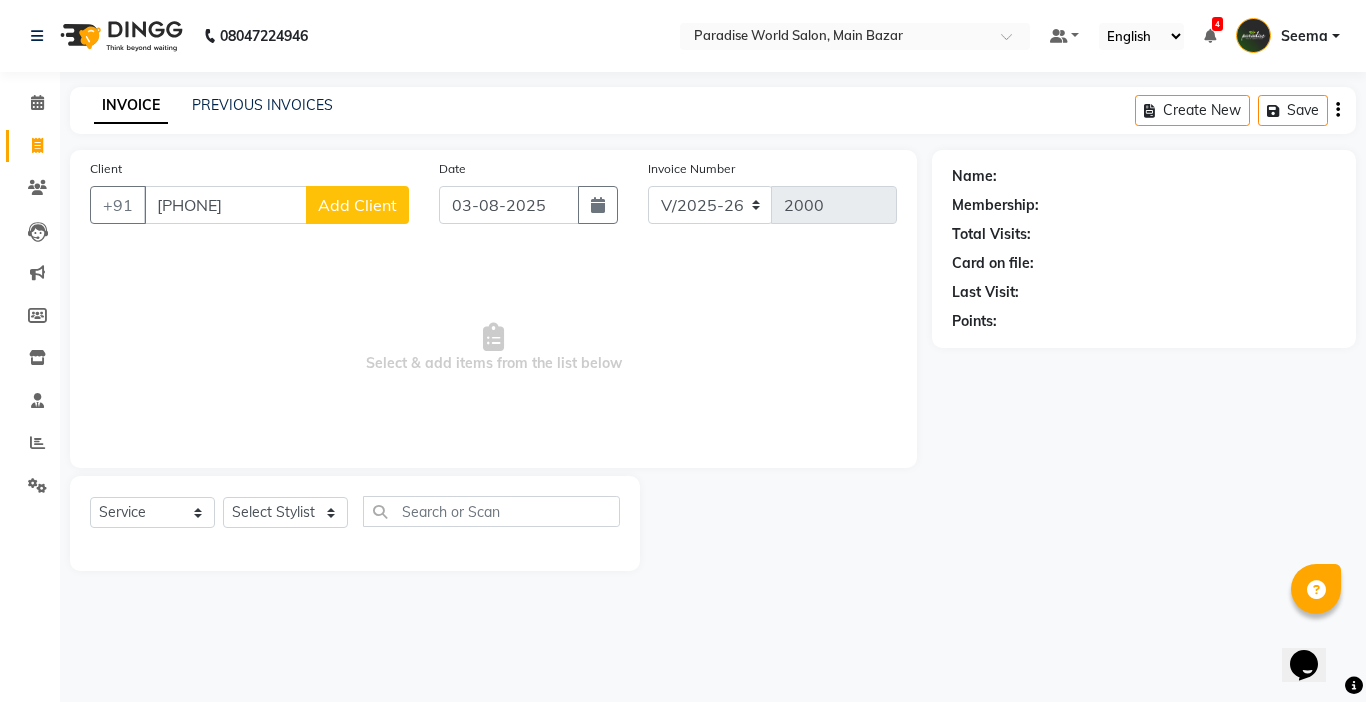 type on "[PHONE]" 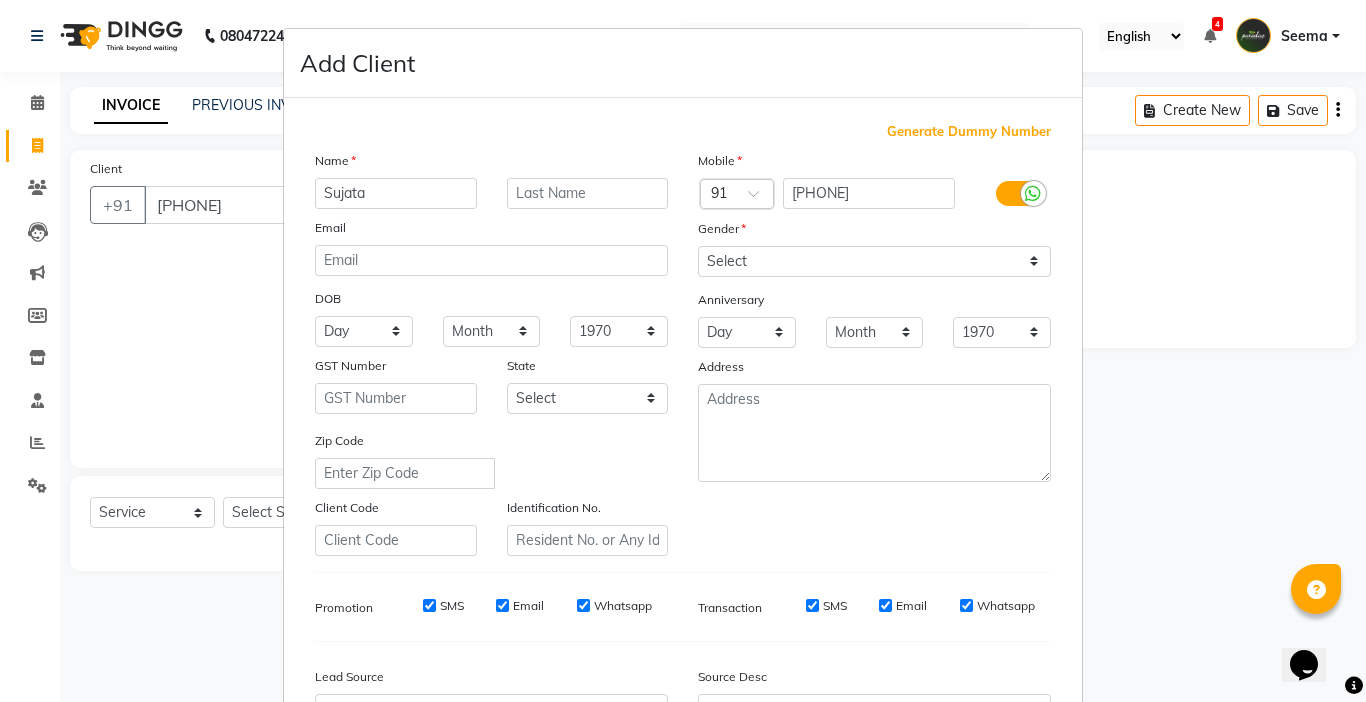 type on "Sujata" 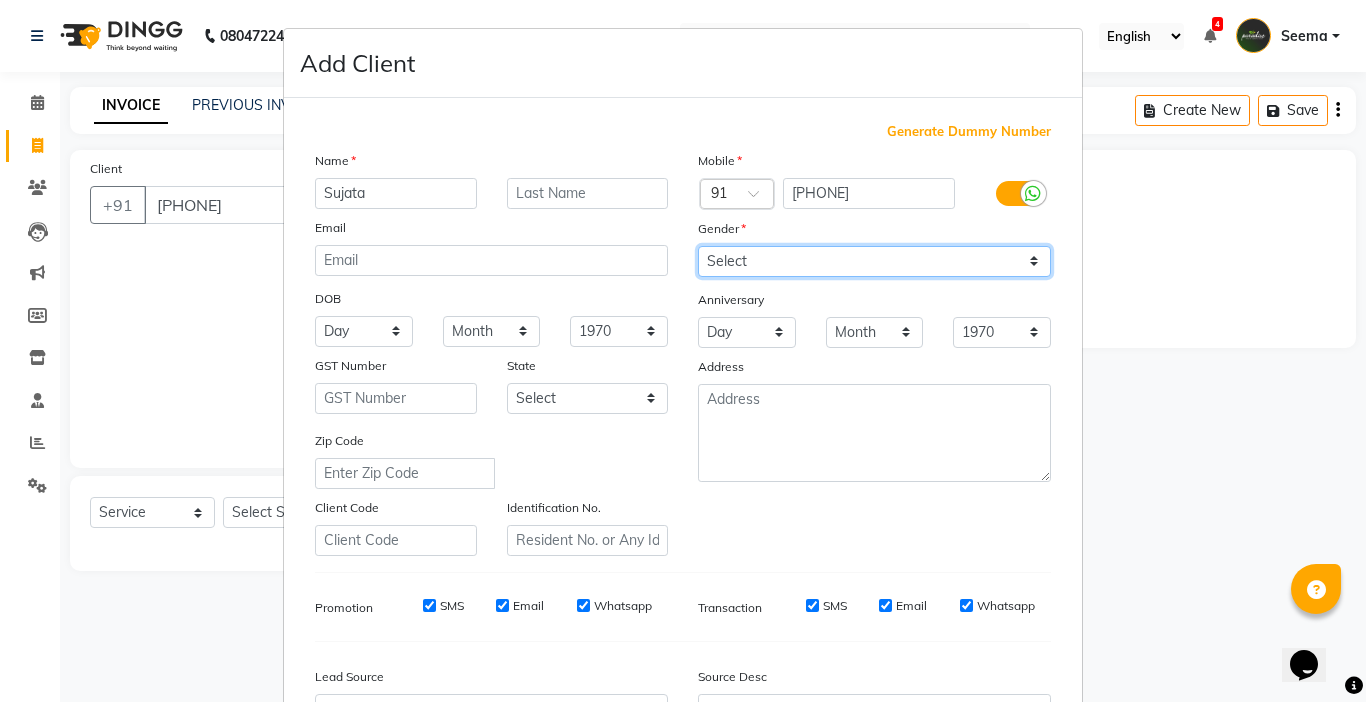 click on "Select Male Female Other Prefer Not To Say" at bounding box center (874, 261) 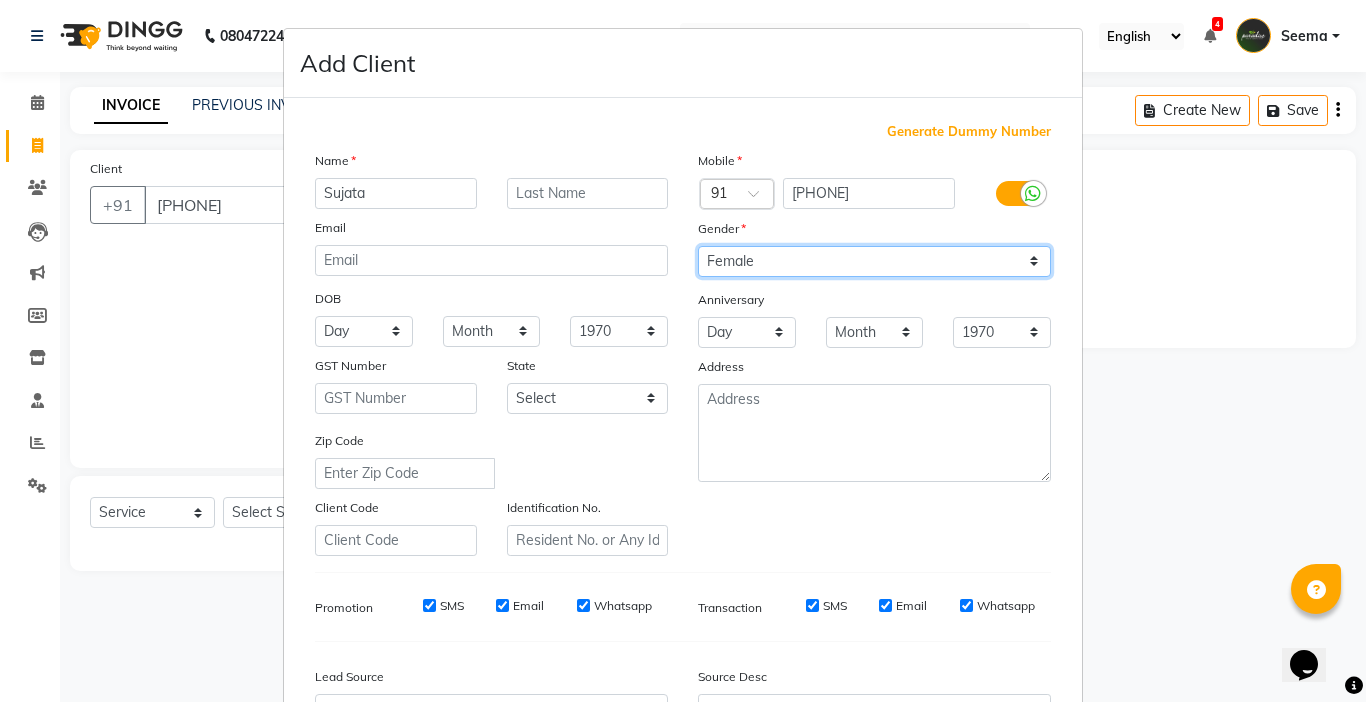 click on "Select Male Female Other Prefer Not To Say" at bounding box center (874, 261) 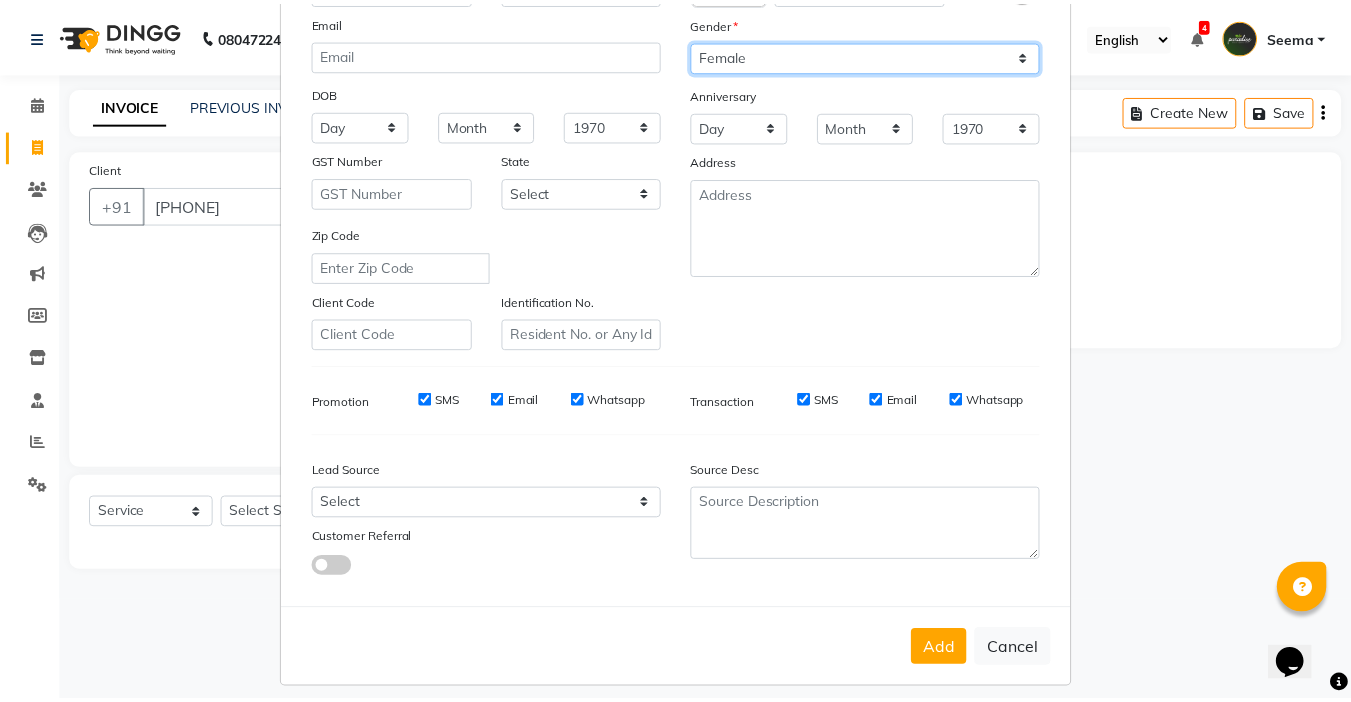 scroll, scrollTop: 221, scrollLeft: 0, axis: vertical 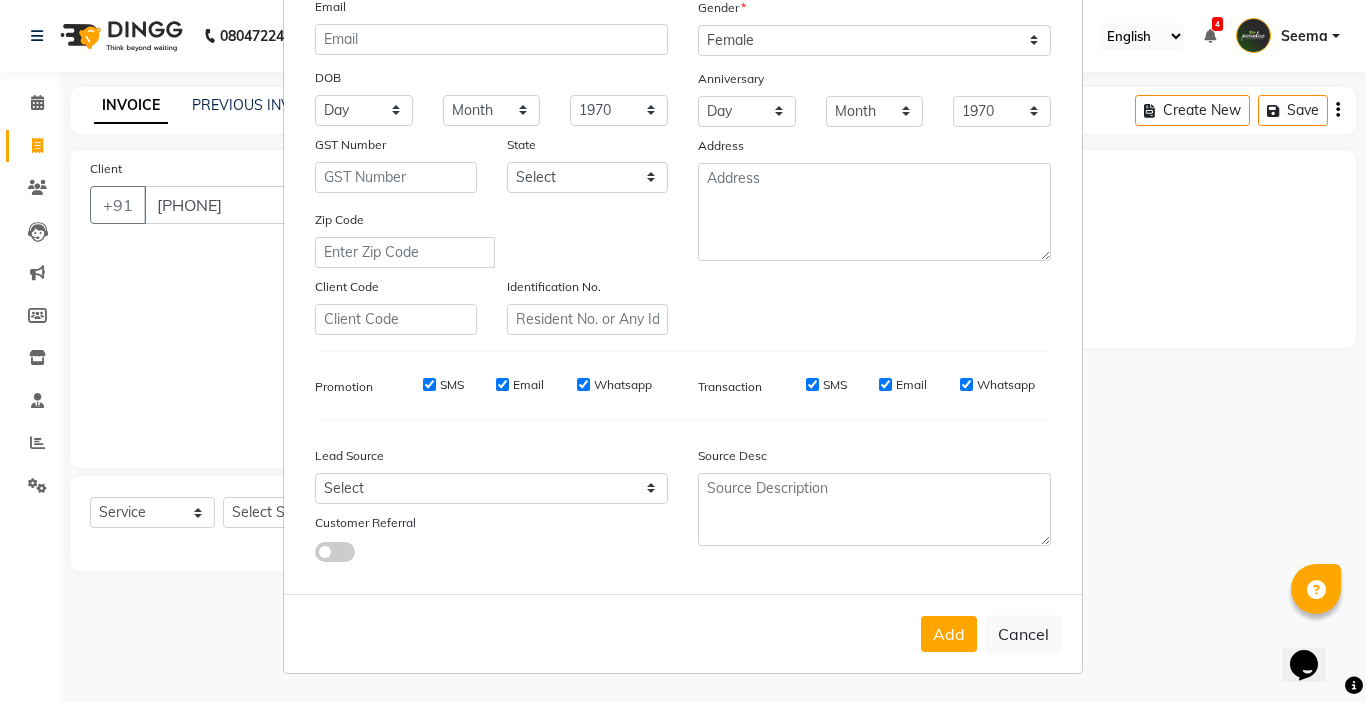 click on "Add   Cancel" at bounding box center (683, 633) 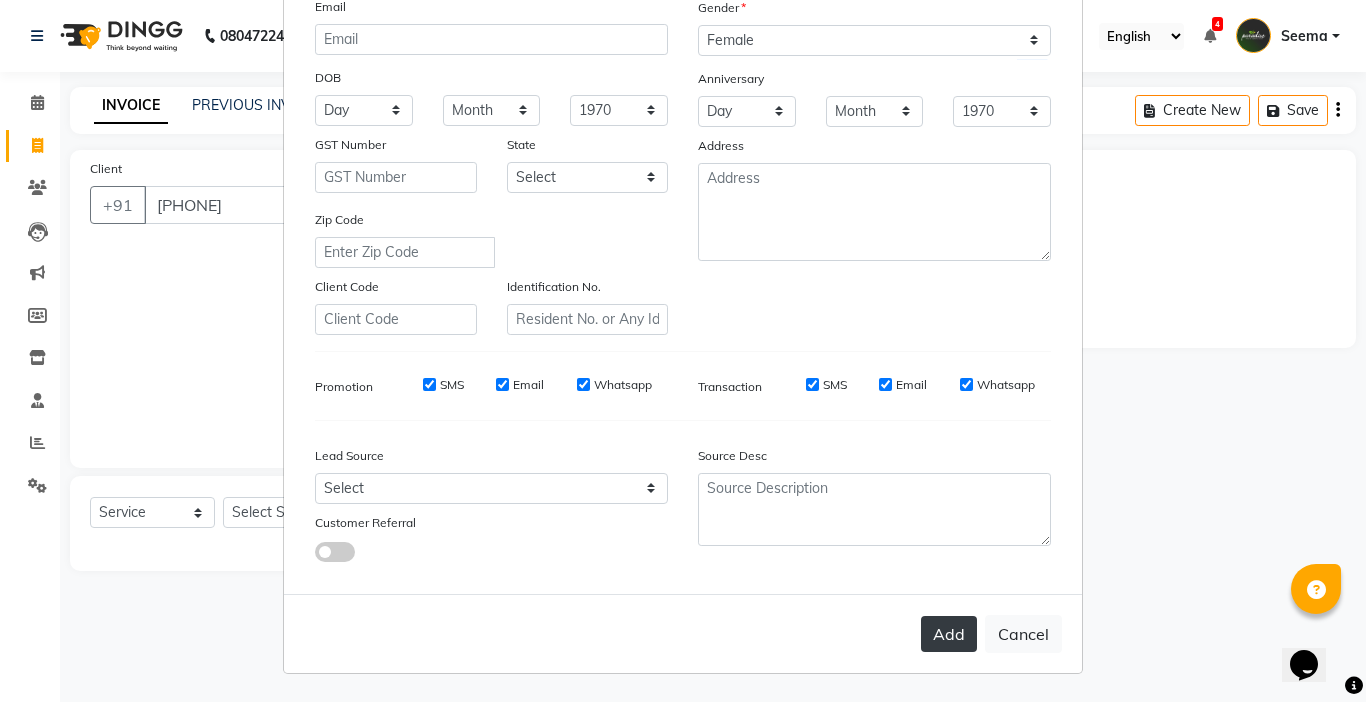 click on "Add" at bounding box center (949, 634) 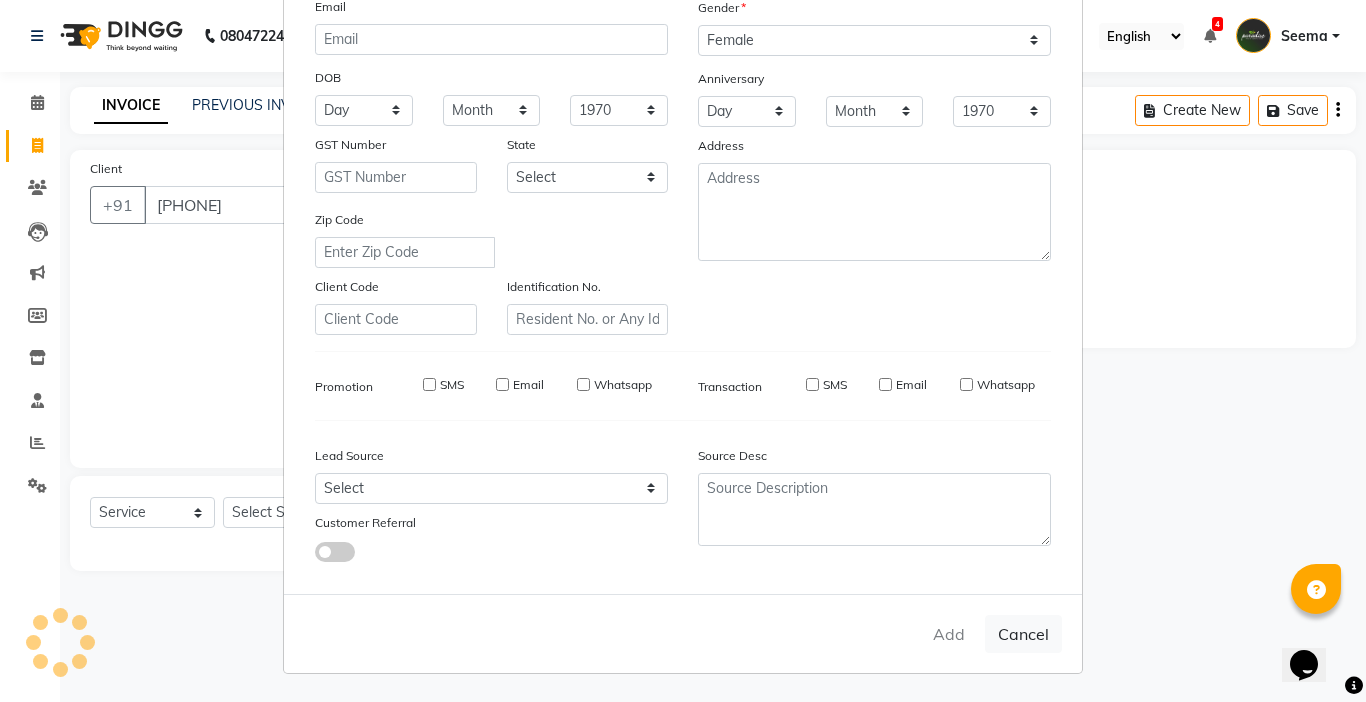 type 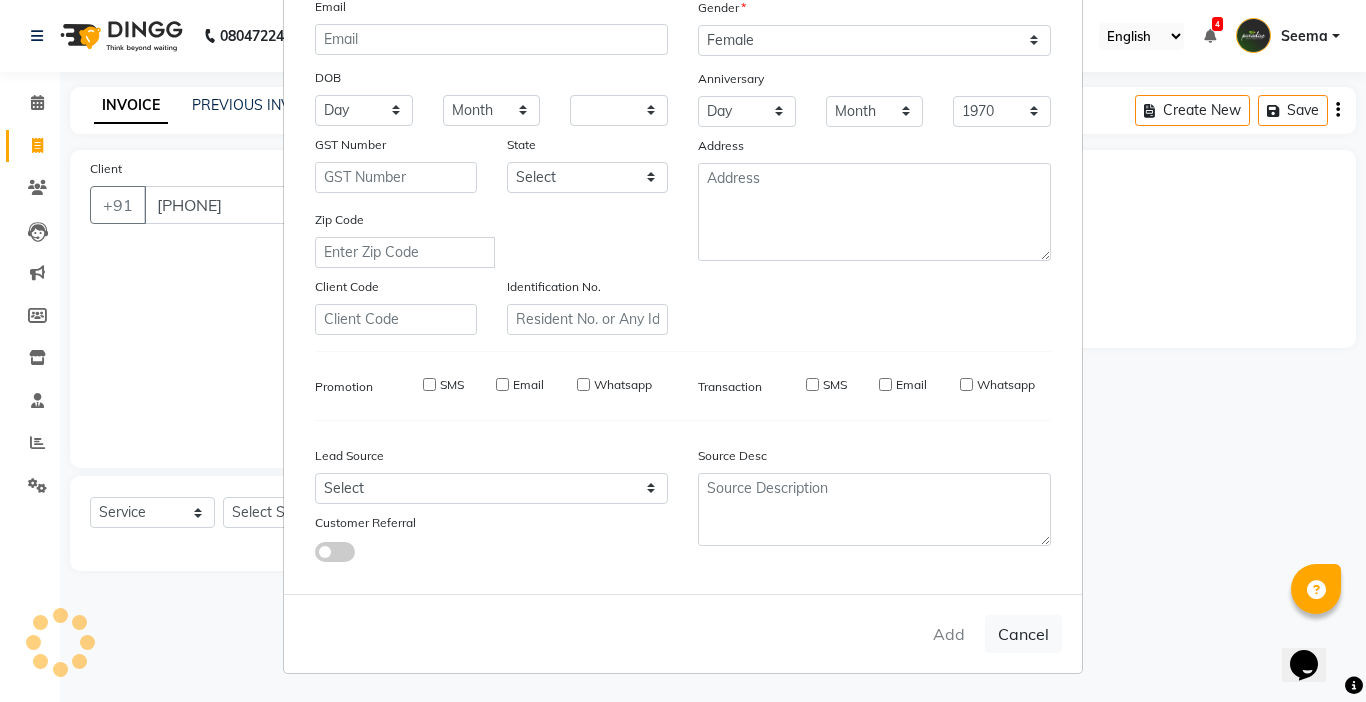 type 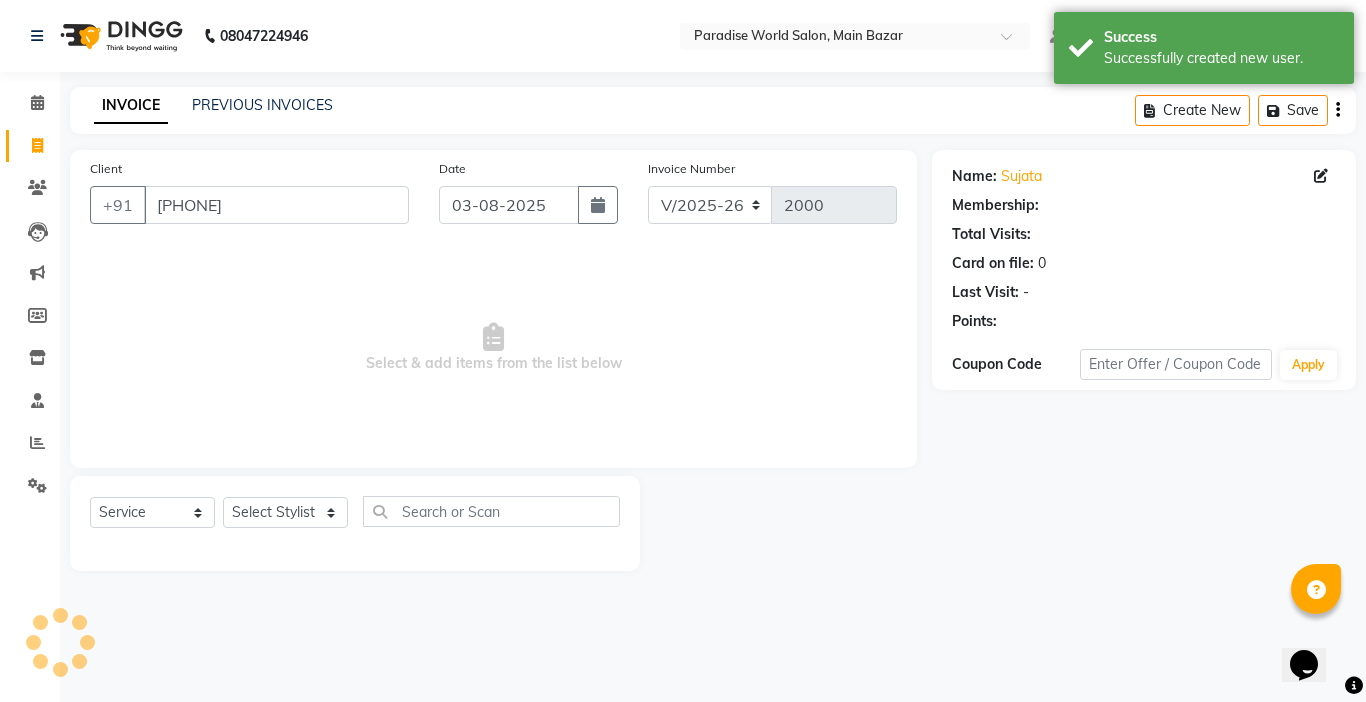 select on "1: Object" 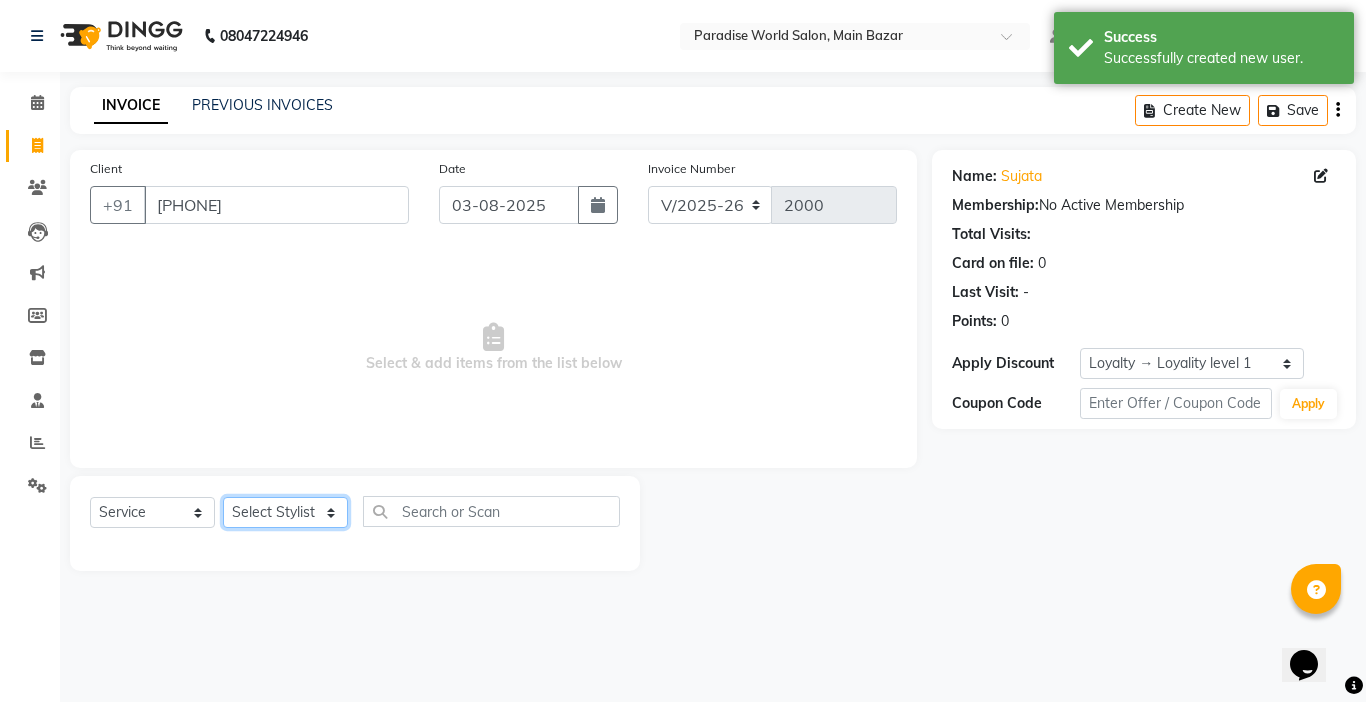 click on "Select Stylist Abby aman  Anil anku Bobby company Deepak Deepika Gourav Heena ishu Jagdeesh kanchan Love preet Maddy Manpreet student Meenu Naina Nikita Palak Palak Sharma Radika Rajneesh Student Seema Shagun Shifali - Student Shweta  Sujata Surinder Paul Vansh Vikas Vishal" 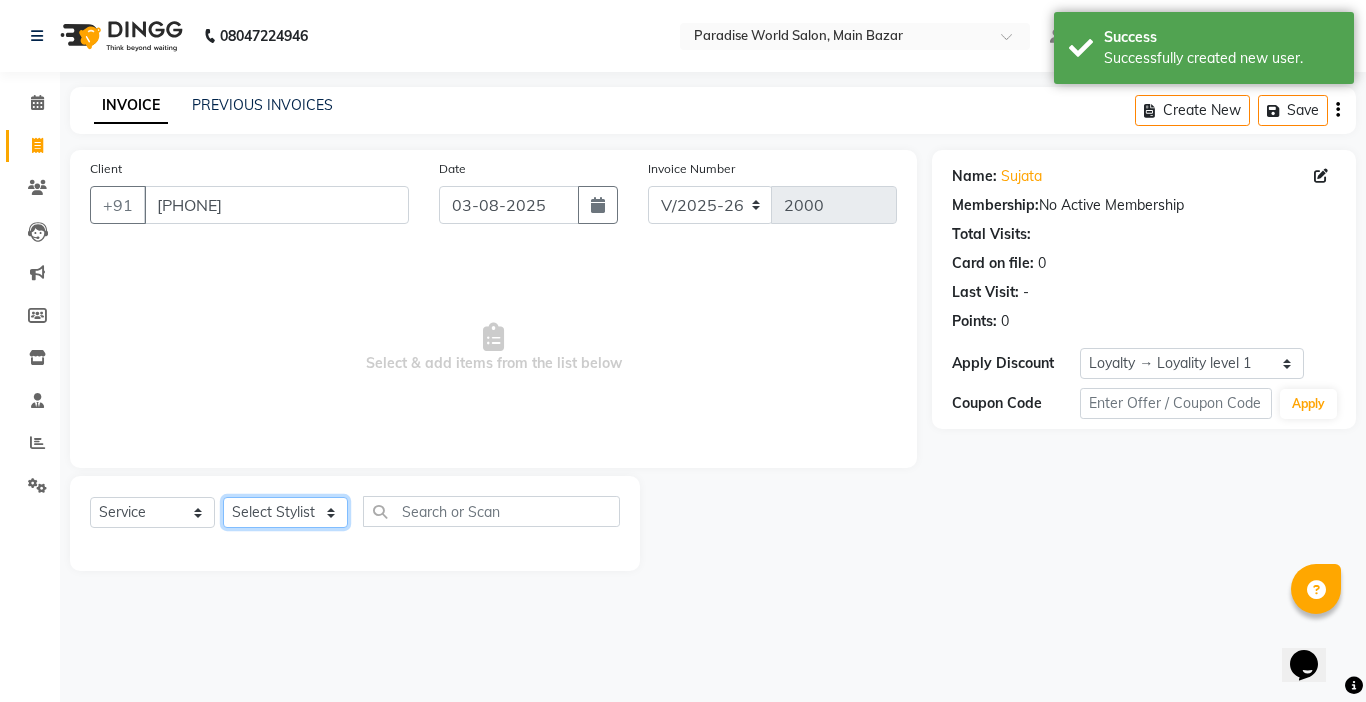 select on "54032" 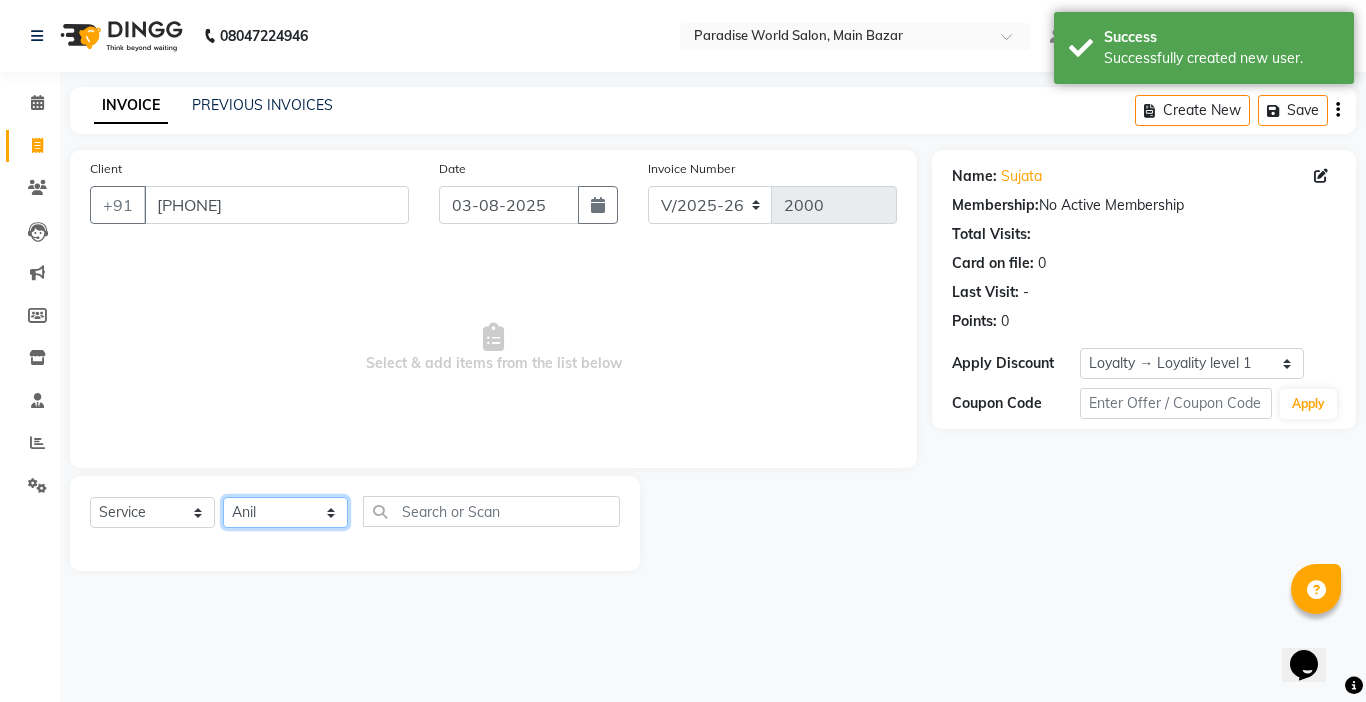 click on "Select Stylist Abby aman  Anil anku Bobby company Deepak Deepika Gourav Heena ishu Jagdeesh kanchan Love preet Maddy Manpreet student Meenu Naina Nikita Palak Palak Sharma Radika Rajneesh Student Seema Shagun Shifali - Student Shweta  Sujata Surinder Paul Vansh Vikas Vishal" 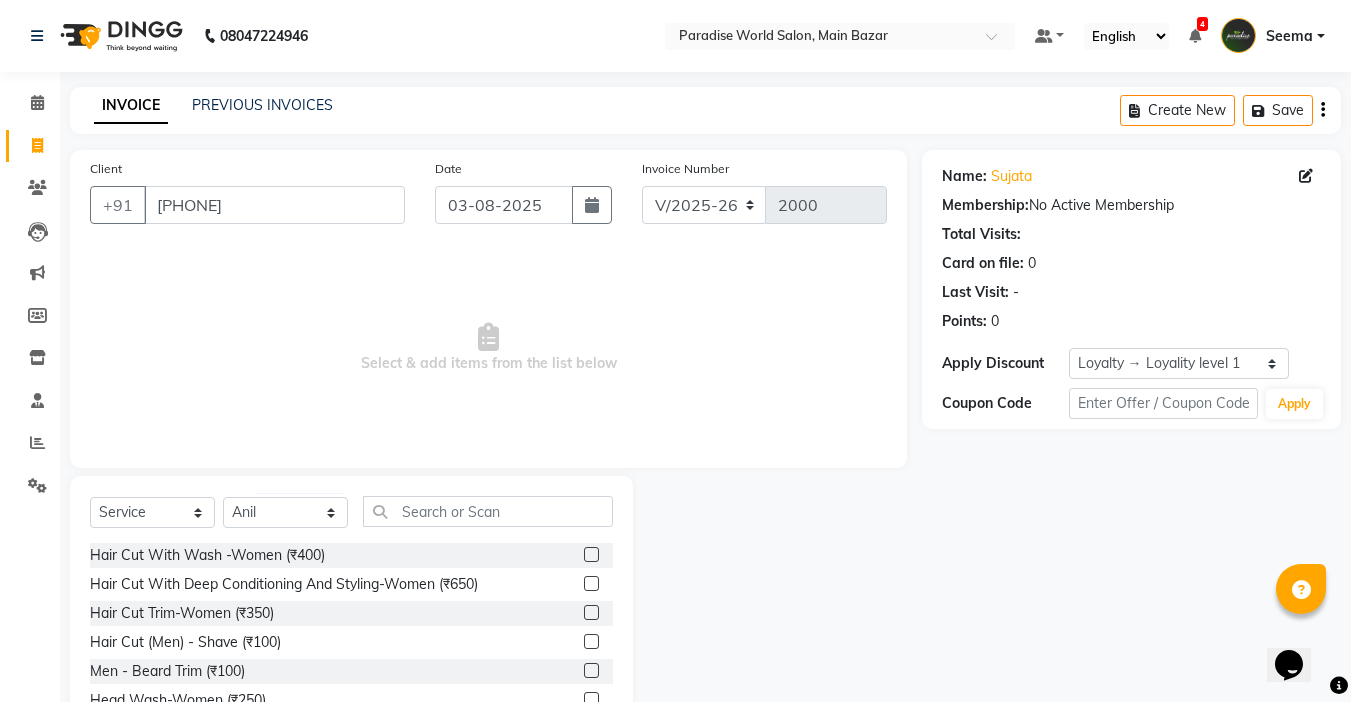 click on "Client +91 [PHONE] Date 03-08-2025 Invoice Number V/2025 V/2025-26 2000 Select & add items from the list below Select Service Product Membership Package Voucher Prepaid Gift Card Select Stylist [FIRST] [FIRST] [FIRST] [FIRST] [FIRST] [FIRST] [FIRST] [FIRST] [FIRST] [FIRST] [FIRST] [FIRST] [FIRST] [FIRST] [FIRST] [FIRST] [FIRST] [FIRST] [FIRST] [FIRST] [FIRST] [FIRST] [FIRST] [FIRST] [FIRST] [FIRST] [FIRST] [FIRST] [FIRST] [FIRST] [FIRST] Hair Cut With Wash -Women (₹400) Hair Cut With Deep Conditioning And Styling-Women (₹650) Hair Cut Trim-Women (₹350) Hair Cut (Men) - Shave (₹100) Men - Beard Trim (₹100) Head Wash-Women (₹250) Hair Cut (Men) - Hair Cut (₹250) Baby girl hair cut (₹150) Baby boy Hair (₹100) Hair patch service (₹1000) hair style men (₹50) Flick cut (₹100) Hair Patch Wash (₹200) Hair Wash With Deep Conditioning And Blow Dryer (₹150) Head Wash With Blow Dryer (₹350) Blow Dryer-women (₹250) Hair Patch Ladies (₹25000)" 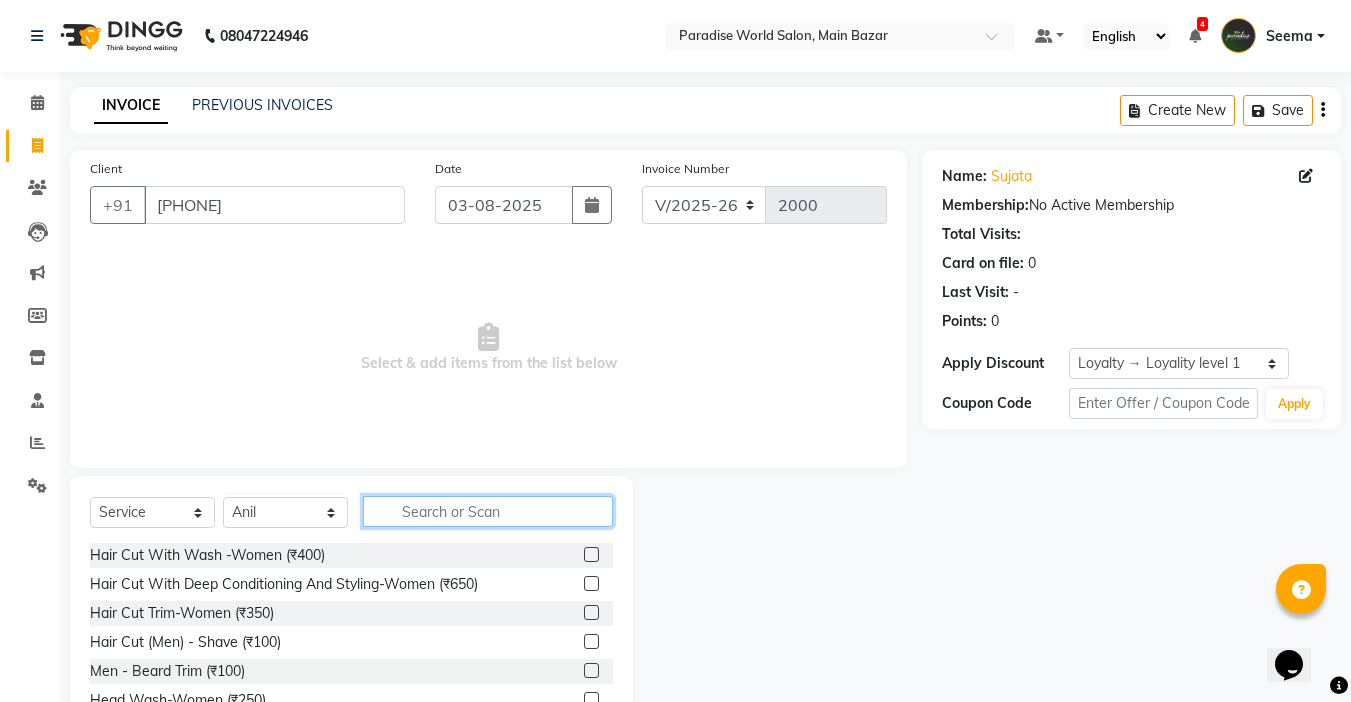 click 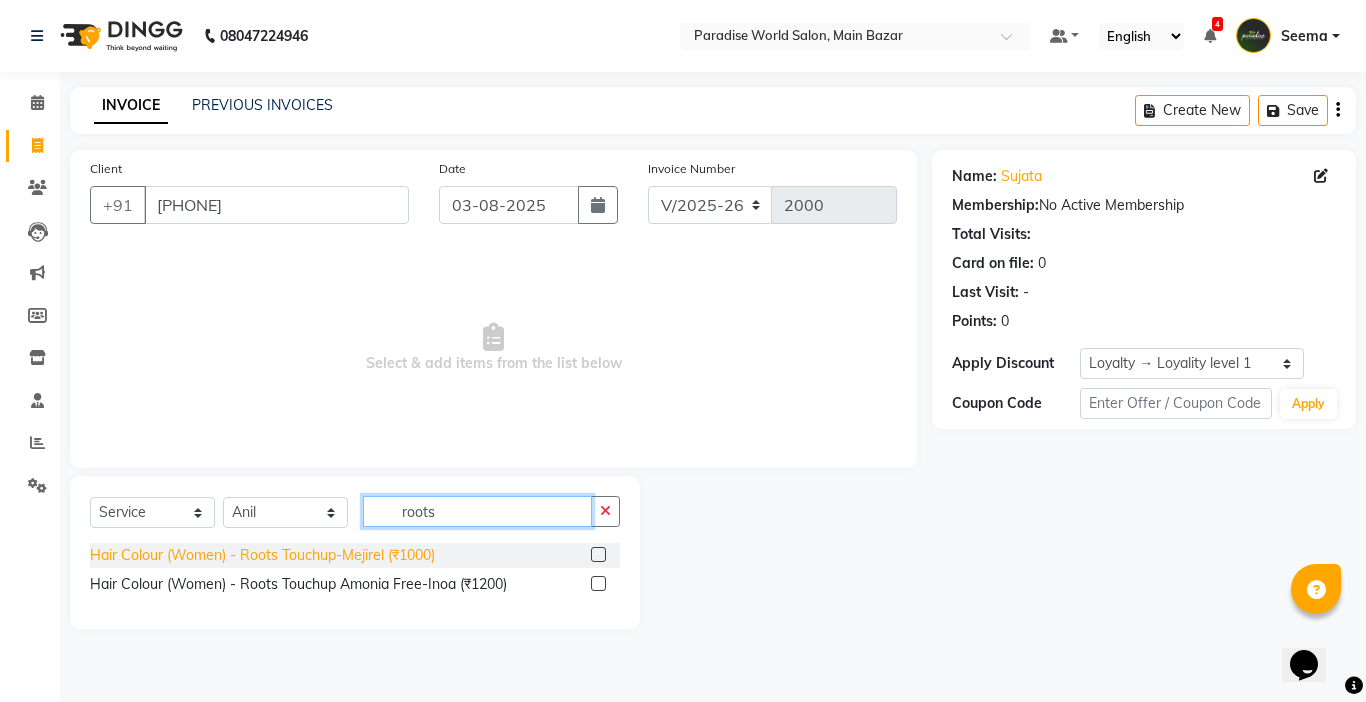 type on "roots" 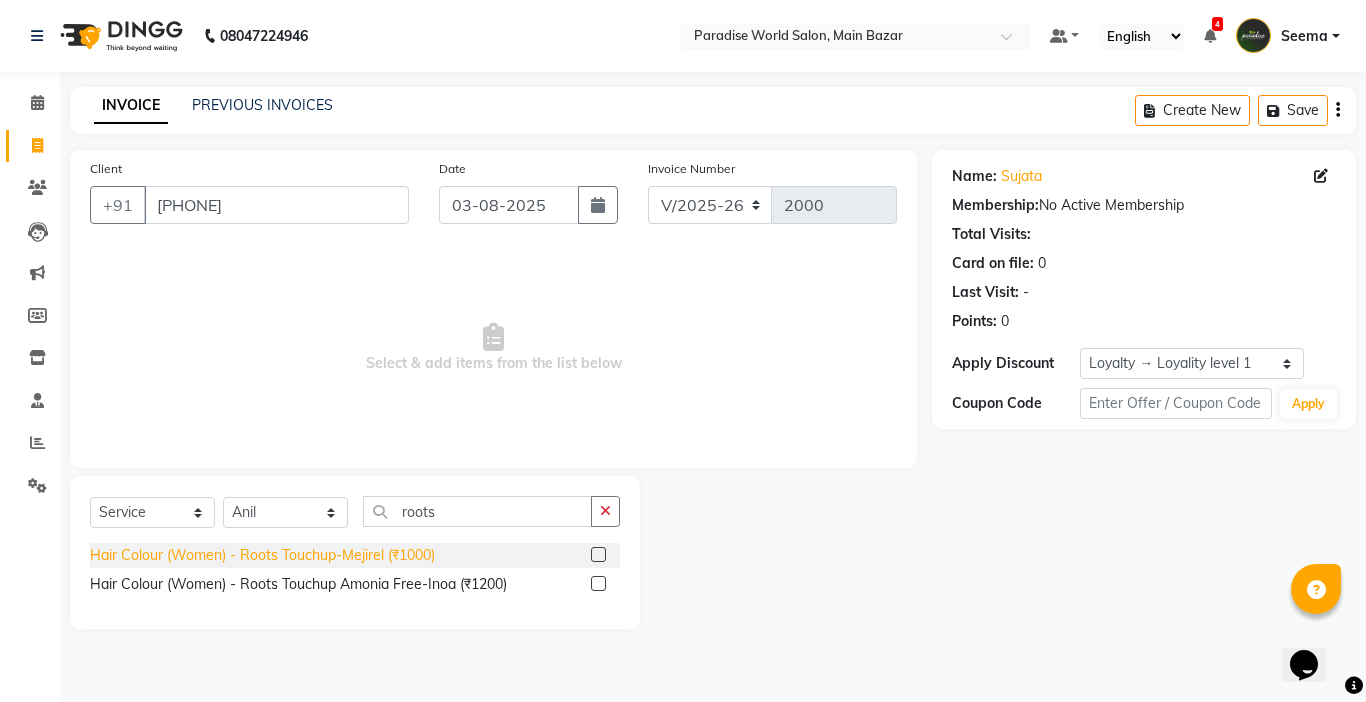 click on "Hair Colour  (Women)  -  Roots Touchup-Mejirel (₹1000)" 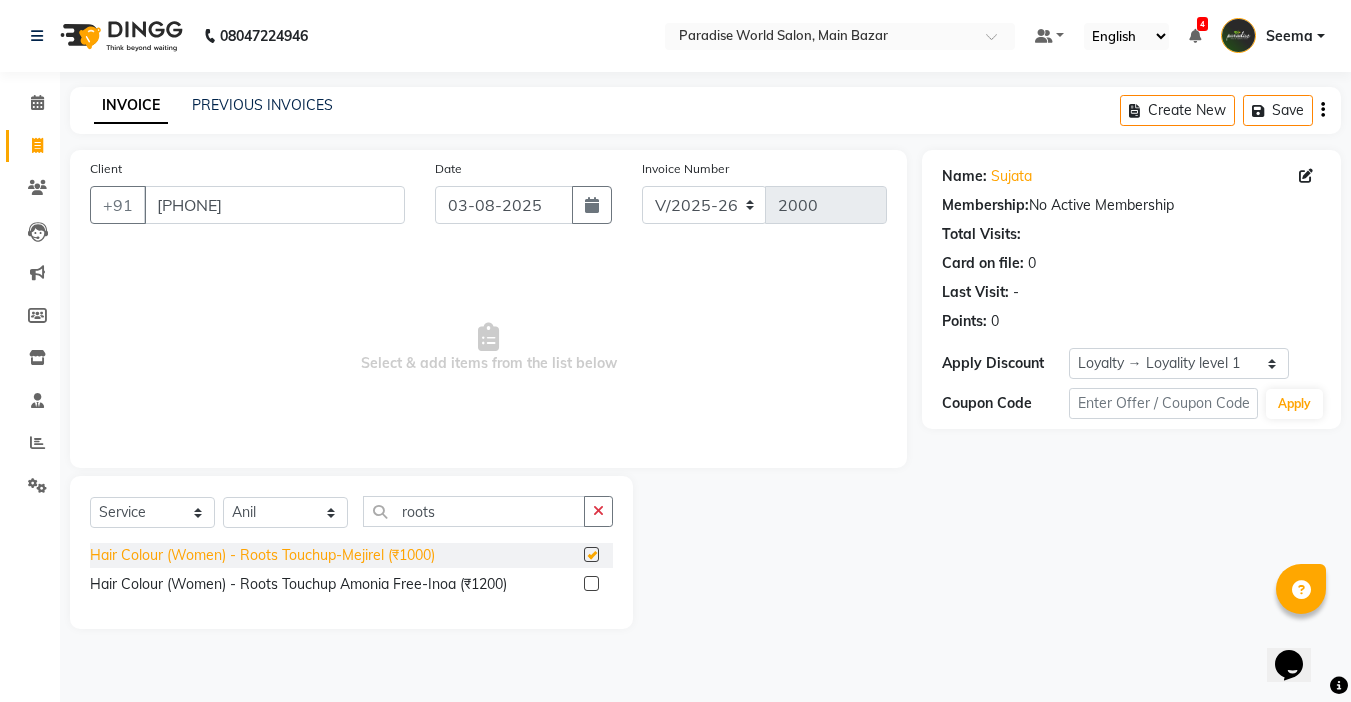 checkbox on "false" 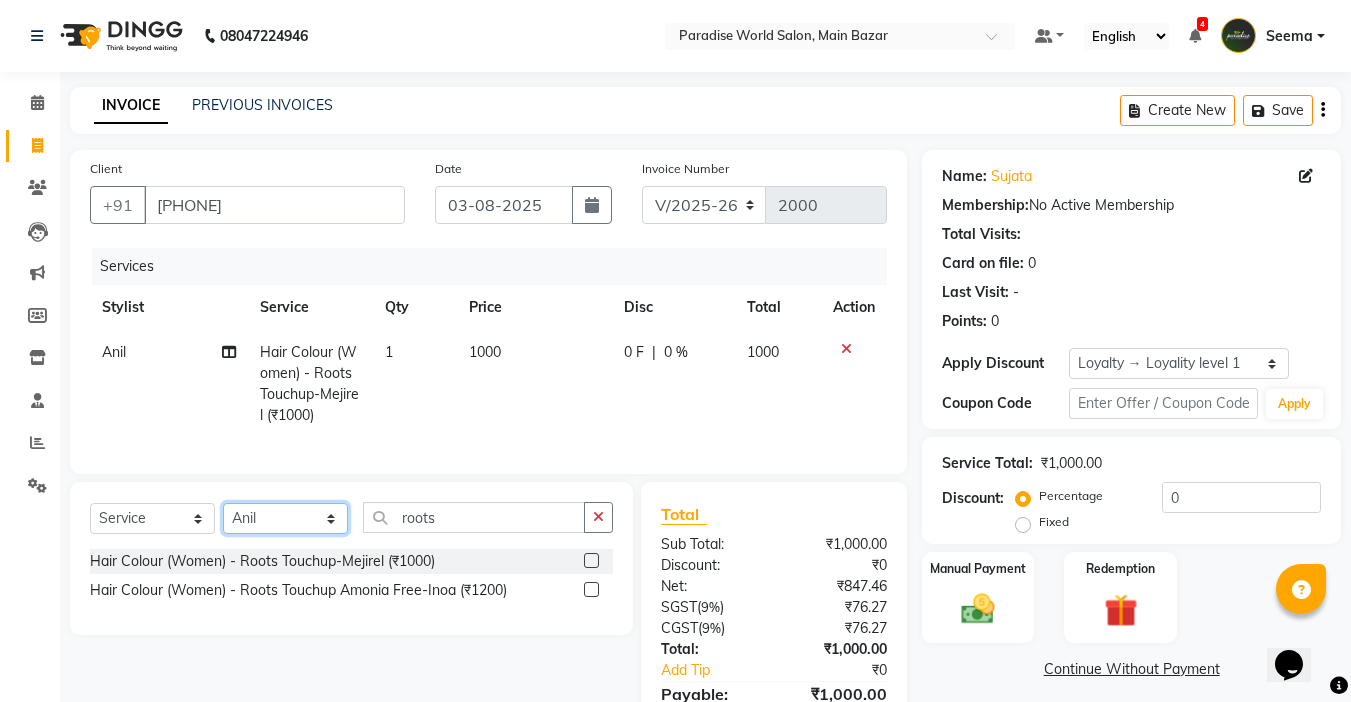 click on "Select Stylist Abby aman  Anil anku Bobby company Deepak Deepika Gourav Heena ishu Jagdeesh kanchan Love preet Maddy Manpreet student Meenu Naina Nikita Palak Palak Sharma Radika Rajneesh Student Seema Shagun Shifali - Student Shweta  Sujata Surinder Paul Vansh Vikas Vishal" 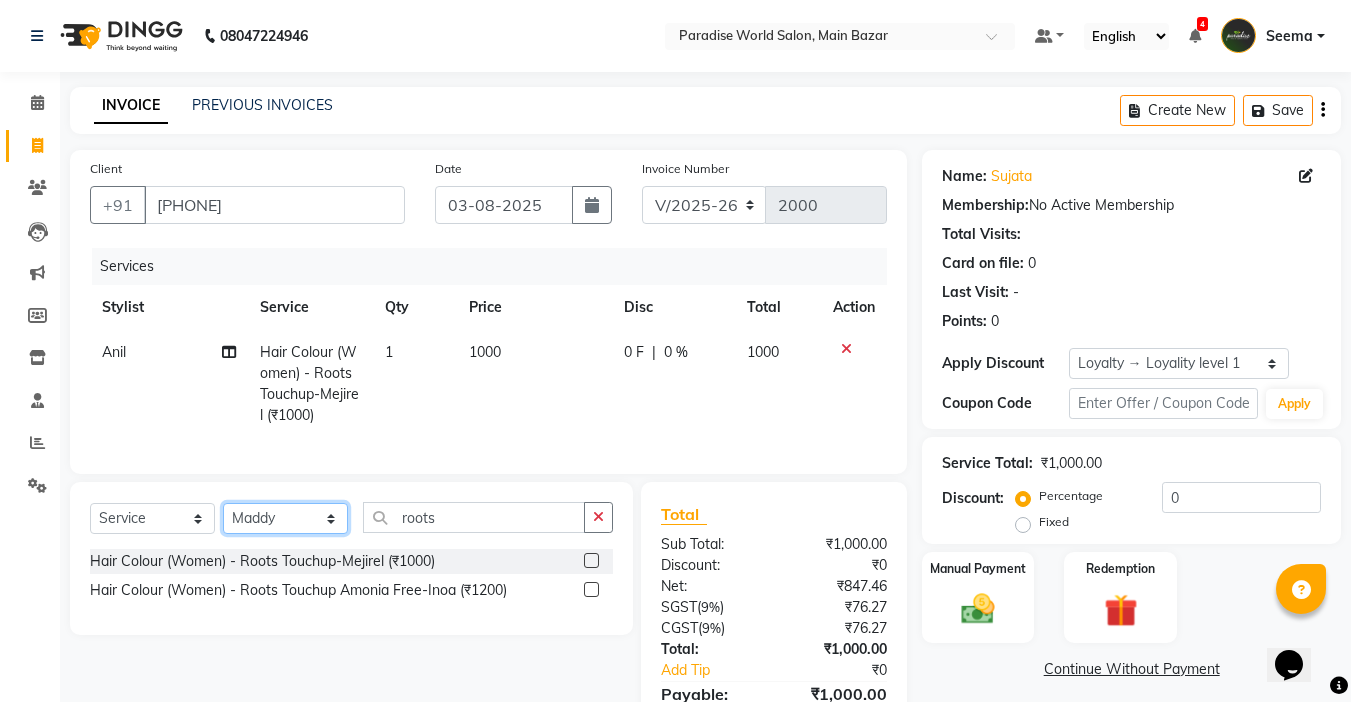 click on "Select Stylist Abby aman  Anil anku Bobby company Deepak Deepika Gourav Heena ishu Jagdeesh kanchan Love preet Maddy Manpreet student Meenu Naina Nikita Palak Palak Sharma Radika Rajneesh Student Seema Shagun Shifali - Student Shweta  Sujata Surinder Paul Vansh Vikas Vishal" 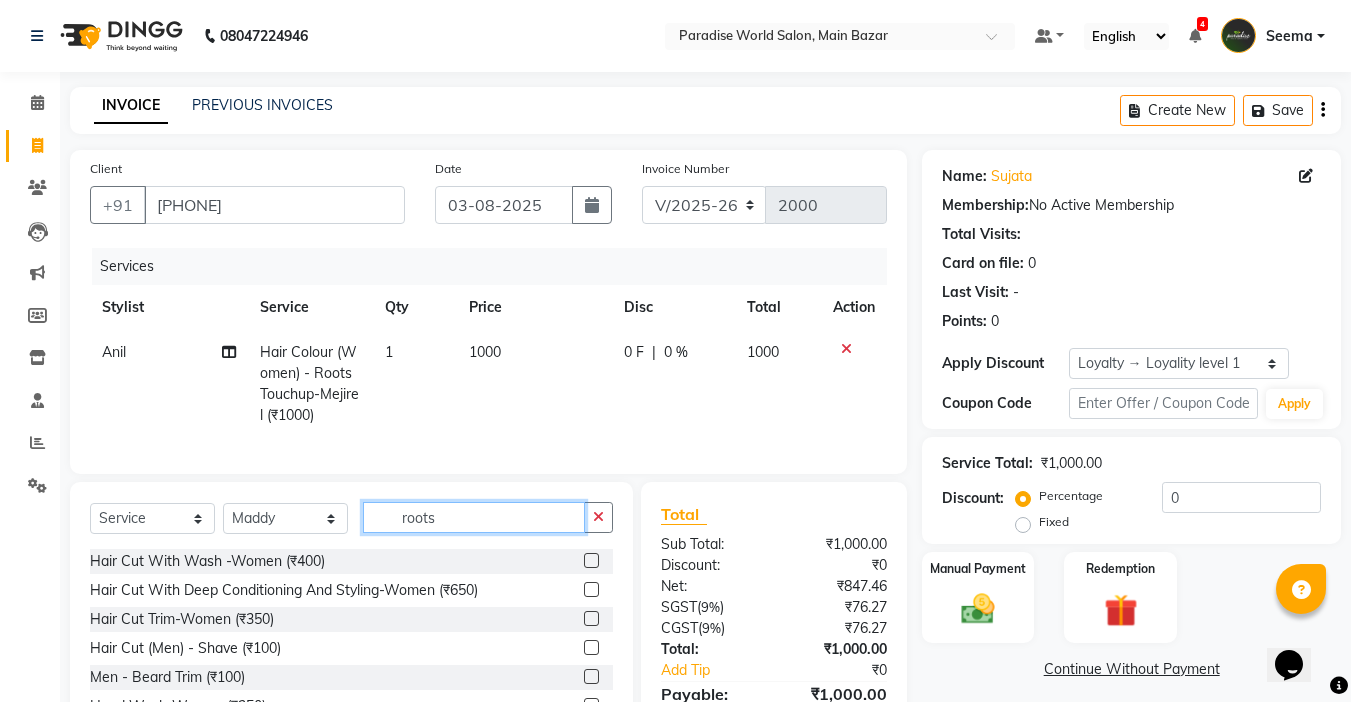 click on "roots" 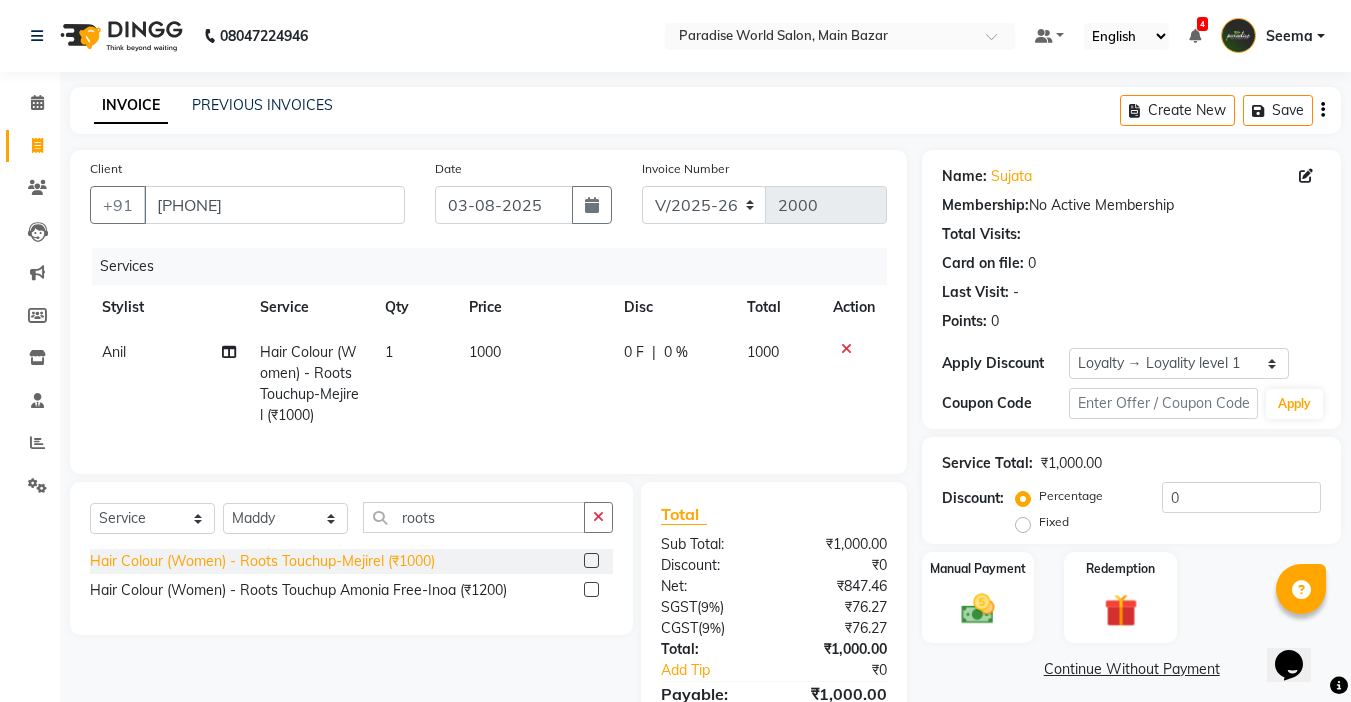 click on "Hair Colour  (Women)  -  Roots Touchup-Mejirel (₹1000)" 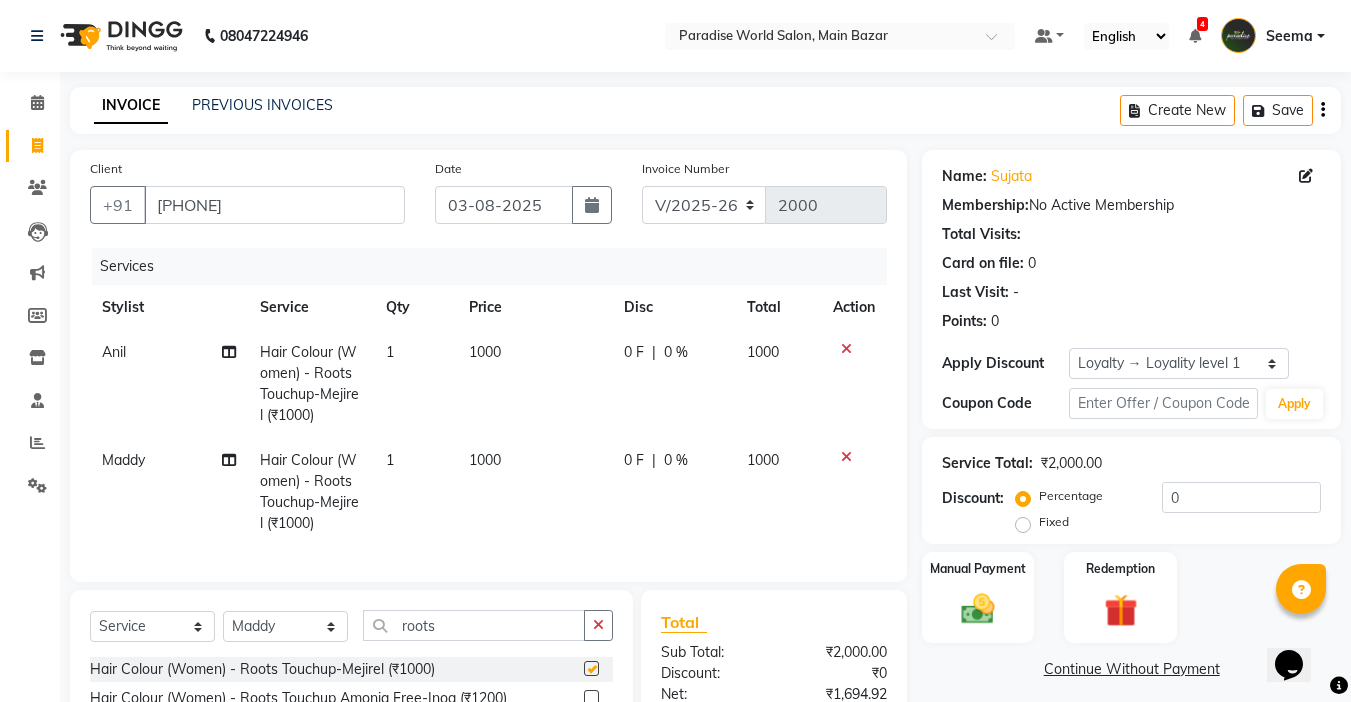 checkbox on "false" 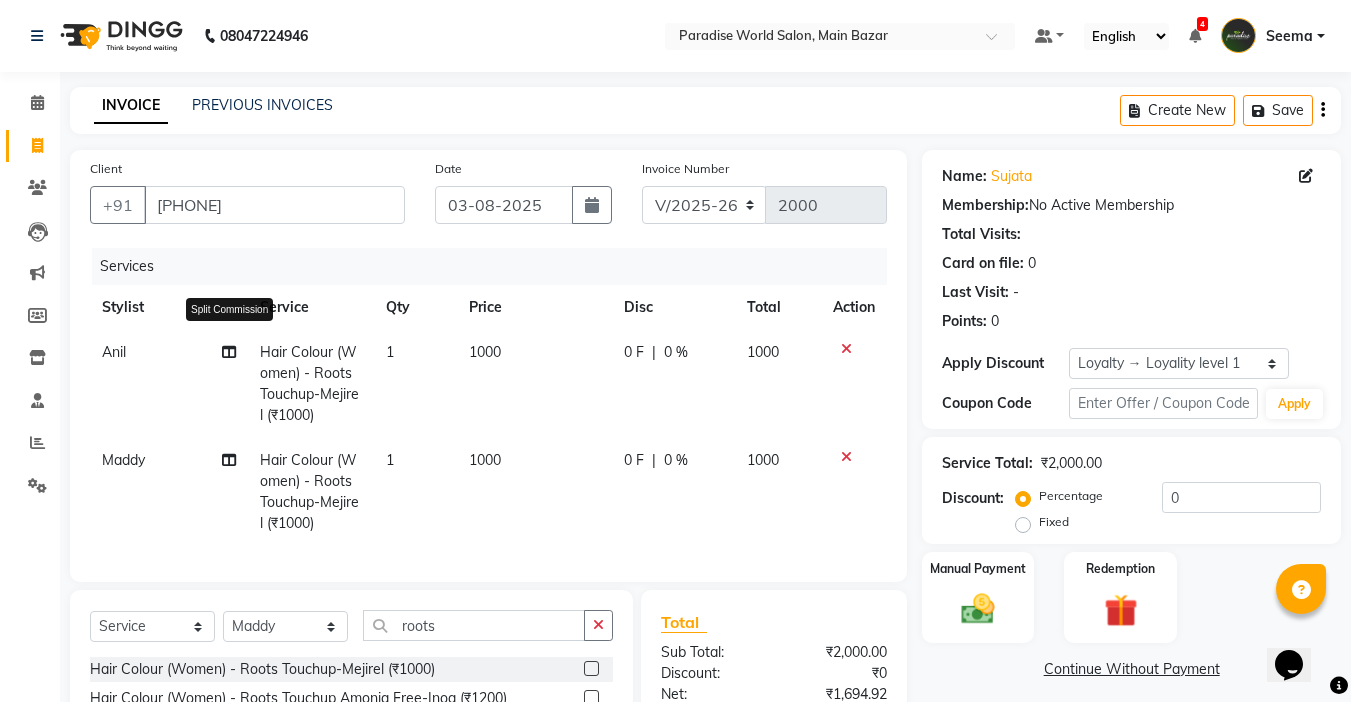 click 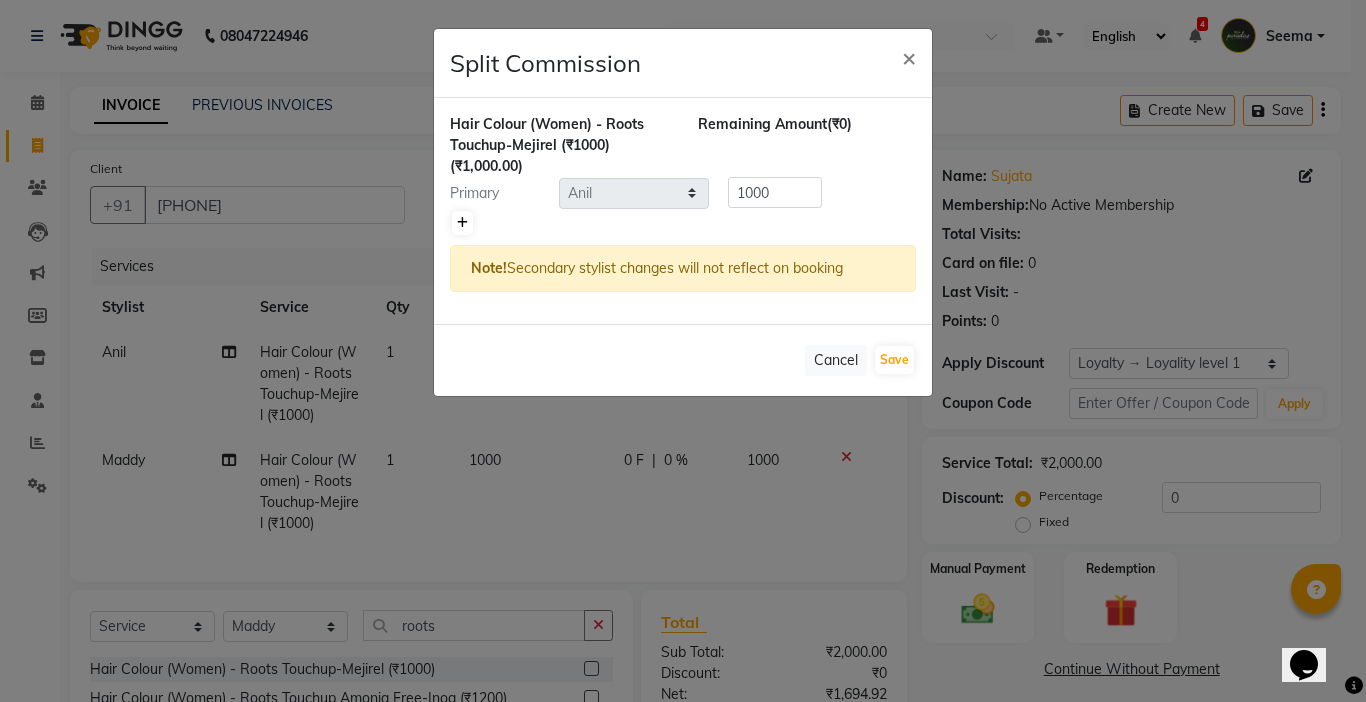 click 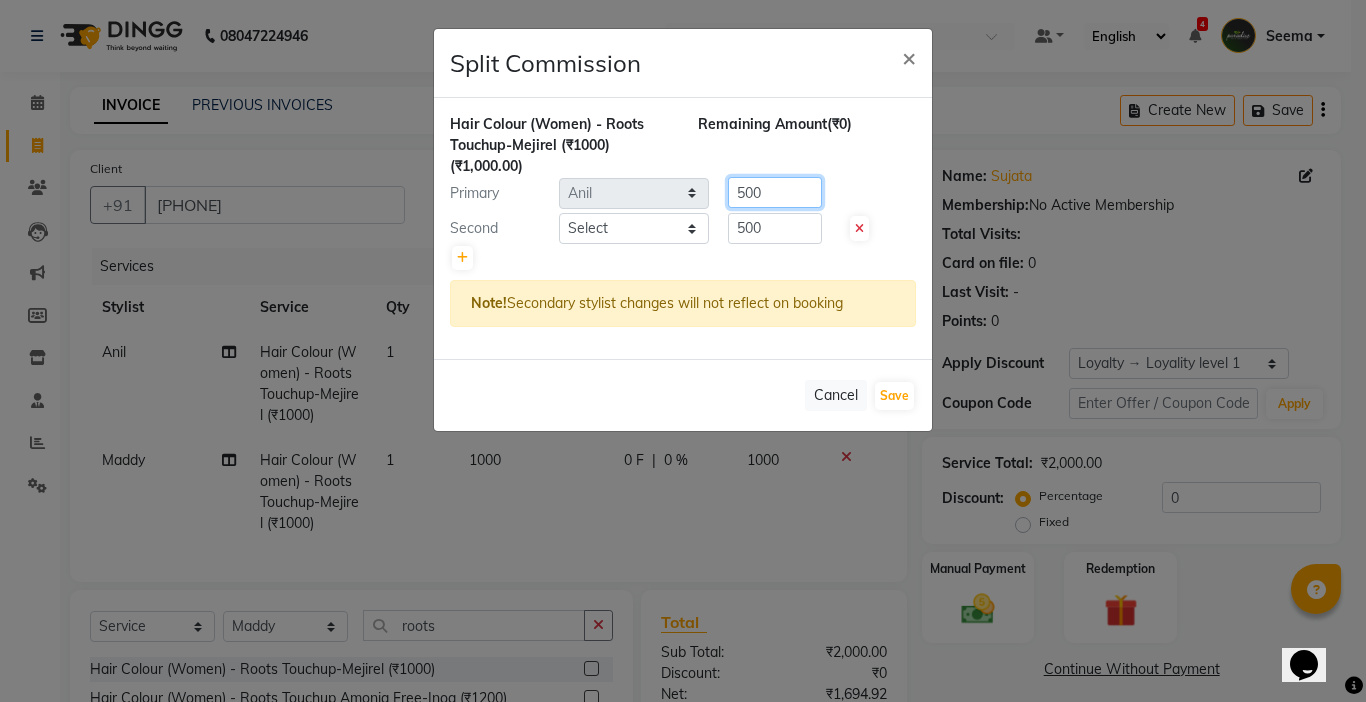 click on "Primary Select  Abby   aman    Anil   anku   Bobby   company   Deepak   Deepika   Gourav   Heena   ishu   Jagdeesh   kanchan   Love preet   Maddy   Manpreet student   Meenu   Naina   Nikita   Palak   Palak [LAST]   Radika   Rajneesh Student   Seema   Shagun   Shifali - Student   Shweta    Sujata   Surinder Paul   Vansh   Vikas   Vishal  500" 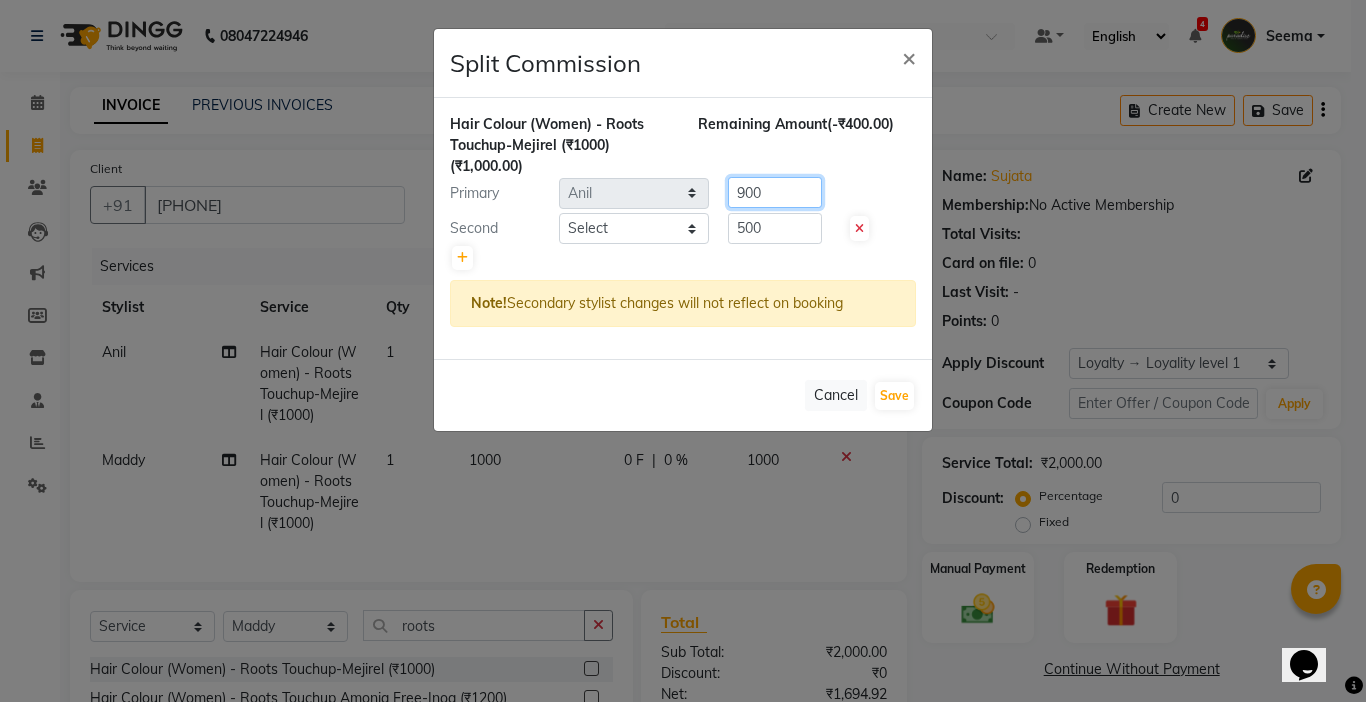 type on "900" 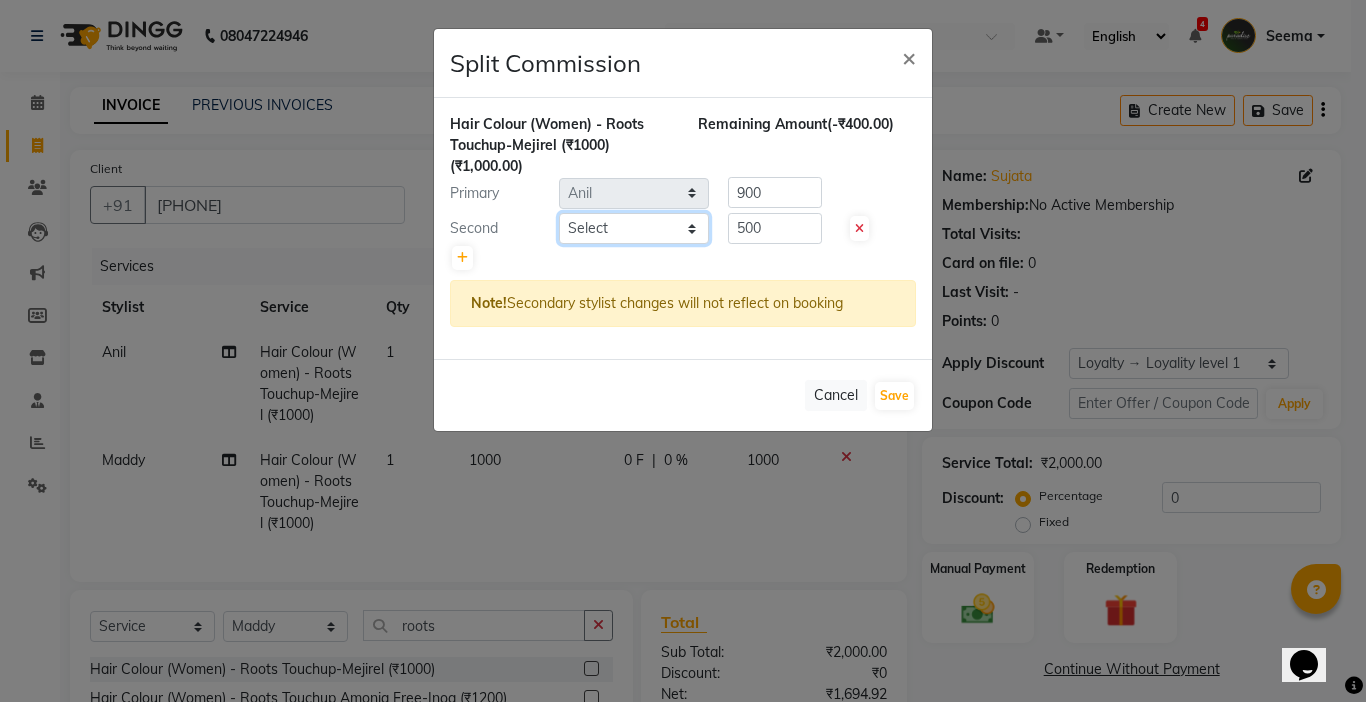 click on "Select  Abby   aman    Anil   anku   Bobby   company   Deepak   Deepika   Gourav   Heena   ishu   Jagdeesh   kanchan   Love preet   Maddy   Manpreet student   Meenu   Naina   Nikita   Palak   Palak Sharma   Radika   Rajneesh Student   Seema   Shagun   Shifali - Student   Shweta    Sujata   Surinder Paul   Vansh   Vikas   Vishal" 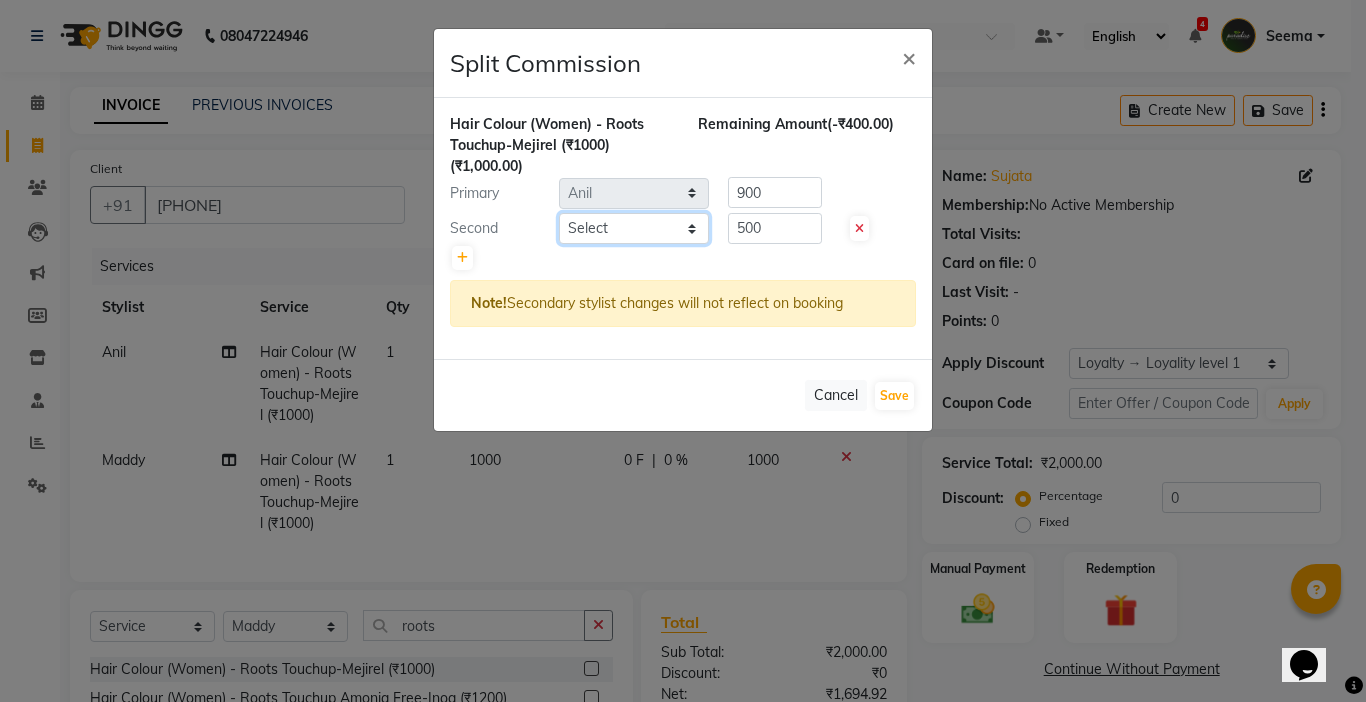 select on "57181" 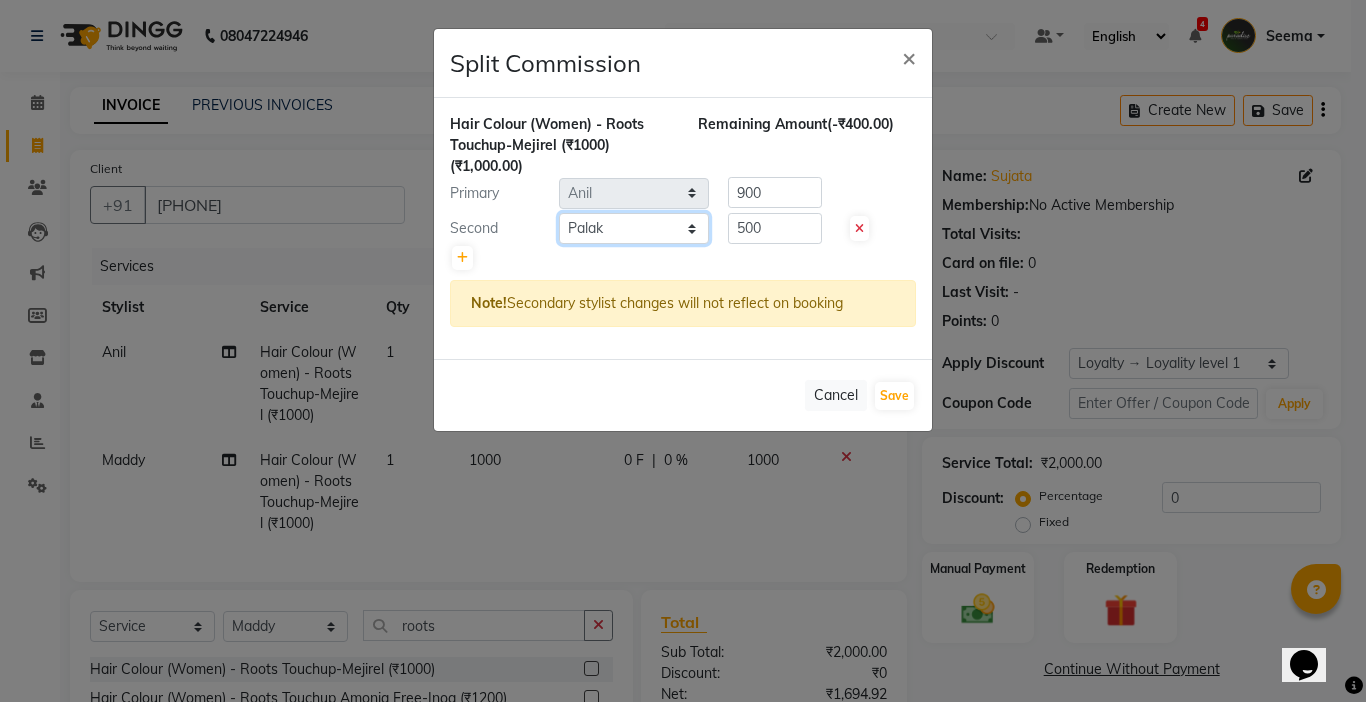 click on "Select  Abby   aman    Anil   anku   Bobby   company   Deepak   Deepika   Gourav   Heena   ishu   Jagdeesh   kanchan   Love preet   Maddy   Manpreet student   Meenu   Naina   Nikita   Palak   Palak Sharma   Radika   Rajneesh Student   Seema   Shagun   Shifali - Student   Shweta    Sujata   Surinder Paul   Vansh   Vikas   Vishal" 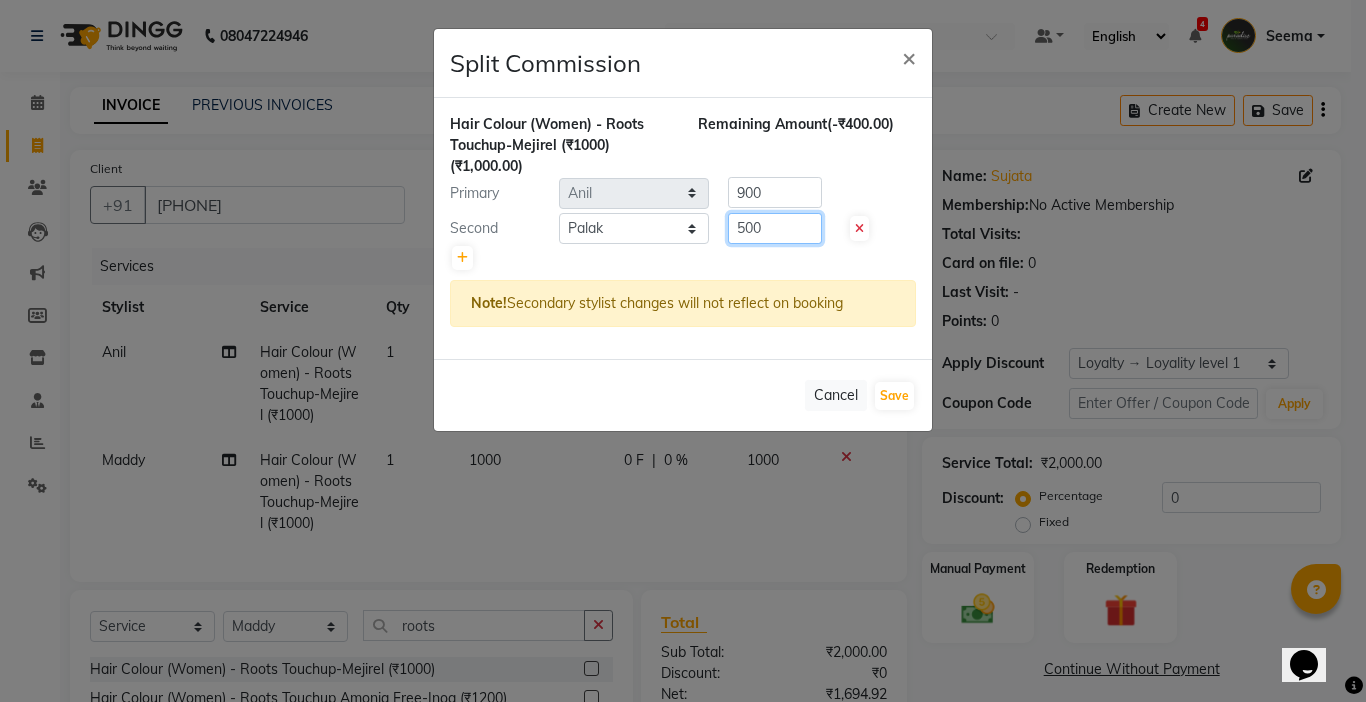 drag, startPoint x: 783, startPoint y: 229, endPoint x: 463, endPoint y: 227, distance: 320.00626 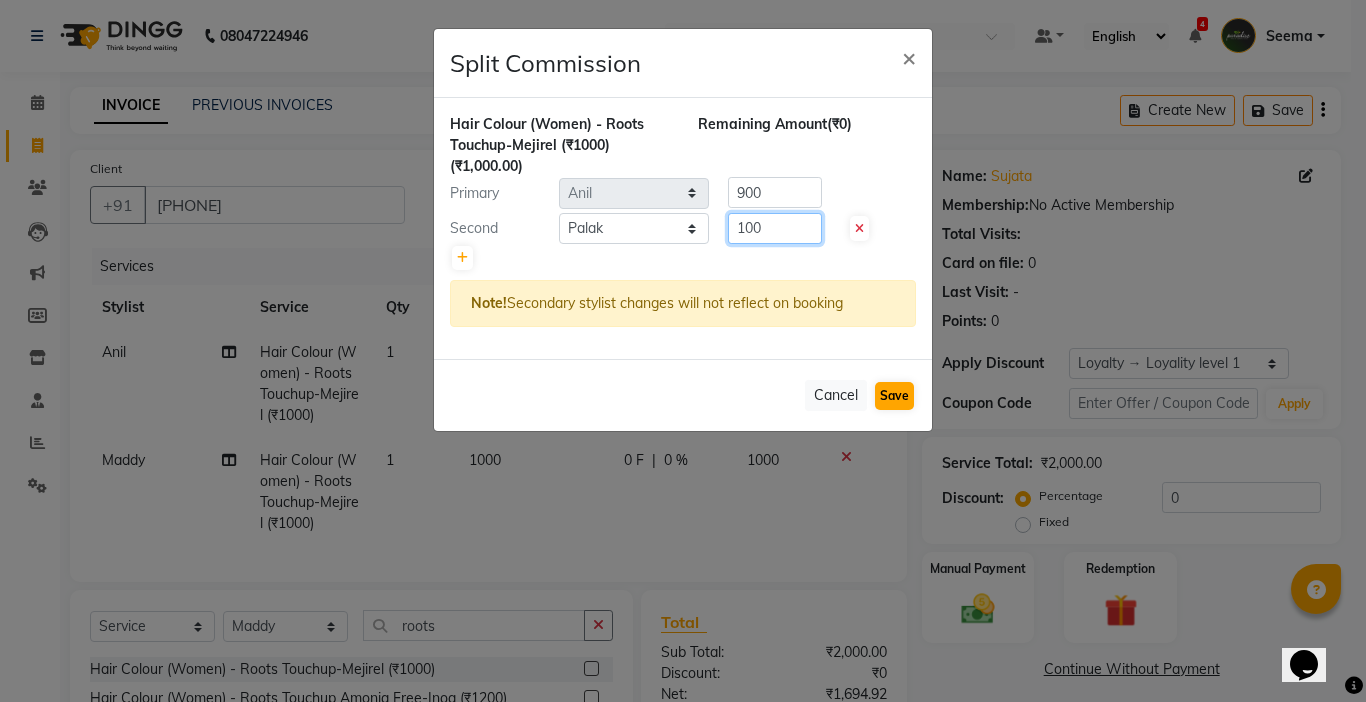 type on "100" 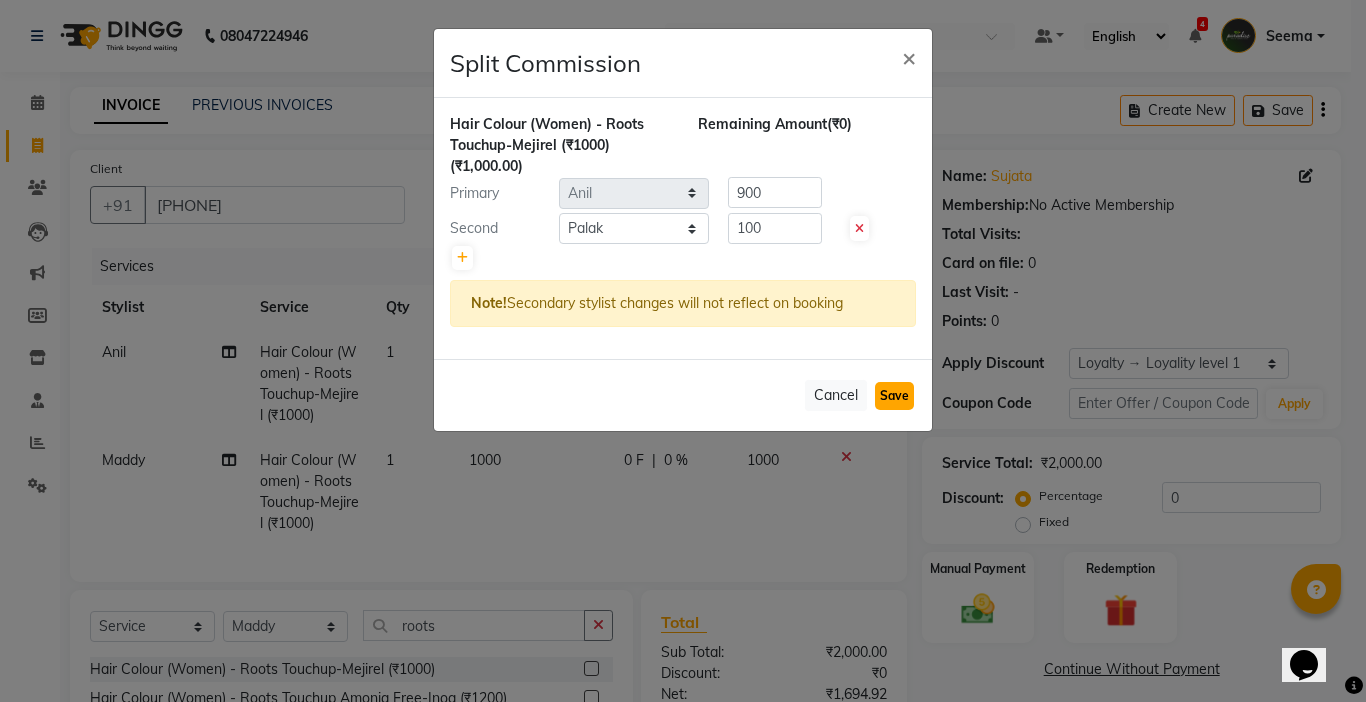 click on "Save" 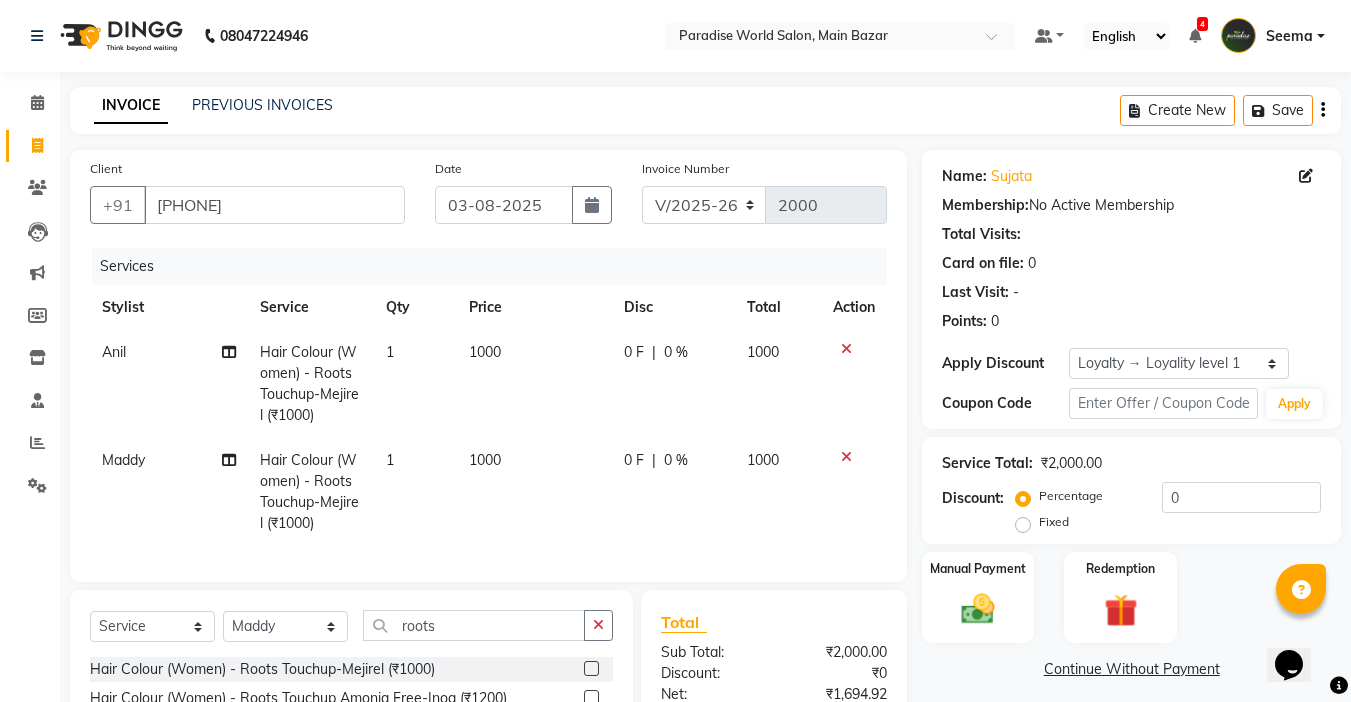 click on "Maddy" 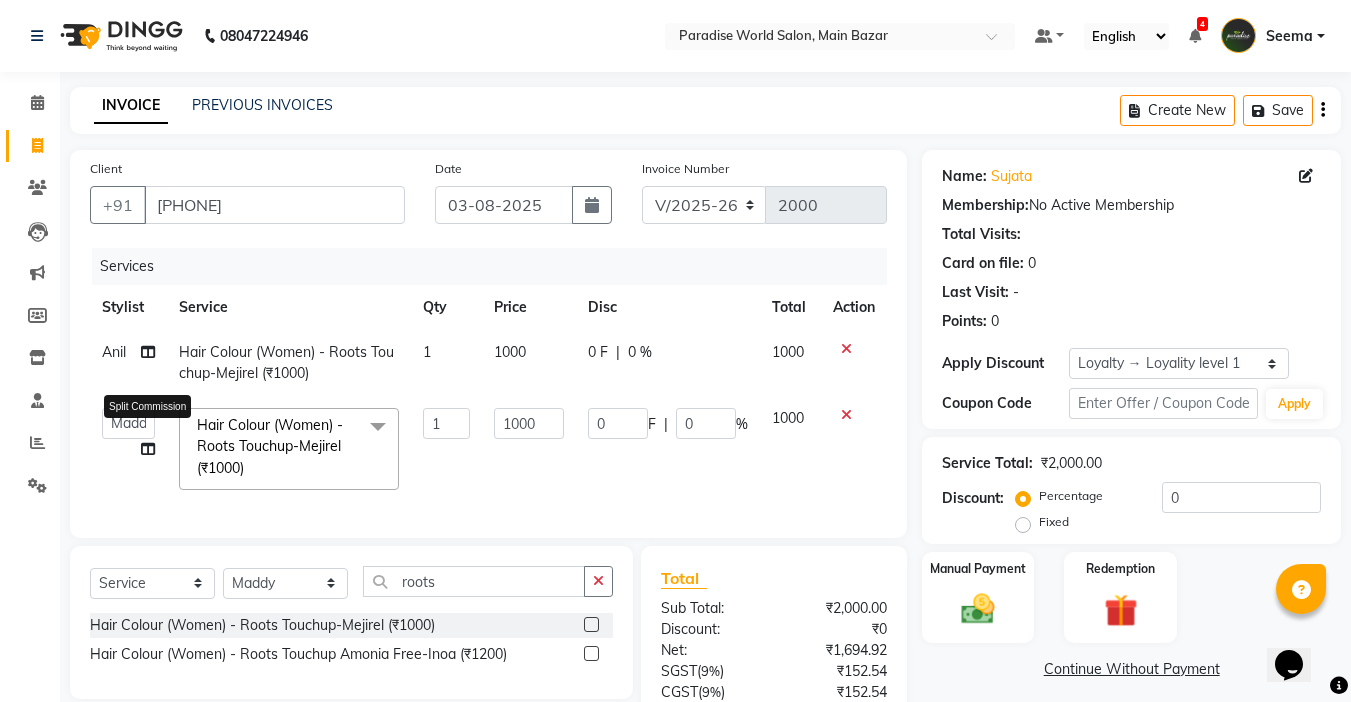 click 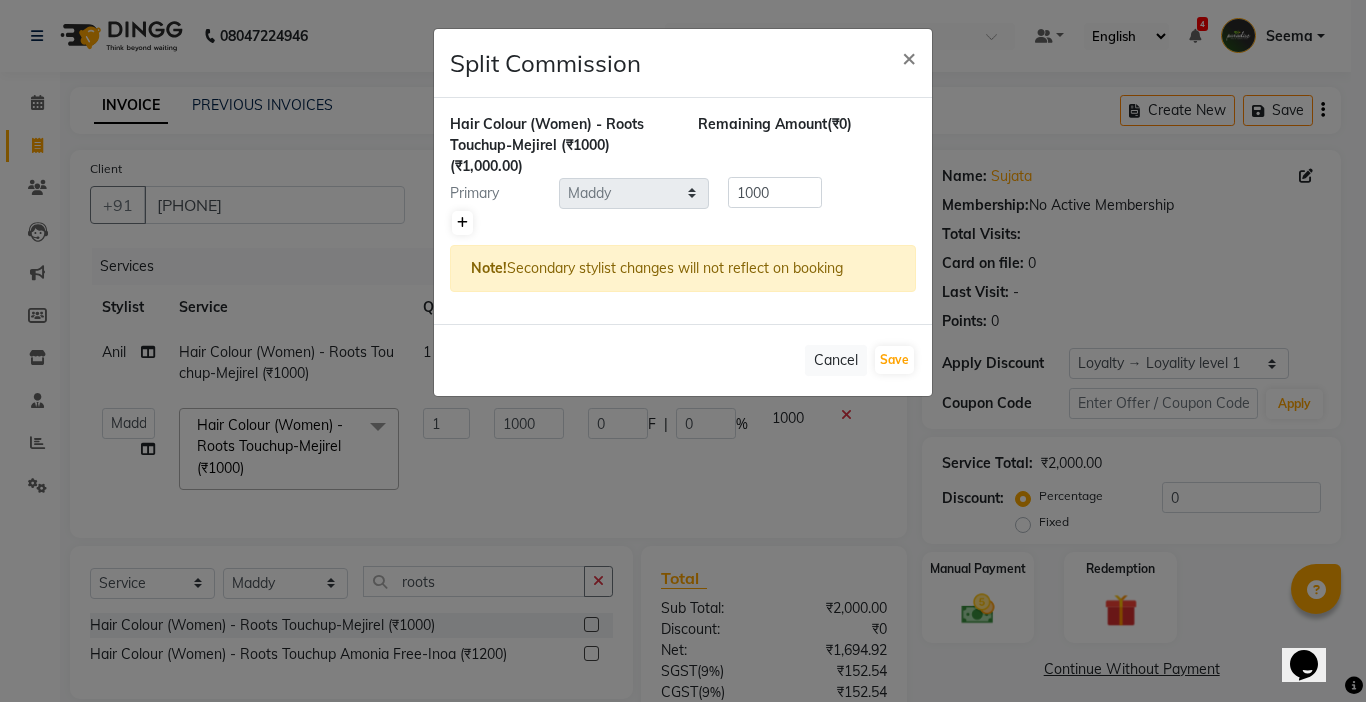 click 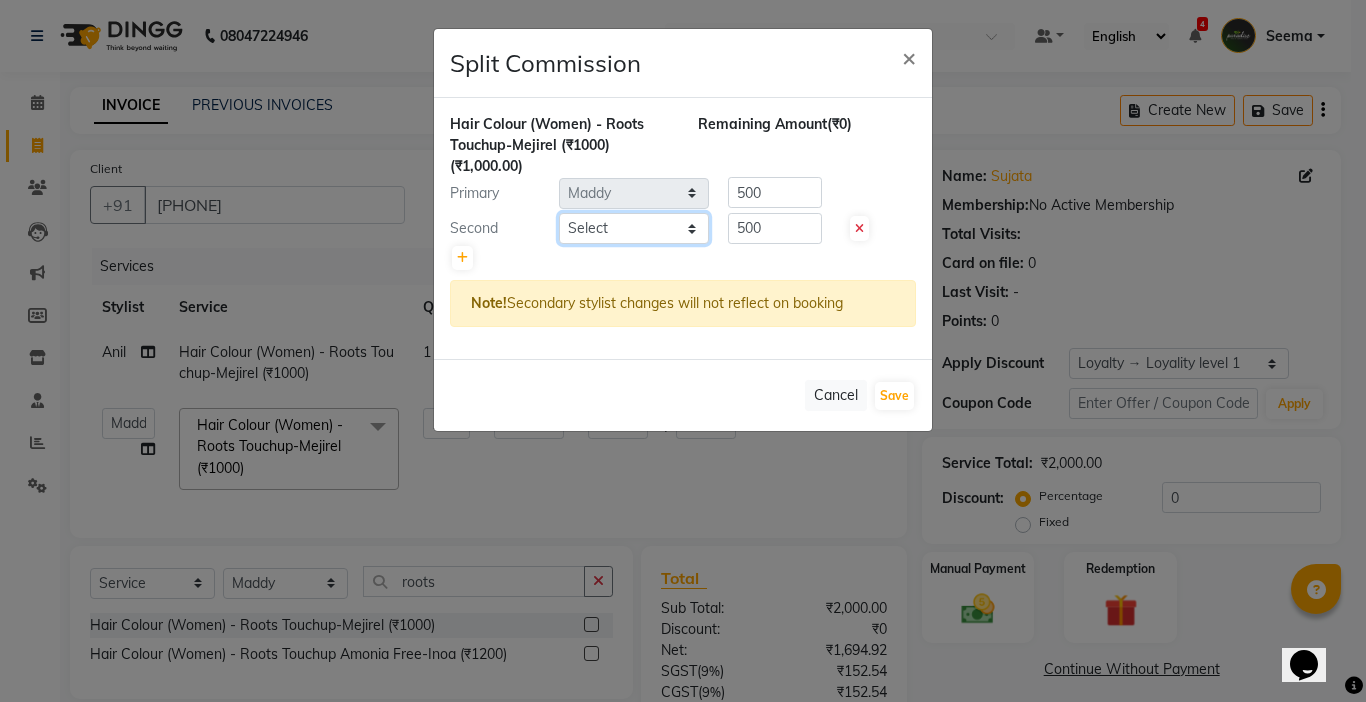 click on "Select  Abby   aman    Anil   anku   Bobby   company   Deepak   Deepika   Gourav   Heena   ishu   Jagdeesh   kanchan   Love preet   Maddy   Manpreet student   Meenu   Naina   Nikita   Palak   Palak Sharma   Radika   Rajneesh Student   Seema   Shagun   Shifali - Student   Shweta    Sujata   Surinder Paul   Vansh   Vikas   Vishal" 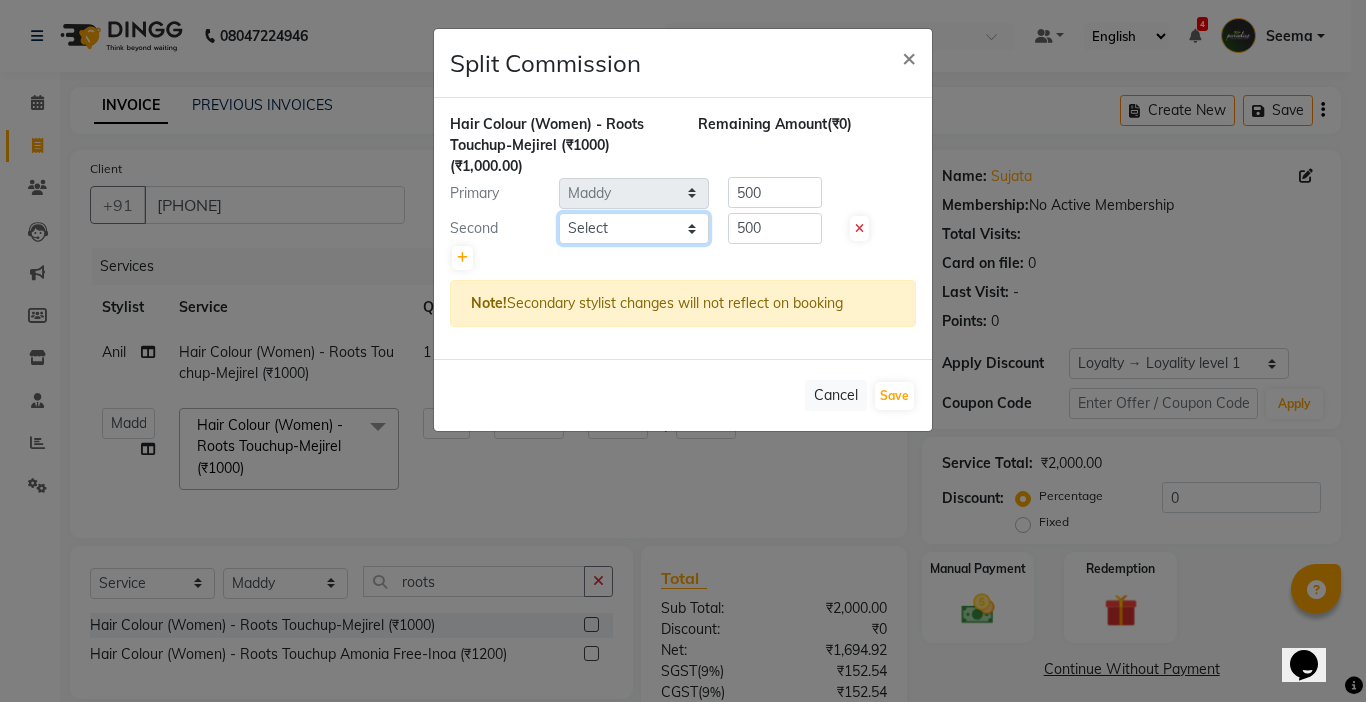 select on "58495" 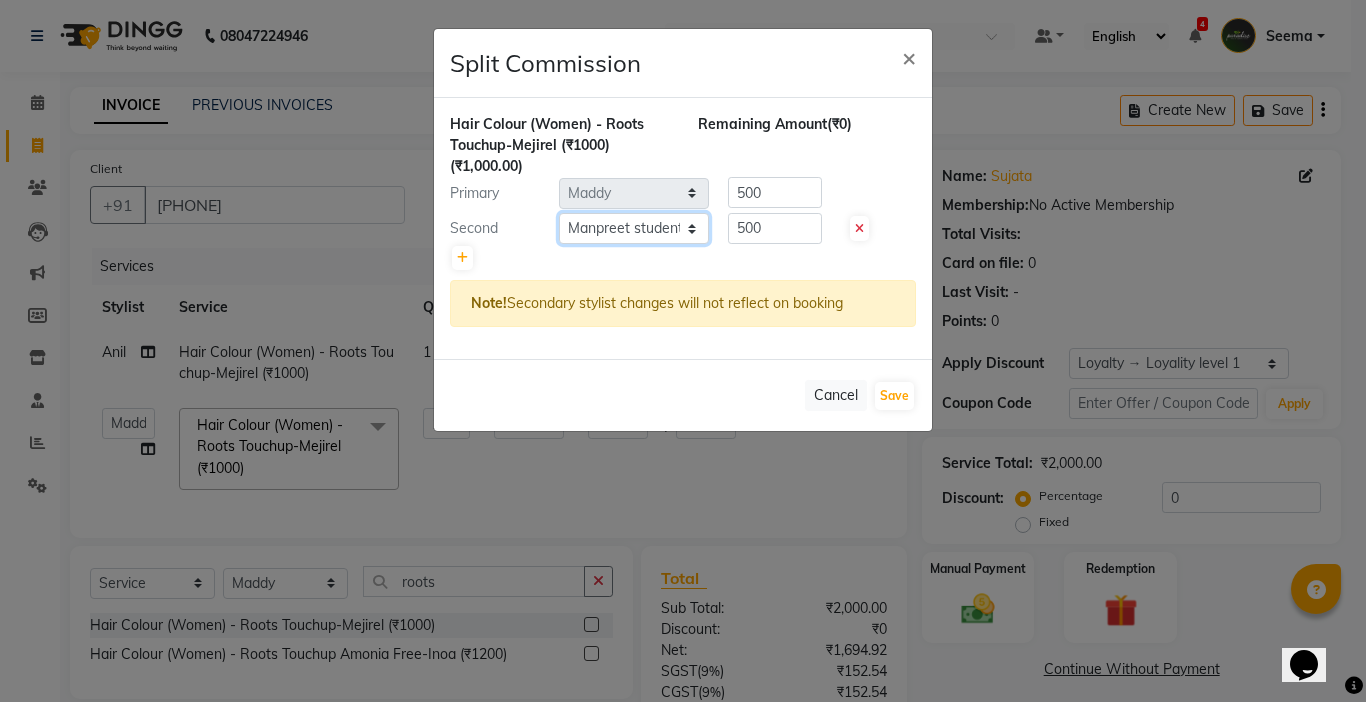 click on "Select  Abby   aman    Anil   anku   Bobby   company   Deepak   Deepika   Gourav   Heena   ishu   Jagdeesh   kanchan   Love preet   Maddy   Manpreet student   Meenu   Naina   Nikita   Palak   Palak Sharma   Radika   Rajneesh Student   Seema   Shagun   Shifali - Student   Shweta    Sujata   Surinder Paul   Vansh   Vikas   Vishal" 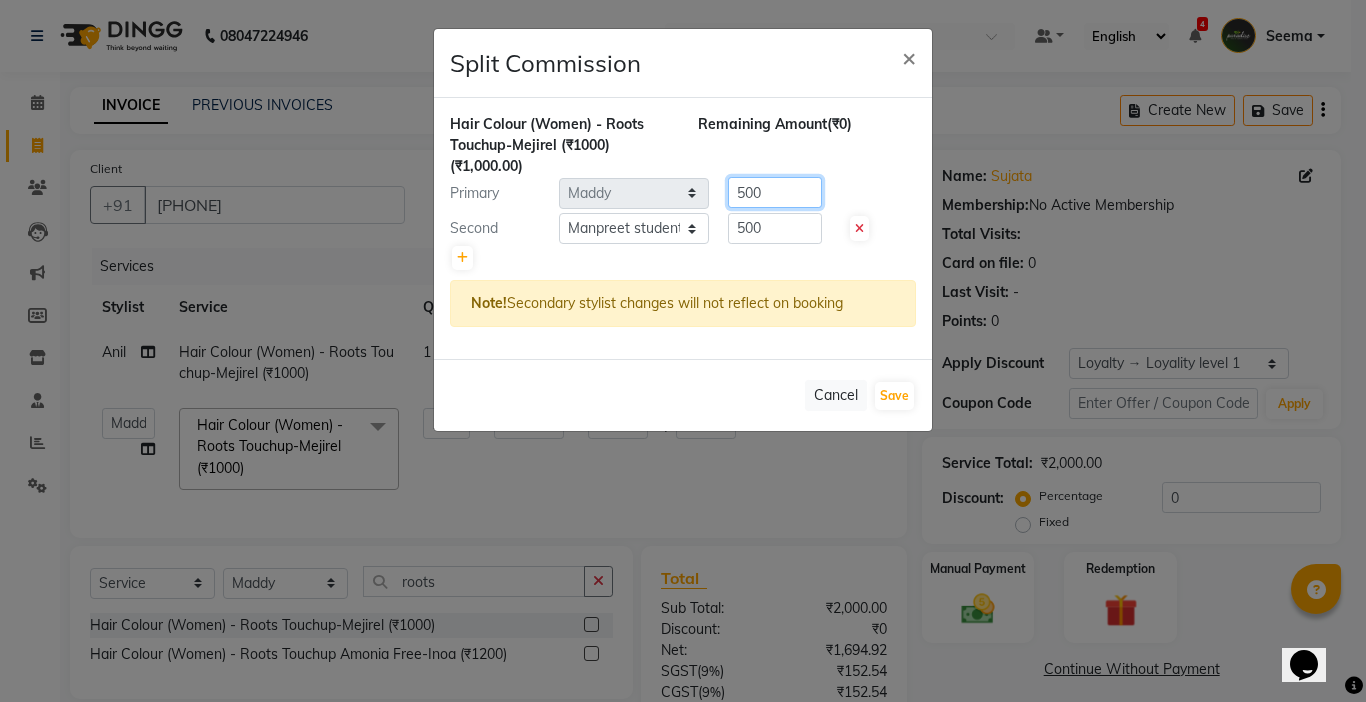 drag, startPoint x: 779, startPoint y: 192, endPoint x: 427, endPoint y: 166, distance: 352.95892 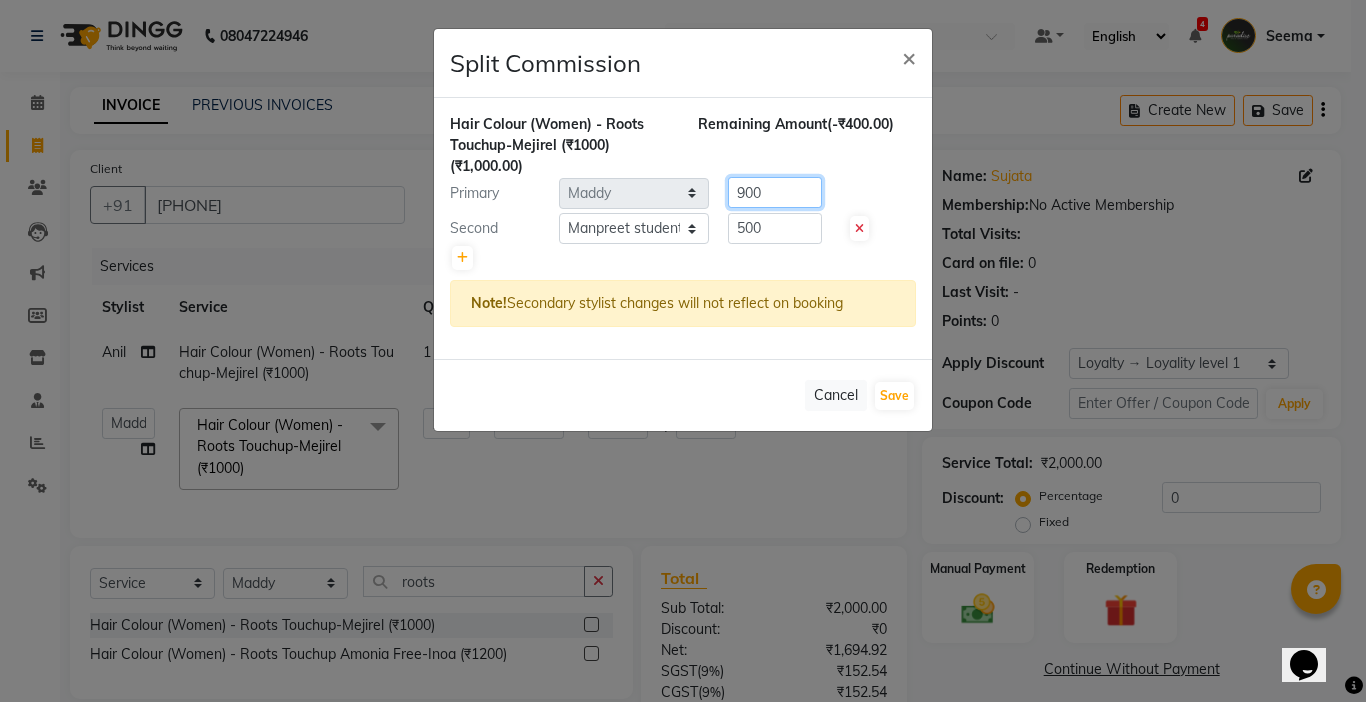 type on "900" 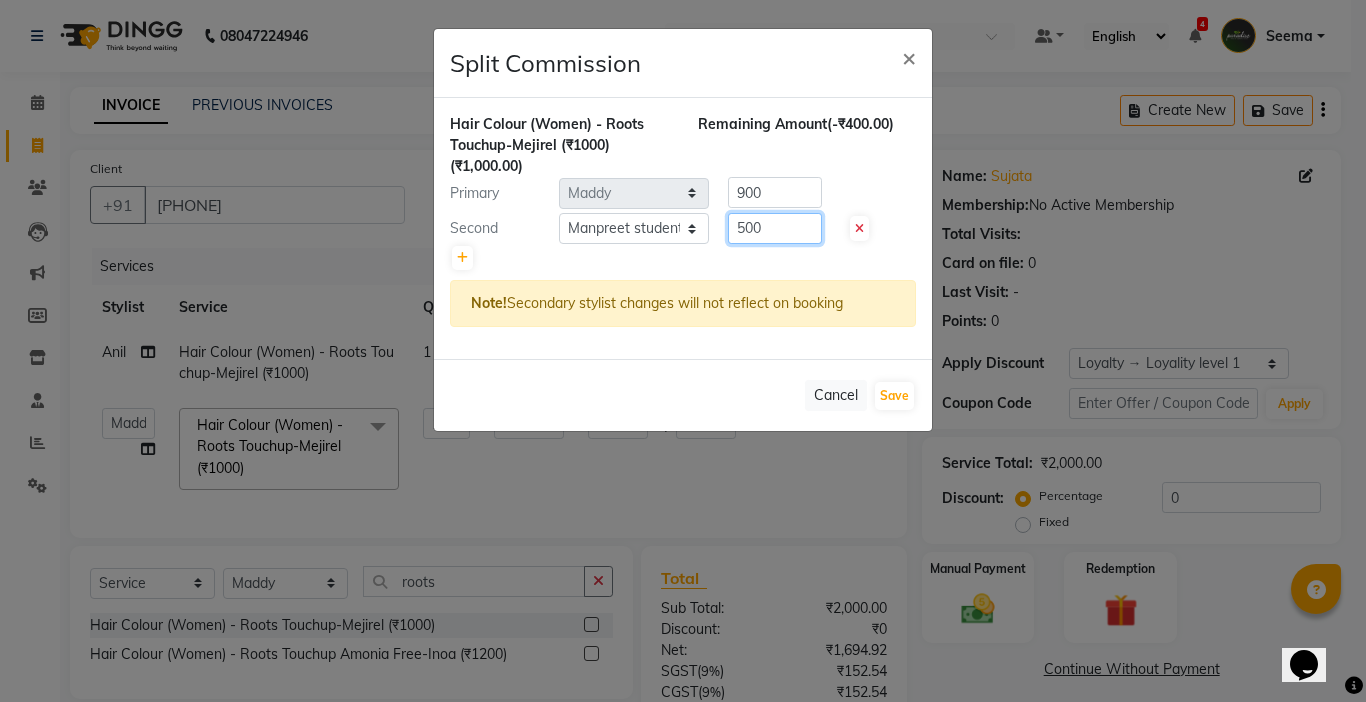 drag, startPoint x: 783, startPoint y: 226, endPoint x: 614, endPoint y: 242, distance: 169.7557 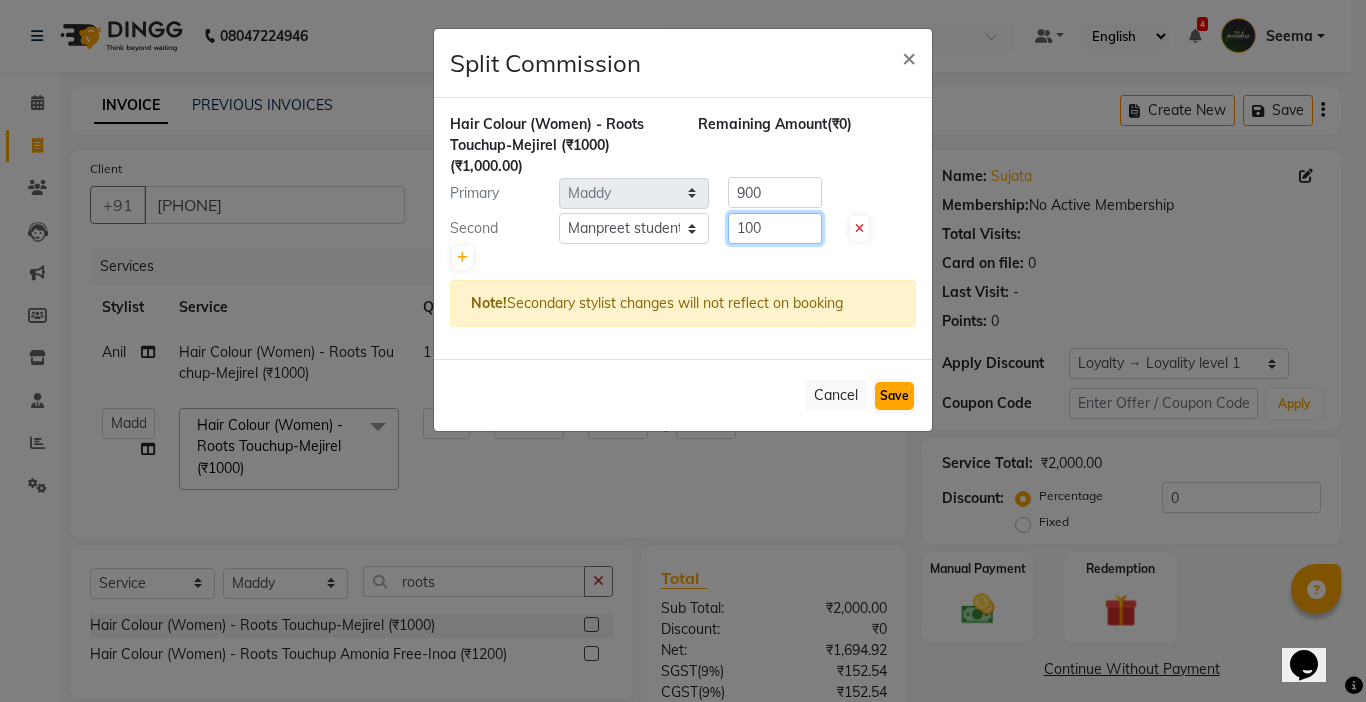 type on "100" 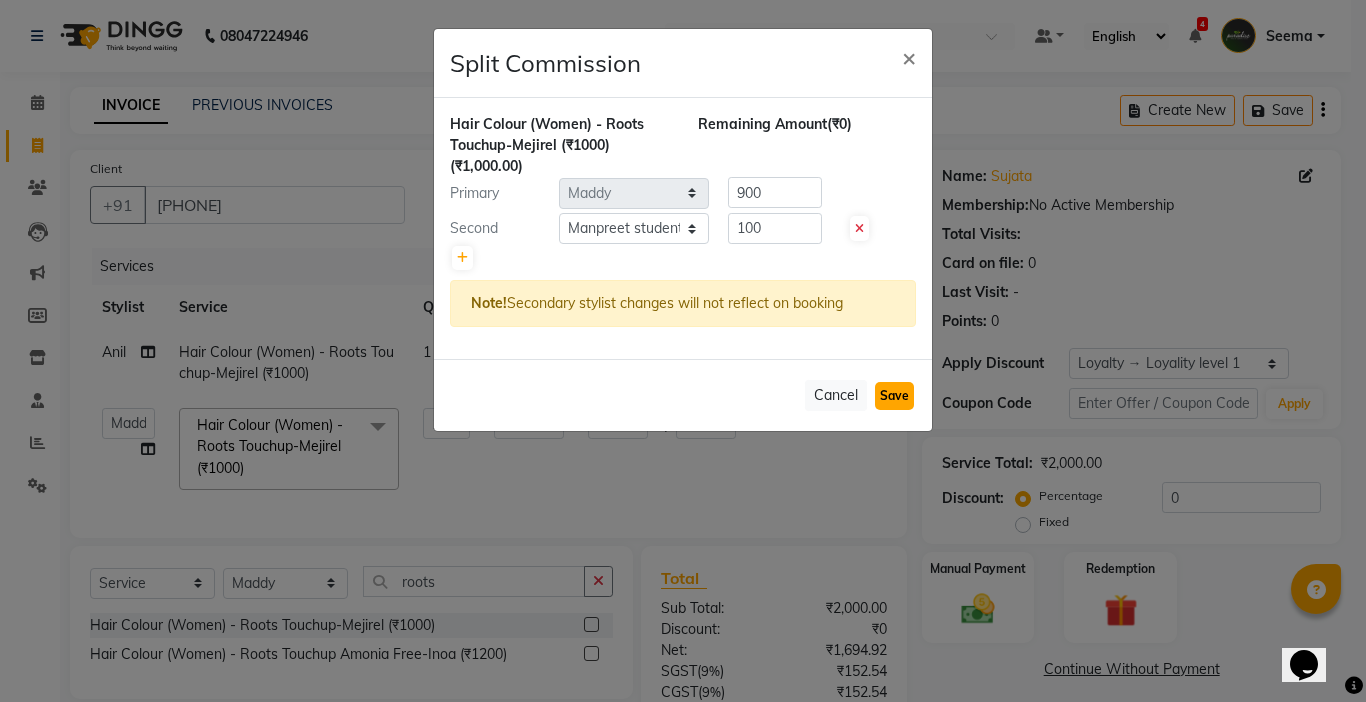 click on "Save" 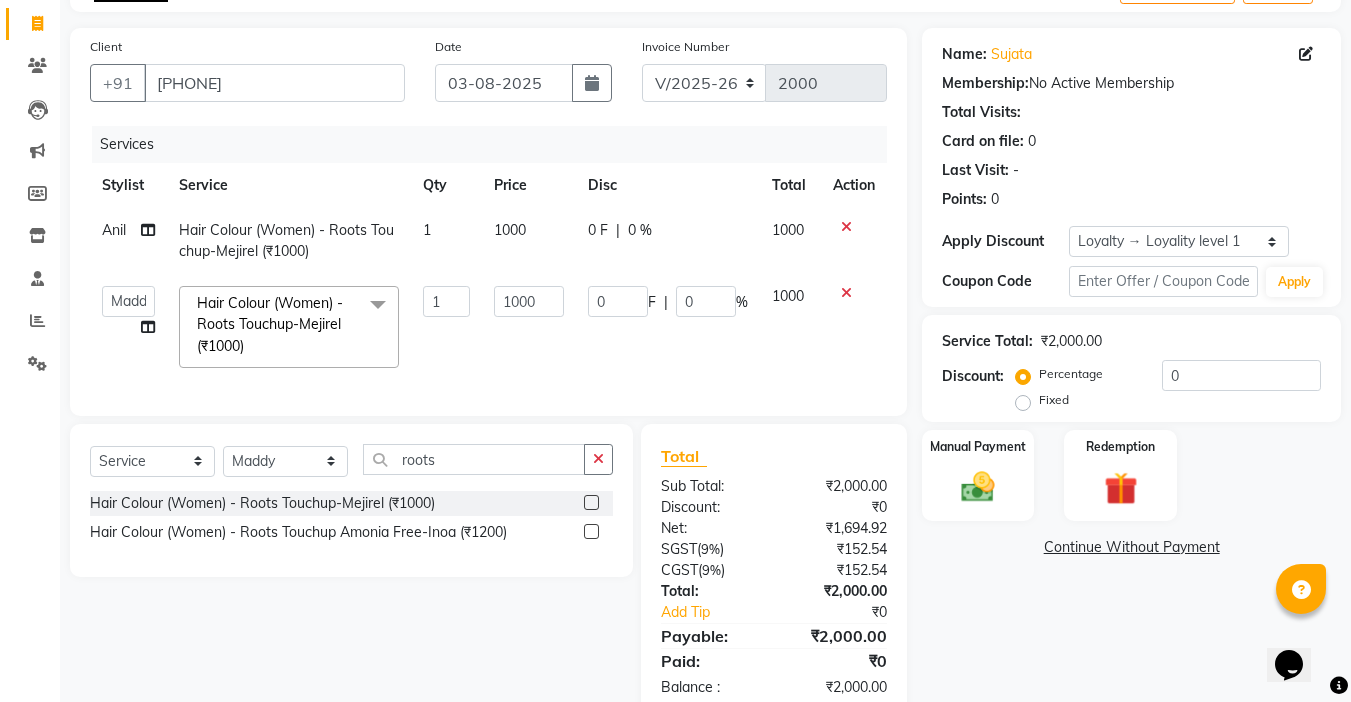 scroll, scrollTop: 183, scrollLeft: 0, axis: vertical 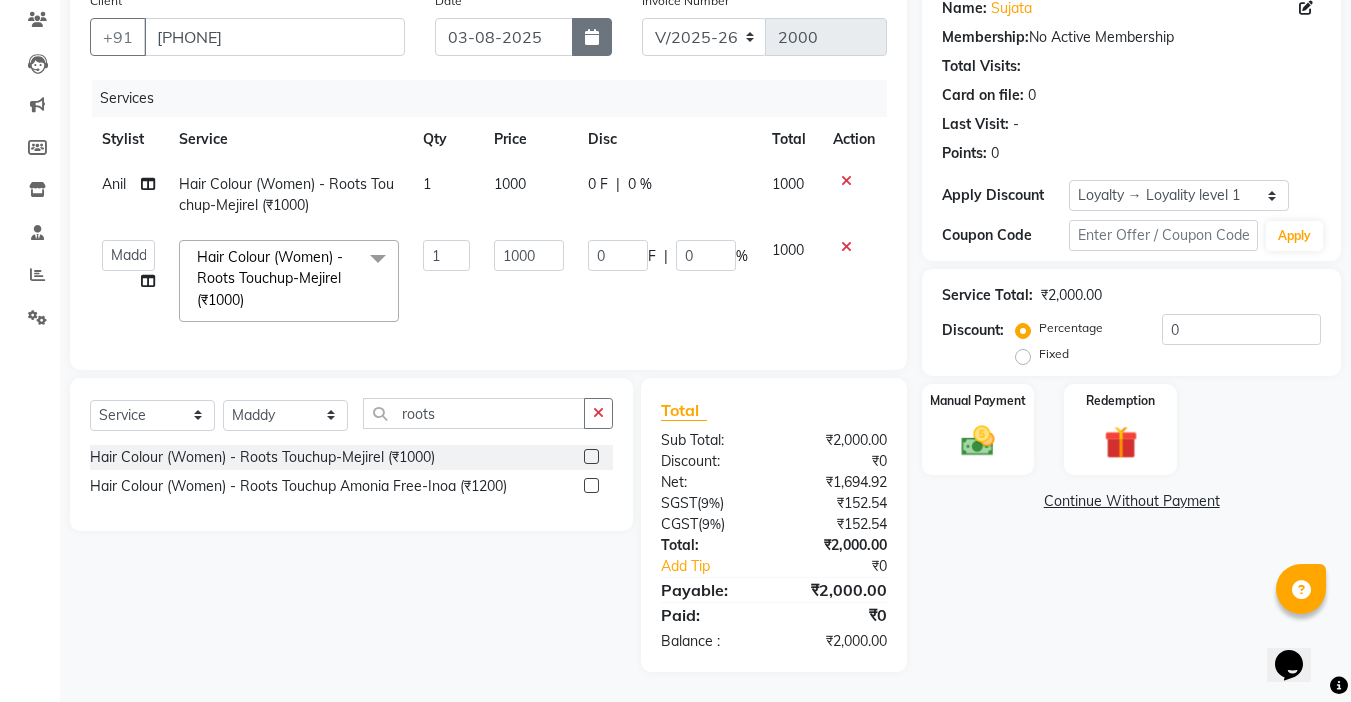 click 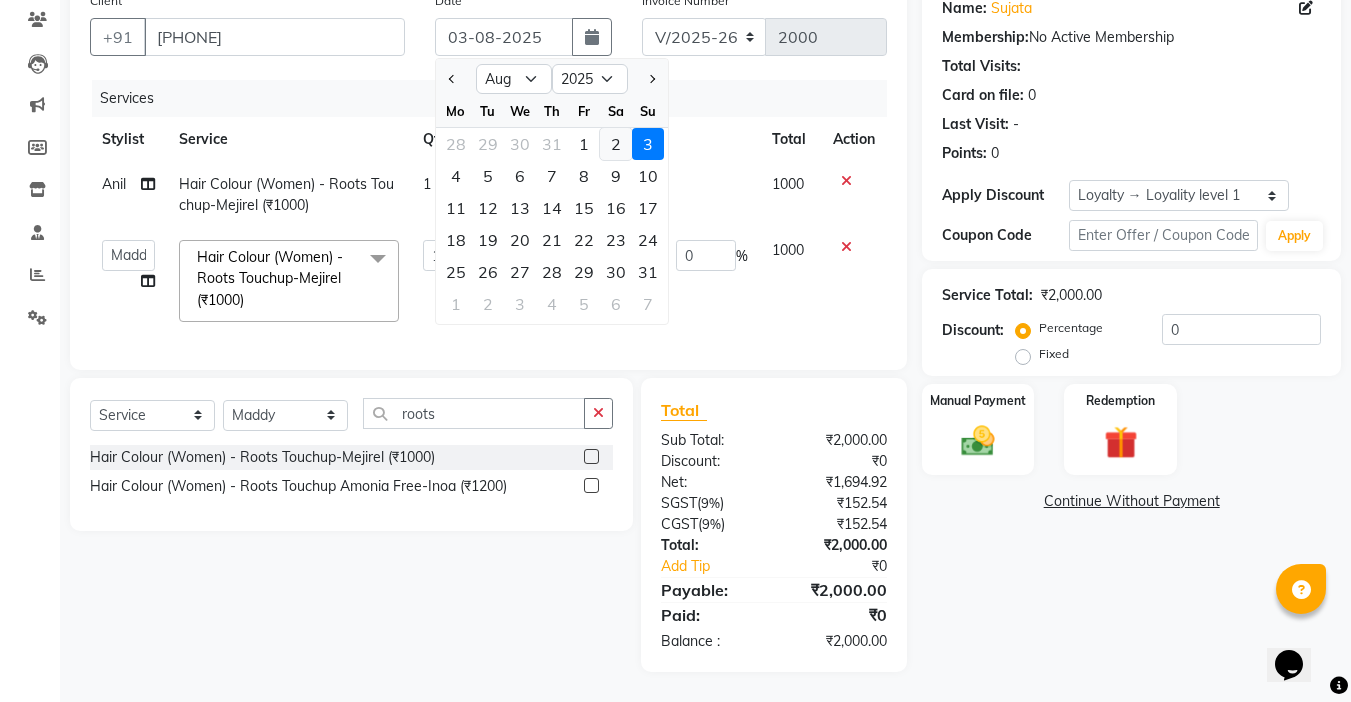 click on "2" 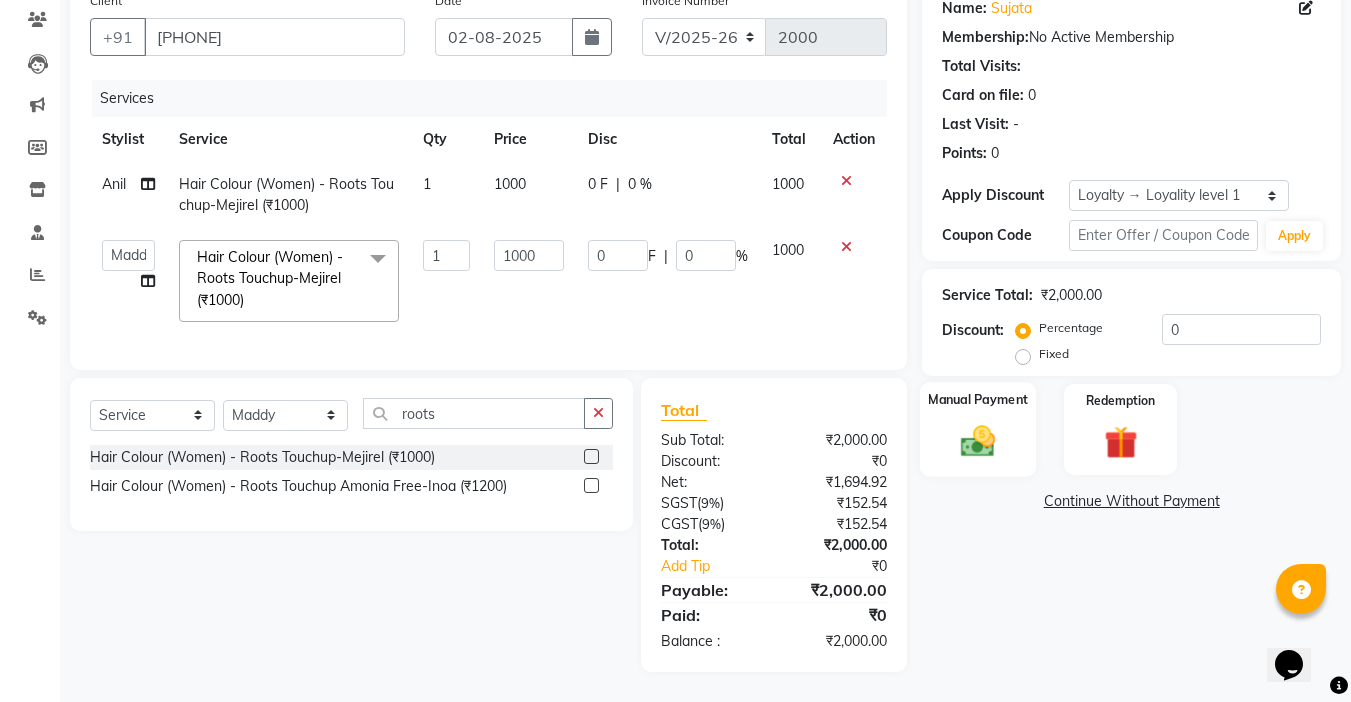click 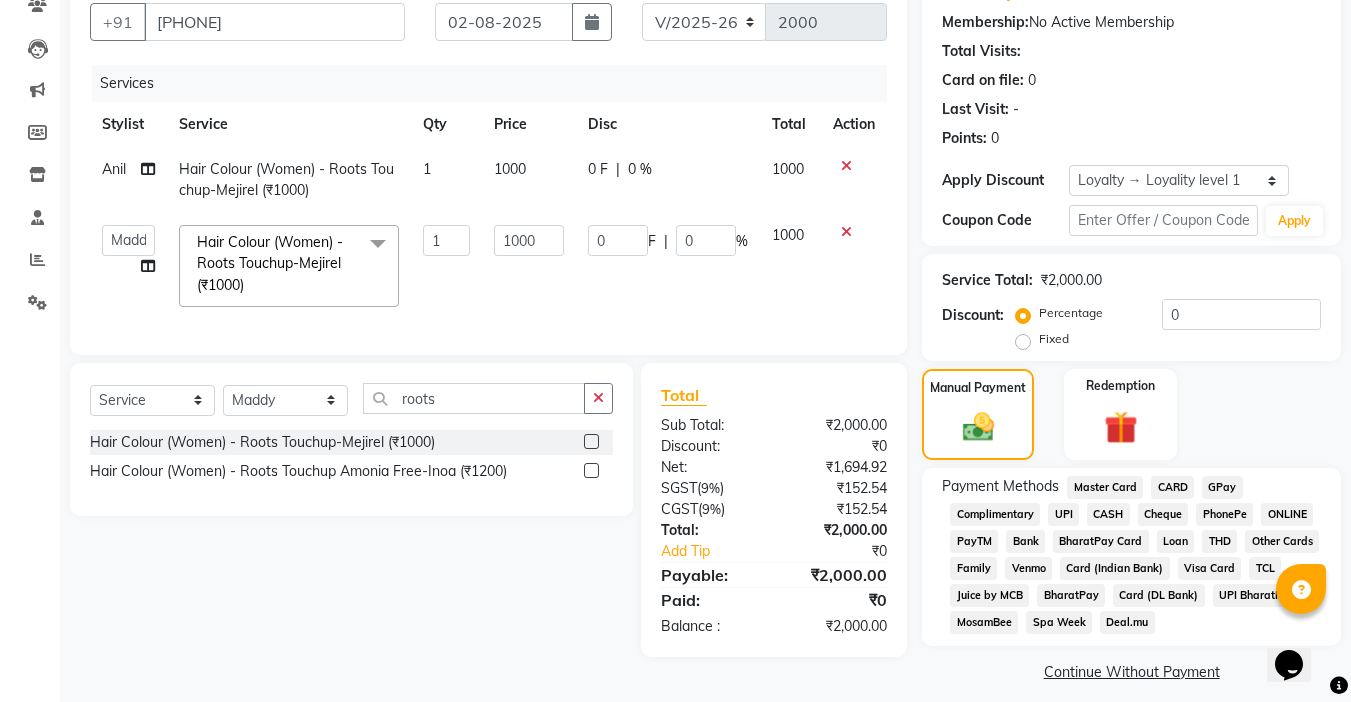 click on "CASH" 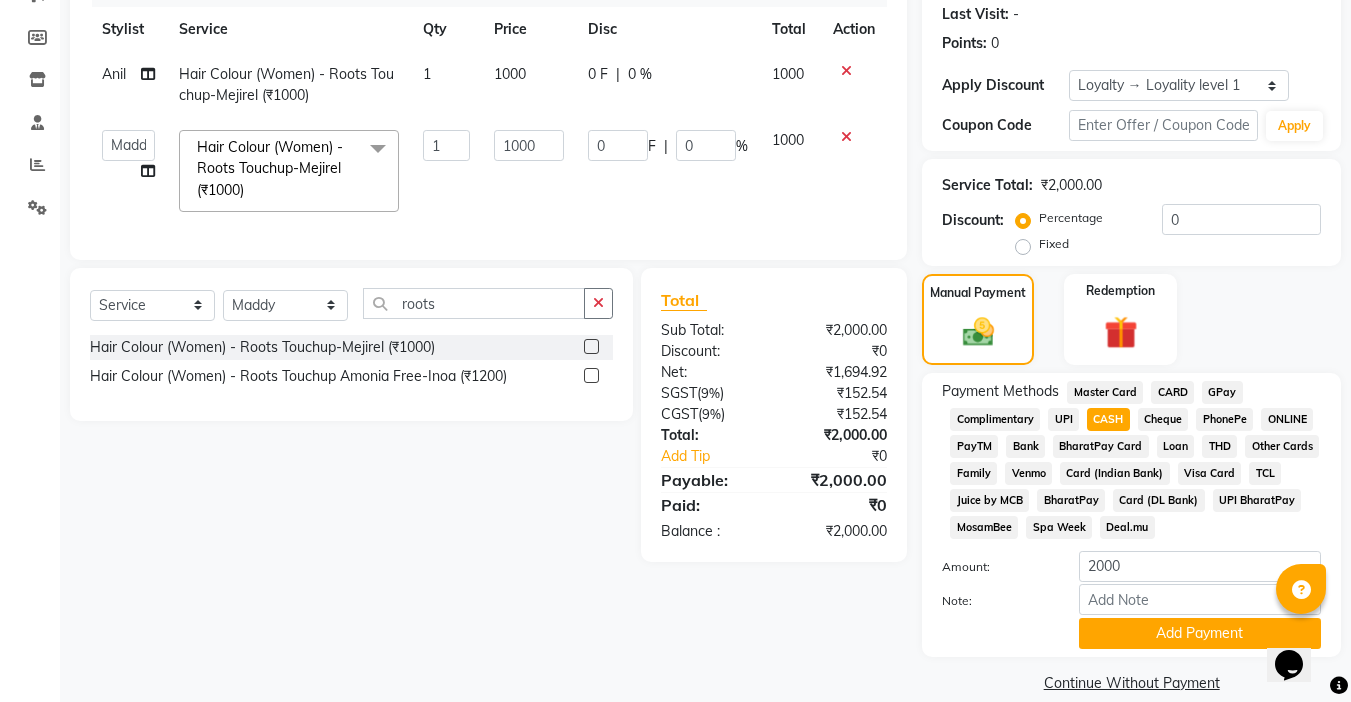 scroll, scrollTop: 283, scrollLeft: 0, axis: vertical 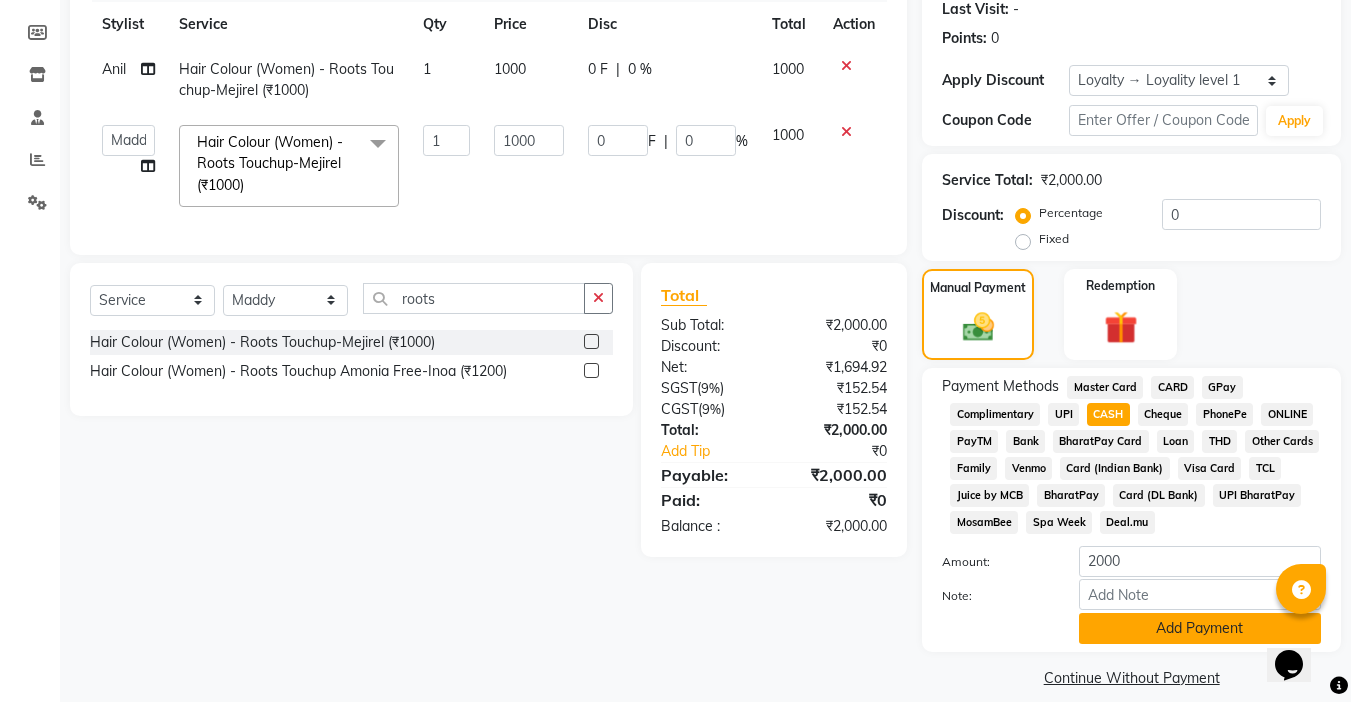 click on "Add Payment" 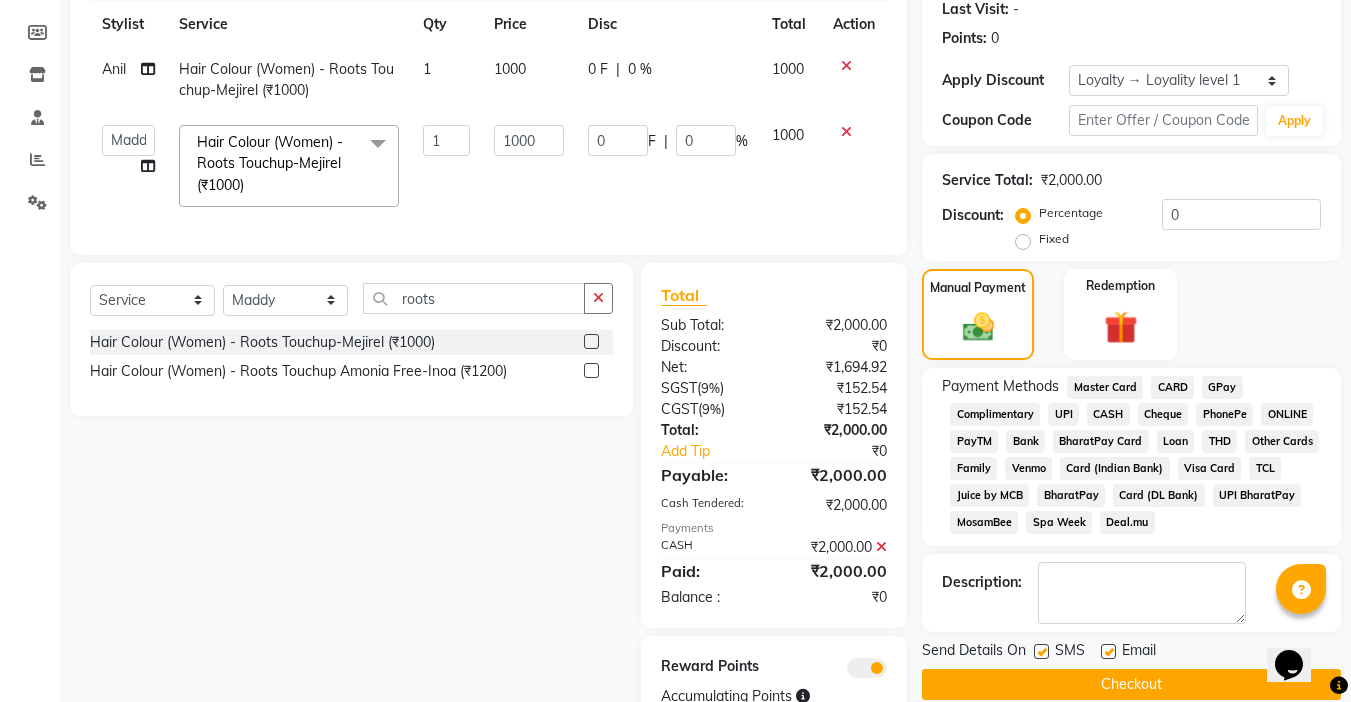click 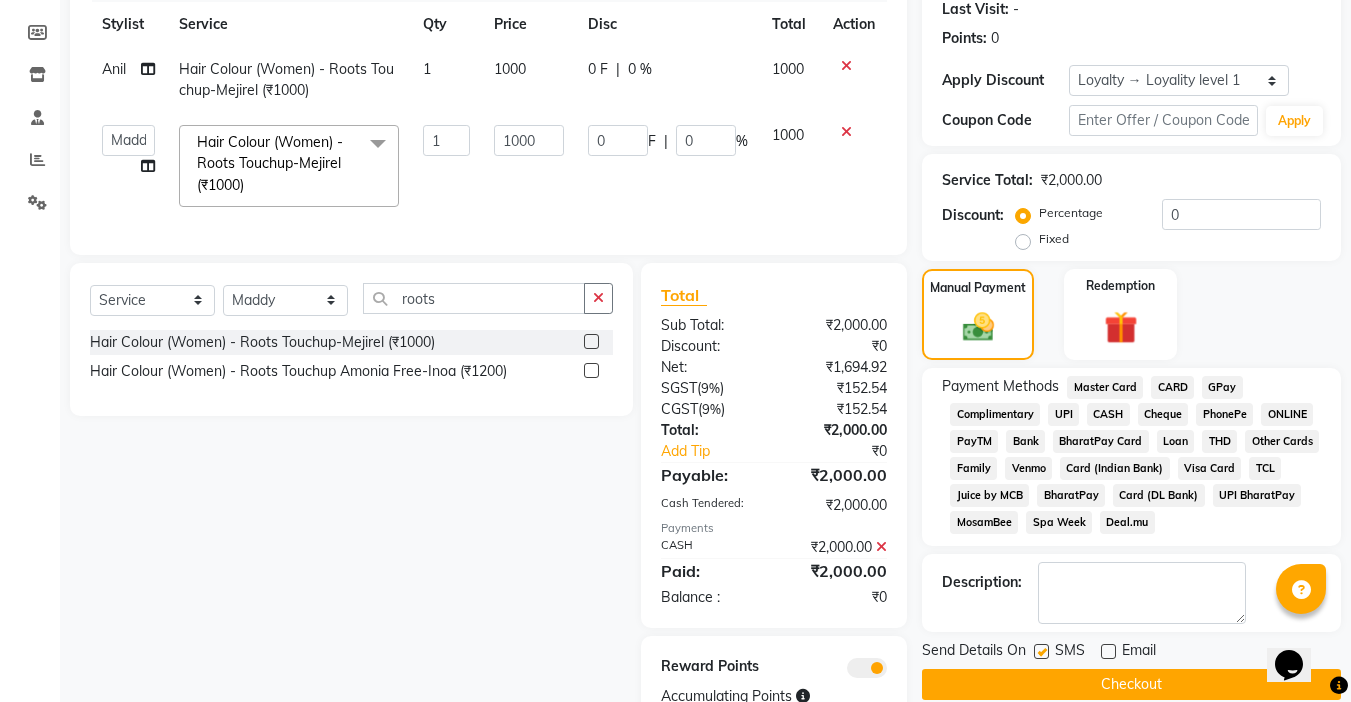 click 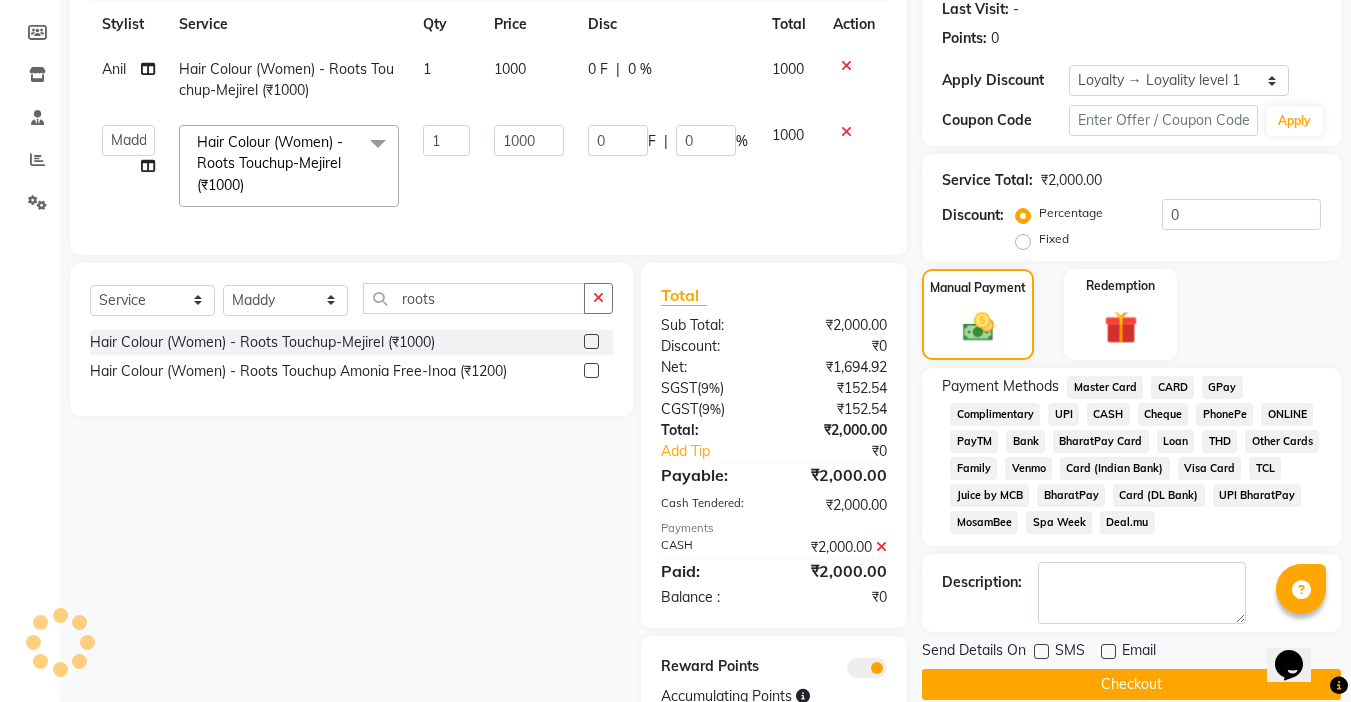 click on "Checkout" 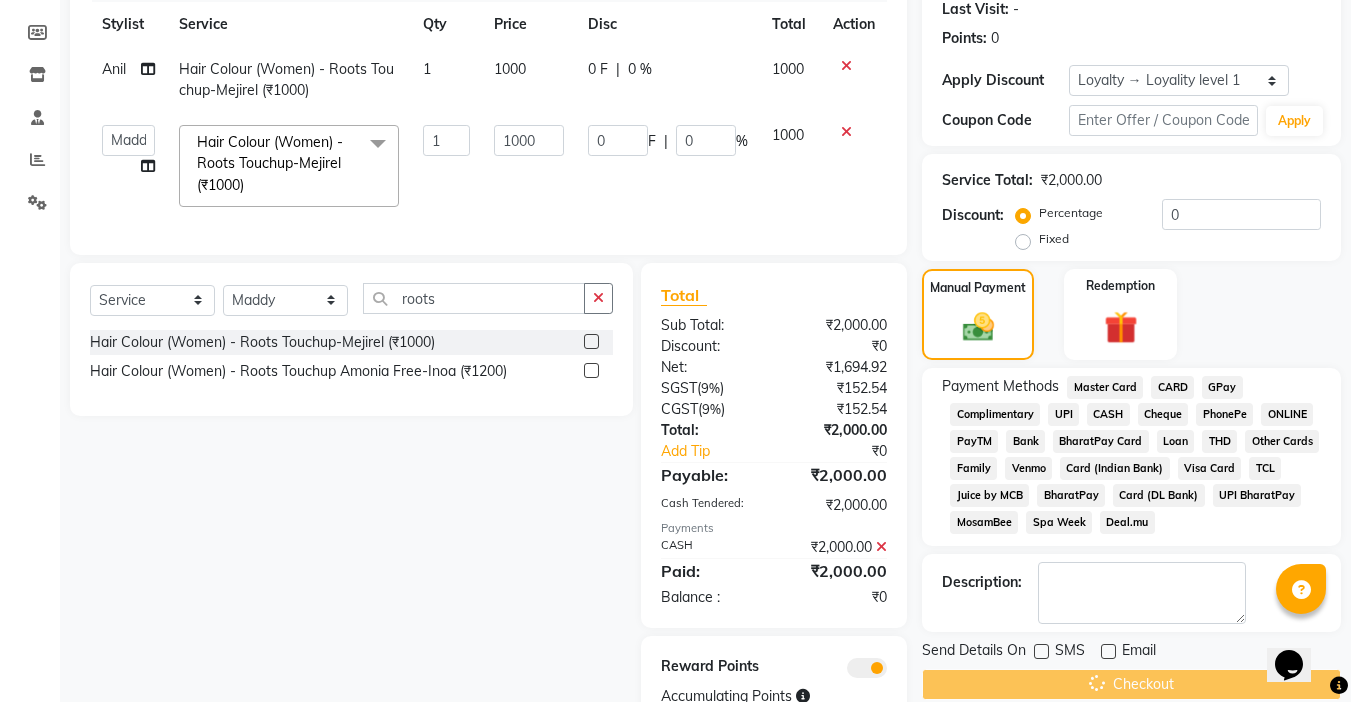 scroll, scrollTop: 173, scrollLeft: 0, axis: vertical 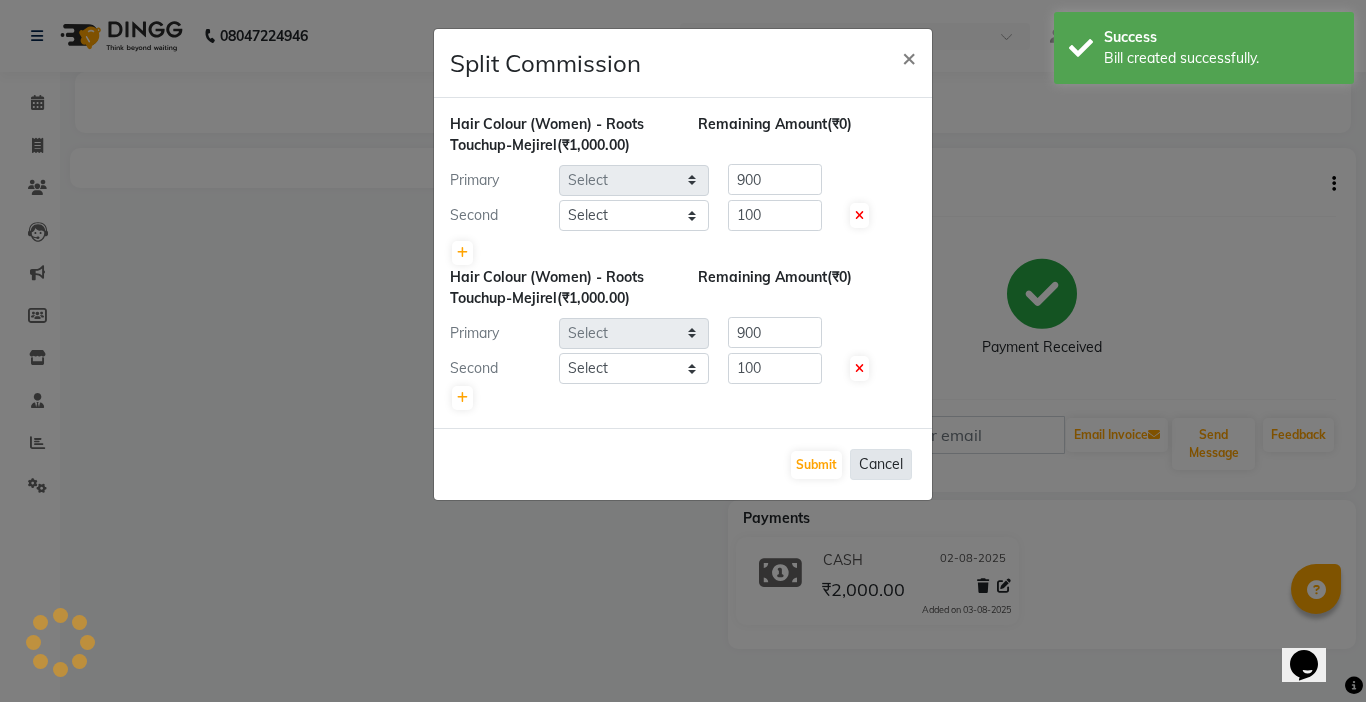 select on "54032" 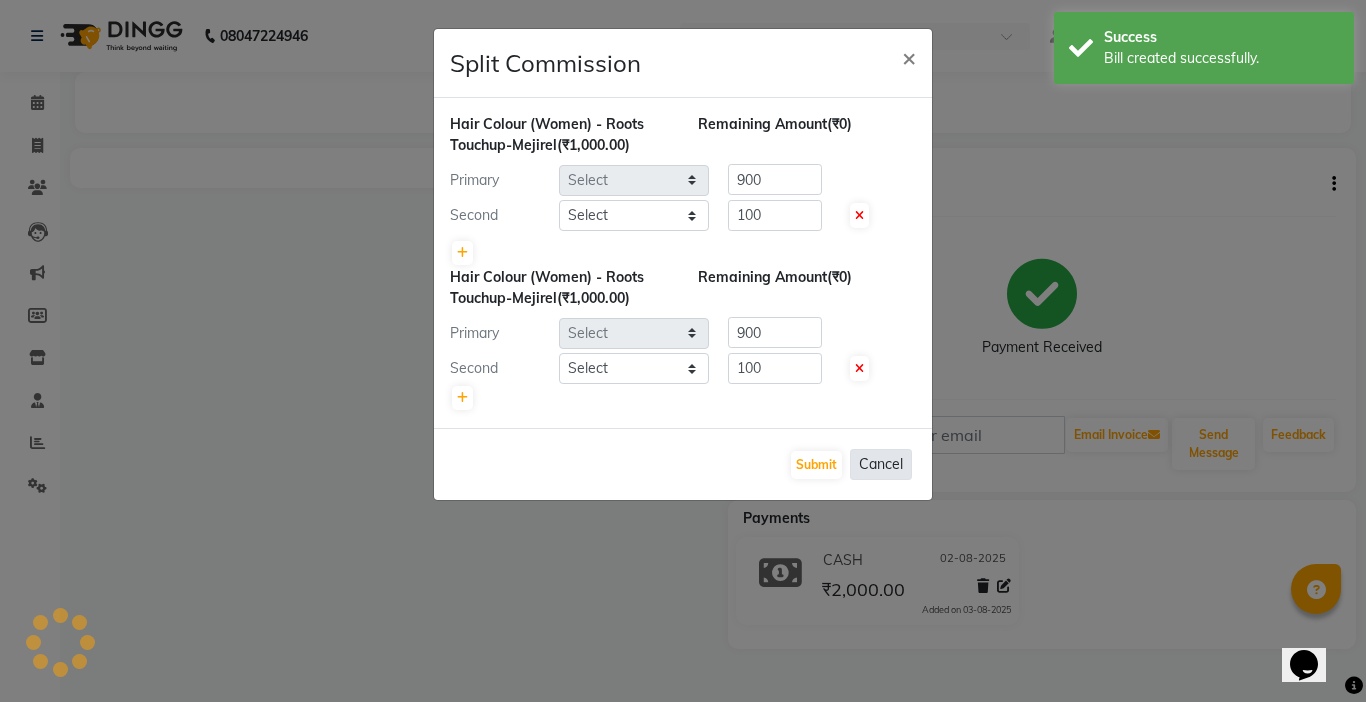 select on "57181" 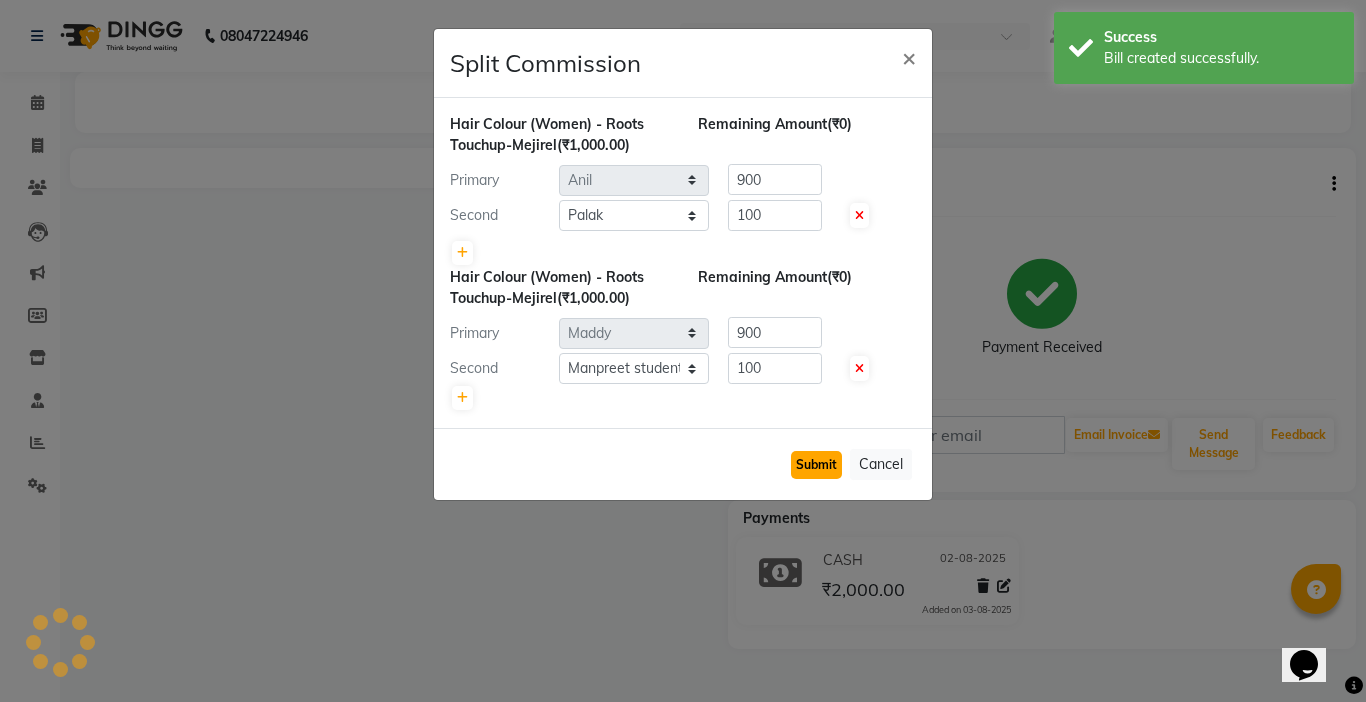click on "Submit" 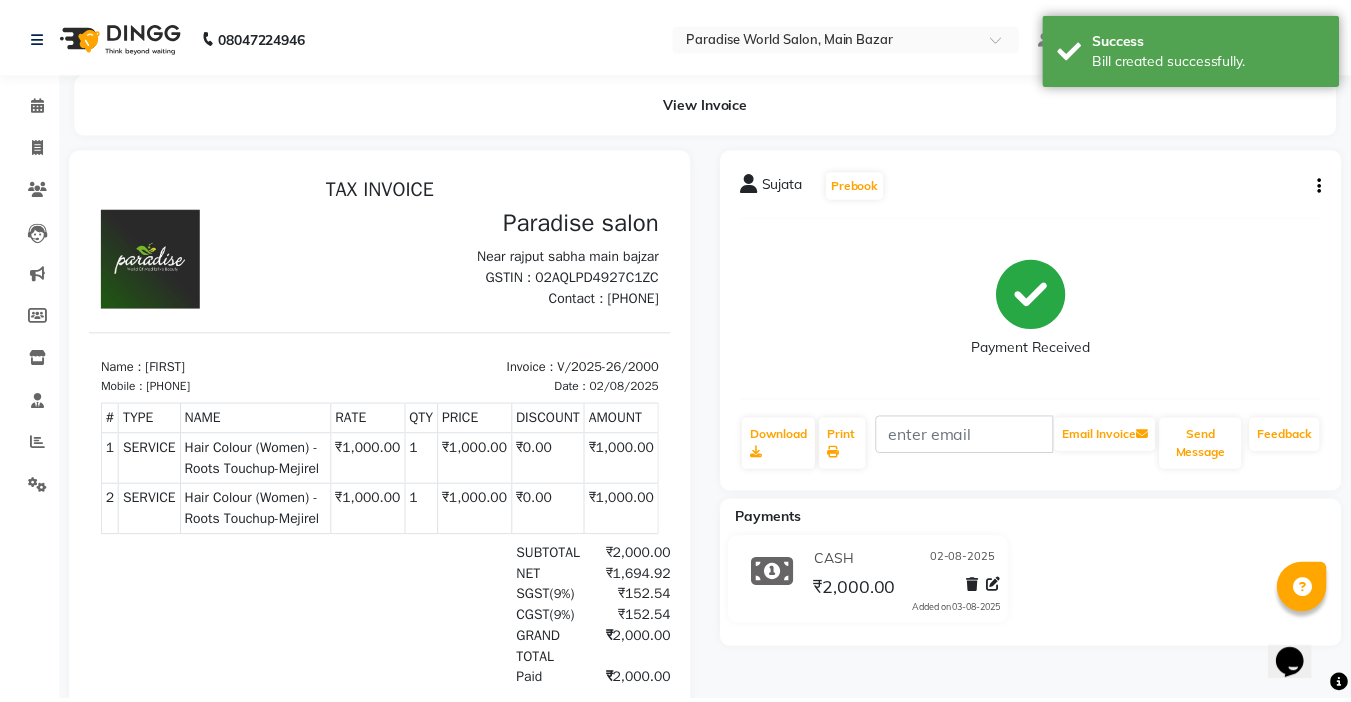 scroll, scrollTop: 0, scrollLeft: 0, axis: both 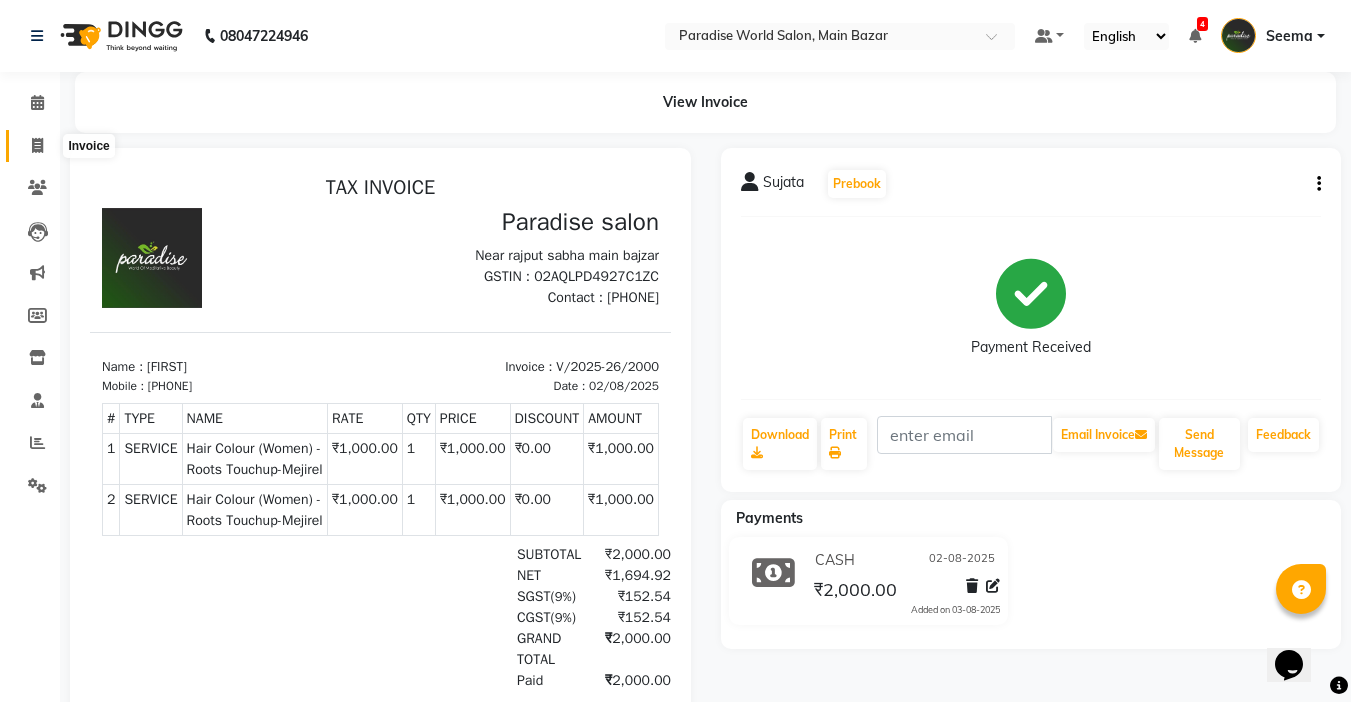click 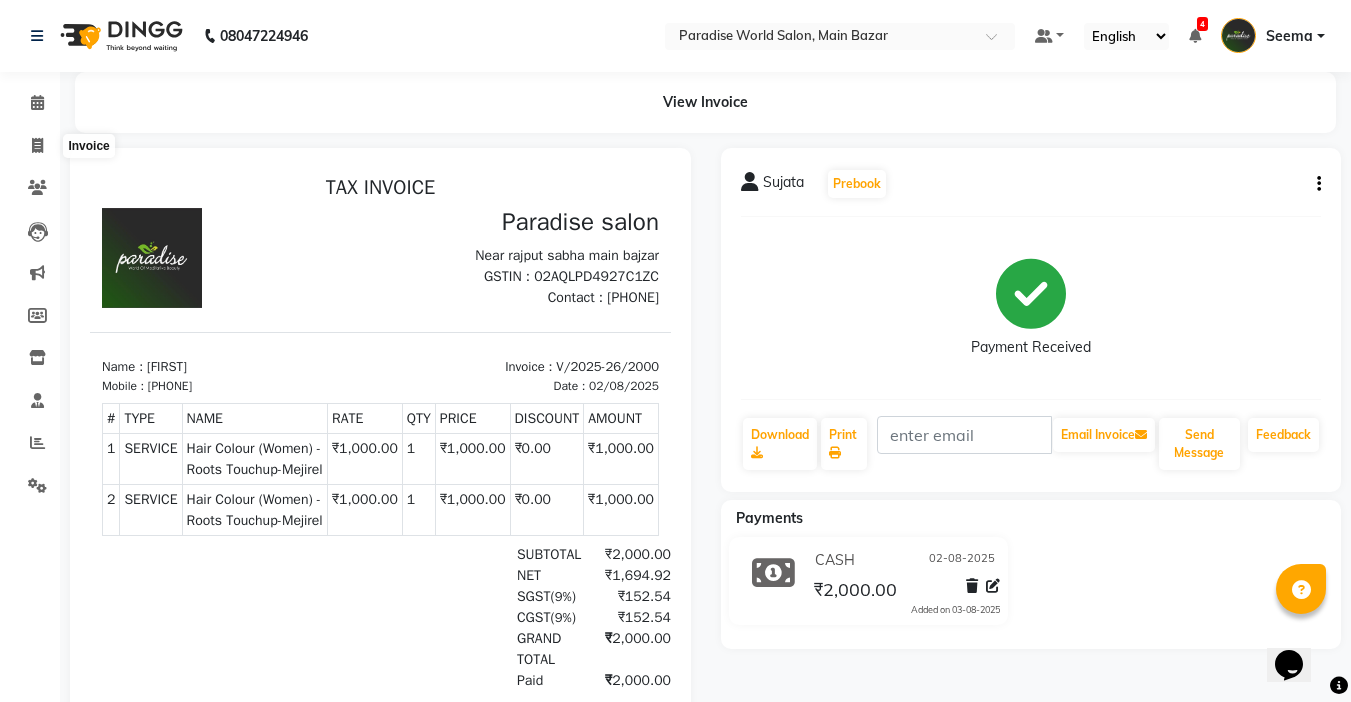 select on "service" 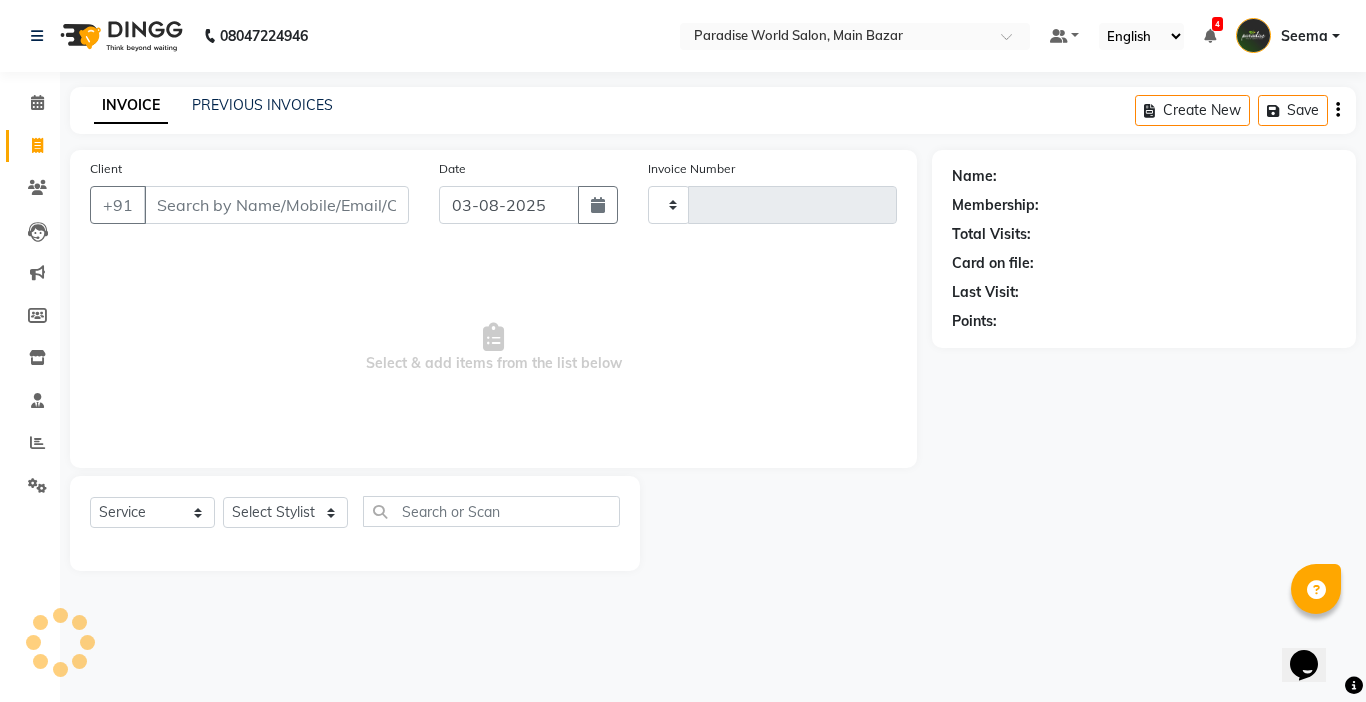 type on "2001" 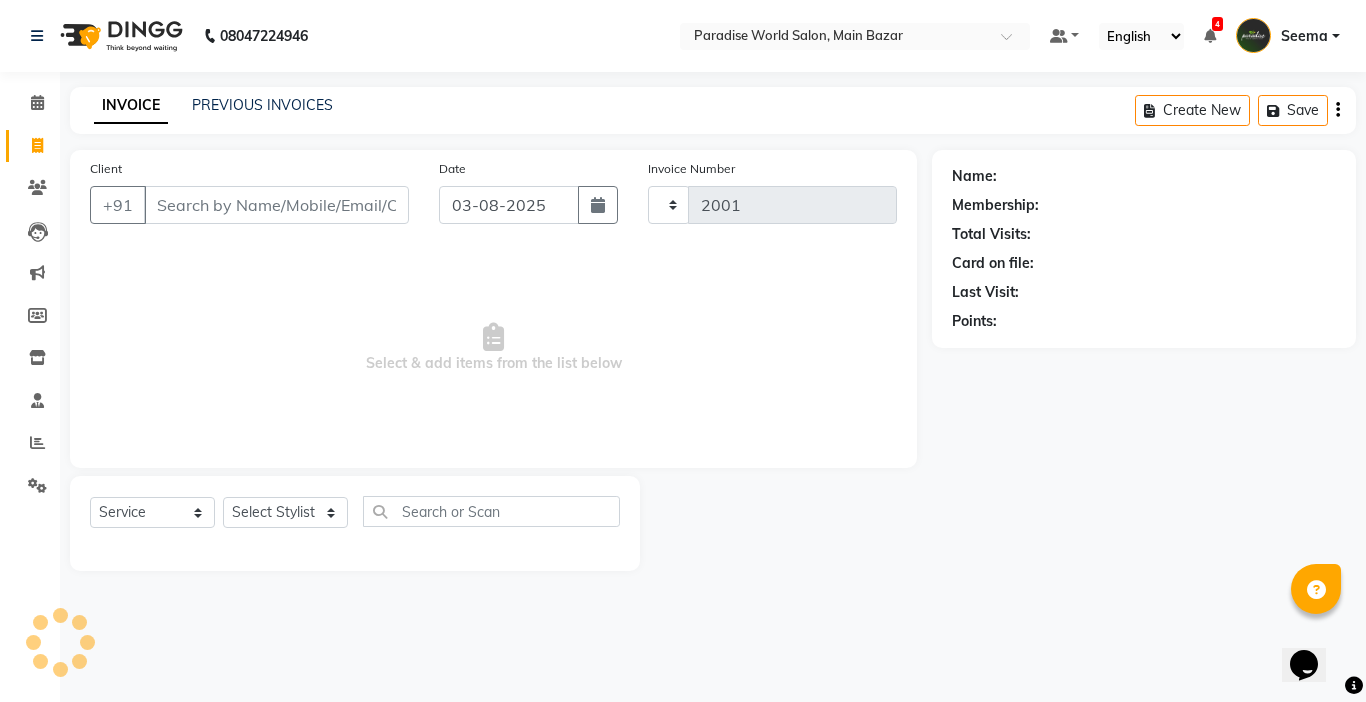 select on "4451" 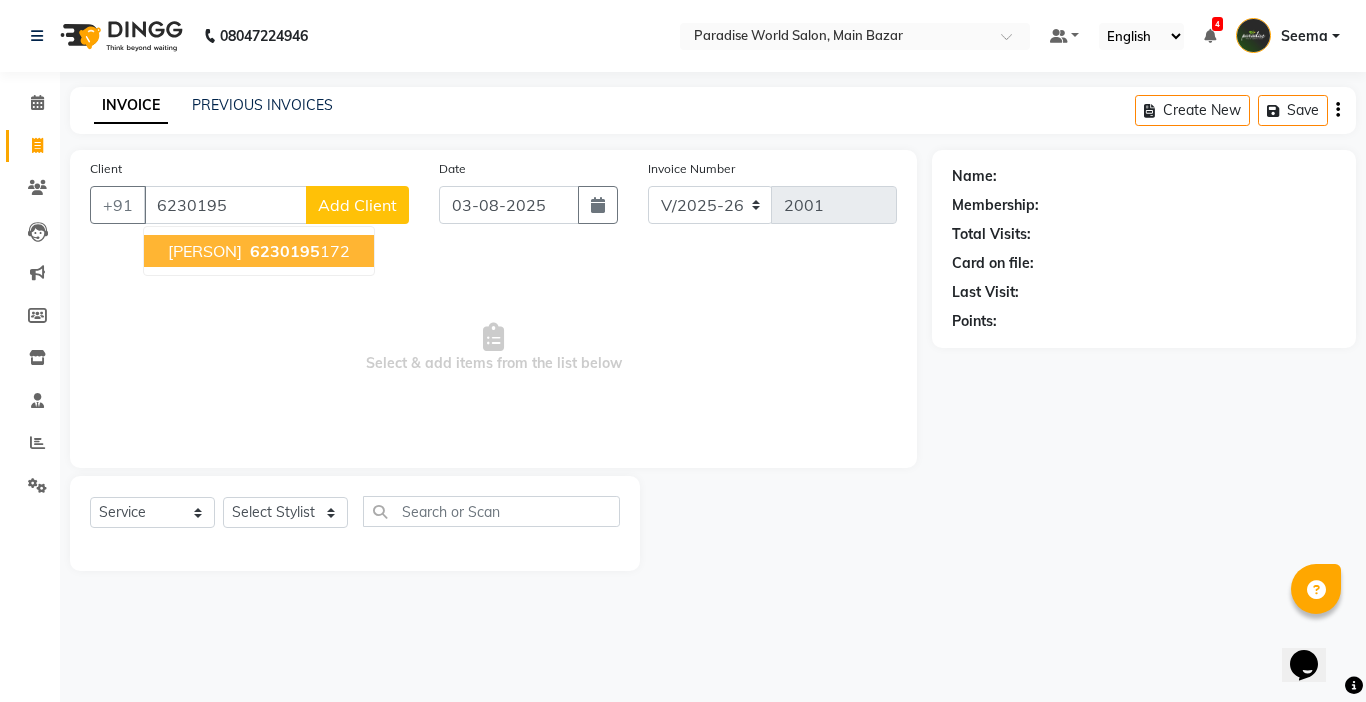 click on "[PERSON]   [PHONE]" at bounding box center (259, 251) 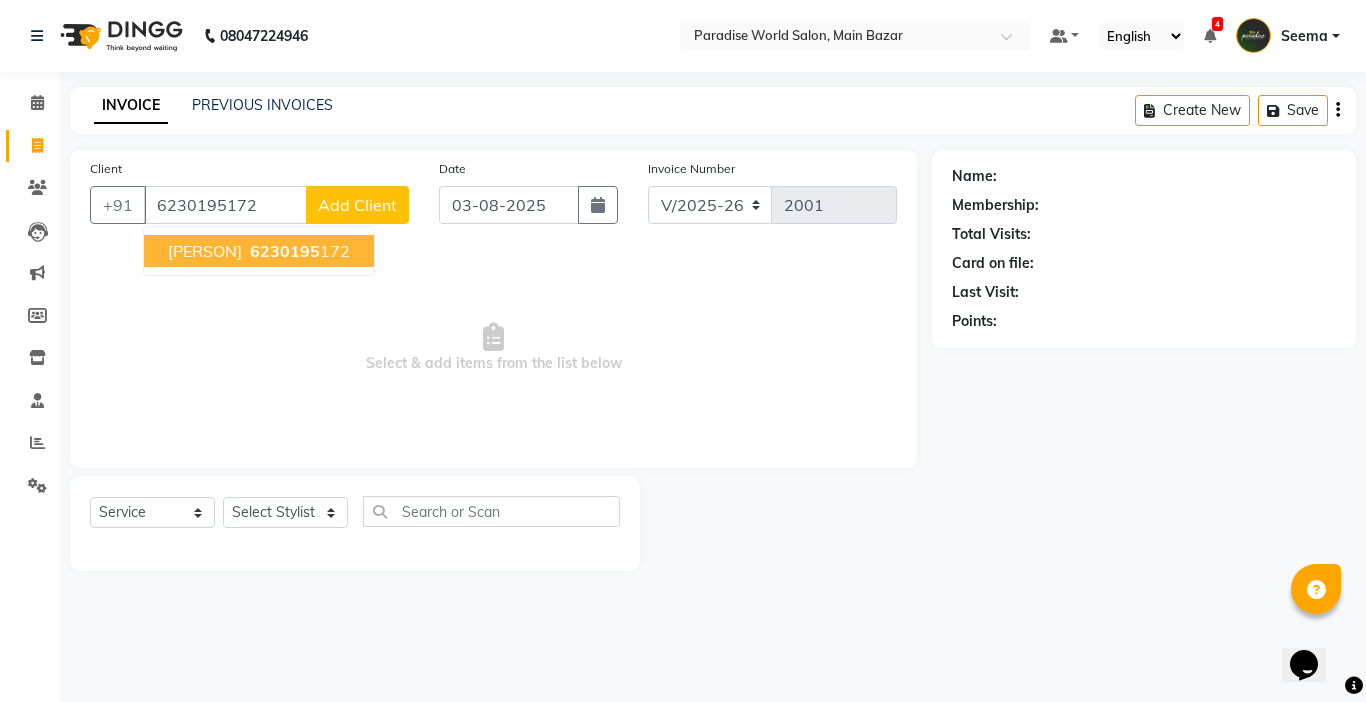 type on "6230195172" 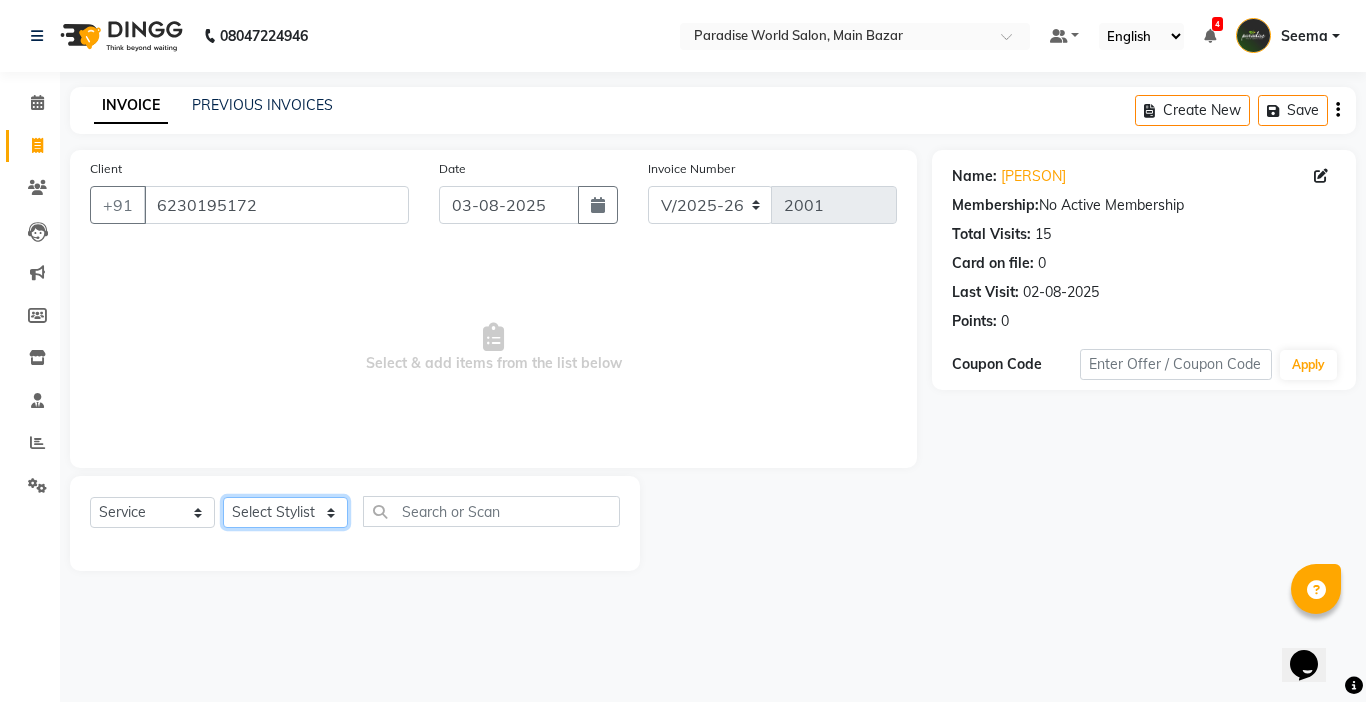 click on "Select Stylist Abby aman  Anil anku Bobby company Deepak Deepika Gourav Heena ishu Jagdeesh kanchan Love preet Maddy Manpreet student Meenu Naina Nikita Palak Palak Sharma Radika Rajneesh Student Seema Shagun Shifali - Student Shweta  Sujata Surinder Paul Vansh Vikas Vishal" 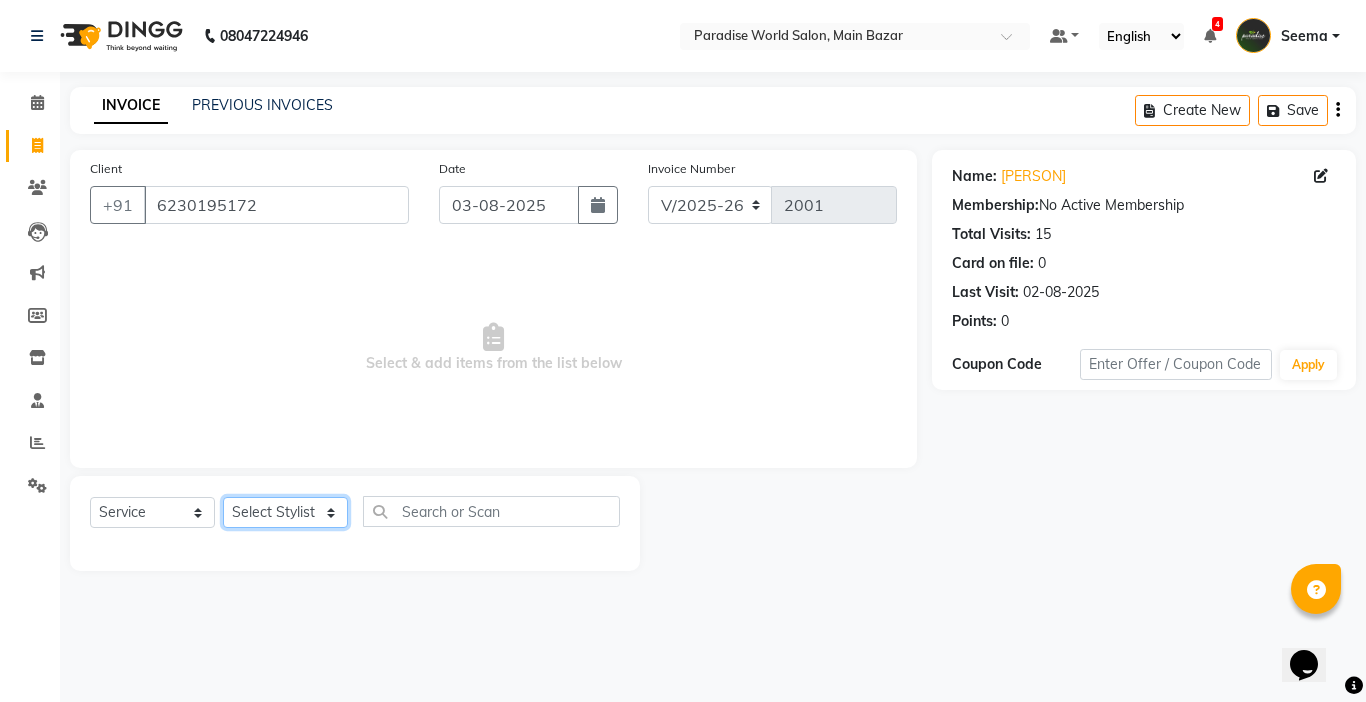 select on "24938" 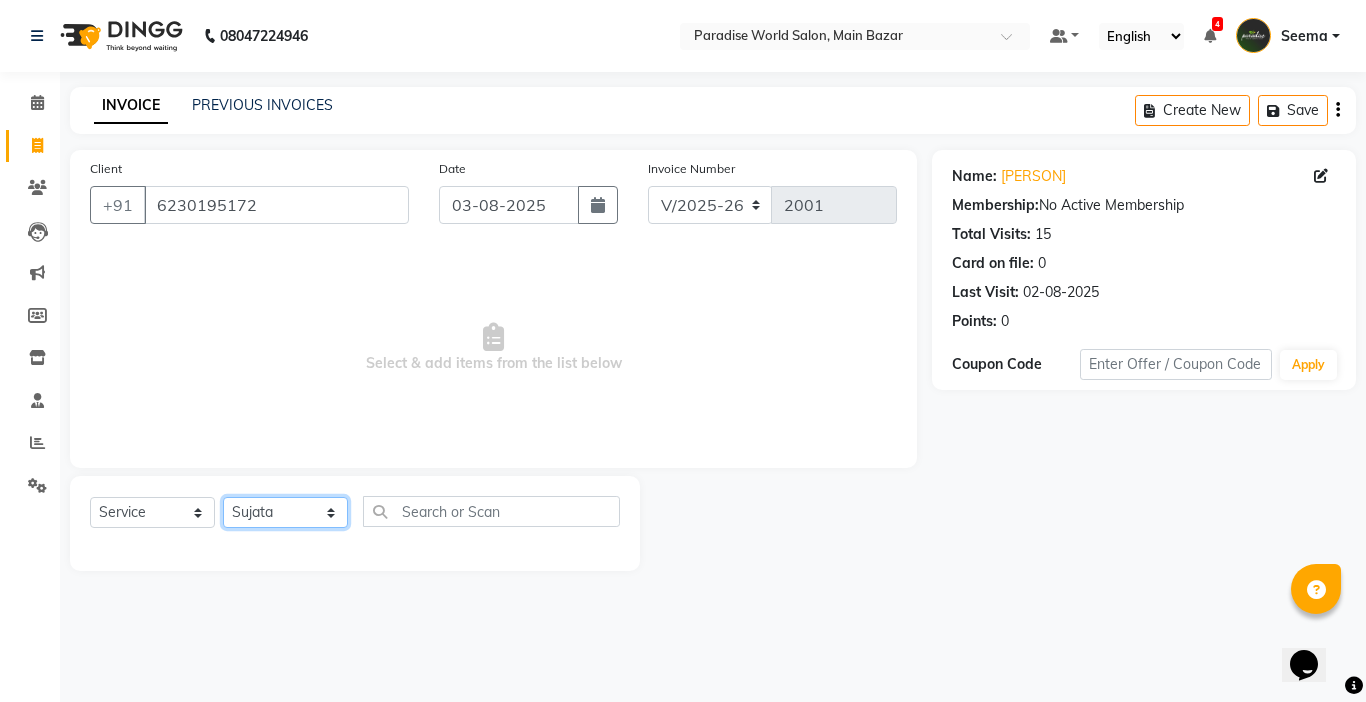 click on "Select Stylist Abby aman  Anil anku Bobby company Deepak Deepika Gourav Heena ishu Jagdeesh kanchan Love preet Maddy Manpreet student Meenu Naina Nikita Palak Palak Sharma Radika Rajneesh Student Seema Shagun Shifali - Student Shweta  Sujata Surinder Paul Vansh Vikas Vishal" 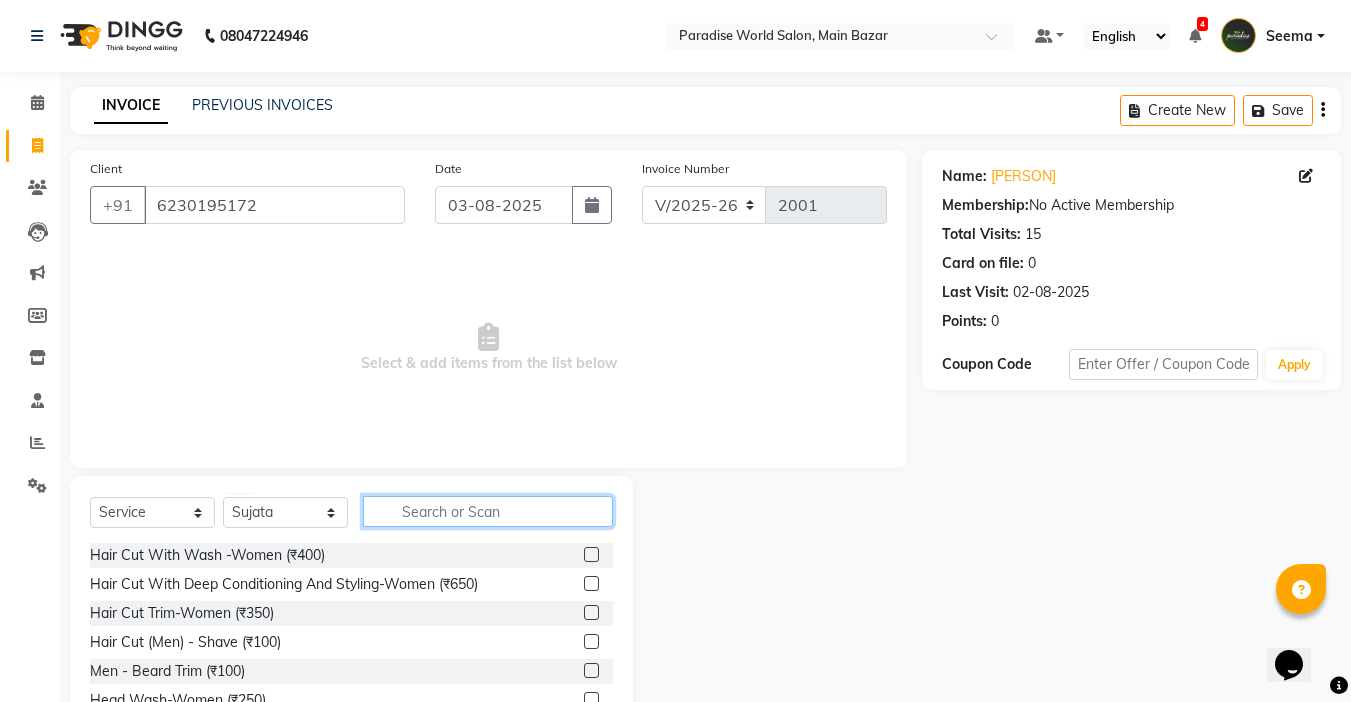 click 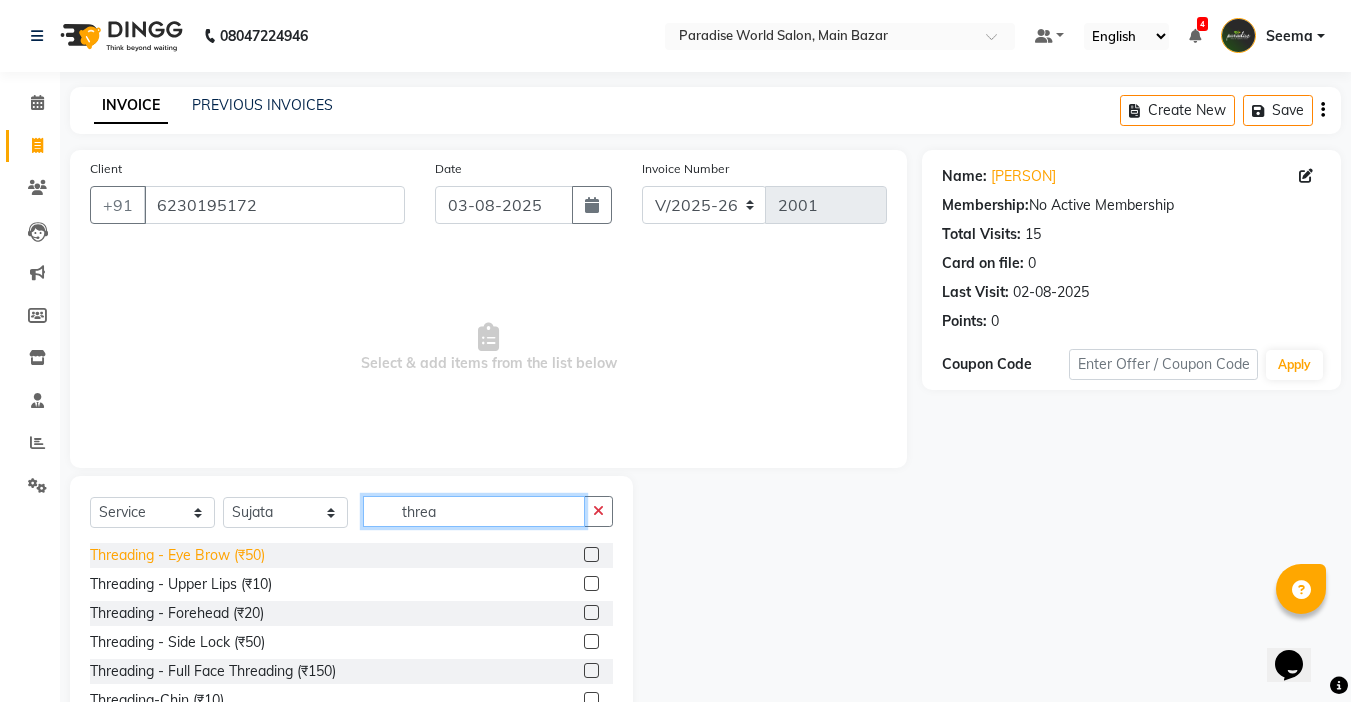 type on "threa" 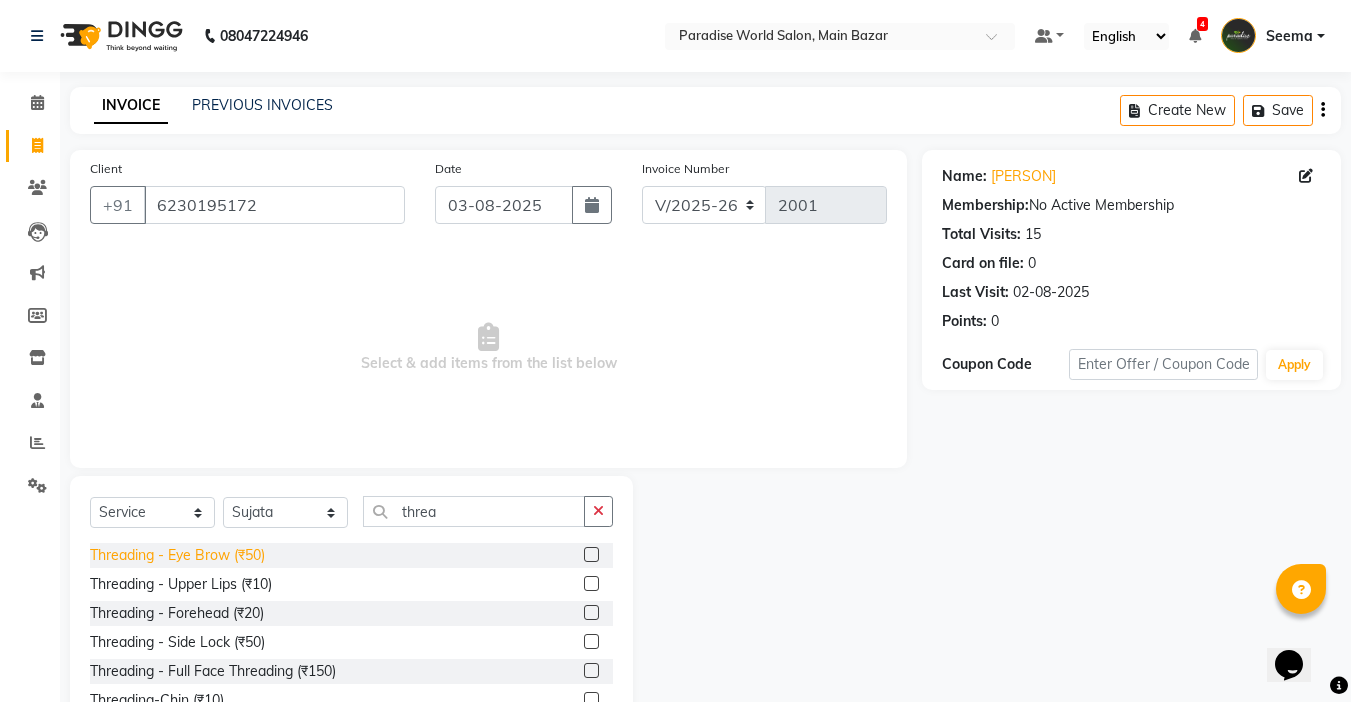 click on "Threading   -  Eye Brow (₹50)" 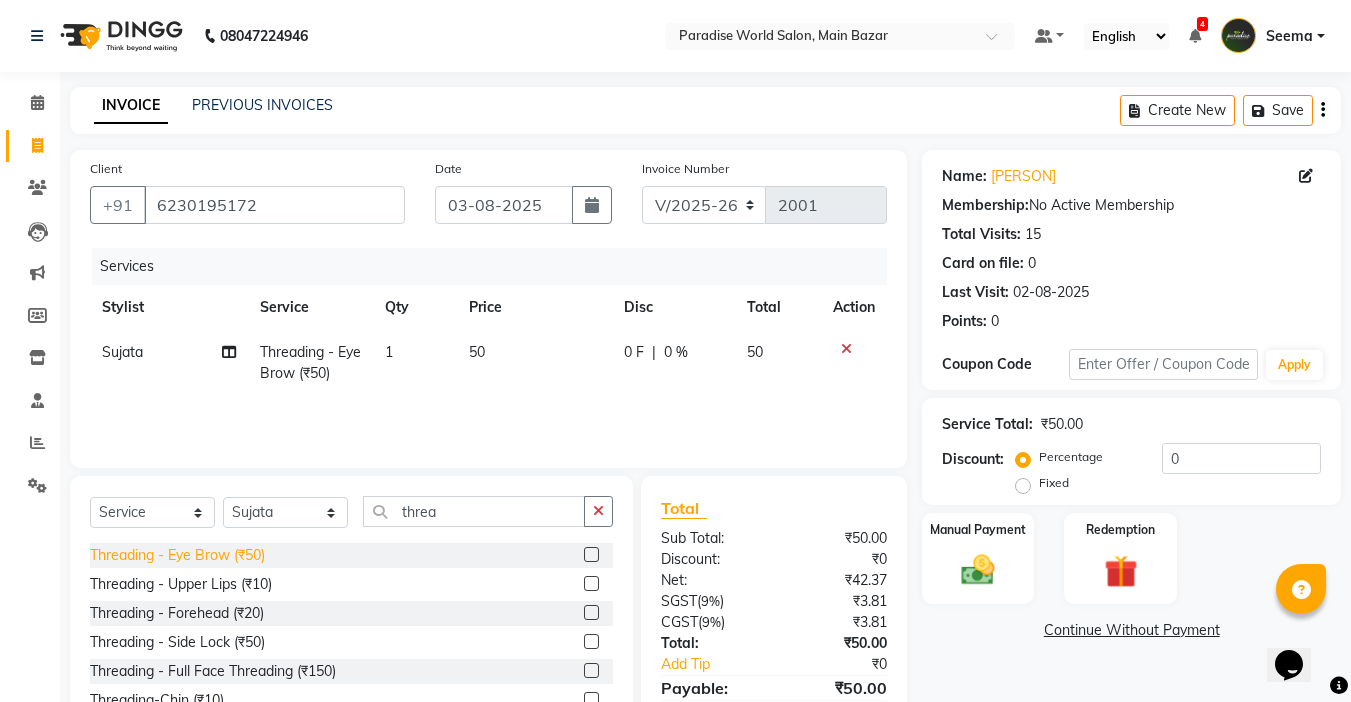 click on "Threading   -  Eye Brow (₹50)" 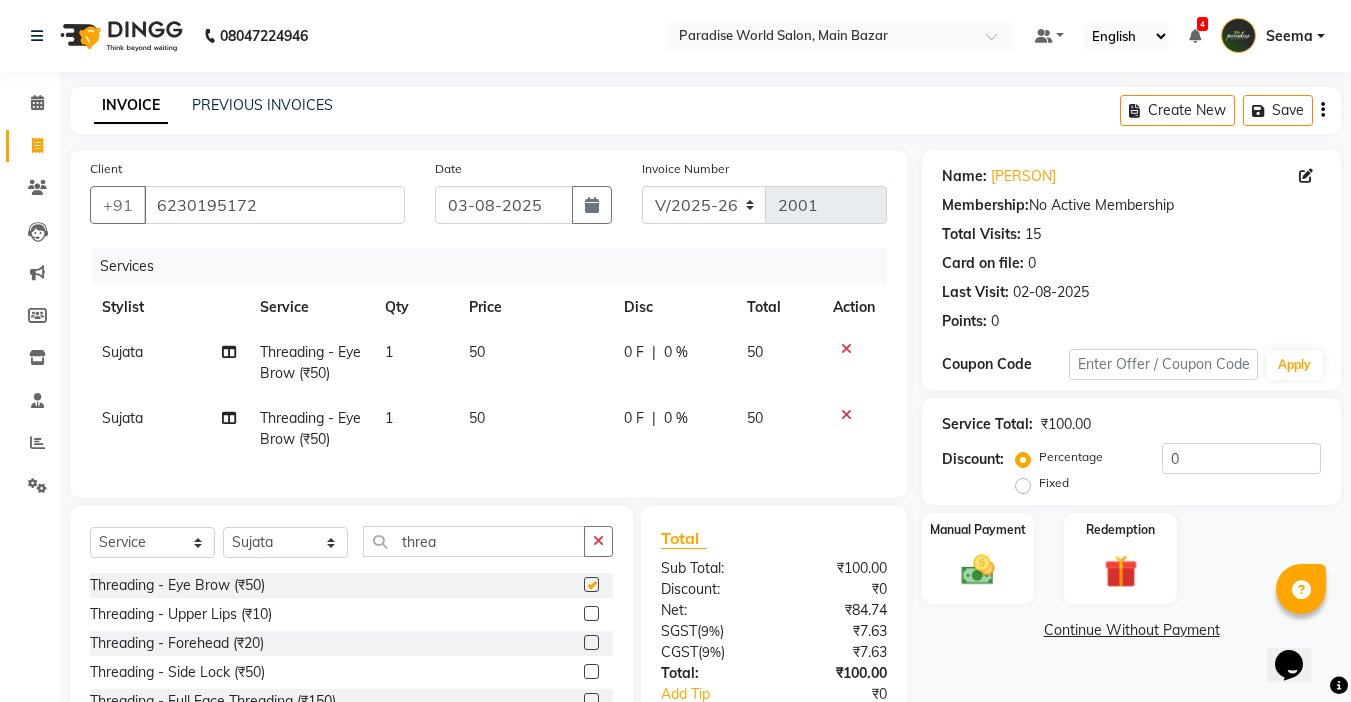 checkbox on "false" 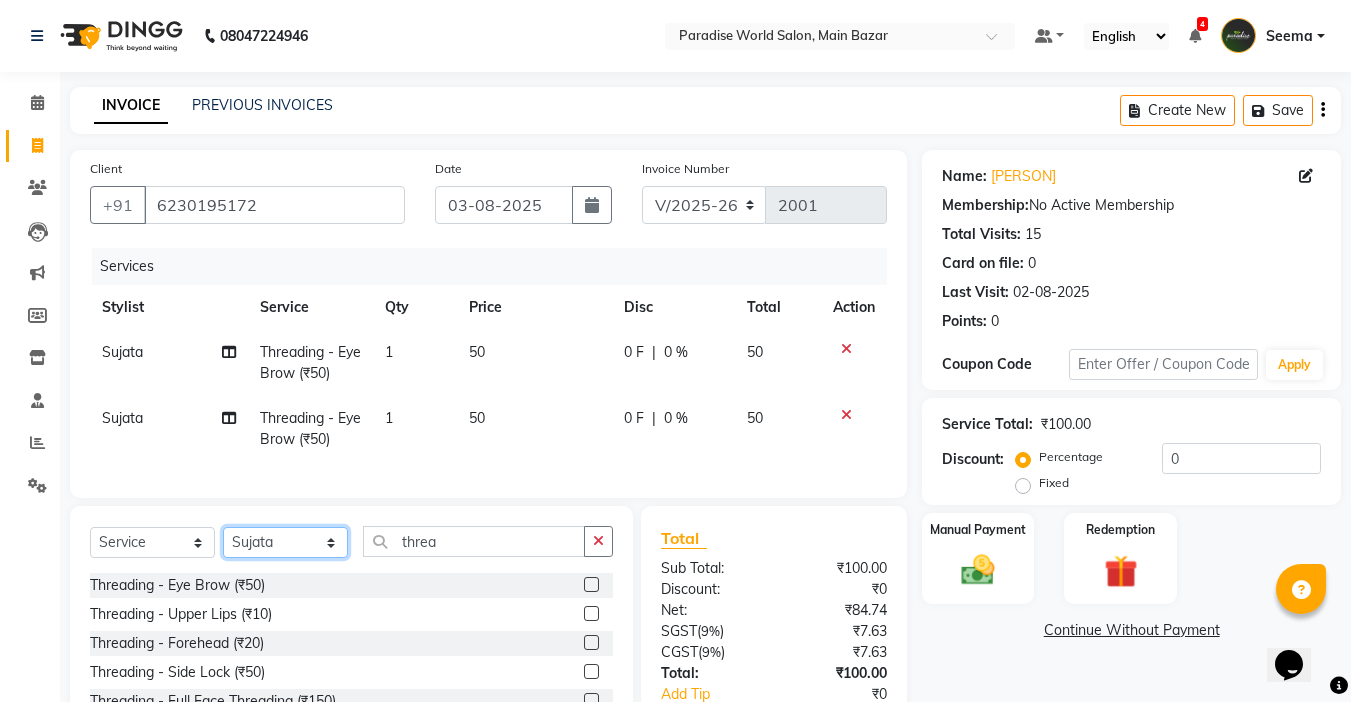 click on "Select Stylist Abby aman  Anil anku Bobby company Deepak Deepika Gourav Heena ishu Jagdeesh kanchan Love preet Maddy Manpreet student Meenu Naina Nikita Palak Palak Sharma Radika Rajneesh Student Seema Shagun Shifali - Student Shweta  Sujata Surinder Paul Vansh Vikas Vishal" 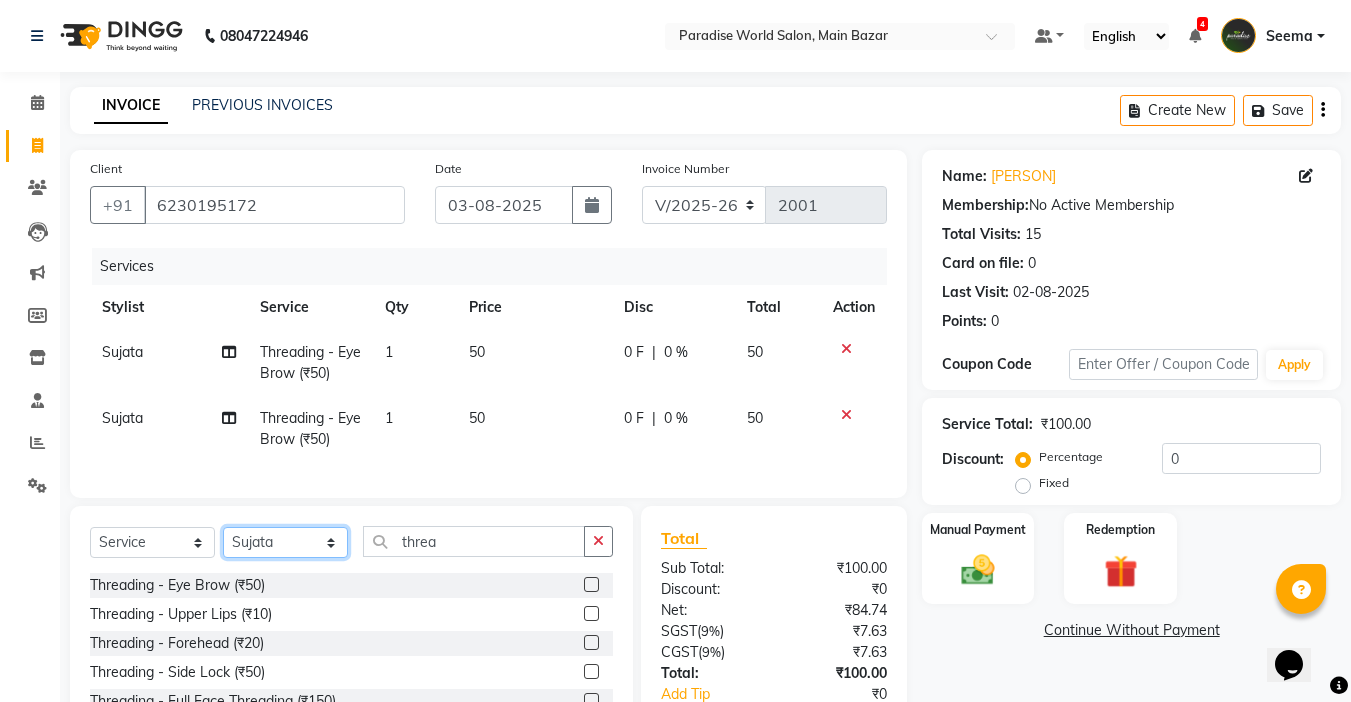 select on "24941" 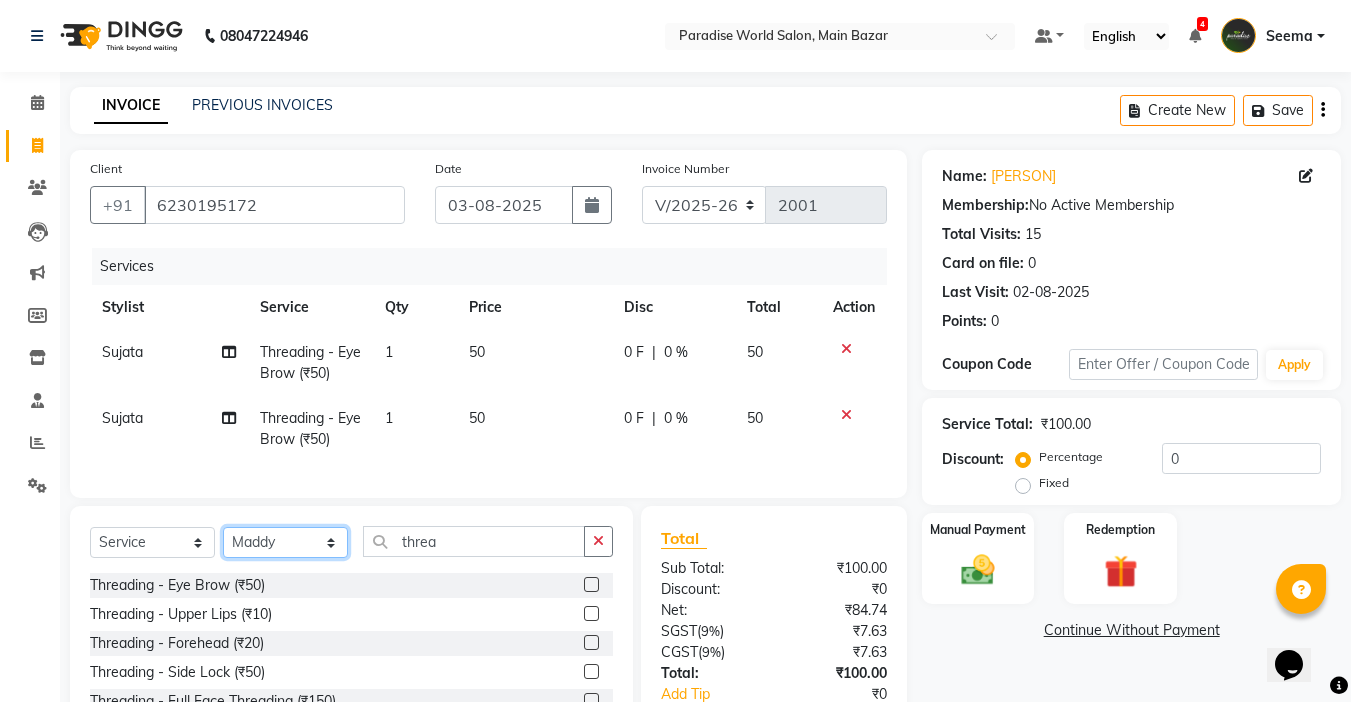 click on "Select Stylist Abby aman  Anil anku Bobby company Deepak Deepika Gourav Heena ishu Jagdeesh kanchan Love preet Maddy Manpreet student Meenu Naina Nikita Palak Palak Sharma Radika Rajneesh Student Seema Shagun Shifali - Student Shweta  Sujata Surinder Paul Vansh Vikas Vishal" 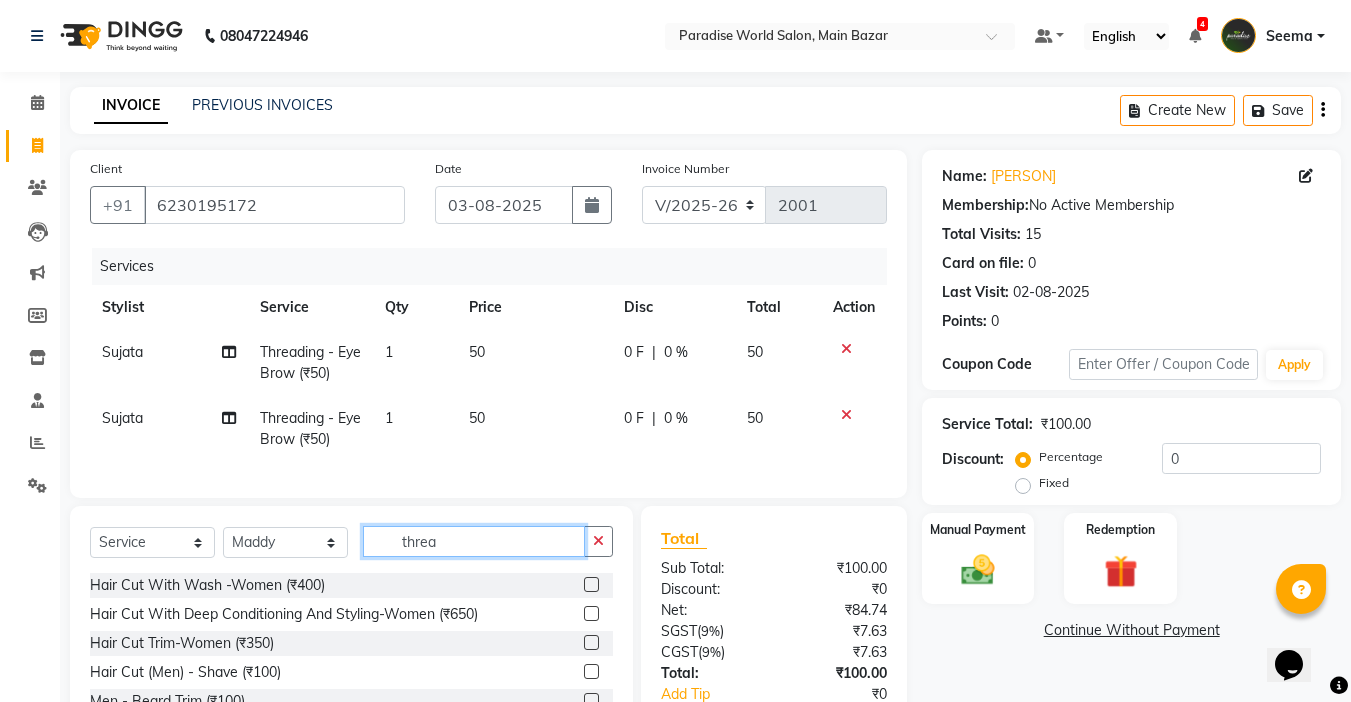 drag, startPoint x: 480, startPoint y: 553, endPoint x: 311, endPoint y: 568, distance: 169.66437 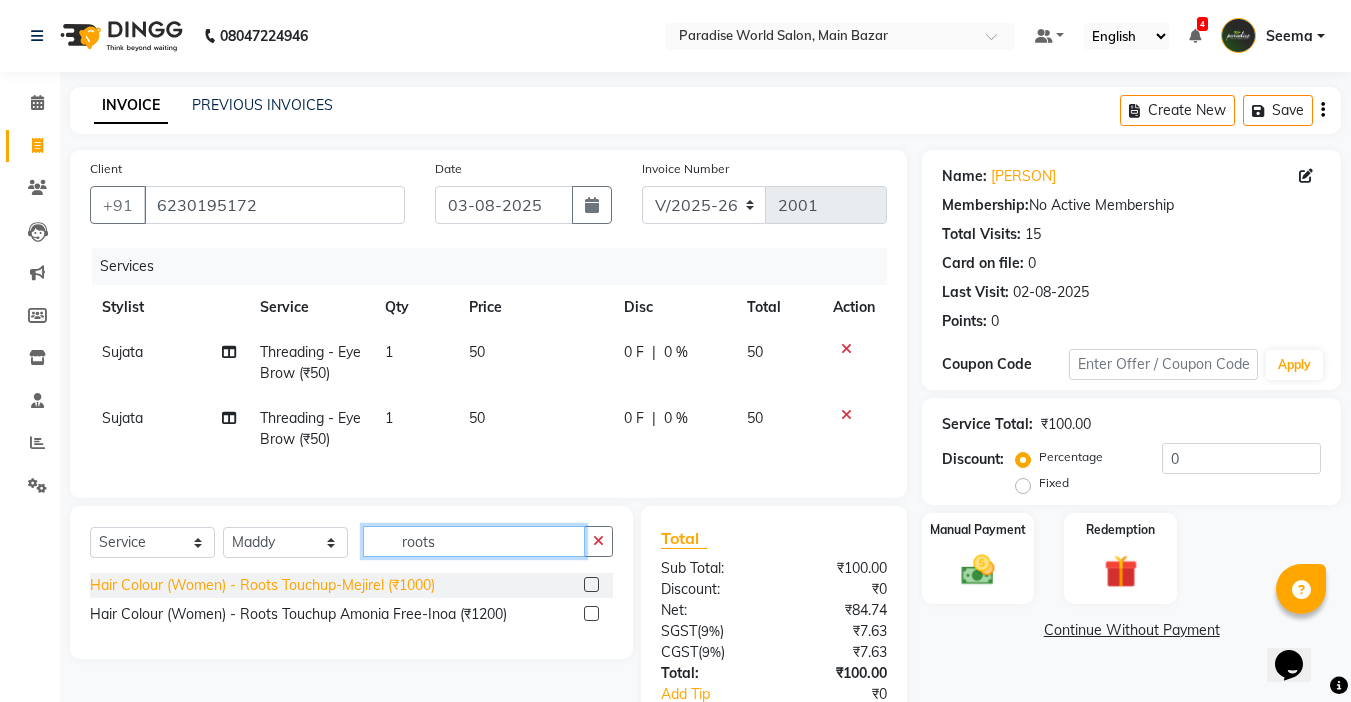 type on "roots" 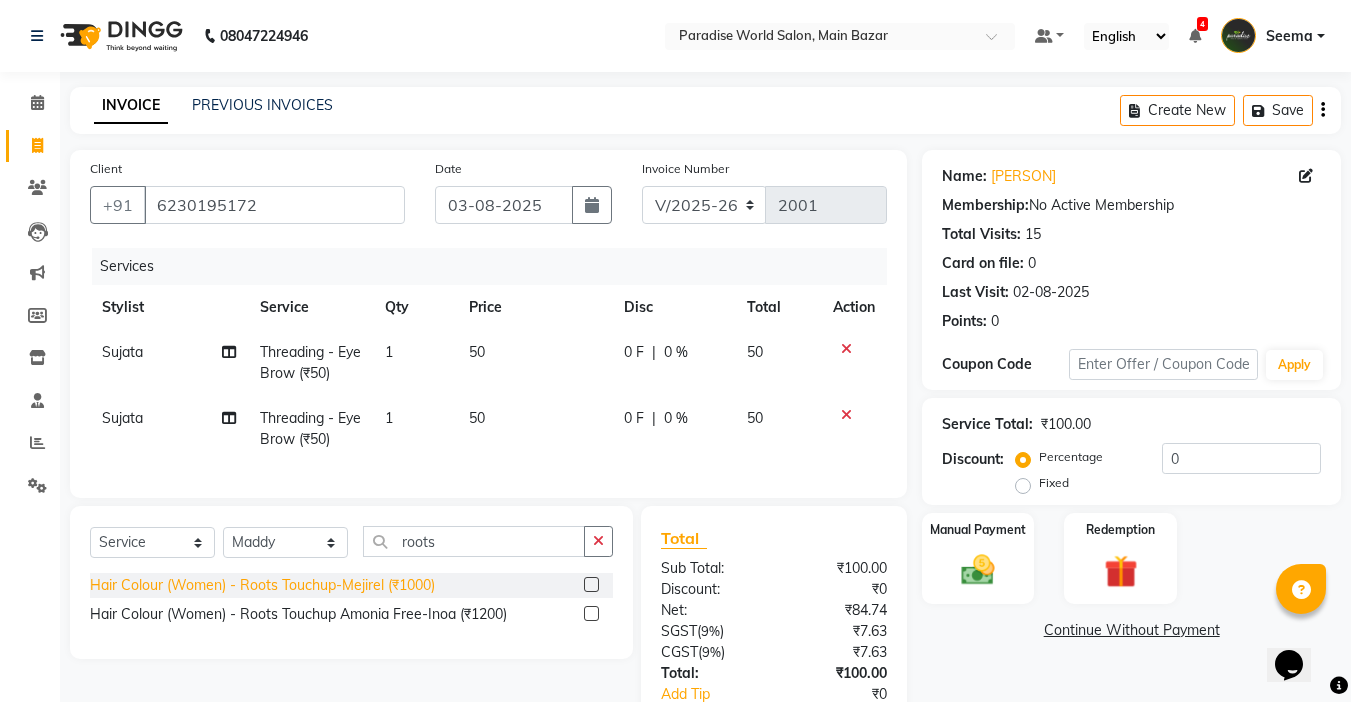 click on "Hair Colour  (Women)  -  Roots Touchup-Mejirel (₹1000)" 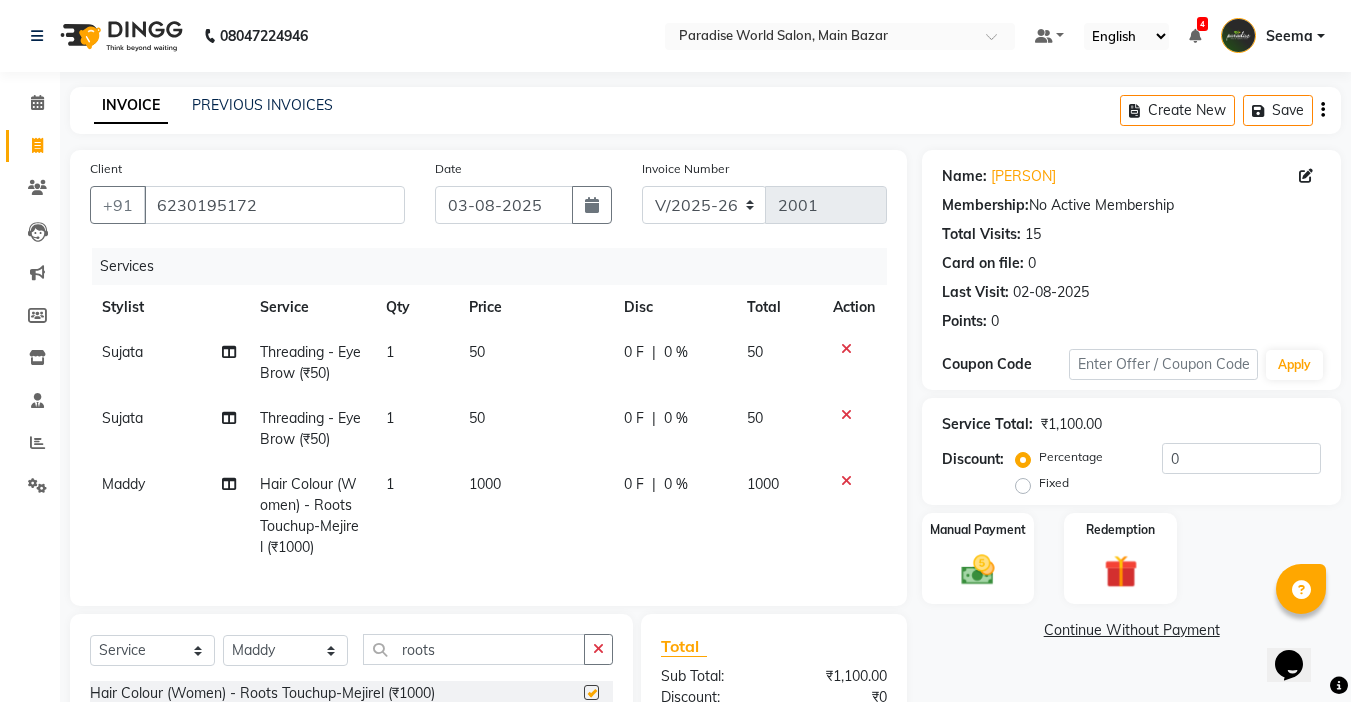 checkbox on "false" 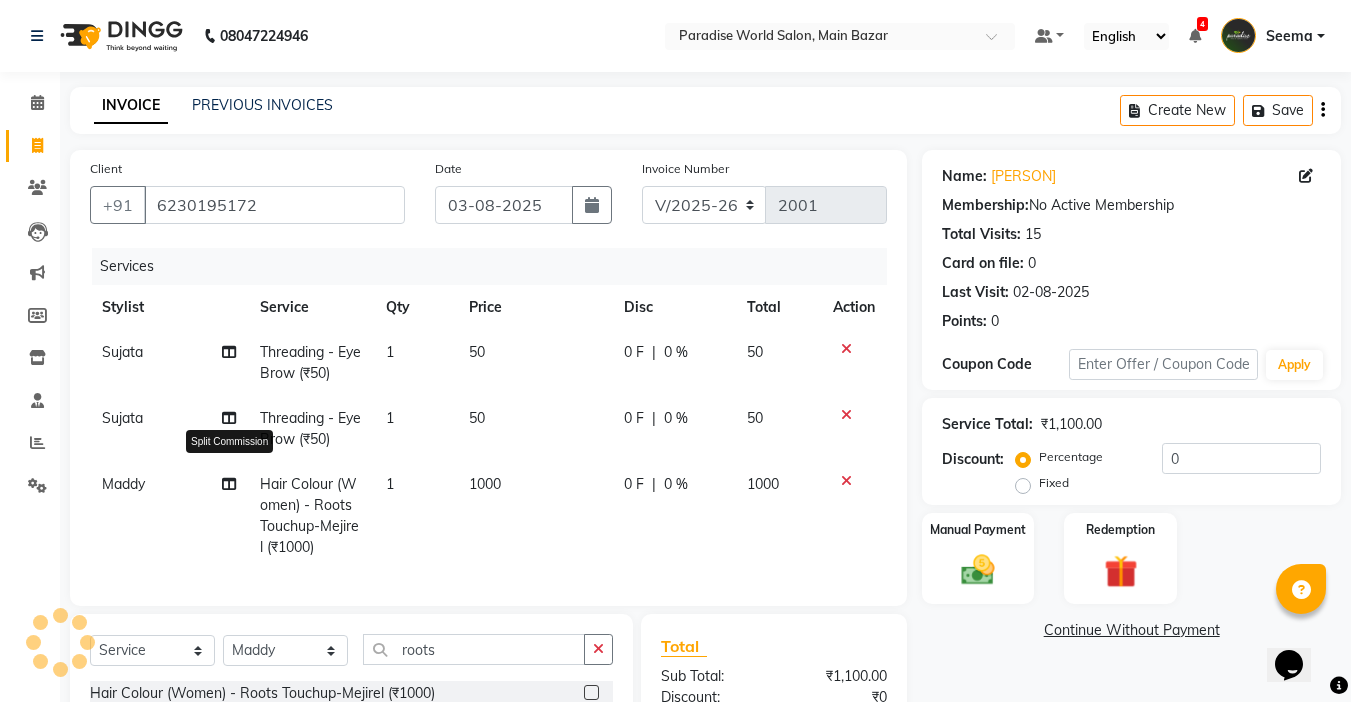 click 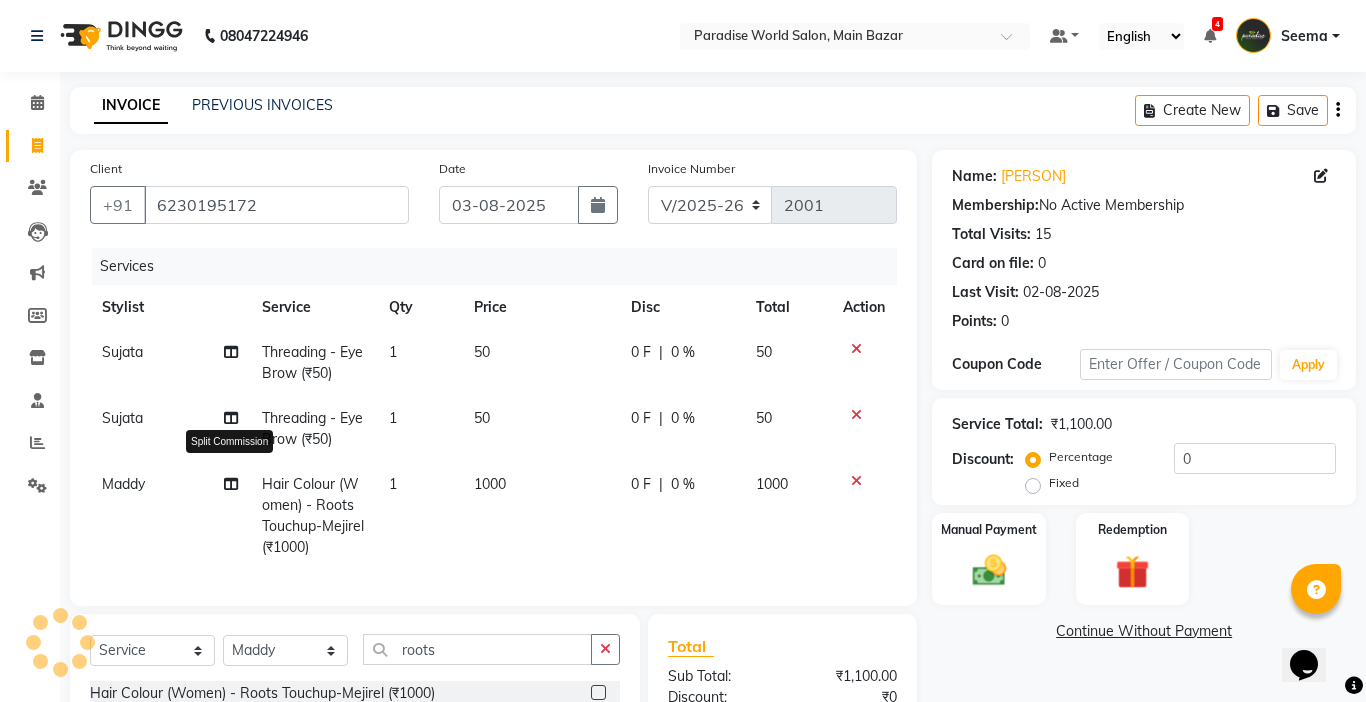 select on "24941" 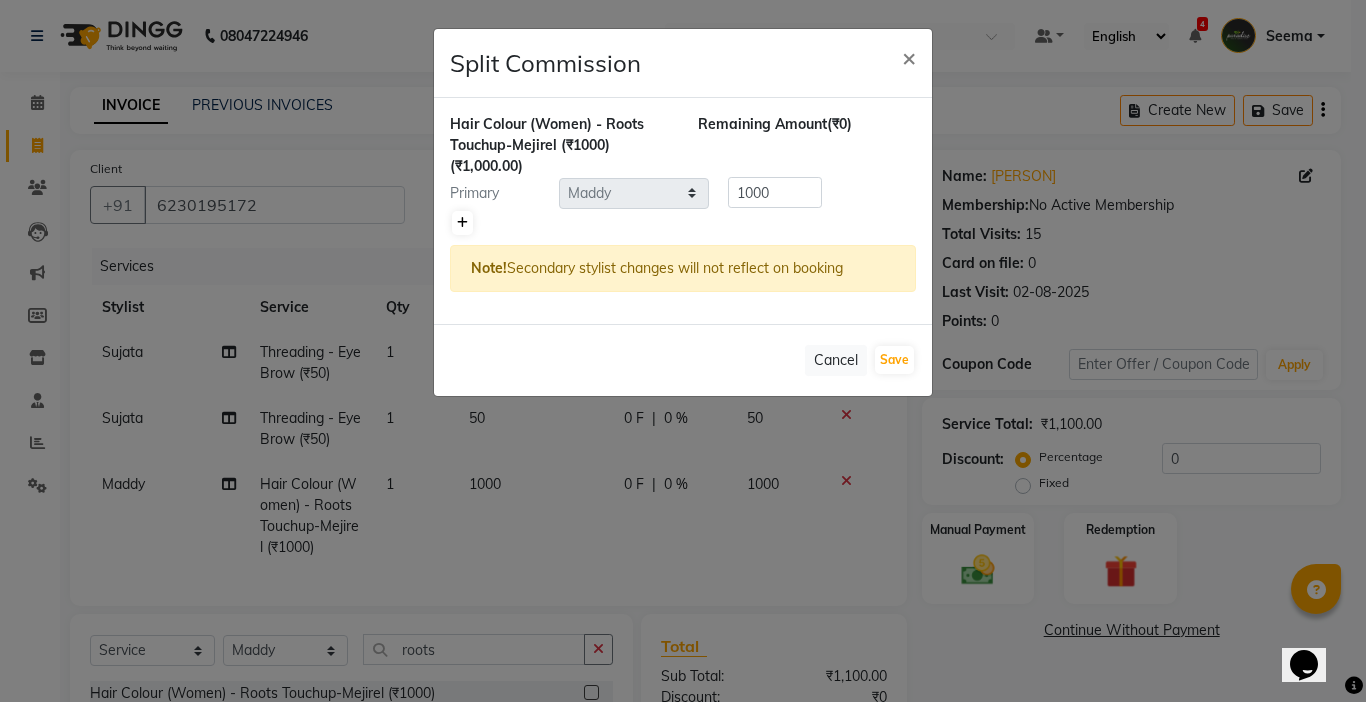 click 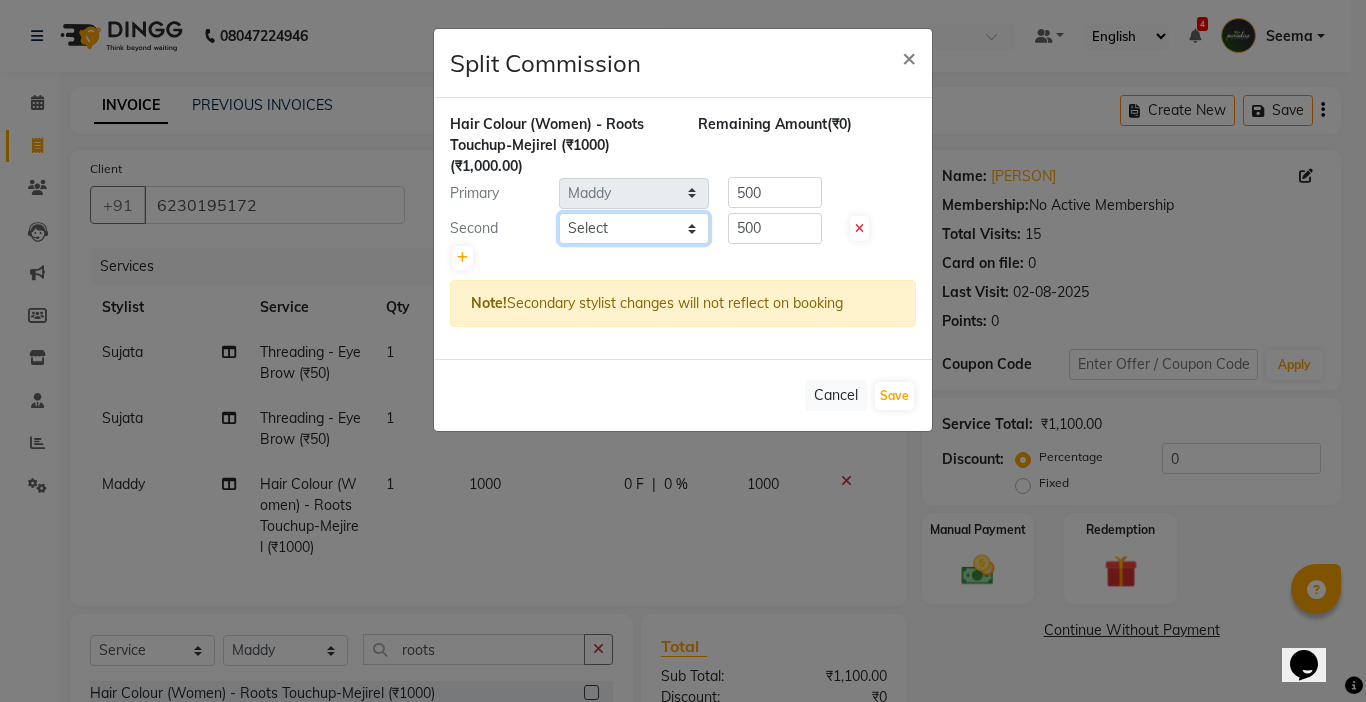 click on "Select  Abby   aman    Anil   anku   Bobby   company   Deepak   Deepika   Gourav   Heena   ishu   Jagdeesh   kanchan   Love preet   Maddy   Manpreet student   Meenu   Naina   Nikita   Palak   Palak Sharma   Radika   Rajneesh Student   Seema   Shagun   Shifali - Student   Shweta    Sujata   Surinder Paul   Vansh   Vikas   Vishal" 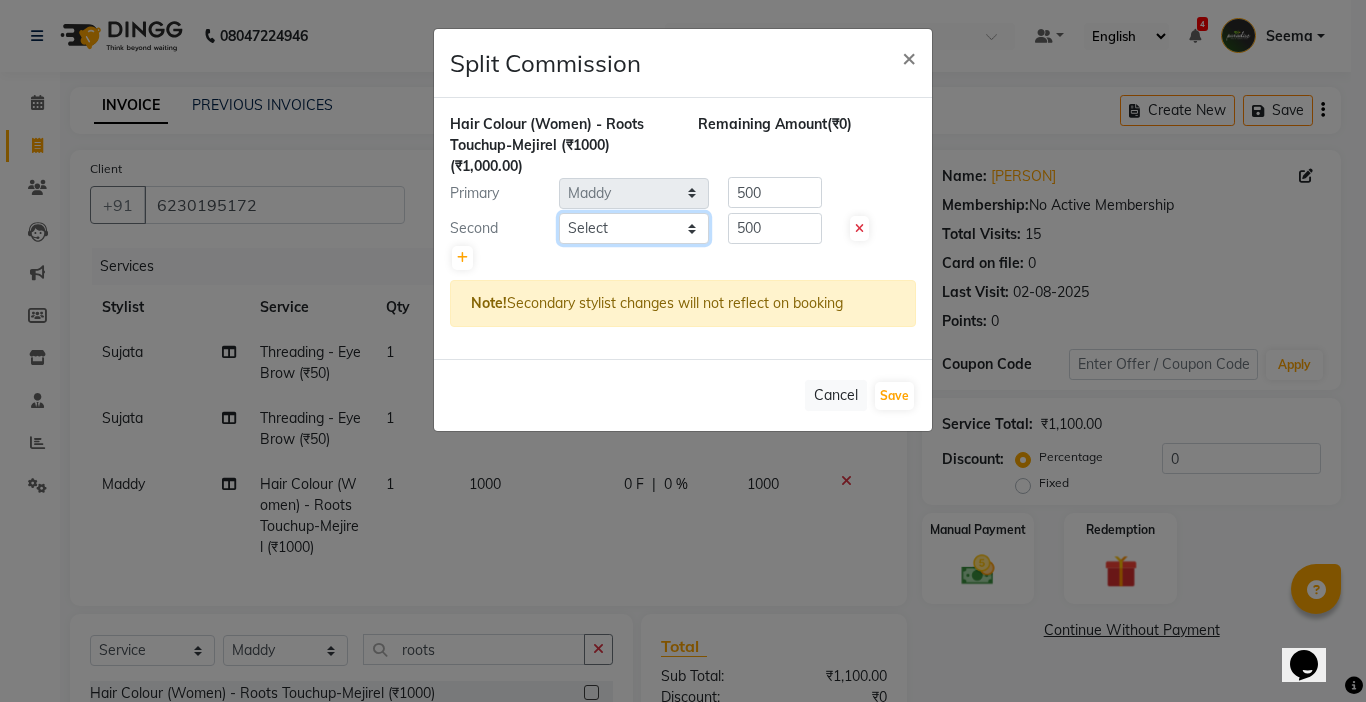 select on "57181" 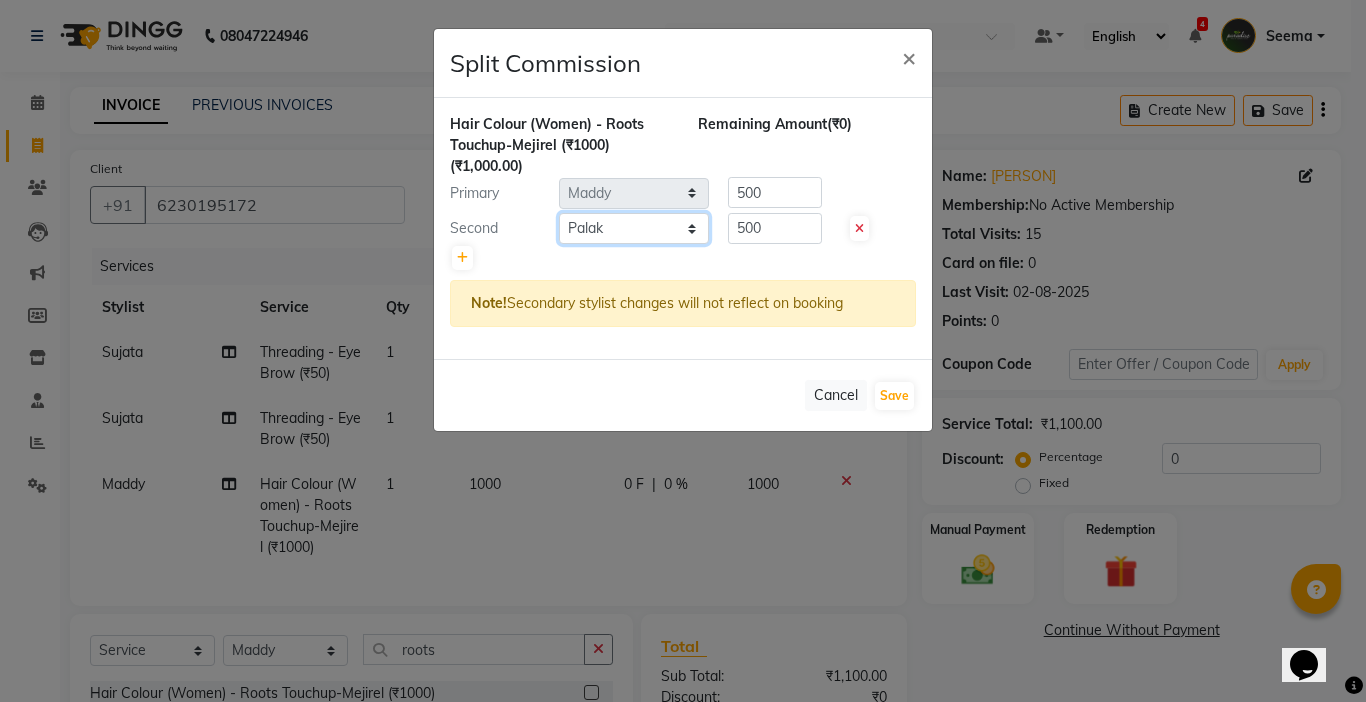 click on "Select  Abby   aman    Anil   anku   Bobby   company   Deepak   Deepika   Gourav   Heena   ishu   Jagdeesh   kanchan   Love preet   Maddy   Manpreet student   Meenu   Naina   Nikita   Palak   Palak Sharma   Radika   Rajneesh Student   Seema   Shagun   Shifali - Student   Shweta    Sujata   Surinder Paul   Vansh   Vikas   Vishal" 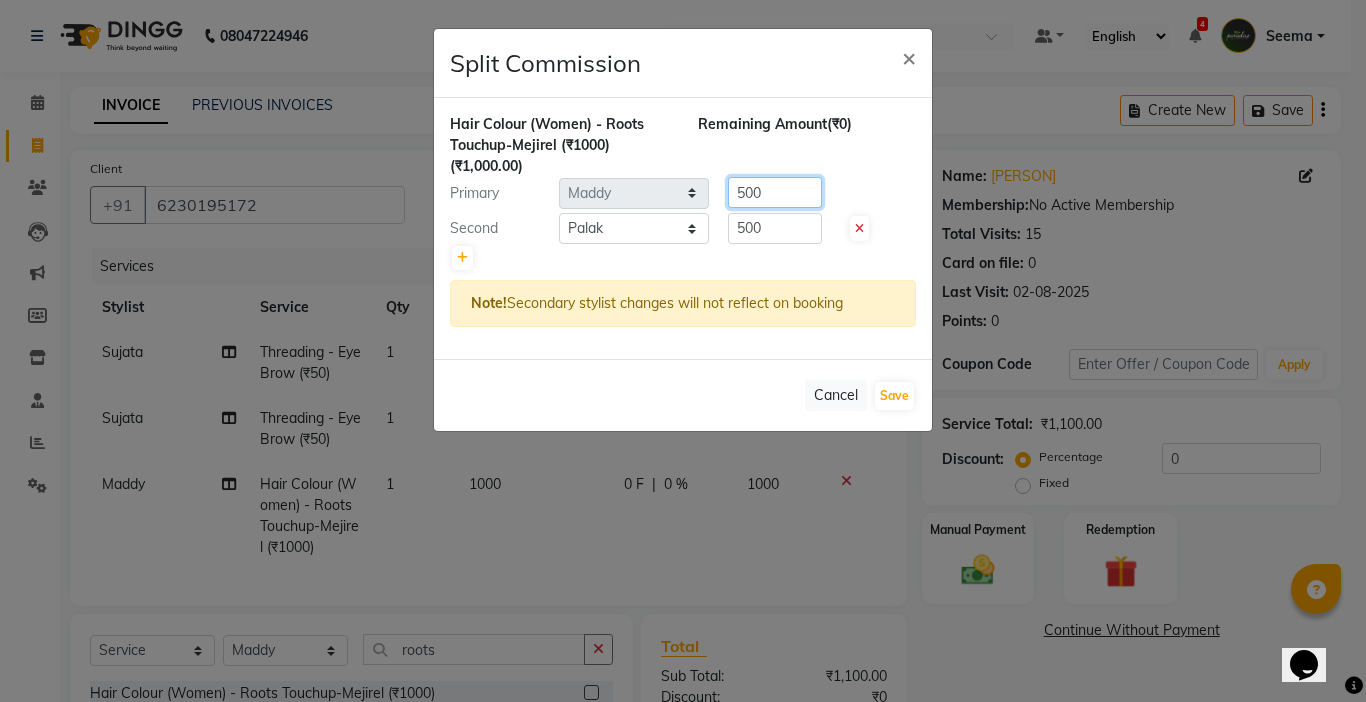 drag, startPoint x: 773, startPoint y: 199, endPoint x: 487, endPoint y: 209, distance: 286.17477 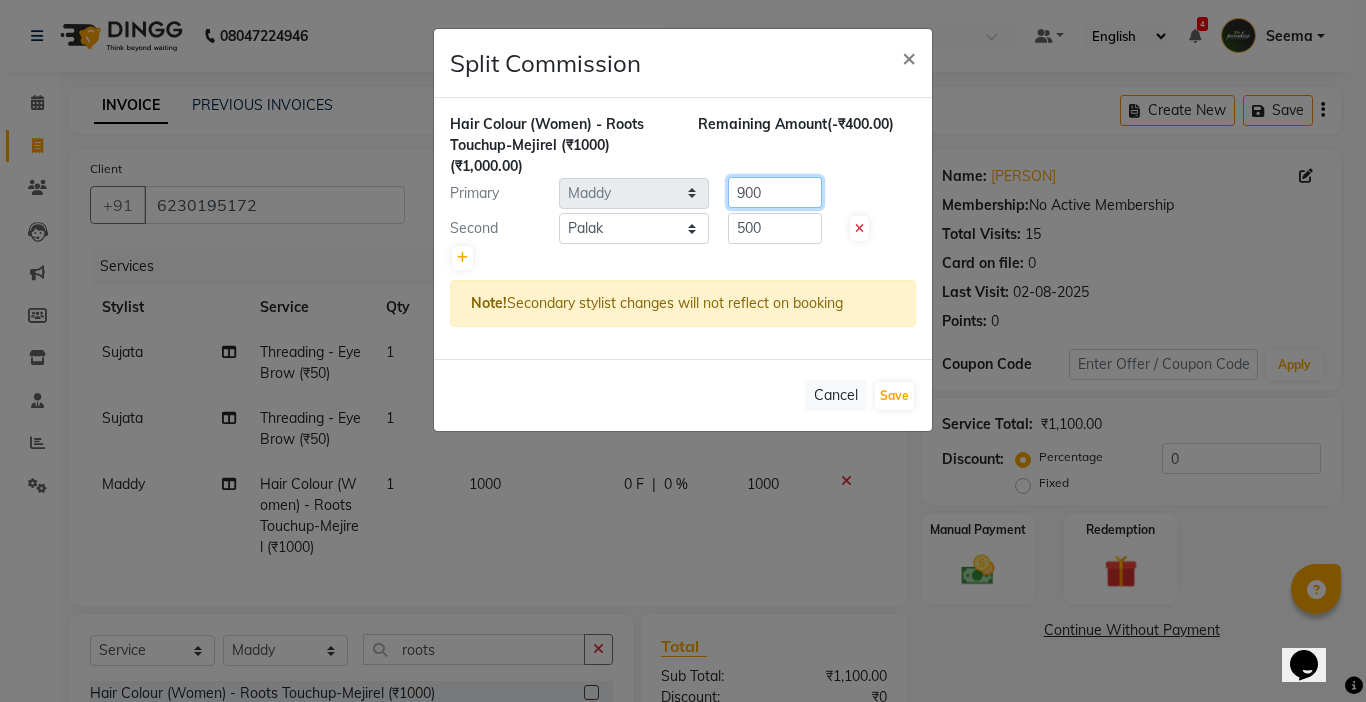 type on "900" 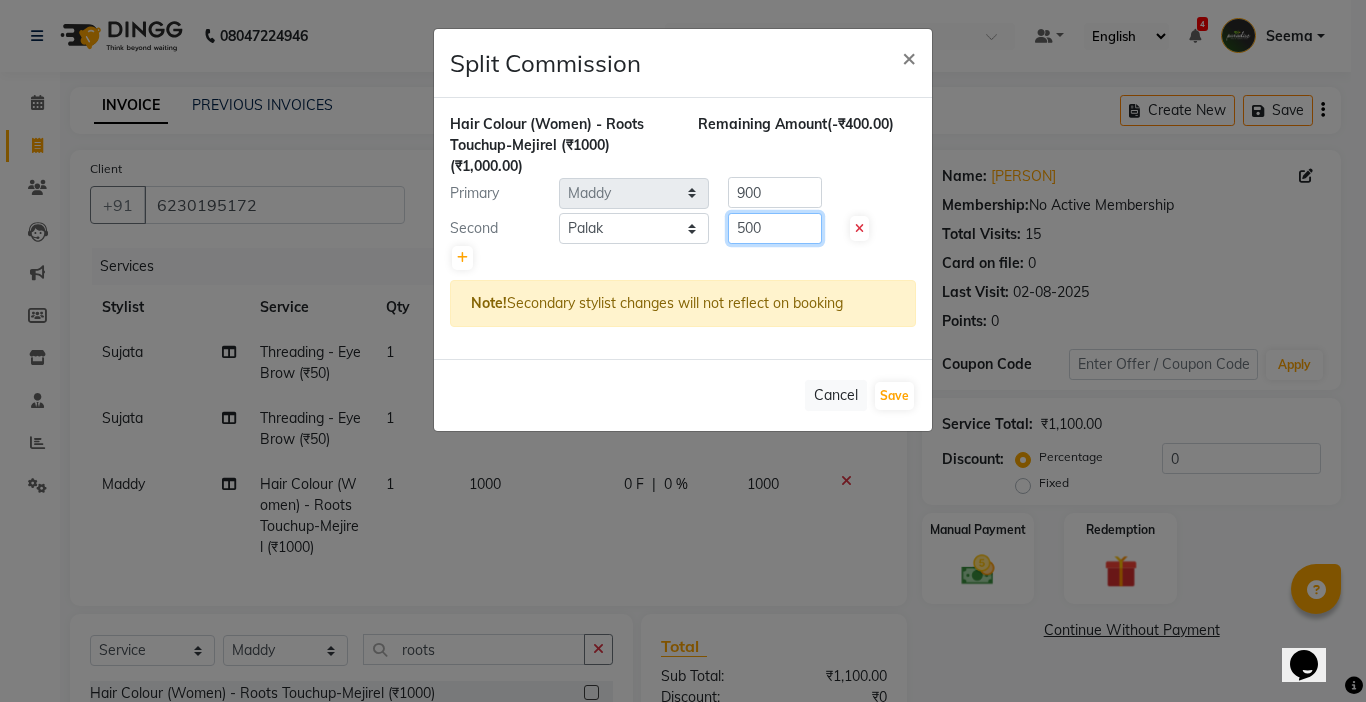 drag, startPoint x: 790, startPoint y: 238, endPoint x: 594, endPoint y: 241, distance: 196.02296 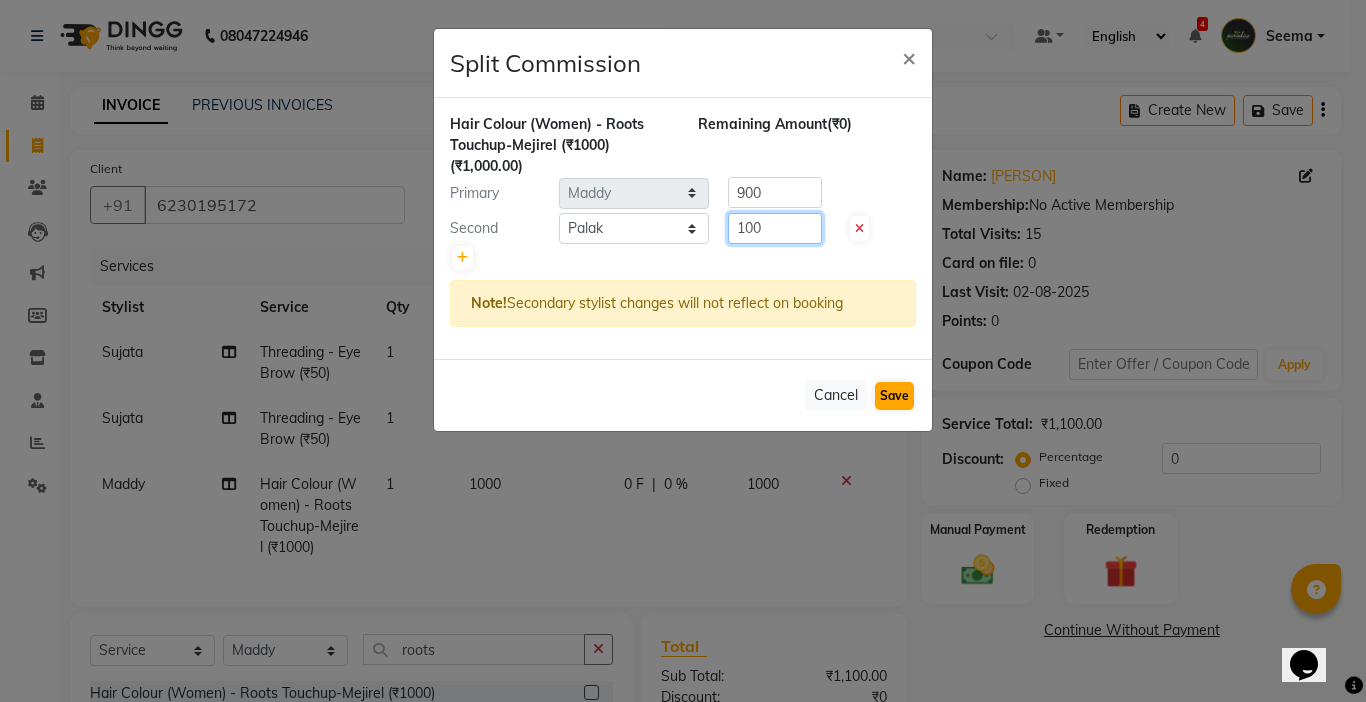 type on "100" 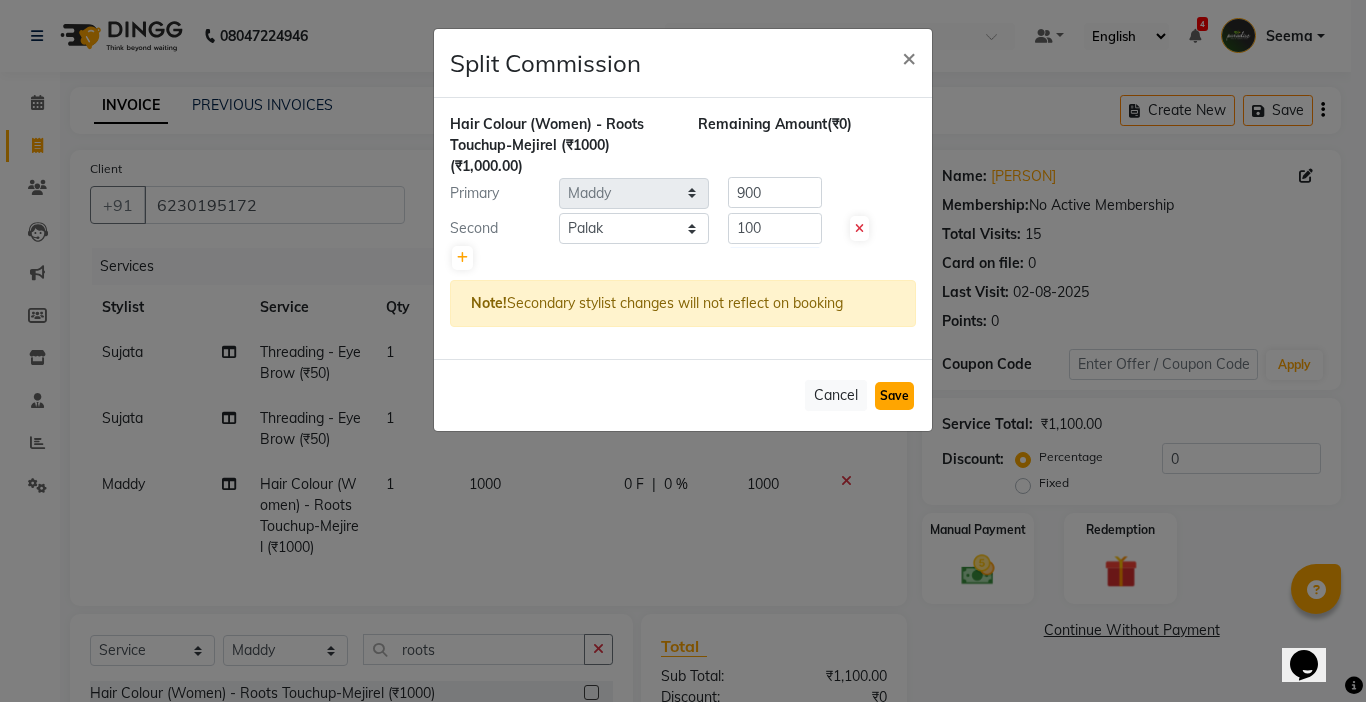 click on "Save" 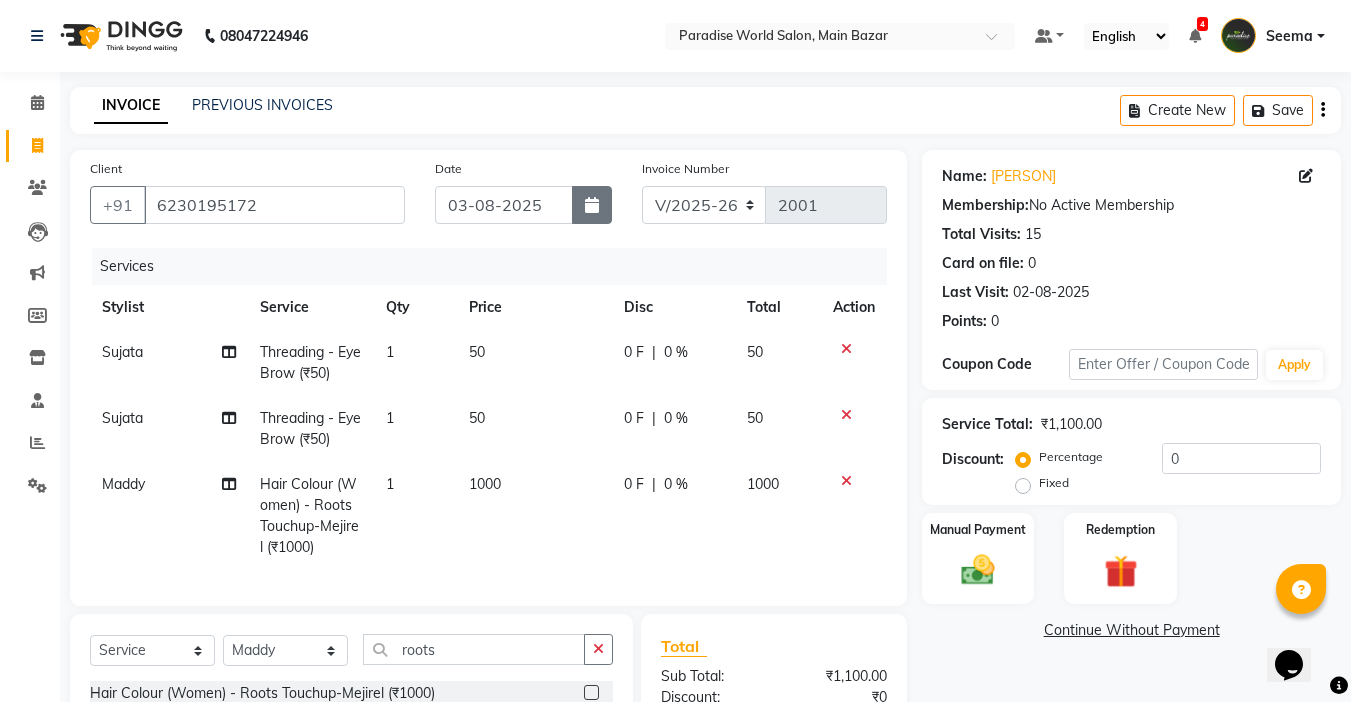 click 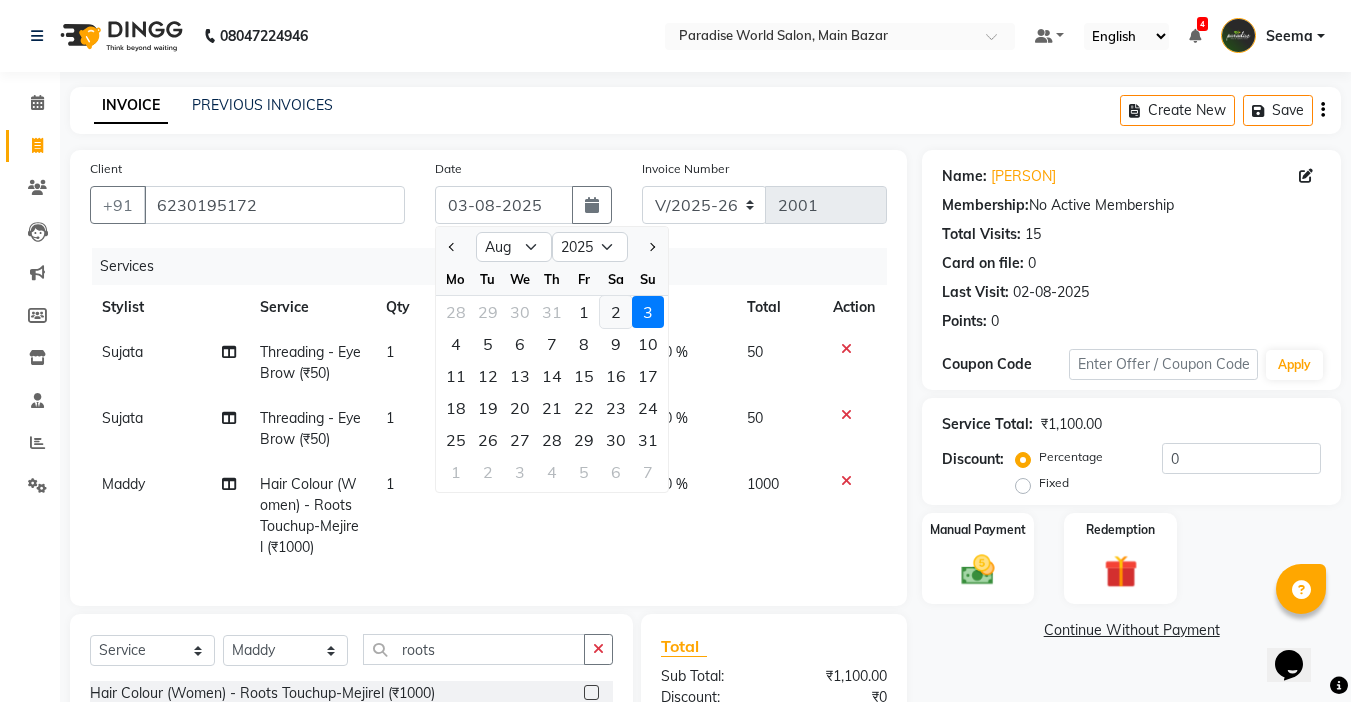 click on "2" 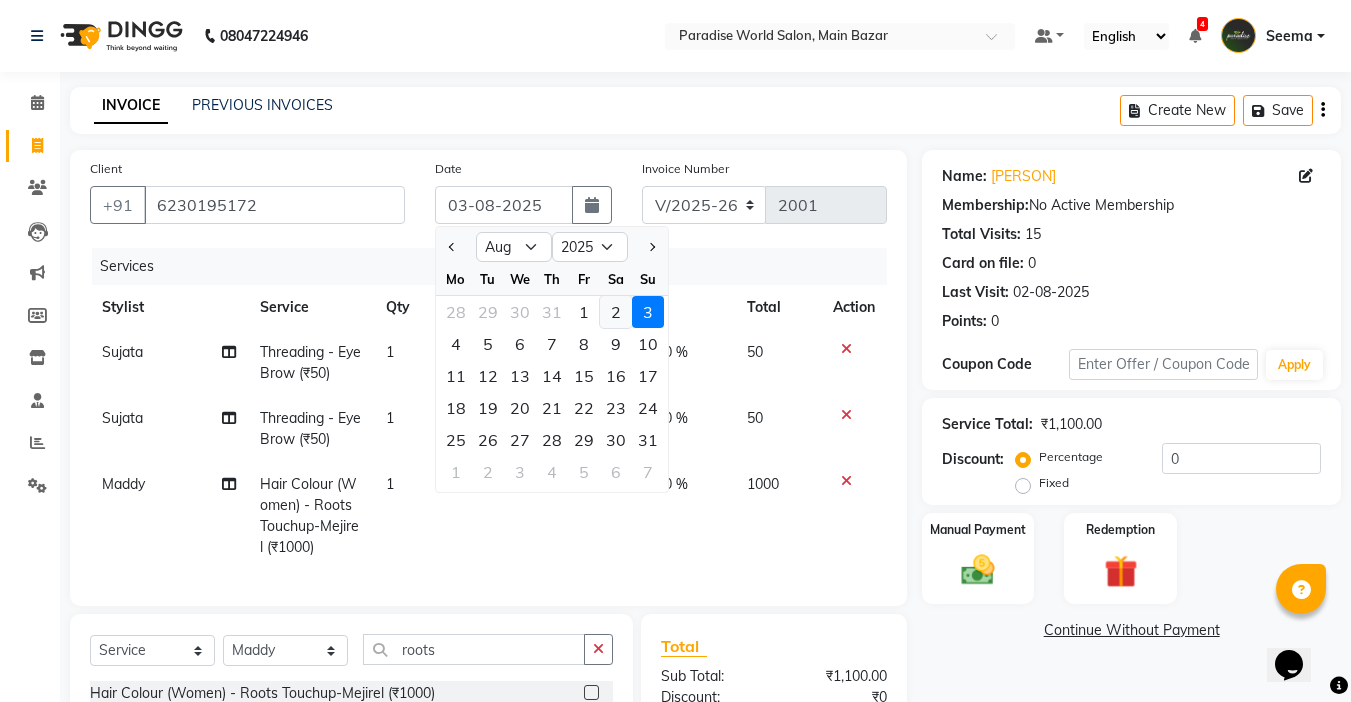 type on "02-08-2025" 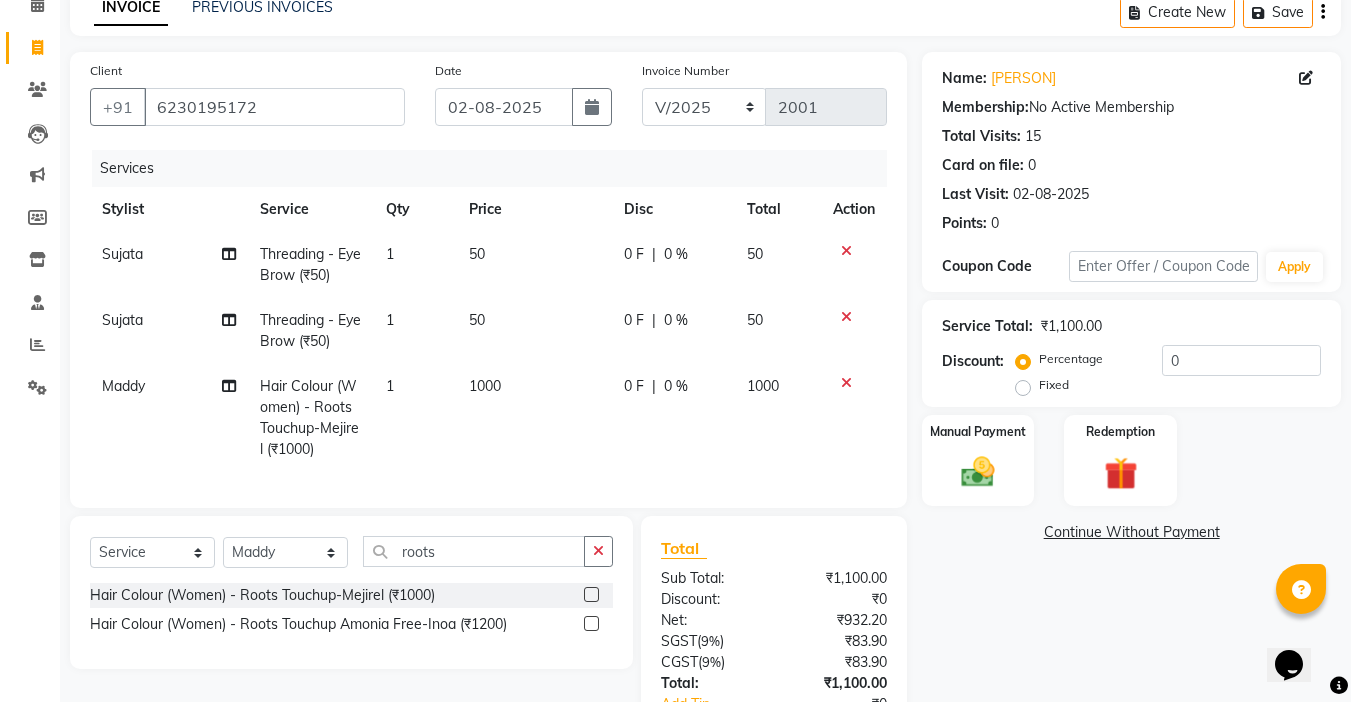 scroll, scrollTop: 251, scrollLeft: 0, axis: vertical 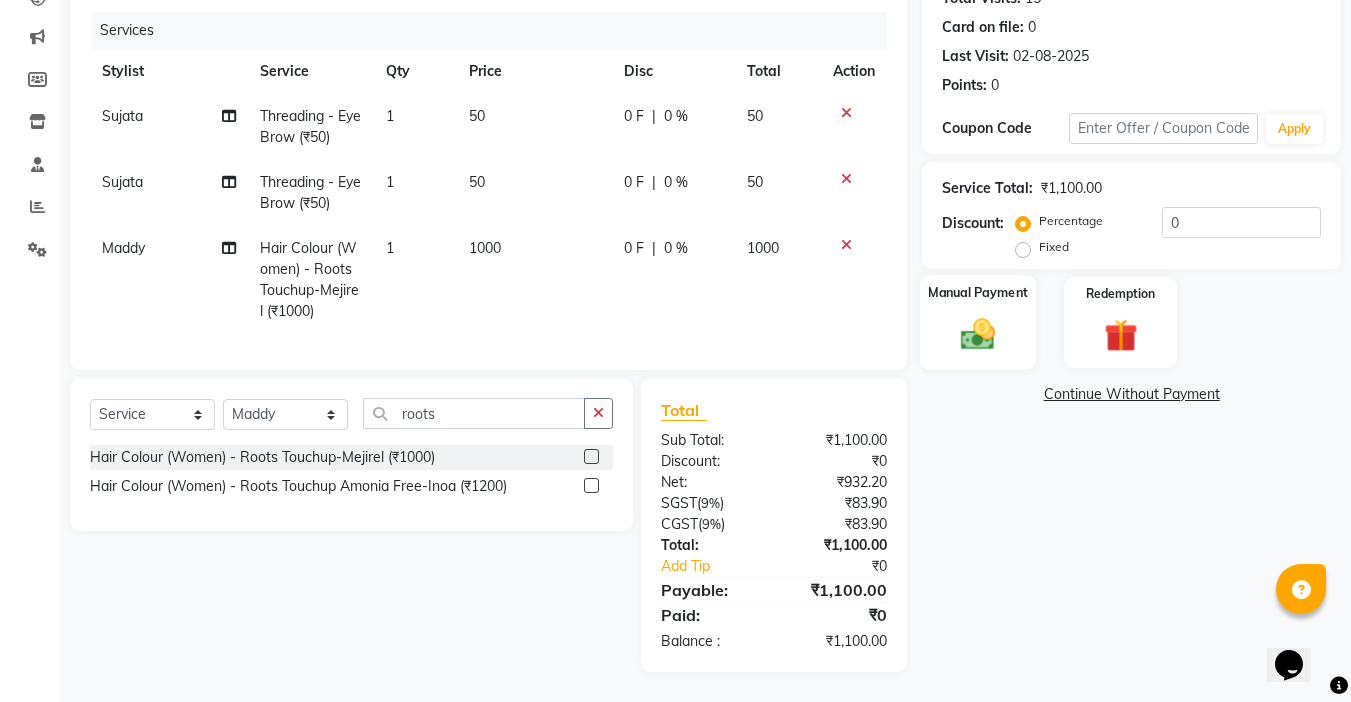 click on "Manual Payment" 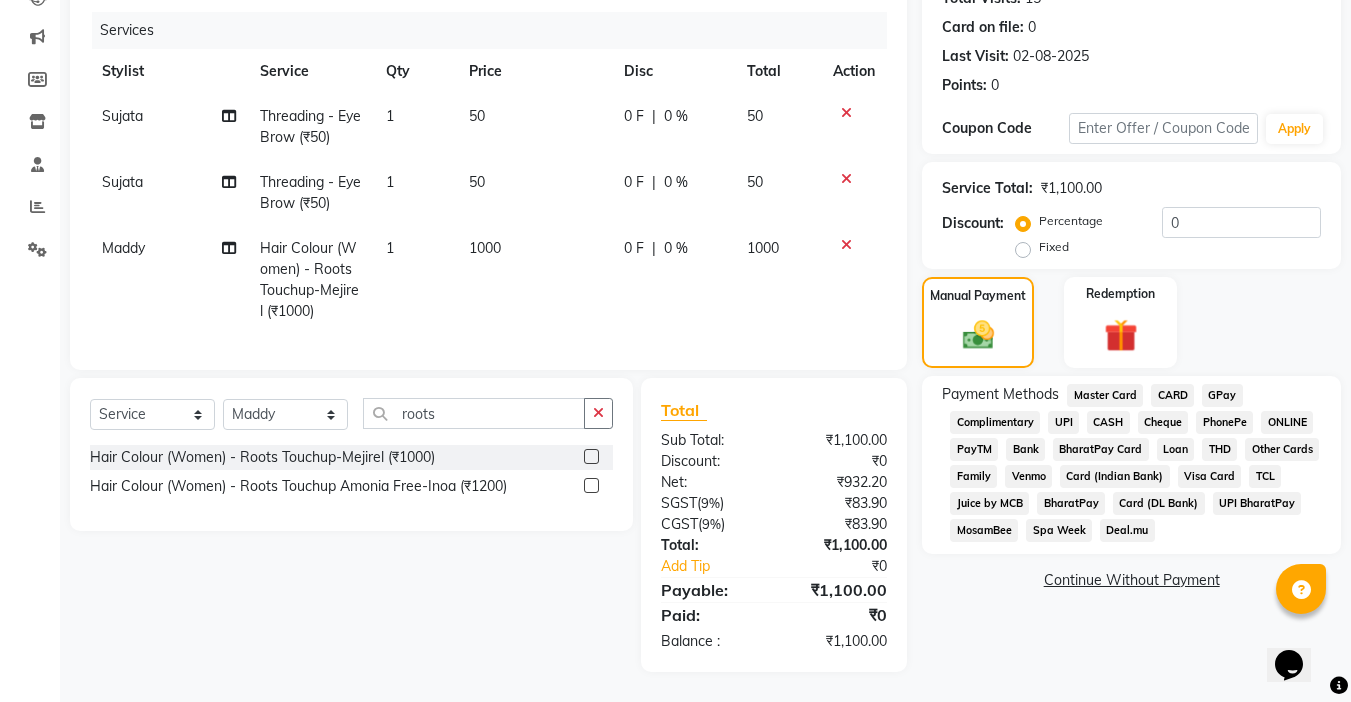 click on "UPI BharatPay" 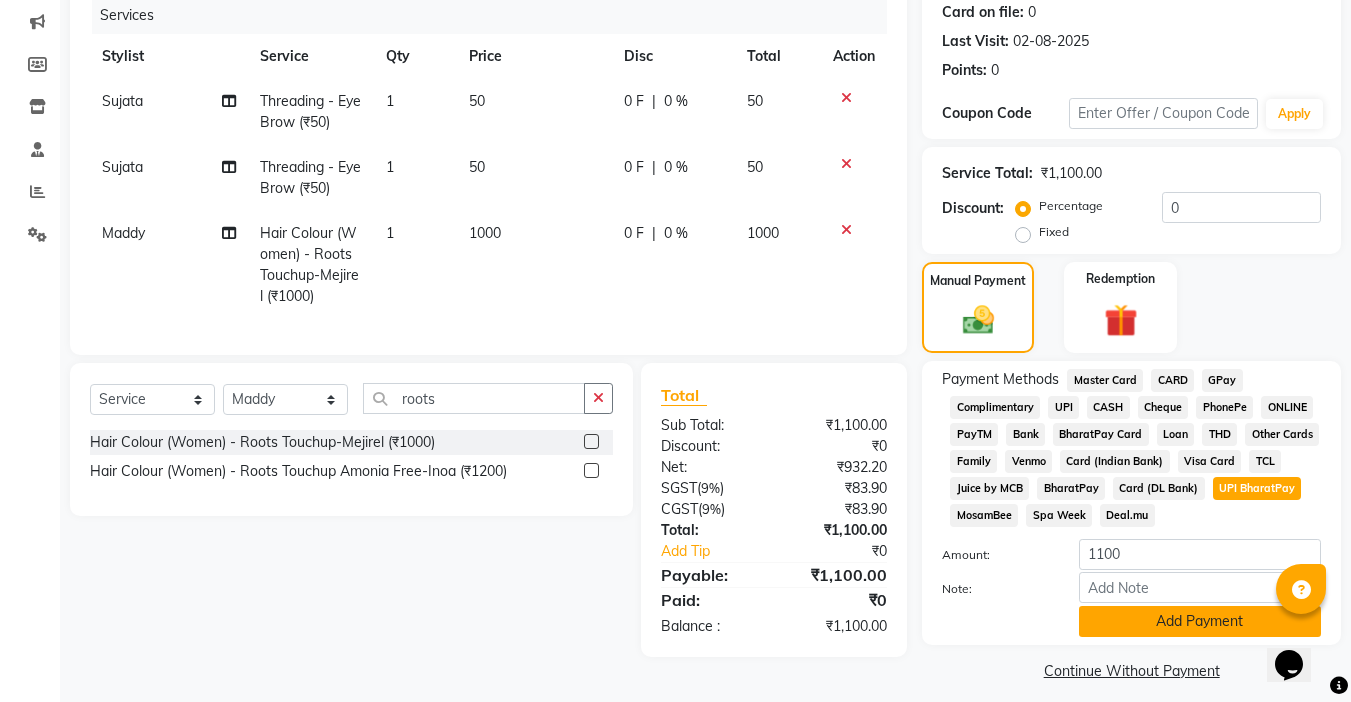 click on "Add Payment" 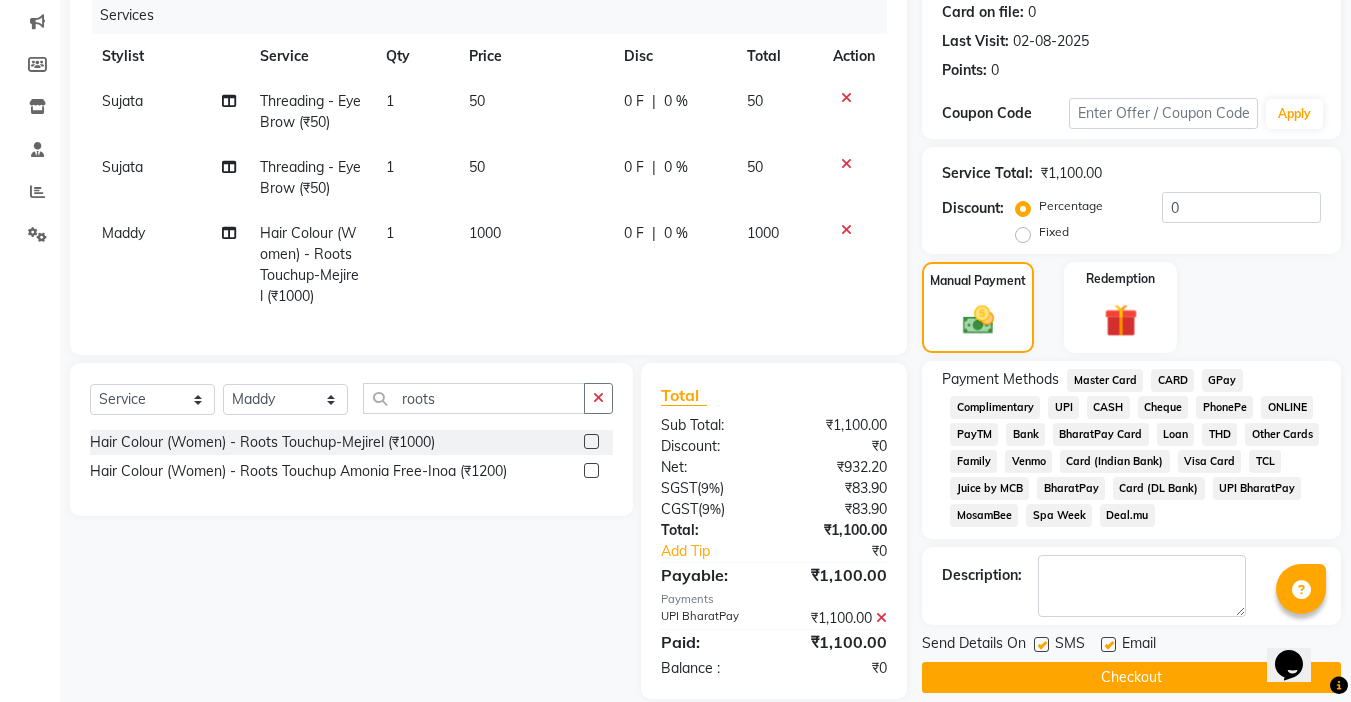 click 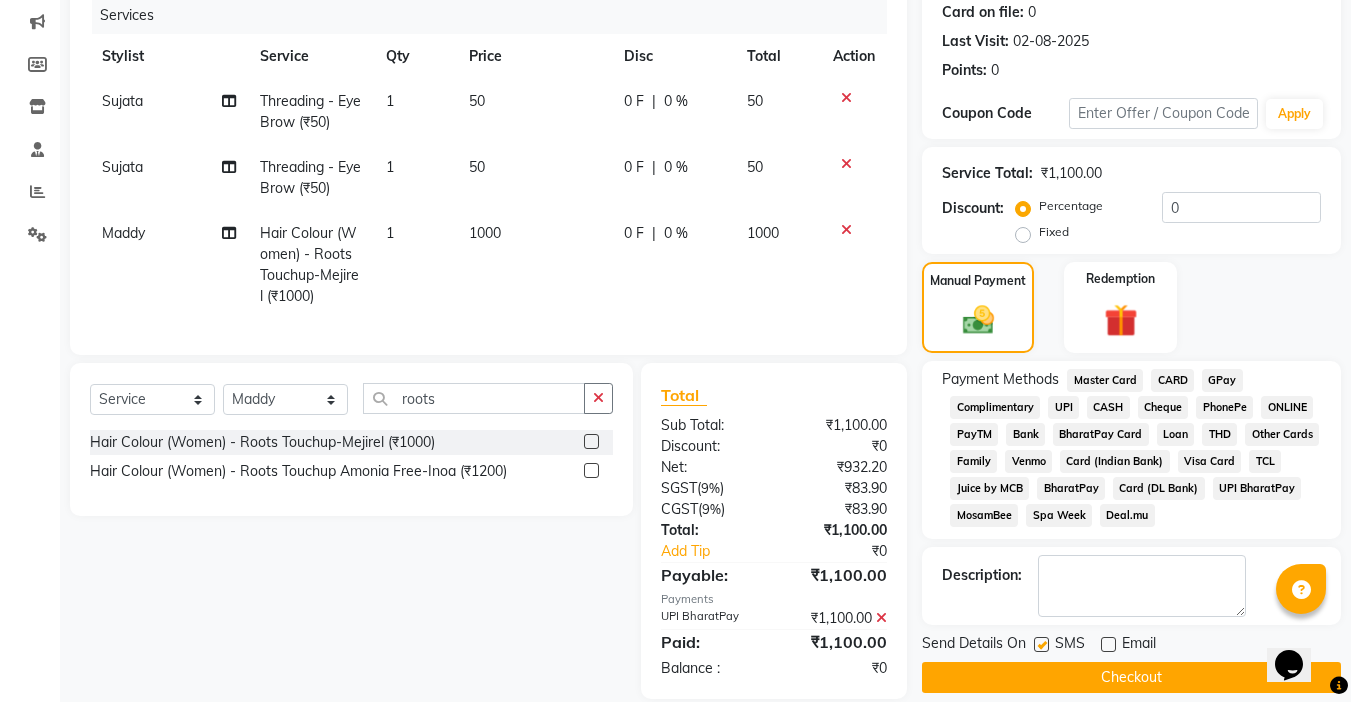 click 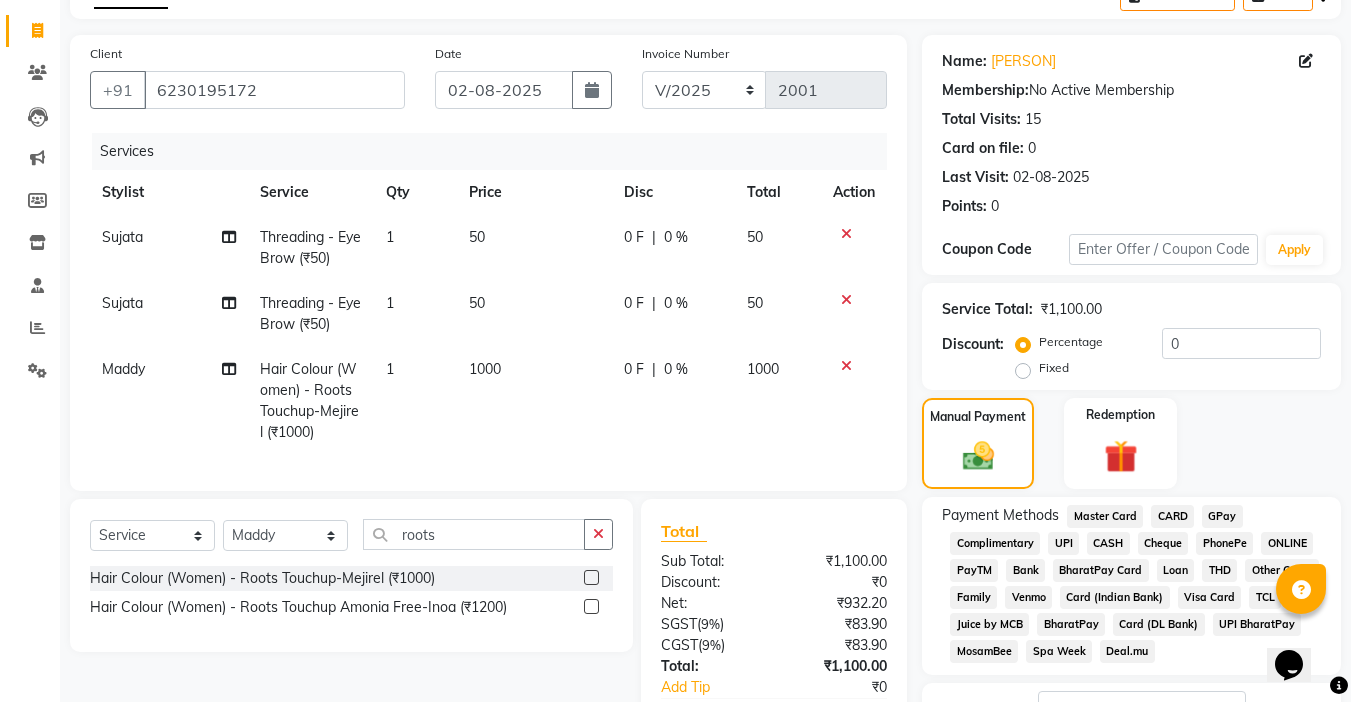 scroll, scrollTop: 293, scrollLeft: 0, axis: vertical 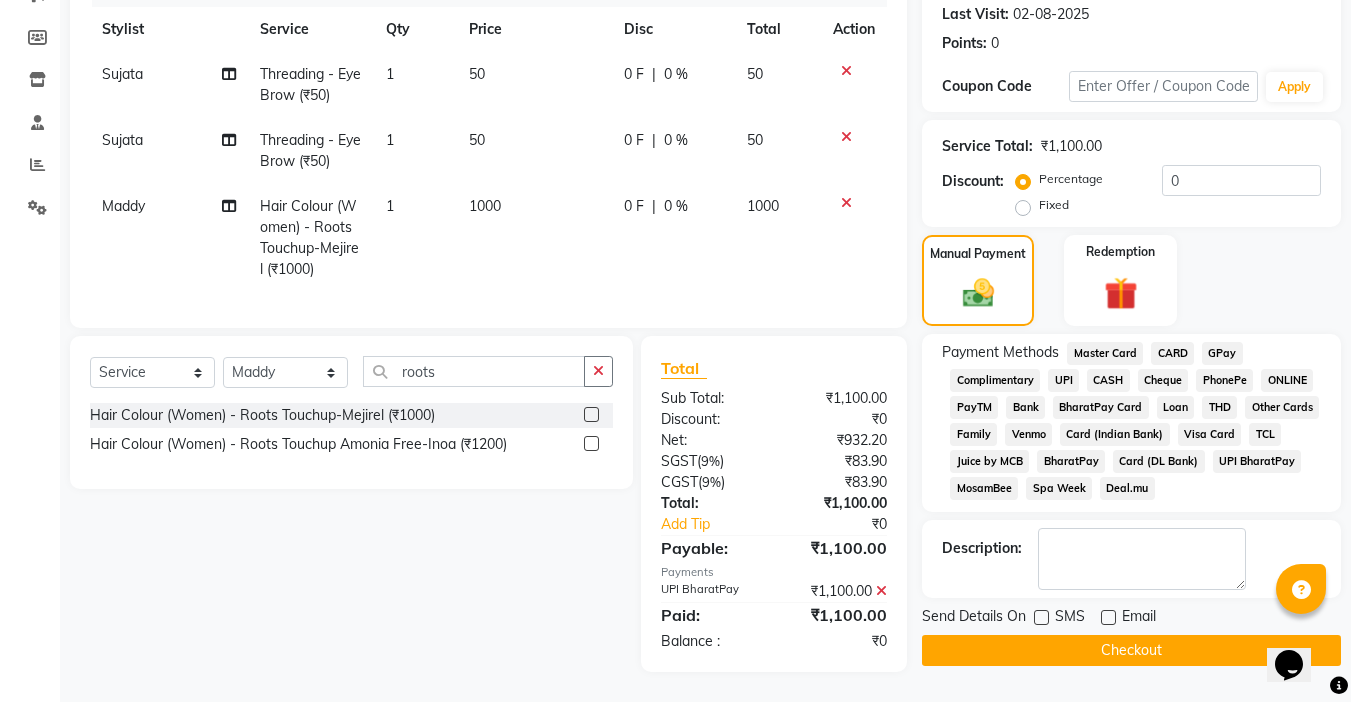 click on "Checkout" 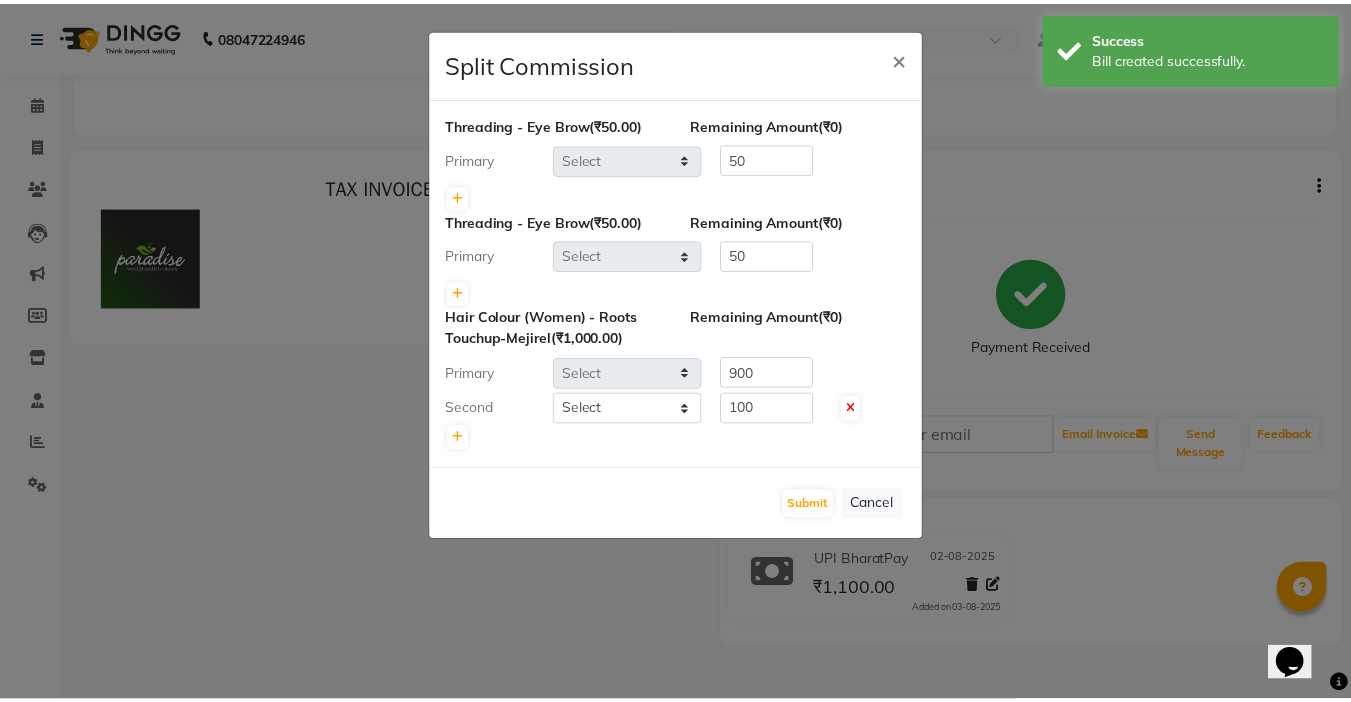 scroll, scrollTop: 0, scrollLeft: 0, axis: both 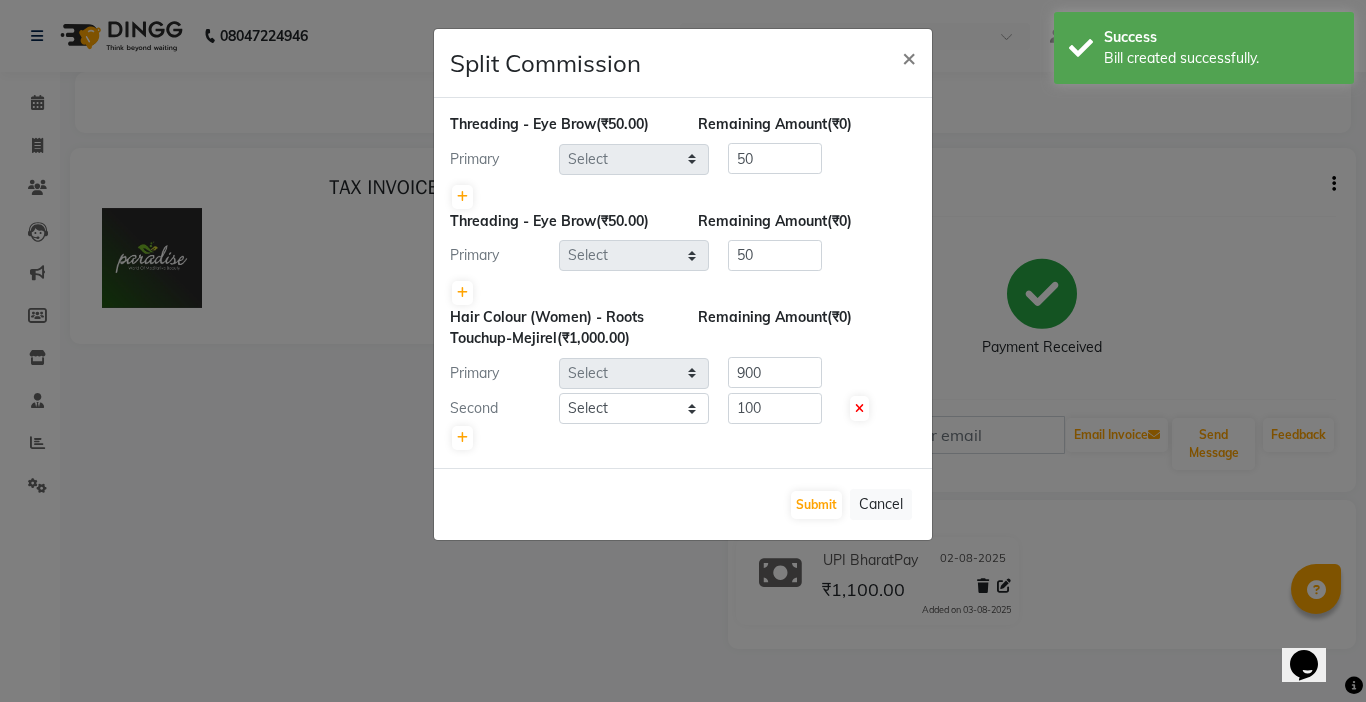select on "24938" 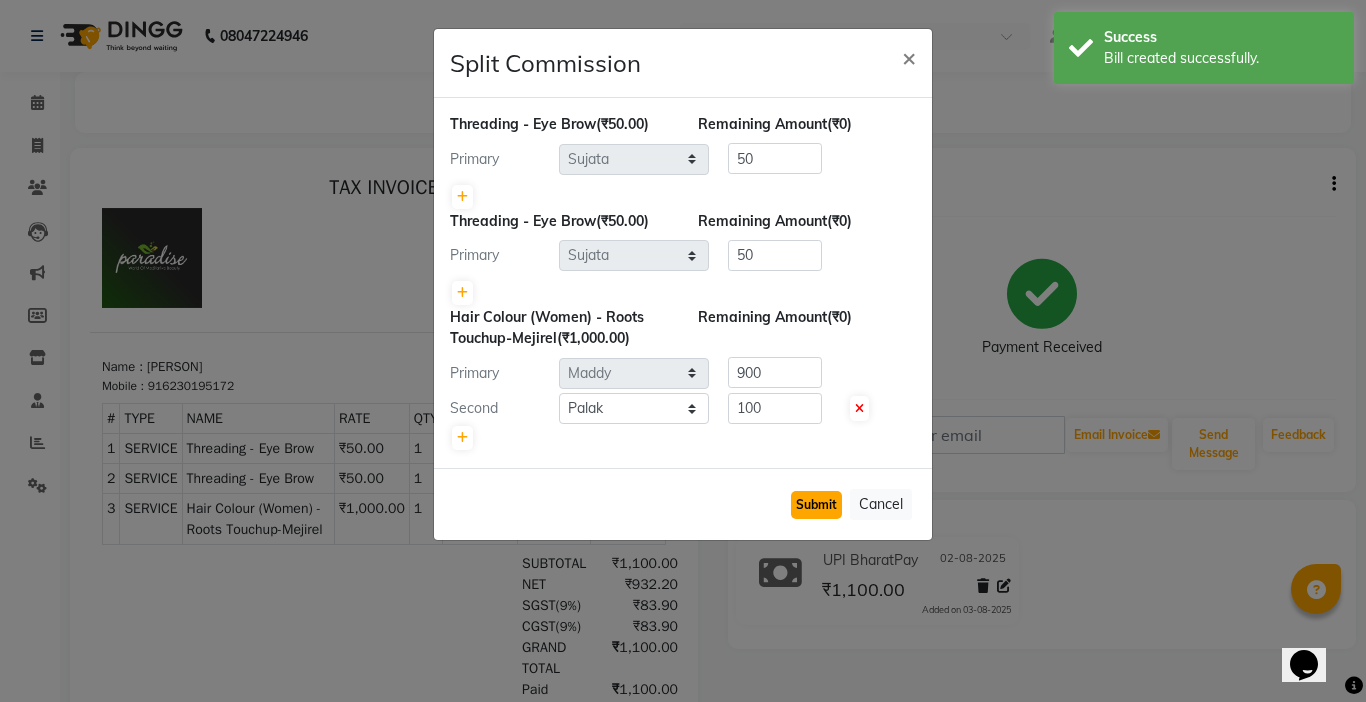 click on "Submit" 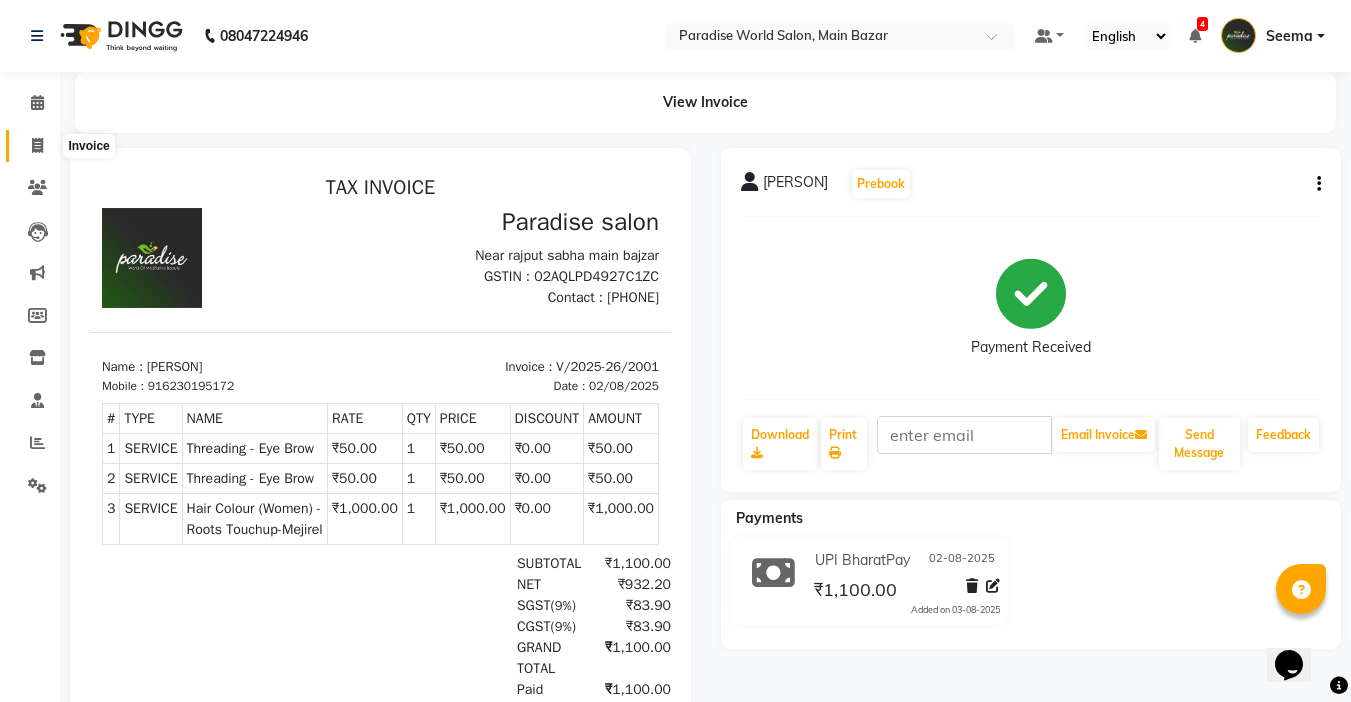 click 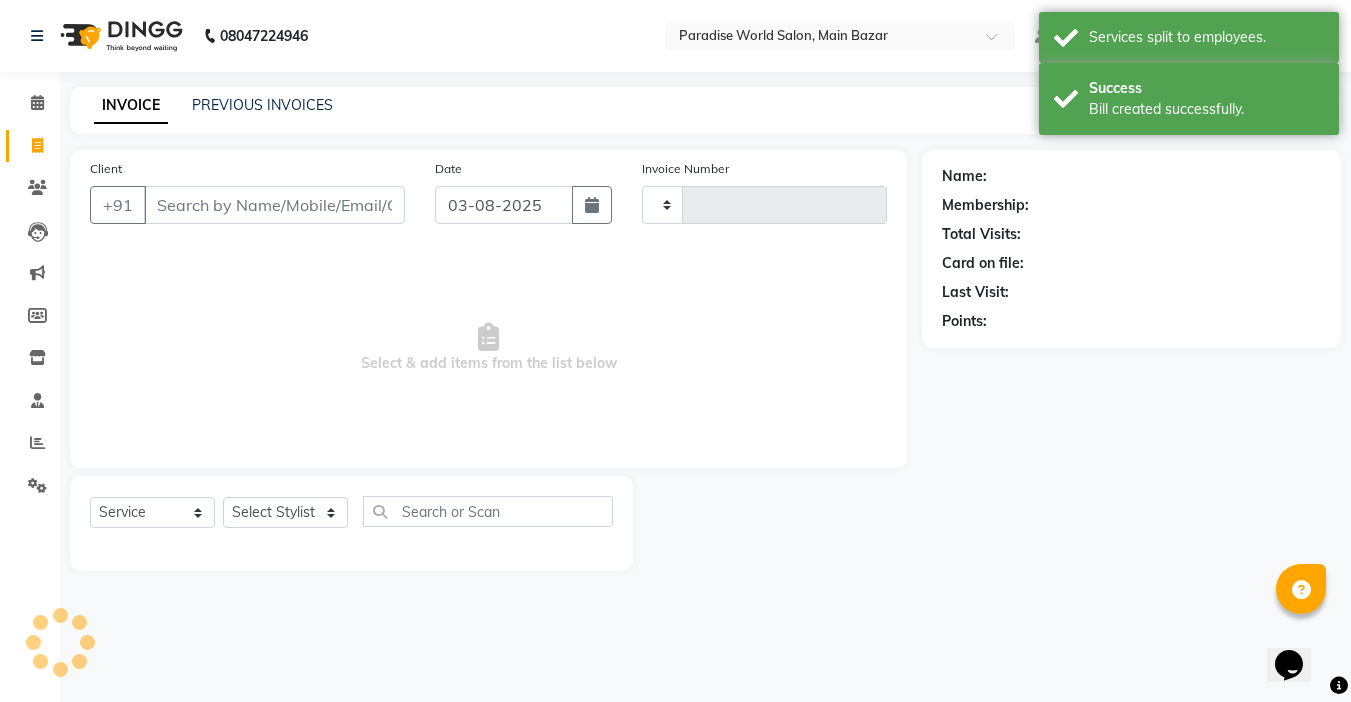 type on "2002" 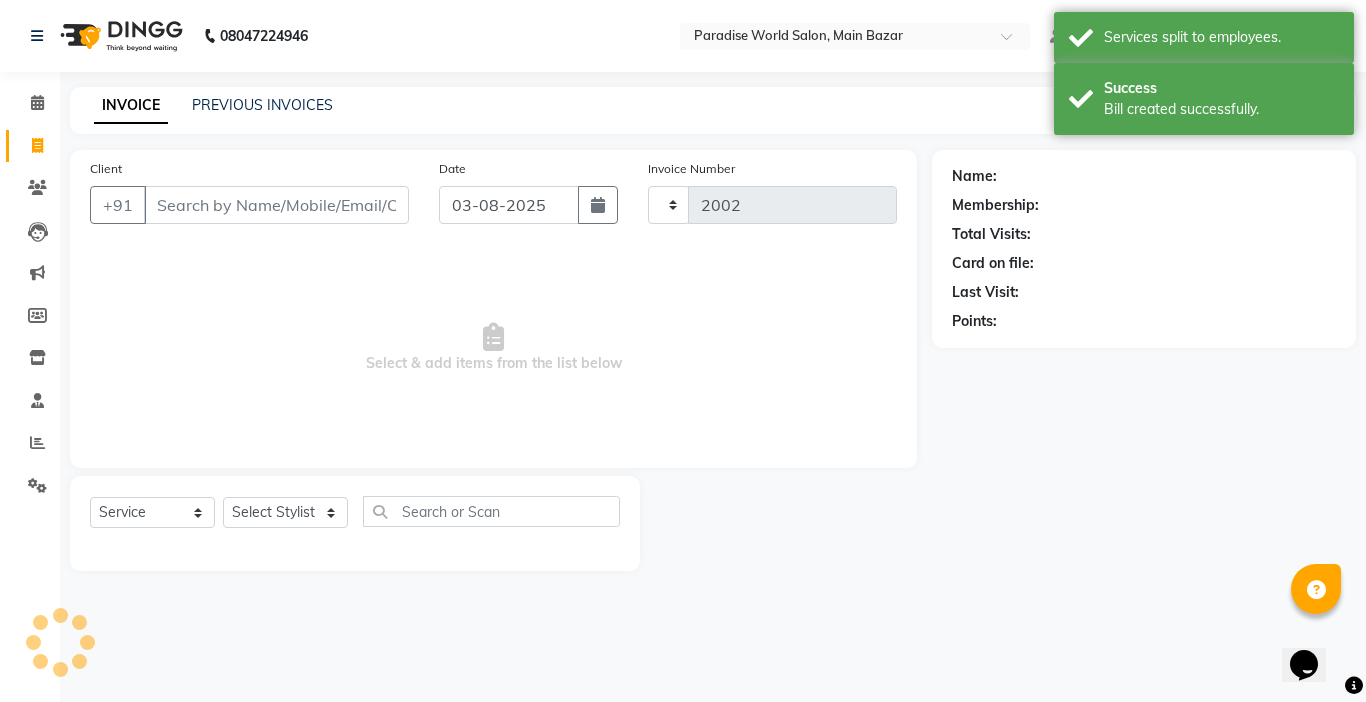 select on "4451" 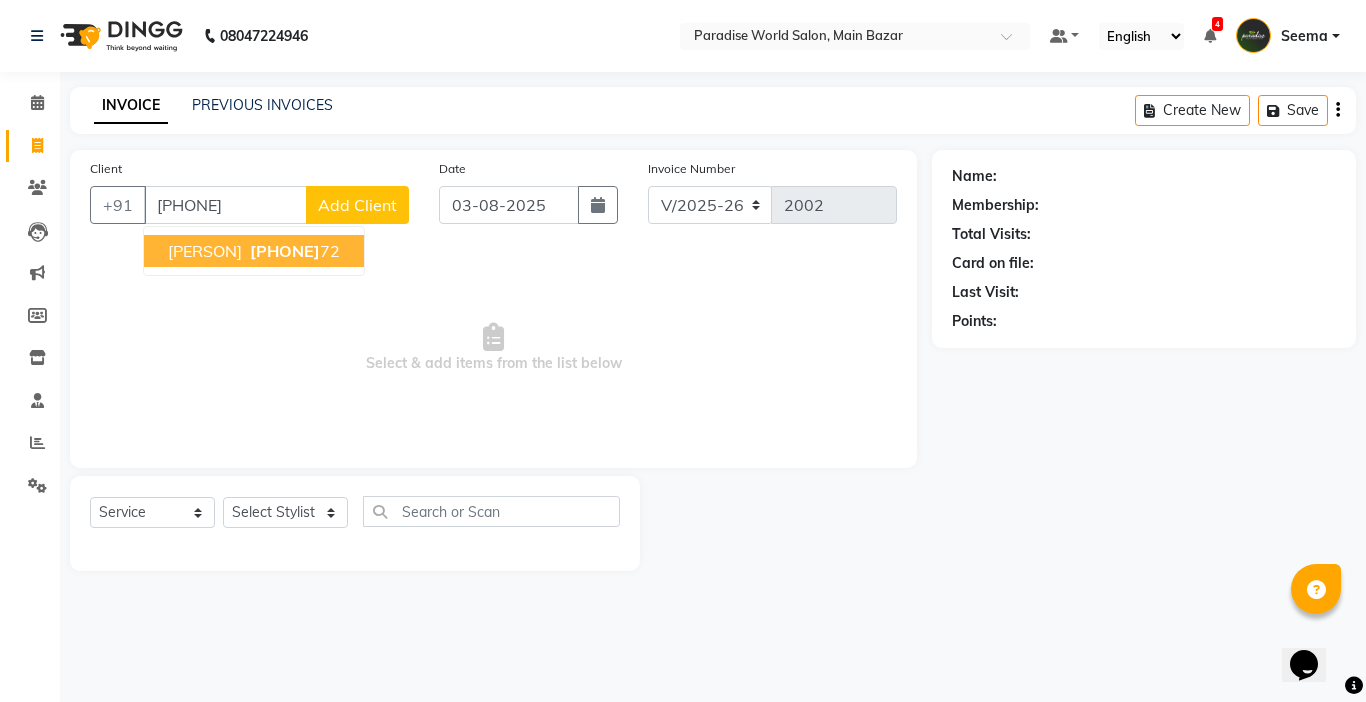 click on "[PHONE]" at bounding box center (285, 251) 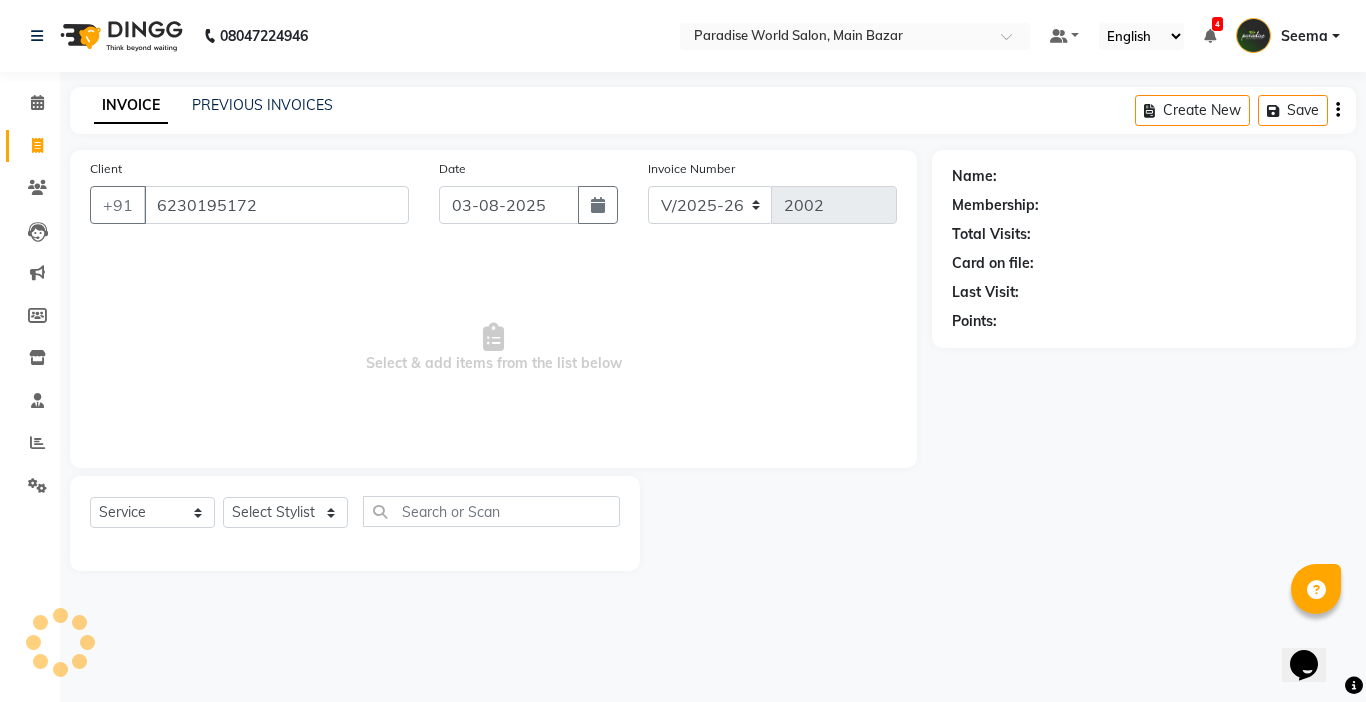 type on "6230195172" 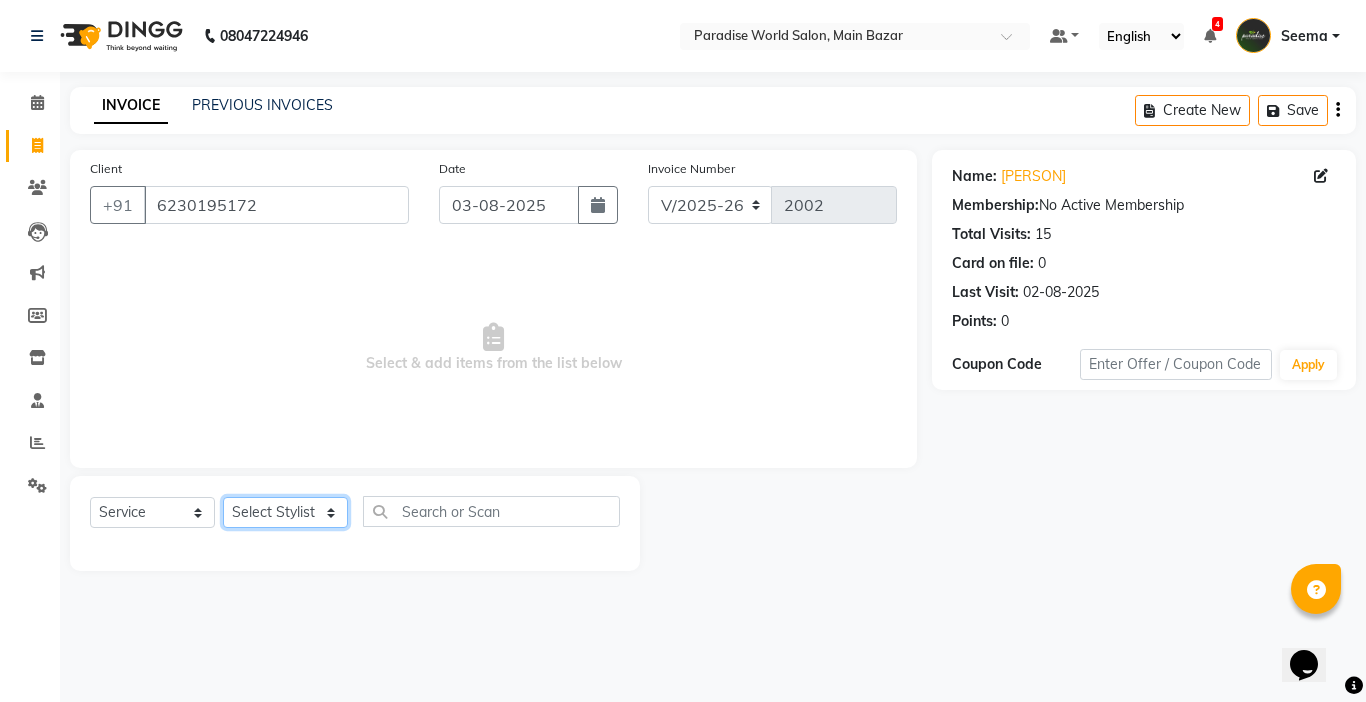 click on "Select Stylist Abby aman  Anil anku Bobby company Deepak Deepika Gourav Heena ishu Jagdeesh kanchan Love preet Maddy Manpreet student Meenu Naina Nikita Palak Palak Sharma Radika Rajneesh Student Seema Shagun Shifali - Student Shweta  Sujata Surinder Paul Vansh Vikas Vishal" 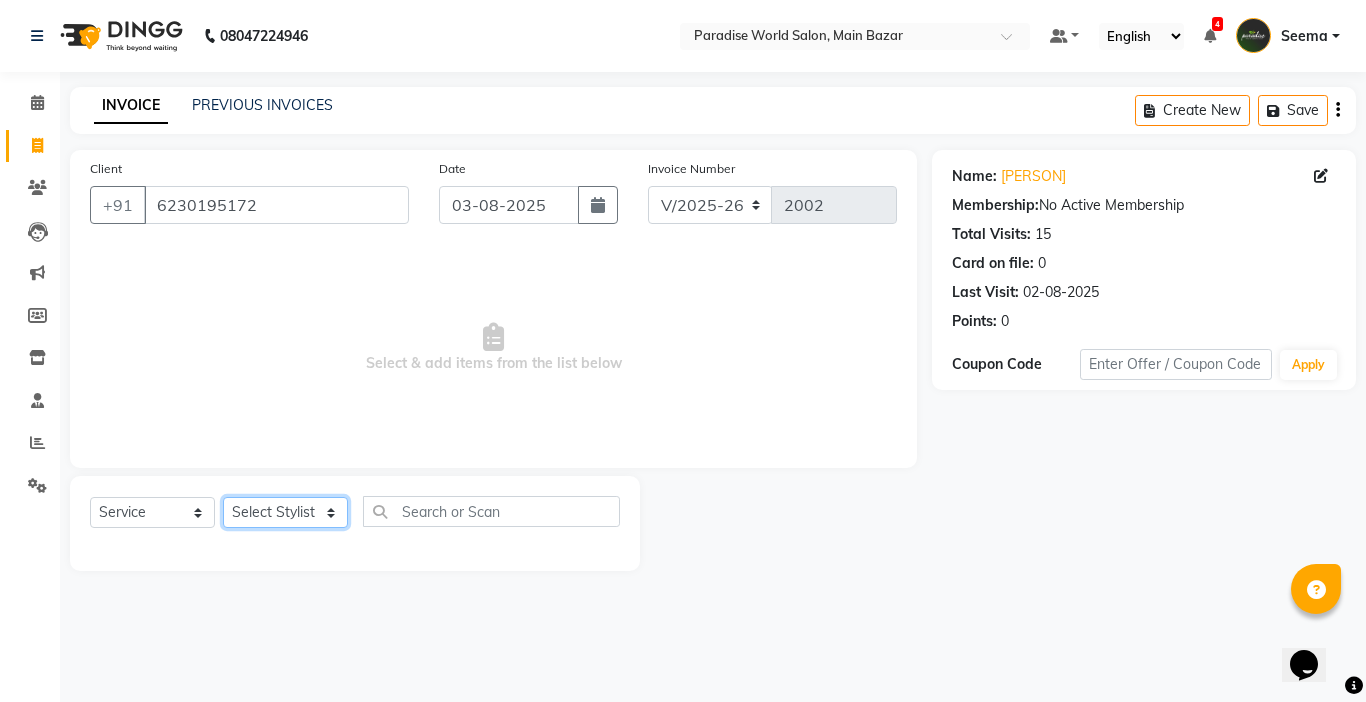 select on "54032" 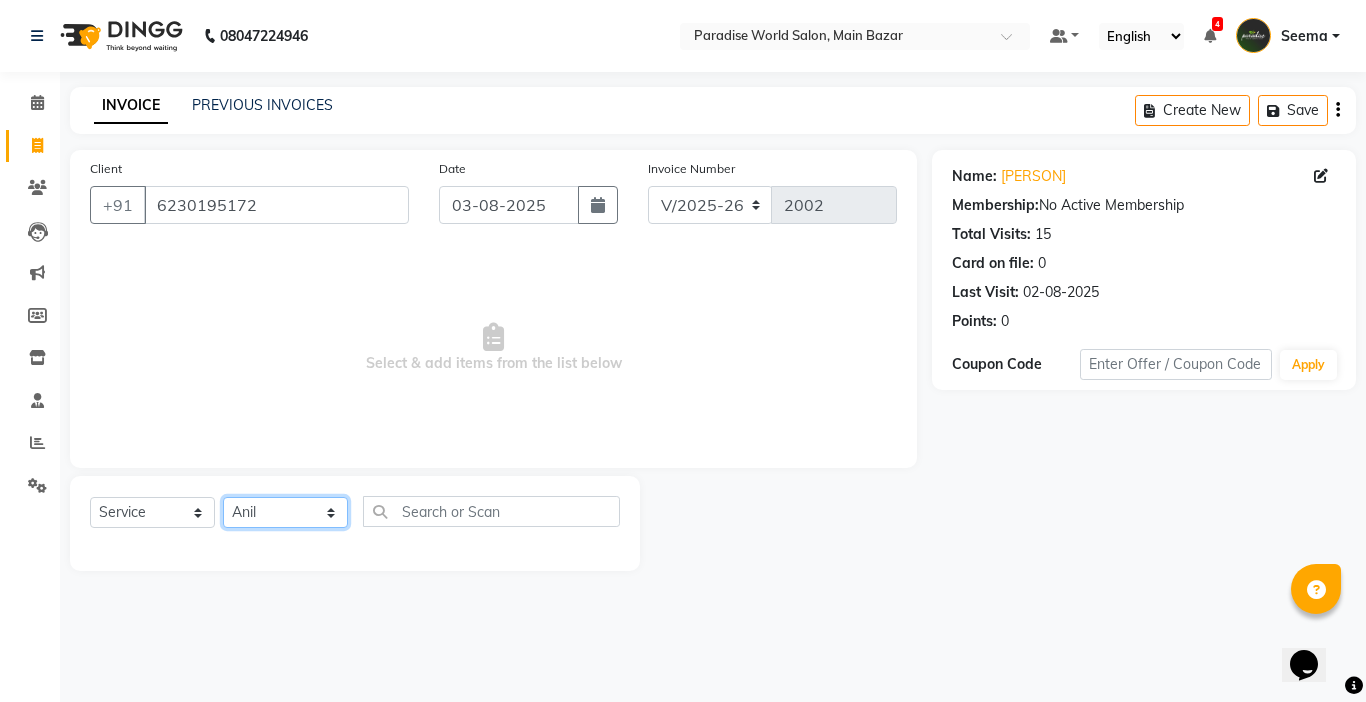 click on "Select Stylist Abby aman  Anil anku Bobby company Deepak Deepika Gourav Heena ishu Jagdeesh kanchan Love preet Maddy Manpreet student Meenu Naina Nikita Palak Palak Sharma Radika Rajneesh Student Seema Shagun Shifali - Student Shweta  Sujata Surinder Paul Vansh Vikas Vishal" 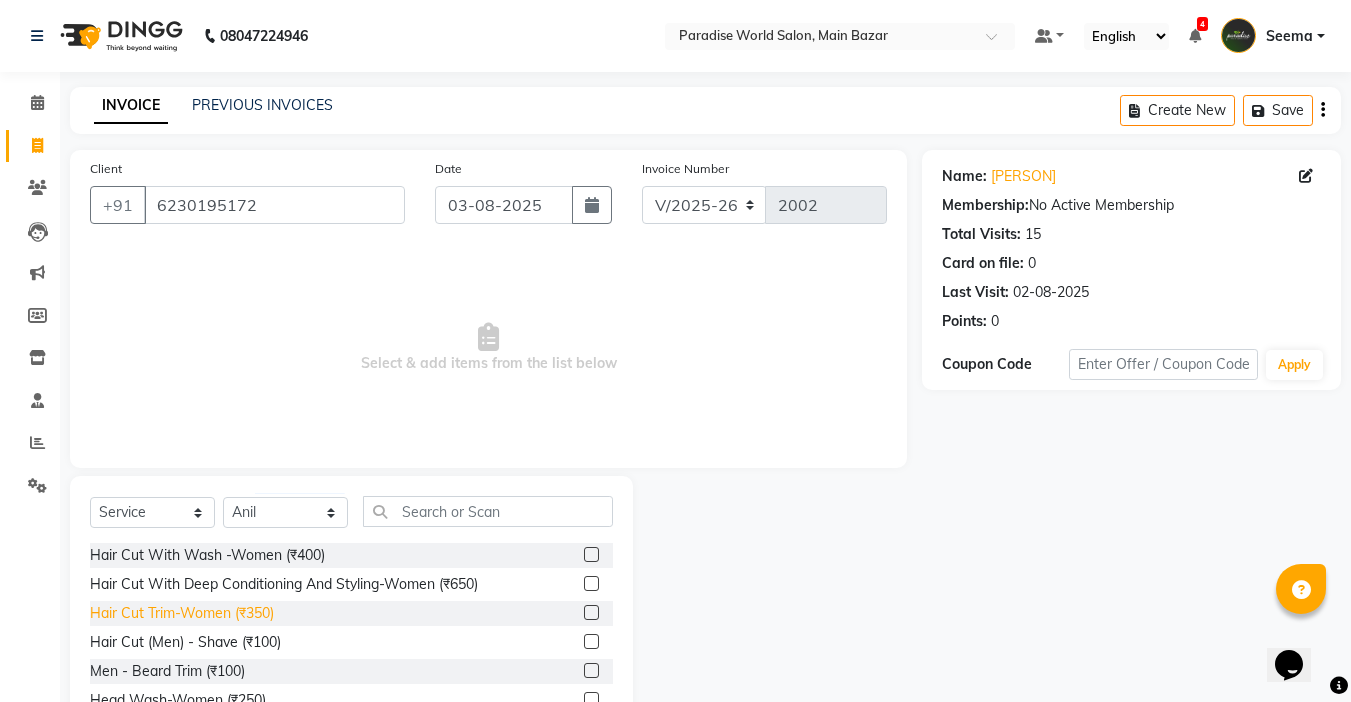 click on "Hair Cut Trim-Women (₹350)" 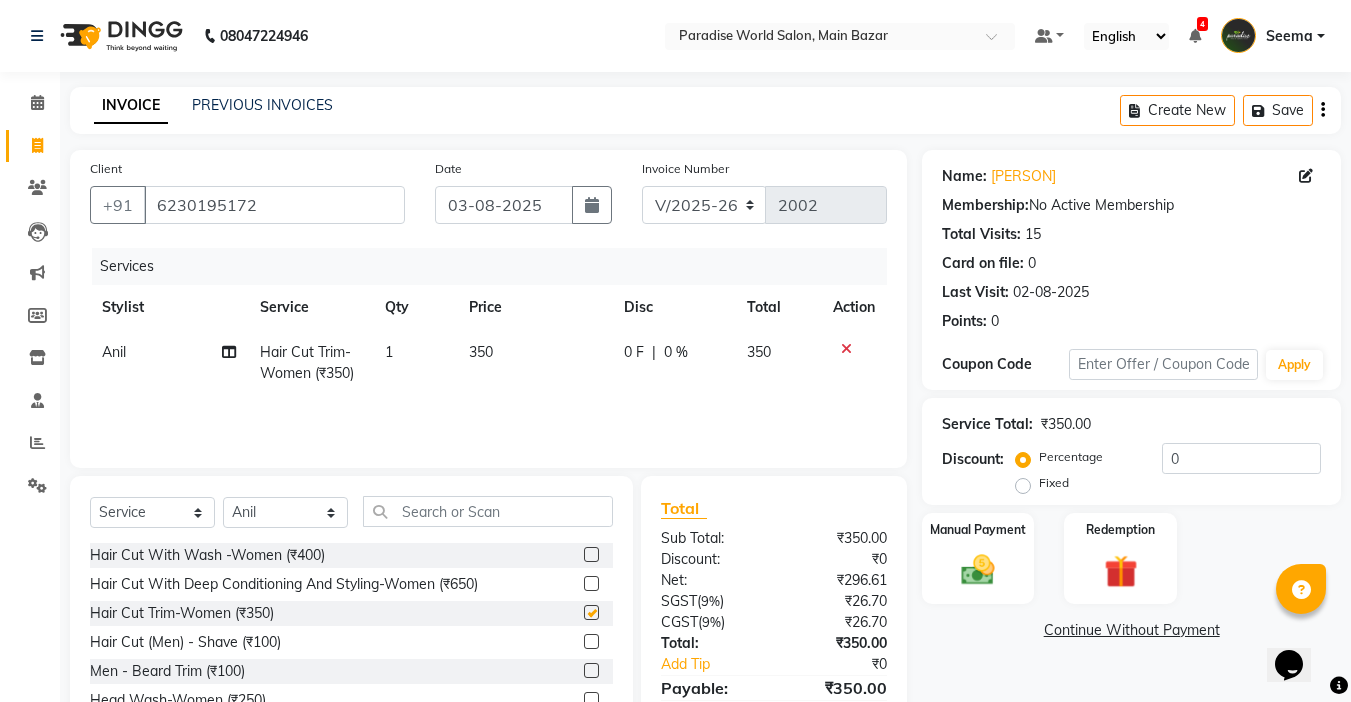 checkbox on "false" 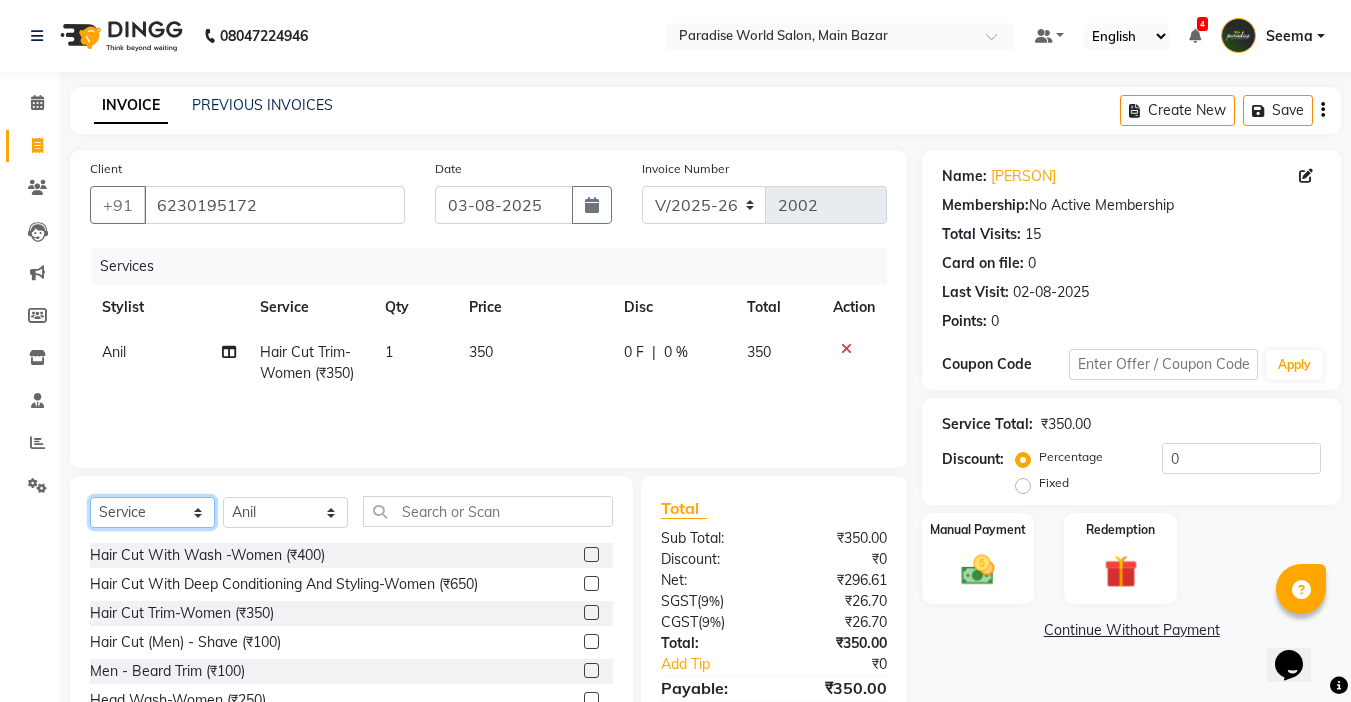 click on "Select  Service  Product  Membership  Package Voucher Prepaid Gift Card" 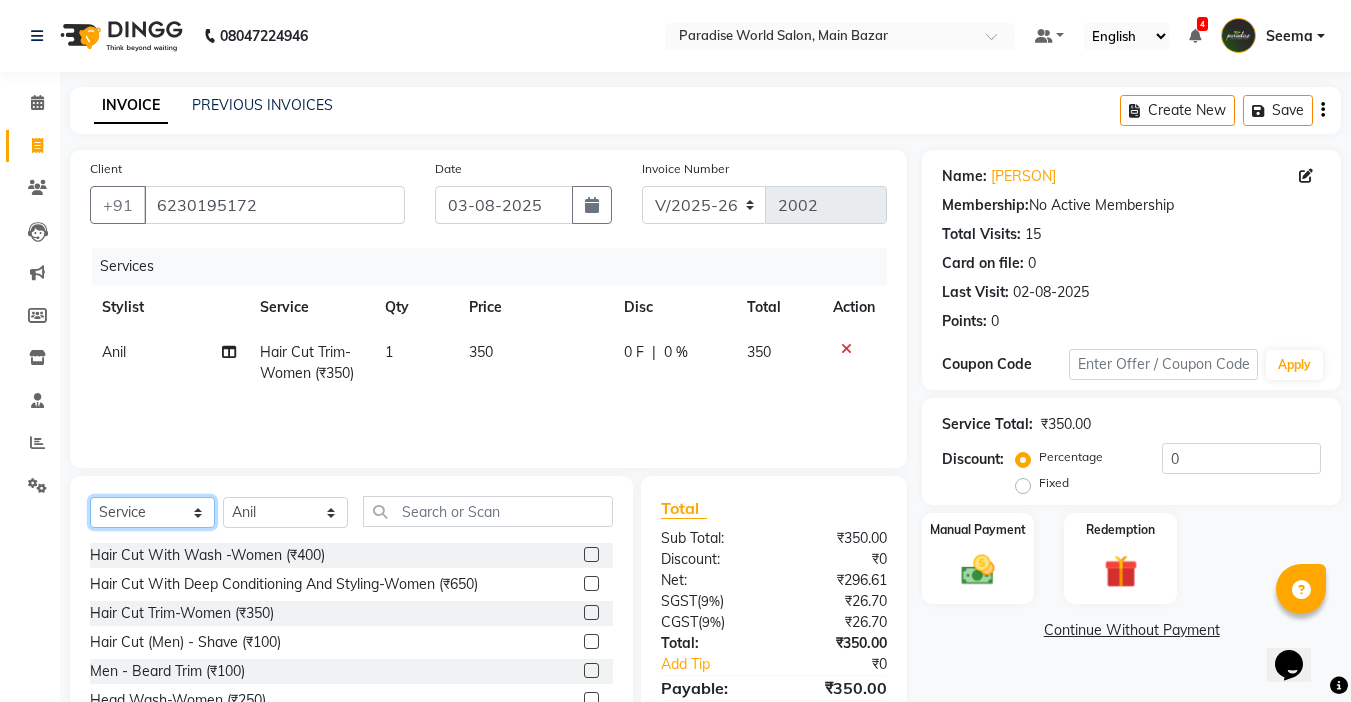 select on "product" 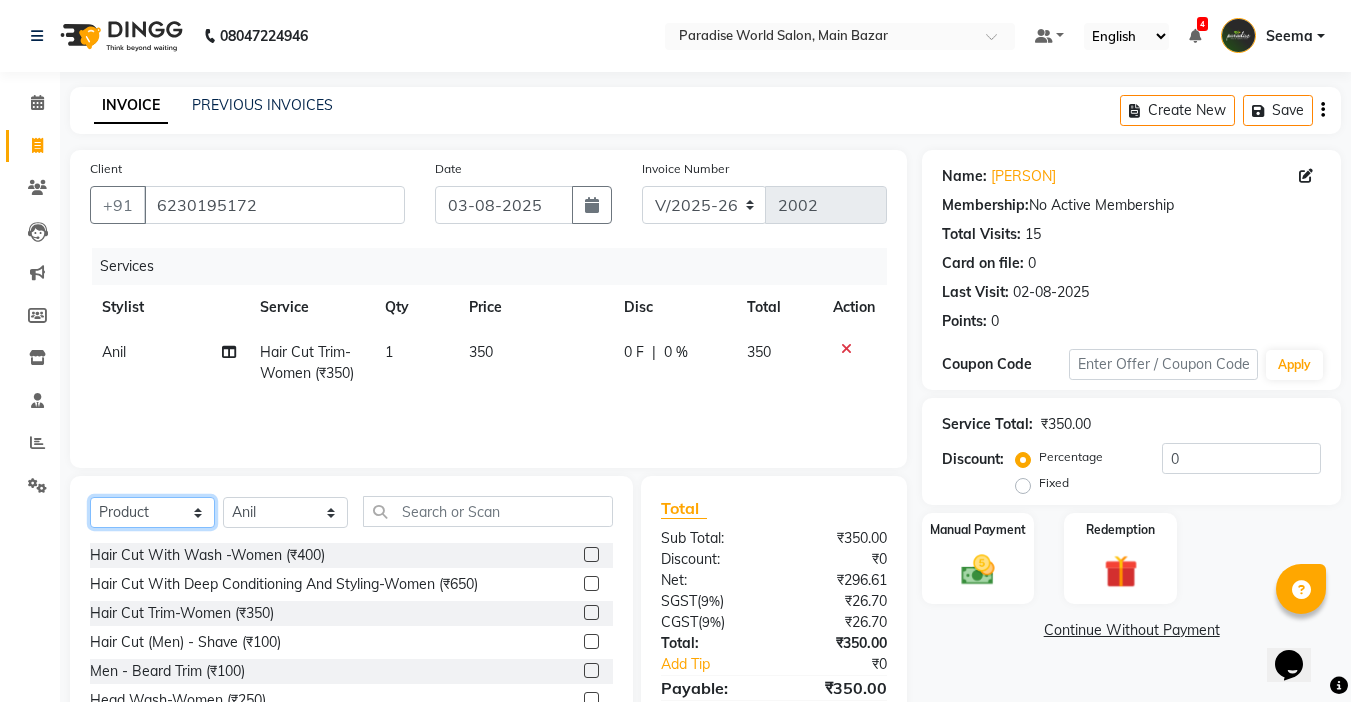 click on "Select  Service  Product  Membership  Package Voucher Prepaid Gift Card" 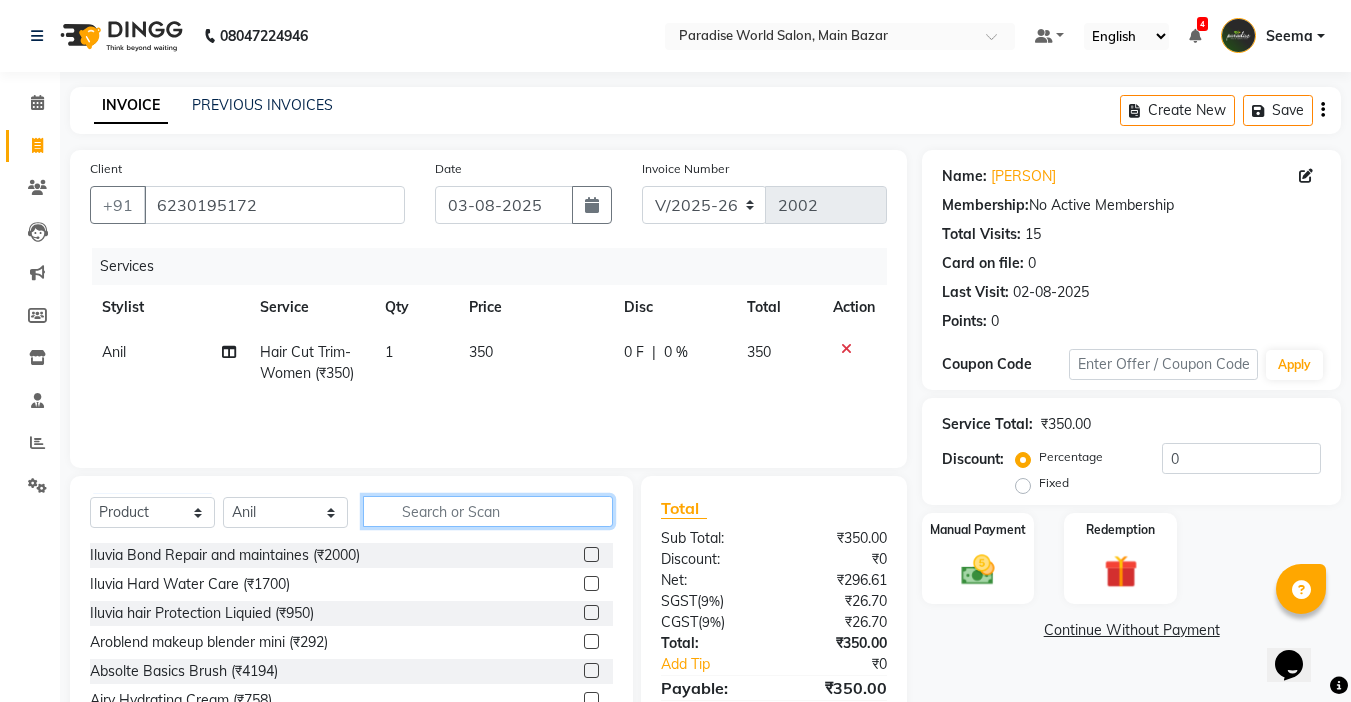 click 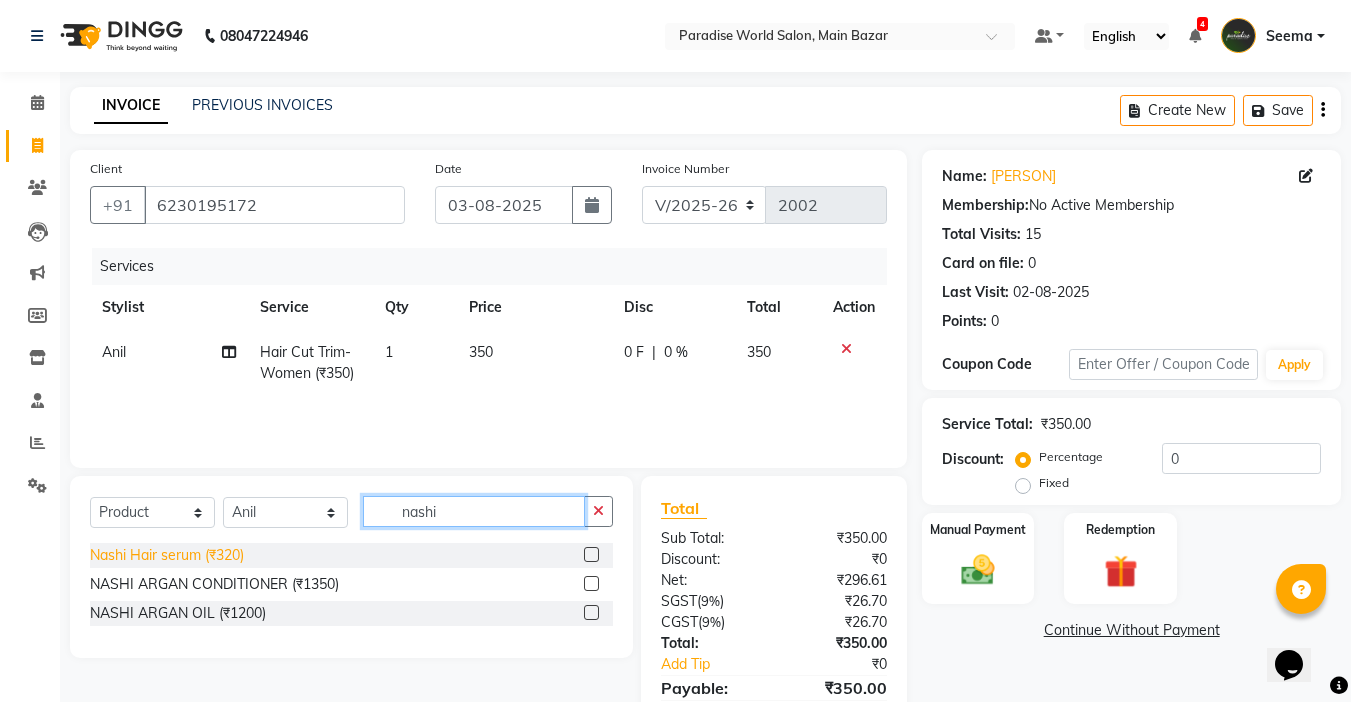 type on "nashi" 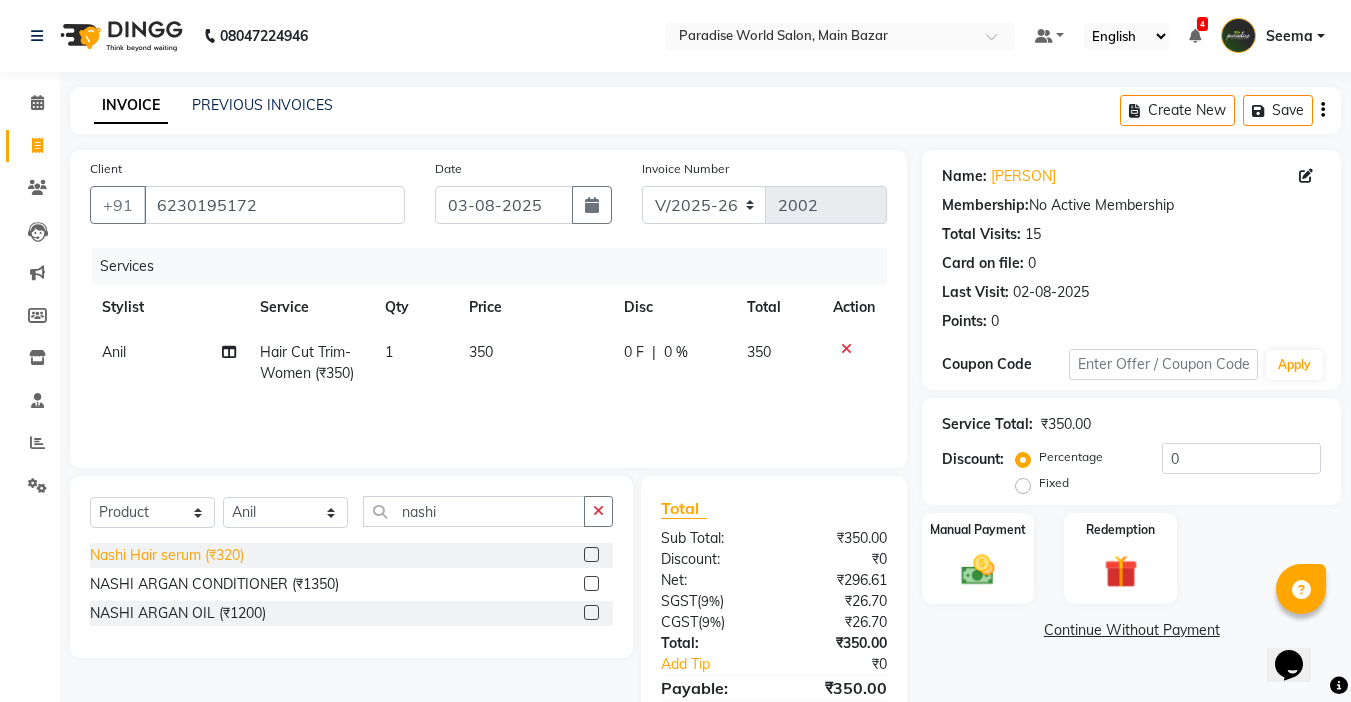 click on "Nashi Hair serum (₹320)" 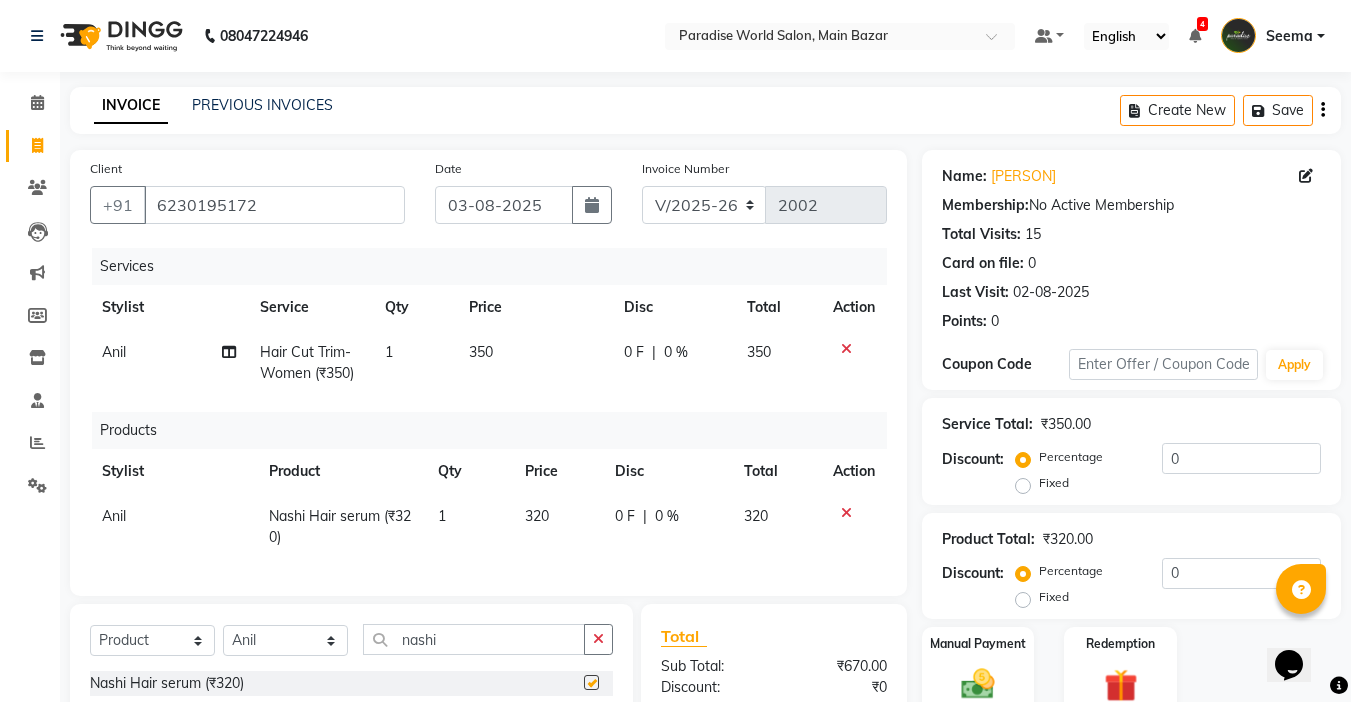 checkbox on "false" 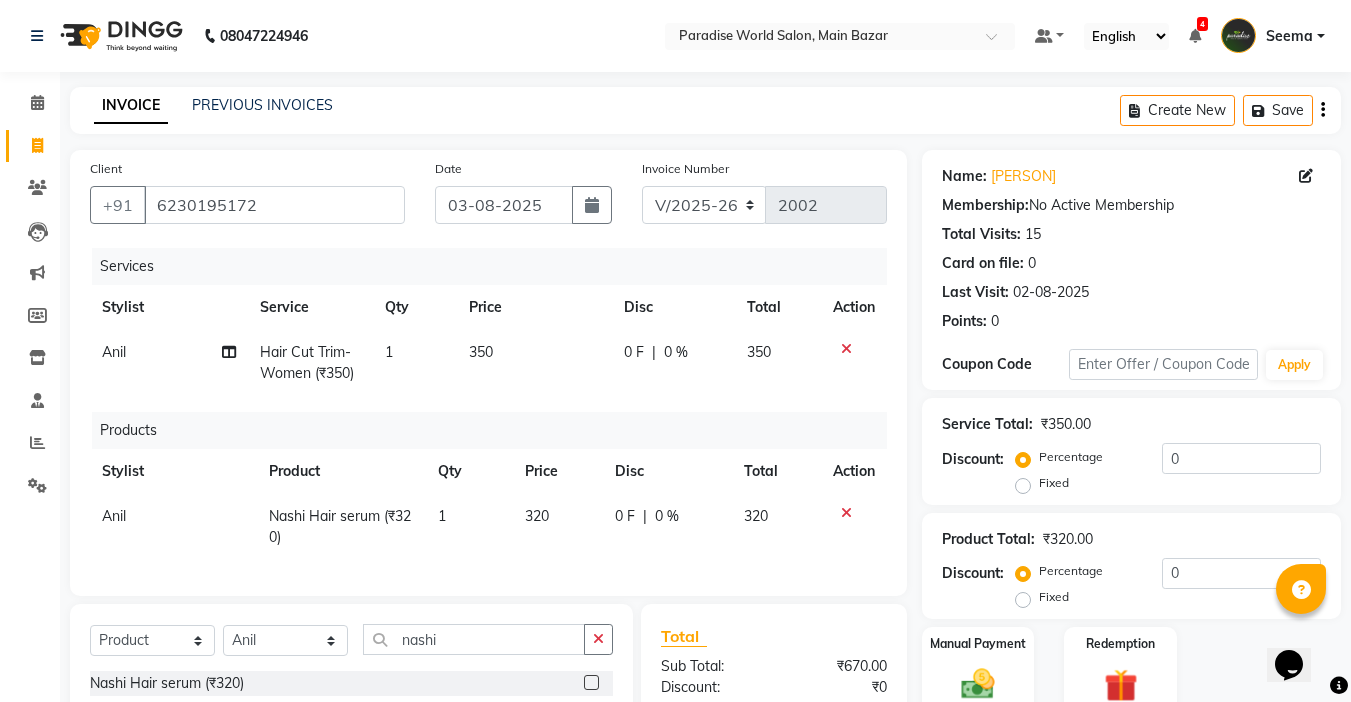 click 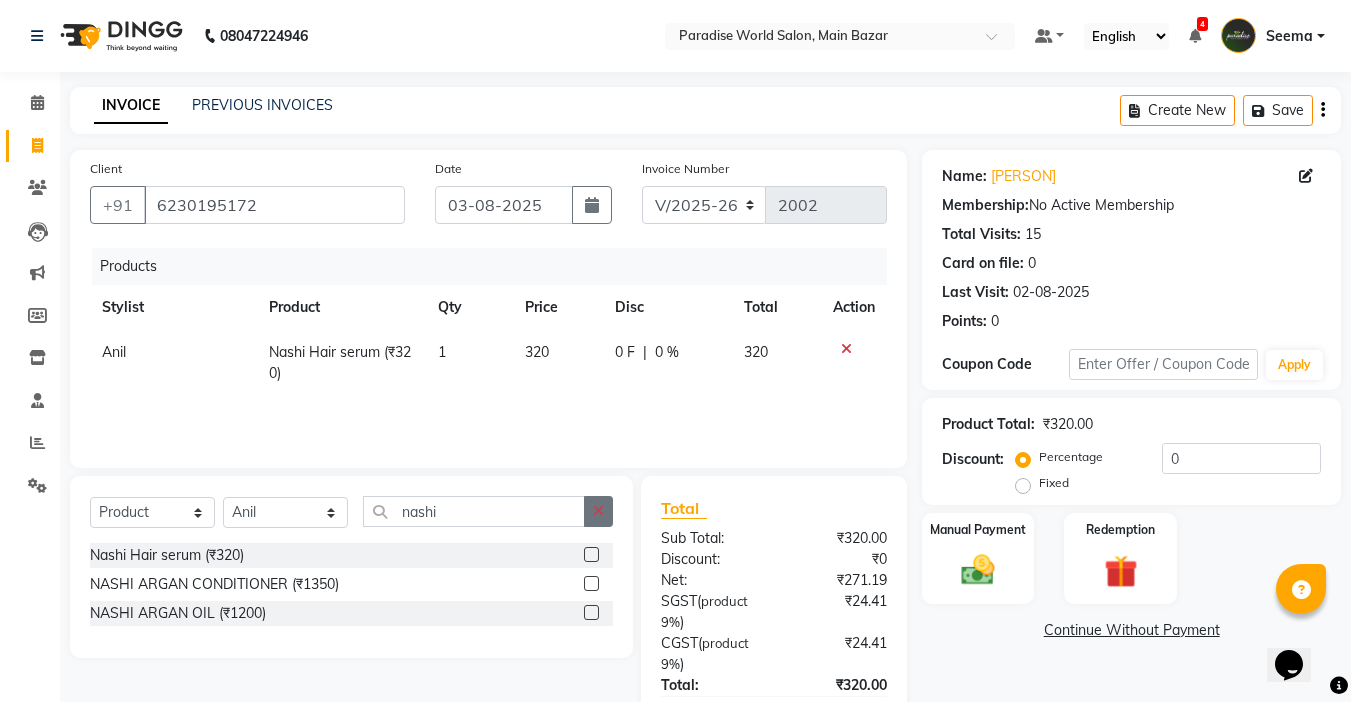 click 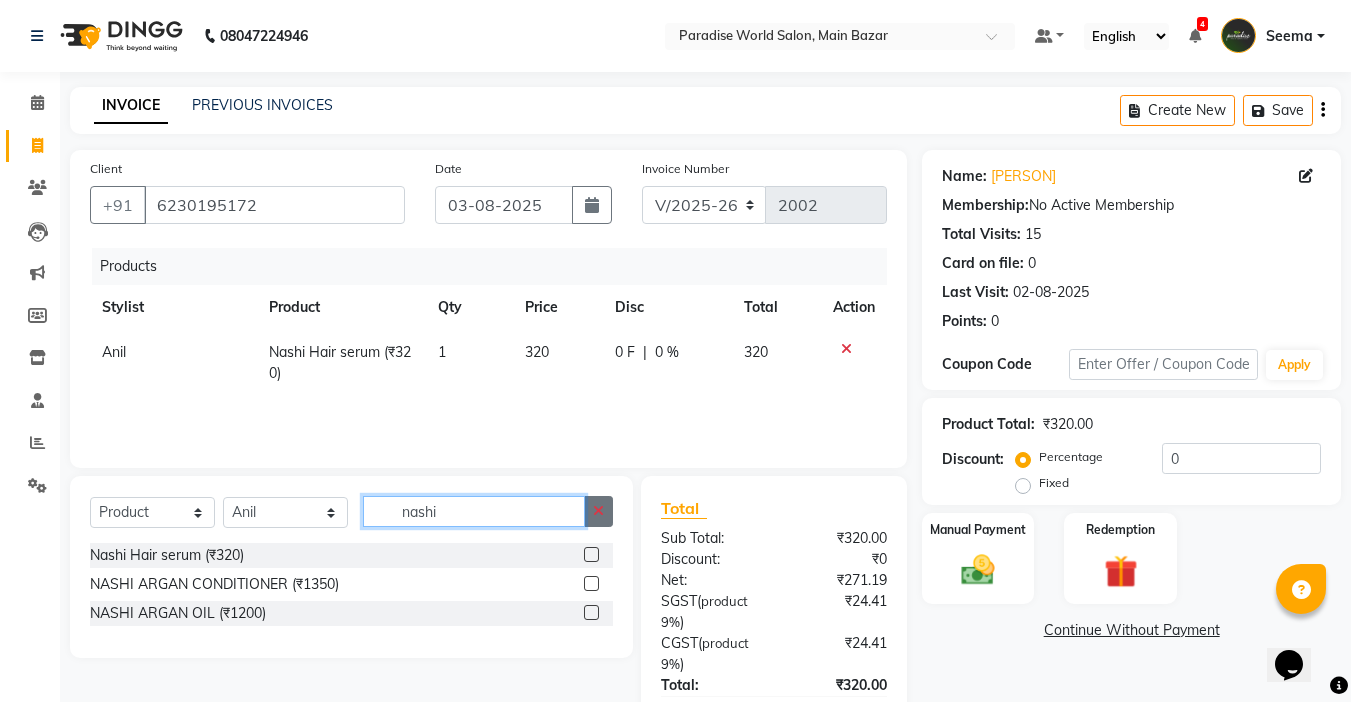 type 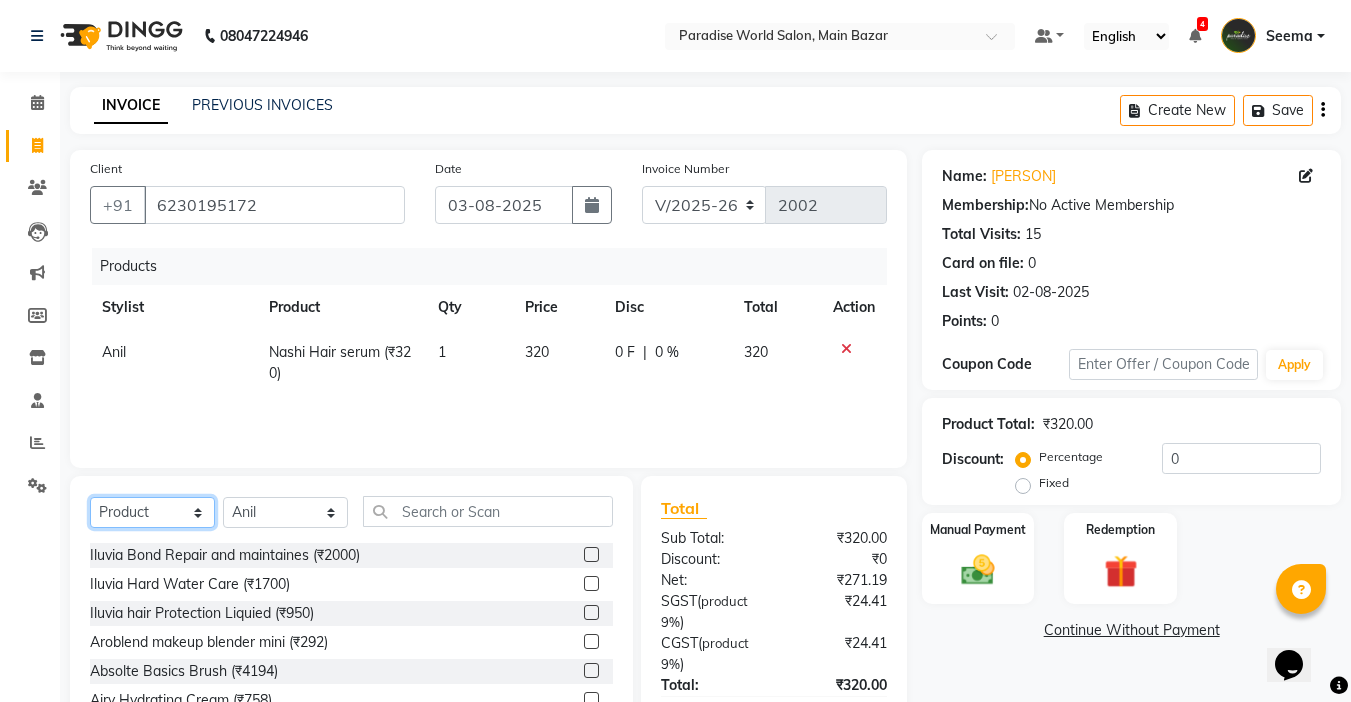 click on "Select  Service  Product  Membership  Package Voucher Prepaid Gift Card" 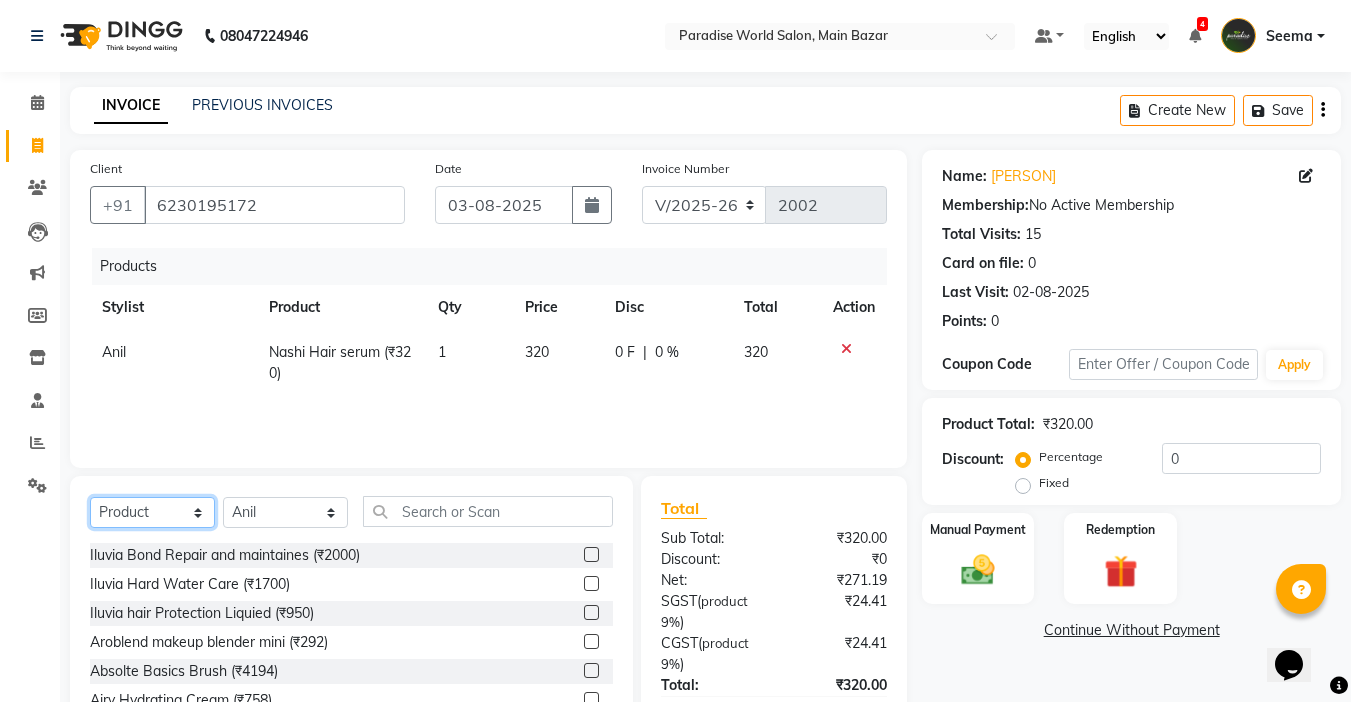 select on "service" 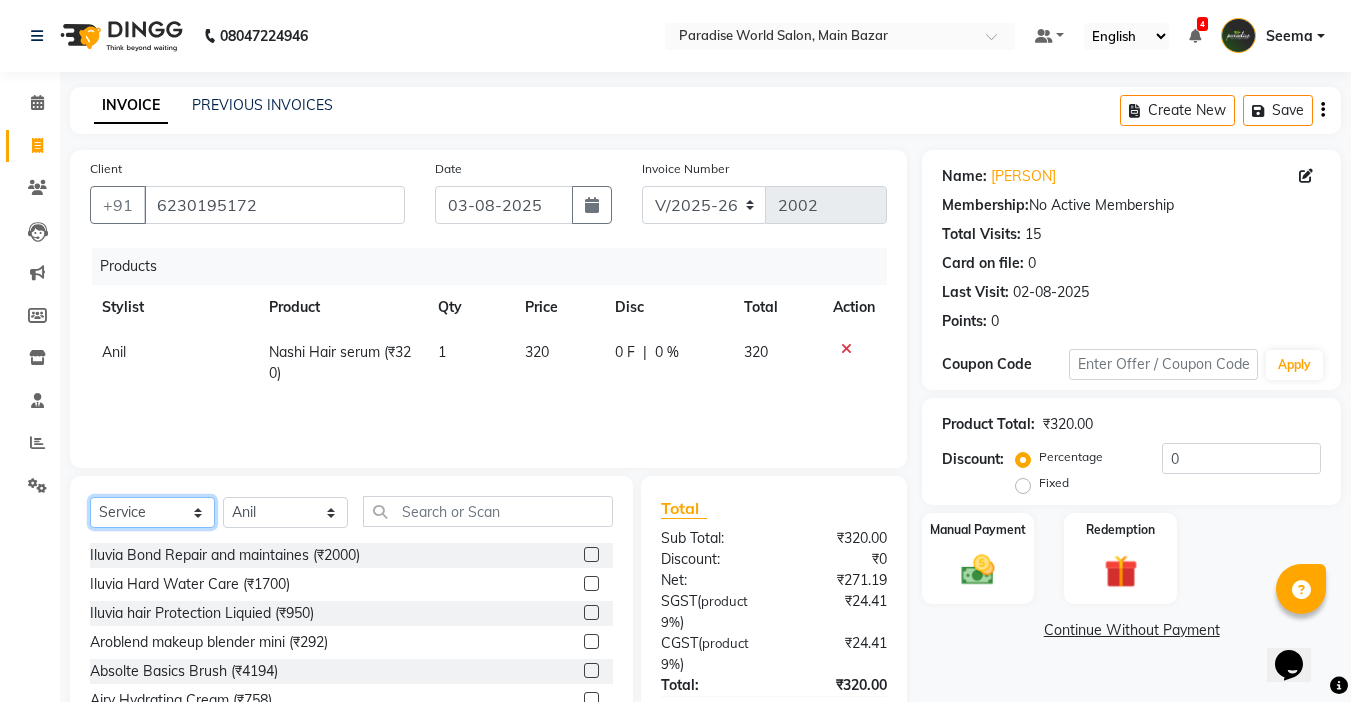 click on "Select  Service  Product  Membership  Package Voucher Prepaid Gift Card" 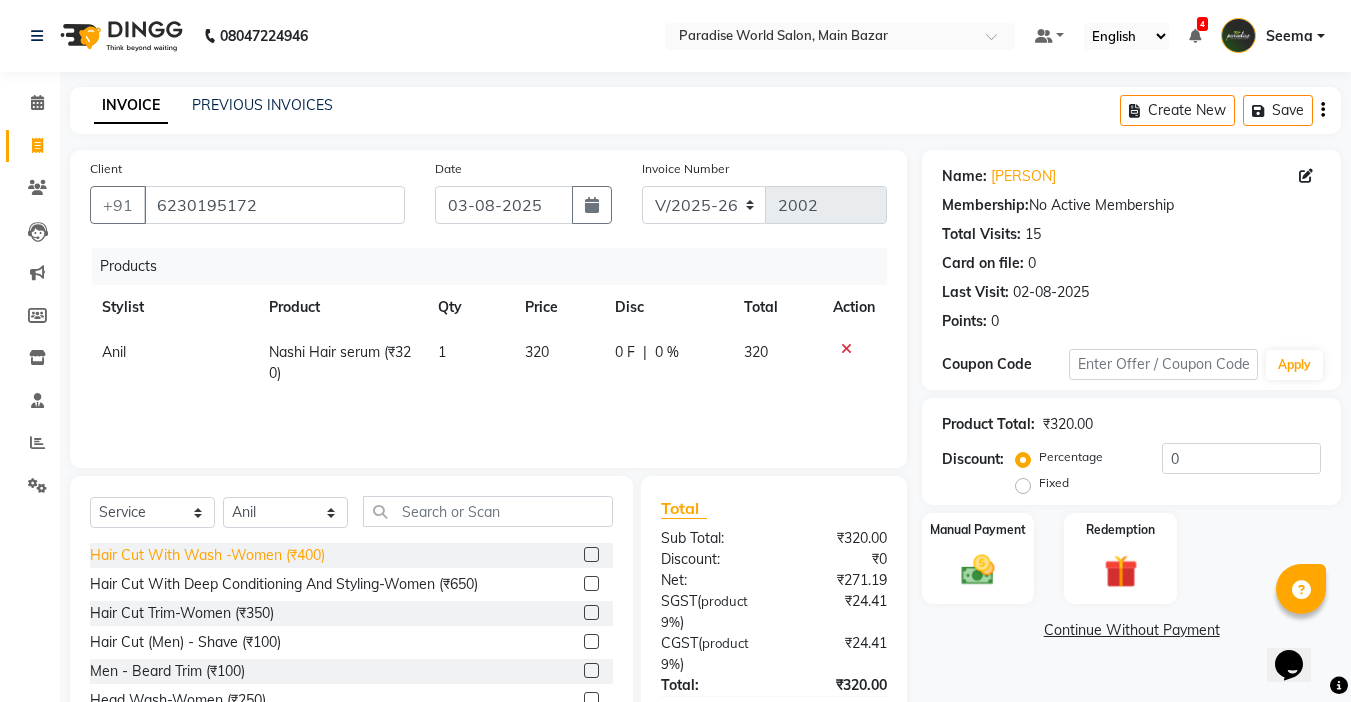 click on "Hair Cut With Wash -Women (₹400)" 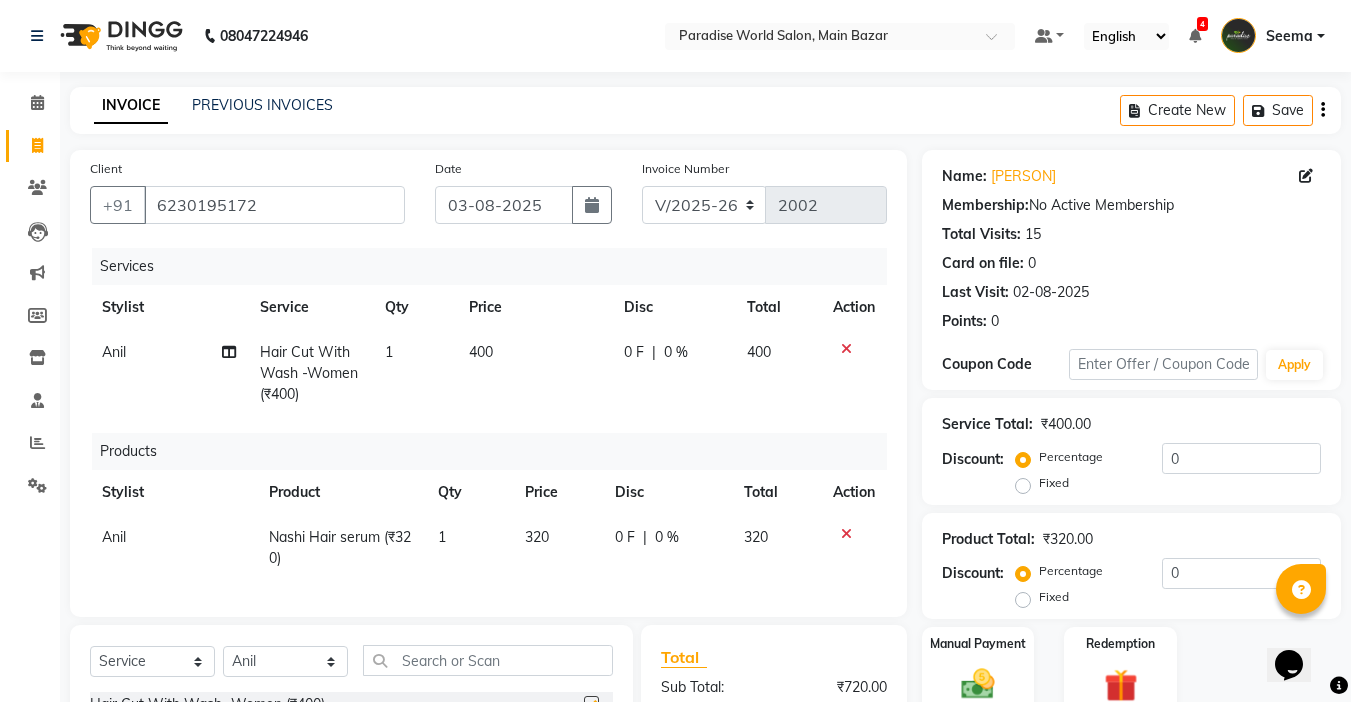 checkbox on "false" 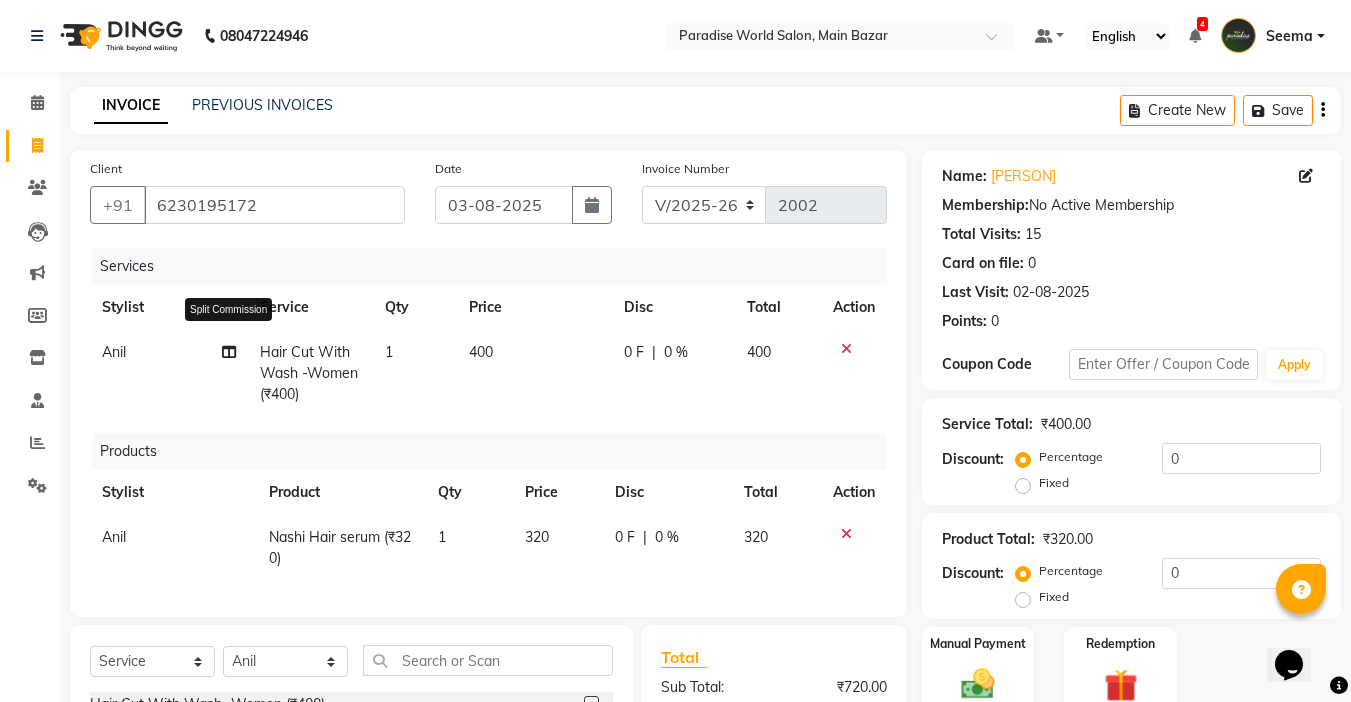 click 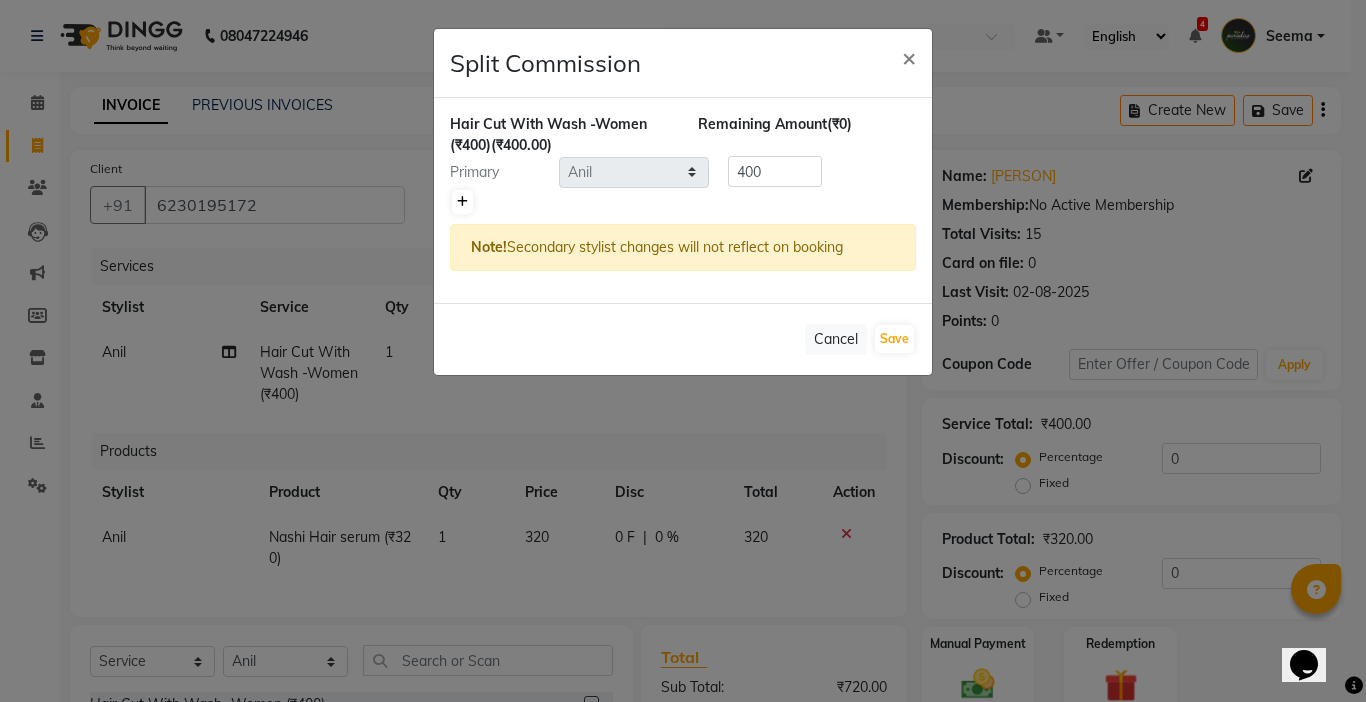 click 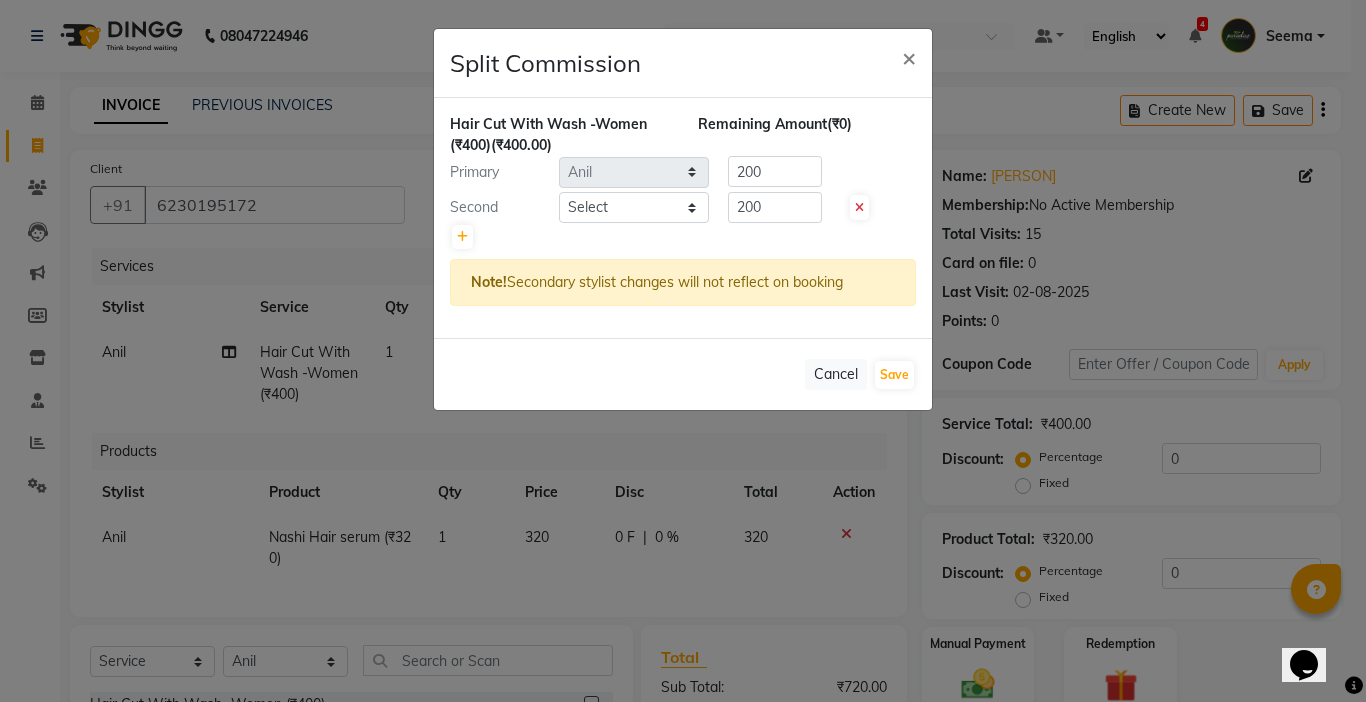 click 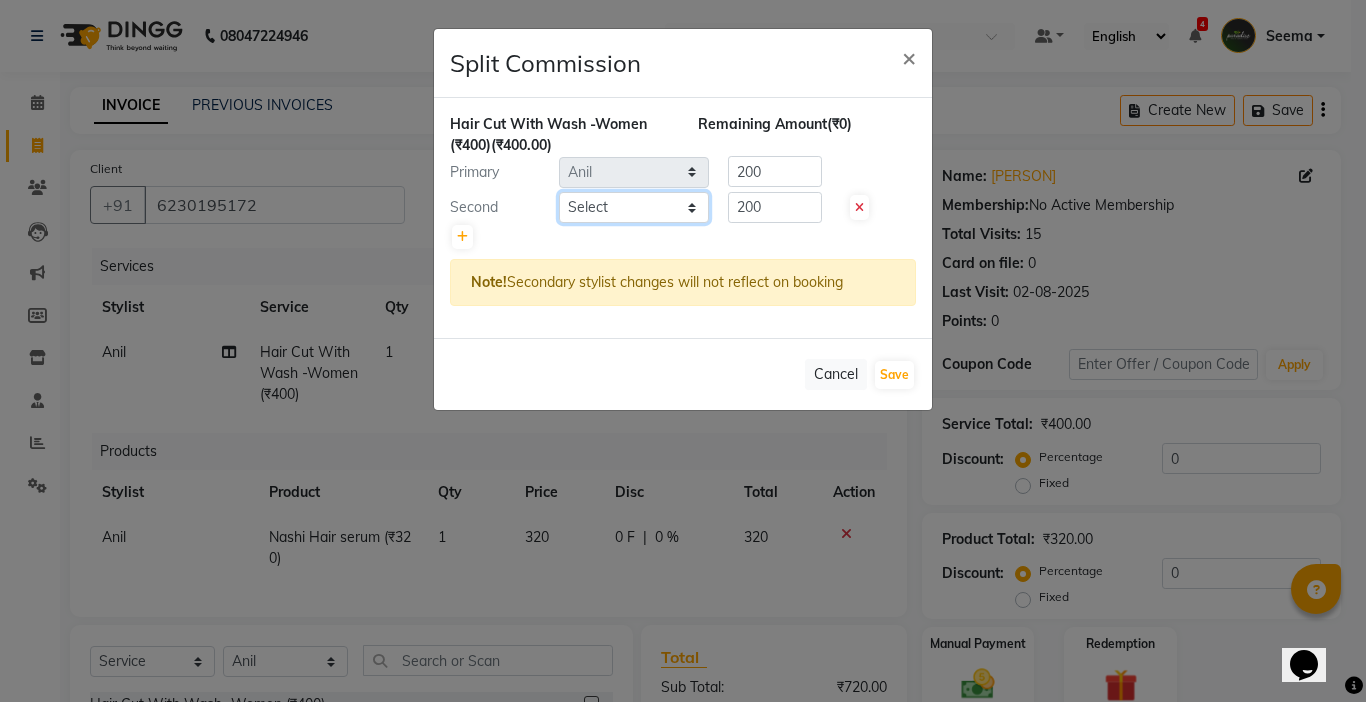 click on "Select  Abby   aman    Anil   anku   Bobby   company   Deepak   Deepika   Gourav   Heena   ishu   Jagdeesh   kanchan   Love preet   Maddy   Manpreet student   Meenu   Naina   Nikita   Palak   Palak Sharma   Radika   Rajneesh Student   Seema   Shagun   Shifali - Student   Shweta    Sujata   Surinder Paul   Vansh   Vikas   Vishal" 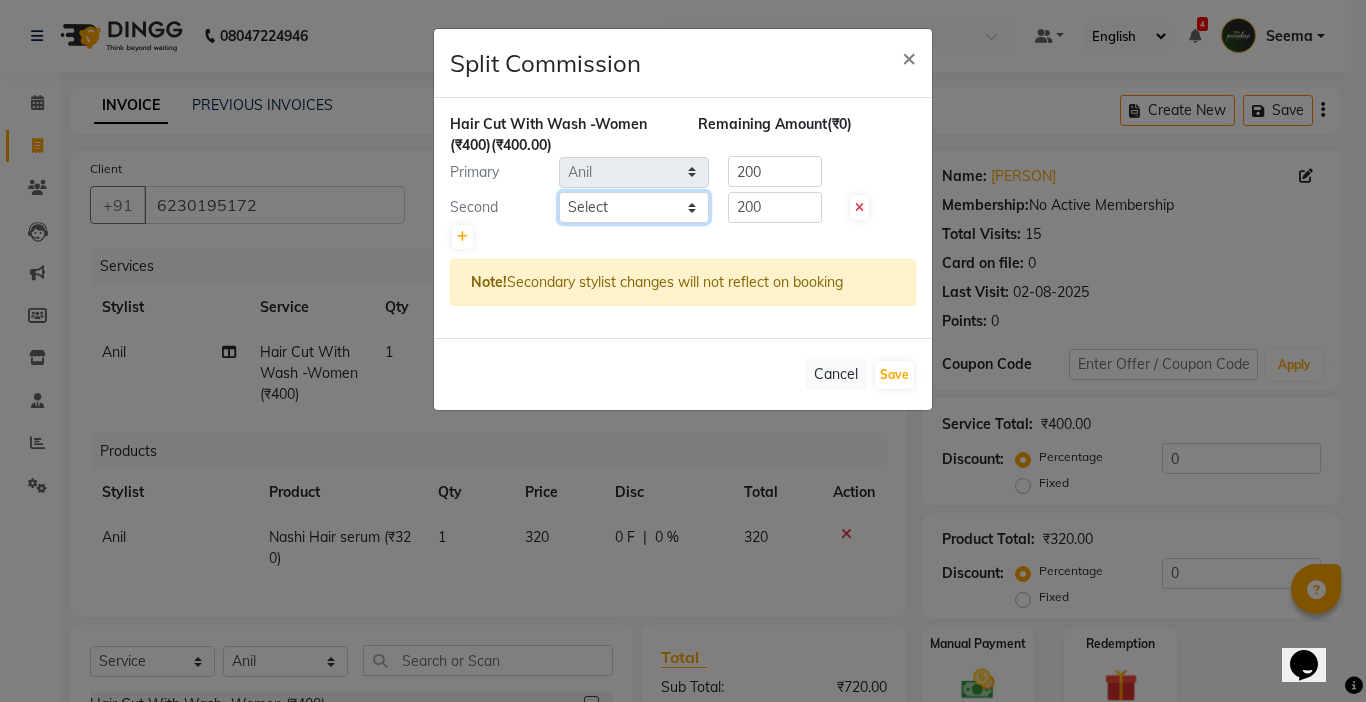 select on "58495" 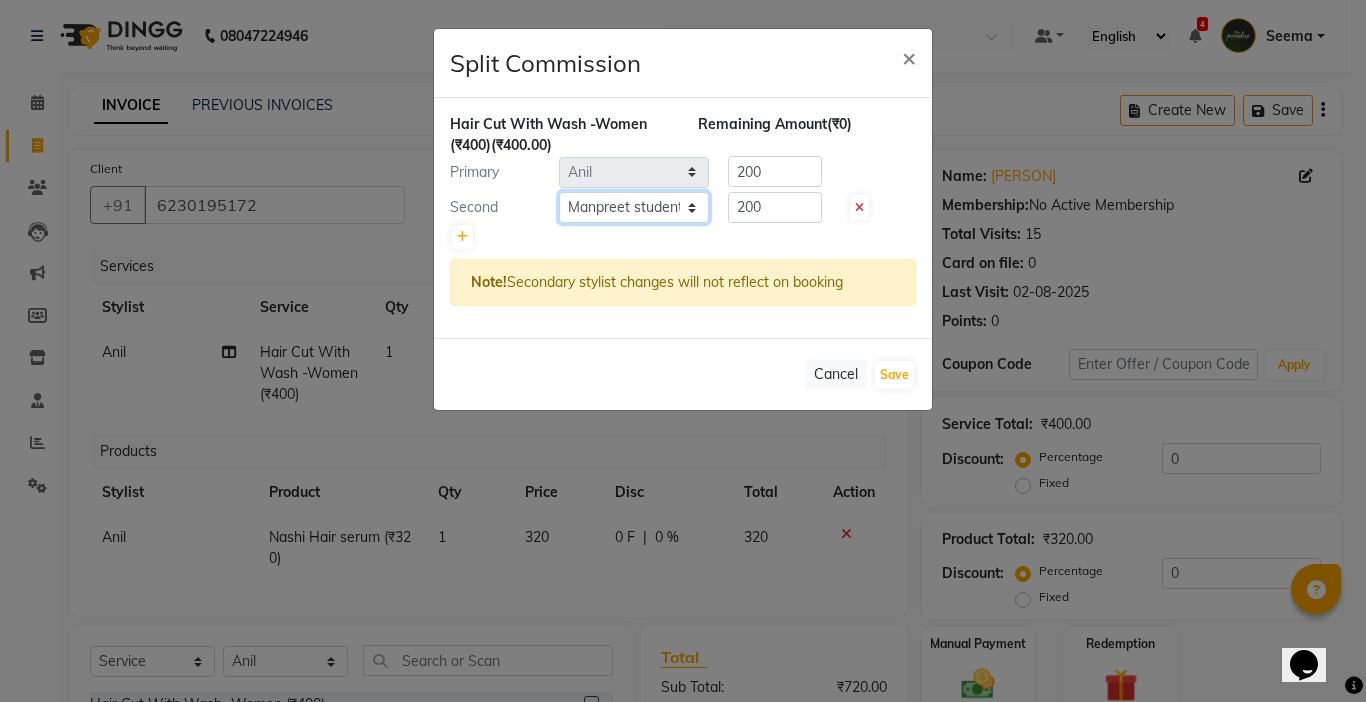 click on "Select  Abby   aman    Anil   anku   Bobby   company   Deepak   Deepika   Gourav   Heena   ishu   Jagdeesh   kanchan   Love preet   Maddy   Manpreet student   Meenu   Naina   Nikita   Palak   Palak Sharma   Radika   Rajneesh Student   Seema   Shagun   Shifali - Student   Shweta    Sujata   Surinder Paul   Vansh   Vikas   Vishal" 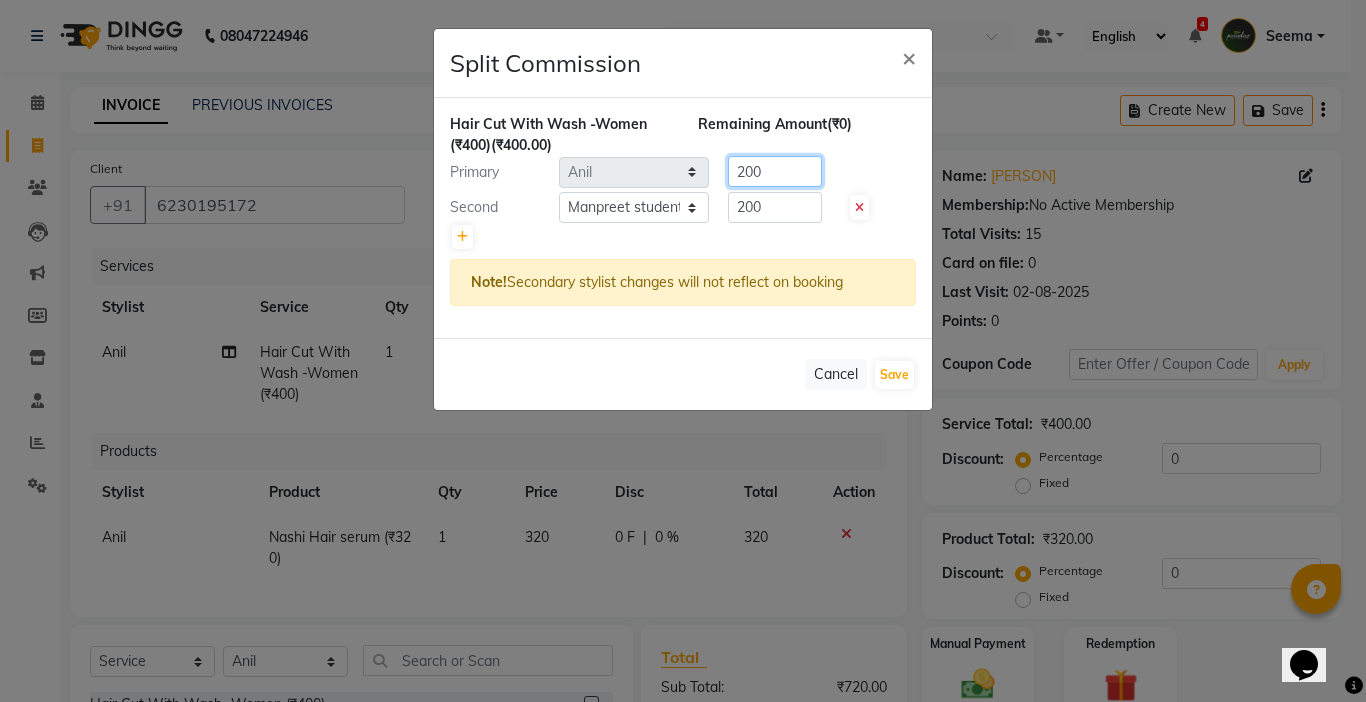 click on "Primary Select  [PERSON]   [PERSON]    [PERSON]   [PERSON]   [PERSON]   company   [PERSON]   [PERSON]   [PERSON]   [PERSON]   [PERSON]   [PERSON]   [PERSON]   [PERSON]   [PERSON]   [PERSON]   [PERSON] student   [PERSON]   [PERSON]   [PERSON]   [PERSON]   [PERSON] [PERSON] Student   [PERSON]   [PERSON]   [PERSON] - Student   [PERSON]    [PERSON]   [PERSON]   [PERSON]   [PERSON]  200" 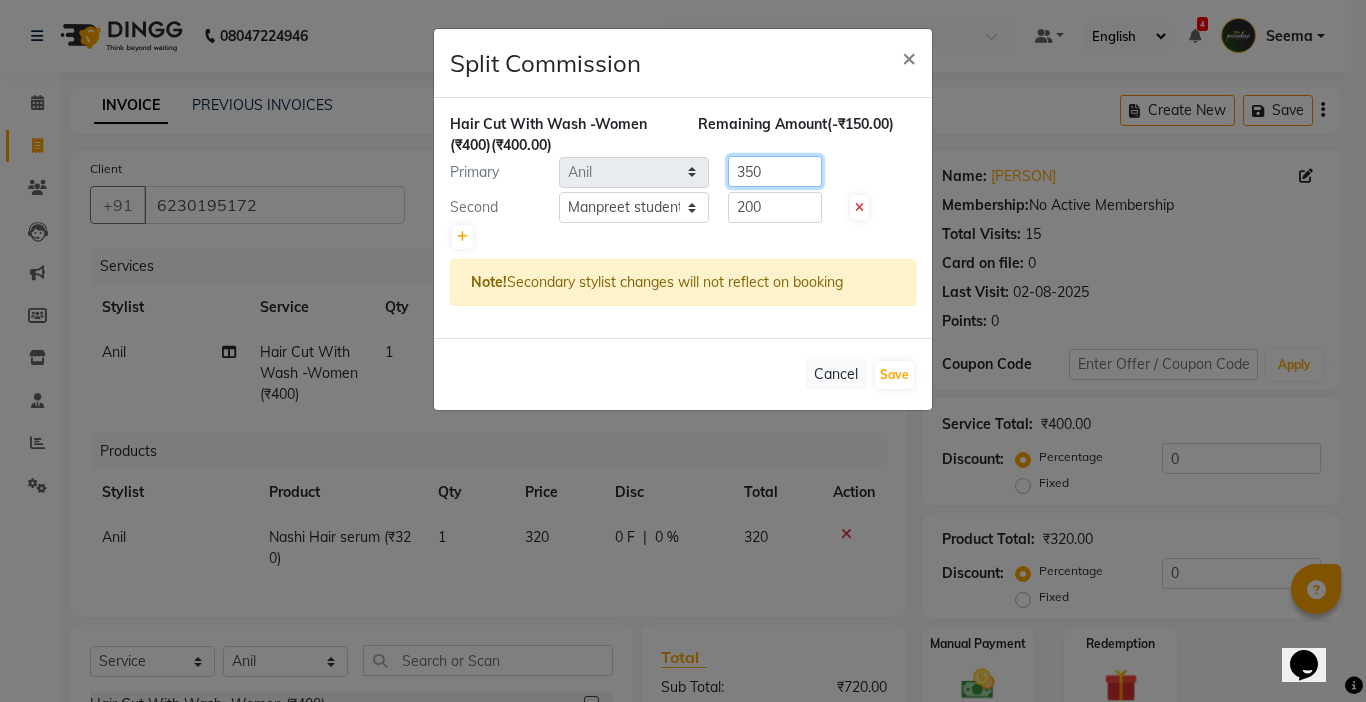 type on "350" 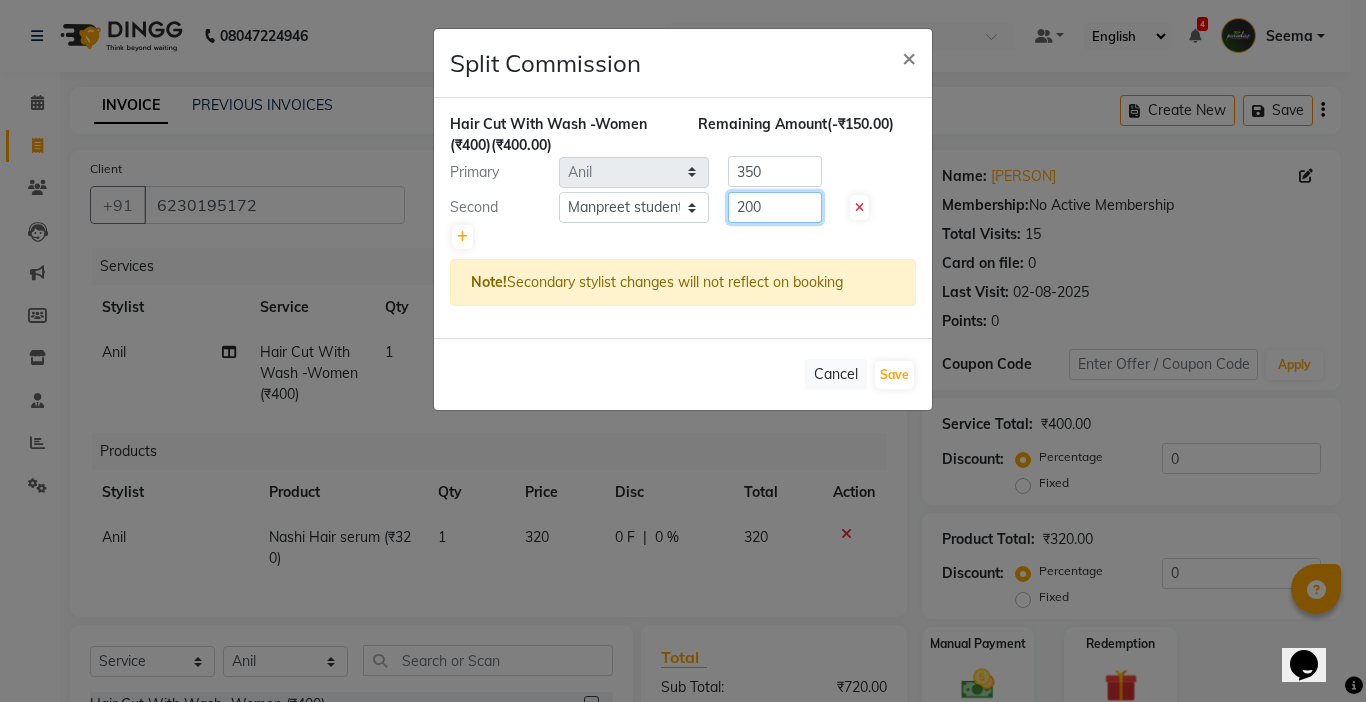 drag, startPoint x: 774, startPoint y: 211, endPoint x: 394, endPoint y: 258, distance: 382.89554 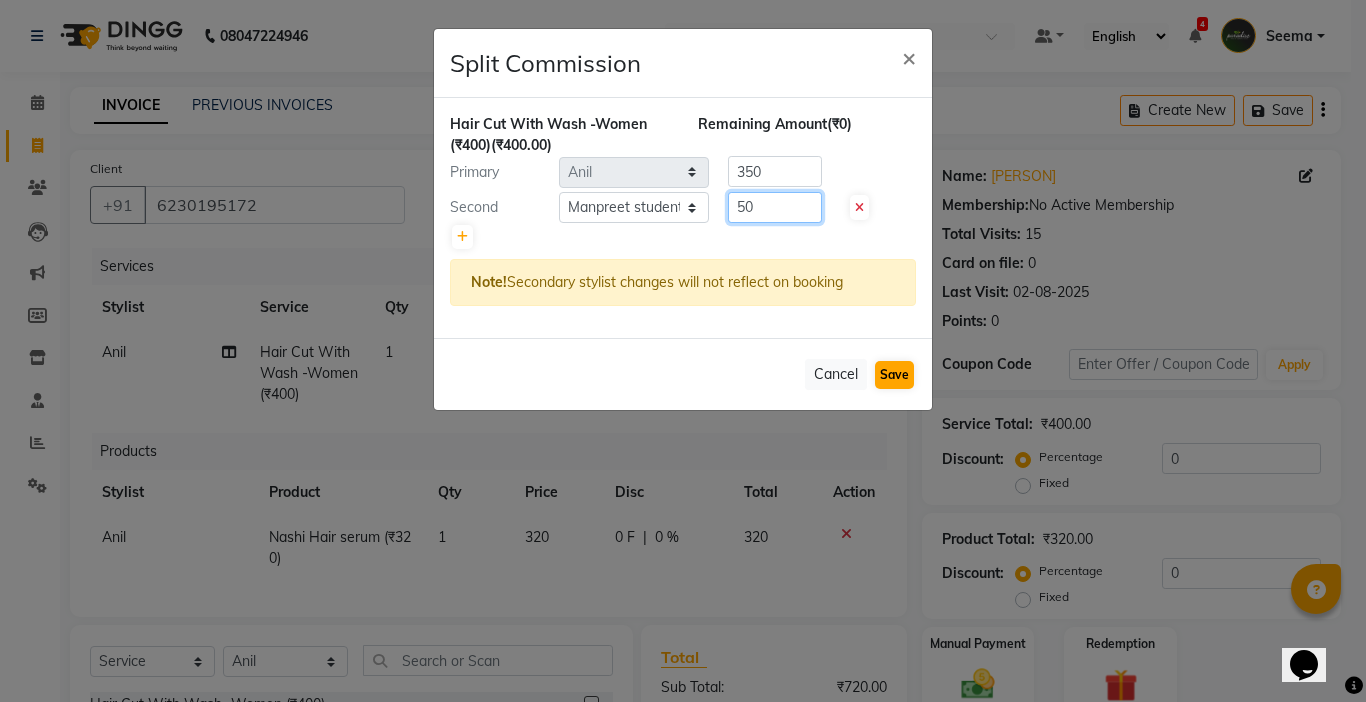 type on "50" 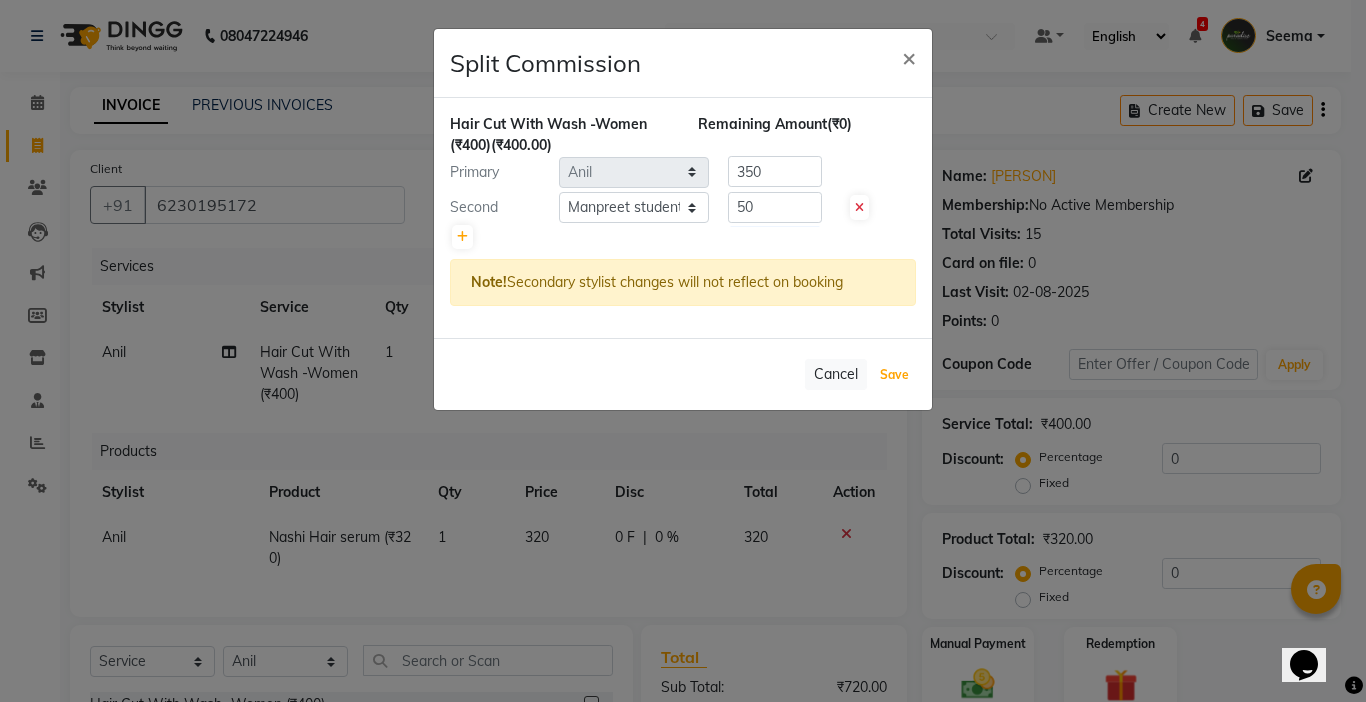 click on "Save" 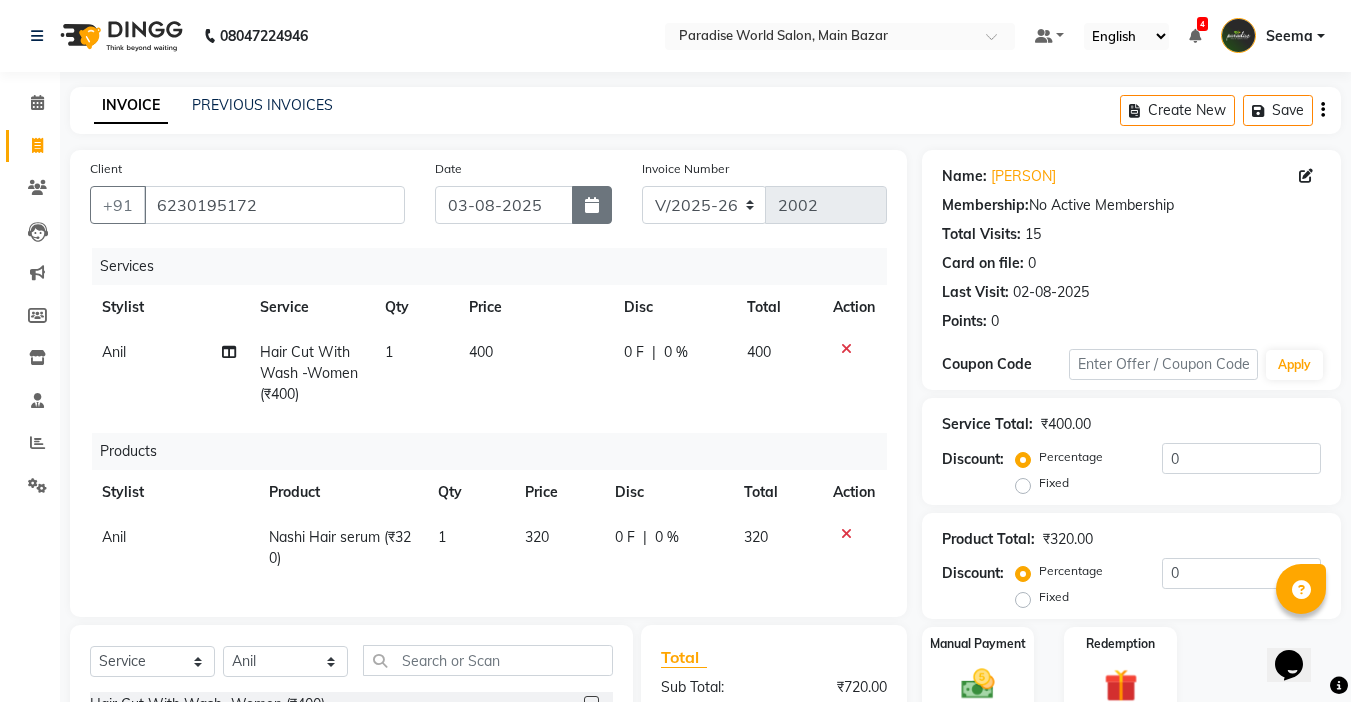 click 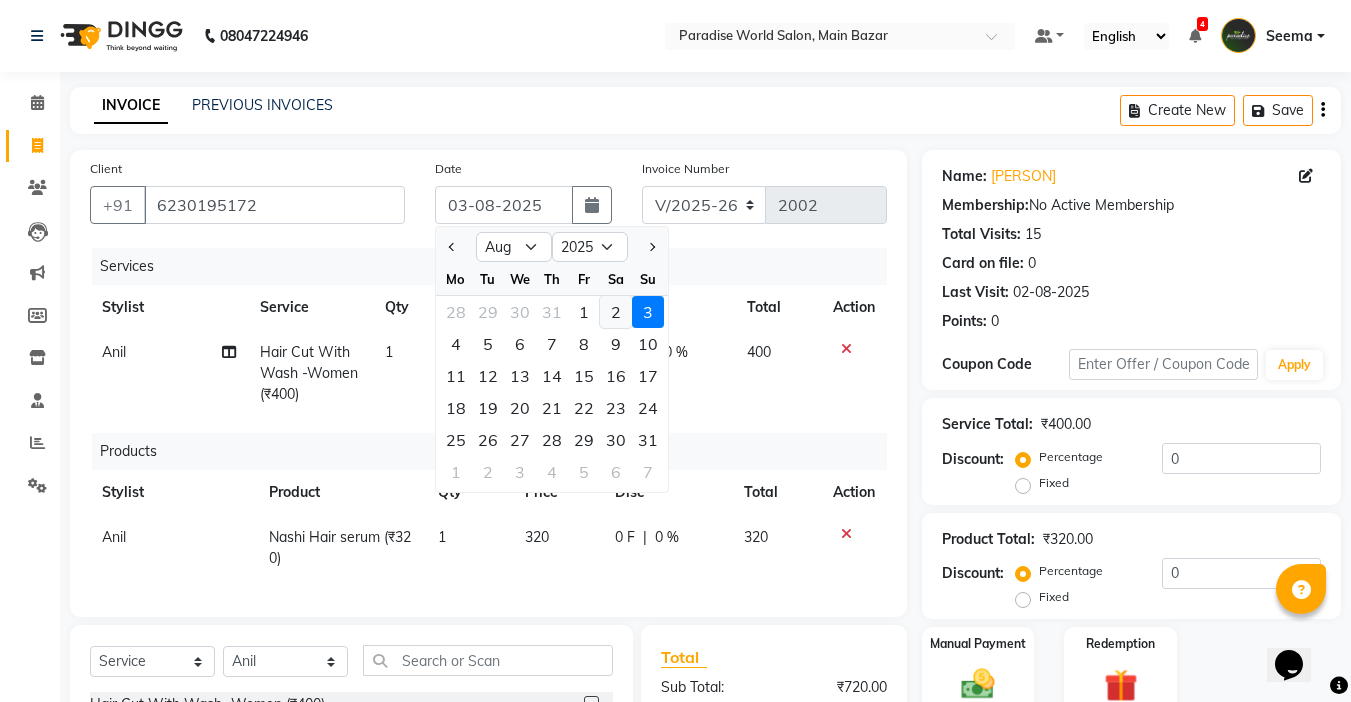 click on "2" 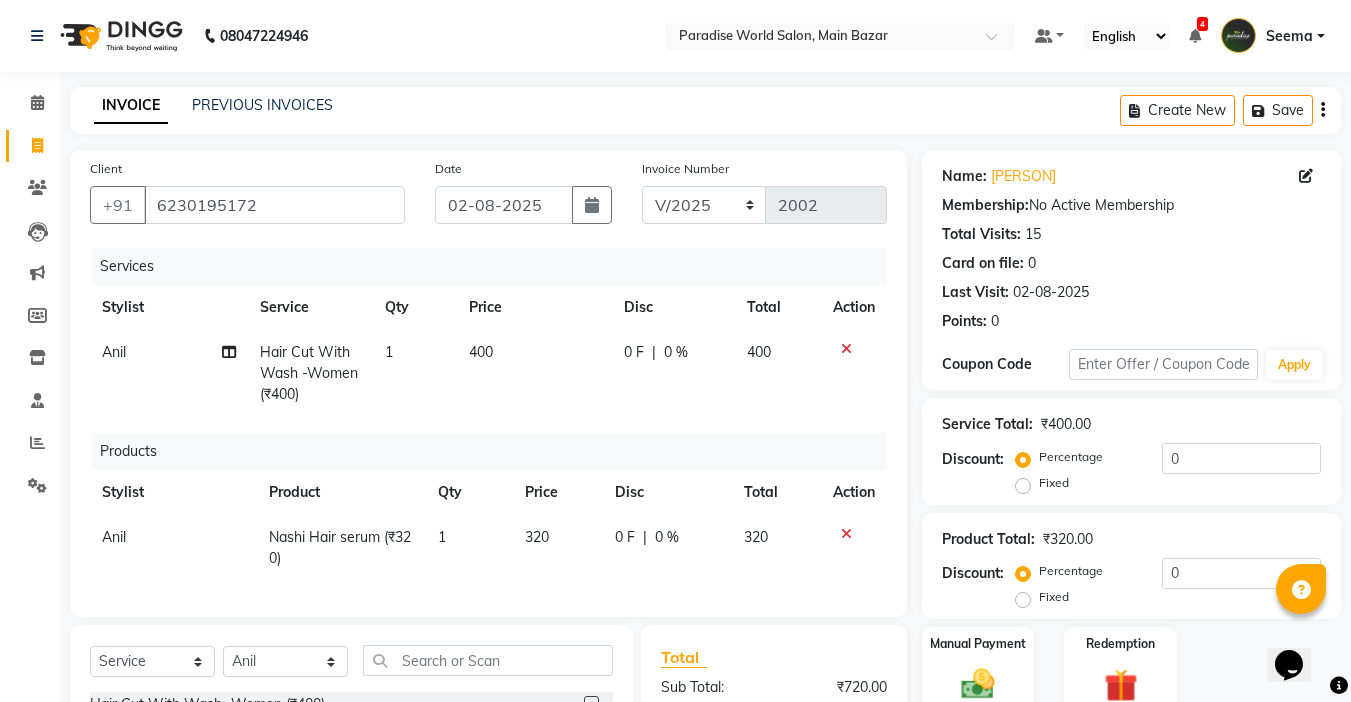 scroll, scrollTop: 300, scrollLeft: 0, axis: vertical 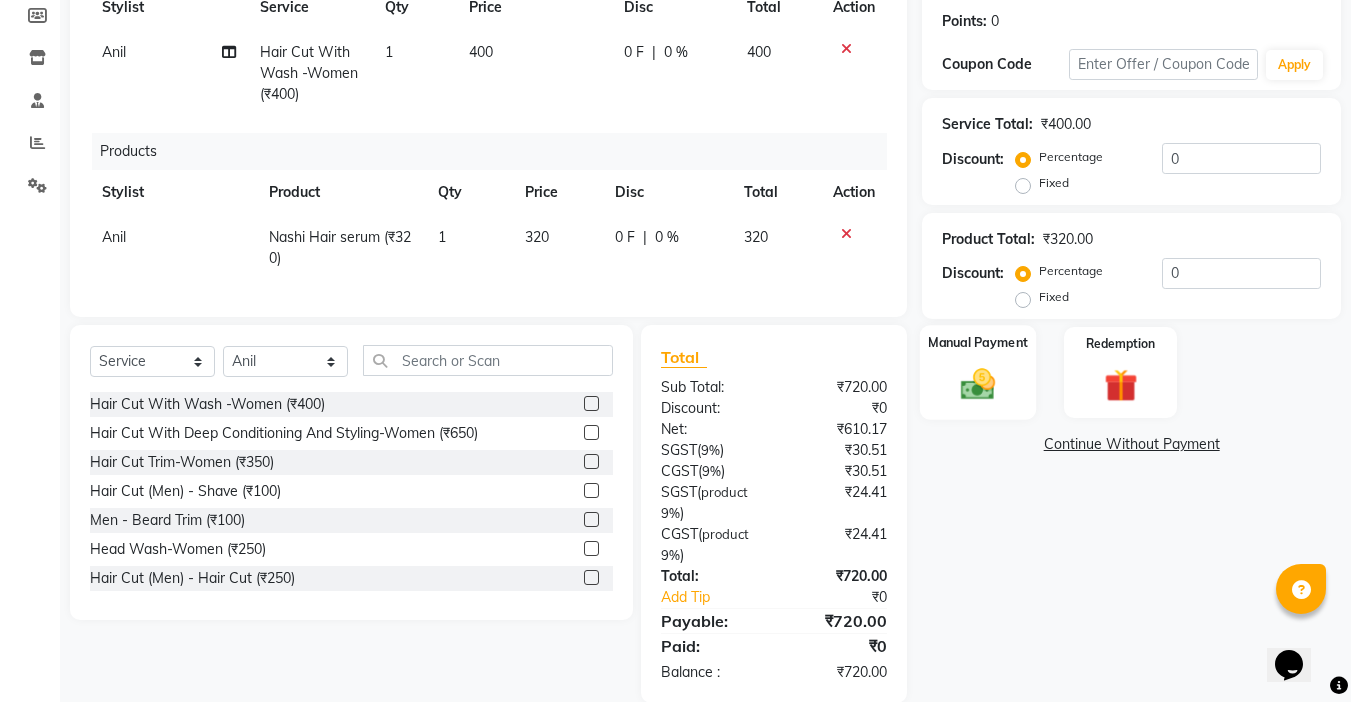 click 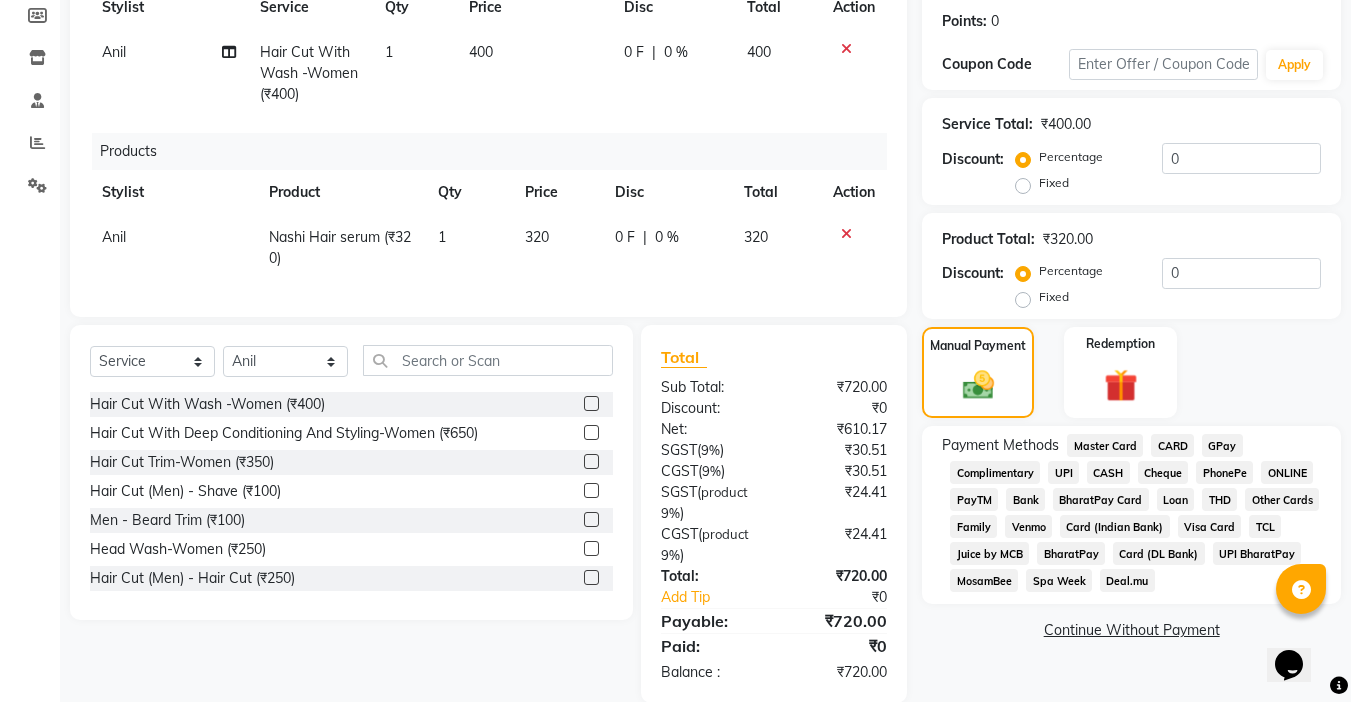 click on "CASH" 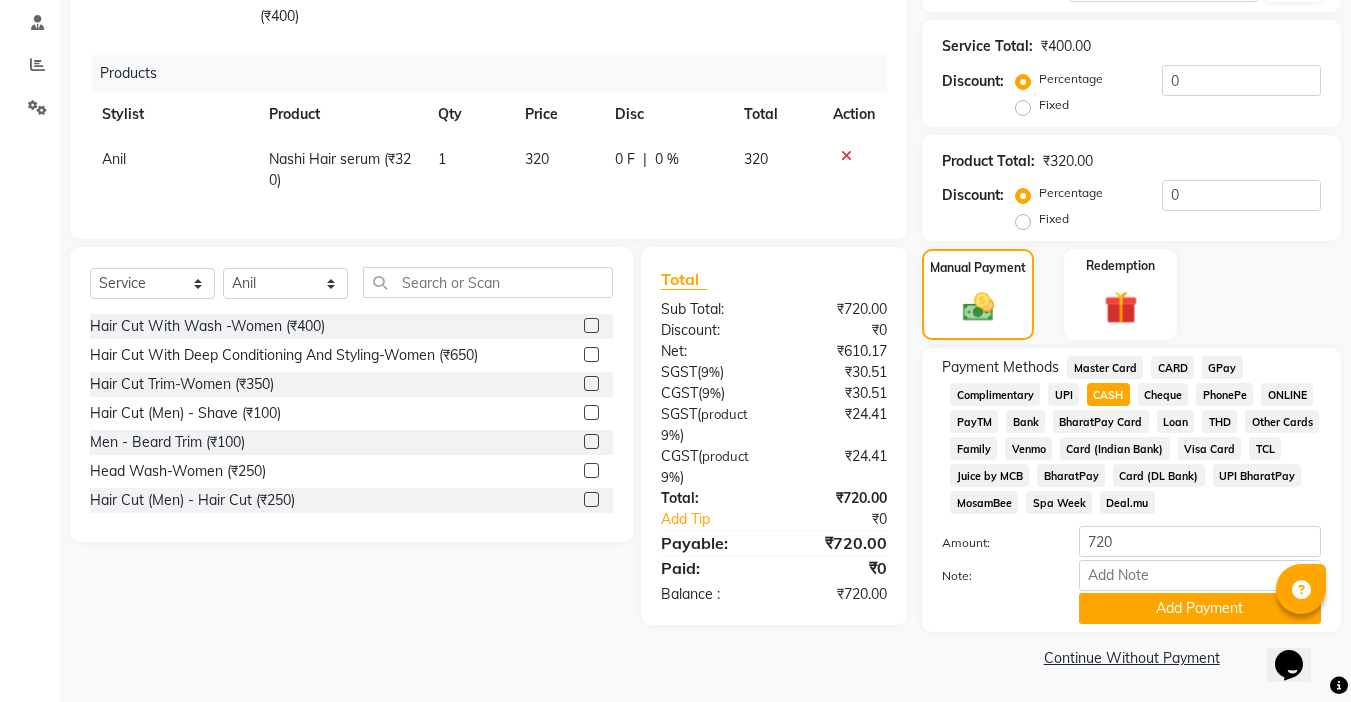 scroll, scrollTop: 379, scrollLeft: 0, axis: vertical 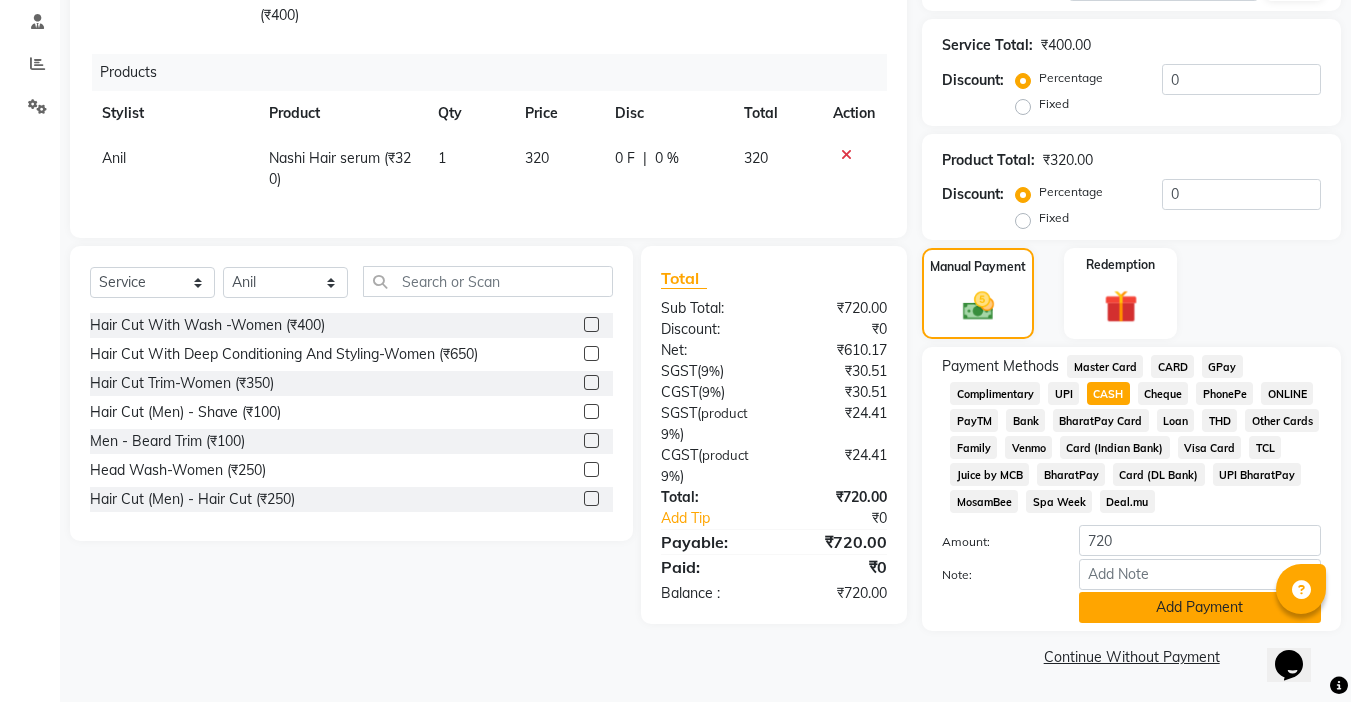 click on "Add Payment" 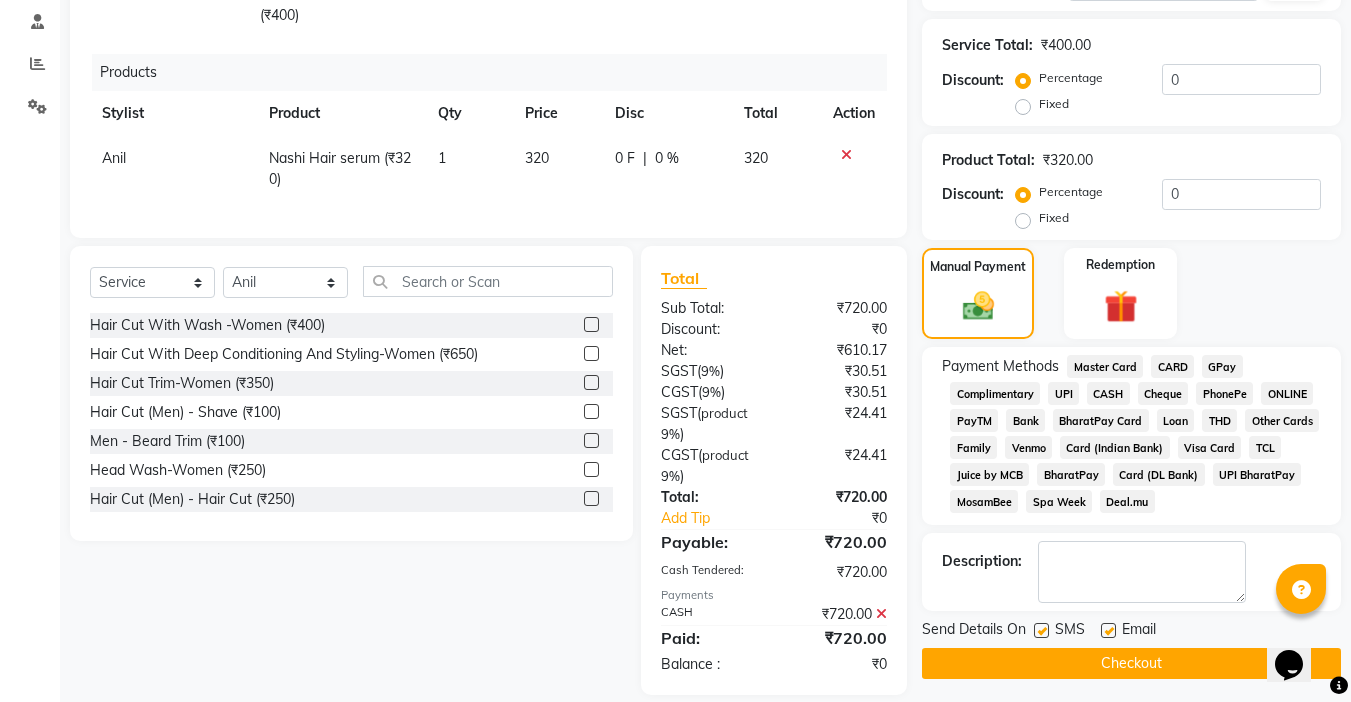 click 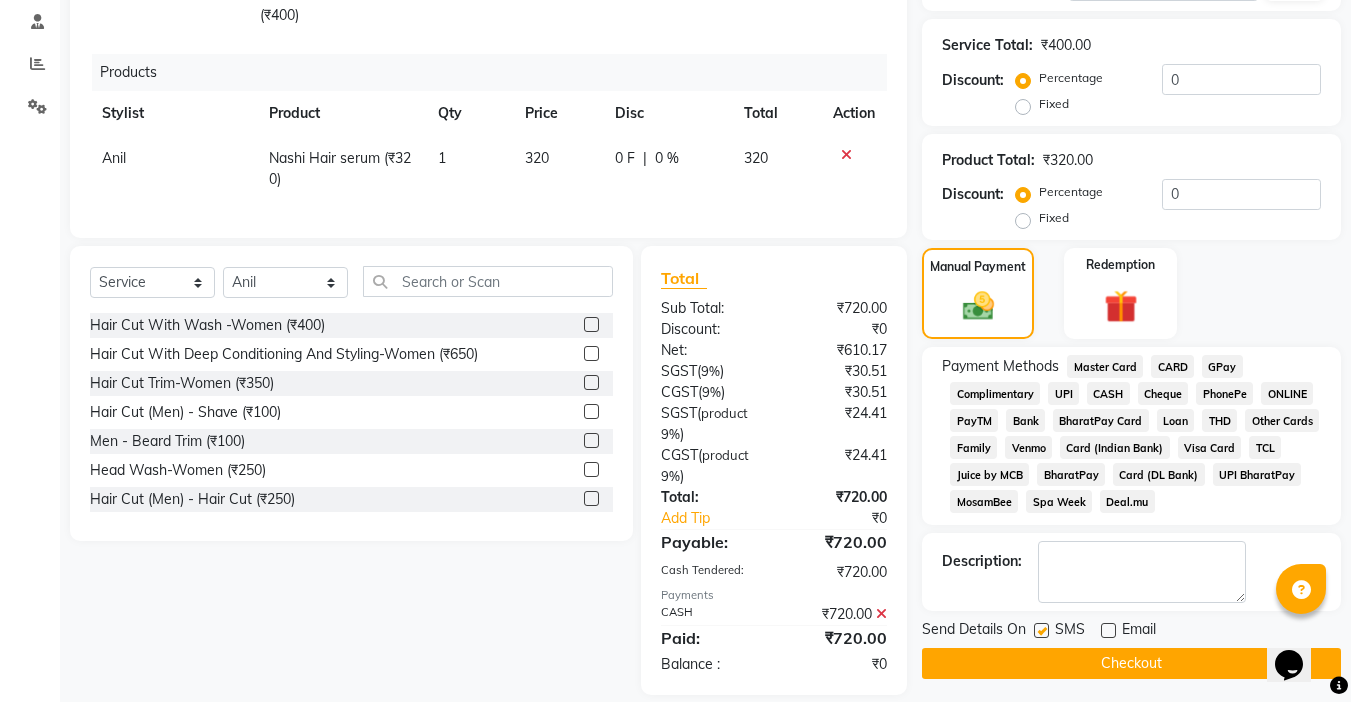 click 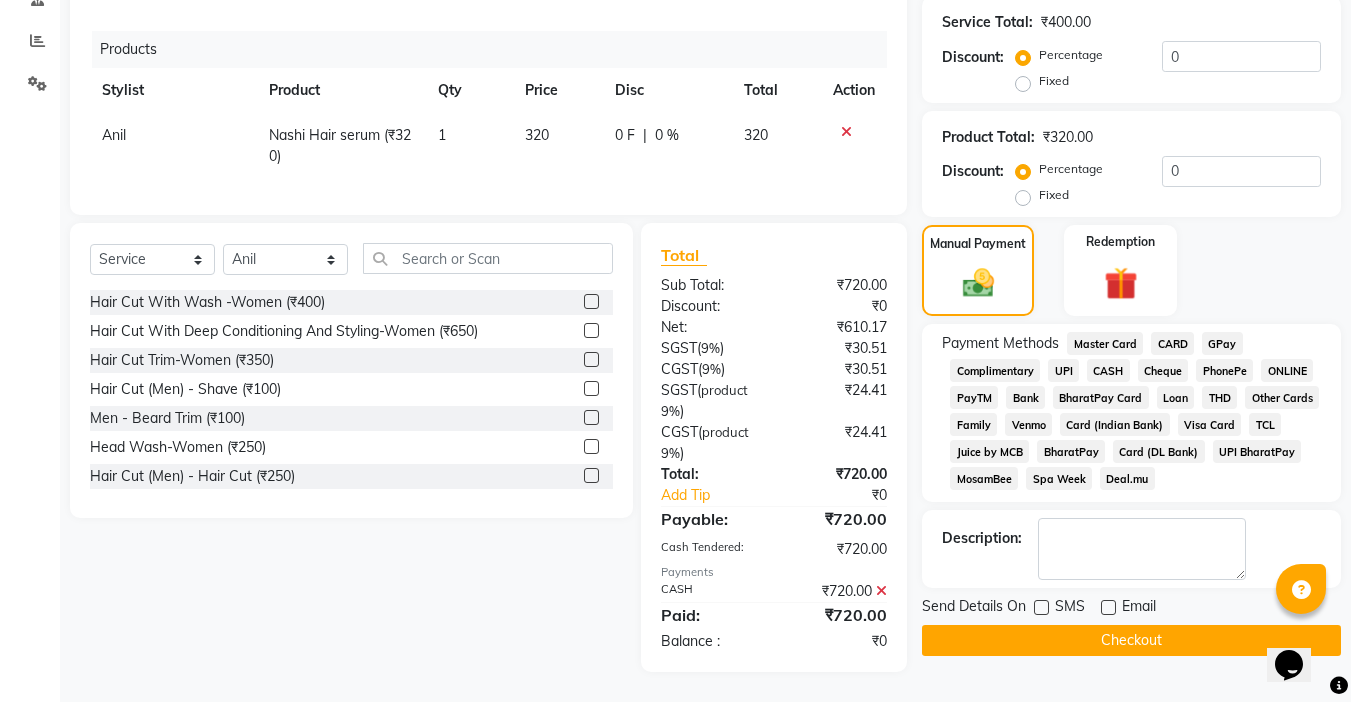scroll, scrollTop: 417, scrollLeft: 0, axis: vertical 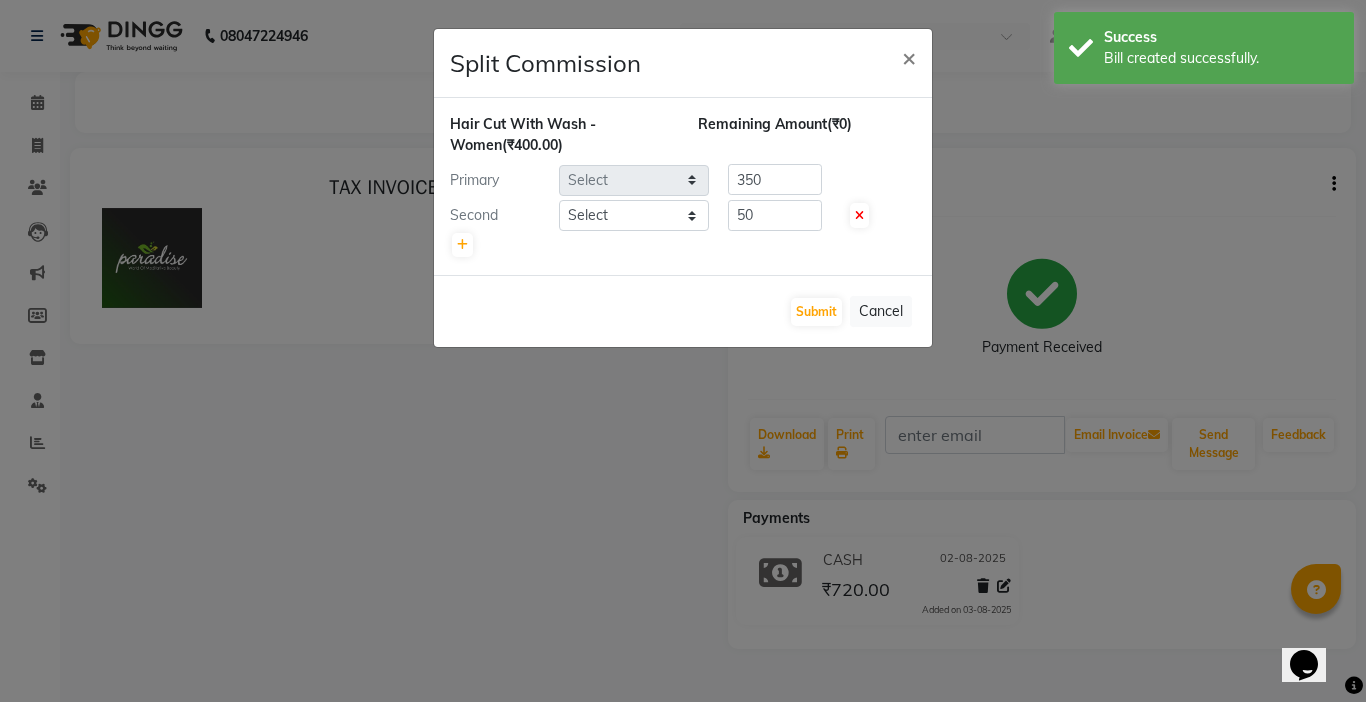 select on "54032" 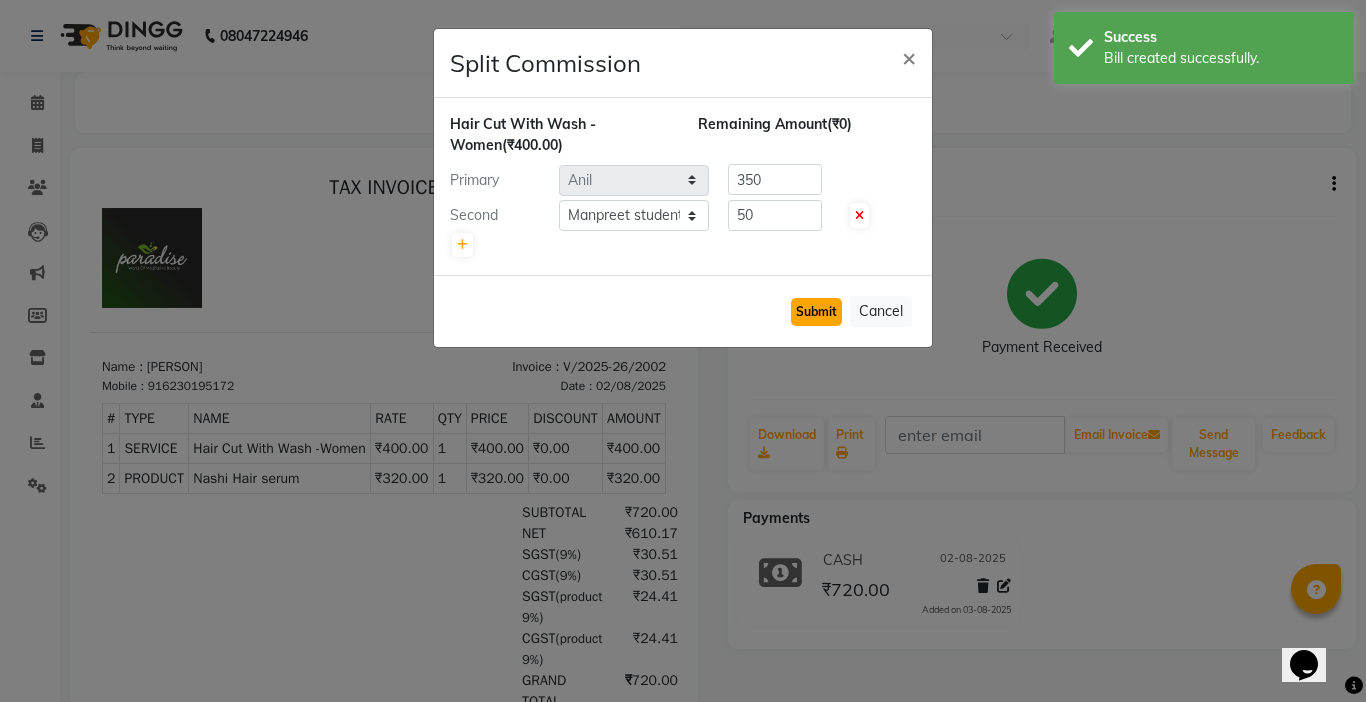 click on "Submit" 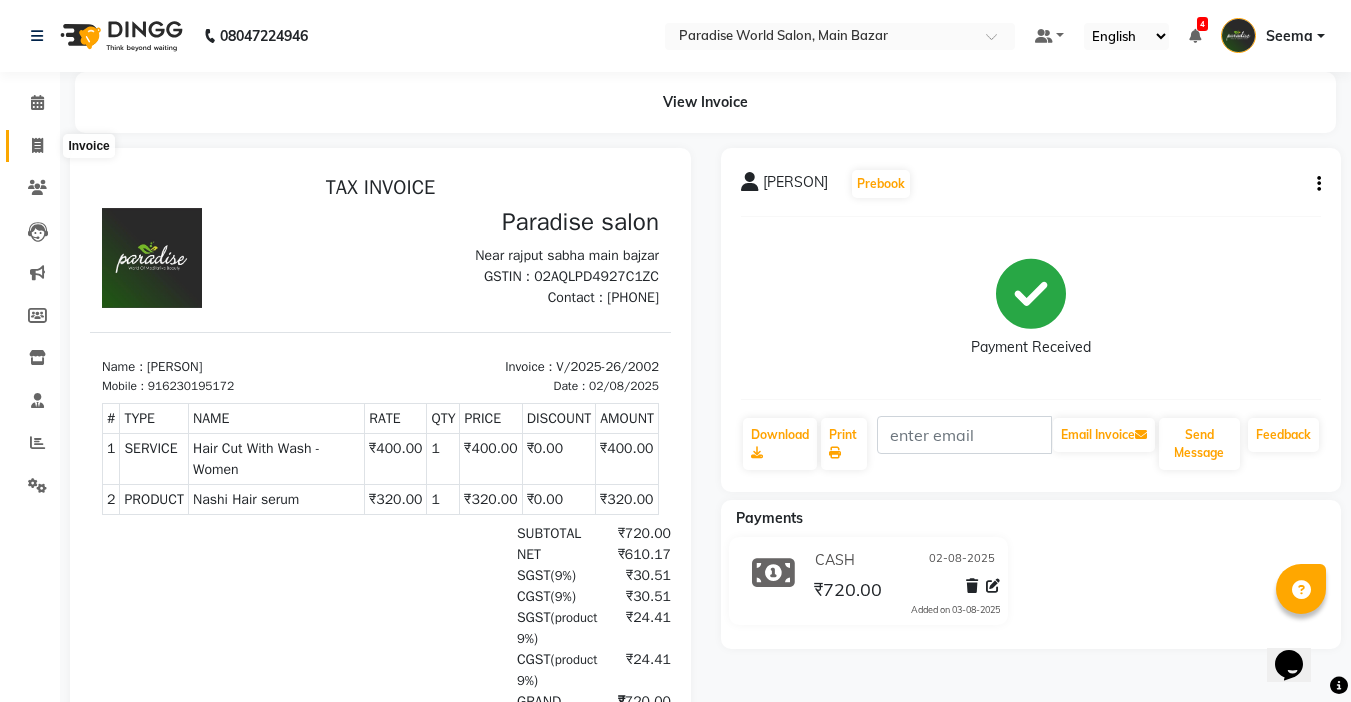 click 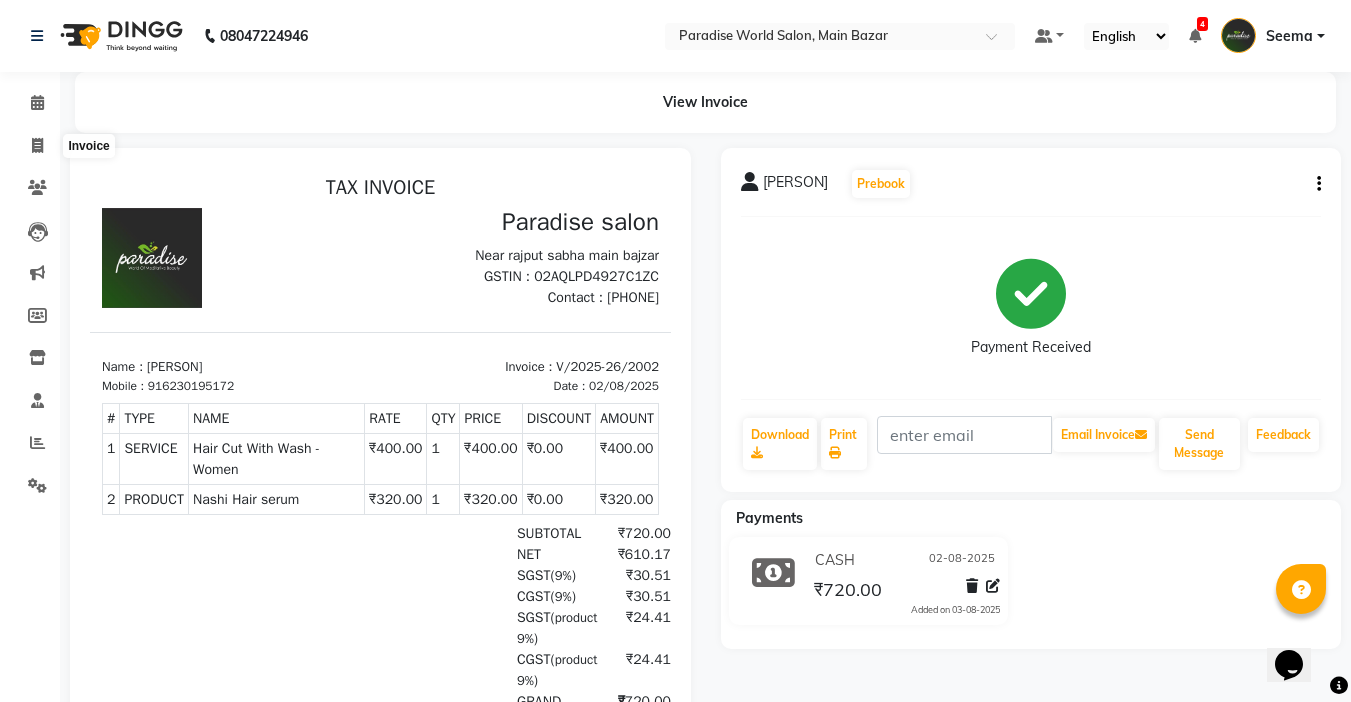 select on "service" 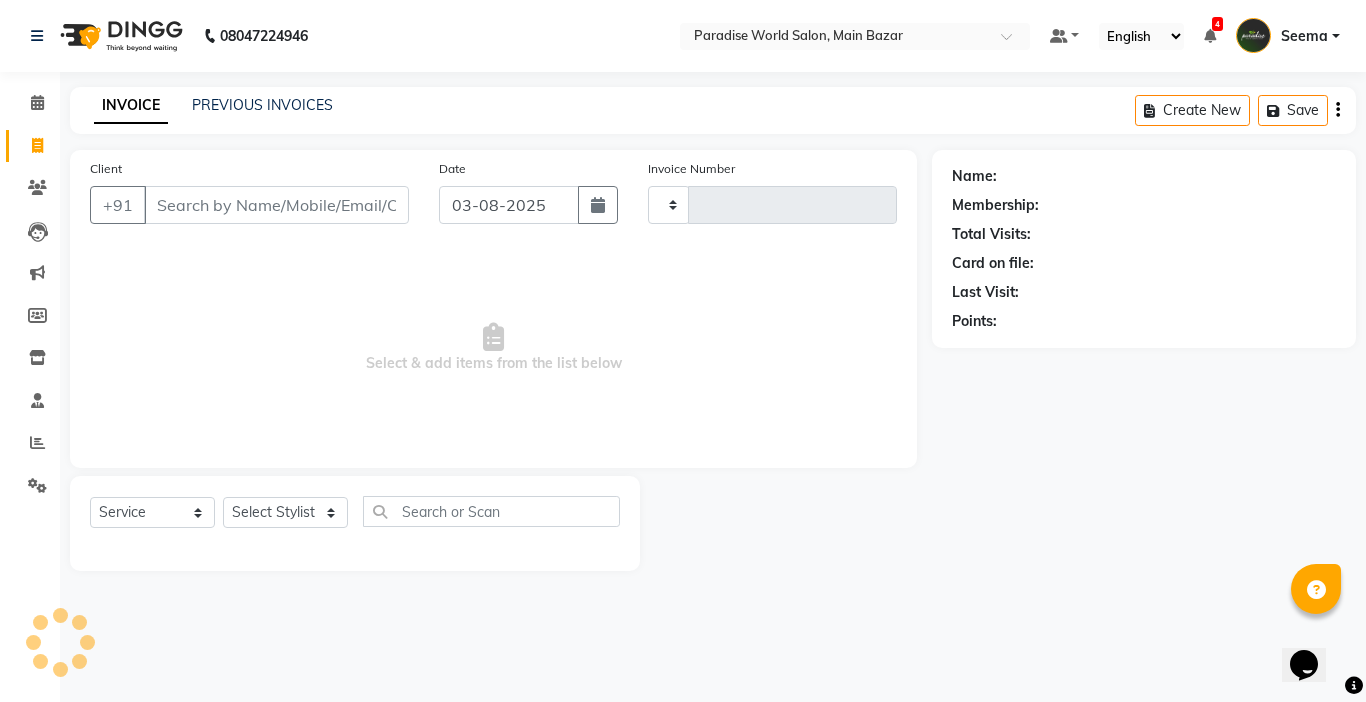 type on "2003" 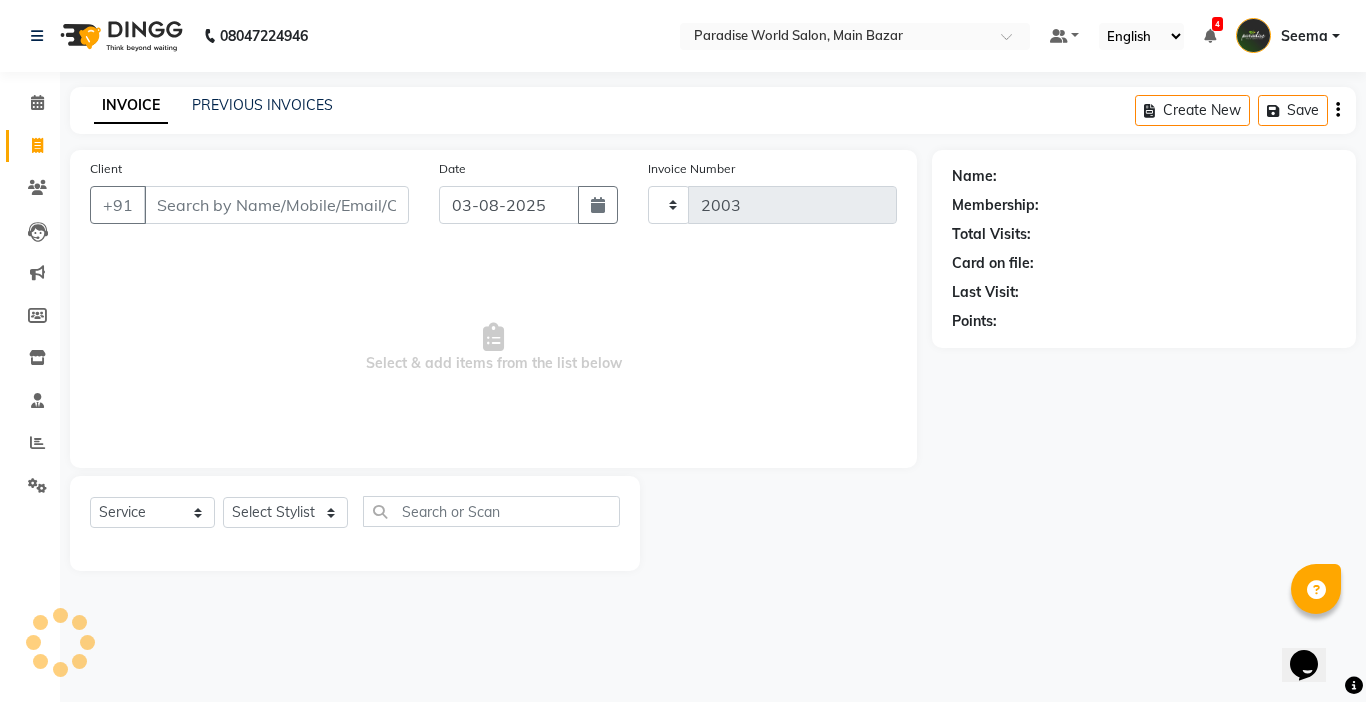 select on "4451" 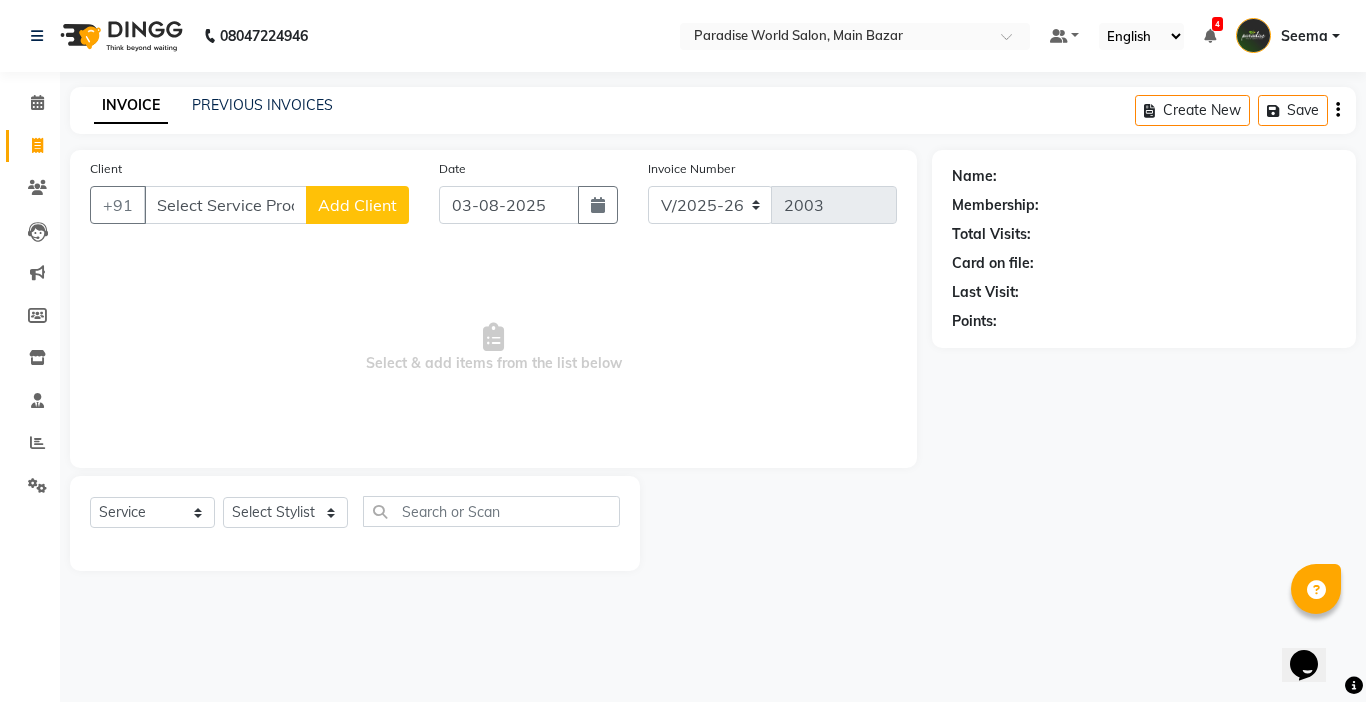 type 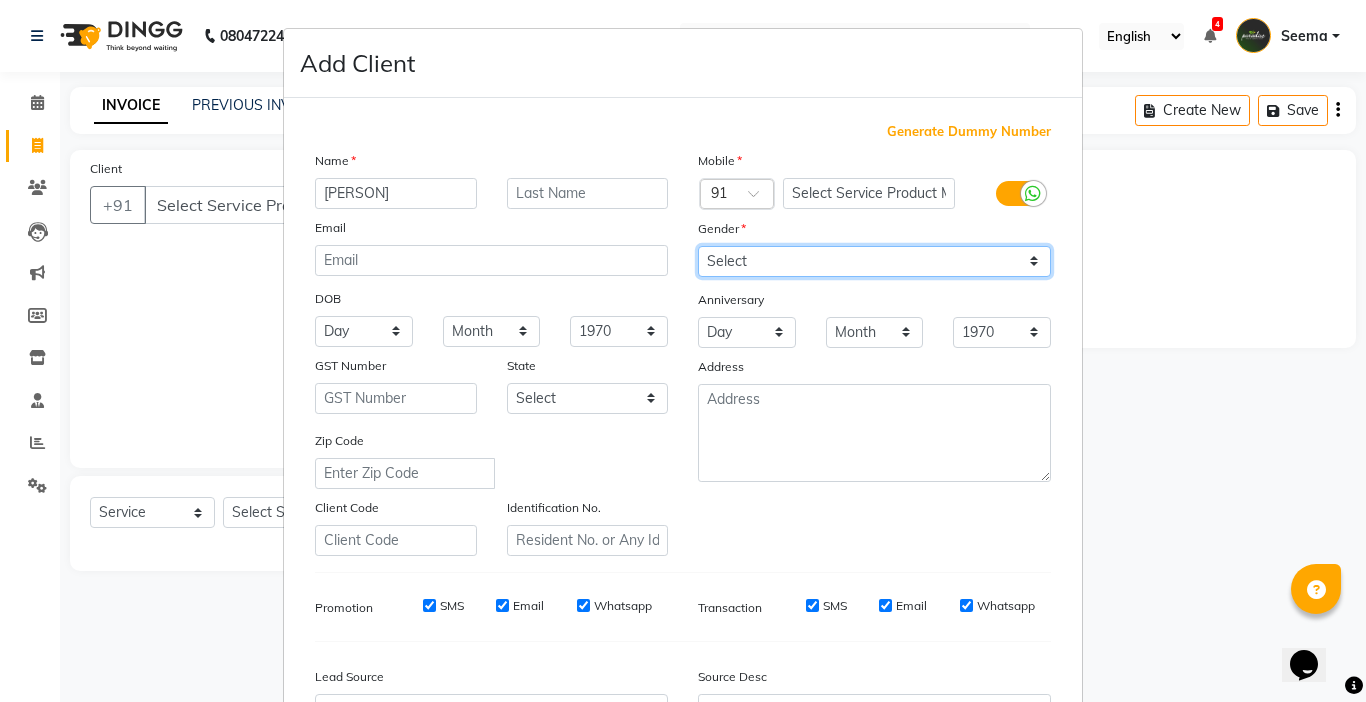 click on "Select Male Female Other Prefer Not To Say" at bounding box center [874, 261] 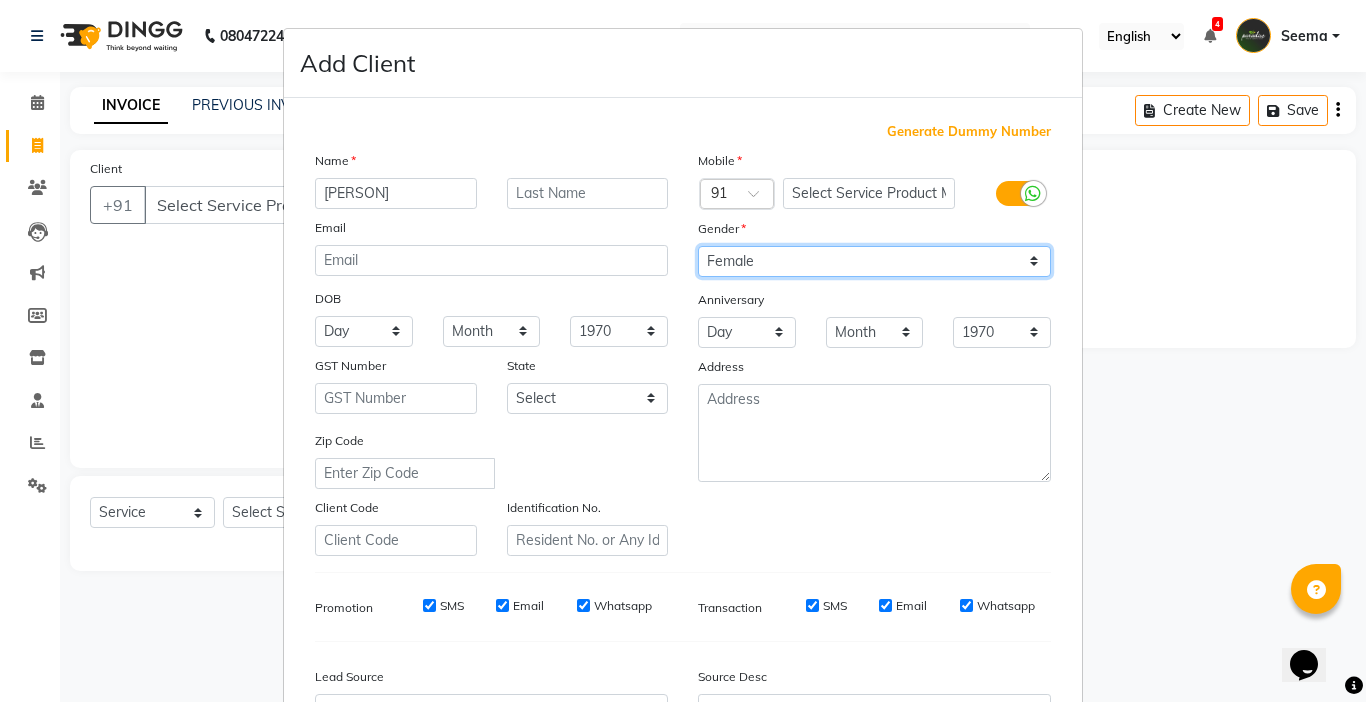 click on "Select Male Female Other Prefer Not To Say" at bounding box center [874, 261] 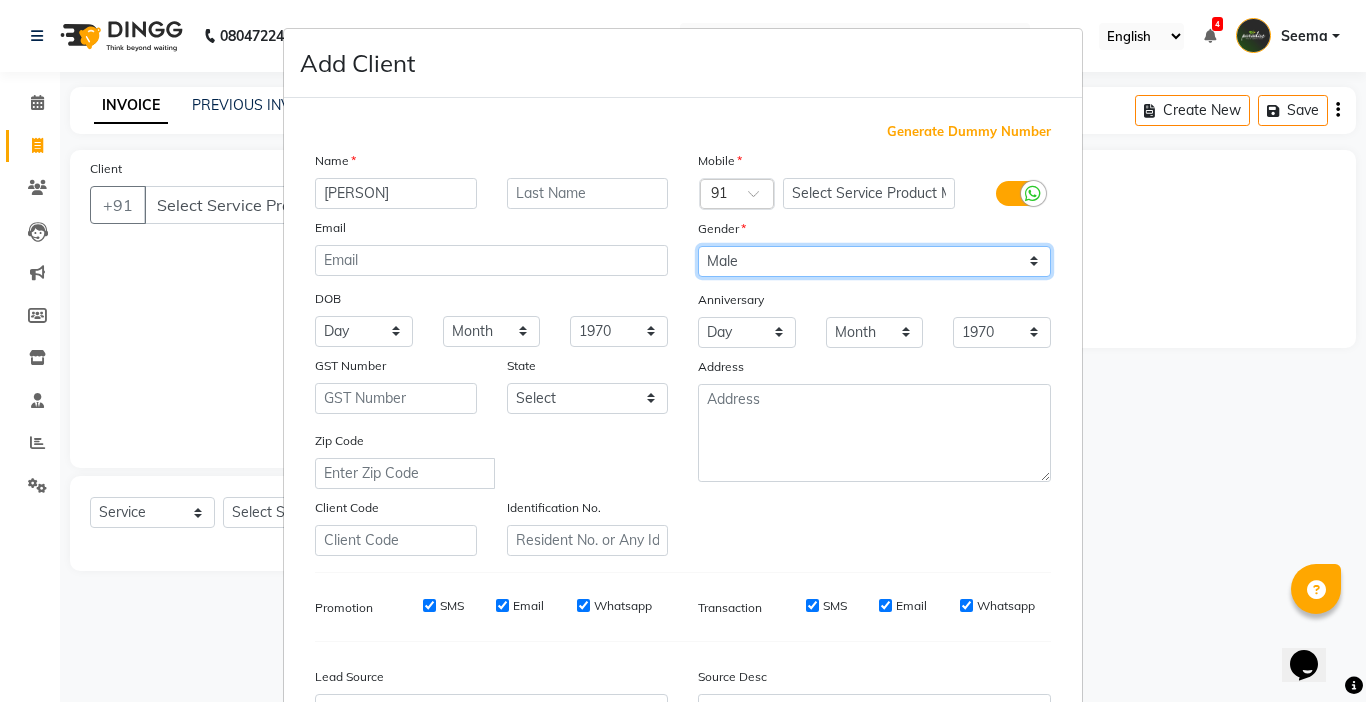 click on "Select Male Female Other Prefer Not To Say" at bounding box center (874, 261) 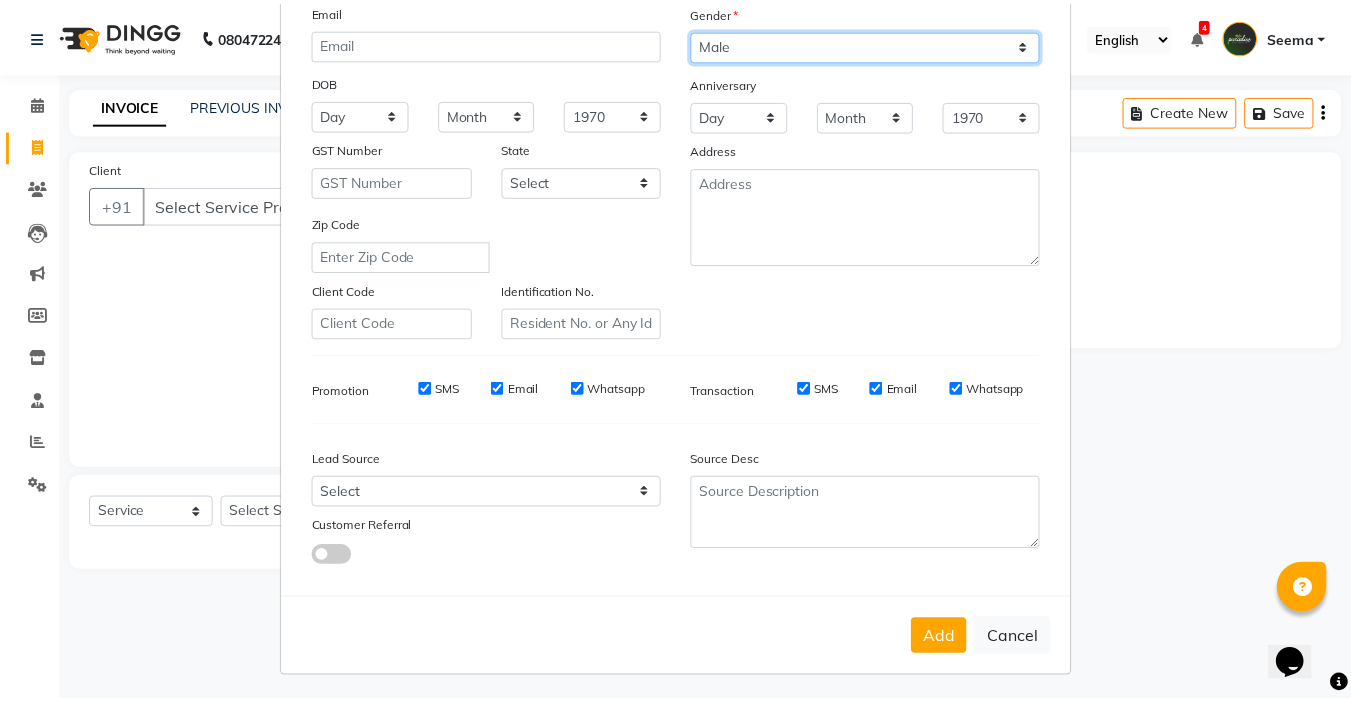 scroll, scrollTop: 221, scrollLeft: 0, axis: vertical 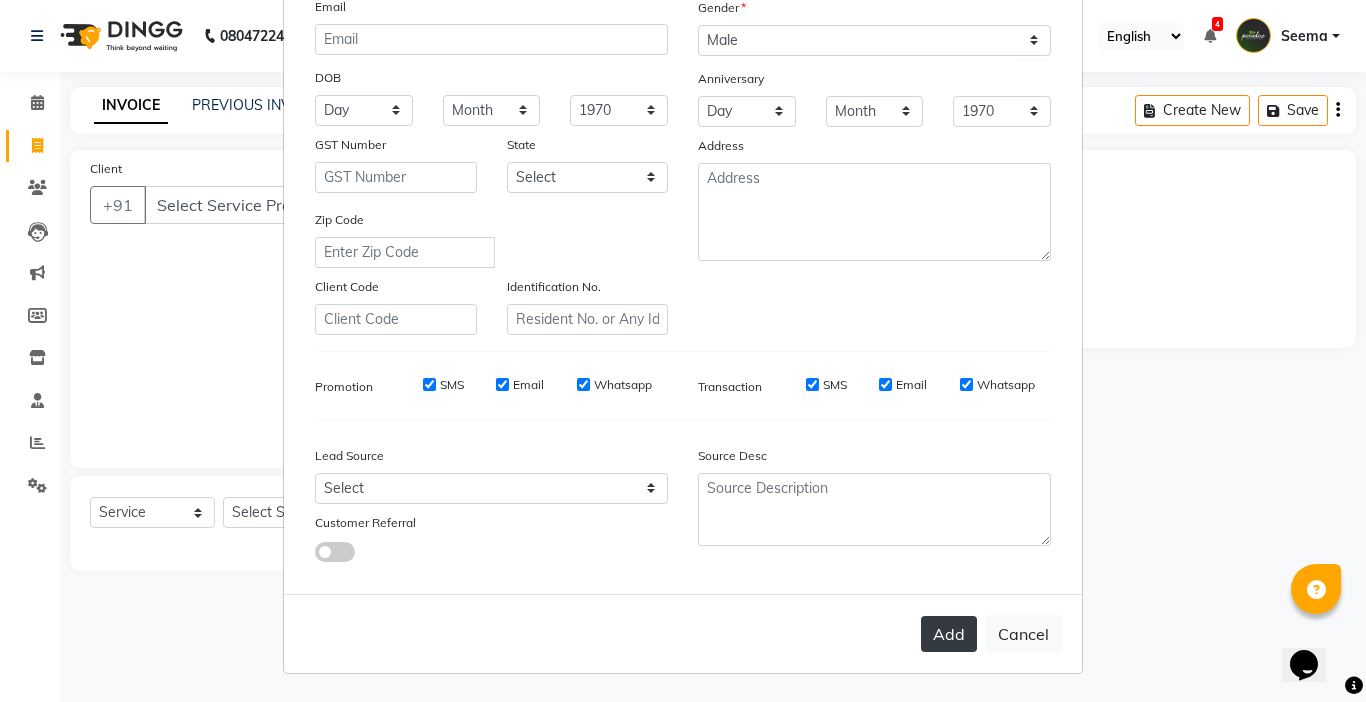 click on "Add" at bounding box center [949, 634] 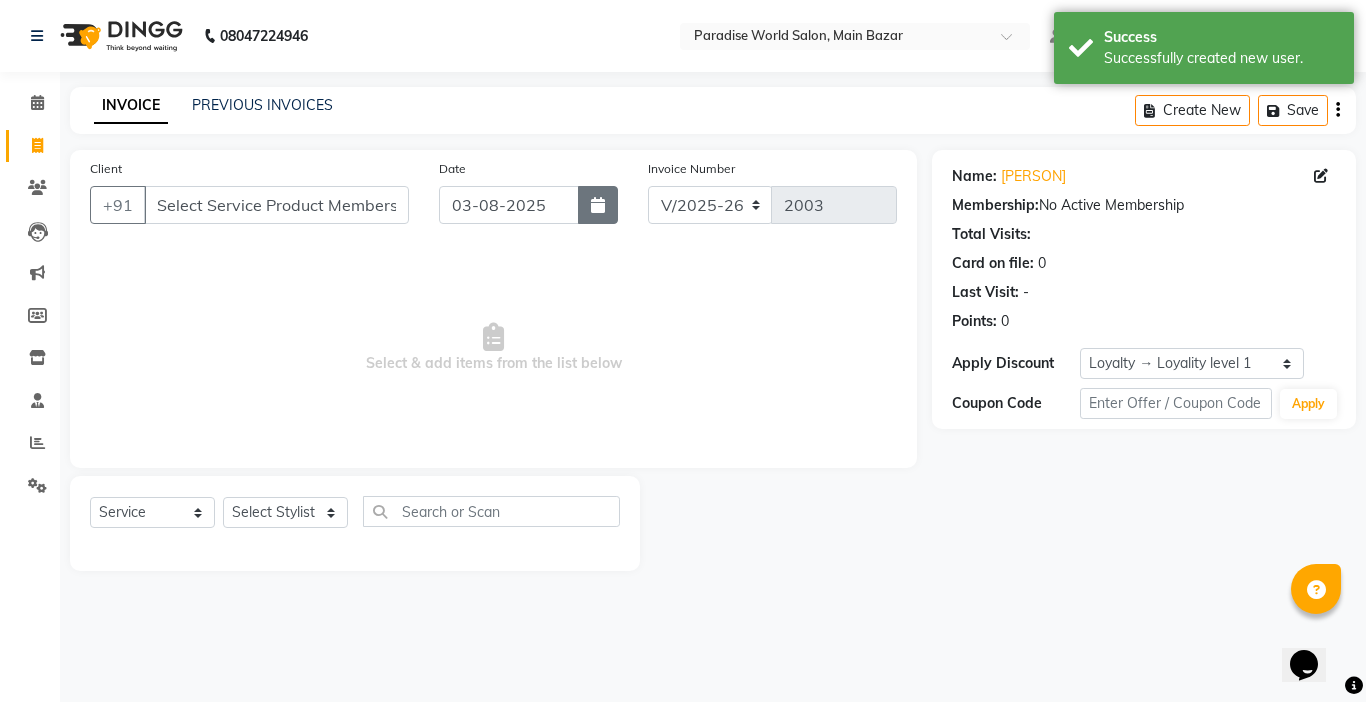 click 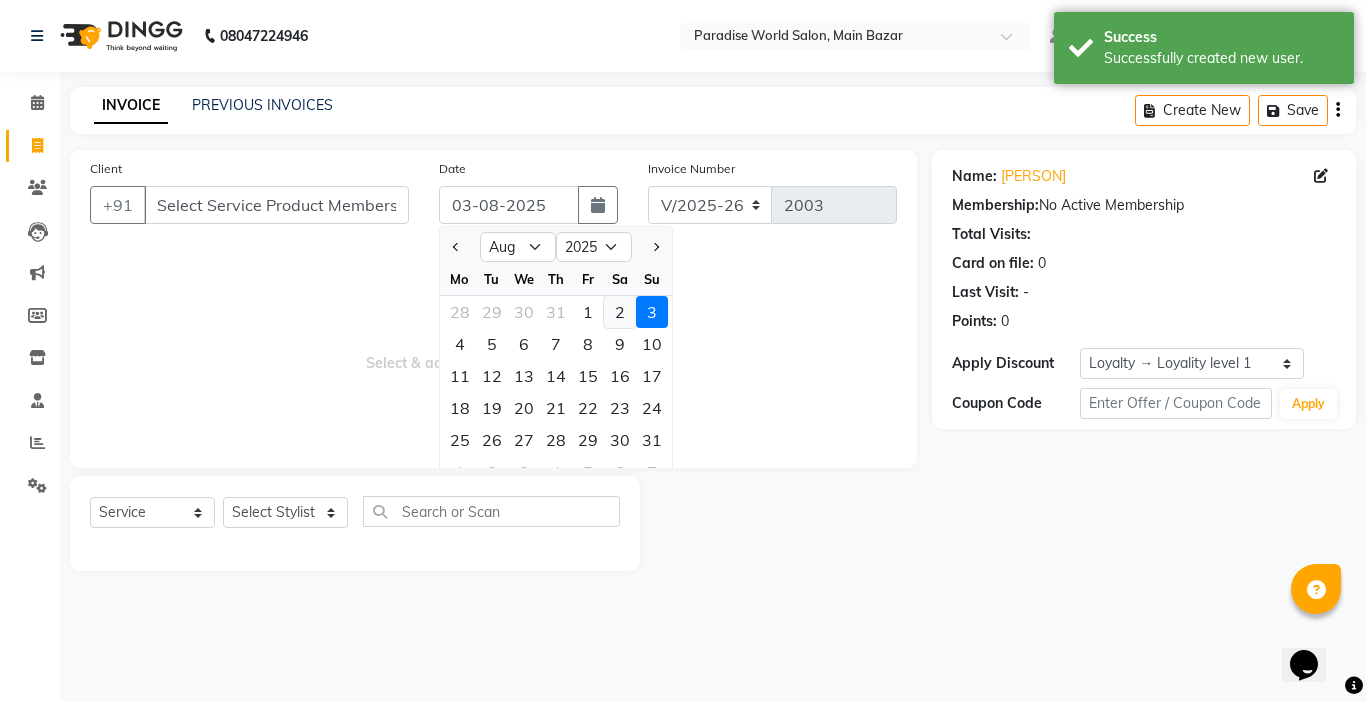 click on "2" 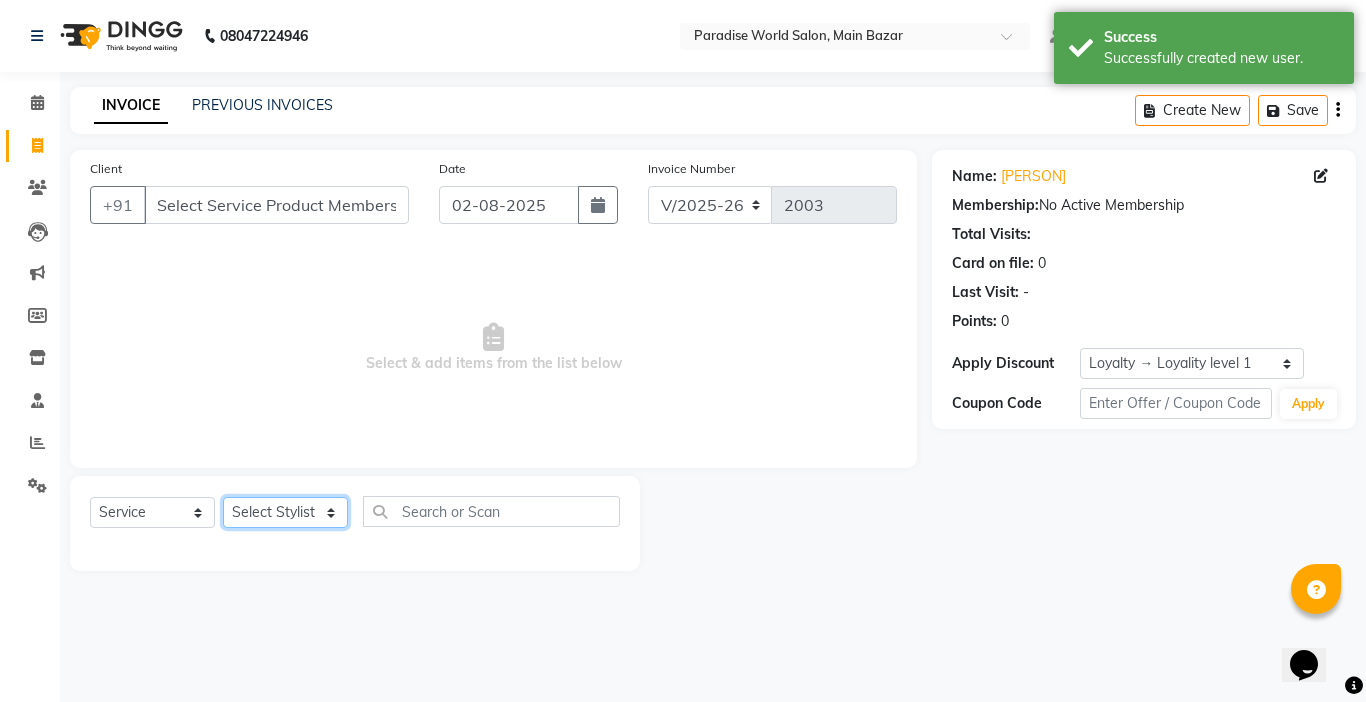 click on "Select Stylist Abby aman  Anil anku Bobby company Deepak Deepika Gourav Heena ishu Jagdeesh kanchan Love preet Maddy Manpreet student Meenu Naina Nikita Palak Palak Sharma Radika Rajneesh Student Seema Shagun Shifali - Student Shweta  Sujata Surinder Paul Vansh Vikas Vishal" 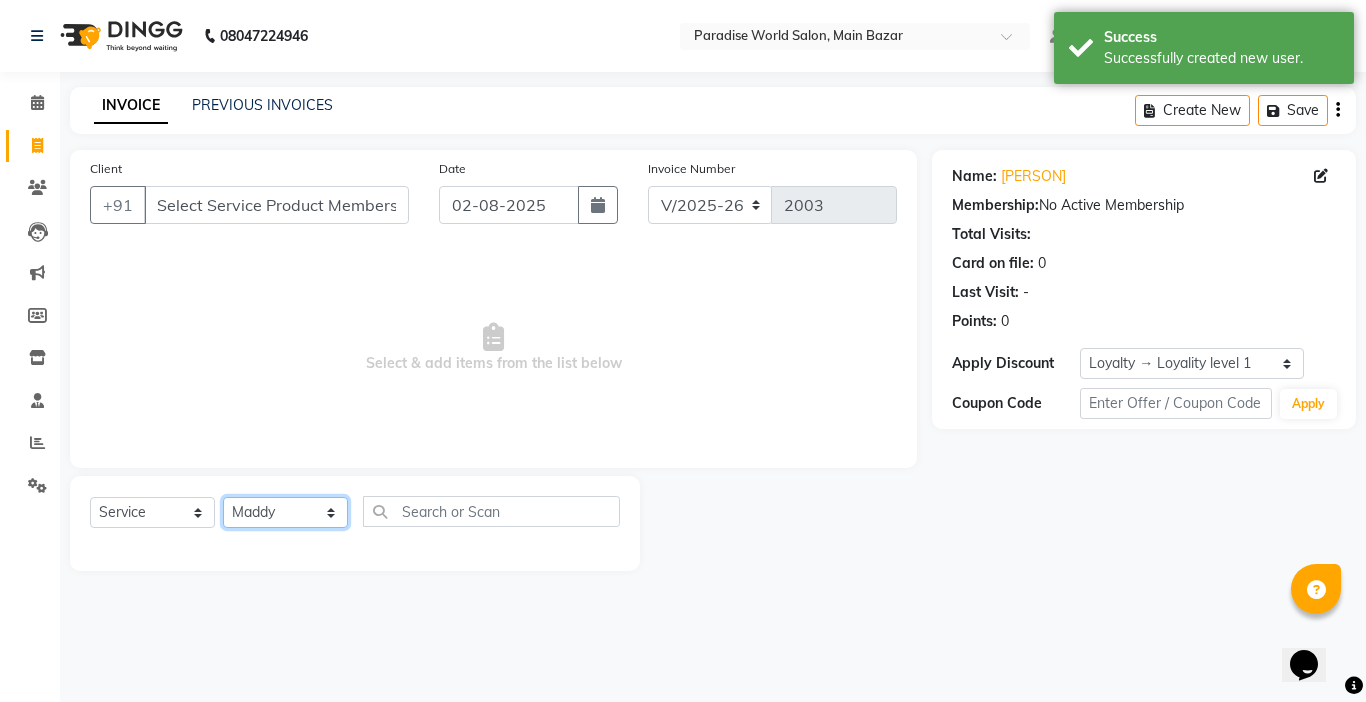 click on "Select Stylist Abby aman  Anil anku Bobby company Deepak Deepika Gourav Heena ishu Jagdeesh kanchan Love preet Maddy Manpreet student Meenu Naina Nikita Palak Palak Sharma Radika Rajneesh Student Seema Shagun Shifali - Student Shweta  Sujata Surinder Paul Vansh Vikas Vishal" 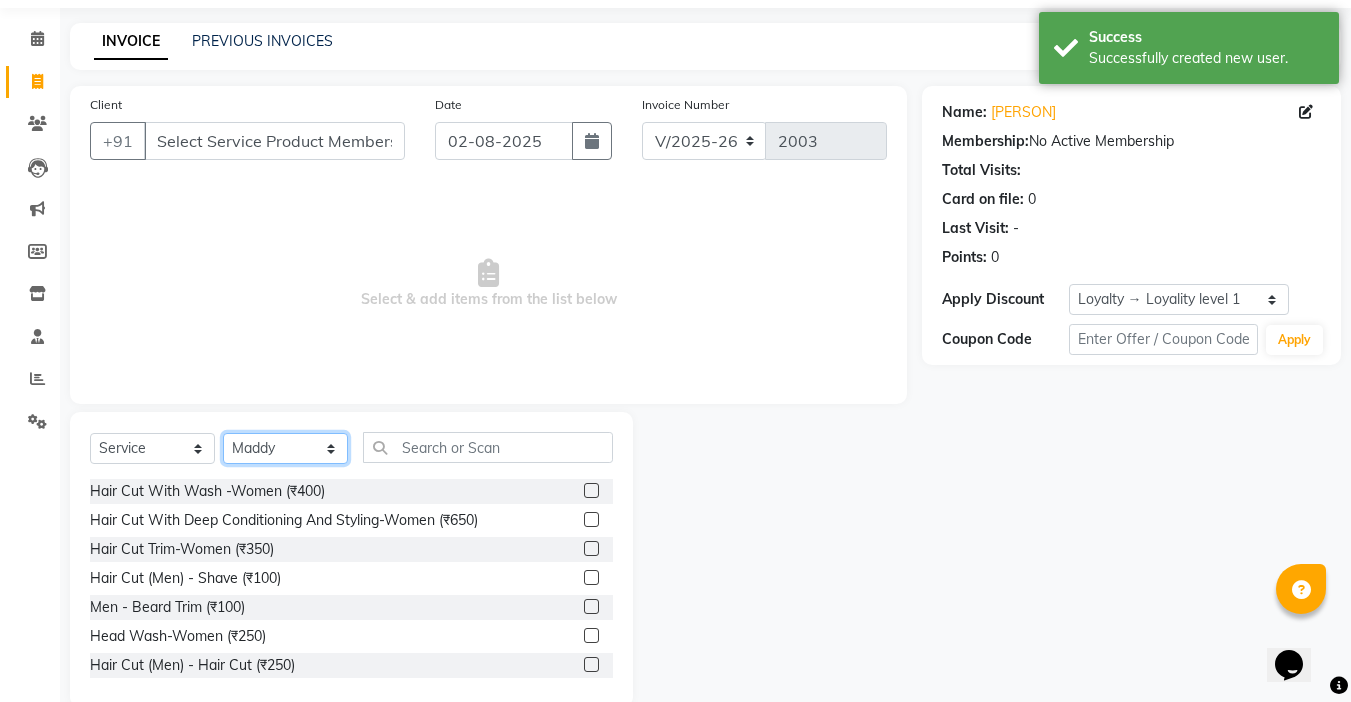 scroll, scrollTop: 99, scrollLeft: 0, axis: vertical 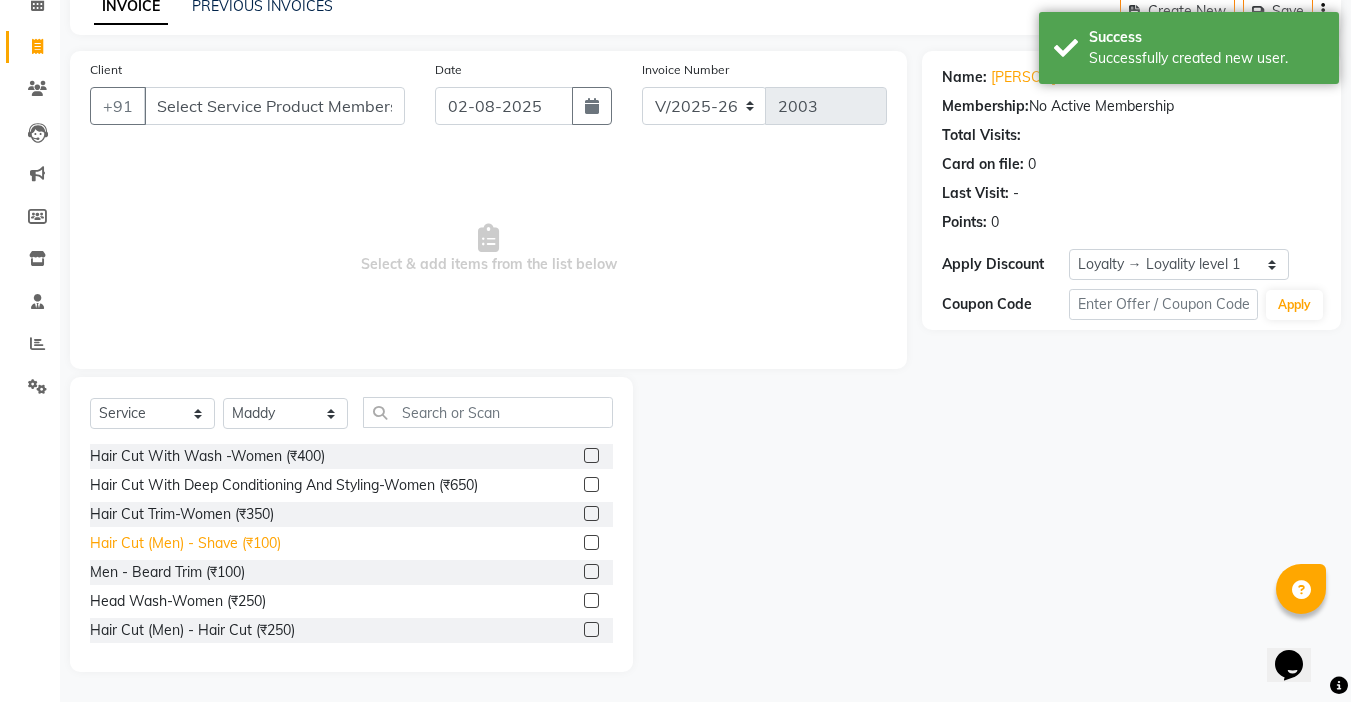 click on "Hair Cut  (Men)  -  Shave (₹100)" 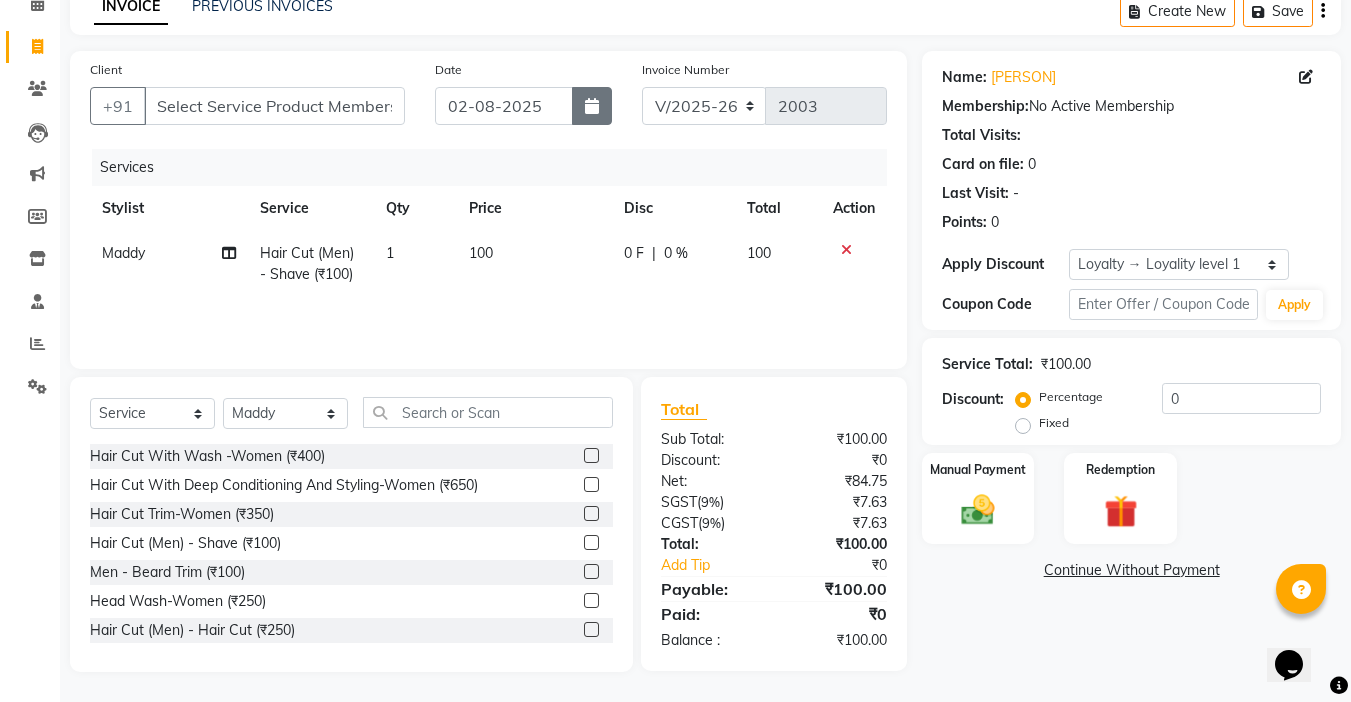 click 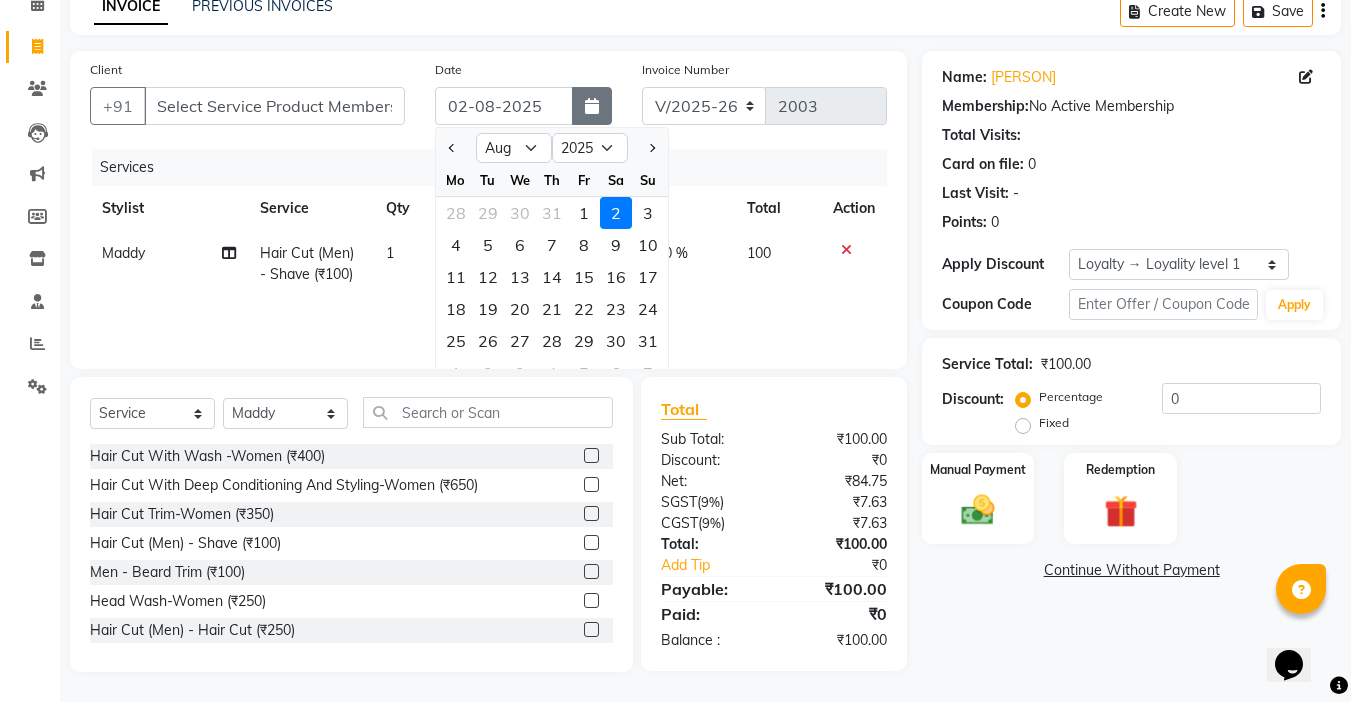click 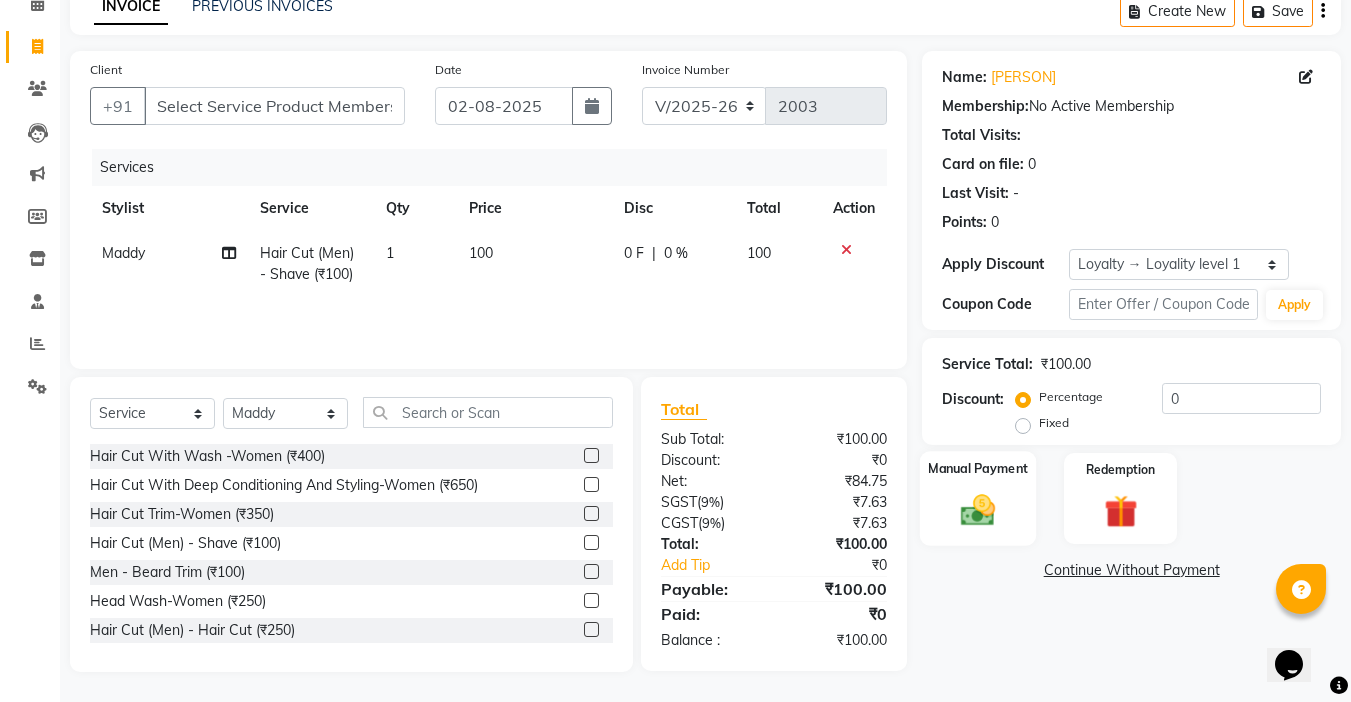 click 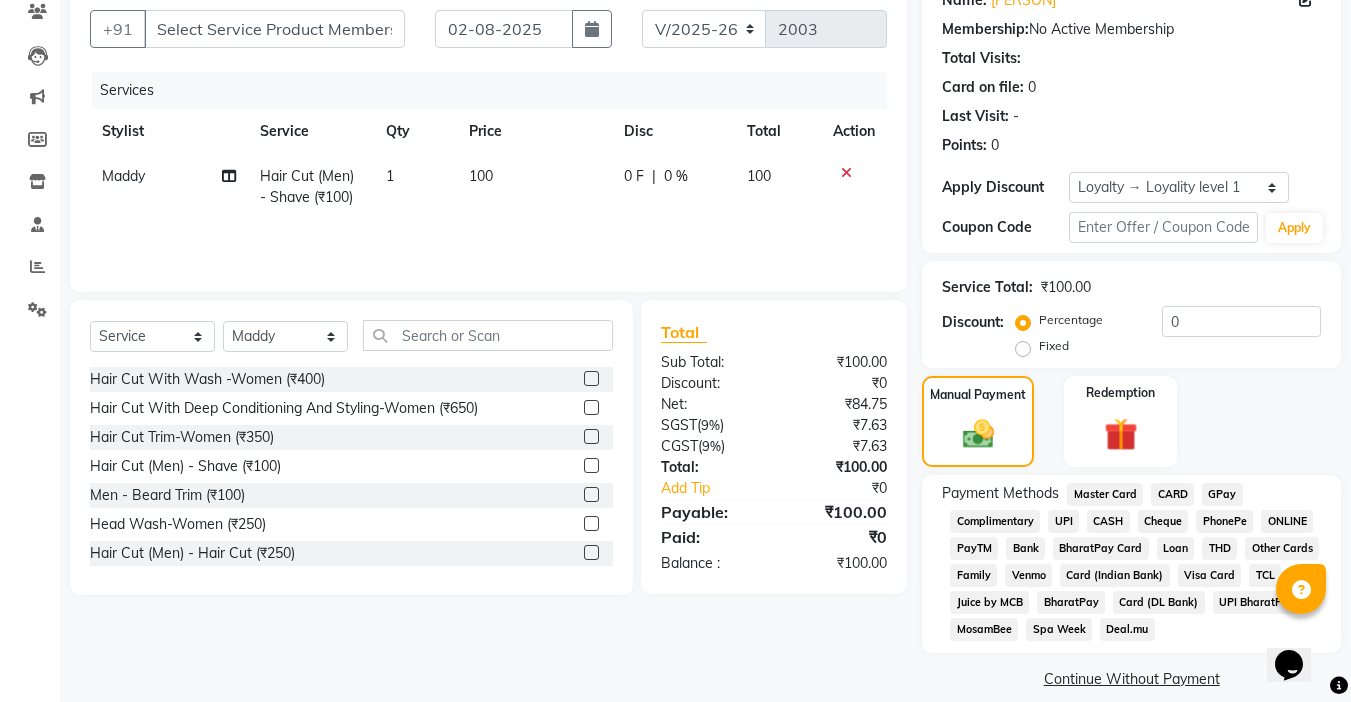 scroll, scrollTop: 198, scrollLeft: 0, axis: vertical 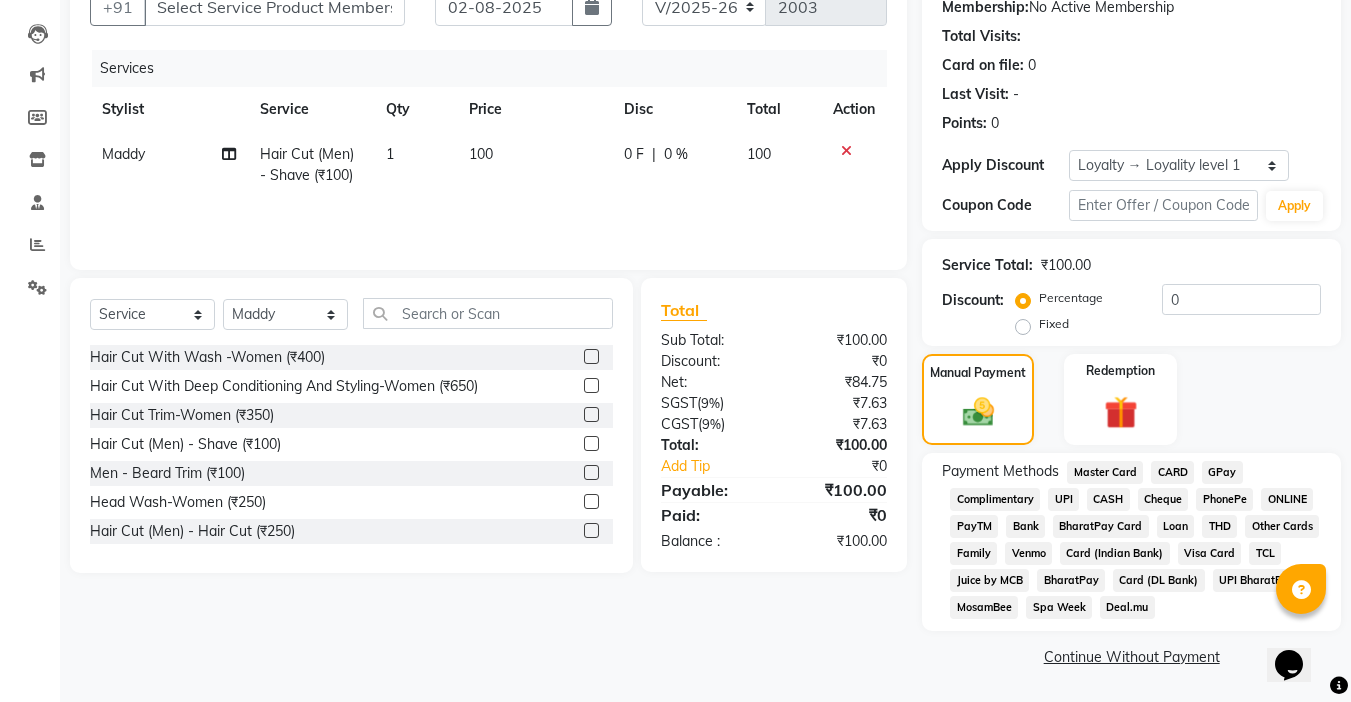 click on "CASH" 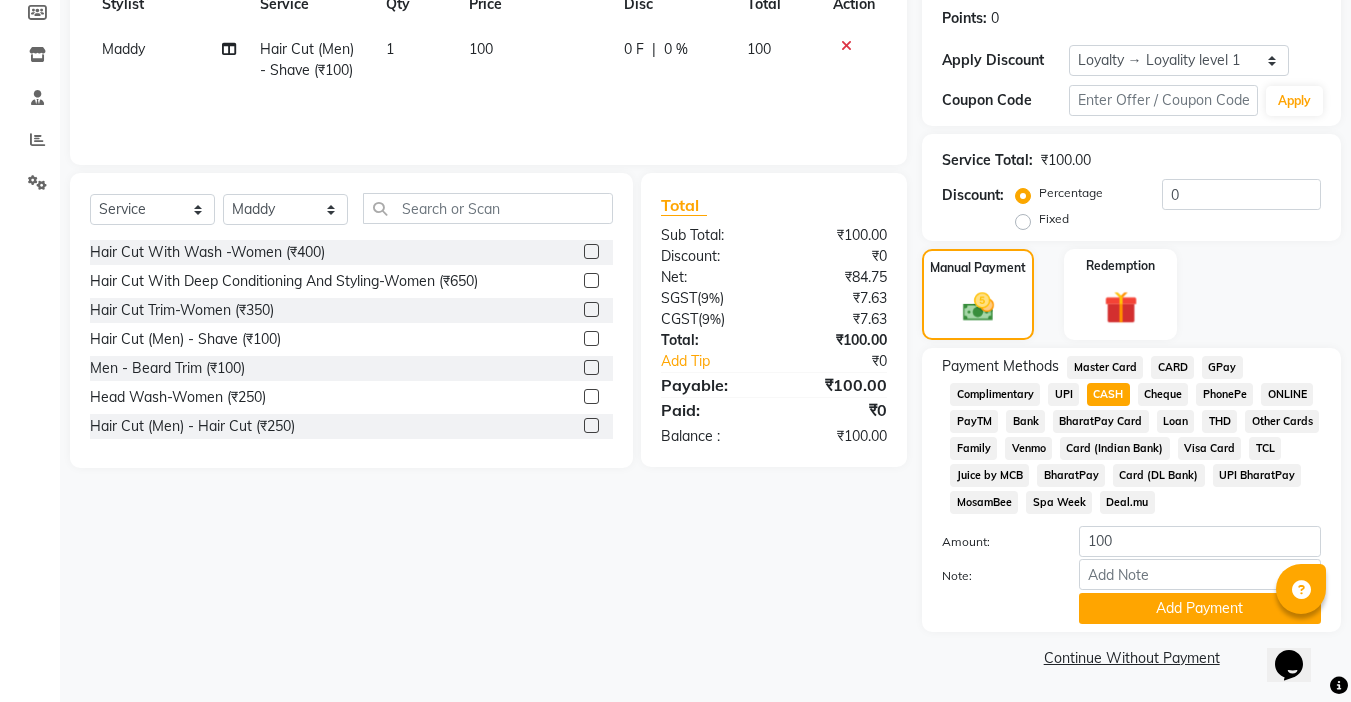 scroll, scrollTop: 304, scrollLeft: 0, axis: vertical 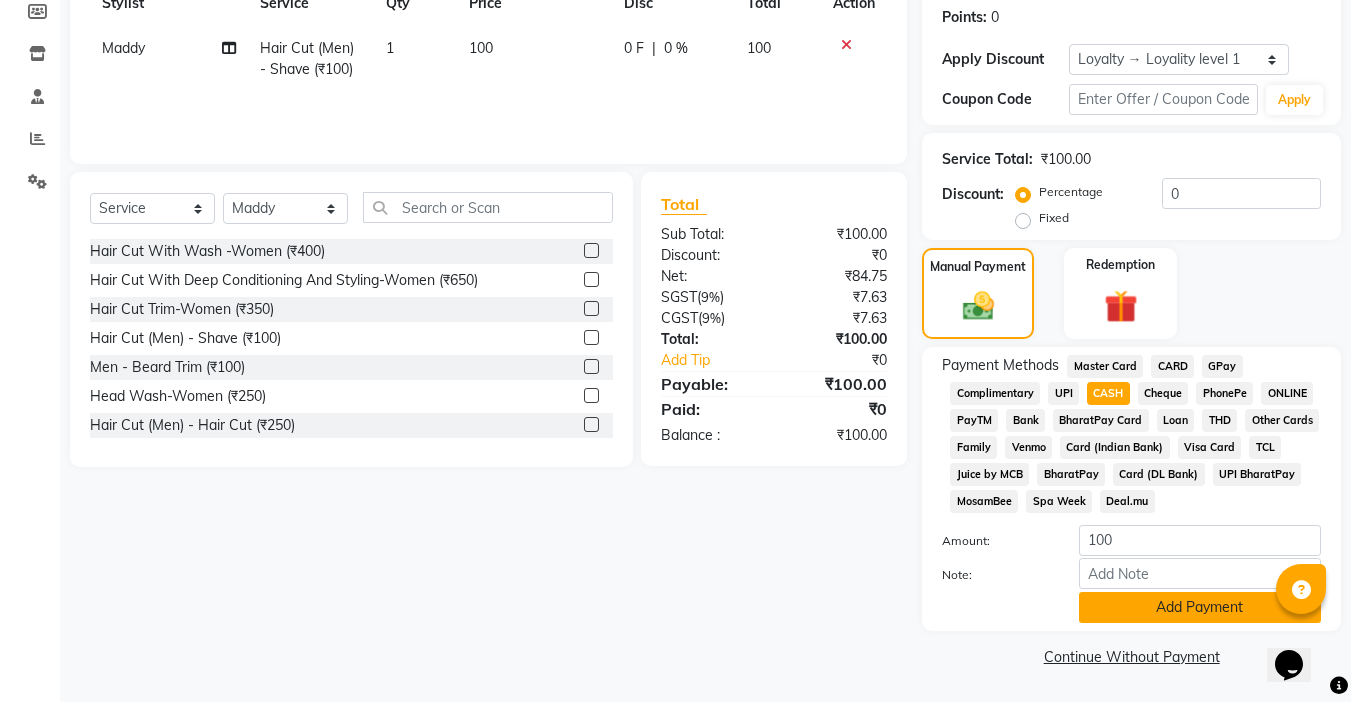 click on "Add Payment" 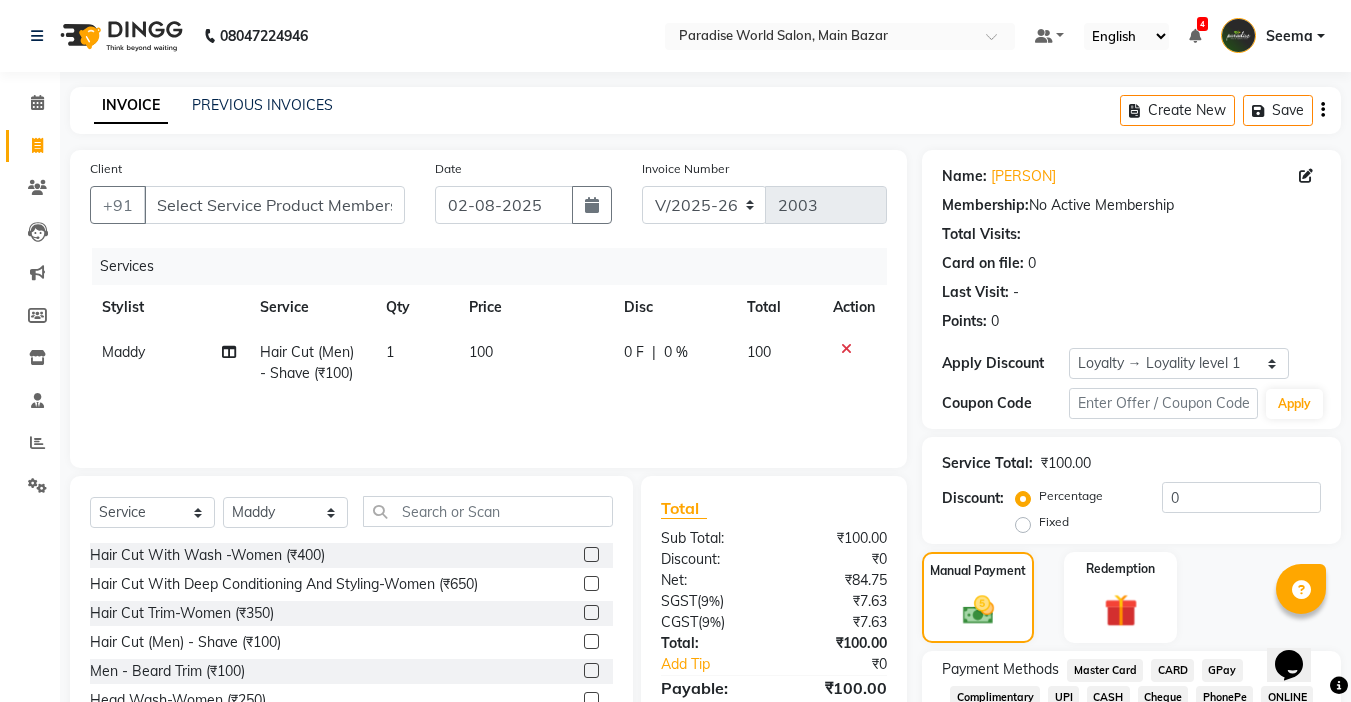 scroll, scrollTop: 311, scrollLeft: 0, axis: vertical 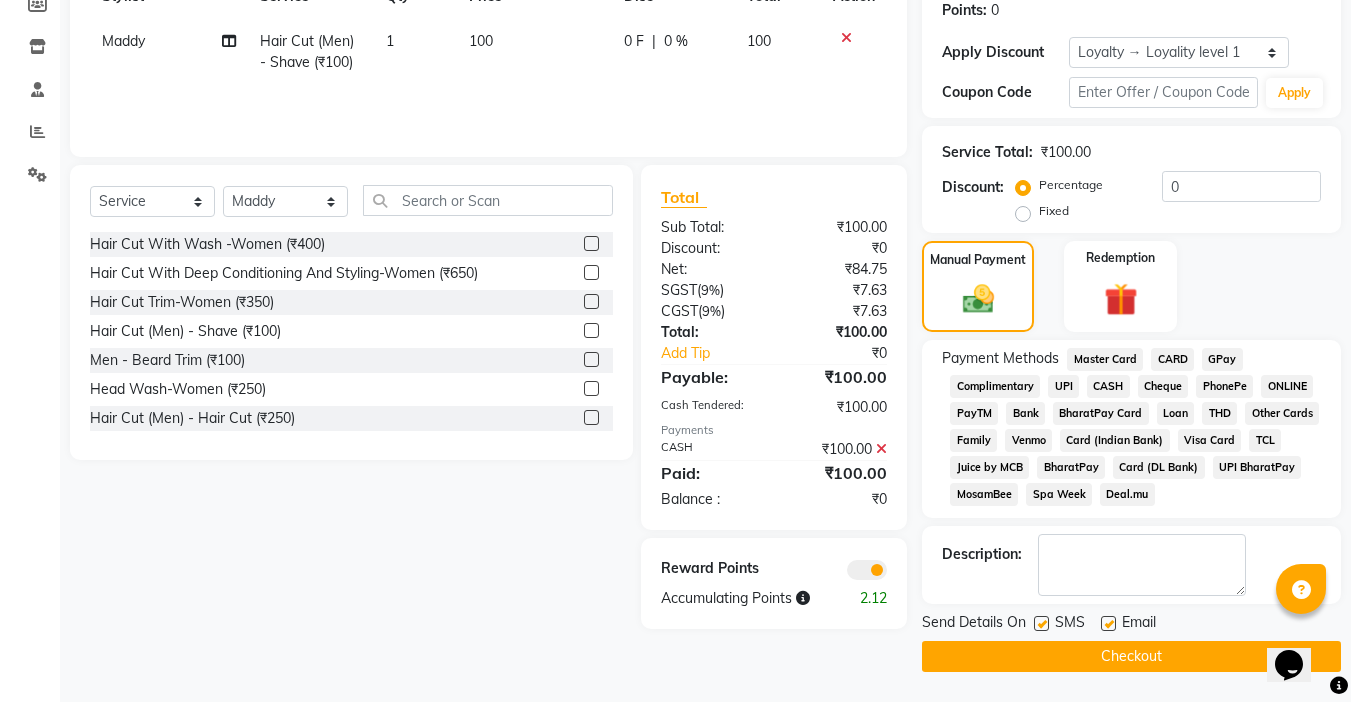 click 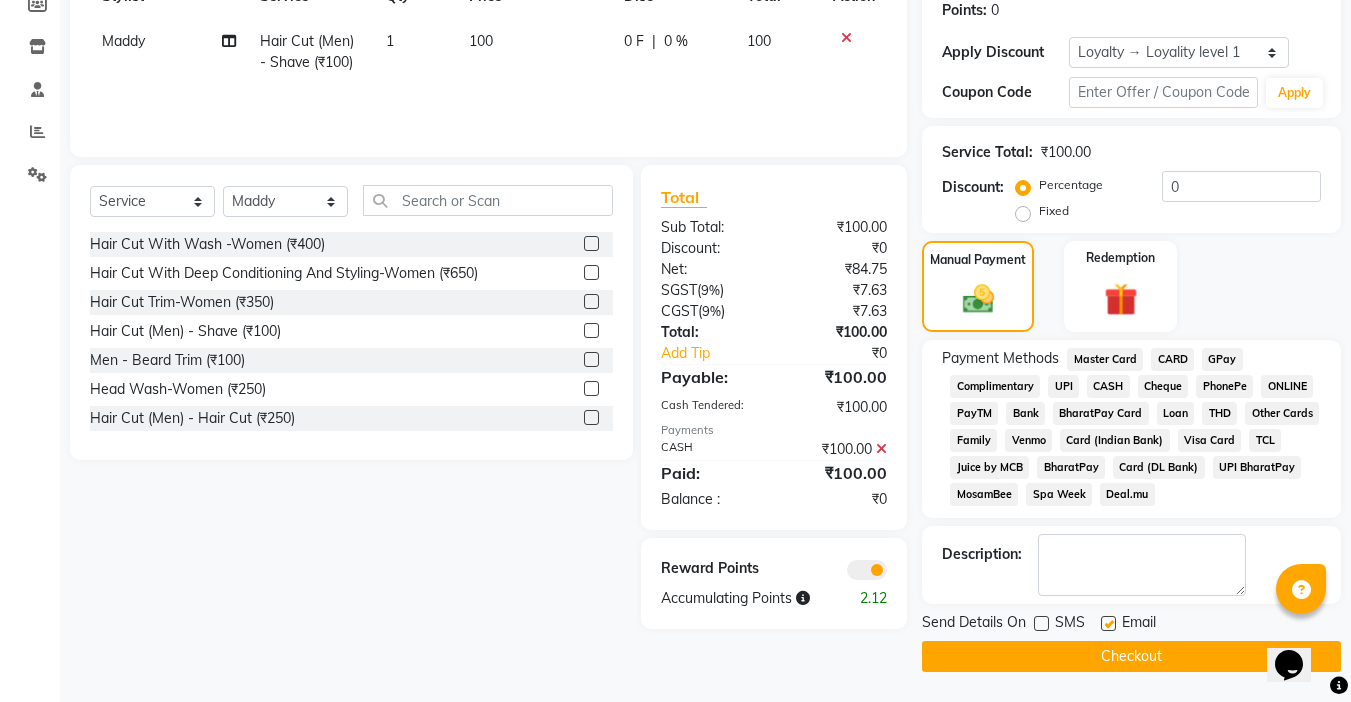 click on "Email" 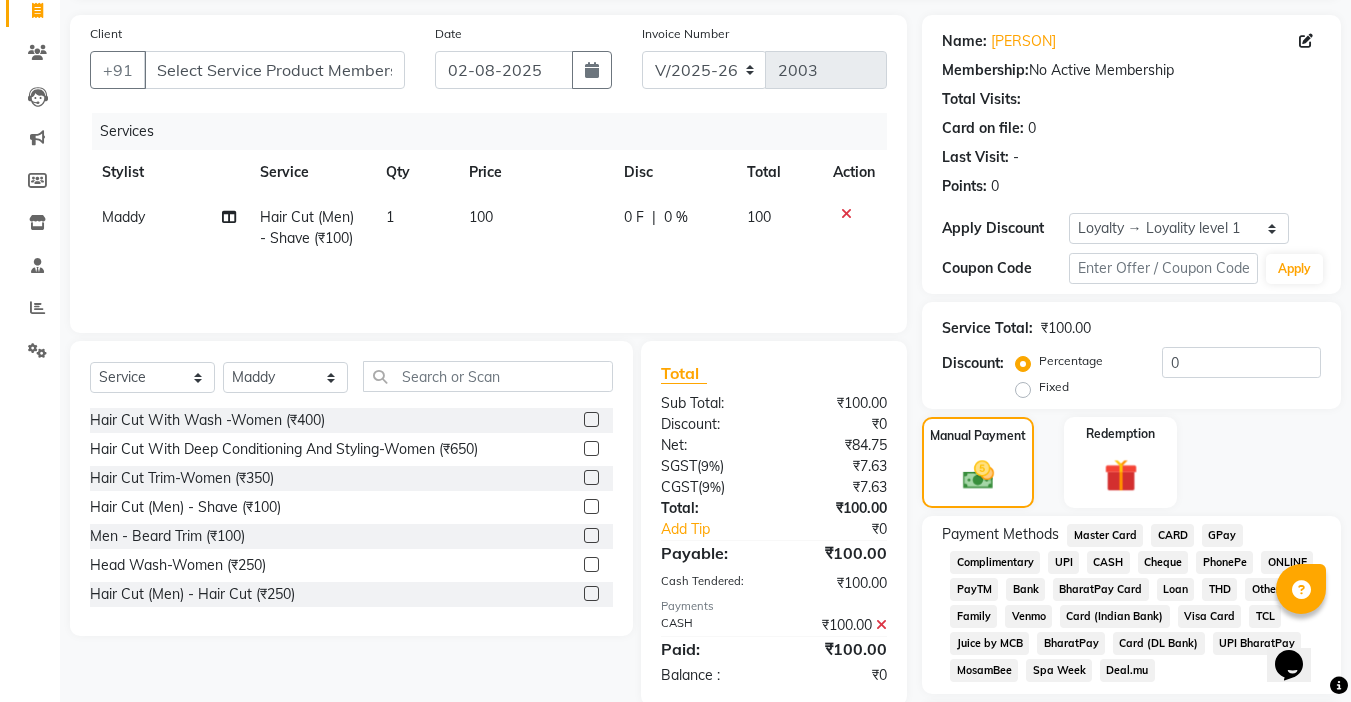 scroll, scrollTop: 311, scrollLeft: 0, axis: vertical 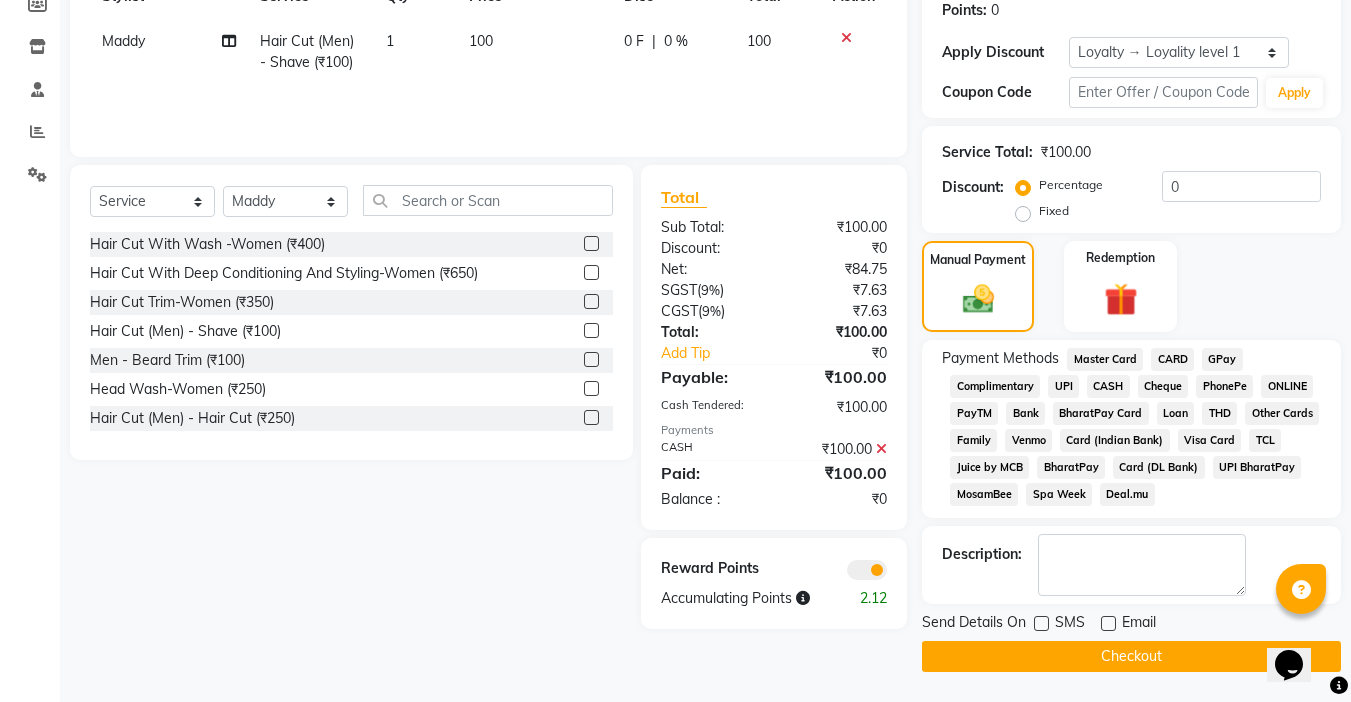 click on "Checkout" 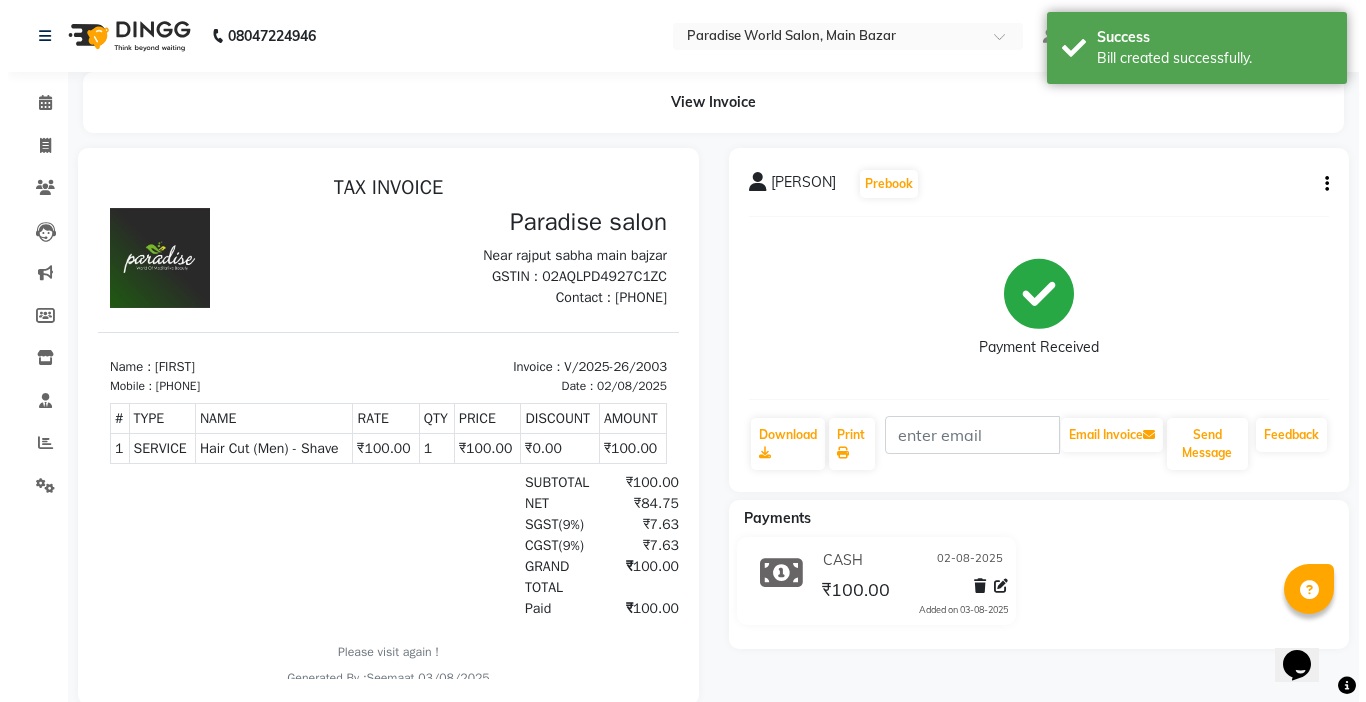 scroll, scrollTop: 0, scrollLeft: 0, axis: both 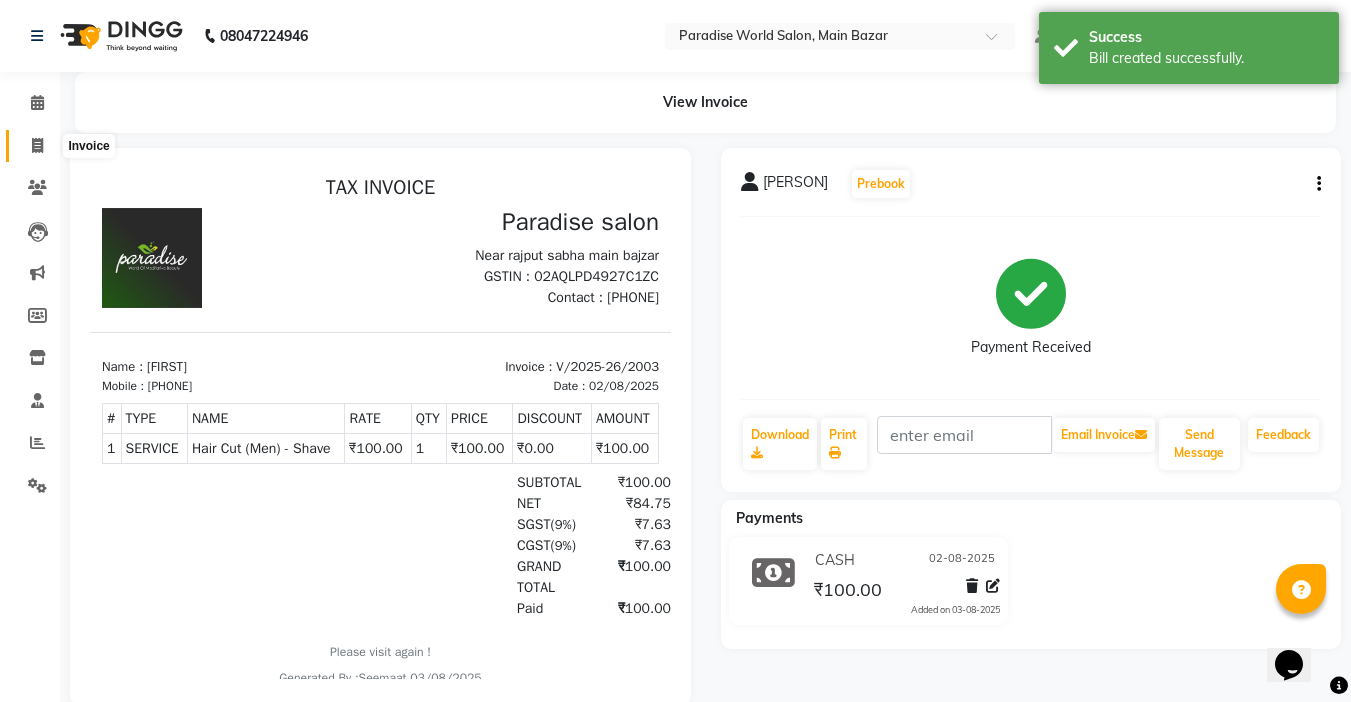 click 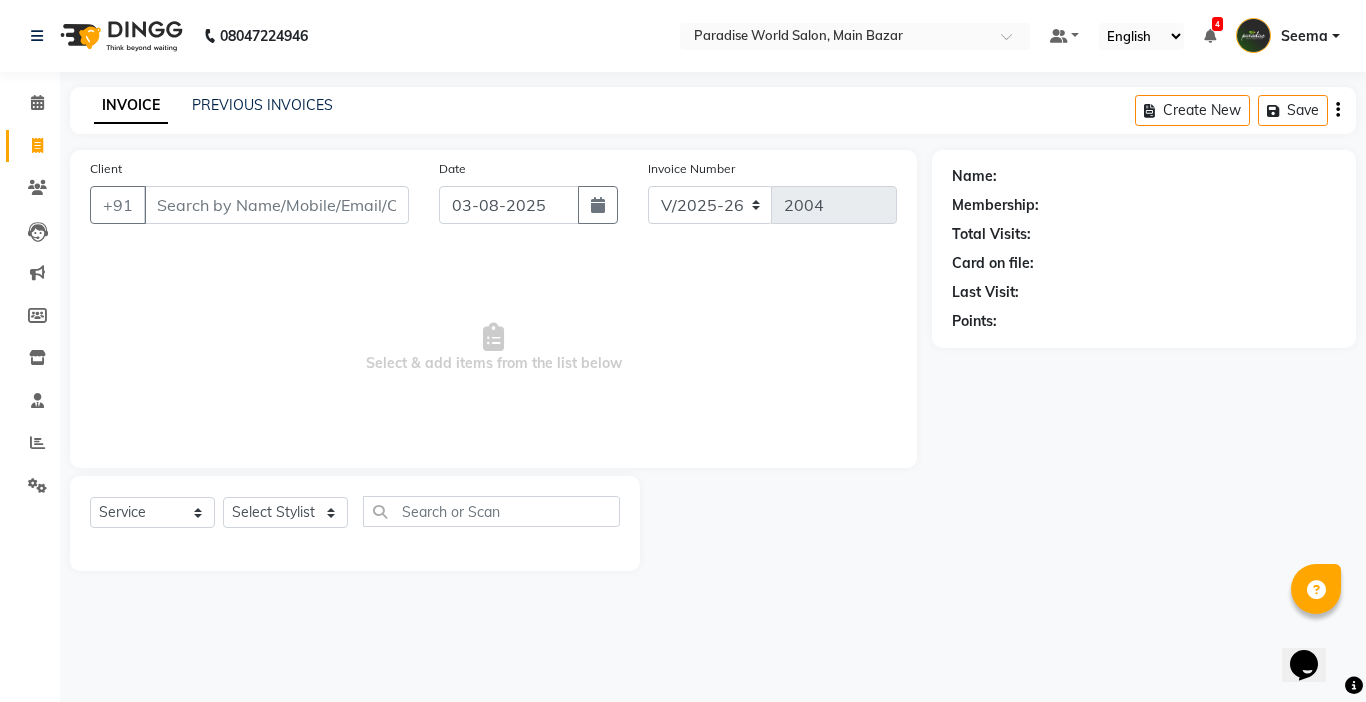 click on "Client" at bounding box center (276, 205) 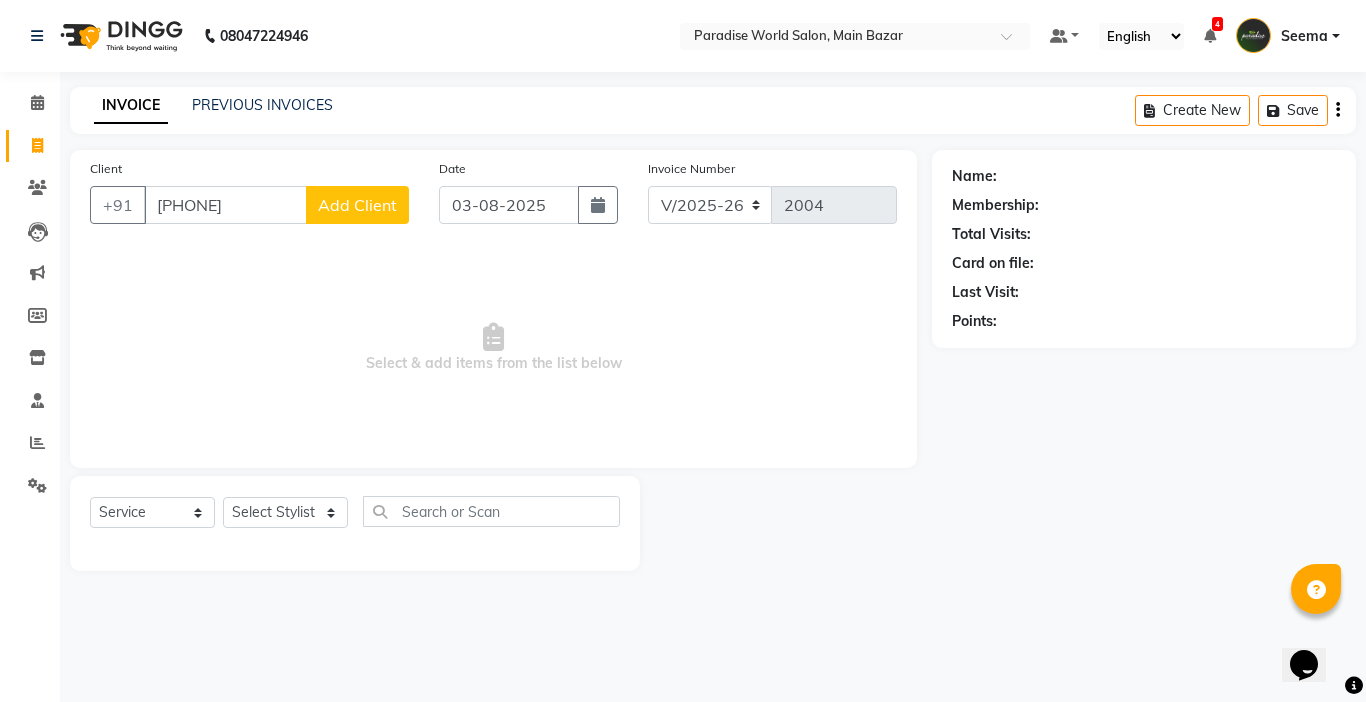 click on "Add Client" 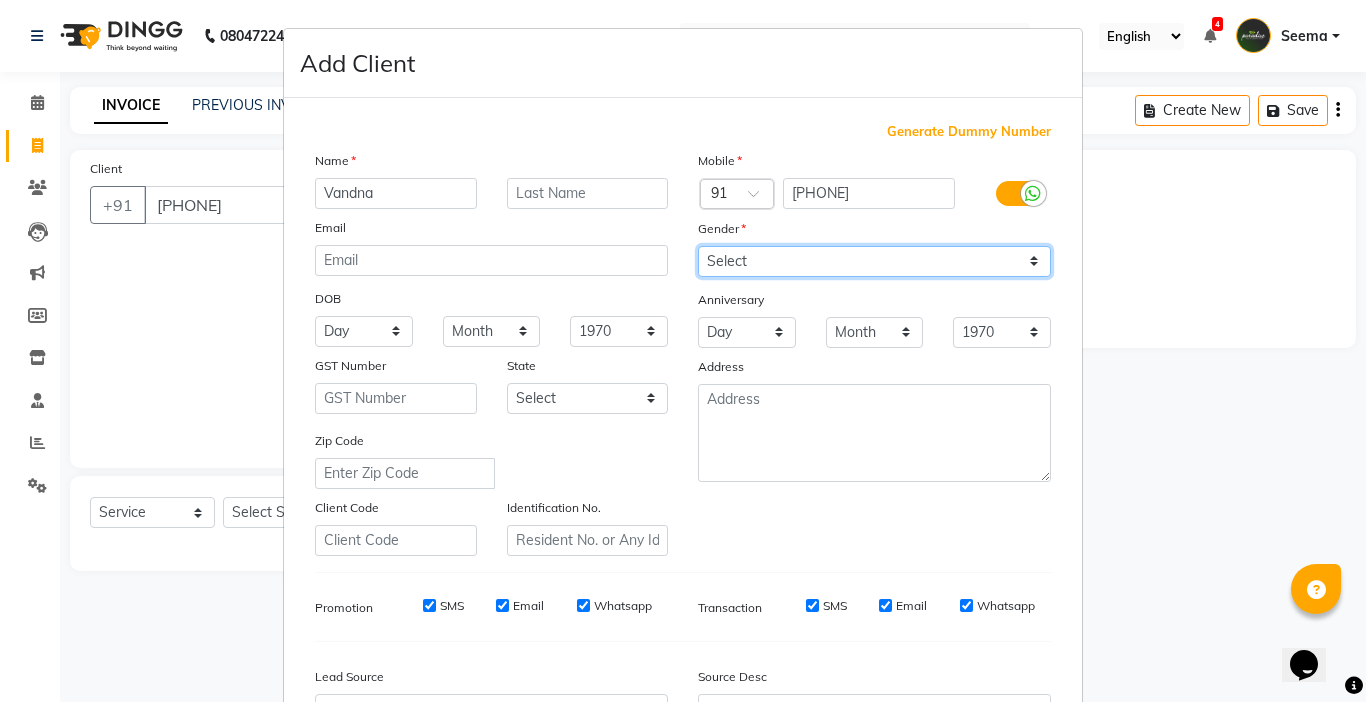 click on "Select Male Female Other Prefer Not To Say" at bounding box center [874, 261] 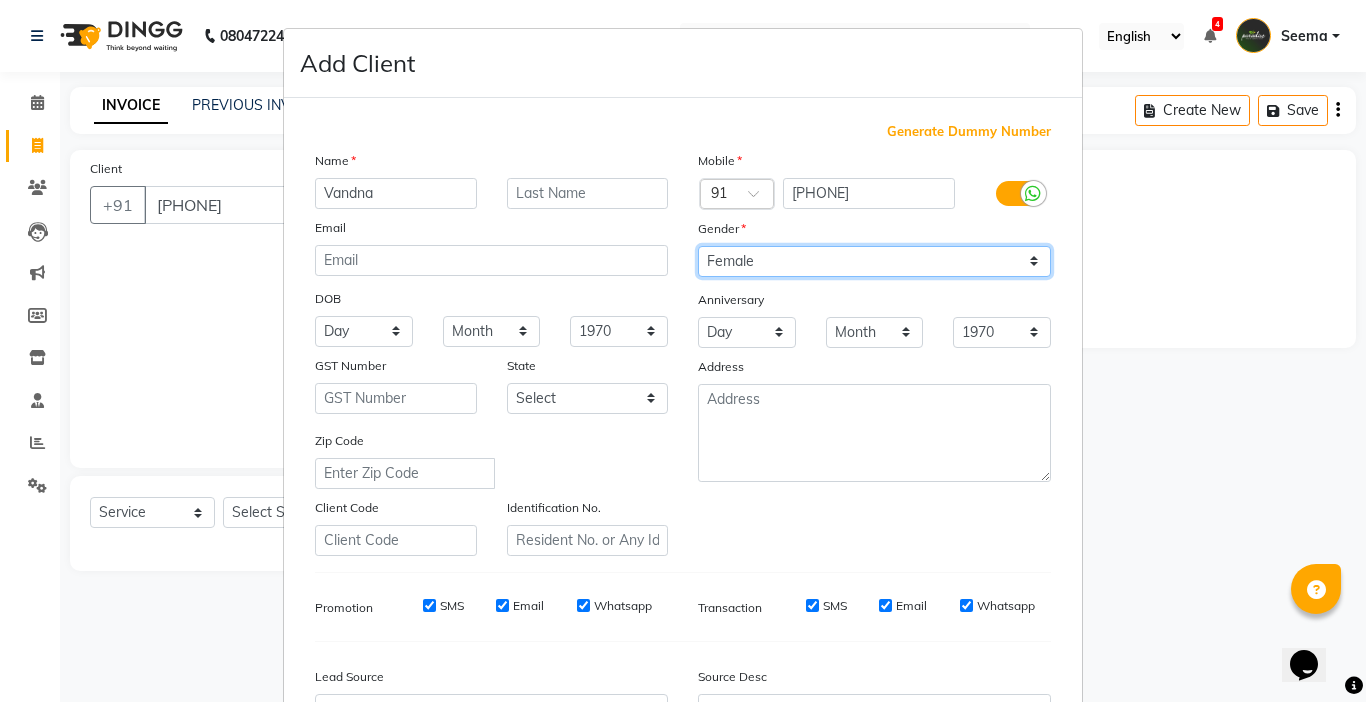 click on "Select Male Female Other Prefer Not To Say" at bounding box center (874, 261) 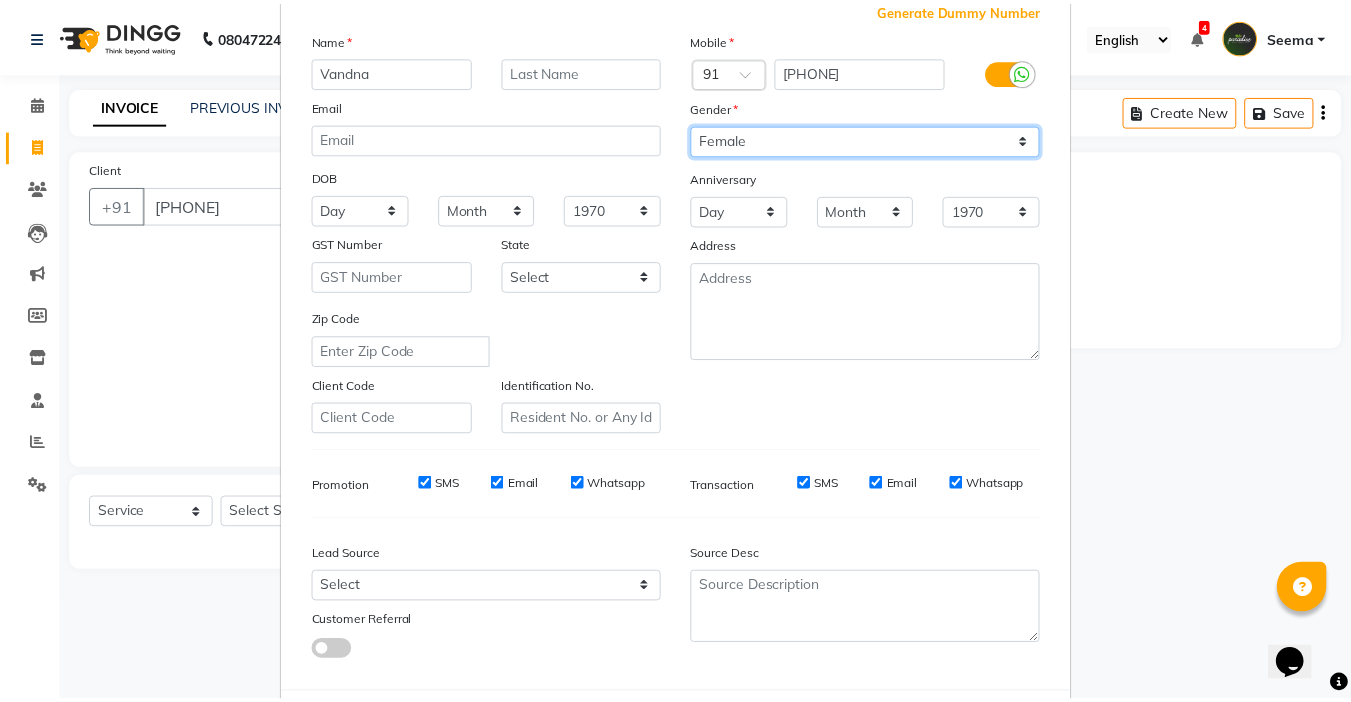 scroll, scrollTop: 221, scrollLeft: 0, axis: vertical 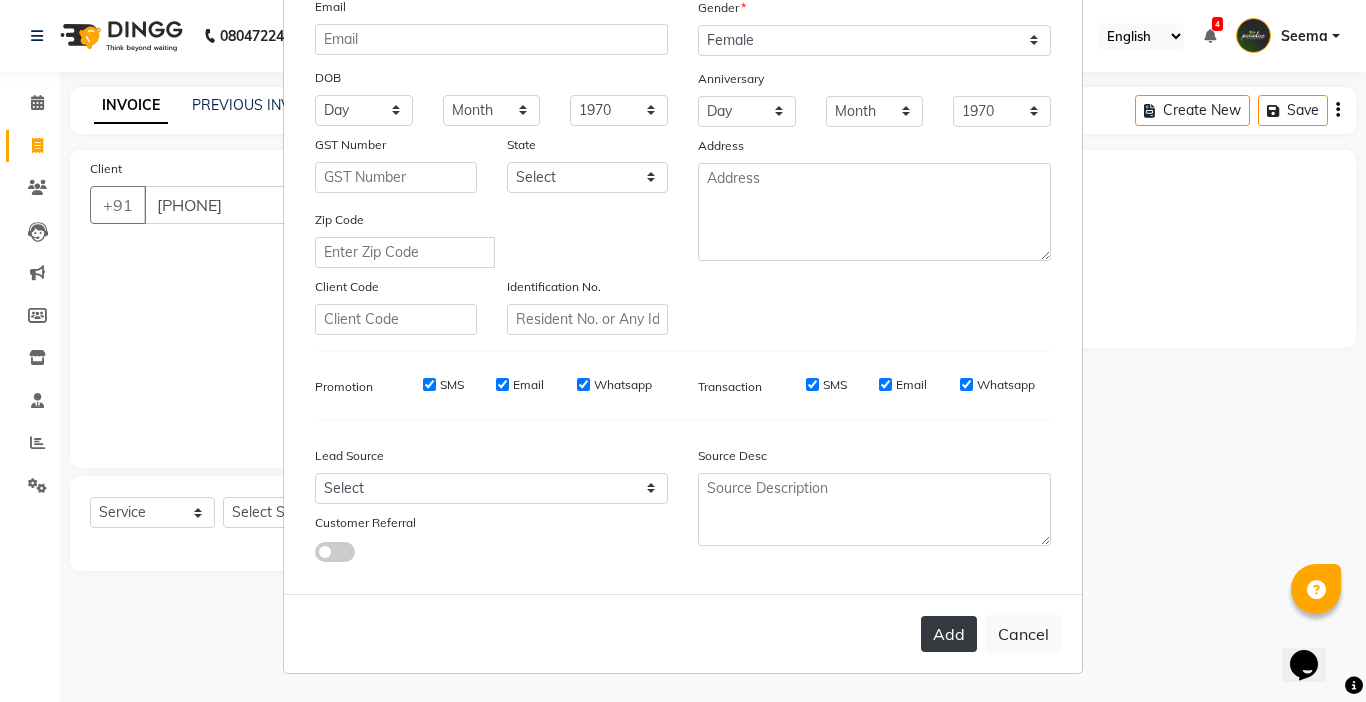 click on "Add" at bounding box center [949, 634] 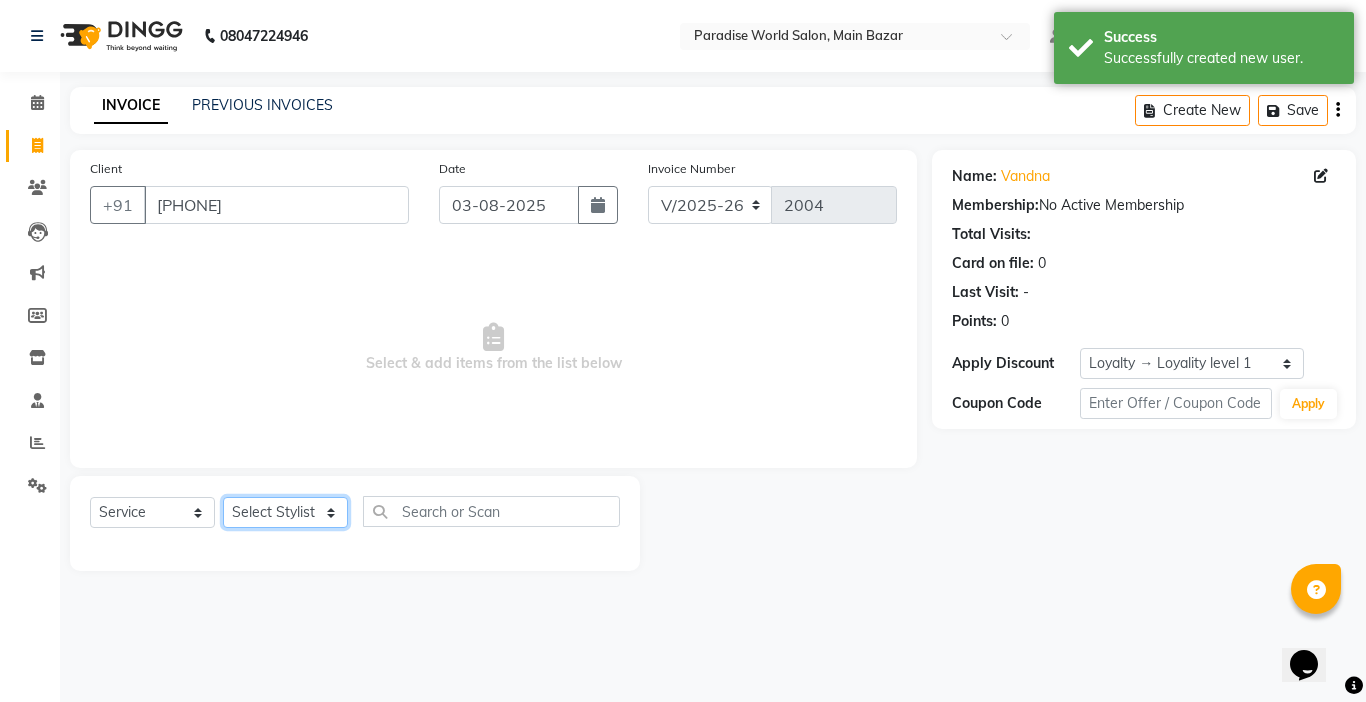 click on "Select Stylist Abby aman  Anil anku Bobby company Deepak Deepika Gourav Heena ishu Jagdeesh kanchan Love preet Maddy Manpreet student Meenu Naina Nikita Palak Palak Sharma Radika Rajneesh Student Seema Shagun Shifali - Student Shweta  Sujata Surinder Paul Vansh Vikas Vishal" 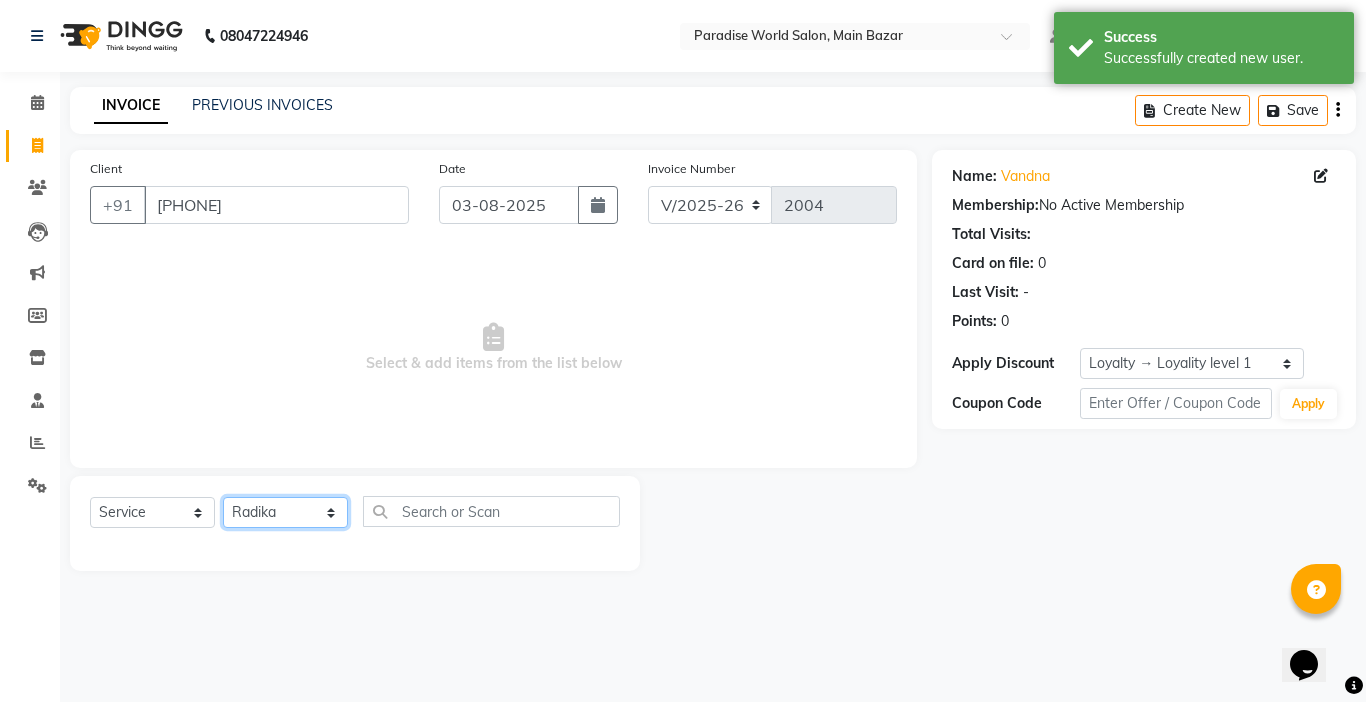 click on "Select Stylist Abby aman  Anil anku Bobby company Deepak Deepika Gourav Heena ishu Jagdeesh kanchan Love preet Maddy Manpreet student Meenu Naina Nikita Palak Palak Sharma Radika Rajneesh Student Seema Shagun Shifali - Student Shweta  Sujata Surinder Paul Vansh Vikas Vishal" 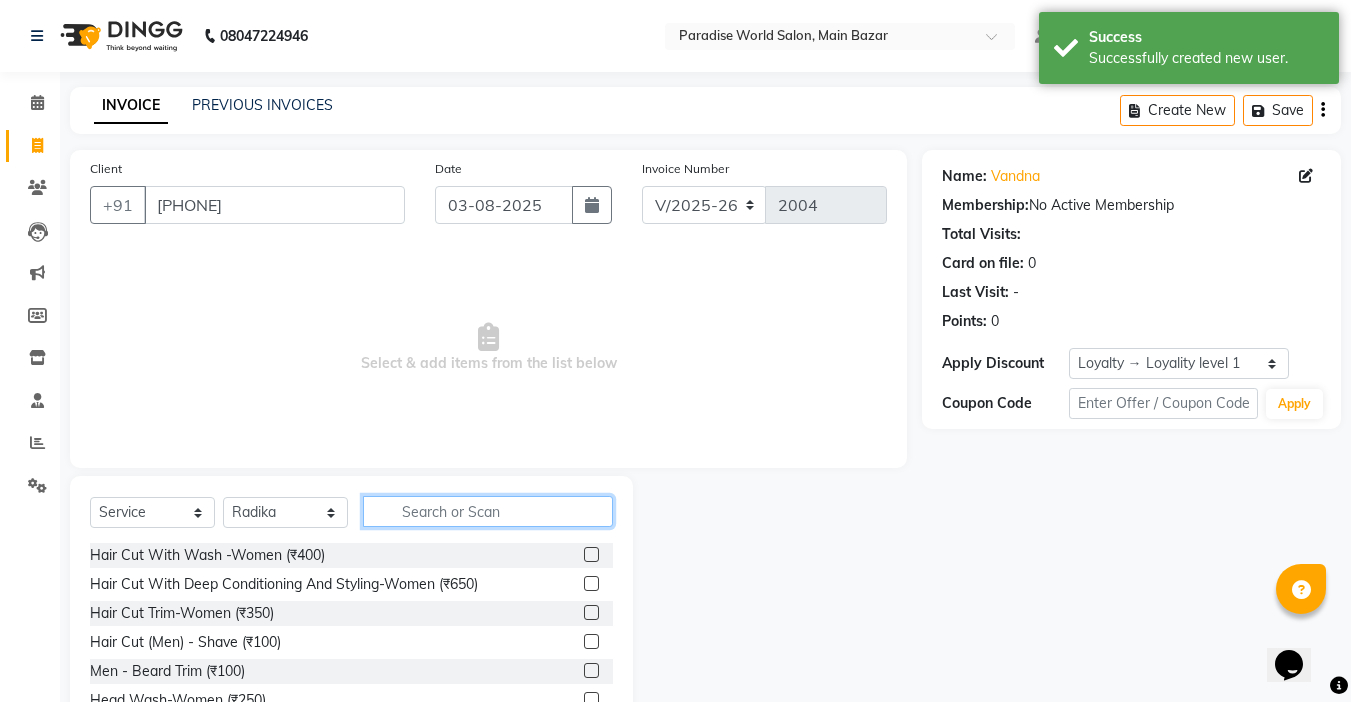 click 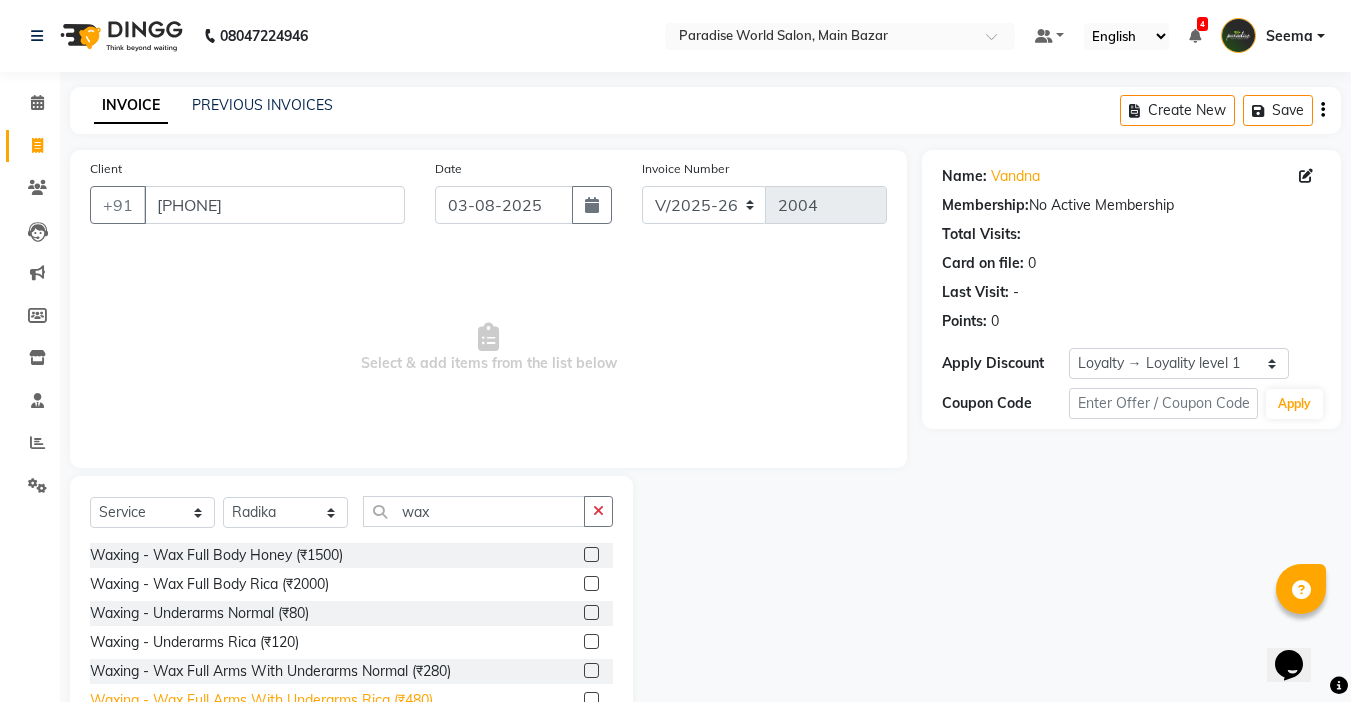 click on "Waxing   -  Wax Full Arms With Underarms Rica (₹480)" 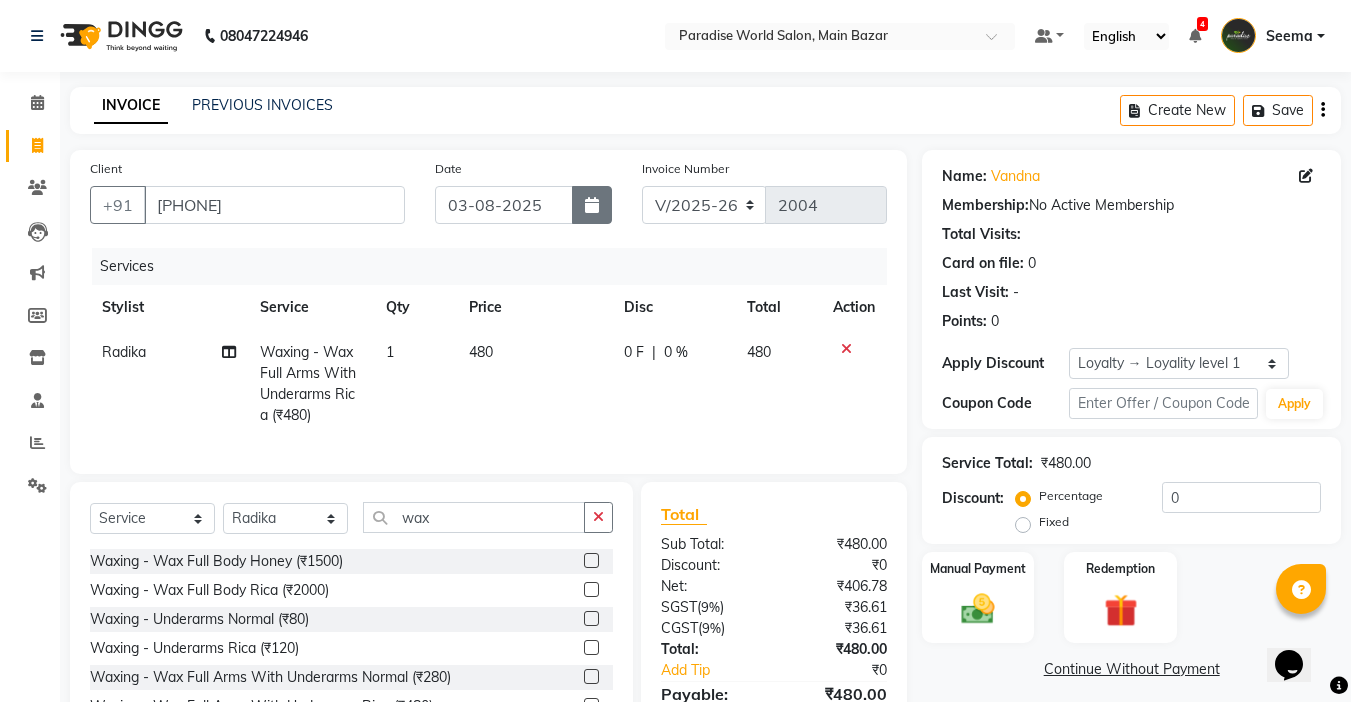 click 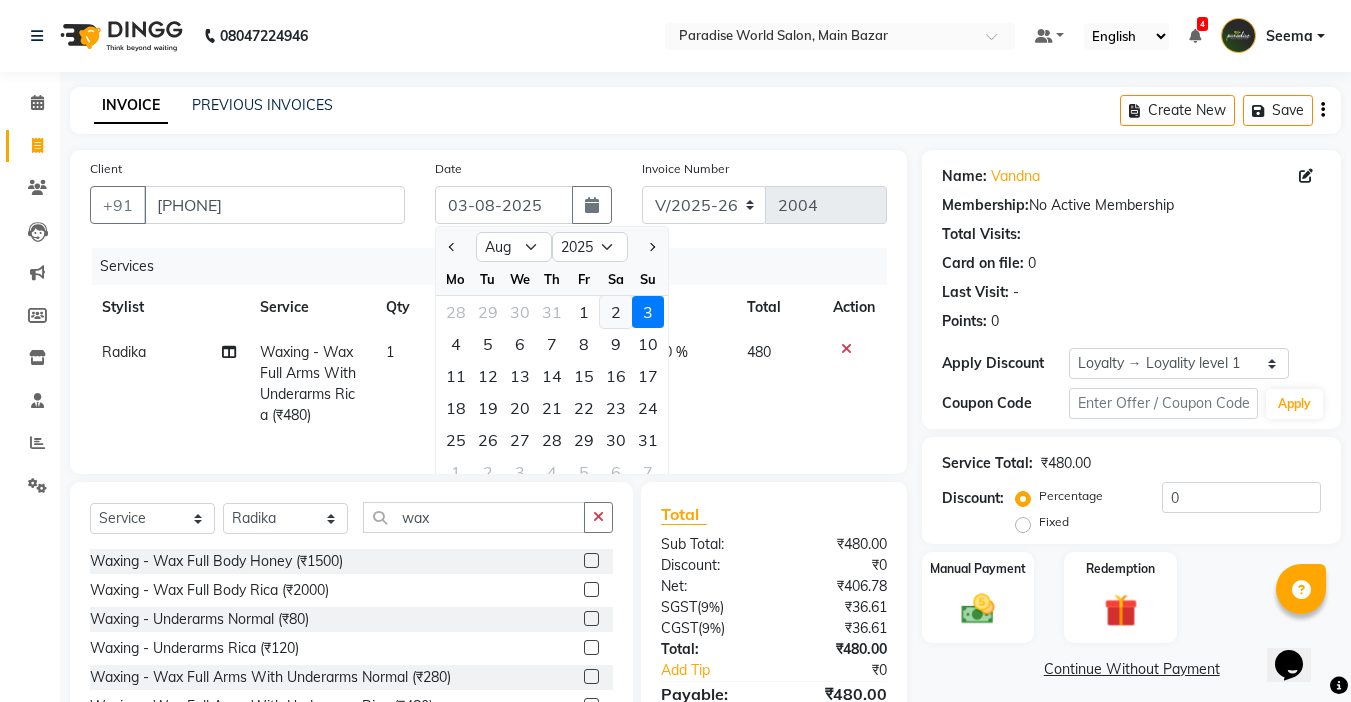 click on "2" 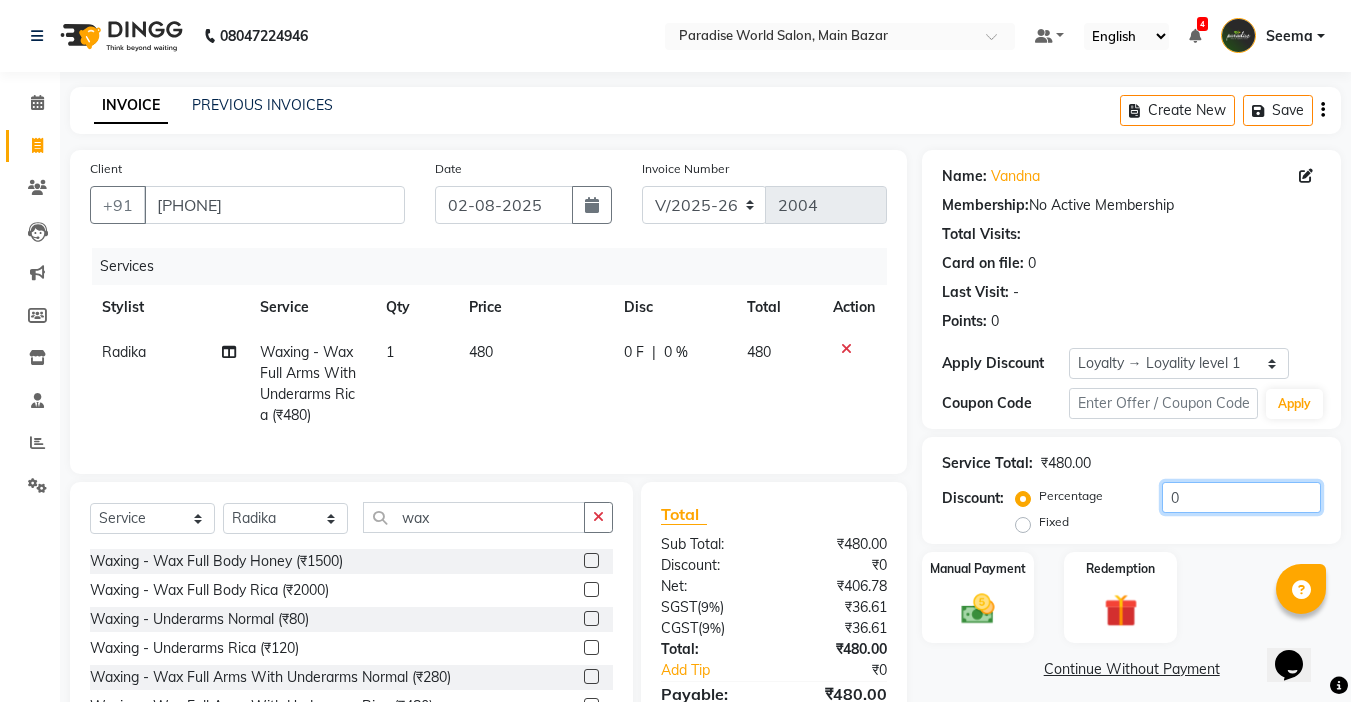 drag, startPoint x: 1267, startPoint y: 496, endPoint x: 854, endPoint y: 518, distance: 413.58554 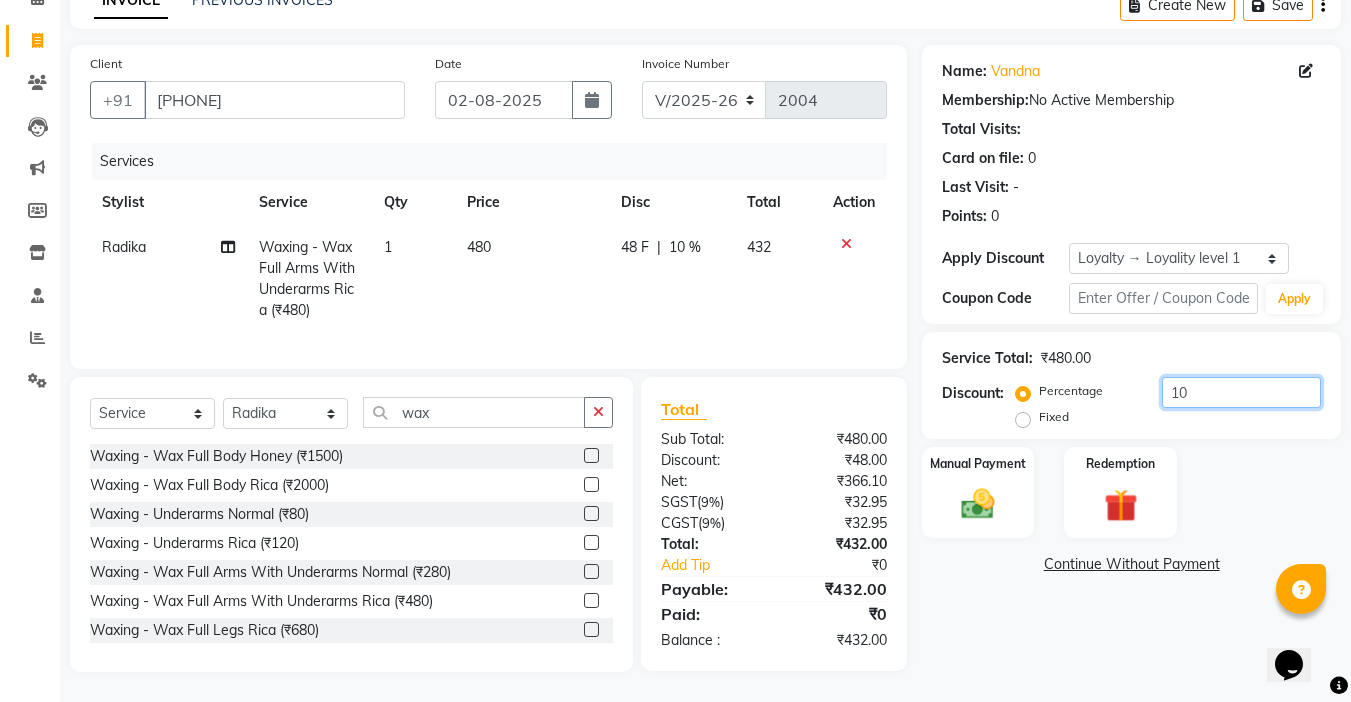 scroll, scrollTop: 120, scrollLeft: 0, axis: vertical 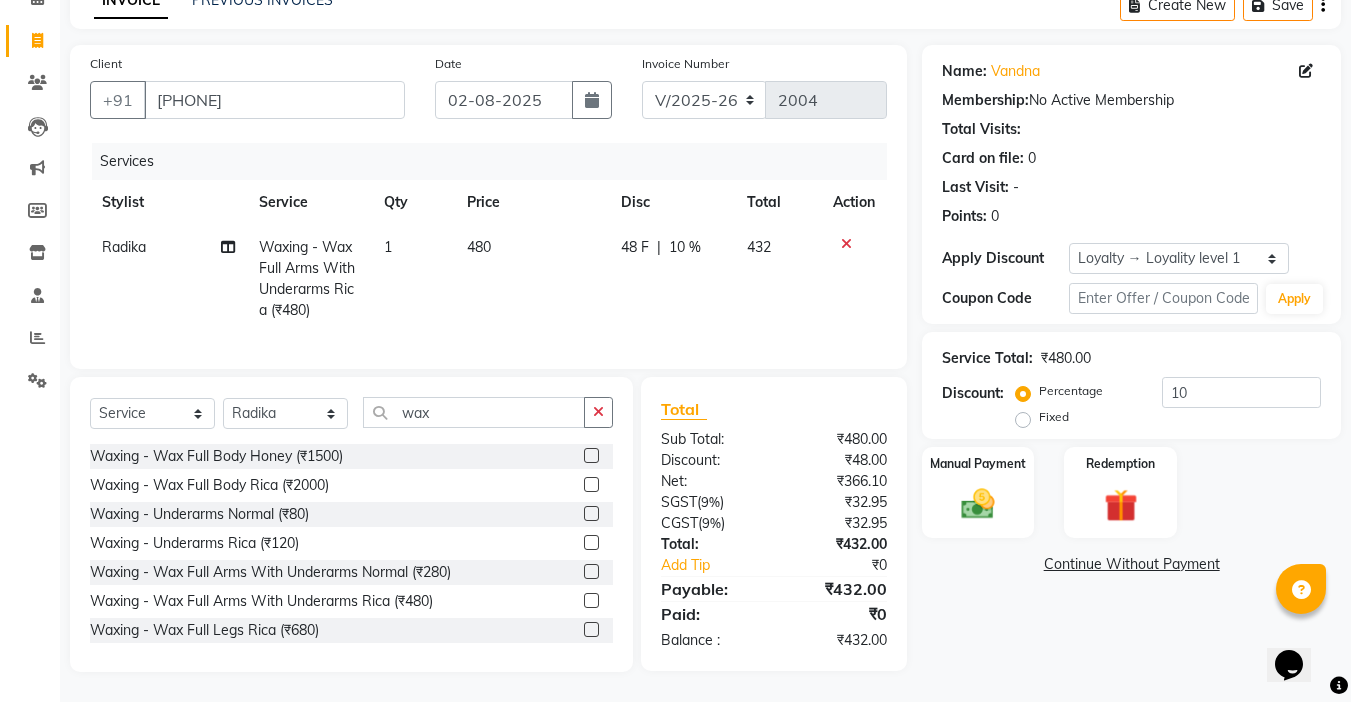 click on "48 F" 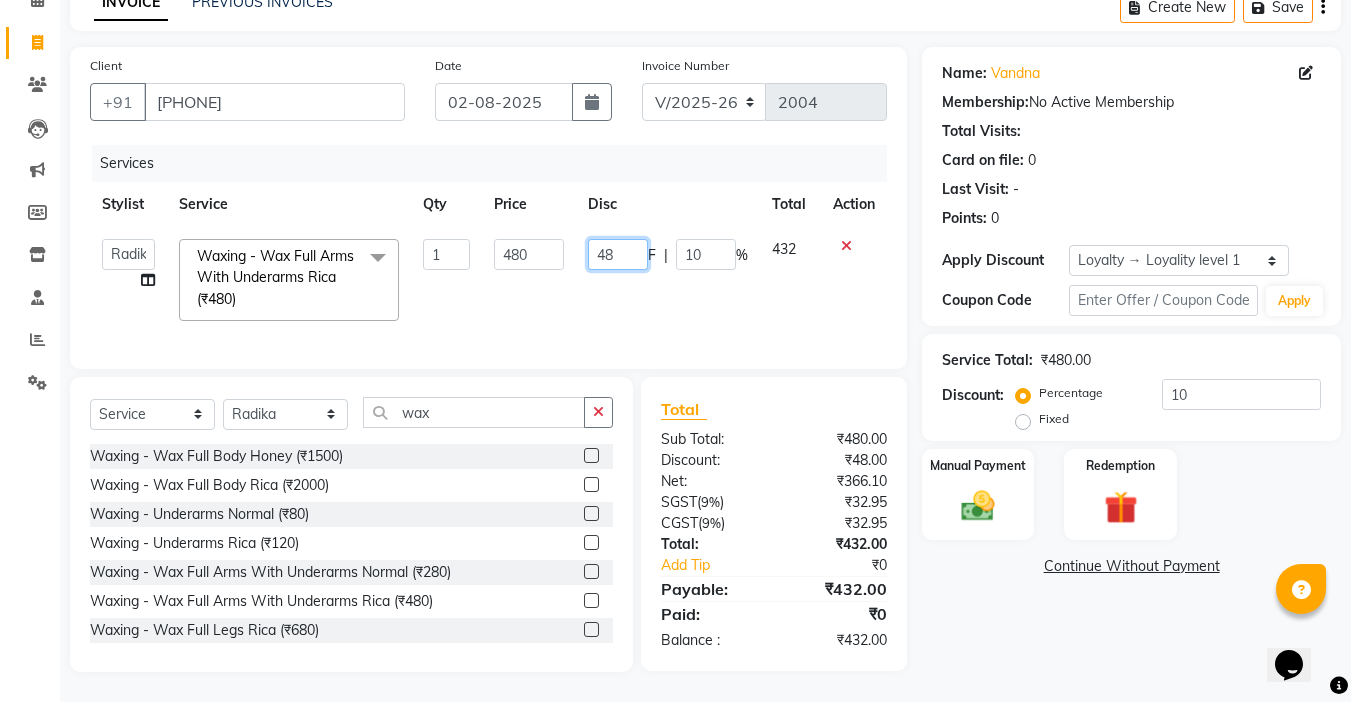 drag, startPoint x: 629, startPoint y: 236, endPoint x: 511, endPoint y: 253, distance: 119.218285 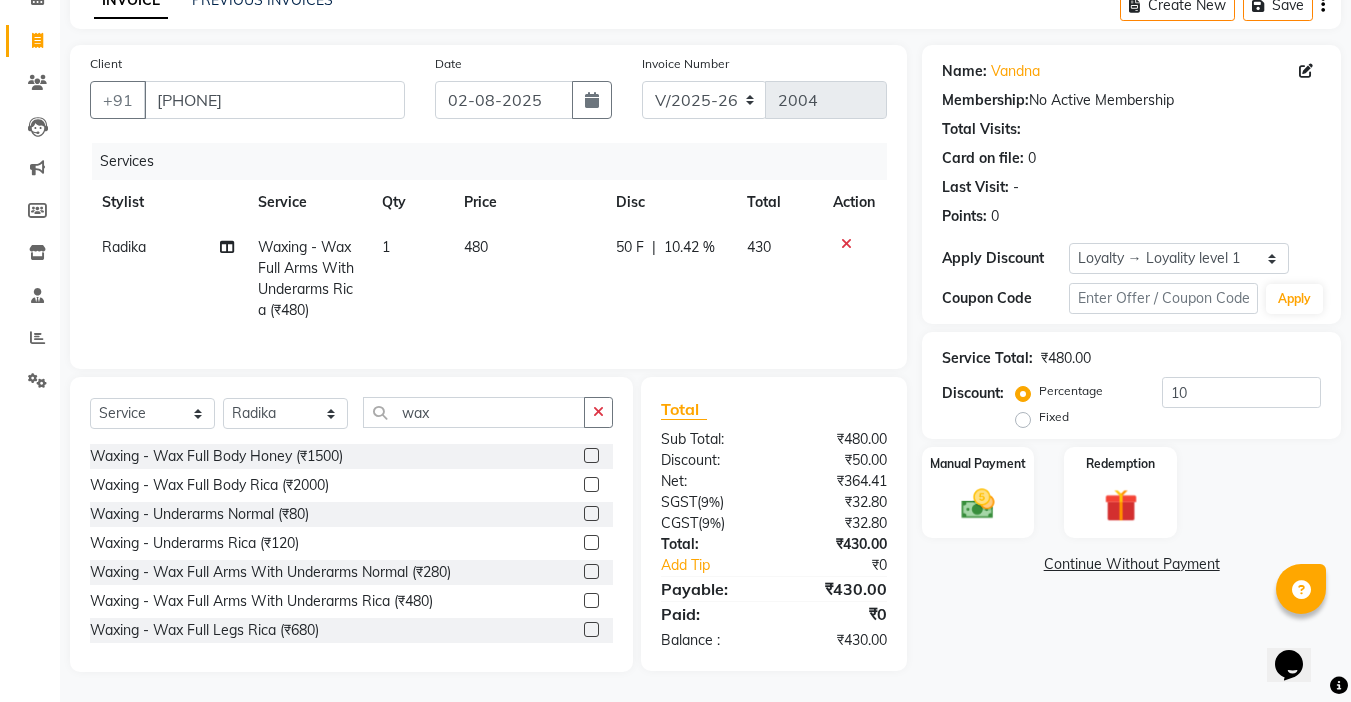 click on "[FIRST] Waxing   -  Wax Full Arms With Underarms Rica (₹480) 1 480 50 F | 10.42 % 430" 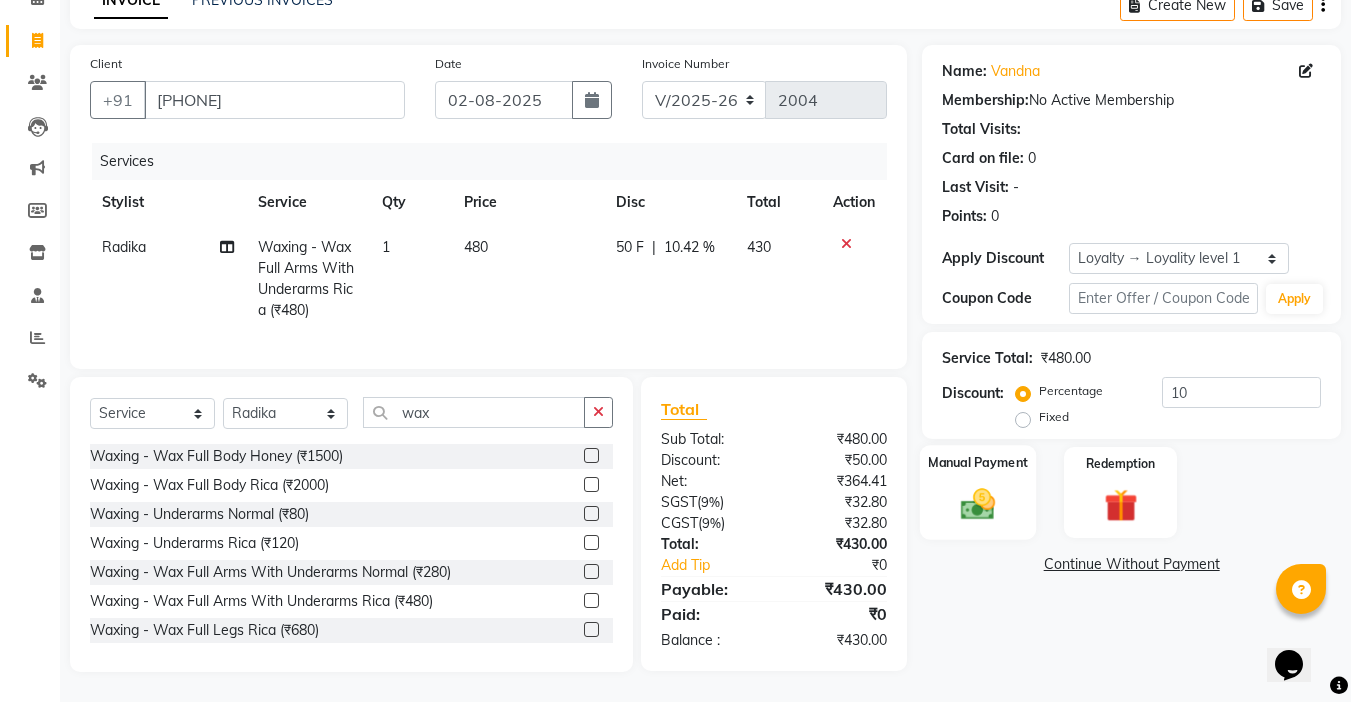 click on "Manual Payment" 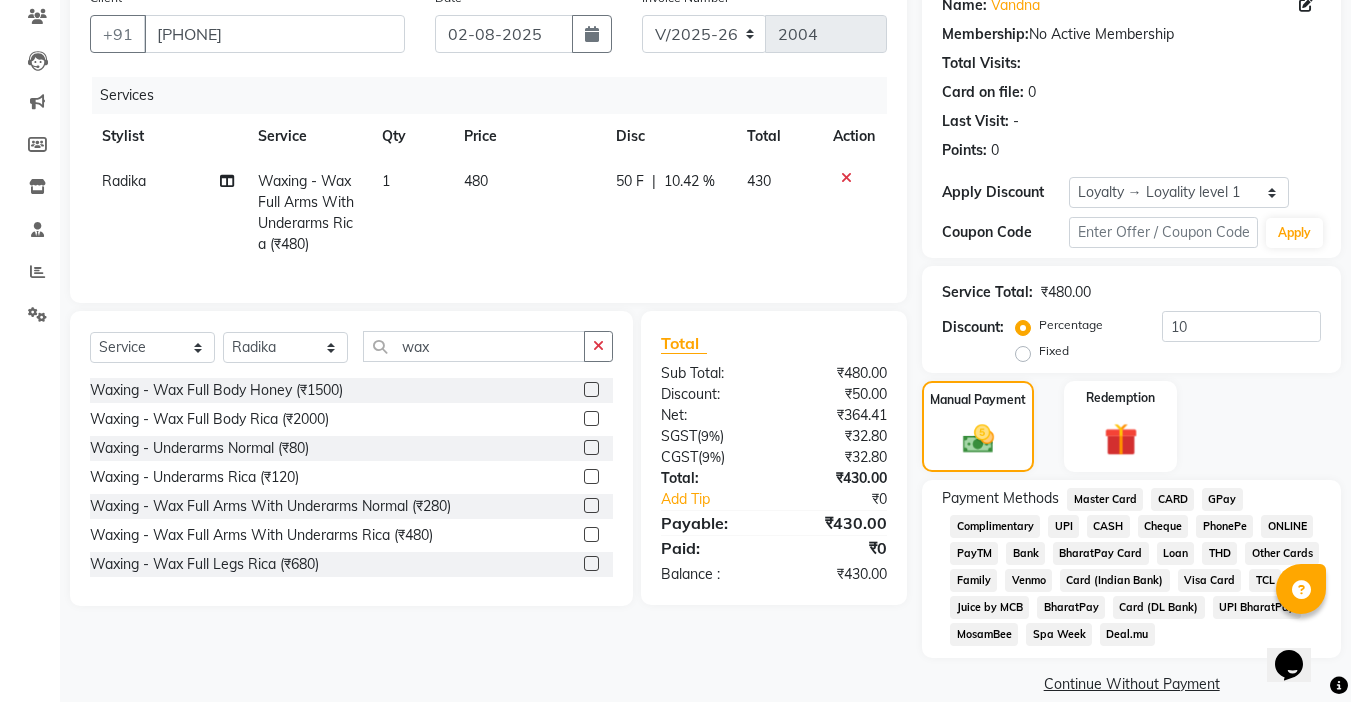 scroll, scrollTop: 198, scrollLeft: 0, axis: vertical 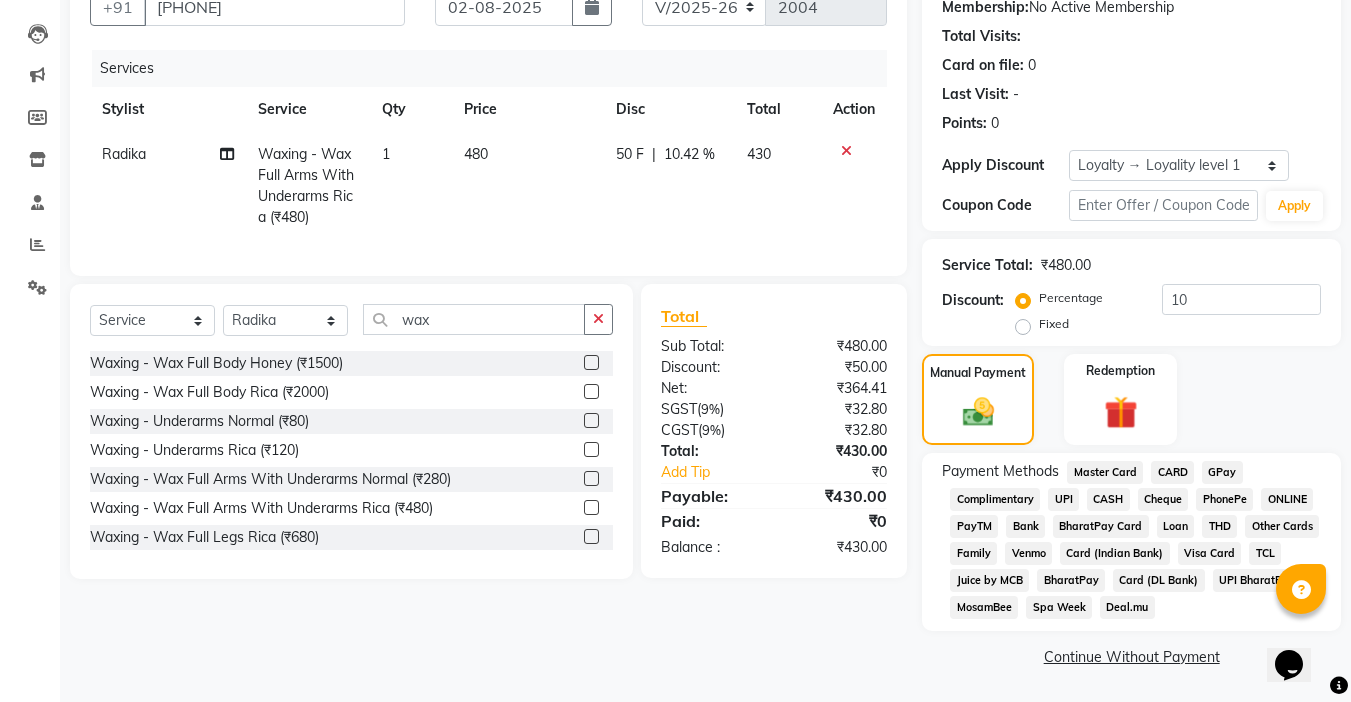 click on "UPI BharatPay" 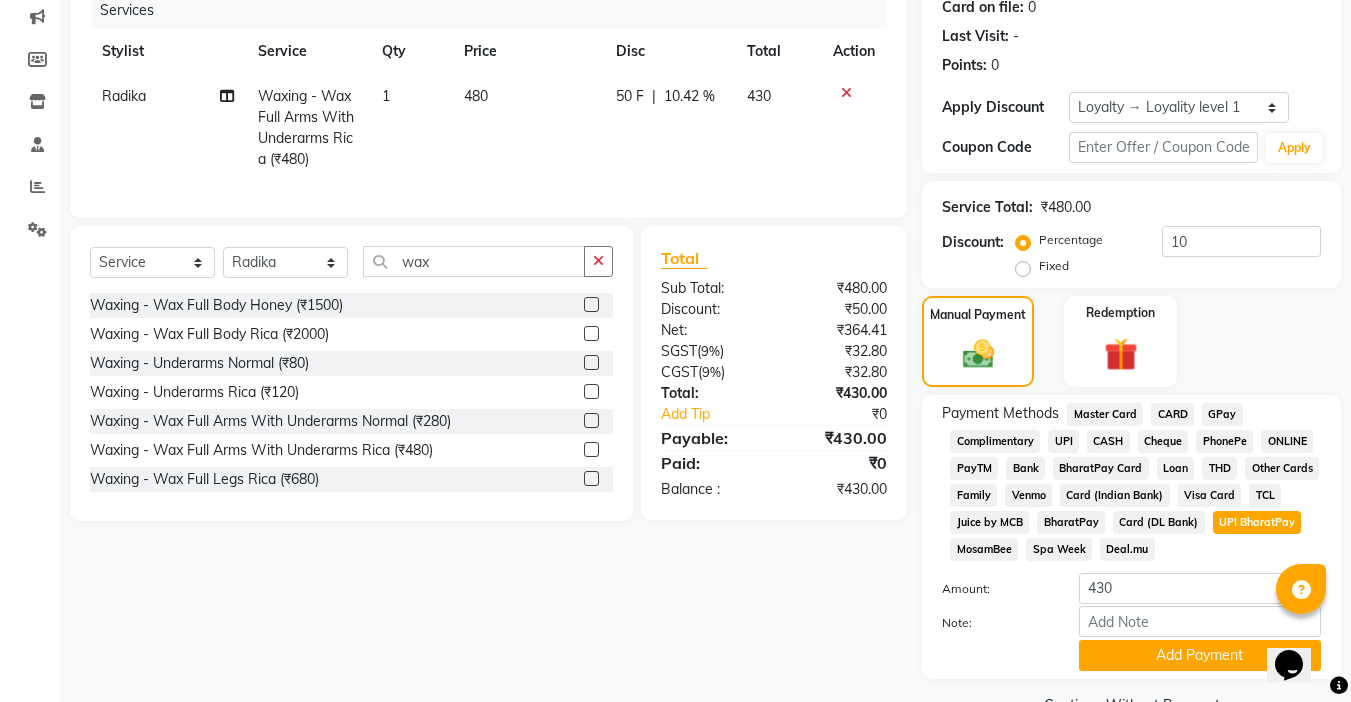 scroll, scrollTop: 304, scrollLeft: 0, axis: vertical 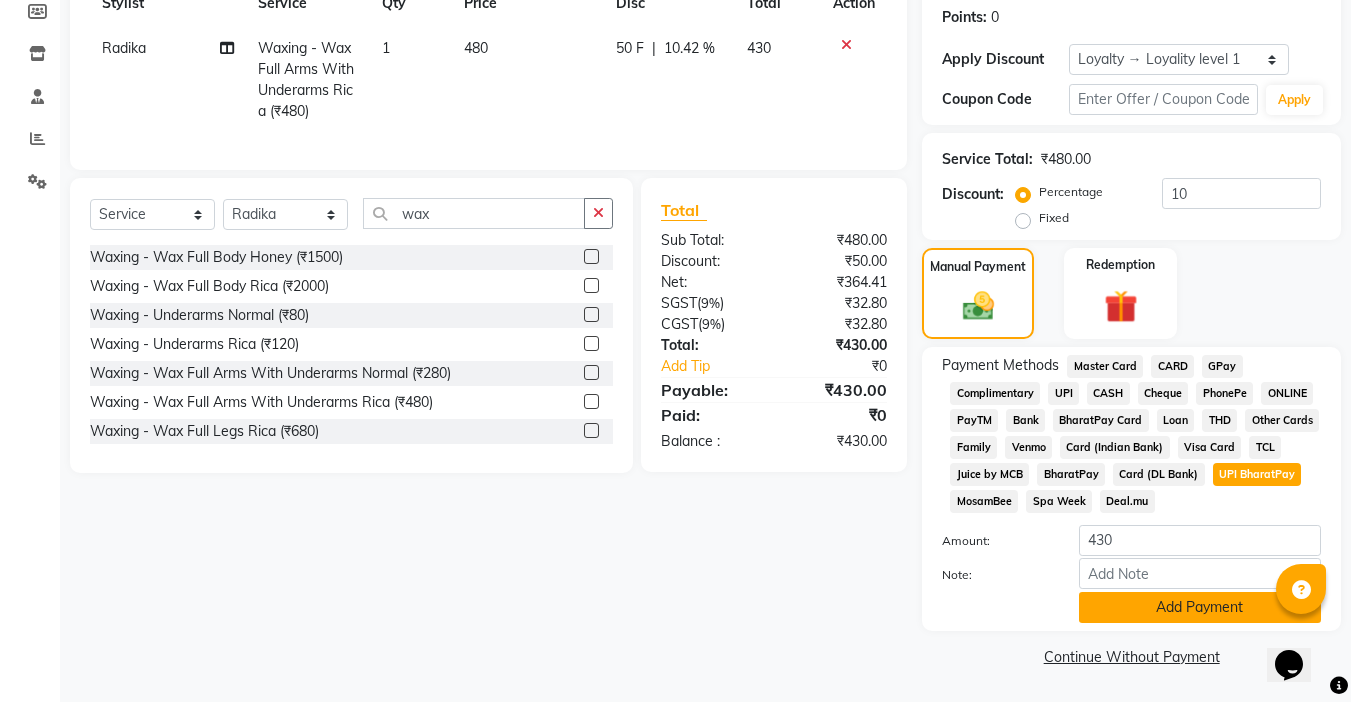 click on "Add Payment" 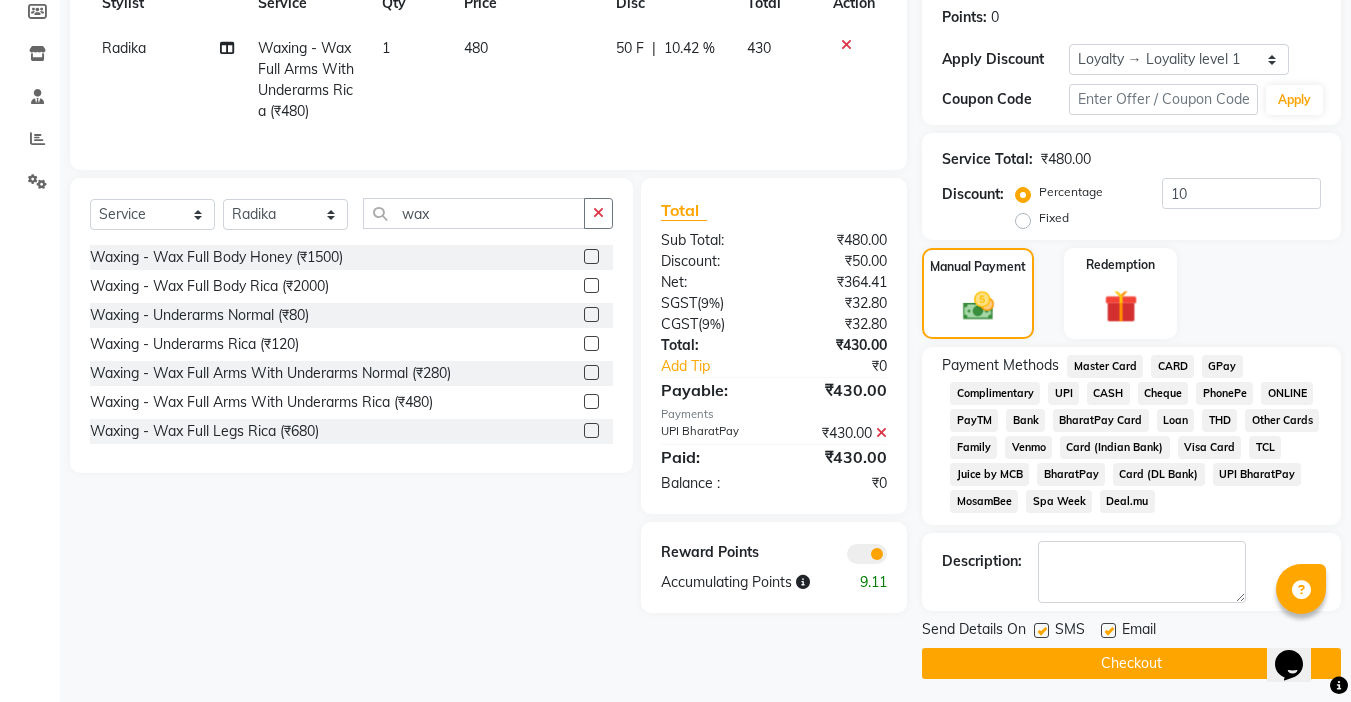 click 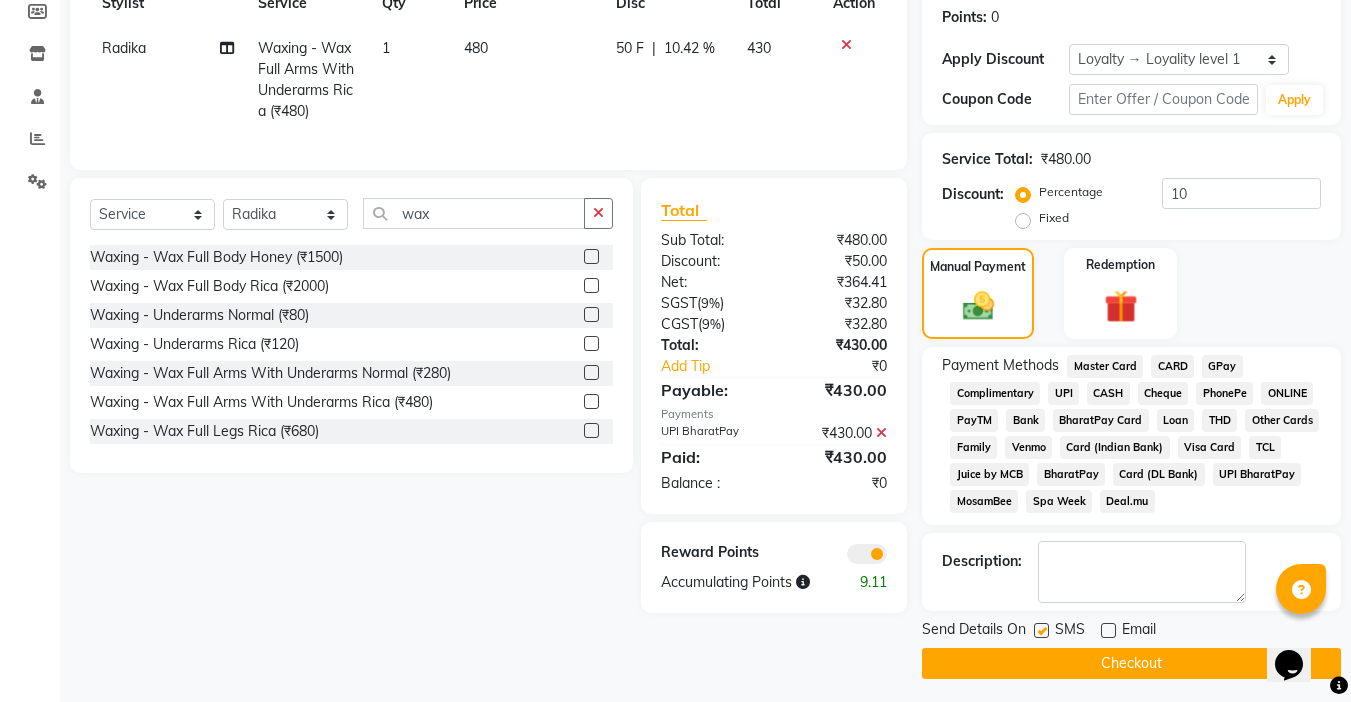 click 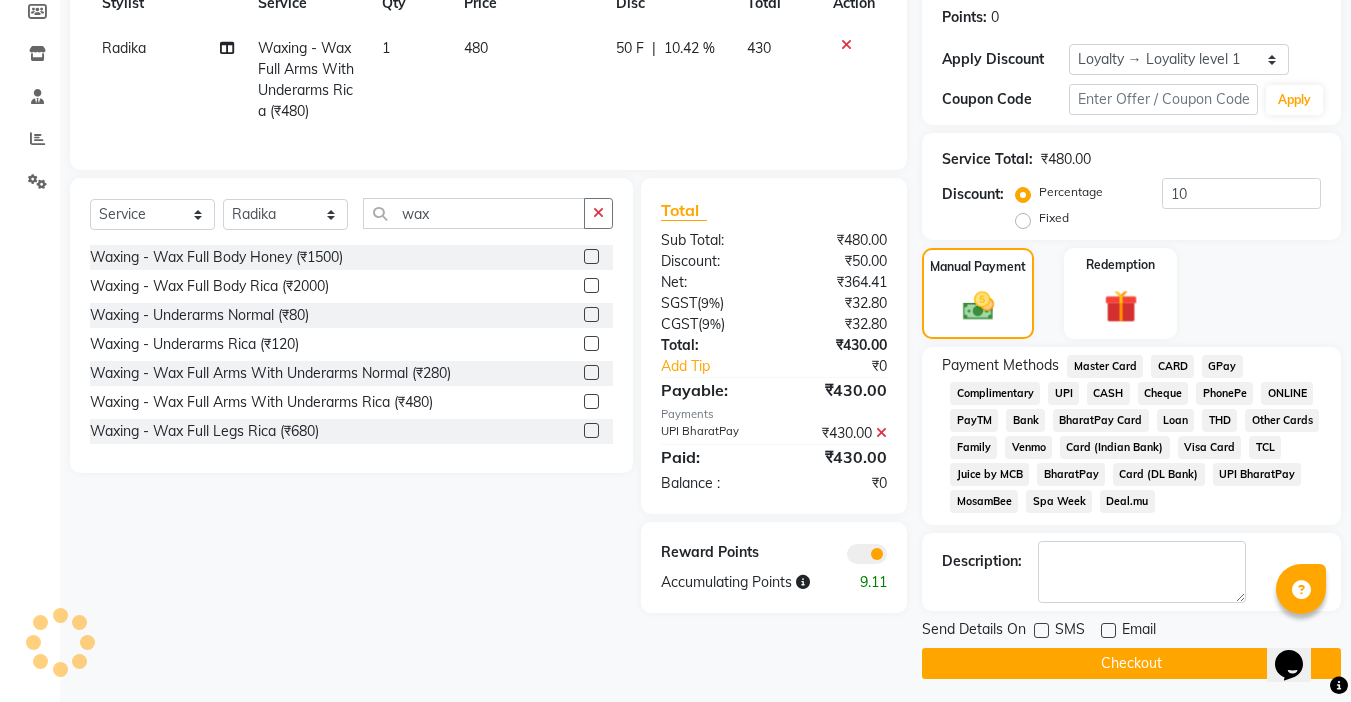 click on "Checkout" 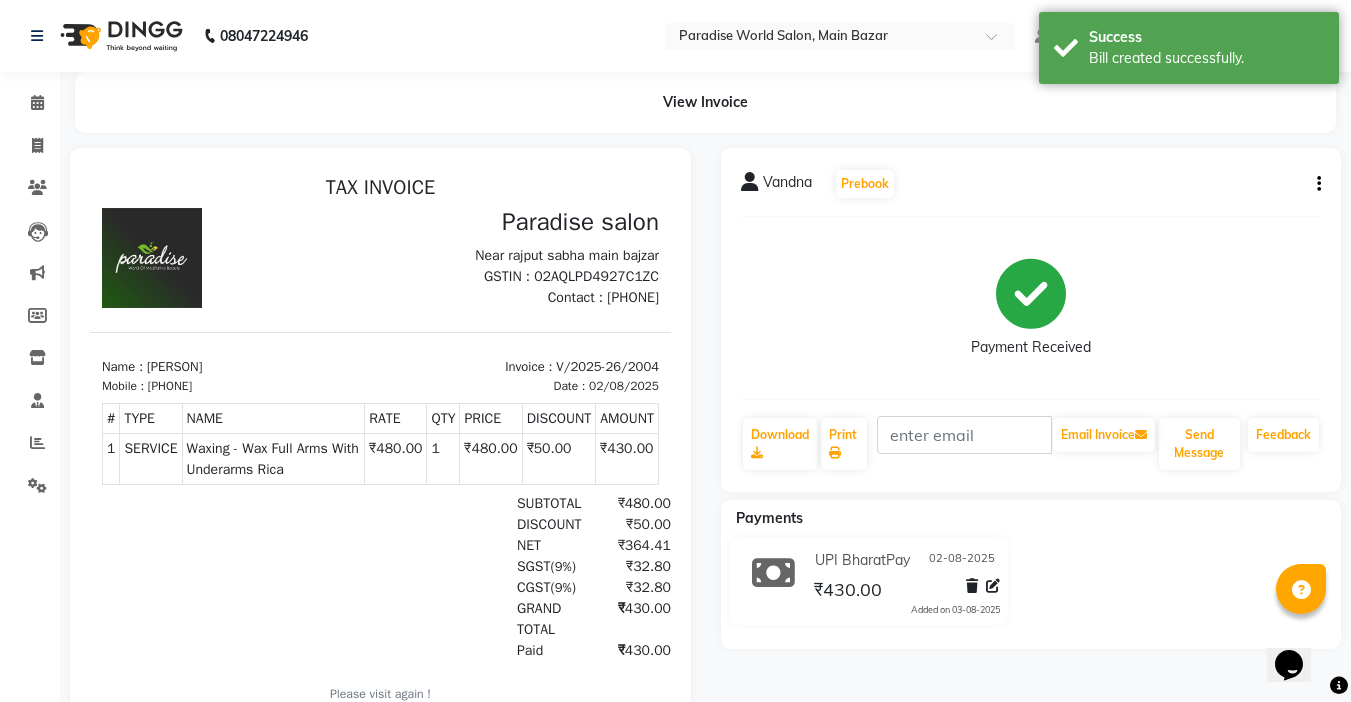 scroll, scrollTop: 0, scrollLeft: 0, axis: both 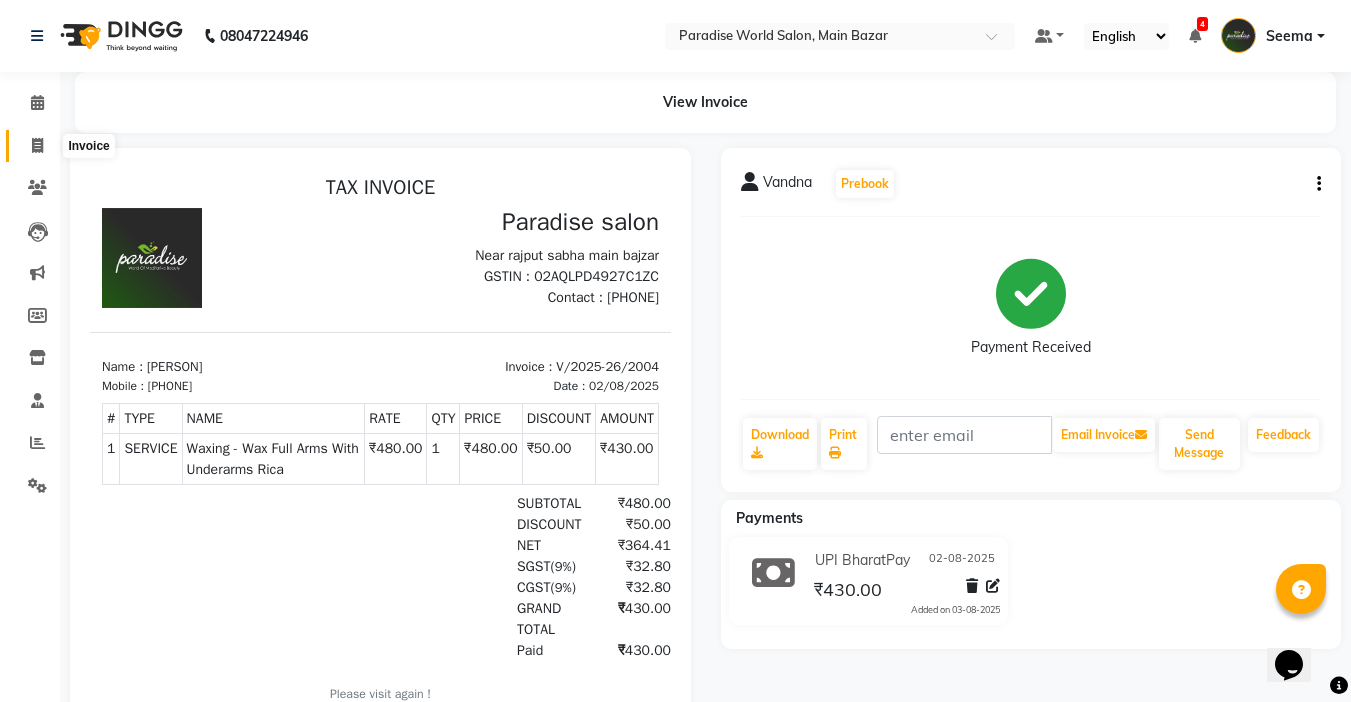 click 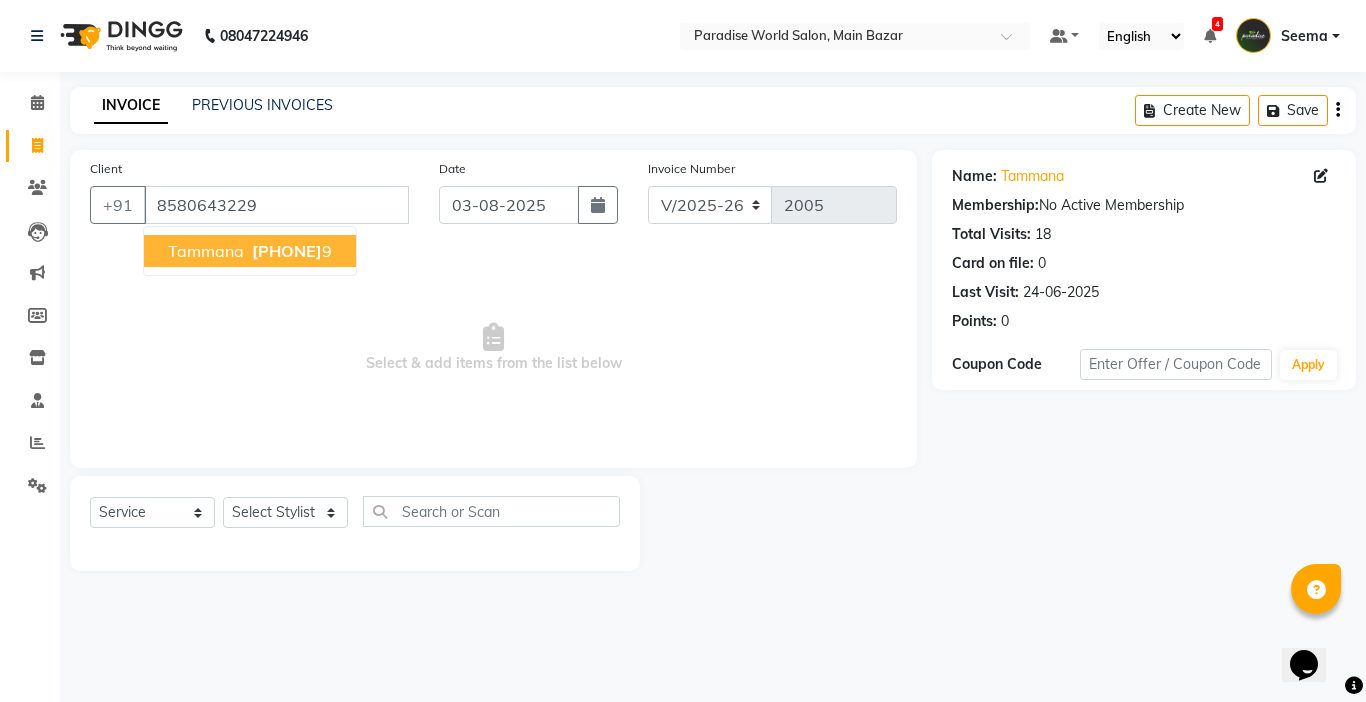 click on "tammana" at bounding box center [206, 251] 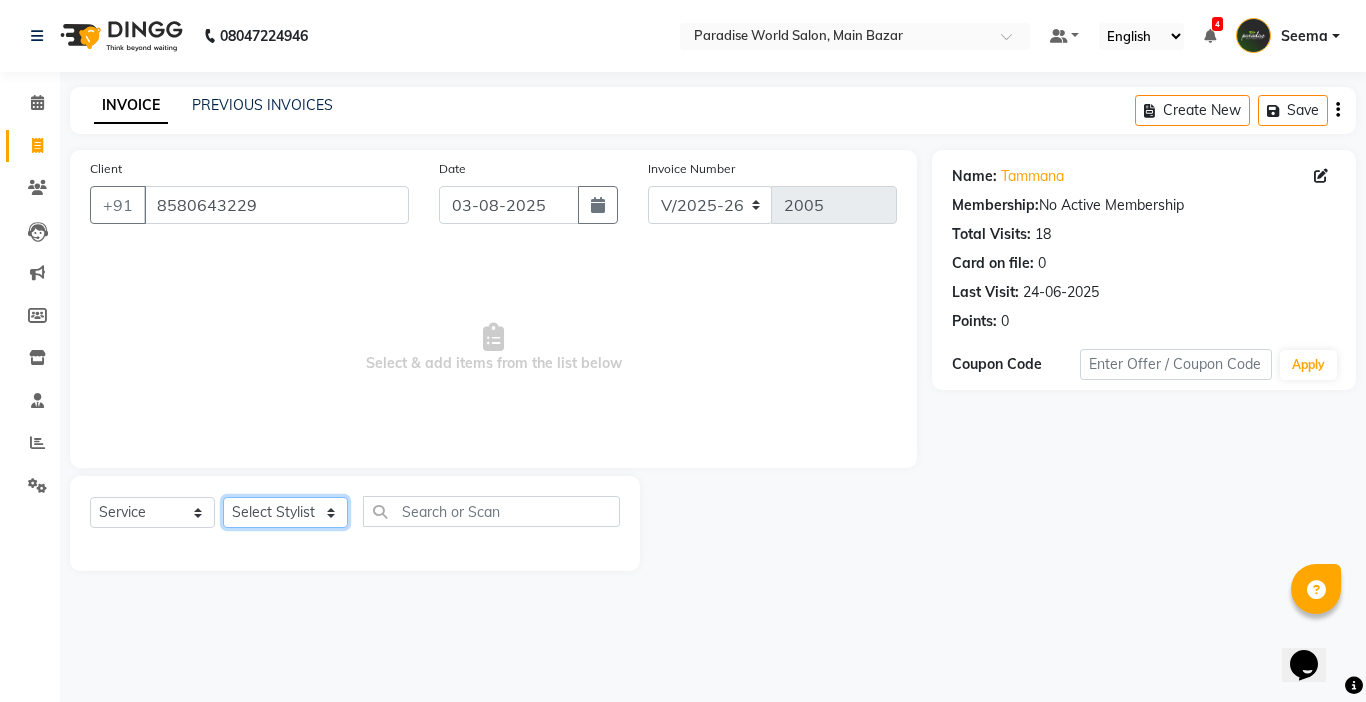 click on "Select Stylist Abby aman  Anil anku Bobby company Deepak Deepika Gourav Heena ishu Jagdeesh kanchan Love preet Maddy Manpreet student Meenu Naina Nikita Palak Palak Sharma Radika Rajneesh Student Seema Shagun Shifali - Student Shweta  Sujata Surinder Paul Vansh Vikas Vishal" 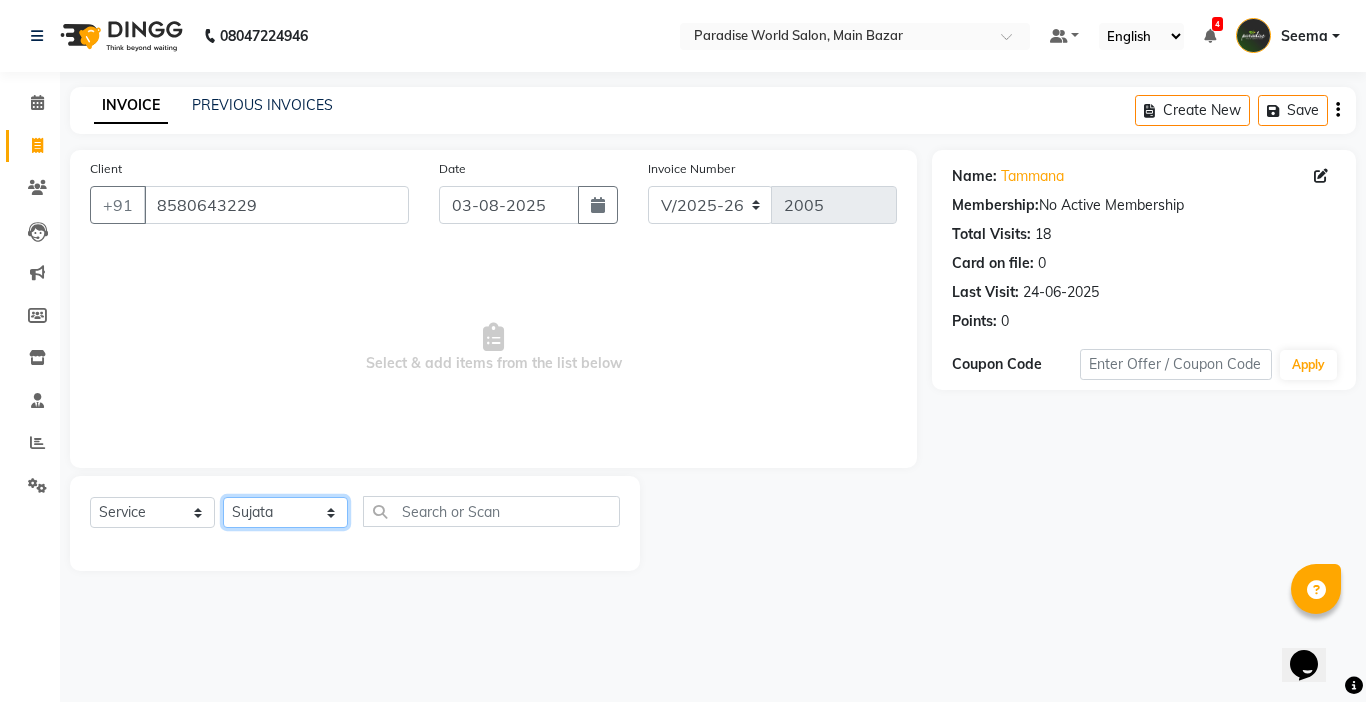 click on "Select Stylist Abby aman  Anil anku Bobby company Deepak Deepika Gourav Heena ishu Jagdeesh kanchan Love preet Maddy Manpreet student Meenu Naina Nikita Palak Palak Sharma Radika Rajneesh Student Seema Shagun Shifali - Student Shweta  Sujata Surinder Paul Vansh Vikas Vishal" 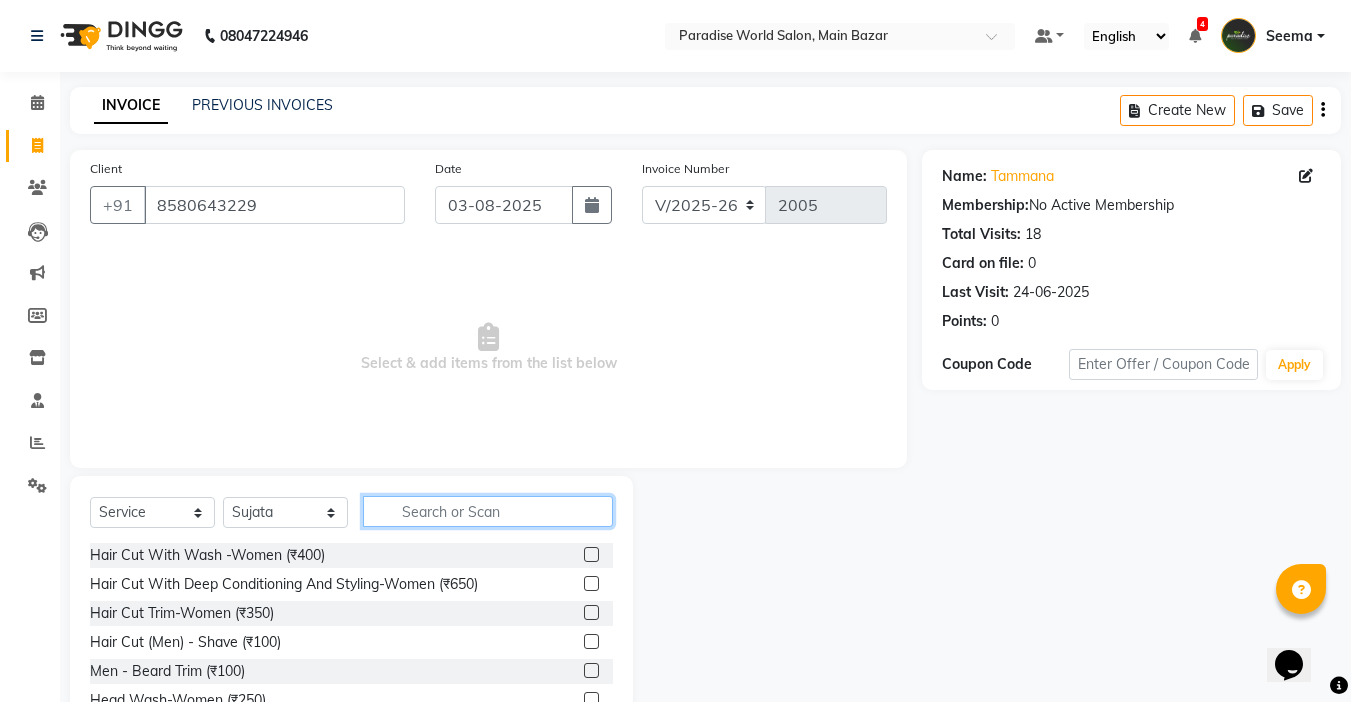 click 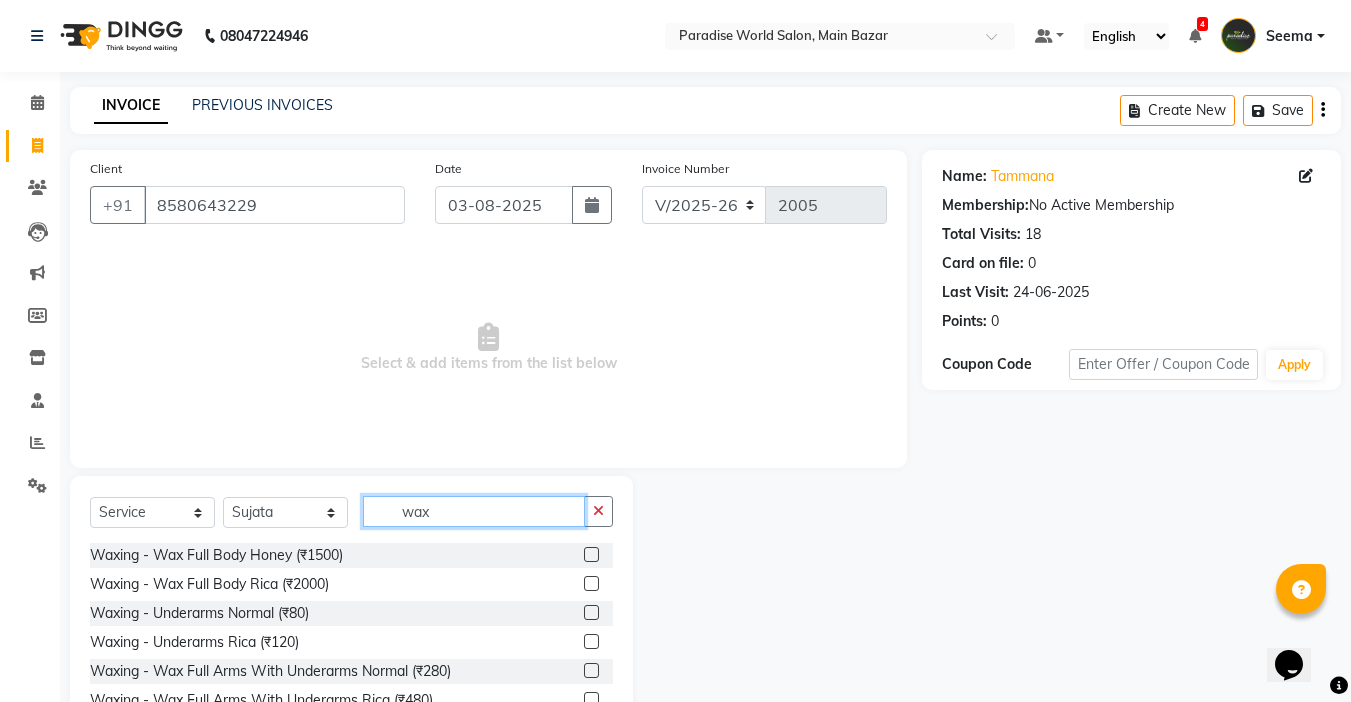 scroll, scrollTop: 99, scrollLeft: 0, axis: vertical 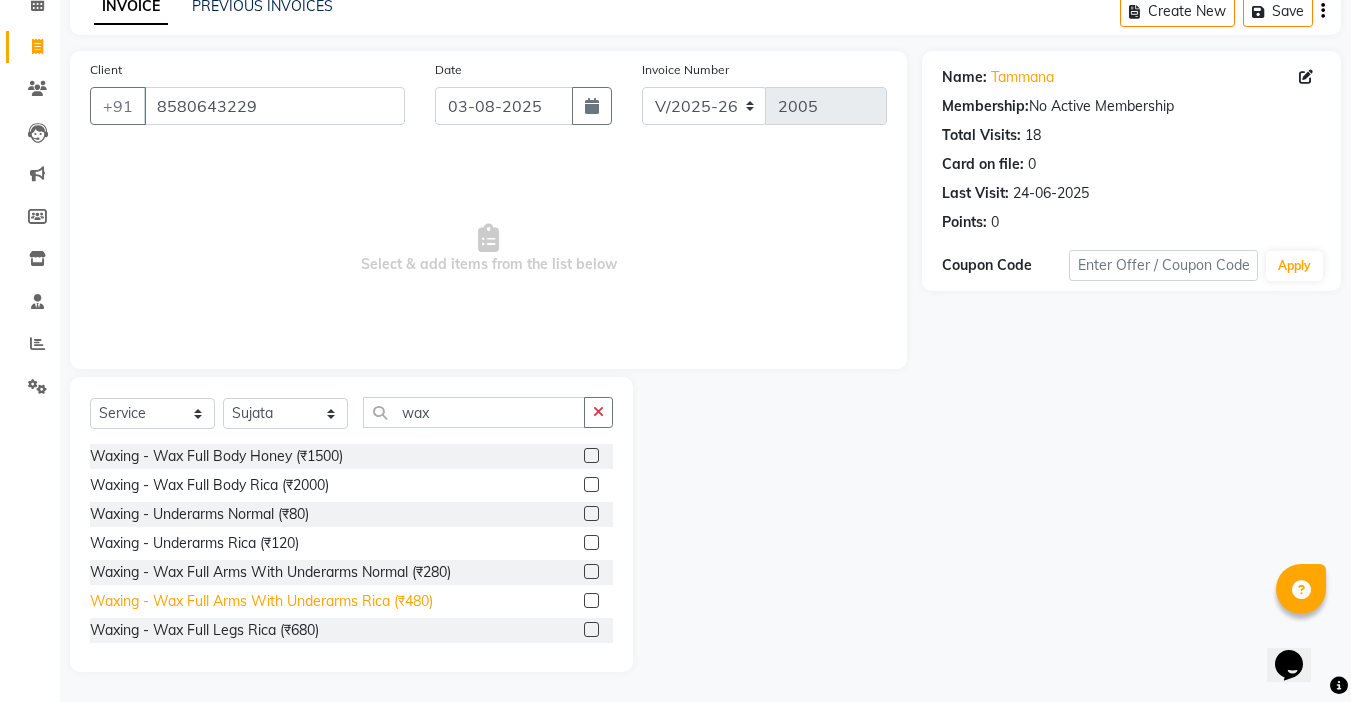 click on "Waxing   -  Wax Full Arms With Underarms Rica (₹480)" 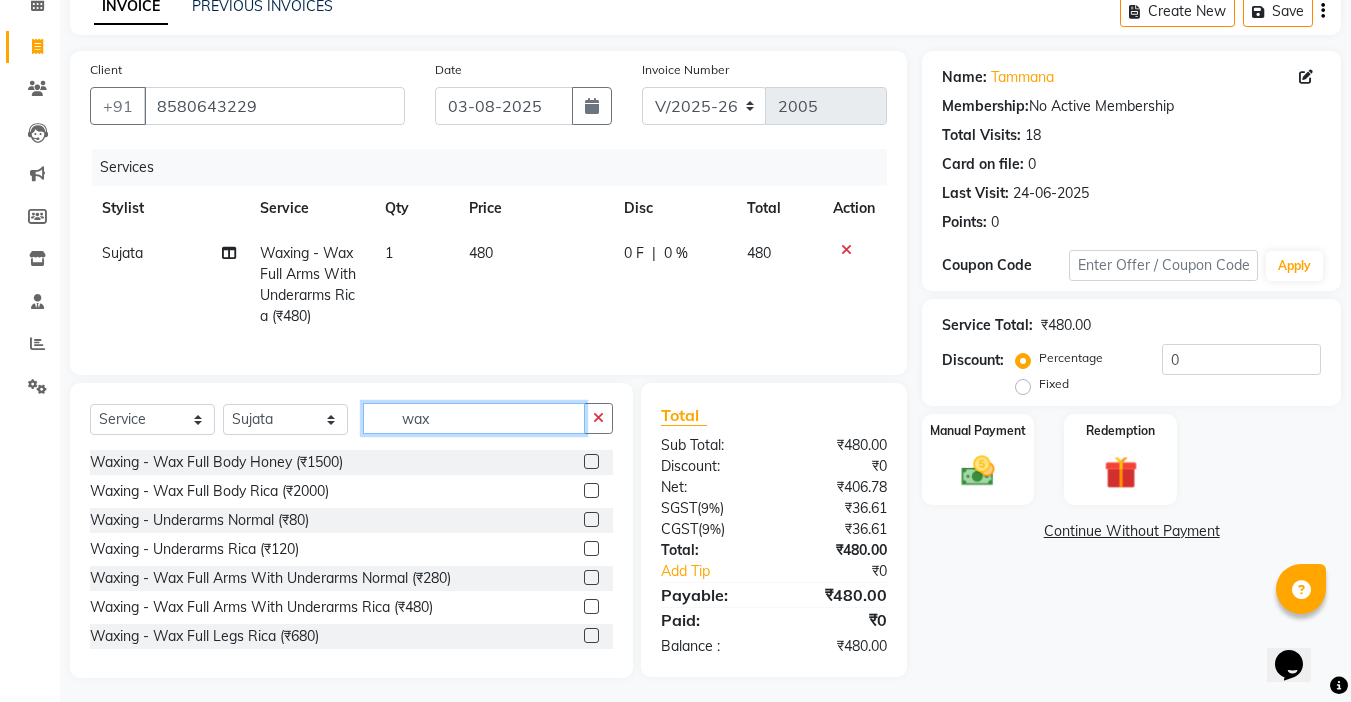 click on "wax" 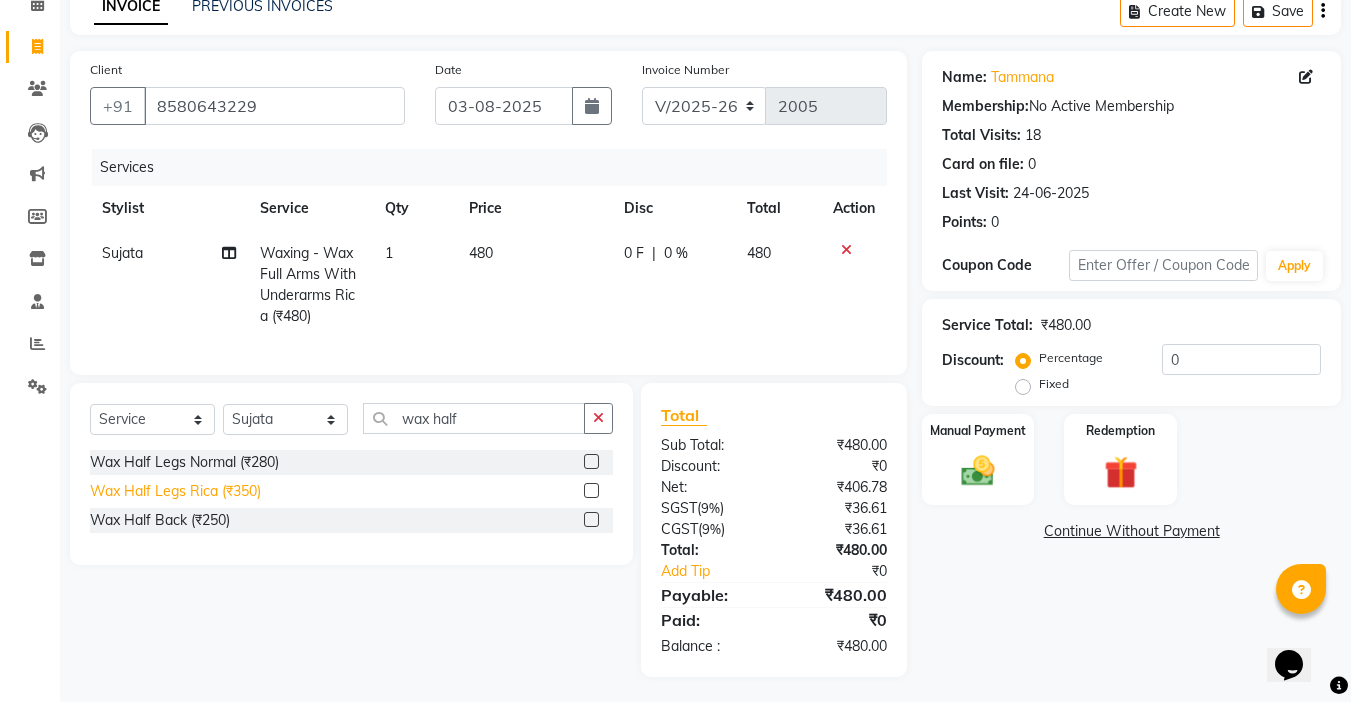 click on "Wax Half Legs Rica (₹350)" 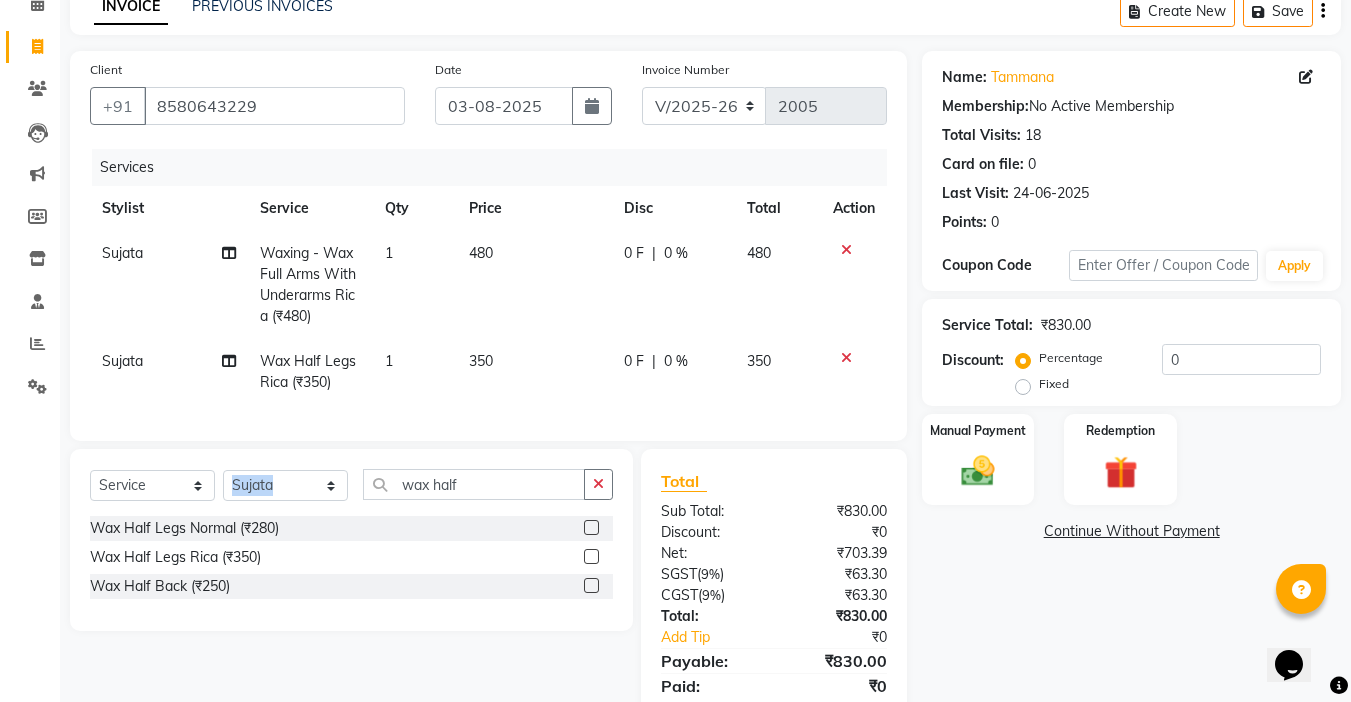 drag, startPoint x: 508, startPoint y: 465, endPoint x: 348, endPoint y: 472, distance: 160.15305 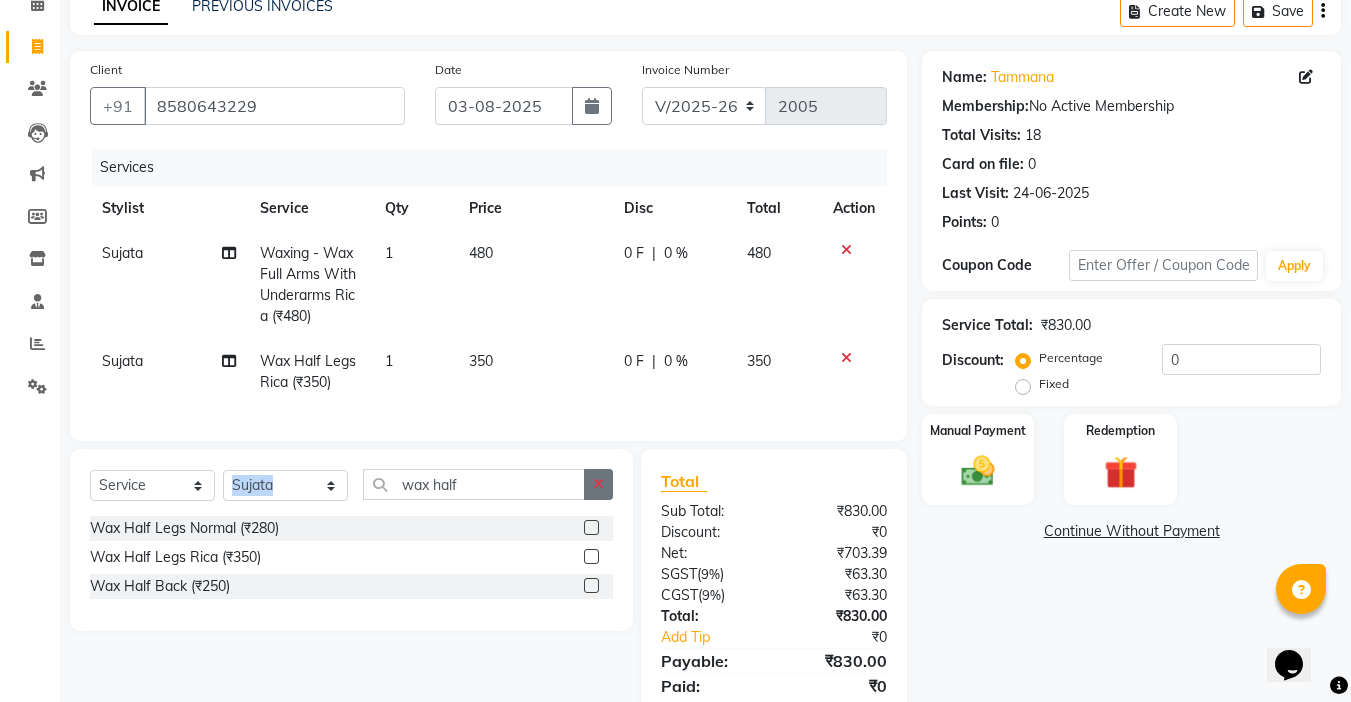 click 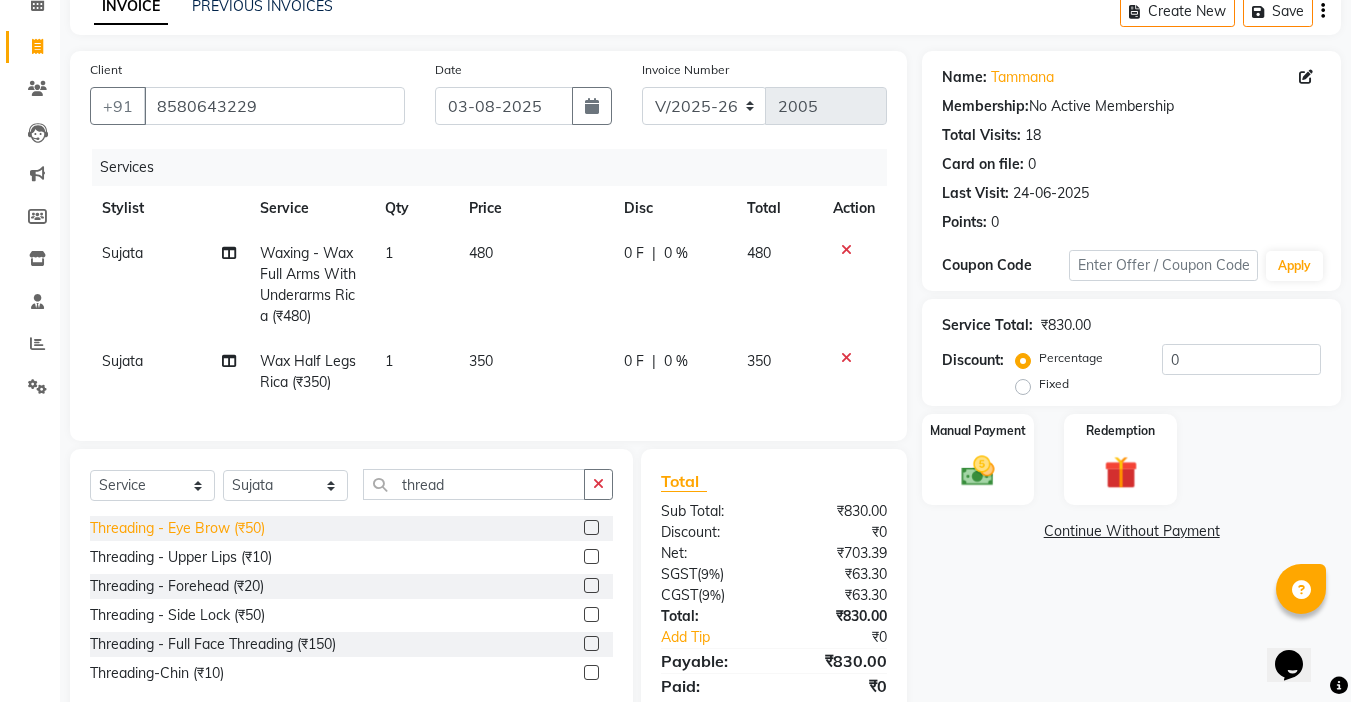 click on "Threading   -  Eye Brow (₹50)" 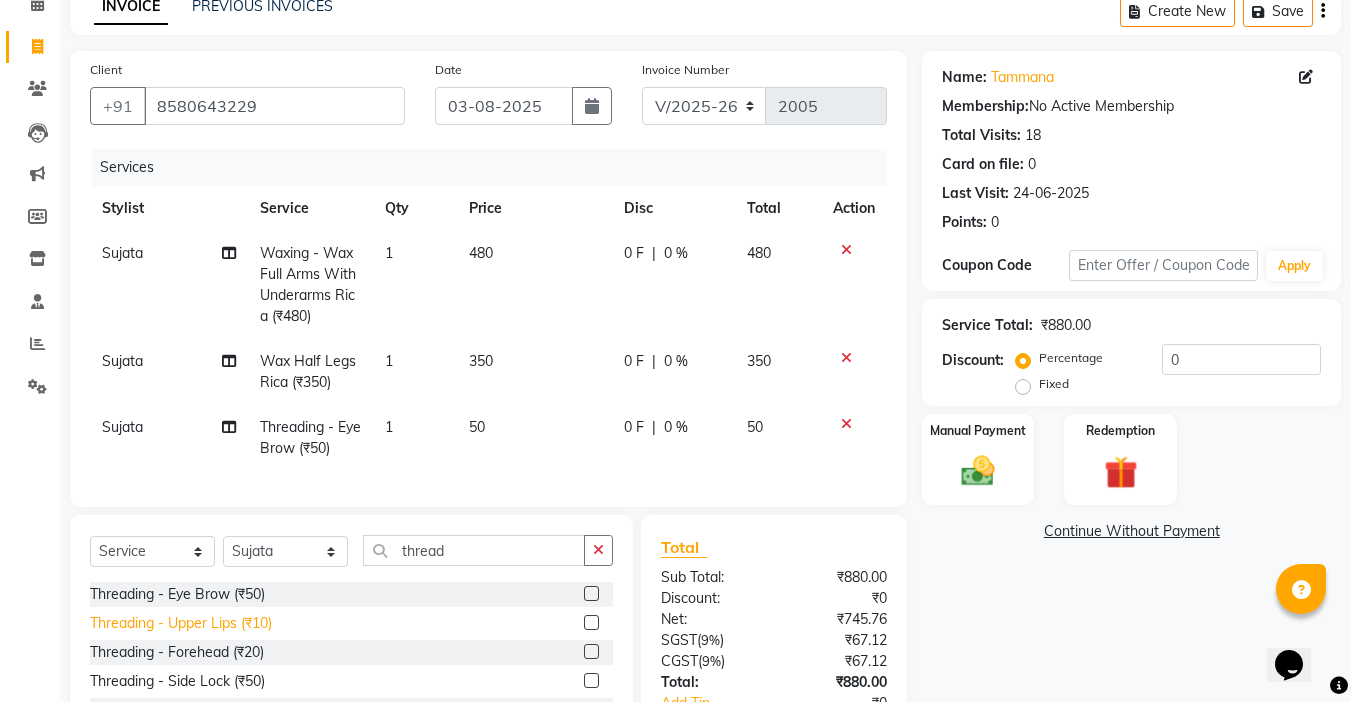click on "Threading   -  Upper Lips (₹10)" 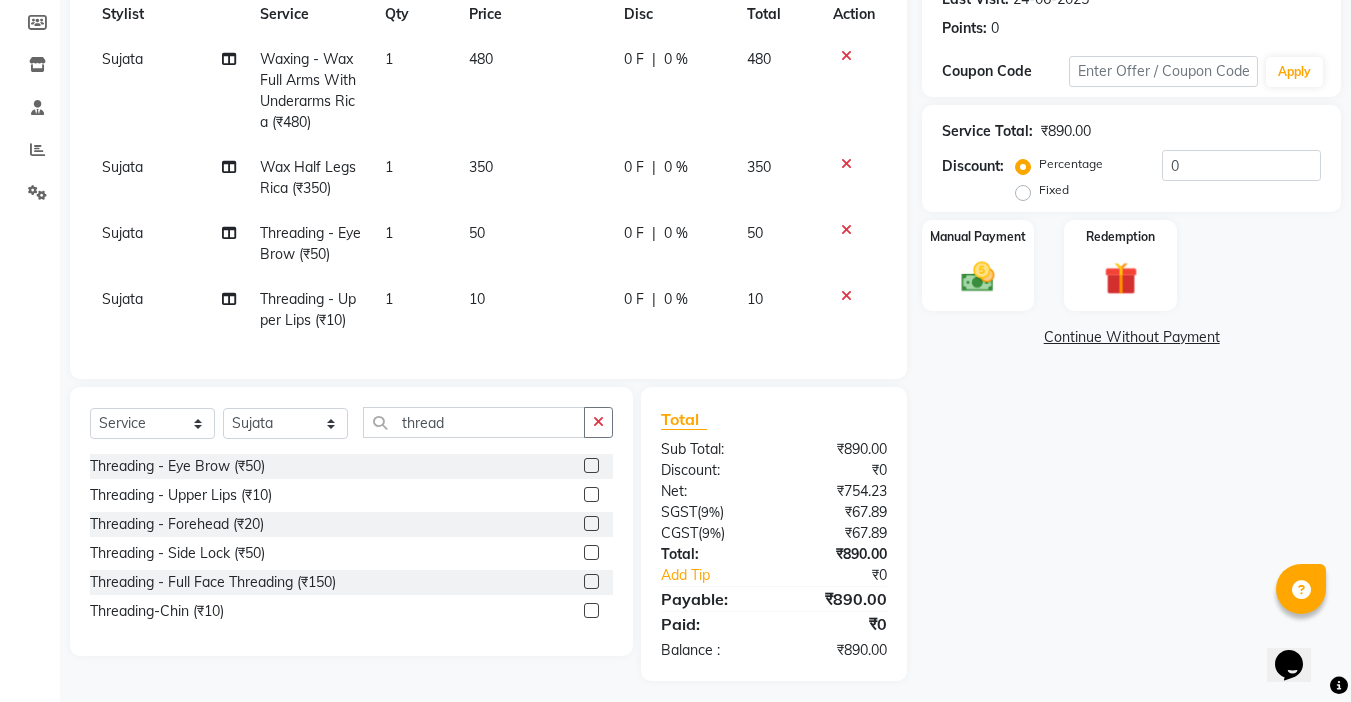 scroll, scrollTop: 299, scrollLeft: 0, axis: vertical 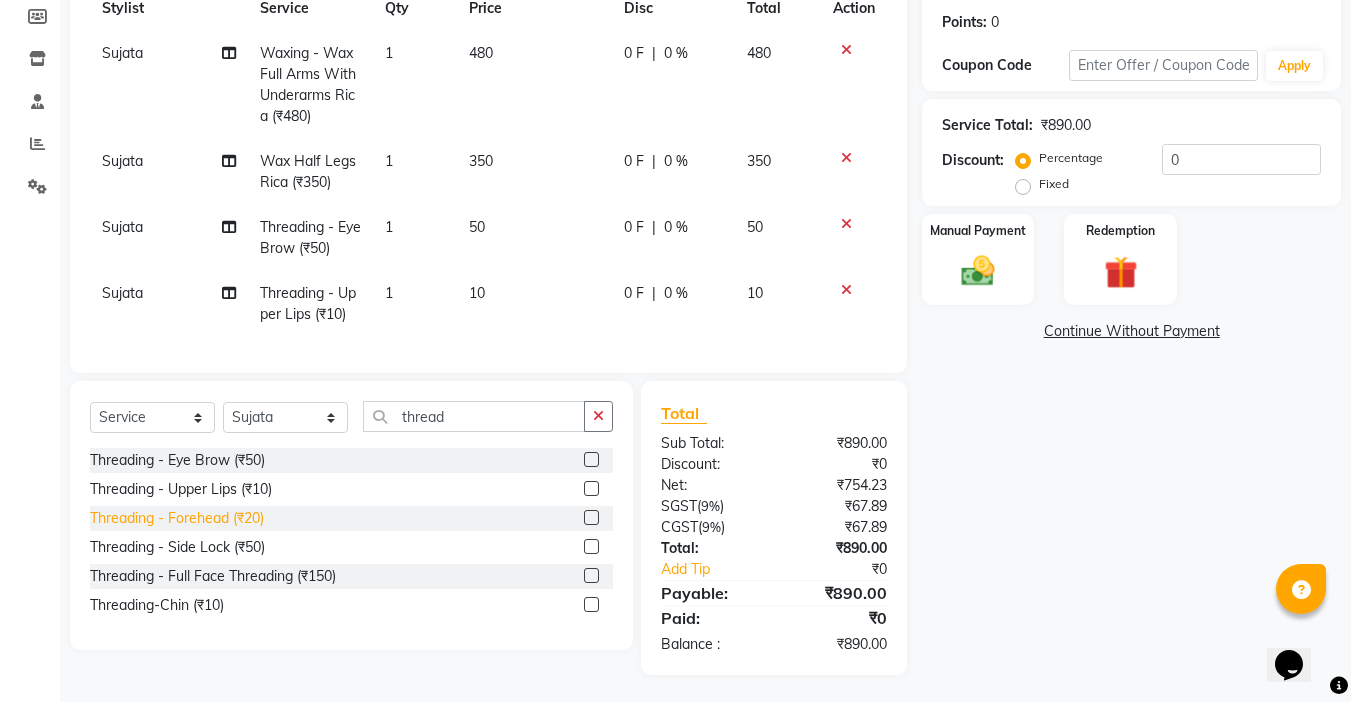 click on "Threading   -  Forehead (₹20)" 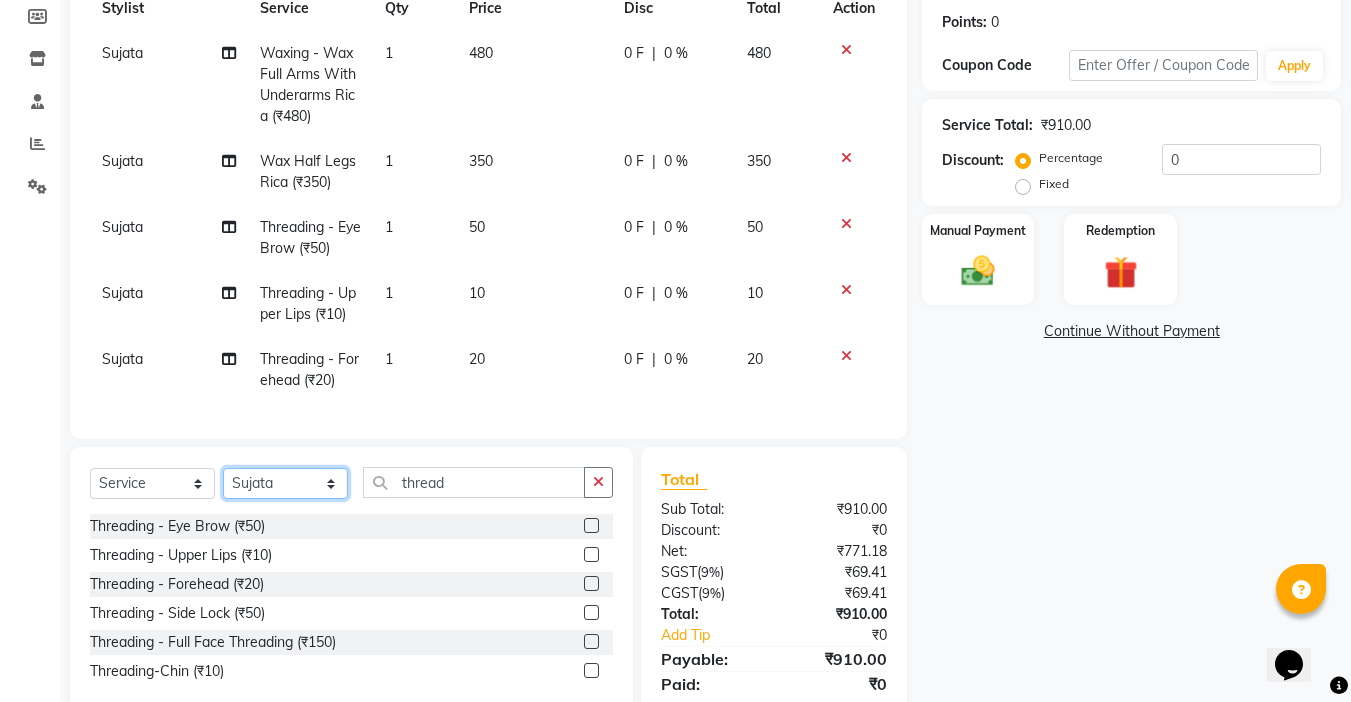 click on "Select Stylist Abby aman  Anil anku Bobby company Deepak Deepika Gourav Heena ishu Jagdeesh kanchan Love preet Maddy Manpreet student Meenu Naina Nikita Palak Palak Sharma Radika Rajneesh Student Seema Shagun Shifali - Student Shweta  Sujata Surinder Paul Vansh Vikas Vishal" 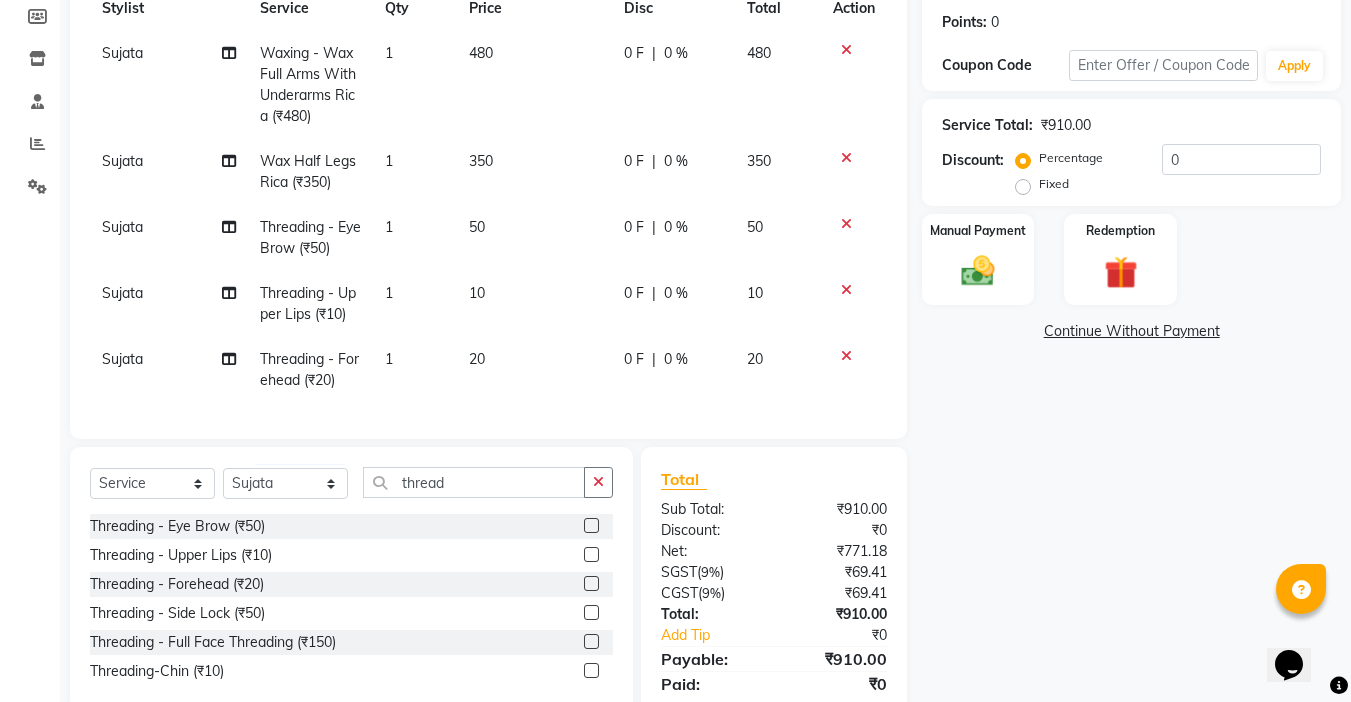 click on "Select  Service  Product  Membership  Package Voucher Prepaid Gift Card  Select Stylist Abby aman  Anil anku Bobby company Deepak Deepika Gourav Heena ishu Jagdeesh kanchan Love preet Maddy Manpreet student Meenu Naina Nikita Palak Palak Sharma Radika Rajneesh Student Seema Shagun Shifali - Student Shweta  Sujata Surinder Paul Vansh Vikas Vishal thread" 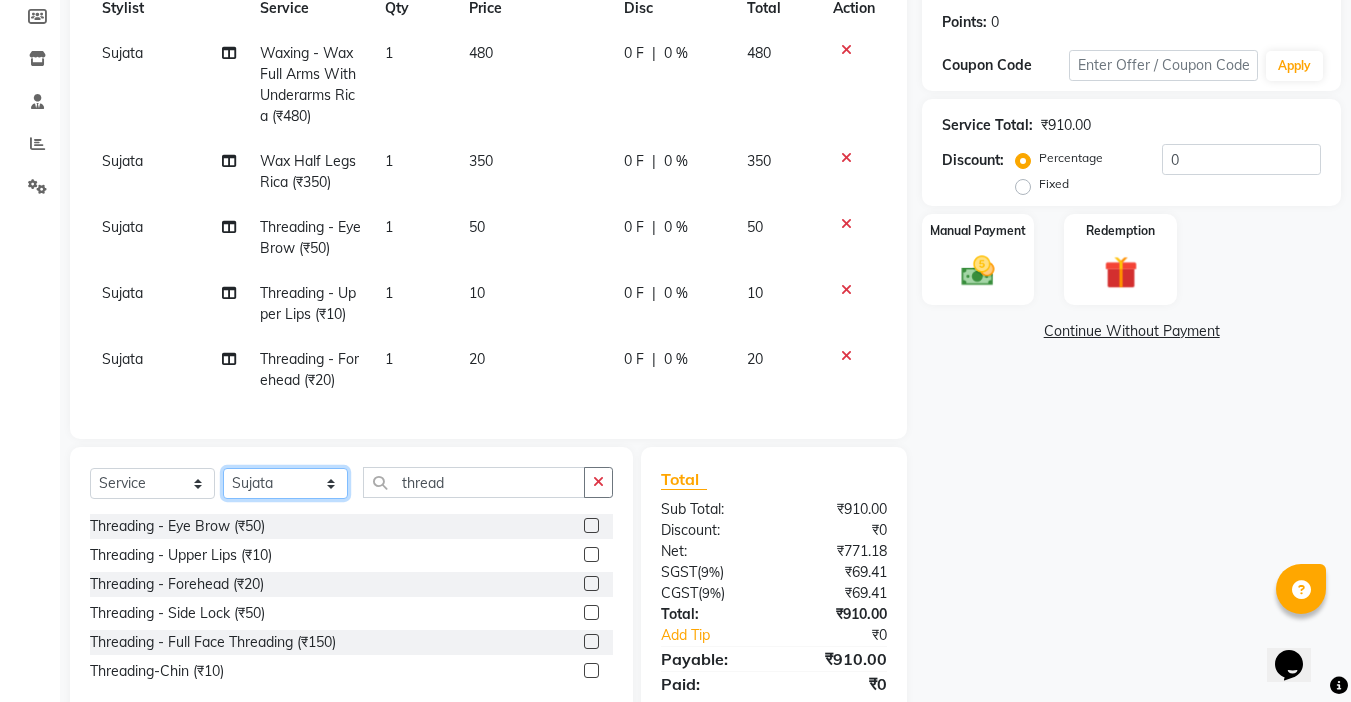 click on "Select Stylist Abby aman  Anil anku Bobby company Deepak Deepika Gourav Heena ishu Jagdeesh kanchan Love preet Maddy Manpreet student Meenu Naina Nikita Palak Palak Sharma Radika Rajneesh Student Seema Shagun Shifali - Student Shweta  Sujata Surinder Paul Vansh Vikas Vishal" 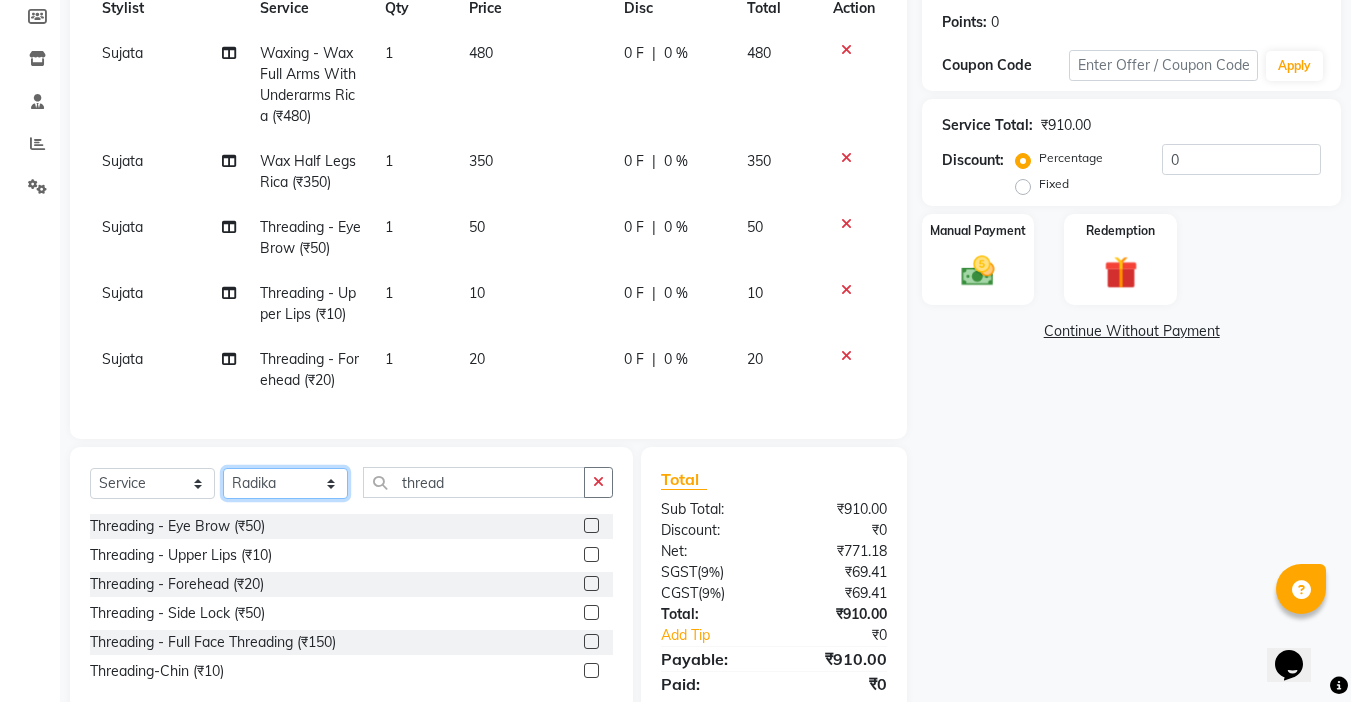 click on "Select Stylist Abby aman  Anil anku Bobby company Deepak Deepika Gourav Heena ishu Jagdeesh kanchan Love preet Maddy Manpreet student Meenu Naina Nikita Palak Palak Sharma Radika Rajneesh Student Seema Shagun Shifali - Student Shweta  Sujata Surinder Paul Vansh Vikas Vishal" 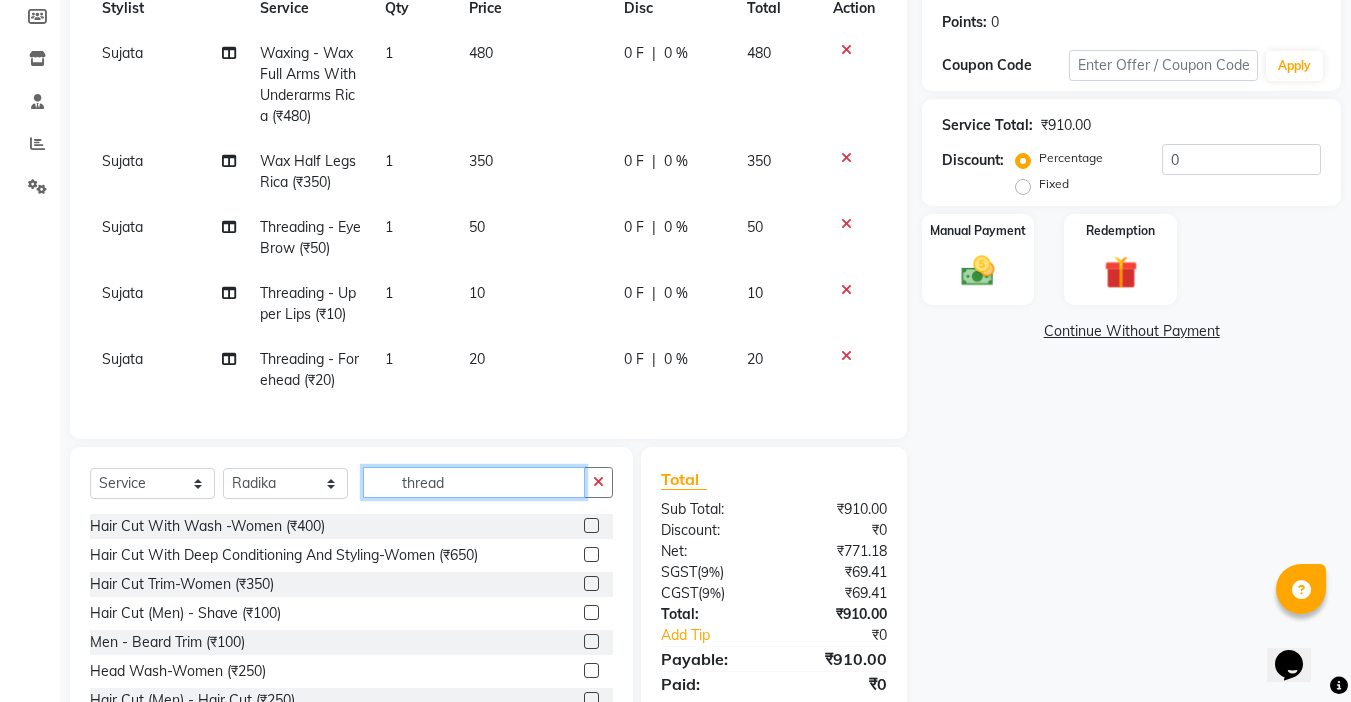 drag, startPoint x: 499, startPoint y: 496, endPoint x: 340, endPoint y: 500, distance: 159.05031 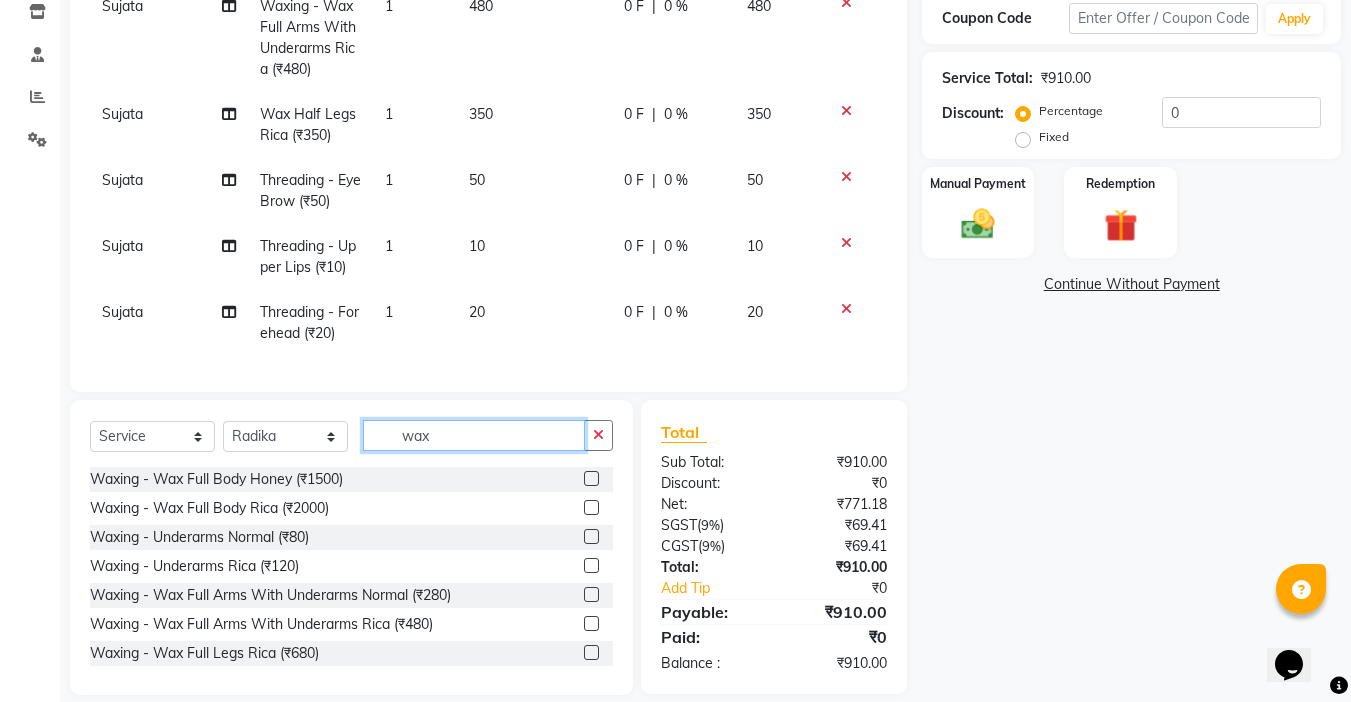 scroll, scrollTop: 384, scrollLeft: 0, axis: vertical 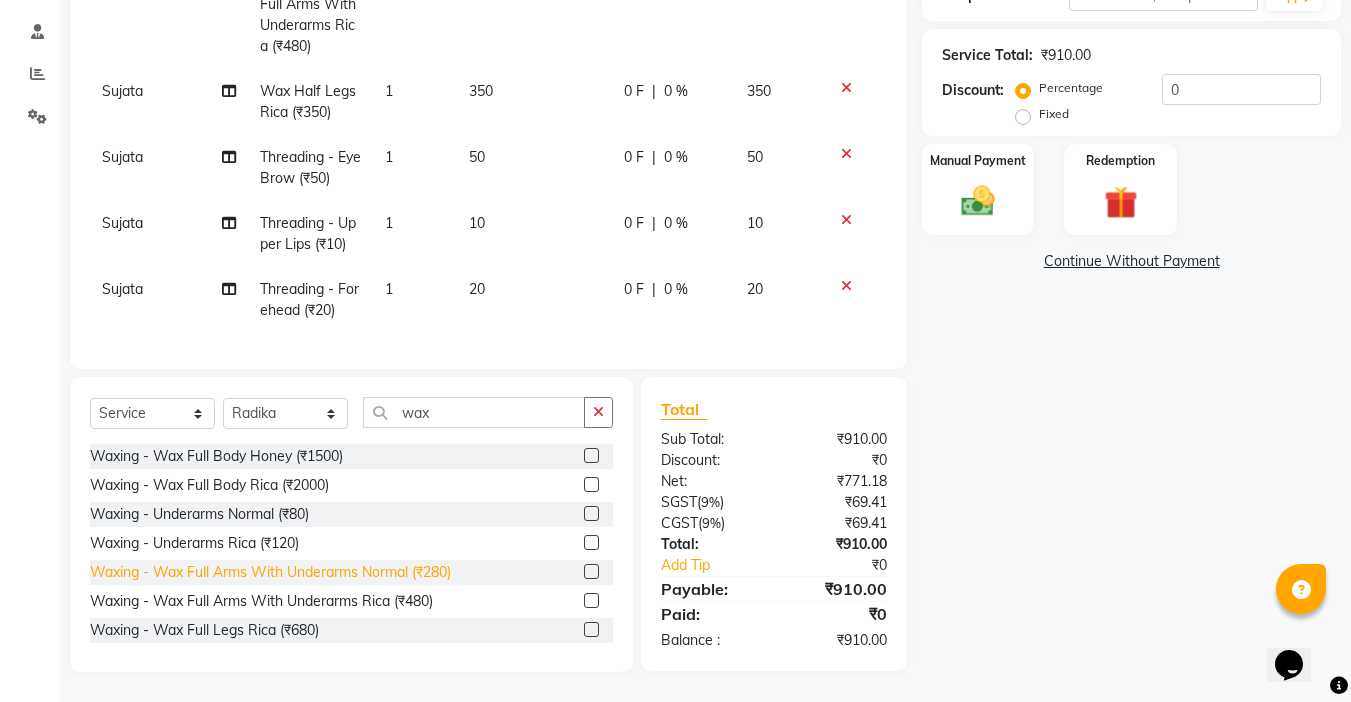 click on "Waxing   -  Wax Full Arms With Underarms Normal (₹280)" 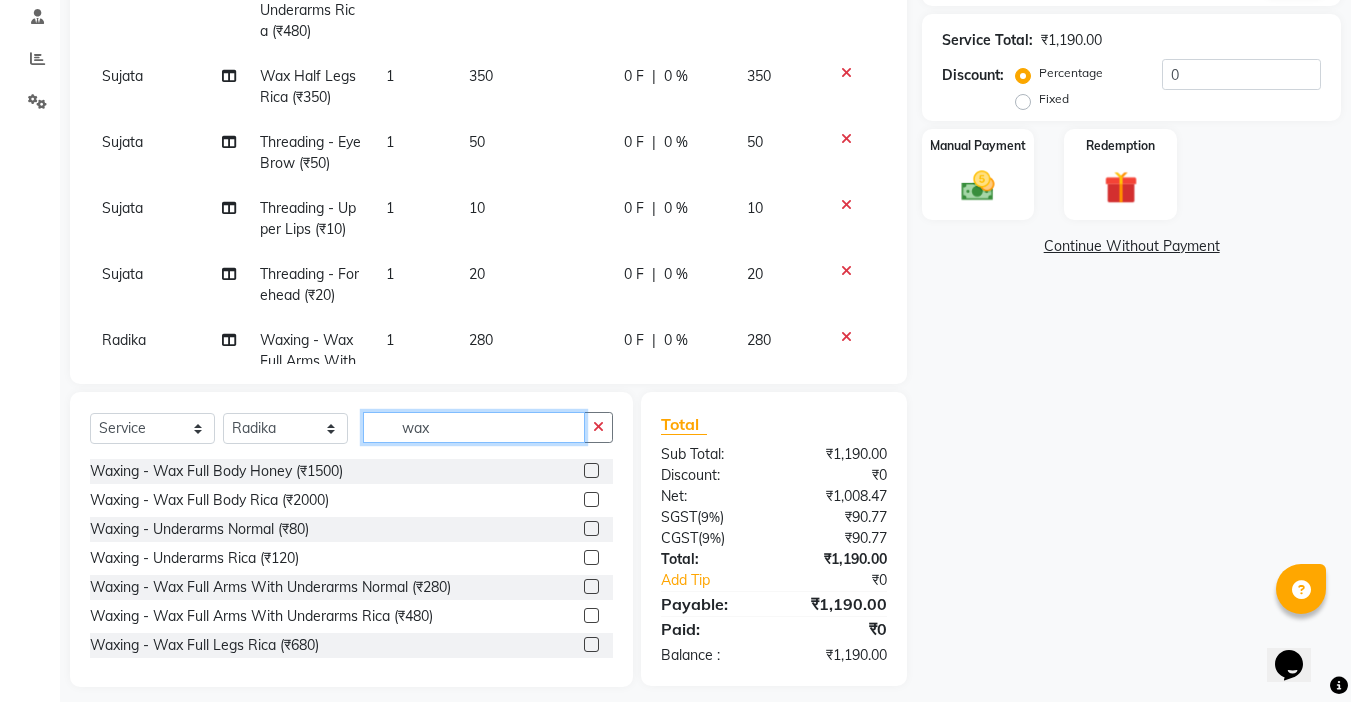 drag, startPoint x: 440, startPoint y: 432, endPoint x: 339, endPoint y: 434, distance: 101.0198 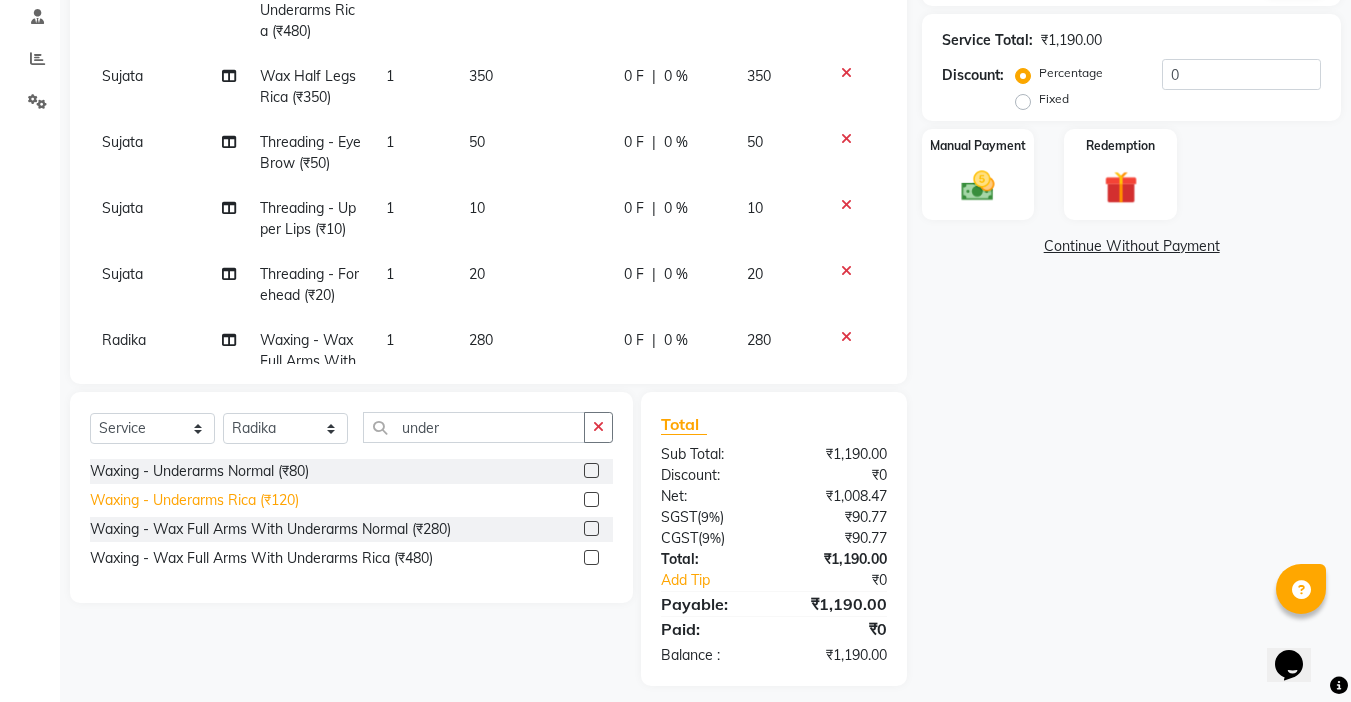 drag, startPoint x: 288, startPoint y: 495, endPoint x: 304, endPoint y: 493, distance: 16.124516 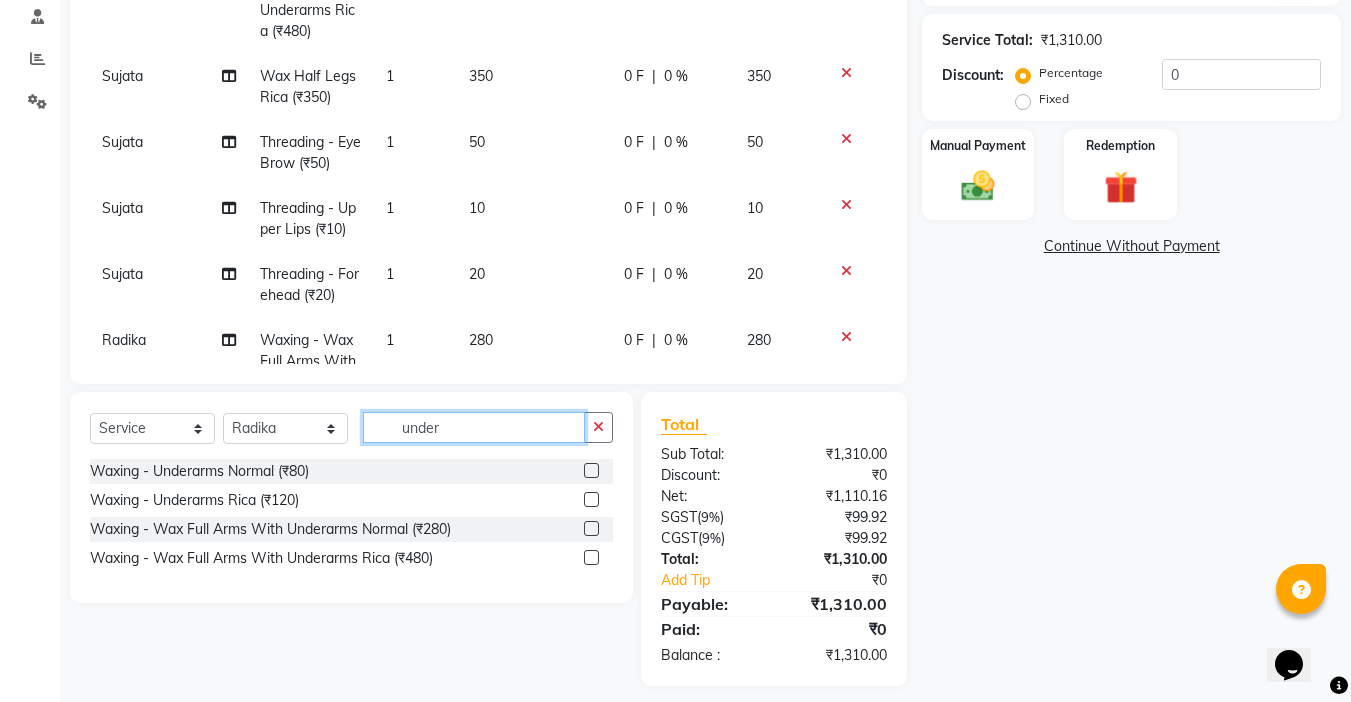 drag, startPoint x: 451, startPoint y: 430, endPoint x: 320, endPoint y: 430, distance: 131 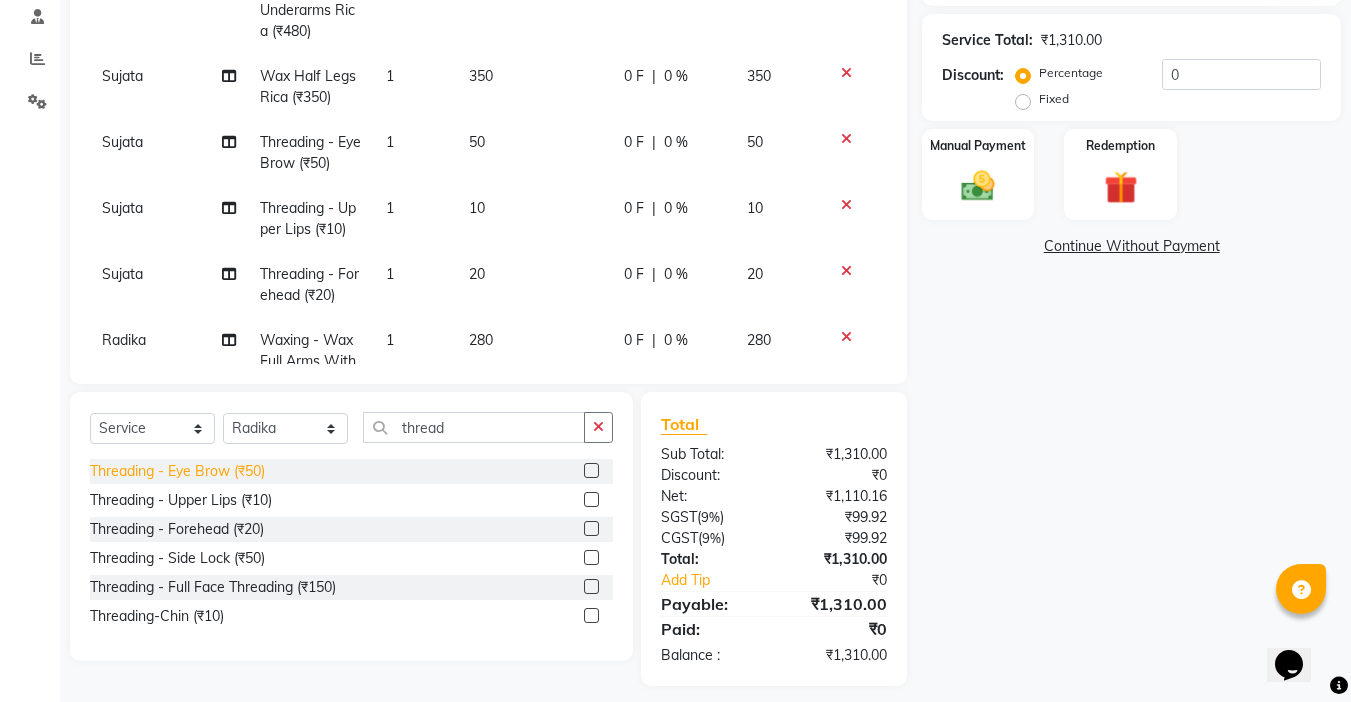 click on "Threading   -  Eye Brow (₹50)" 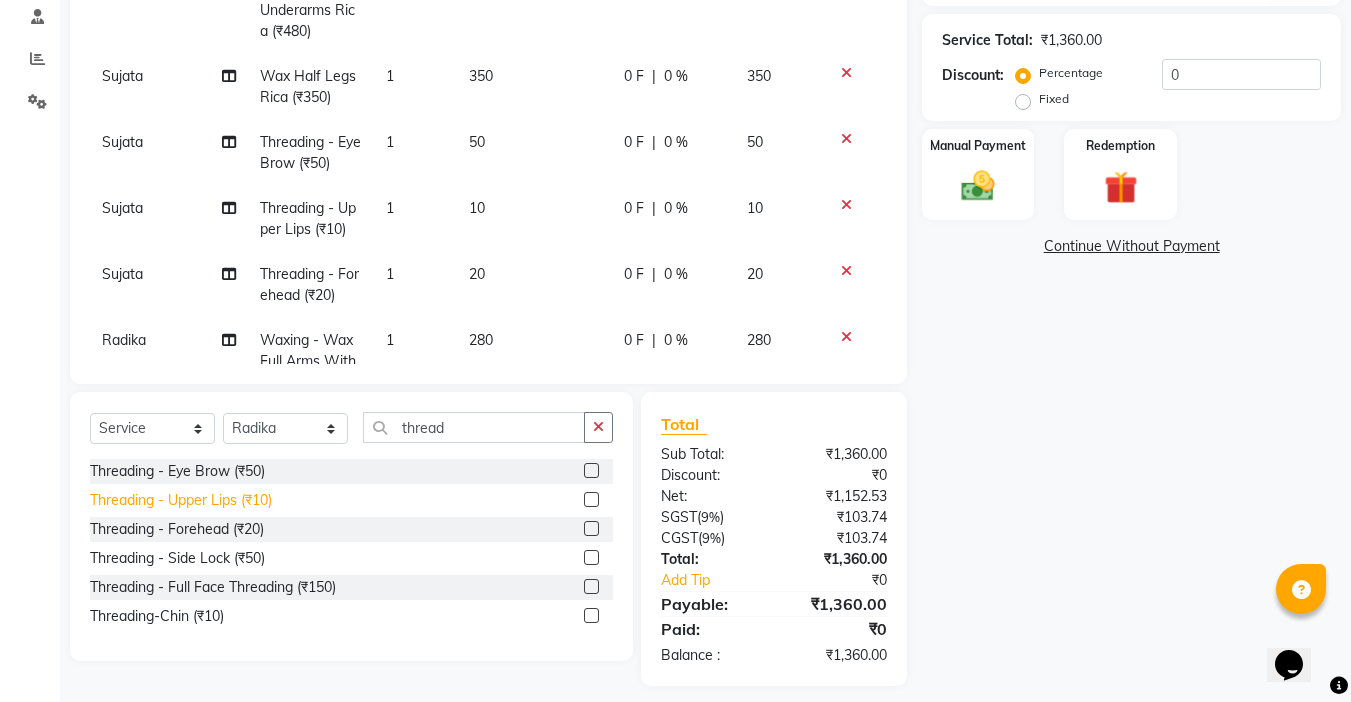 click on "Threading   -  Upper Lips (₹10)" 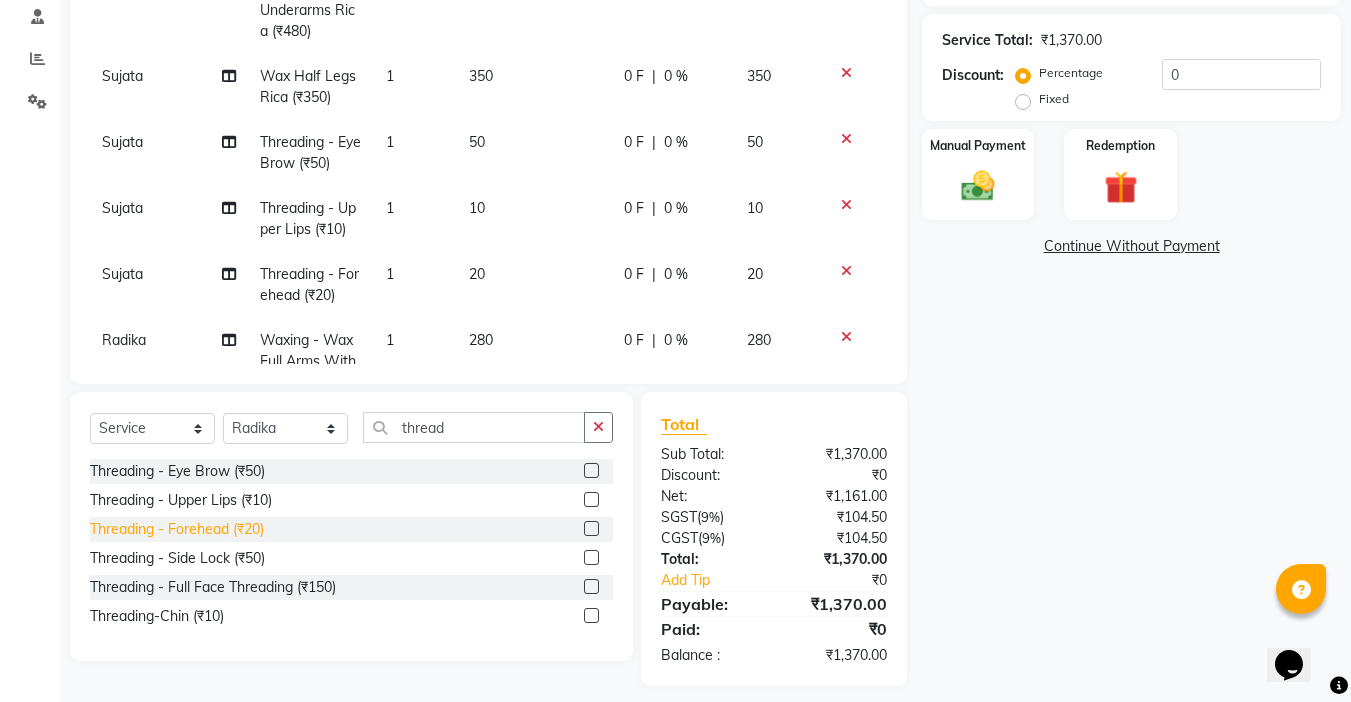 click on "Threading   -  Forehead (₹20)" 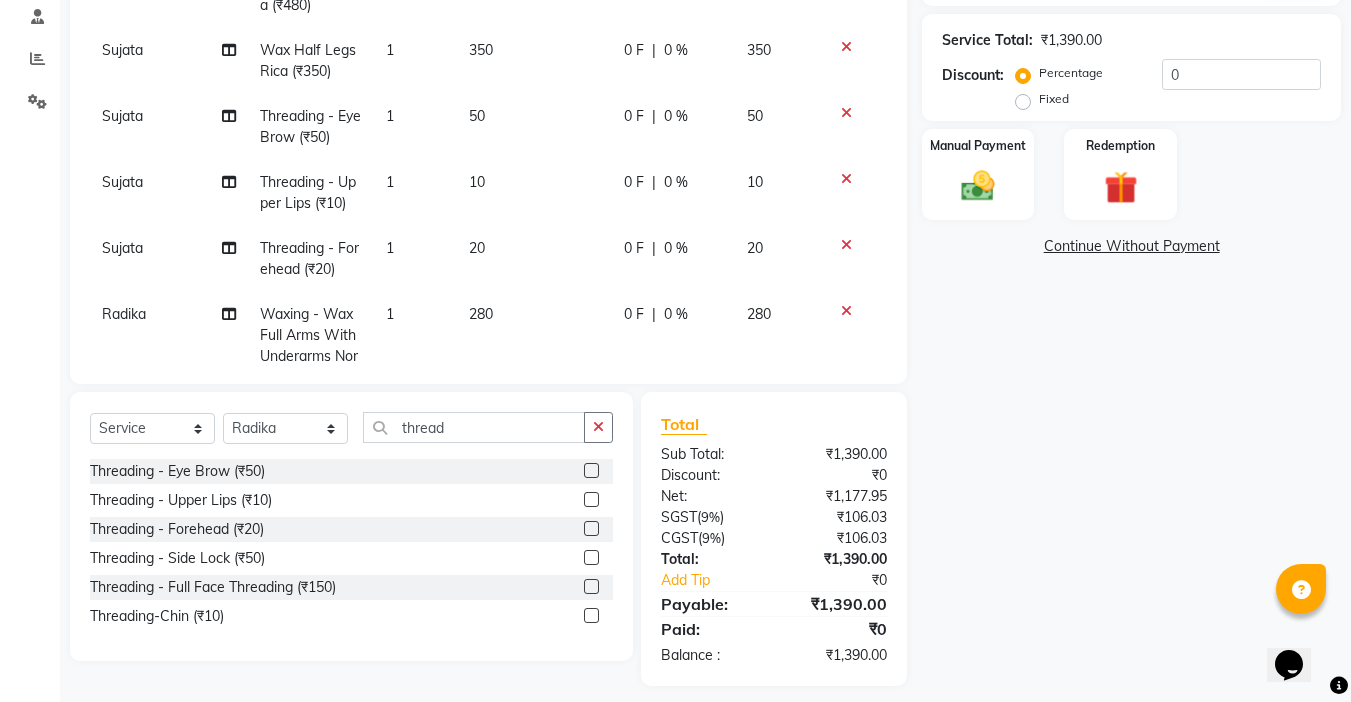 scroll, scrollTop: 0, scrollLeft: 0, axis: both 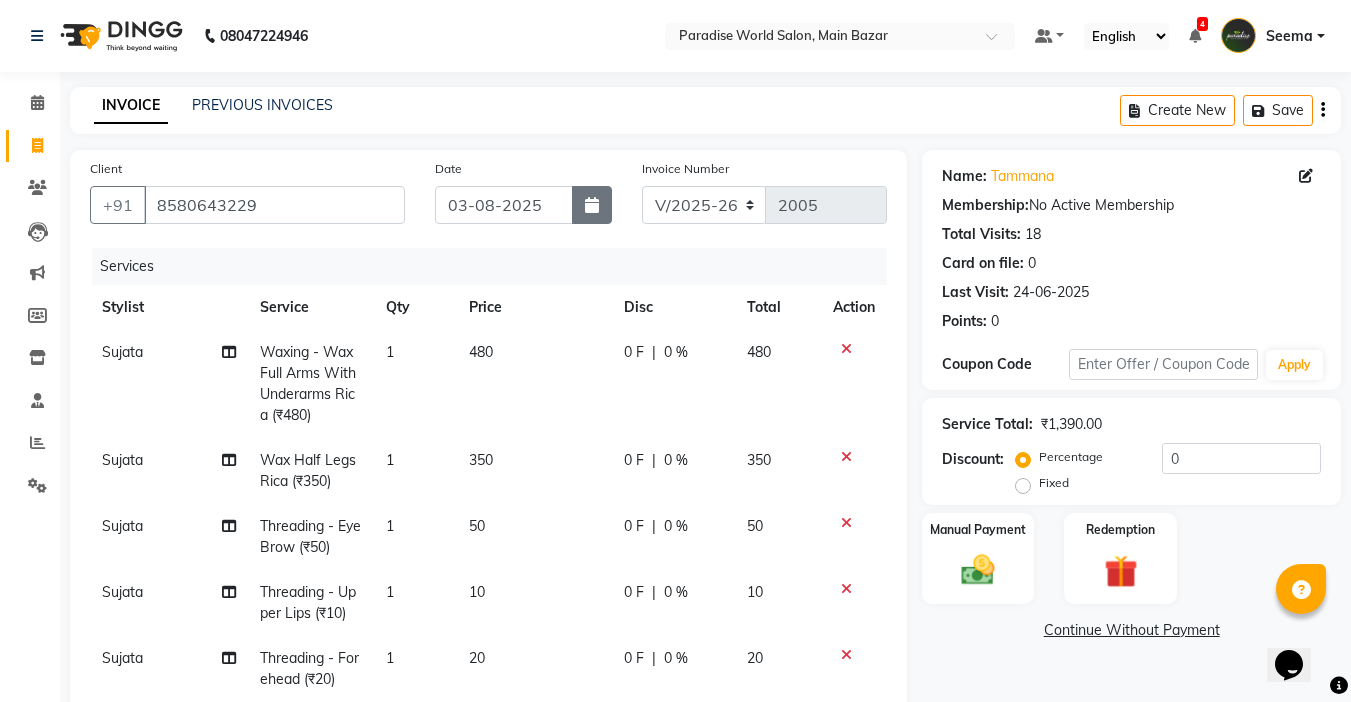 click 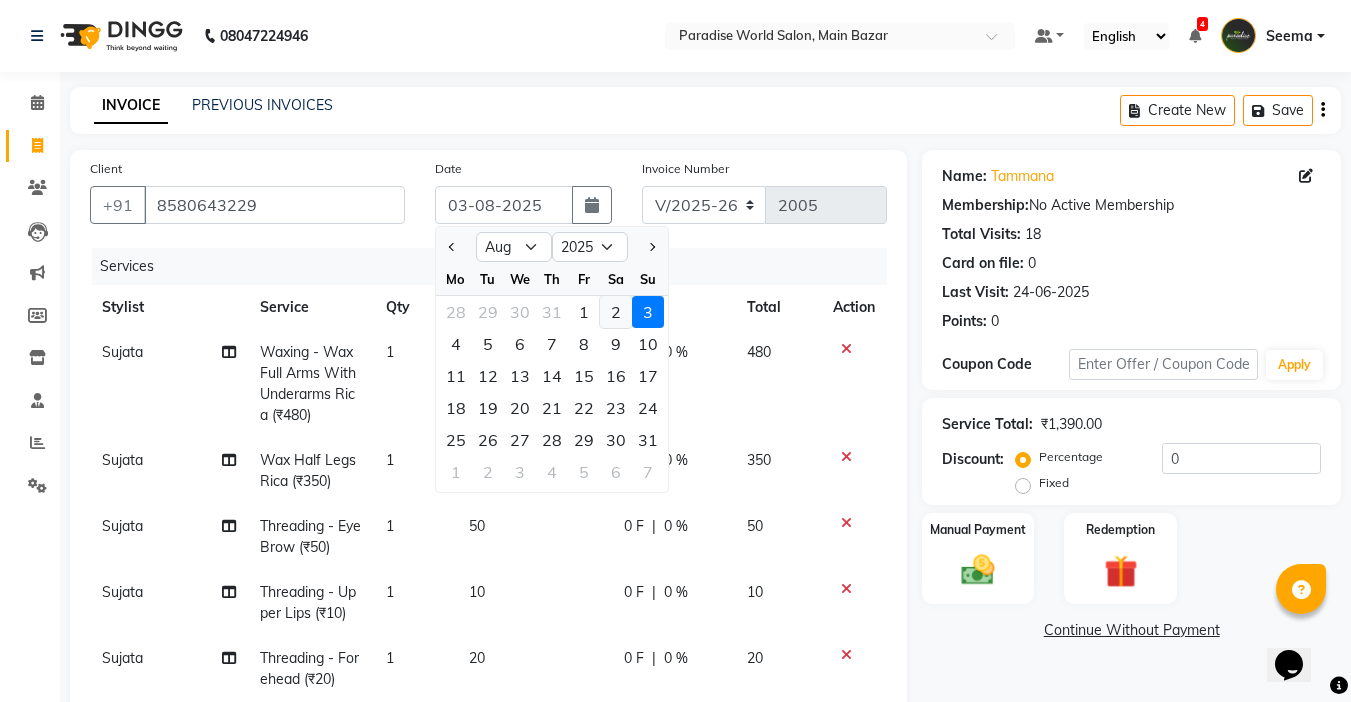click on "2" 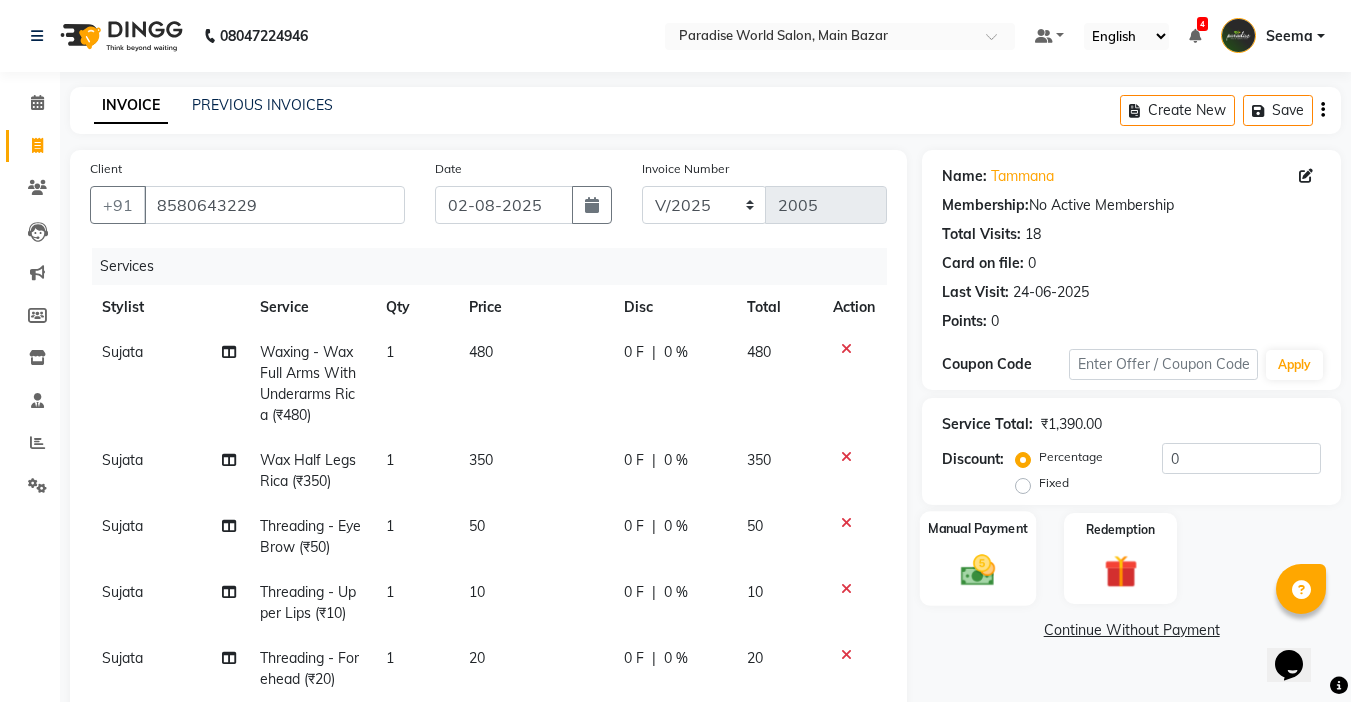 click 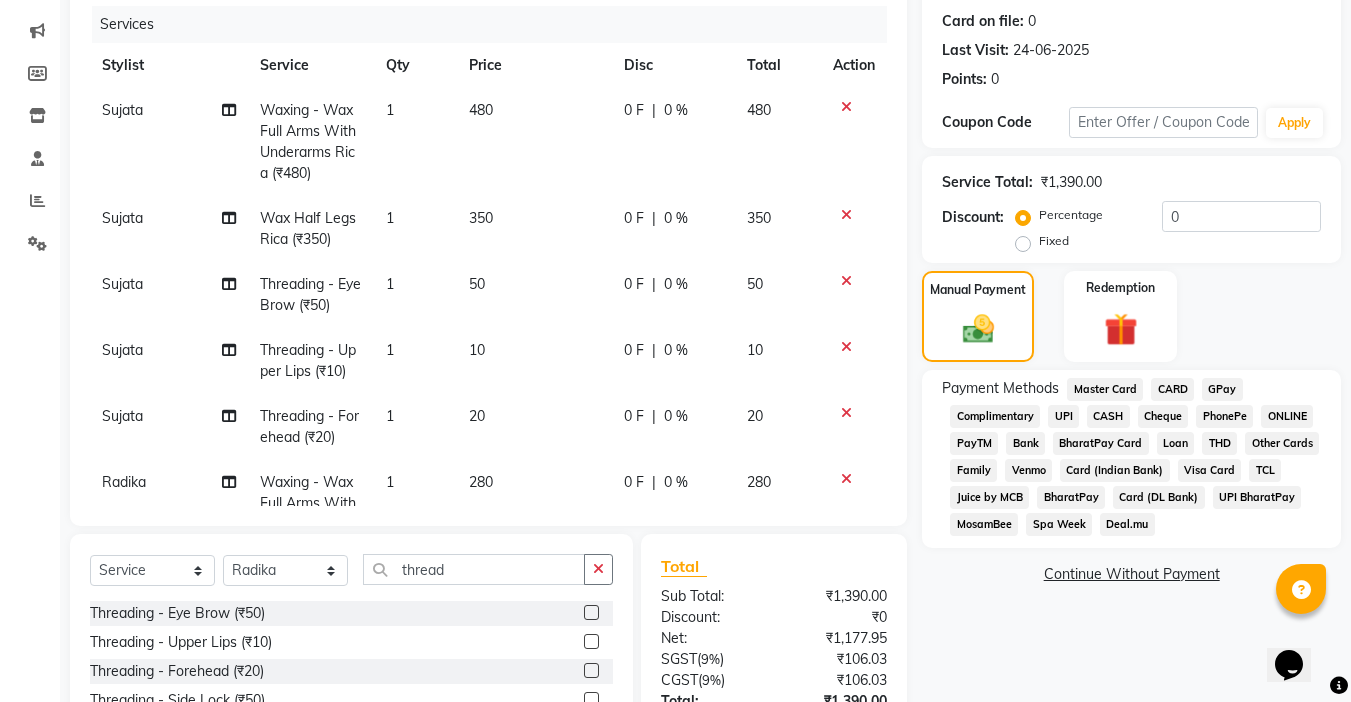 scroll, scrollTop: 300, scrollLeft: 0, axis: vertical 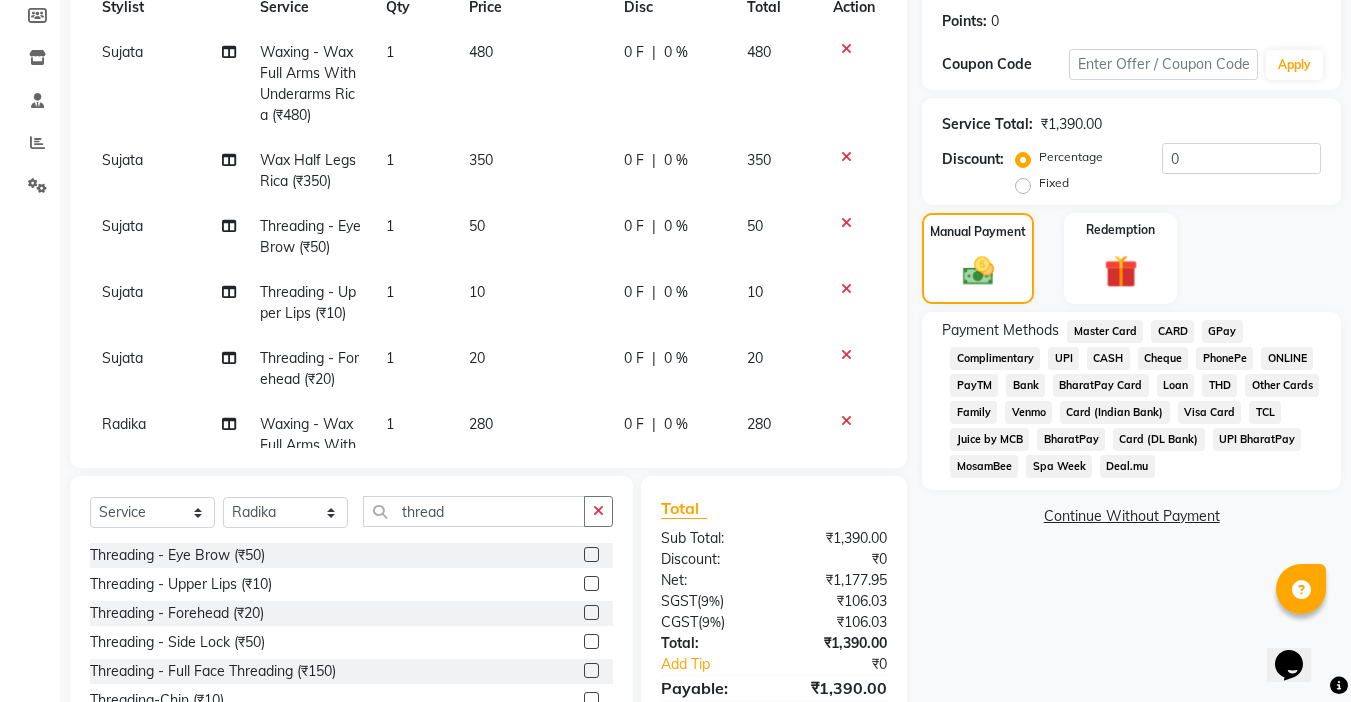click on "UPI BharatPay" 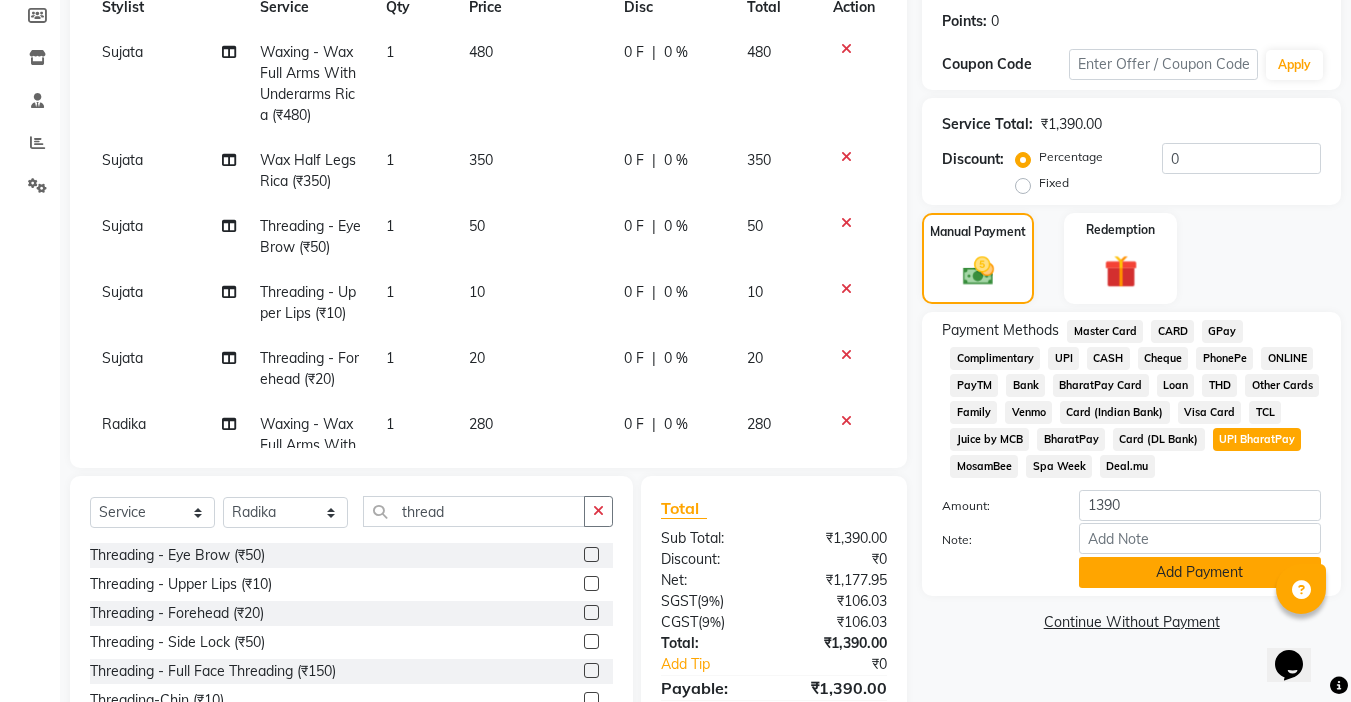 click on "Add Payment" 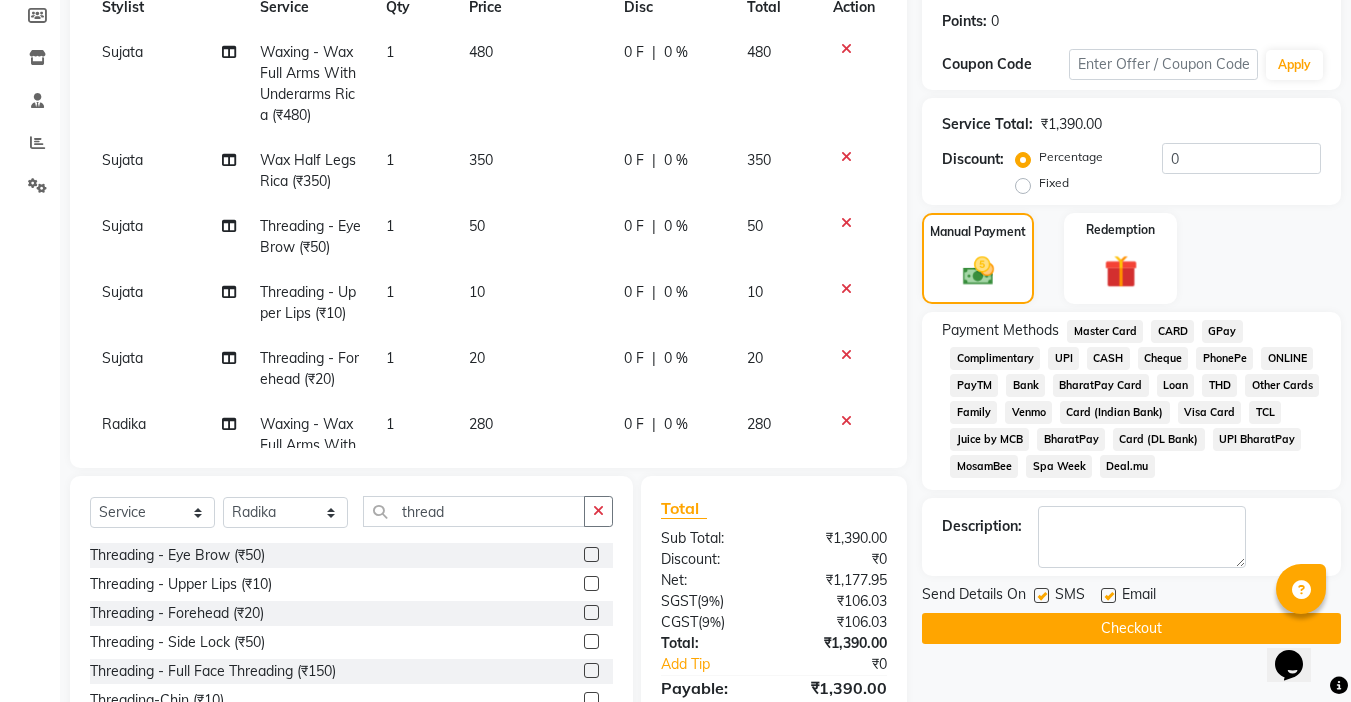 click 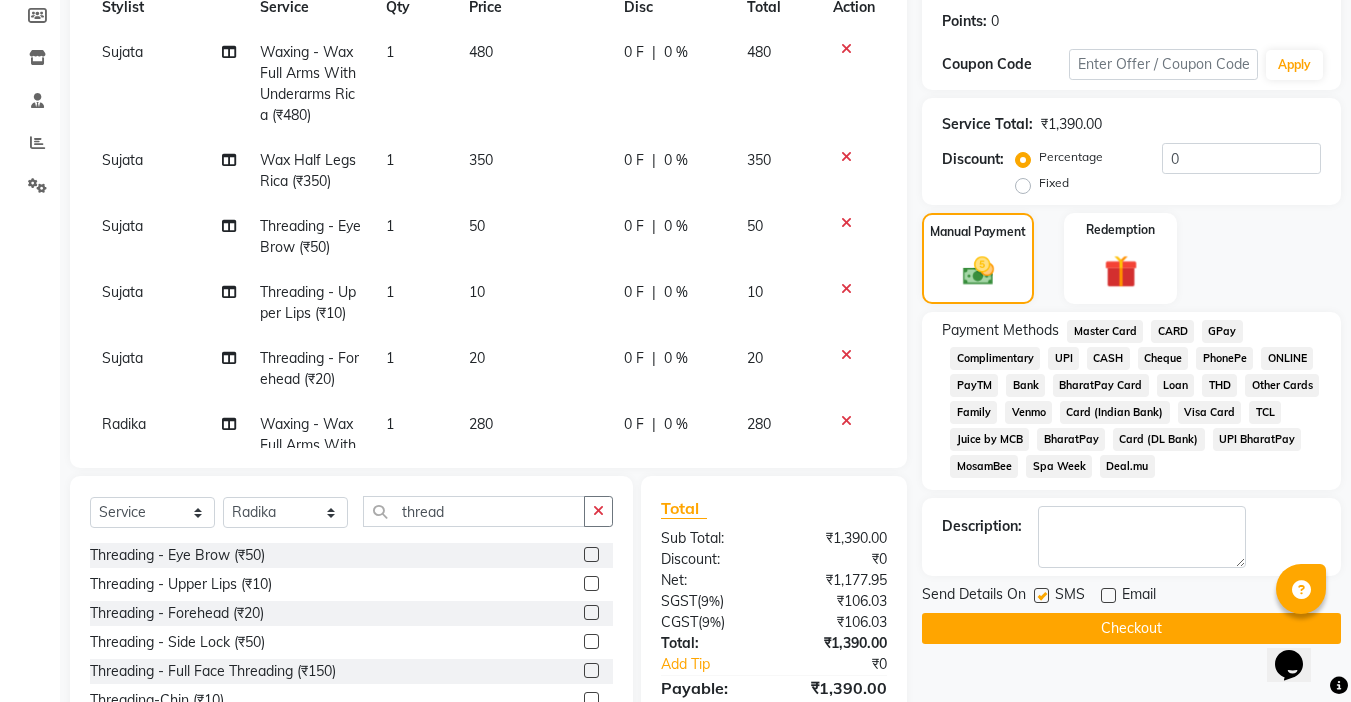 click on "Send Details On SMS Email" 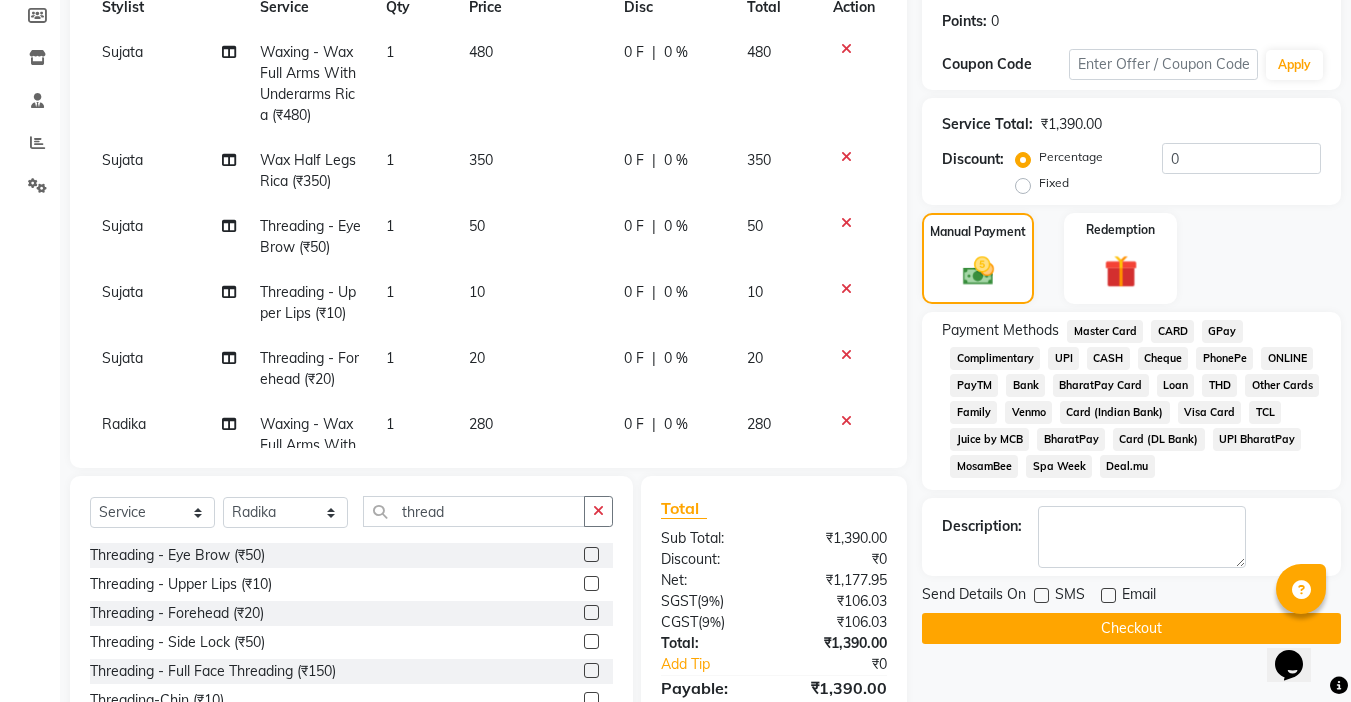 click on "Checkout" 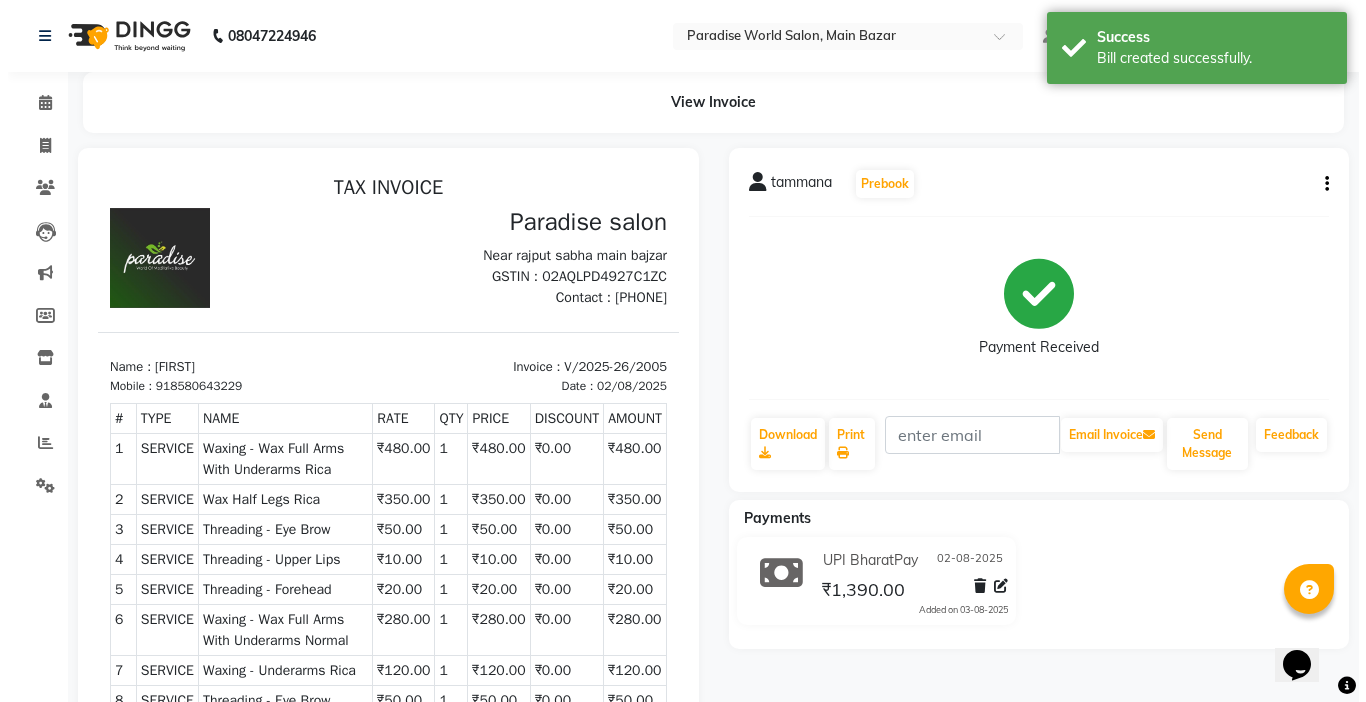 scroll, scrollTop: 0, scrollLeft: 0, axis: both 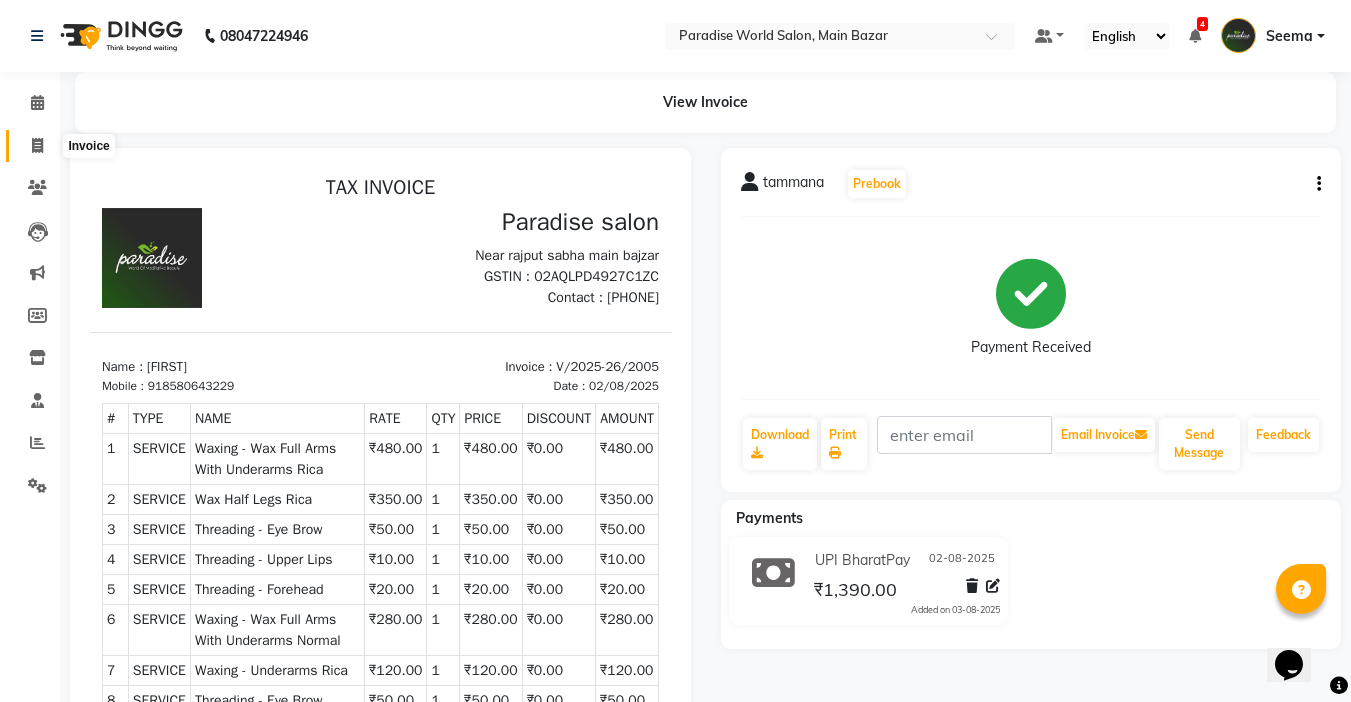 click 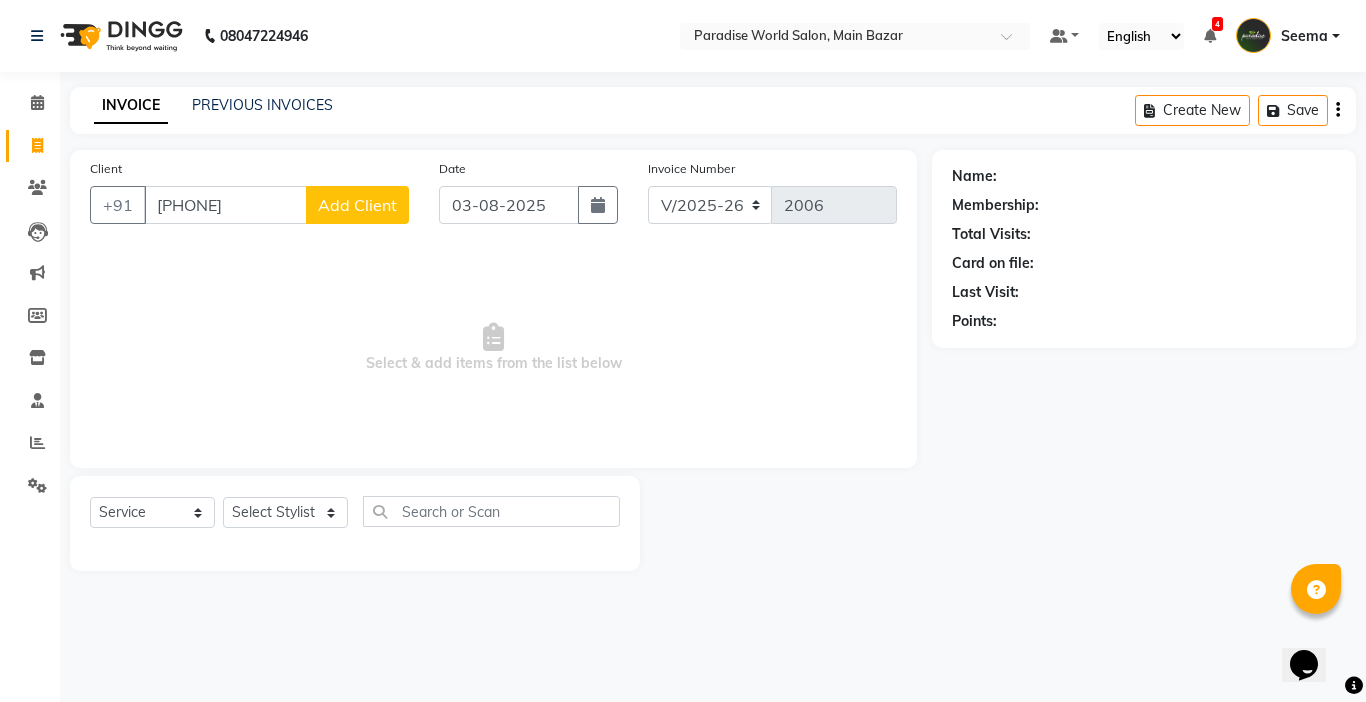 click on "[PHONE]" at bounding box center [225, 205] 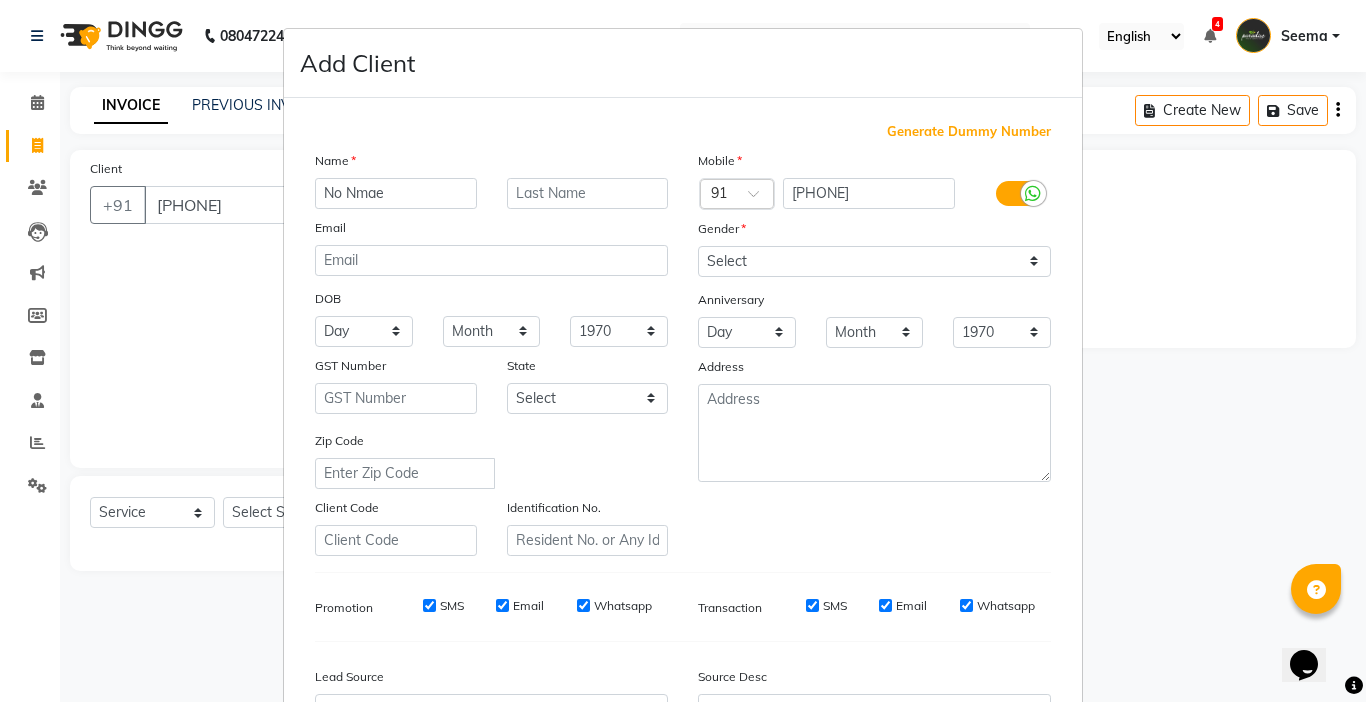 drag, startPoint x: 386, startPoint y: 202, endPoint x: 352, endPoint y: 213, distance: 35.735138 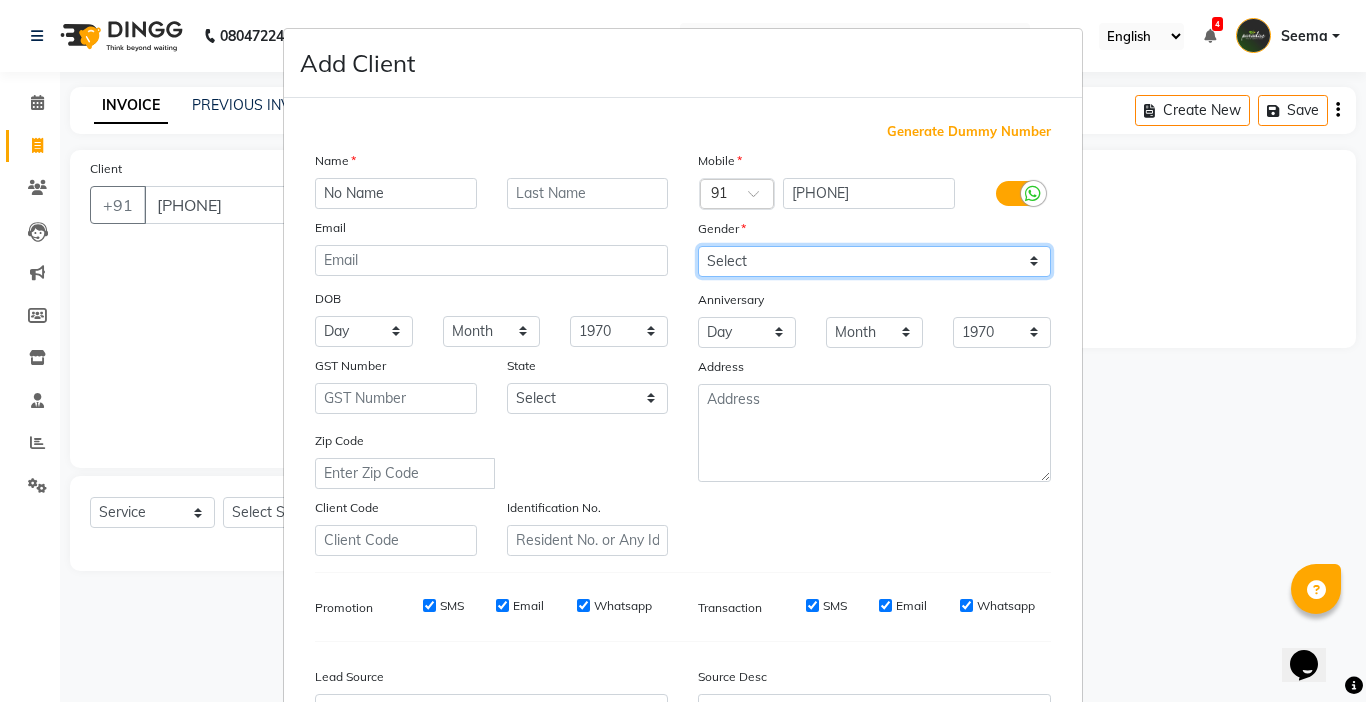 click on "Select Male Female Other Prefer Not To Say" at bounding box center (874, 261) 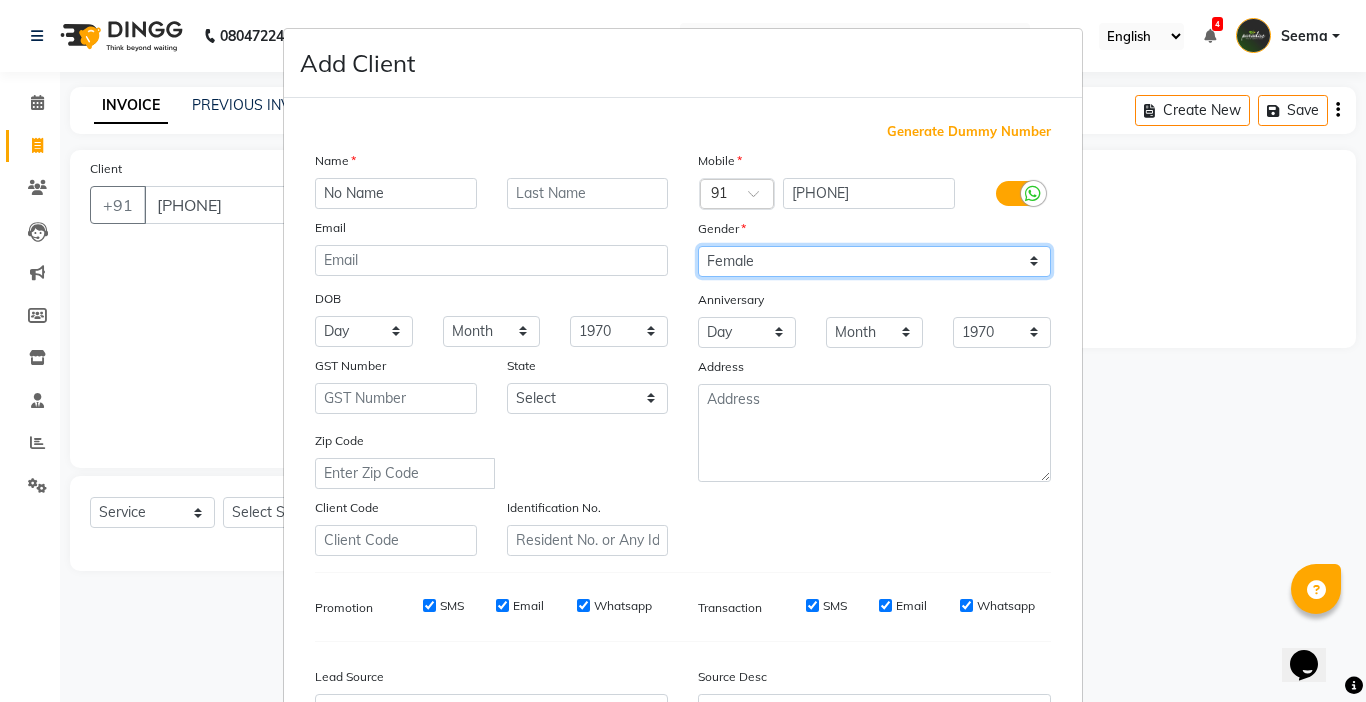 click on "Select Male Female Other Prefer Not To Say" at bounding box center [874, 261] 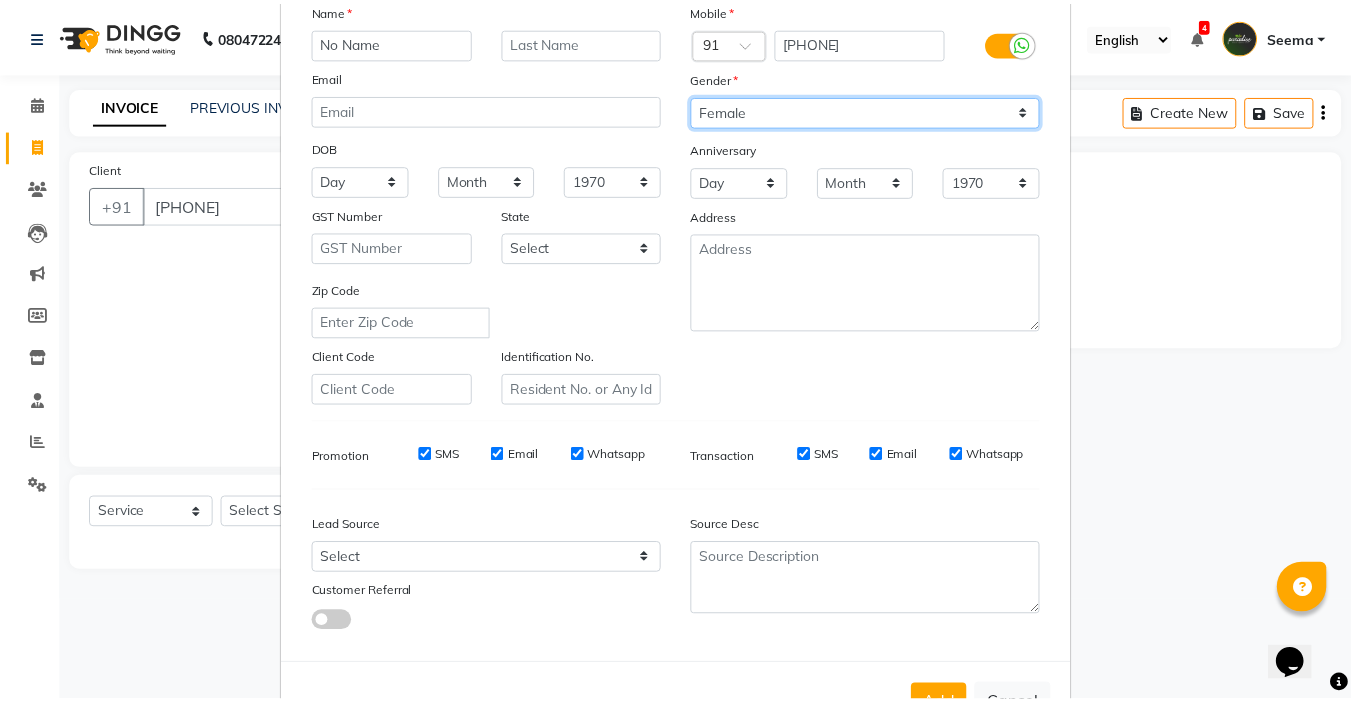 scroll, scrollTop: 221, scrollLeft: 0, axis: vertical 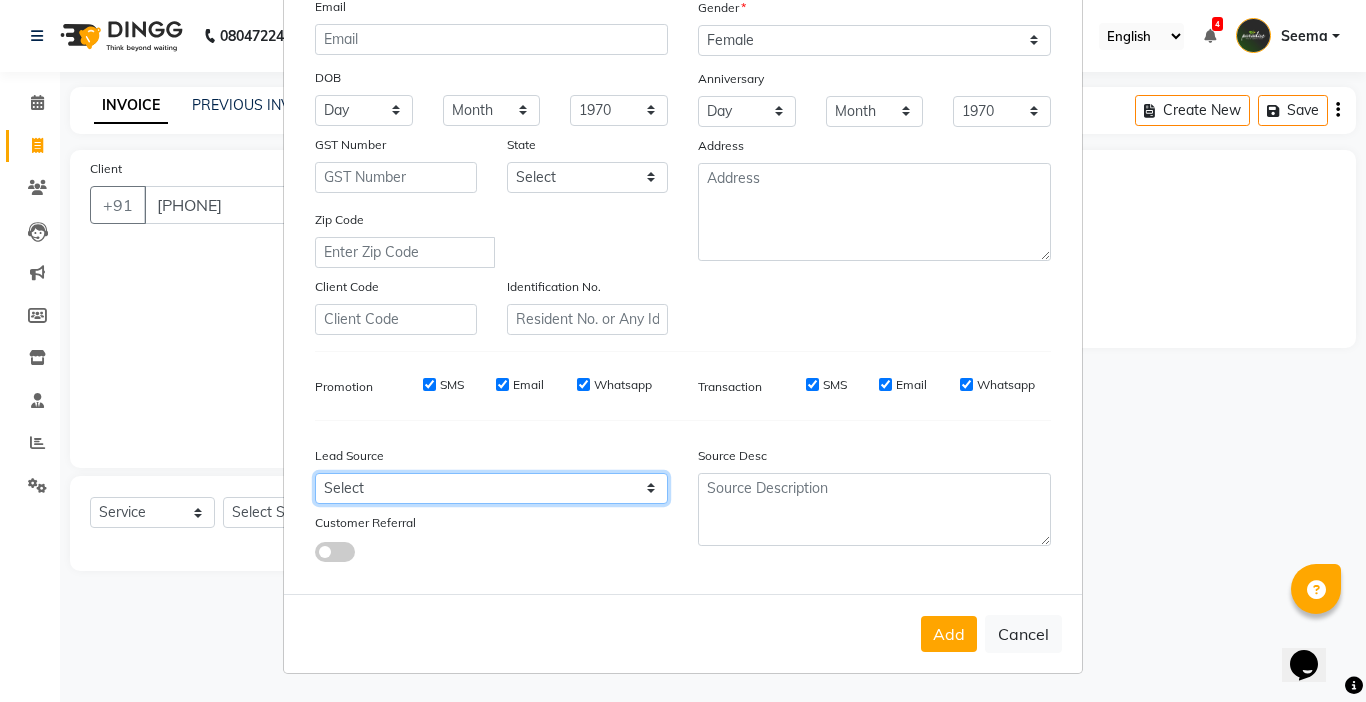 click on "Select Walk-in Referral Internet Friend Word of Mouth Advertisement Facebook JustDial Google Other Instagram  YouTube  WhatsApp" at bounding box center (491, 488) 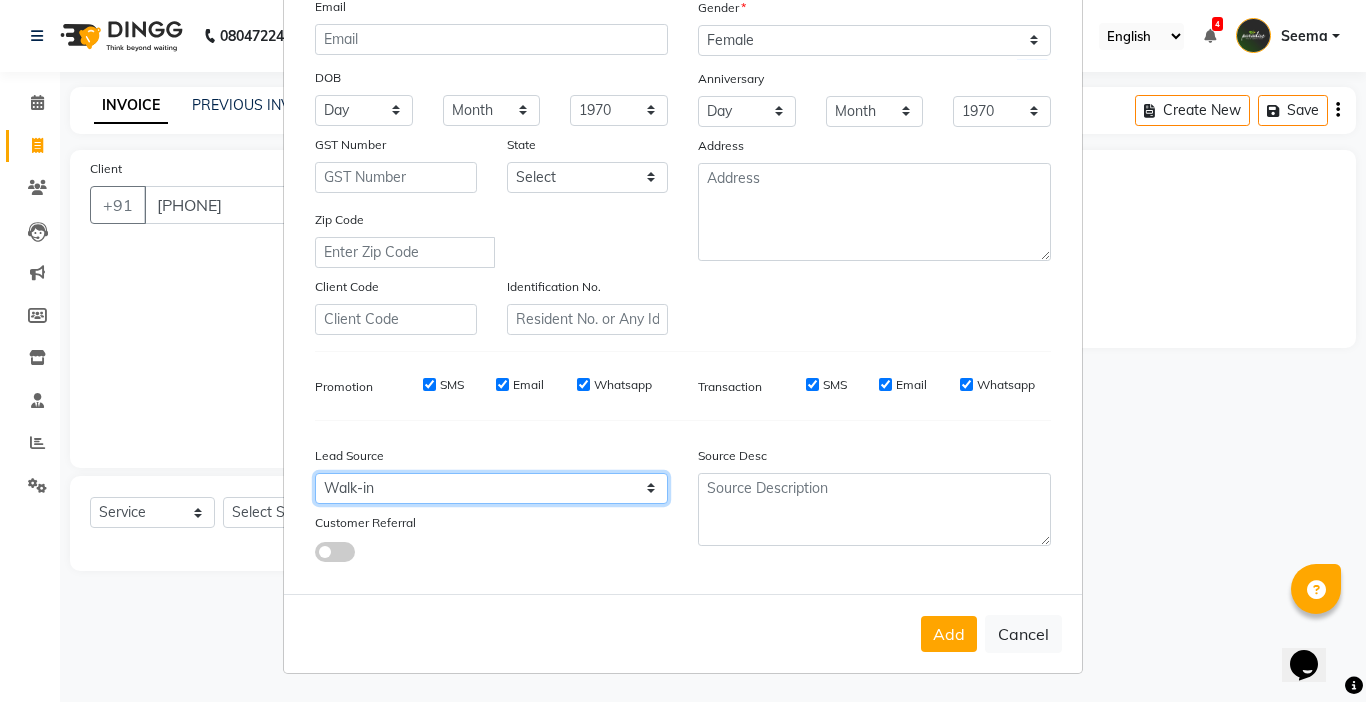 click on "Select Walk-in Referral Internet Friend Word of Mouth Advertisement Facebook JustDial Google Other Instagram  YouTube  WhatsApp" at bounding box center [491, 488] 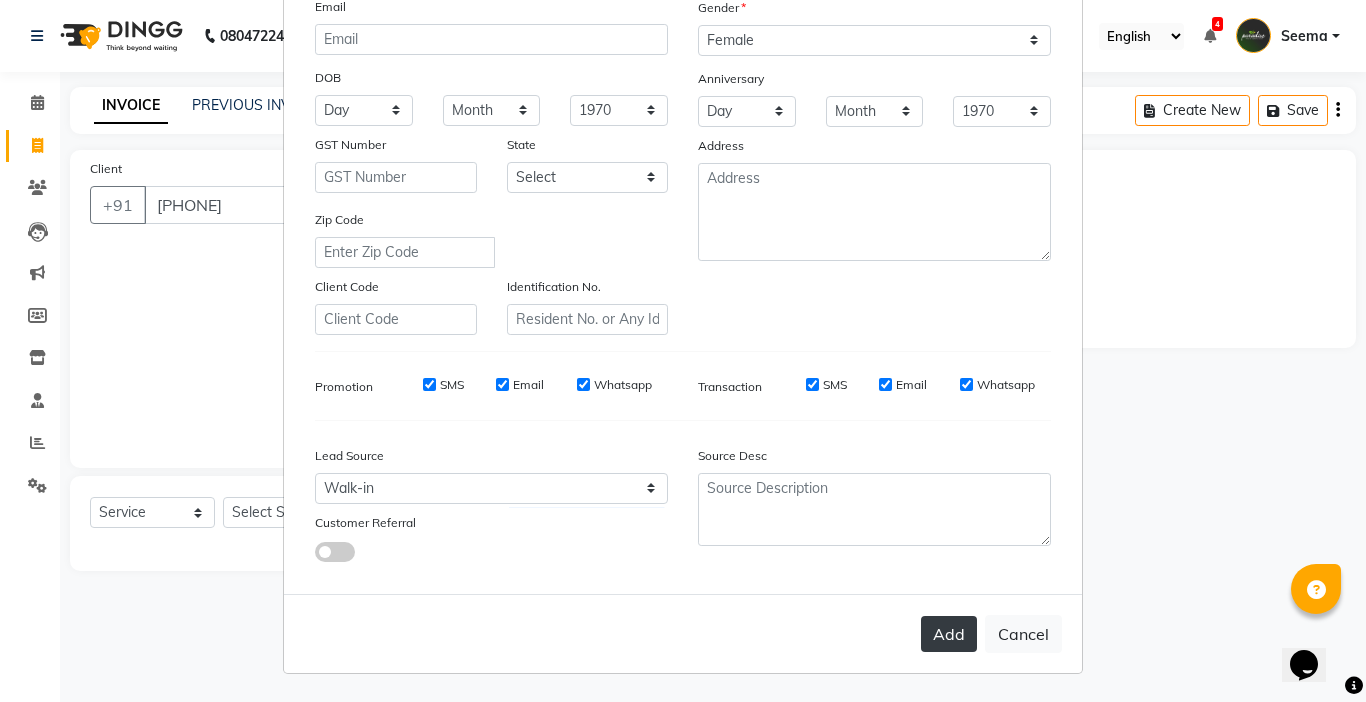 click on "Add" at bounding box center (949, 634) 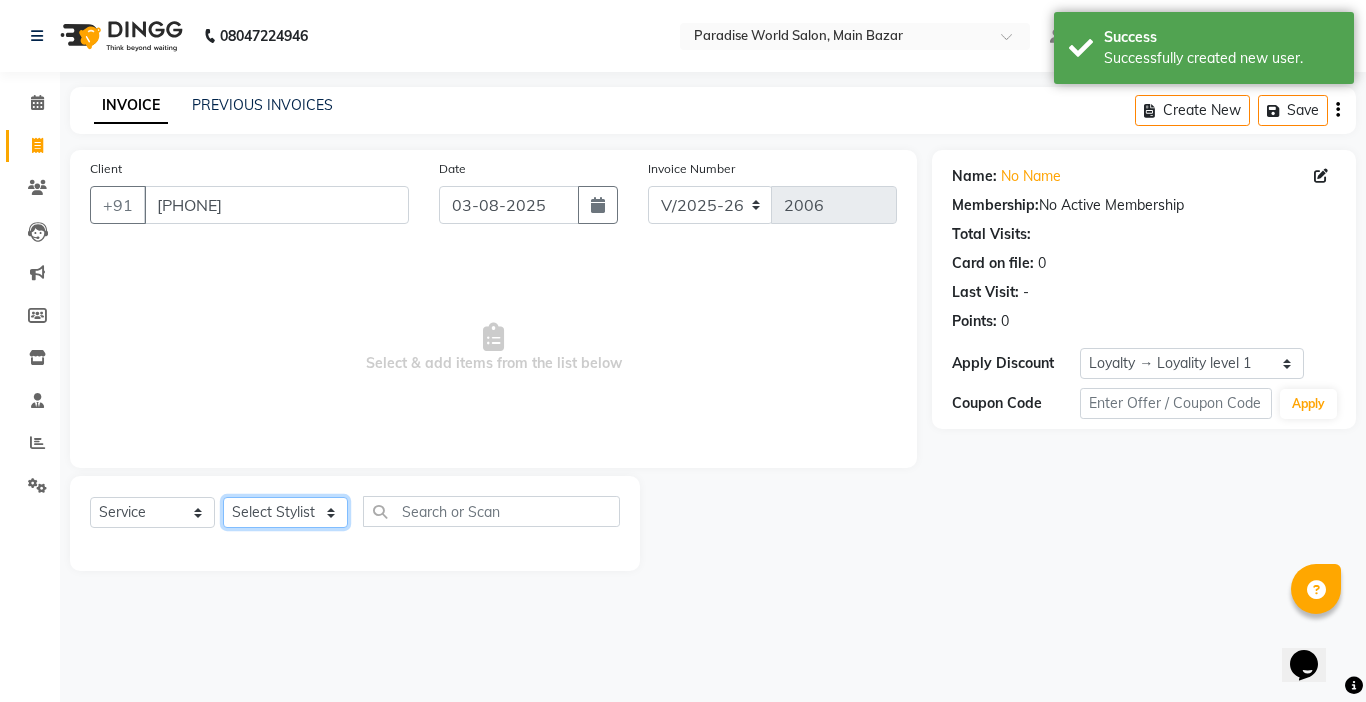 click on "Select Stylist Abby aman  Anil anku Bobby company Deepak Deepika Gourav Heena ishu Jagdeesh kanchan Love preet Maddy Manpreet student Meenu Naina Nikita Palak Palak Sharma Radika Rajneesh Student Seema Shagun Shifali - Student Shweta  Sujata Surinder Paul Vansh Vikas Vishal" 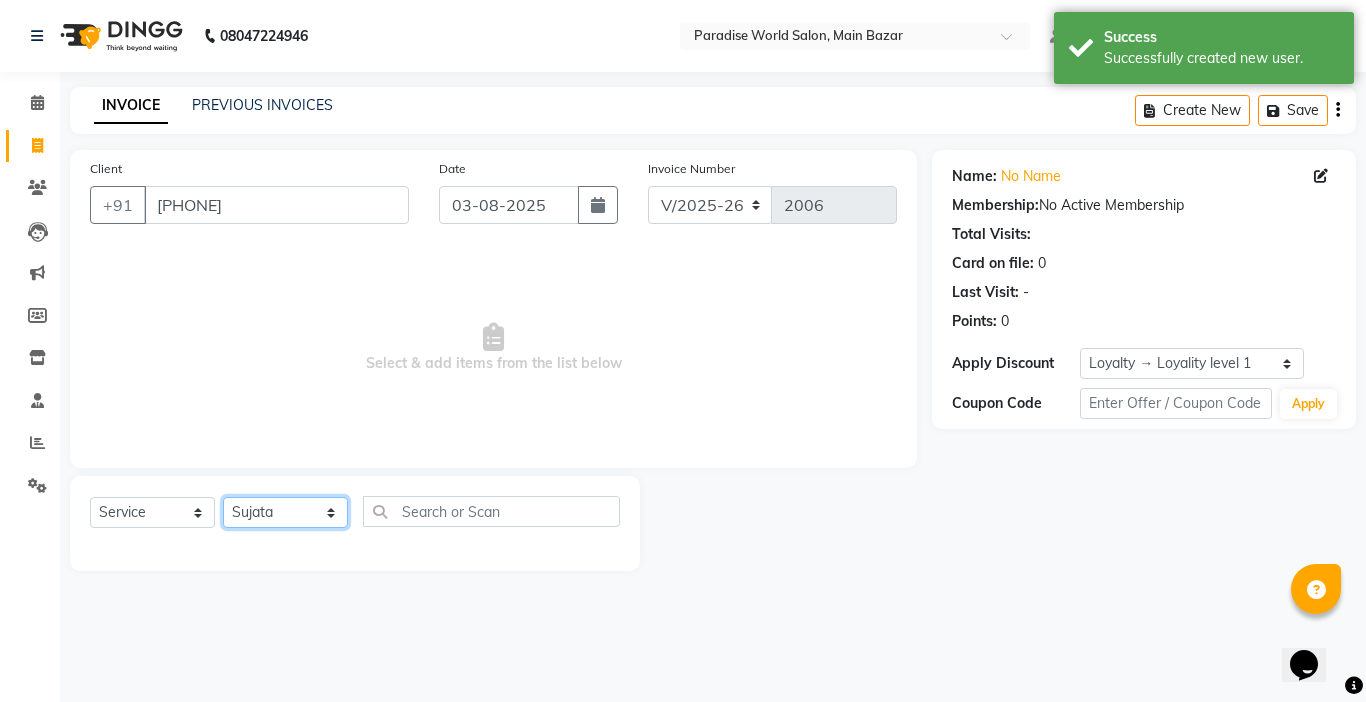 click on "Select Stylist Abby aman  Anil anku Bobby company Deepak Deepika Gourav Heena ishu Jagdeesh kanchan Love preet Maddy Manpreet student Meenu Naina Nikita Palak Palak Sharma Radika Rajneesh Student Seema Shagun Shifali - Student Shweta  Sujata Surinder Paul Vansh Vikas Vishal" 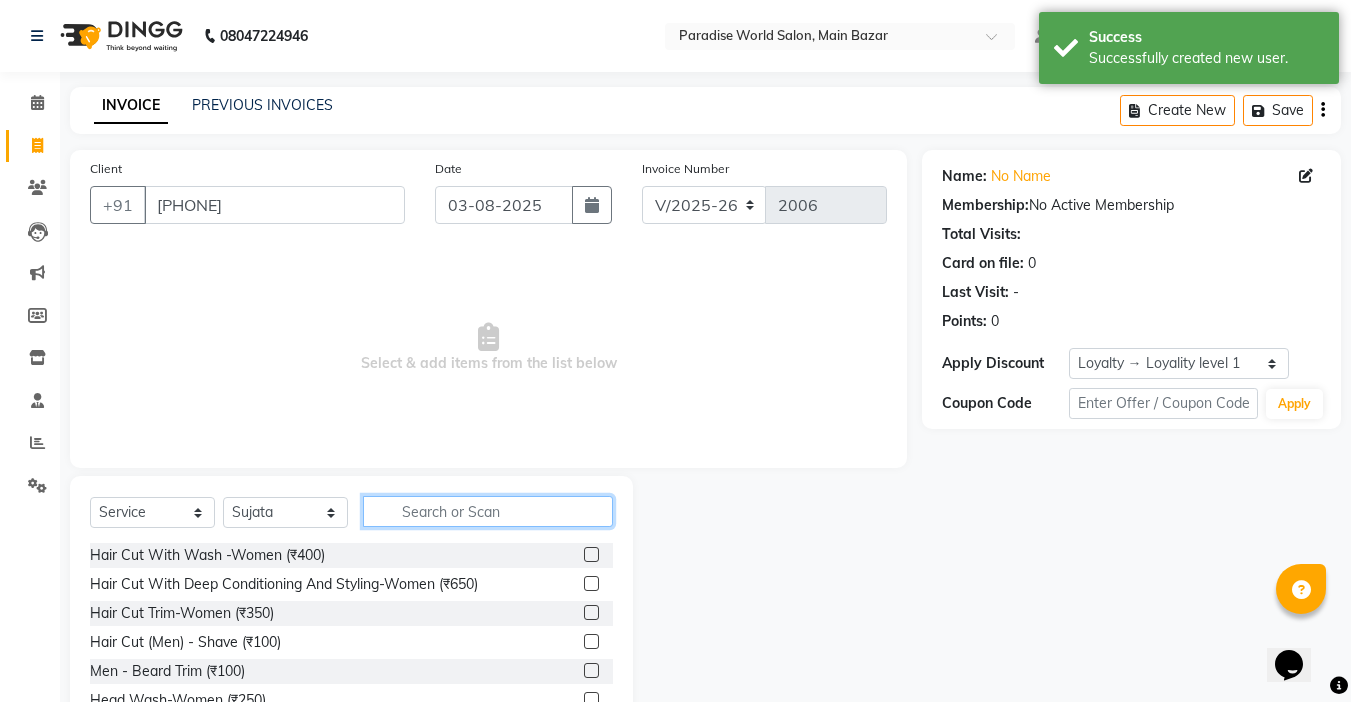 click 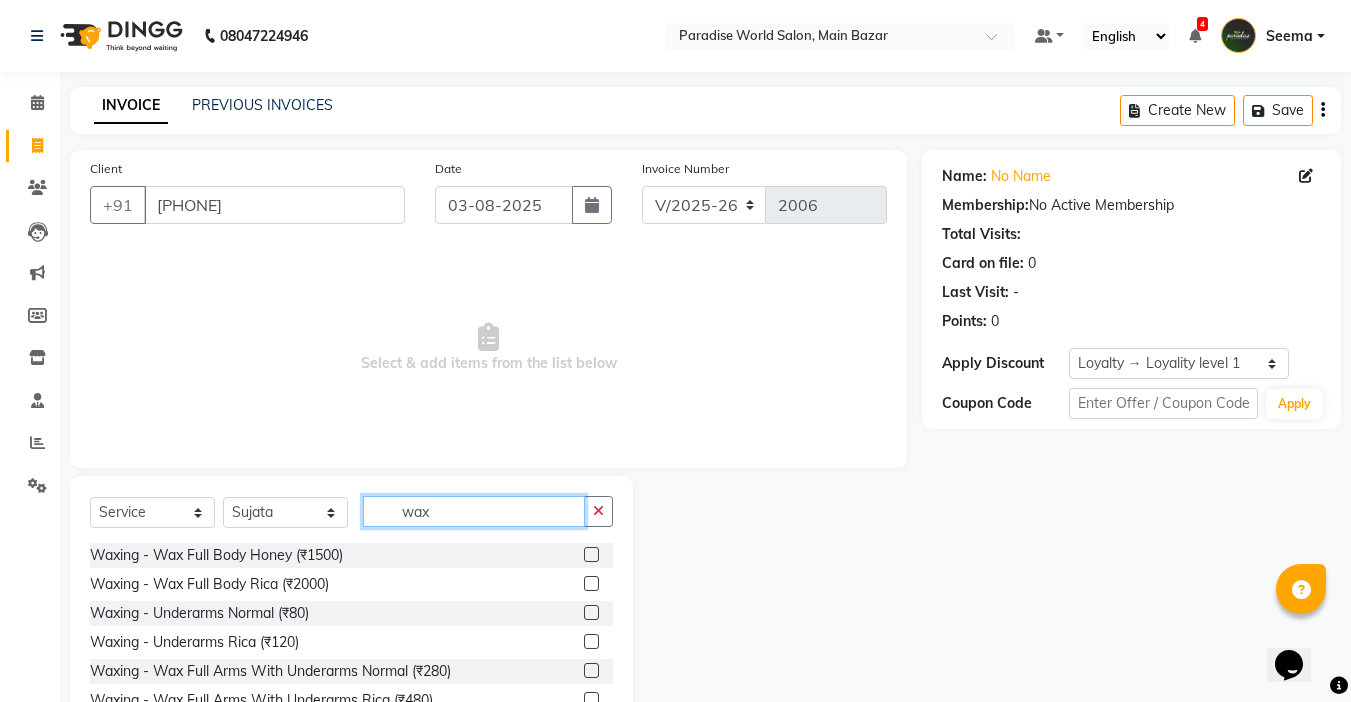 scroll, scrollTop: 99, scrollLeft: 0, axis: vertical 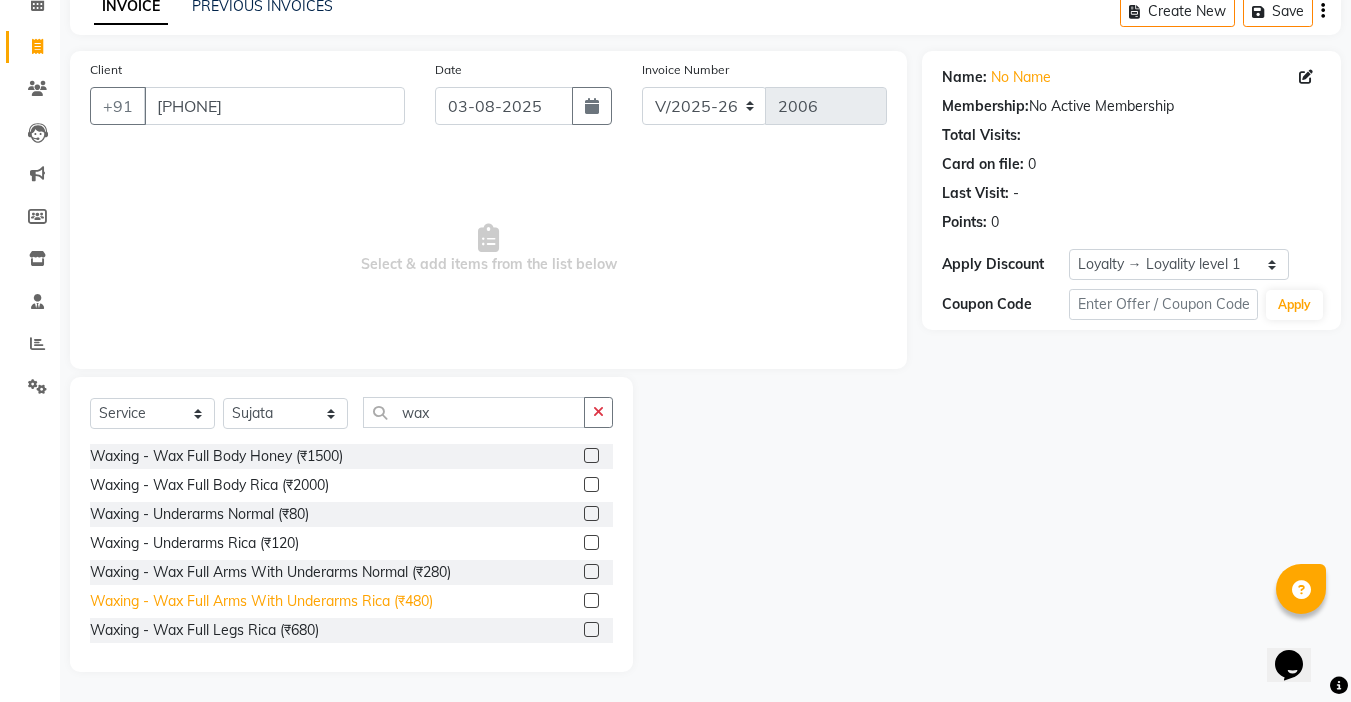 click on "Waxing   -  Wax Full Arms With Underarms Rica (₹480)" 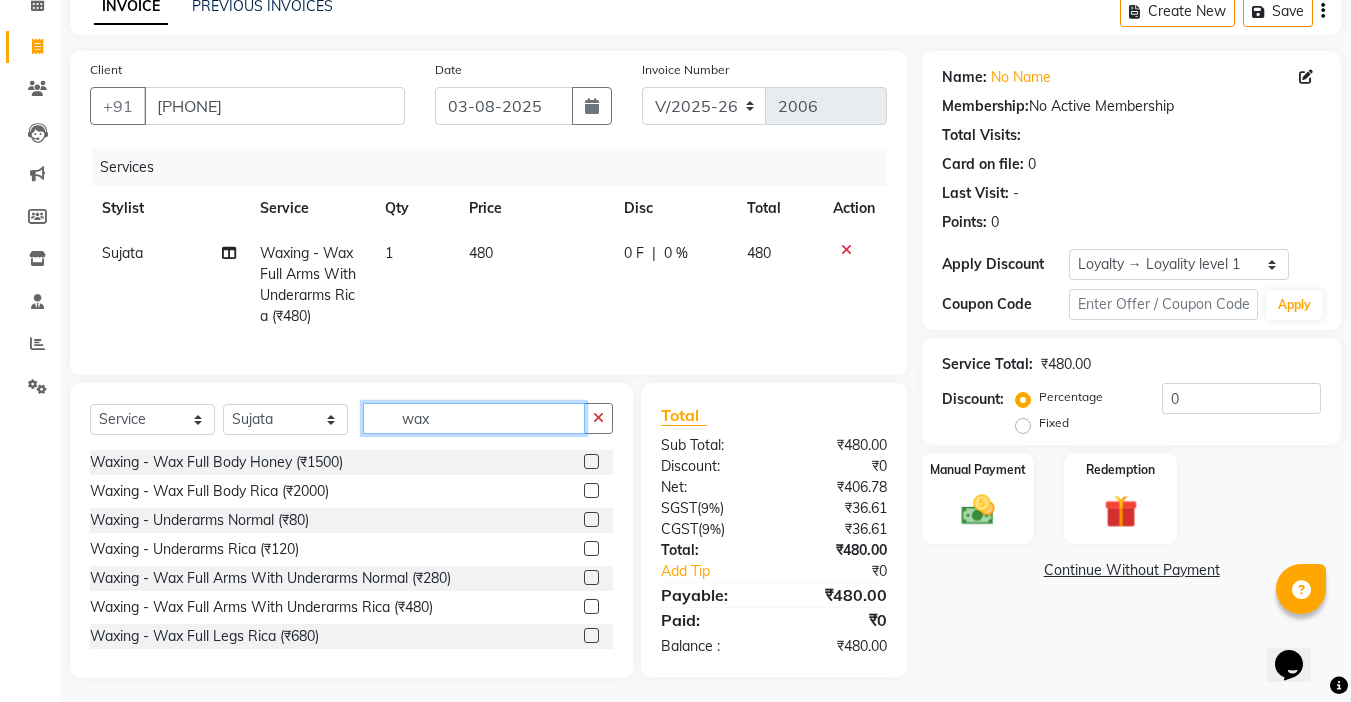 click on "wax" 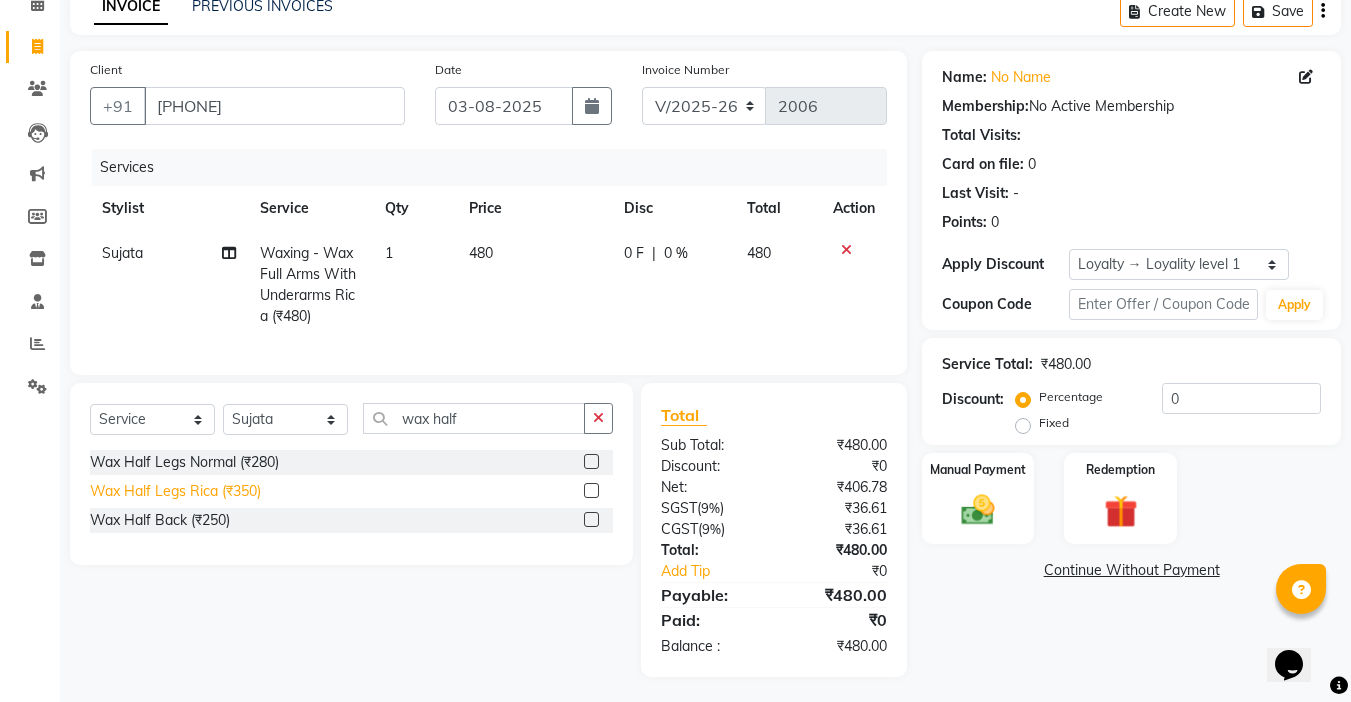 click on "Wax Half Legs Rica (₹350)" 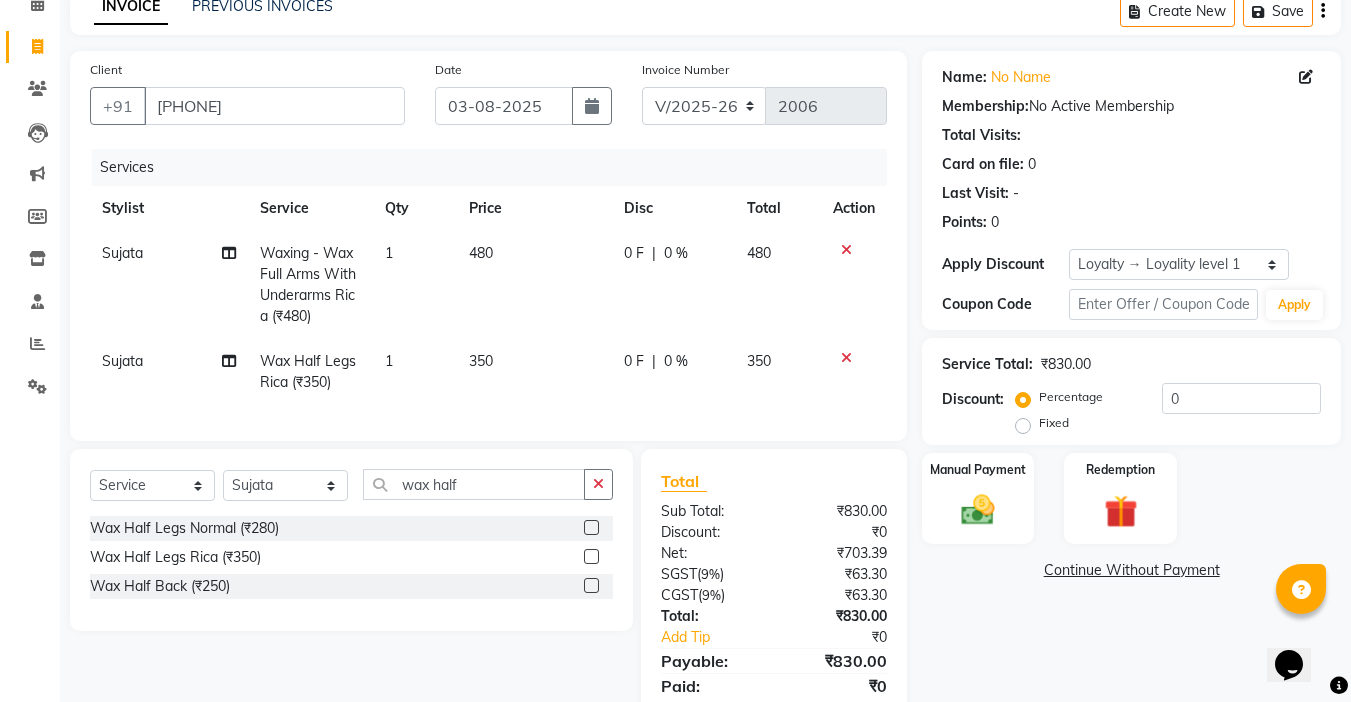 click on "350" 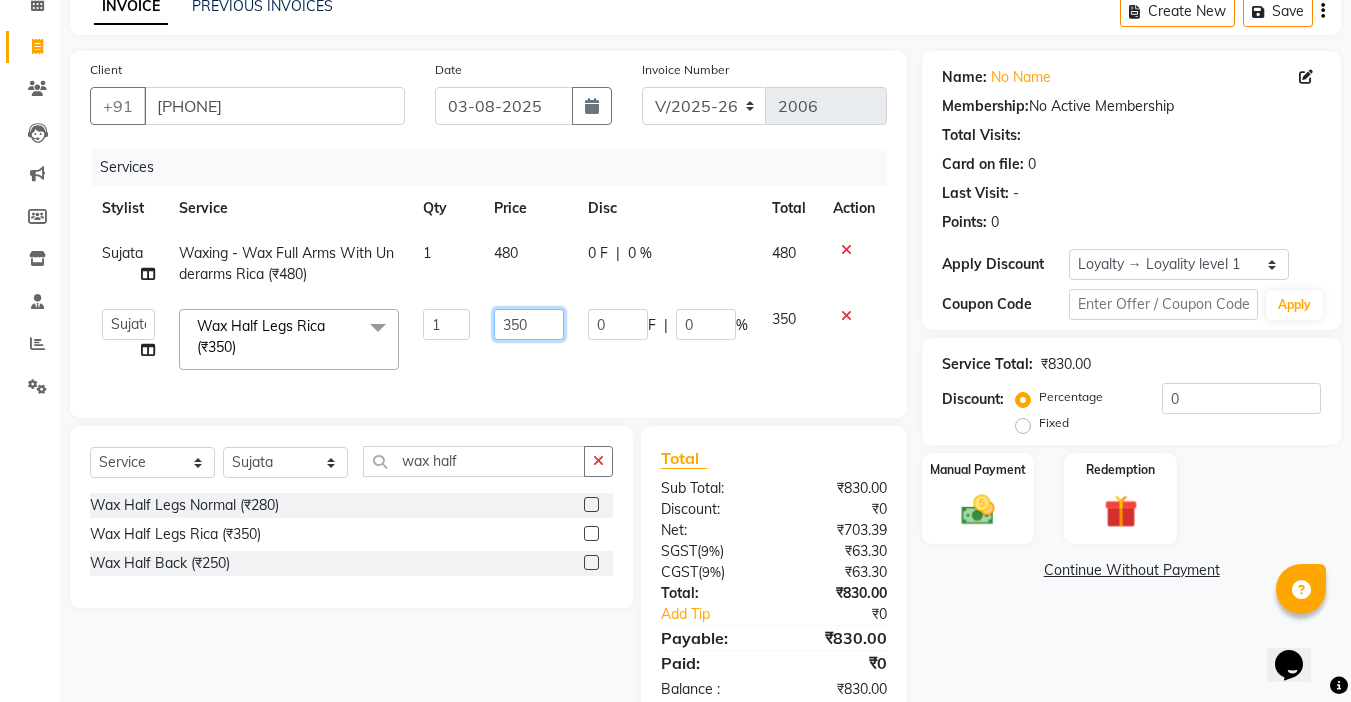 click on "350" 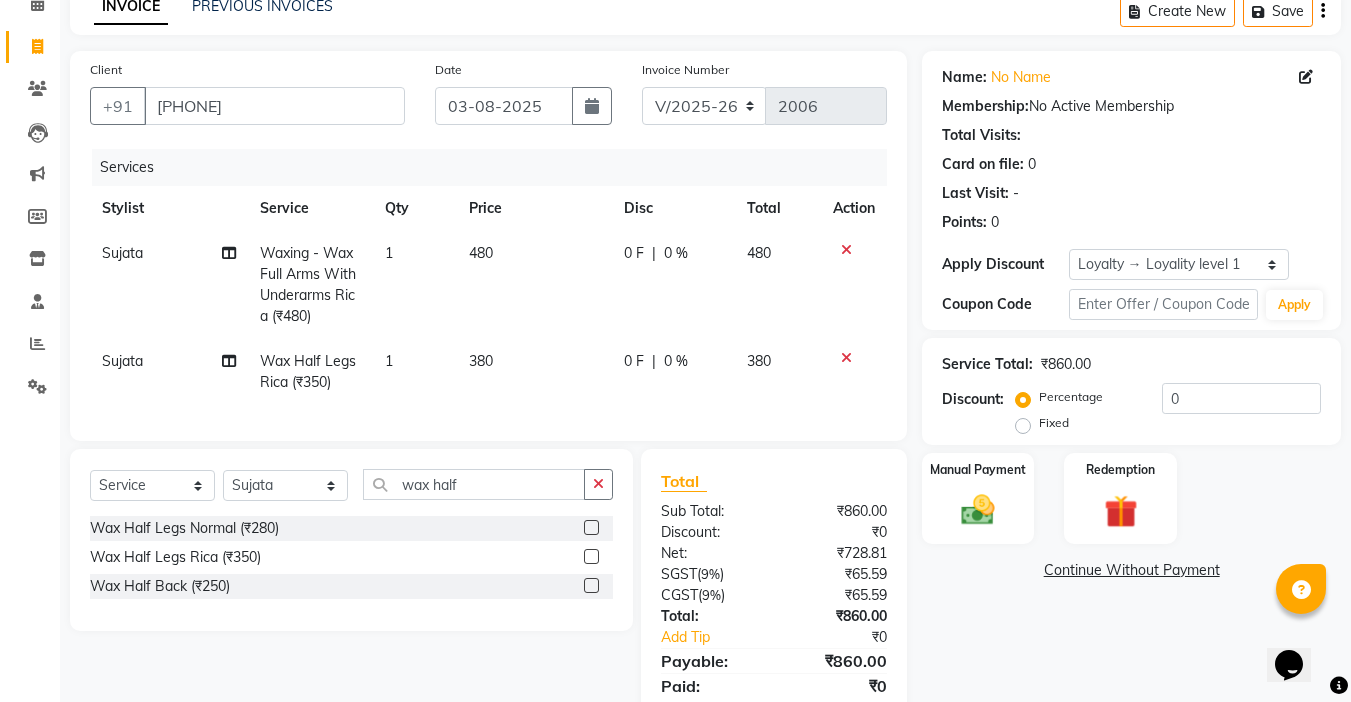 click on "380" 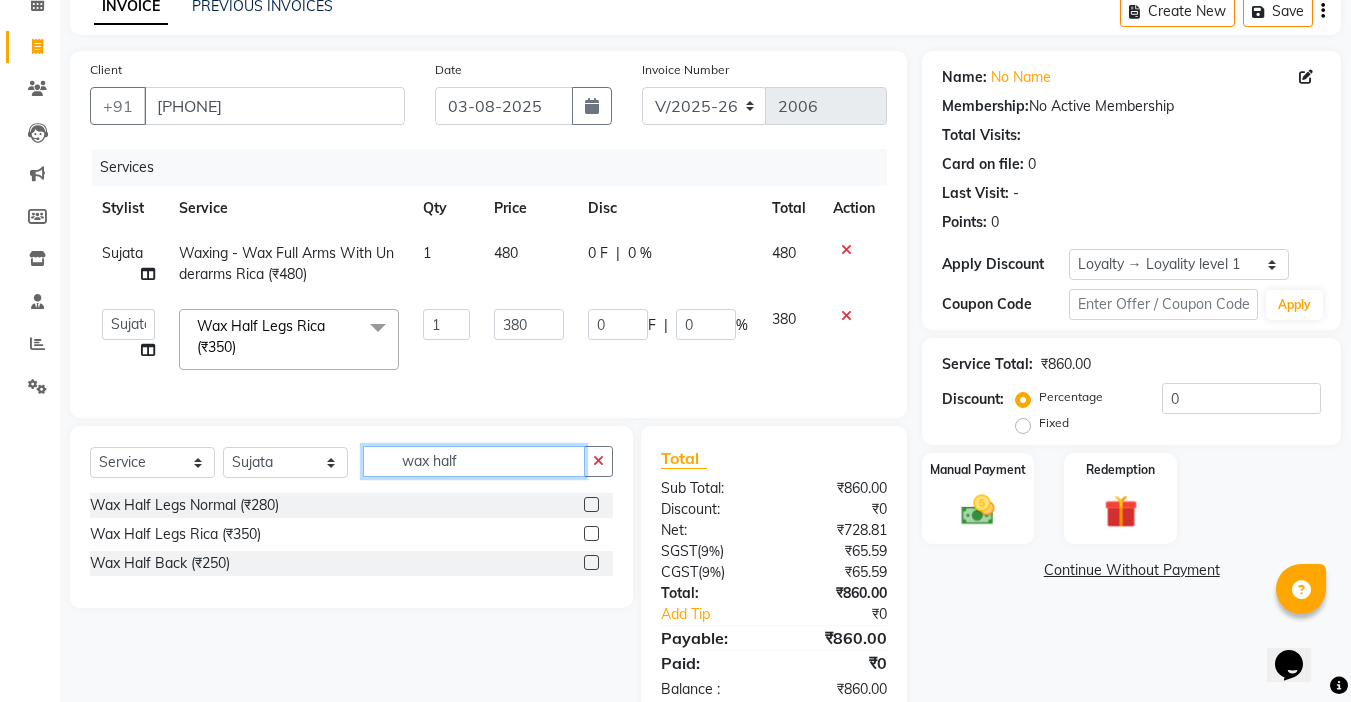 drag, startPoint x: 474, startPoint y: 474, endPoint x: 213, endPoint y: 469, distance: 261.04788 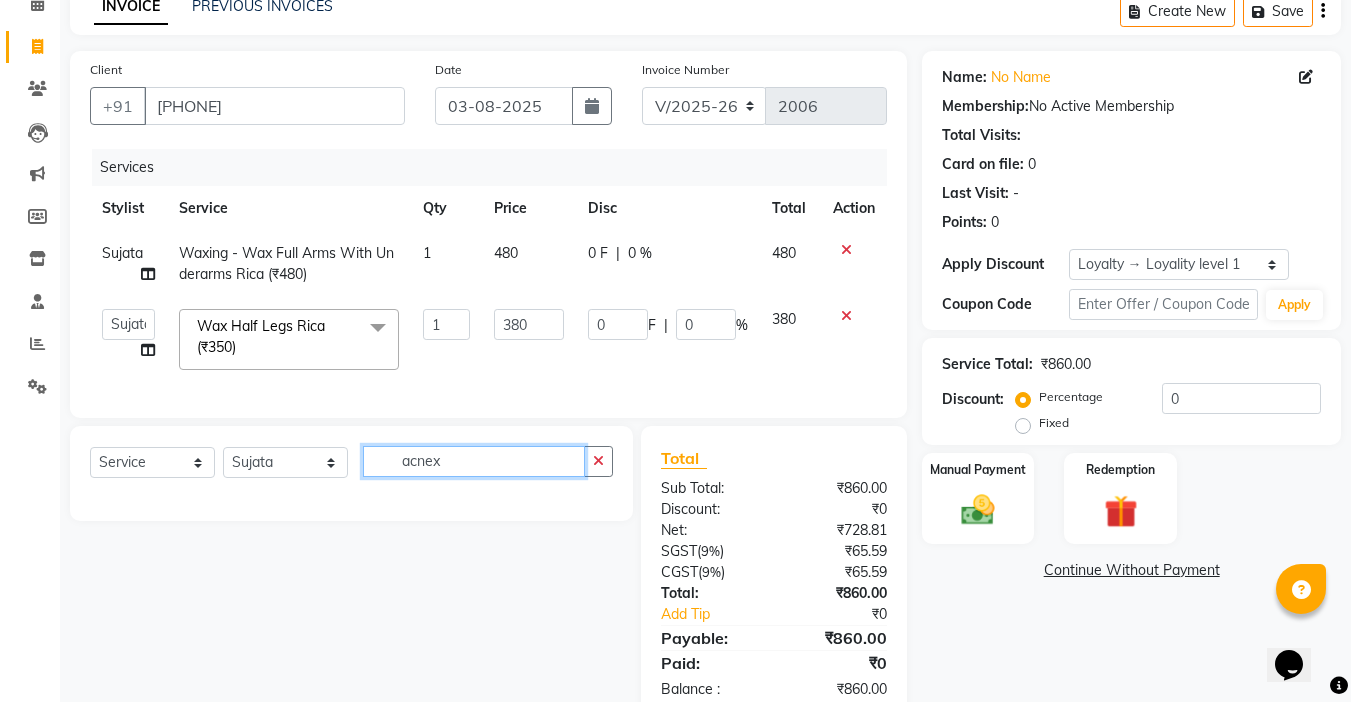 click on "acnex" 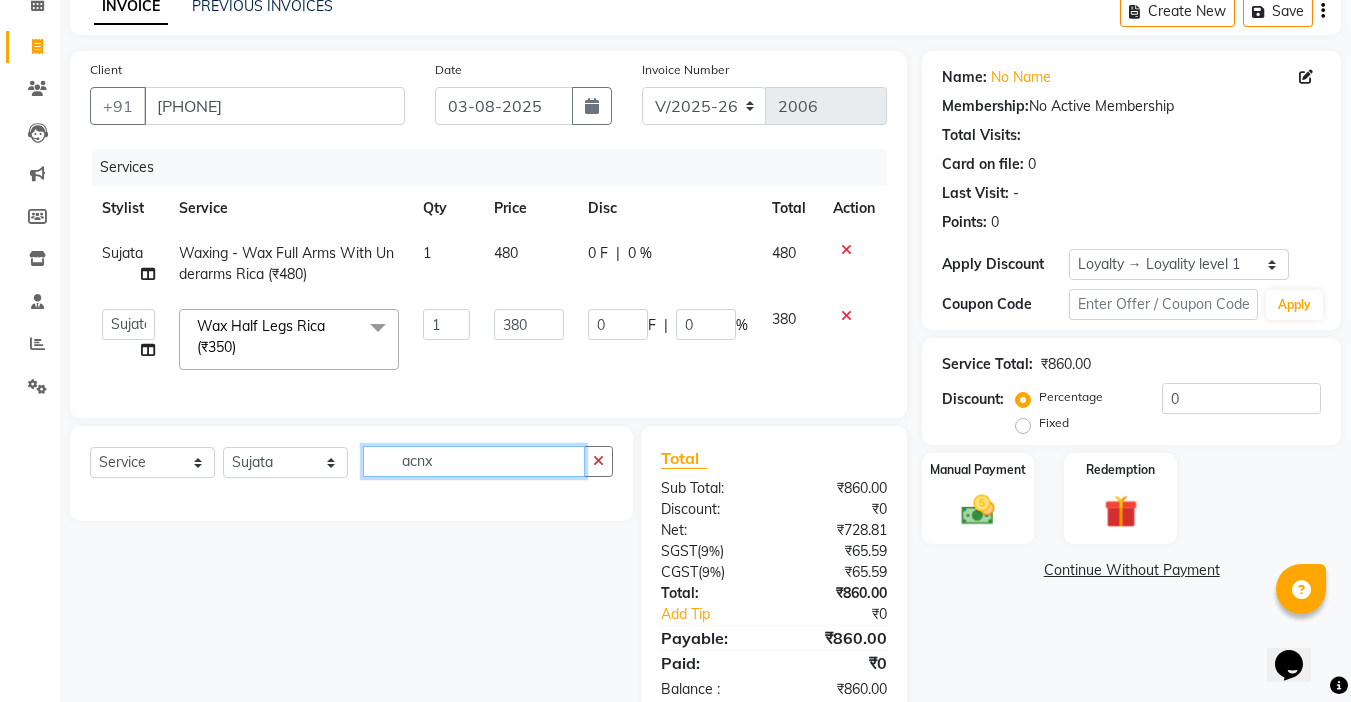 drag, startPoint x: 460, startPoint y: 481, endPoint x: 376, endPoint y: 474, distance: 84.29116 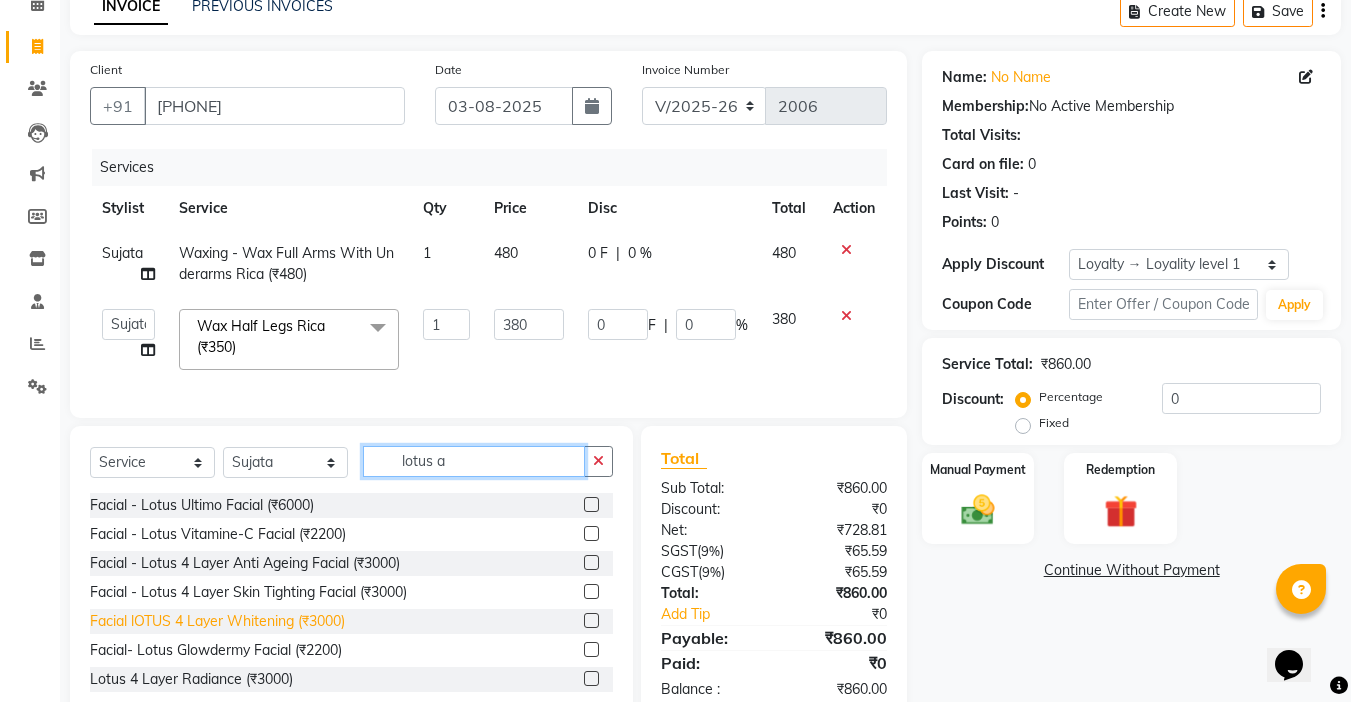 scroll, scrollTop: 61, scrollLeft: 0, axis: vertical 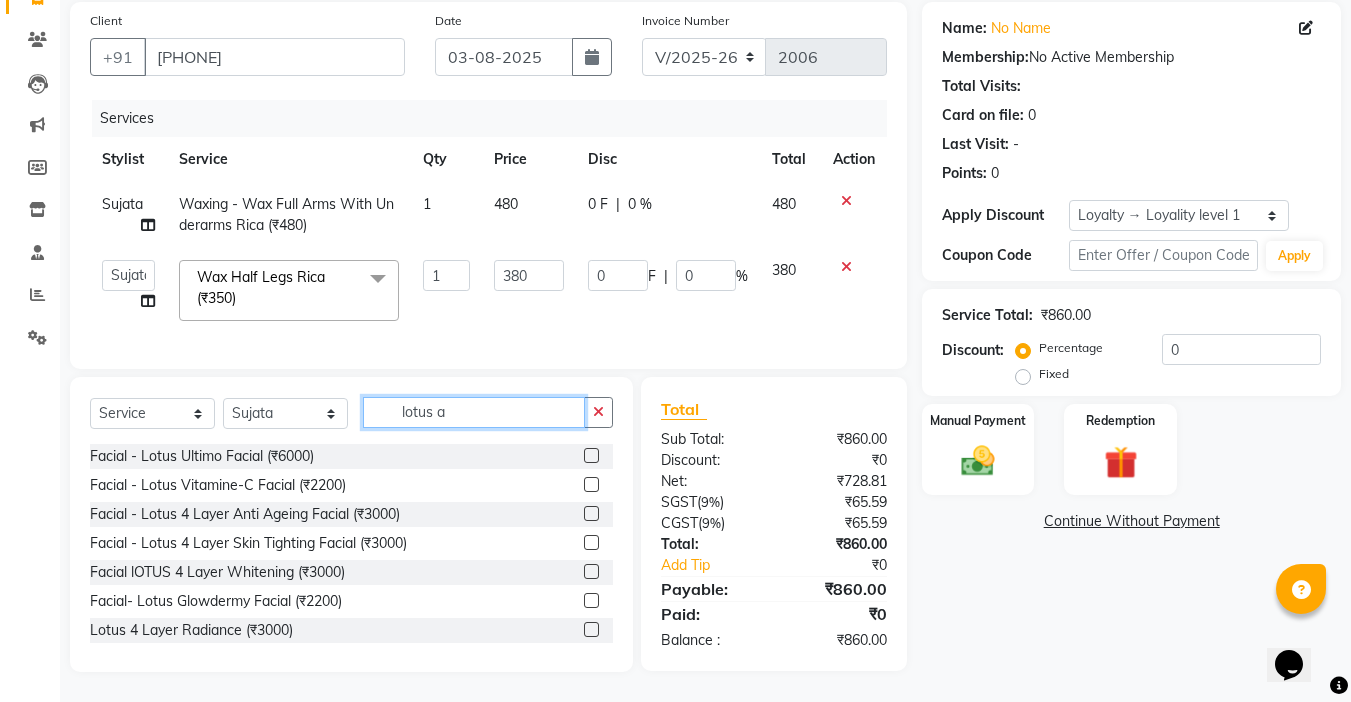 click on "lotus a" 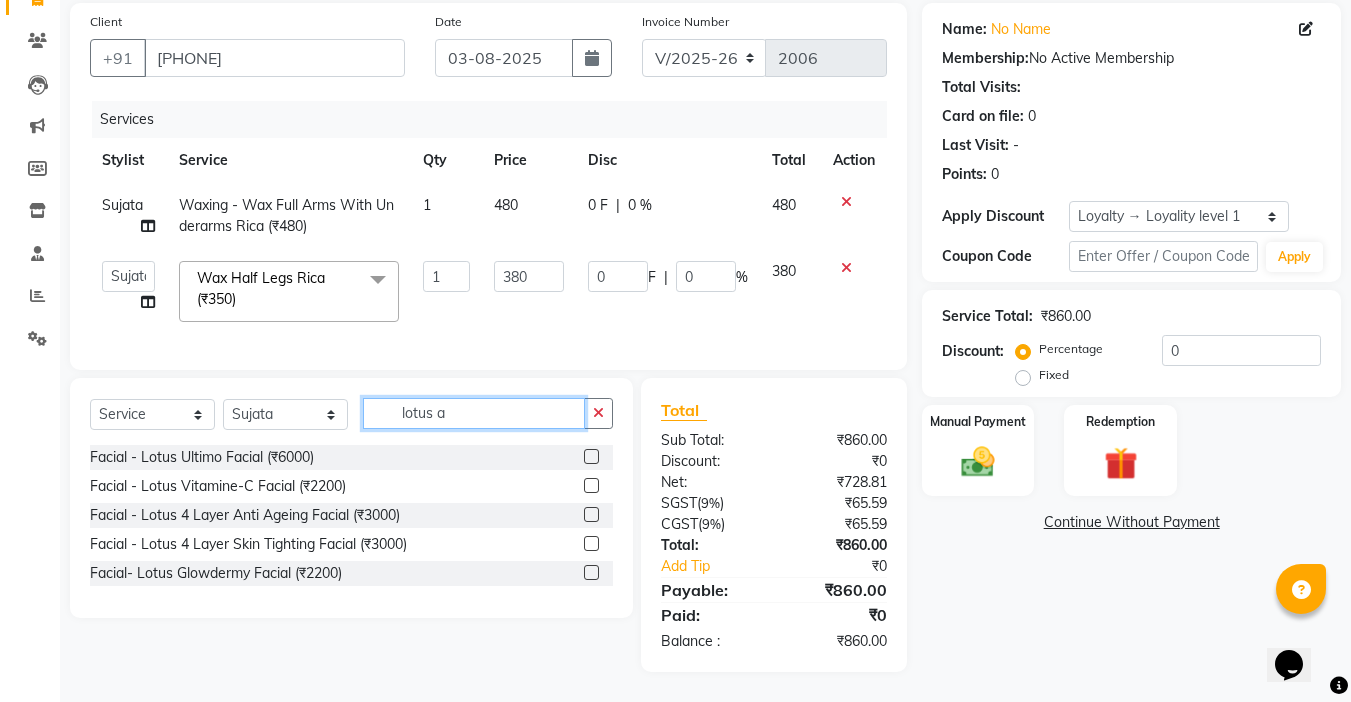 scroll, scrollTop: 163, scrollLeft: 0, axis: vertical 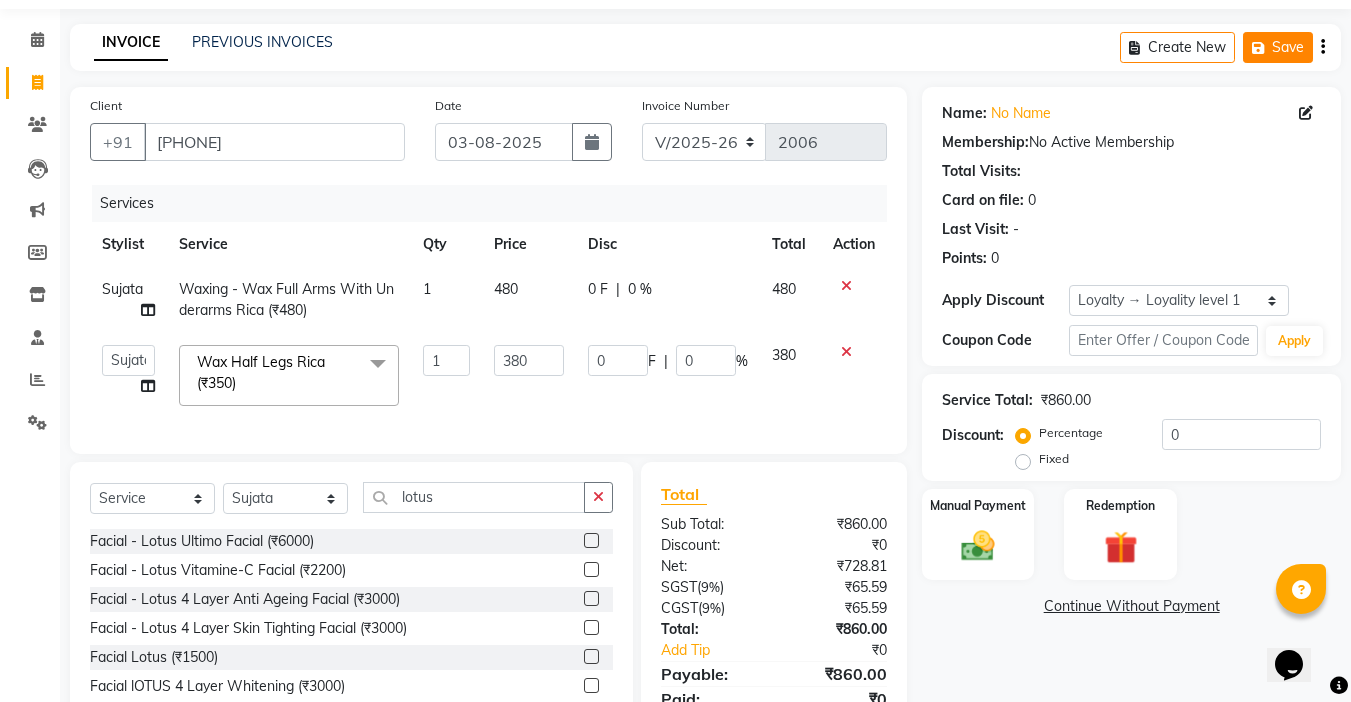 click 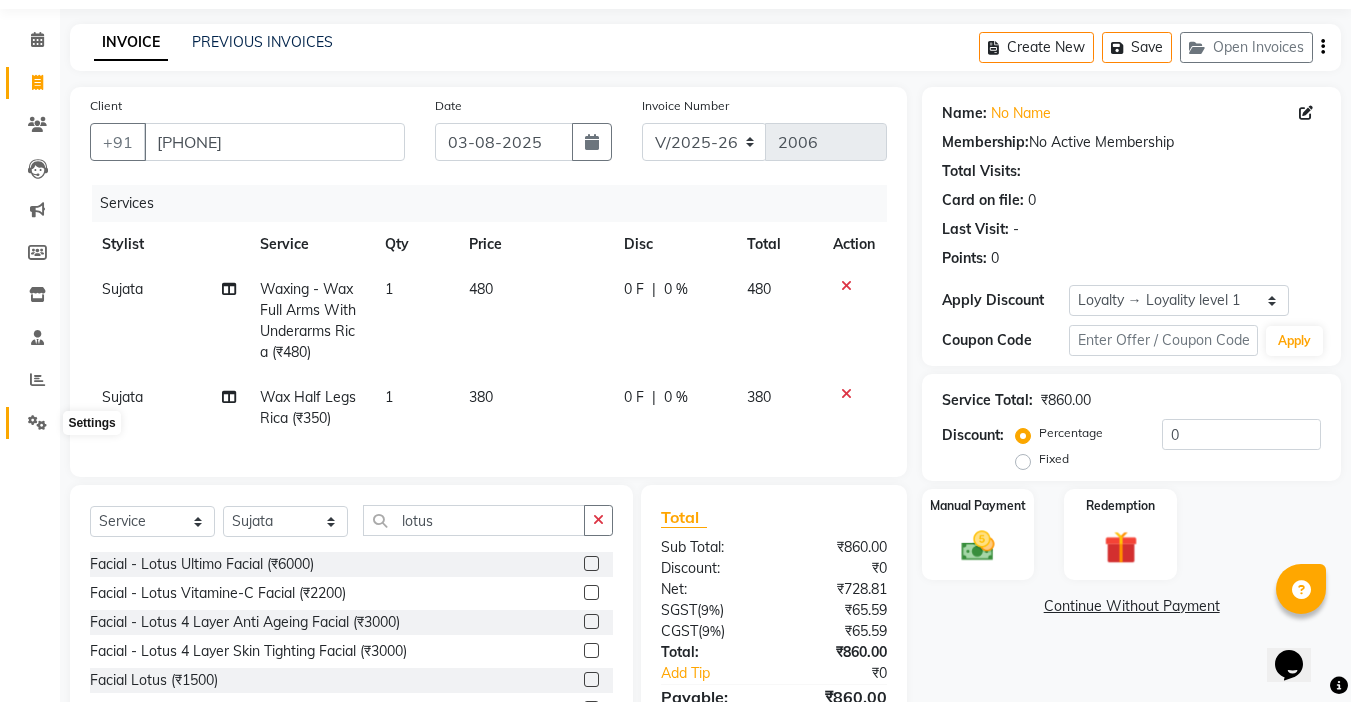 click 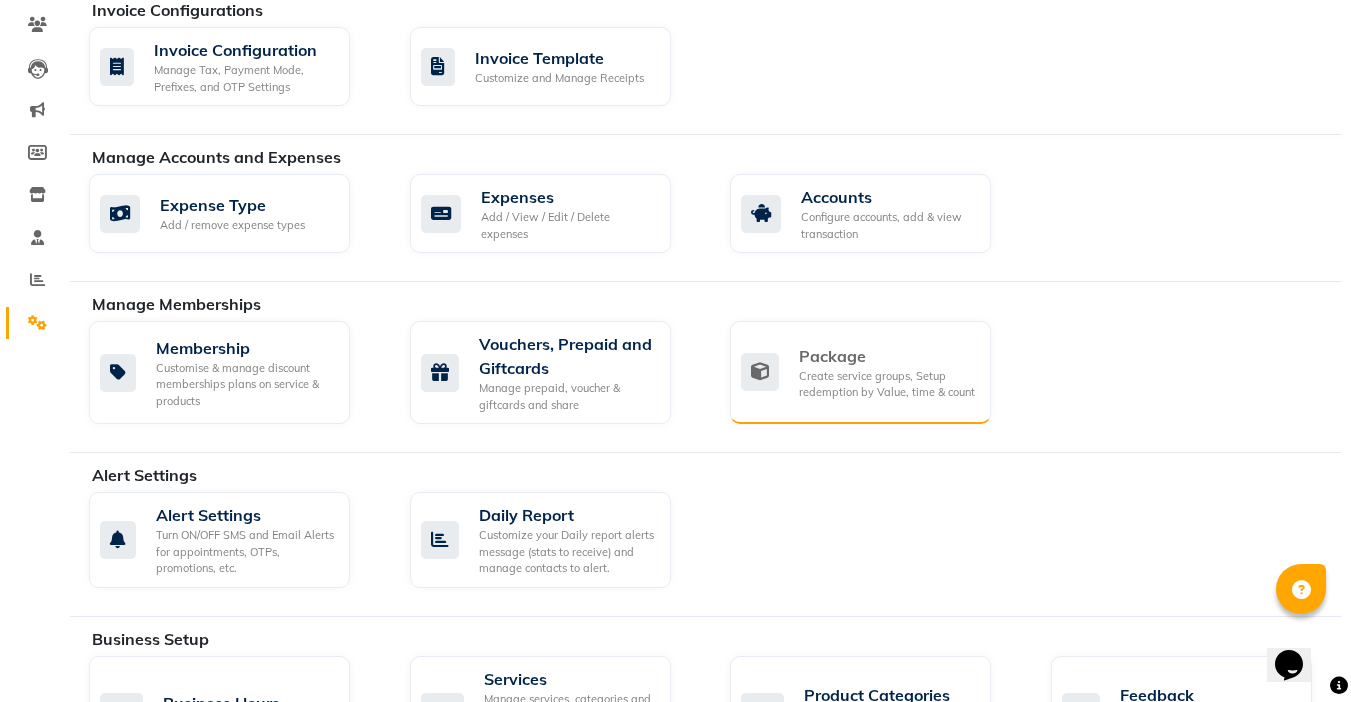 scroll, scrollTop: 363, scrollLeft: 0, axis: vertical 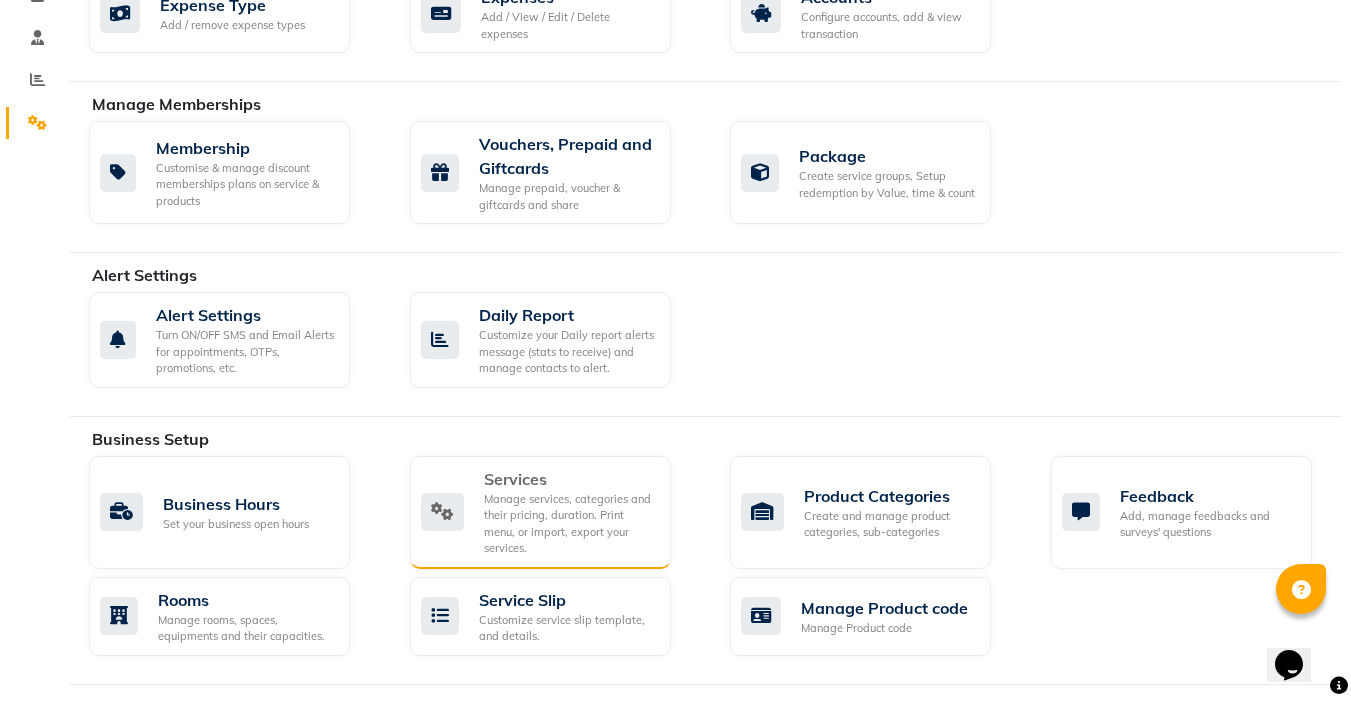 click on "Manage services, categories and their pricing, duration. Print menu, or import, export your services." 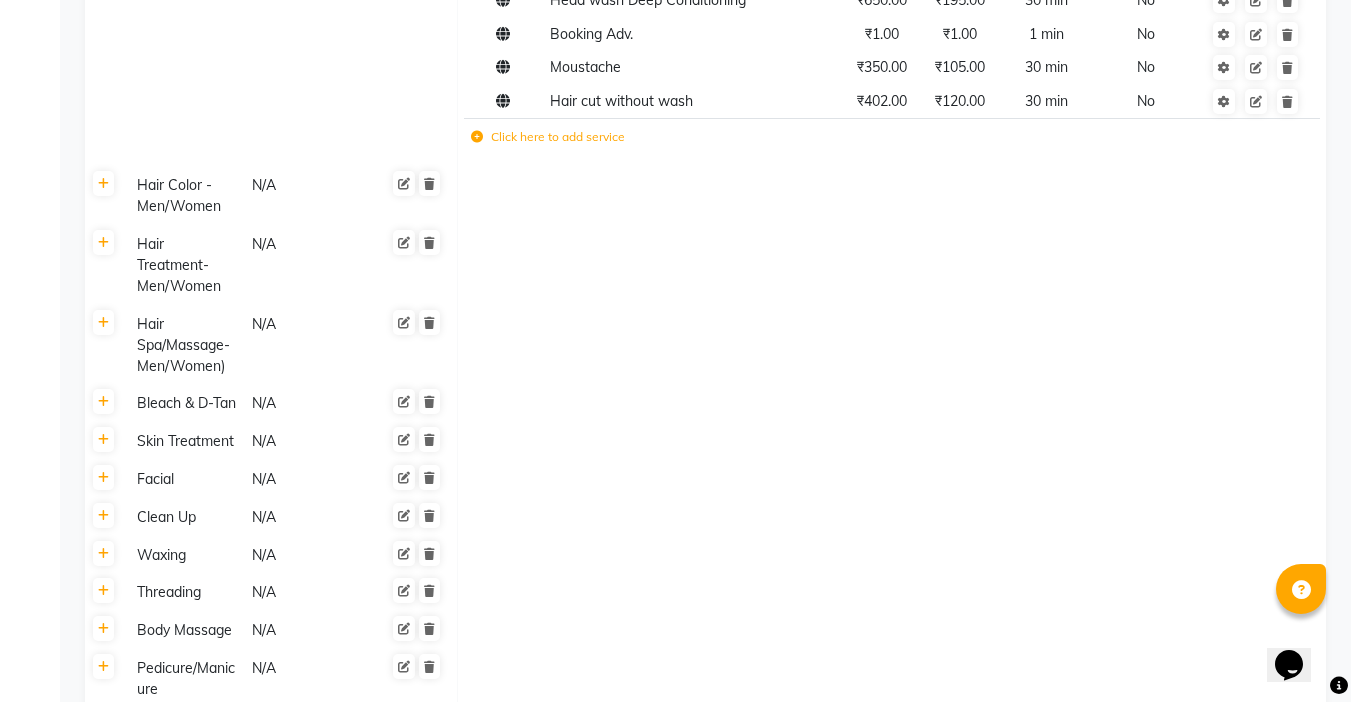 scroll, scrollTop: 1100, scrollLeft: 0, axis: vertical 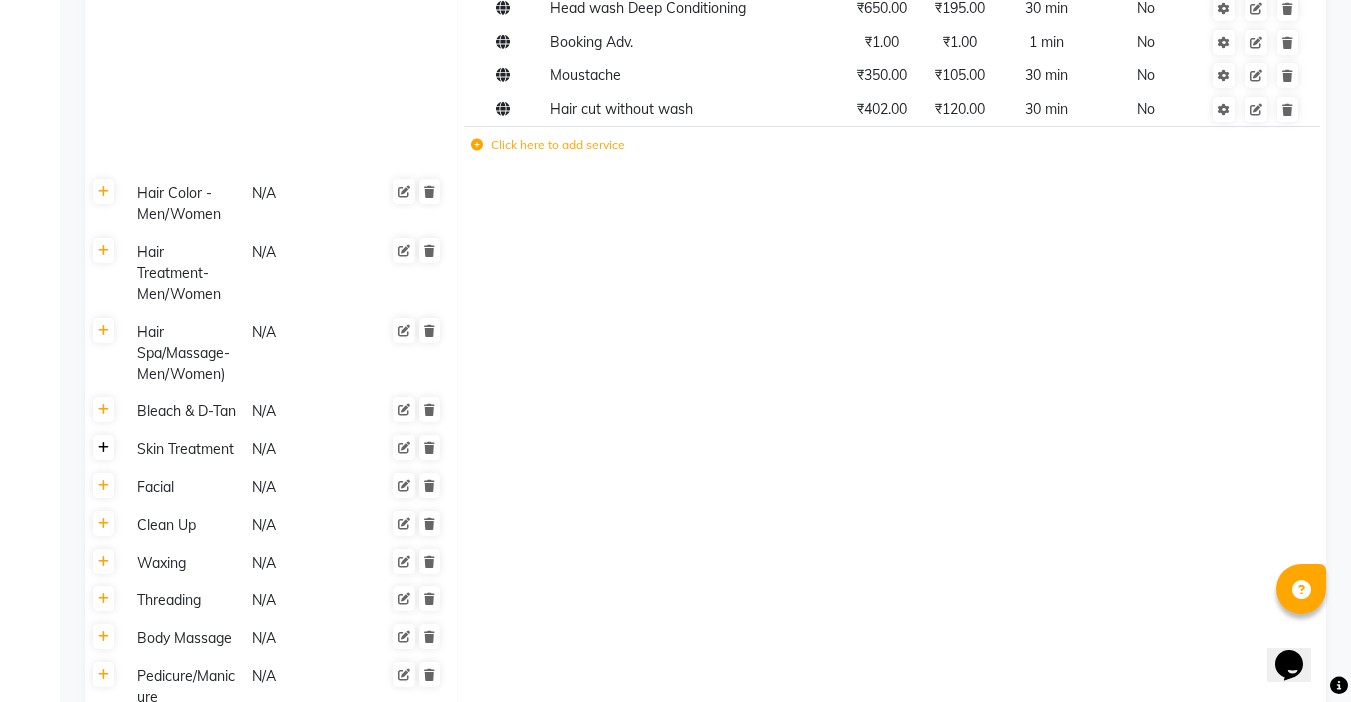 click 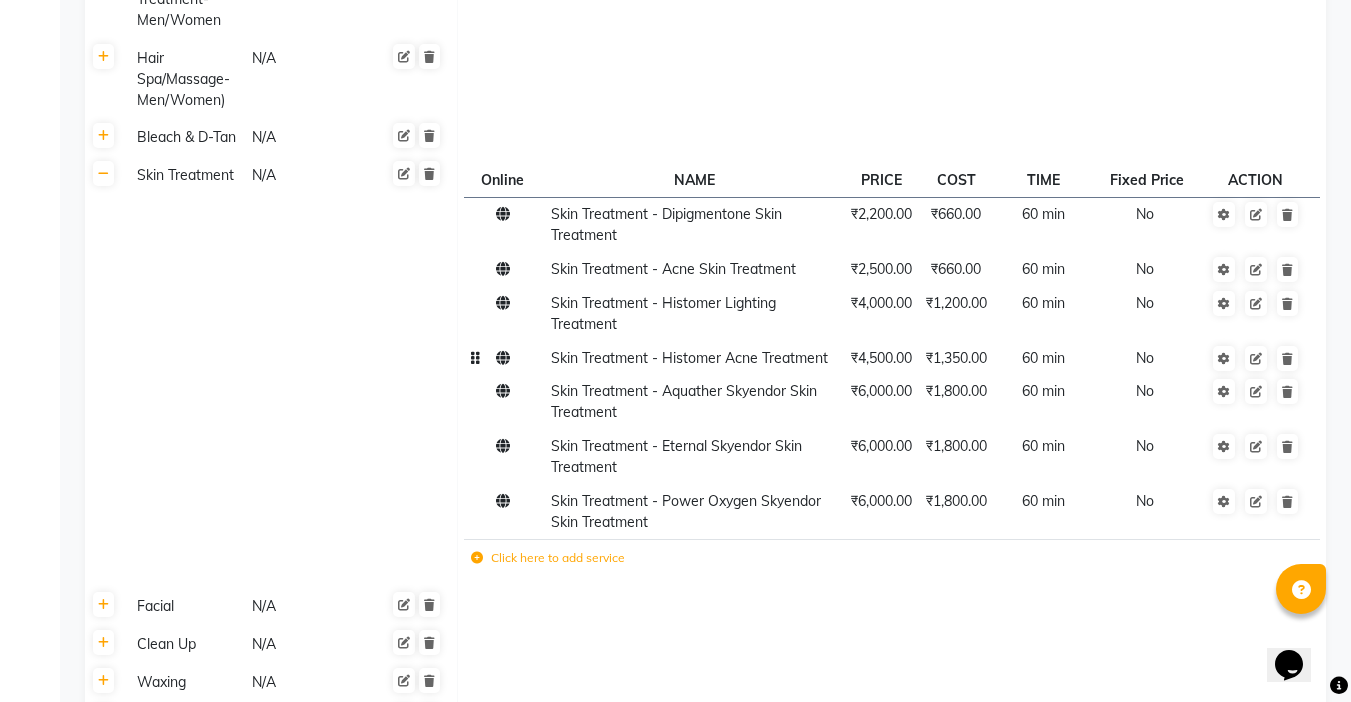 scroll, scrollTop: 1300, scrollLeft: 0, axis: vertical 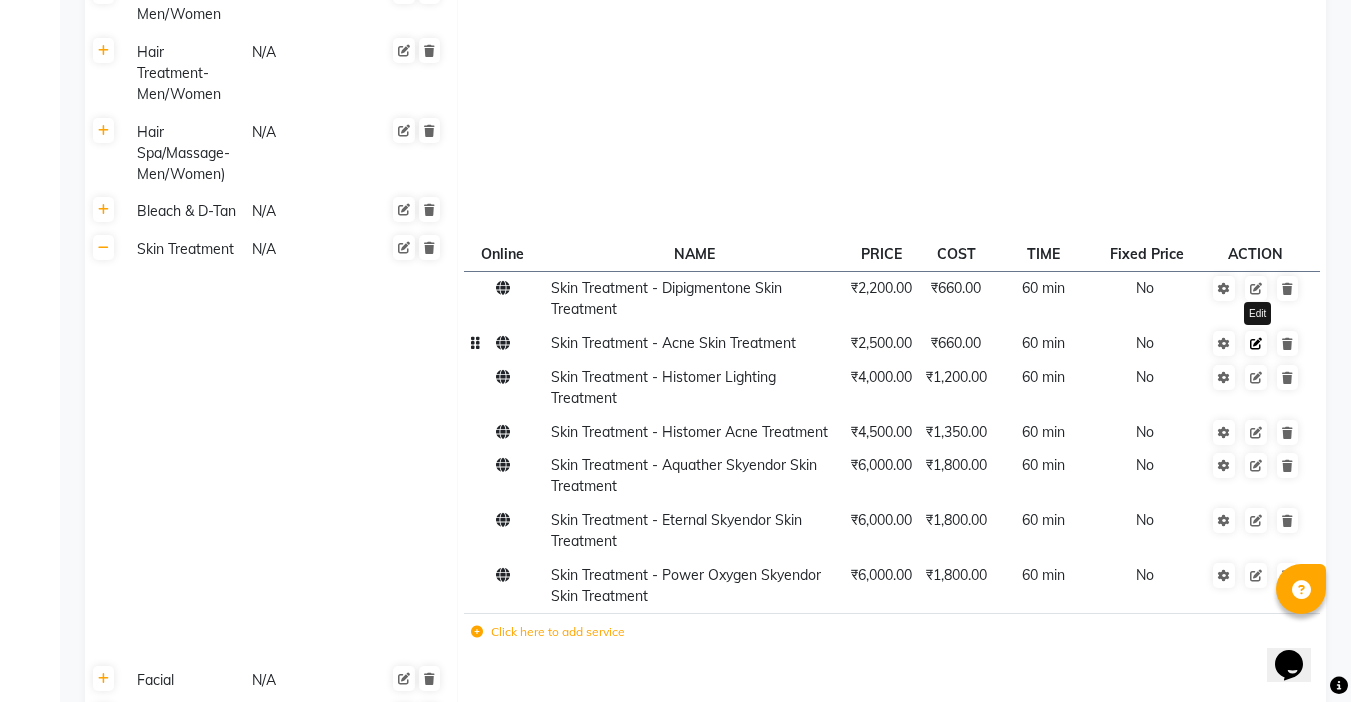 click 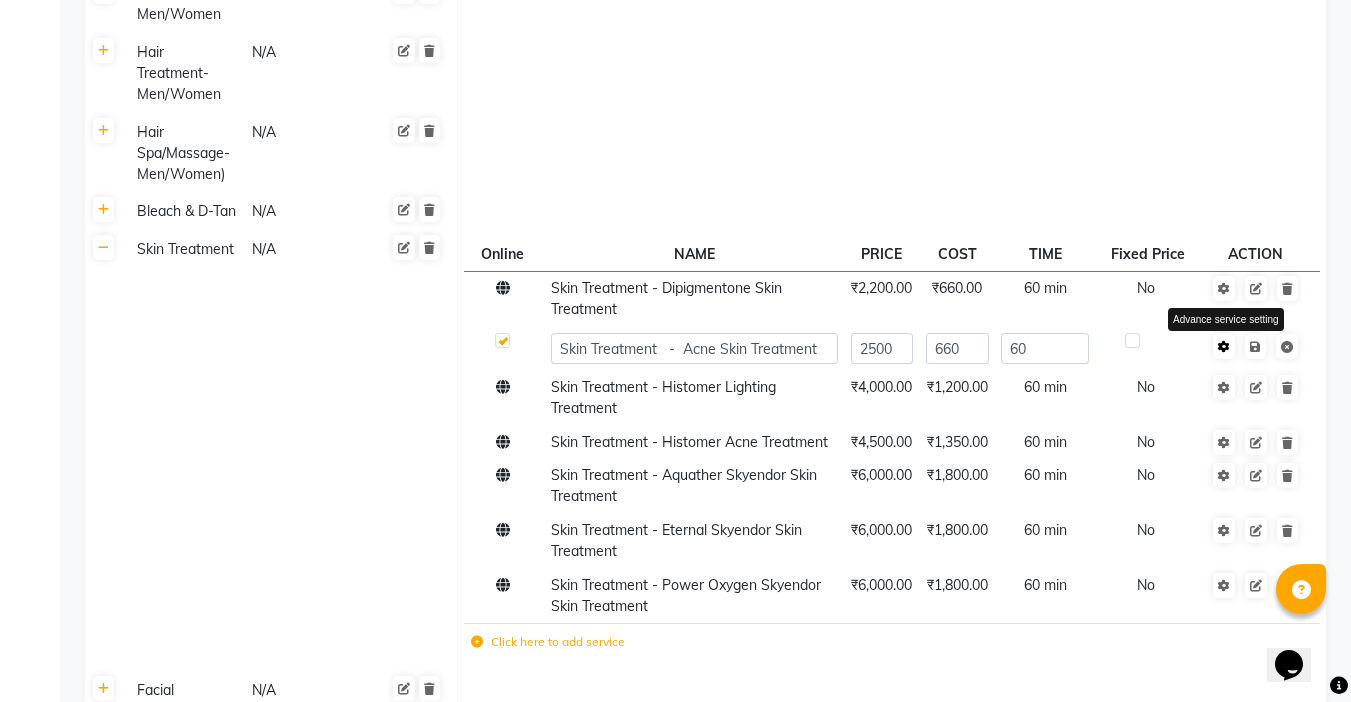 click 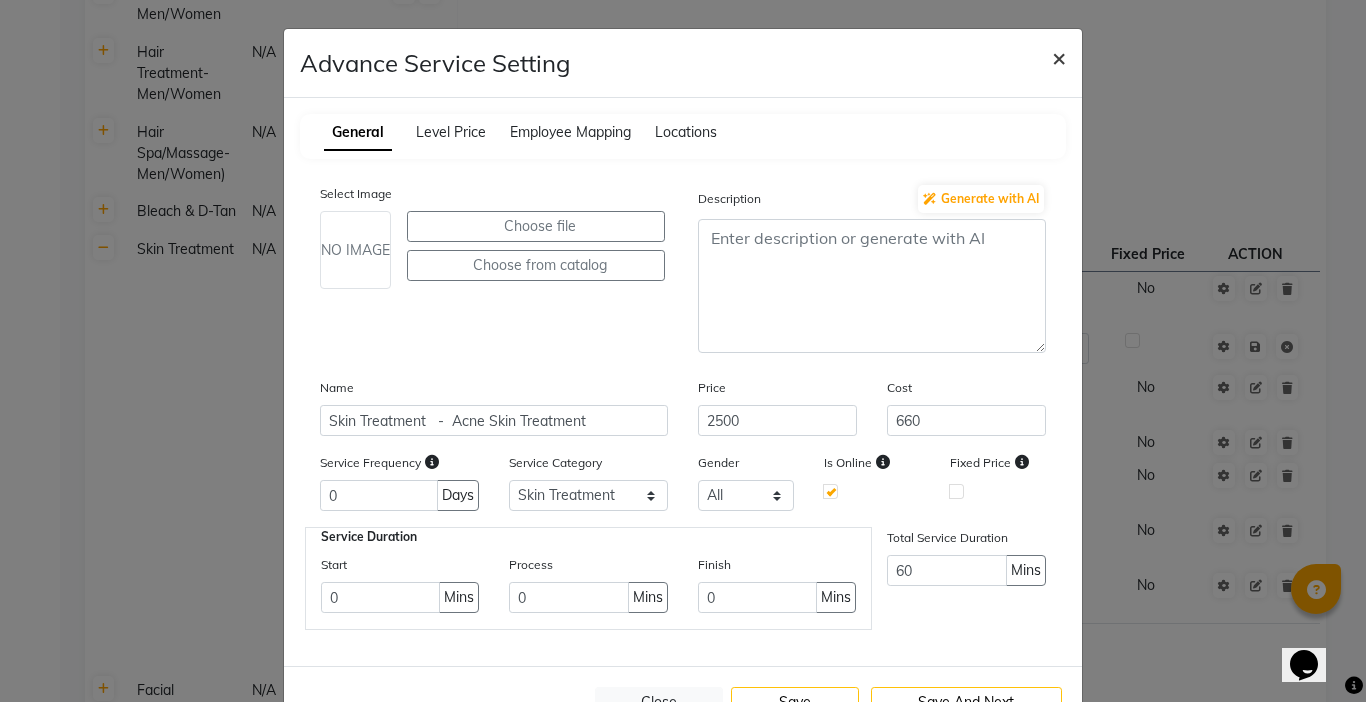 click on "×" 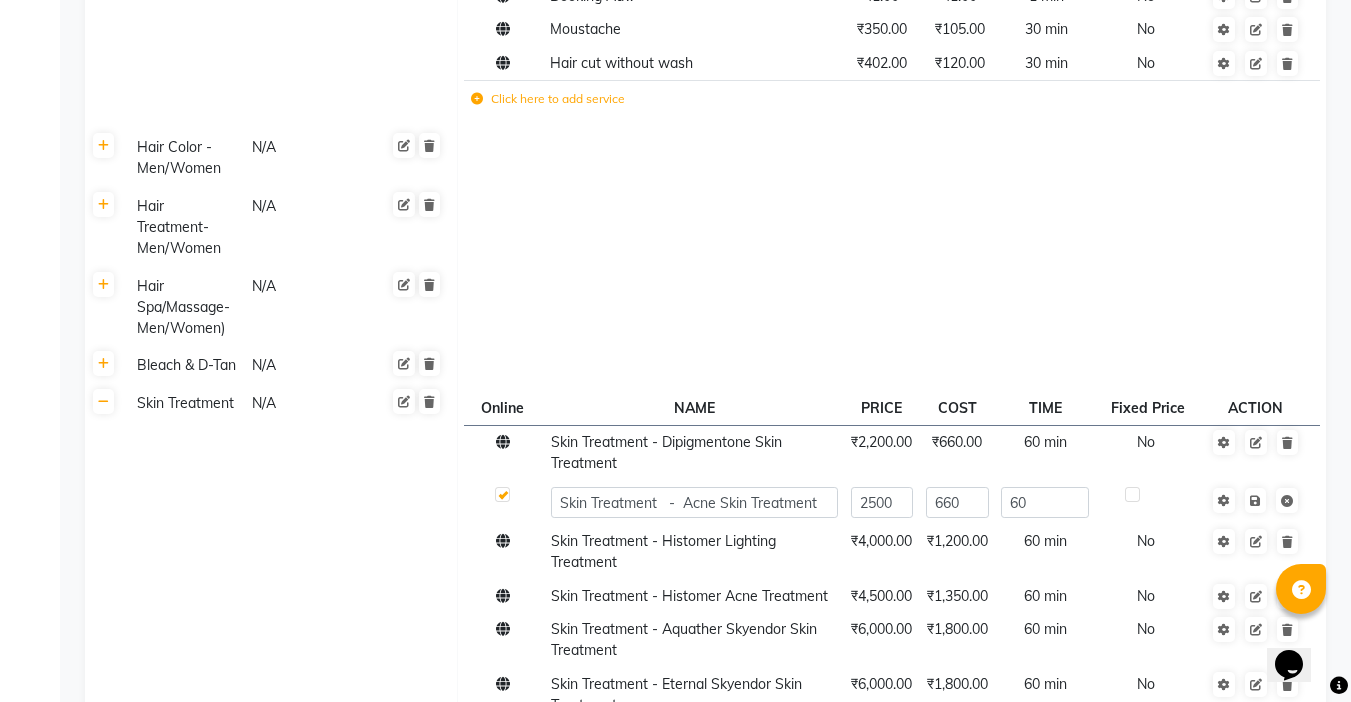 scroll, scrollTop: 1200, scrollLeft: 0, axis: vertical 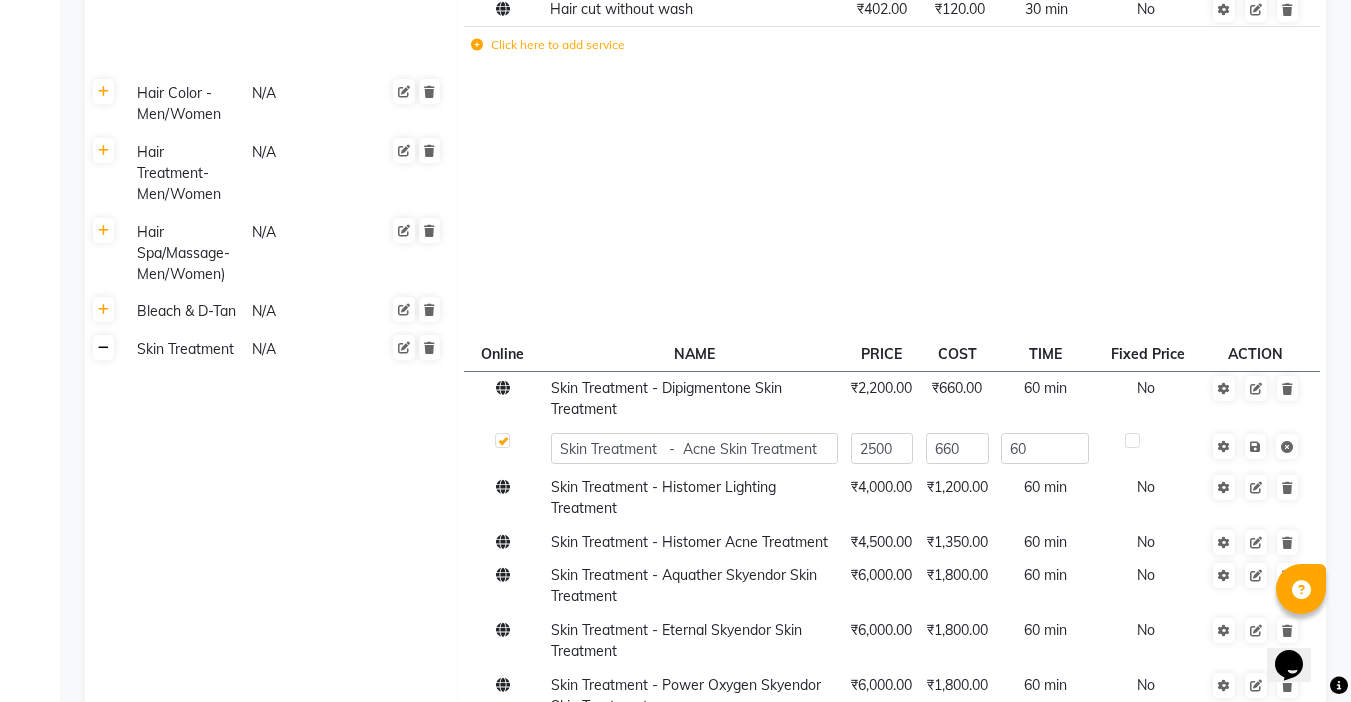 click 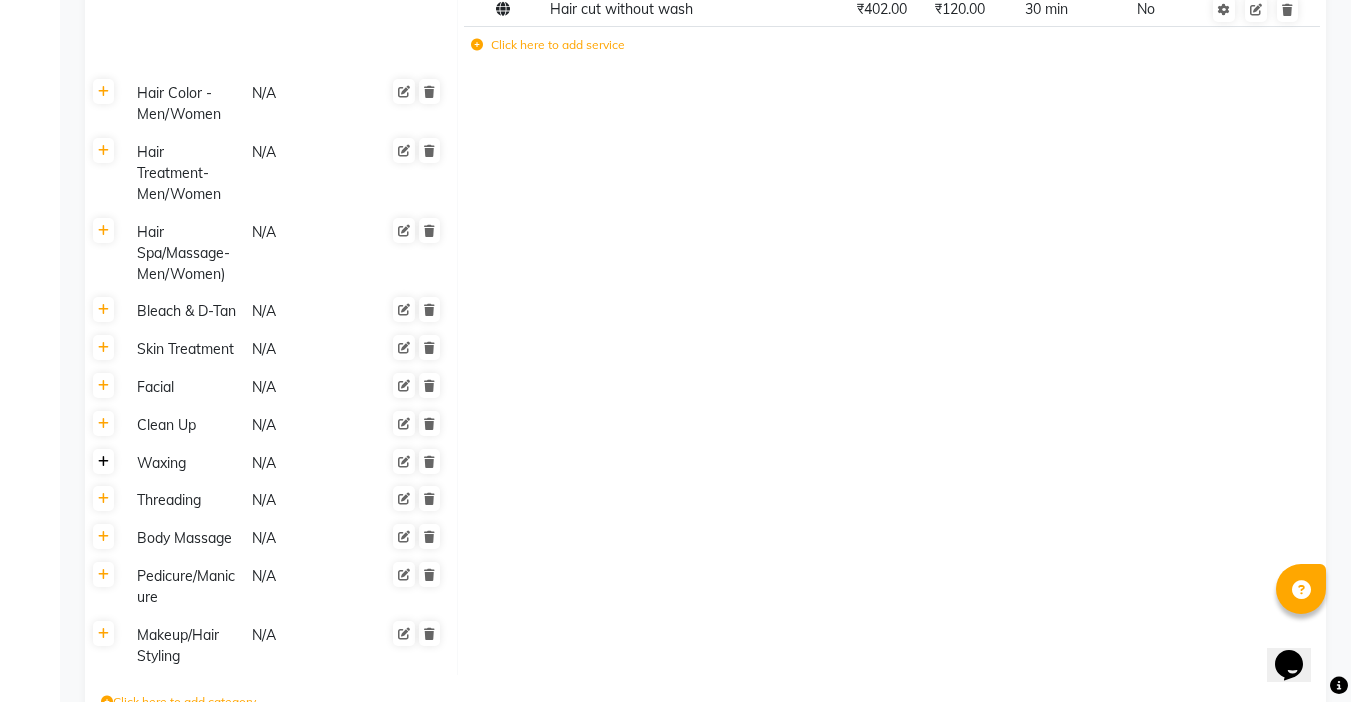 click 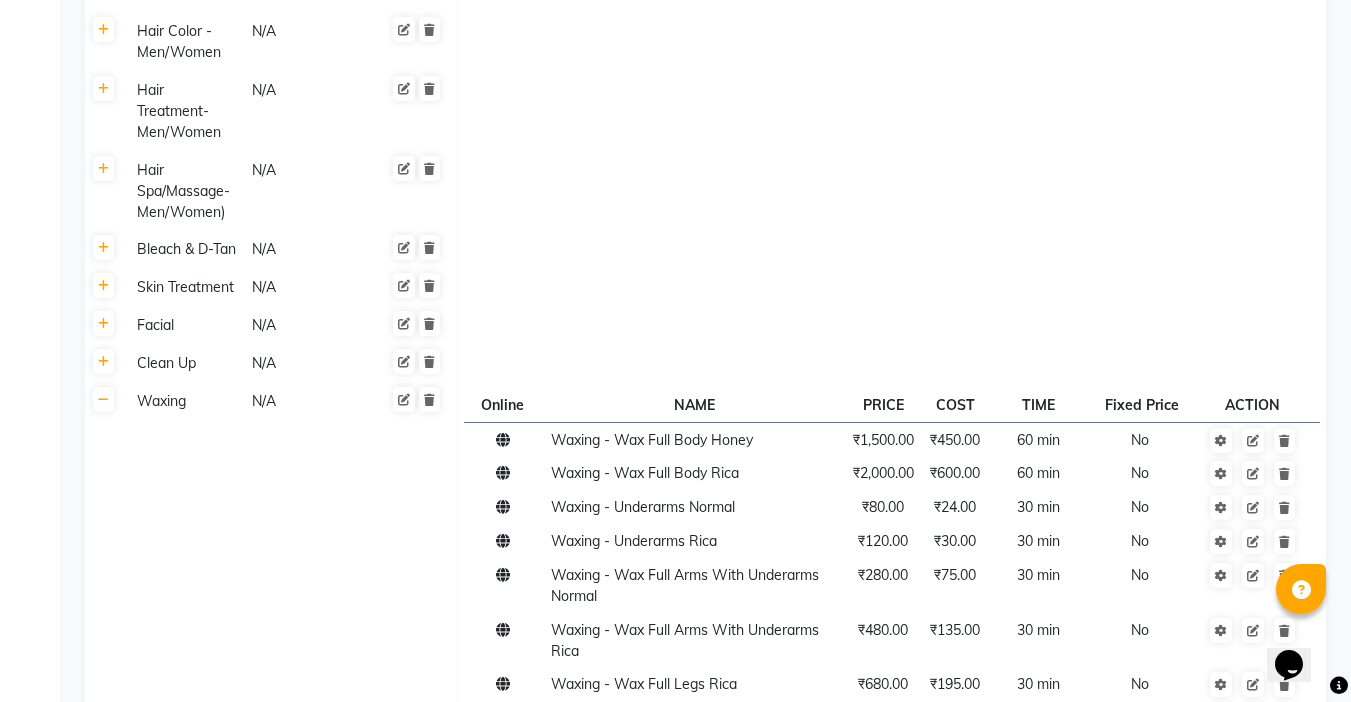 scroll, scrollTop: 1500, scrollLeft: 0, axis: vertical 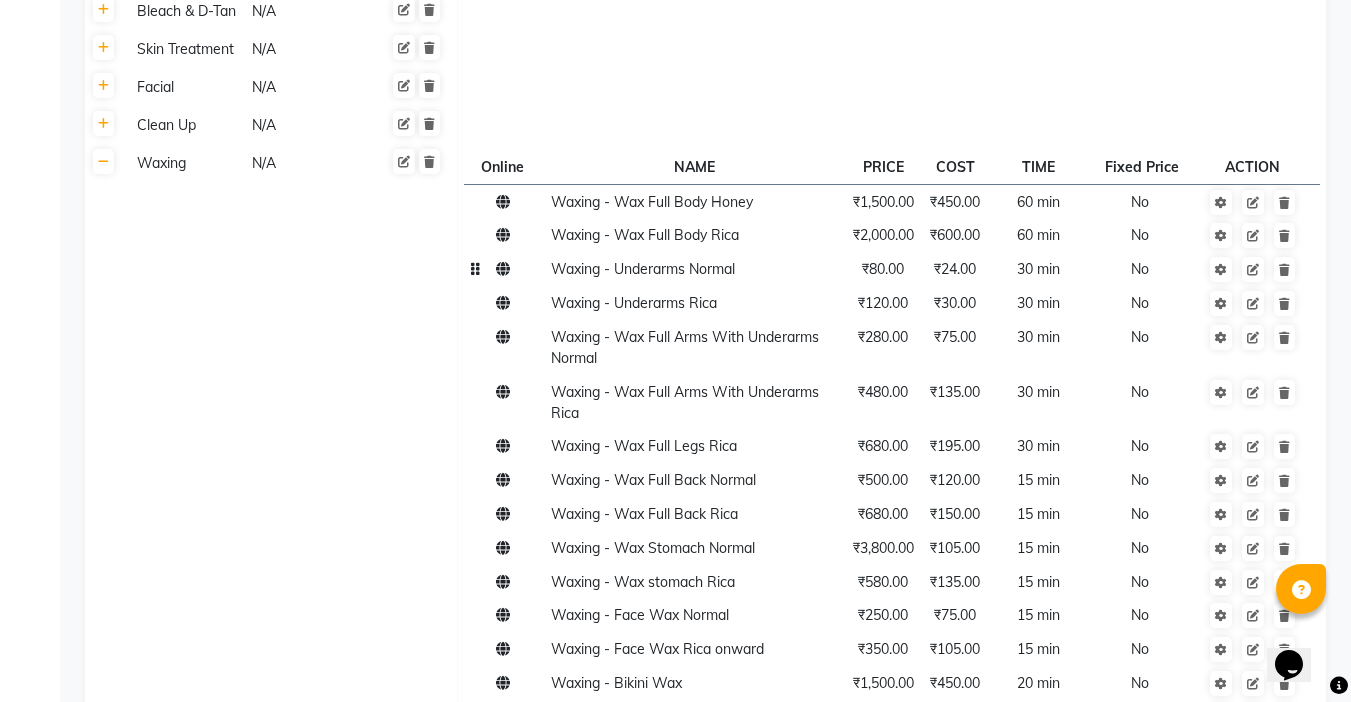 click on "₹80.00" 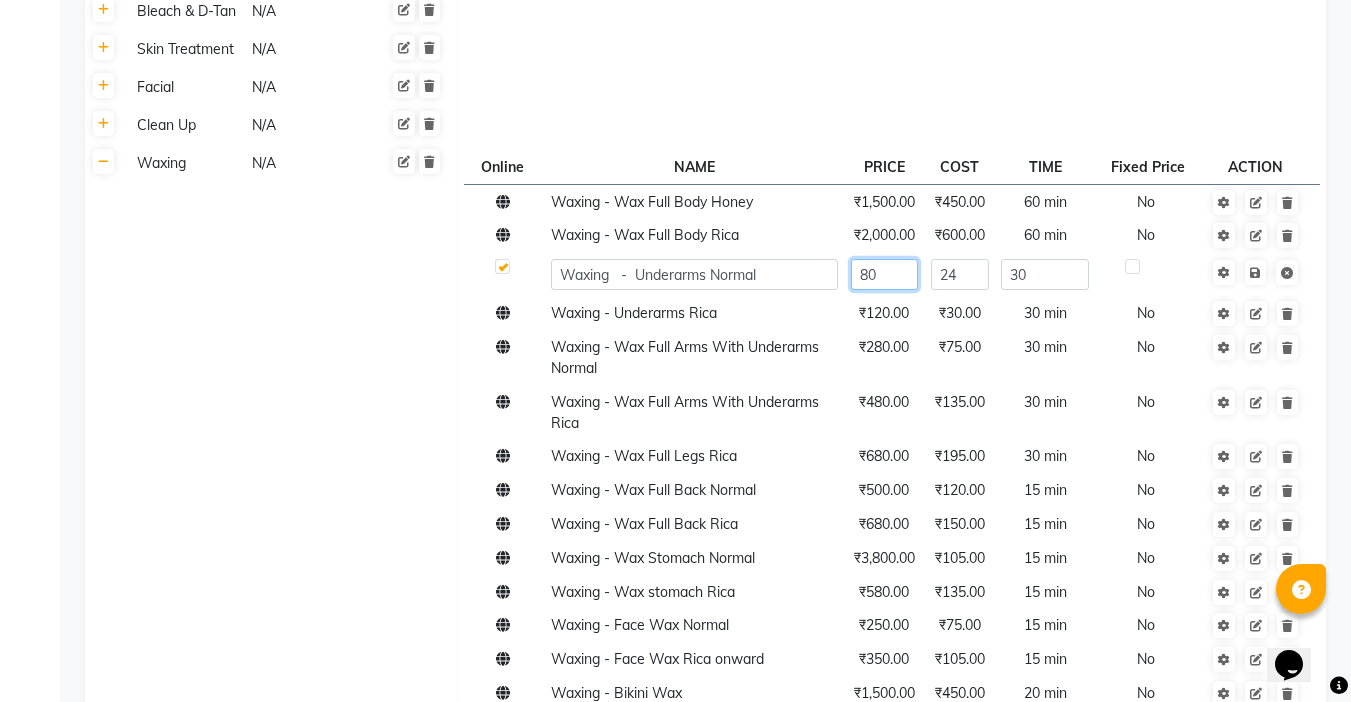 click on "80" 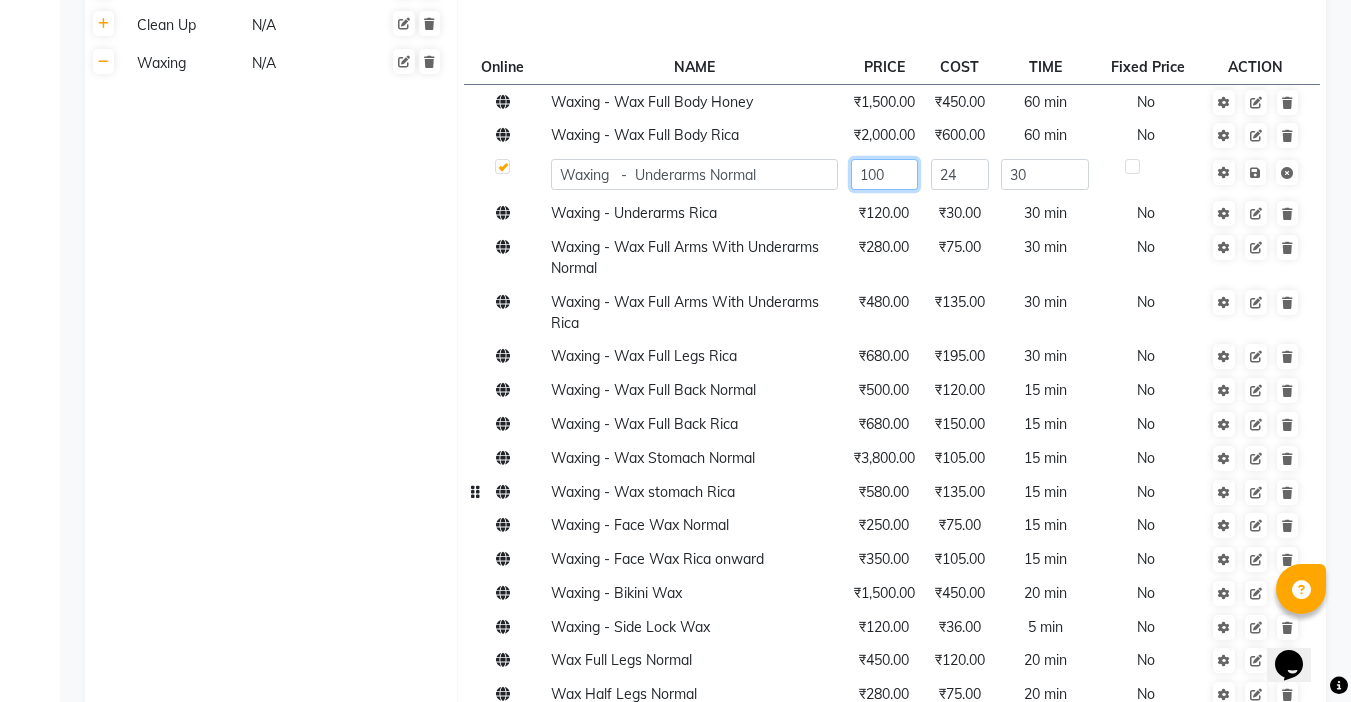 scroll, scrollTop: 1700, scrollLeft: 0, axis: vertical 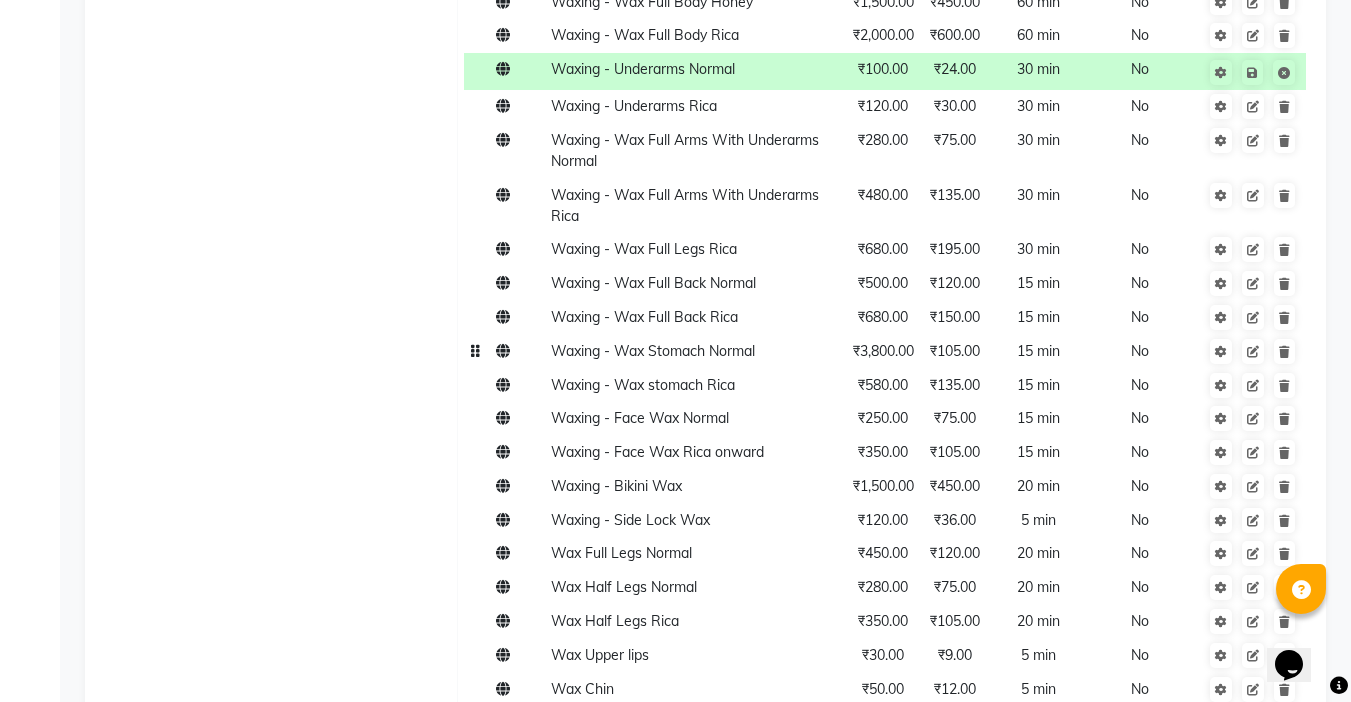 click on "₹3,800.00" 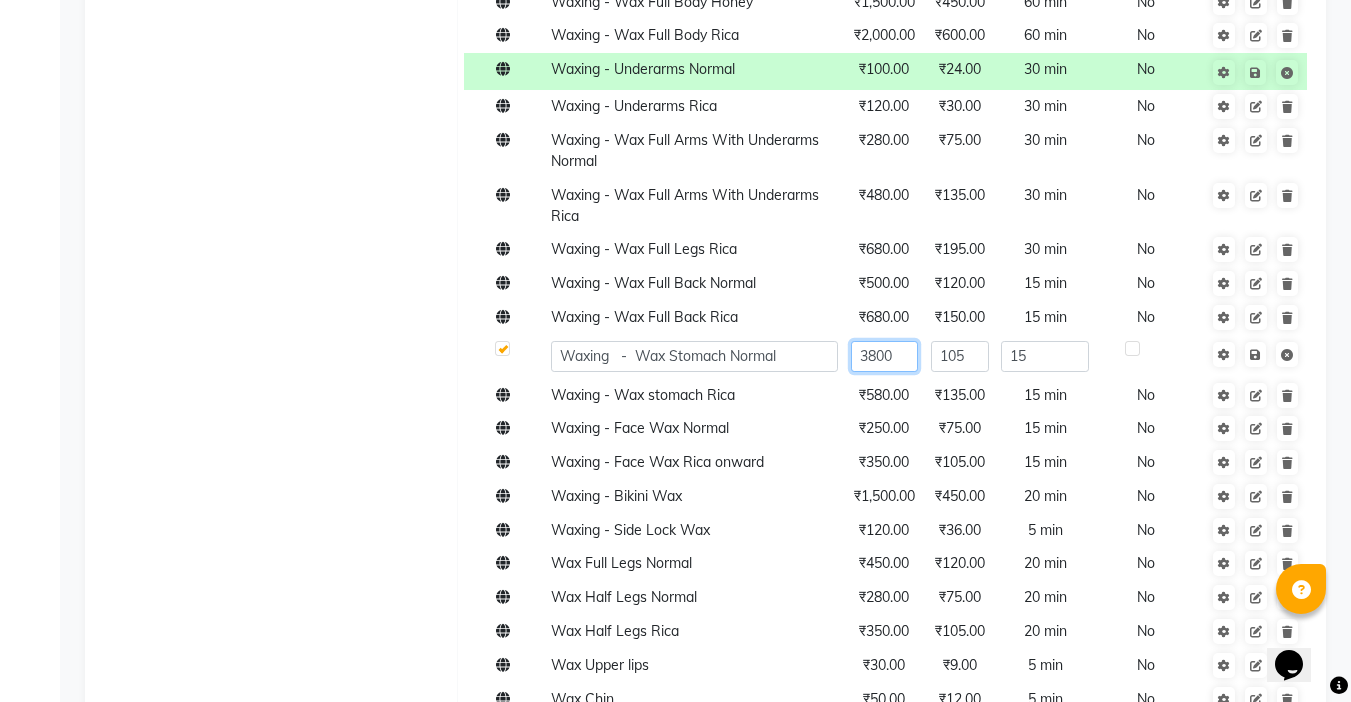 click on "3800" 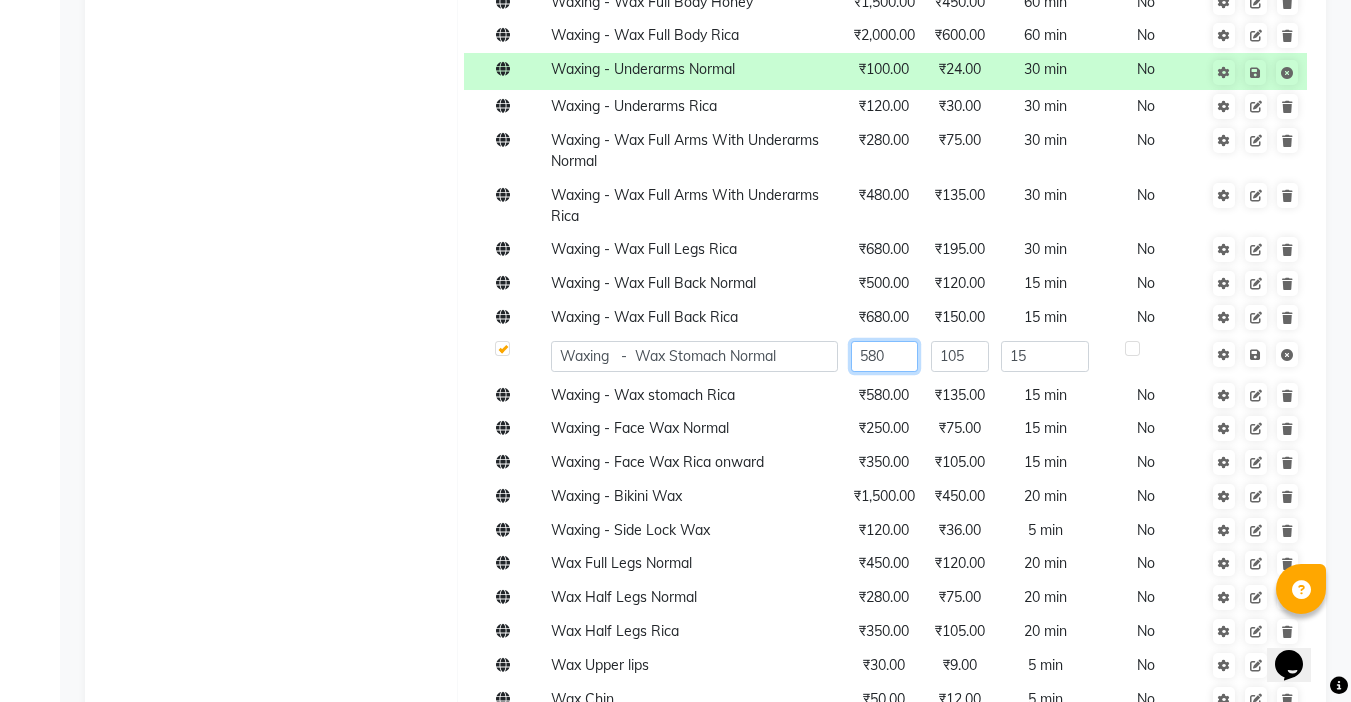 click on "580" 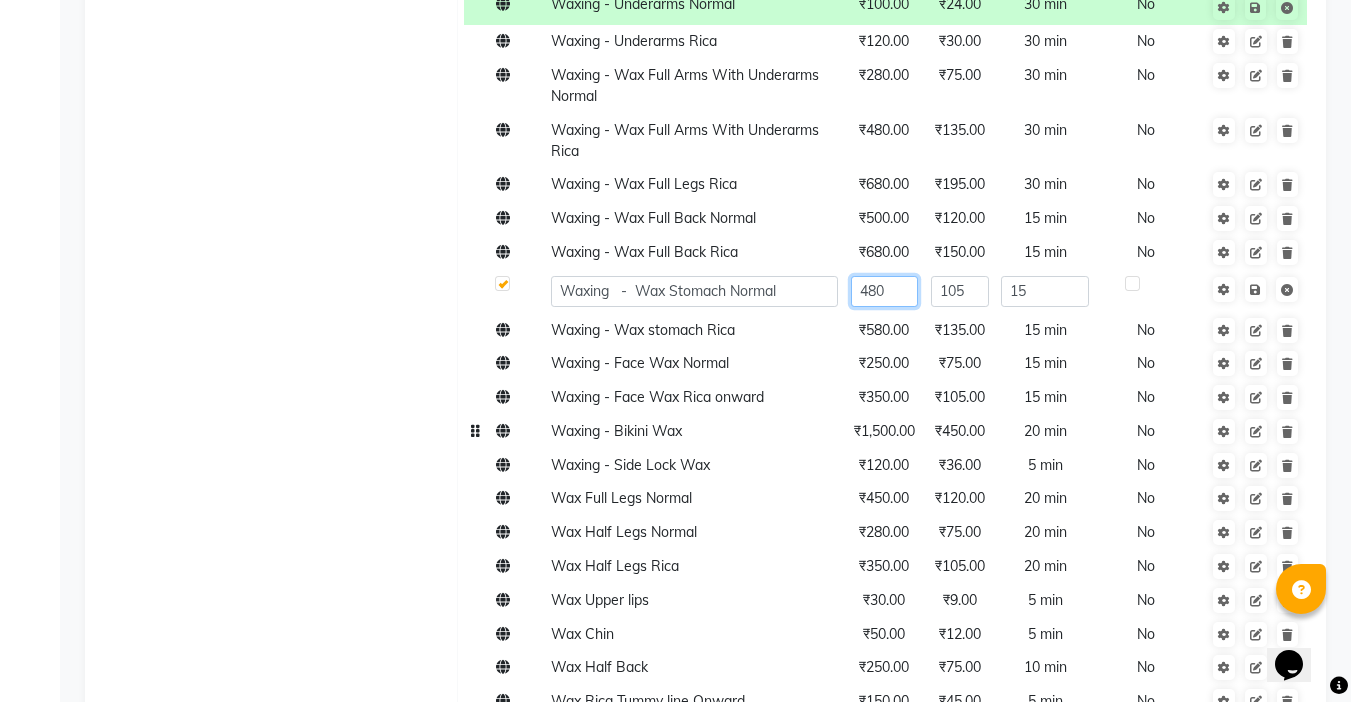 scroll, scrollTop: 1800, scrollLeft: 0, axis: vertical 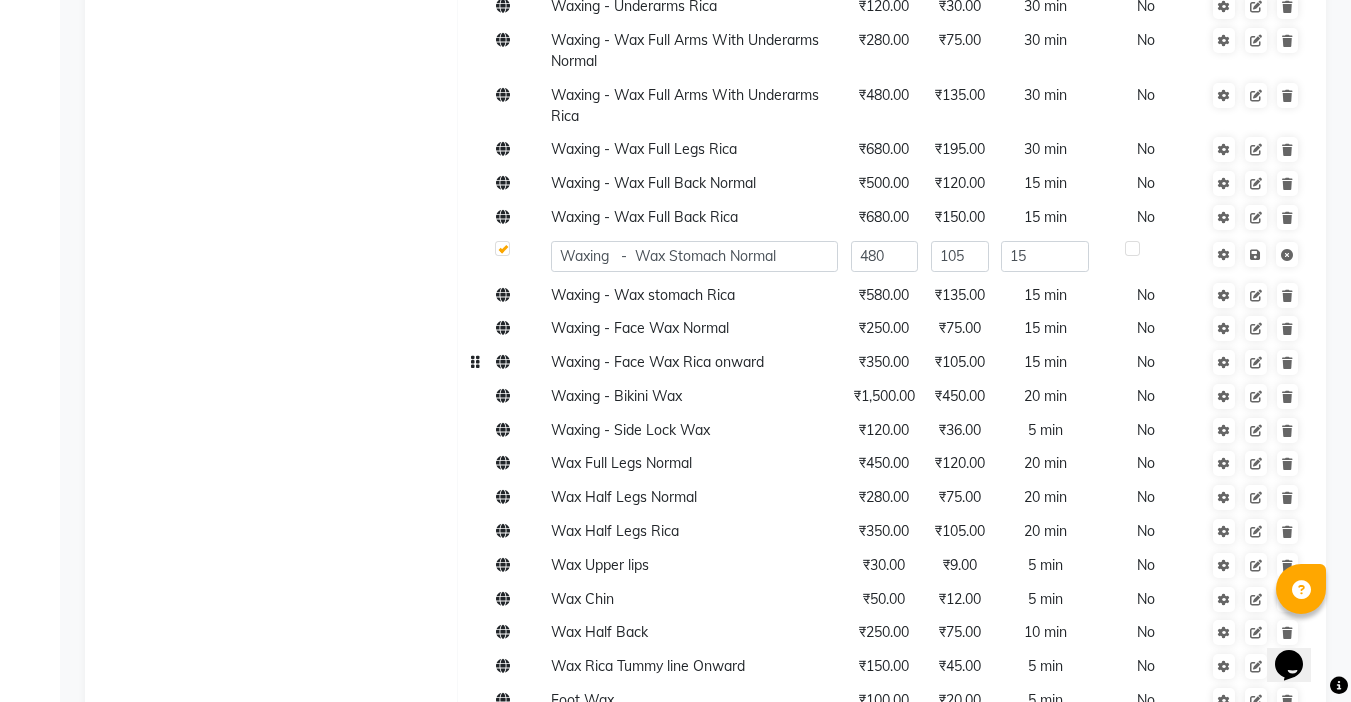 click on "₹350.00" 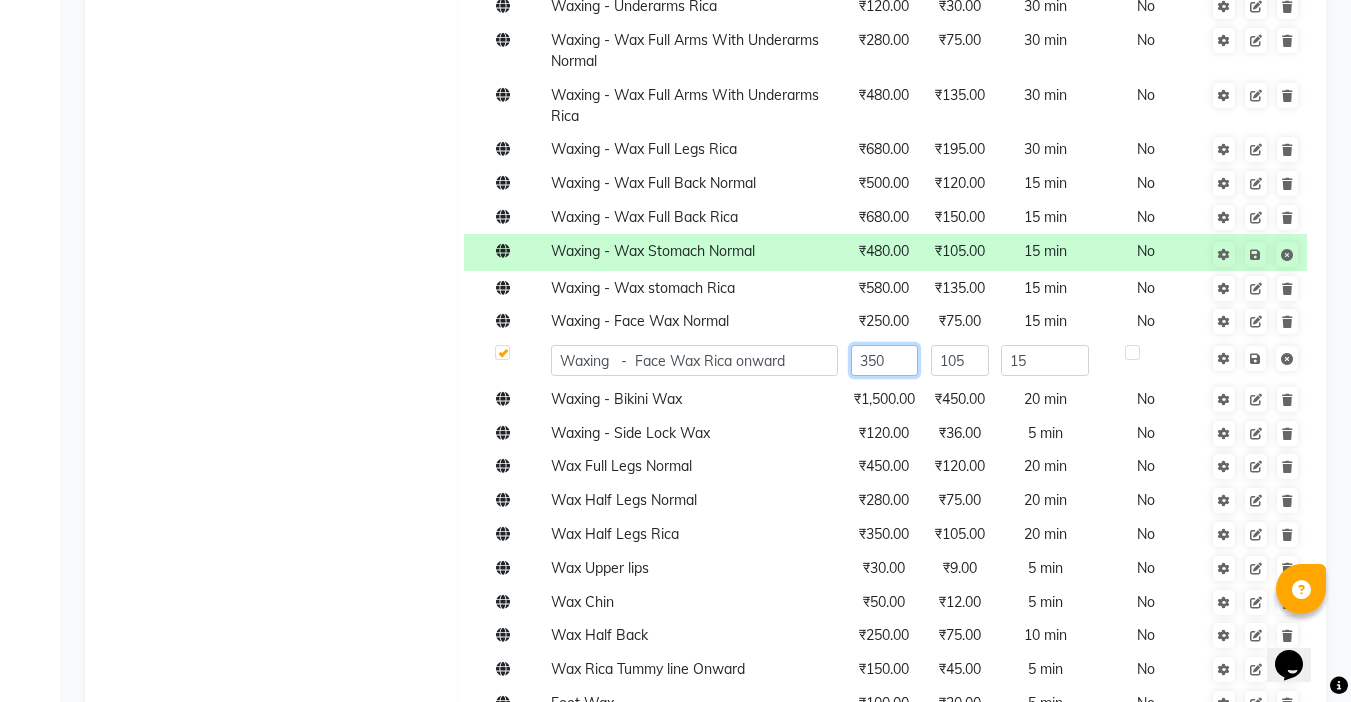 click on "350" 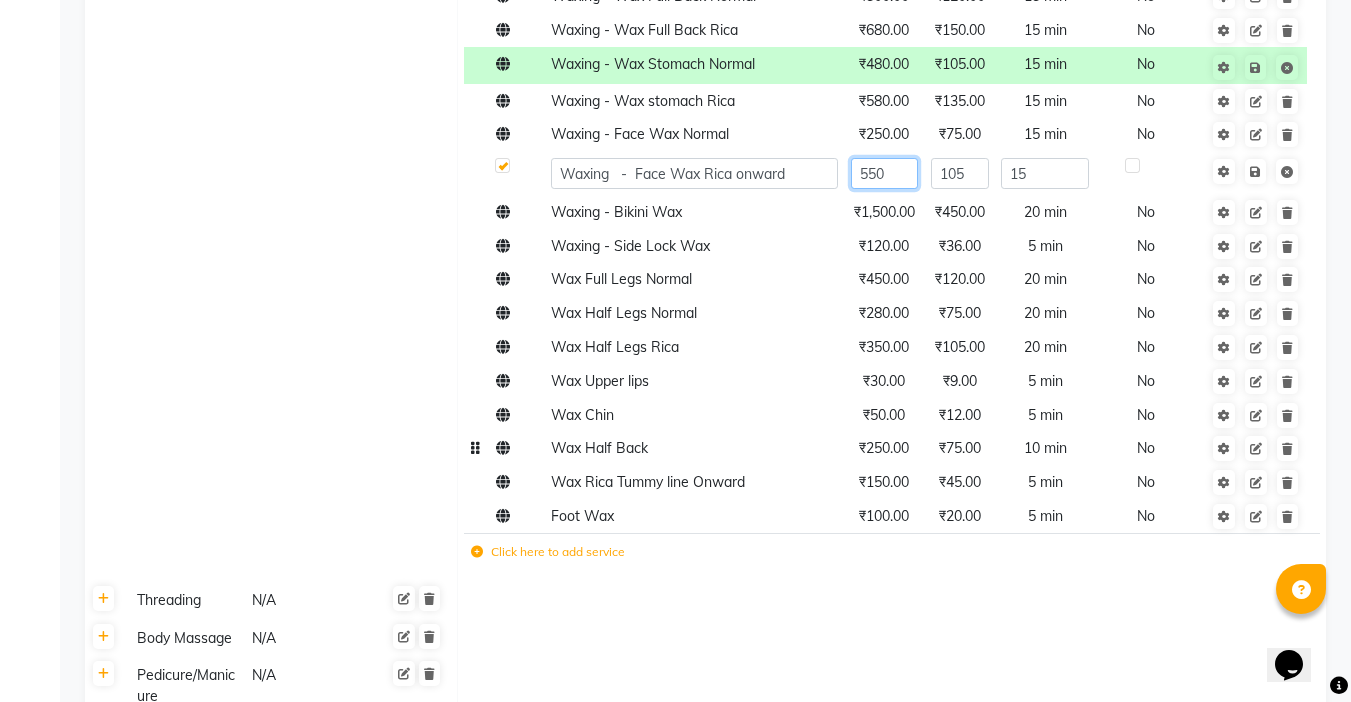 scroll, scrollTop: 2000, scrollLeft: 0, axis: vertical 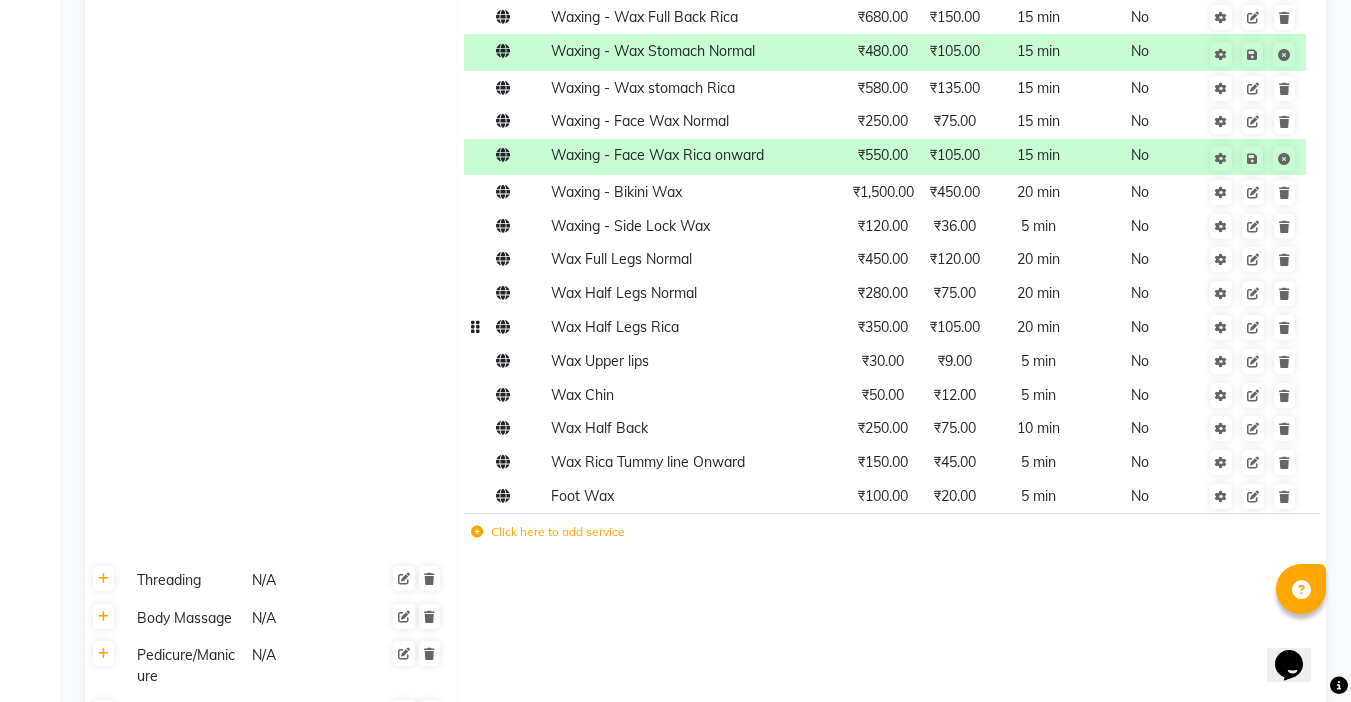 click on "₹350.00" 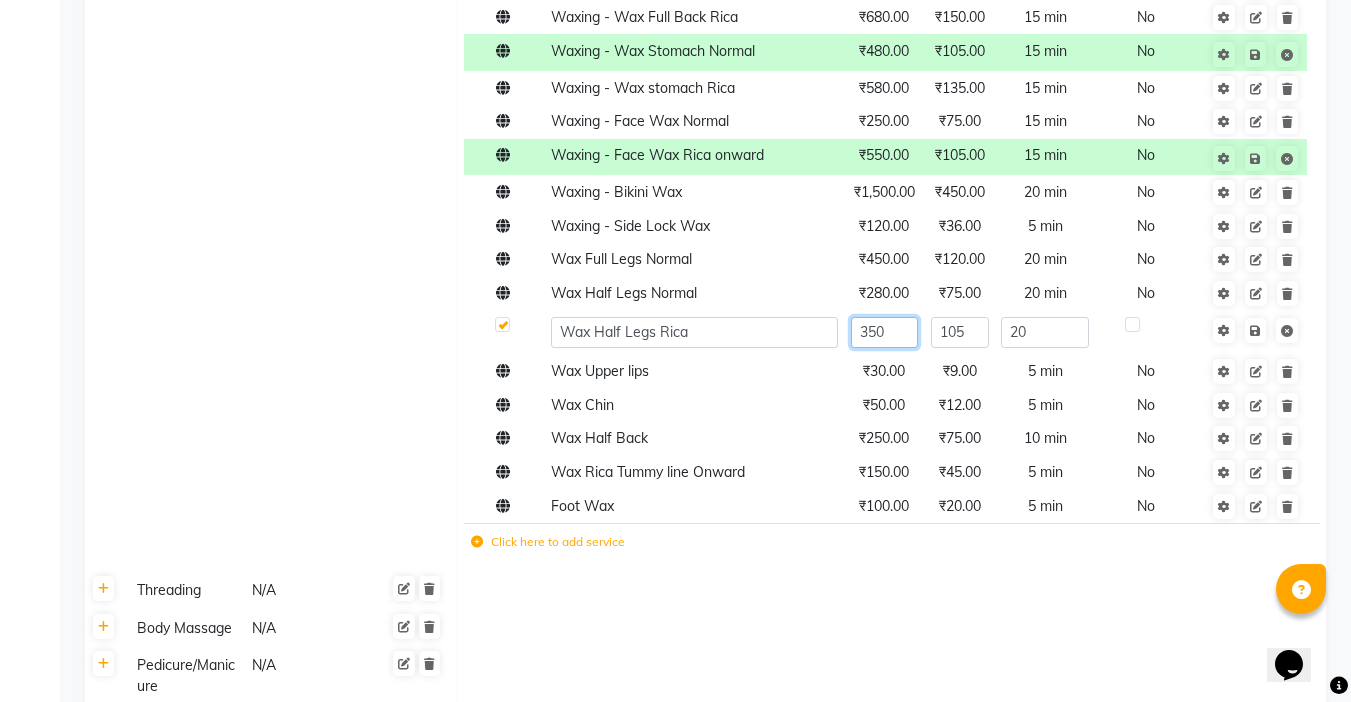 click on "350" 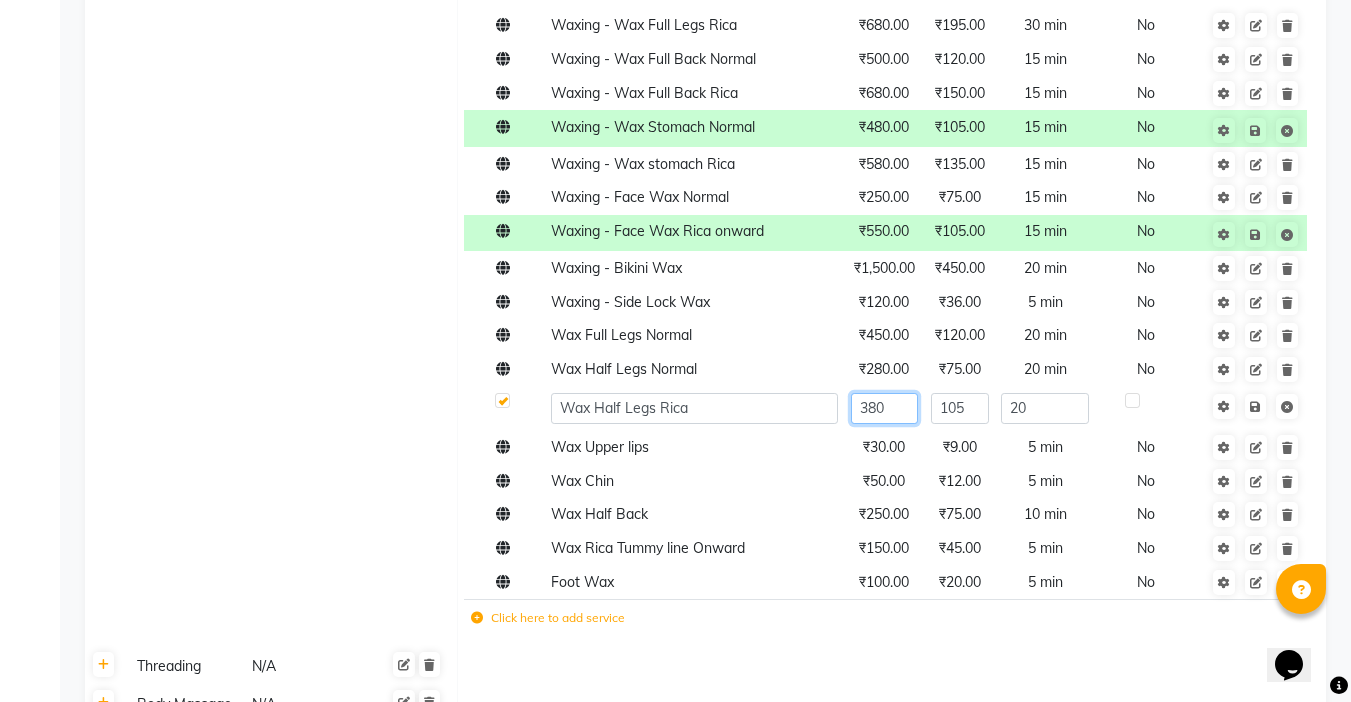 scroll, scrollTop: 1900, scrollLeft: 0, axis: vertical 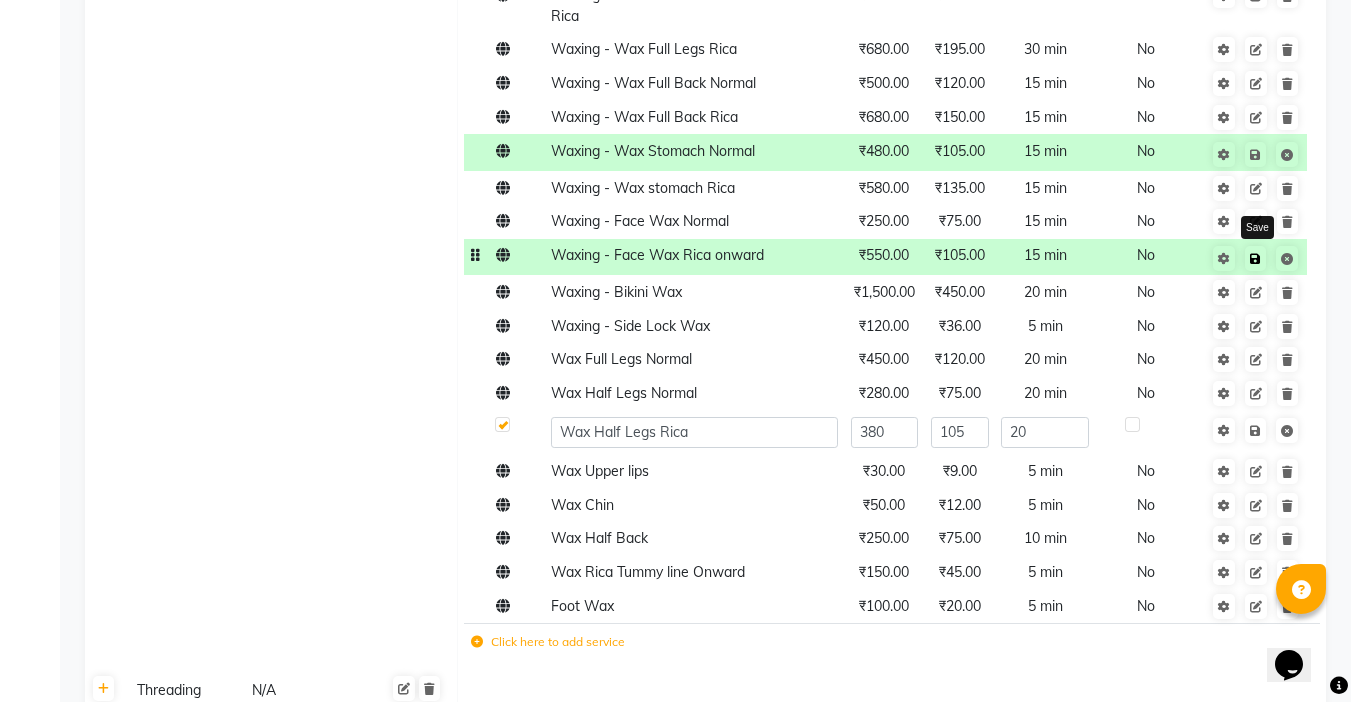 click 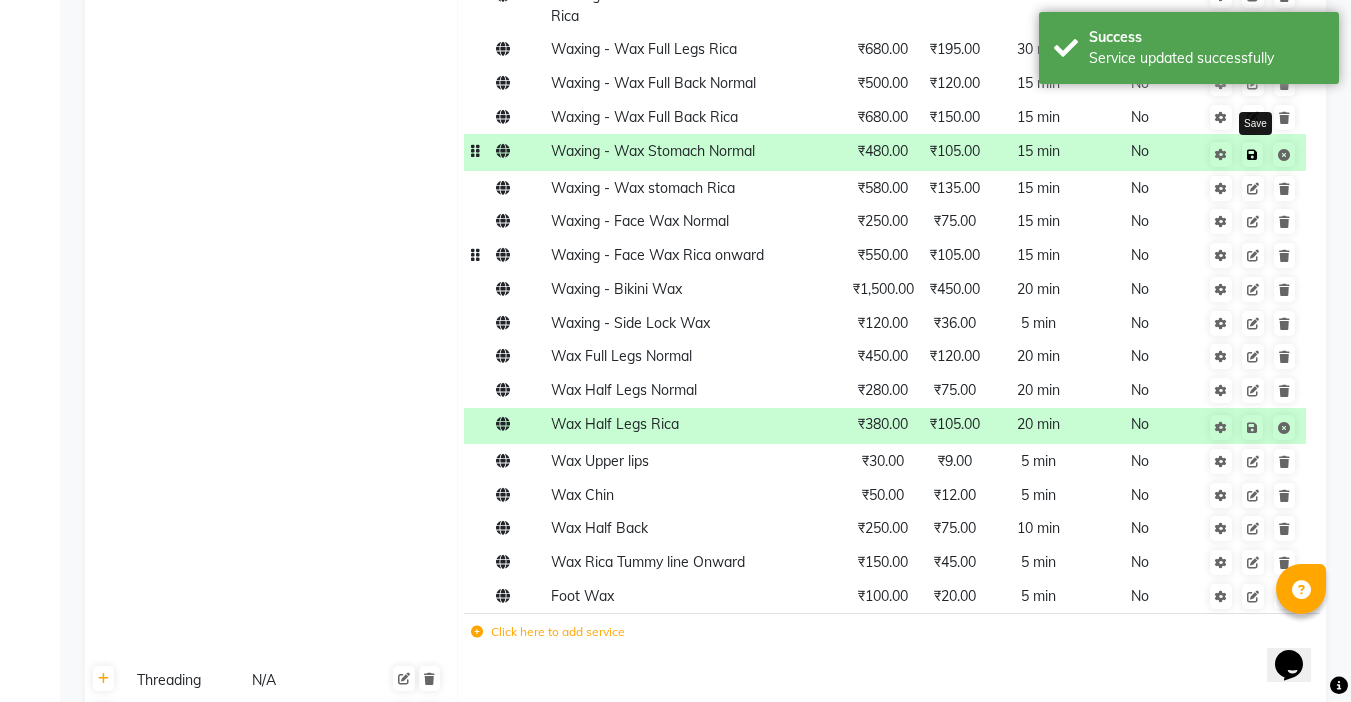 click 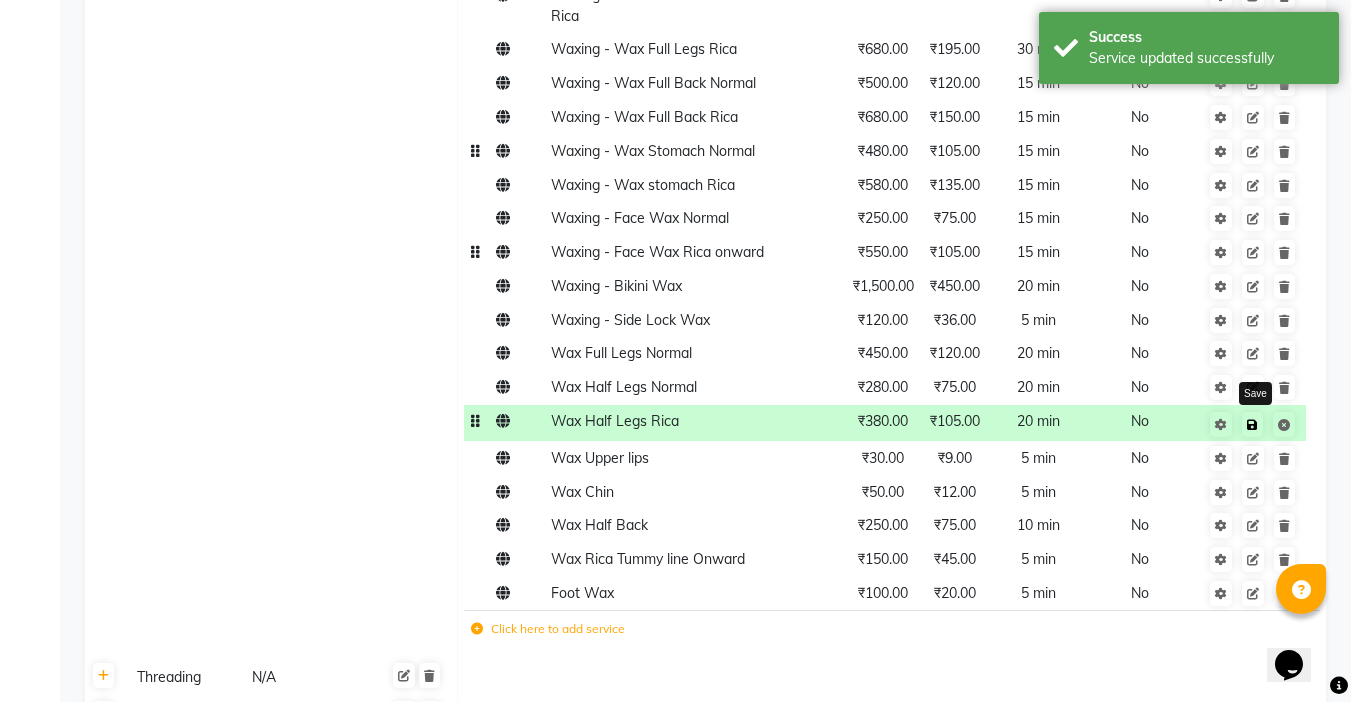 click 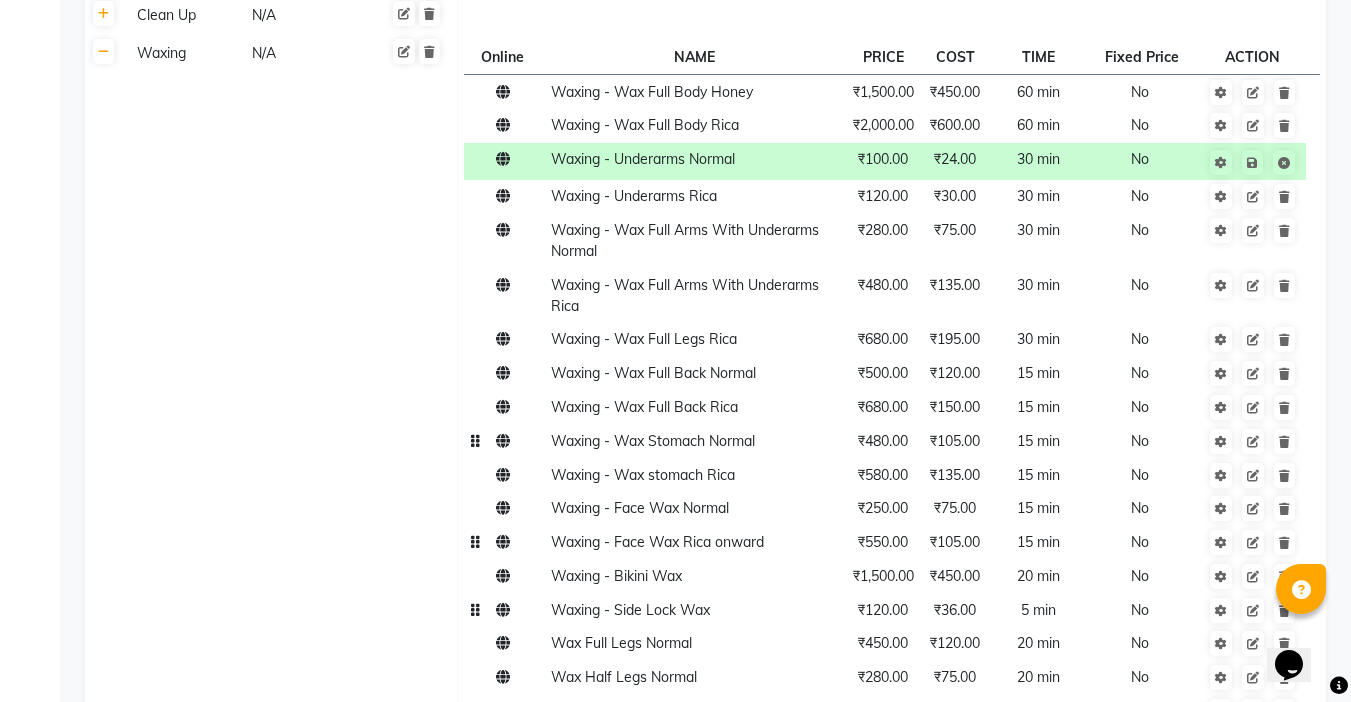 scroll, scrollTop: 1500, scrollLeft: 0, axis: vertical 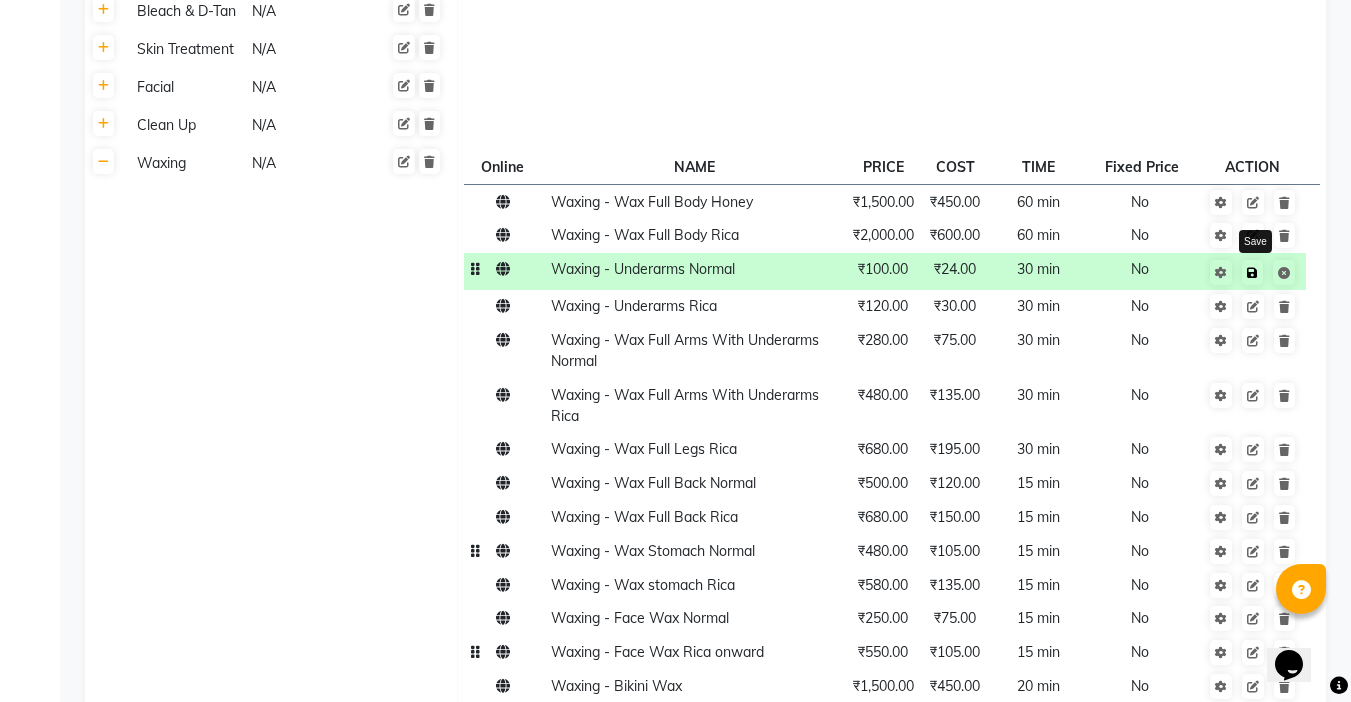 click 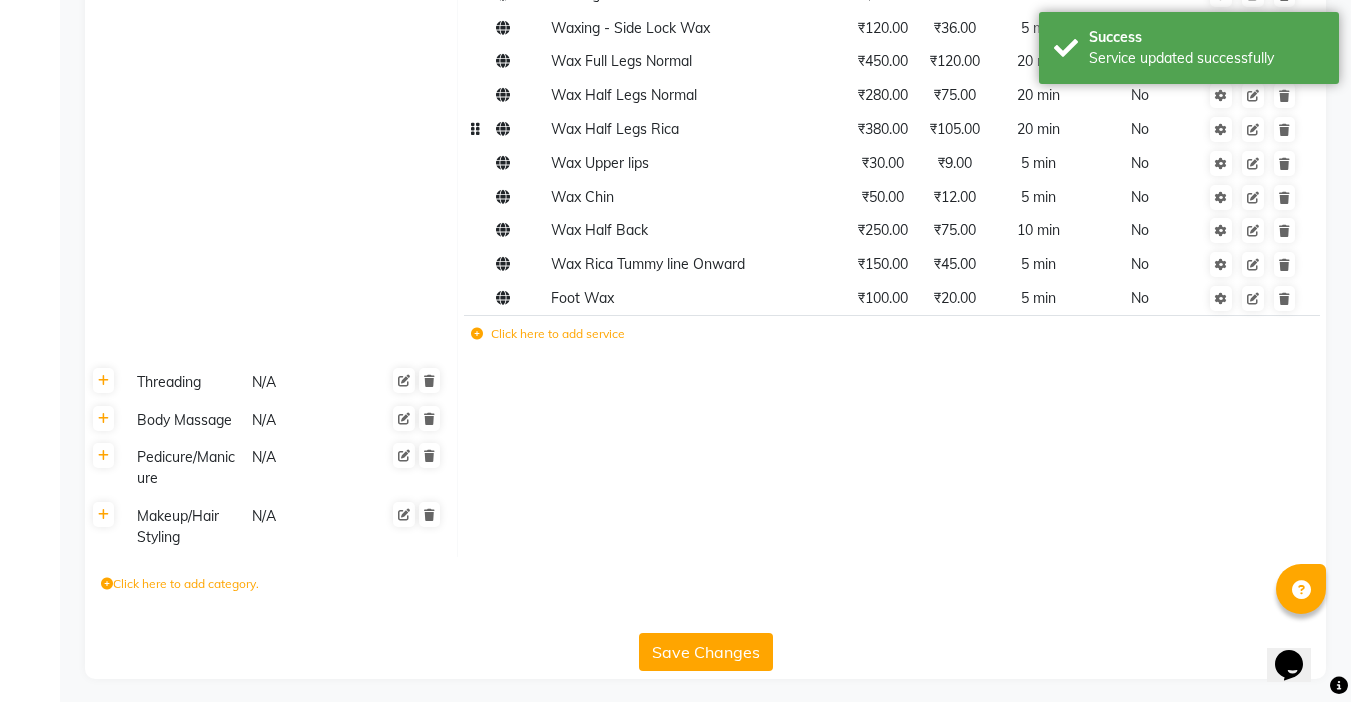 scroll, scrollTop: 2196, scrollLeft: 0, axis: vertical 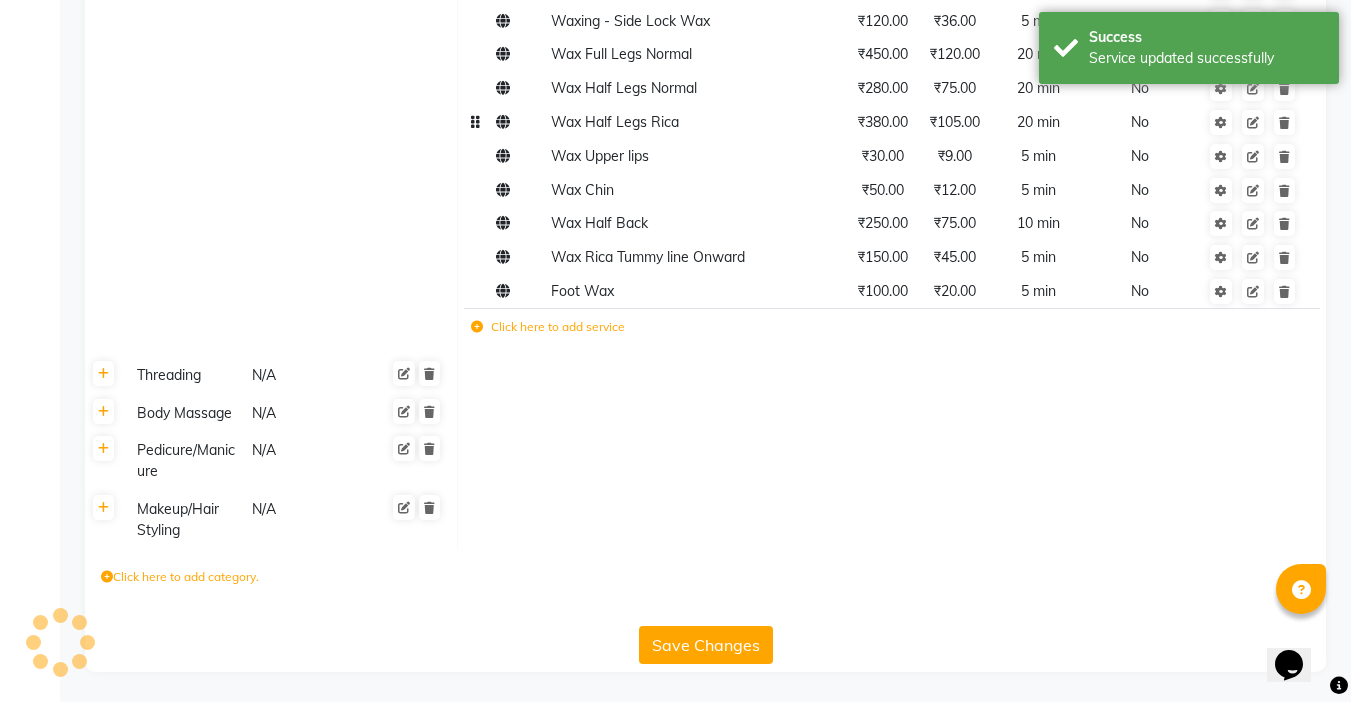 click on "Save Changes" 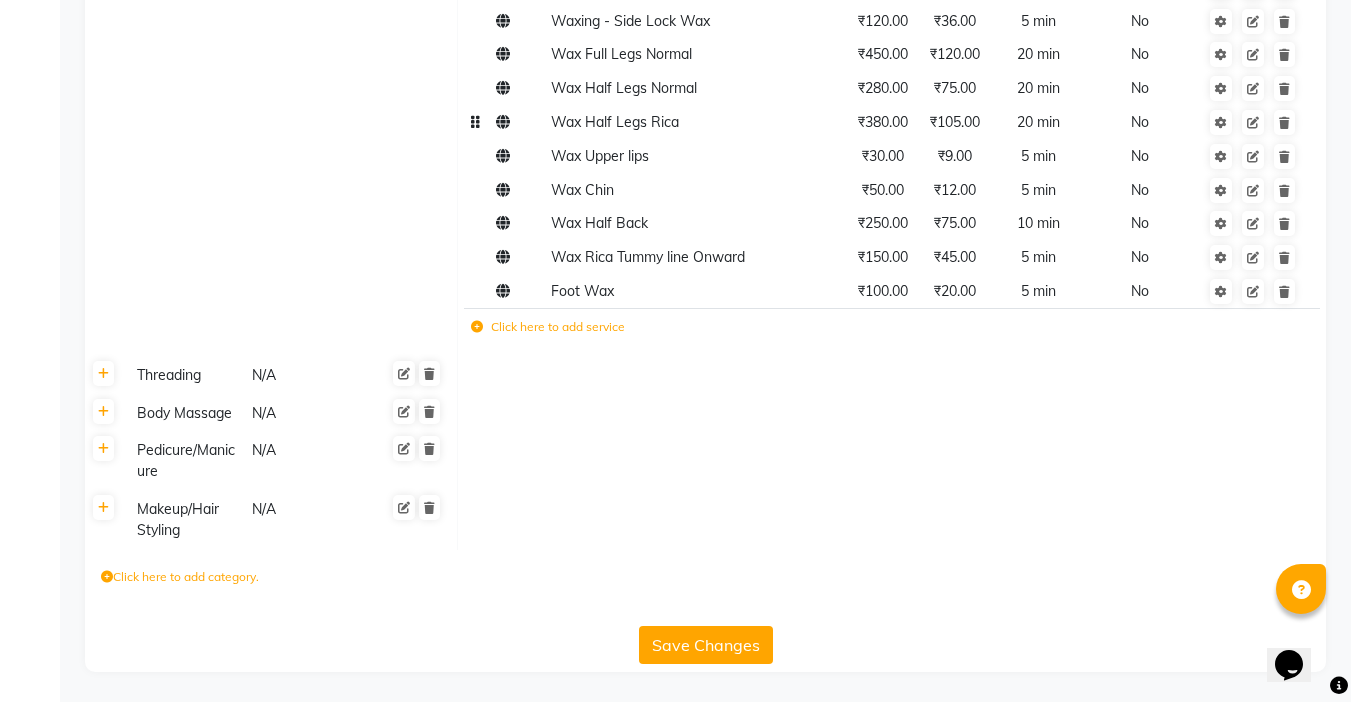 click on "Save Changes" 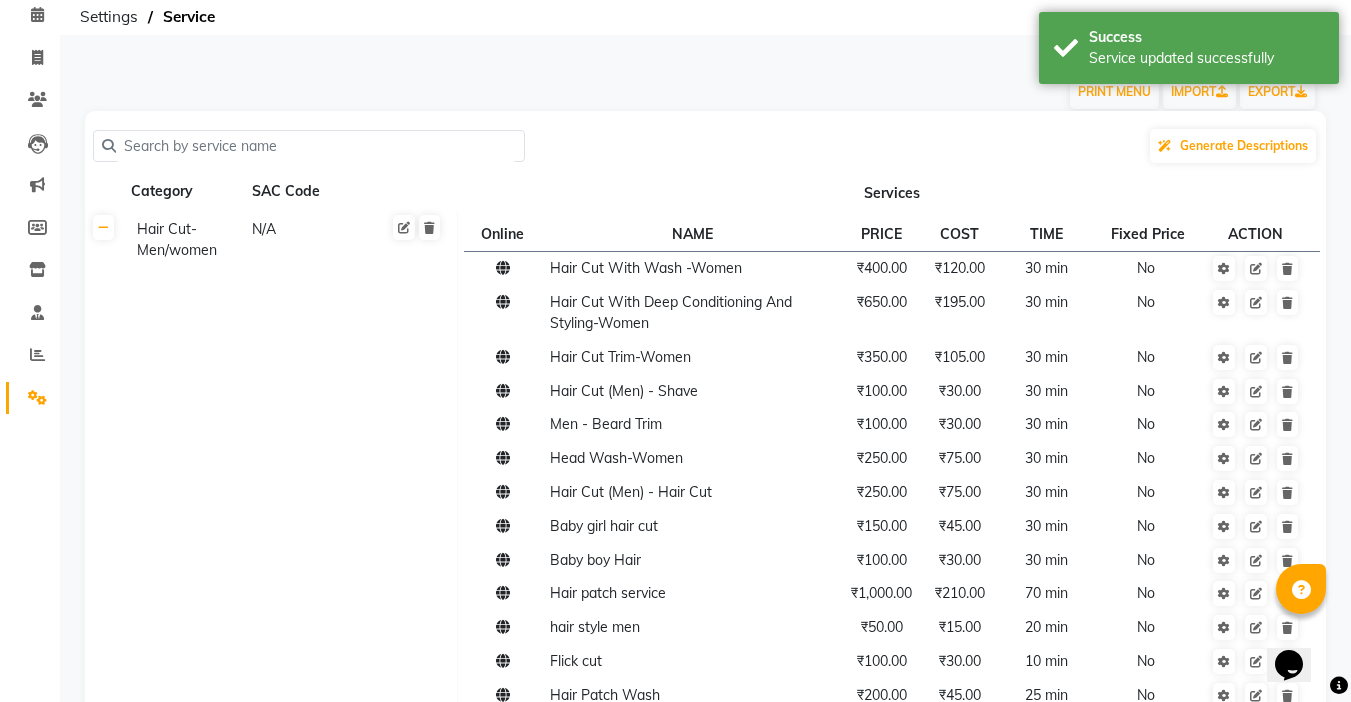 scroll, scrollTop: 0, scrollLeft: 0, axis: both 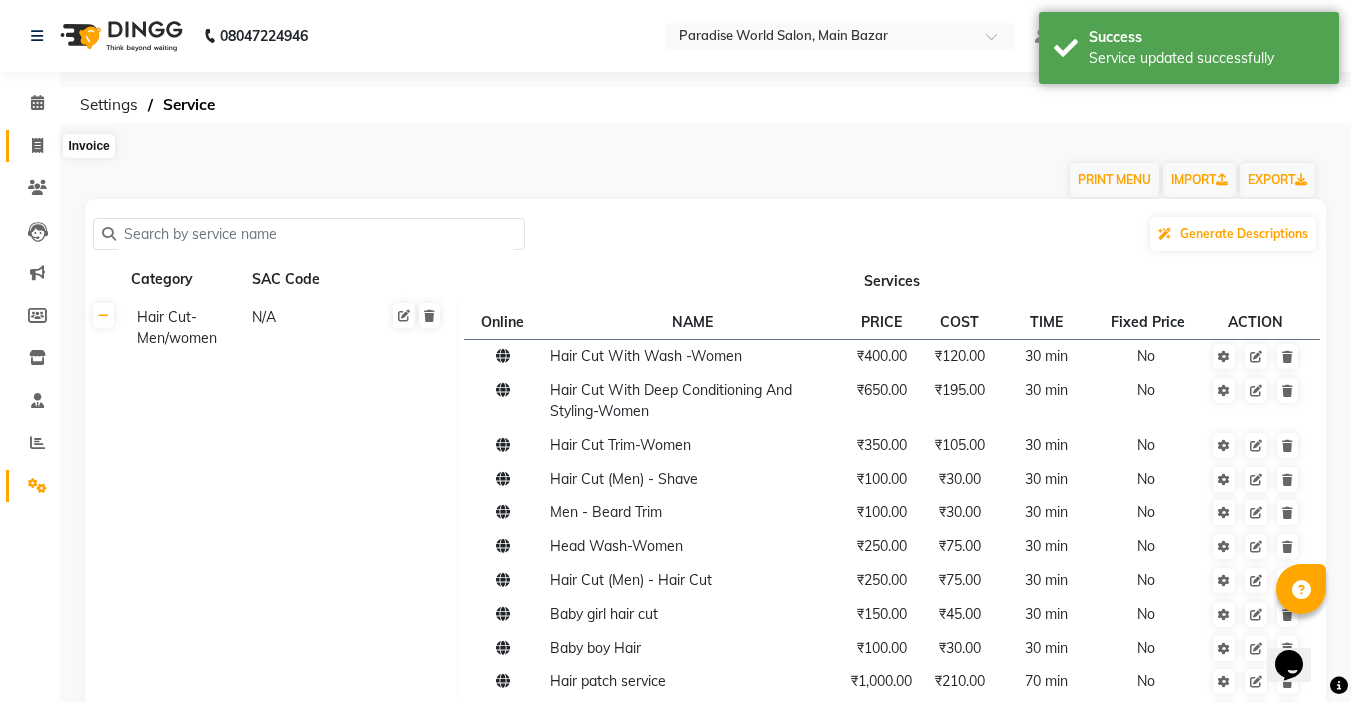 click 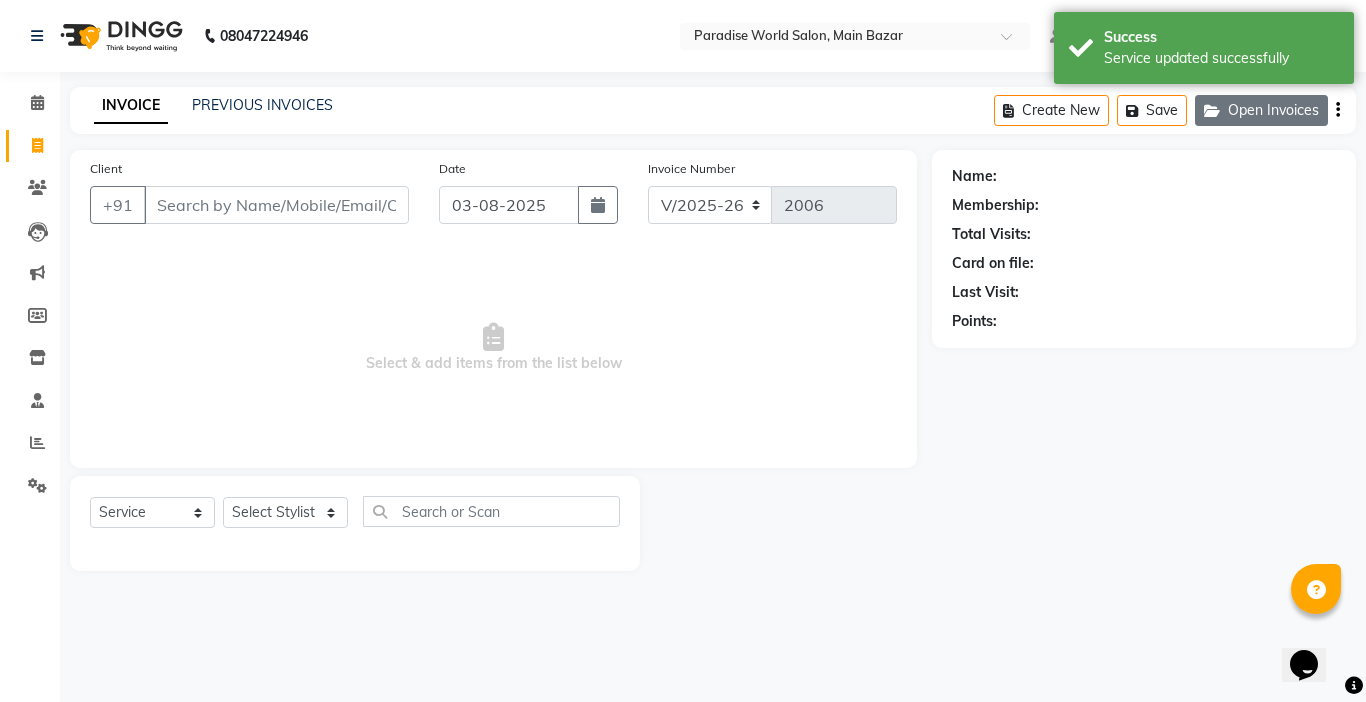 click on "Open Invoices" 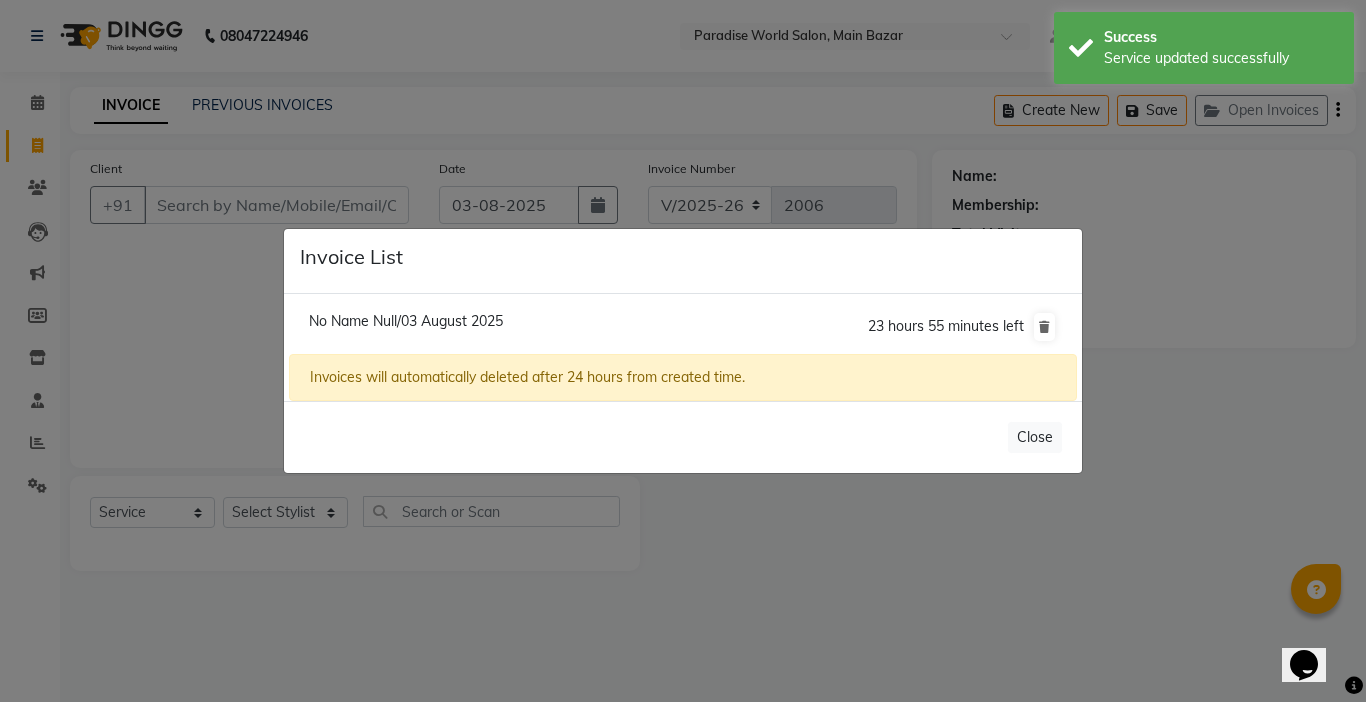 click on "No Name Null/03 August 2025" 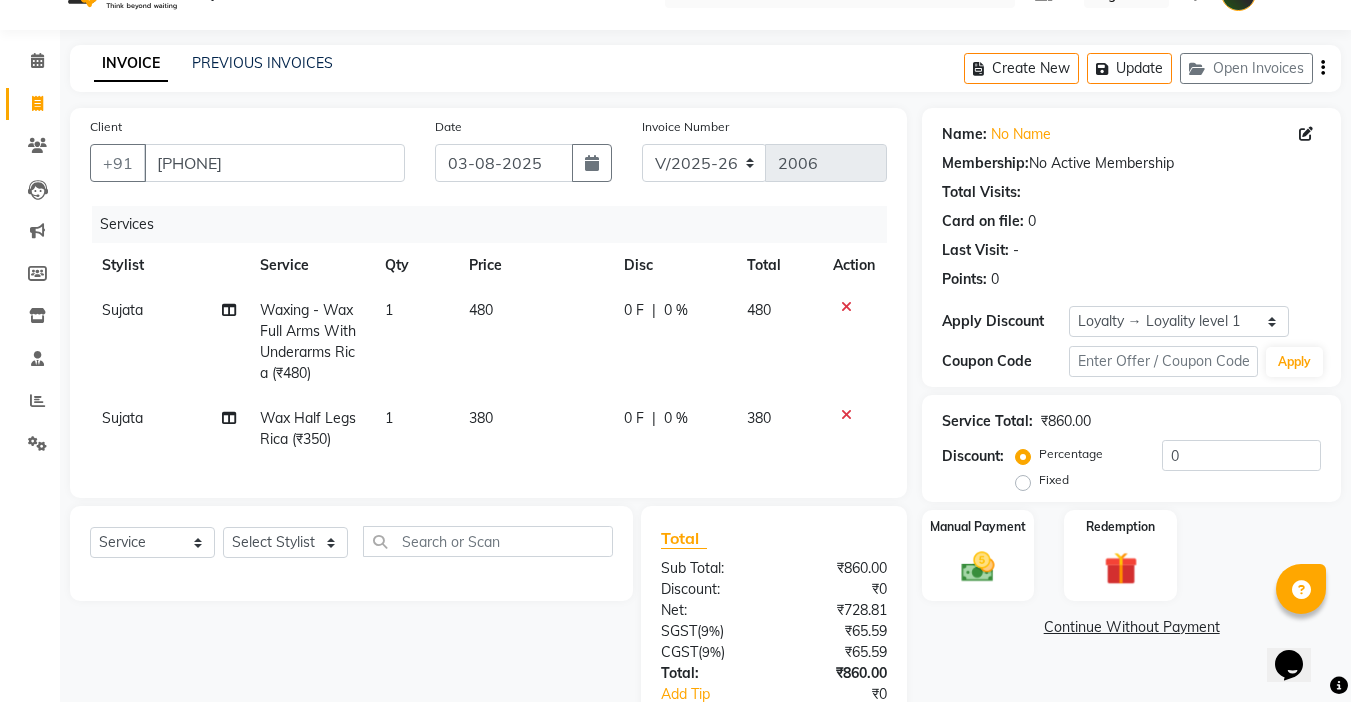 scroll, scrollTop: 0, scrollLeft: 0, axis: both 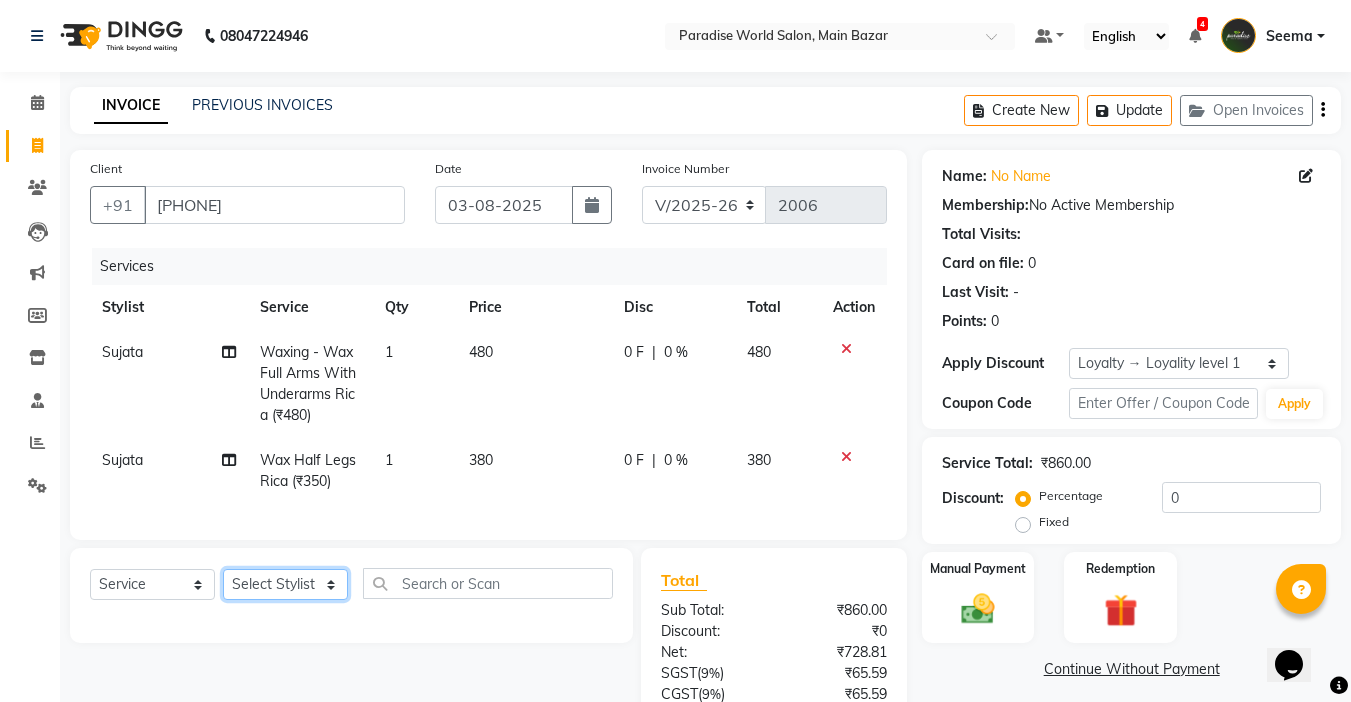 click on "Select Stylist Abby aman  Anil anku Bobby company Deepak Deepika Gourav Heena ishu Jagdeesh kanchan Love preet Maddy Manpreet student Meenu Naina Nikita Palak Palak Sharma Radika Rajneesh Student Seema Shagun Shifali - Student Shweta  Sujata Surinder Paul Vansh Vikas Vishal" 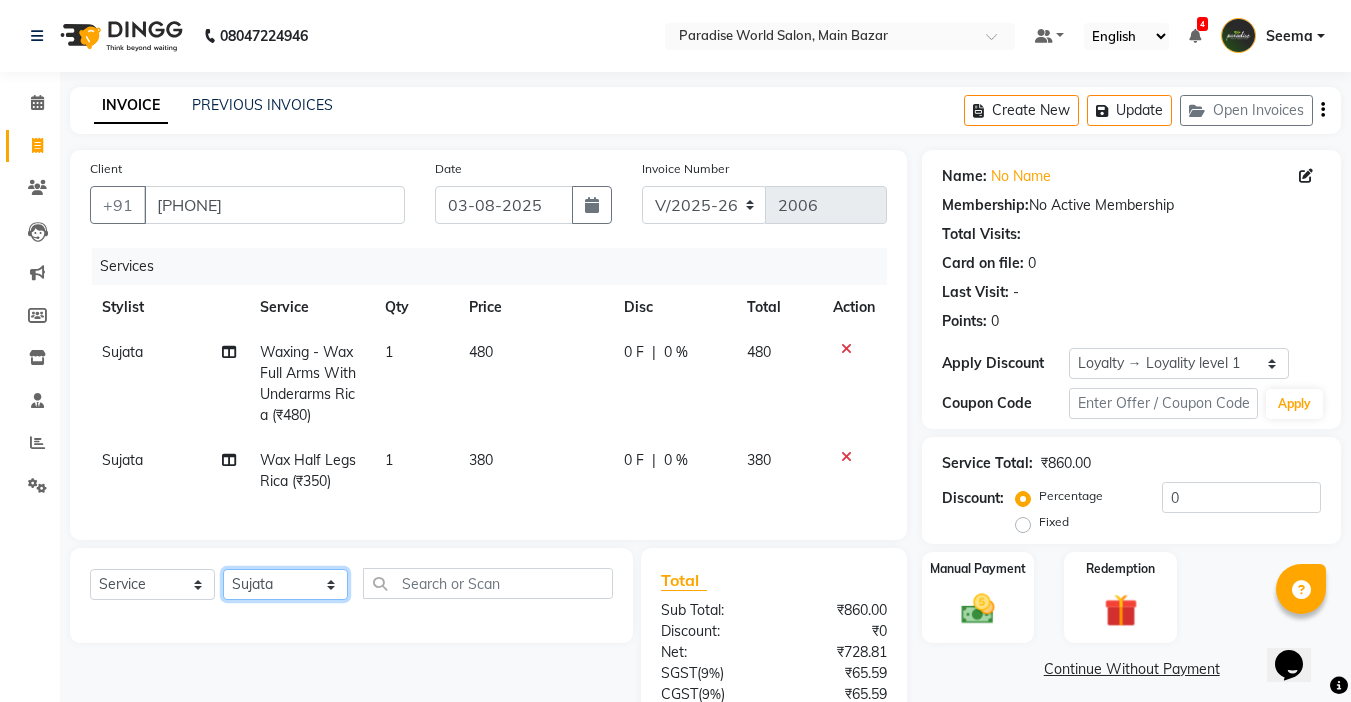 click on "Select Stylist Abby aman  Anil anku Bobby company Deepak Deepika Gourav Heena ishu Jagdeesh kanchan Love preet Maddy Manpreet student Meenu Naina Nikita Palak Palak Sharma Radika Rajneesh Student Seema Shagun Shifali - Student Shweta  Sujata Surinder Paul Vansh Vikas Vishal" 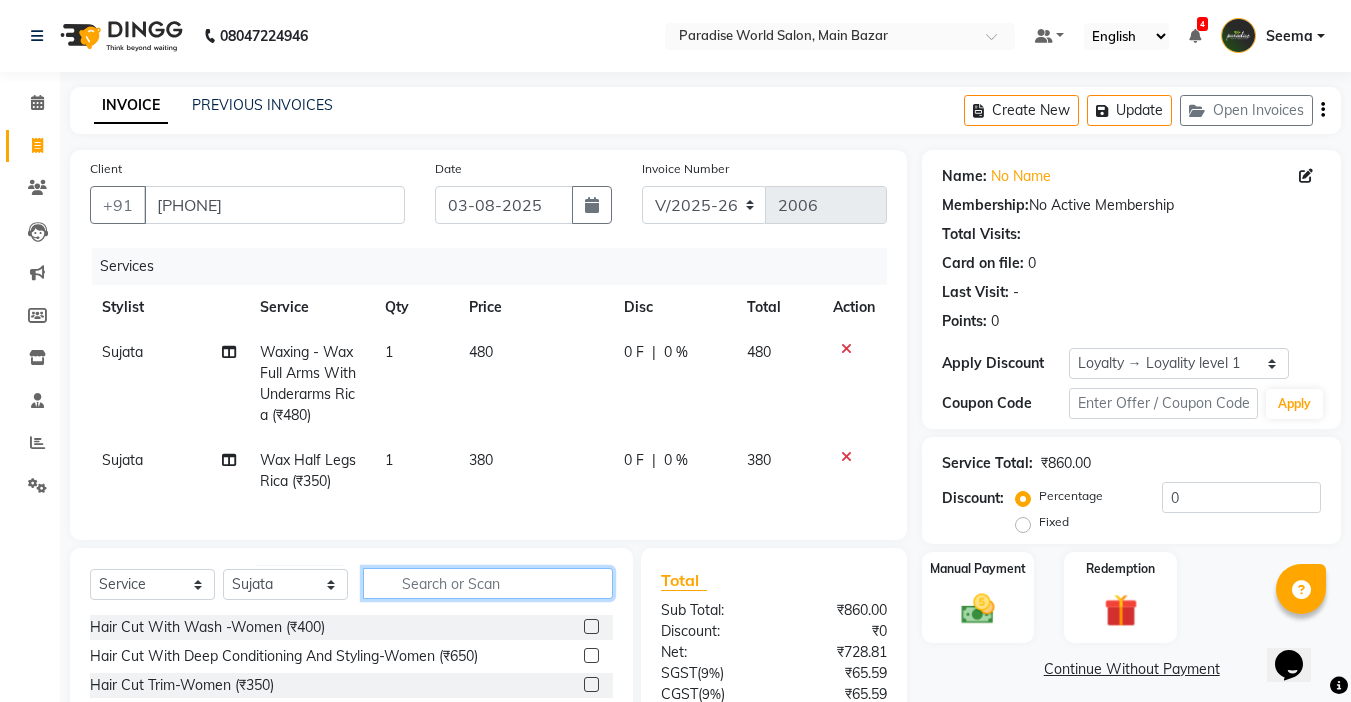 click 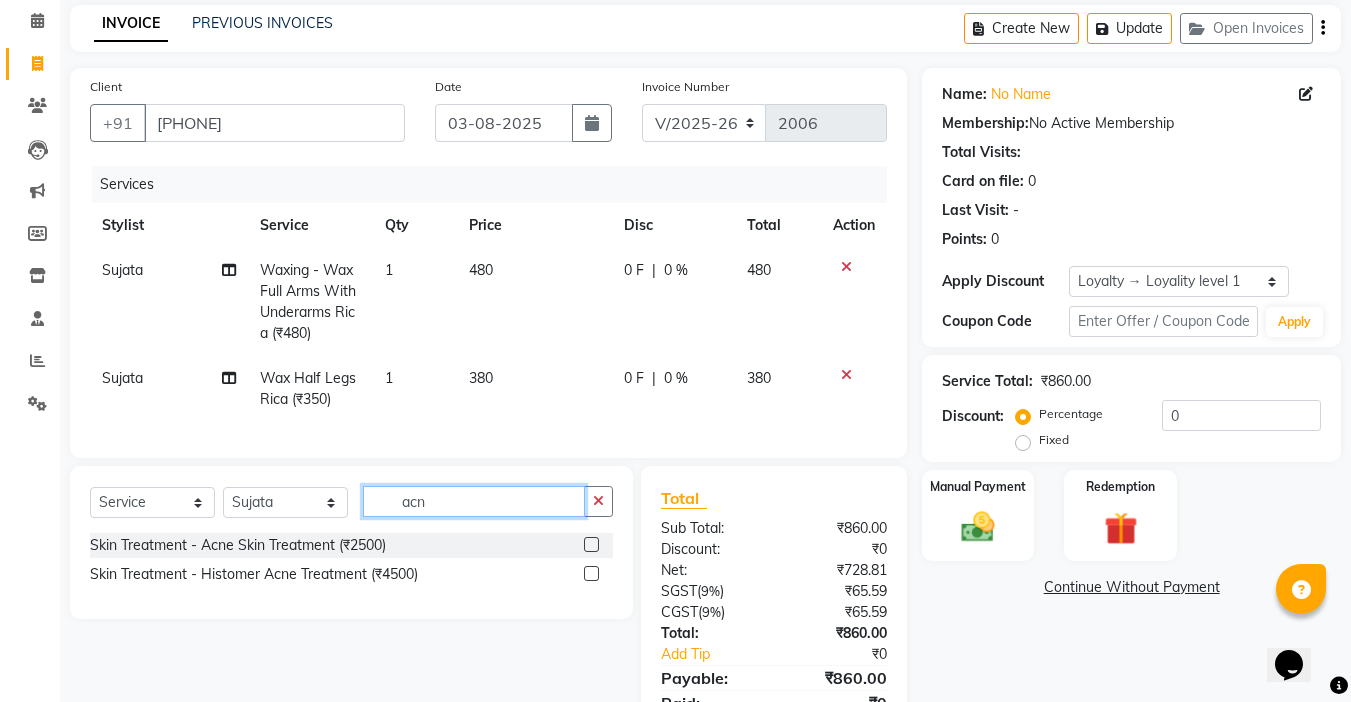 scroll, scrollTop: 185, scrollLeft: 0, axis: vertical 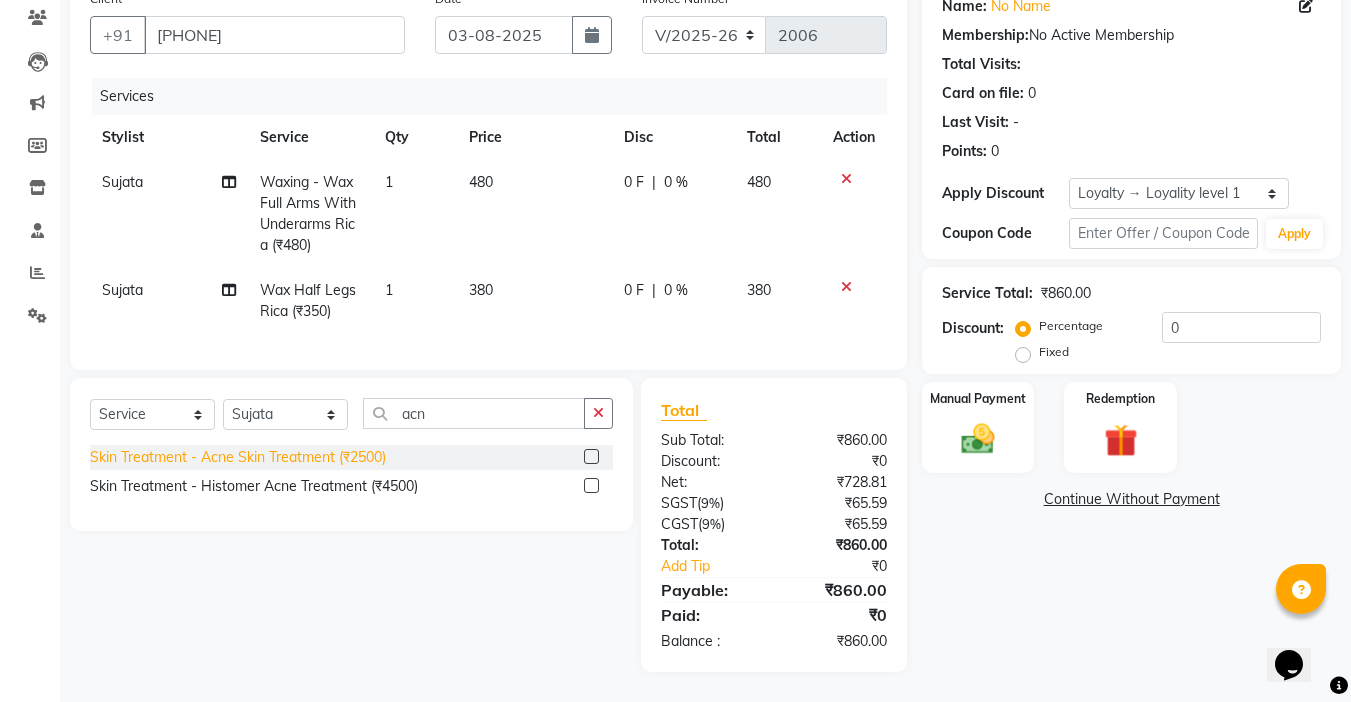 click on "Skin Treatment   -  Acne Skin Treatment (₹2500)" 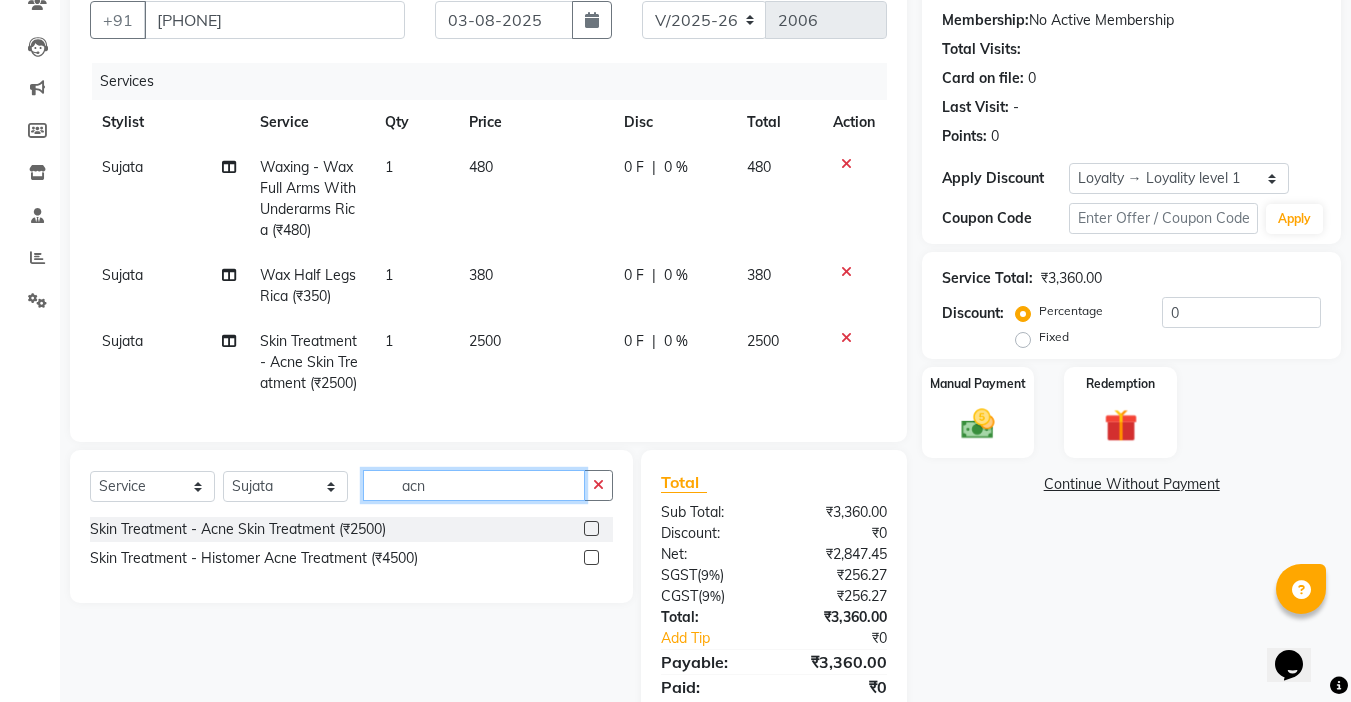 click on "acn" 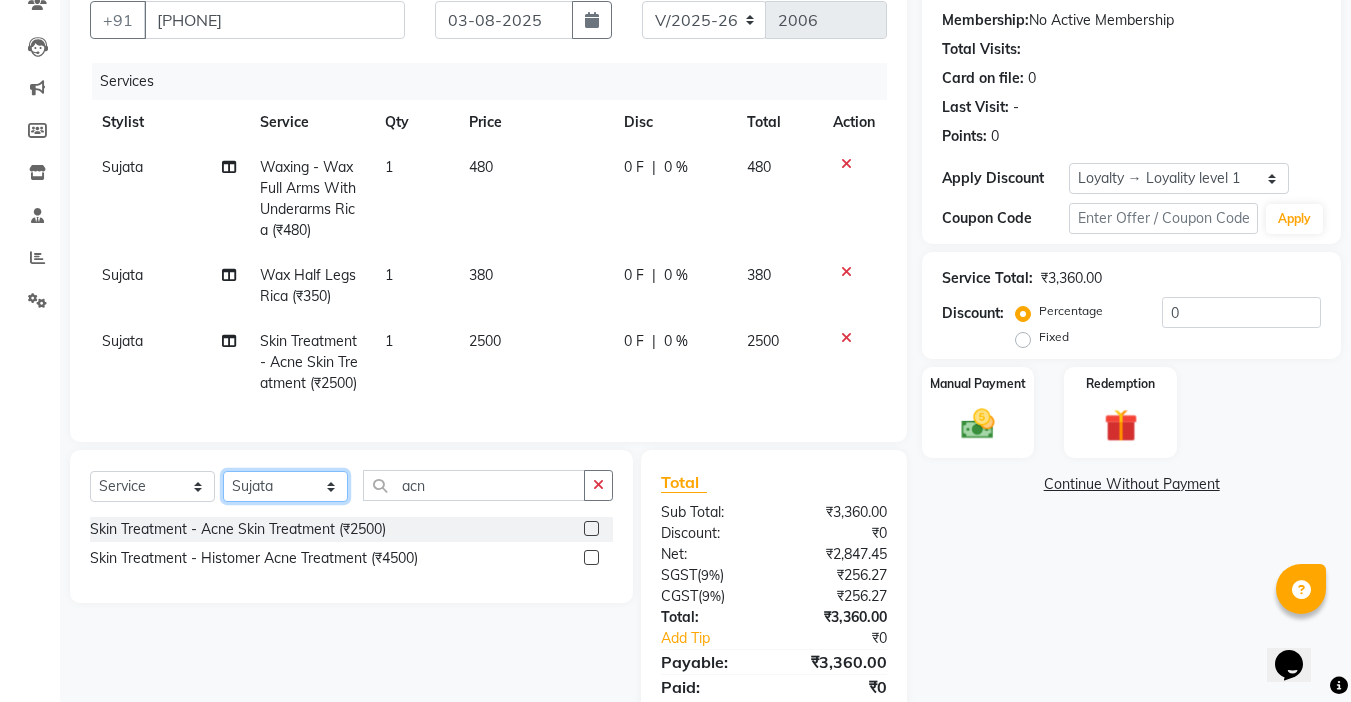click on "Select Stylist Abby aman  Anil anku Bobby company Deepak Deepika Gourav Heena ishu Jagdeesh kanchan Love preet Maddy Manpreet student Meenu Naina Nikita Palak Palak Sharma Radika Rajneesh Student Seema Shagun Shifali - Student Shweta  Sujata Surinder Paul Vansh Vikas Vishal" 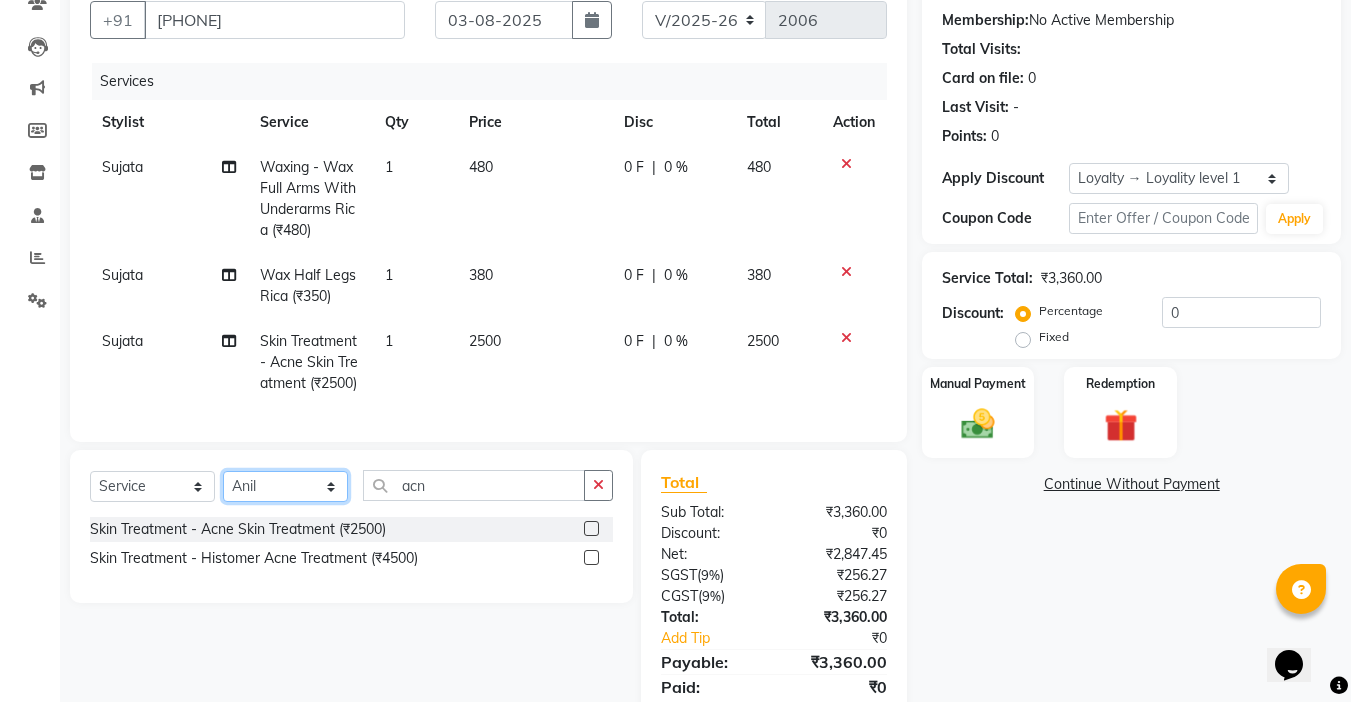 click on "Select Stylist Abby aman  Anil anku Bobby company Deepak Deepika Gourav Heena ishu Jagdeesh kanchan Love preet Maddy Manpreet student Meenu Naina Nikita Palak Palak Sharma Radika Rajneesh Student Seema Shagun Shifali - Student Shweta  Sujata Surinder Paul Vansh Vikas Vishal" 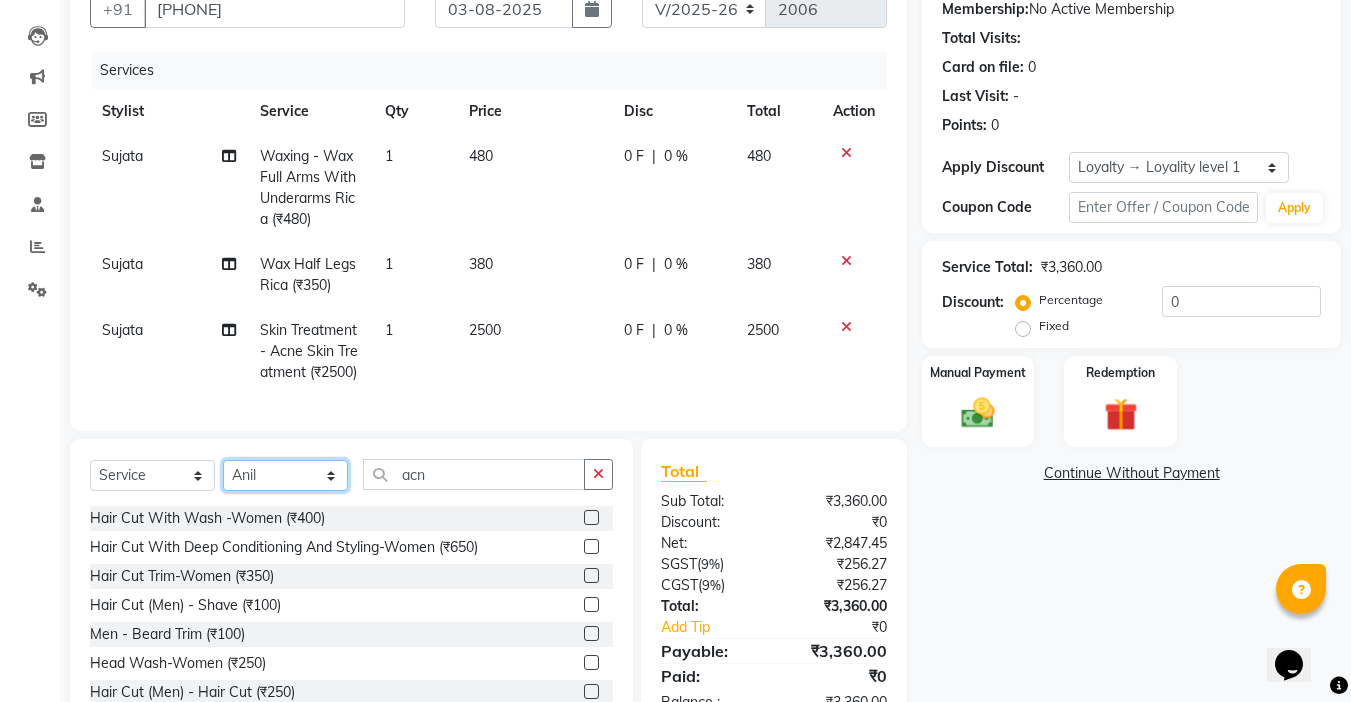 scroll, scrollTop: 200, scrollLeft: 0, axis: vertical 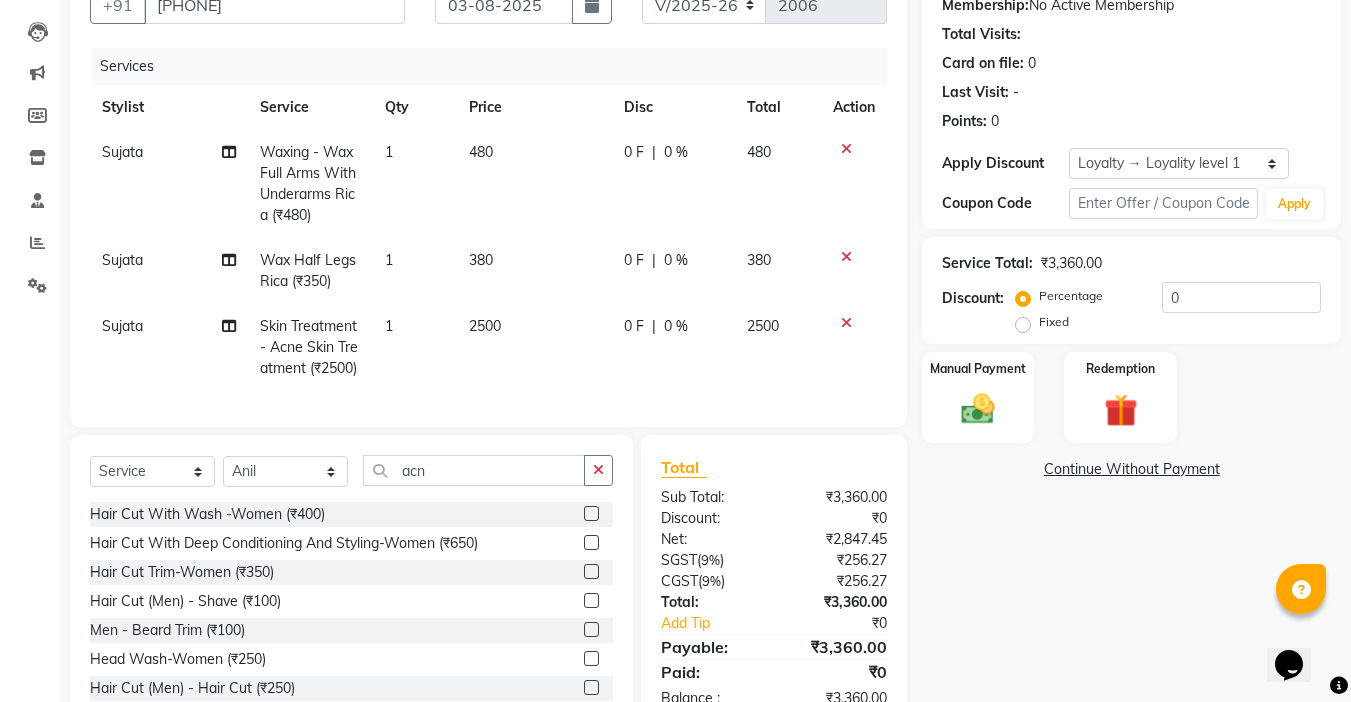 drag, startPoint x: 255, startPoint y: 591, endPoint x: 277, endPoint y: 575, distance: 27.202942 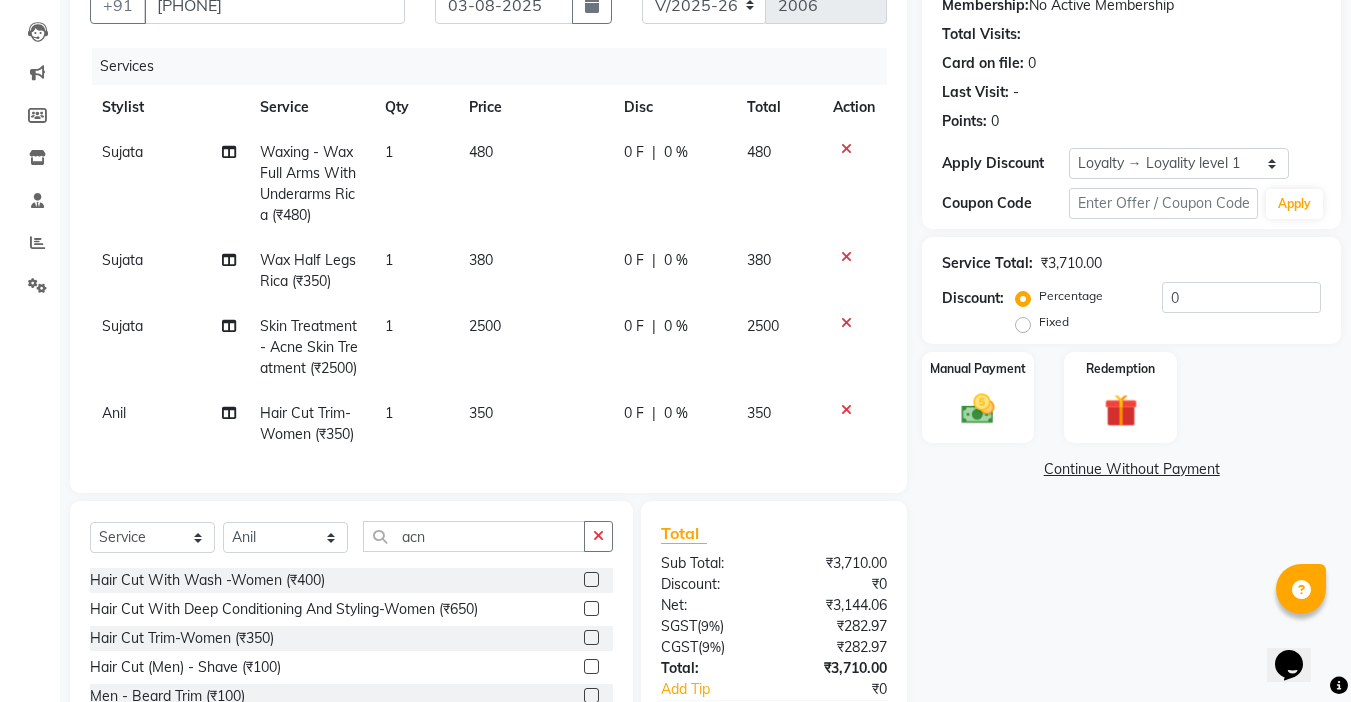 click on "350" 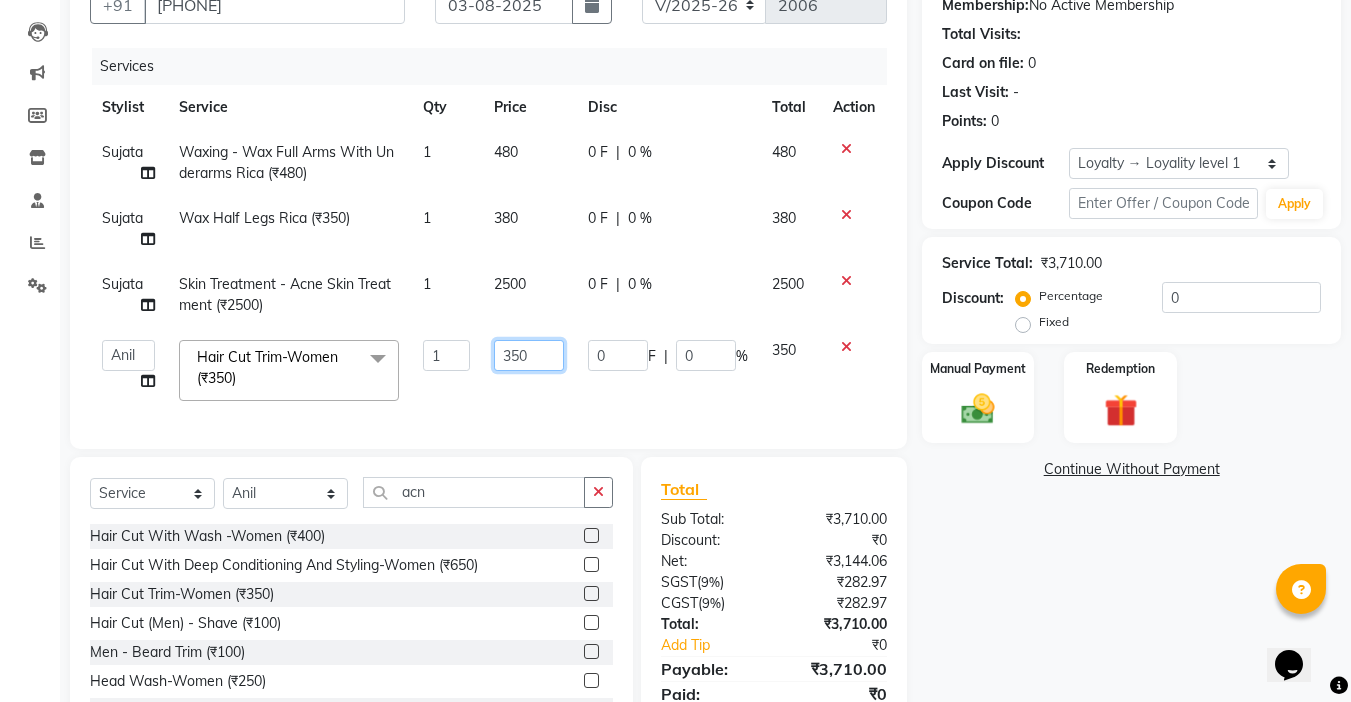 click on "350" 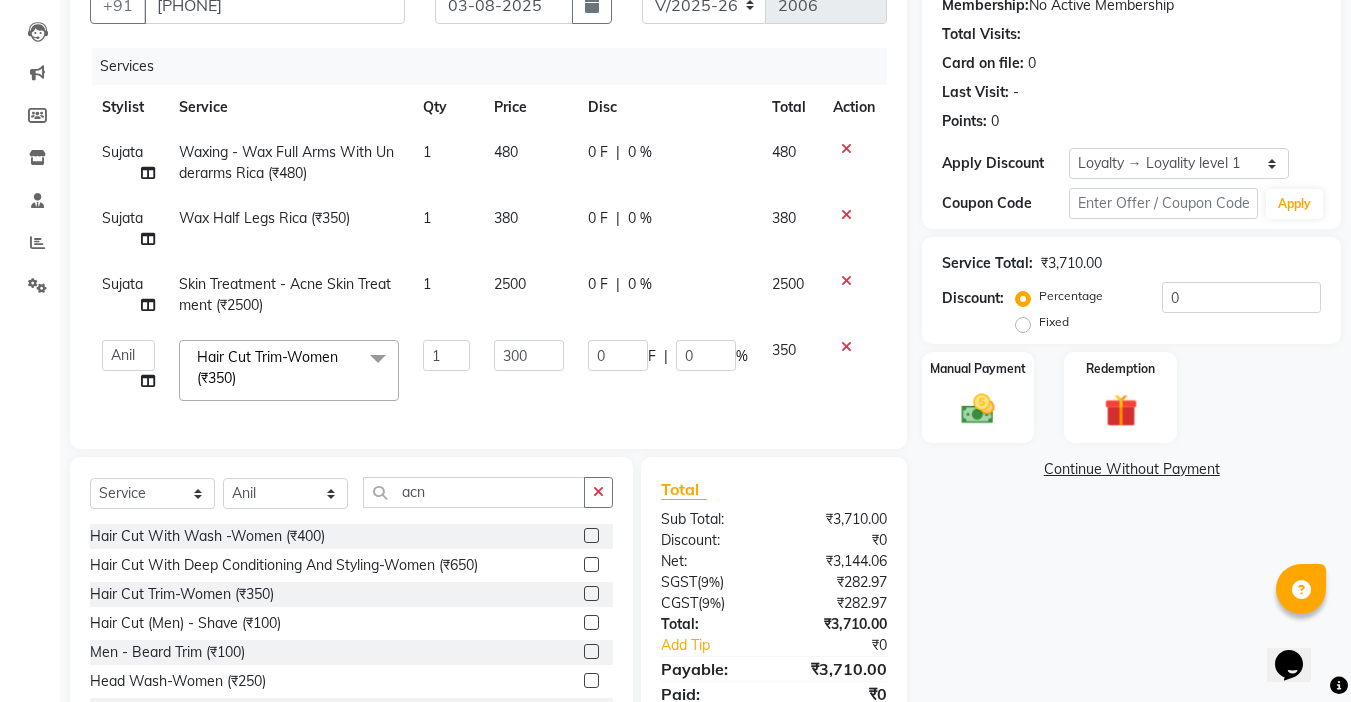 click on "300" 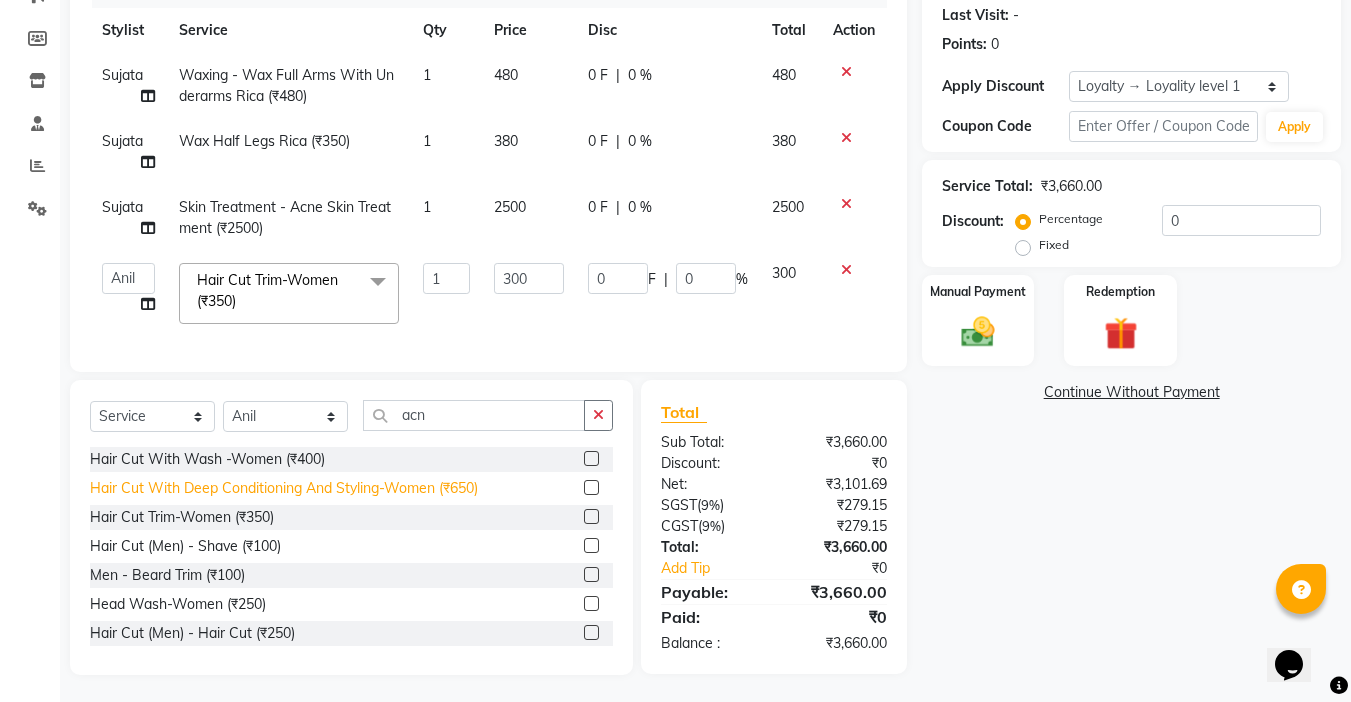scroll, scrollTop: 295, scrollLeft: 0, axis: vertical 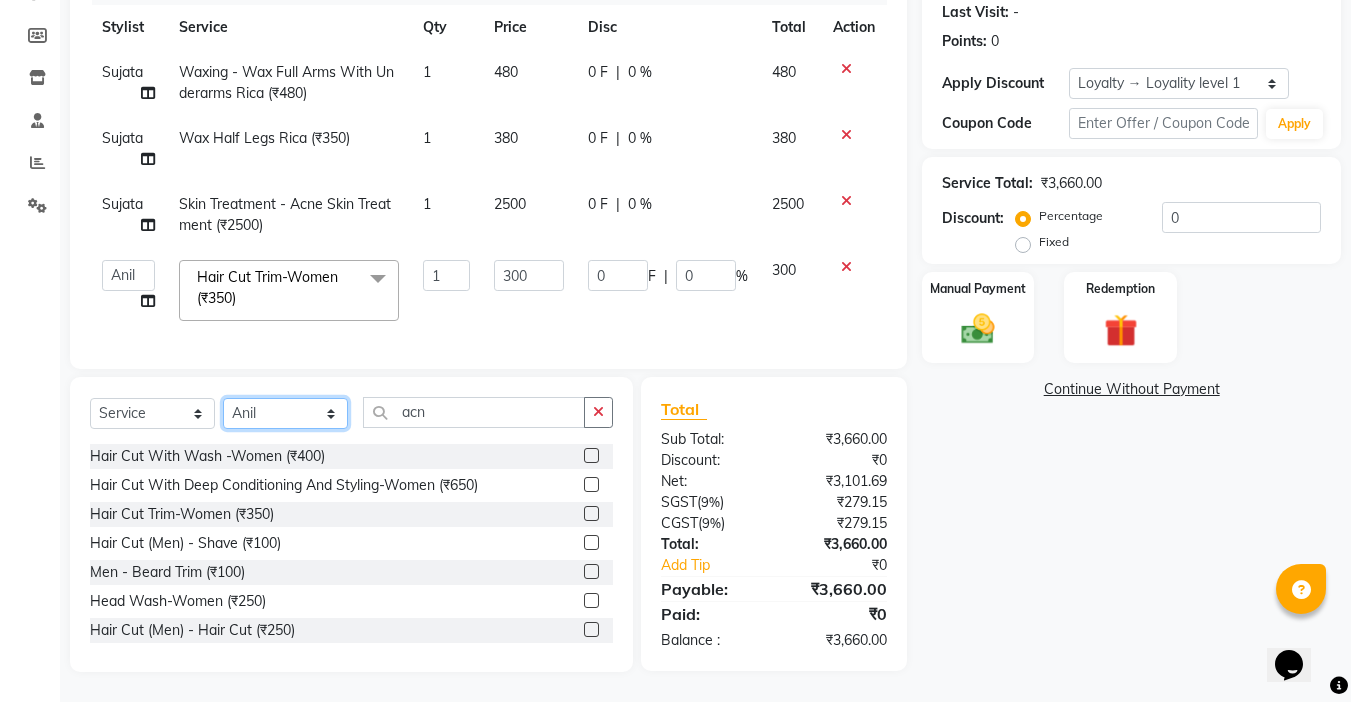 click on "Select Stylist Abby aman  Anil anku Bobby company Deepak Deepika Gourav Heena ishu Jagdeesh kanchan Love preet Maddy Manpreet student Meenu Naina Nikita Palak Palak Sharma Radika Rajneesh Student Seema Shagun Shifali - Student Shweta  Sujata Surinder Paul Vansh Vikas Vishal" 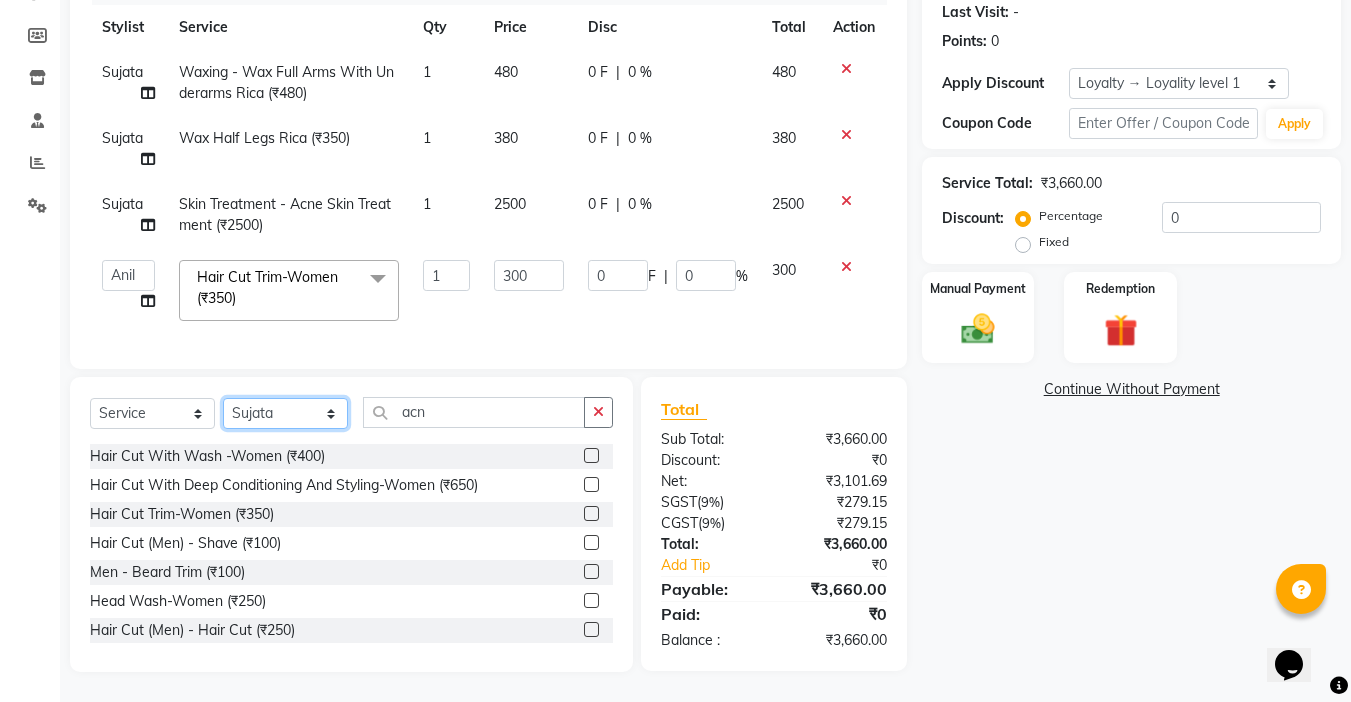 click on "Select Stylist Abby aman  Anil anku Bobby company Deepak Deepika Gourav Heena ishu Jagdeesh kanchan Love preet Maddy Manpreet student Meenu Naina Nikita Palak Palak Sharma Radika Rajneesh Student Seema Shagun Shifali - Student Shweta  Sujata Surinder Paul Vansh Vikas Vishal" 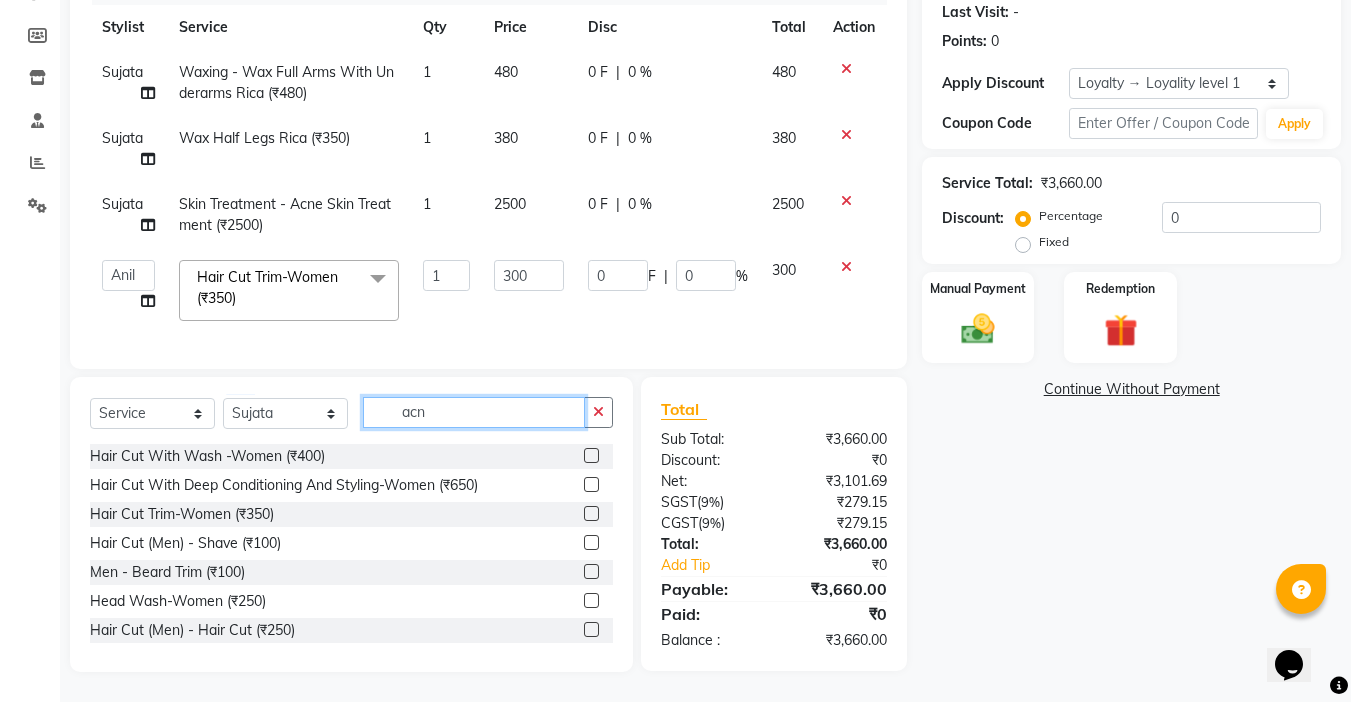 drag, startPoint x: 455, startPoint y: 414, endPoint x: 247, endPoint y: 414, distance: 208 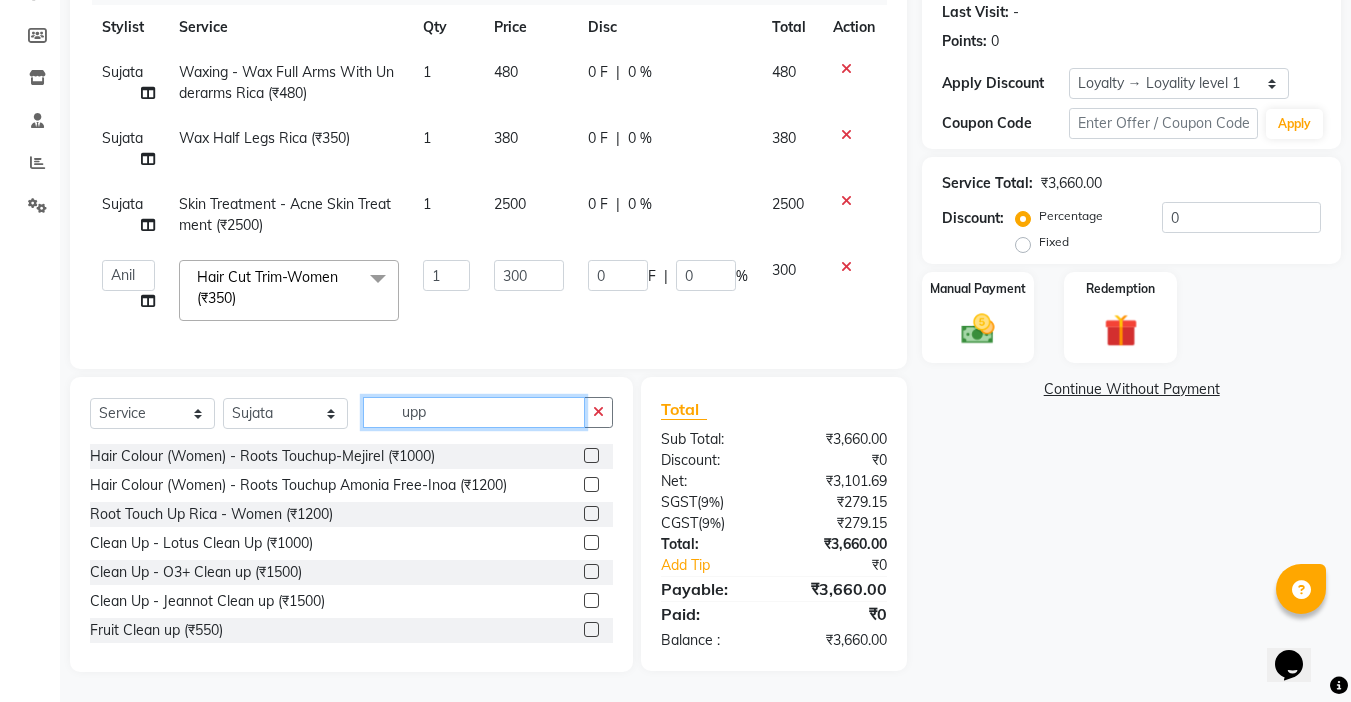 scroll, scrollTop: 294, scrollLeft: 0, axis: vertical 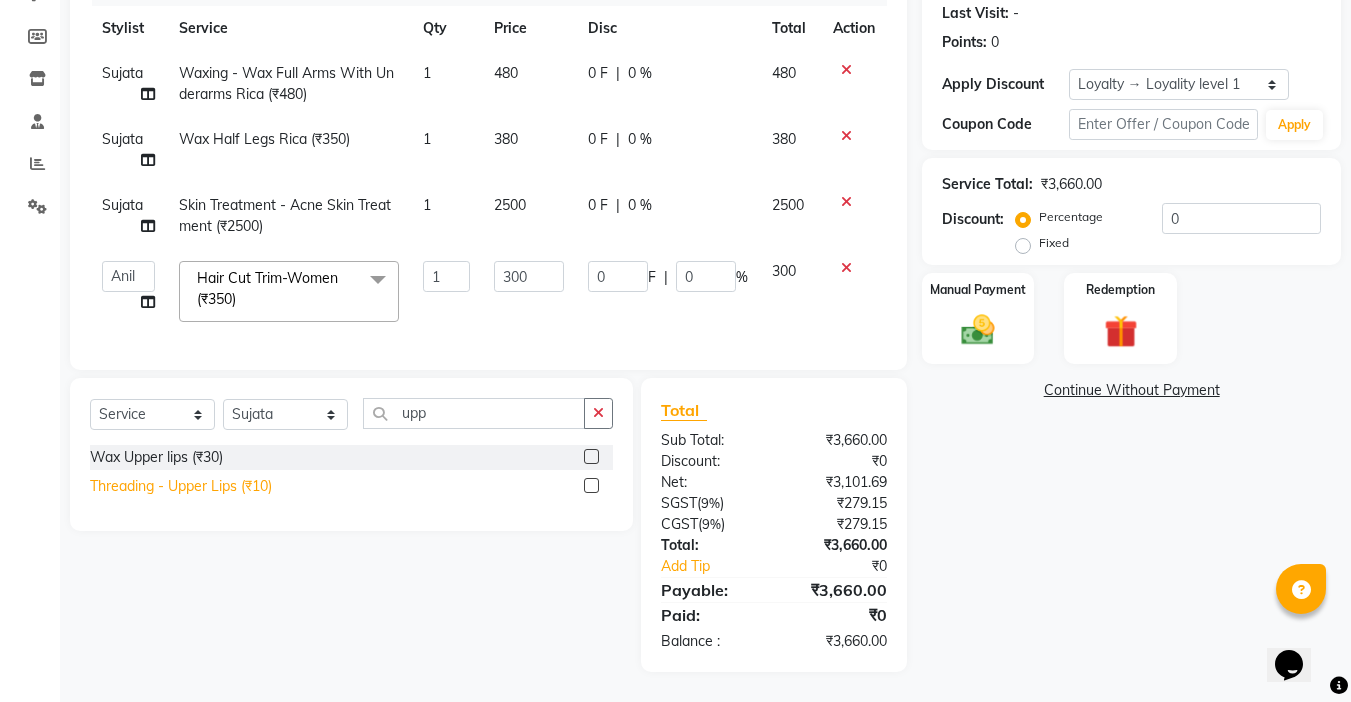 click on "Threading   -  Upper Lips (₹10)" 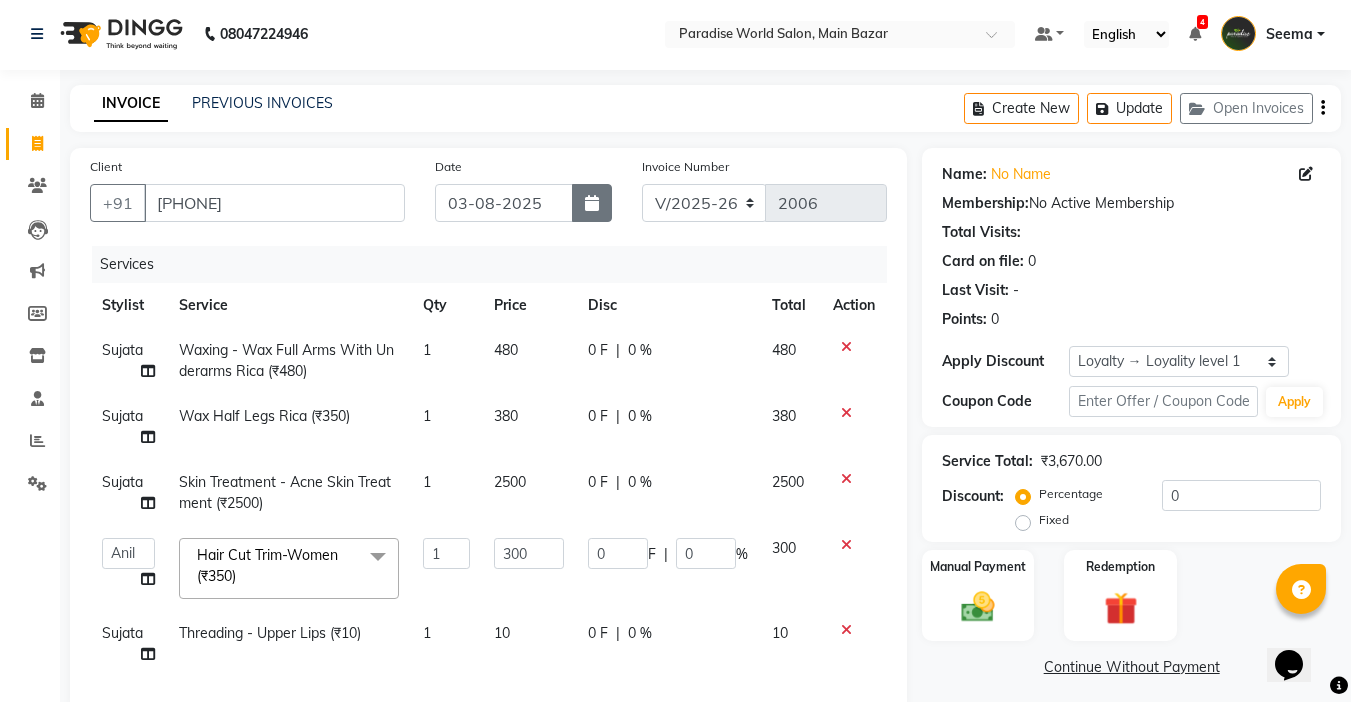 scroll, scrollTop: 0, scrollLeft: 0, axis: both 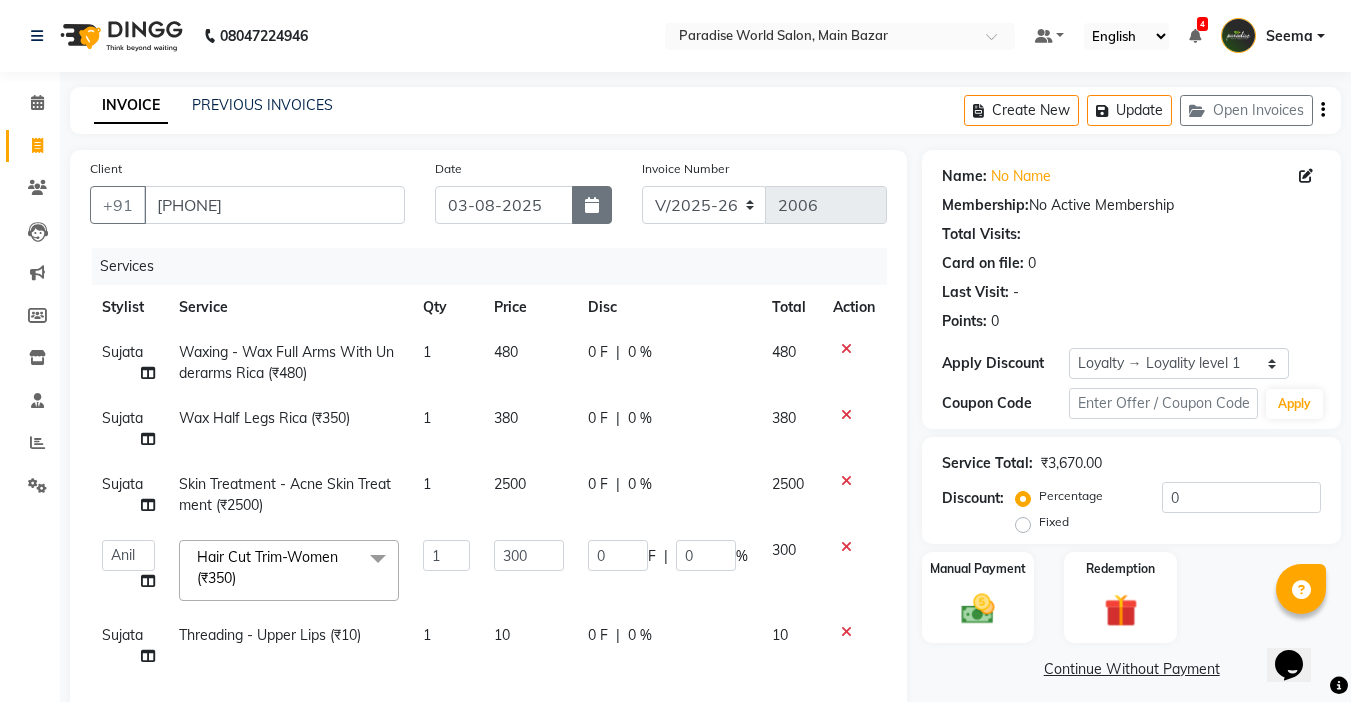 click 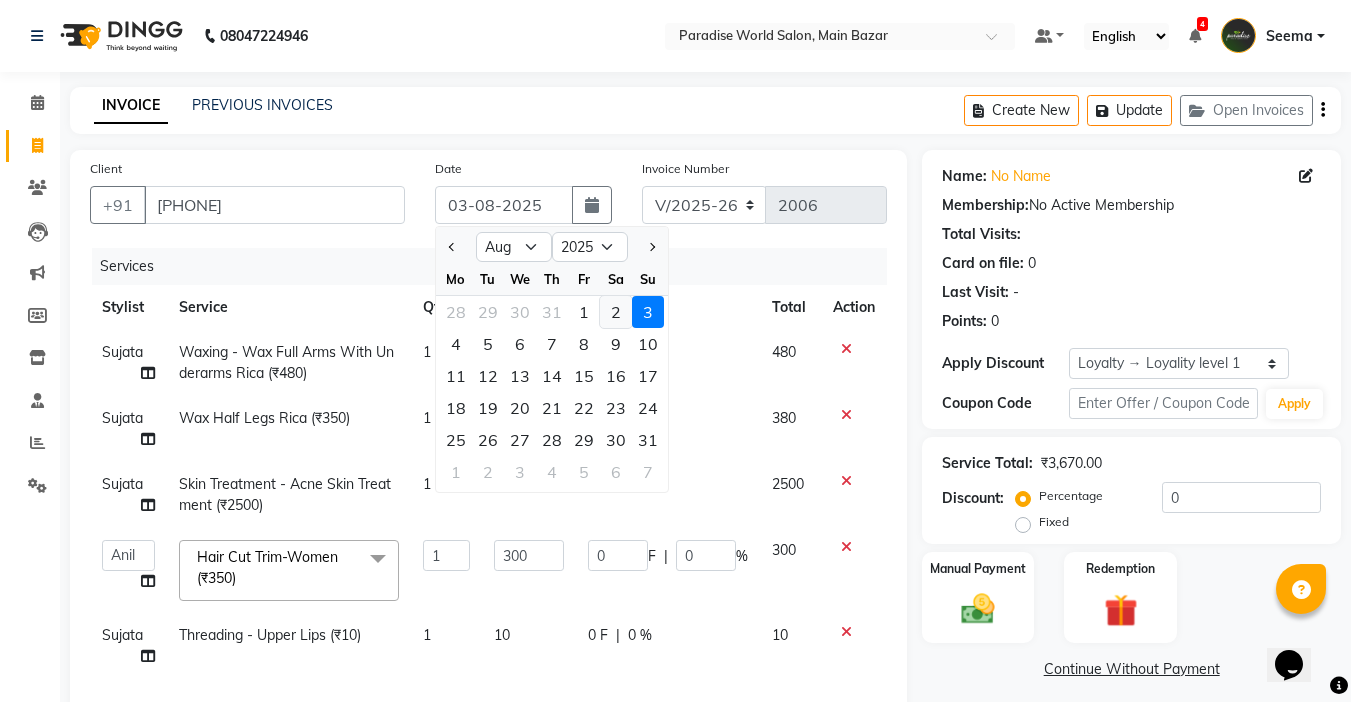click on "2" 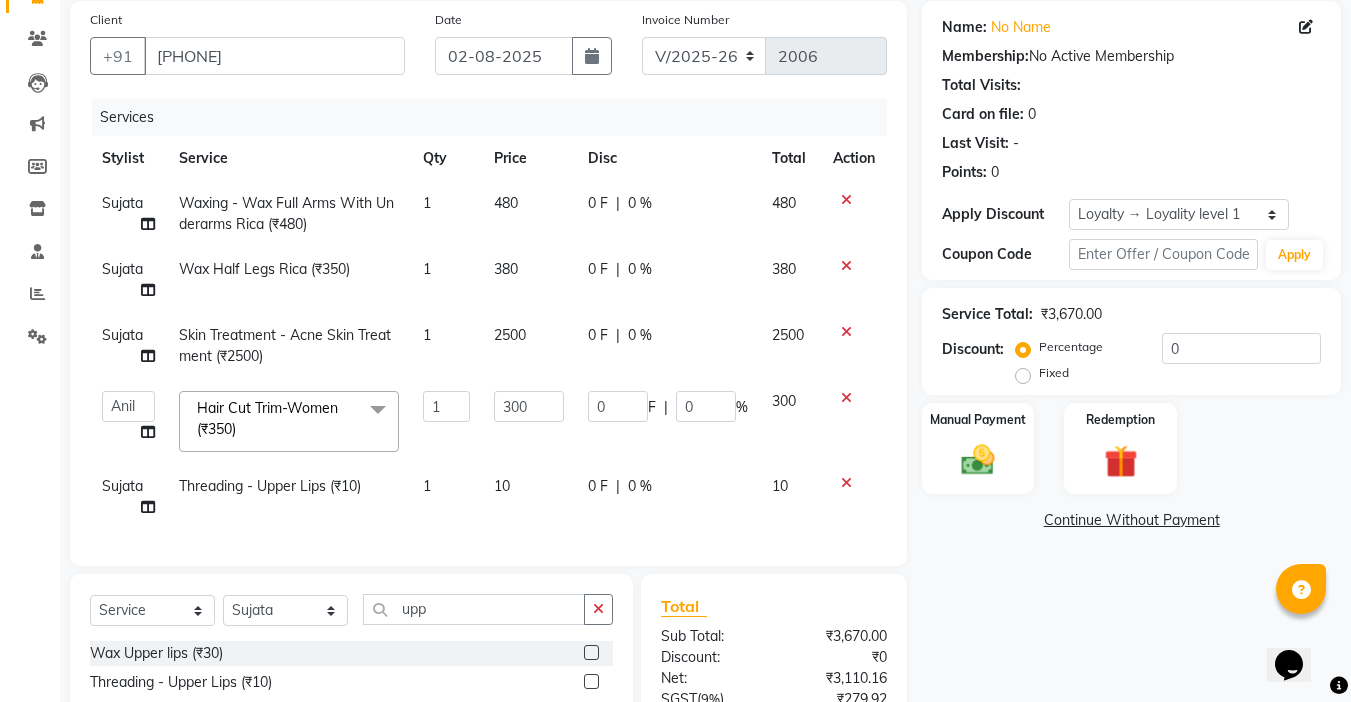 scroll, scrollTop: 360, scrollLeft: 0, axis: vertical 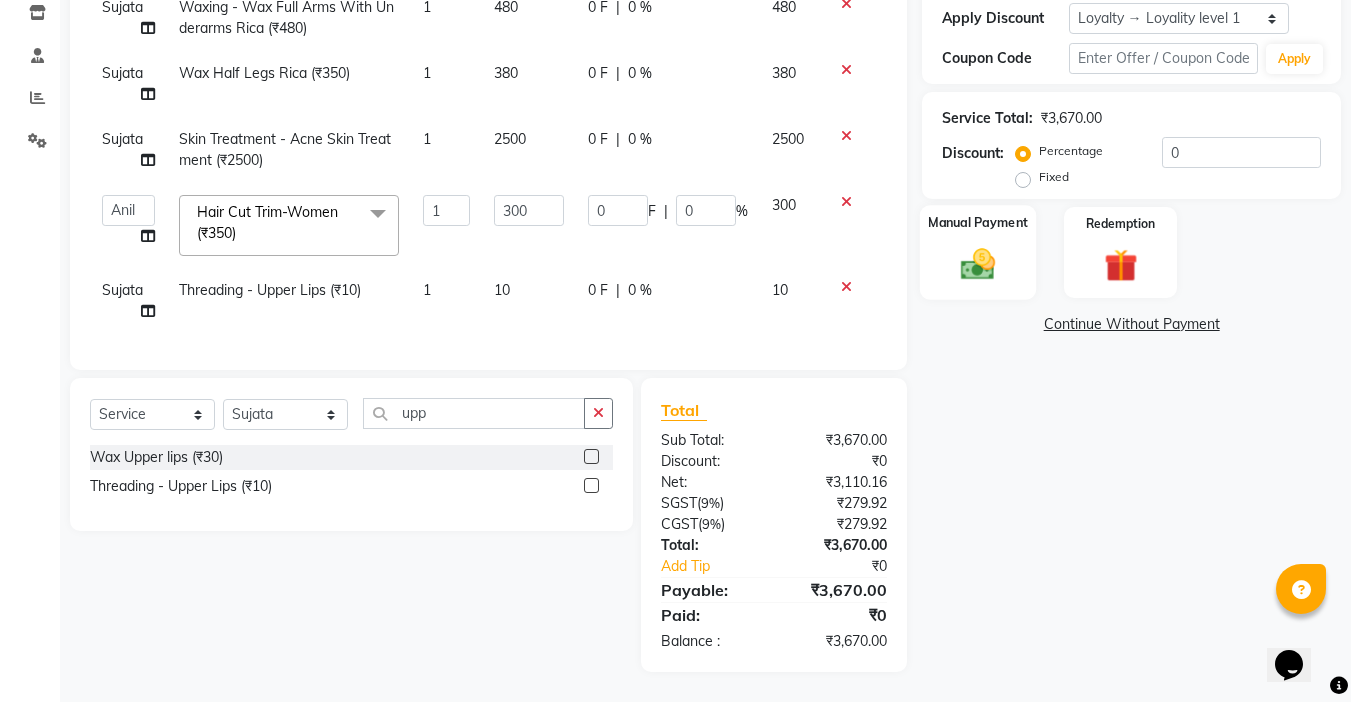 click 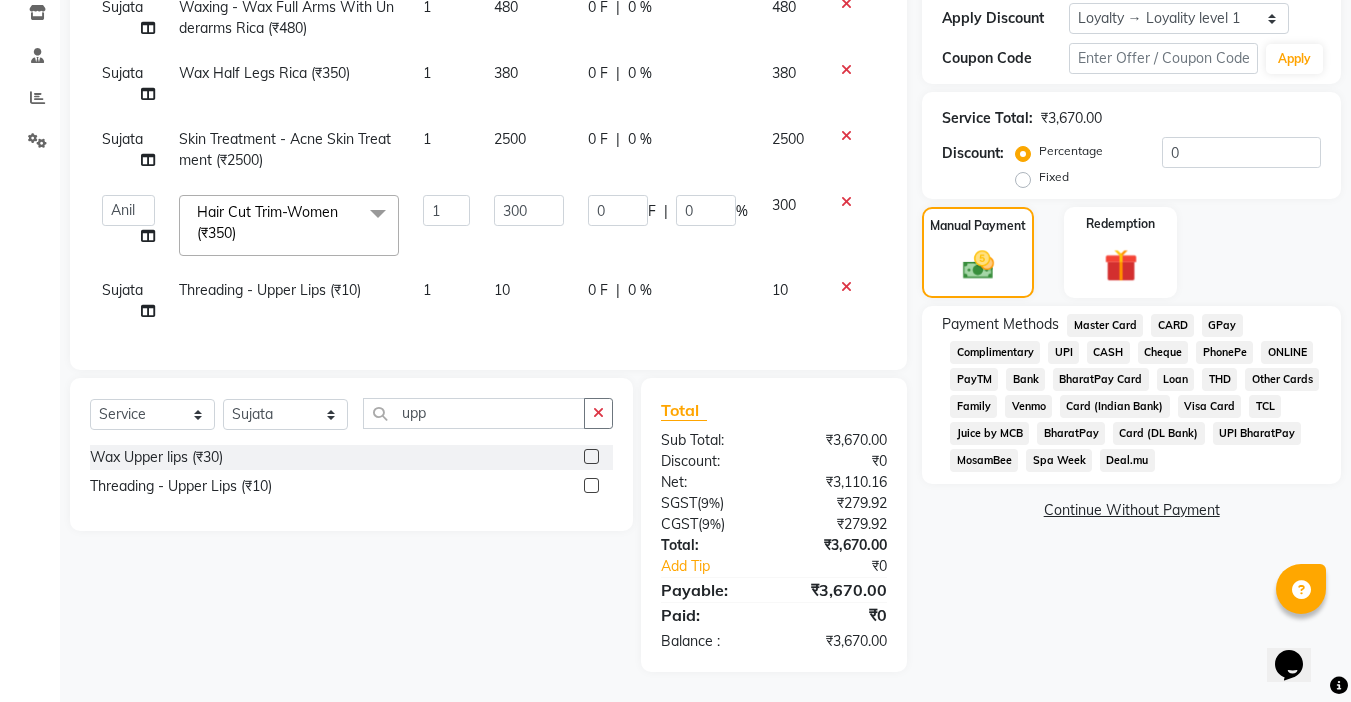 click on "UPI" 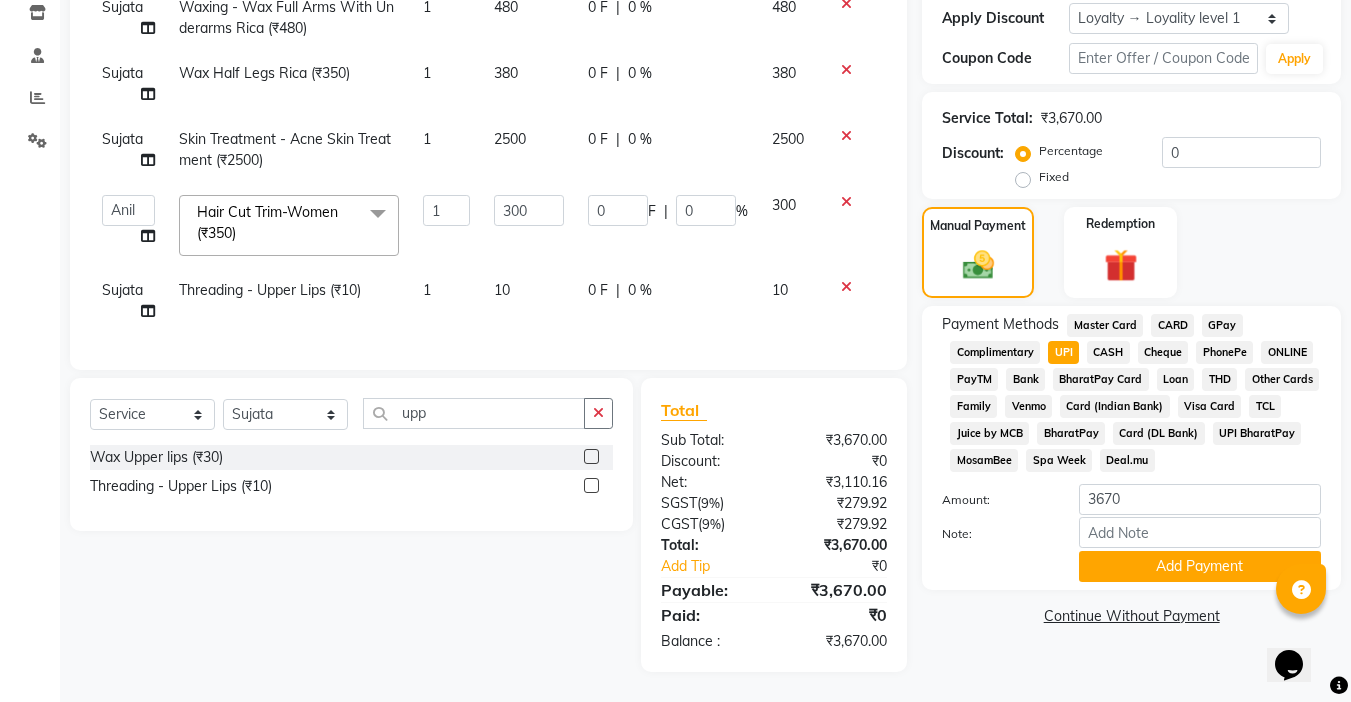 click on "Payment Methods  Master Card   CARD   GPay   Complimentary   UPI   CASH   Cheque   PhonePe   ONLINE   PayTM   Bank   BharatPay Card   Loan   THD   Other Cards   Family   Venmo   Card (Indian Bank)   Visa Card   TCL   Juice by MCB   BharatPay   Card (DL Bank)   UPI BharatPay   MosamBee   Spa Week   Deal.mu  Amount: 3670 Note: Add Payment" 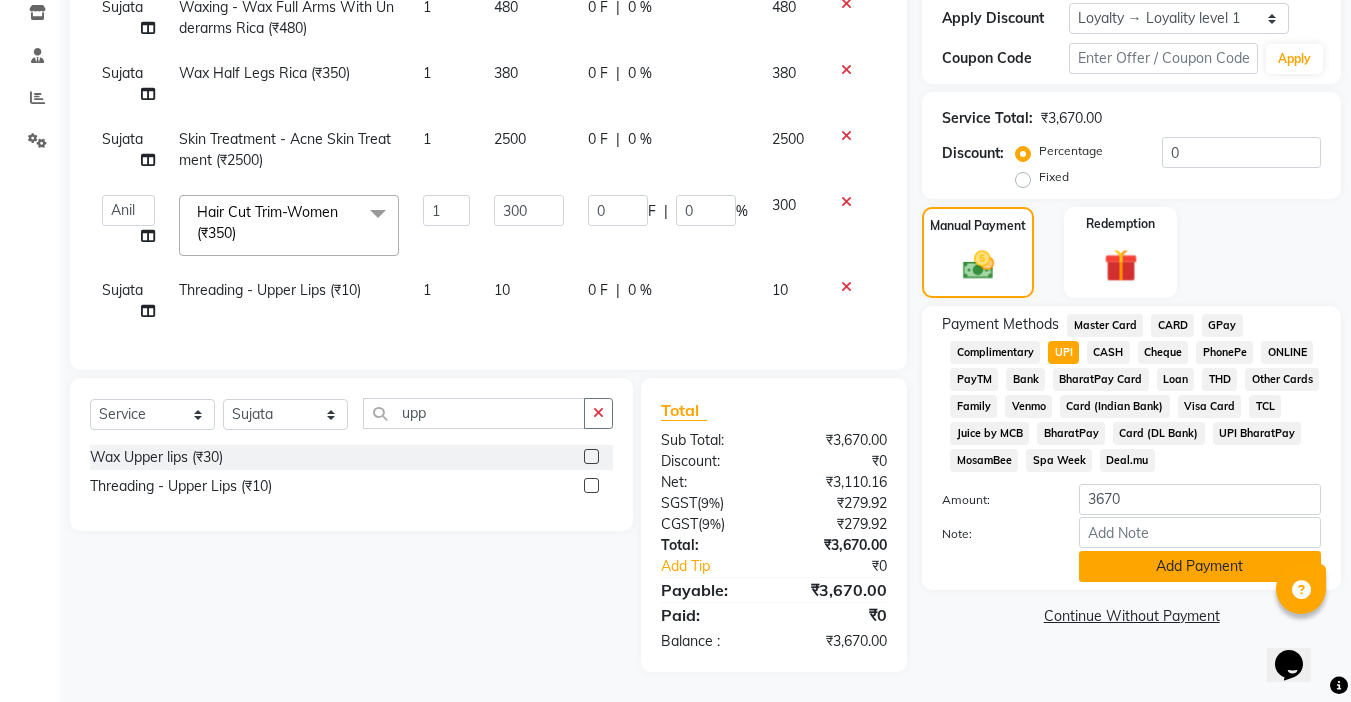click on "Add Payment" 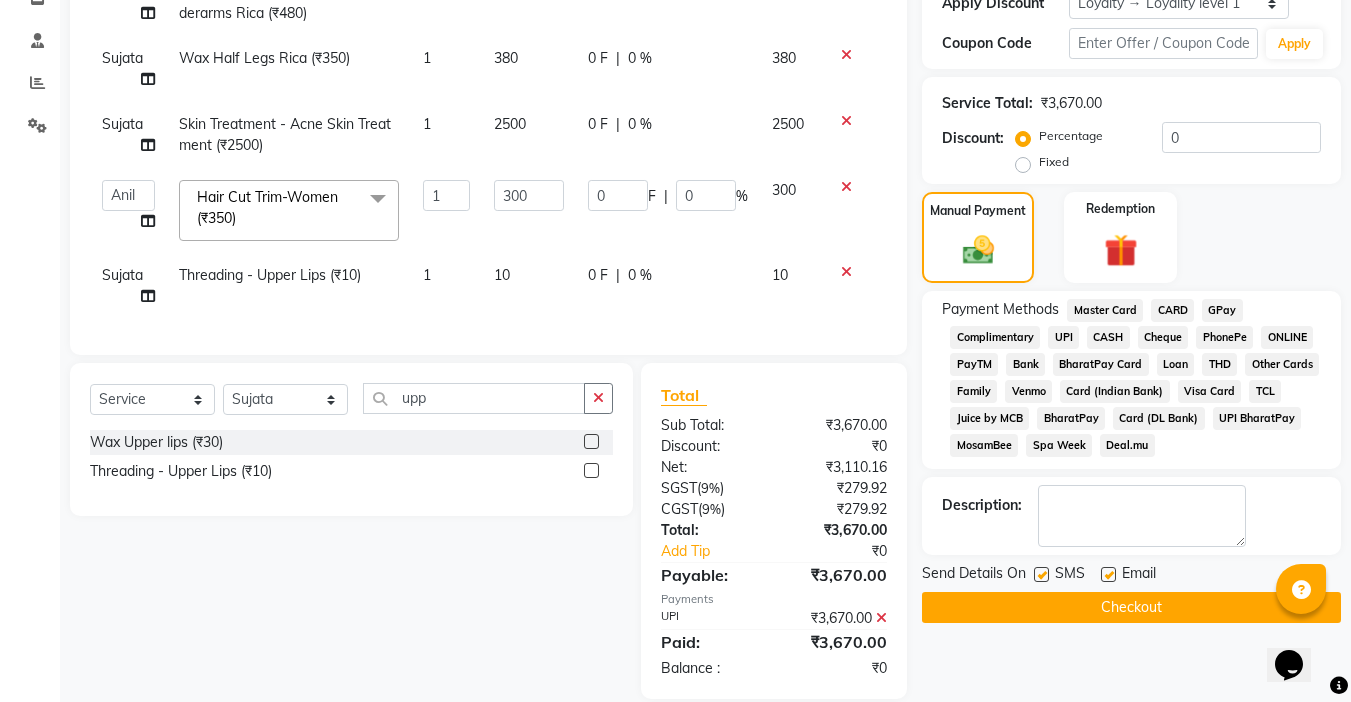 click 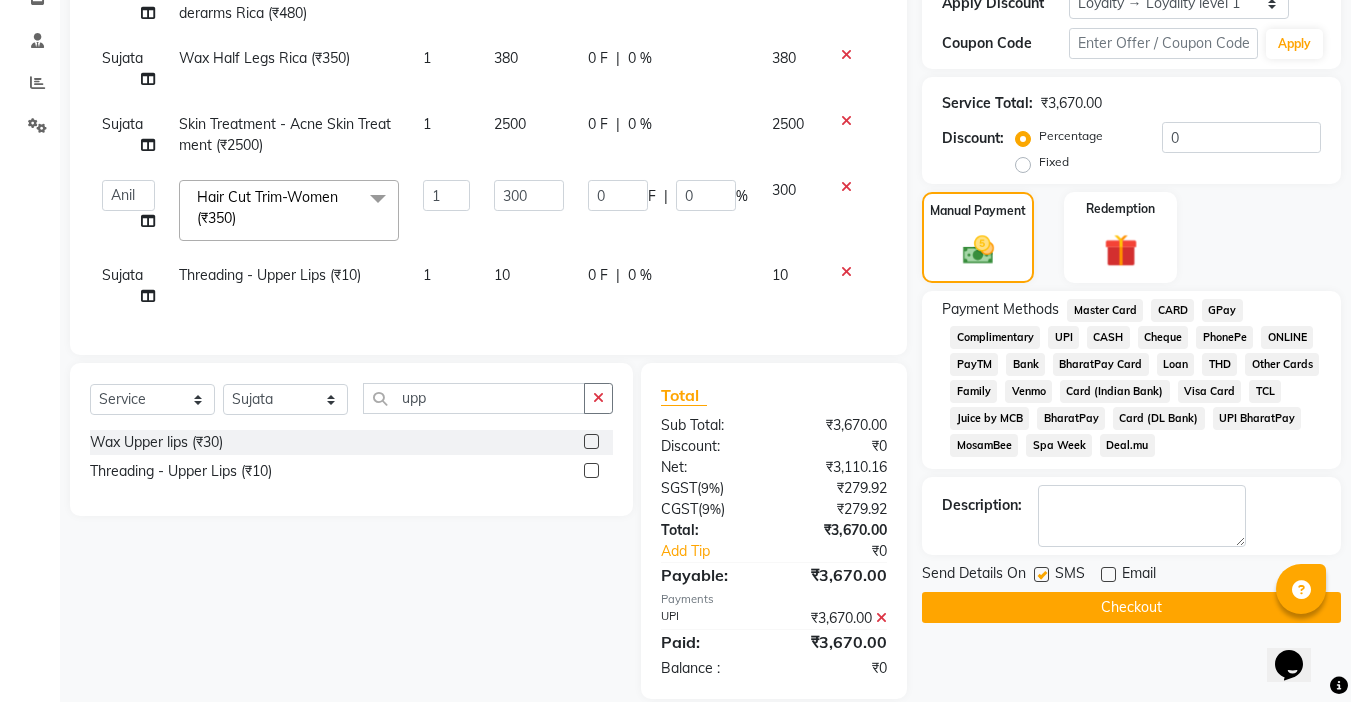 click 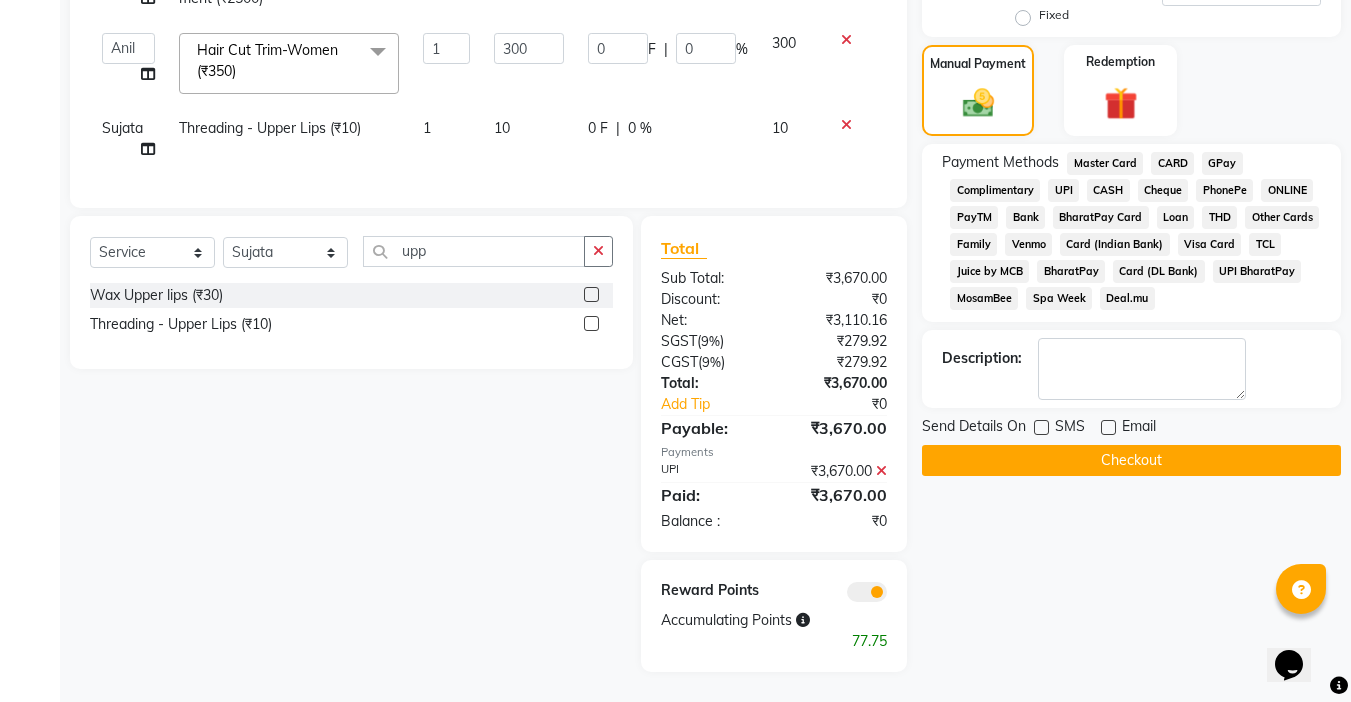scroll, scrollTop: 522, scrollLeft: 0, axis: vertical 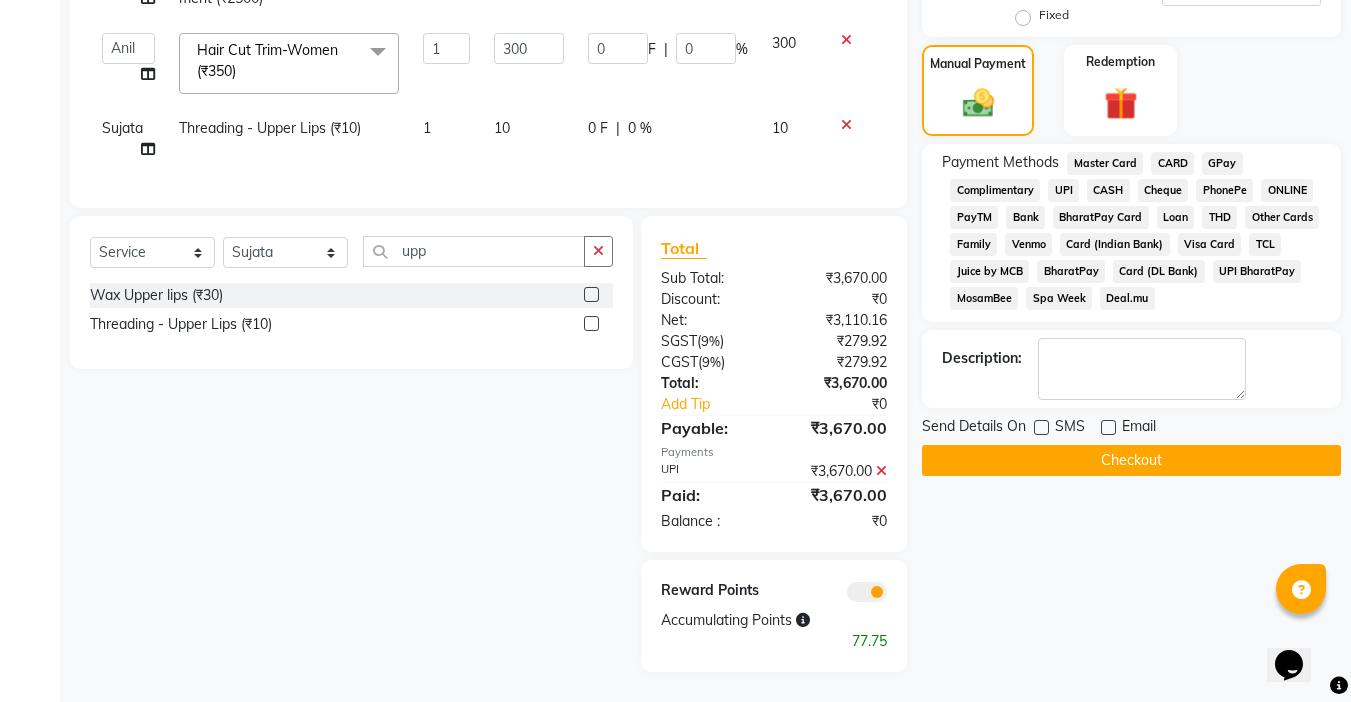 click on "Checkout" 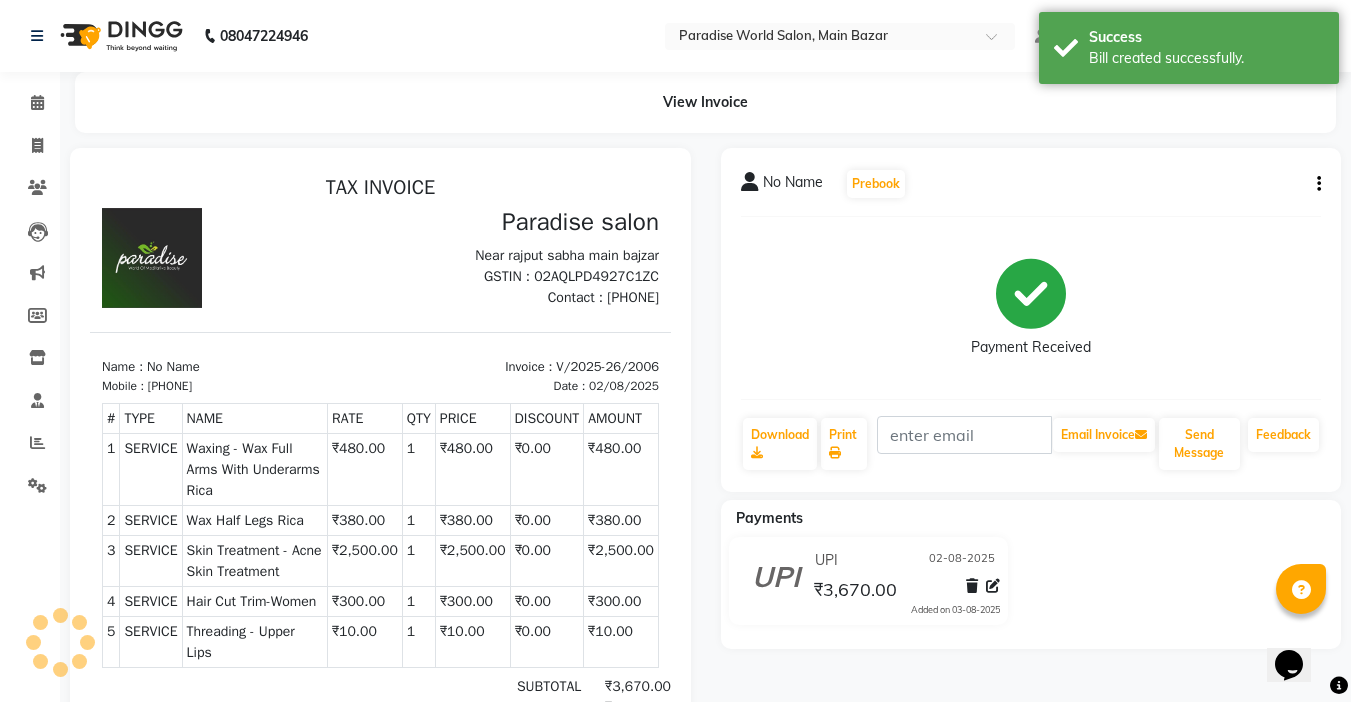 scroll, scrollTop: 0, scrollLeft: 0, axis: both 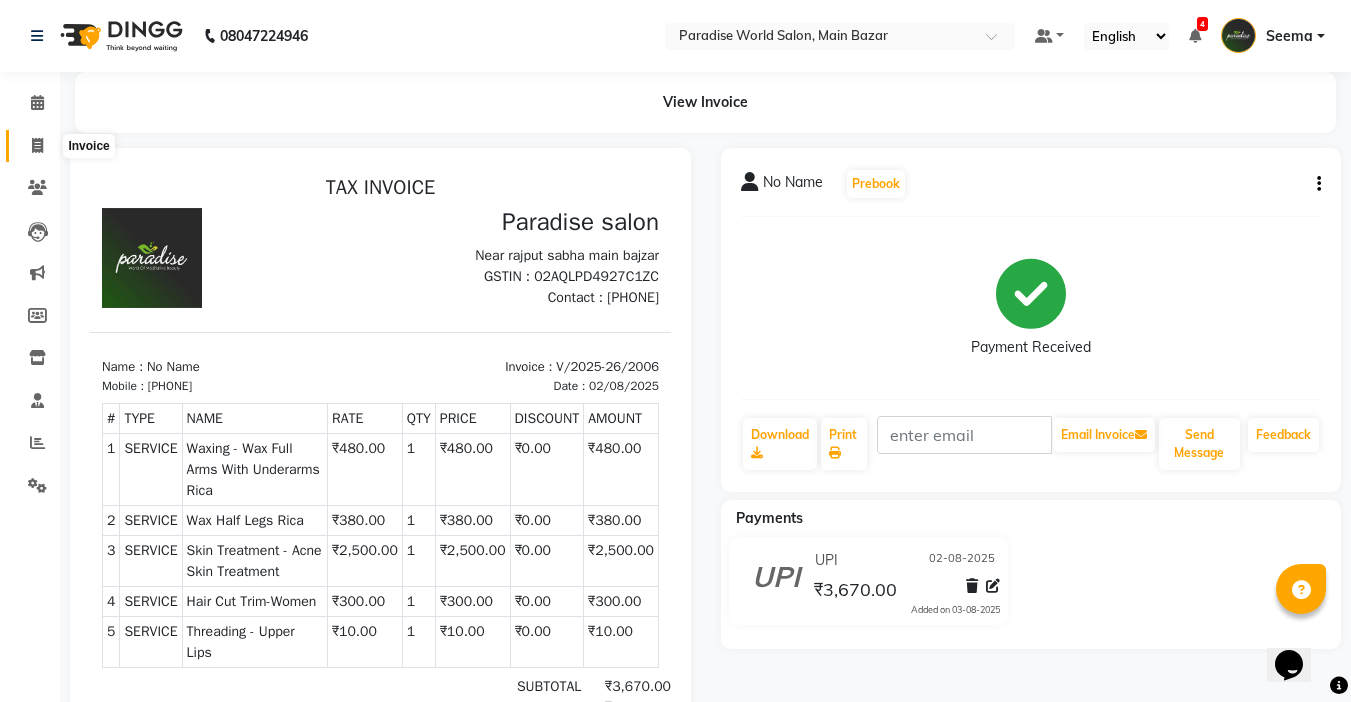 click 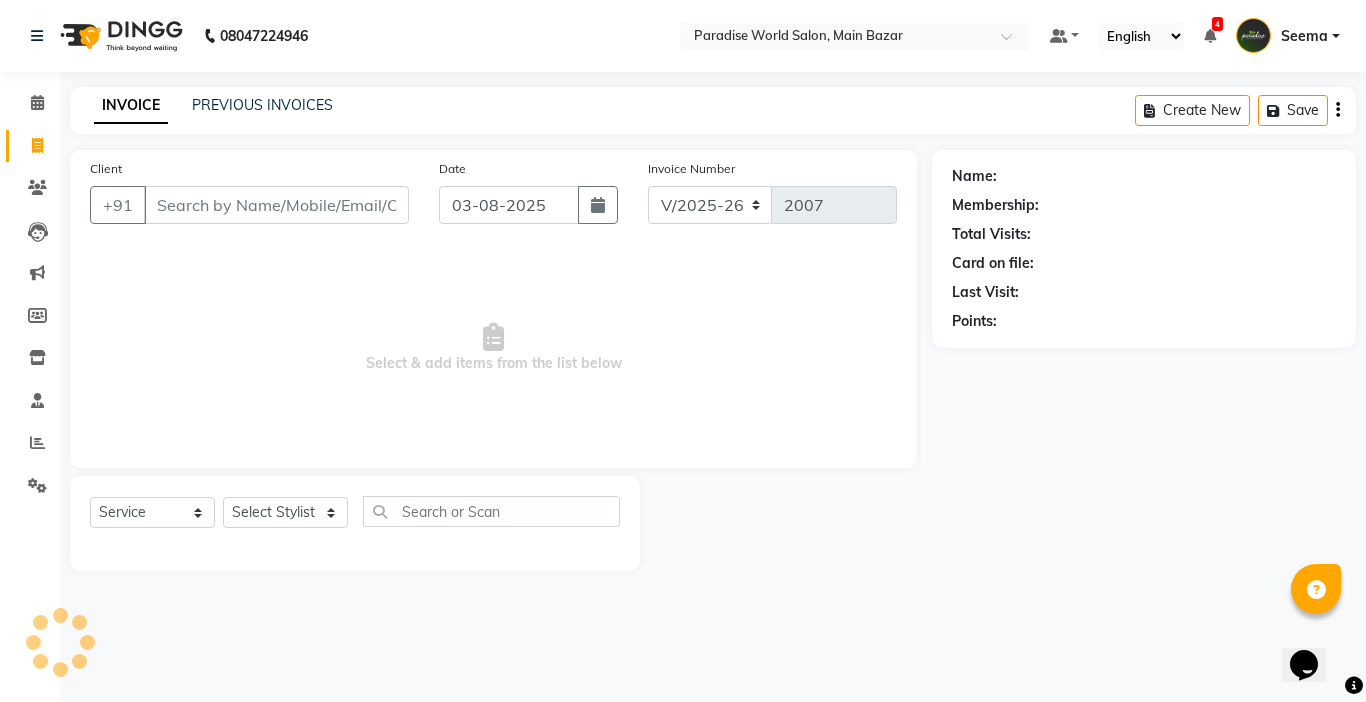 click on "Client" at bounding box center [276, 205] 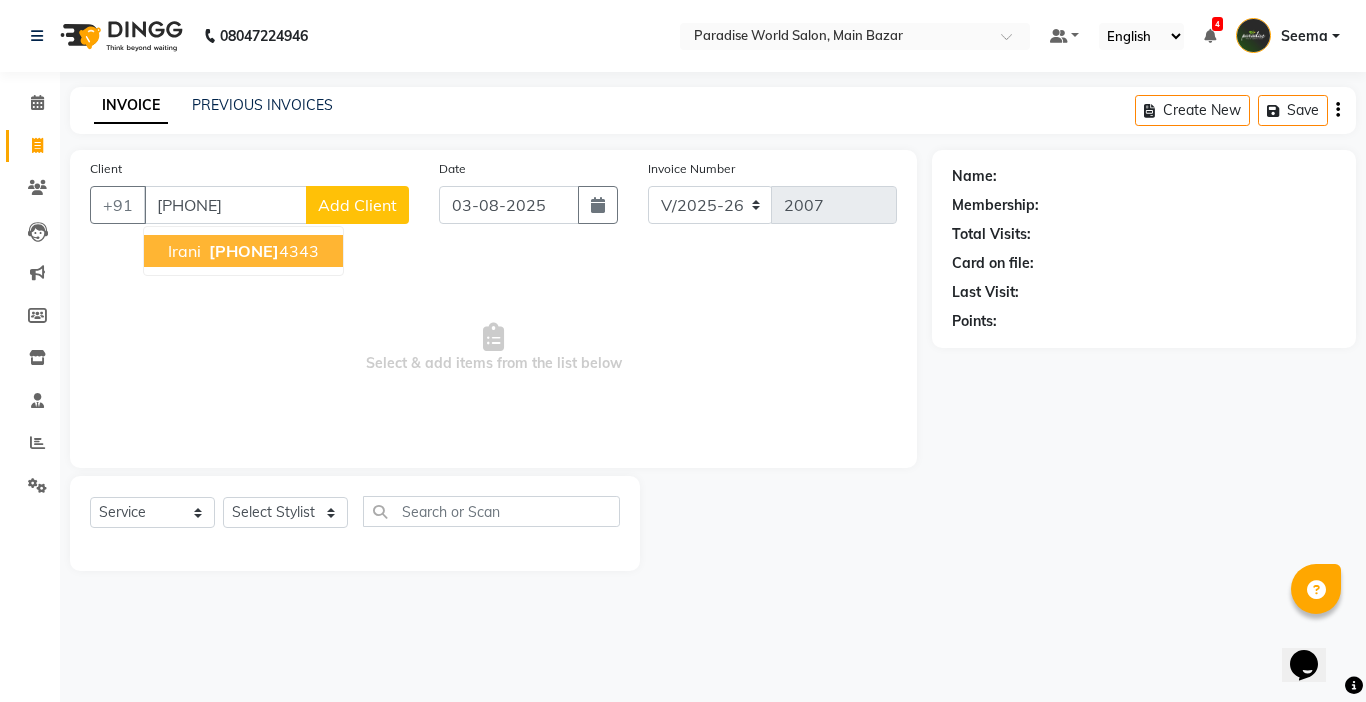 click on "[FIRST] [PHONE]" at bounding box center [243, 251] 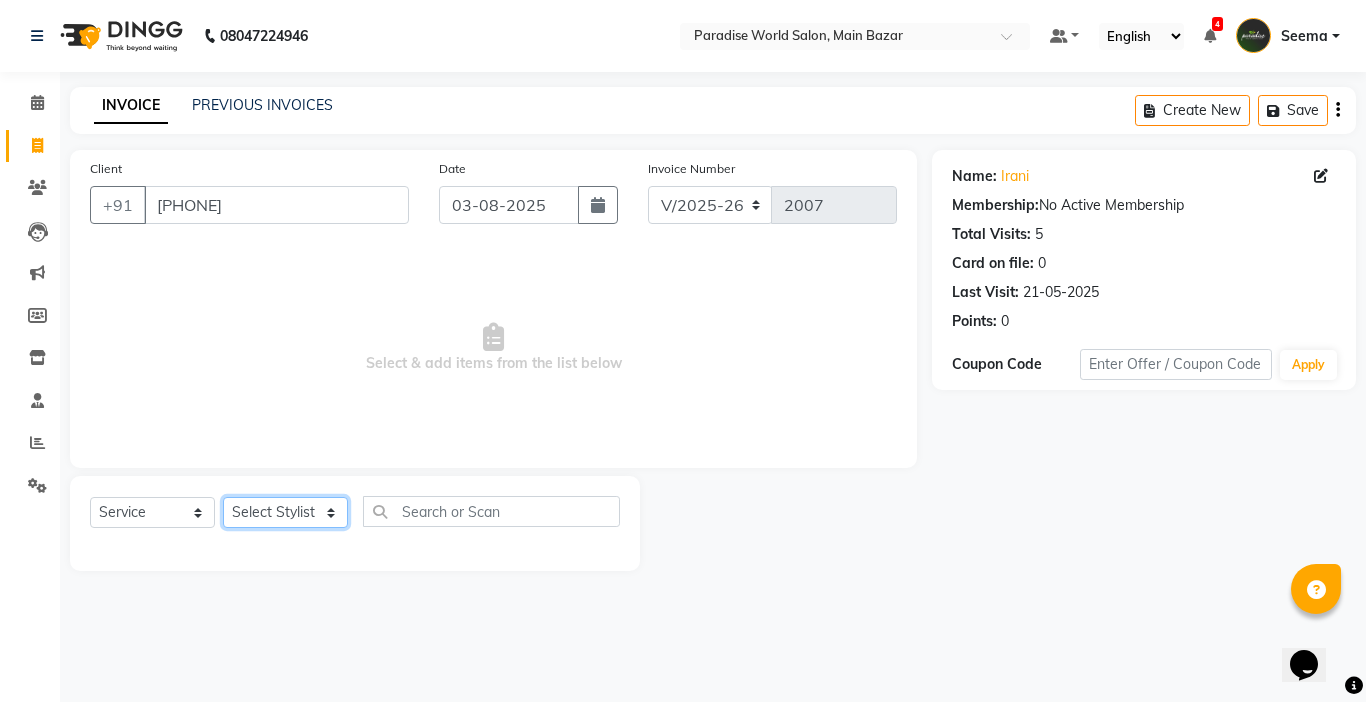 click on "Select Stylist Abby aman  Anil anku Bobby company Deepak Deepika Gourav Heena ishu Jagdeesh kanchan Love preet Maddy Manpreet student Meenu Naina Nikita Palak Palak Sharma Radika Rajneesh Student Seema Shagun Shifali - Student Shweta  Sujata Surinder Paul Vansh Vikas Vishal" 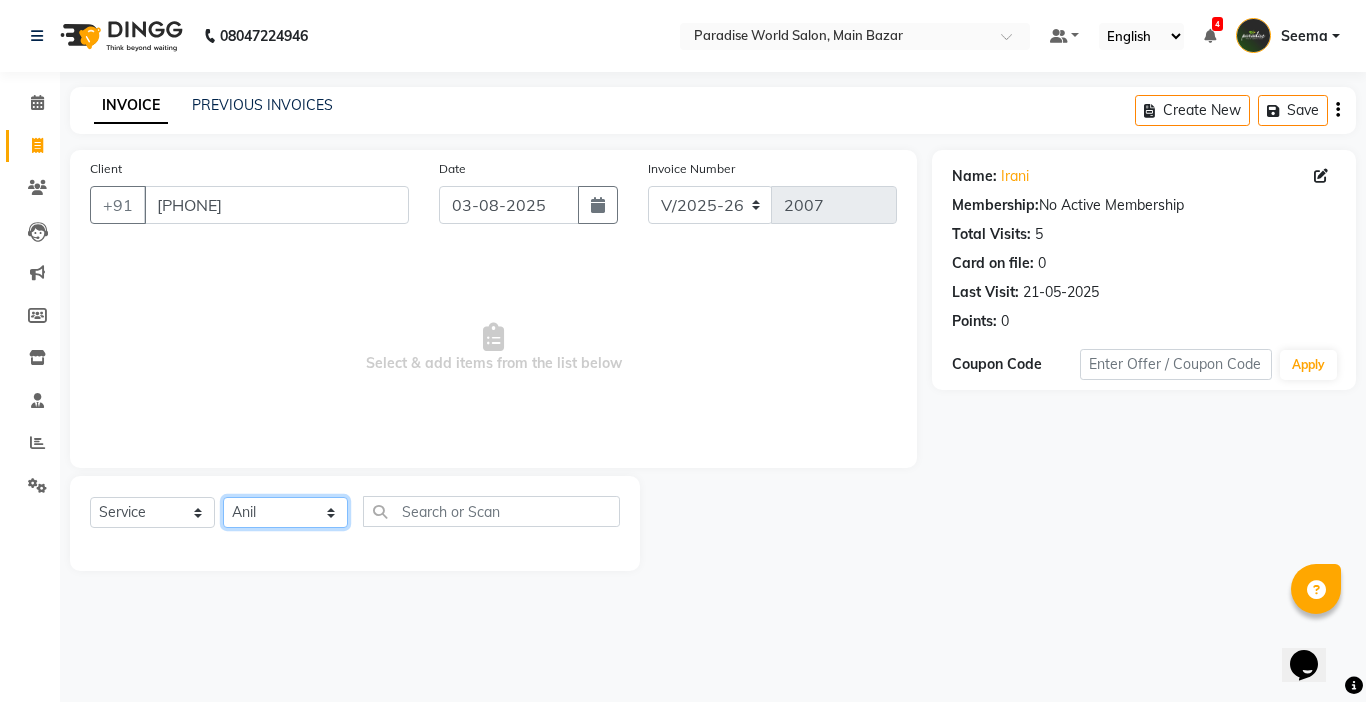 click on "Select Stylist Abby aman  Anil anku Bobby company Deepak Deepika Gourav Heena ishu Jagdeesh kanchan Love preet Maddy Manpreet student Meenu Naina Nikita Palak Palak Sharma Radika Rajneesh Student Seema Shagun Shifali - Student Shweta  Sujata Surinder Paul Vansh Vikas Vishal" 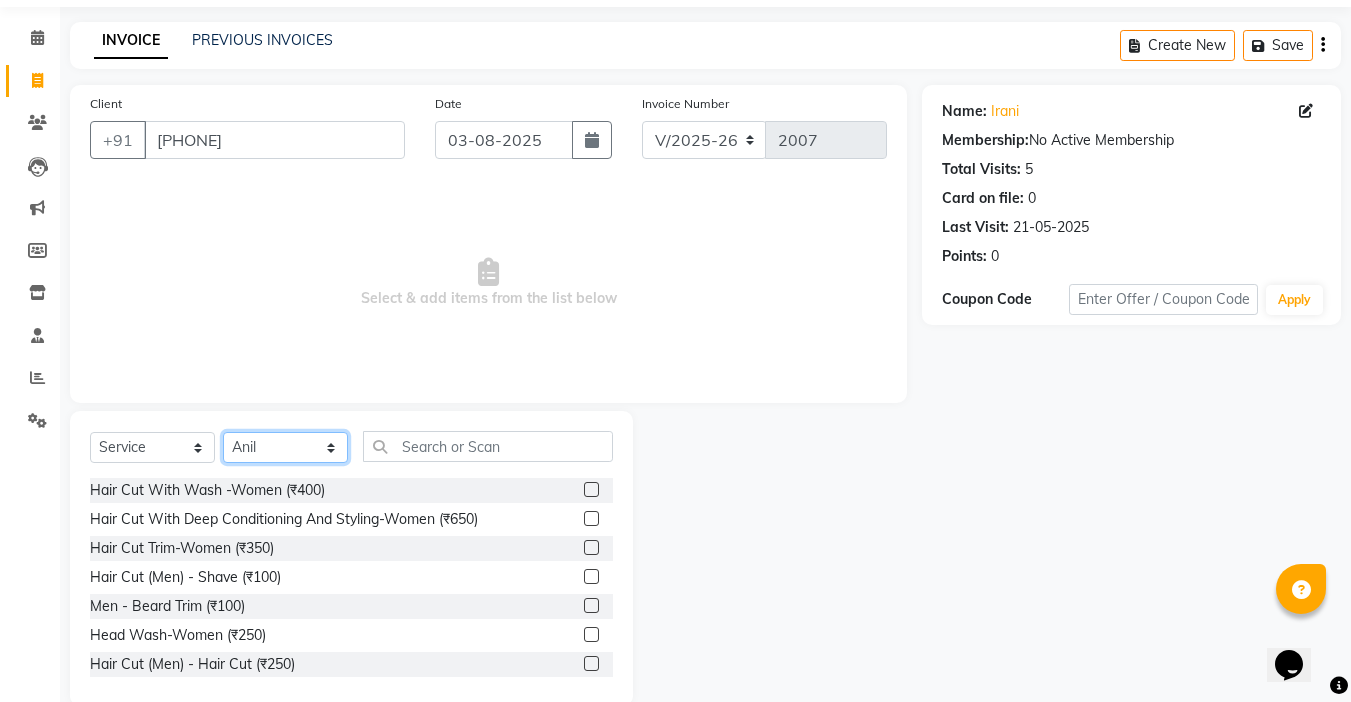 scroll, scrollTop: 99, scrollLeft: 0, axis: vertical 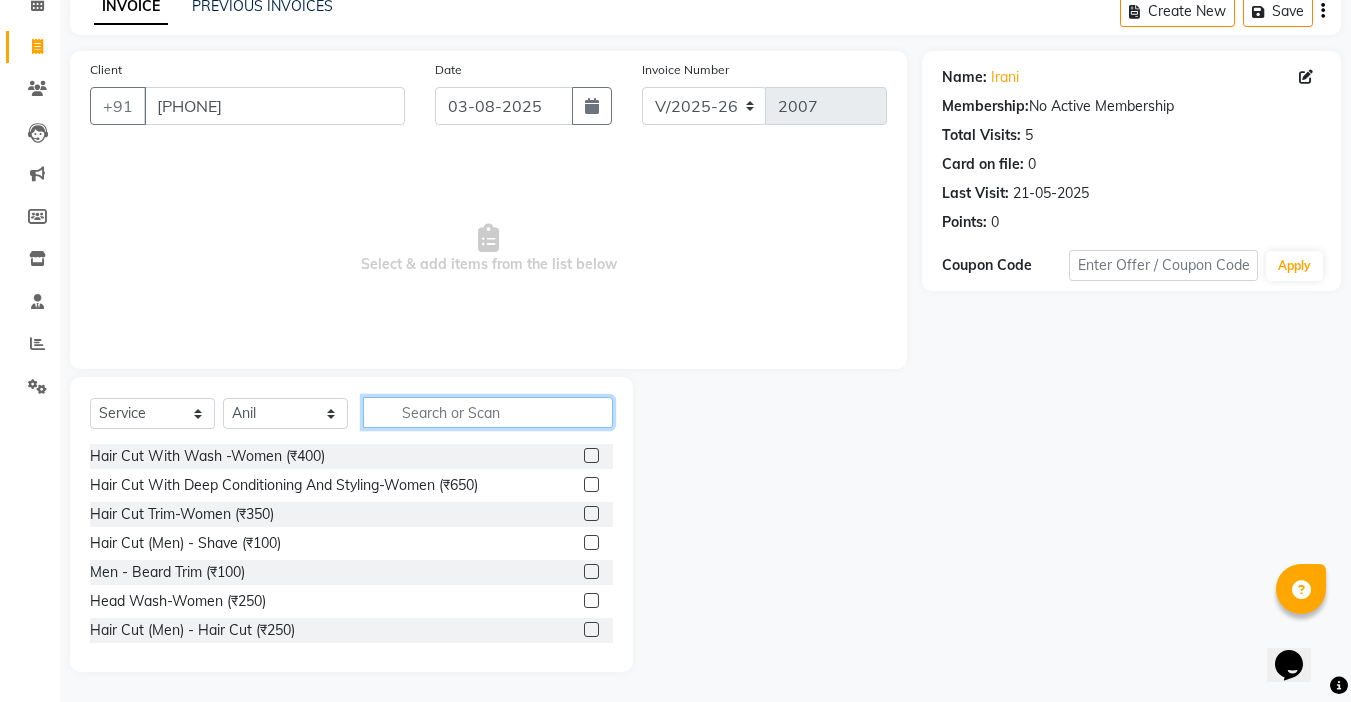 click 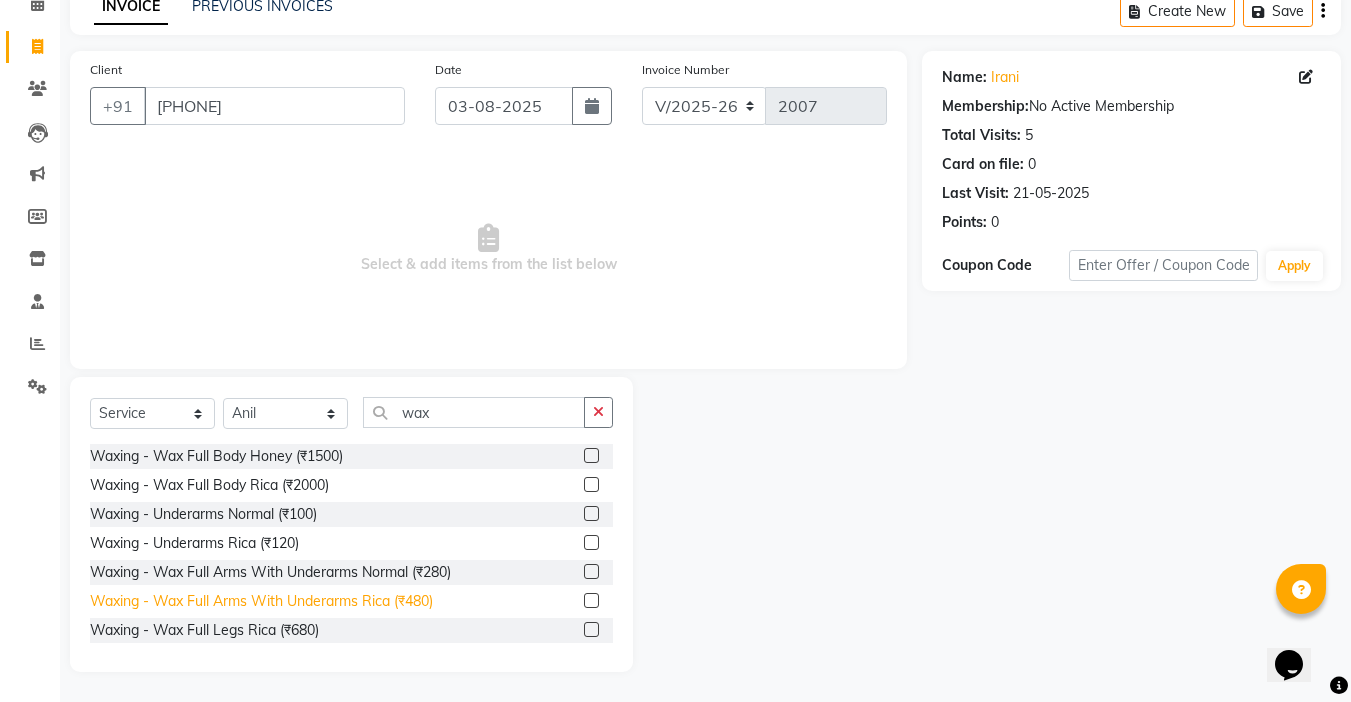 click on "Waxing   -  Wax Full Arms With Underarms Rica (₹480)" 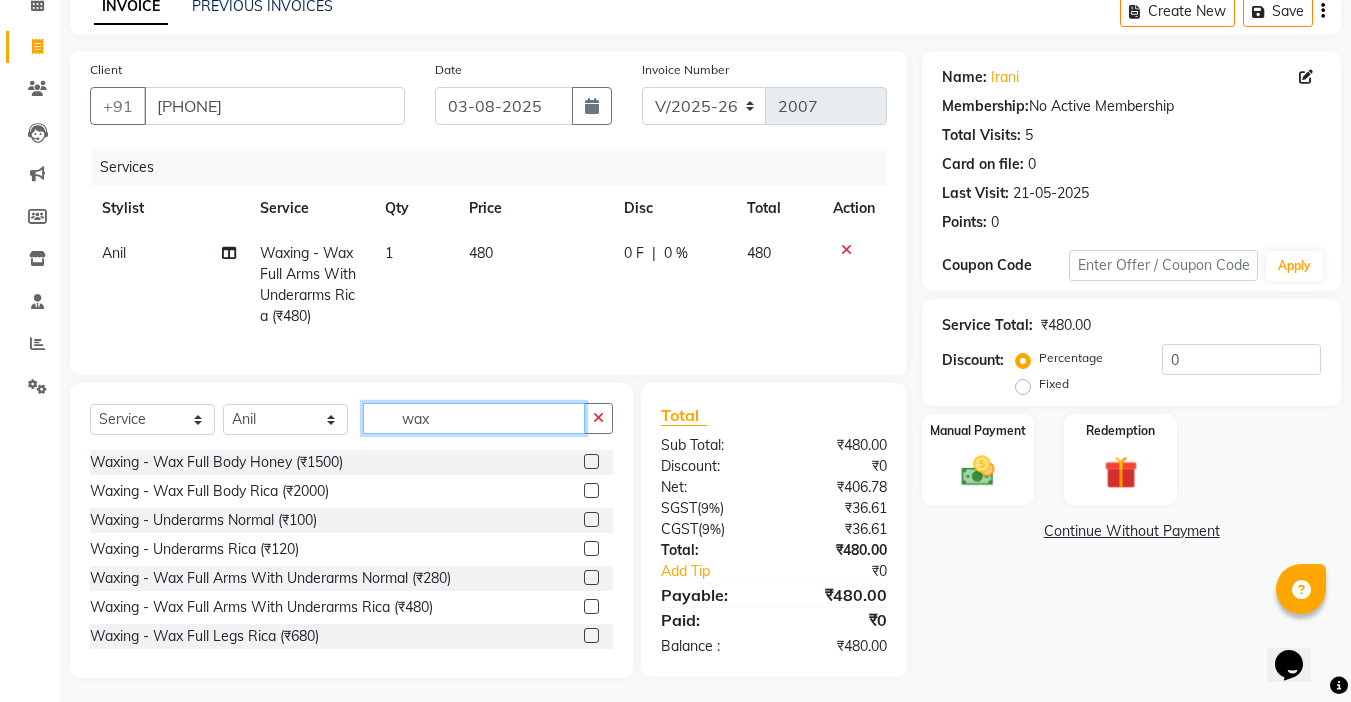 drag, startPoint x: 462, startPoint y: 436, endPoint x: 285, endPoint y: 440, distance: 177.0452 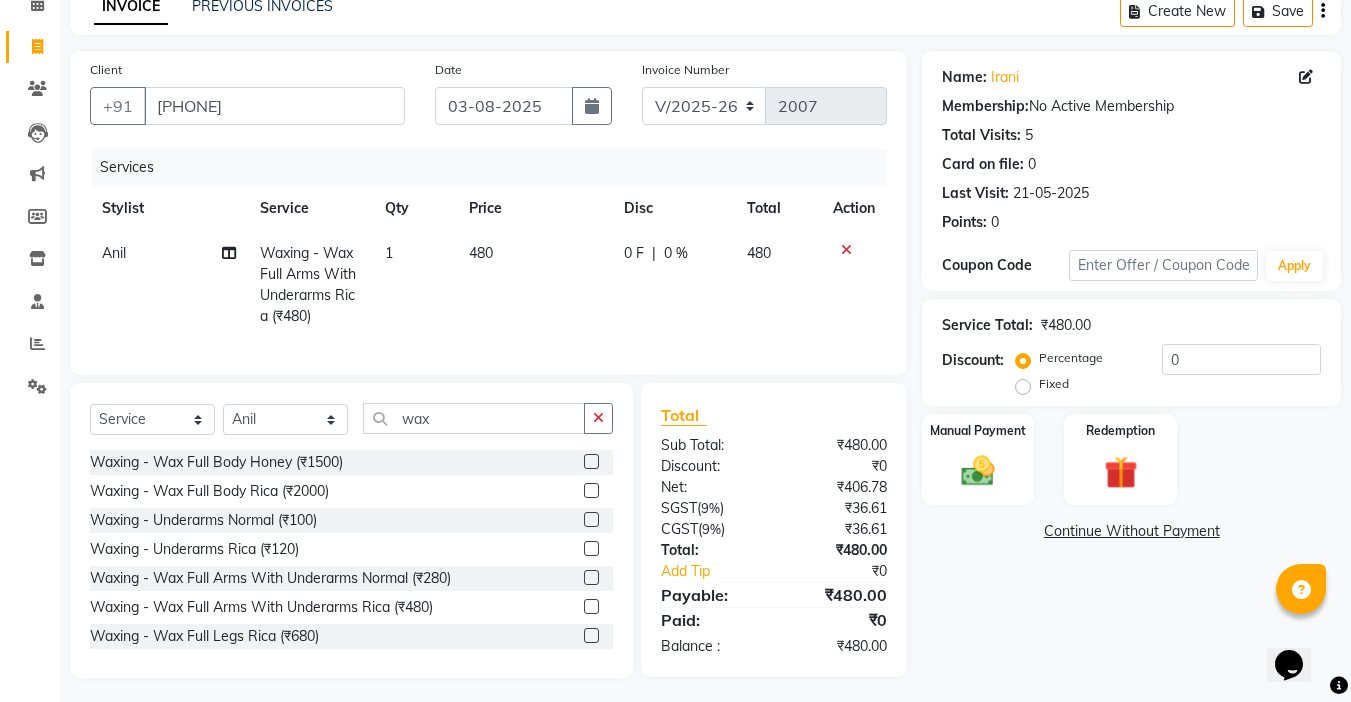 click 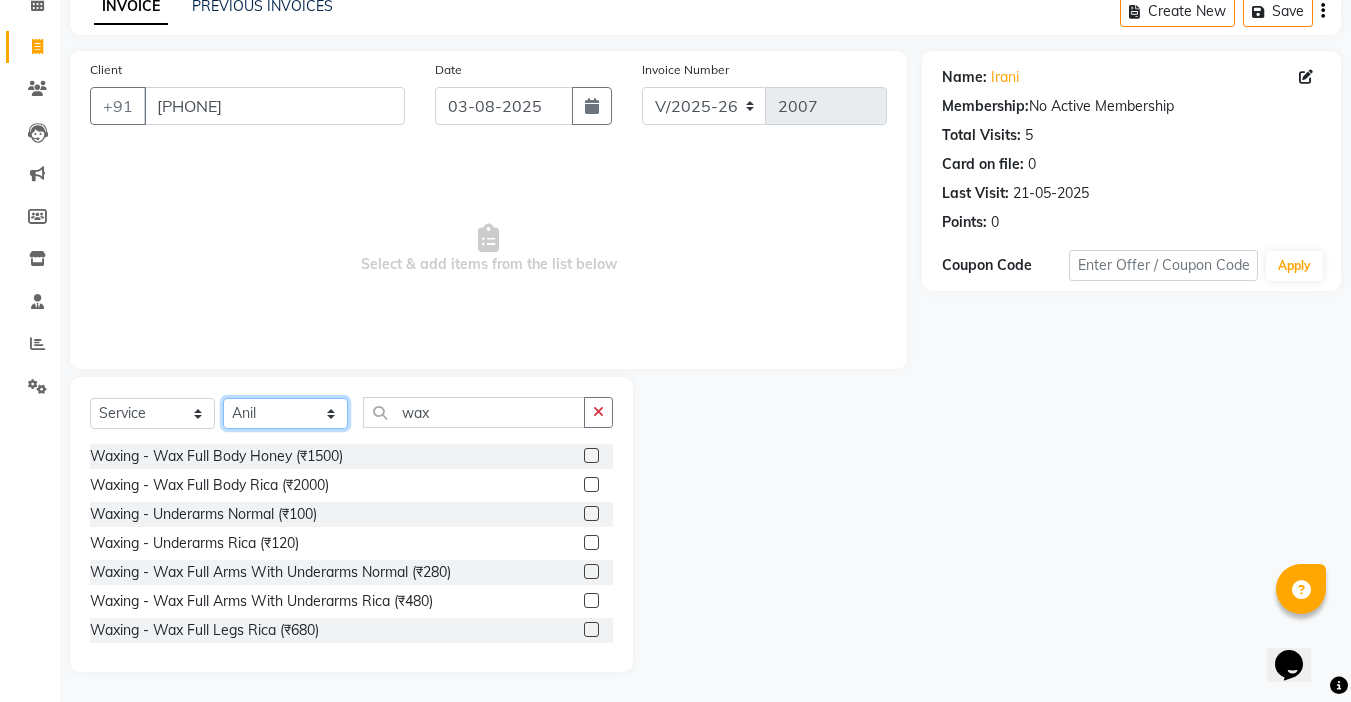 click on "Select Stylist Abby aman  Anil anku Bobby company Deepak Deepika Gourav Heena ishu Jagdeesh kanchan Love preet Maddy Manpreet student Meenu Naina Nikita Palak Palak Sharma Radika Rajneesh Student Seema Shagun Shifali - Student Shweta  Sujata Surinder Paul Vansh Vikas Vishal" 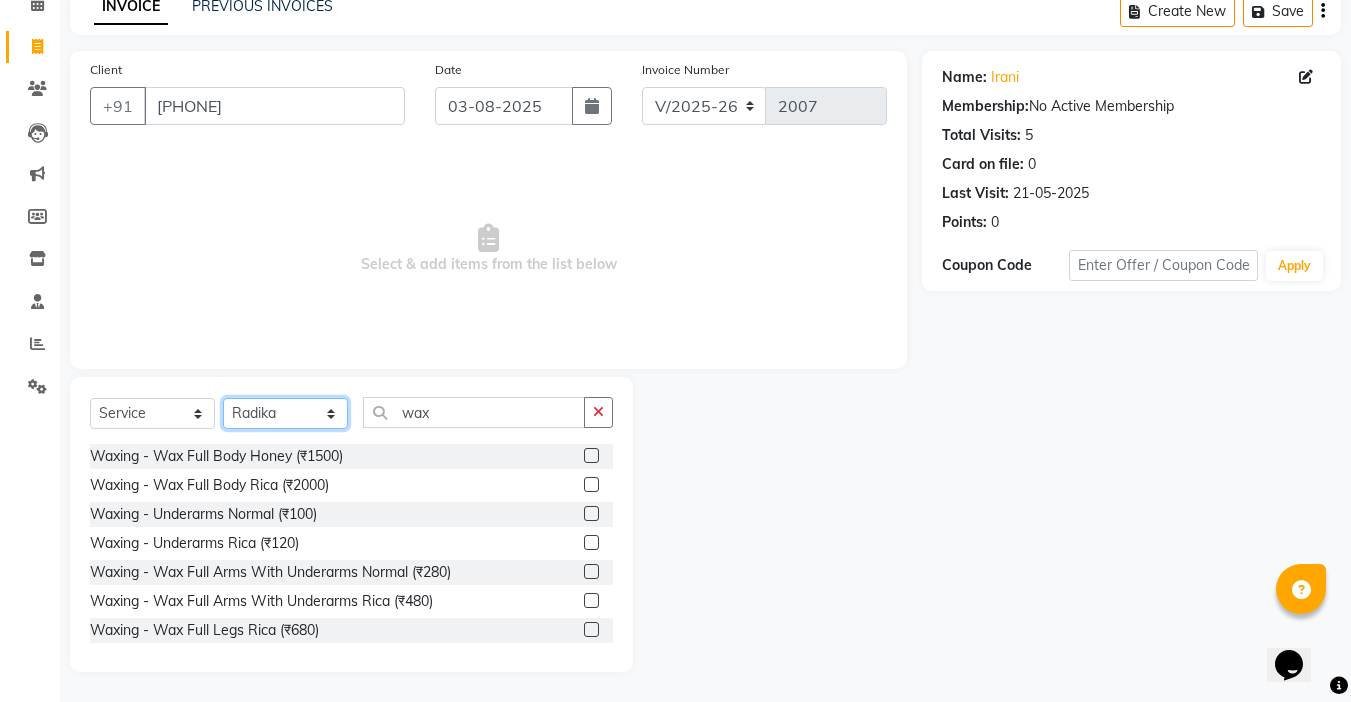 click on "Select Stylist Abby aman  Anil anku Bobby company Deepak Deepika Gourav Heena ishu Jagdeesh kanchan Love preet Maddy Manpreet student Meenu Naina Nikita Palak Palak Sharma Radika Rajneesh Student Seema Shagun Shifali - Student Shweta  Sujata Surinder Paul Vansh Vikas Vishal" 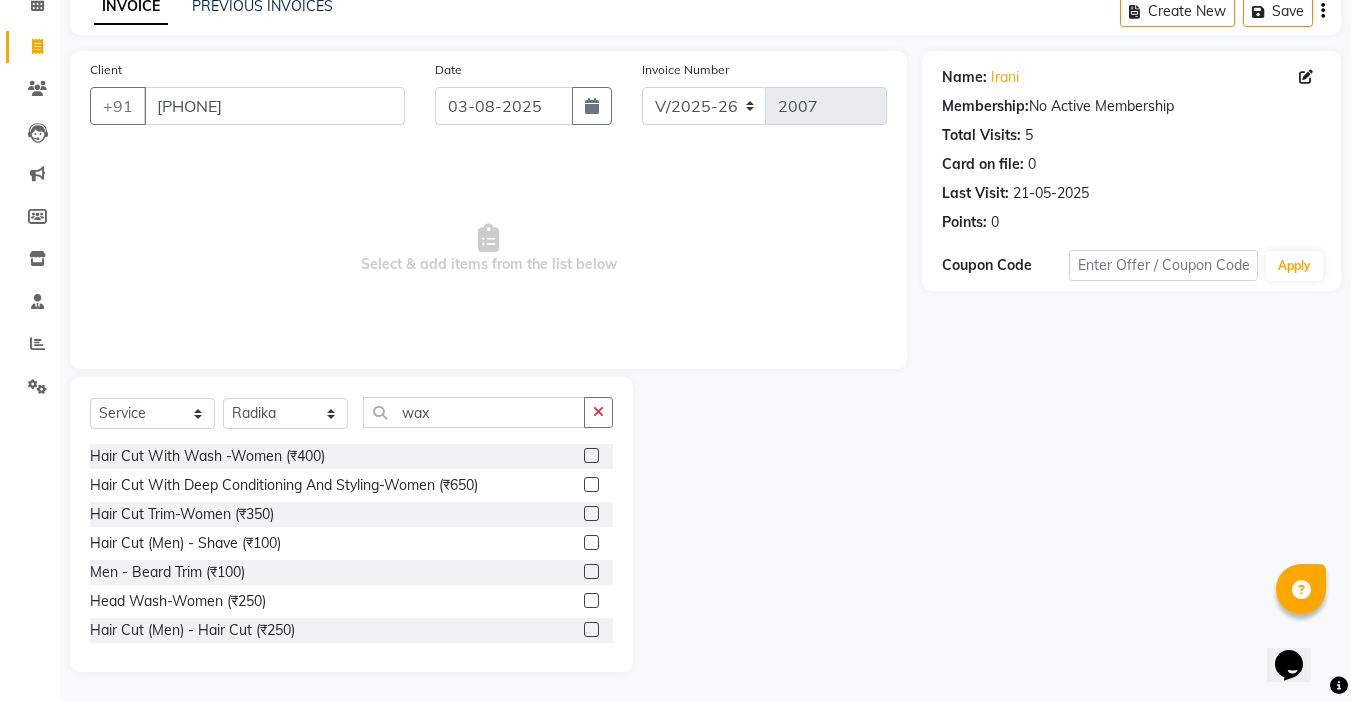 click on "Select  Service  Product  Membership  Package Voucher Prepaid Gift Card  Select Stylist [PERSON] [PERSON]  [PERSON] [PERSON] [PERSON] company [PERSON] [PERSON] [PERSON] [PERSON] [PERSON] [PERSON] [PERSON] [PERSON] [PERSON] [PERSON] [PERSON] student   [PERSON]   [PERSON]   [PERSON]   [PERSON]   [PERSON] [PERSON] Student   [PERSON]   [PERSON]   [PERSON] - Student   [PERSON]    [PERSON]   [PERSON]   [PERSON]   [PERSON] wax Hair Cut With Wash -Women (₹400)  Hair Cut With Deep Conditioning And Styling-Women (₹650)  Hair Cut Trim-Women (₹350)  Hair Cut  (Men)  -  Shave (₹100)  Men  -  Beard Trim (₹100)  Head Wash-Women (₹250)  Hair Cut  (Men)  -  Hair Cut (₹250)  Baby girl hair cut (₹150)  Baby boy Hair  (₹100)  Hair patch service (₹1000)  hair style men (₹50)  Flick cut (₹100)  Hair Patch Wash (₹200)  Hair Wash With Deep Conditioning And Blow Dryer (₹150)  Head Wash With Blow Dryer (₹350)  Blow Dryer-women (₹250)  Hair Style Women onward (₹550)  Hair Patch Ladies (₹25000)  Split-ends (₹550)  Hair Patch MEN-Onward (₹7500)  Booking Adv. (₹1)" 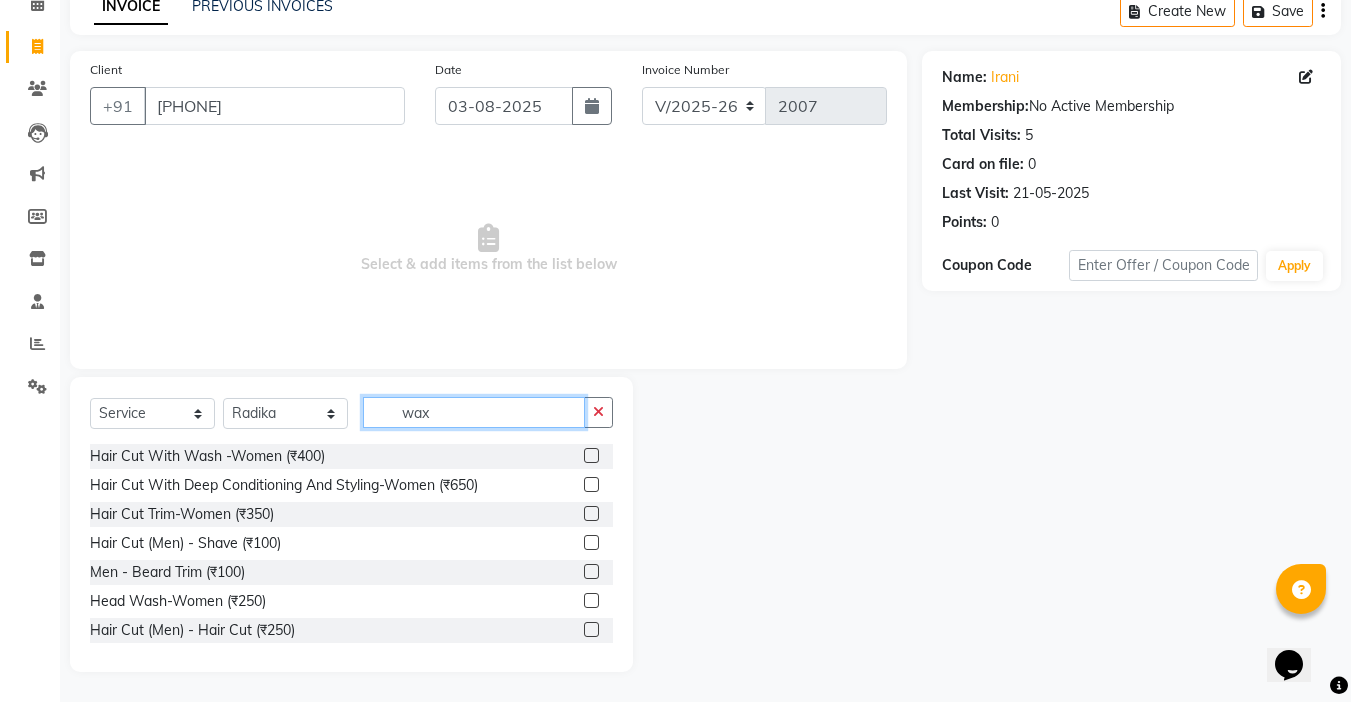 click on "wax" 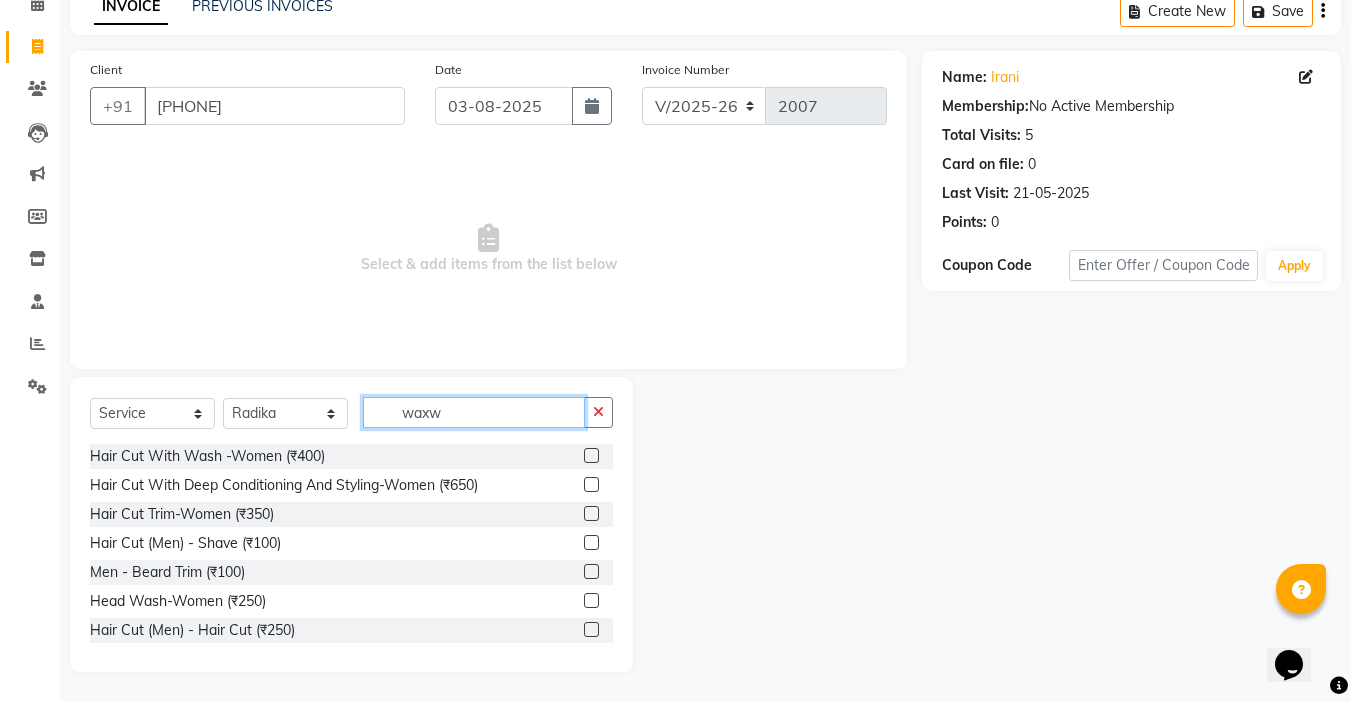 scroll, scrollTop: 0, scrollLeft: 0, axis: both 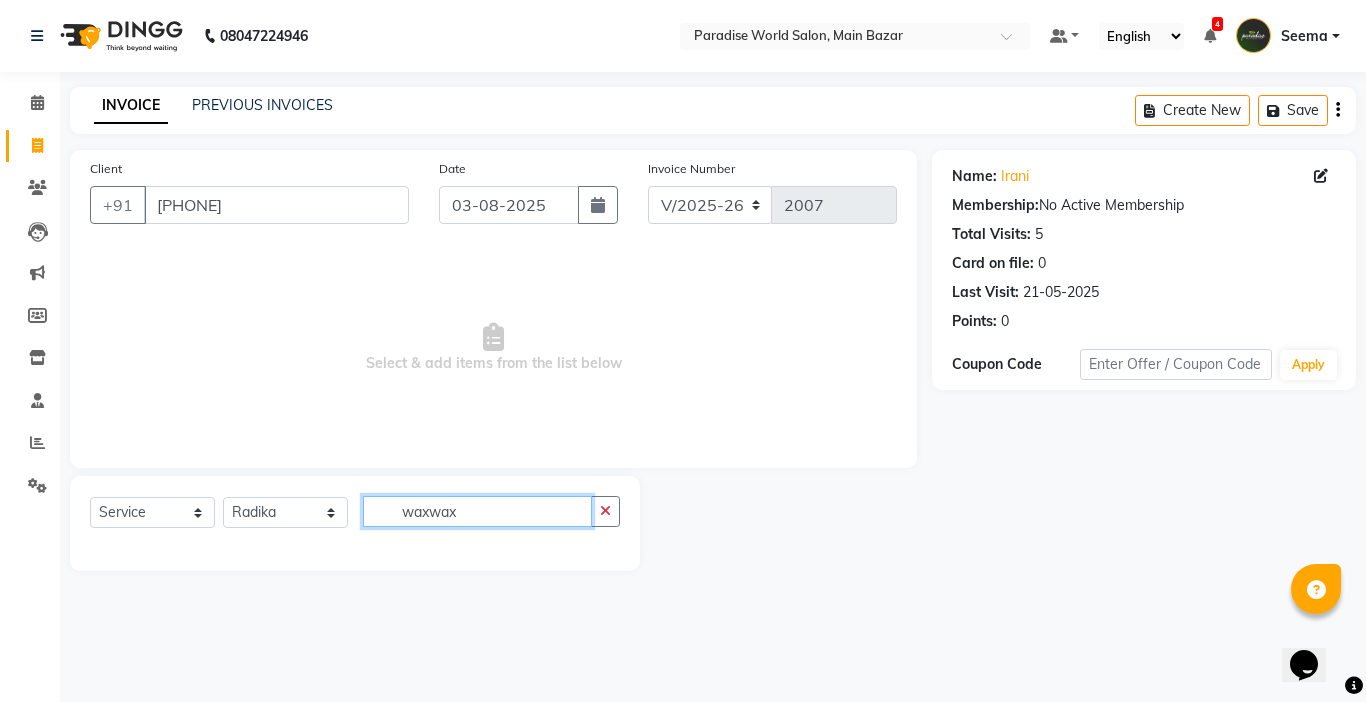 drag, startPoint x: 468, startPoint y: 513, endPoint x: 432, endPoint y: 528, distance: 39 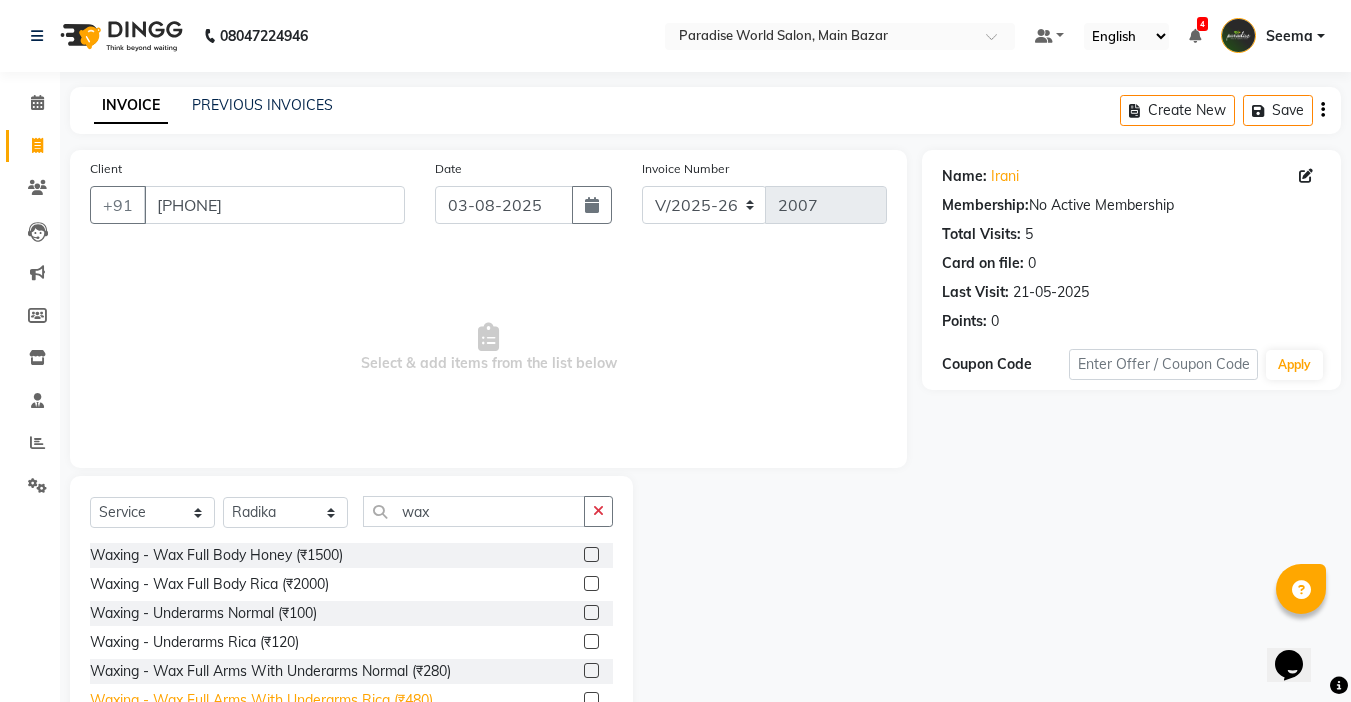 click on "Waxing   -  Wax Full Arms With Underarms Rica (₹480)" 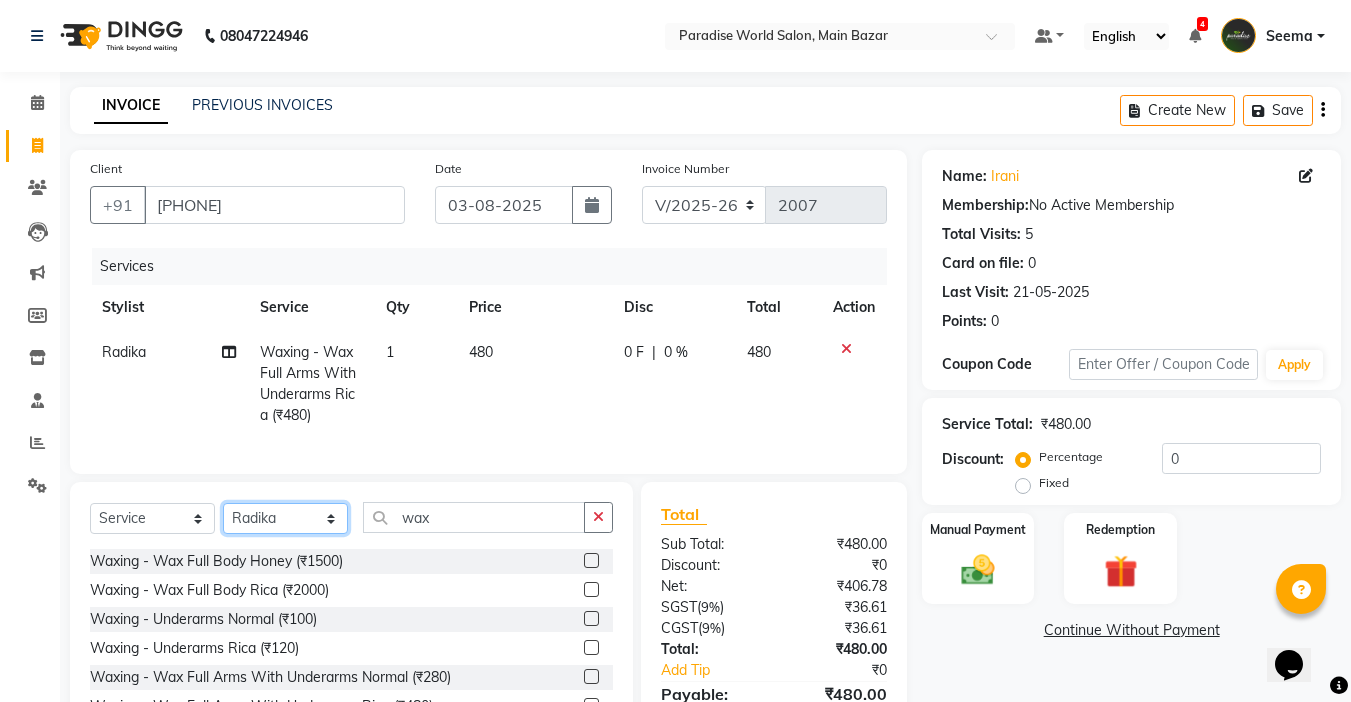 click on "Select Stylist Abby aman  Anil anku Bobby company Deepak Deepika Gourav Heena ishu Jagdeesh kanchan Love preet Maddy Manpreet student Meenu Naina Nikita Palak Palak Sharma Radika Rajneesh Student Seema Shagun Shifali - Student Shweta  Sujata Surinder Paul Vansh Vikas Vishal" 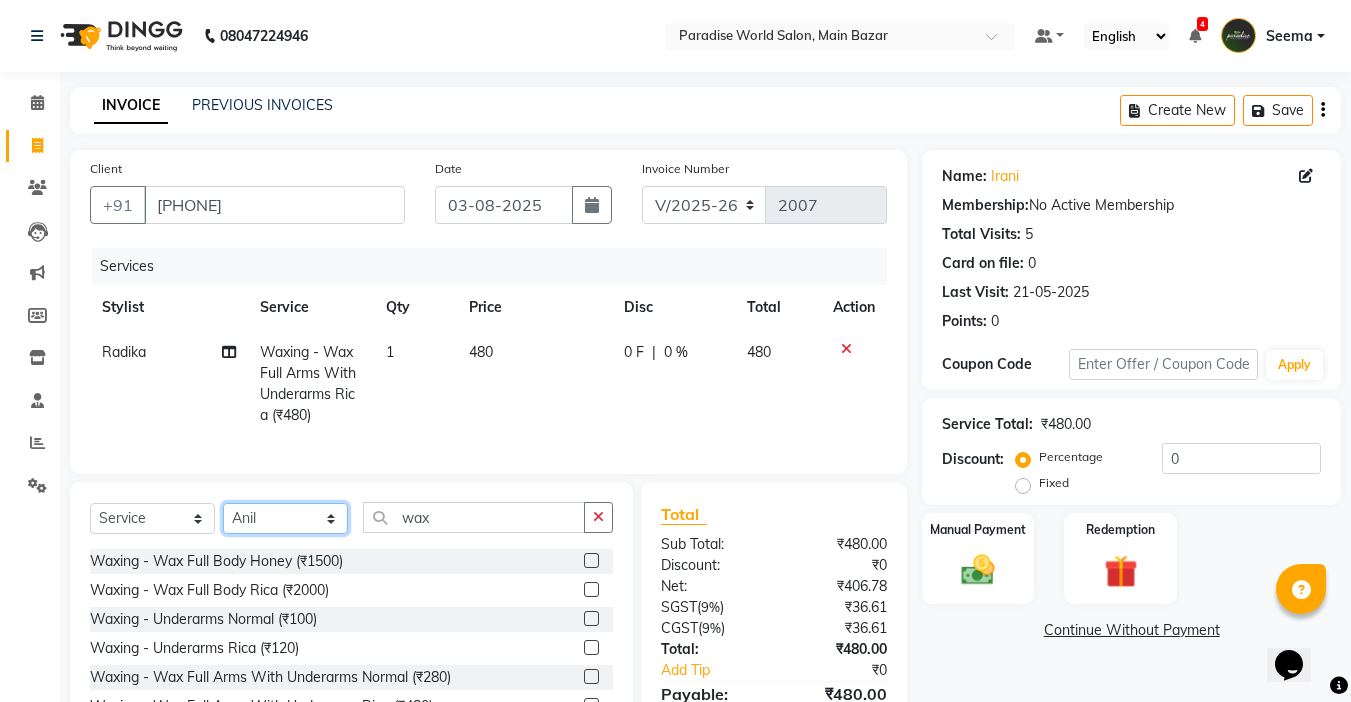 click on "Select Stylist Abby aman  Anil anku Bobby company Deepak Deepika Gourav Heena ishu Jagdeesh kanchan Love preet Maddy Manpreet student Meenu Naina Nikita Palak Palak Sharma Radika Rajneesh Student Seema Shagun Shifali - Student Shweta  Sujata Surinder Paul Vansh Vikas Vishal" 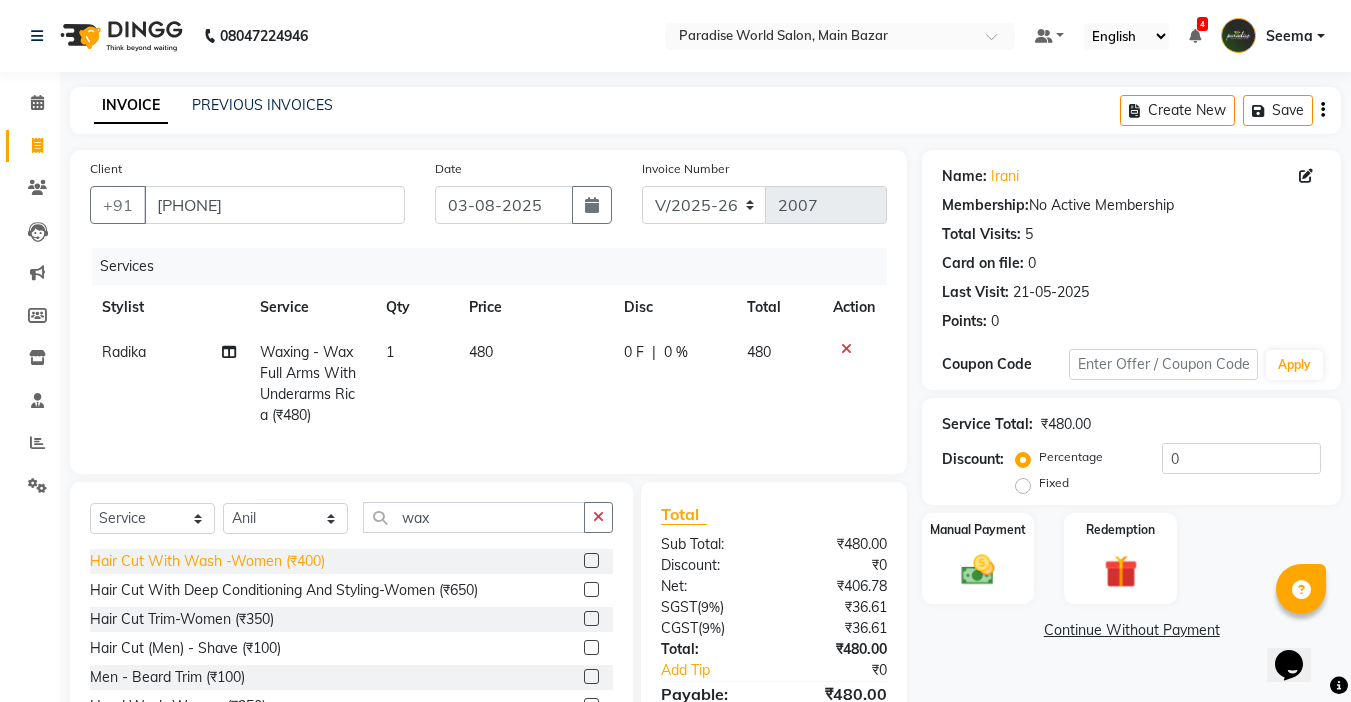 click on "Hair Cut With Wash -Women (₹400)" 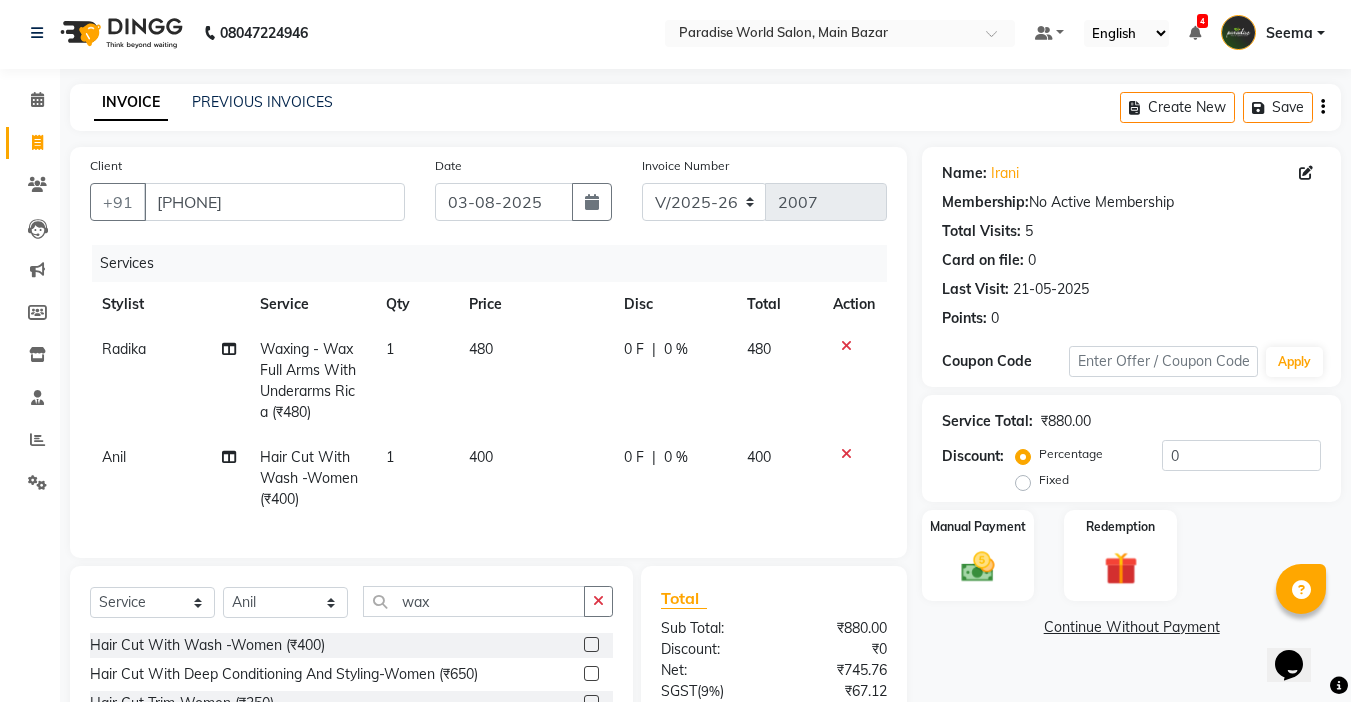 scroll, scrollTop: 0, scrollLeft: 0, axis: both 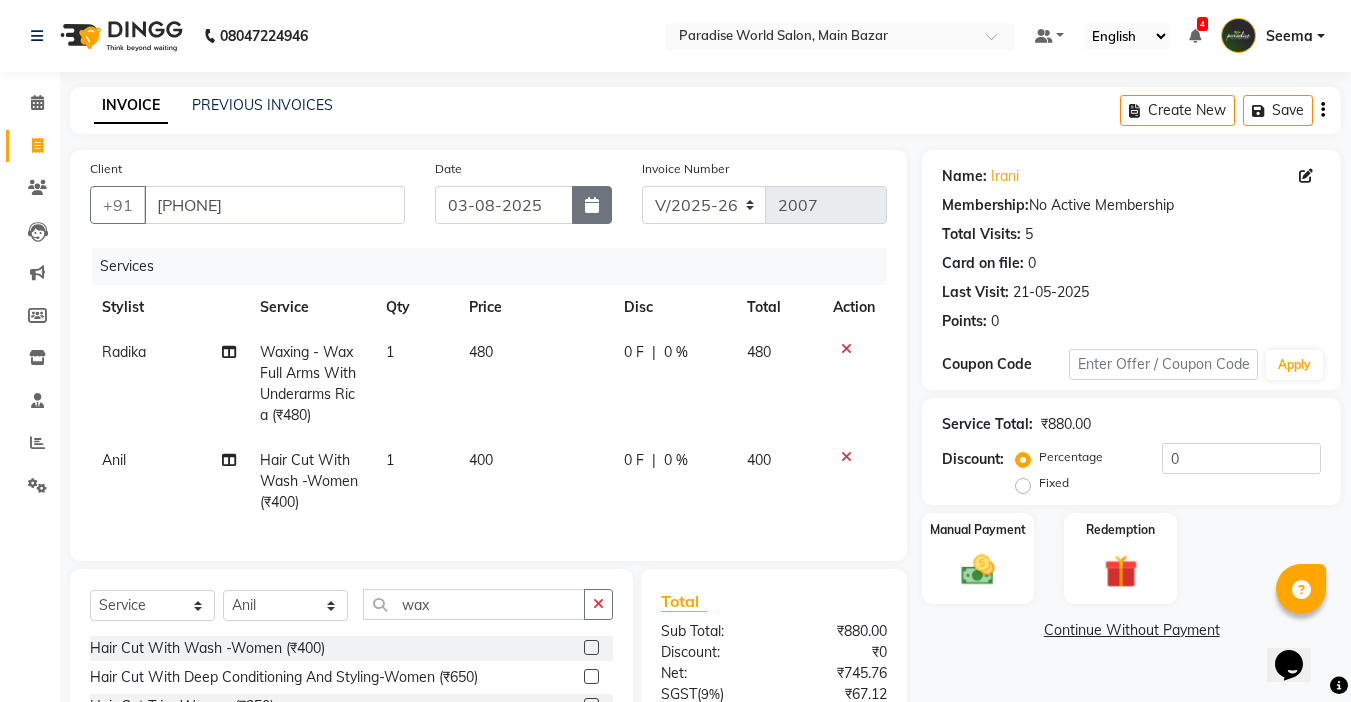 click 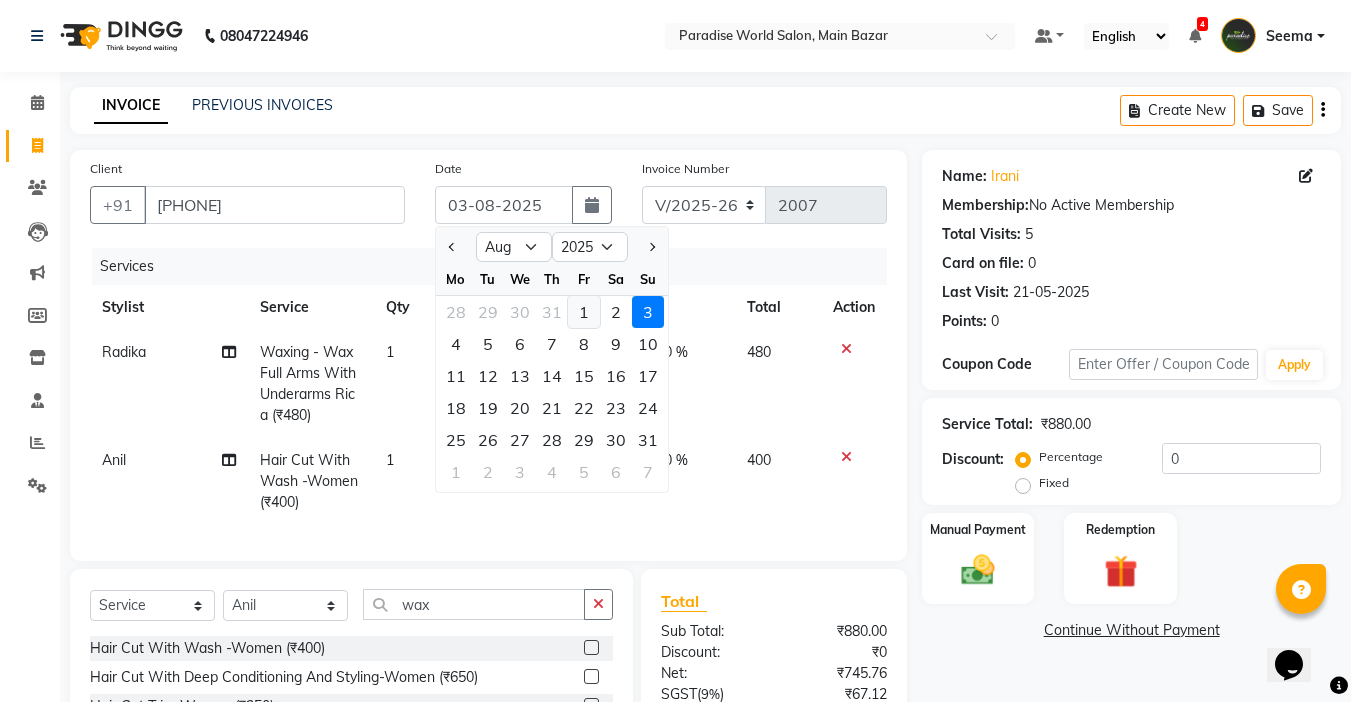 click on "1" 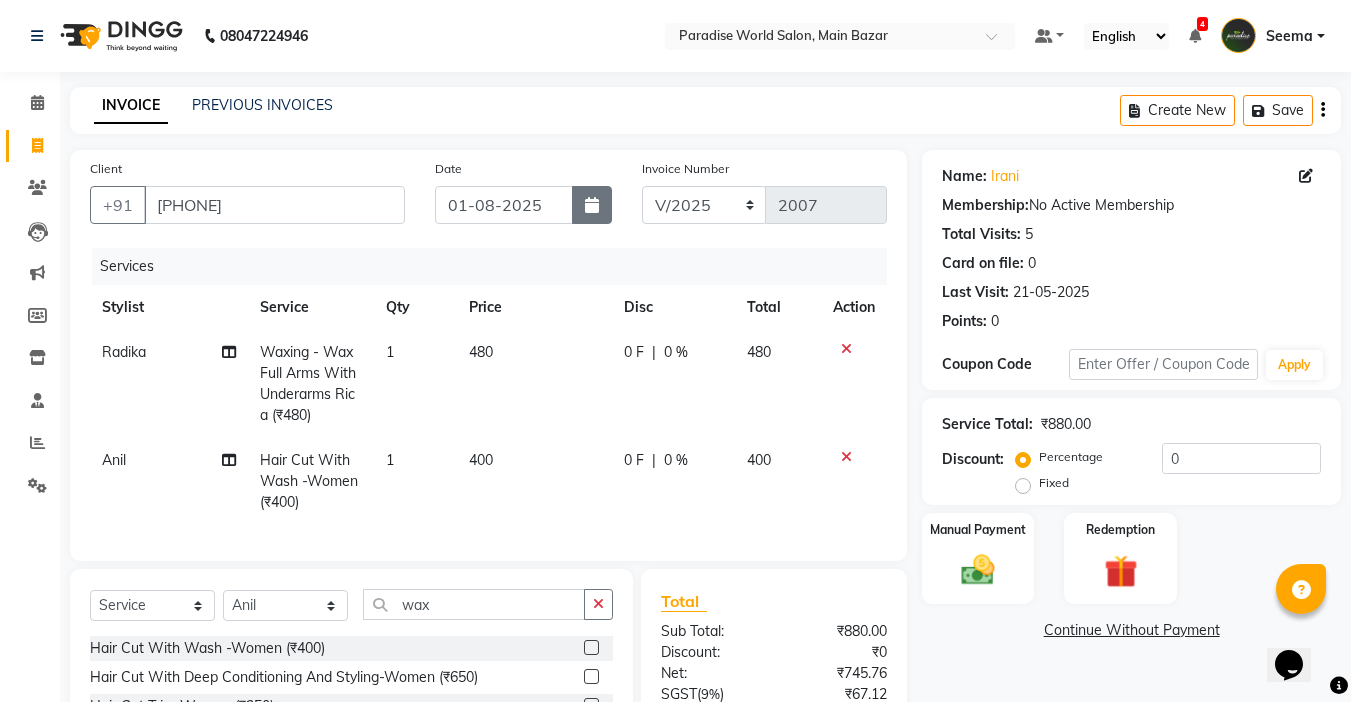 click 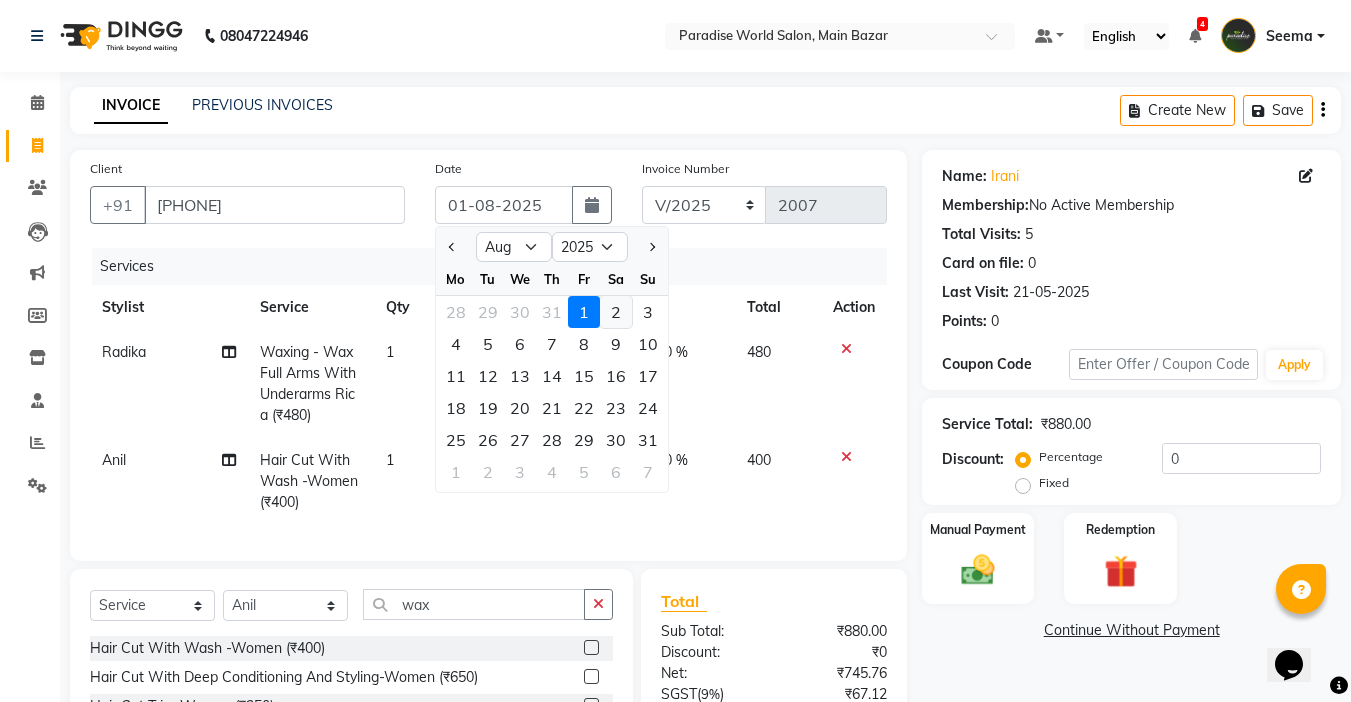 click on "2" 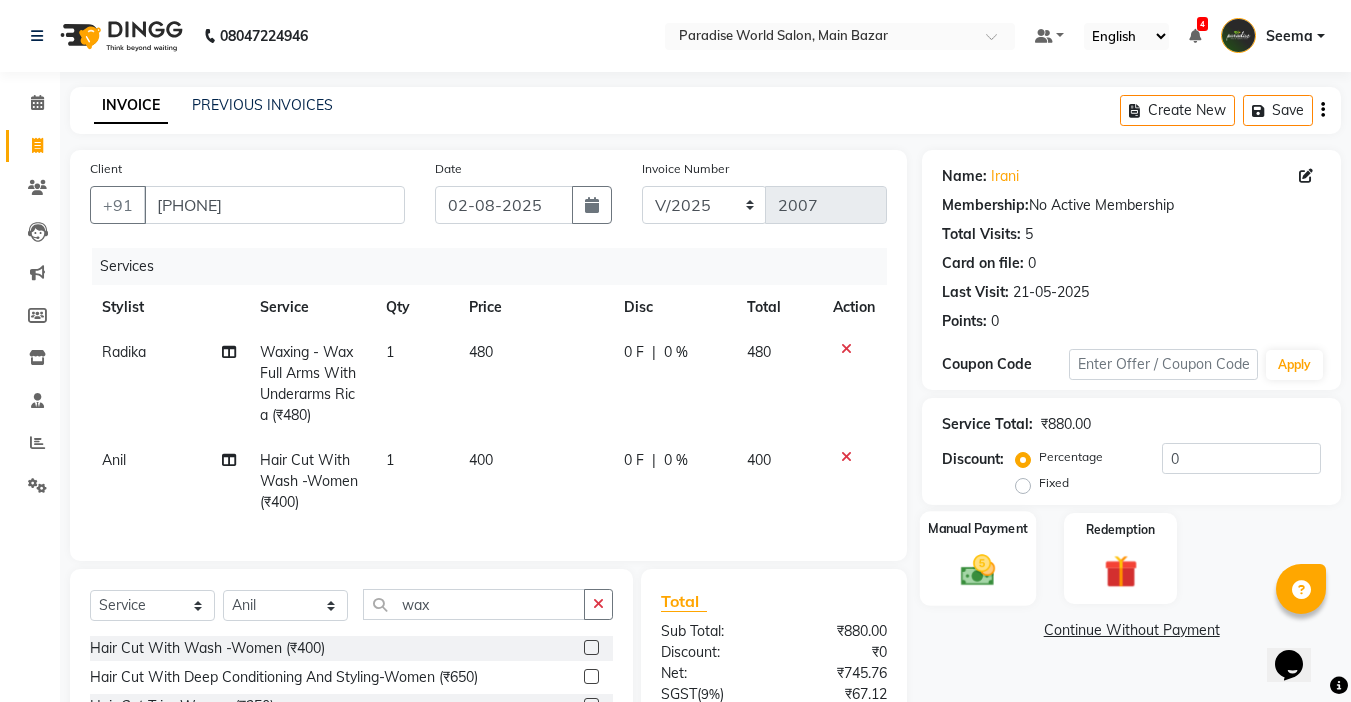 click 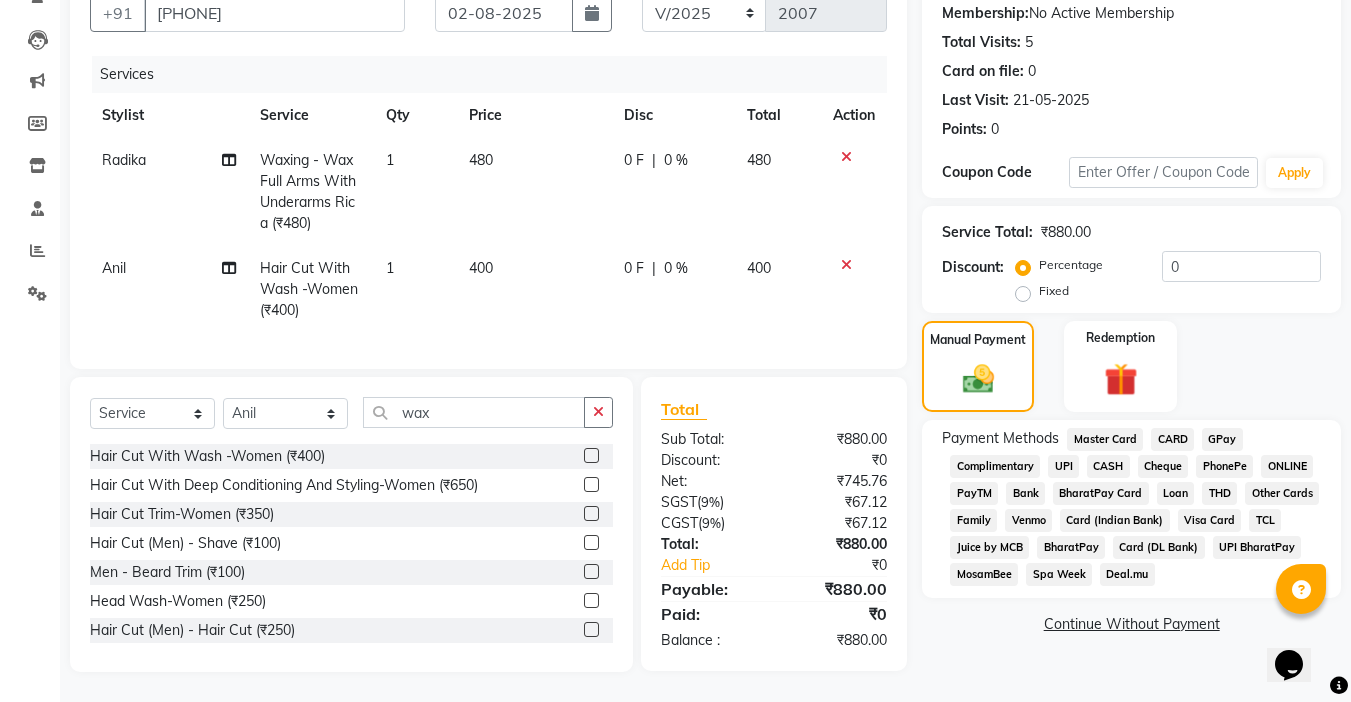 scroll, scrollTop: 207, scrollLeft: 0, axis: vertical 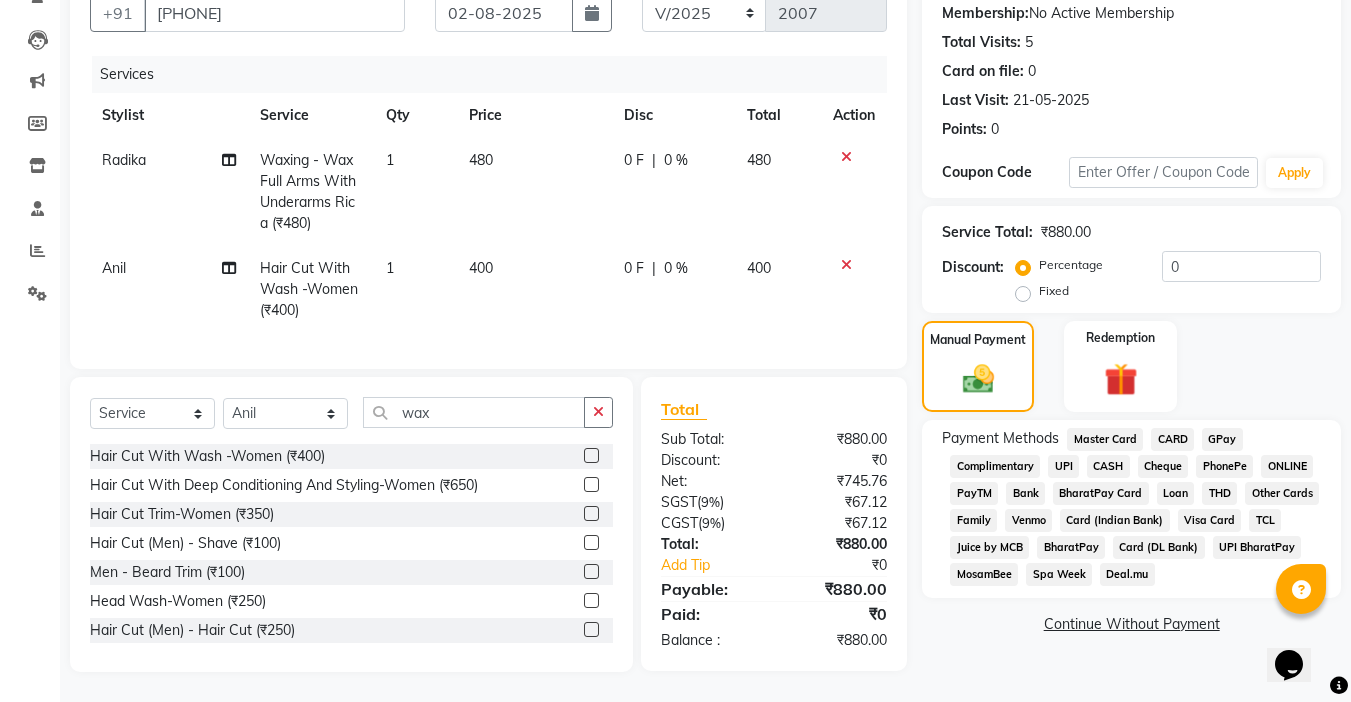 click on "UPI" 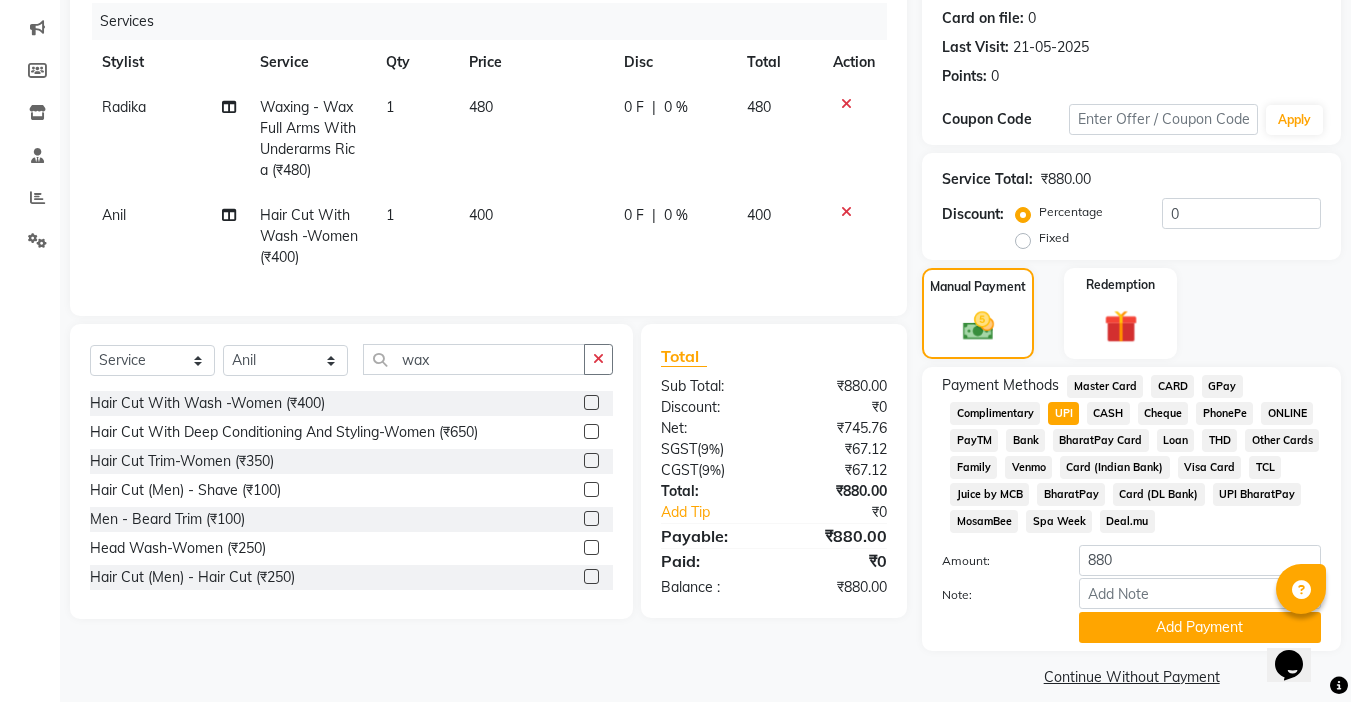 scroll, scrollTop: 265, scrollLeft: 0, axis: vertical 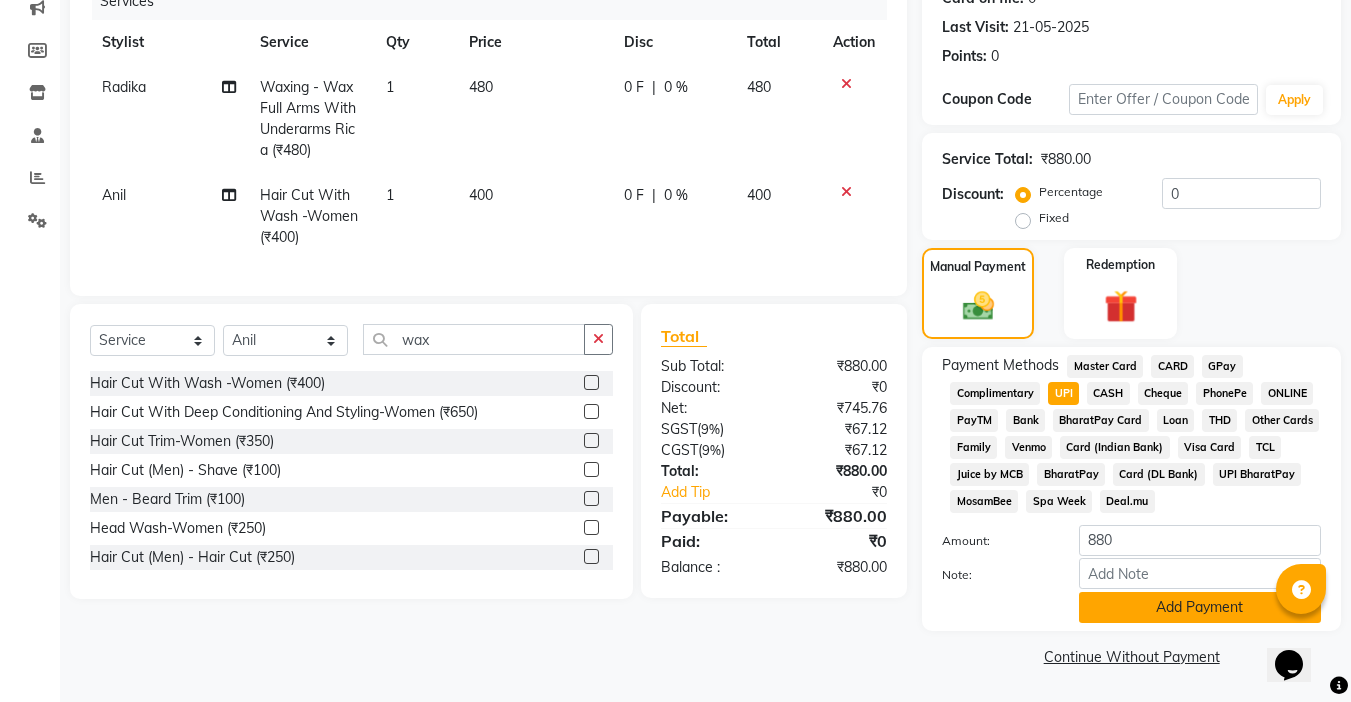 click on "Add Payment" 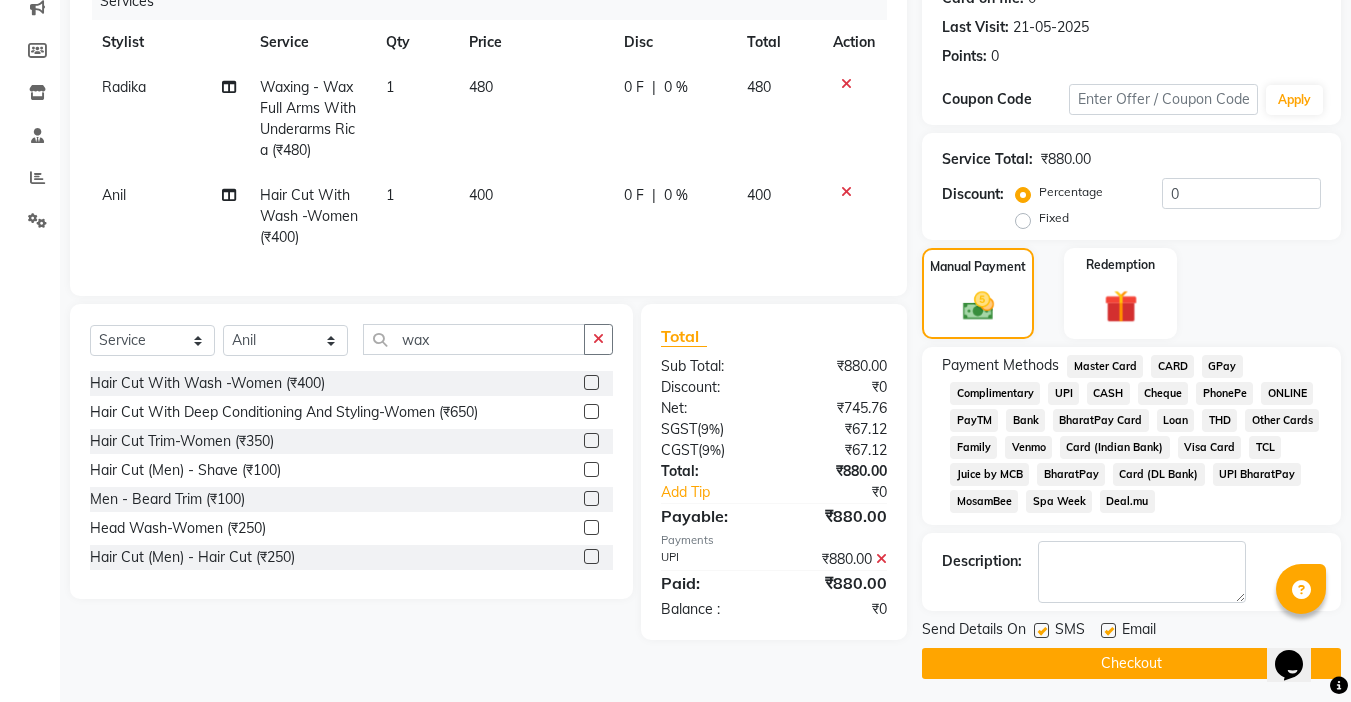 click 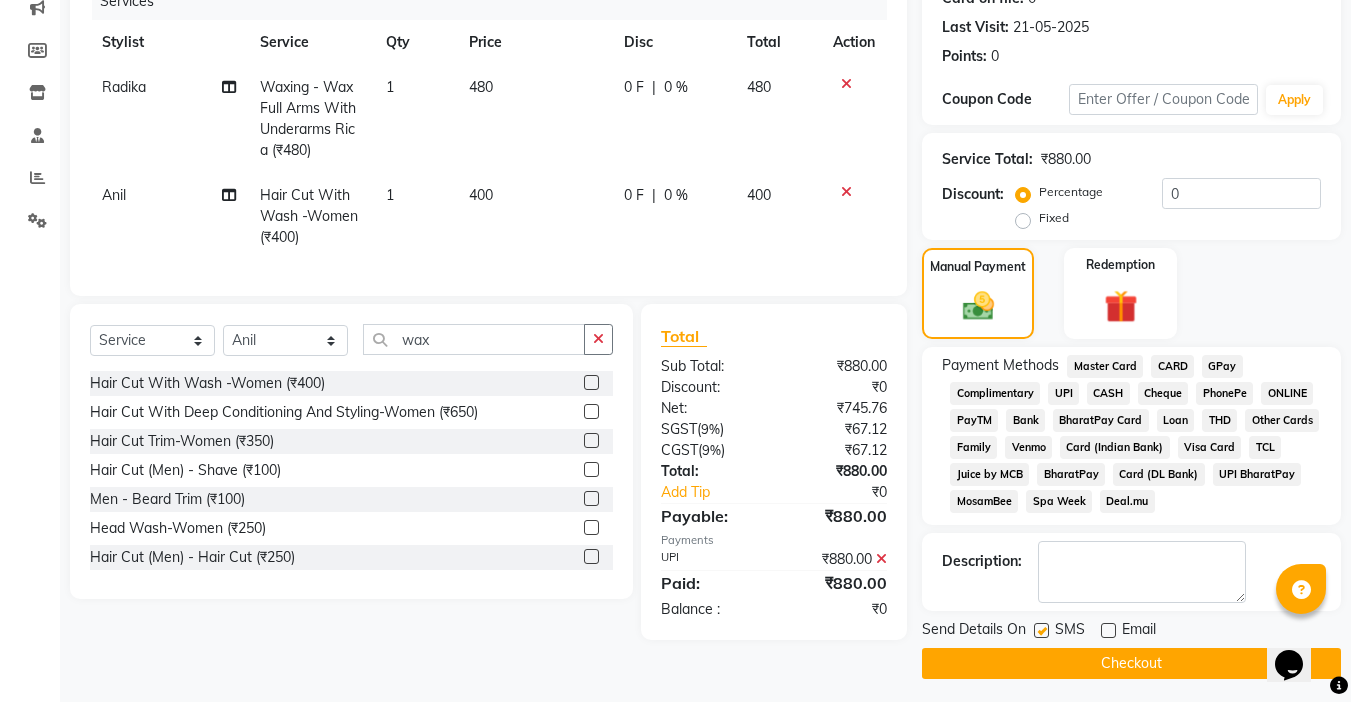 click 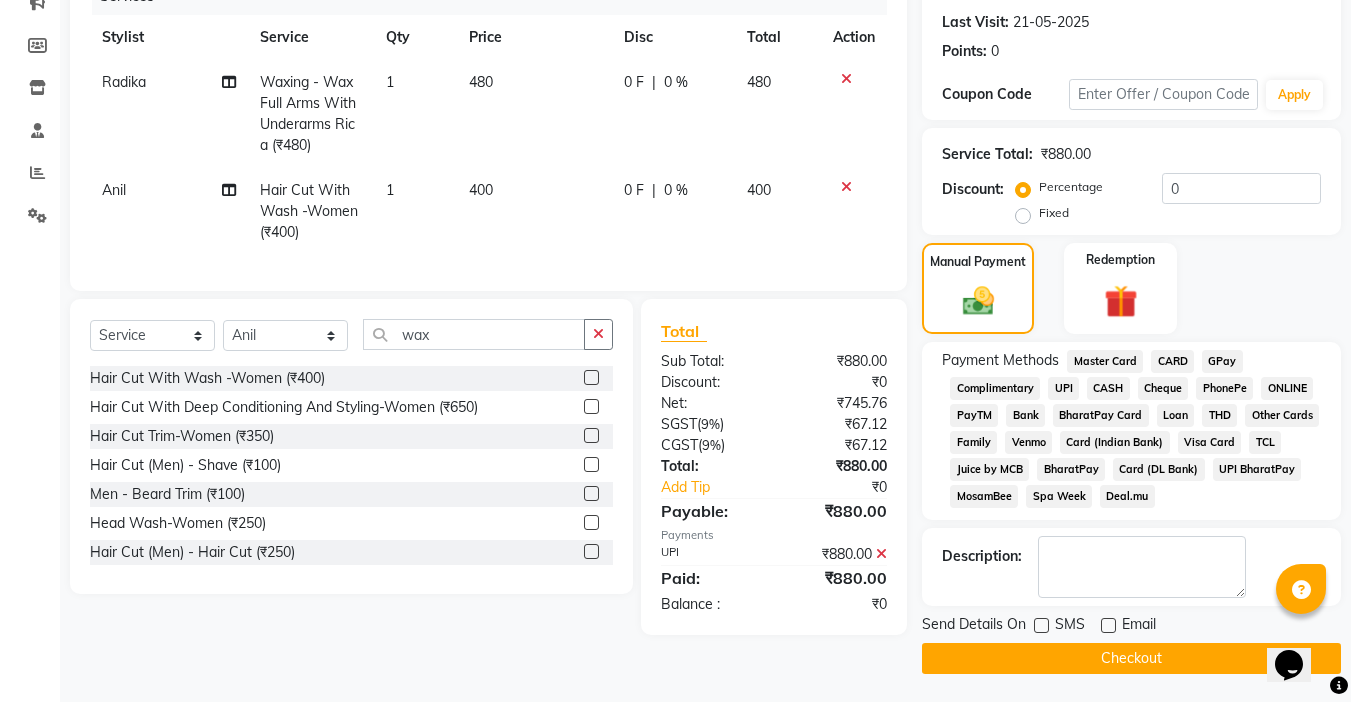 scroll, scrollTop: 272, scrollLeft: 0, axis: vertical 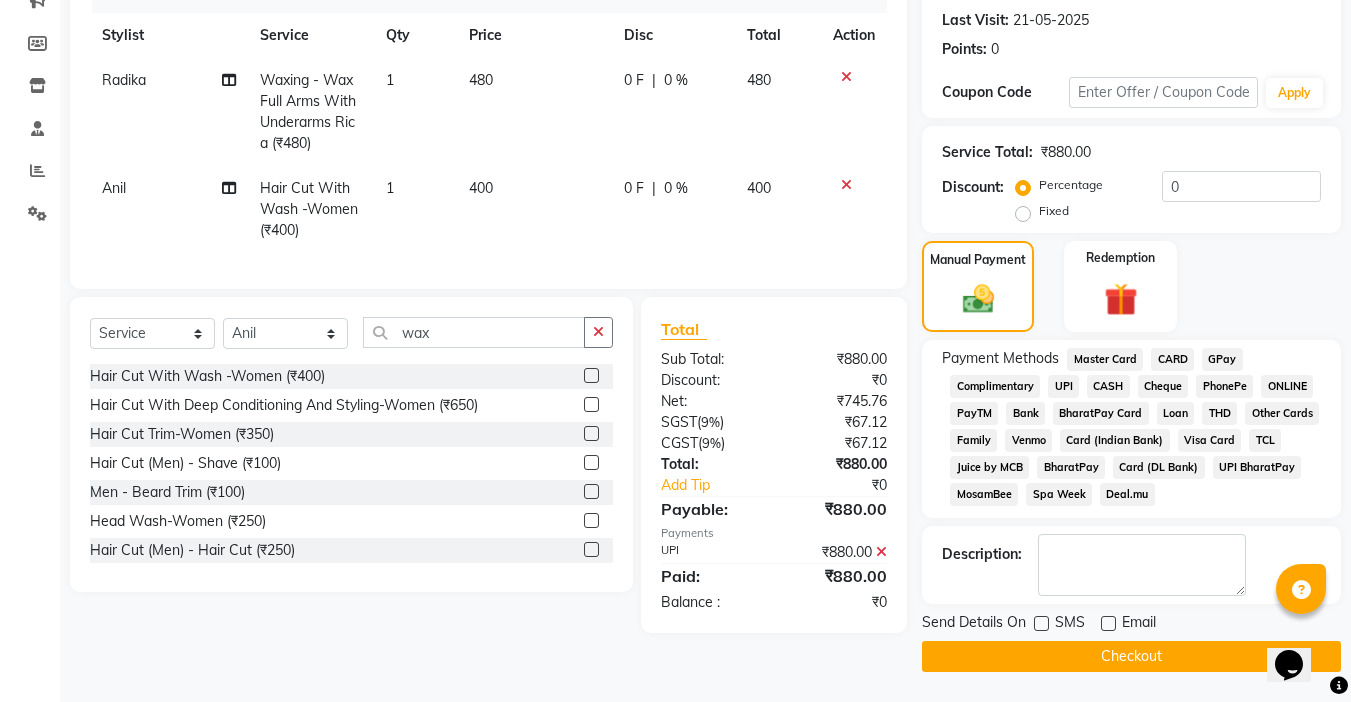click on "Checkout" 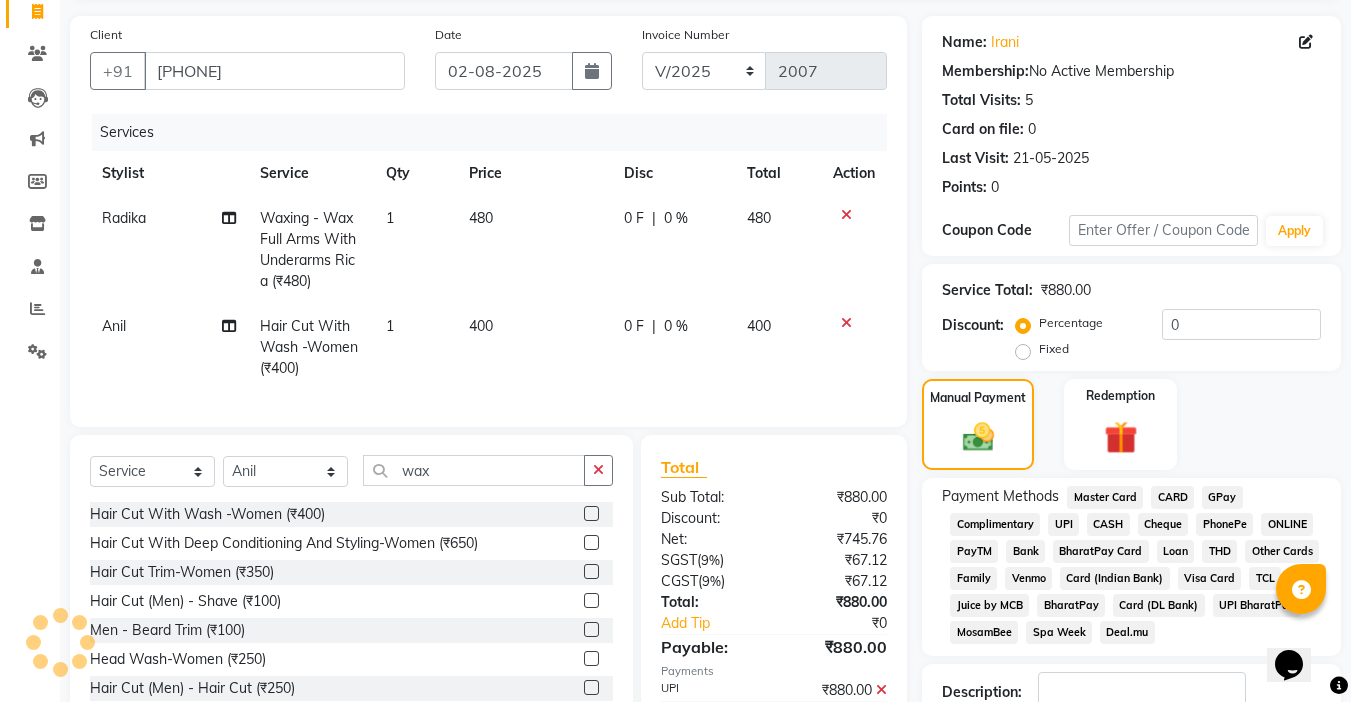 scroll, scrollTop: 0, scrollLeft: 0, axis: both 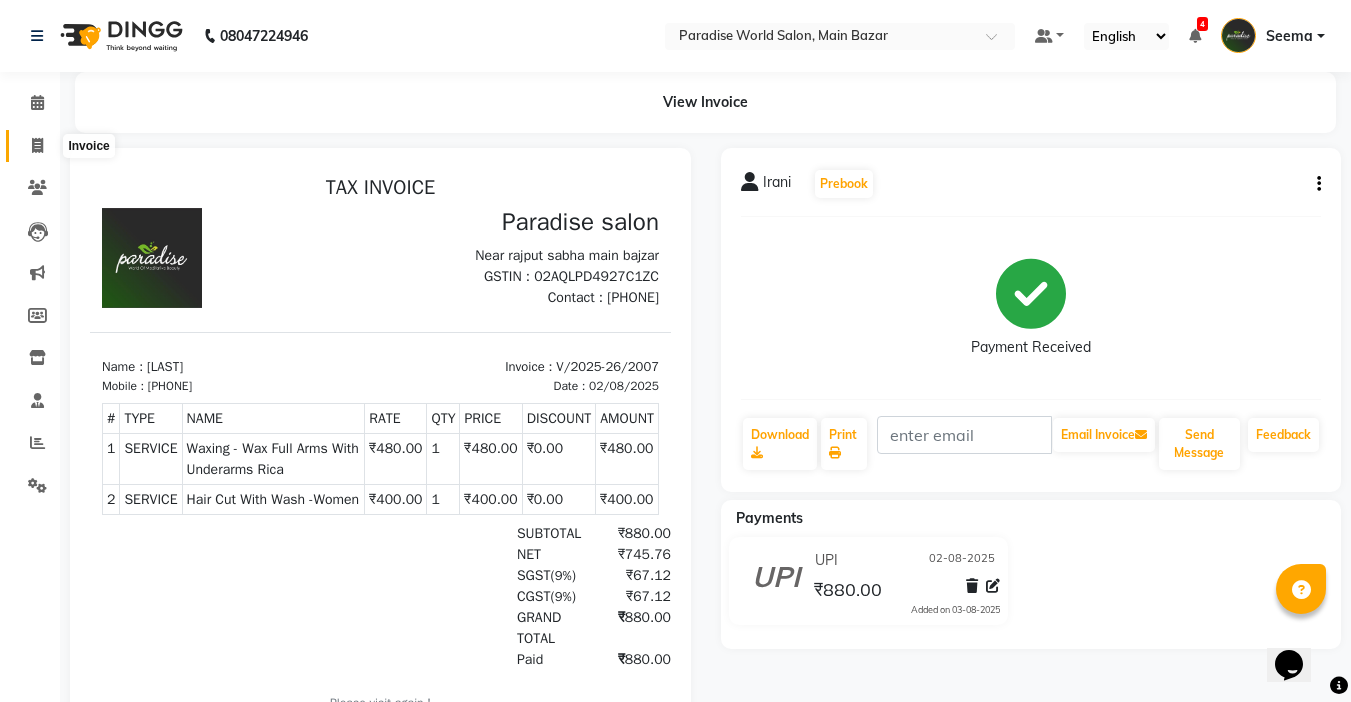 click 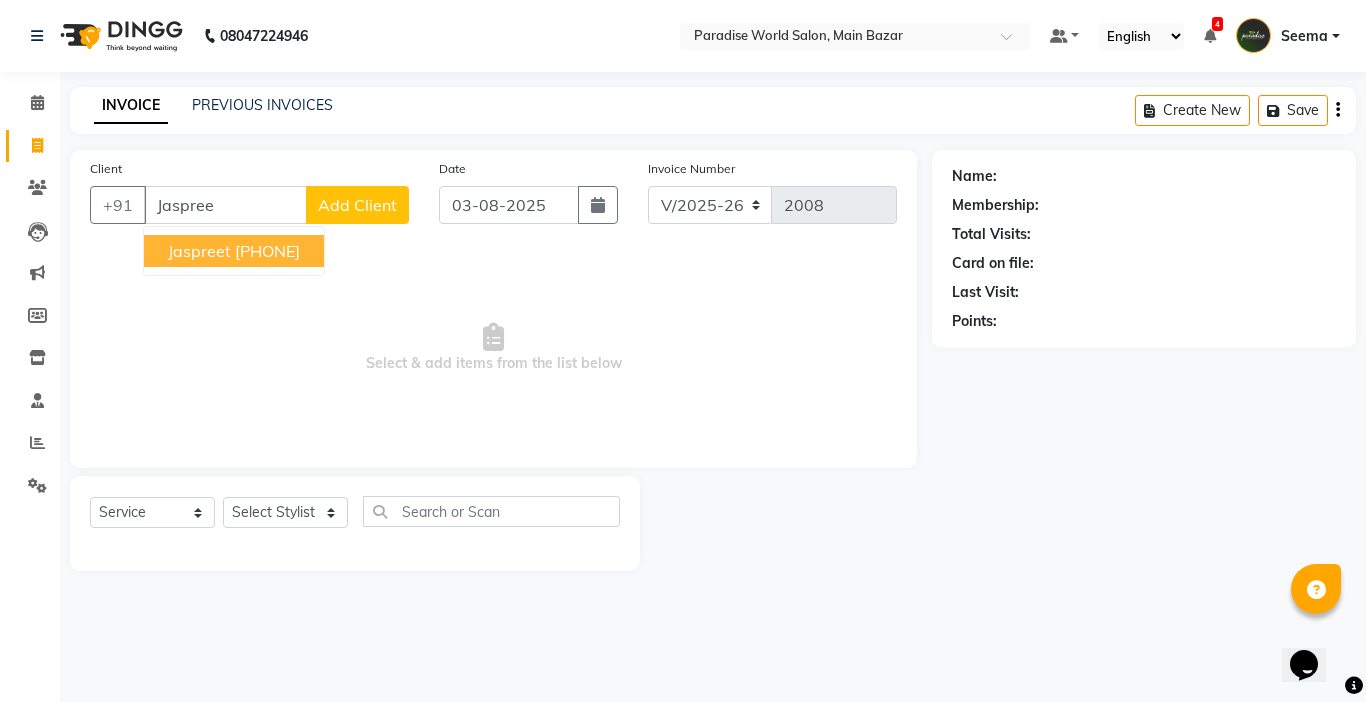 click on "[PHONE]" at bounding box center (267, 251) 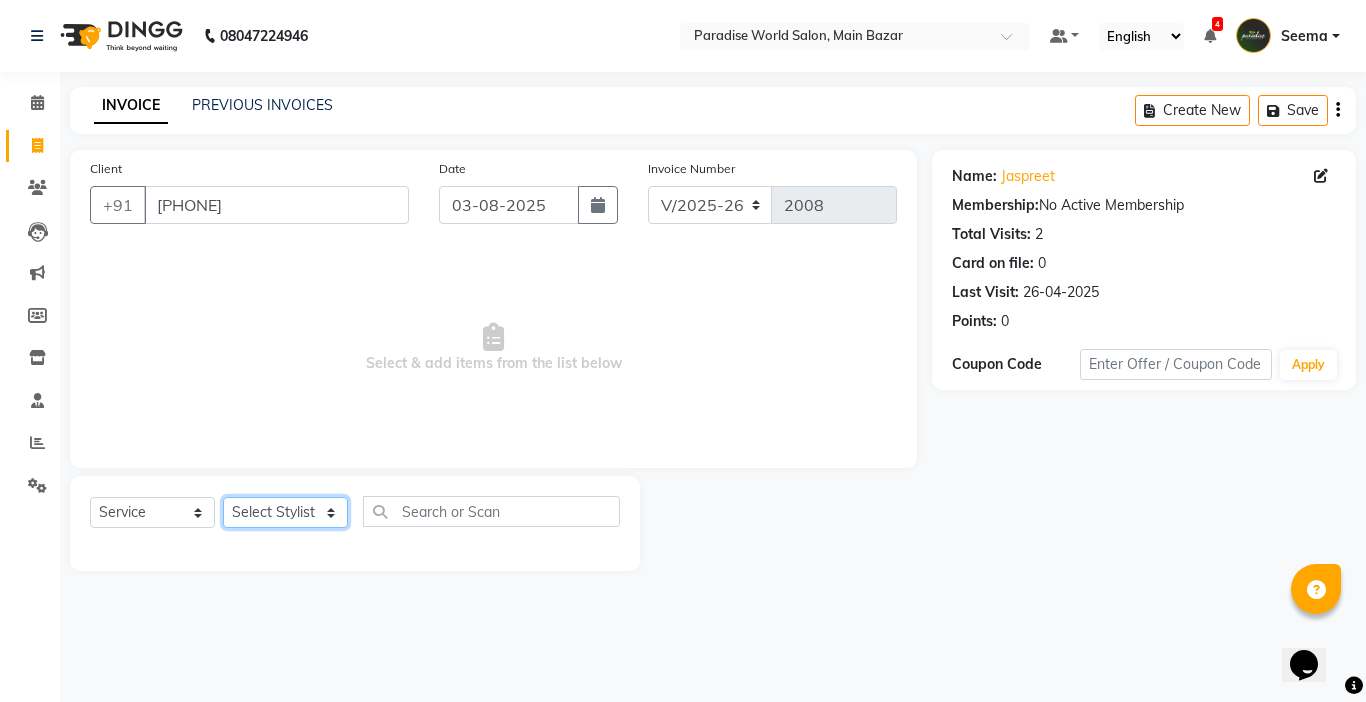 click on "Select Stylist Abby aman  Anil anku Bobby company Deepak Deepika Gourav Heena ishu Jagdeesh kanchan Love preet Maddy Manpreet student Meenu Naina Nikita Palak Palak Sharma Radika Rajneesh Student Seema Shagun Shifali - Student Shweta  Sujata Surinder Paul Vansh Vikas Vishal" 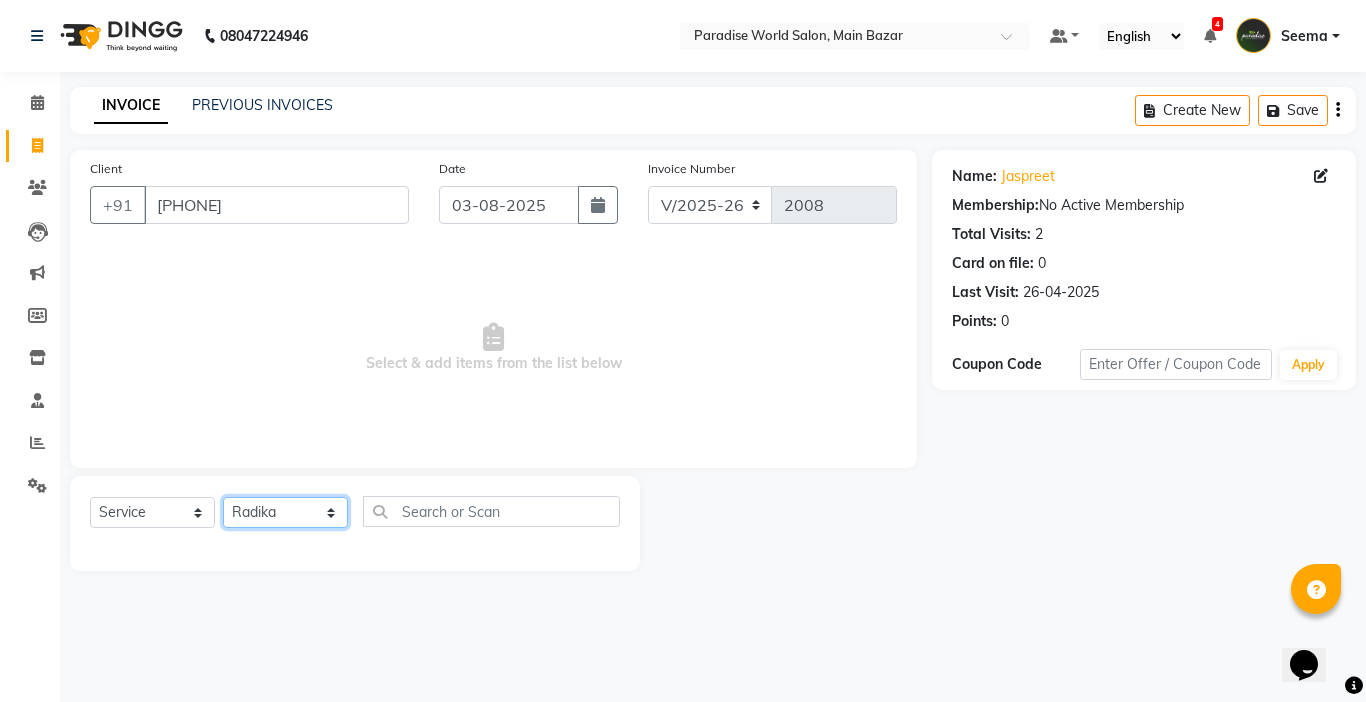 click on "Select Stylist Abby aman  Anil anku Bobby company Deepak Deepika Gourav Heena ishu Jagdeesh kanchan Love preet Maddy Manpreet student Meenu Naina Nikita Palak Palak Sharma Radika Rajneesh Student Seema Shagun Shifali - Student Shweta  Sujata Surinder Paul Vansh Vikas Vishal" 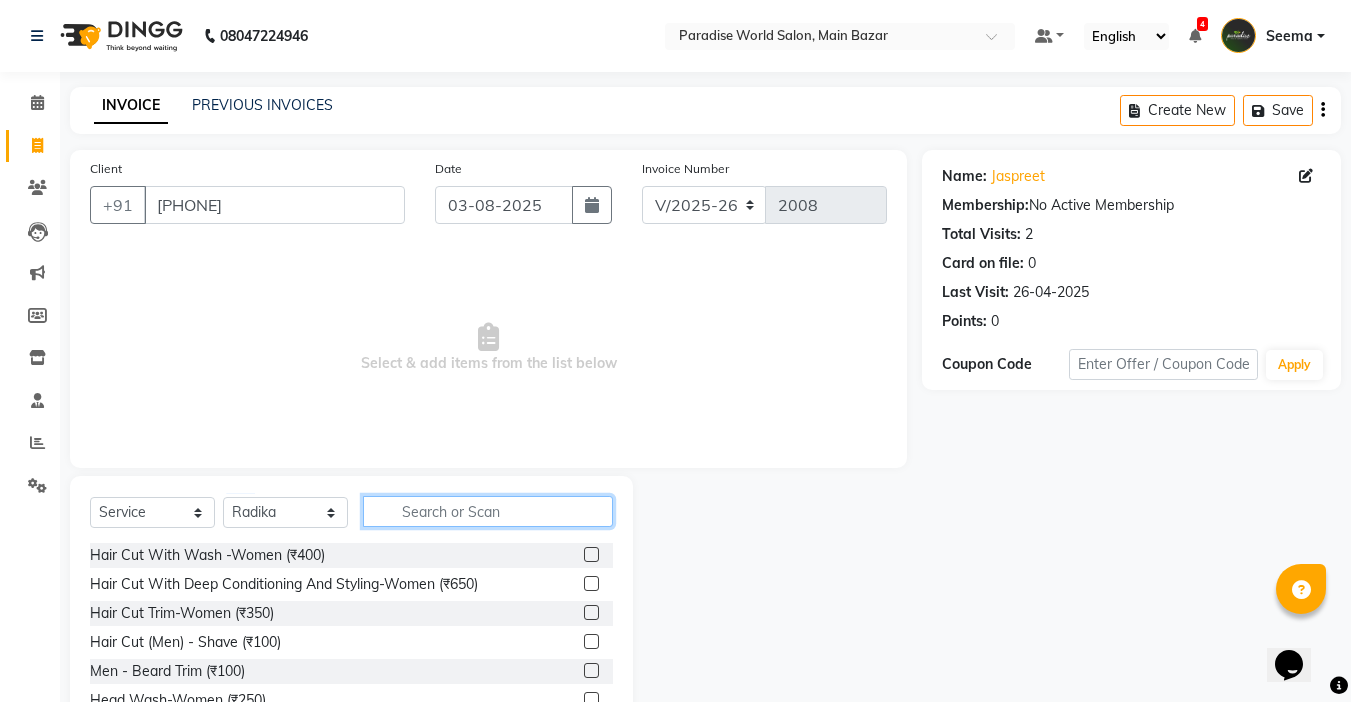click 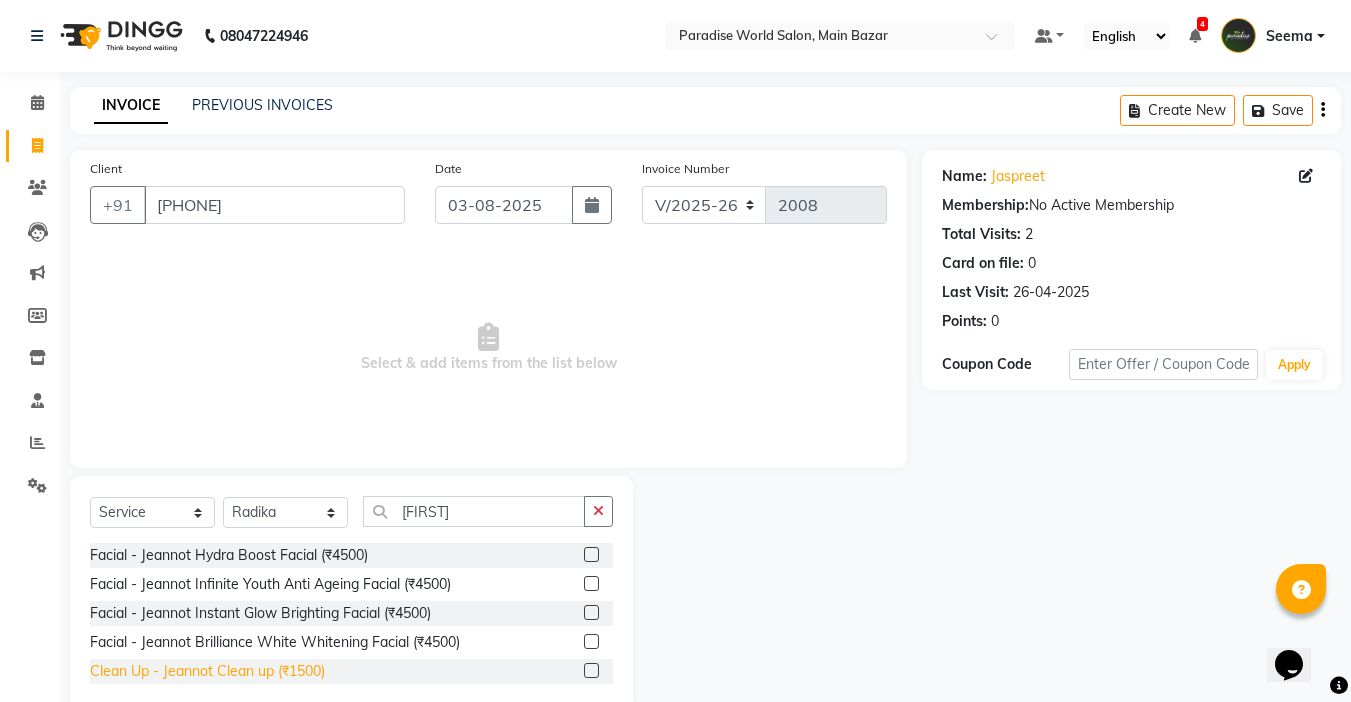 click on "Clean Up  -  Jeannot Clean up (₹1500)" 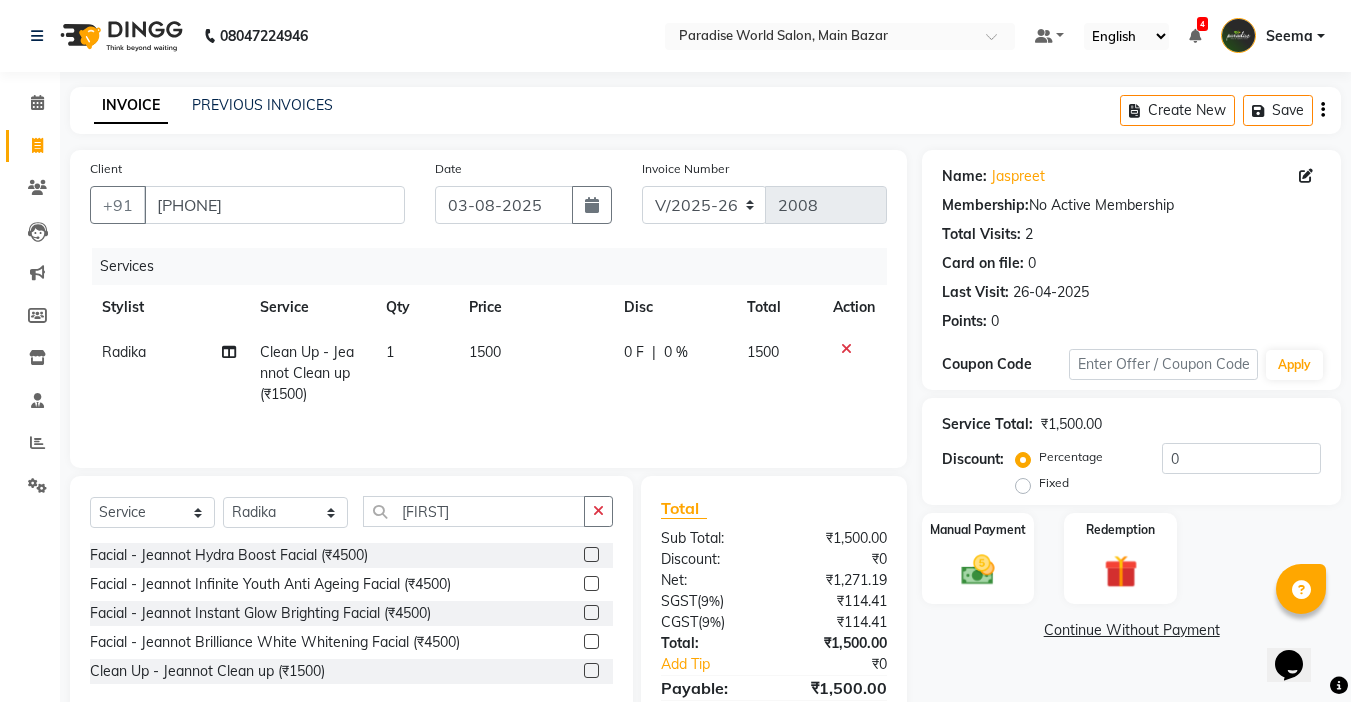 click on "1500" 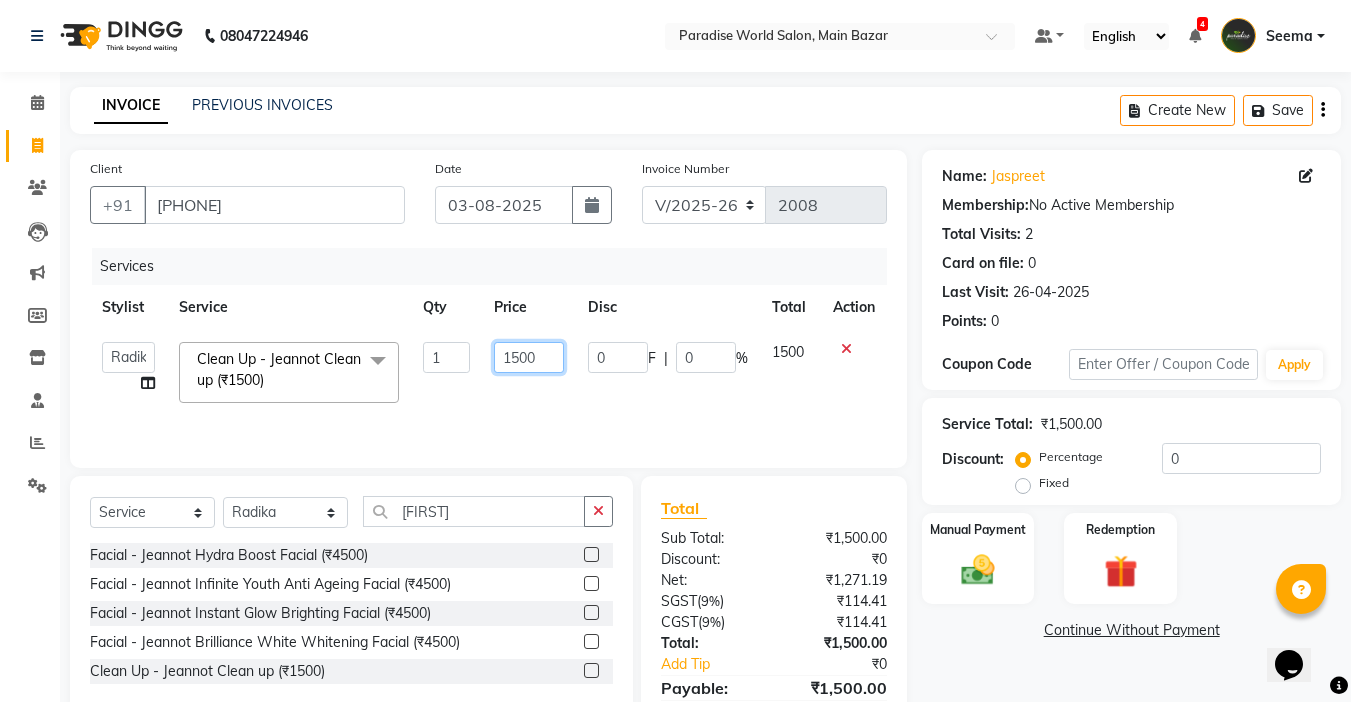 click on "1500" 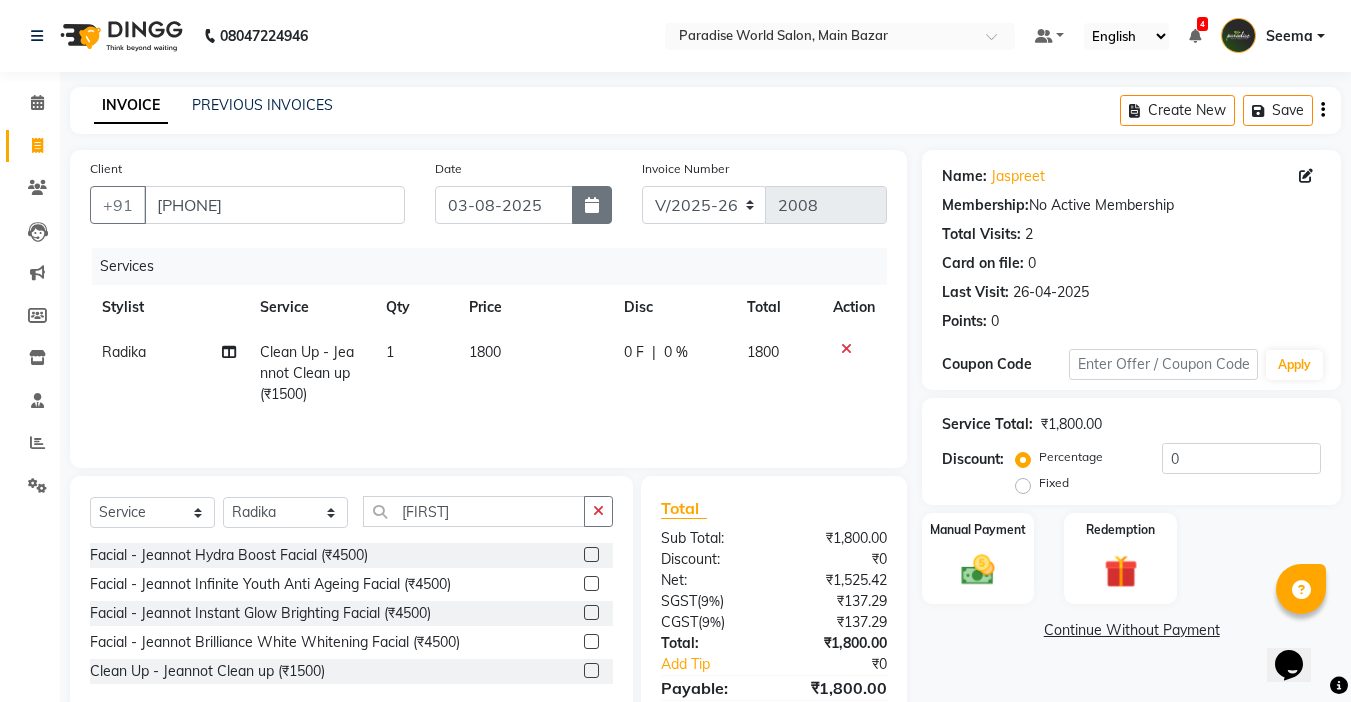 click 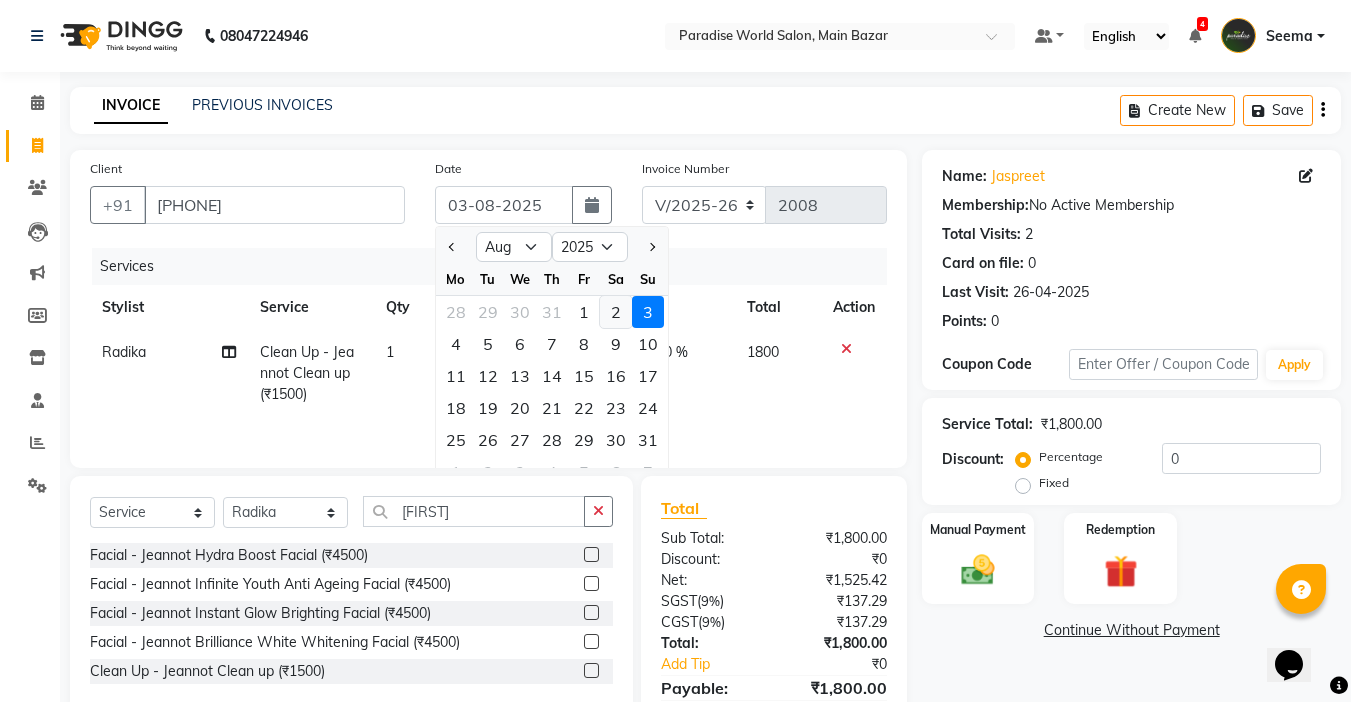 click on "2" 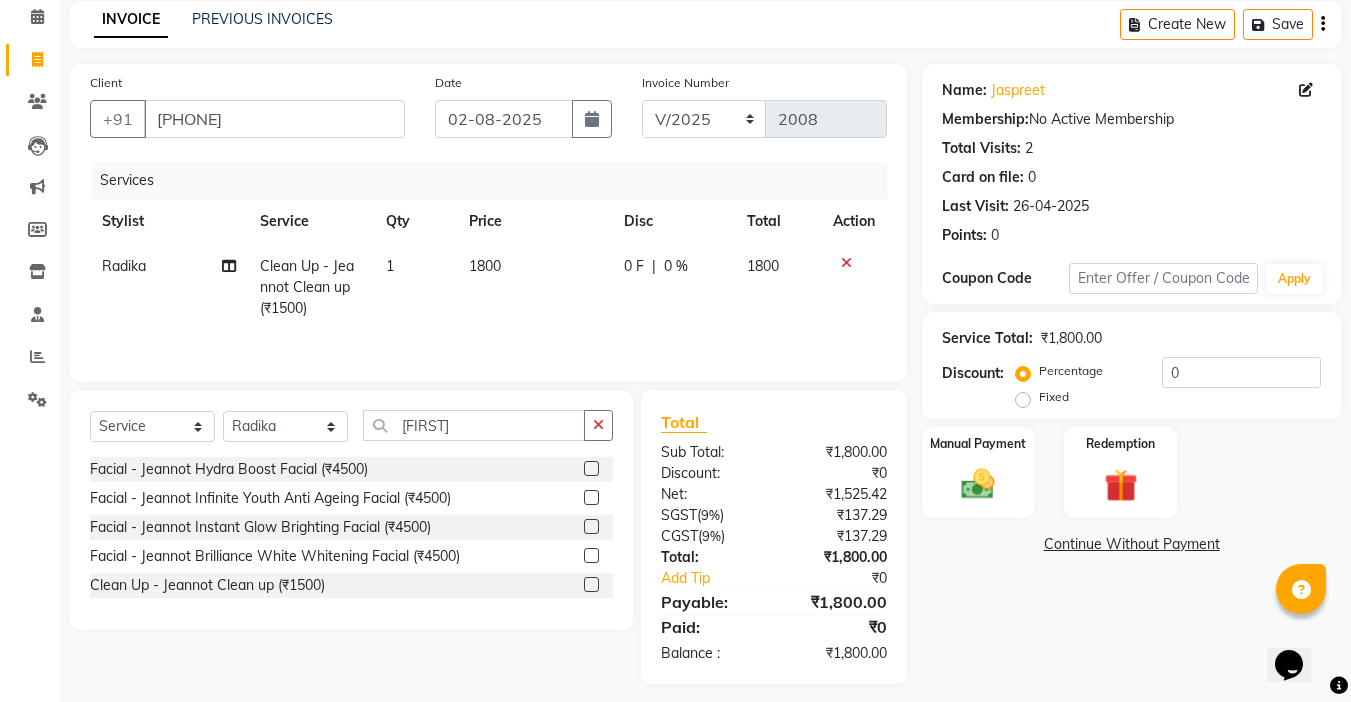 scroll, scrollTop: 98, scrollLeft: 0, axis: vertical 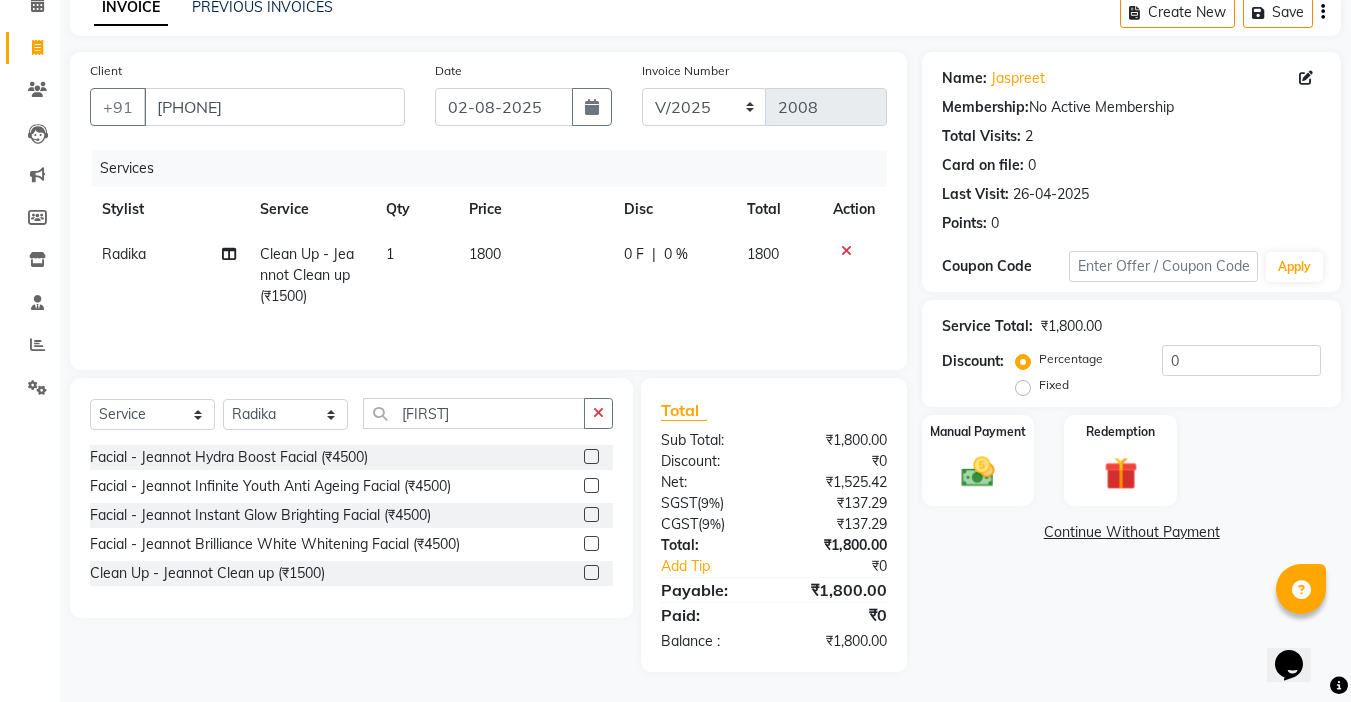 click on "Fixed" 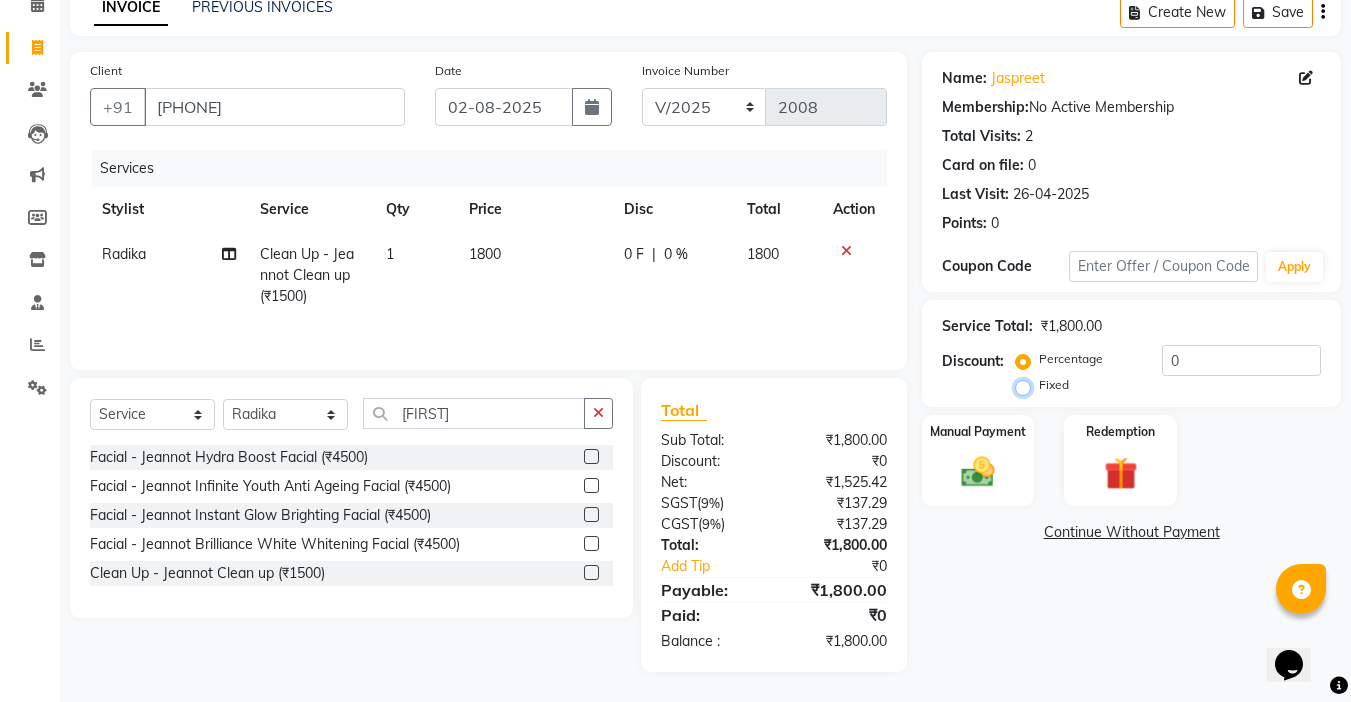 click on "Fixed" at bounding box center [1027, 385] 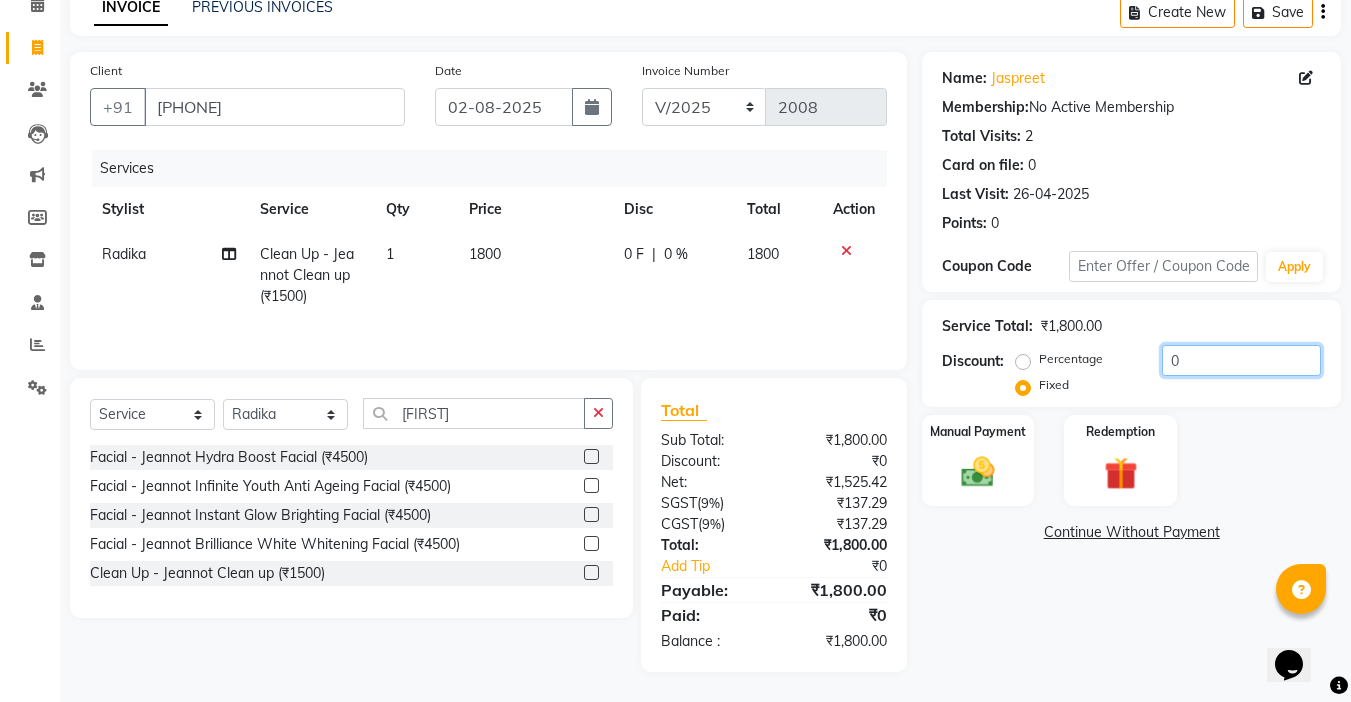 drag, startPoint x: 1191, startPoint y: 362, endPoint x: 1140, endPoint y: 355, distance: 51.47815 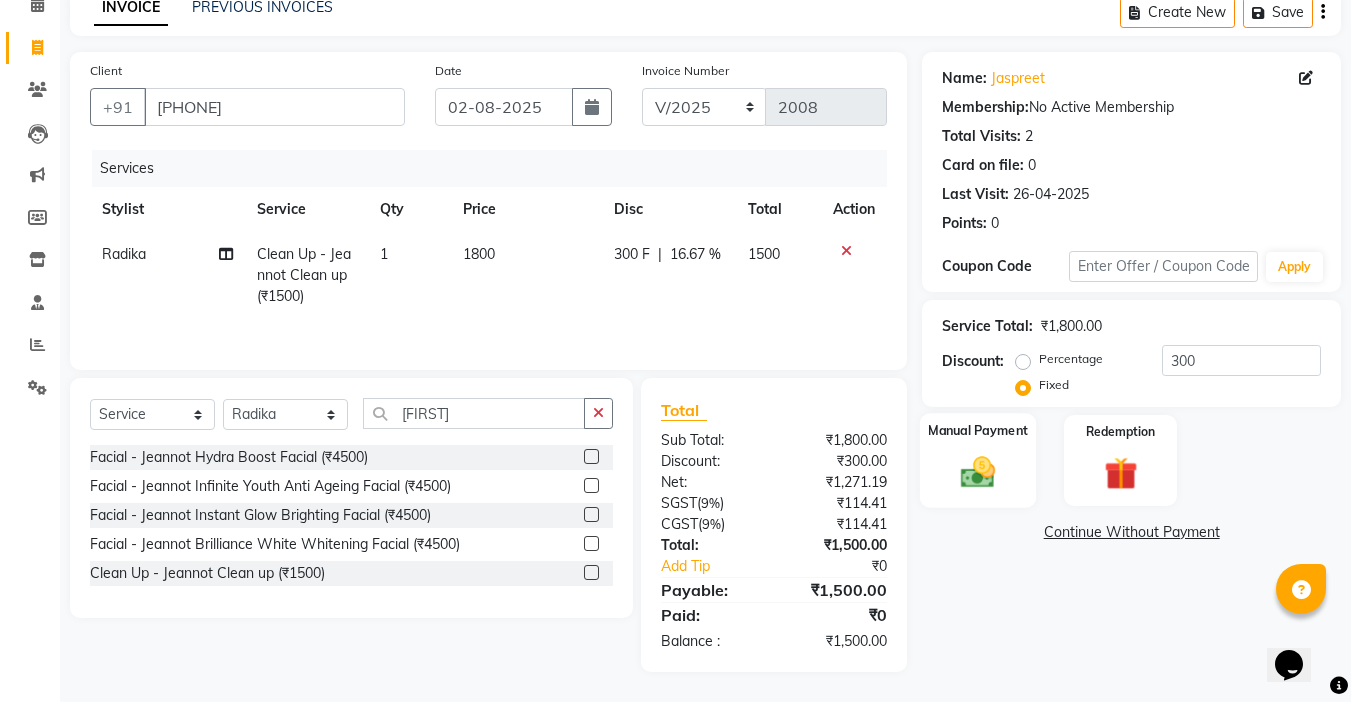 click 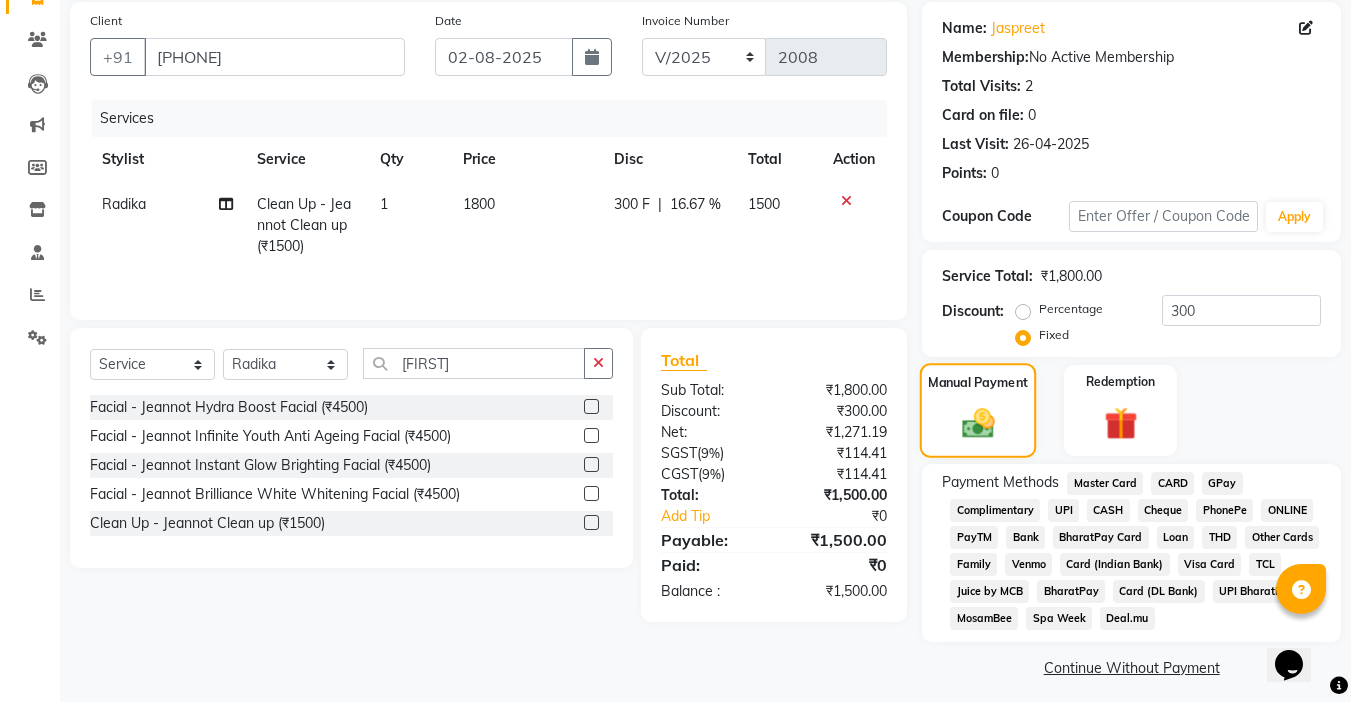 scroll, scrollTop: 159, scrollLeft: 0, axis: vertical 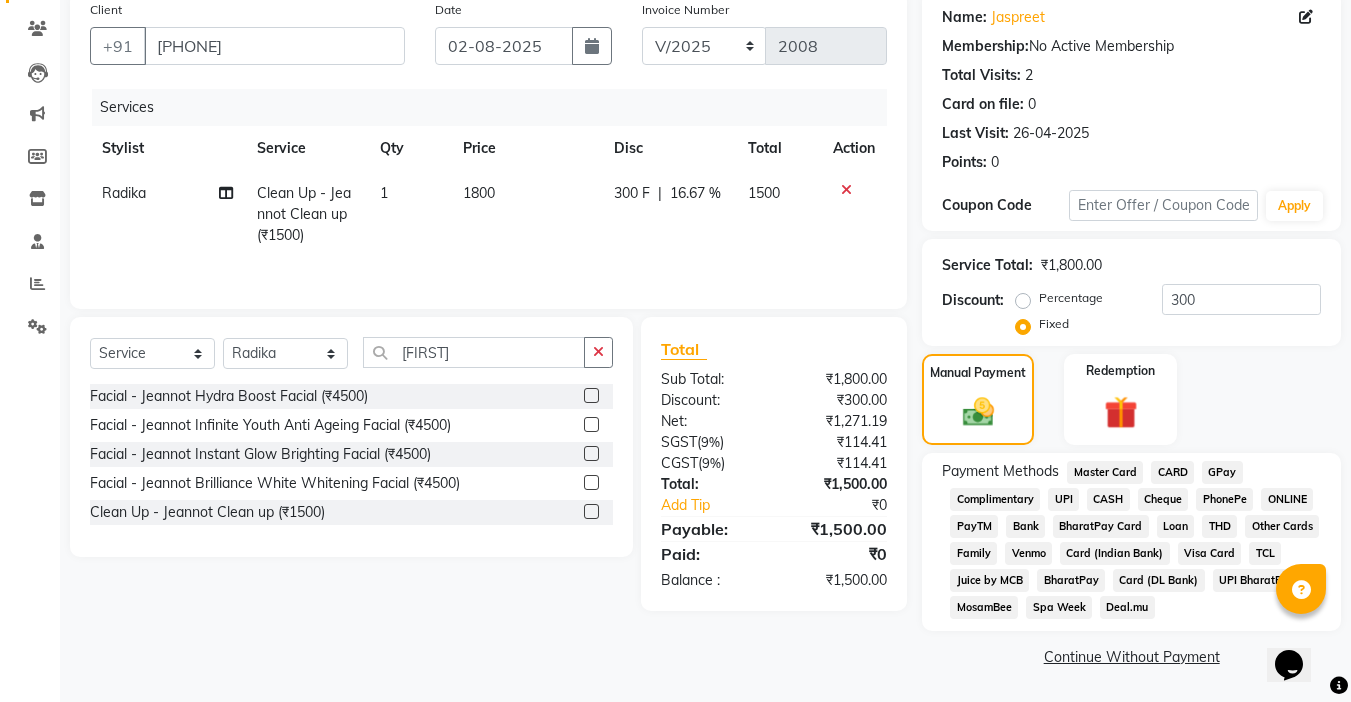 click on "UPI" 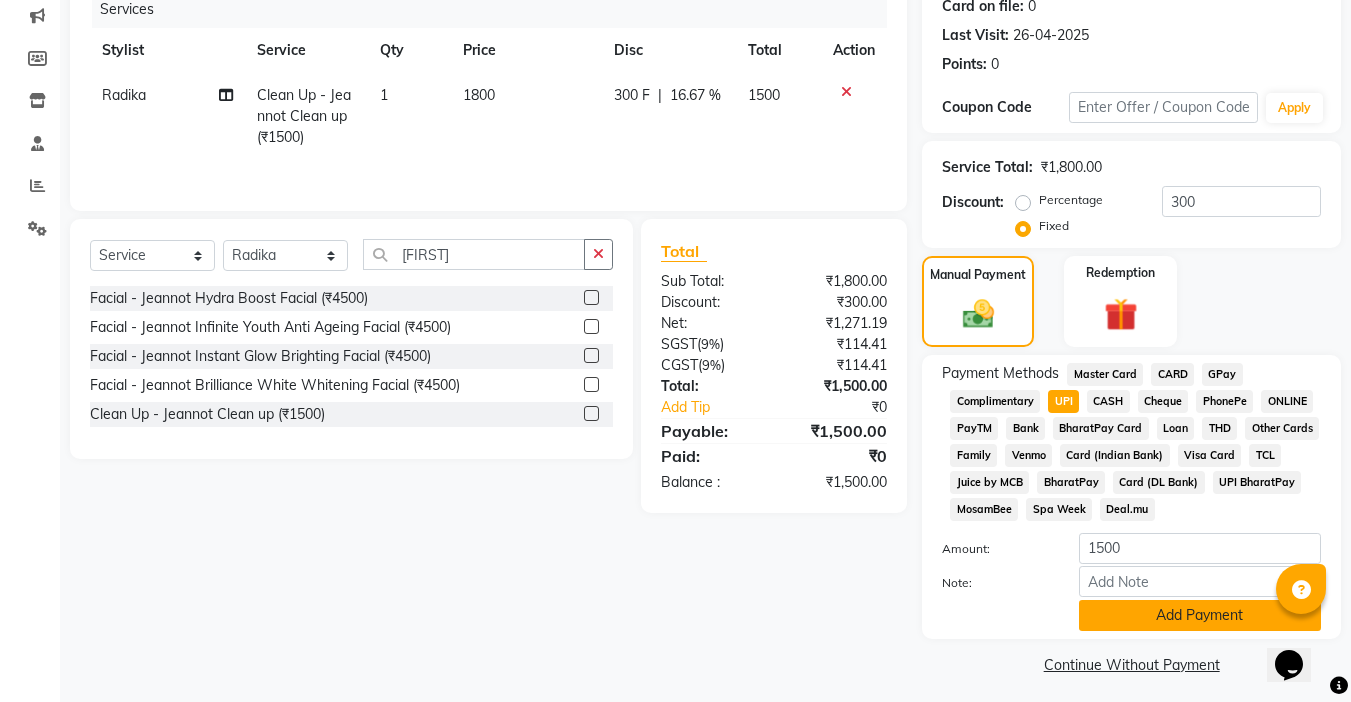 scroll, scrollTop: 265, scrollLeft: 0, axis: vertical 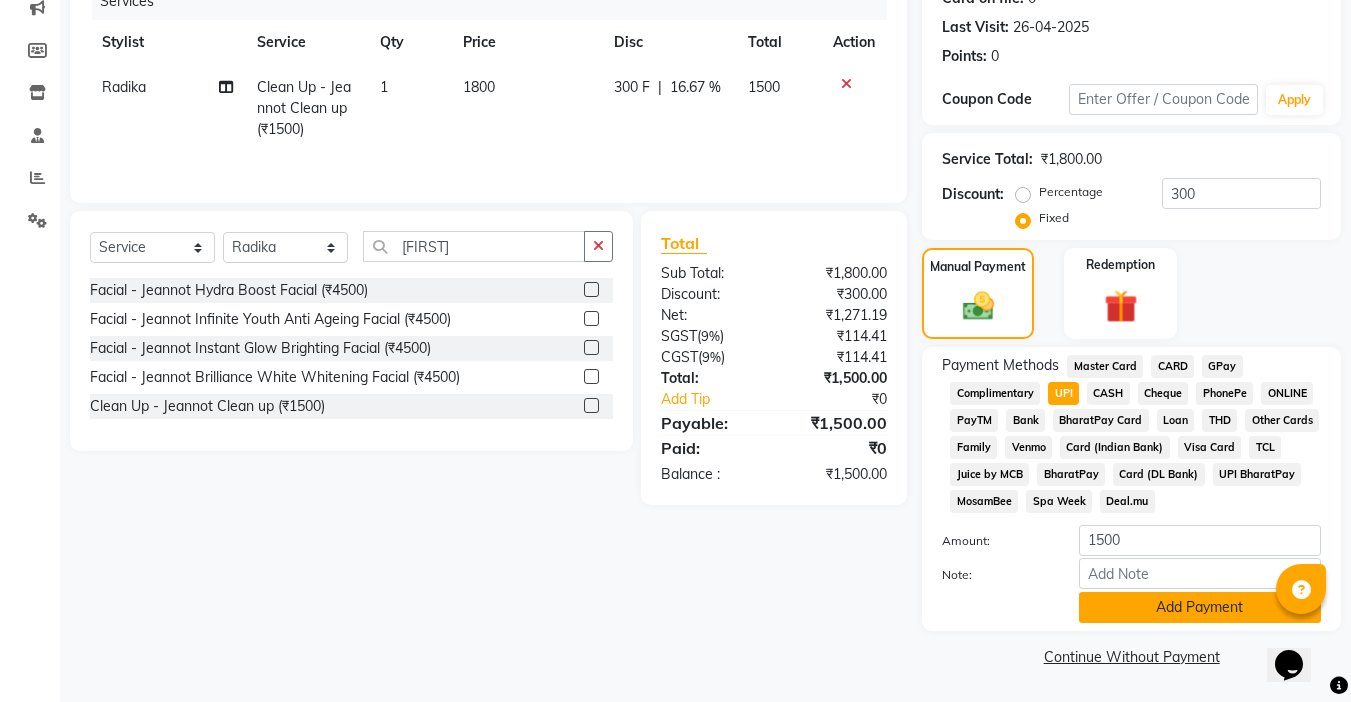 click on "Add Payment" 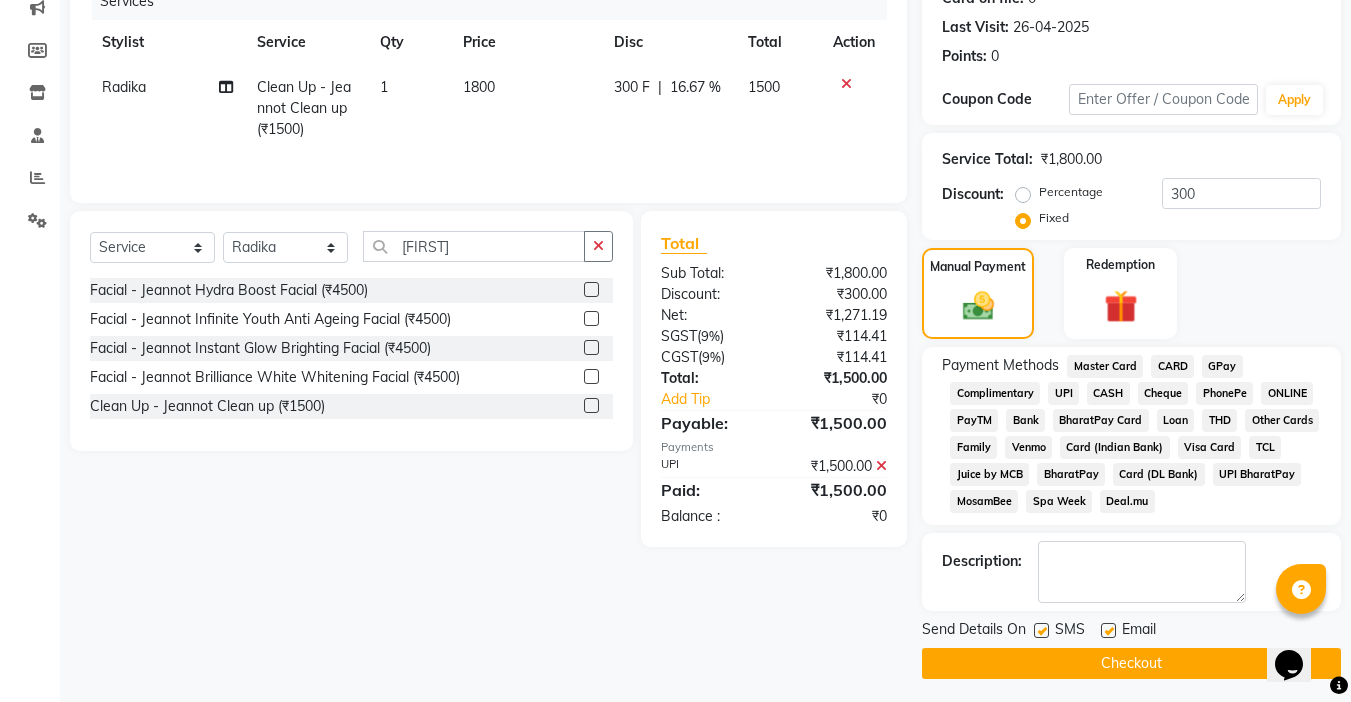 click 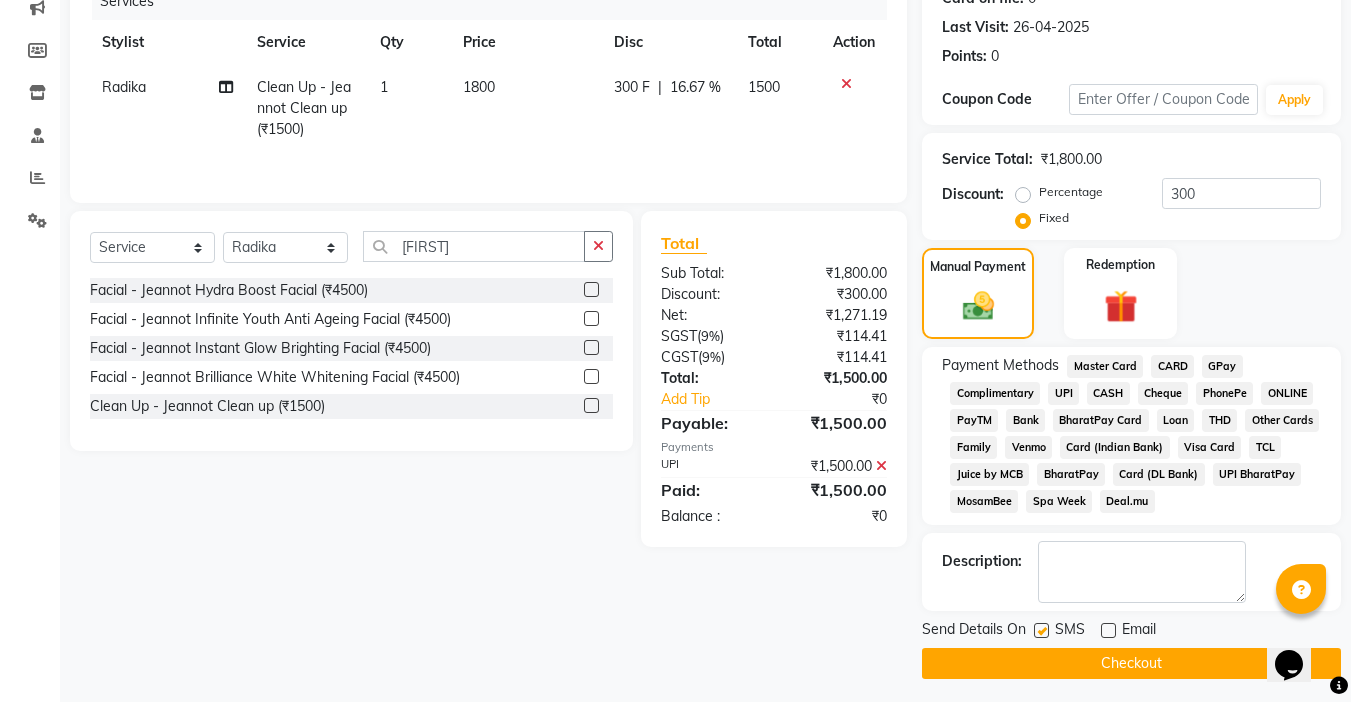 click 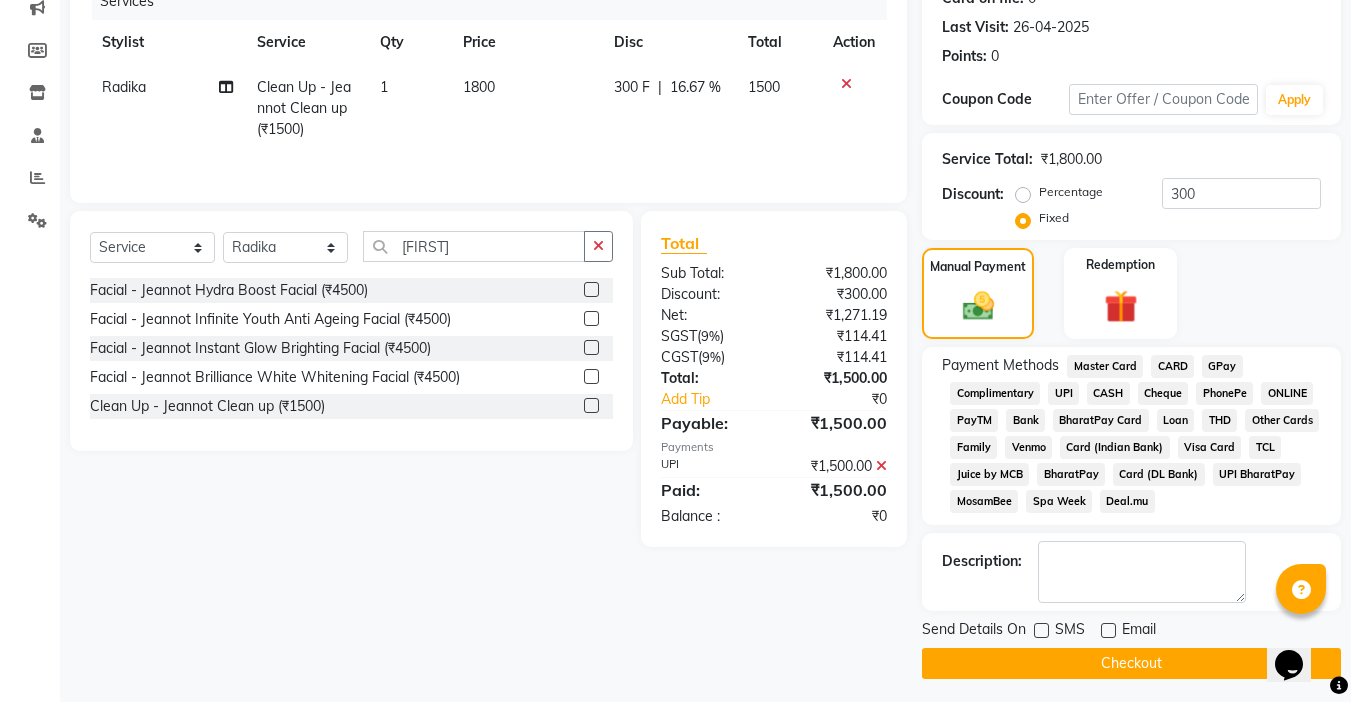 click on "Checkout" 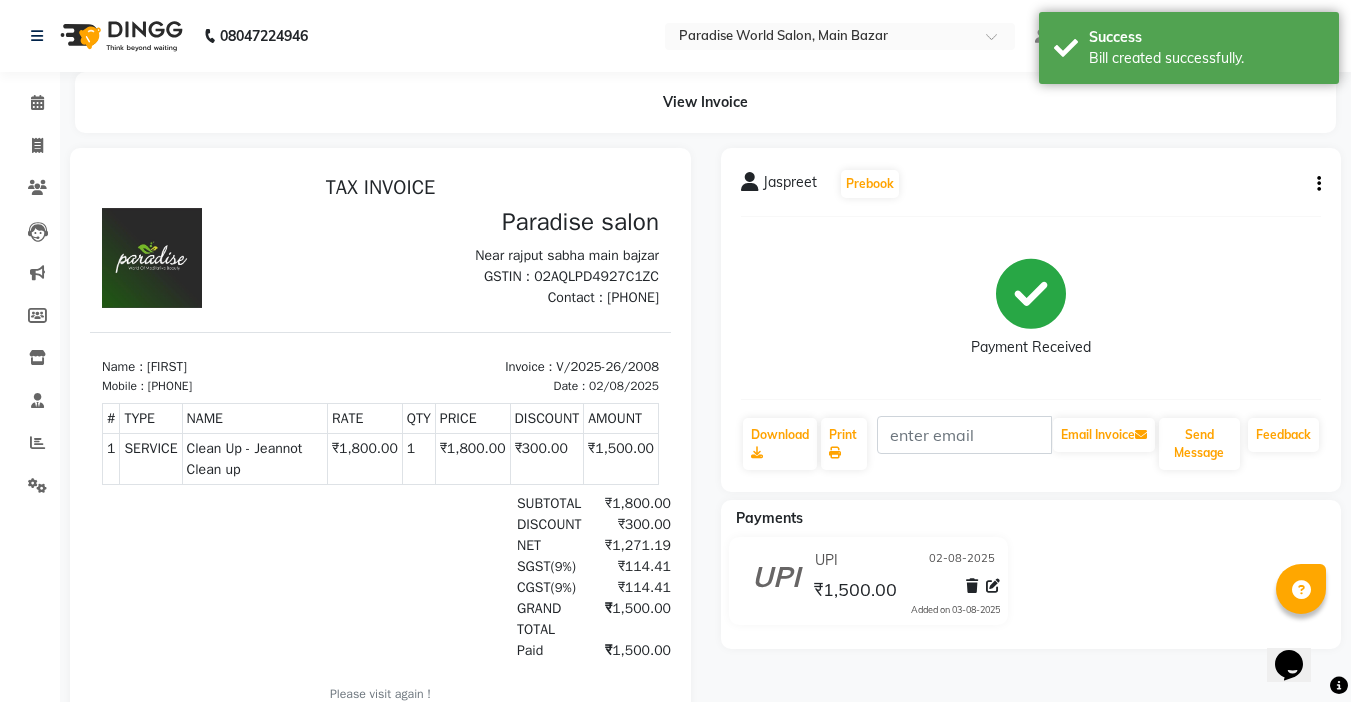 scroll, scrollTop: 0, scrollLeft: 0, axis: both 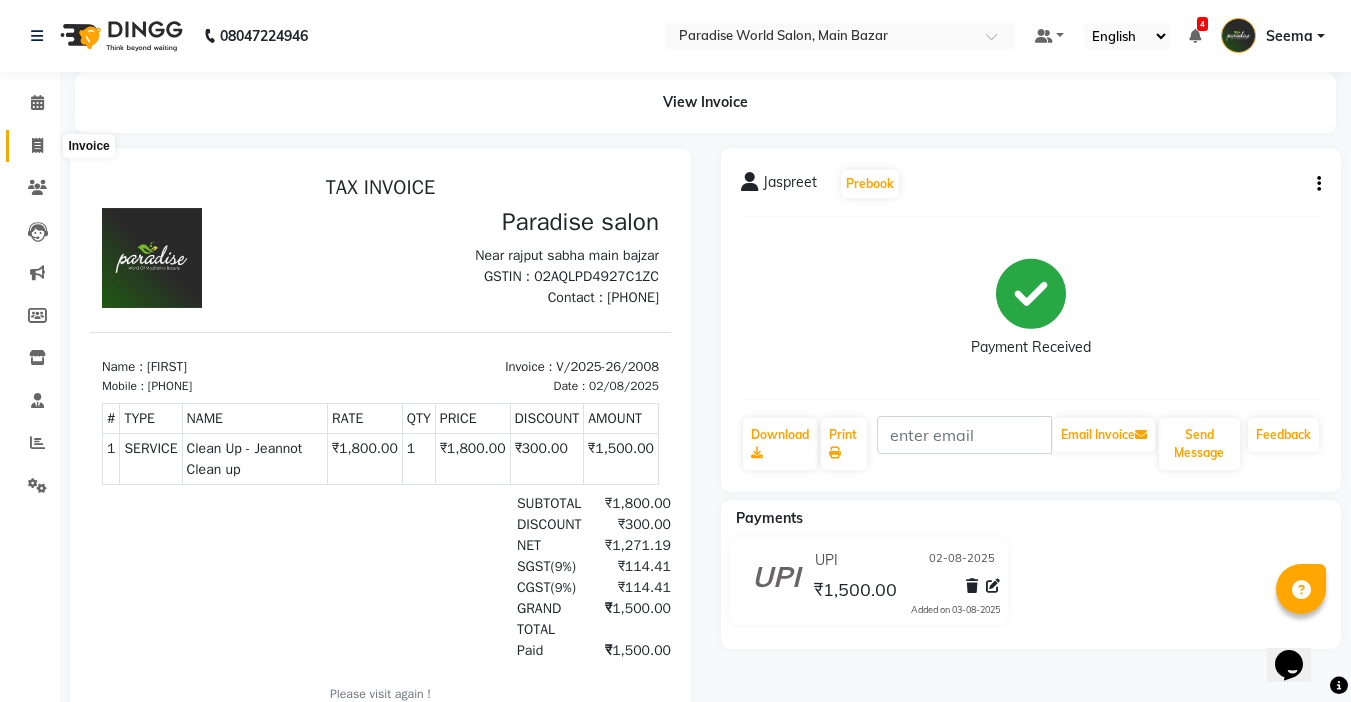 click 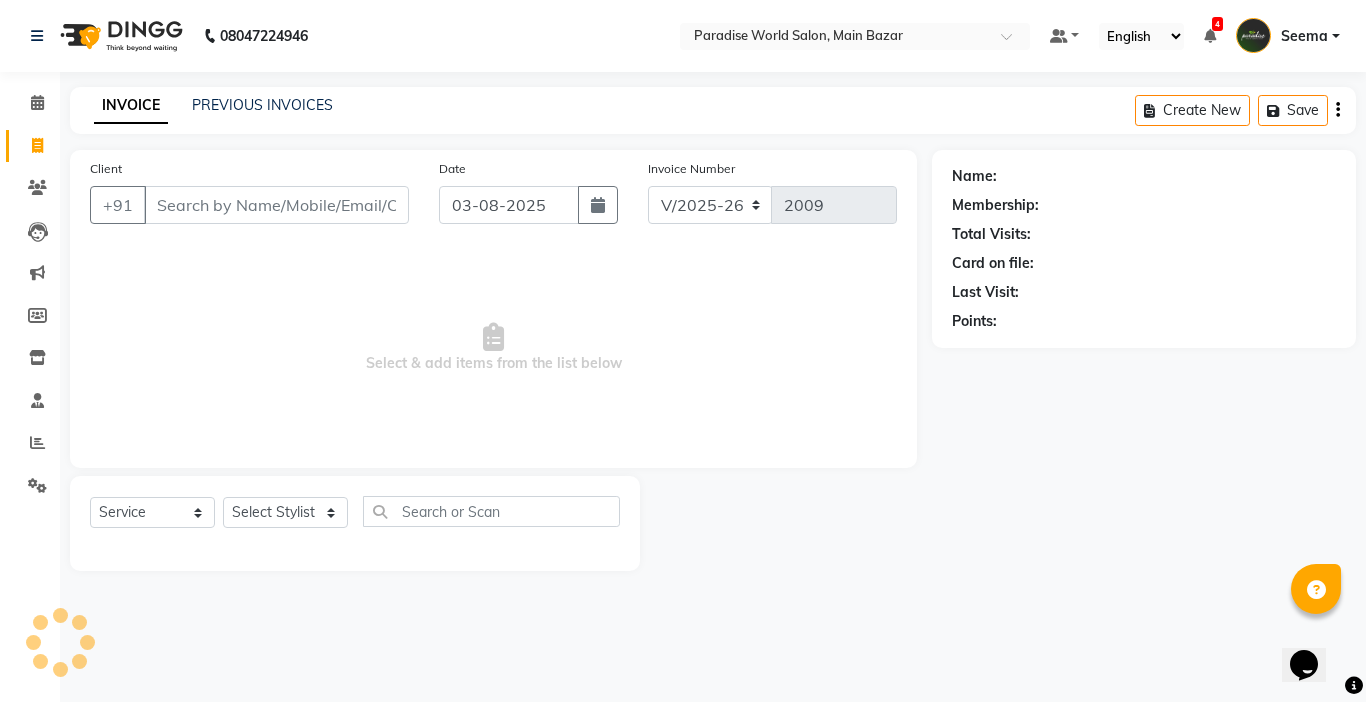 click on "Client" at bounding box center (276, 205) 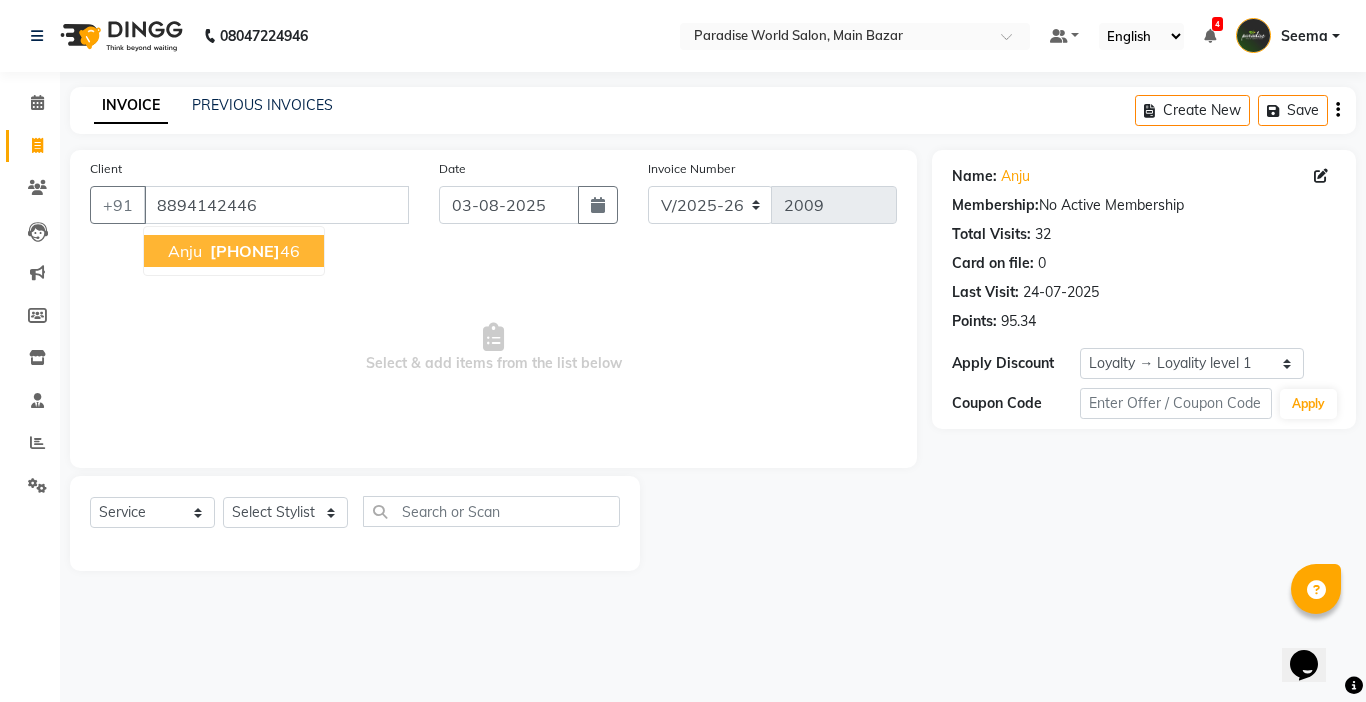 click on "[PHONE]" at bounding box center [245, 251] 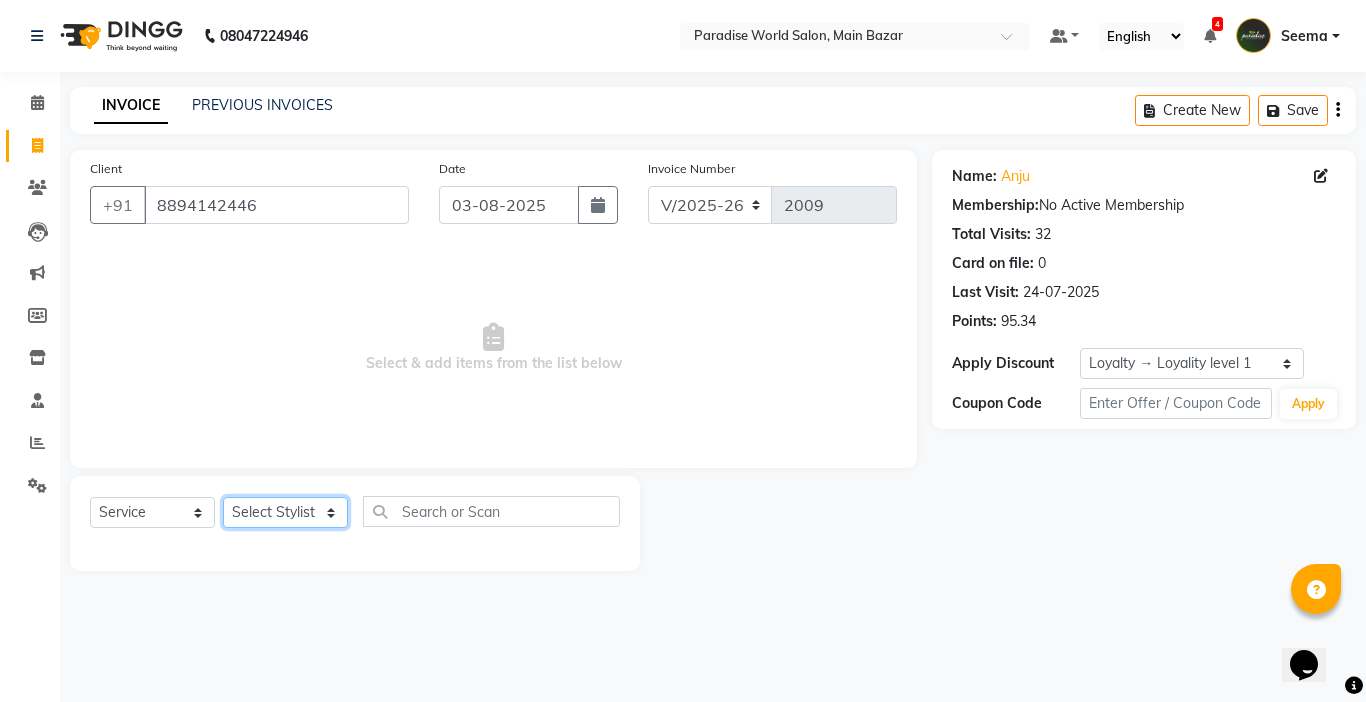 click on "Select Stylist Abby aman  Anil anku Bobby company Deepak Deepika Gourav Heena ishu Jagdeesh kanchan Love preet Maddy Manpreet student Meenu Naina Nikita Palak Palak Sharma Radika Rajneesh Student Seema Shagun Shifali - Student Shweta  Sujata Surinder Paul Vansh Vikas Vishal" 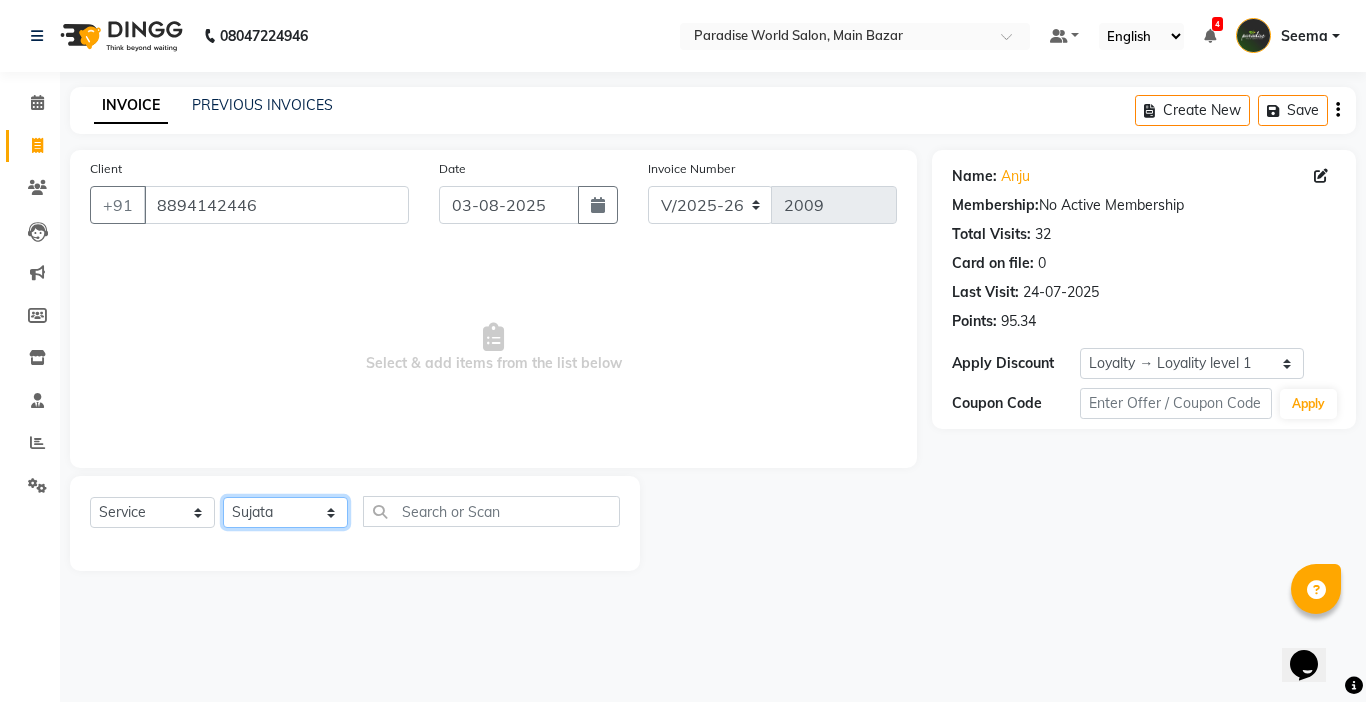 click on "Select Stylist Abby aman  Anil anku Bobby company Deepak Deepika Gourav Heena ishu Jagdeesh kanchan Love preet Maddy Manpreet student Meenu Naina Nikita Palak Palak Sharma Radika Rajneesh Student Seema Shagun Shifali - Student Shweta  Sujata Surinder Paul Vansh Vikas Vishal" 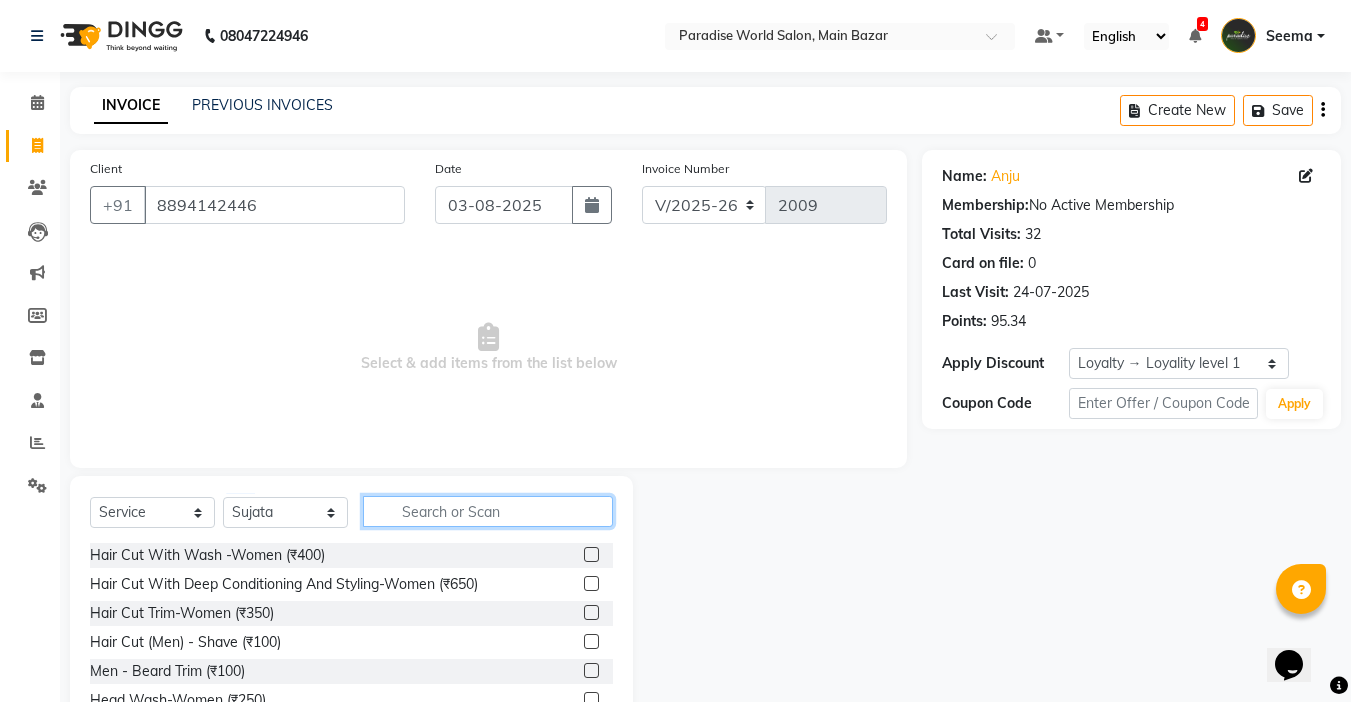 click 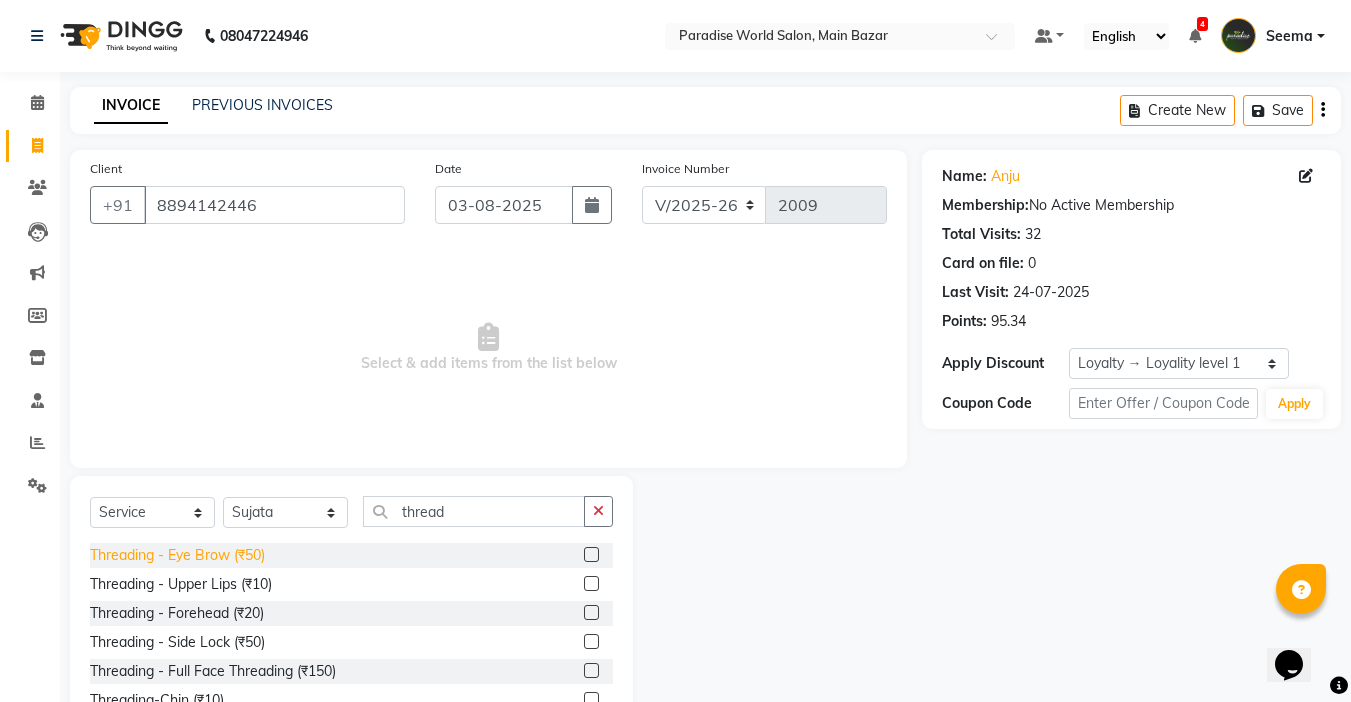 click on "Threading   -  Eye Brow (₹50)" 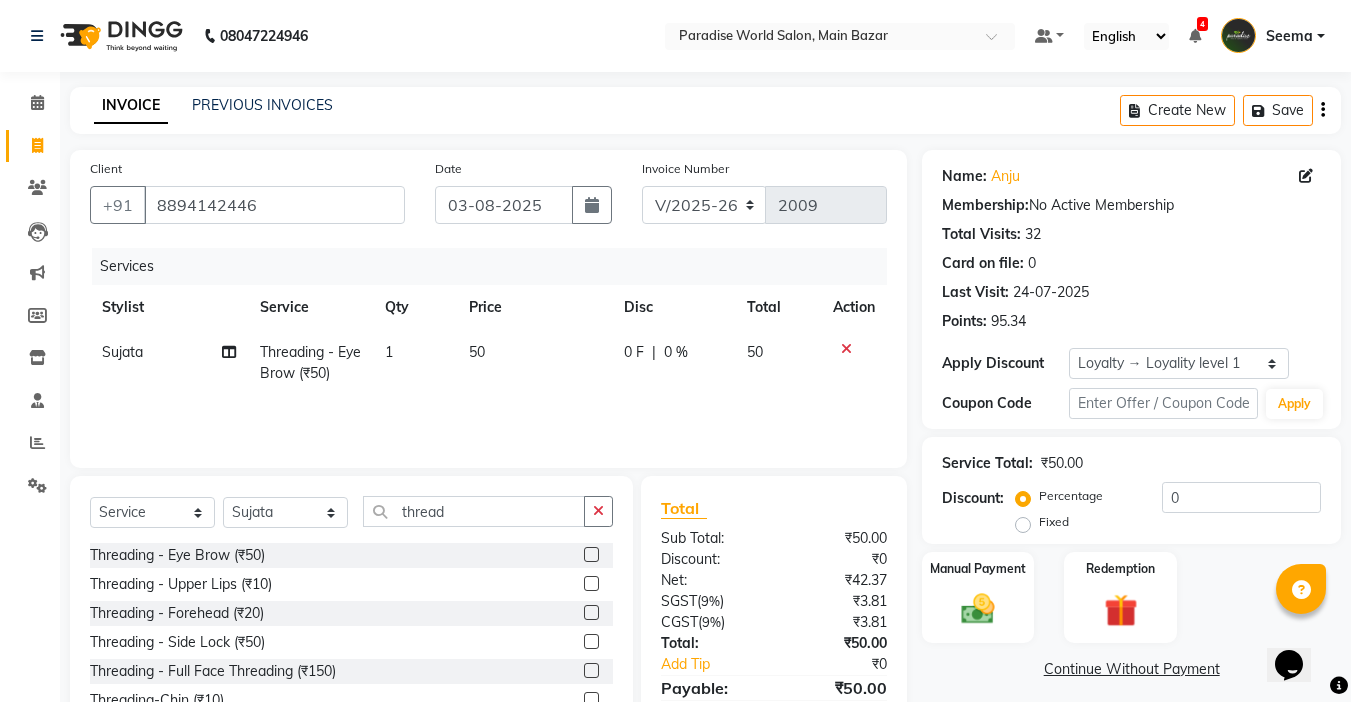 click on "Threading   -  Upper Lips (₹10)" 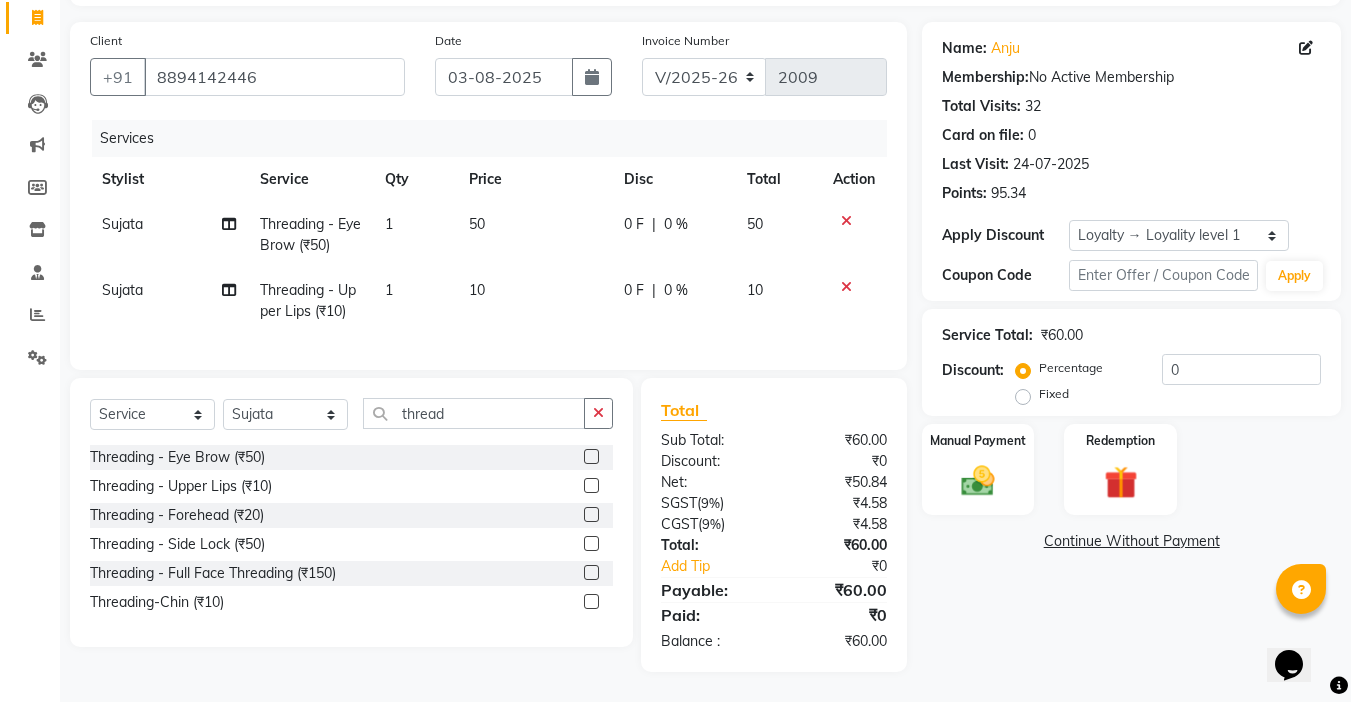 scroll, scrollTop: 143, scrollLeft: 0, axis: vertical 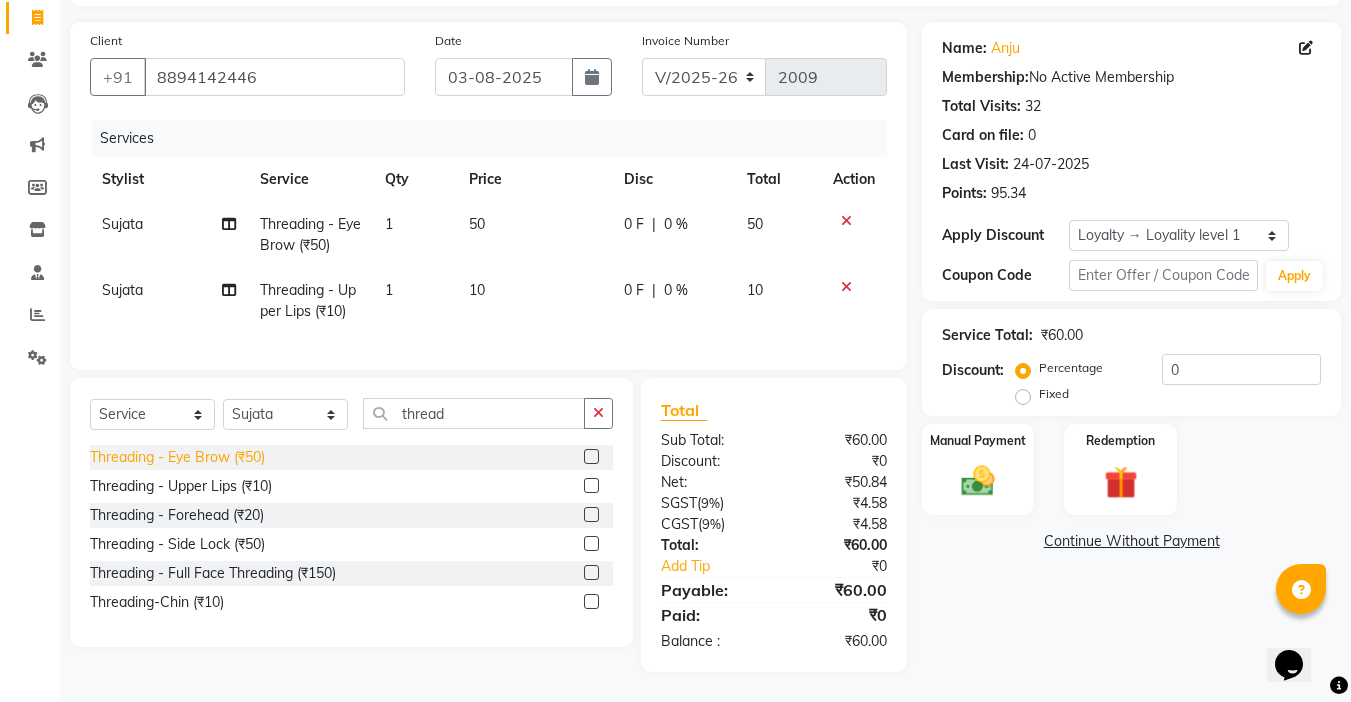 click on "Threading   -  Eye Brow (₹50)" 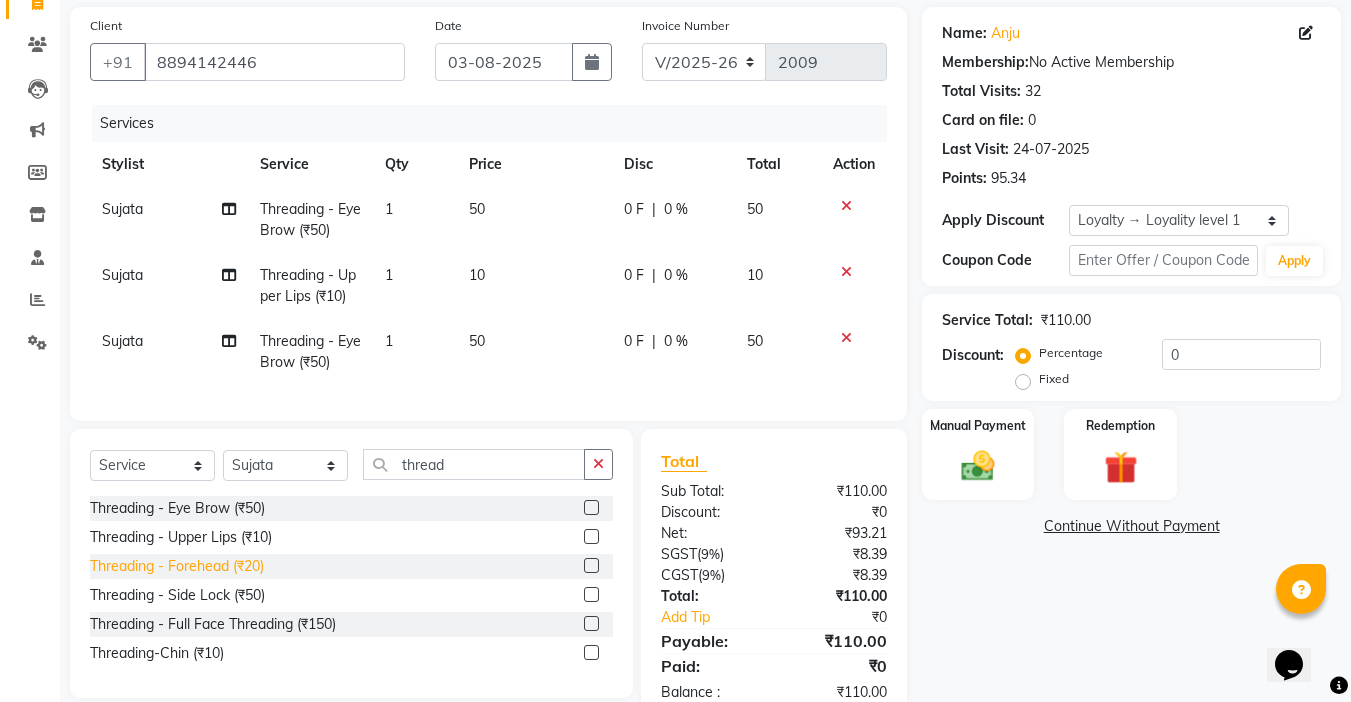 click on "Threading   -  Forehead (₹20)" 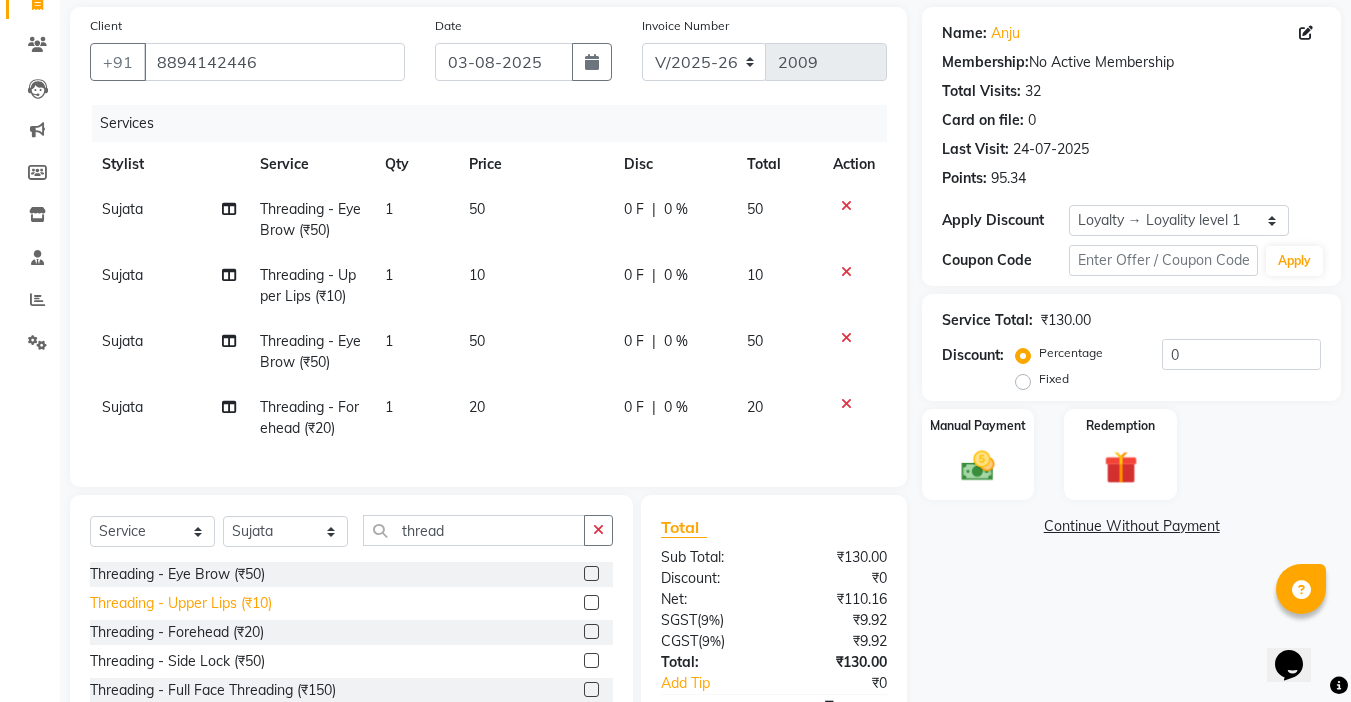 click on "Threading   -  Upper Lips (₹10)" 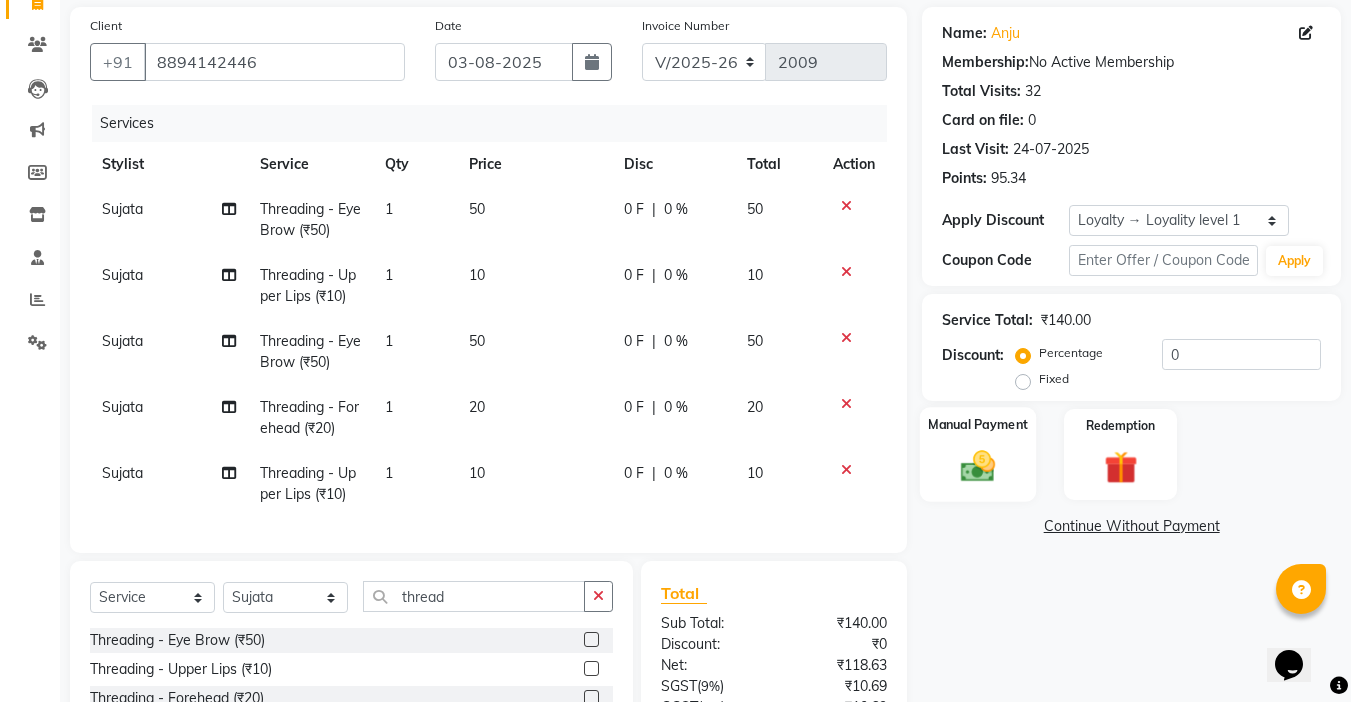 click on "Manual Payment" 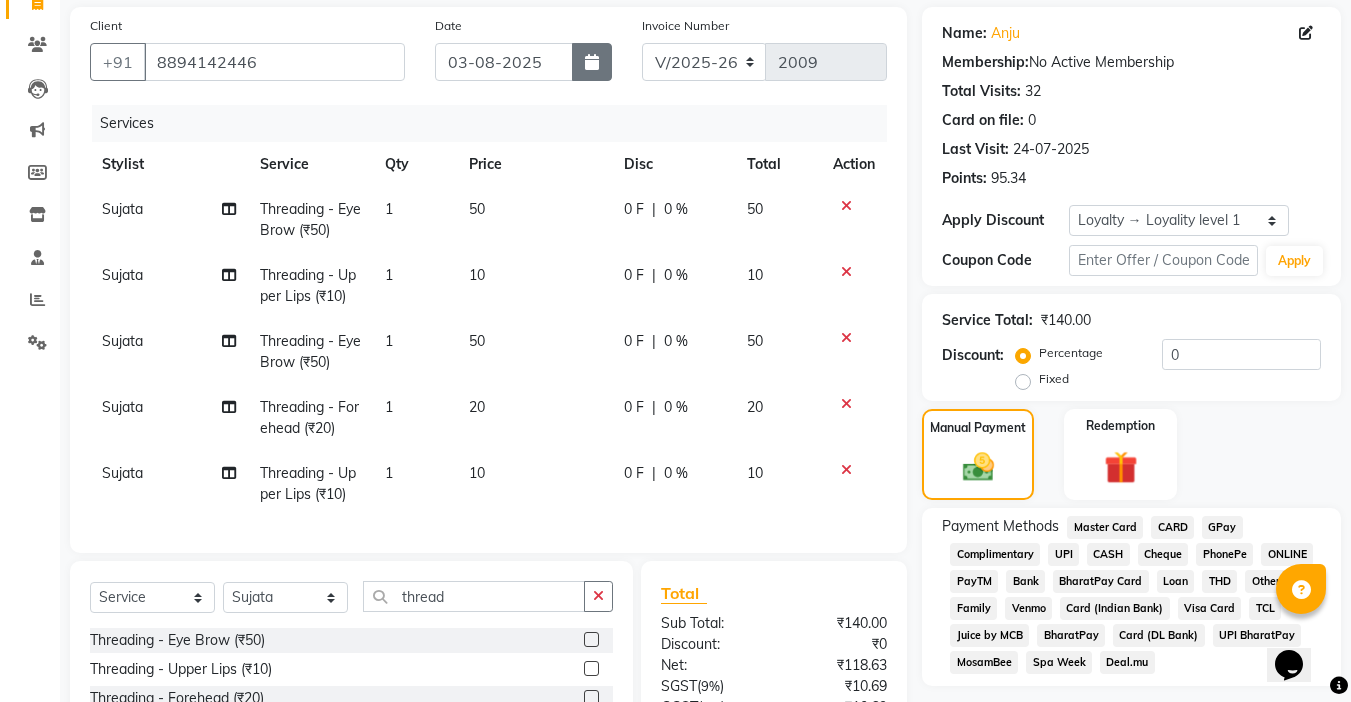 click 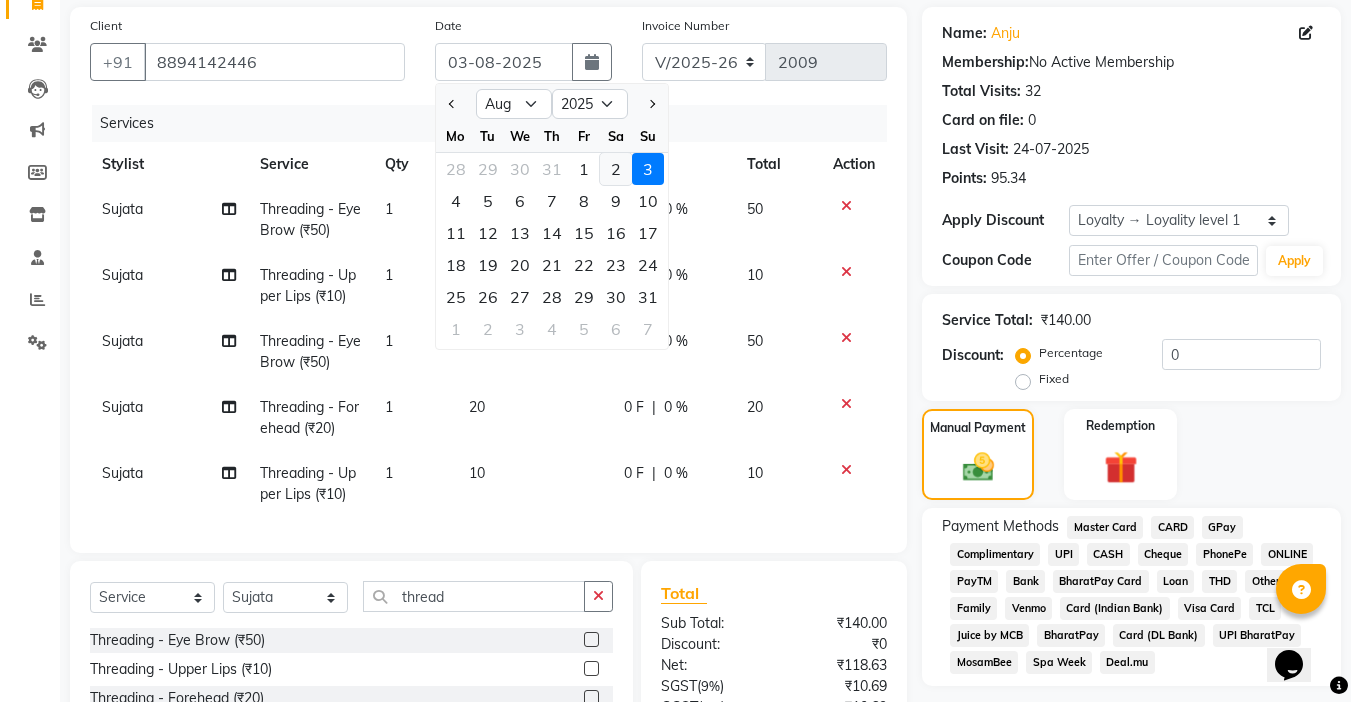 click on "2" 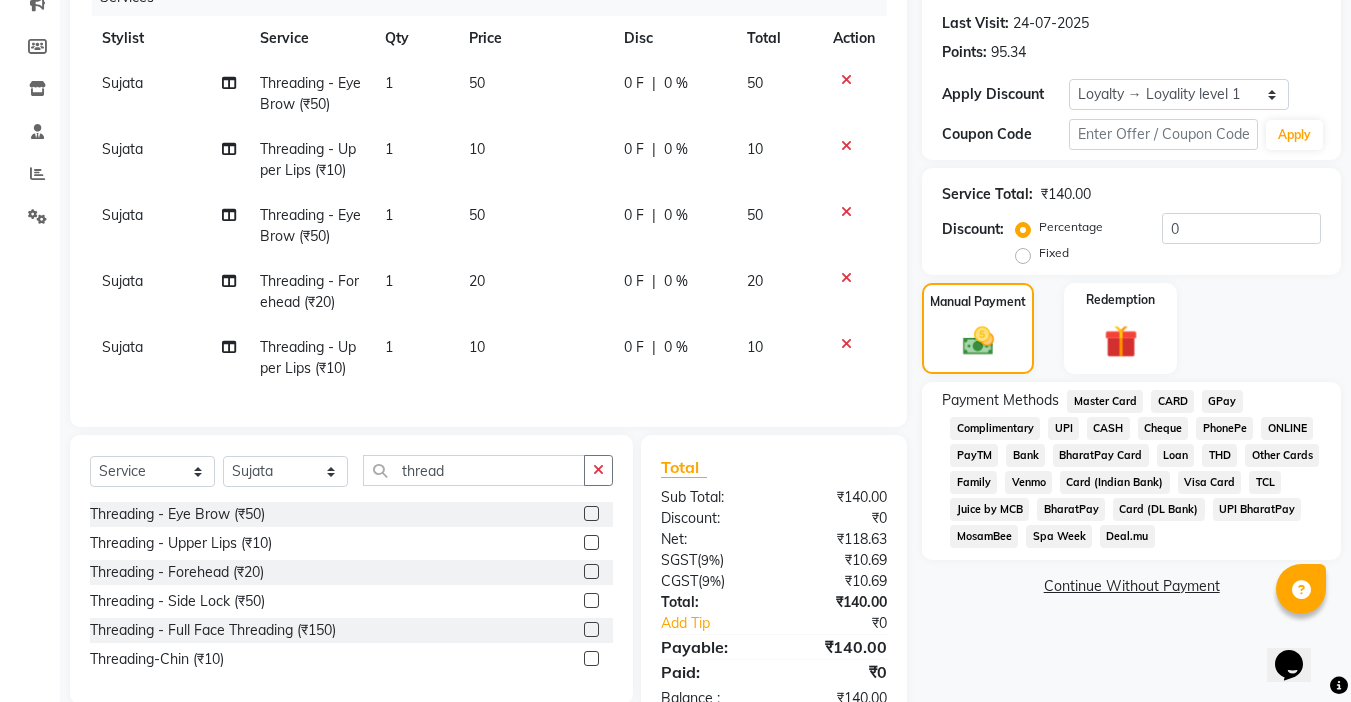 scroll, scrollTop: 341, scrollLeft: 0, axis: vertical 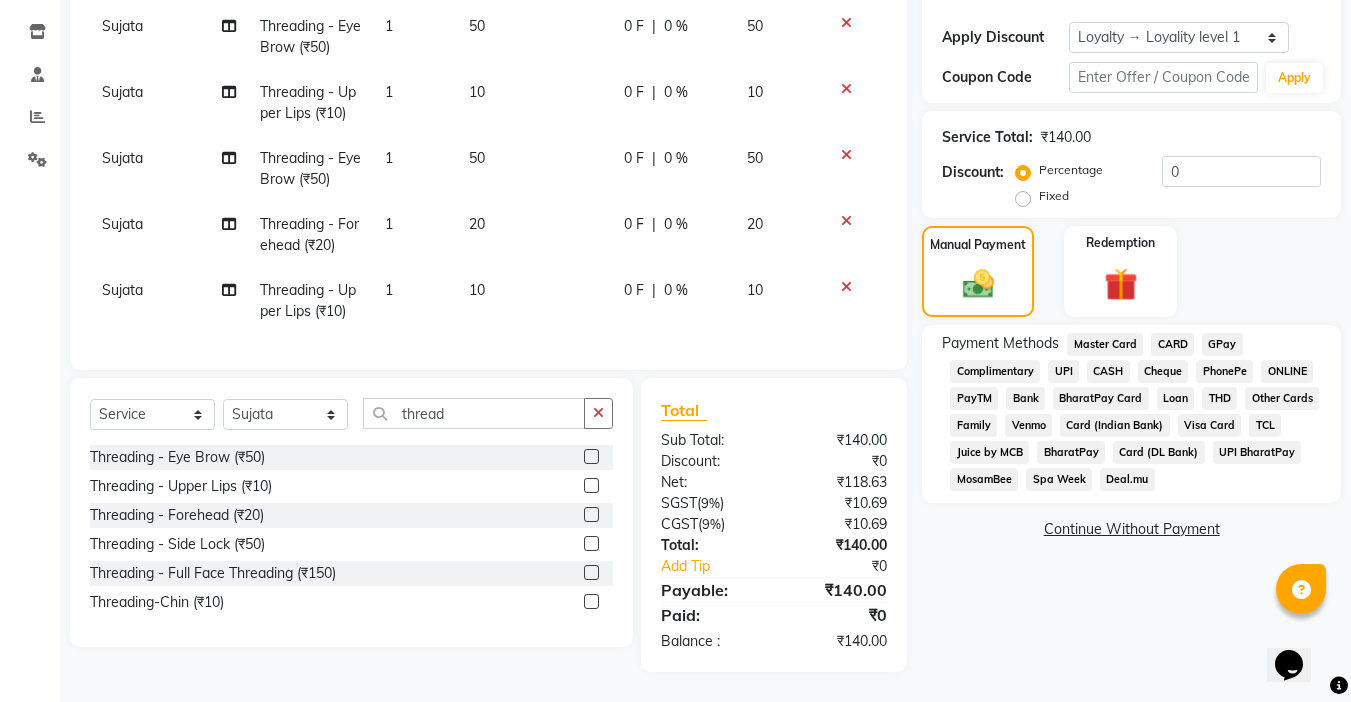 click on "UPI" 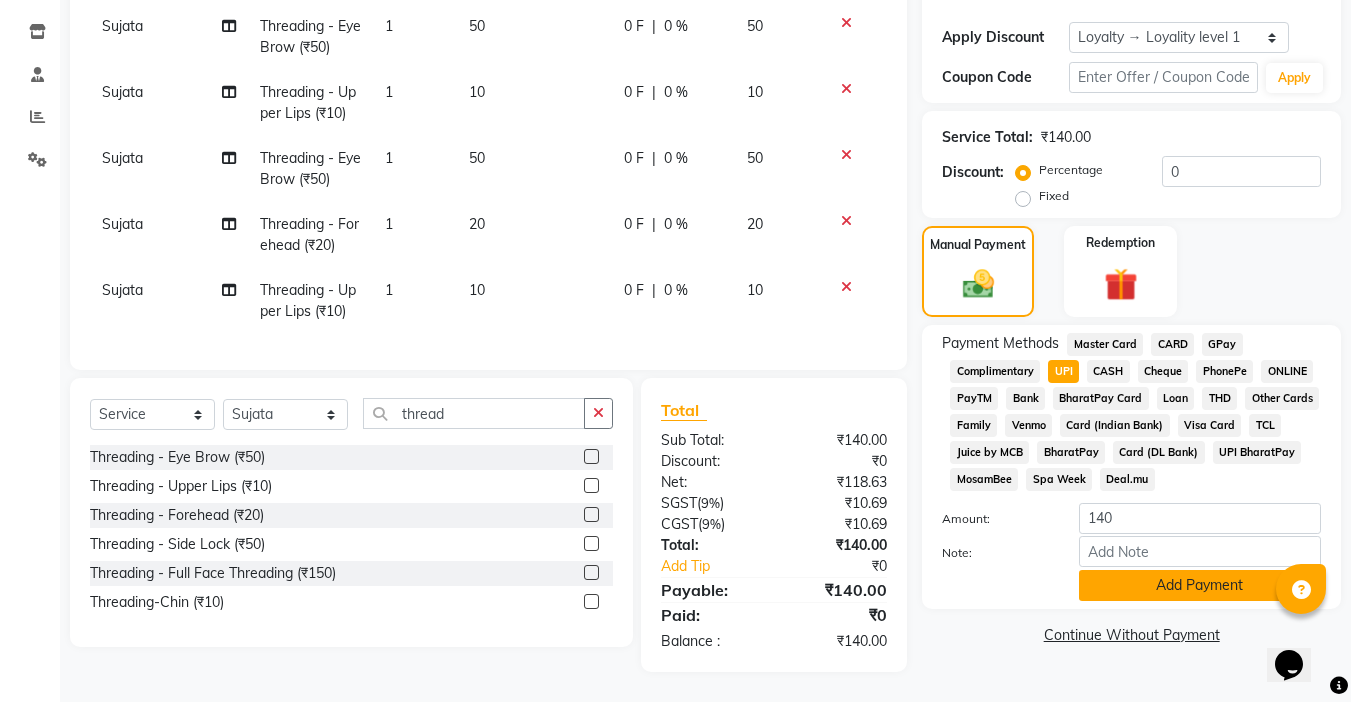 click on "Add Payment" 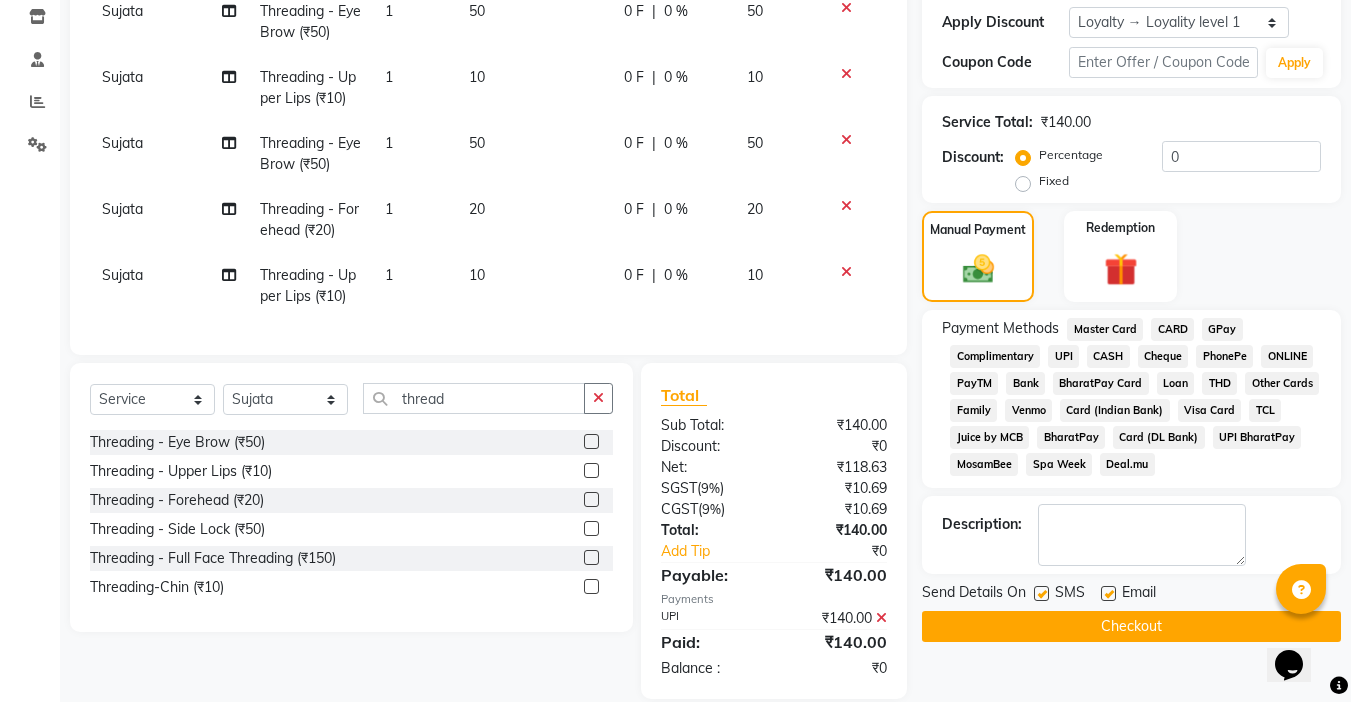 click 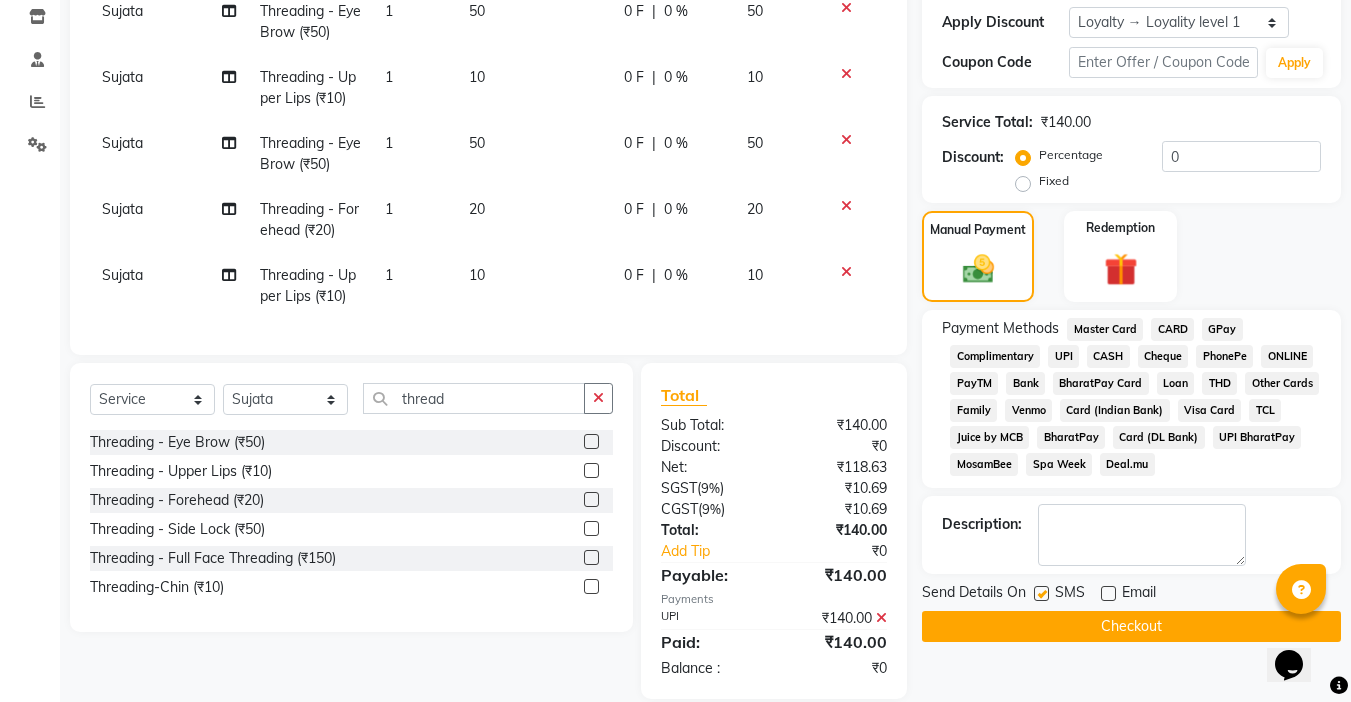 click on "Send Details On SMS Email" 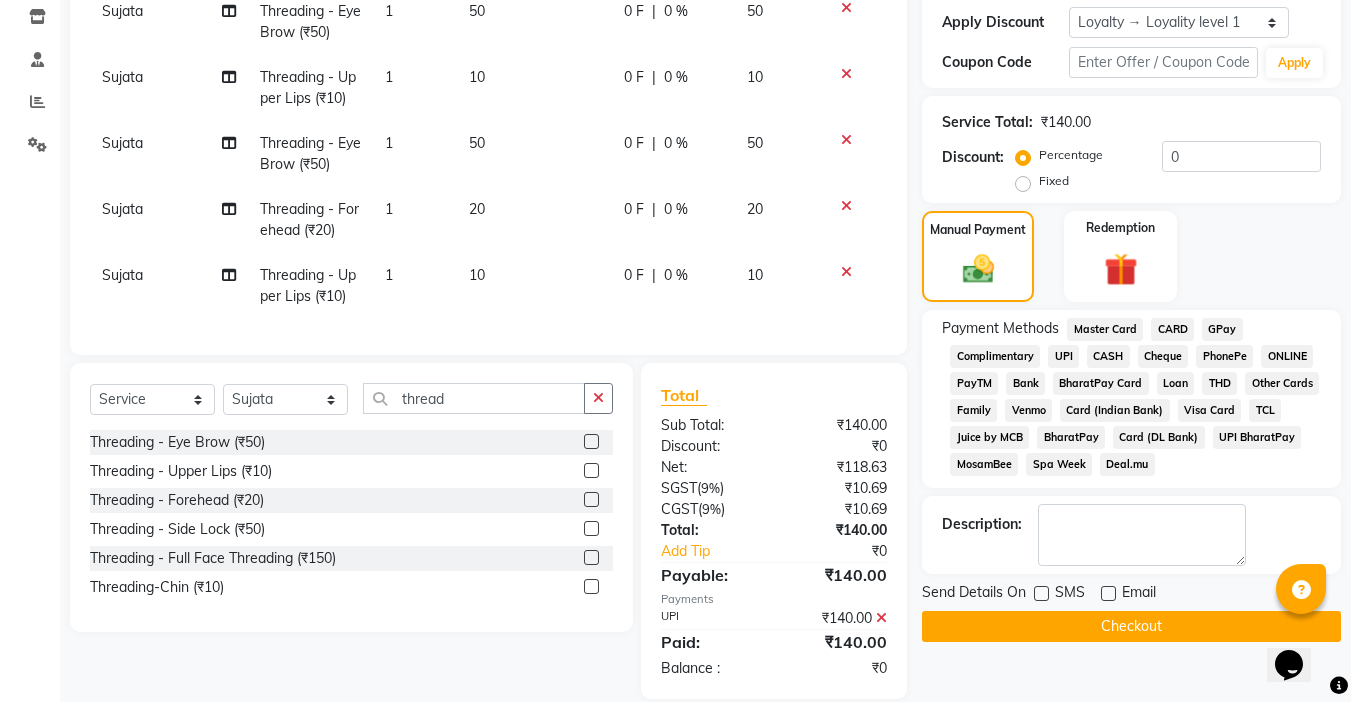 click on "Checkout" 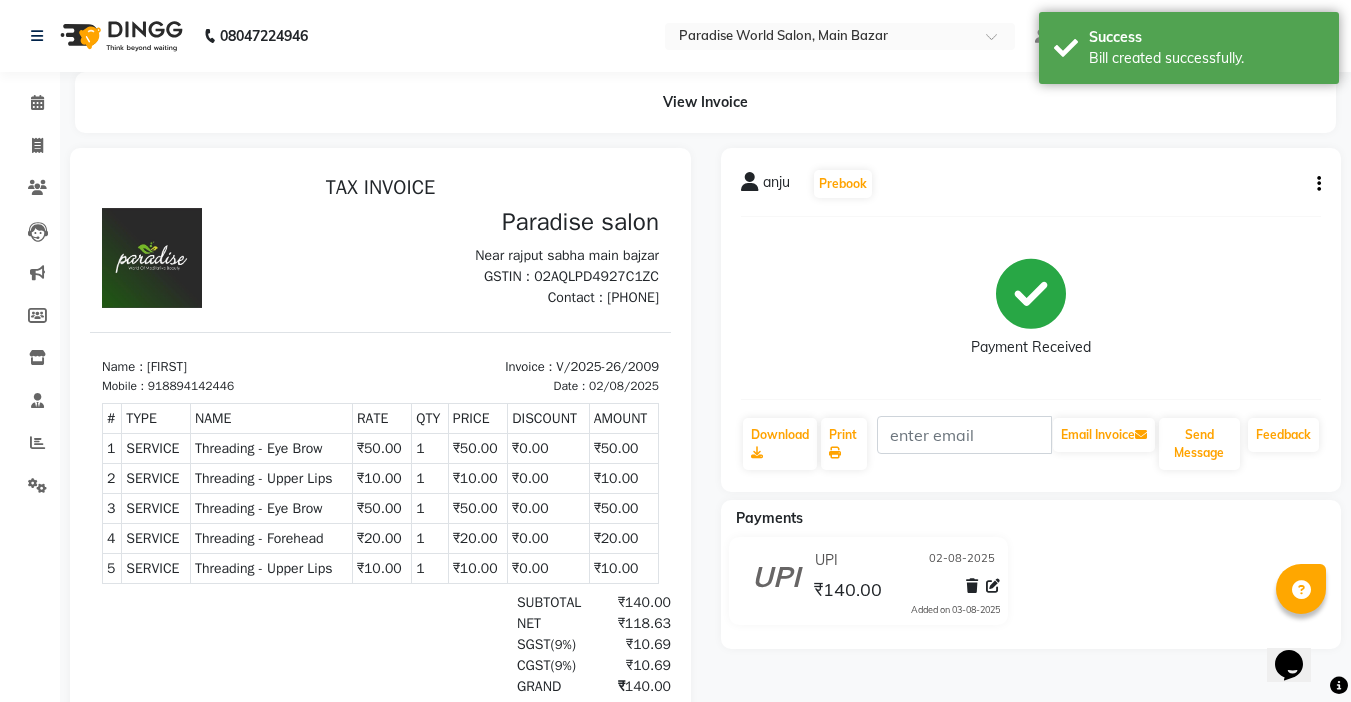 scroll, scrollTop: 0, scrollLeft: 0, axis: both 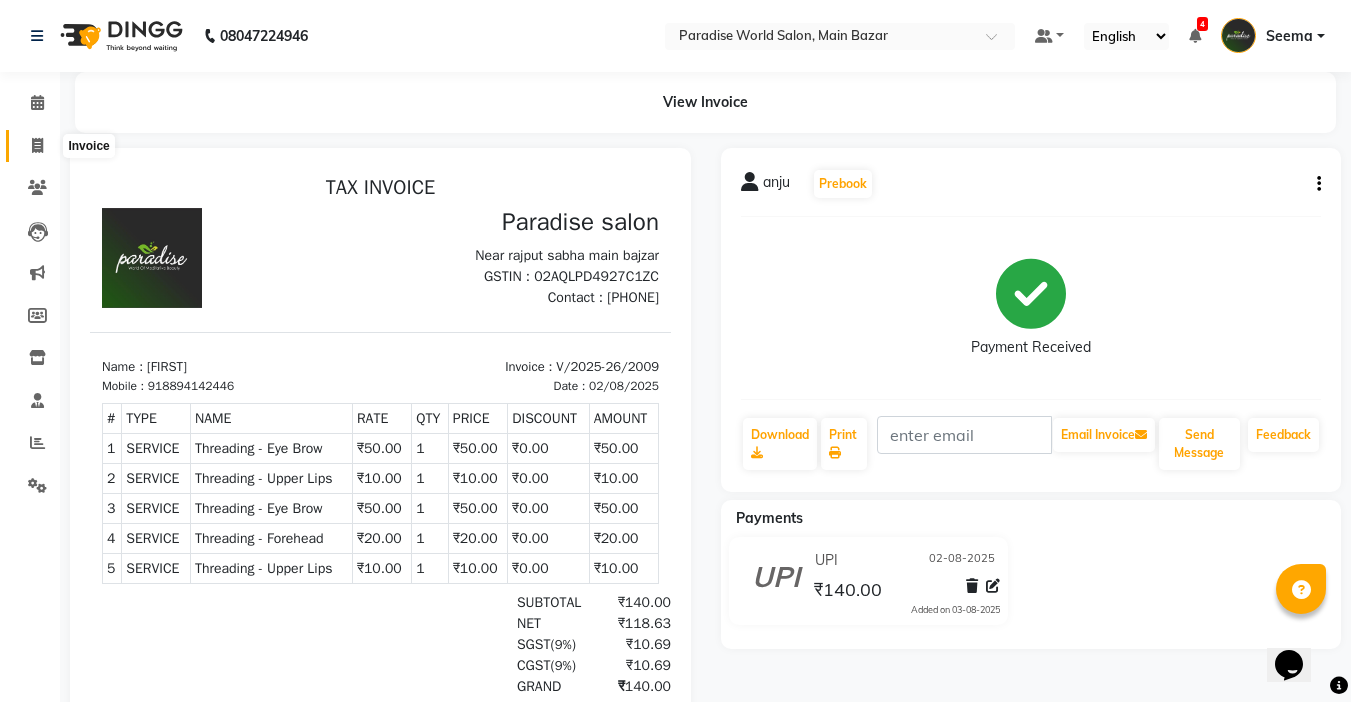 click 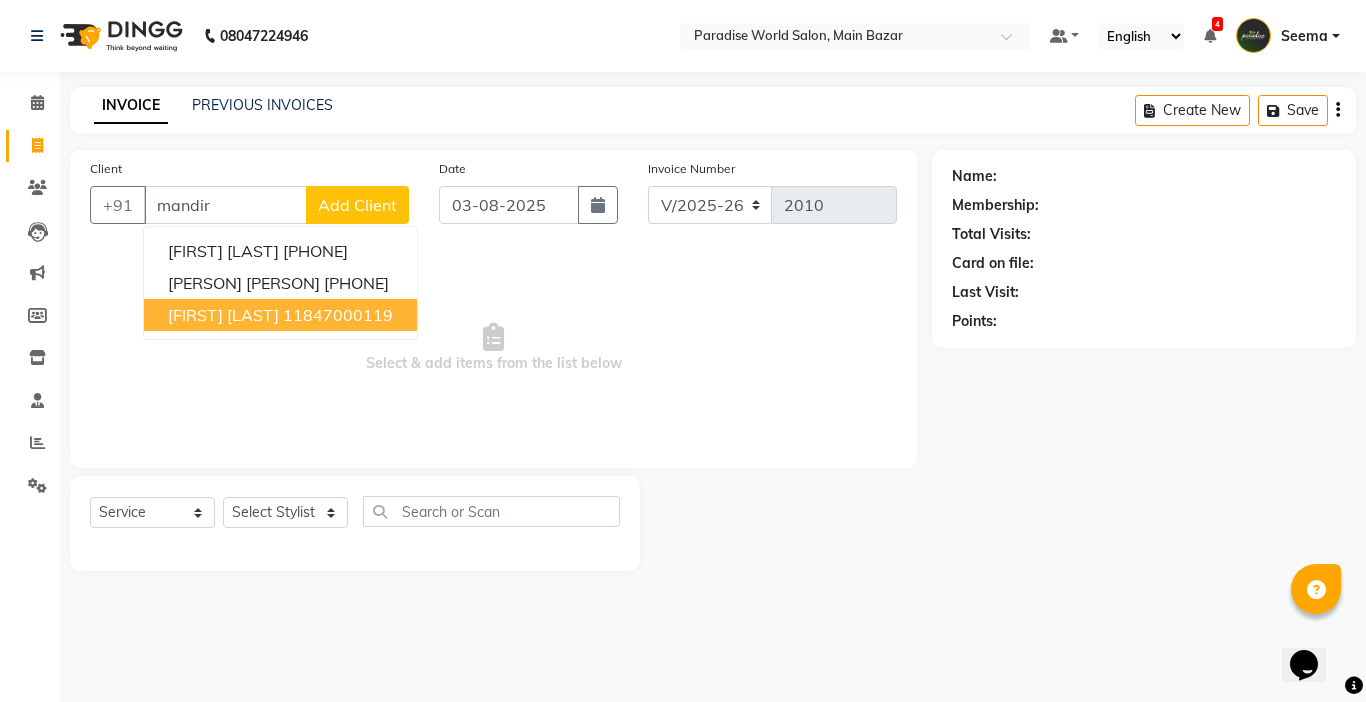 click on "11847000119" at bounding box center [338, 315] 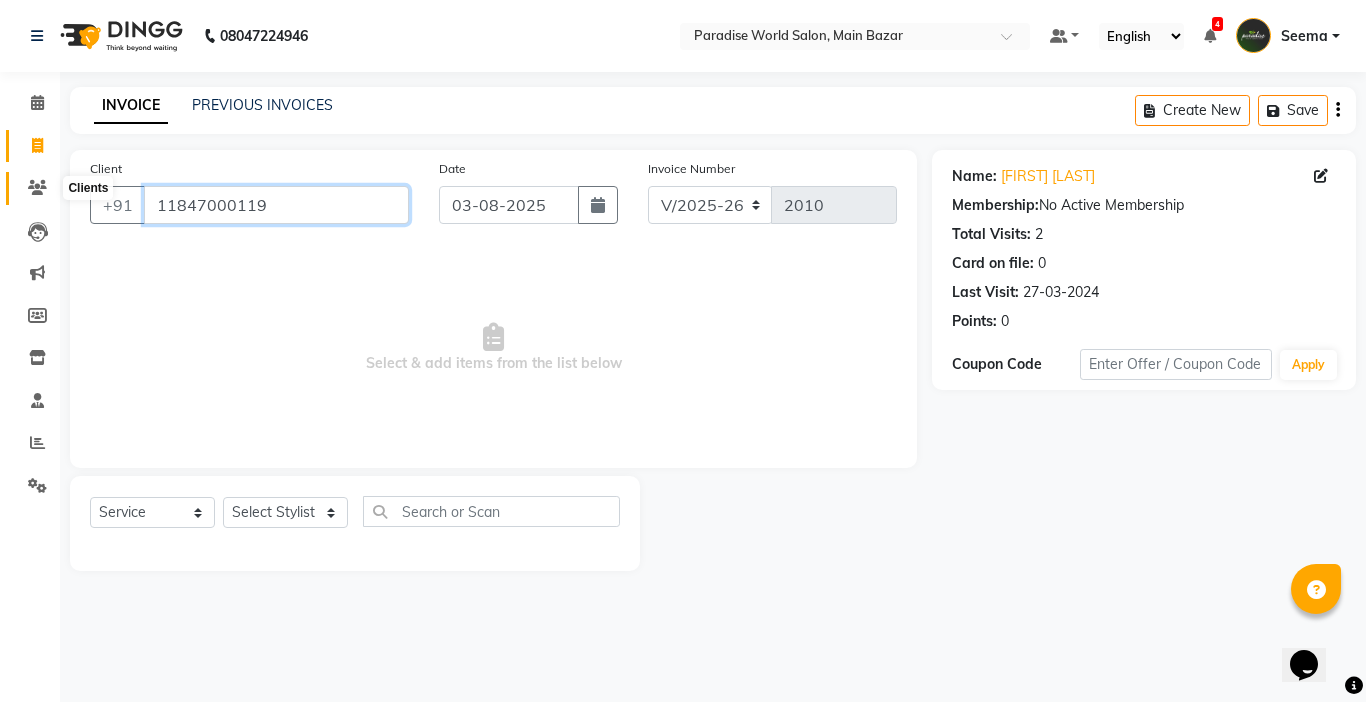 drag, startPoint x: 93, startPoint y: 189, endPoint x: 26, endPoint y: 190, distance: 67.00746 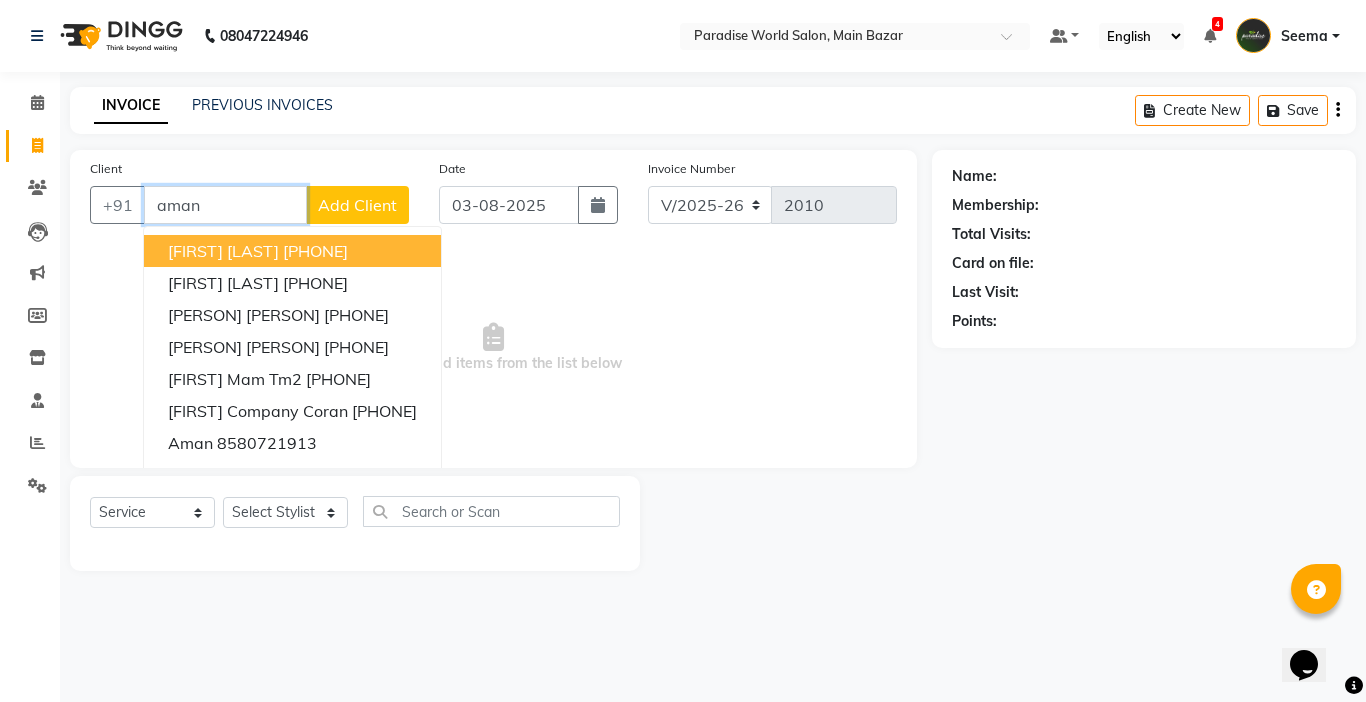 drag, startPoint x: 222, startPoint y: 209, endPoint x: 71, endPoint y: 226, distance: 151.95393 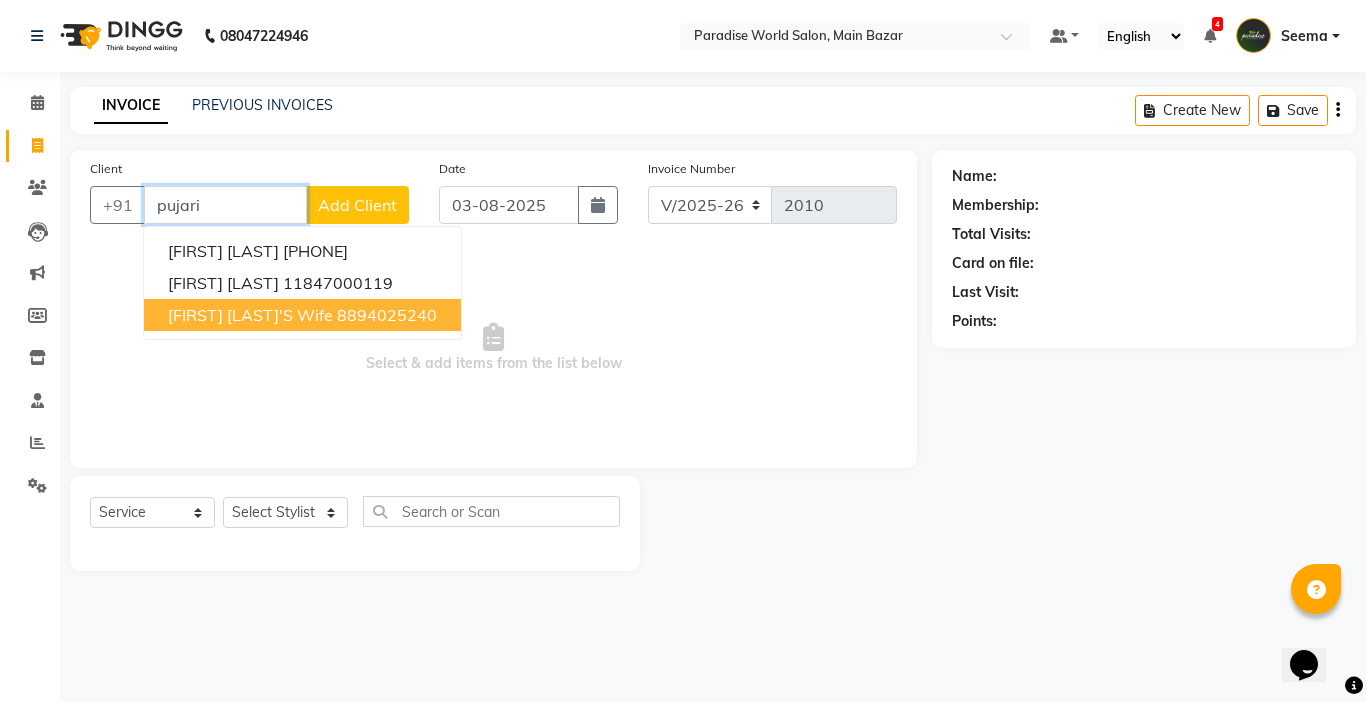 click on "8894025240" at bounding box center (387, 315) 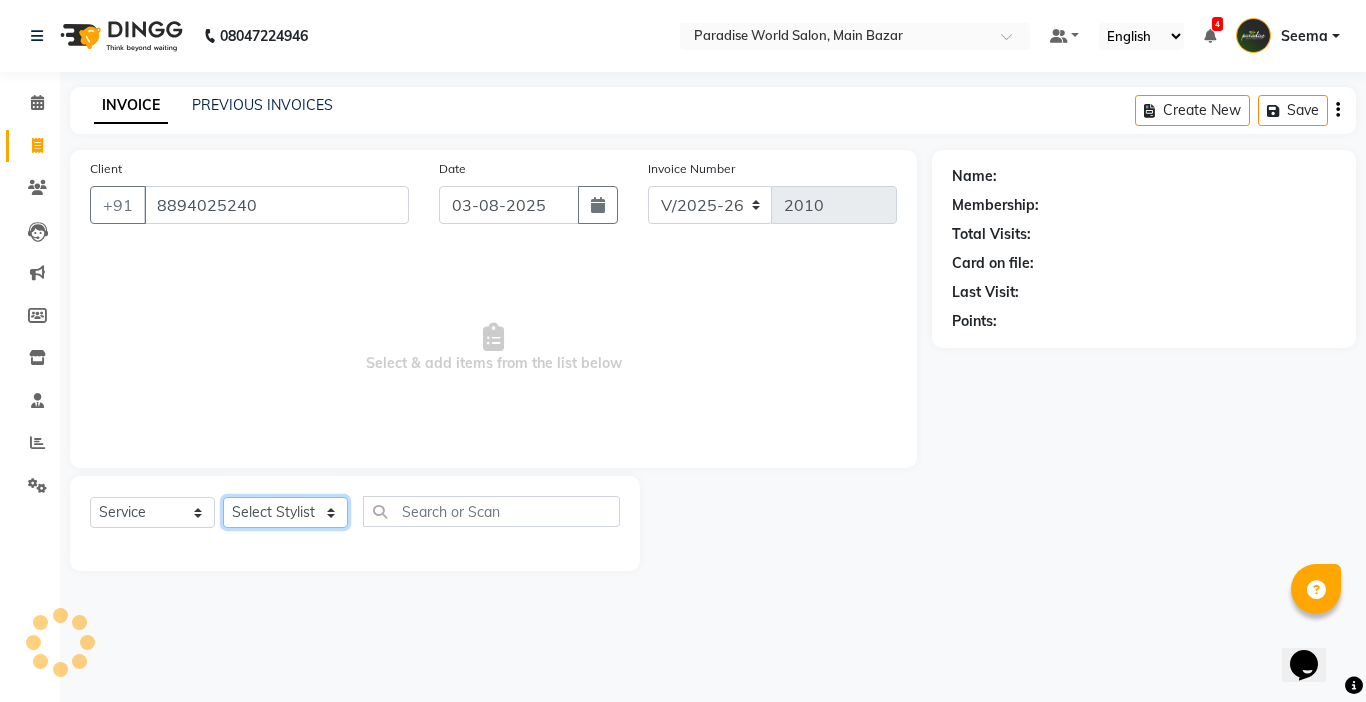 click on "Select Stylist Abby aman  Anil anku Bobby company Deepak Deepika Gourav Heena ishu Jagdeesh kanchan Love preet Maddy Manpreet student Meenu Naina Nikita Palak Palak Sharma Radika Rajneesh Student Seema Shagun Shifali - Student Shweta  Sujata Surinder Paul Vansh Vikas Vishal" 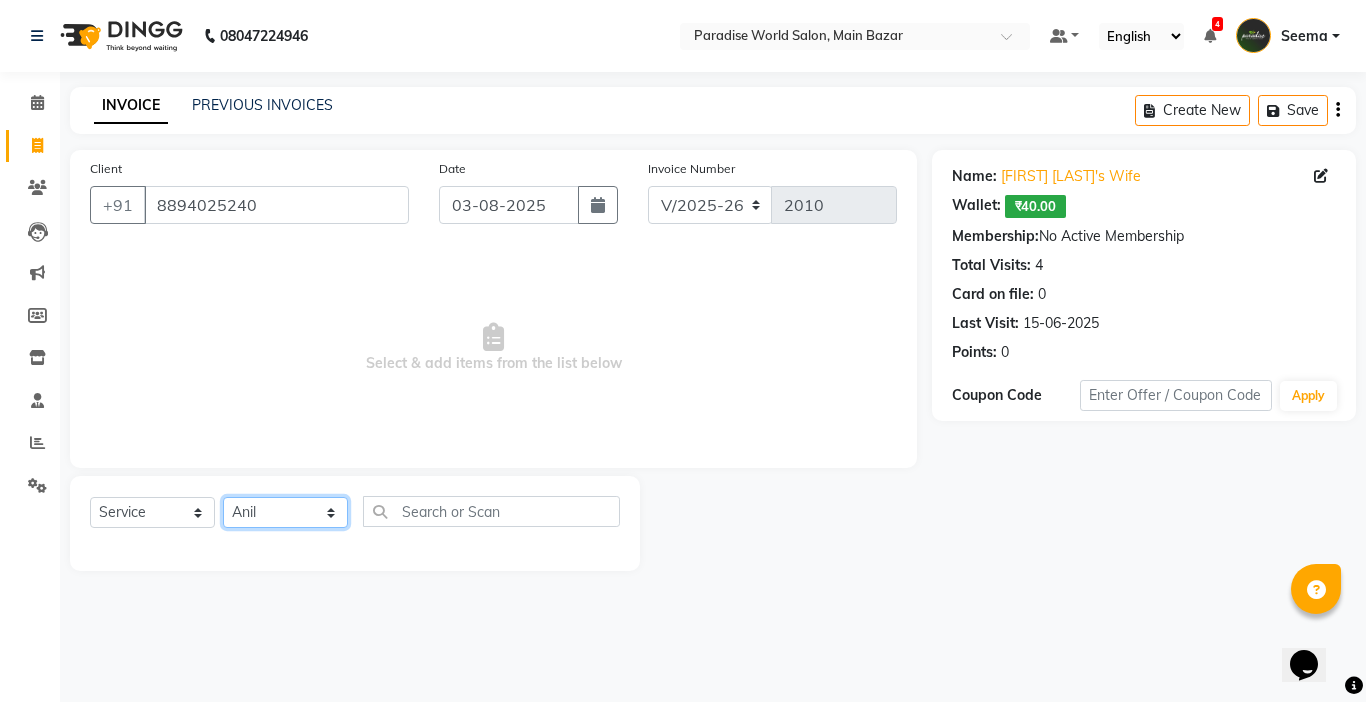 click on "Select Stylist Abby aman  Anil anku Bobby company Deepak Deepika Gourav Heena ishu Jagdeesh kanchan Love preet Maddy Manpreet student Meenu Naina Nikita Palak Palak Sharma Radika Rajneesh Student Seema Shagun Shifali - Student Shweta  Sujata Surinder Paul Vansh Vikas Vishal" 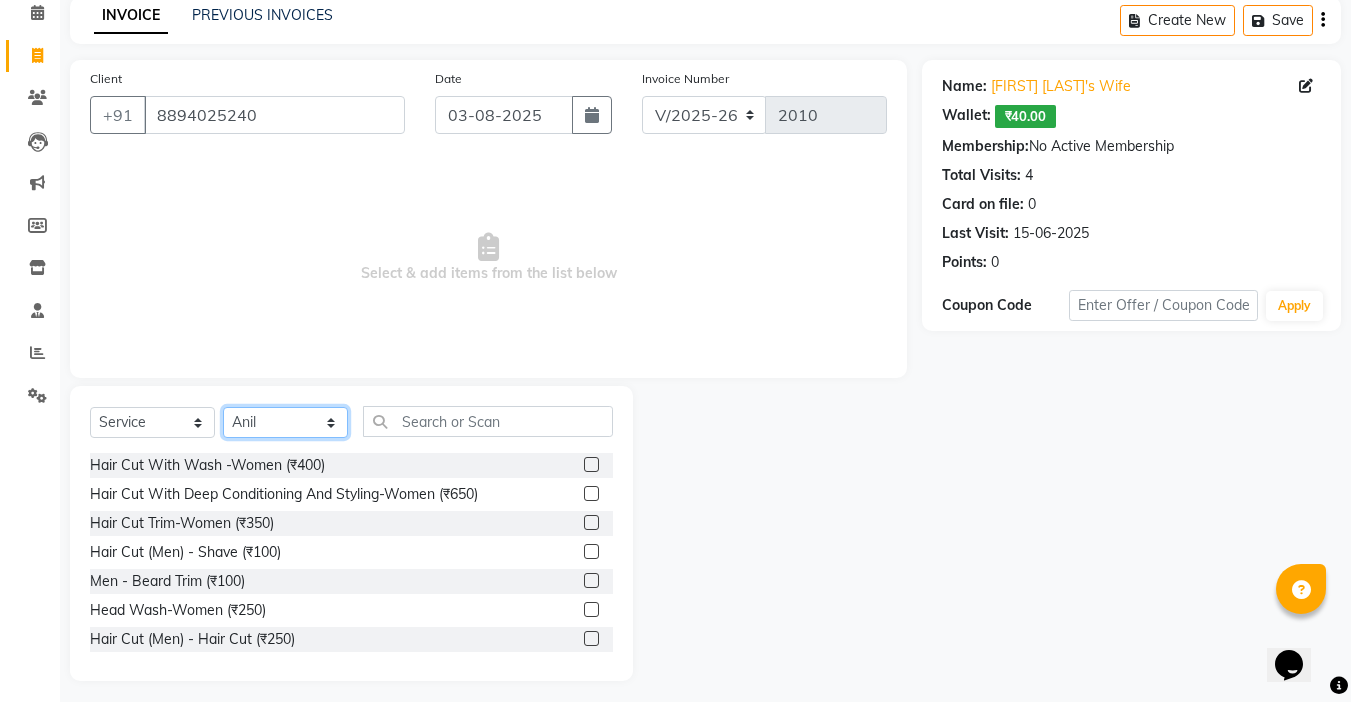 scroll, scrollTop: 99, scrollLeft: 0, axis: vertical 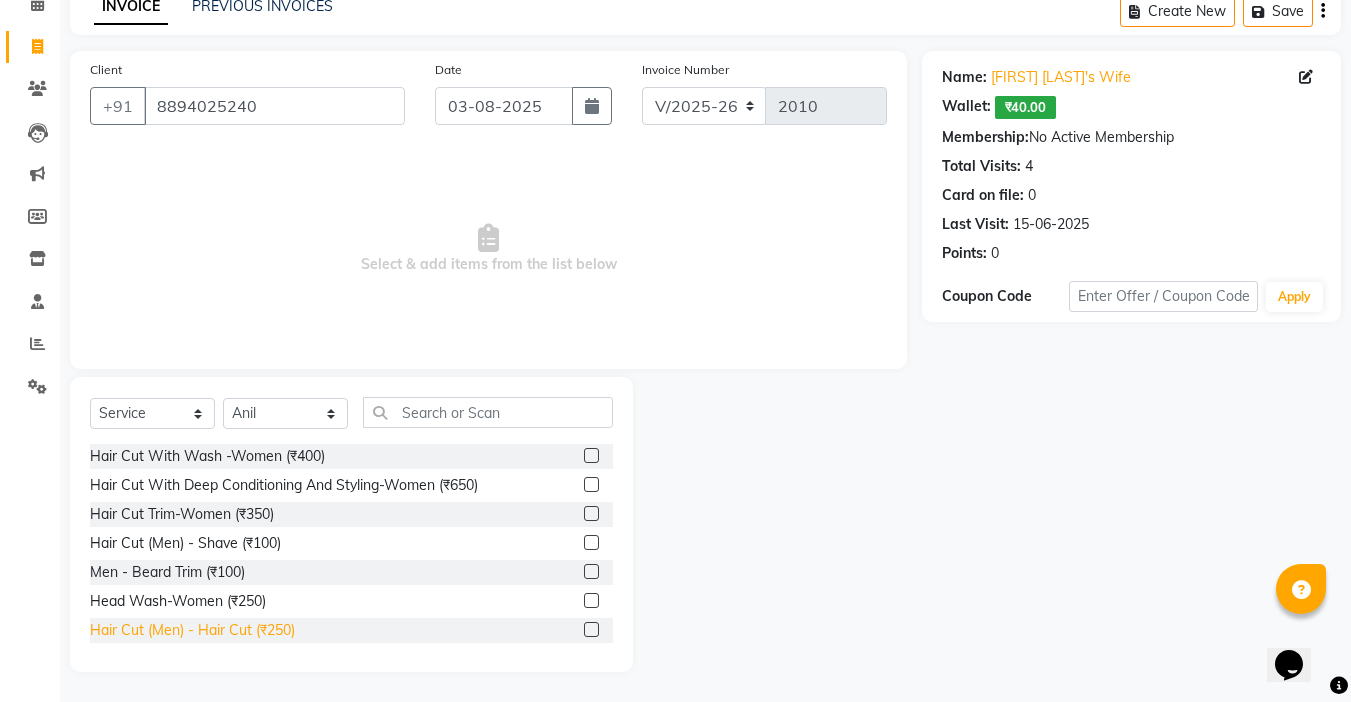 click on "Hair Cut  (Men)  -  Hair Cut (₹250)" 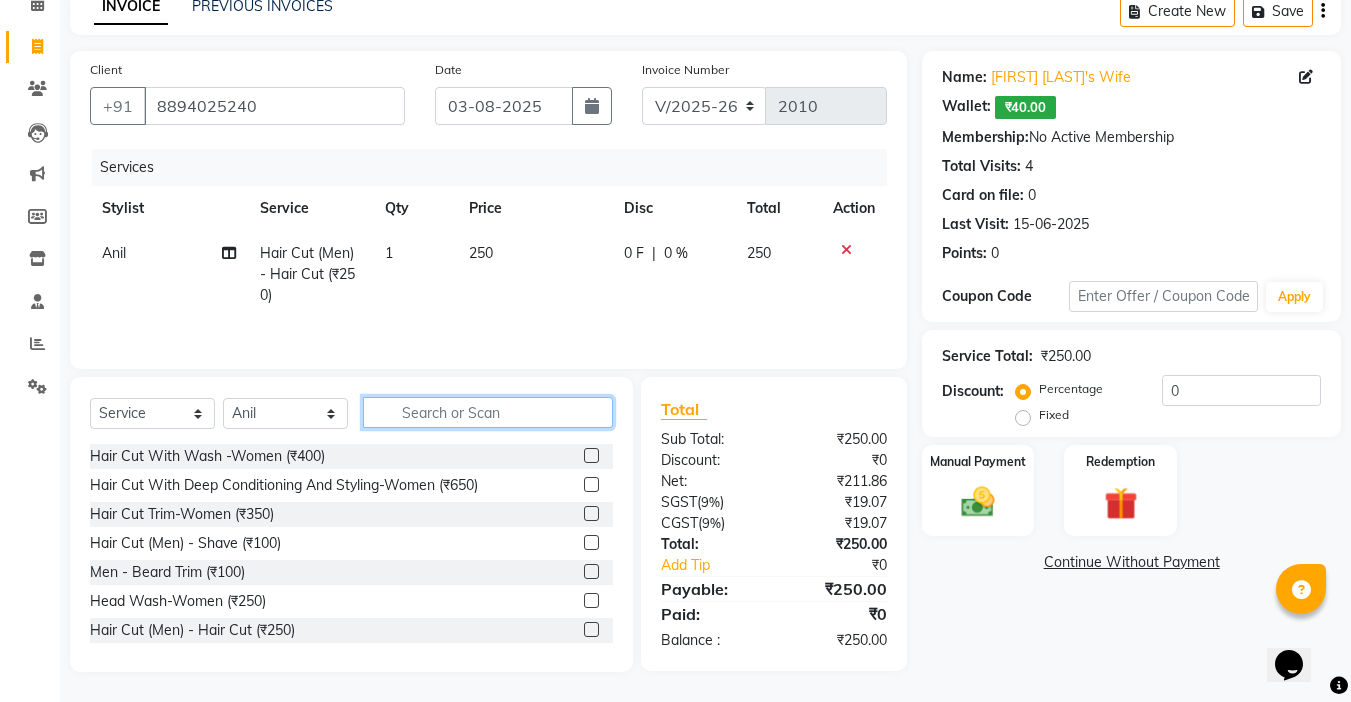 click 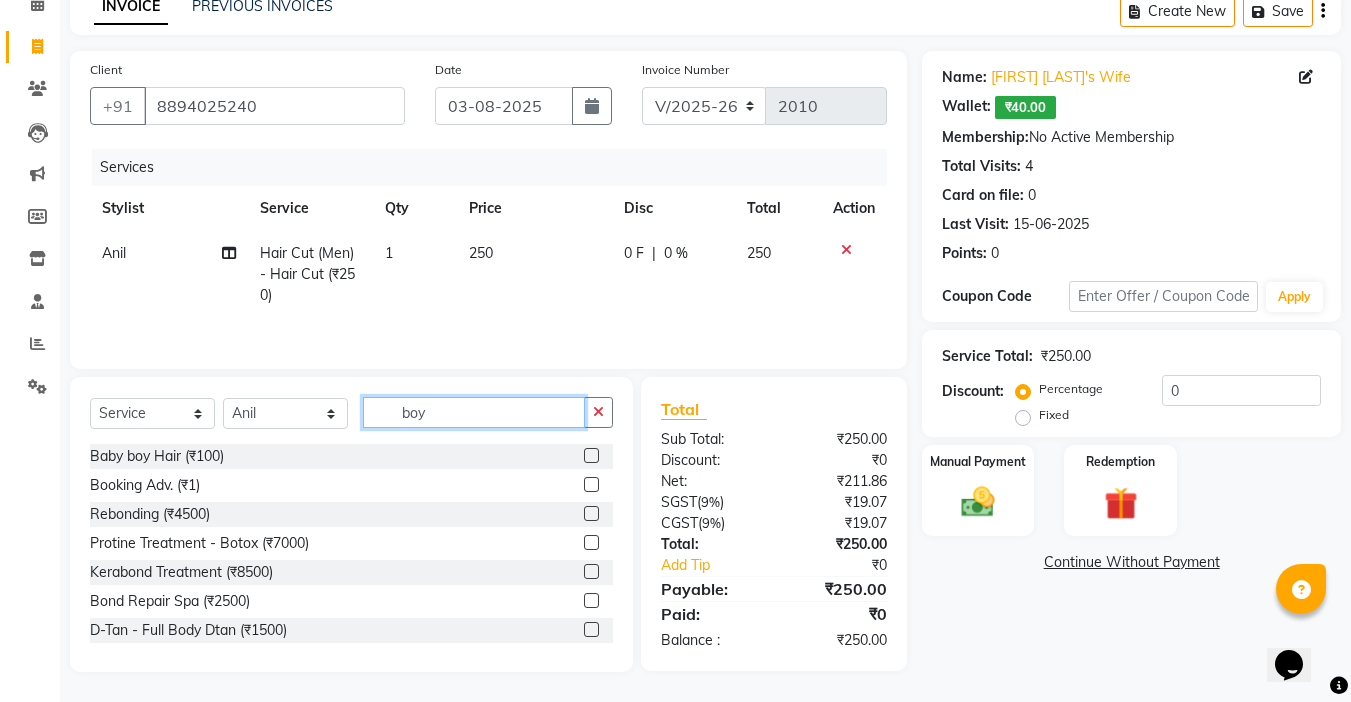 scroll, scrollTop: 98, scrollLeft: 0, axis: vertical 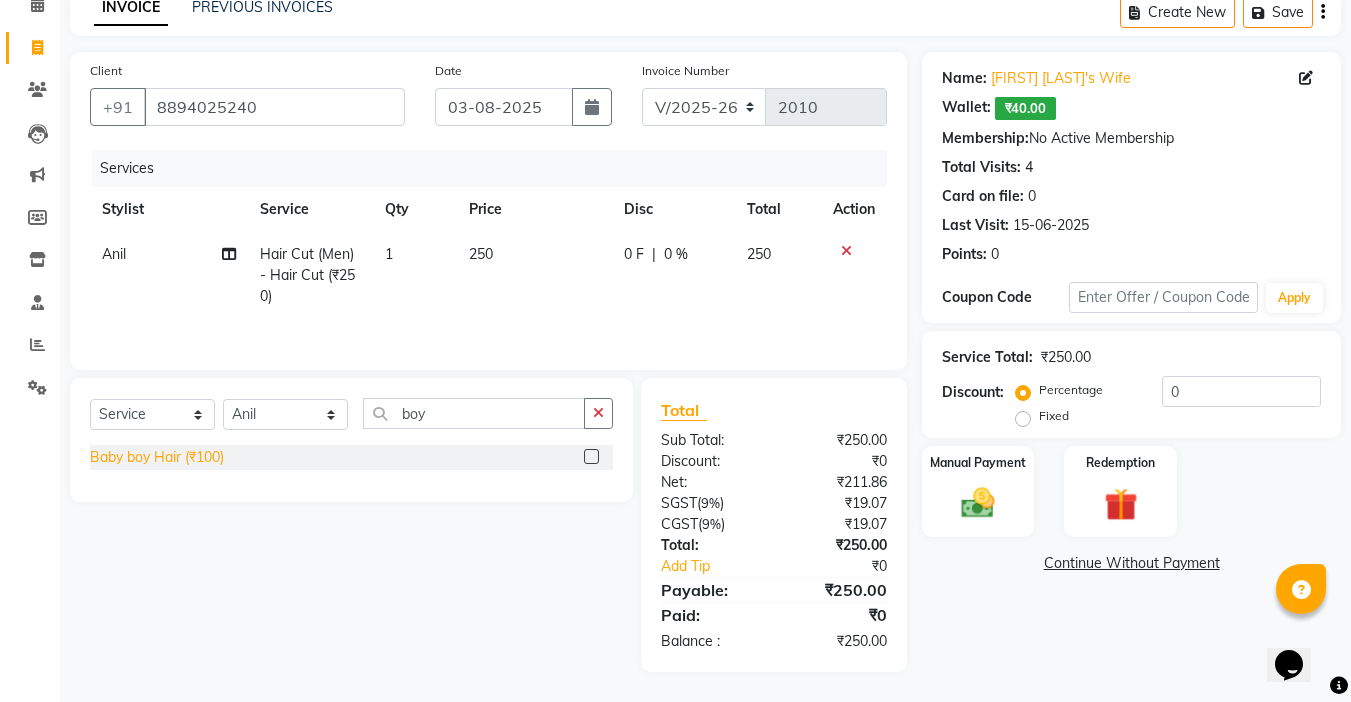 click on "Baby boy Hair  (₹100)" 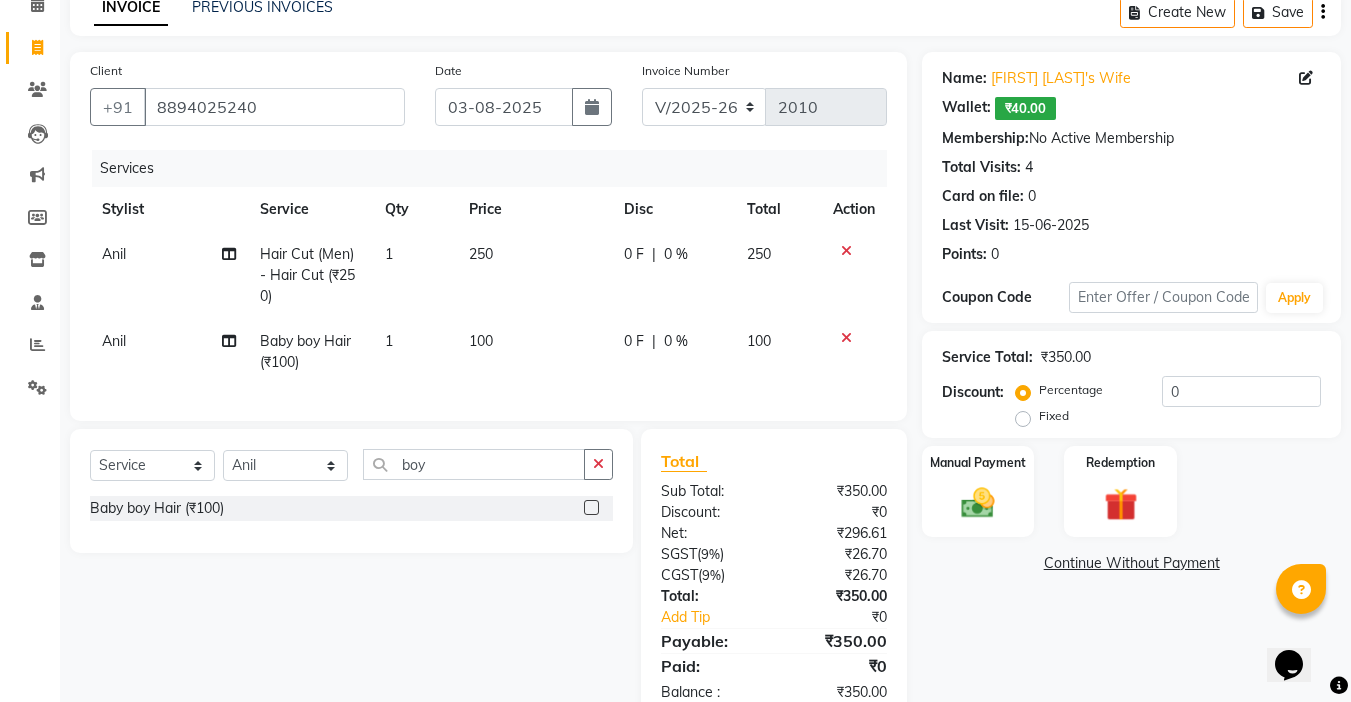click on "250" 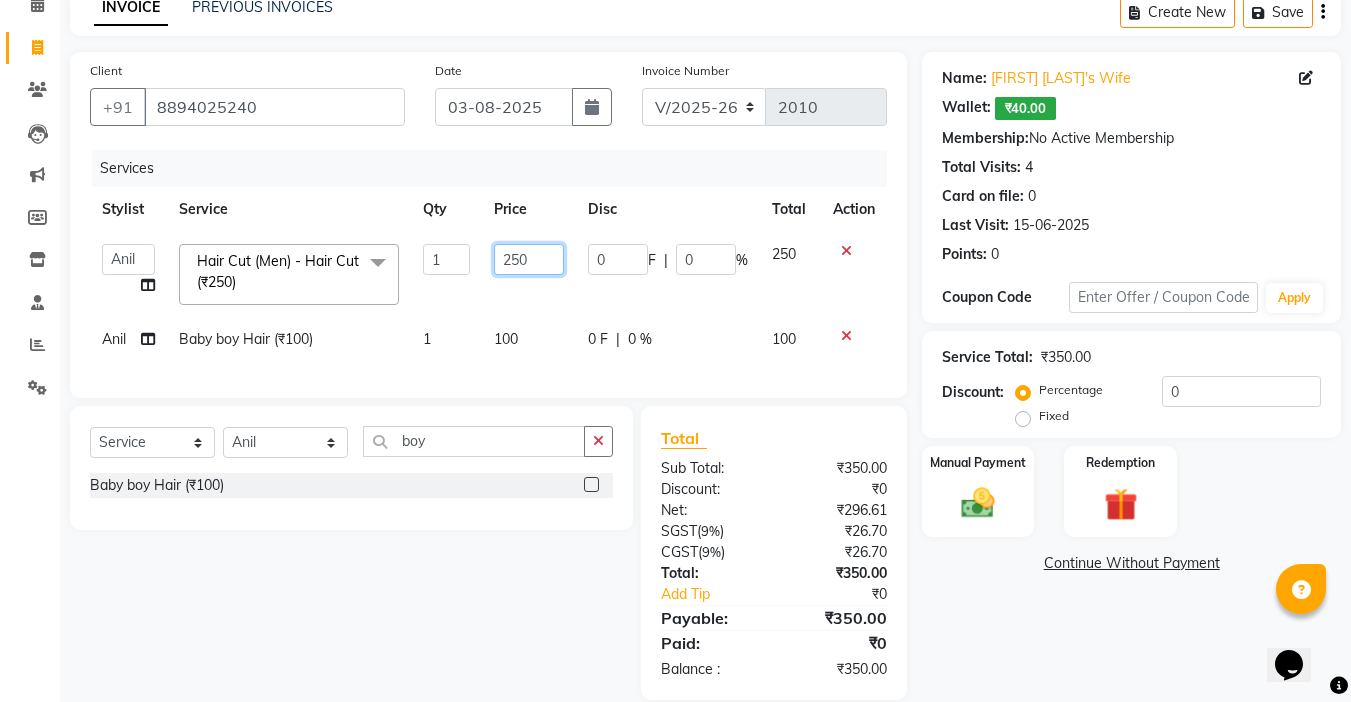 click on "250" 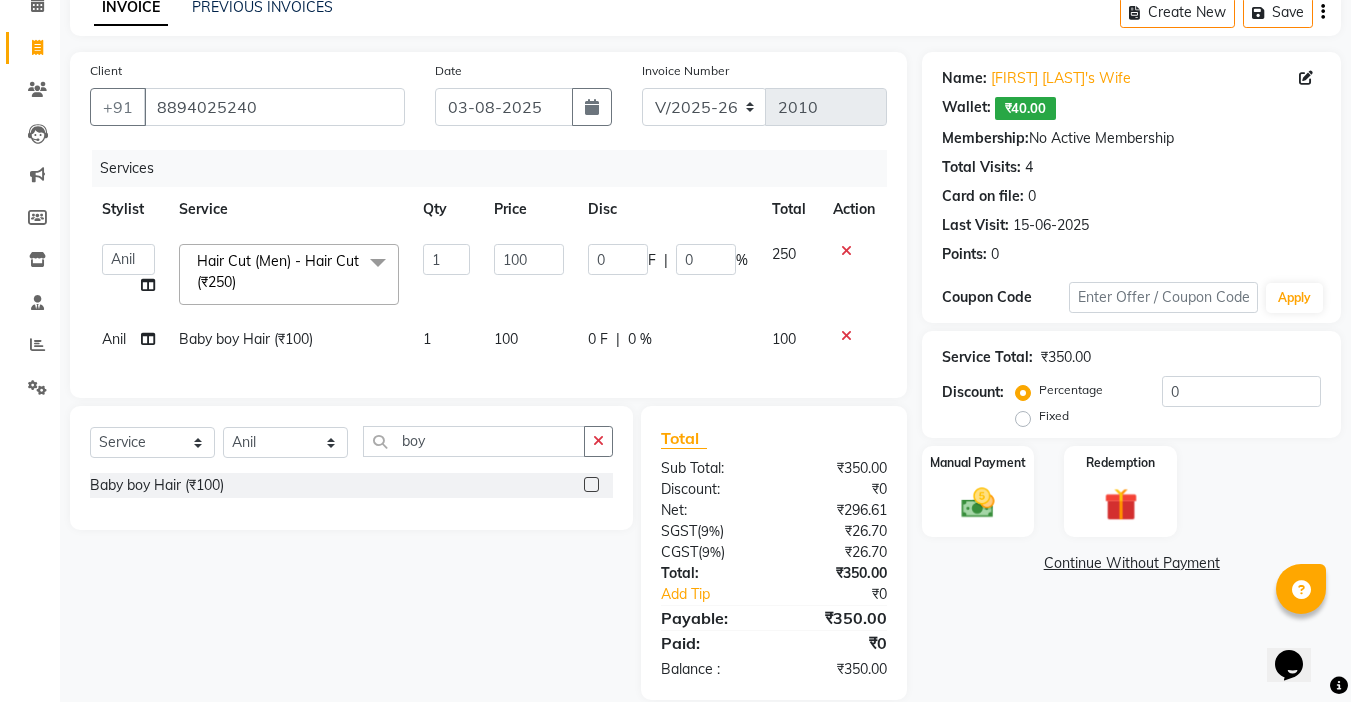 click on "100" 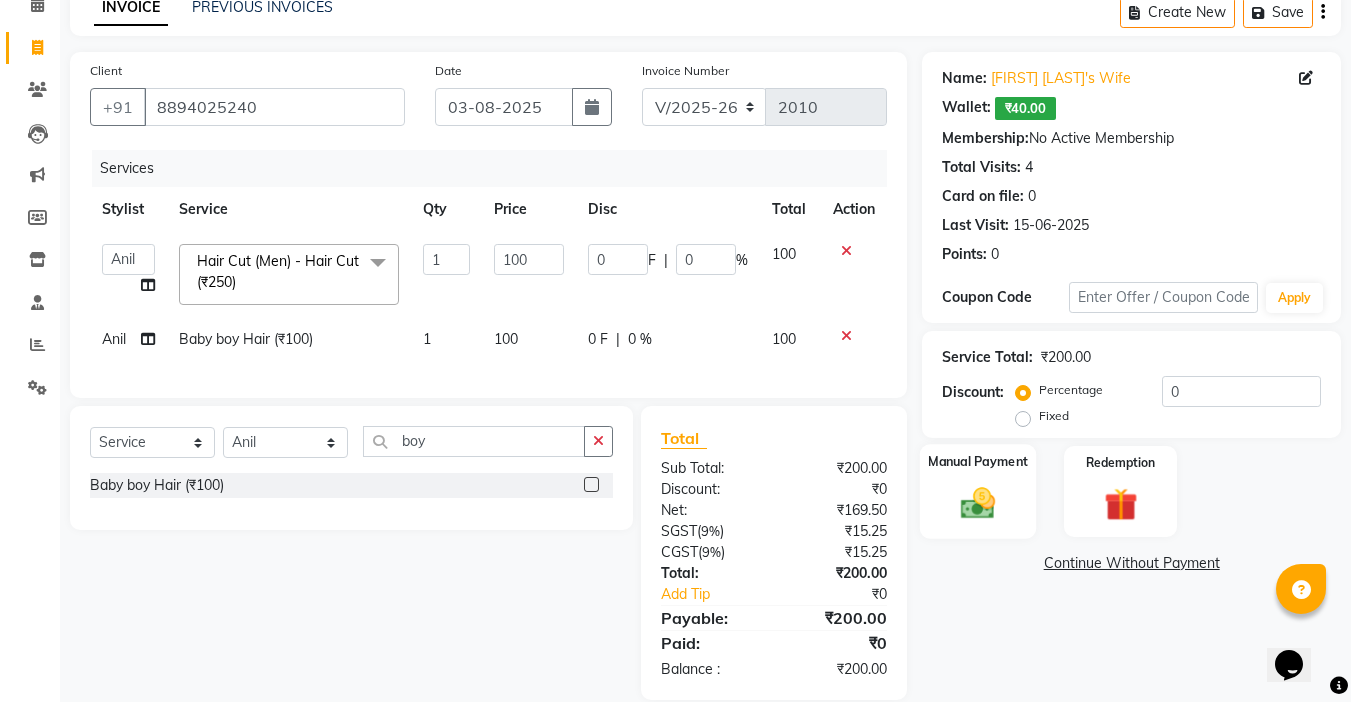 click on "Manual Payment" 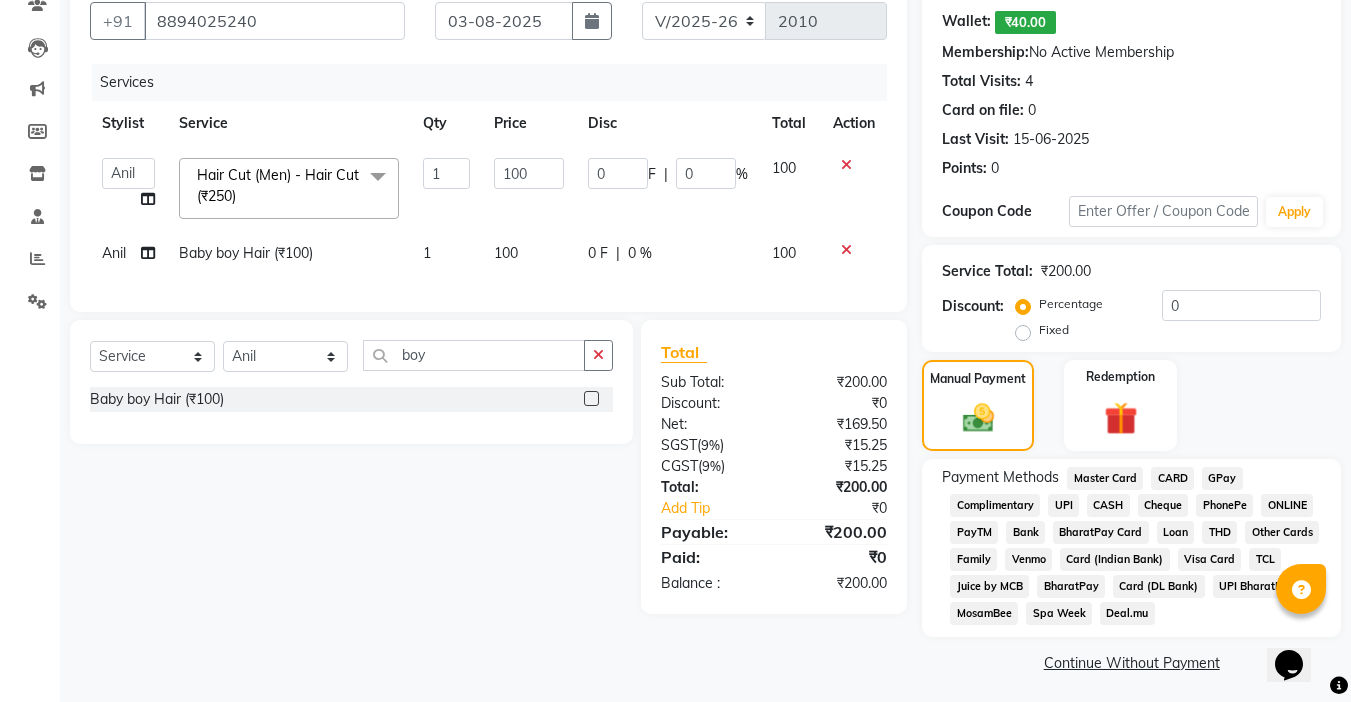 scroll, scrollTop: 190, scrollLeft: 0, axis: vertical 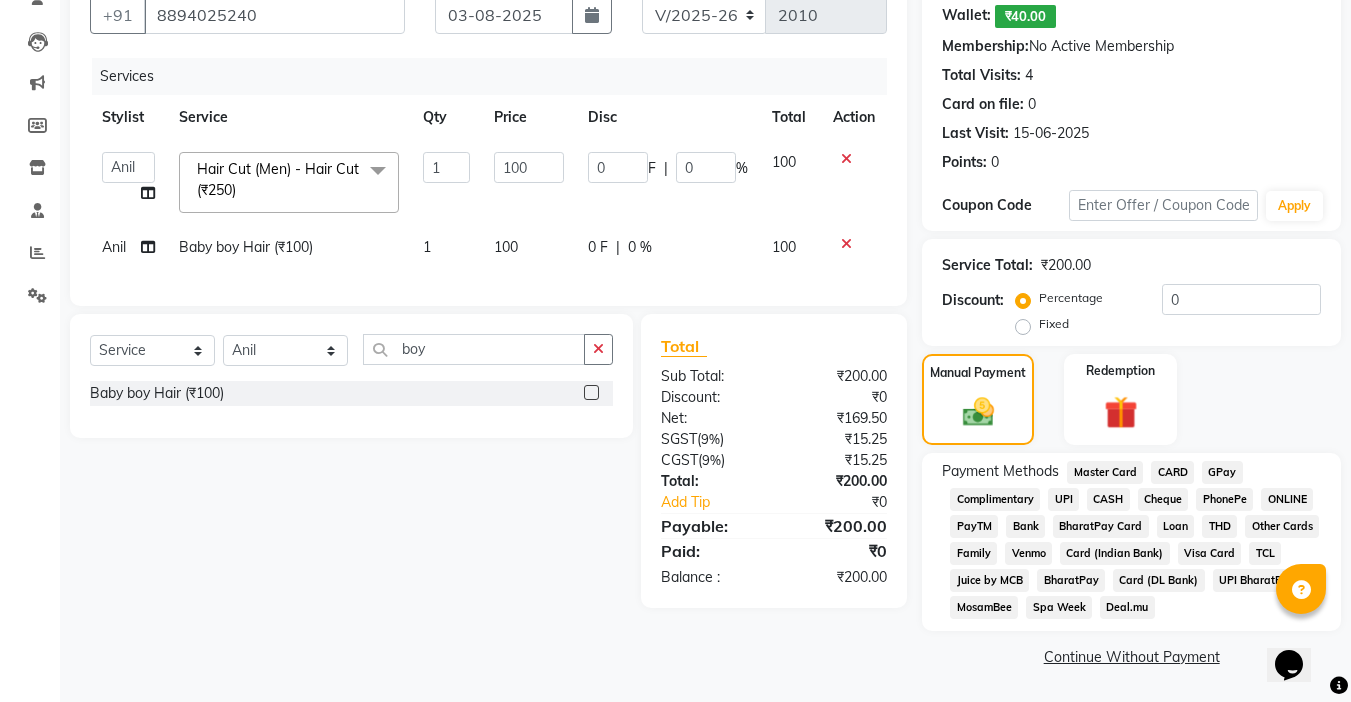 click on "CASH" 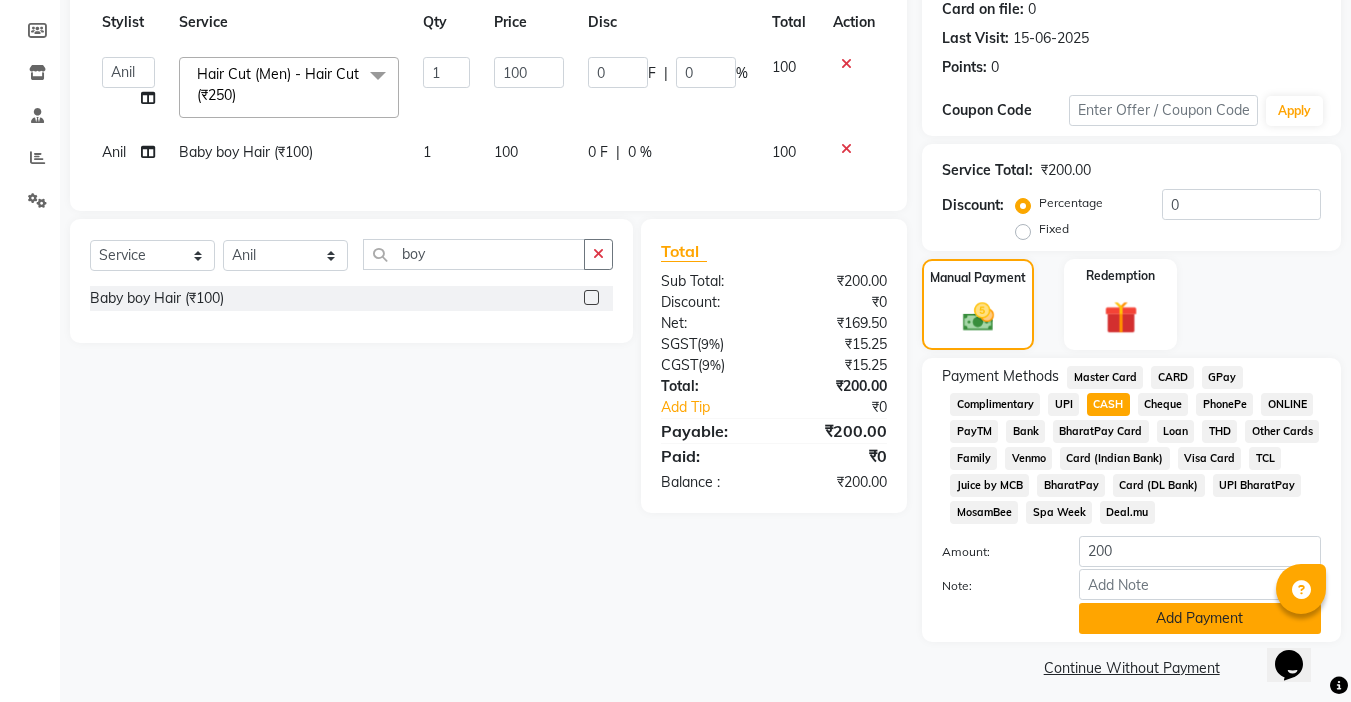 scroll, scrollTop: 296, scrollLeft: 0, axis: vertical 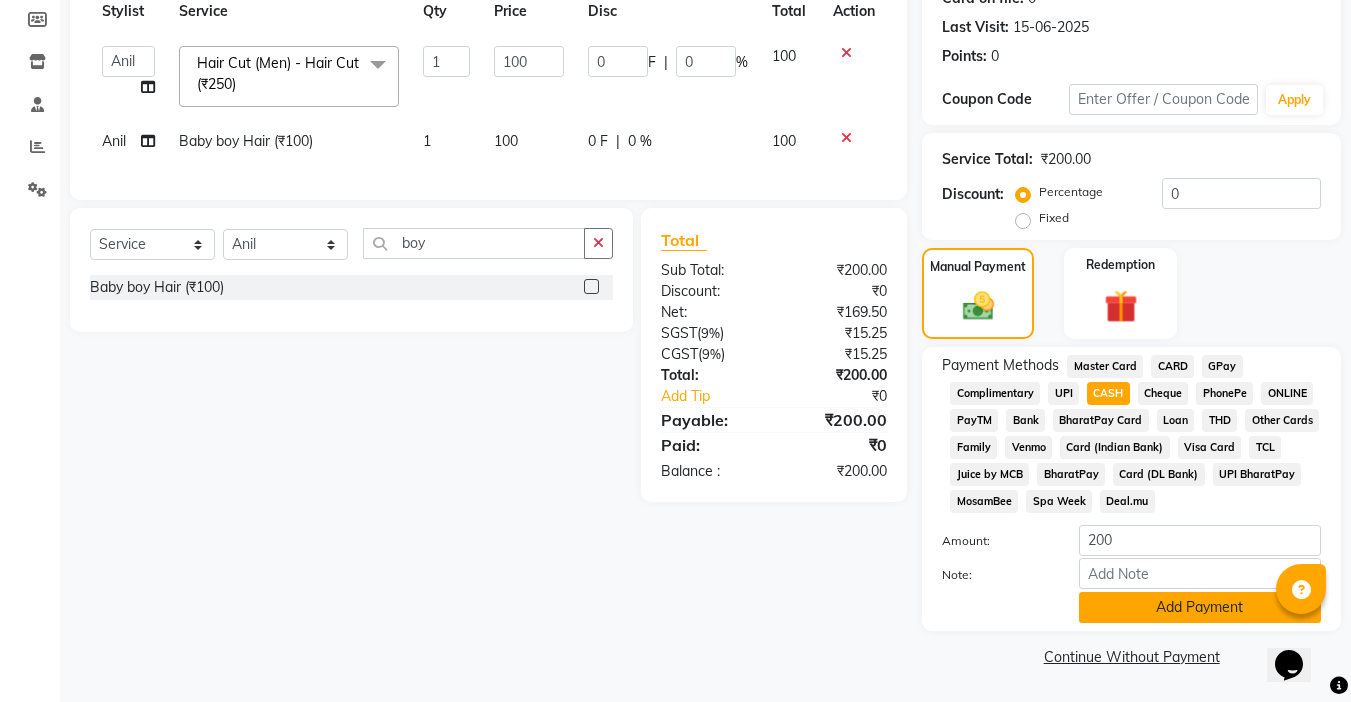 click on "Add Payment" 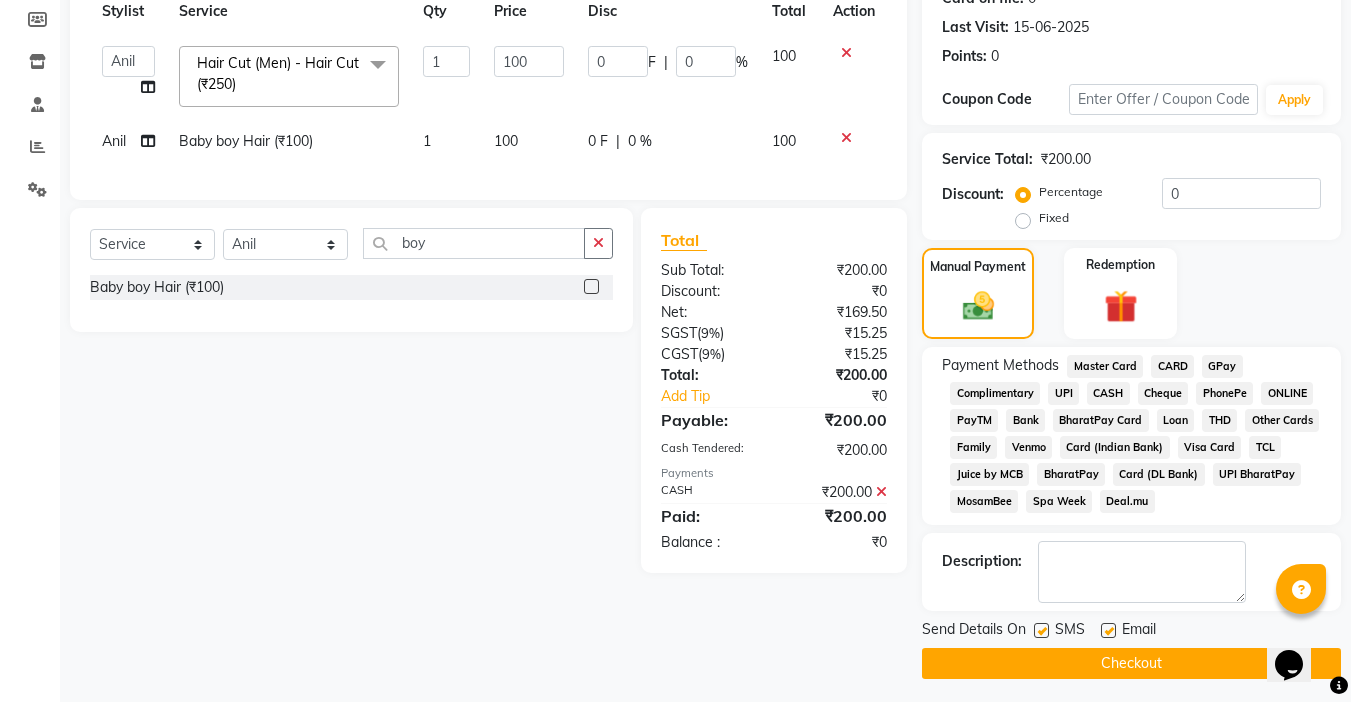 click 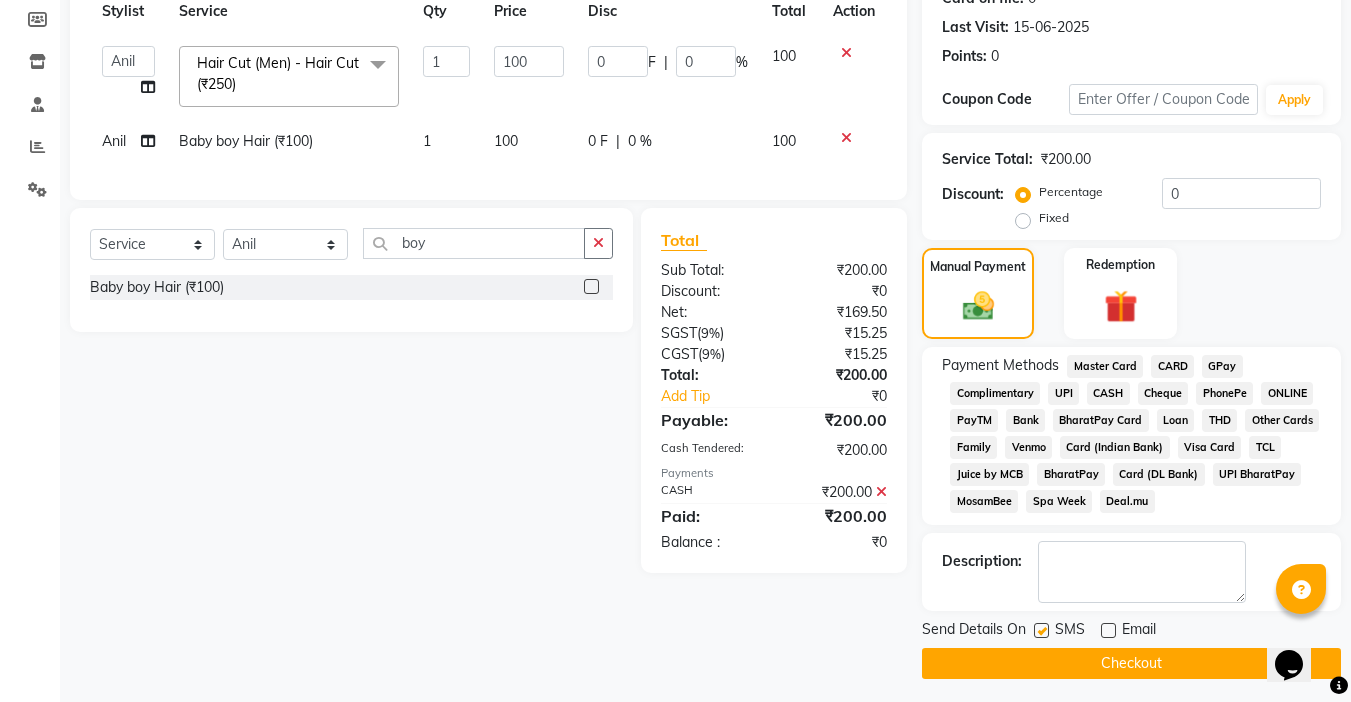 click 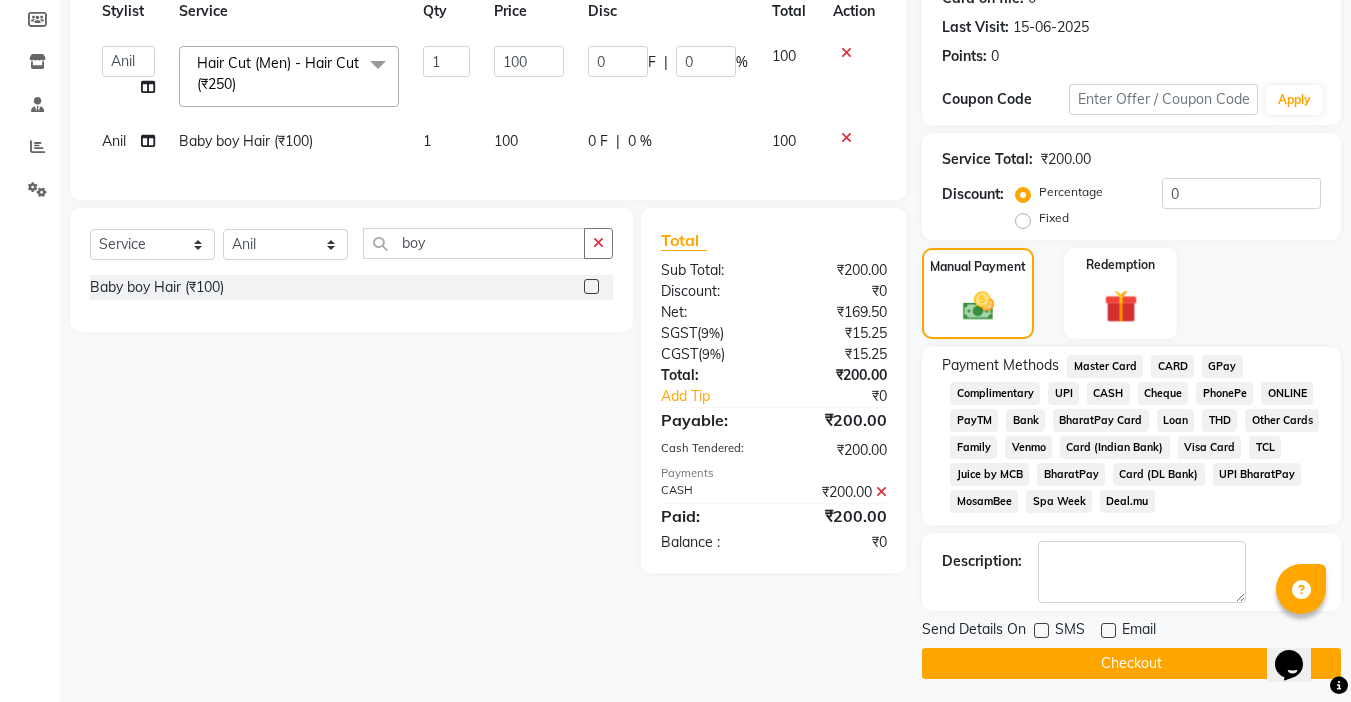click on "Checkout" 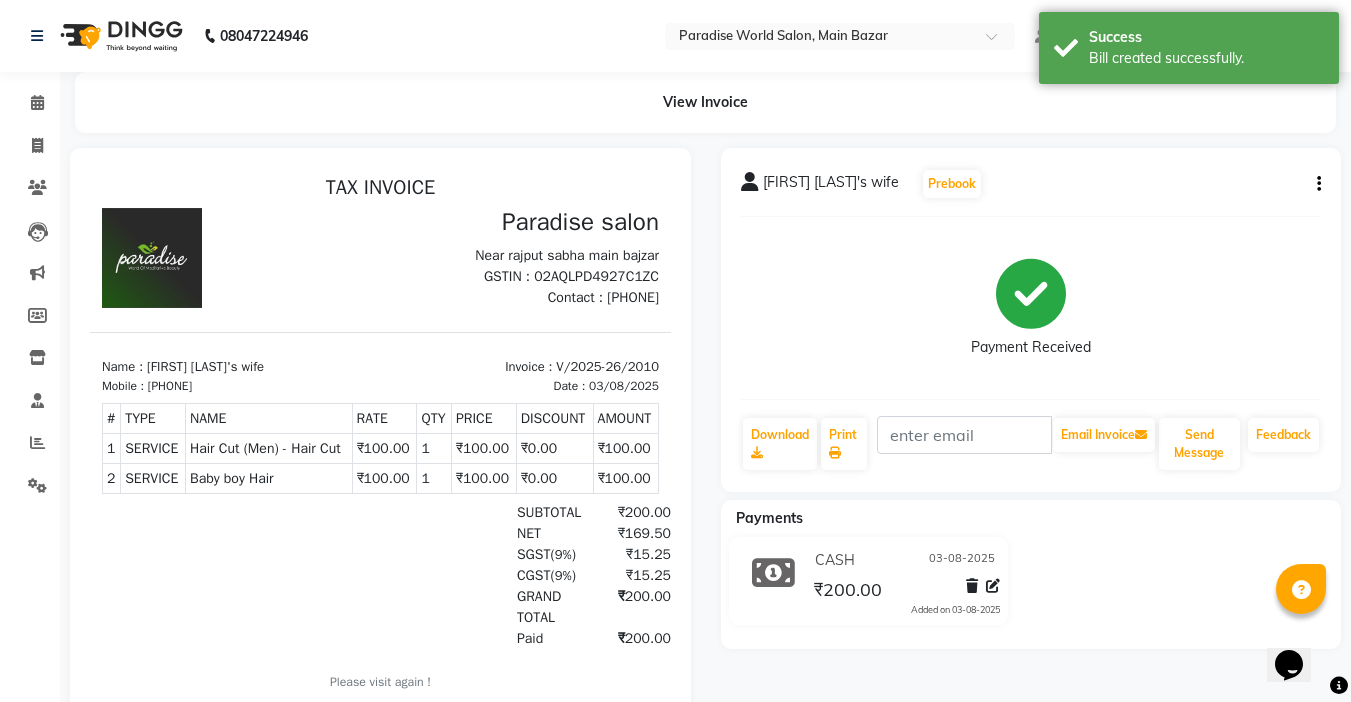 scroll, scrollTop: 0, scrollLeft: 0, axis: both 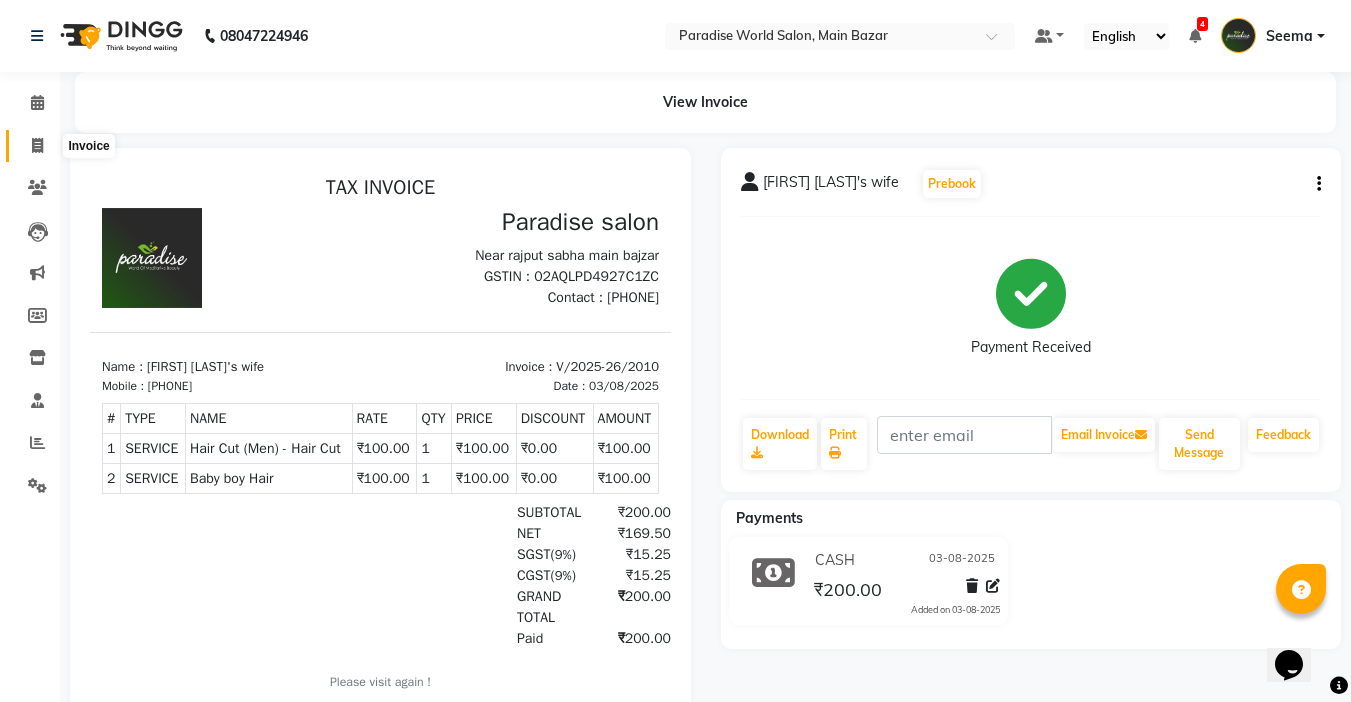 click 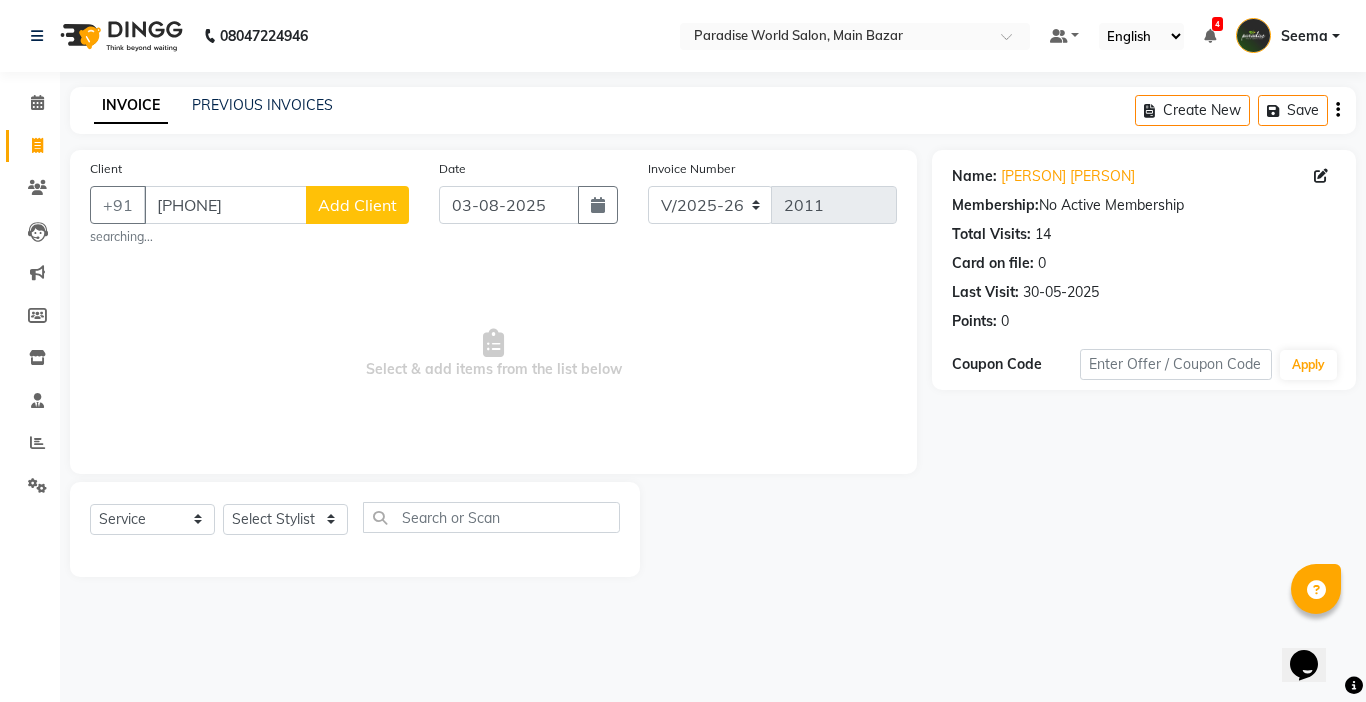 click on "Select & add items from the list below" at bounding box center (493, 354) 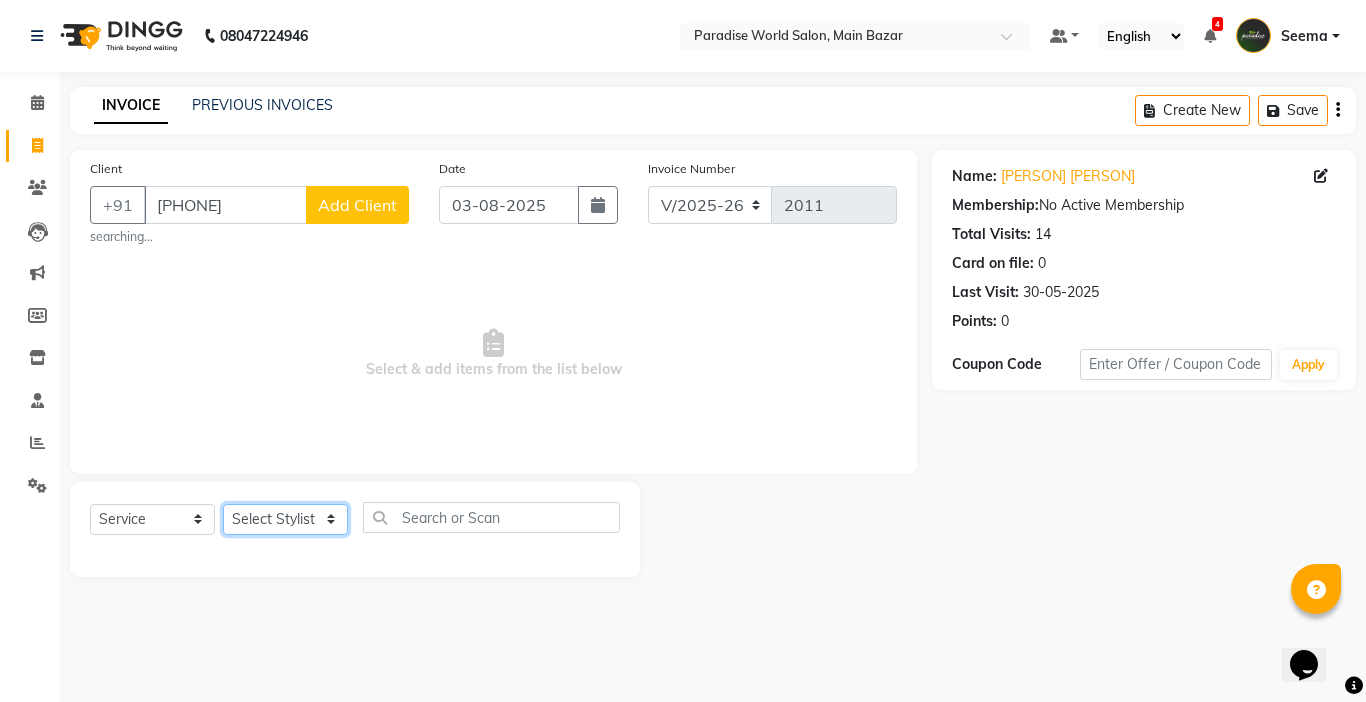 click on "Select Stylist Abby aman  Anil anku Bobby company Deepak Deepika Gourav Heena ishu Jagdeesh kanchan Love preet Maddy Manpreet student Meenu Naina Nikita Palak Palak Sharma Radika Rajneesh Student Seema Shagun Shifali - Student Shweta  Sujata Surinder Paul Vansh Vikas Vishal" 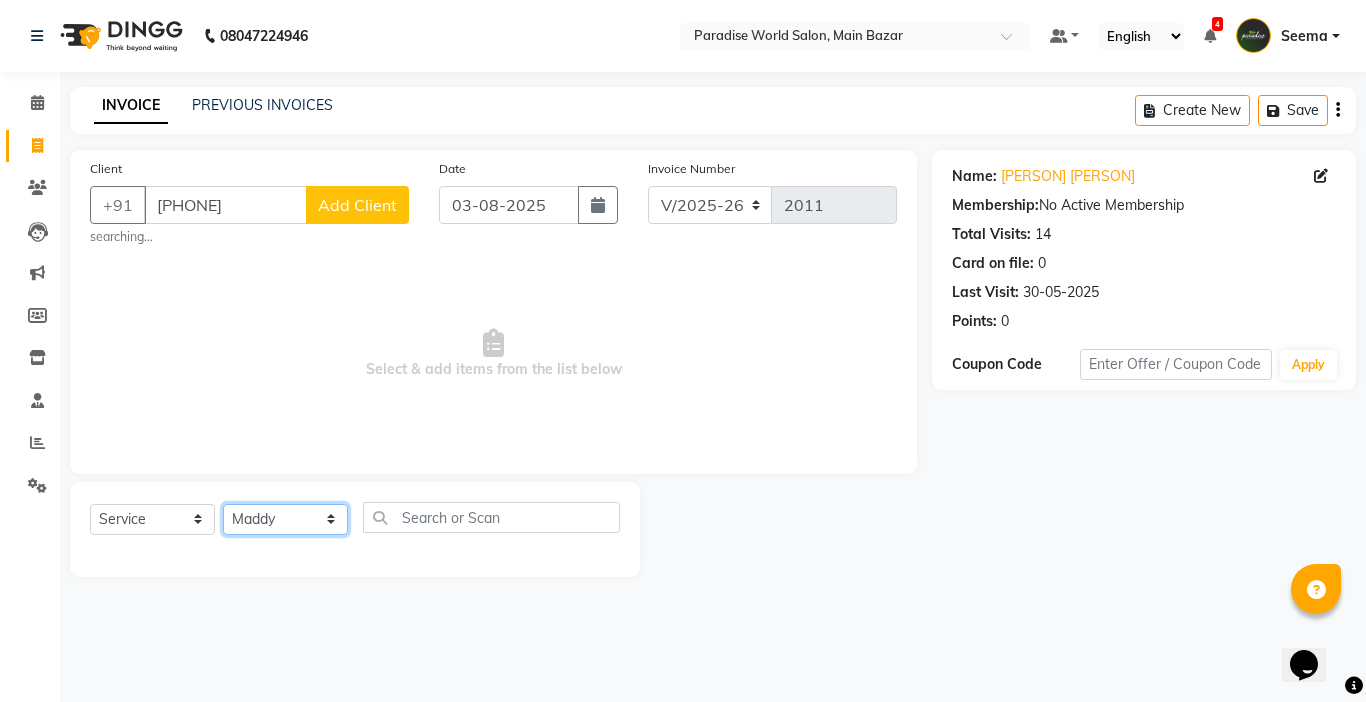 click on "Select Stylist Abby aman  Anil anku Bobby company Deepak Deepika Gourav Heena ishu Jagdeesh kanchan Love preet Maddy Manpreet student Meenu Naina Nikita Palak Palak Sharma Radika Rajneesh Student Seema Shagun Shifali - Student Shweta  Sujata Surinder Paul Vansh Vikas Vishal" 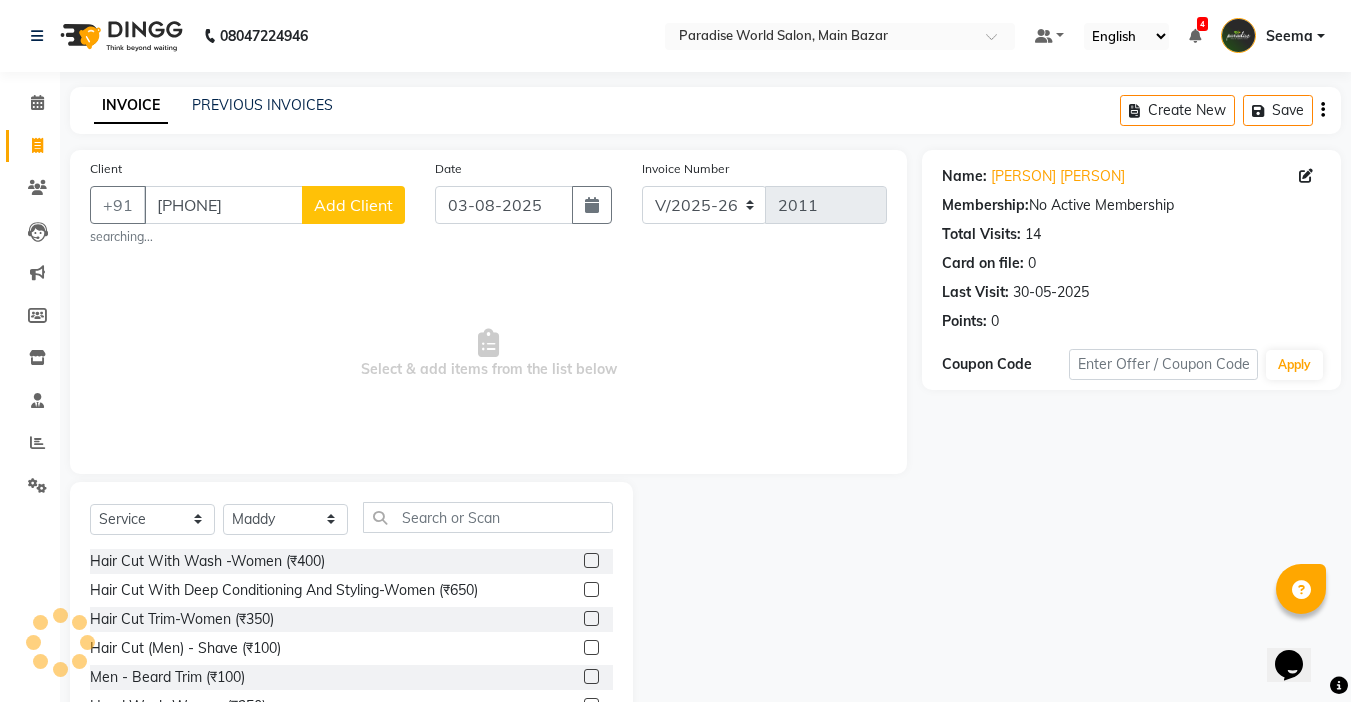 click on "Select & add items from the list below" at bounding box center [488, 354] 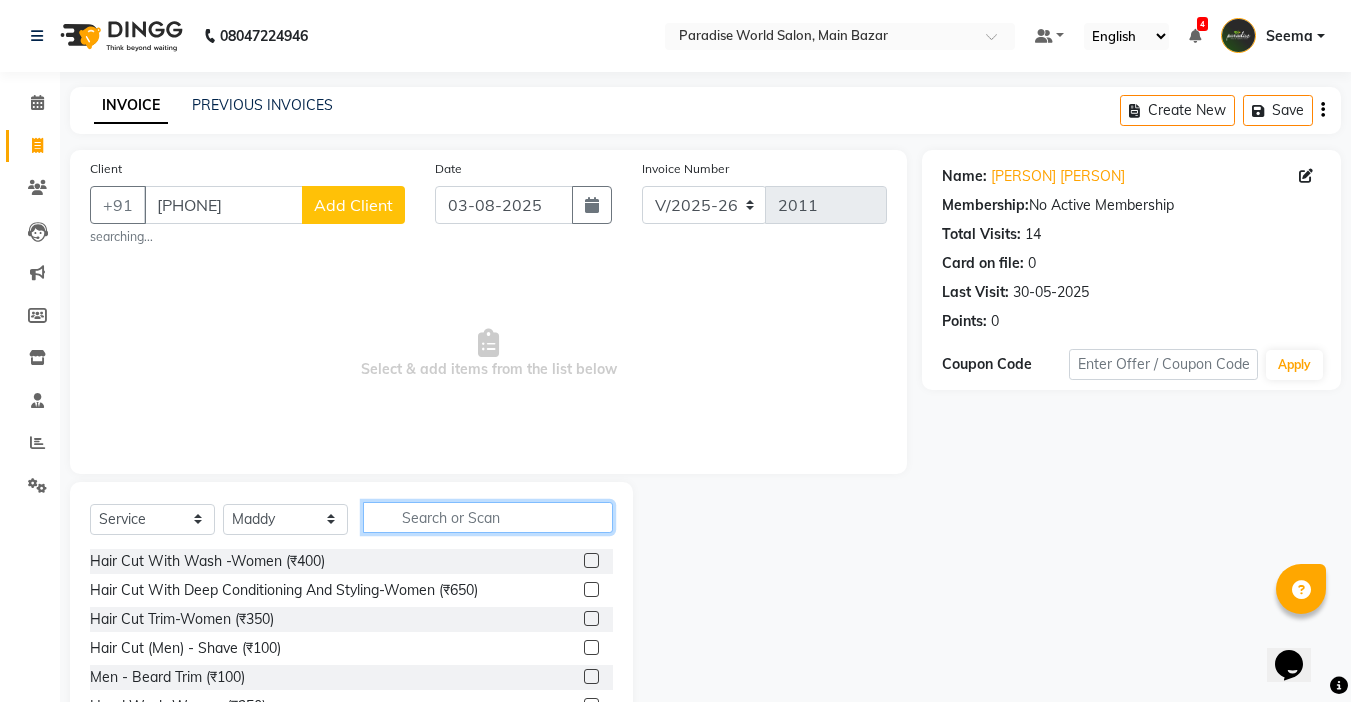click 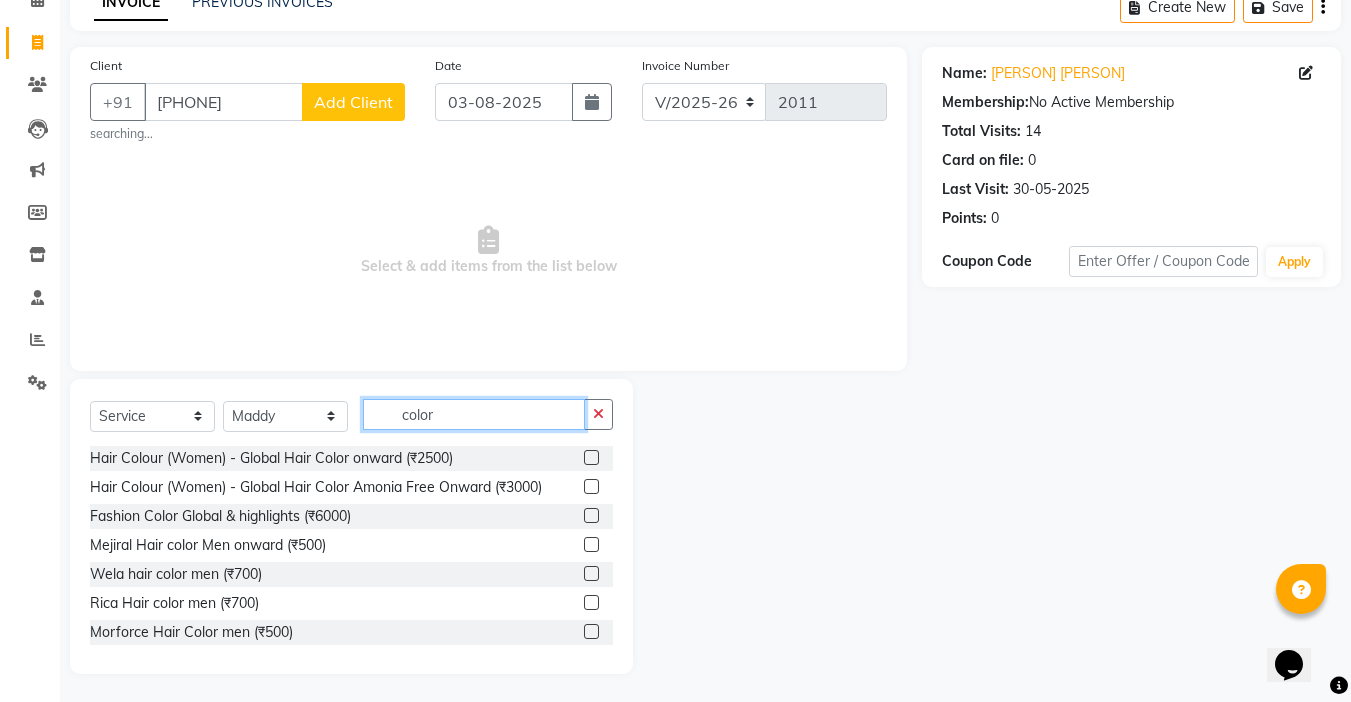 scroll, scrollTop: 105, scrollLeft: 0, axis: vertical 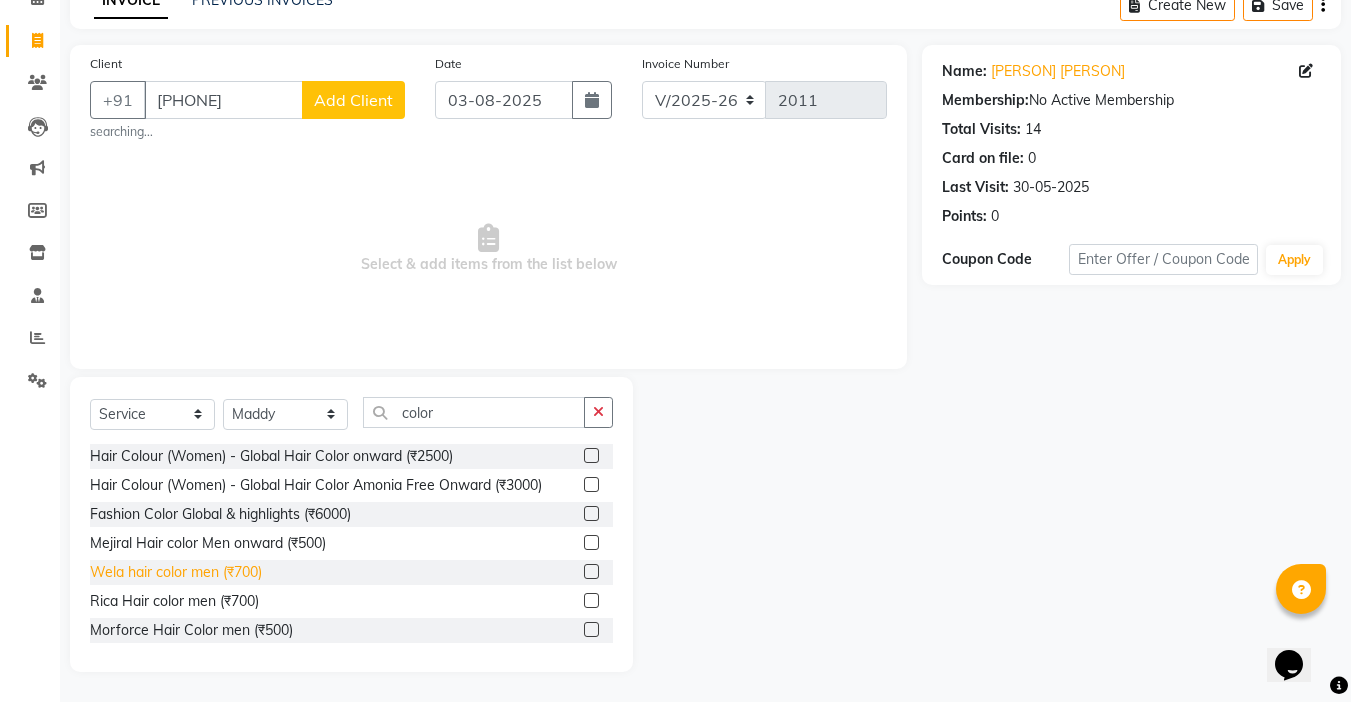 click on "Wela hair color men (₹700)" 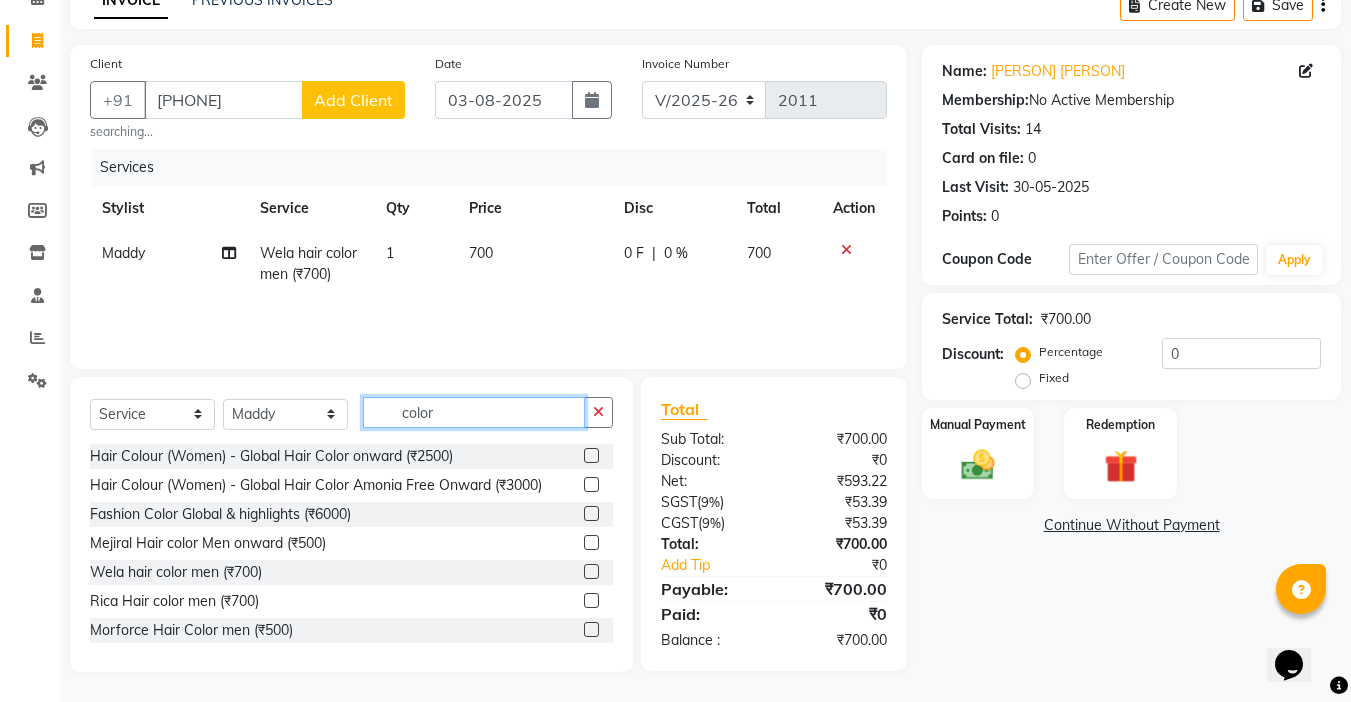 drag, startPoint x: 452, startPoint y: 417, endPoint x: 294, endPoint y: 394, distance: 159.66527 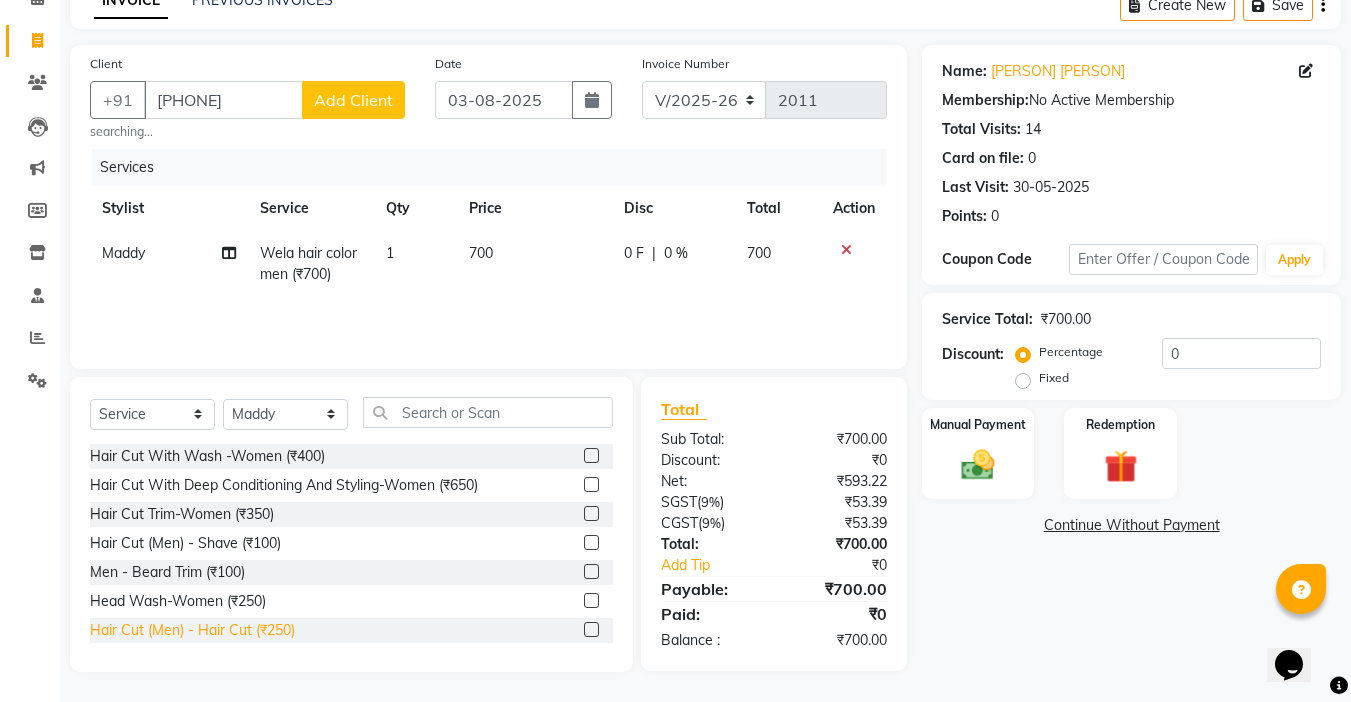 click on "Hair Cut  (Men)  -  Hair Cut (₹250)" 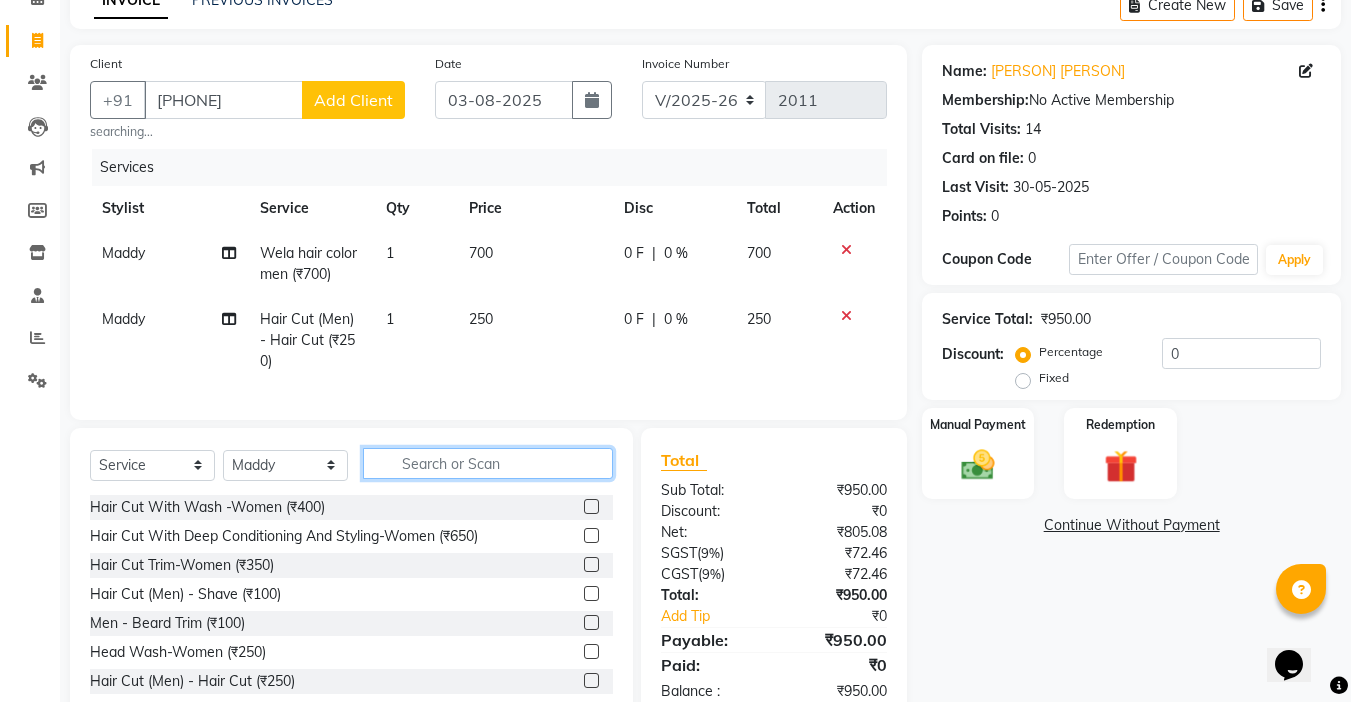 click 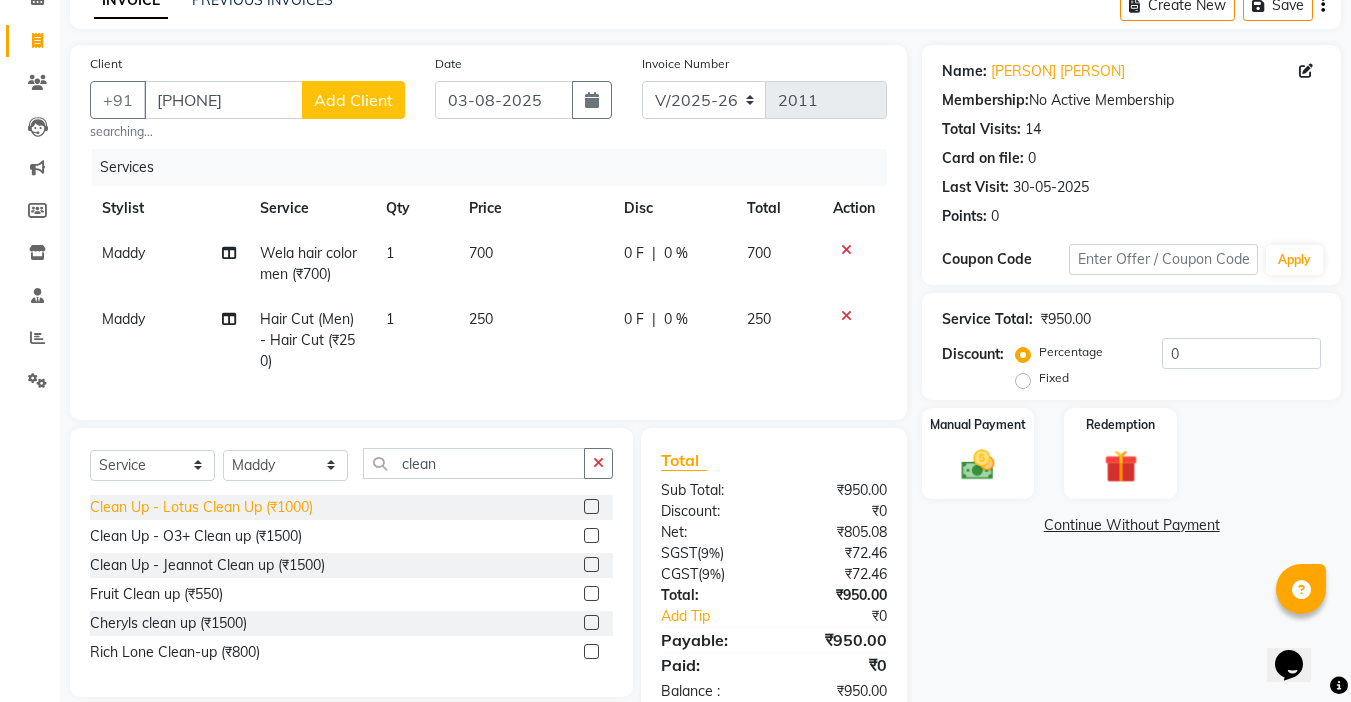 click on "Clean Up  -  Lotus Clean Up (₹1000)" 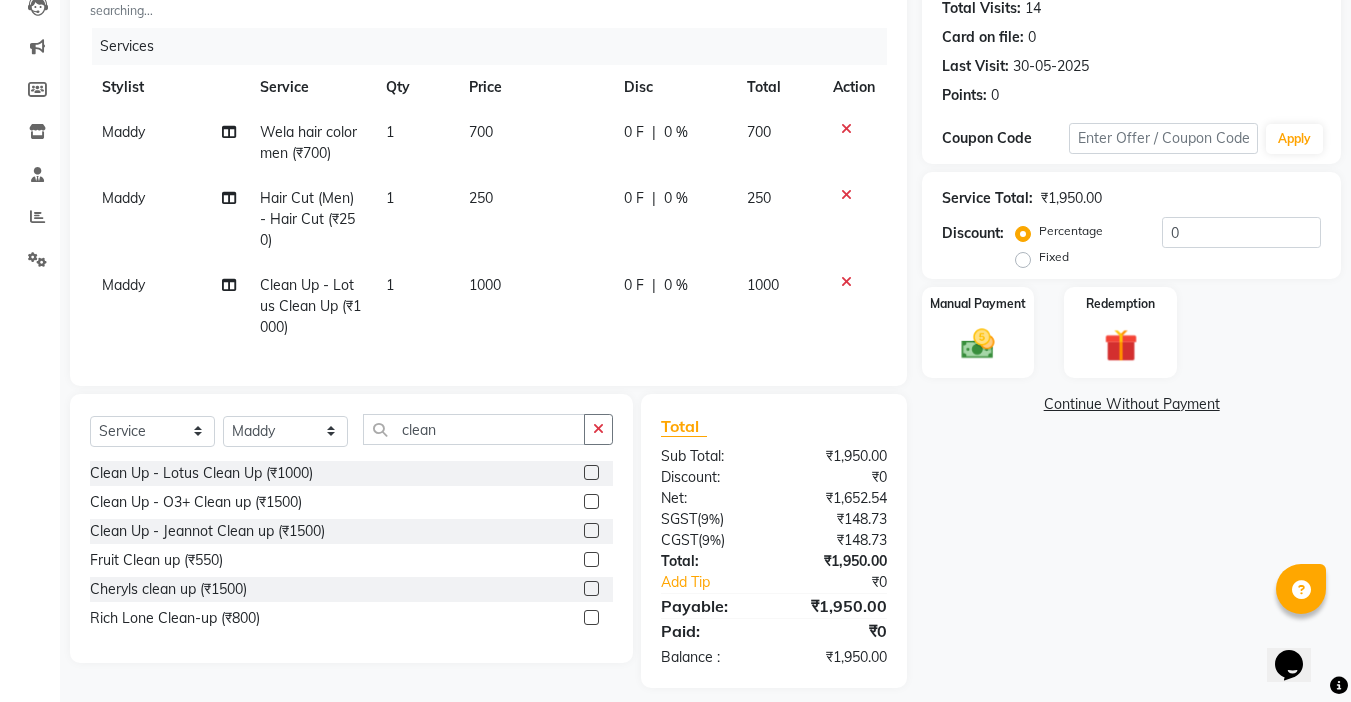 scroll, scrollTop: 257, scrollLeft: 0, axis: vertical 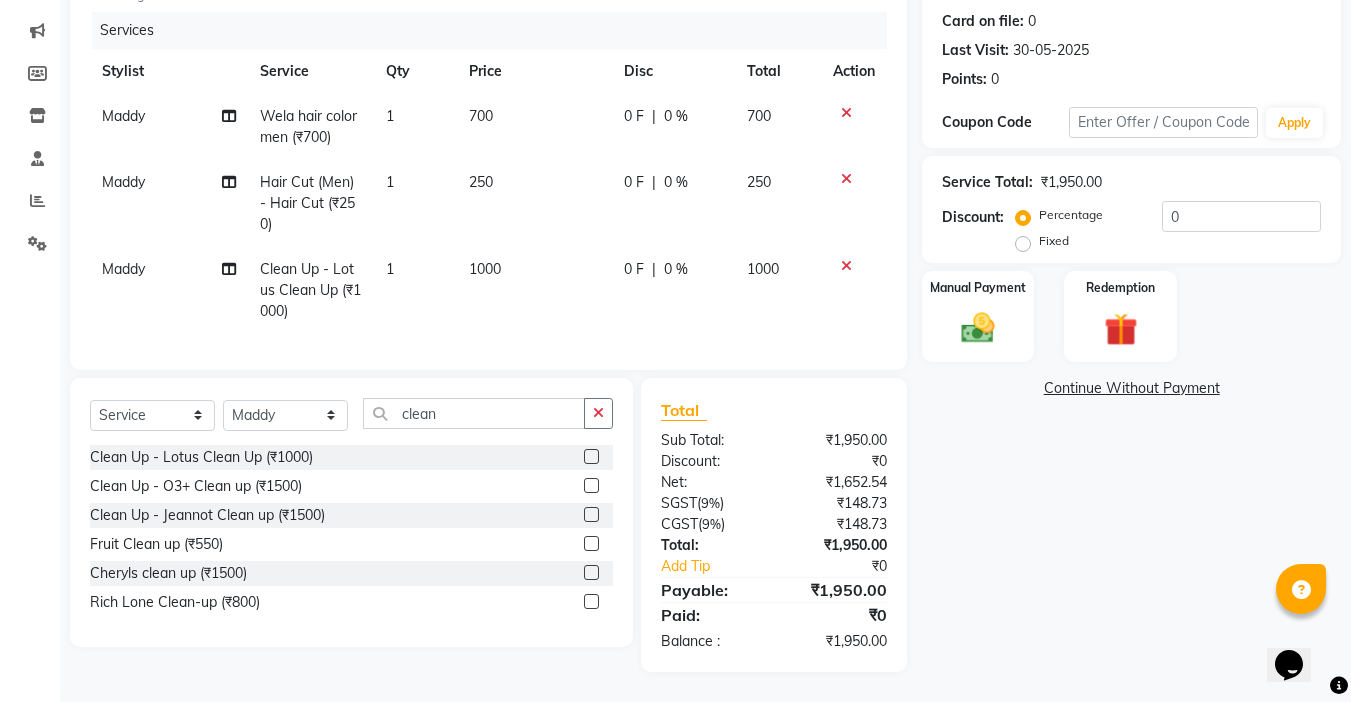 click on "Fixed" 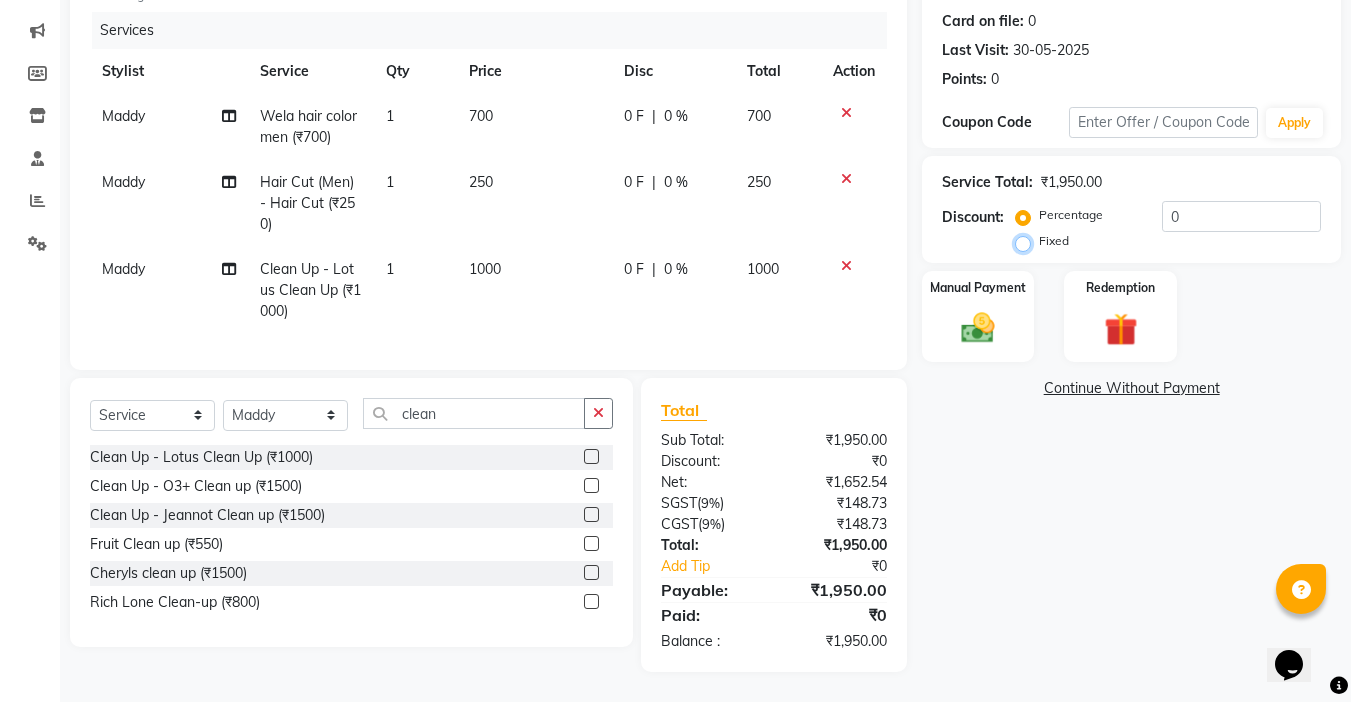 click on "Fixed" at bounding box center (1027, 241) 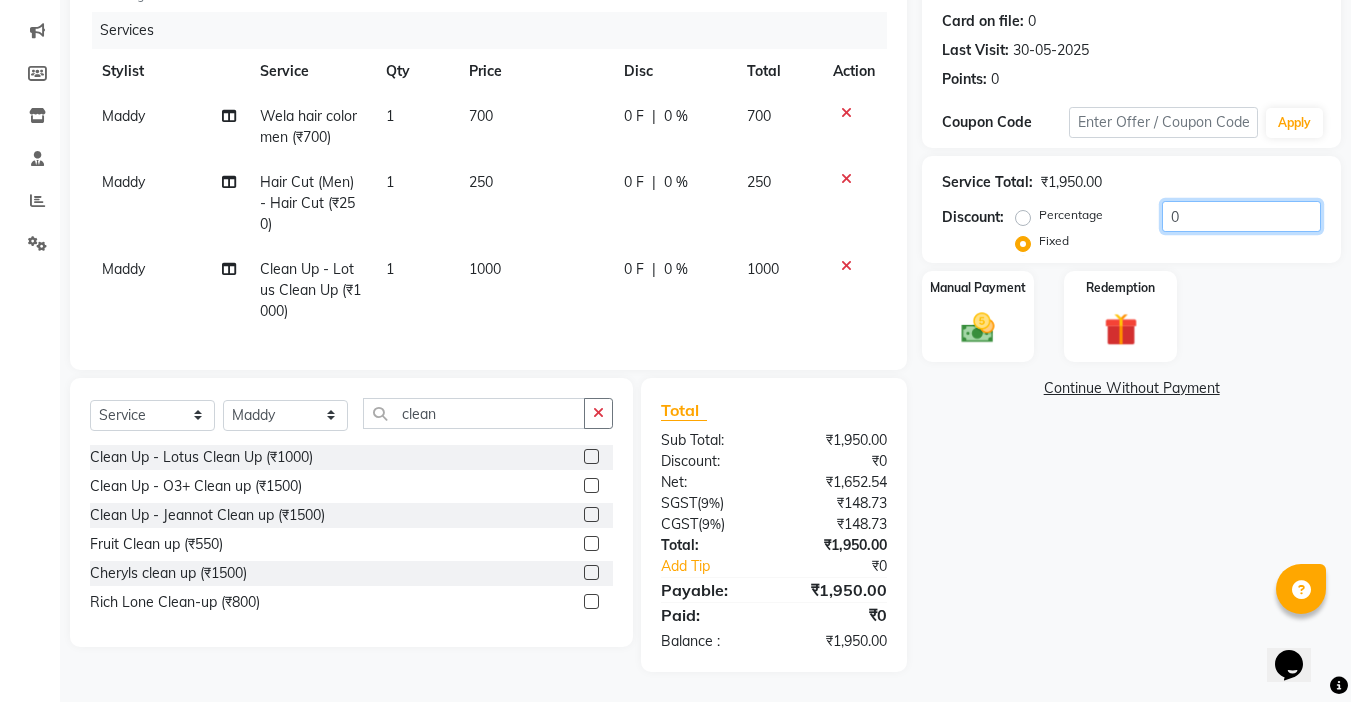 drag, startPoint x: 1189, startPoint y: 204, endPoint x: 875, endPoint y: 202, distance: 314.00638 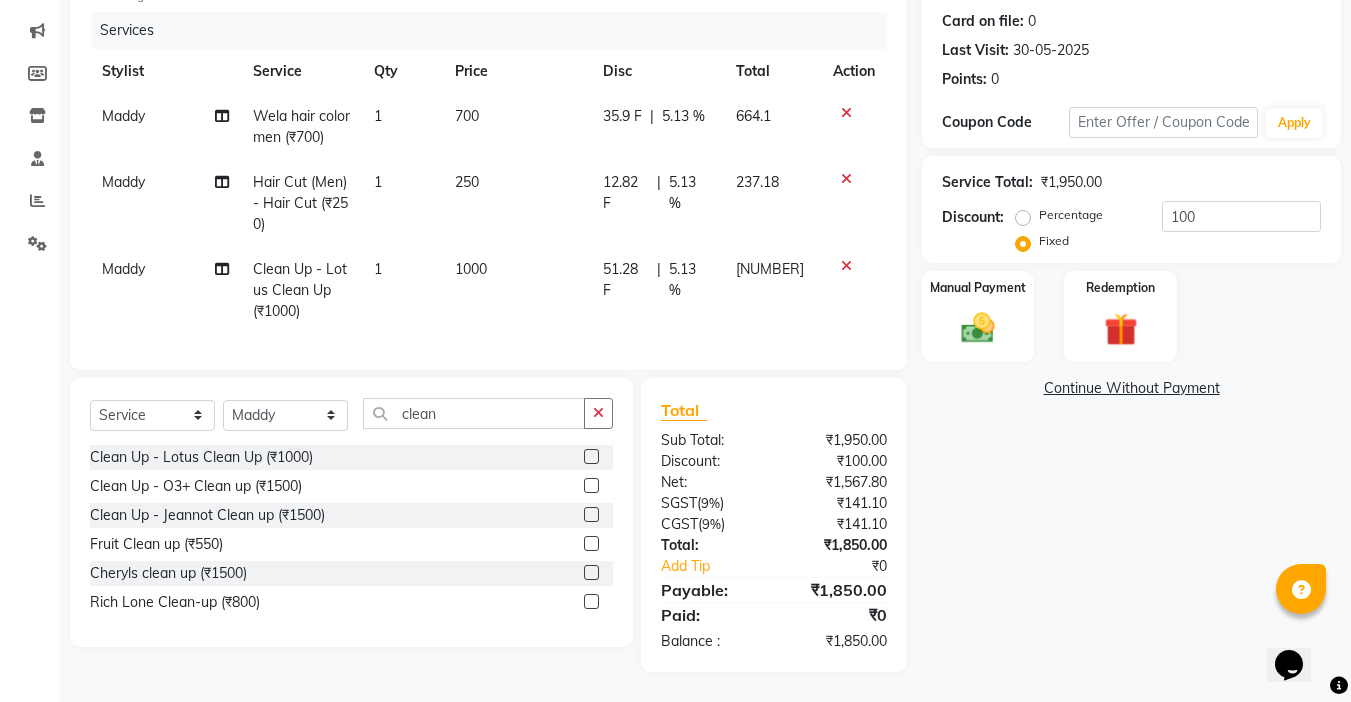 click on "Manual Payment Redemption" 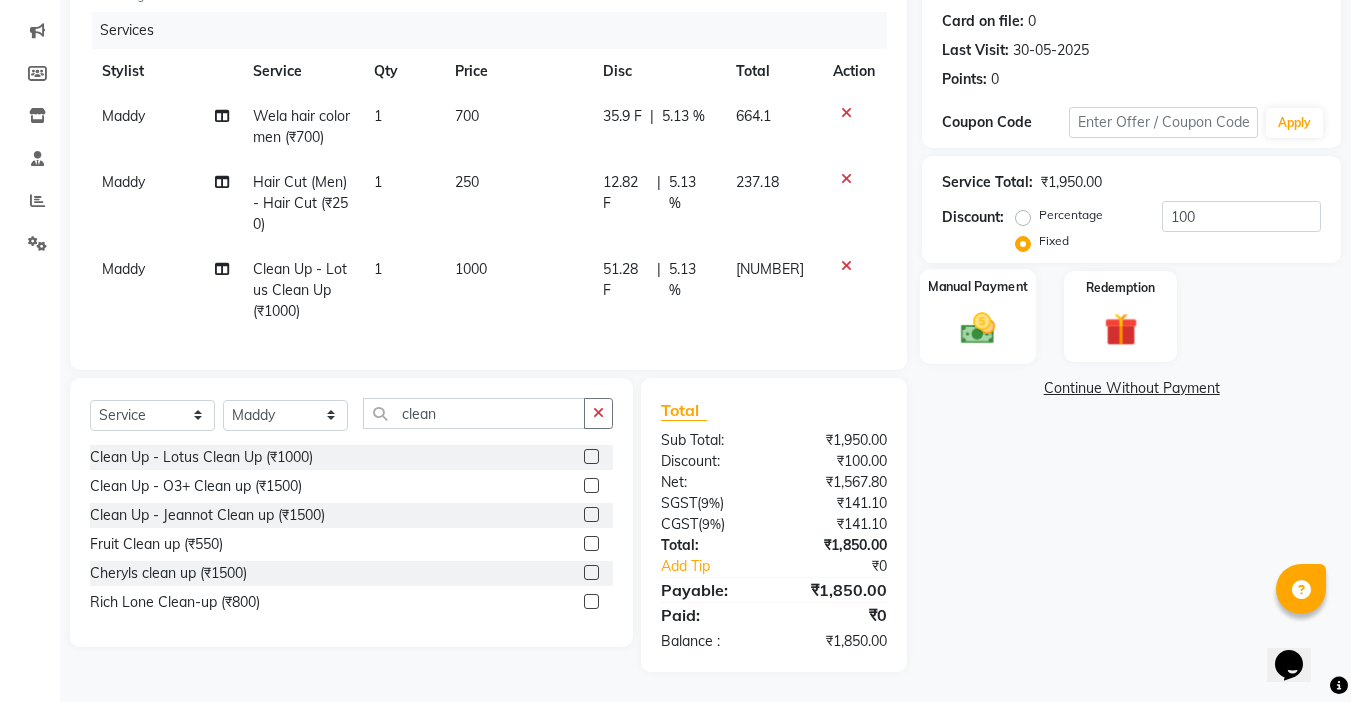 click 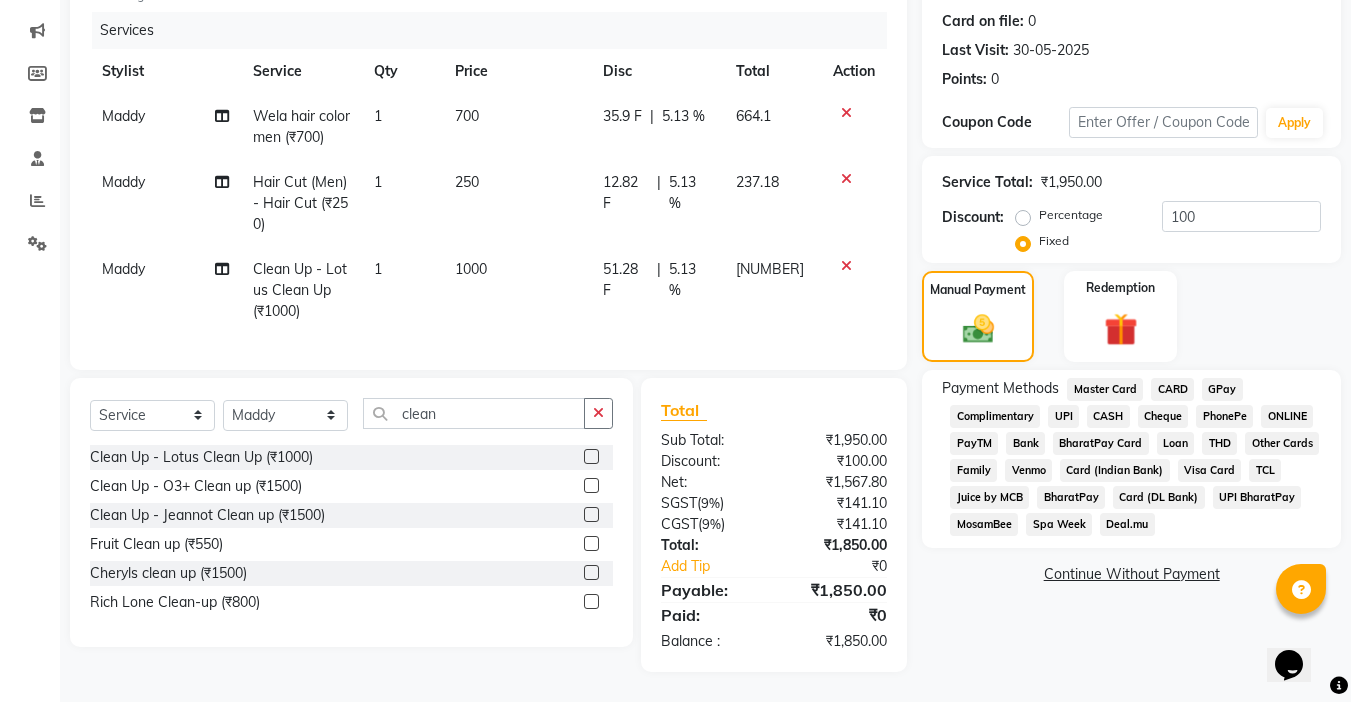 click on "UPI" 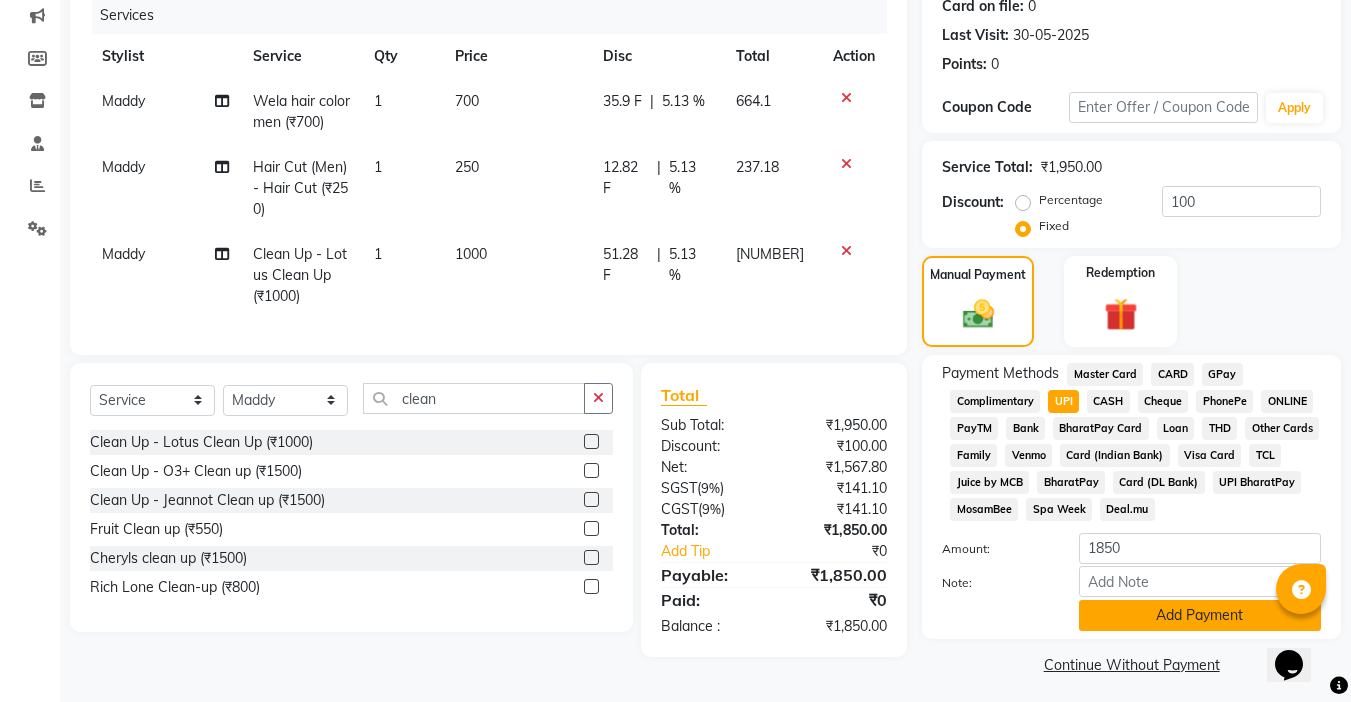 click on "Add Payment" 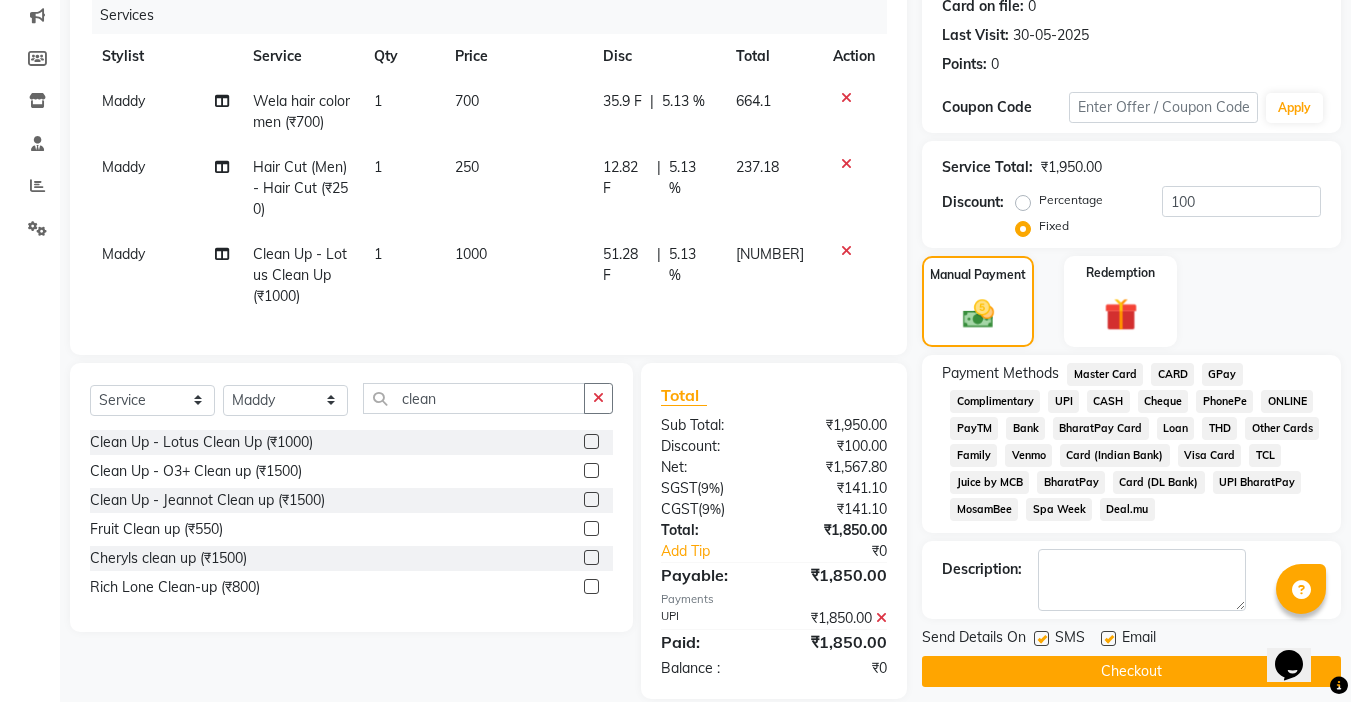 click 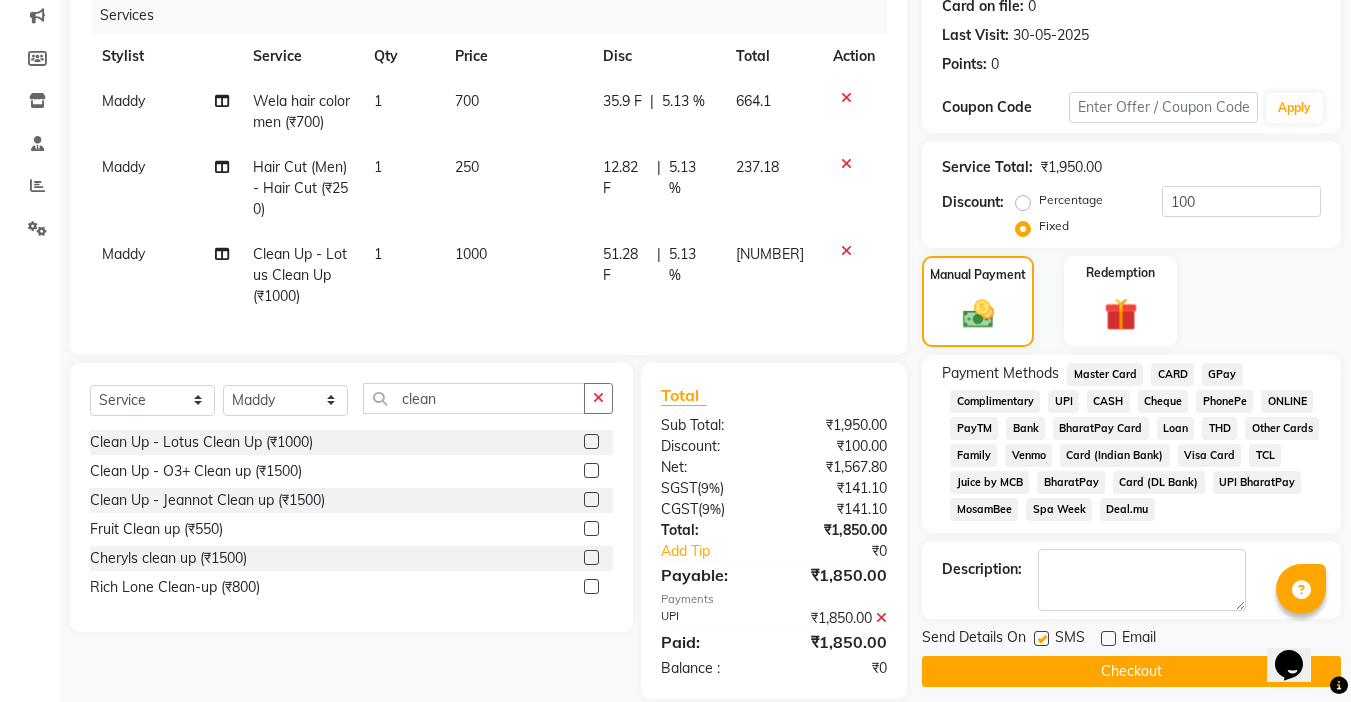 click 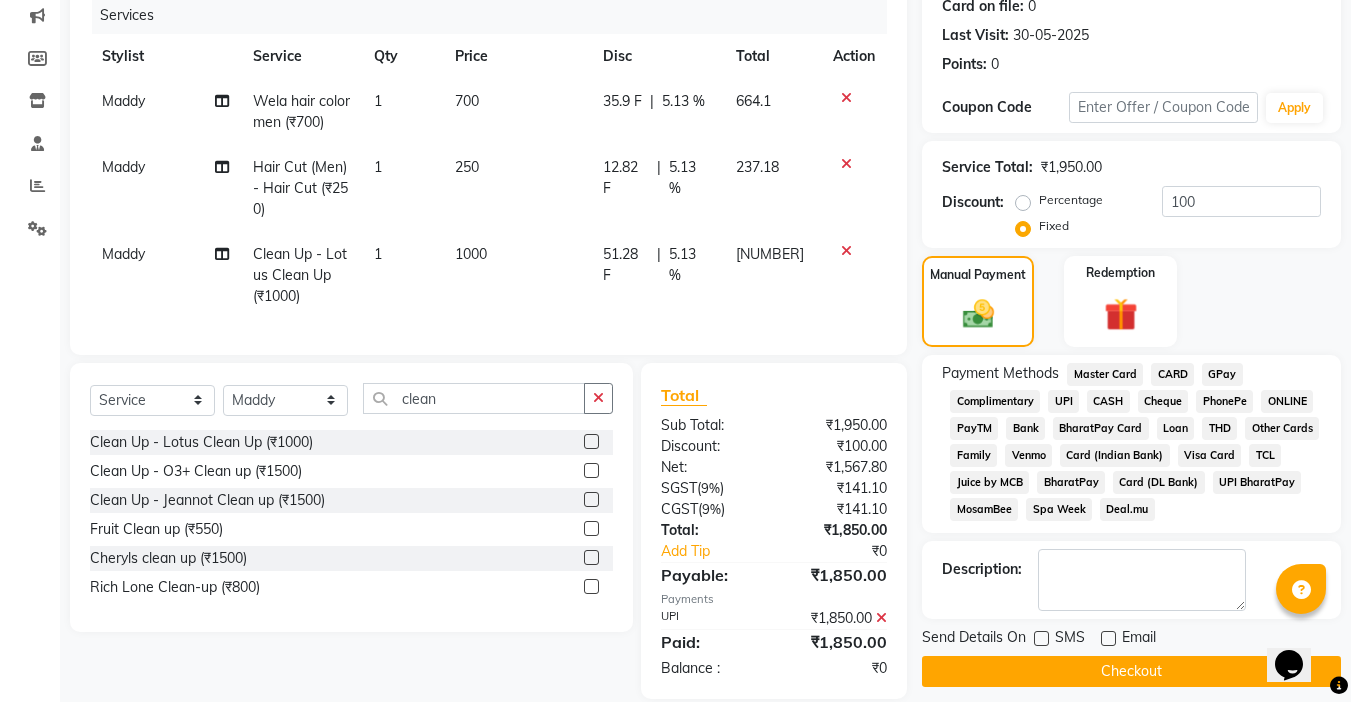 click on "Checkout" 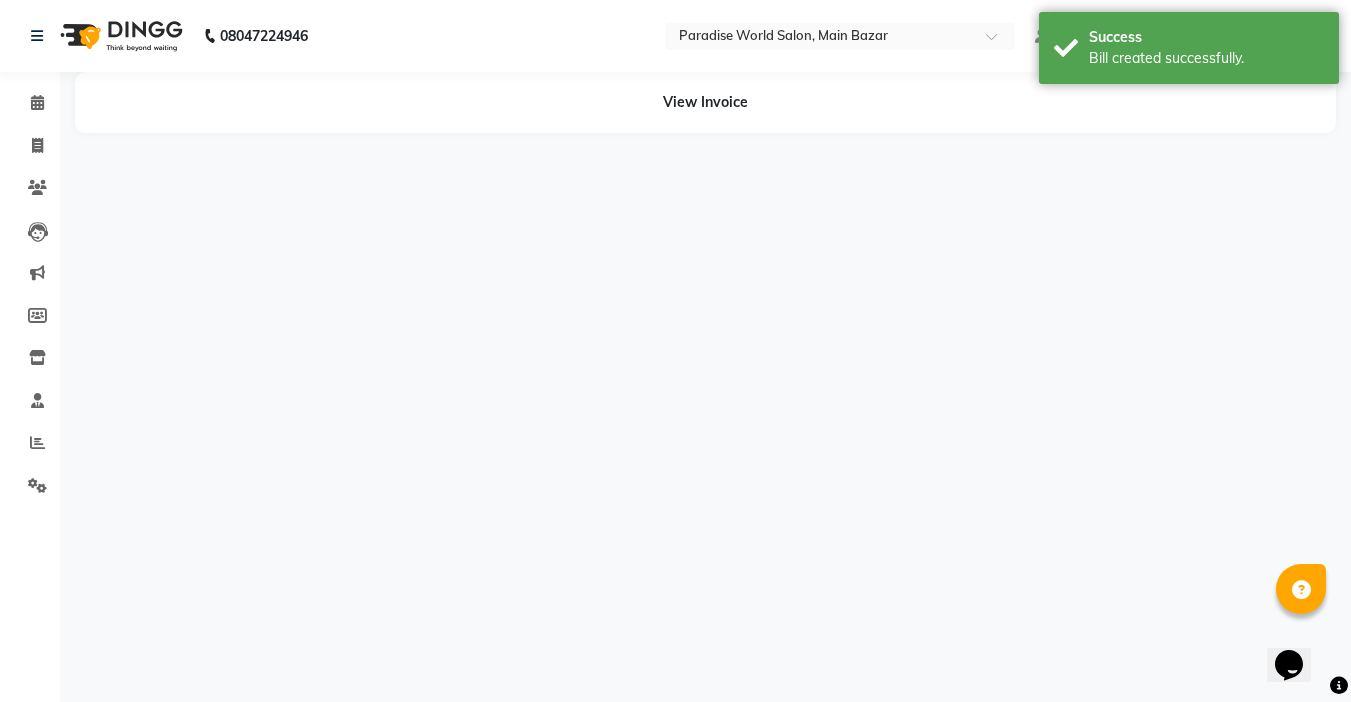scroll, scrollTop: 0, scrollLeft: 0, axis: both 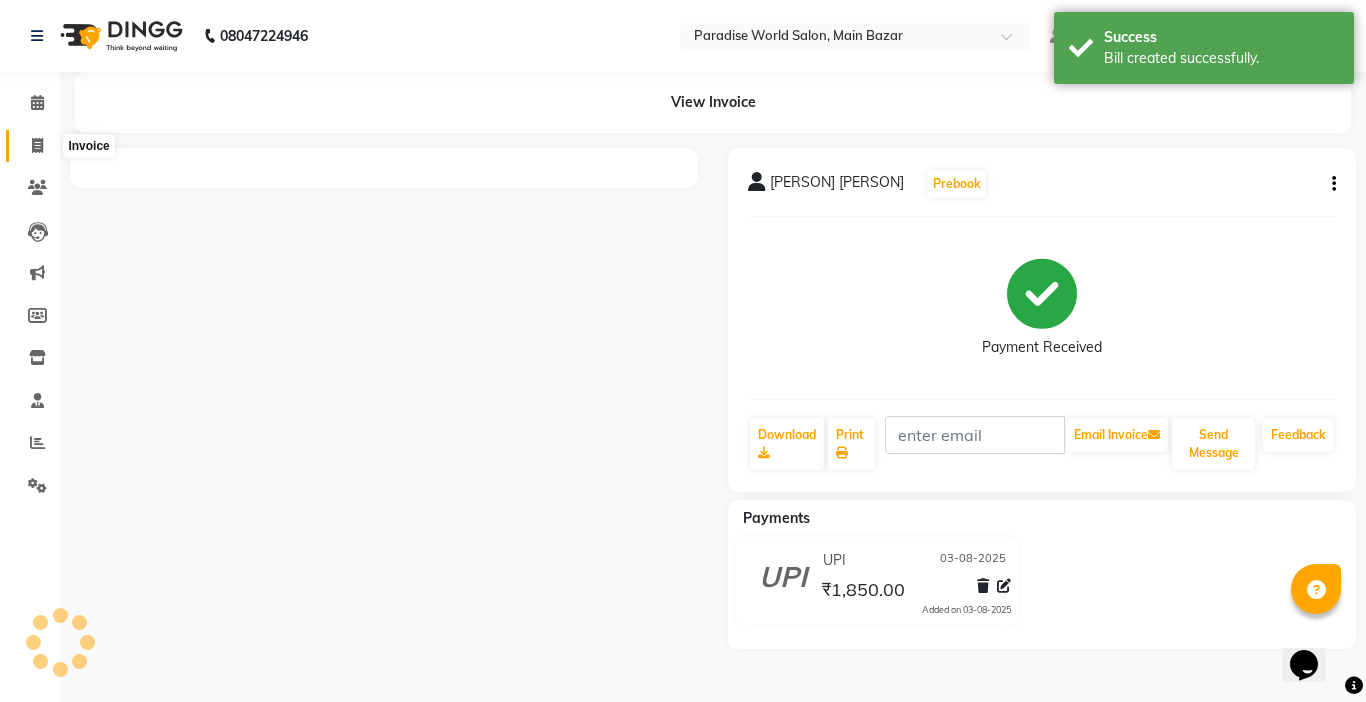 click 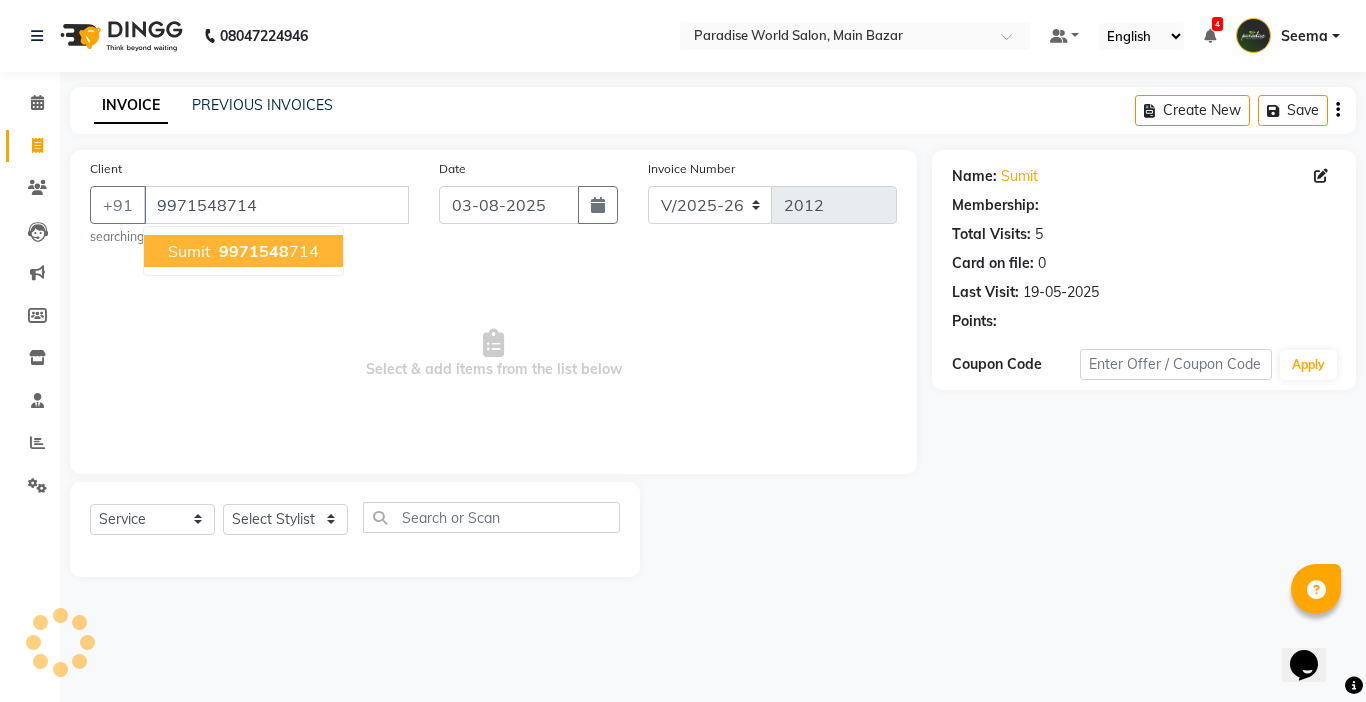 click on "[PHONE]" at bounding box center (267, 251) 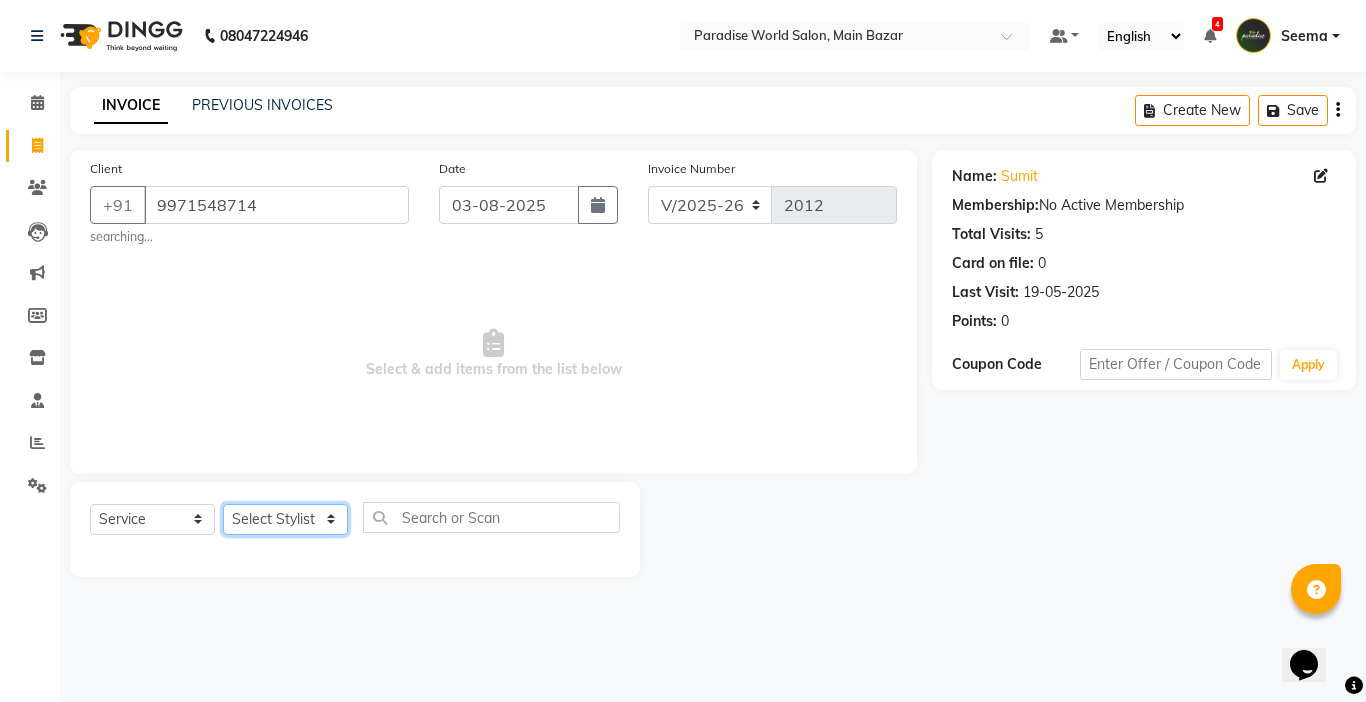 click on "Select Stylist Abby aman  Anil anku Bobby company Deepak Deepika Gourav Heena ishu Jagdeesh kanchan Love preet Maddy Manpreet student Meenu Naina Nikita Palak Palak Sharma Radika Rajneesh Student Seema Shagun Shifali - Student Shweta  Sujata Surinder Paul Vansh Vikas Vishal" 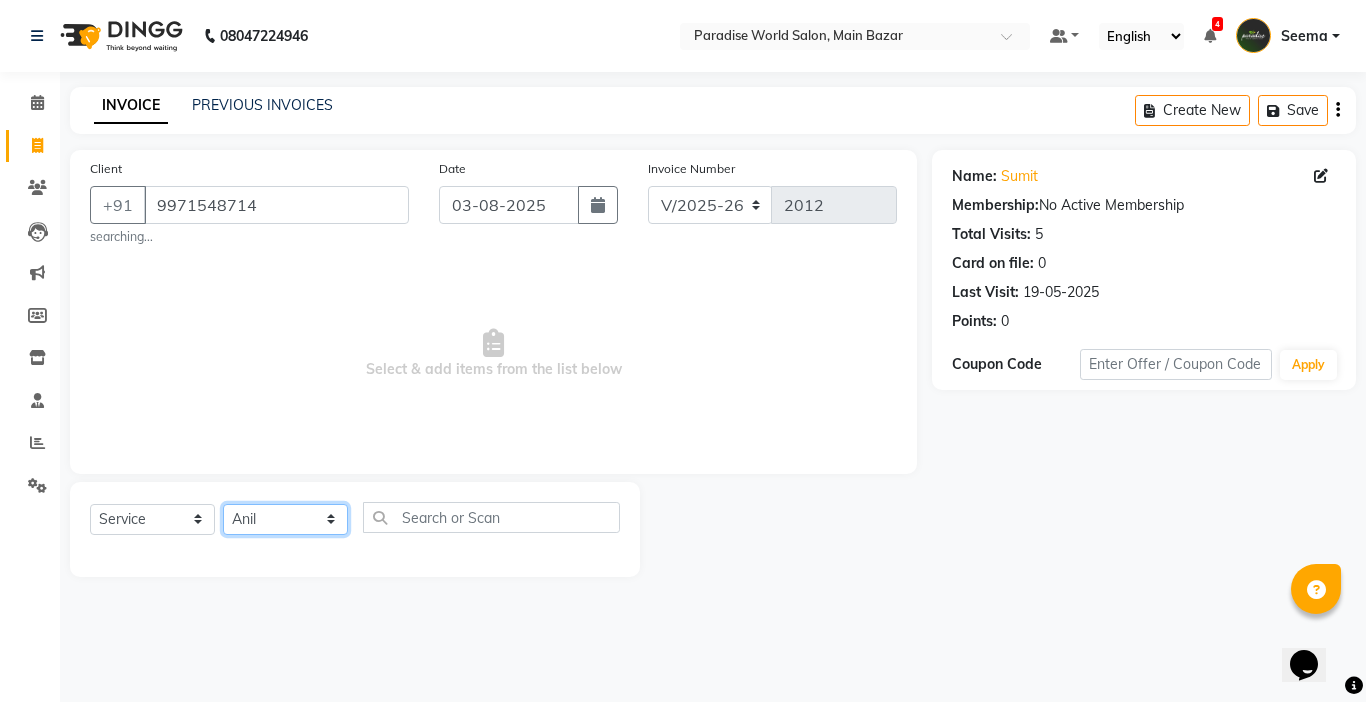 click on "Select Stylist Abby aman  Anil anku Bobby company Deepak Deepika Gourav Heena ishu Jagdeesh kanchan Love preet Maddy Manpreet student Meenu Naina Nikita Palak Palak Sharma Radika Rajneesh Student Seema Shagun Shifali - Student Shweta  Sujata Surinder Paul Vansh Vikas Vishal" 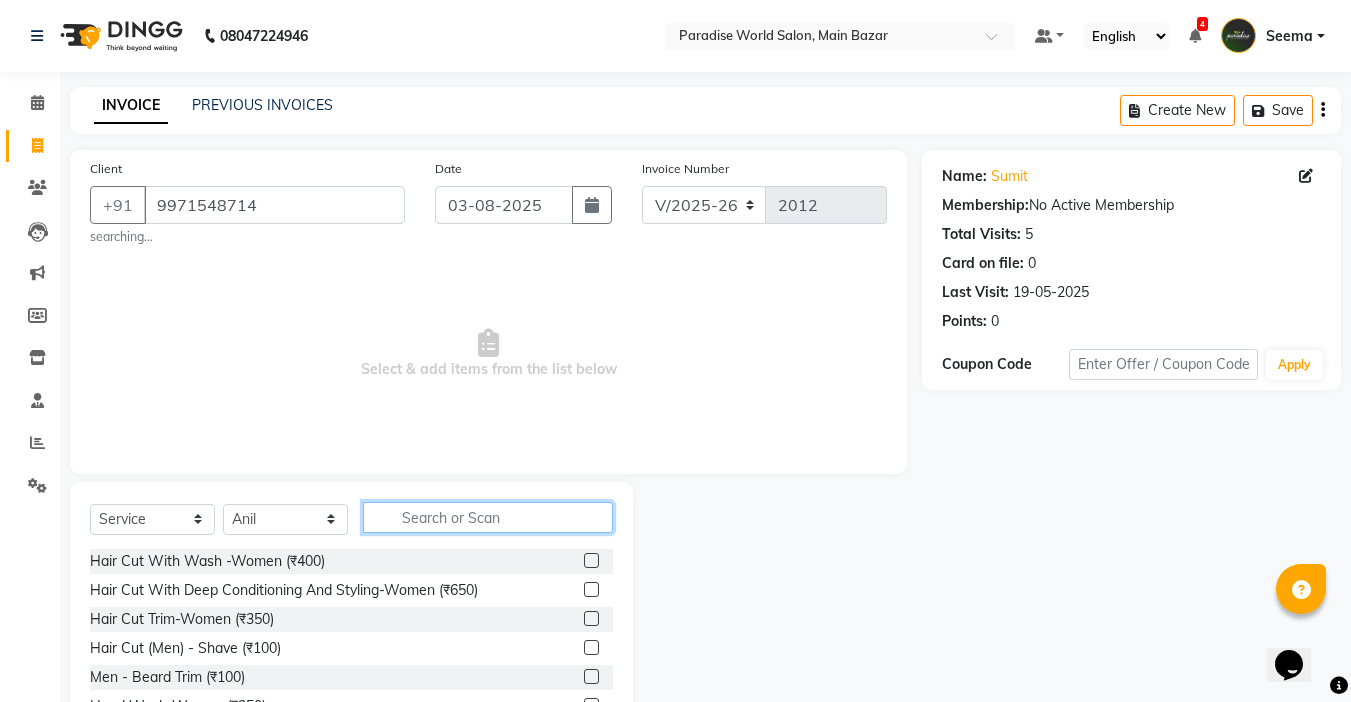 click 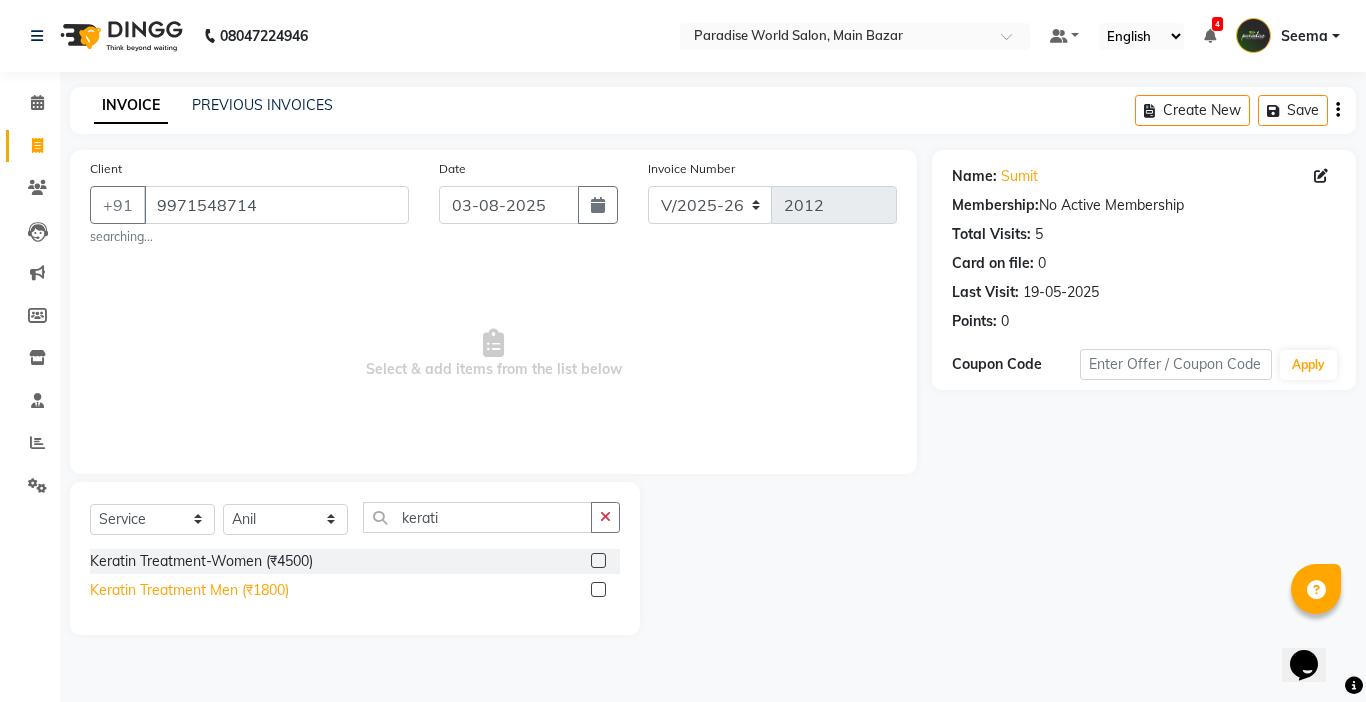 click on "Keratin Treatment Men (₹1800)" 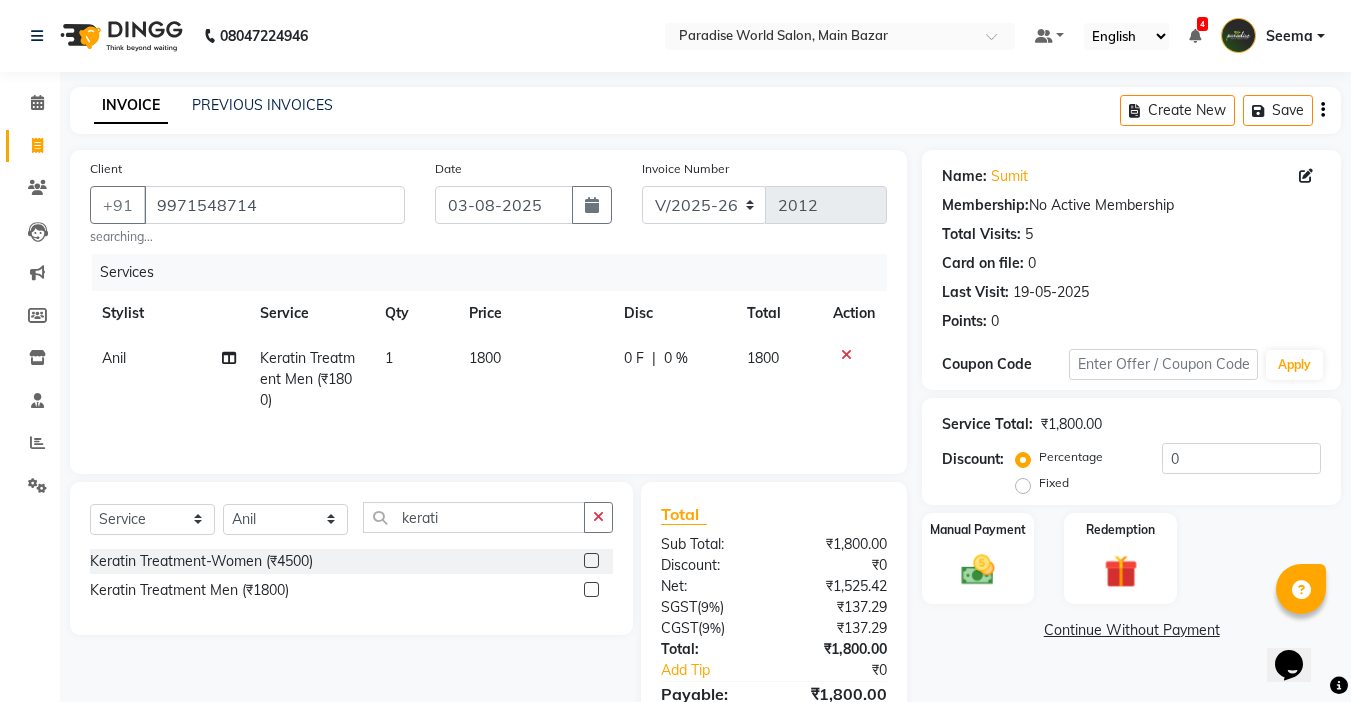 click on "Fixed" 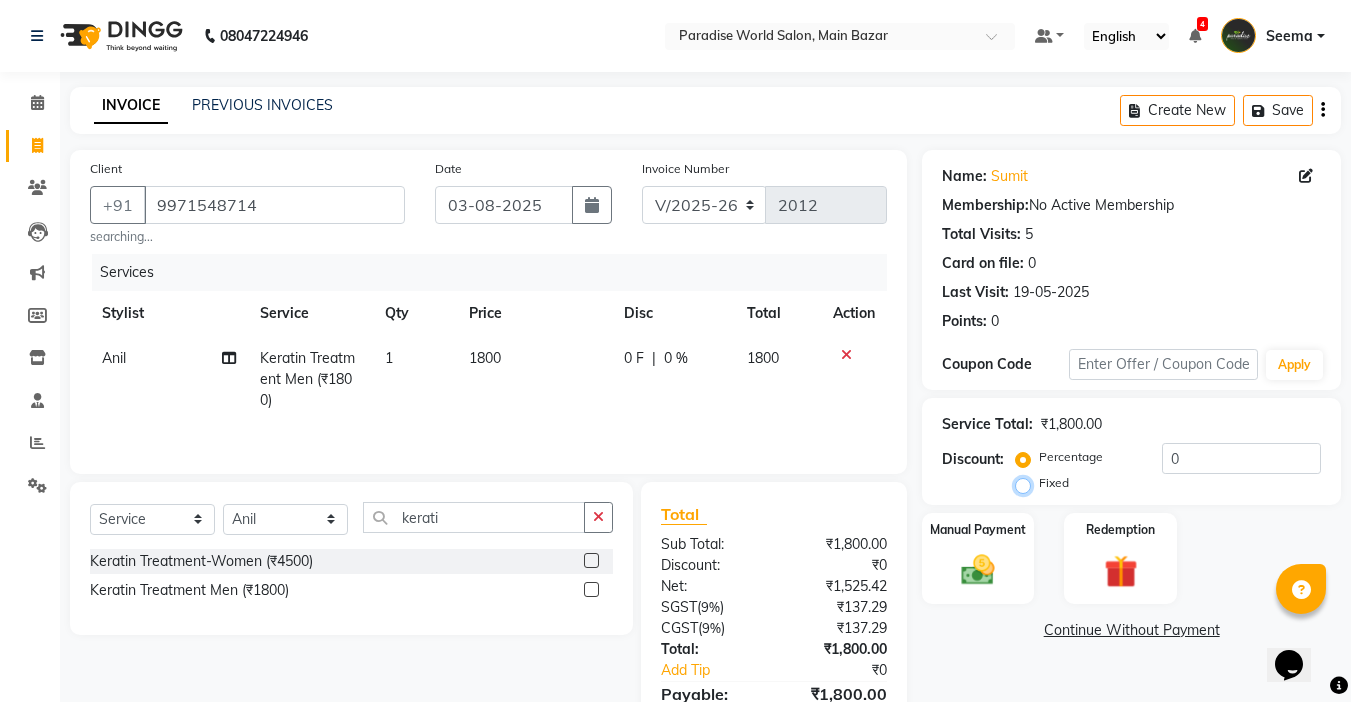 click on "Fixed" at bounding box center [1027, 483] 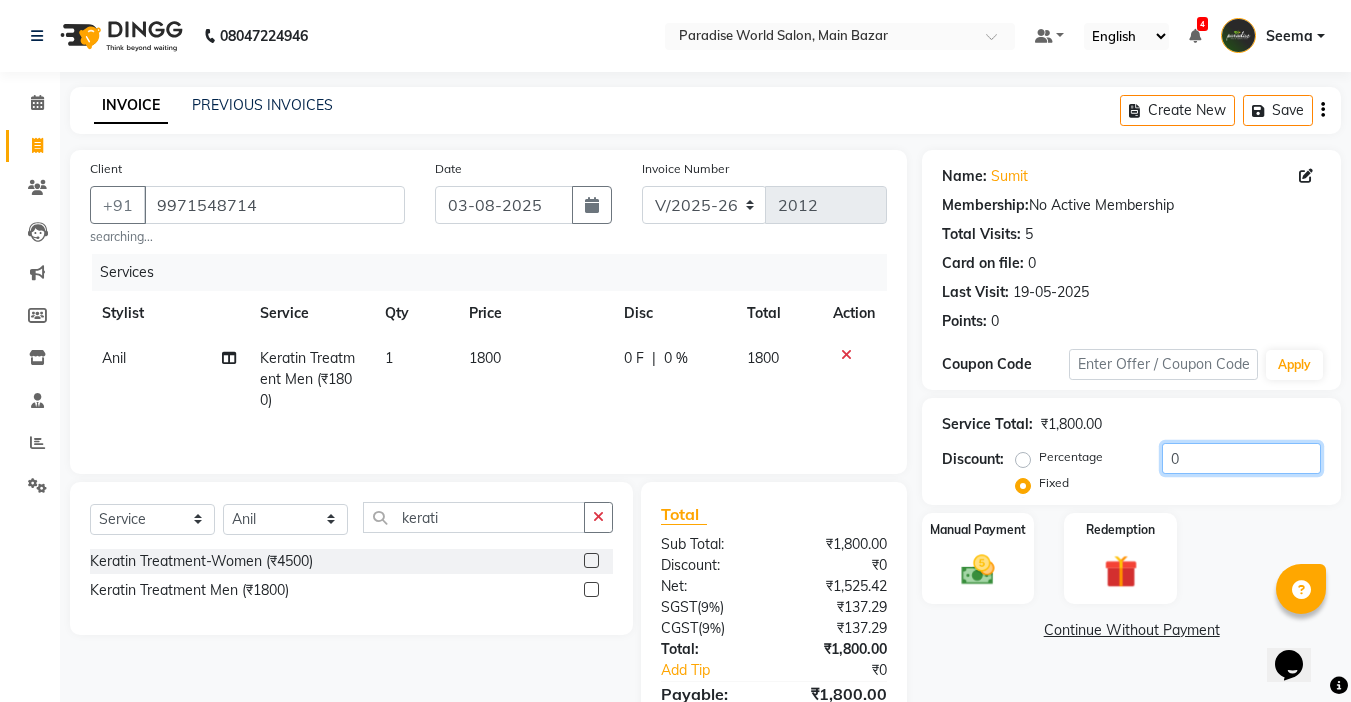 drag, startPoint x: 1191, startPoint y: 457, endPoint x: 1073, endPoint y: 473, distance: 119.0798 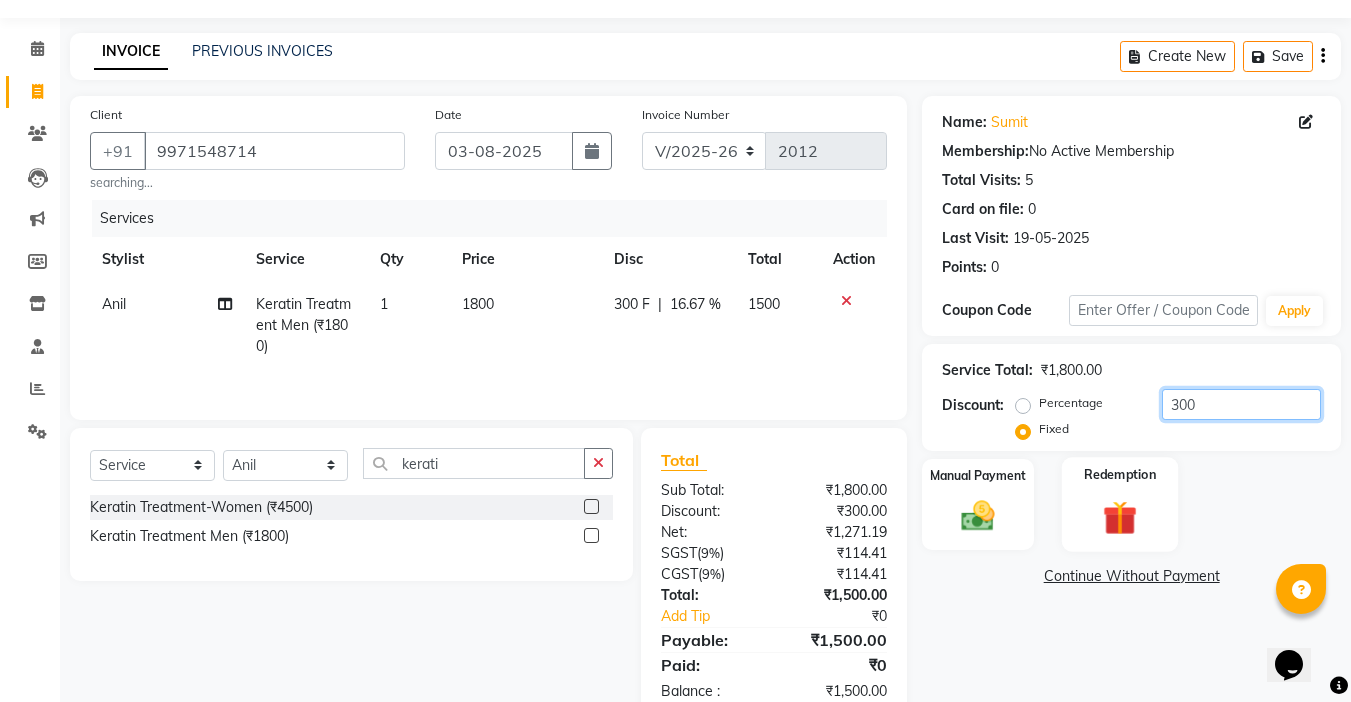 scroll, scrollTop: 104, scrollLeft: 0, axis: vertical 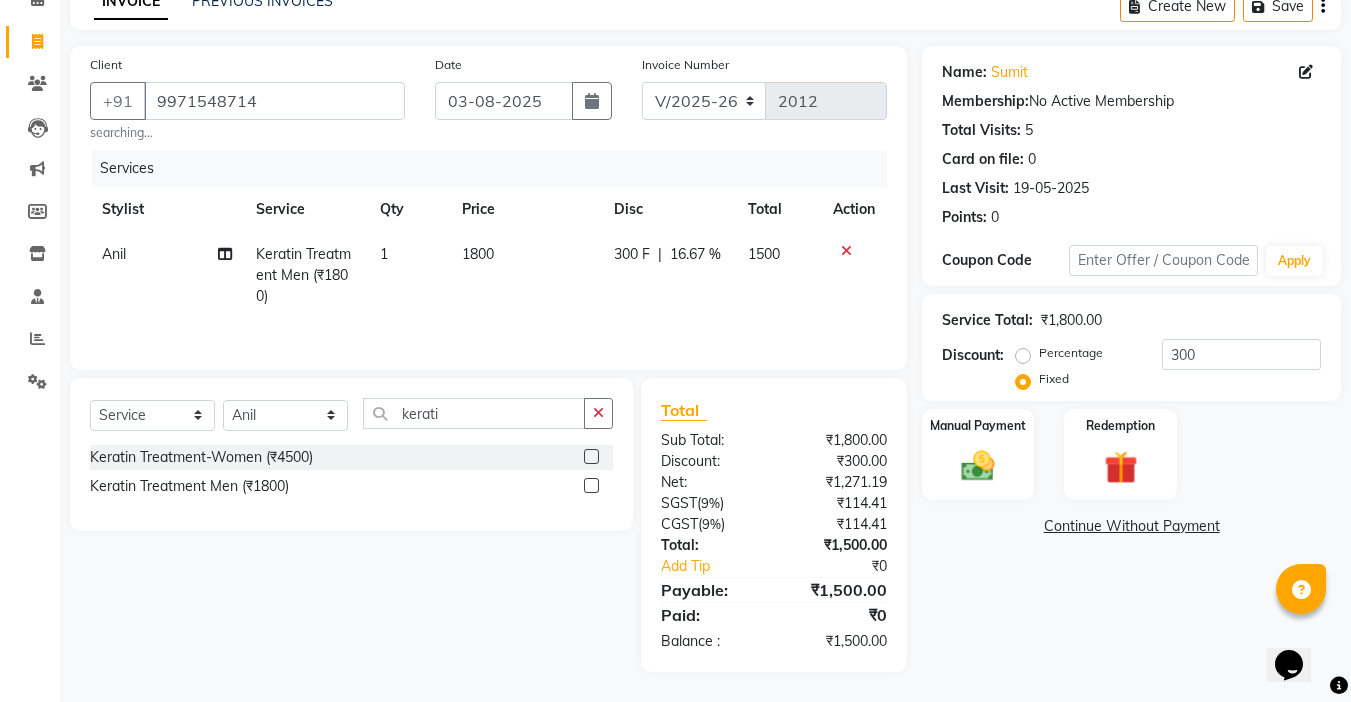 click on "Total Sub Total: ₹1,800.00 Discount: ₹300.00 Net: ₹1,271.19 SGST  ( 9% ) ₹114.41 CGST  ( 9% ) ₹114.41 Total: ₹1,500.00 Add Tip ₹0 Payable: ₹1,500.00 Paid: ₹0 Balance   : ₹1,500.00" 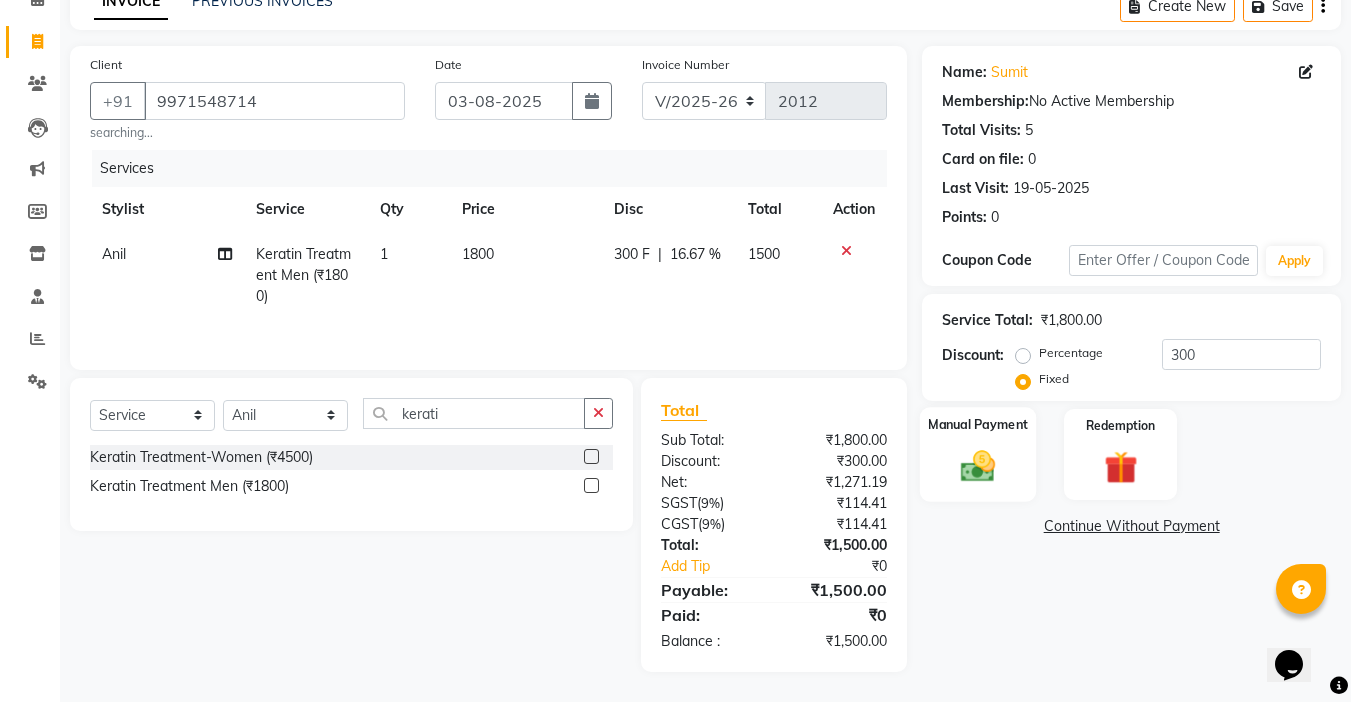 click on "Manual Payment" 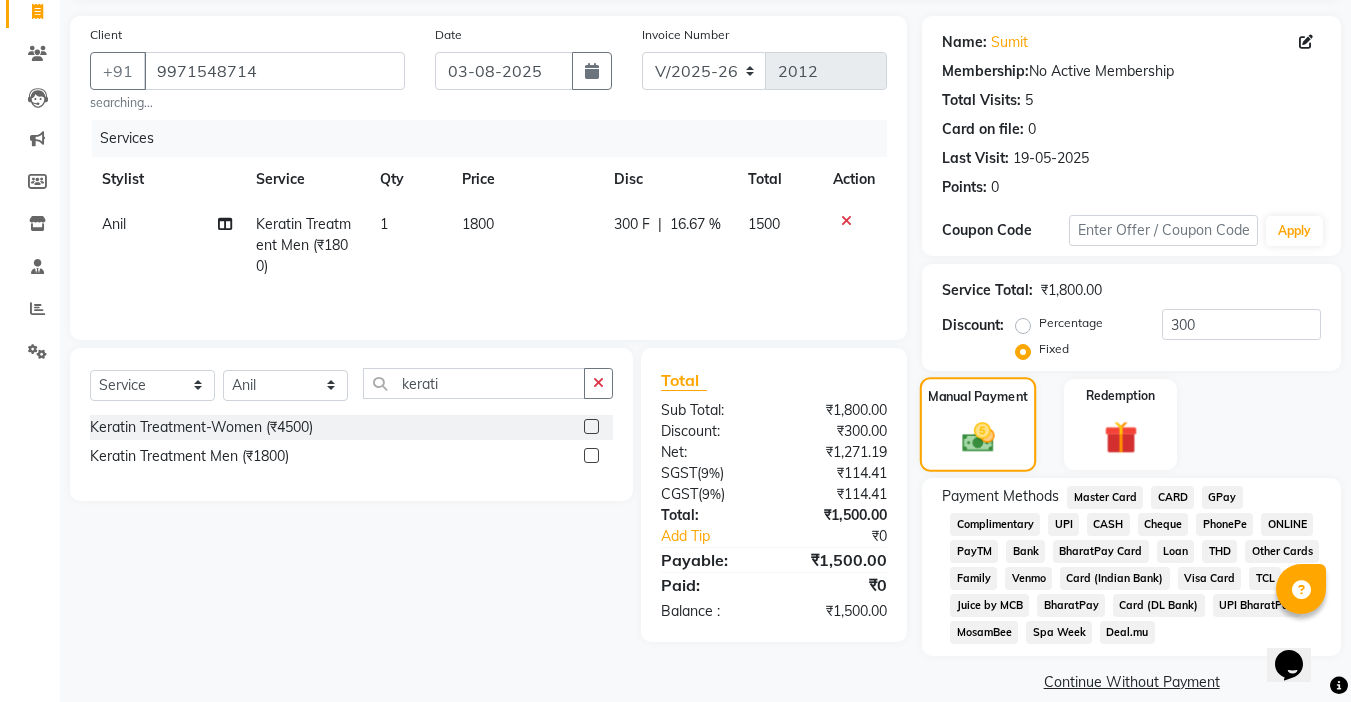 scroll, scrollTop: 159, scrollLeft: 0, axis: vertical 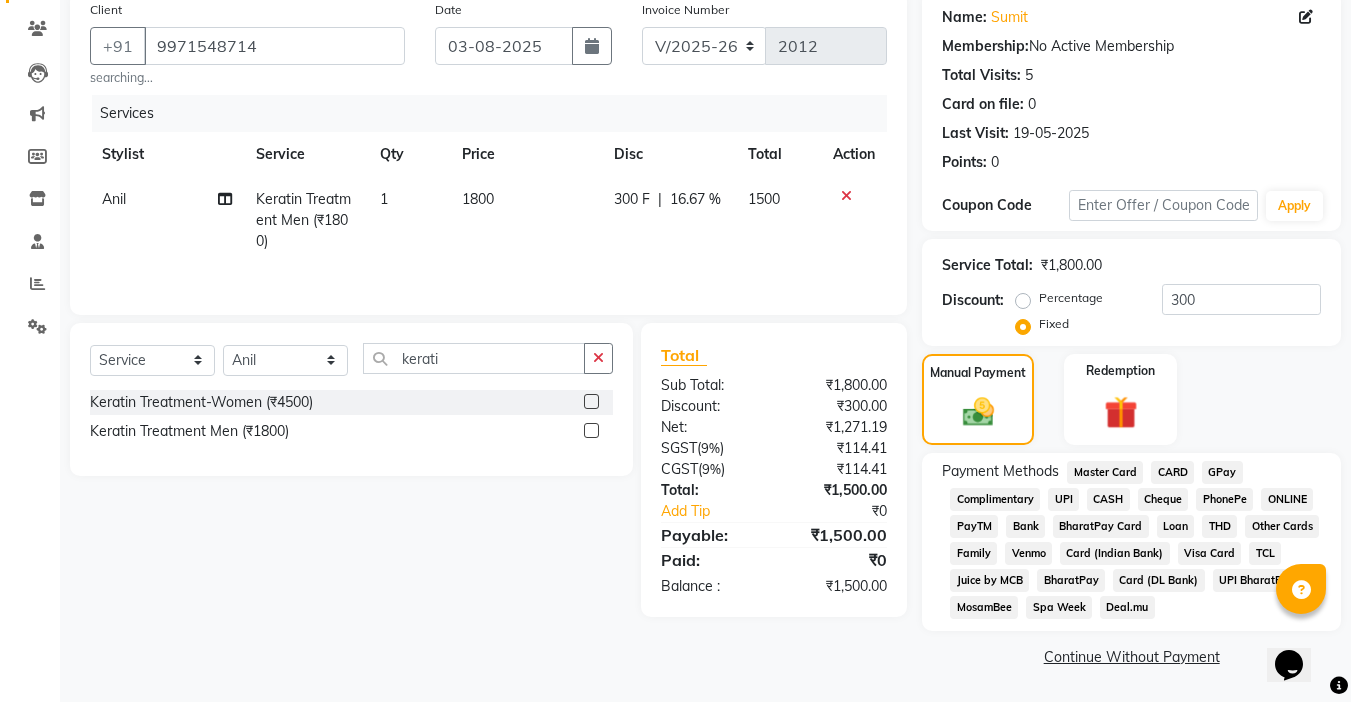 click on "UPI" 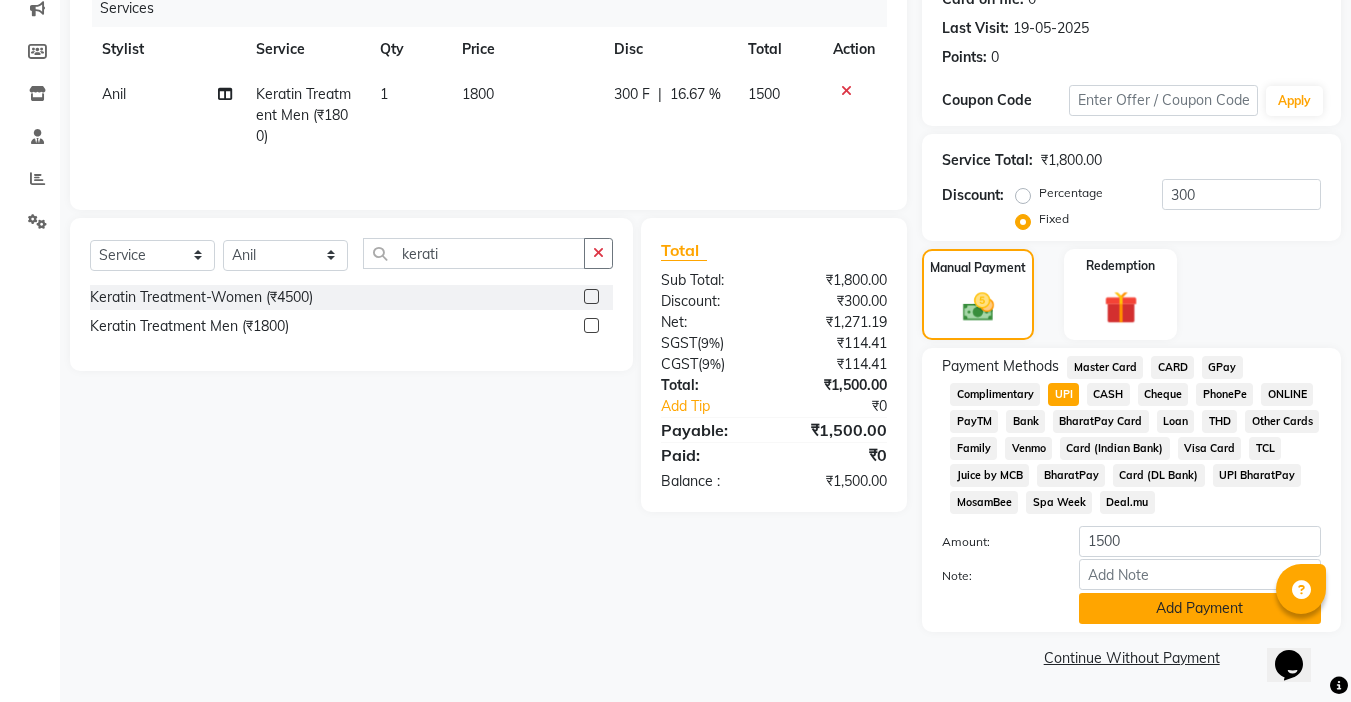 scroll, scrollTop: 265, scrollLeft: 0, axis: vertical 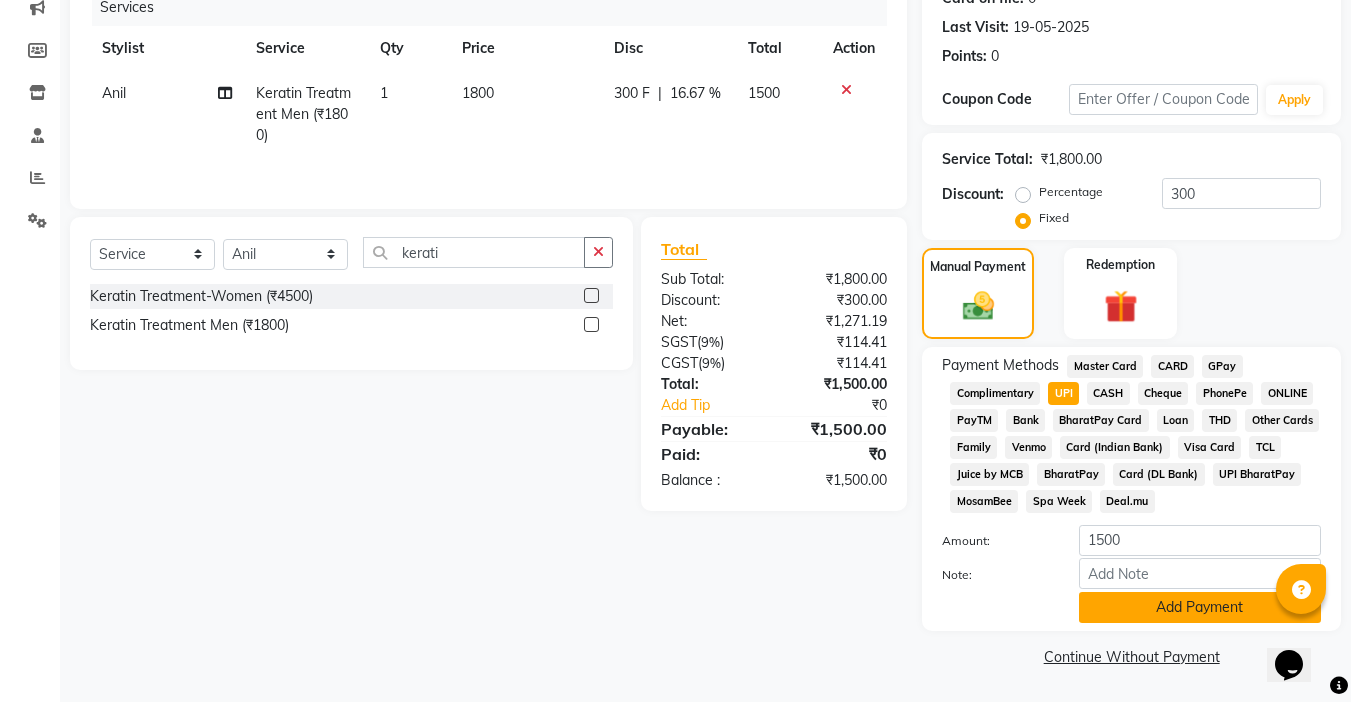 click on "Add Payment" 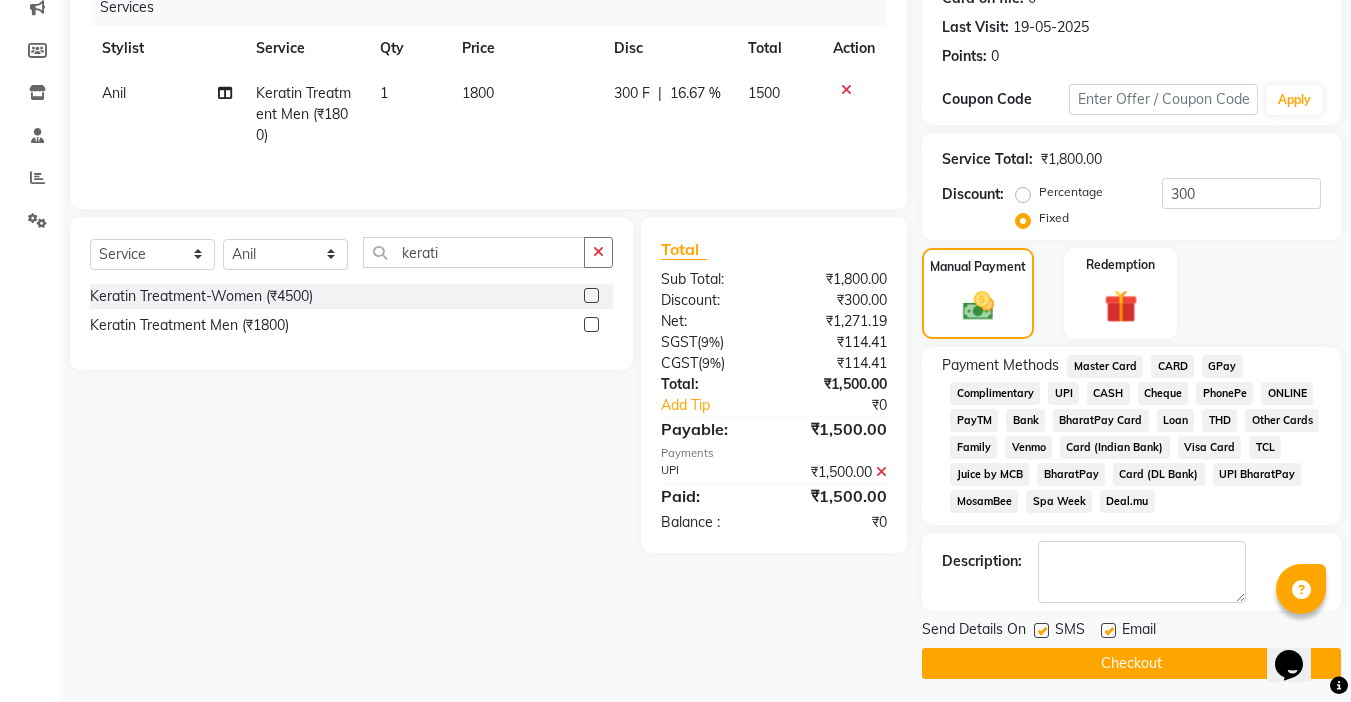 click 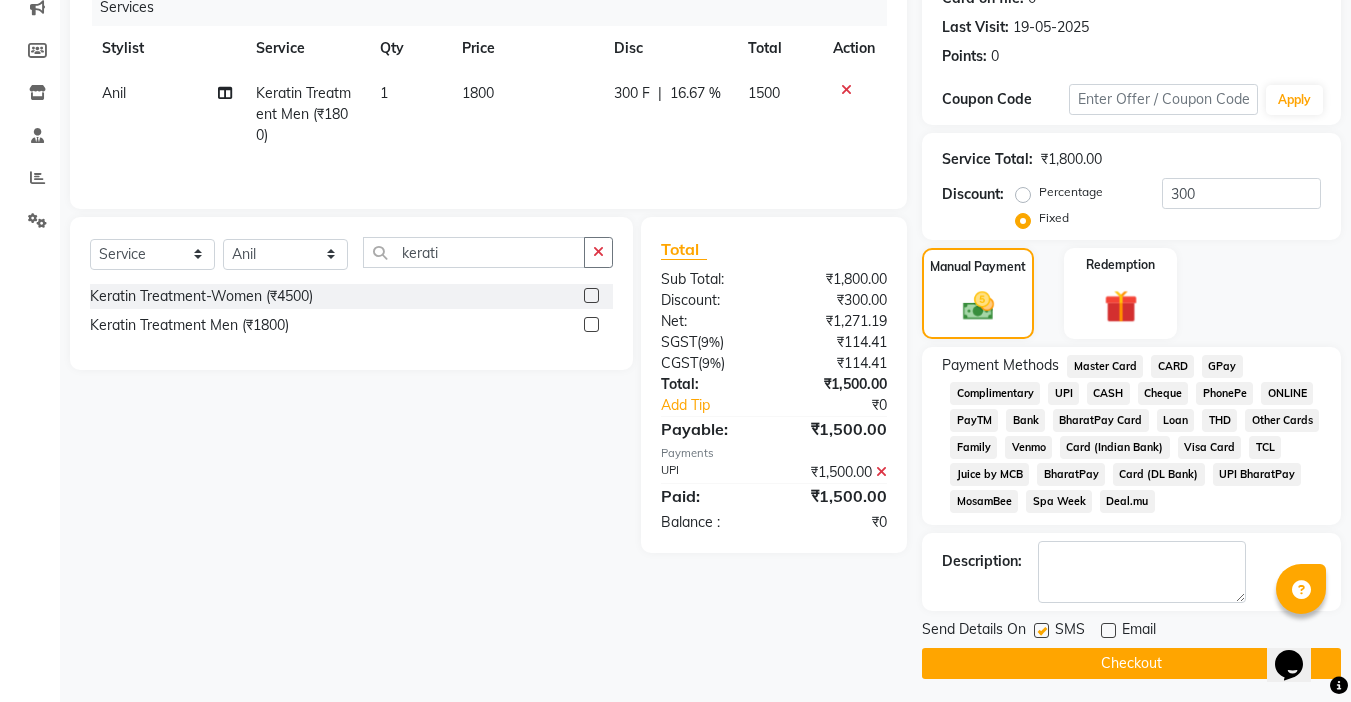 click on "SMS" 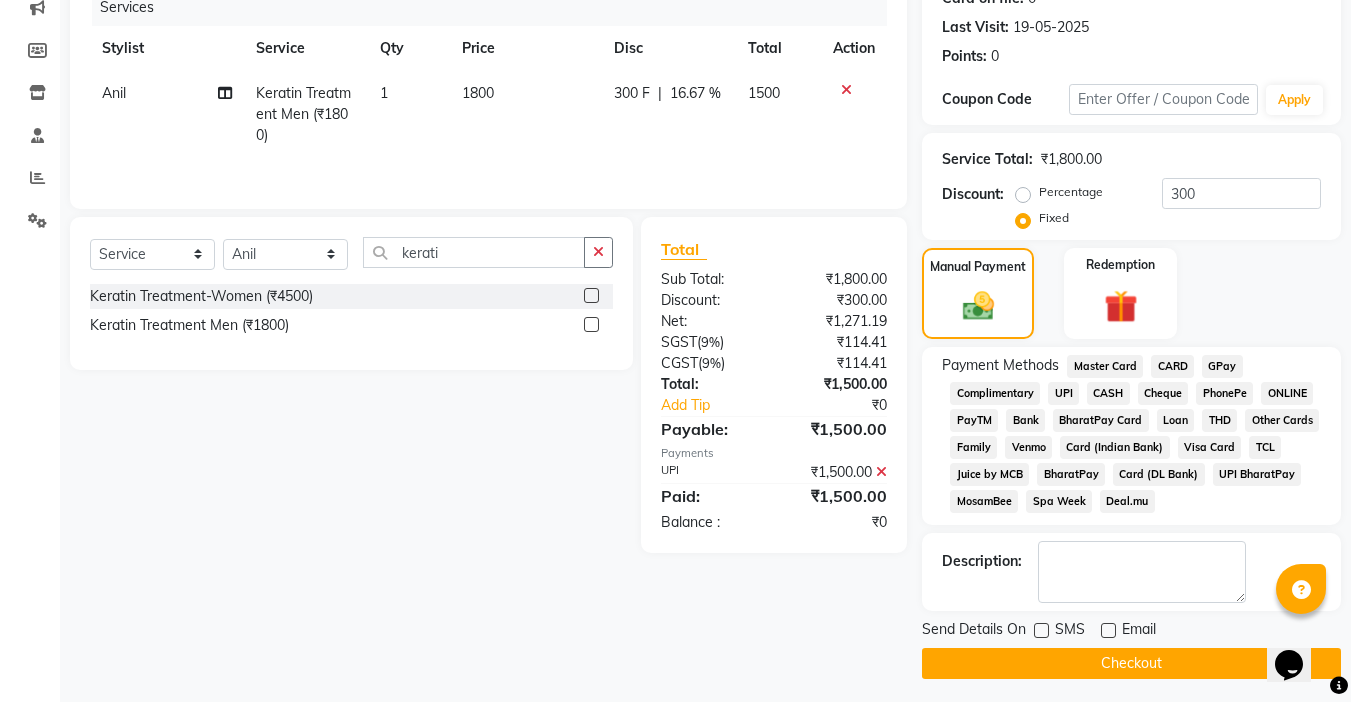 click on "Checkout" 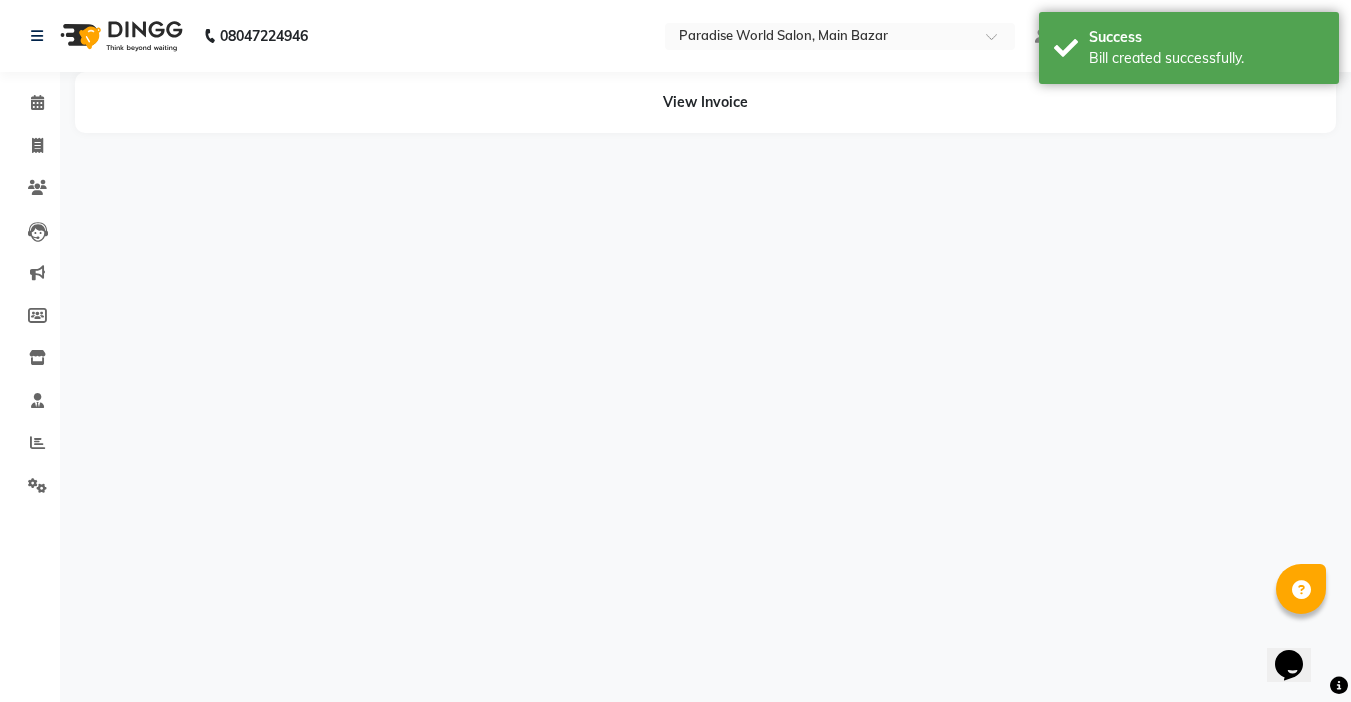 scroll, scrollTop: 0, scrollLeft: 0, axis: both 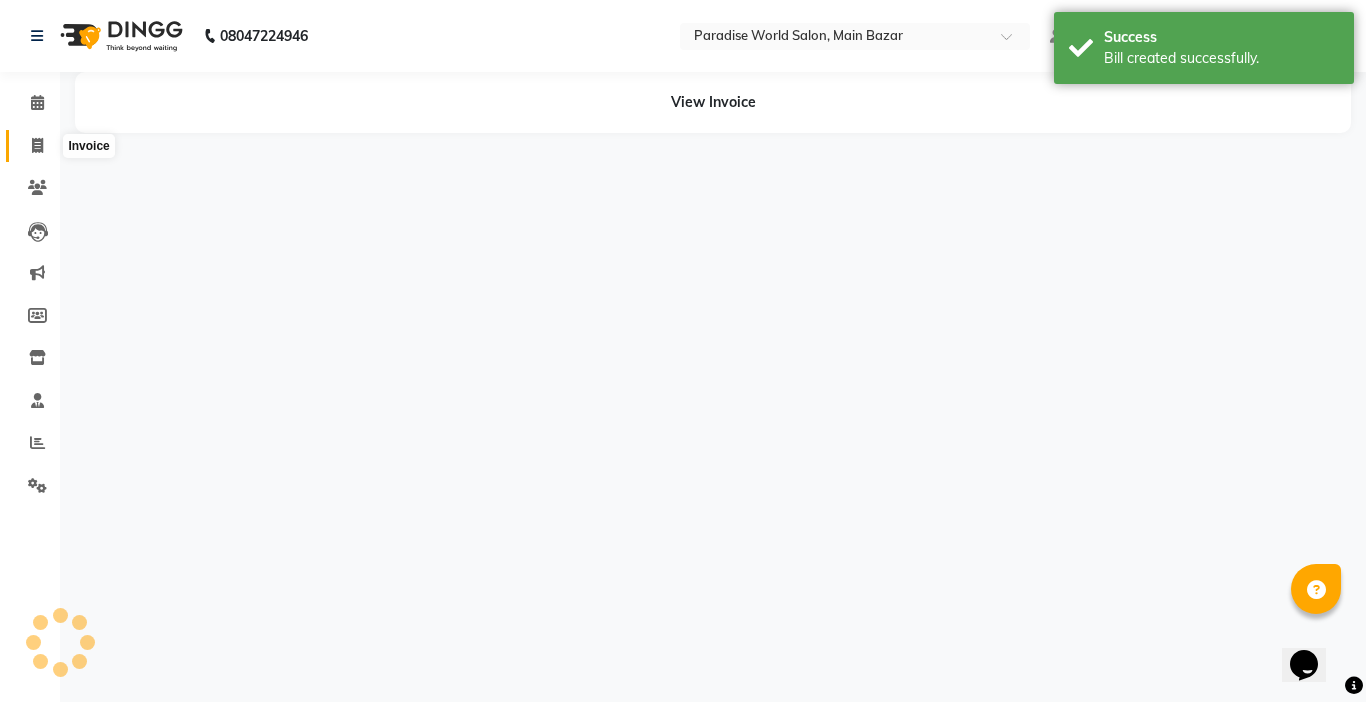 click 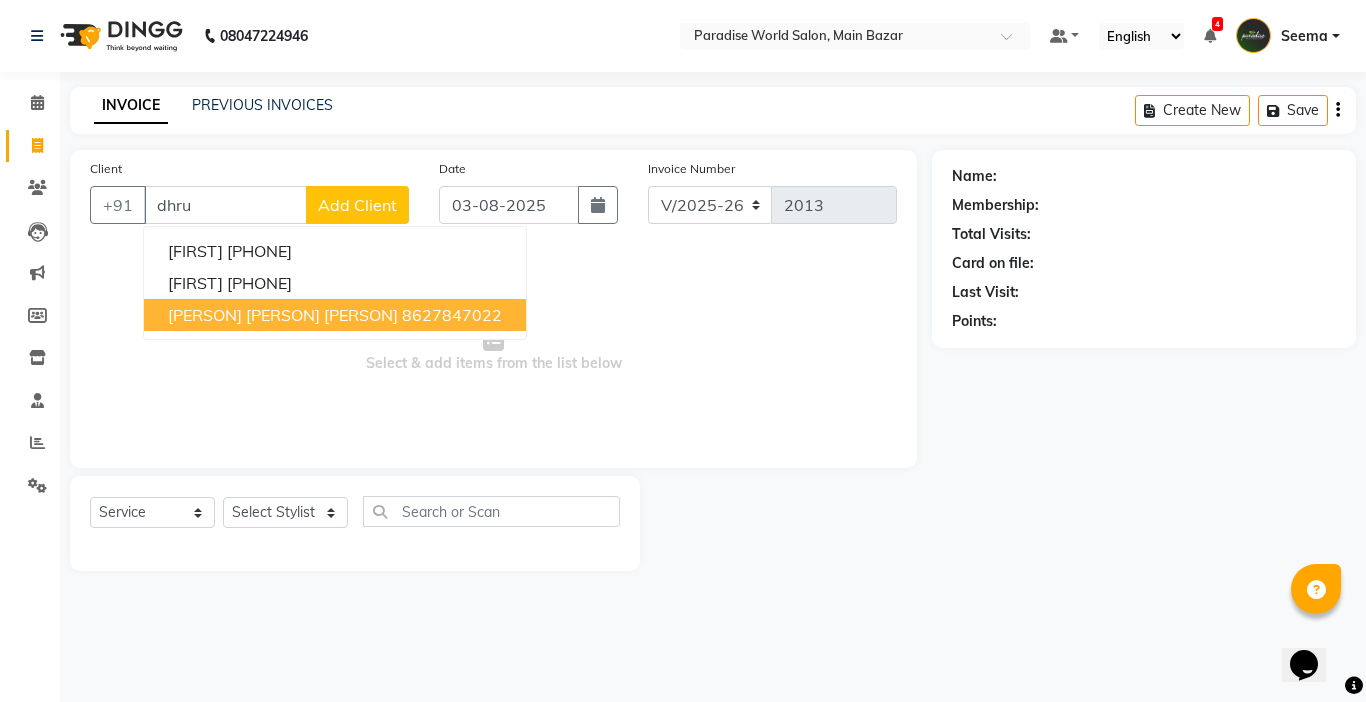 click on "[FIRST]  [PHONE] [FIRST]  [PHONE] [FIRST] [LAST] client  [PHONE]" at bounding box center (335, 283) 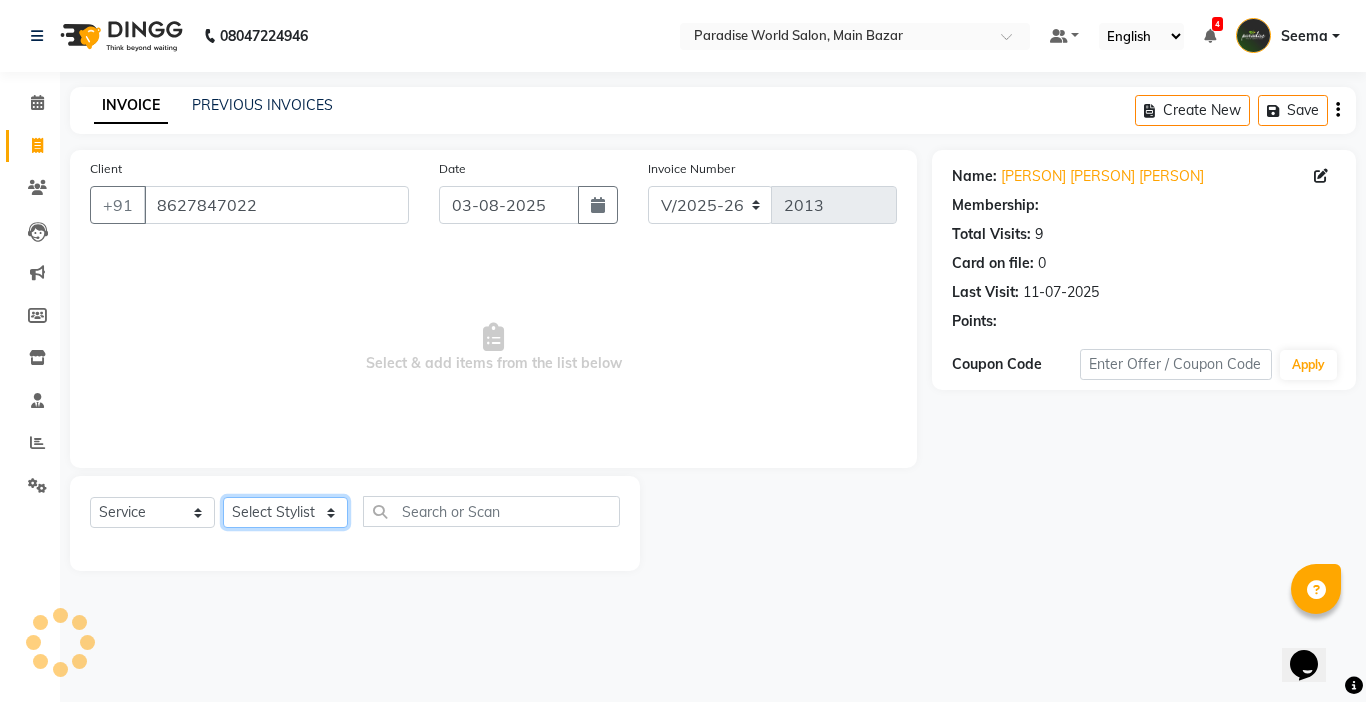 click on "Select Stylist Abby aman  Anil anku Bobby company Deepak Deepika Gourav Heena ishu Jagdeesh kanchan Love preet Maddy Manpreet student Meenu Naina Nikita Palak Palak Sharma Radika Rajneesh Student Seema Shagun Shifali - Student Shweta  Sujata Surinder Paul Vansh Vikas Vishal" 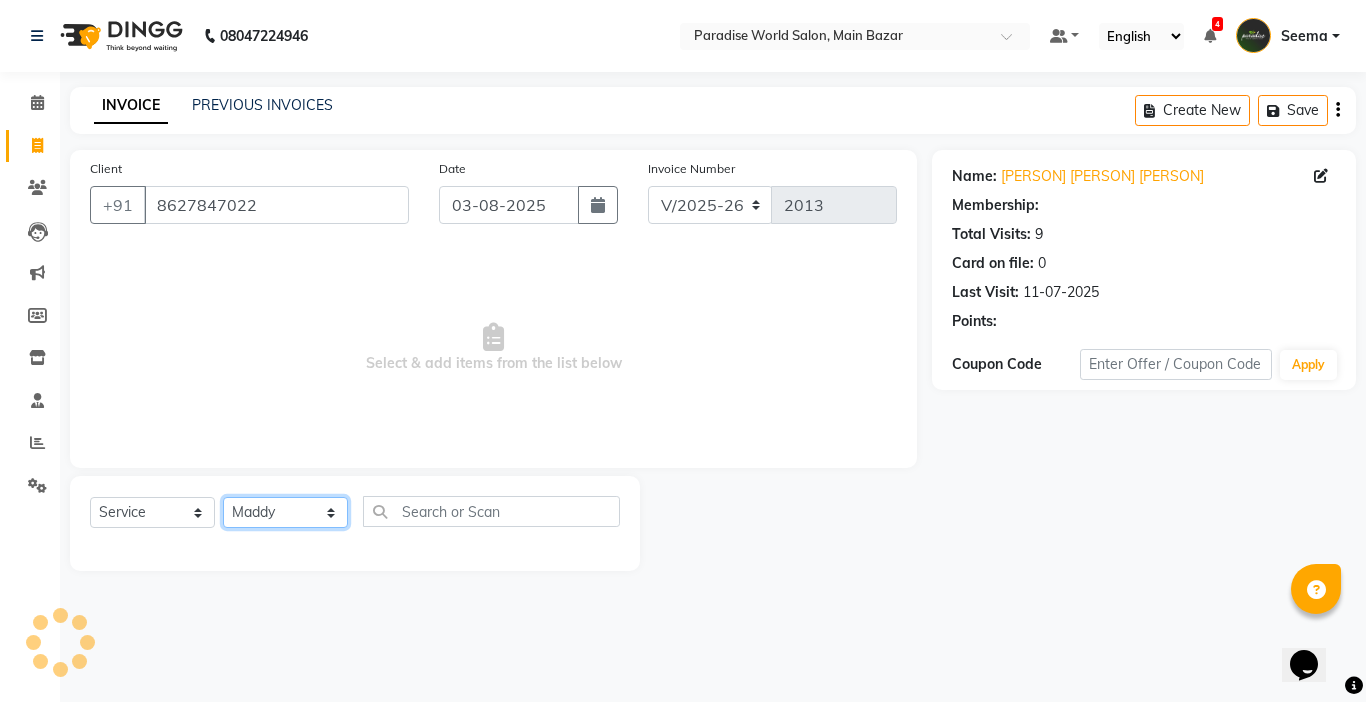 click on "Select Stylist Abby aman  Anil anku Bobby company Deepak Deepika Gourav Heena ishu Jagdeesh kanchan Love preet Maddy Manpreet student Meenu Naina Nikita Palak Palak Sharma Radika Rajneesh Student Seema Shagun Shifali - Student Shweta  Sujata Surinder Paul Vansh Vikas Vishal" 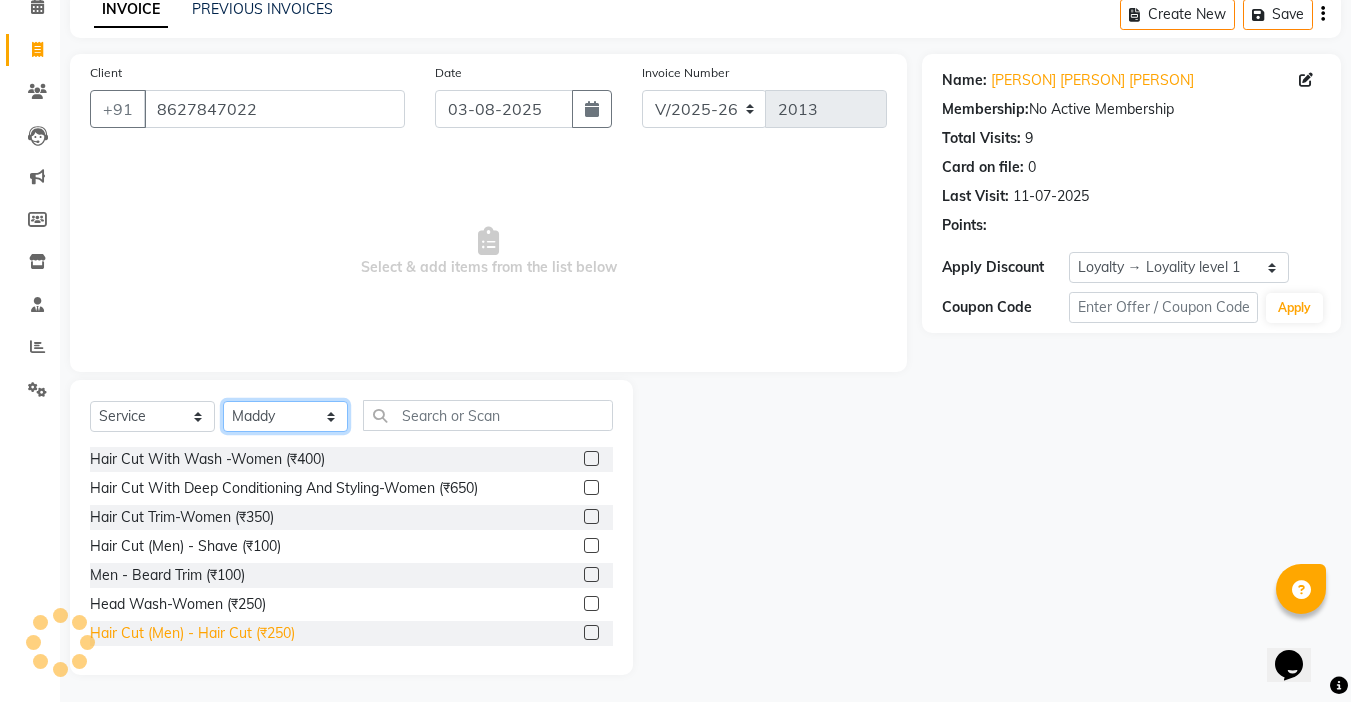 scroll, scrollTop: 99, scrollLeft: 0, axis: vertical 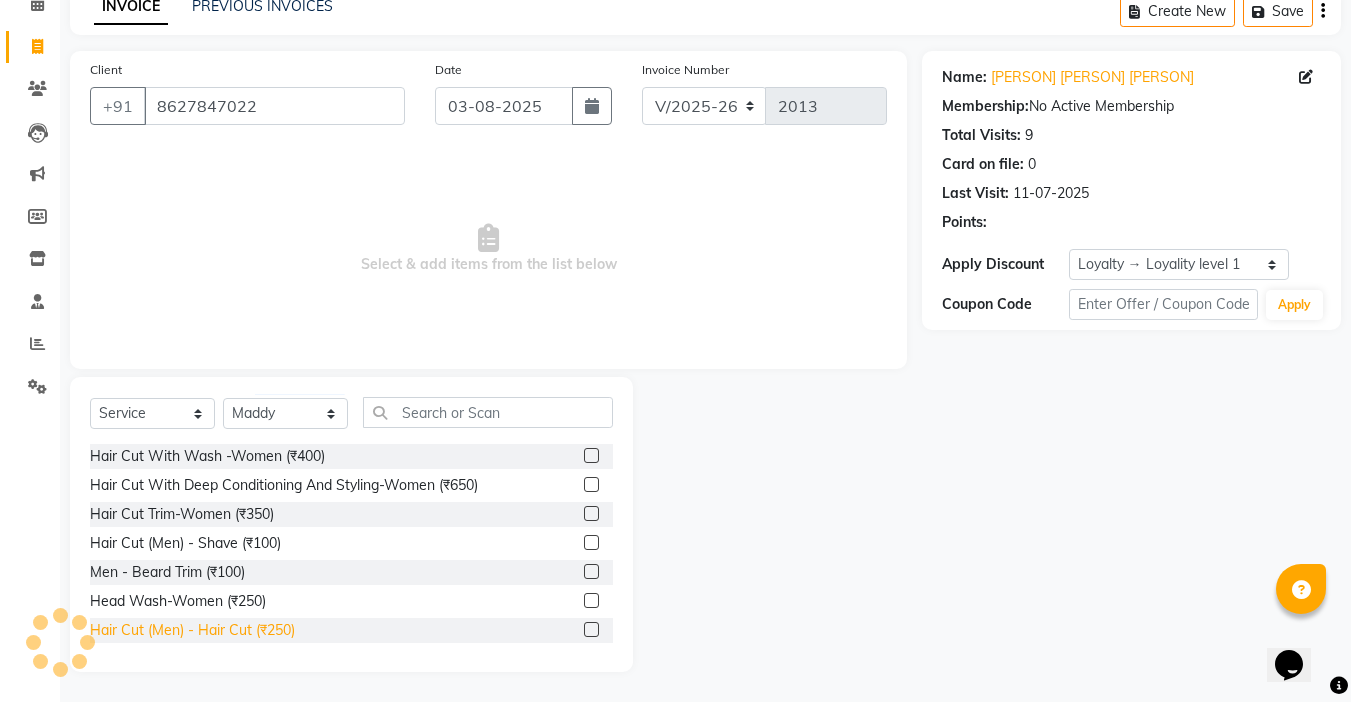 click on "Hair Cut  (Men)  -  Hair Cut (₹250)" 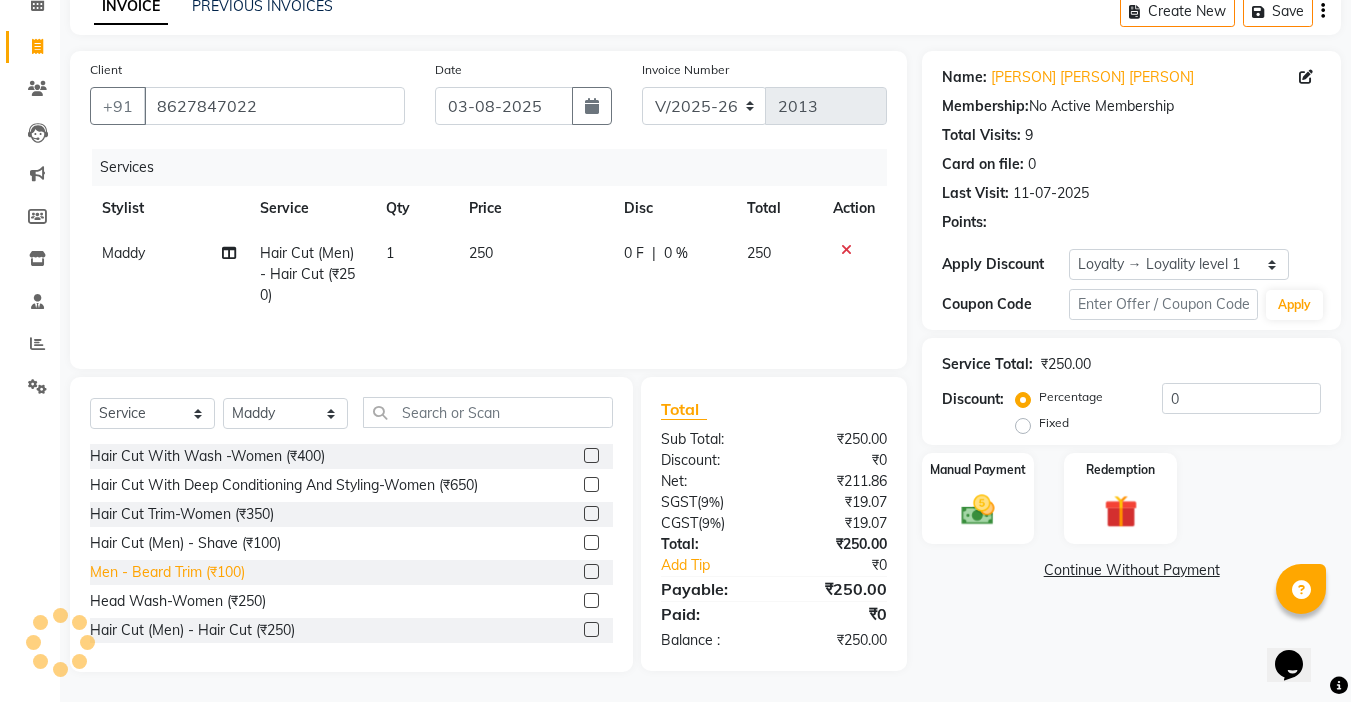 click on "Men  -  Beard Trim (₹100)" 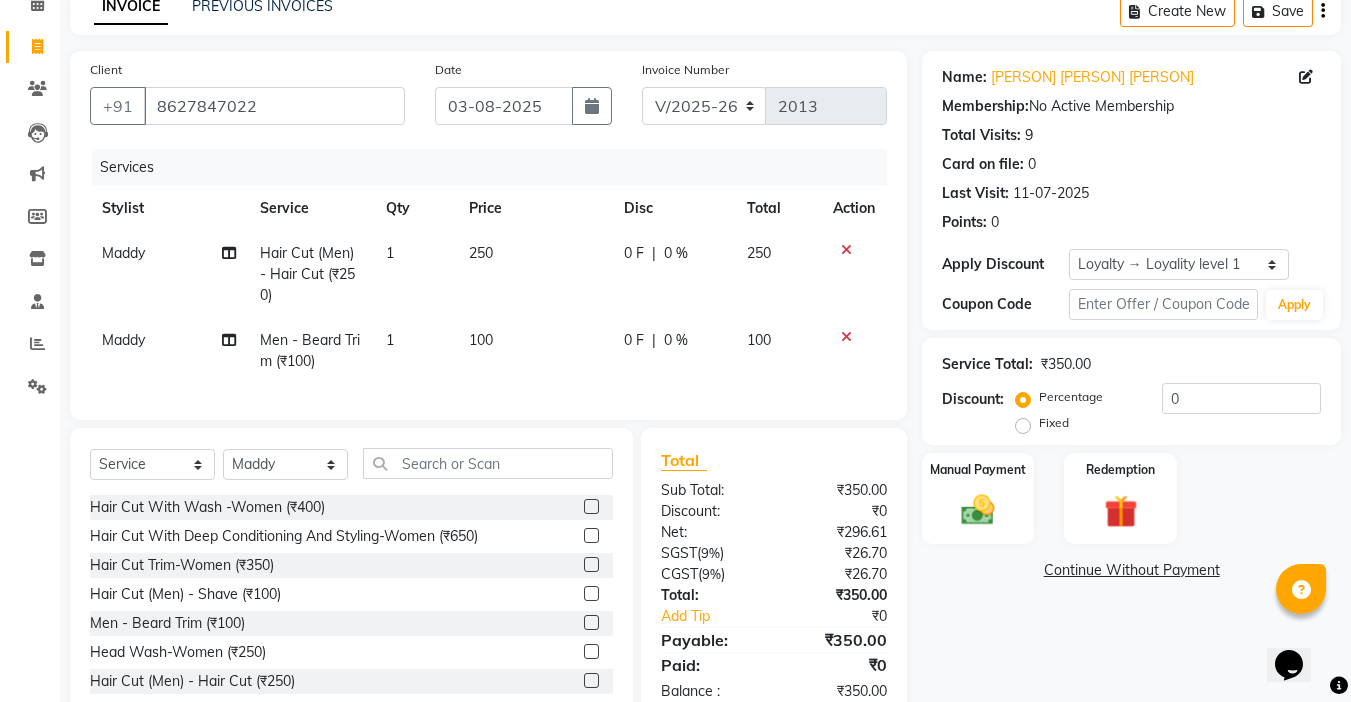click on "Fixed" 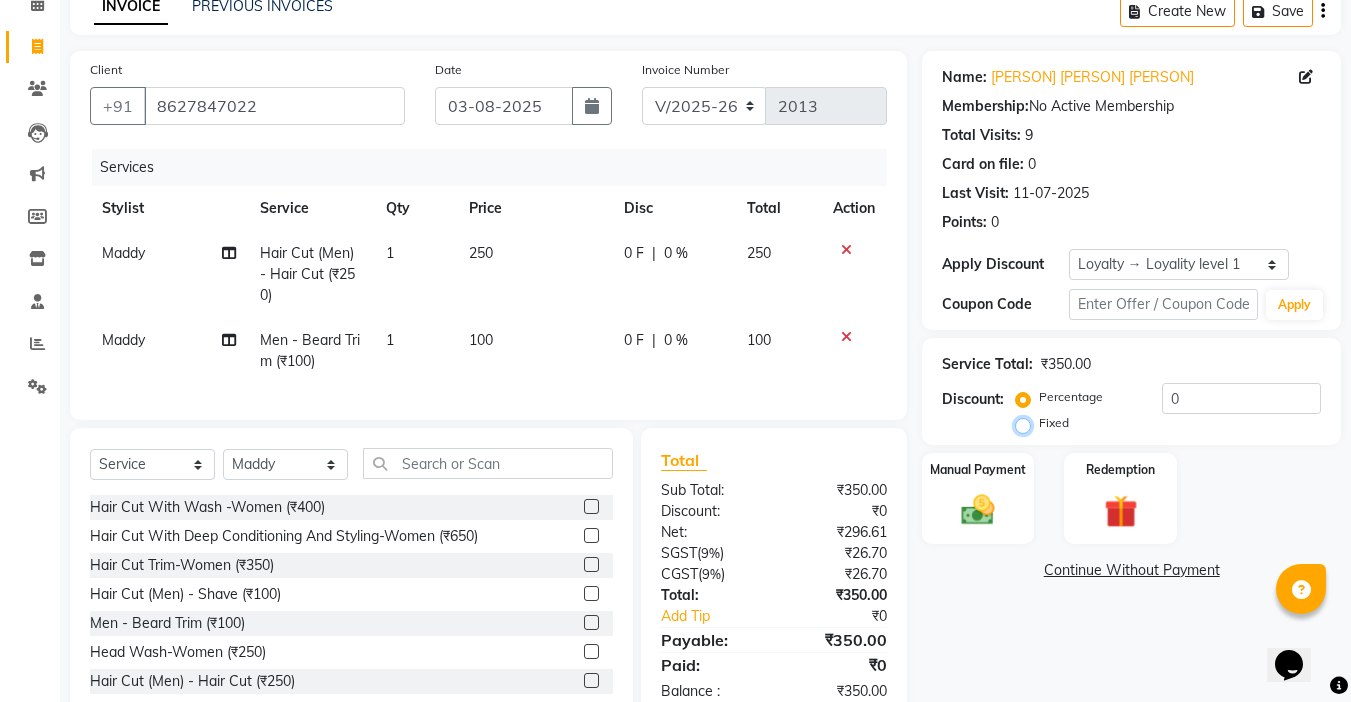 click on "Fixed" at bounding box center [1027, 423] 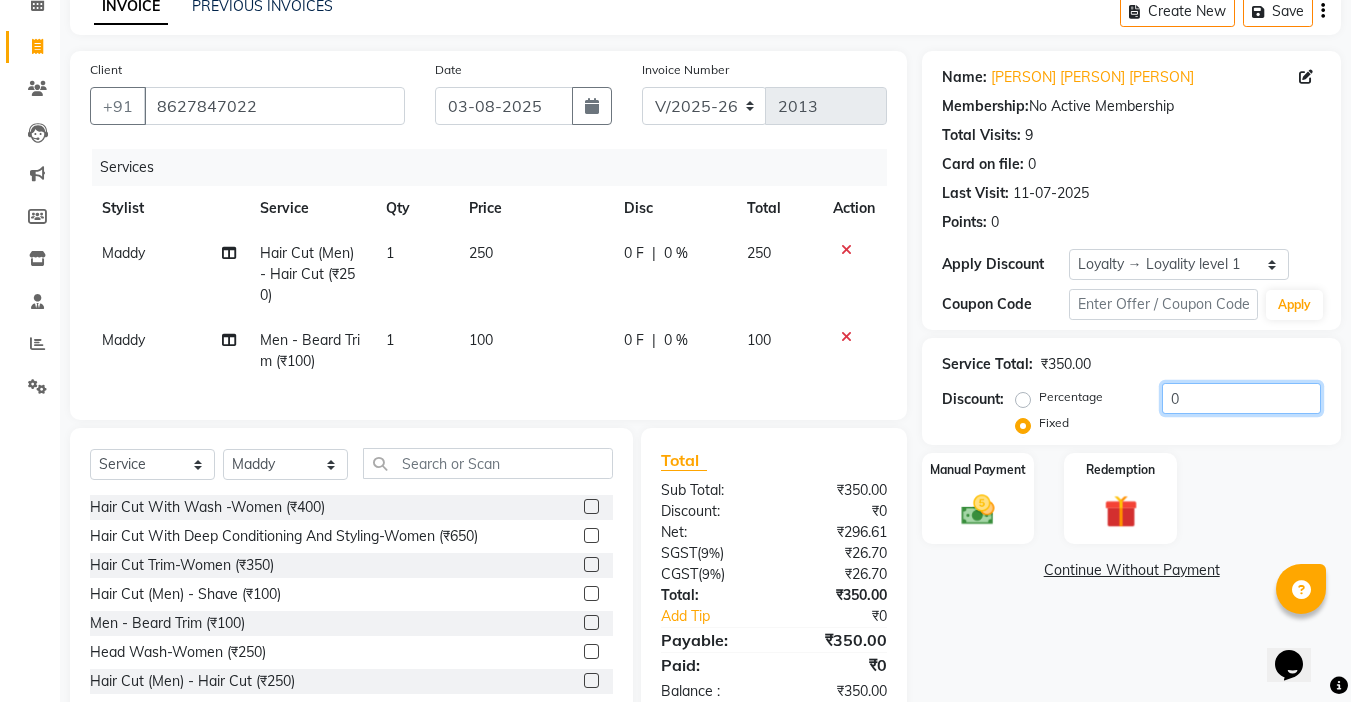 drag, startPoint x: 1182, startPoint y: 396, endPoint x: 1020, endPoint y: 394, distance: 162.01234 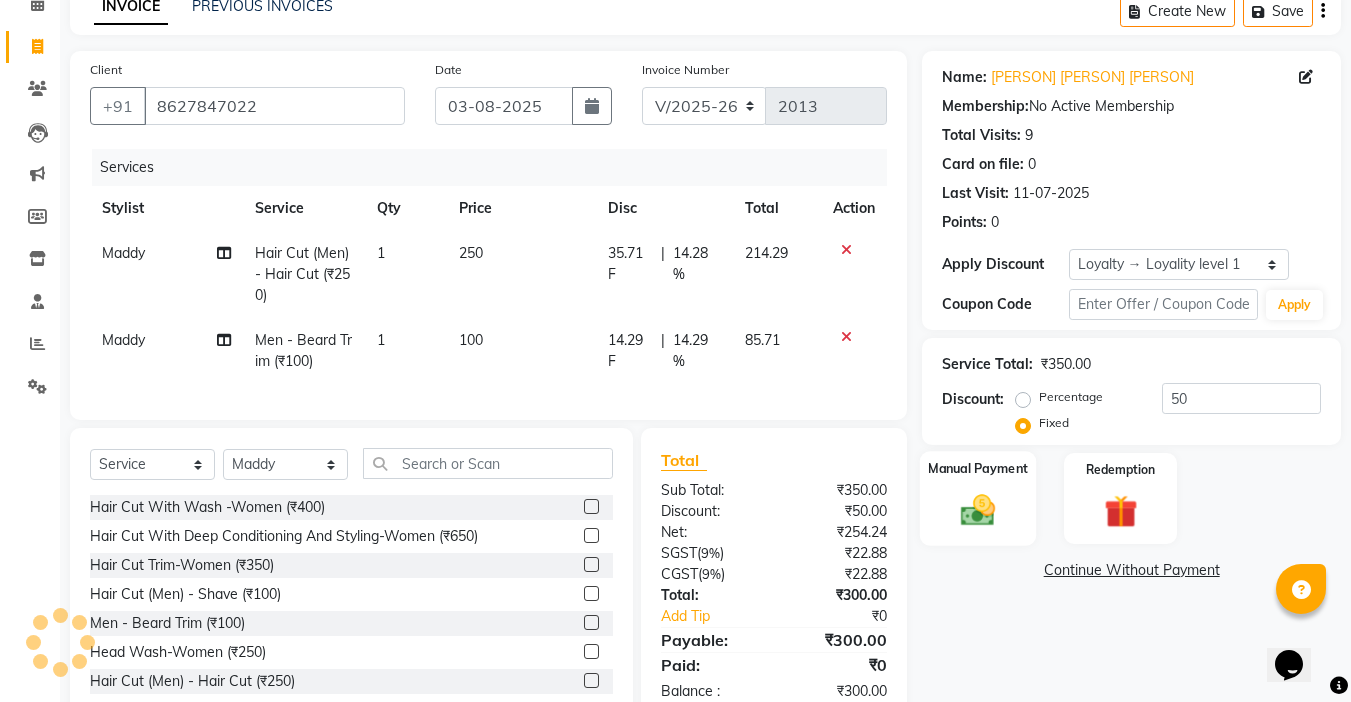 click 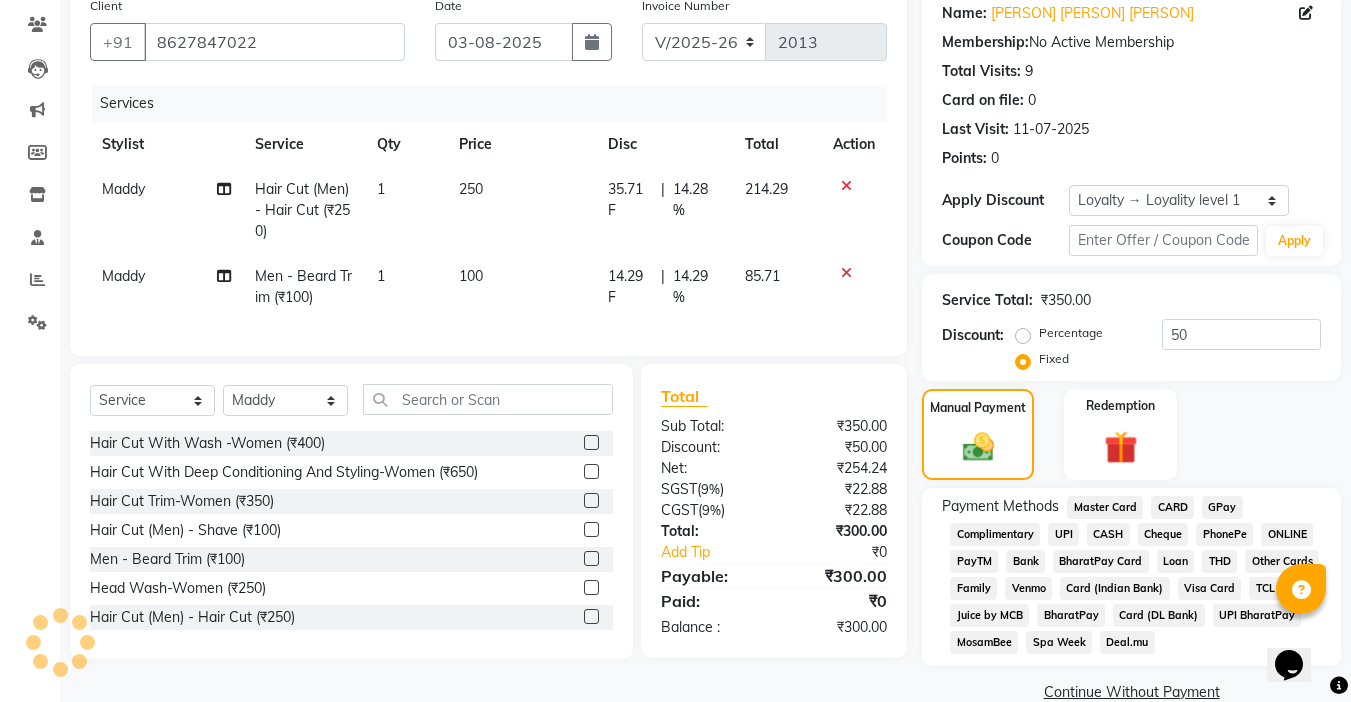 scroll, scrollTop: 198, scrollLeft: 0, axis: vertical 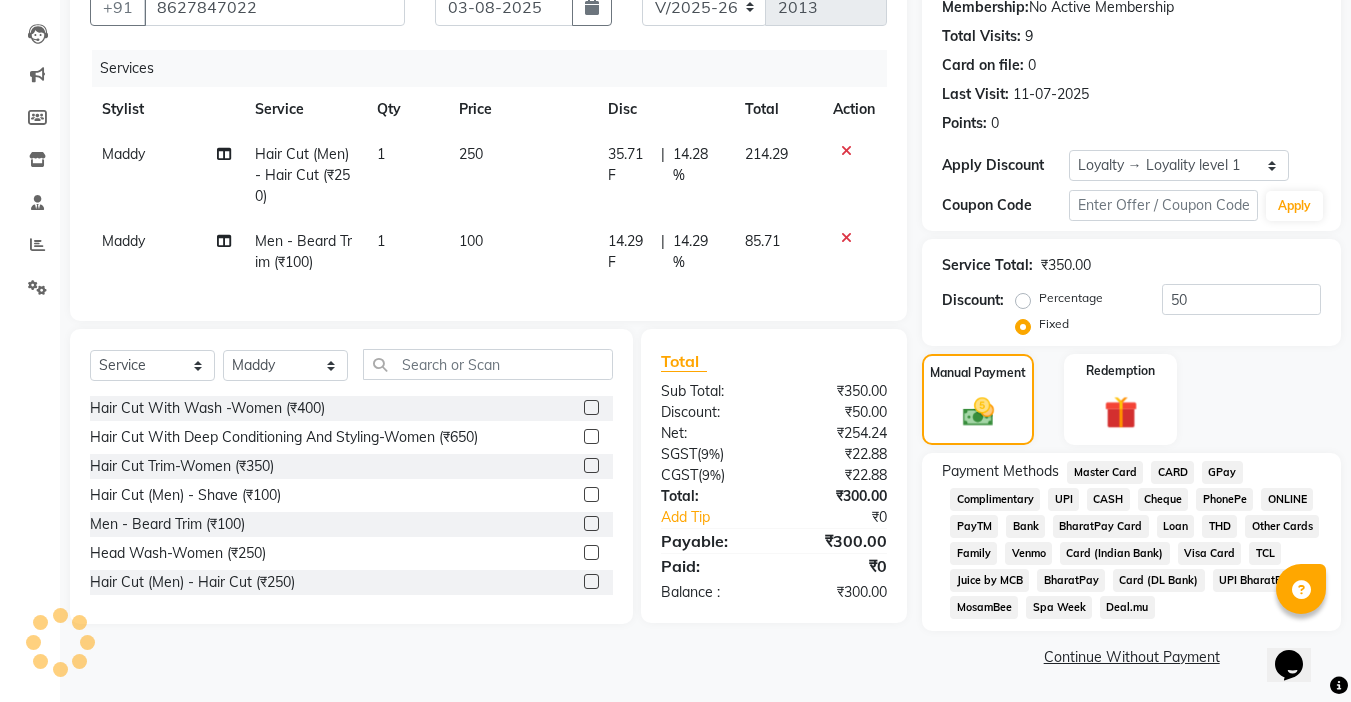 click on "UPI" 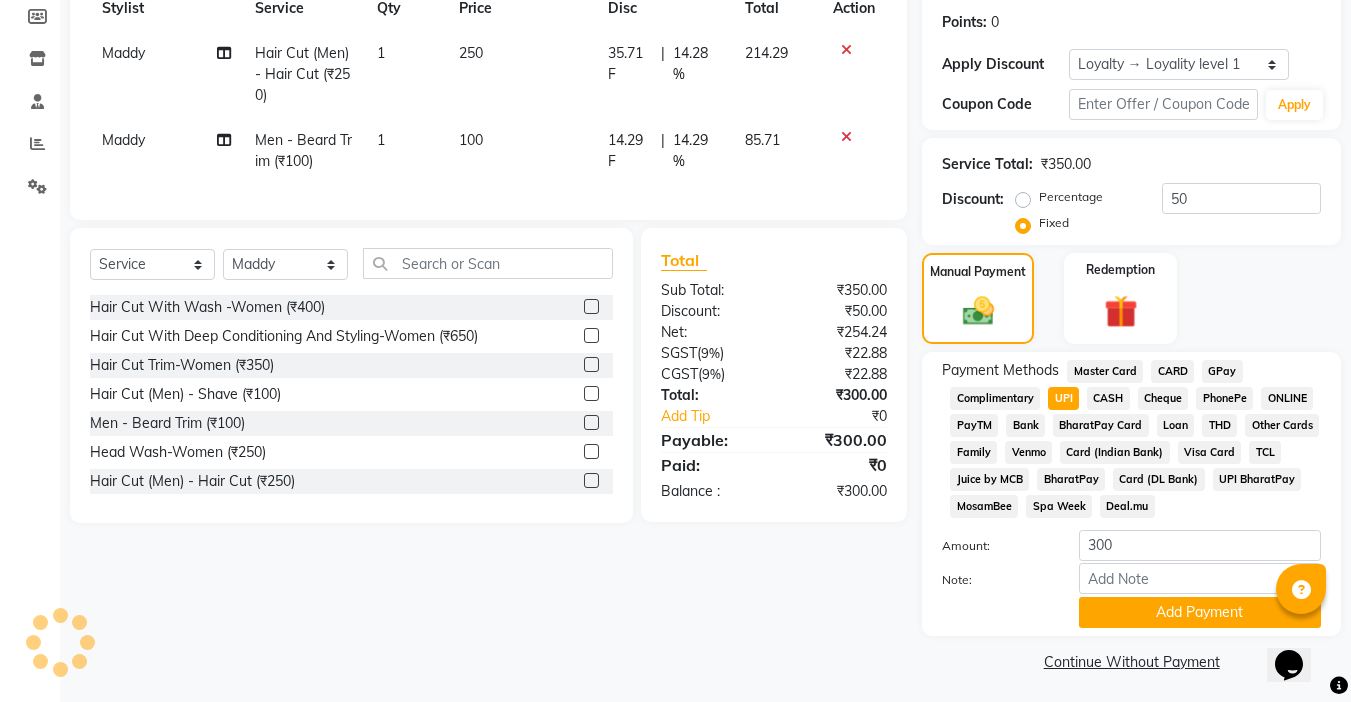 scroll, scrollTop: 304, scrollLeft: 0, axis: vertical 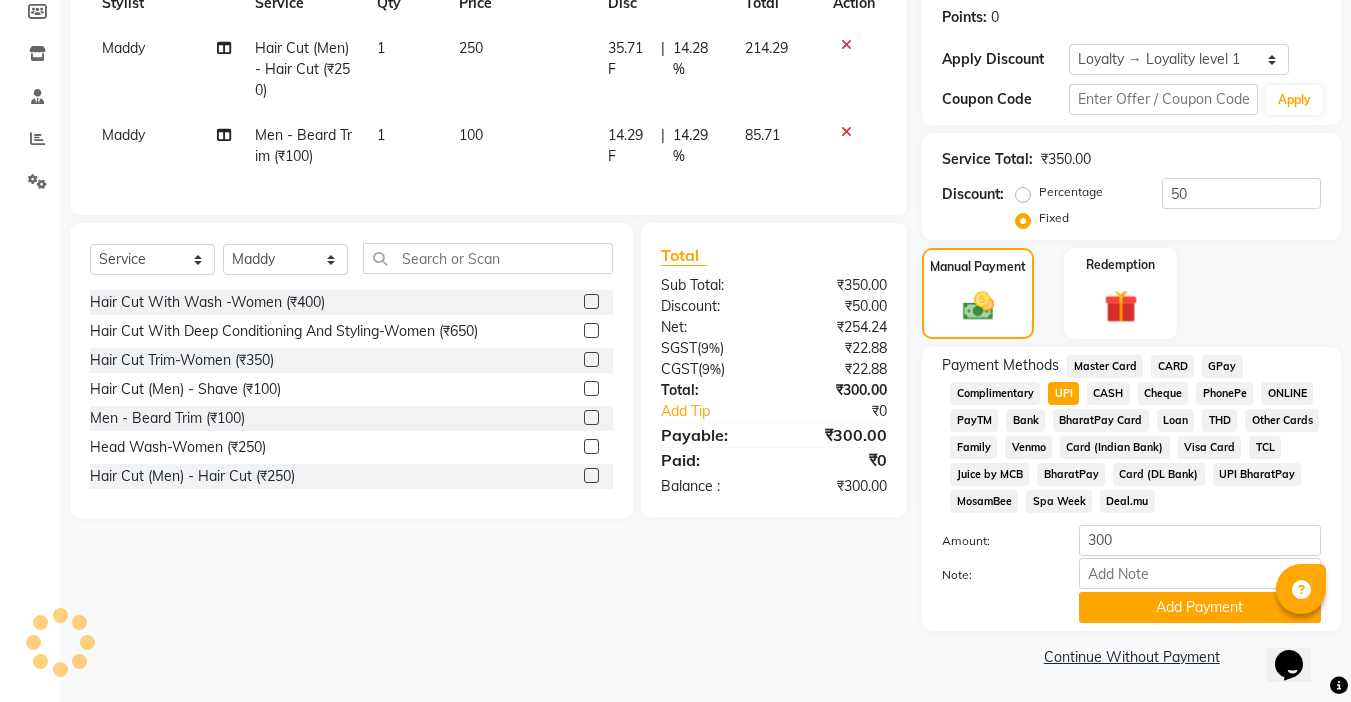 click on "Name: [PERSON] [PERSON] Client Membership:  No Active Membership  Total Visits:  9 Card on file:  0 Last Visit:   11-07-2025 Points:   0  Apply Discount Select  Loyalty → Loyality level 1  Coupon Code Apply Service Total:  ₹350.00  Discount:  Percentage   Fixed  50 Manual Payment Redemption Payment Methods  Master Card   CARD   GPay   Complimentary   UPI   CASH   Cheque   PhonePe   ONLINE   PayTM   Bank   BharatPay Card   Loan   THD   Other Cards   Family   Venmo   Card (Indian Bank)   Visa Card   TCL   Juice by MCB   BharatPay   Card (DL Bank)   UPI BharatPay   MosamBee   Spa Week   Deal.mu  Amount: 300 Note: Add Payment  Continue Without Payment" 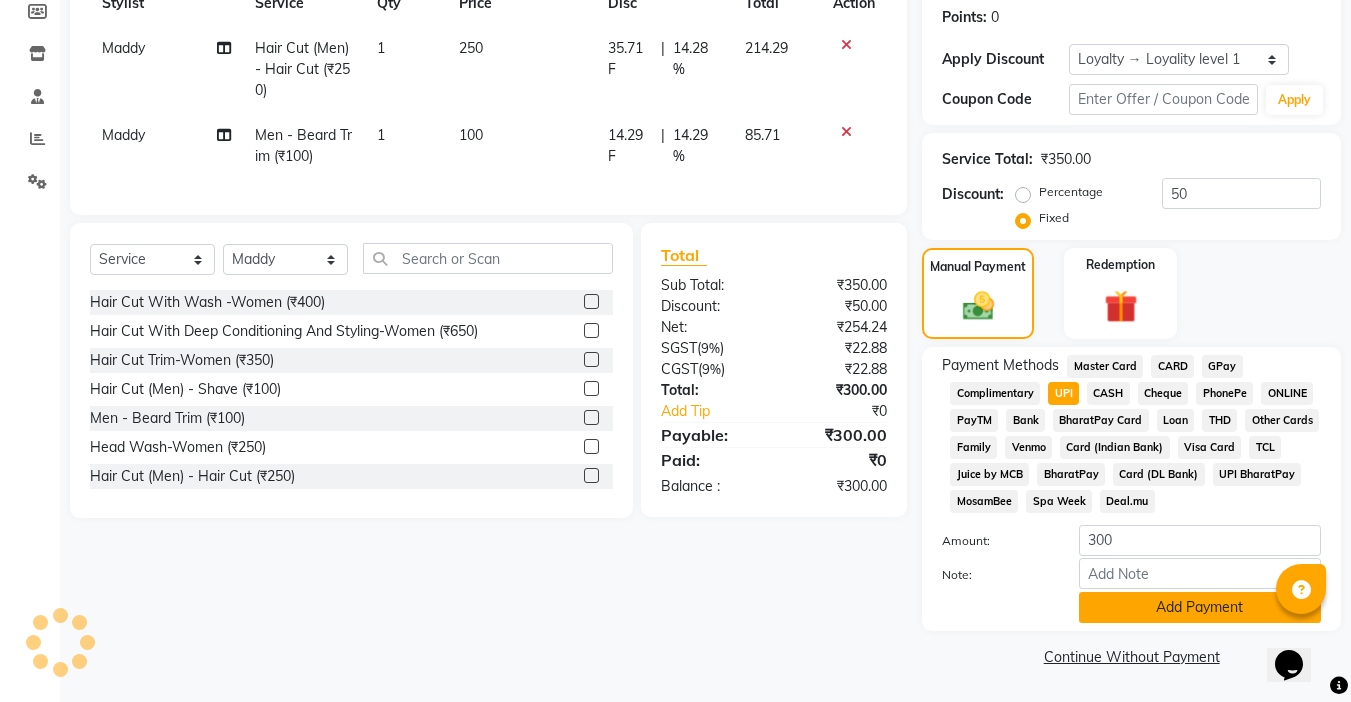 click on "Add Payment" 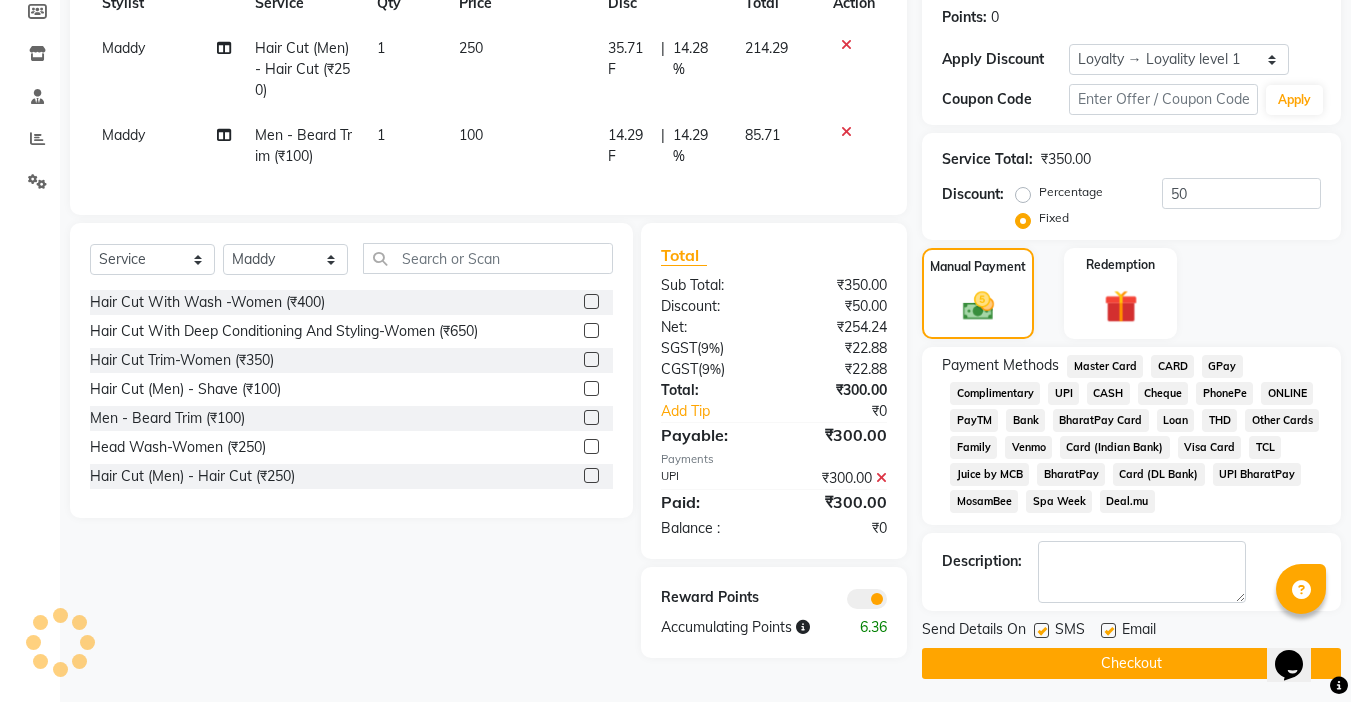 drag, startPoint x: 1114, startPoint y: 636, endPoint x: 1094, endPoint y: 635, distance: 20.024984 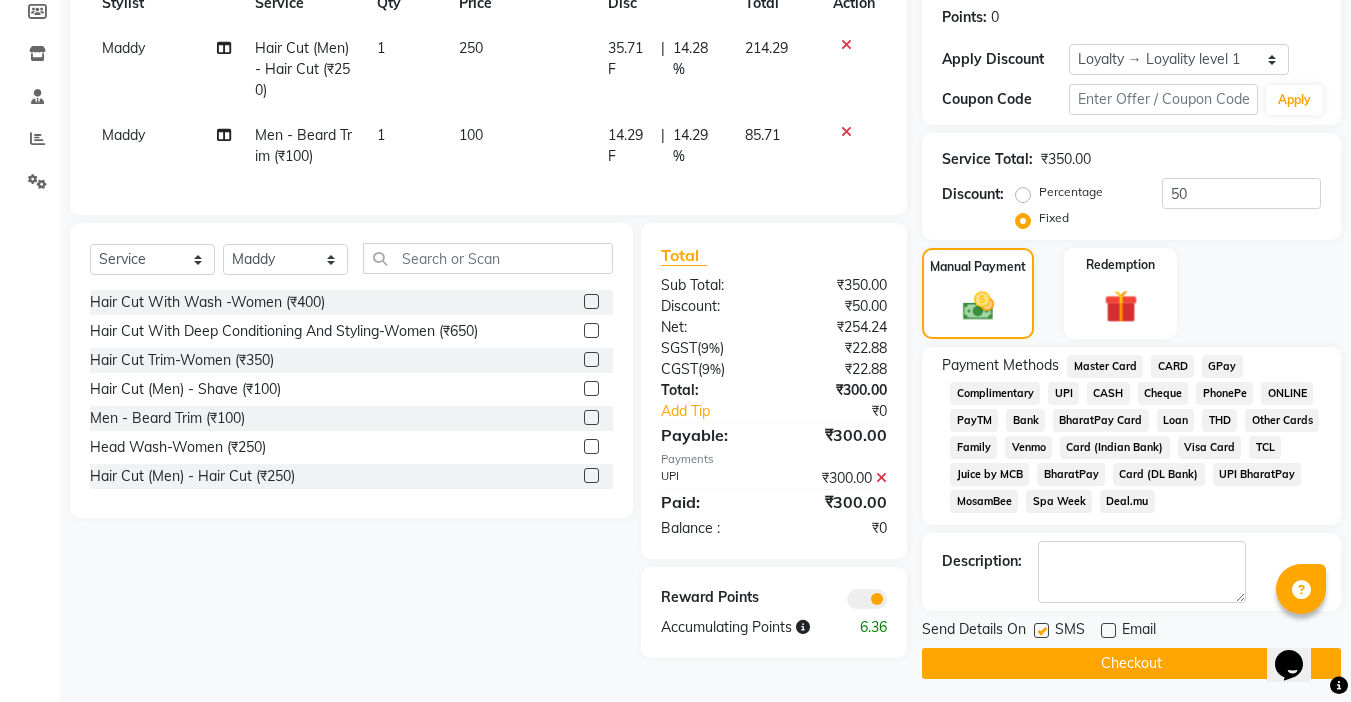 drag, startPoint x: 1041, startPoint y: 633, endPoint x: 1101, endPoint y: 668, distance: 69.46222 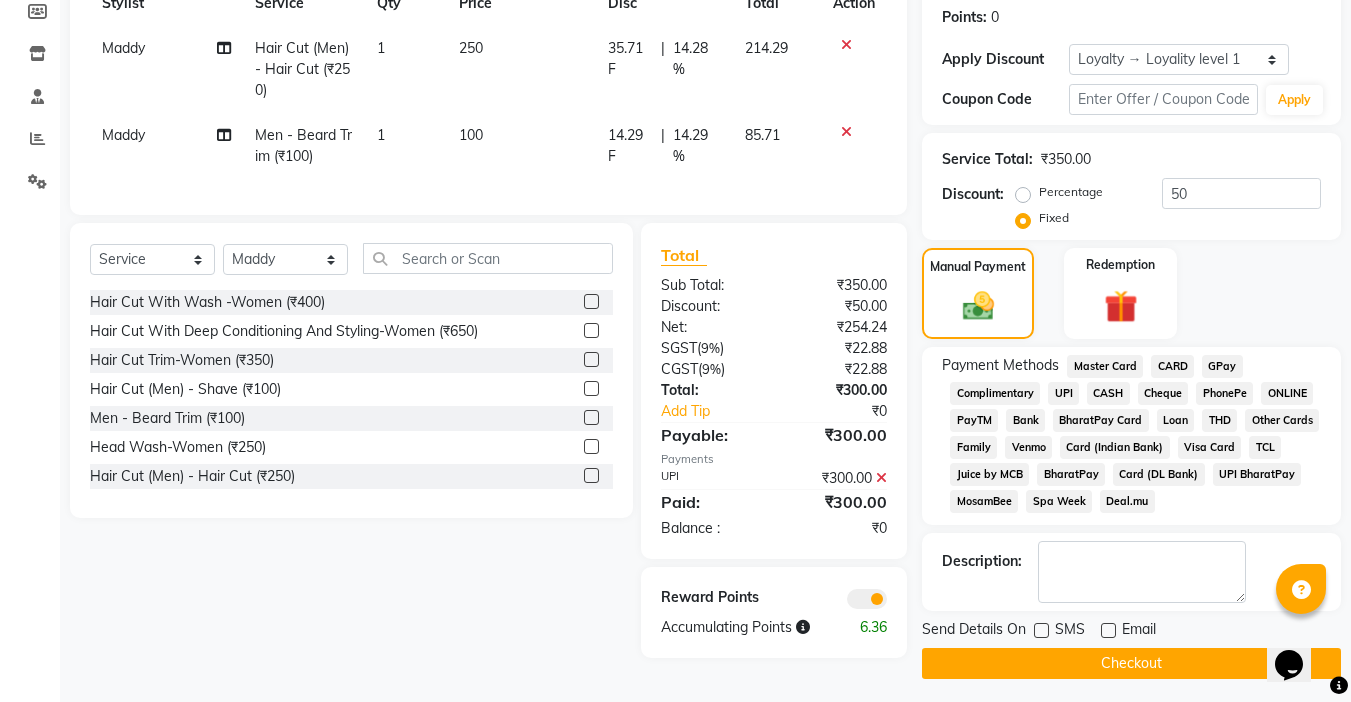click on "Checkout" 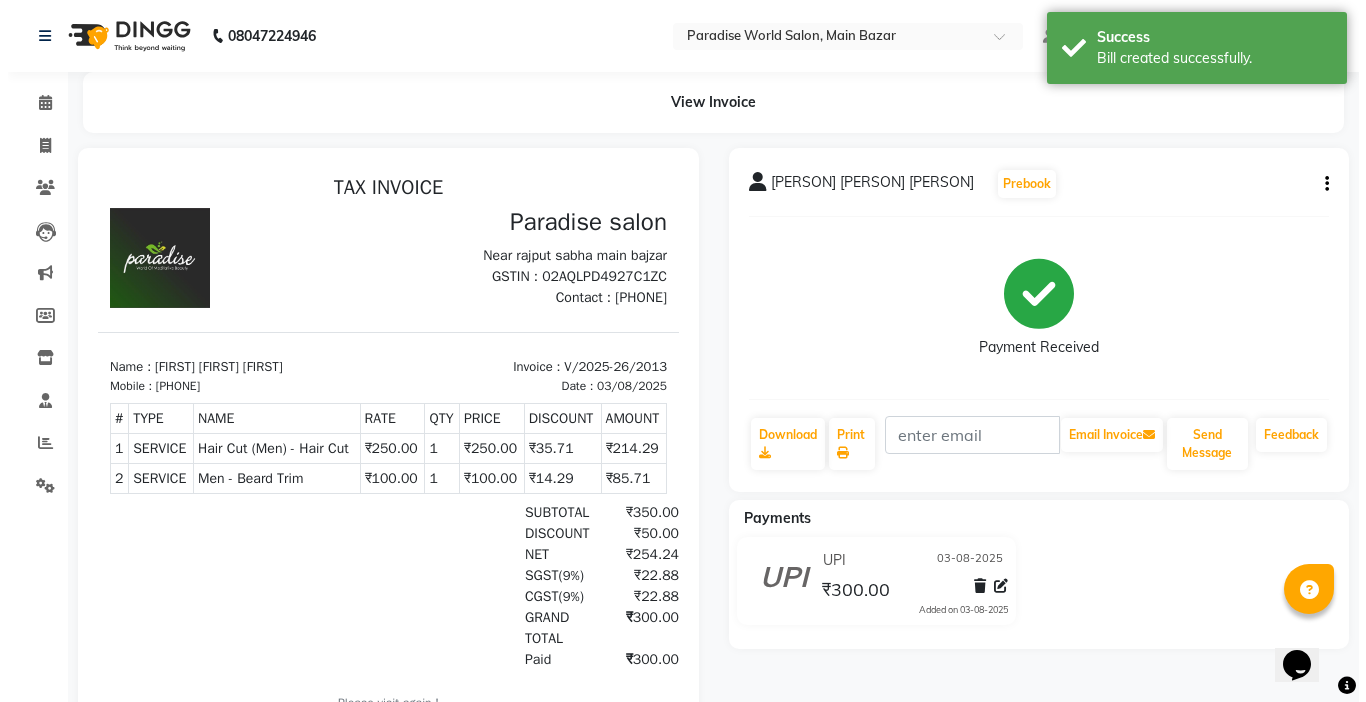 scroll, scrollTop: 0, scrollLeft: 0, axis: both 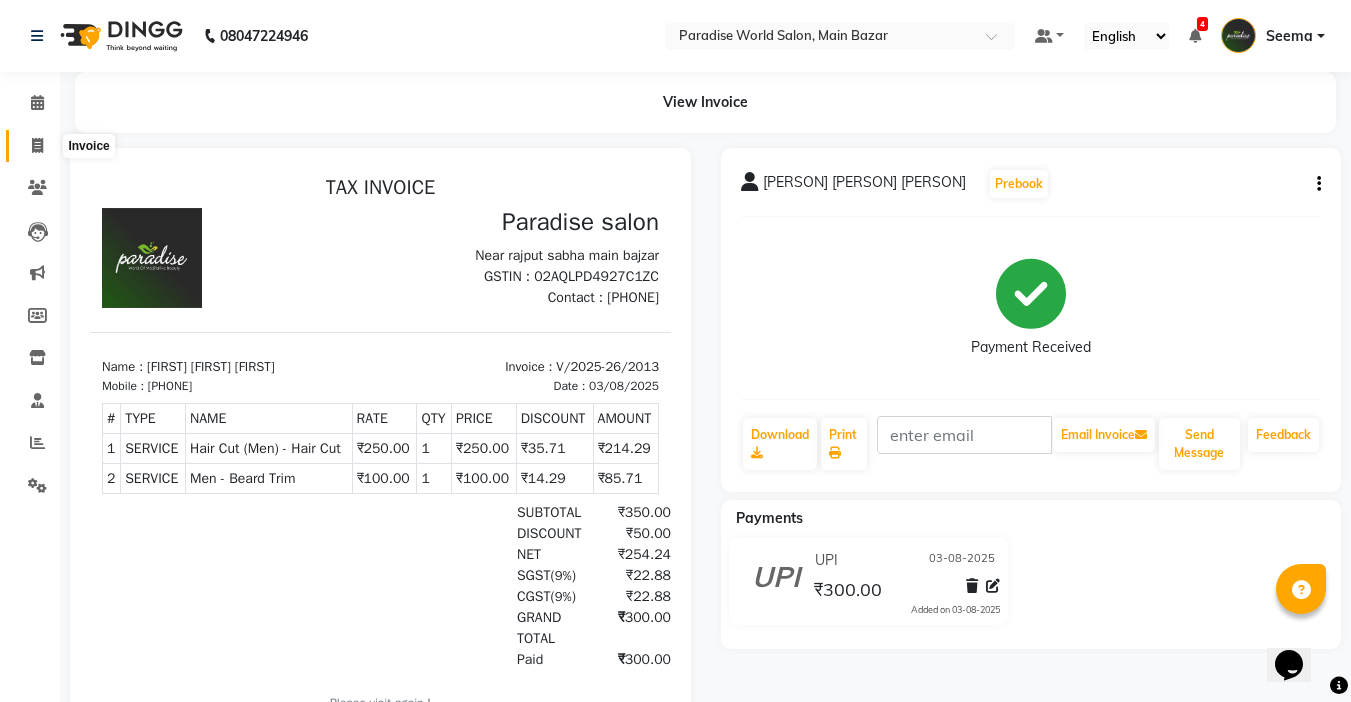 click 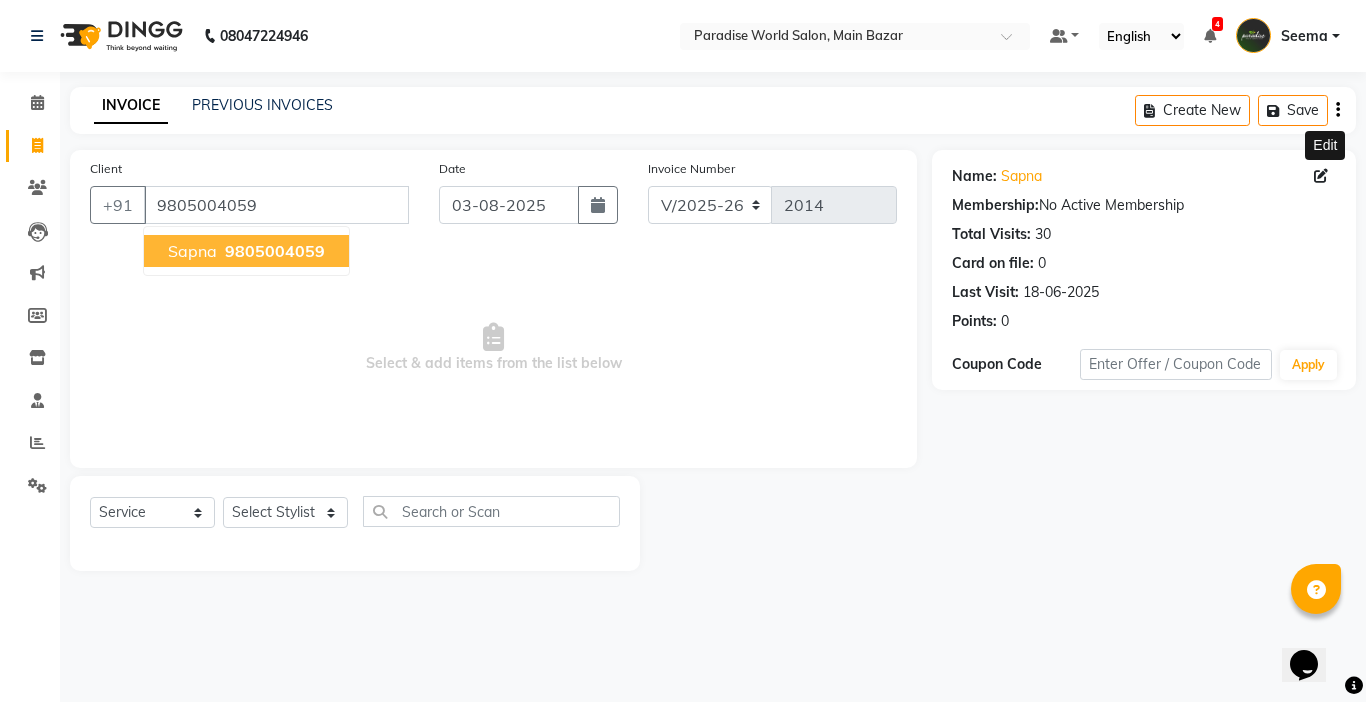 click 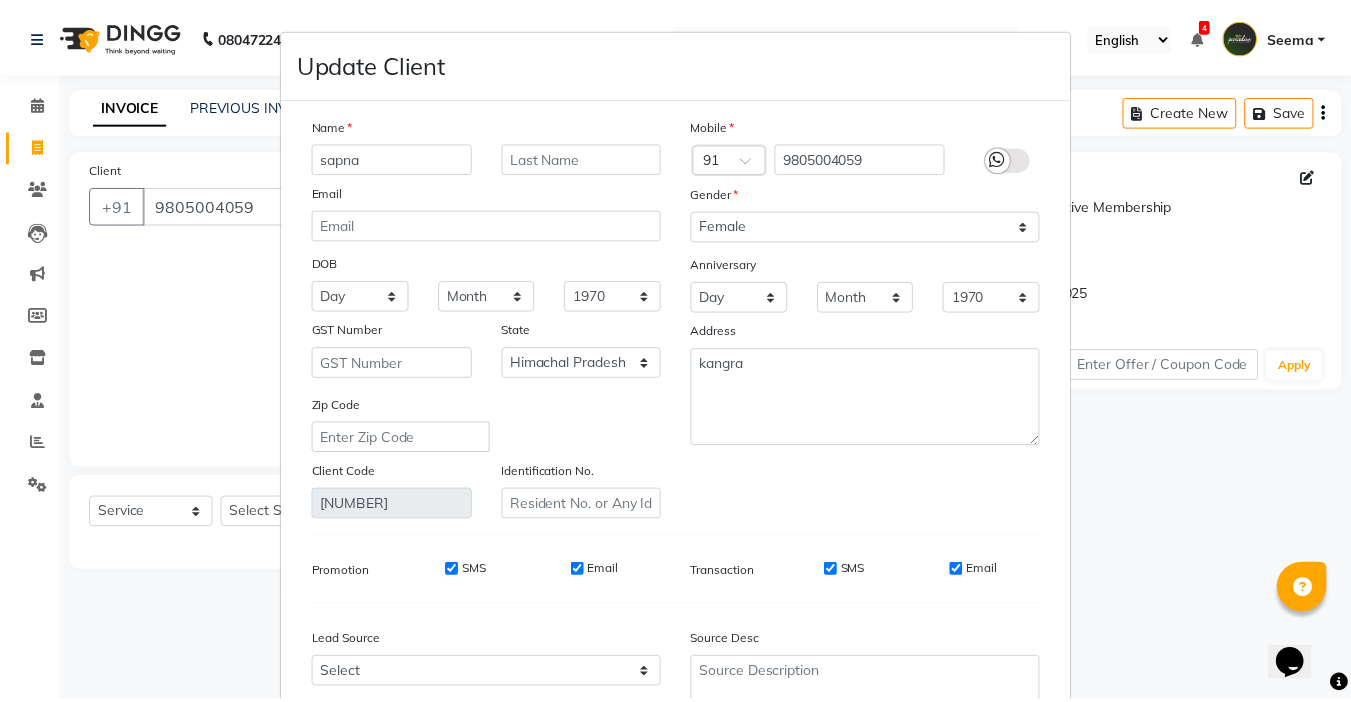 scroll, scrollTop: 185, scrollLeft: 0, axis: vertical 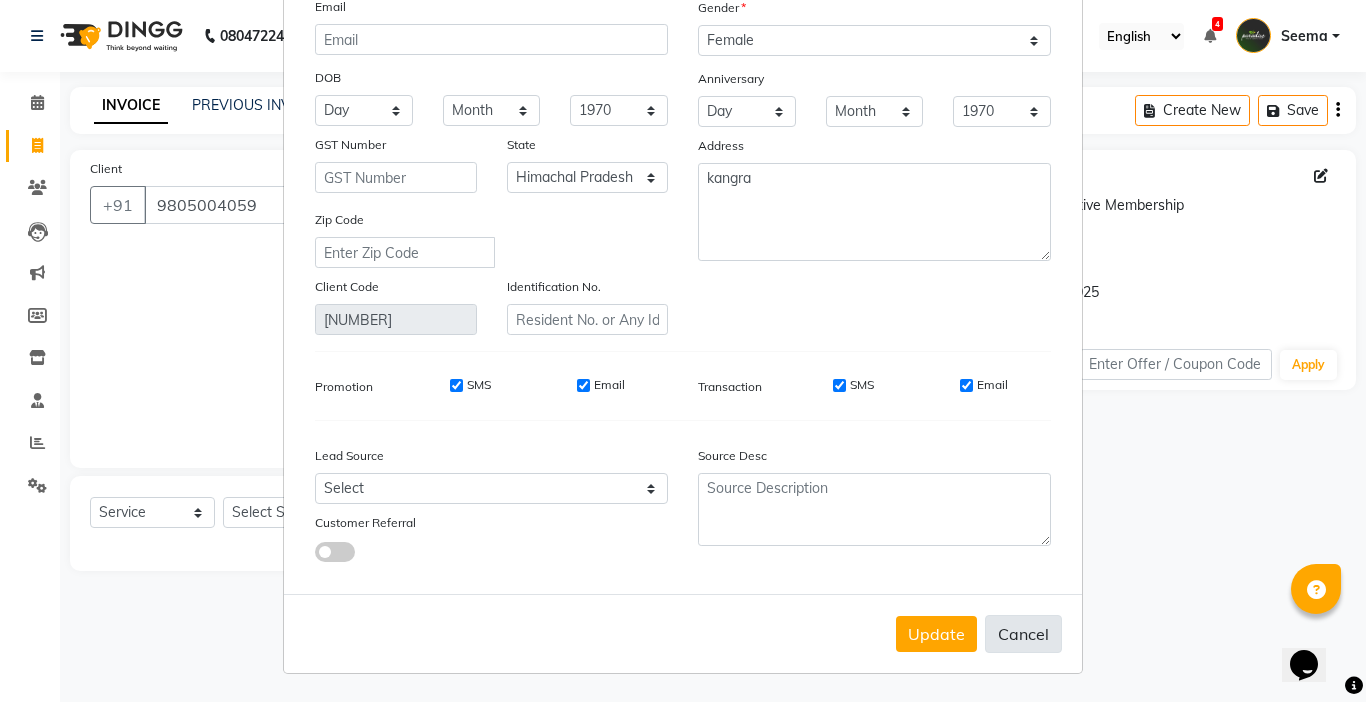 click on "Cancel" at bounding box center [1023, 634] 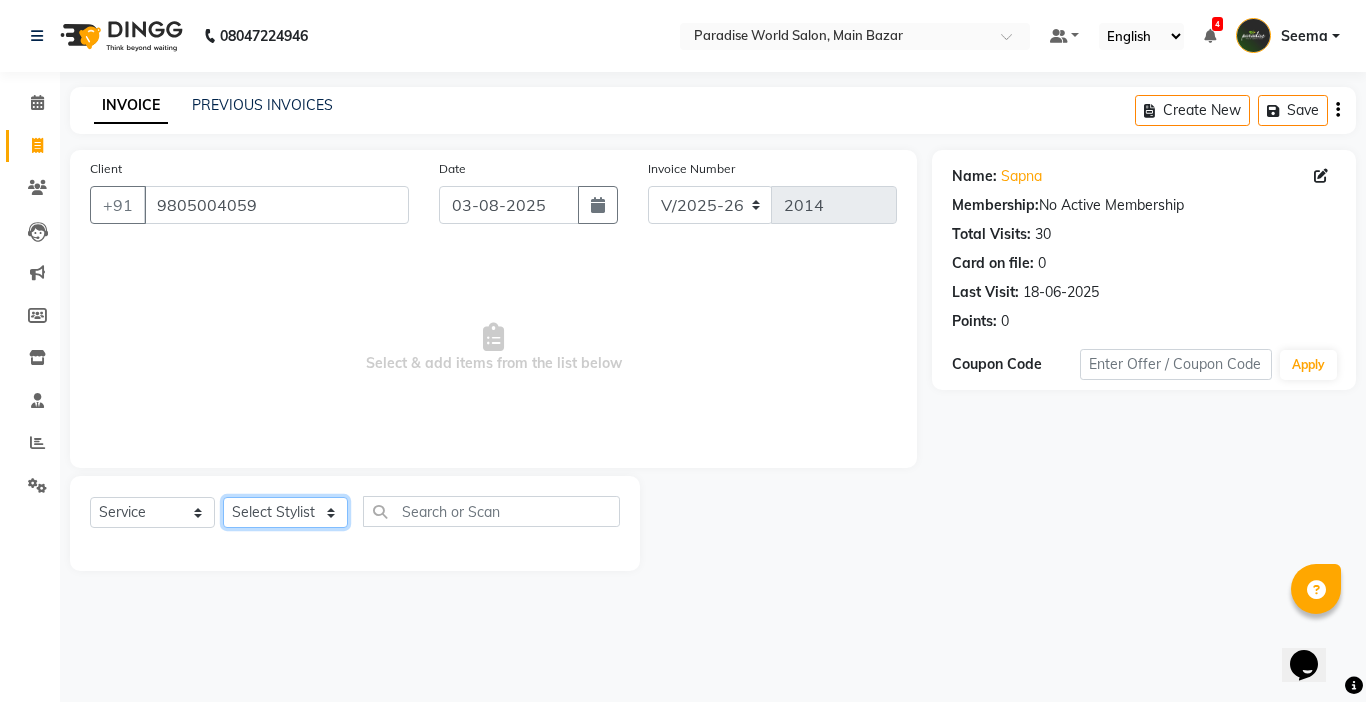 click on "Select Stylist Abby aman  Anil anku Bobby company Deepak Deepika Gourav Heena ishu Jagdeesh kanchan Love preet Maddy Manpreet student Meenu Naina Nikita Palak Palak Sharma Radika Rajneesh Student Seema Shagun Shifali - Student Shweta  Sujata Surinder Paul Vansh Vikas Vishal" 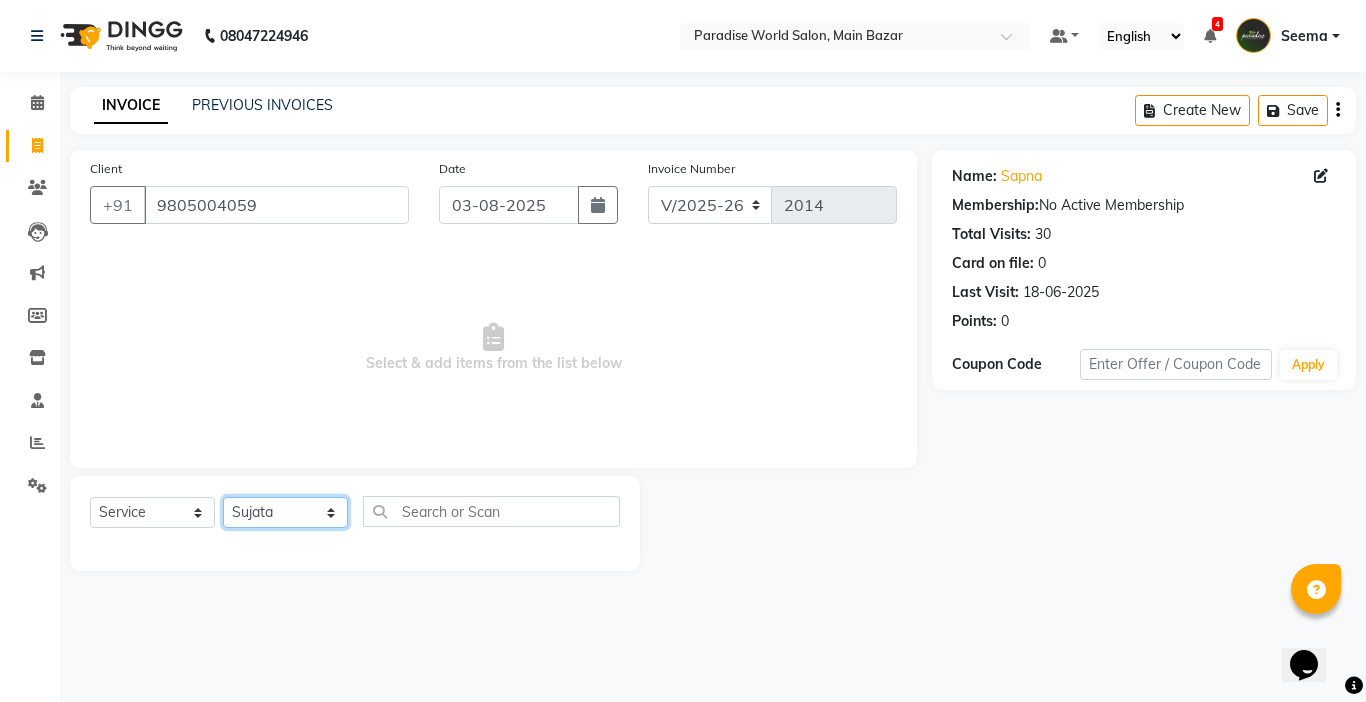 click on "Select Stylist Abby aman  Anil anku Bobby company Deepak Deepika Gourav Heena ishu Jagdeesh kanchan Love preet Maddy Manpreet student Meenu Naina Nikita Palak Palak Sharma Radika Rajneesh Student Seema Shagun Shifali - Student Shweta  Sujata Surinder Paul Vansh Vikas Vishal" 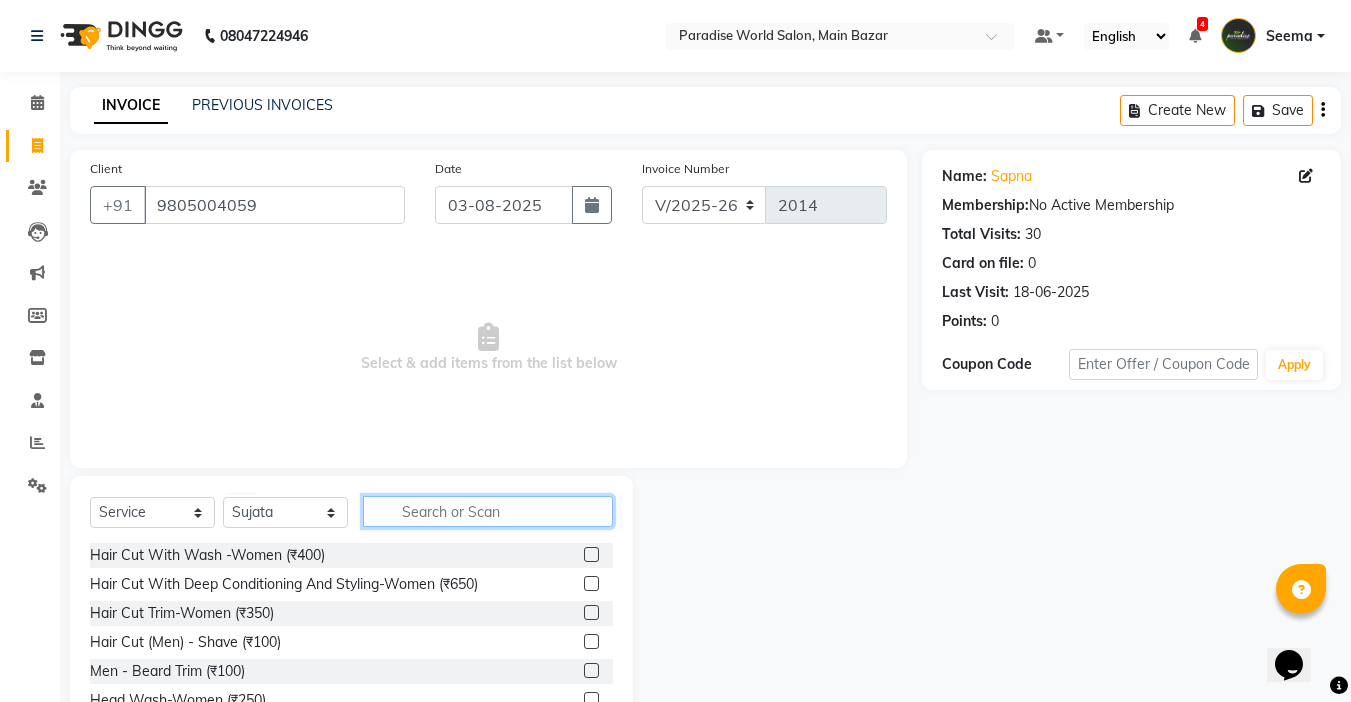 click 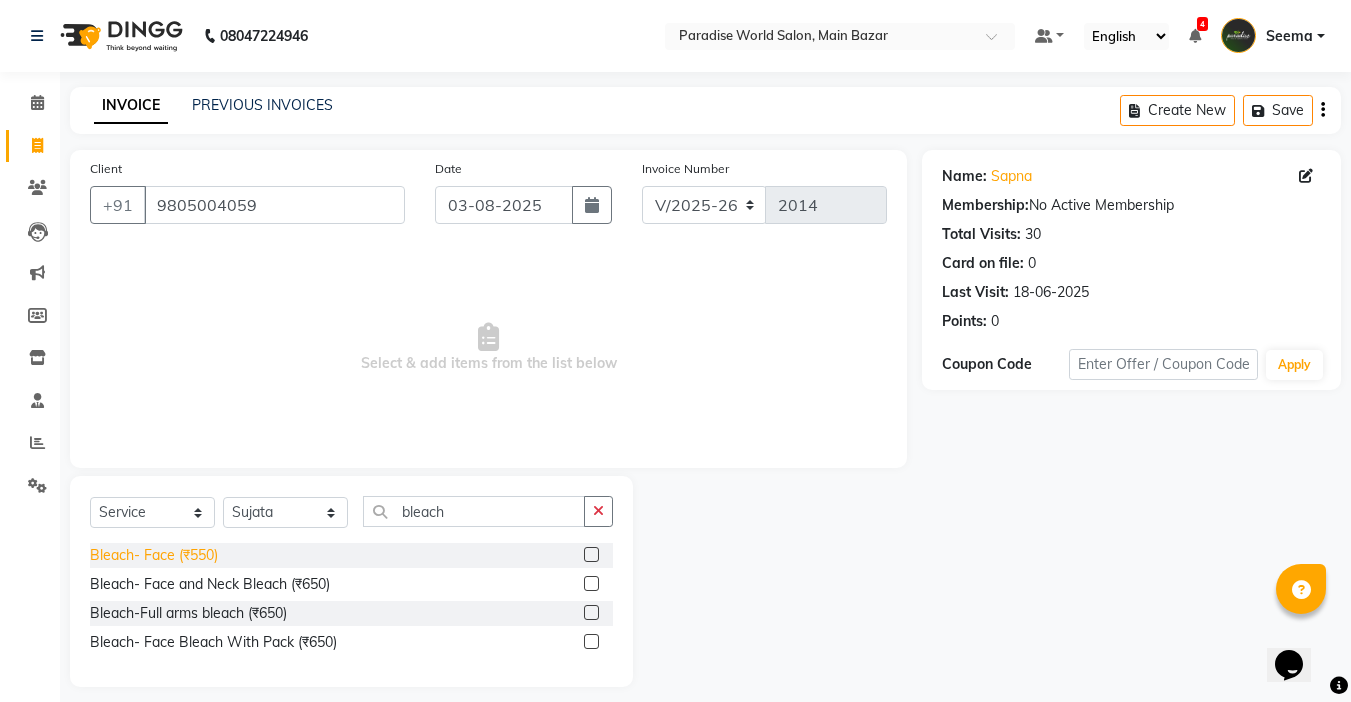 click on "Bleach- Face (₹550)" 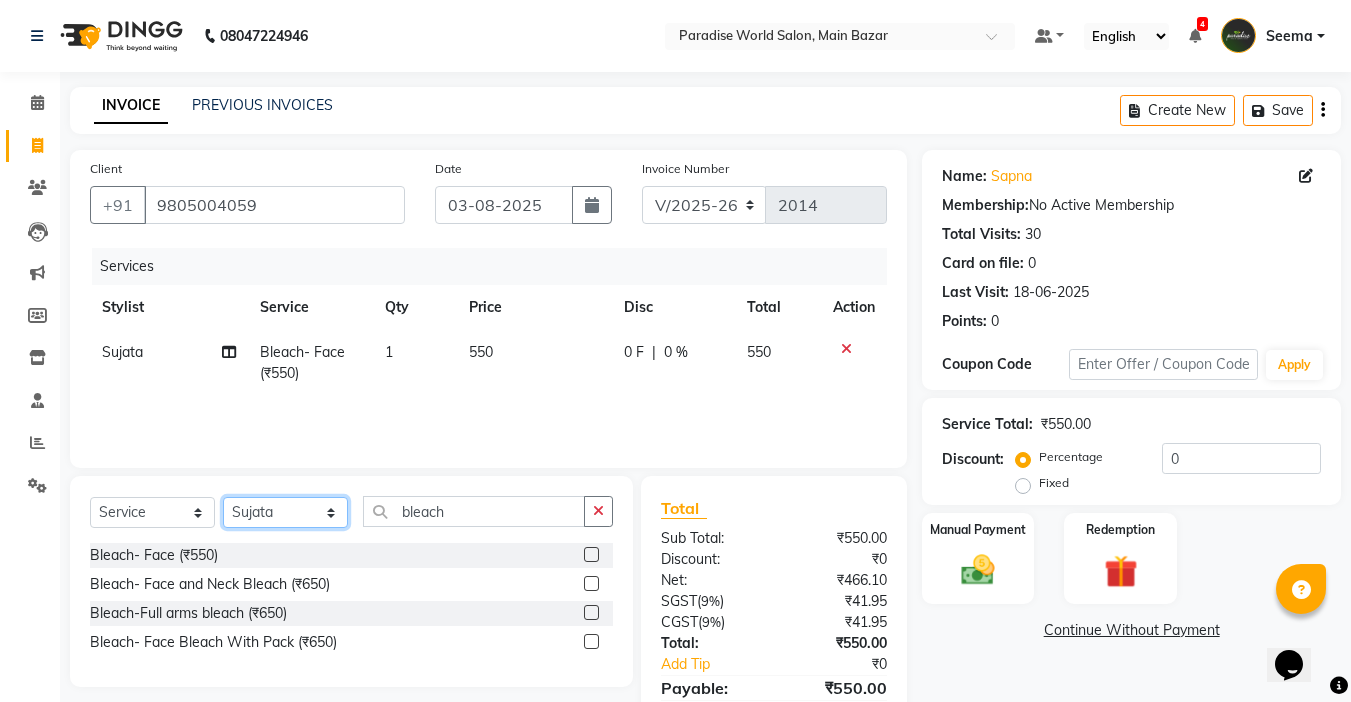 click on "Select Stylist Abby aman  Anil anku Bobby company Deepak Deepika Gourav Heena ishu Jagdeesh kanchan Love preet Maddy Manpreet student Meenu Naina Nikita Palak Palak Sharma Radika Rajneesh Student Seema Shagun Shifali - Student Shweta  Sujata Surinder Paul Vansh Vikas Vishal" 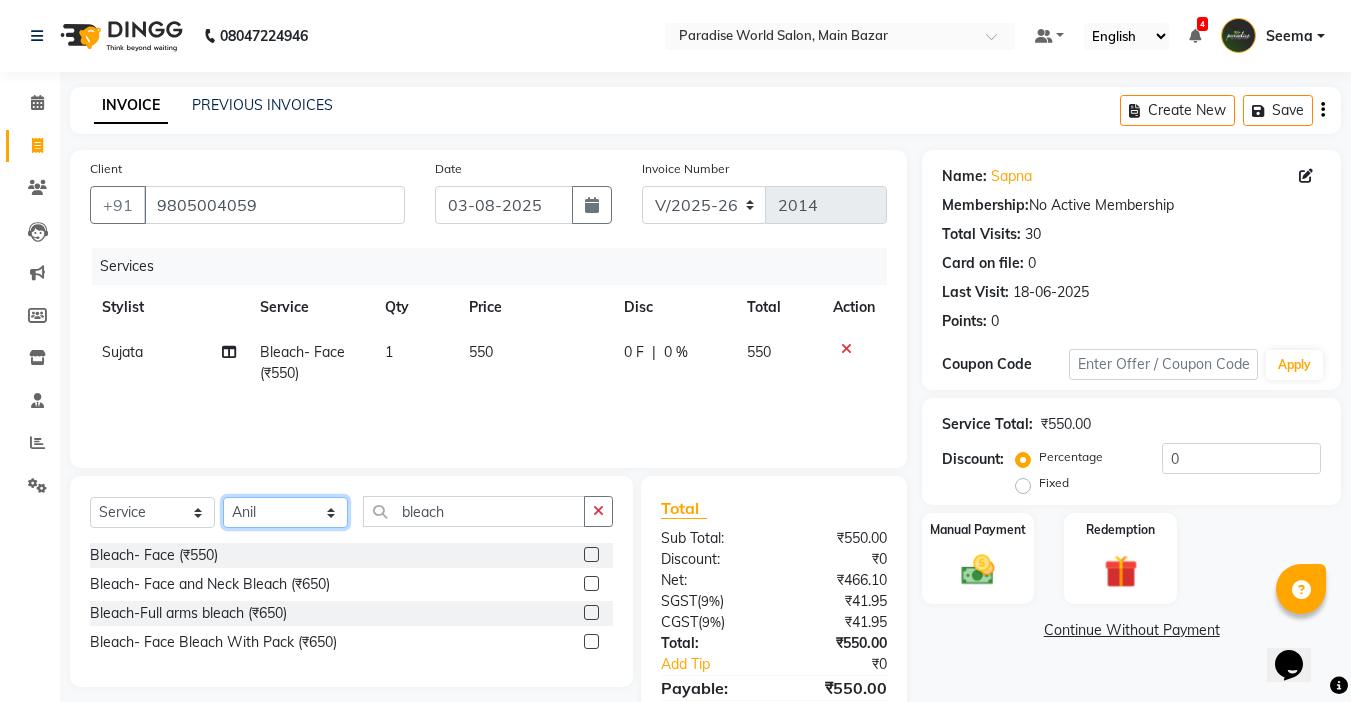 click on "Select Stylist Abby aman  Anil anku Bobby company Deepak Deepika Gourav Heena ishu Jagdeesh kanchan Love preet Maddy Manpreet student Meenu Naina Nikita Palak Palak Sharma Radika Rajneesh Student Seema Shagun Shifali - Student Shweta  Sujata Surinder Paul Vansh Vikas Vishal" 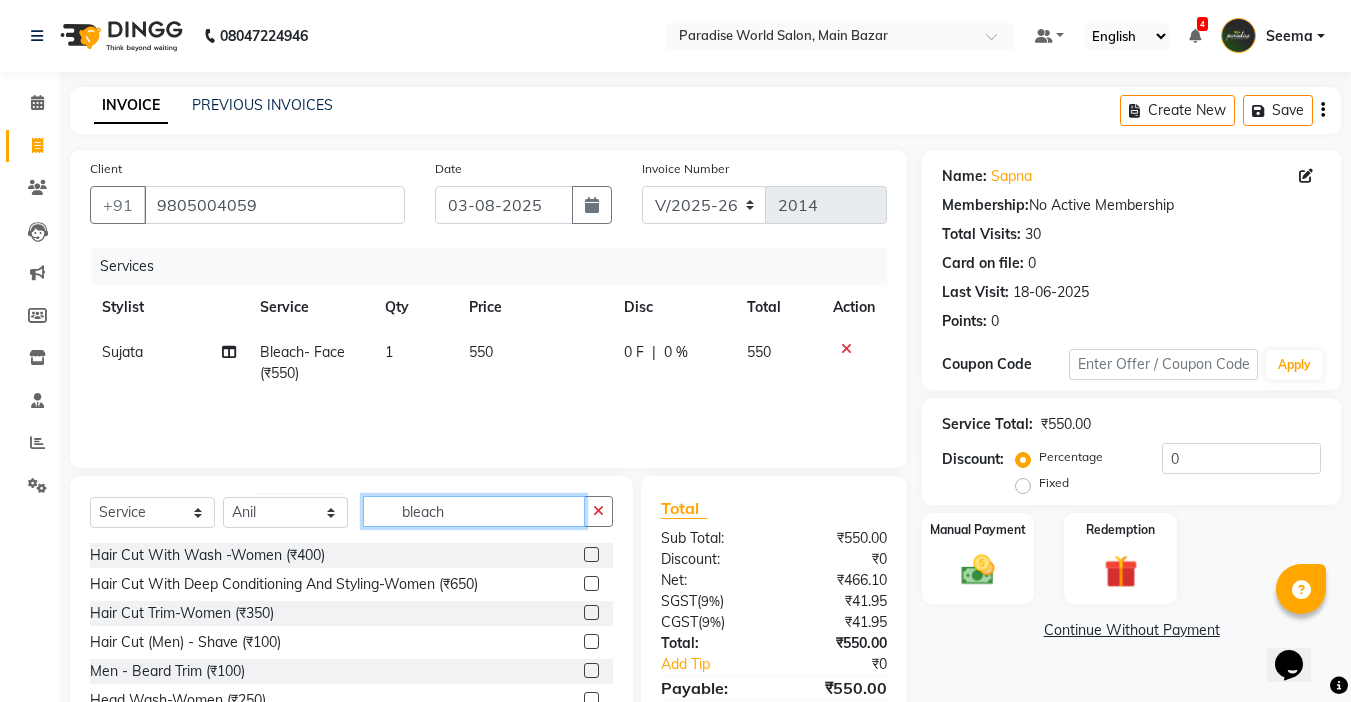 drag, startPoint x: 513, startPoint y: 501, endPoint x: 268, endPoint y: 538, distance: 247.77812 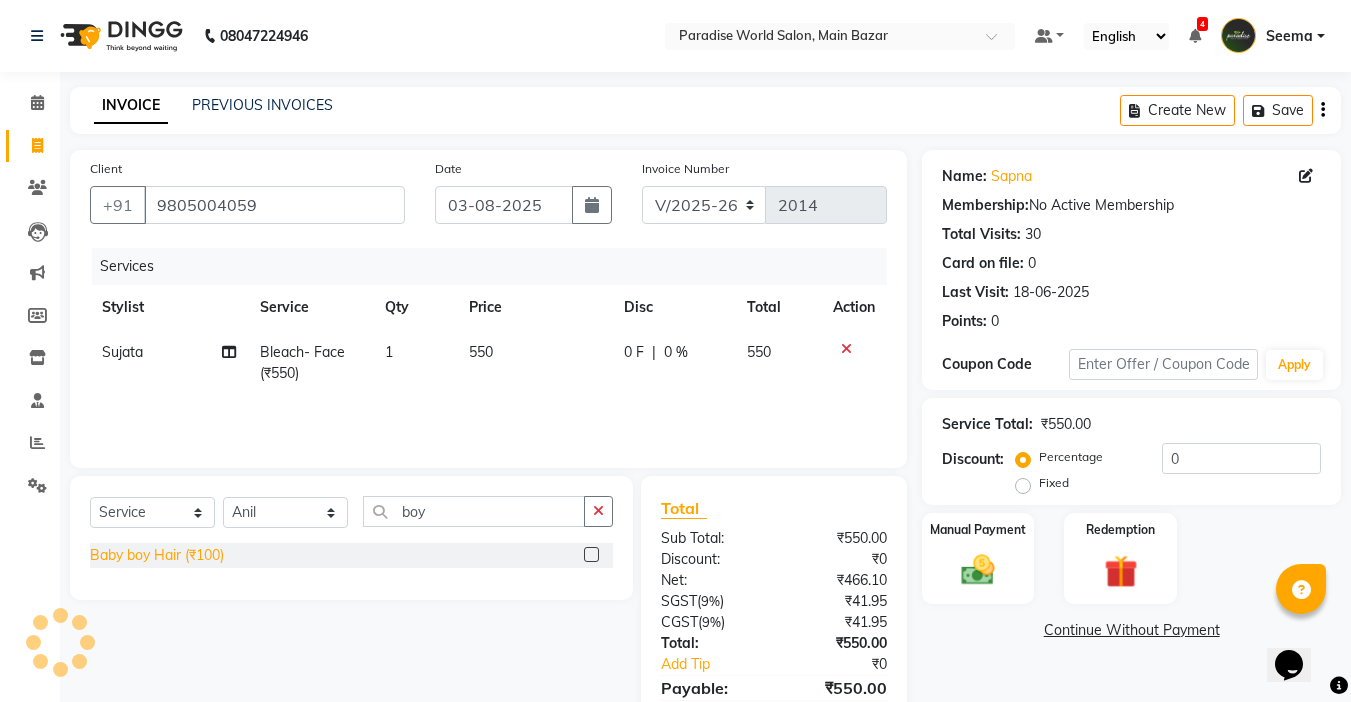click on "Baby boy Hair  (₹100)" 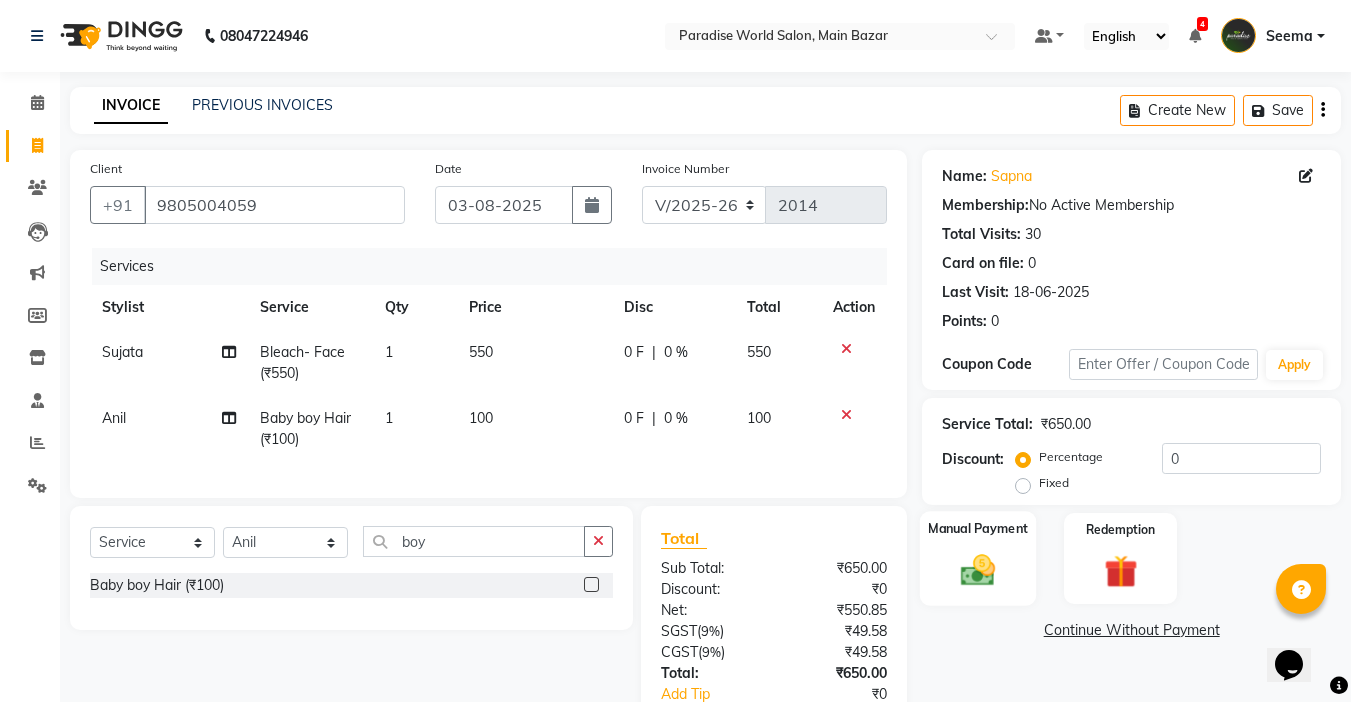 click on "Manual Payment" 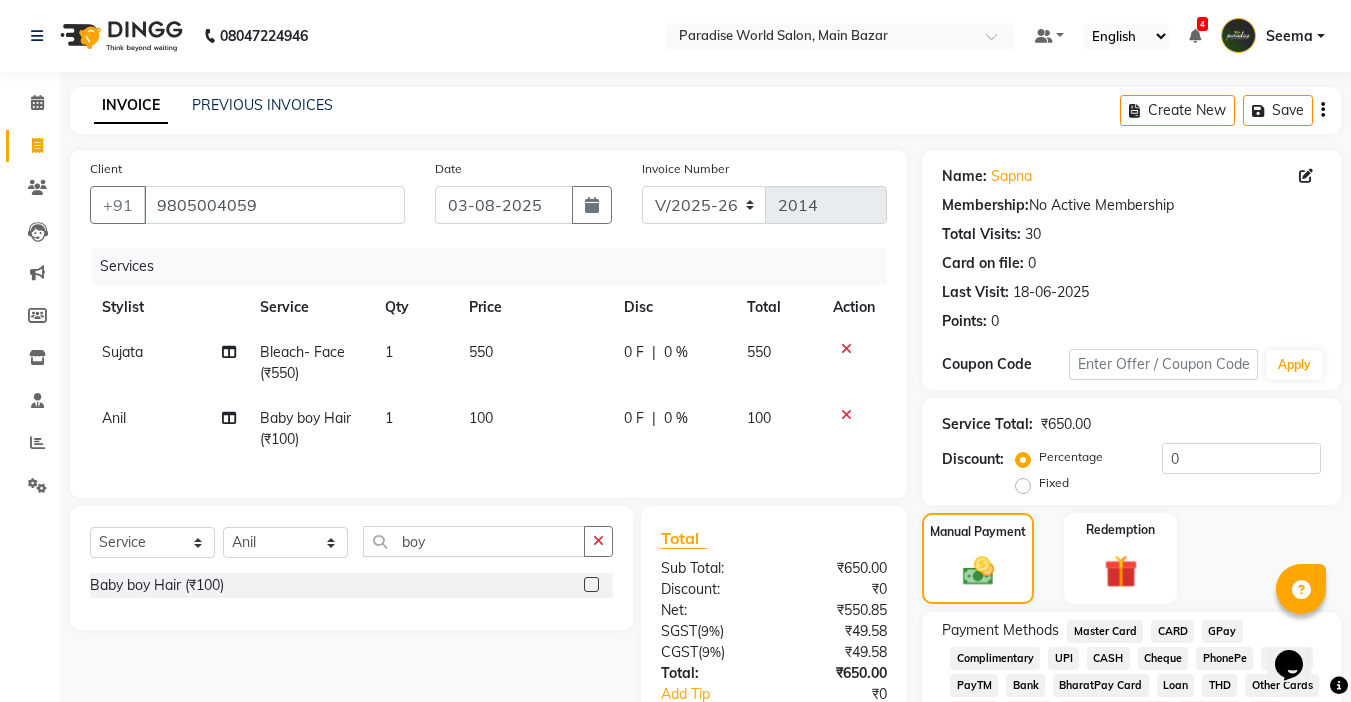 click on "UPI" 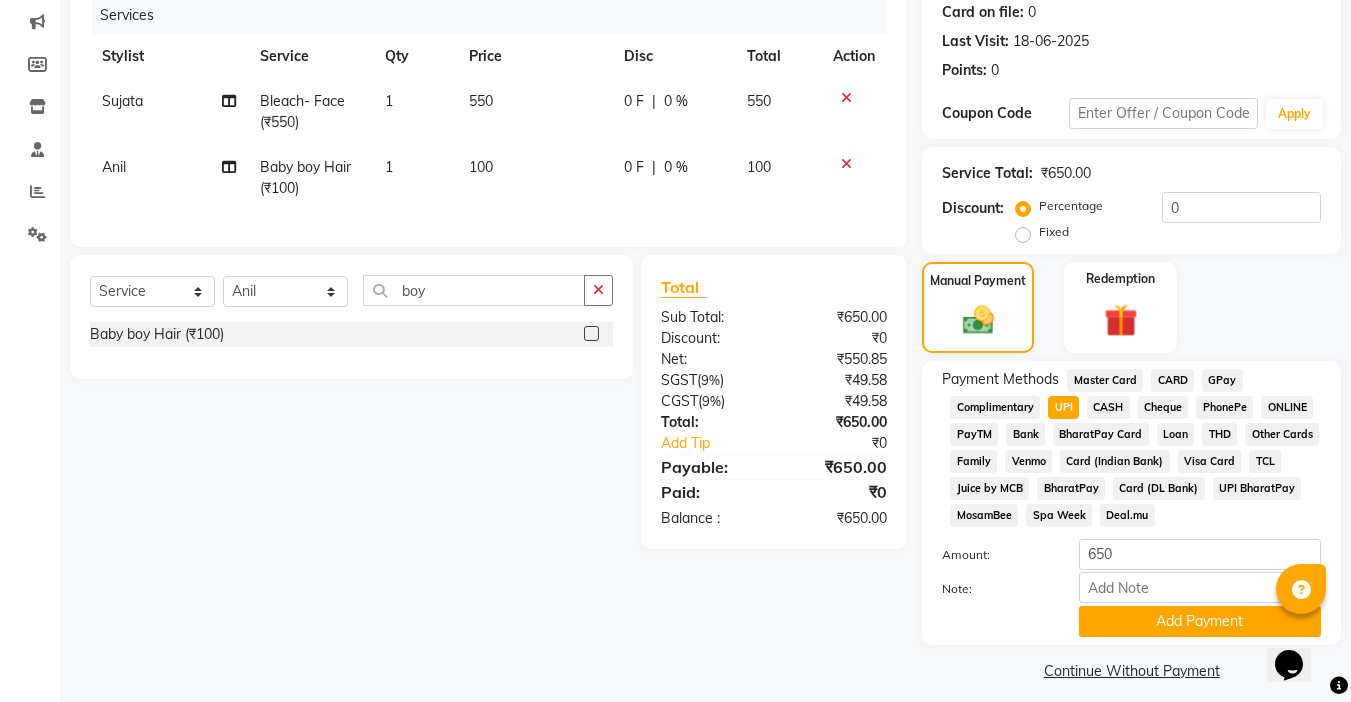 scroll, scrollTop: 265, scrollLeft: 0, axis: vertical 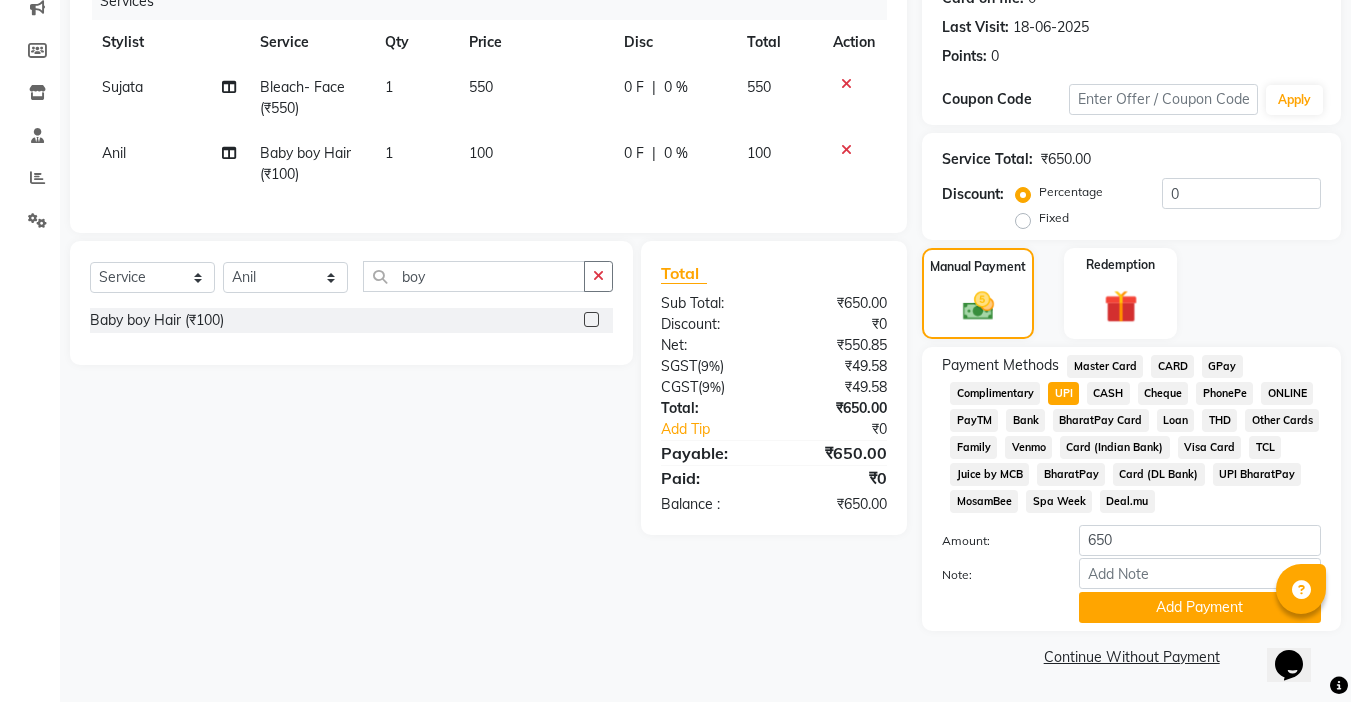 click on "Payment Methods  Master Card   CARD   GPay   Complimentary   UPI   CASH   Cheque   PhonePe   ONLINE   PayTM   Bank   BharatPay Card   Loan   THD   Other Cards   Family   Venmo   Card (Indian Bank)   Visa Card   TCL   Juice by MCB   BharatPay   Card (DL Bank)   UPI BharatPay   MosamBee   Spa Week   Deal.mu  Amount: 650 Note: Add Payment" 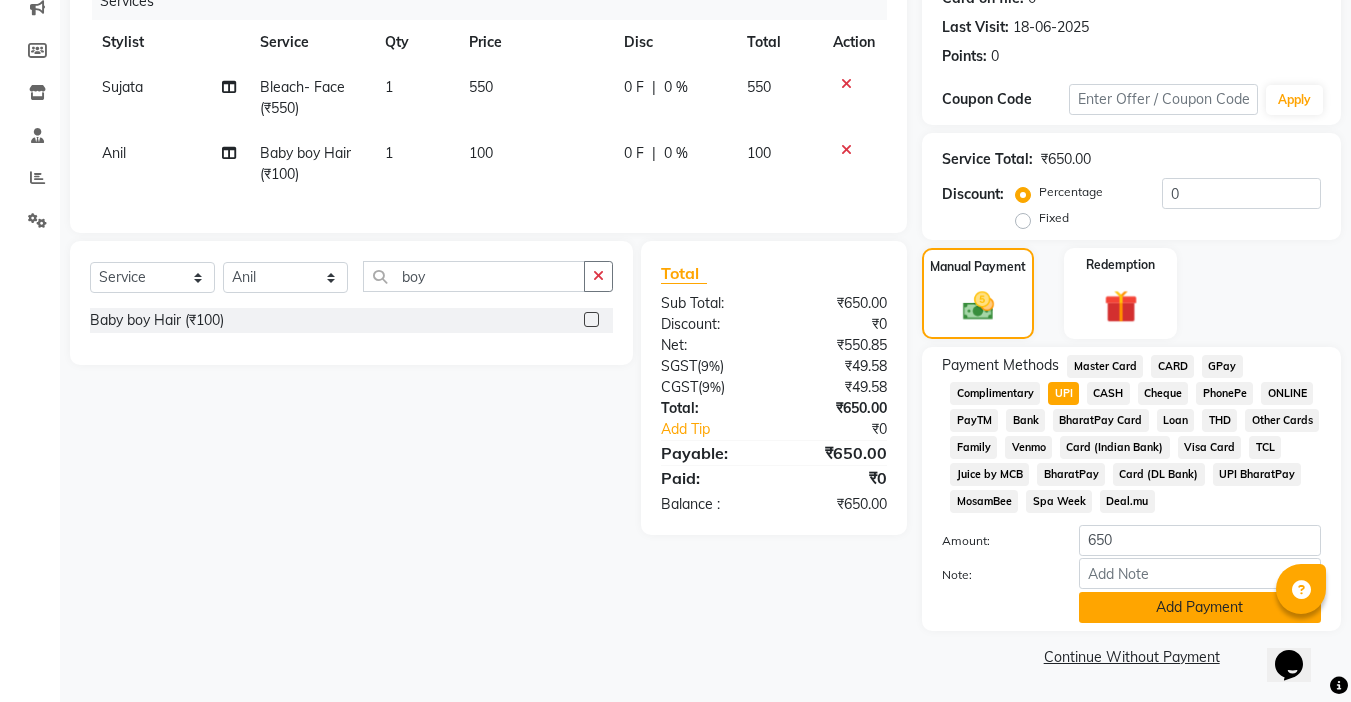 click on "Add Payment" 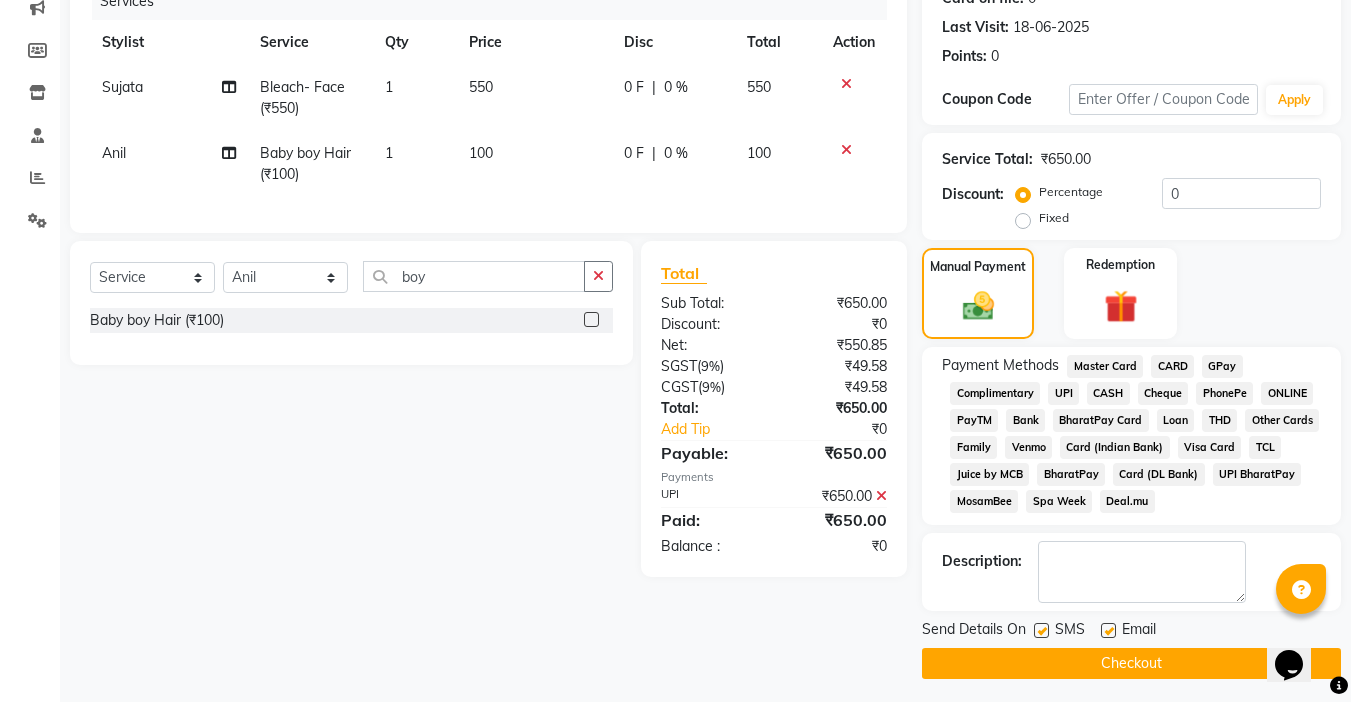 click 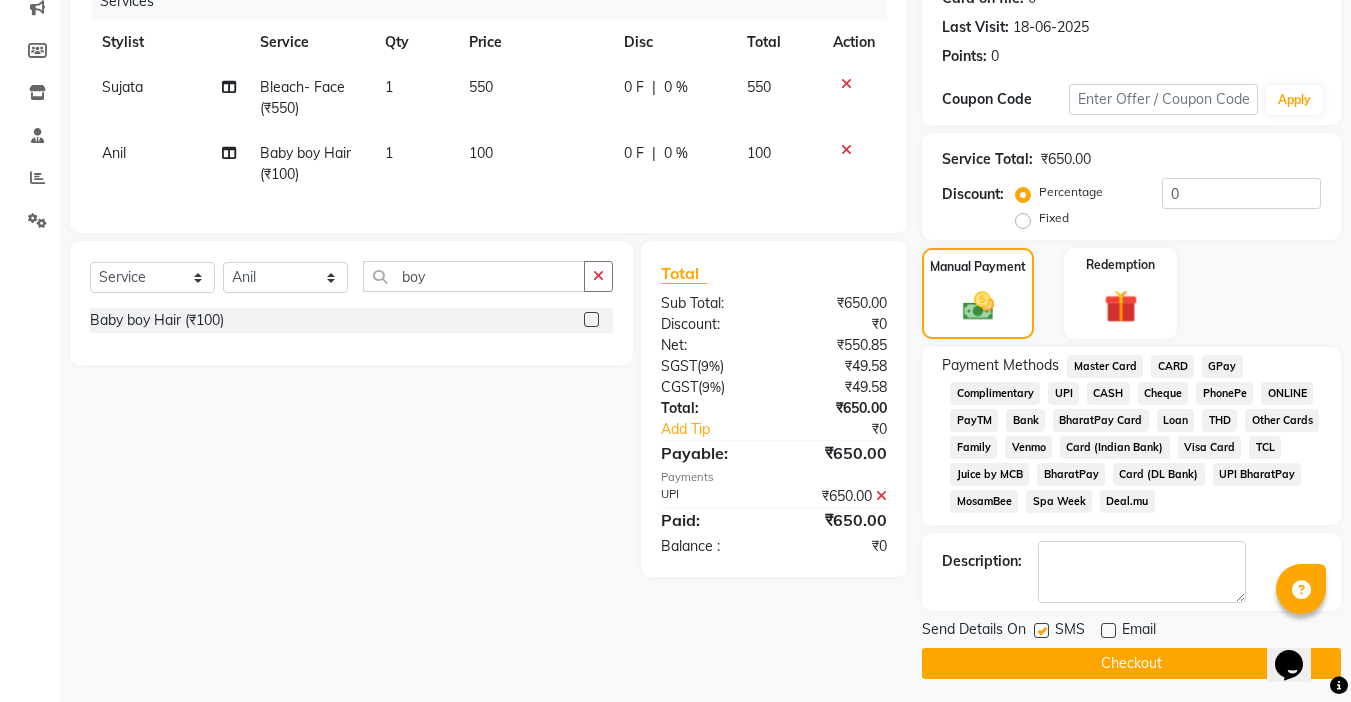 click on "SMS" 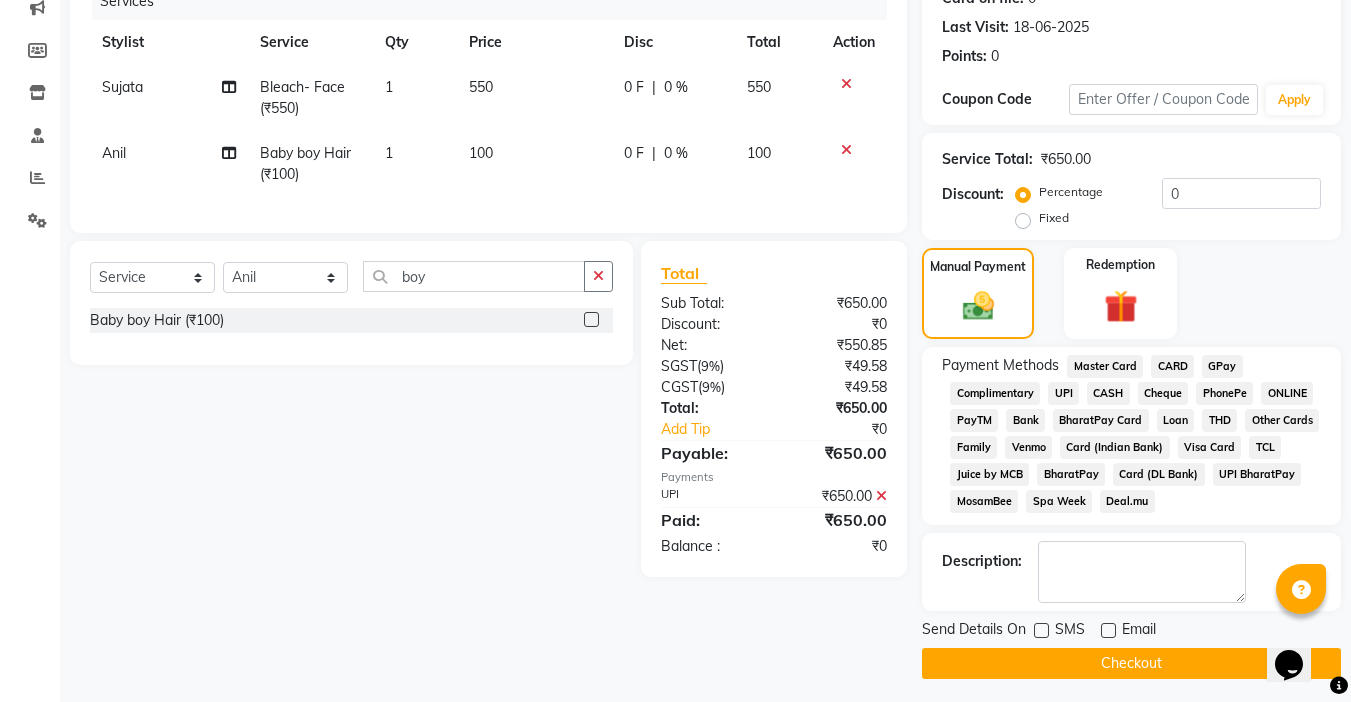 click on "Checkout" 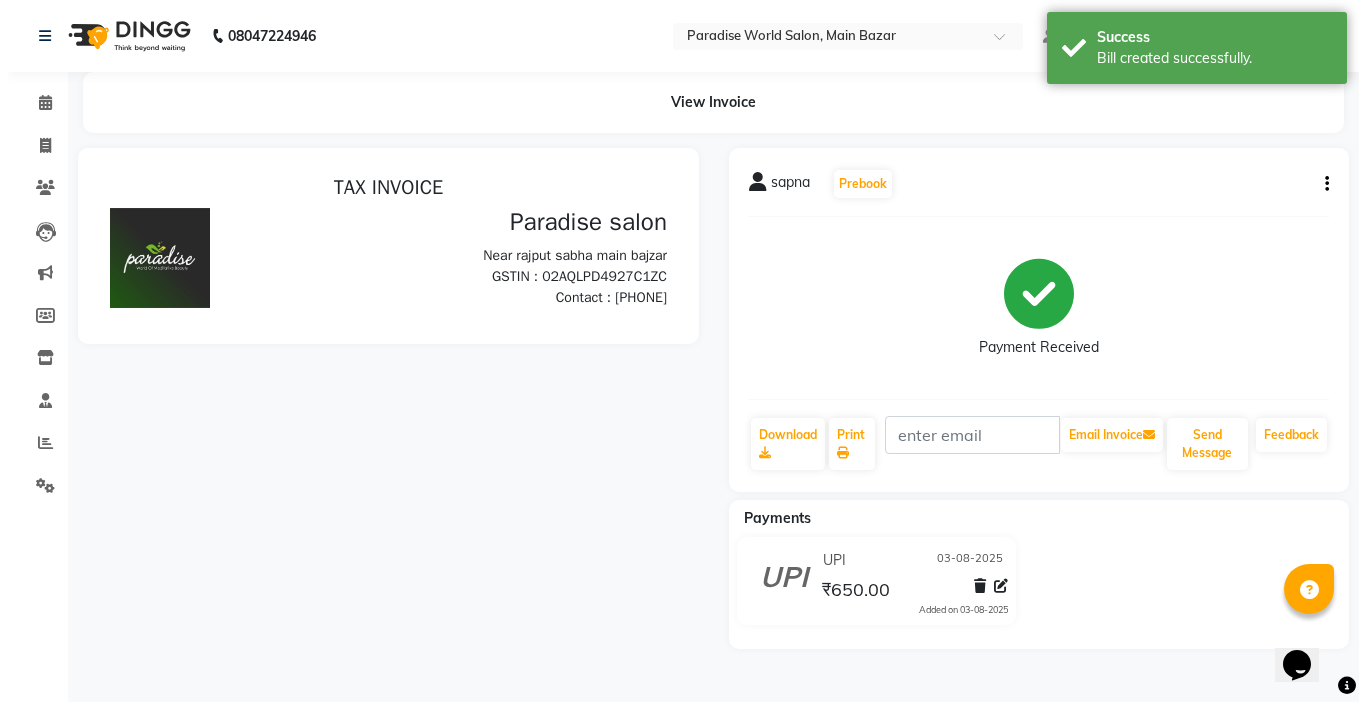 scroll, scrollTop: 0, scrollLeft: 0, axis: both 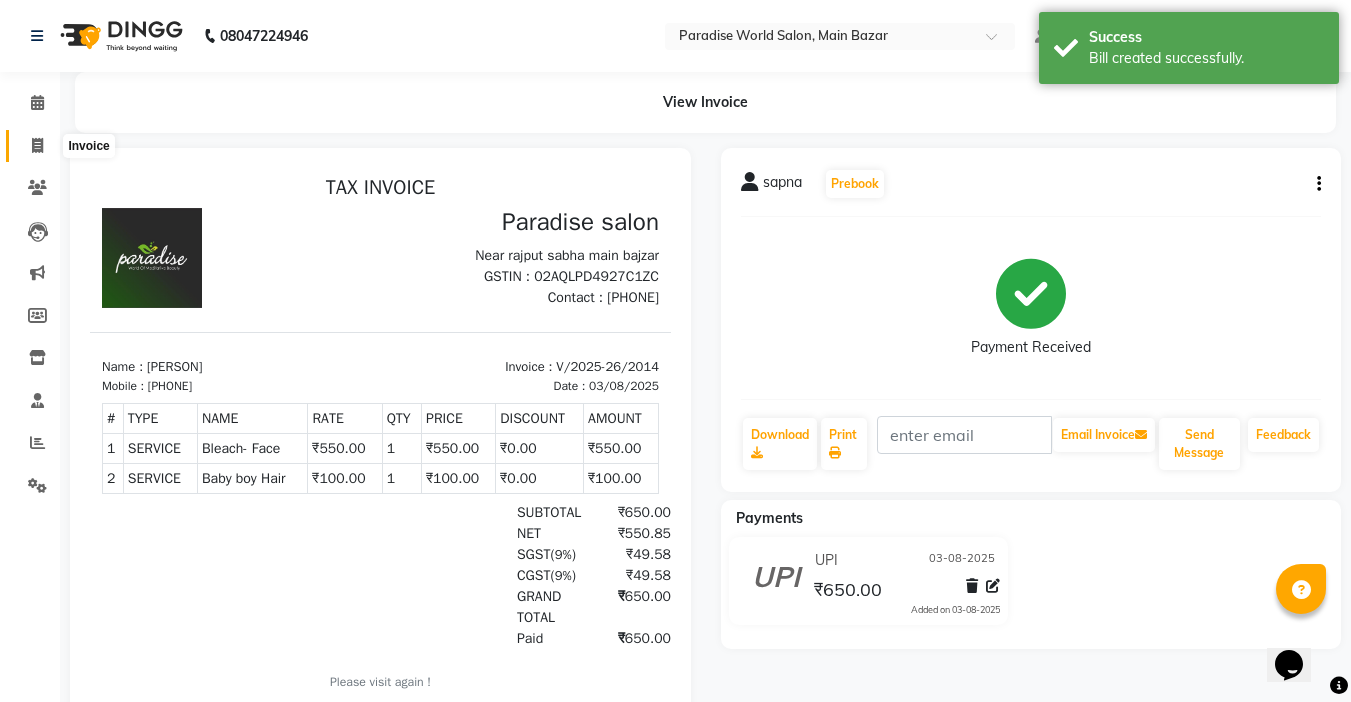click 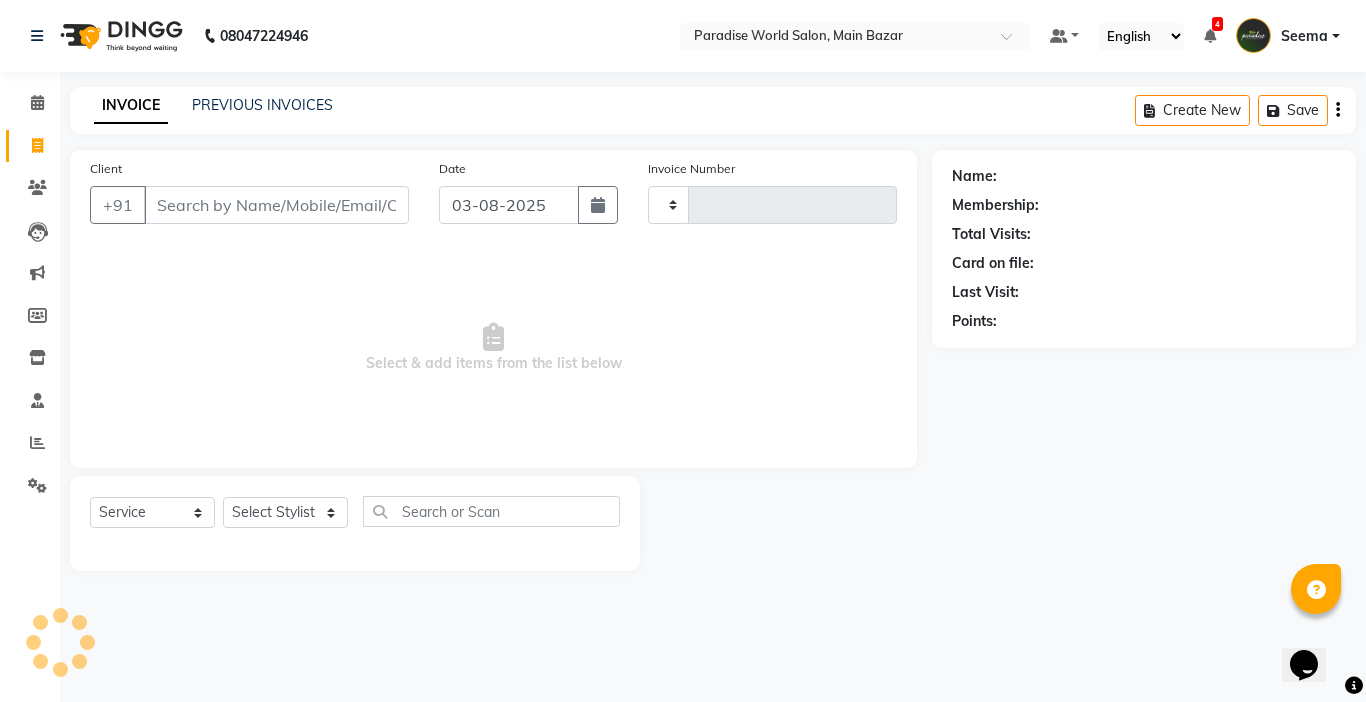 click on "Client" at bounding box center [276, 205] 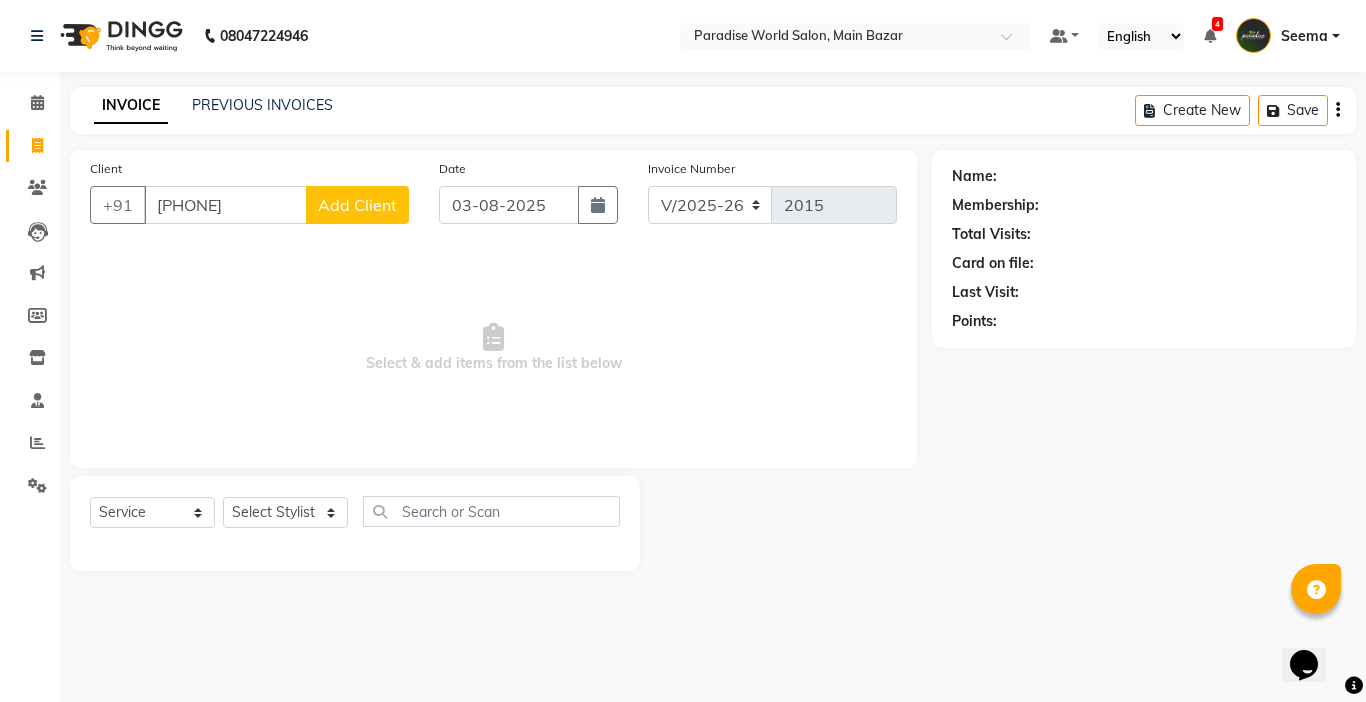 click on "Add Client" 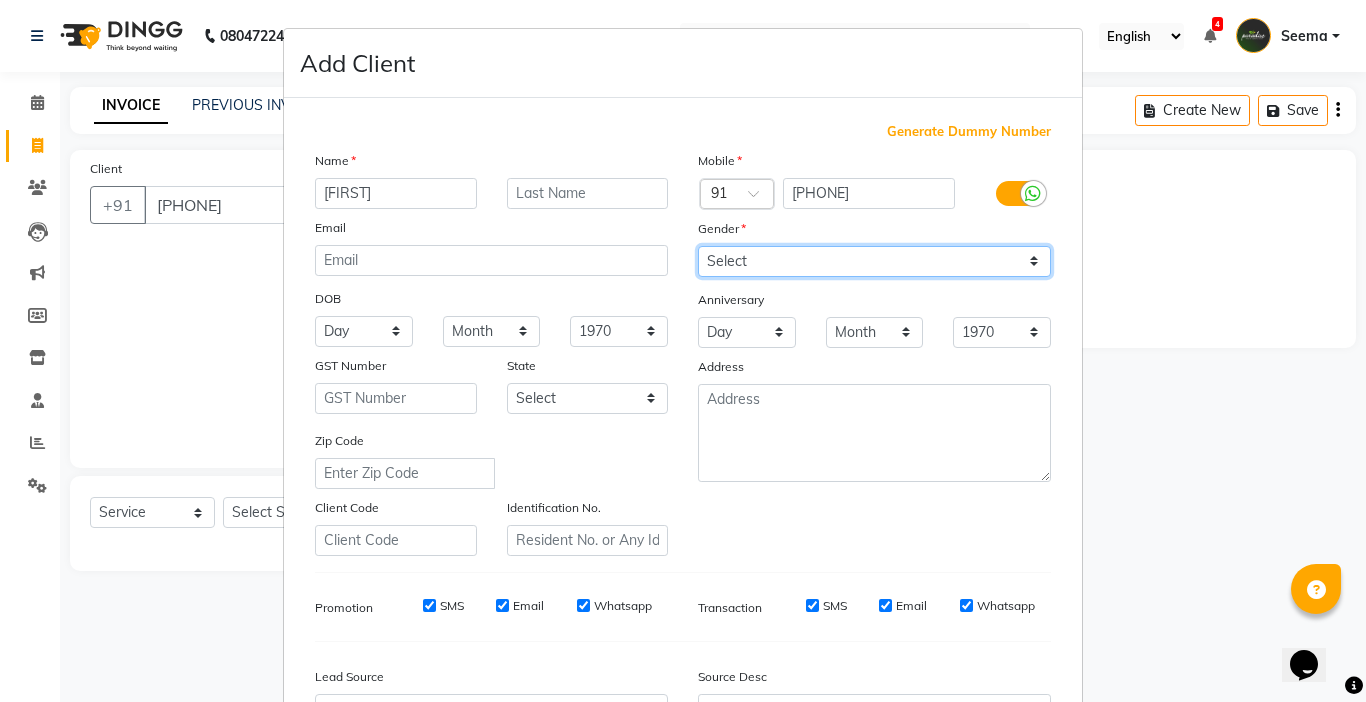 click on "Select Male Female Other Prefer Not To Say" at bounding box center [874, 261] 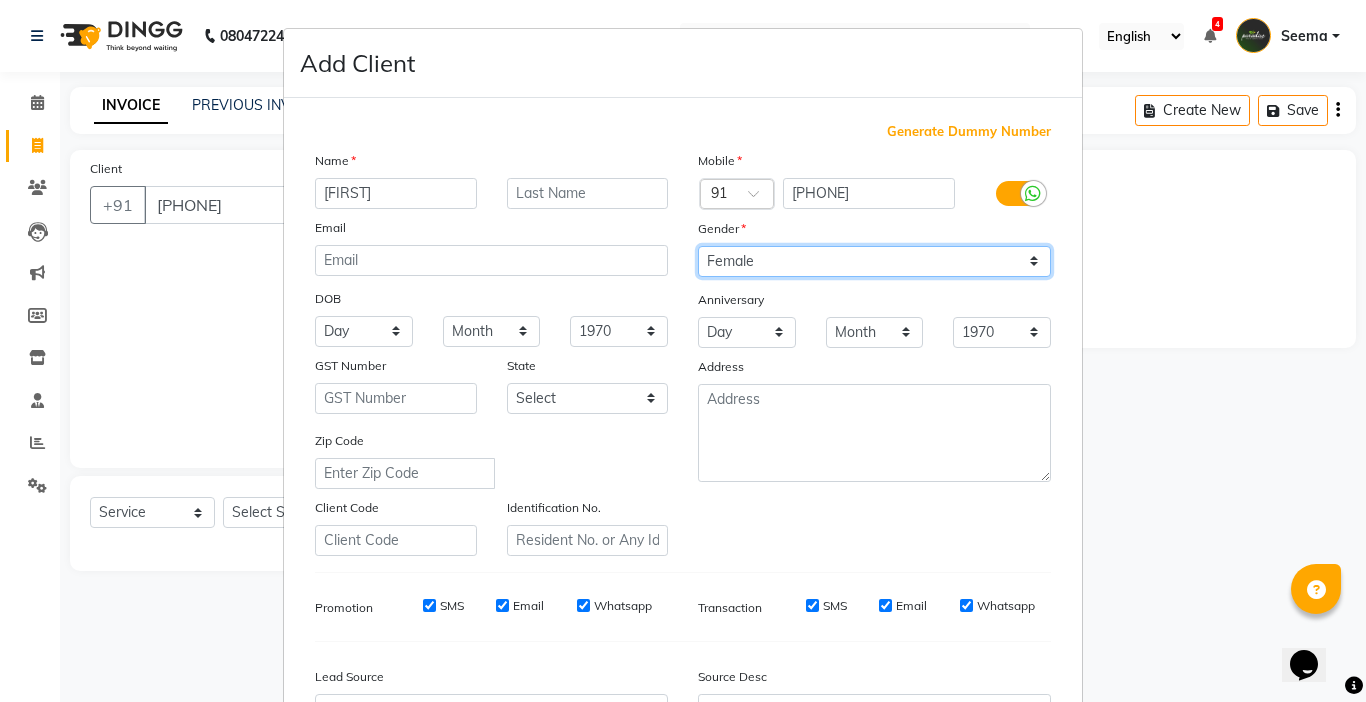 click on "Select Male Female Other Prefer Not To Say" at bounding box center [874, 261] 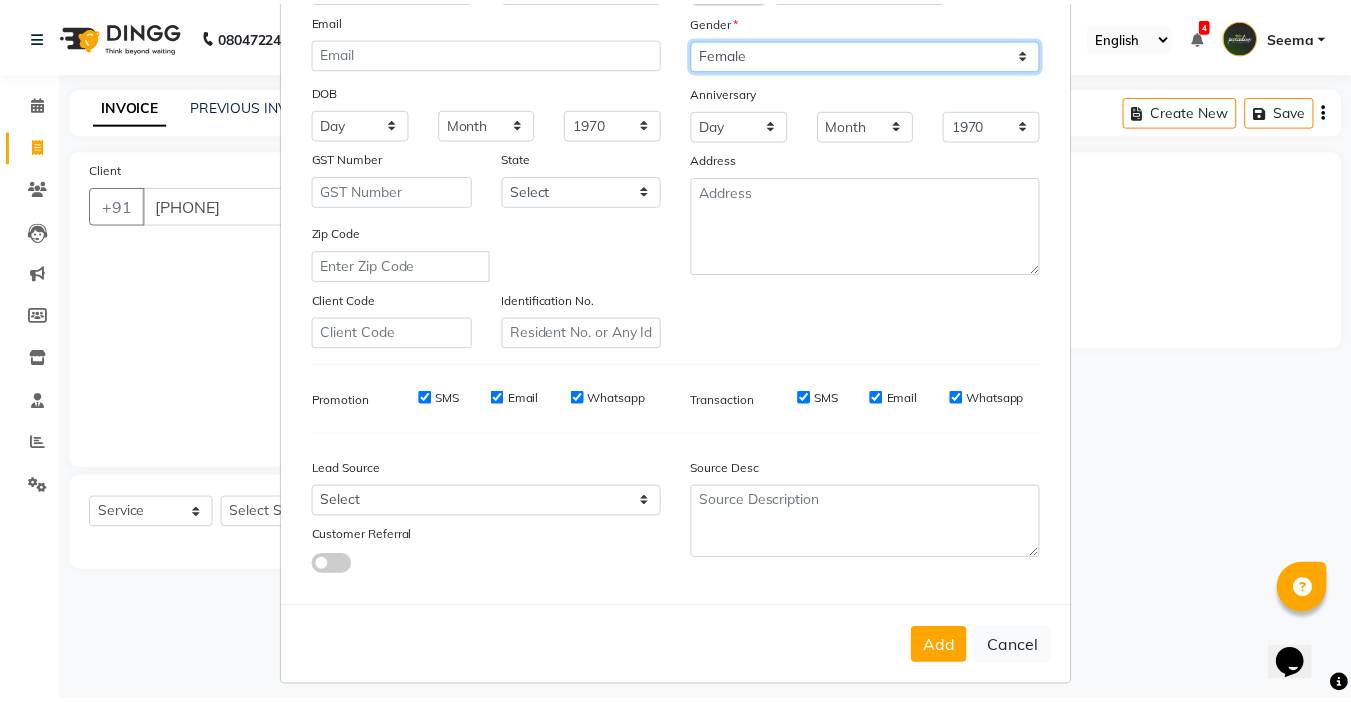 scroll, scrollTop: 221, scrollLeft: 0, axis: vertical 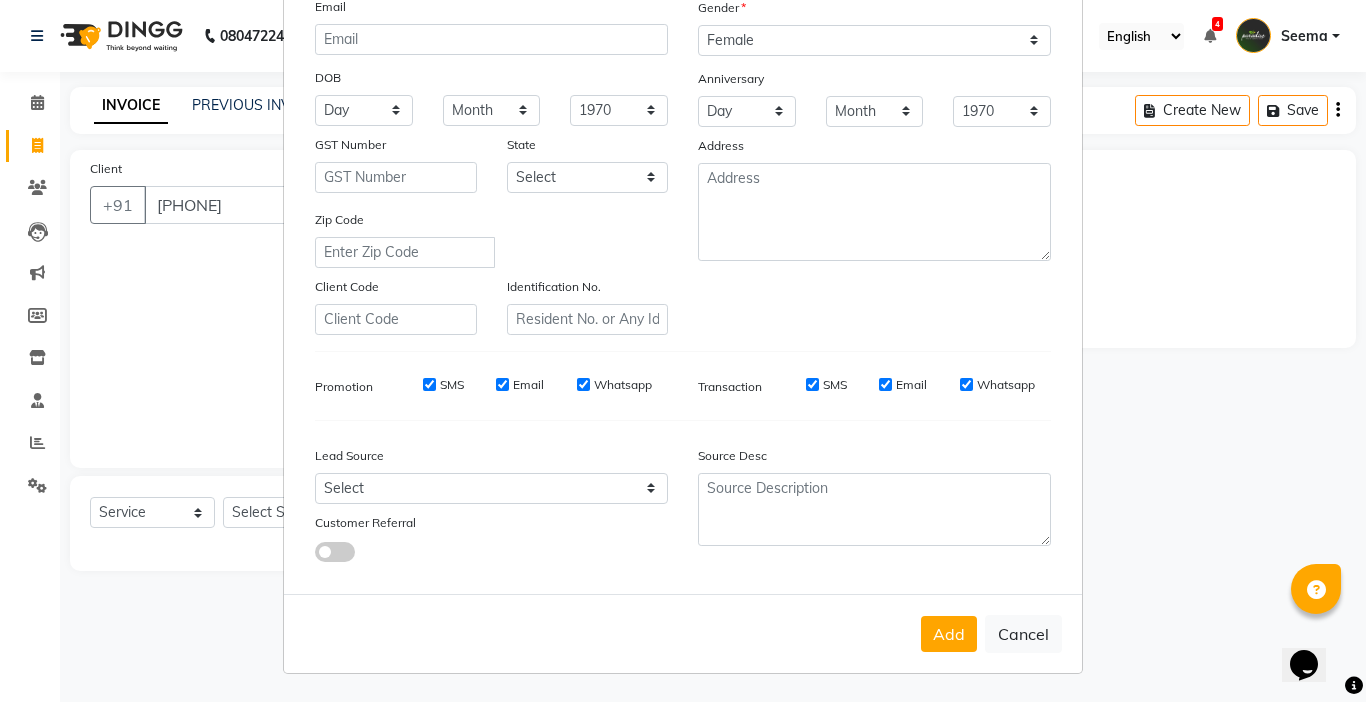 click on "Add" at bounding box center [949, 634] 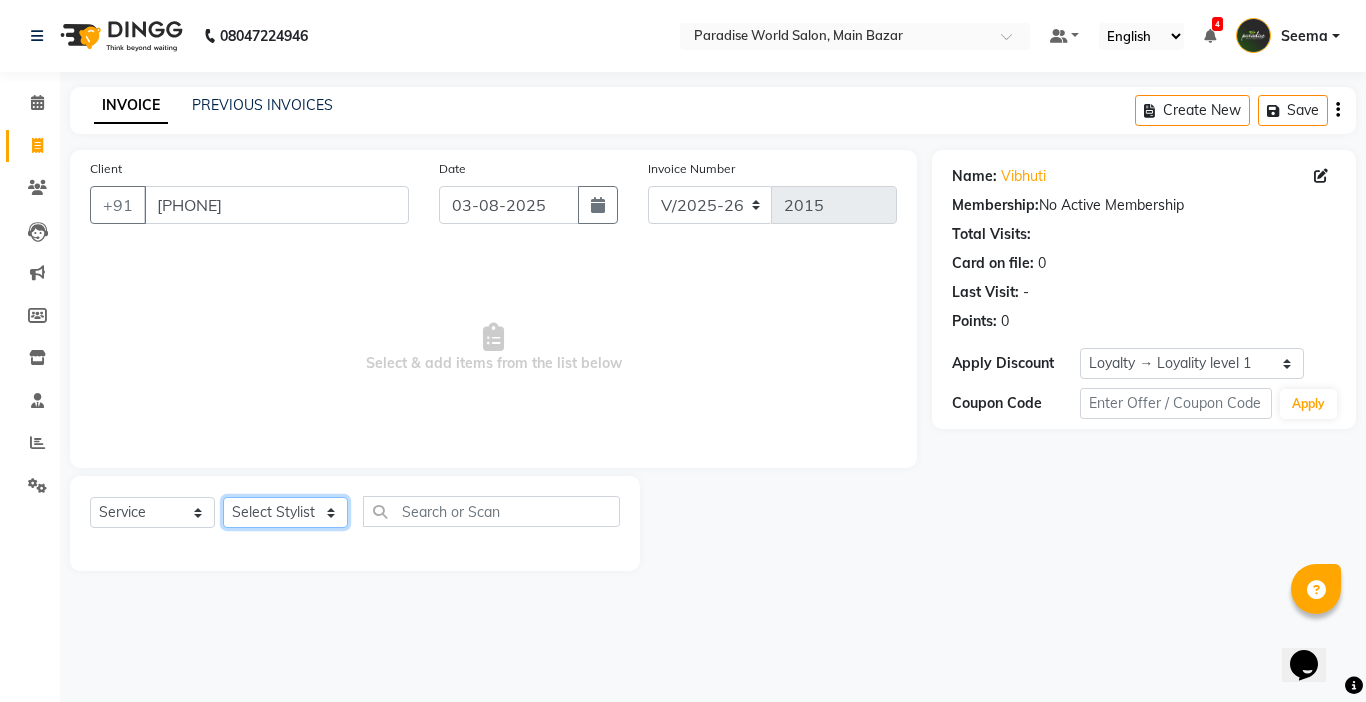 click on "Select Stylist Abby aman  Anil anku Bobby company Deepak Deepika Gourav Heena ishu Jagdeesh kanchan Love preet Maddy Manpreet student Meenu Naina Nikita Palak Palak Sharma Radika Rajneesh Student Seema Shagun Shifali - Student Shweta  Sujata Surinder Paul Vansh Vikas Vishal" 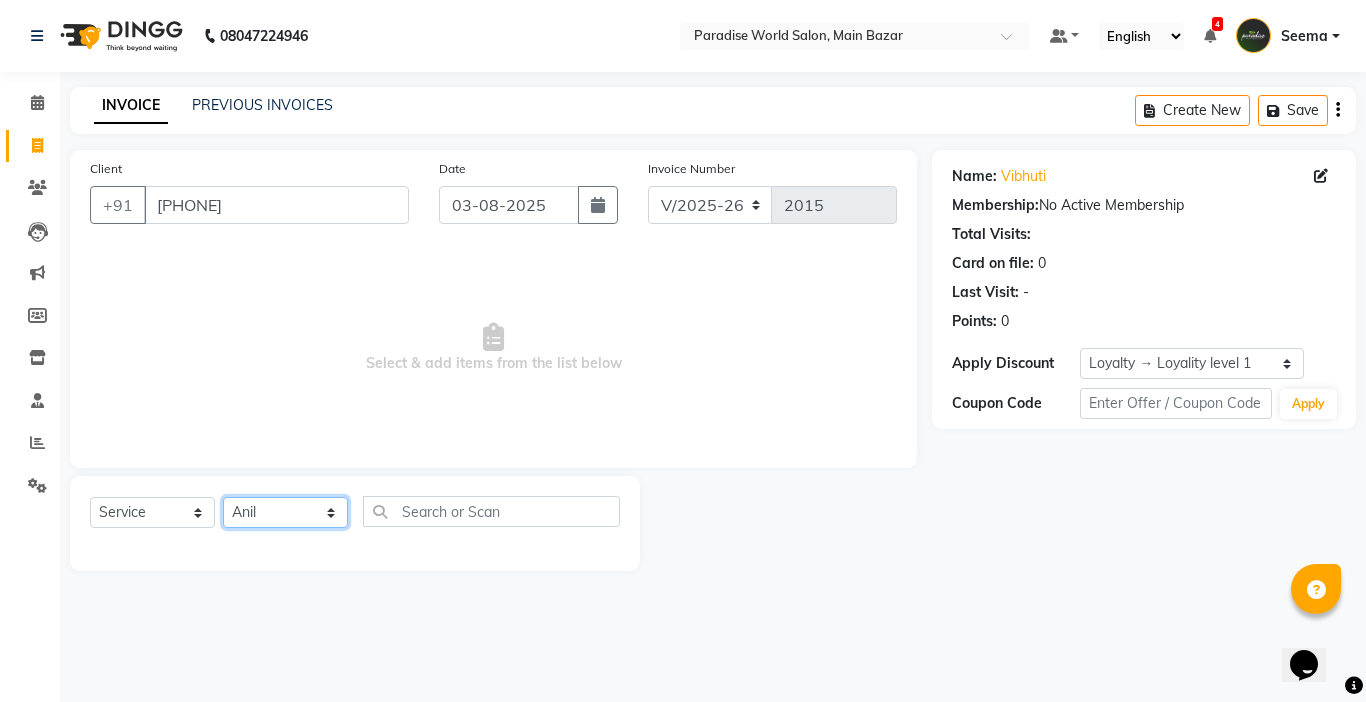 click on "Select Stylist Abby aman  Anil anku Bobby company Deepak Deepika Gourav Heena ishu Jagdeesh kanchan Love preet Maddy Manpreet student Meenu Naina Nikita Palak Palak Sharma Radika Rajneesh Student Seema Shagun Shifali - Student Shweta  Sujata Surinder Paul Vansh Vikas Vishal" 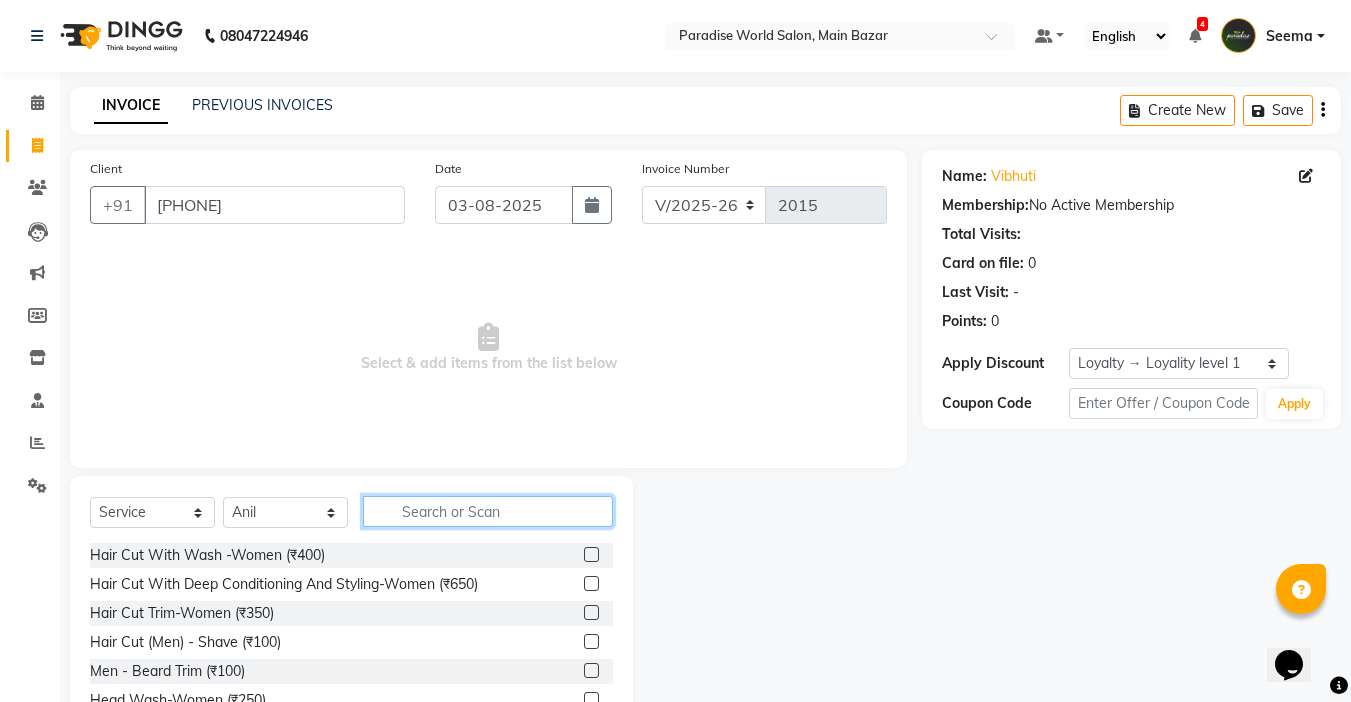 click 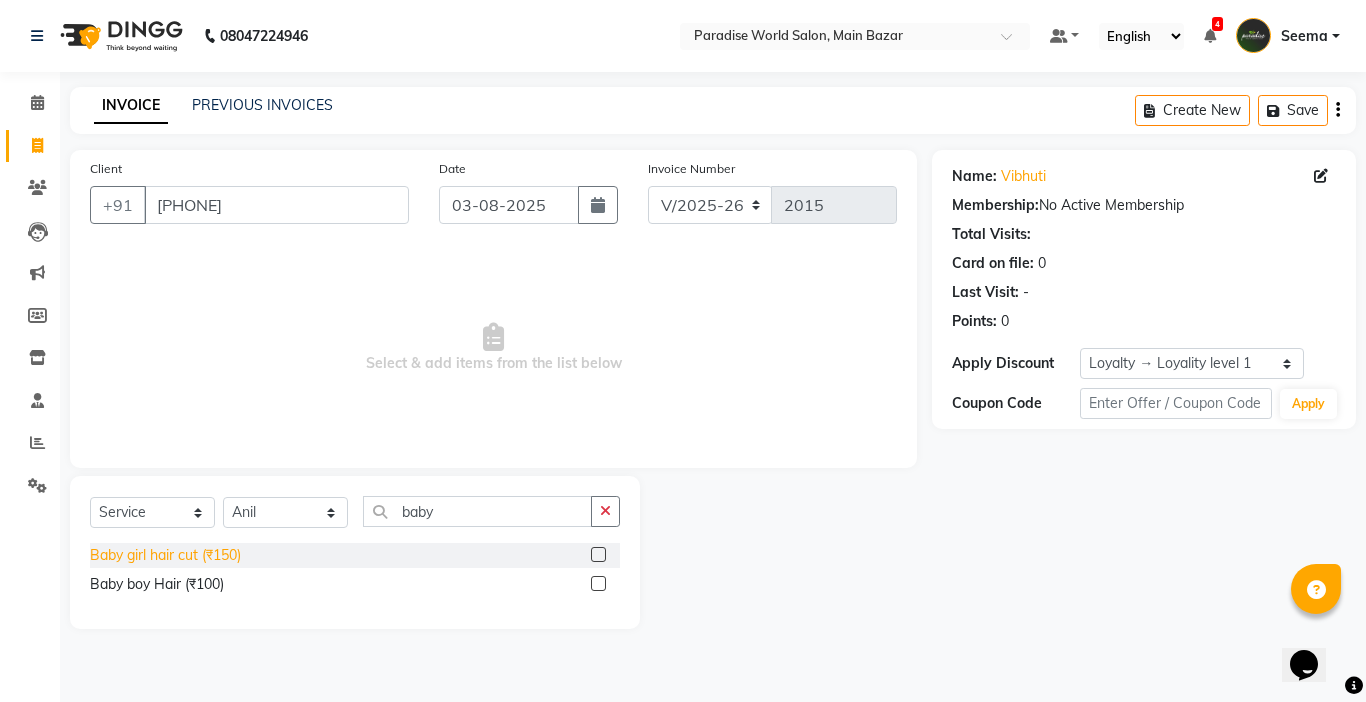 click on "Baby girl hair cut (₹150)" 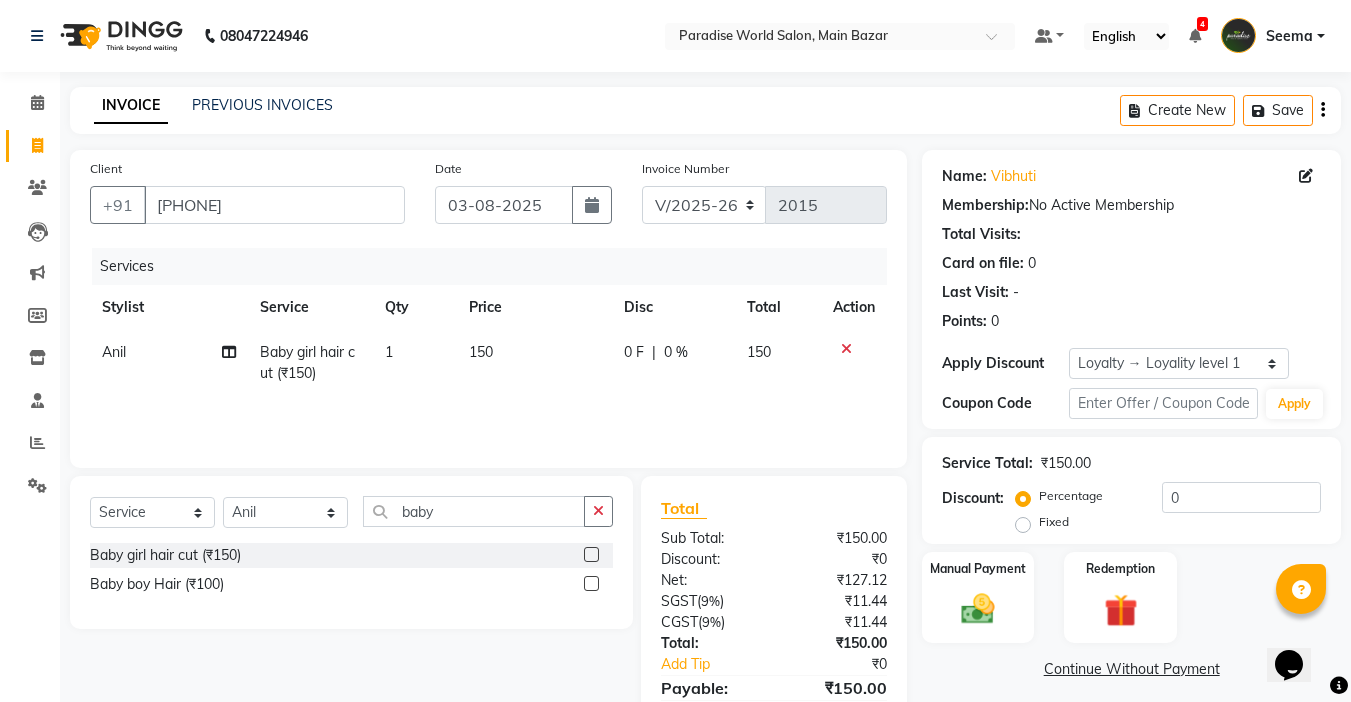 click on "150" 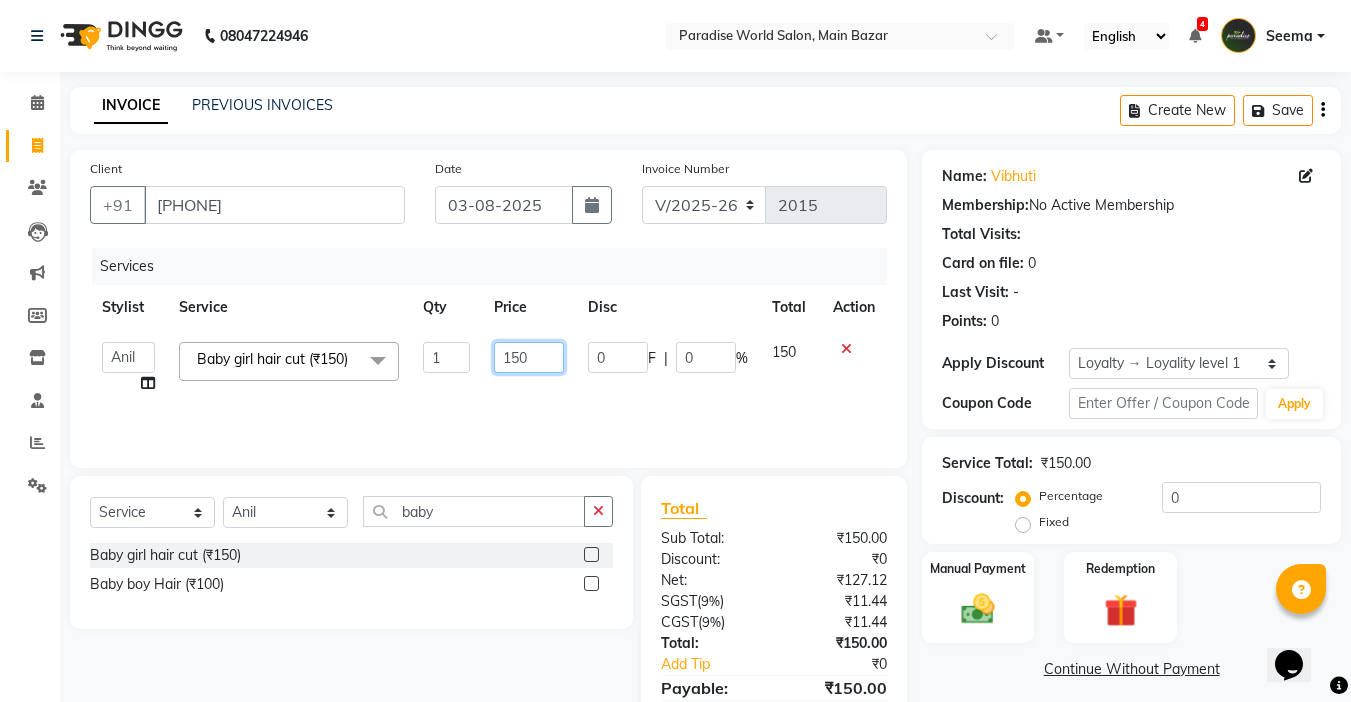 drag, startPoint x: 524, startPoint y: 354, endPoint x: 309, endPoint y: 384, distance: 217.08293 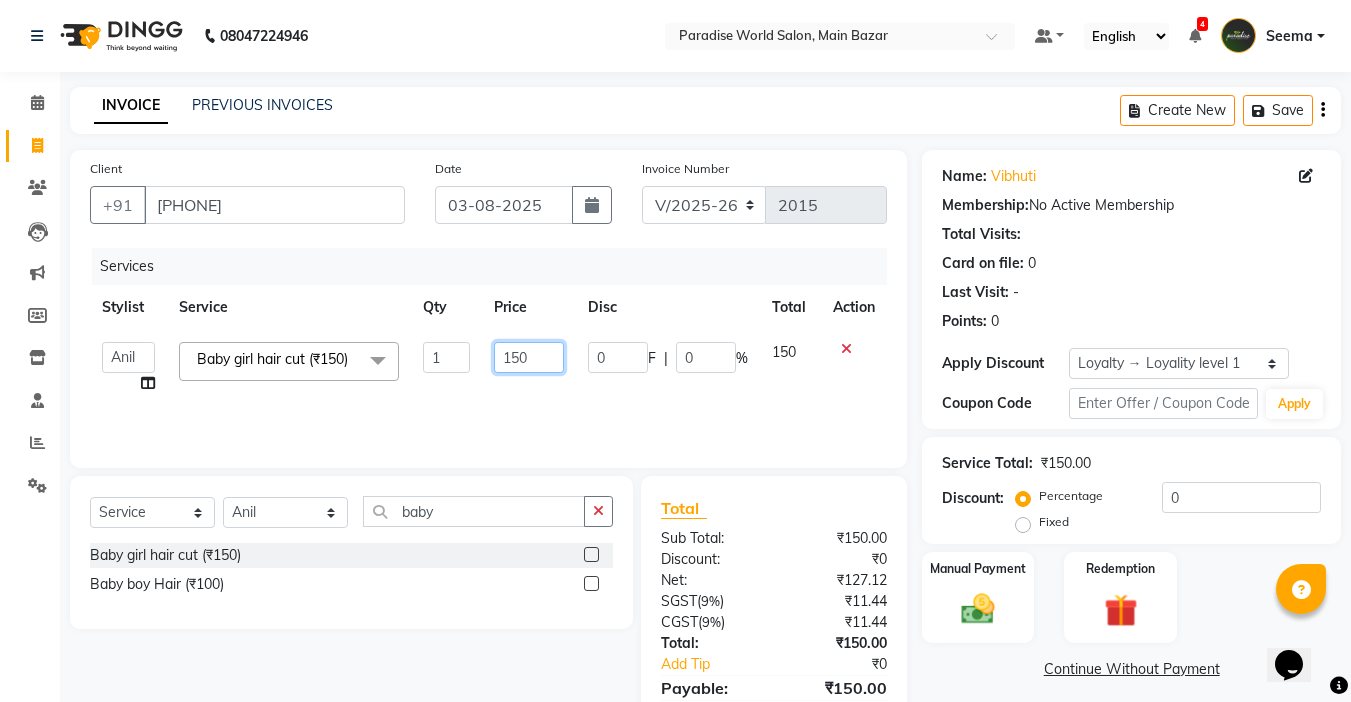 click on "Abby   aman    Anil   anku   Bobby   company   Deepak   Deepika   Gourav   Heena   ishu   Jagdeesh   kanchan   Love preet   Maddy   Manpreet student   Meenu   Naina   Nikita   Palak   Palak [LAST]   Radika   Rajneesh Student   Seema   Shagun   Shifali - Student   Shweta    Sujata   Surinder Paul   Vansh   Vikas   Vishal  Baby girl hair cut (₹150)  x Hair Cut With Wash -Women (₹400) Hair Cut With Deep Conditioning And Styling-Women (₹650) Hair Cut Trim-Women (₹350) Hair Cut  (Men)  -  Shave (₹100) Men  -  Beard Trim (₹100) Head Wash-Women (₹250) Hair Cut  (Men)  -  Hair Cut (₹250) Baby girl hair cut (₹150) Baby boy Hair  (₹100) Hair patch service (₹1000) hair style men (₹50) Flick cut (₹100) Hair Patch Wash (₹200) Hair Wash With Deep Conditioning And Blow Dryer (₹150) Head Wash With Blow Dryer (₹350) Blow Dryer-women (₹250) Hair Style Women onward (₹550) Hair Patch Ladies (₹25000) Split-ends (₹550) Hair Patch MEN-Onward (₹7500) Pluminggents (₹1000)" 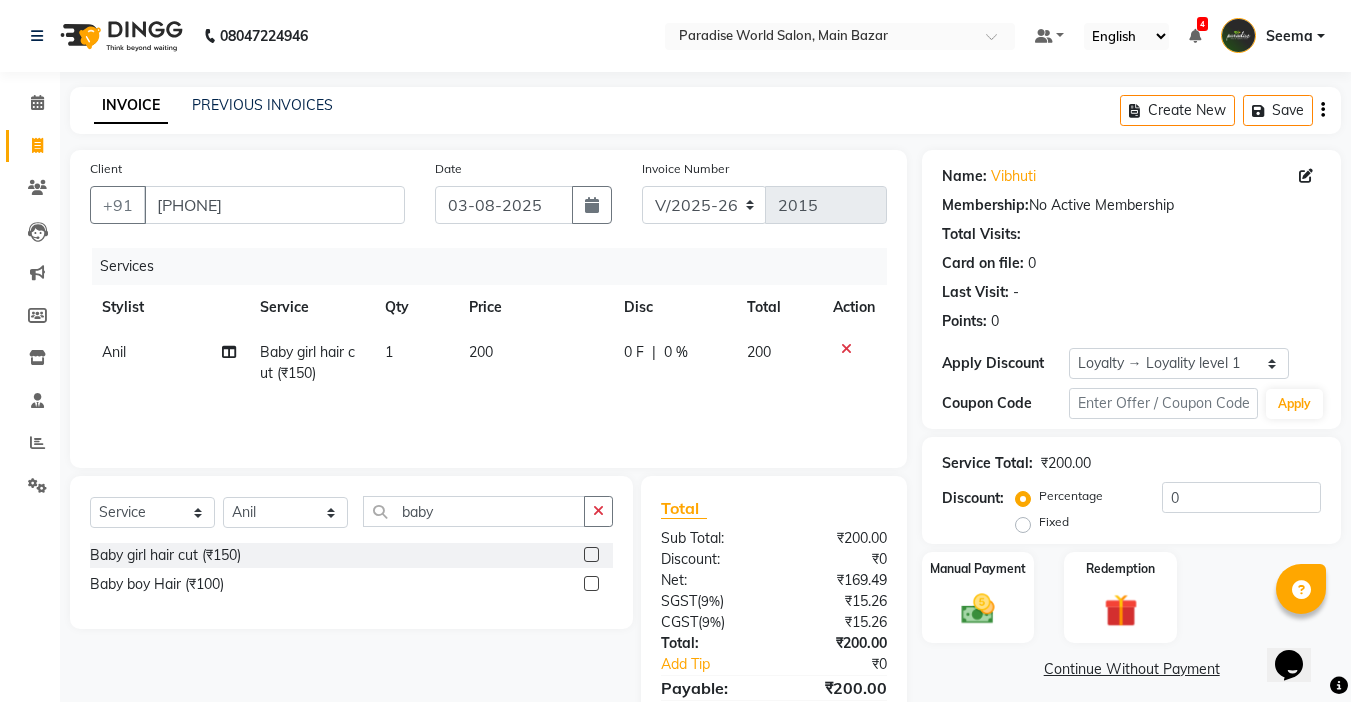 click on "Services Stylist Service Qty Price Disc Total Action [PERSON] Baby girl hair cut (₹150) 1 200 0 F | 0 % 200" 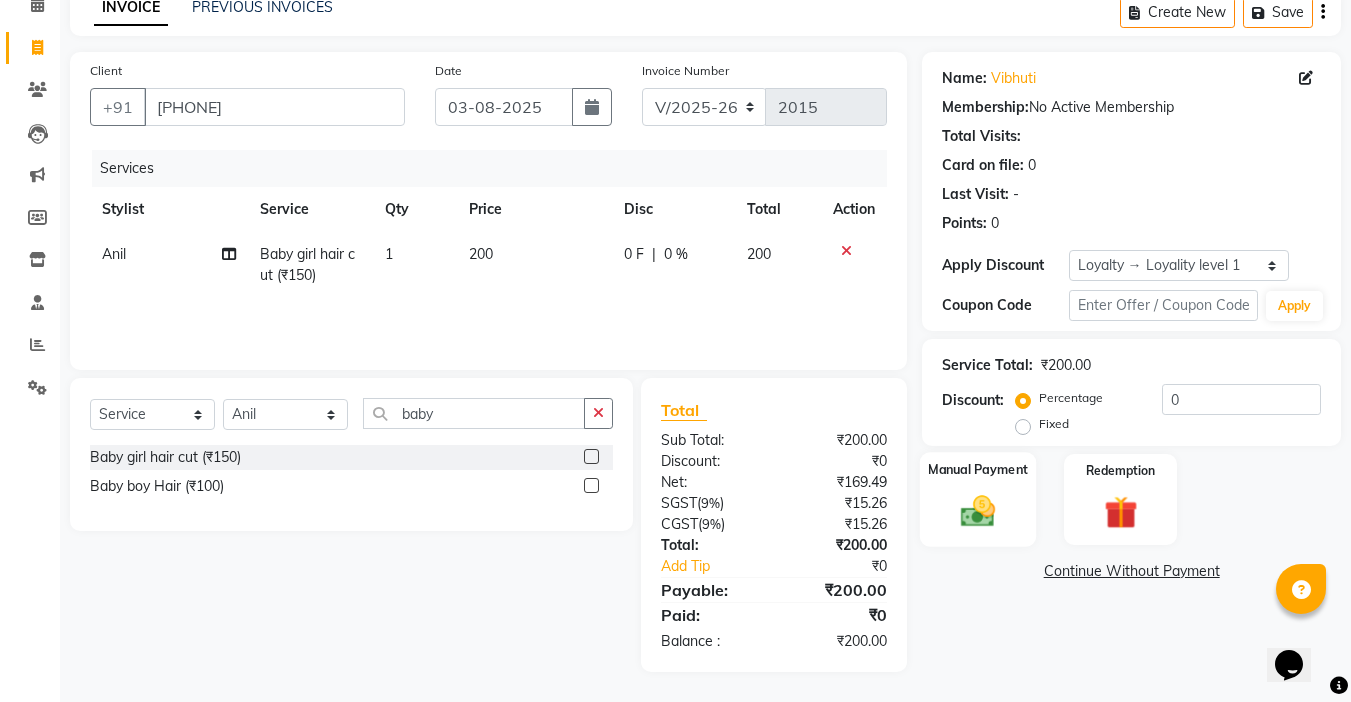 click 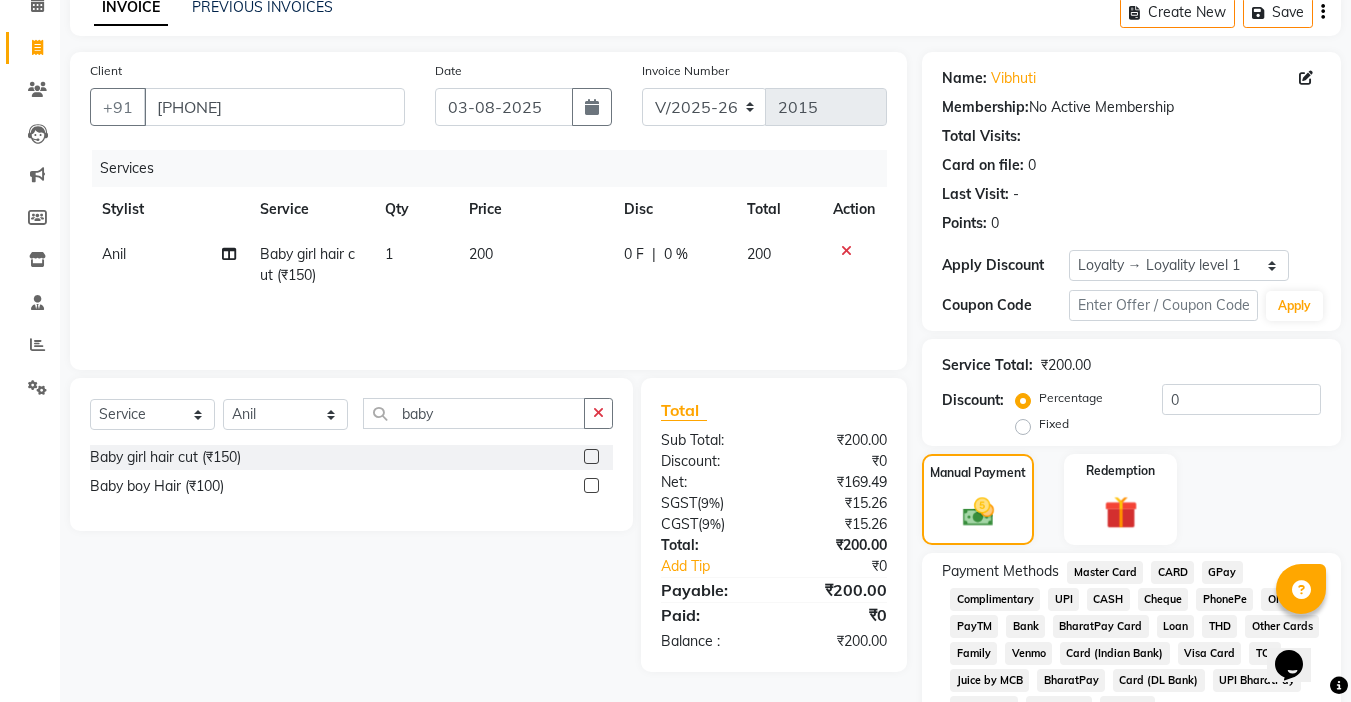 scroll, scrollTop: 198, scrollLeft: 0, axis: vertical 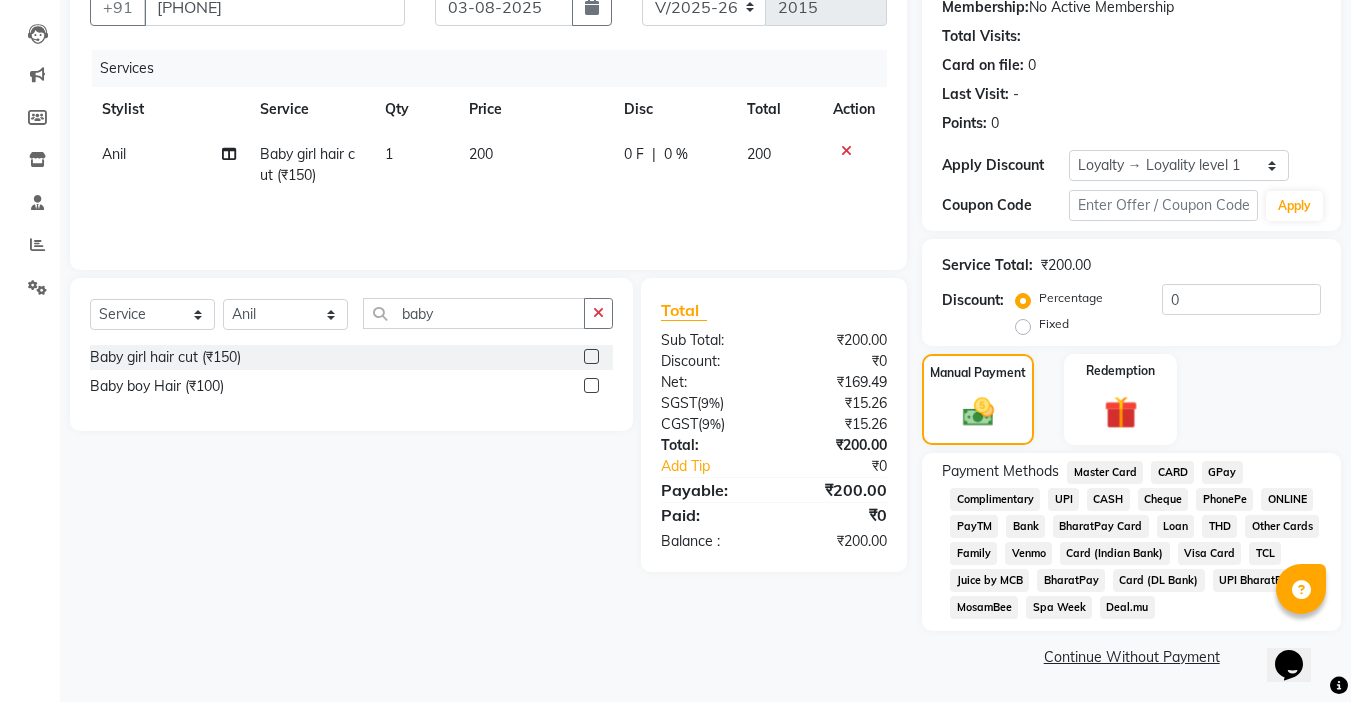 click on "CASH" 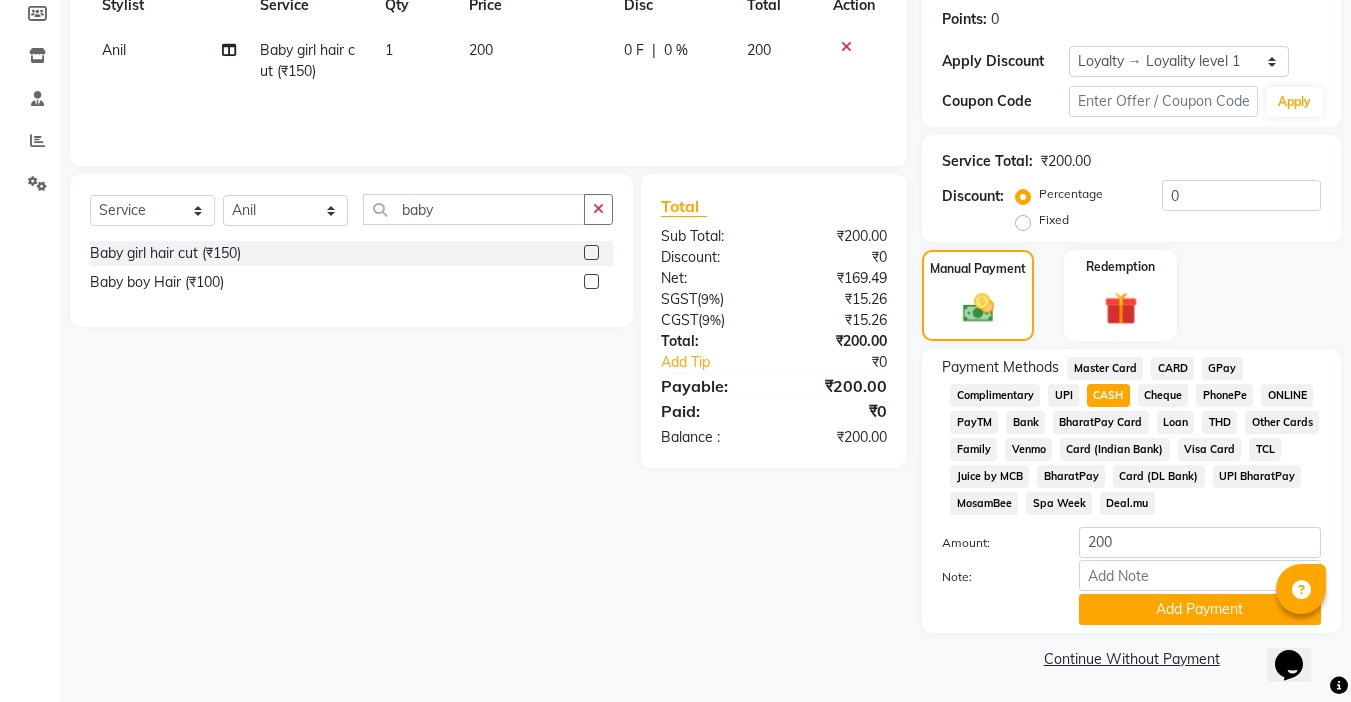 scroll, scrollTop: 304, scrollLeft: 0, axis: vertical 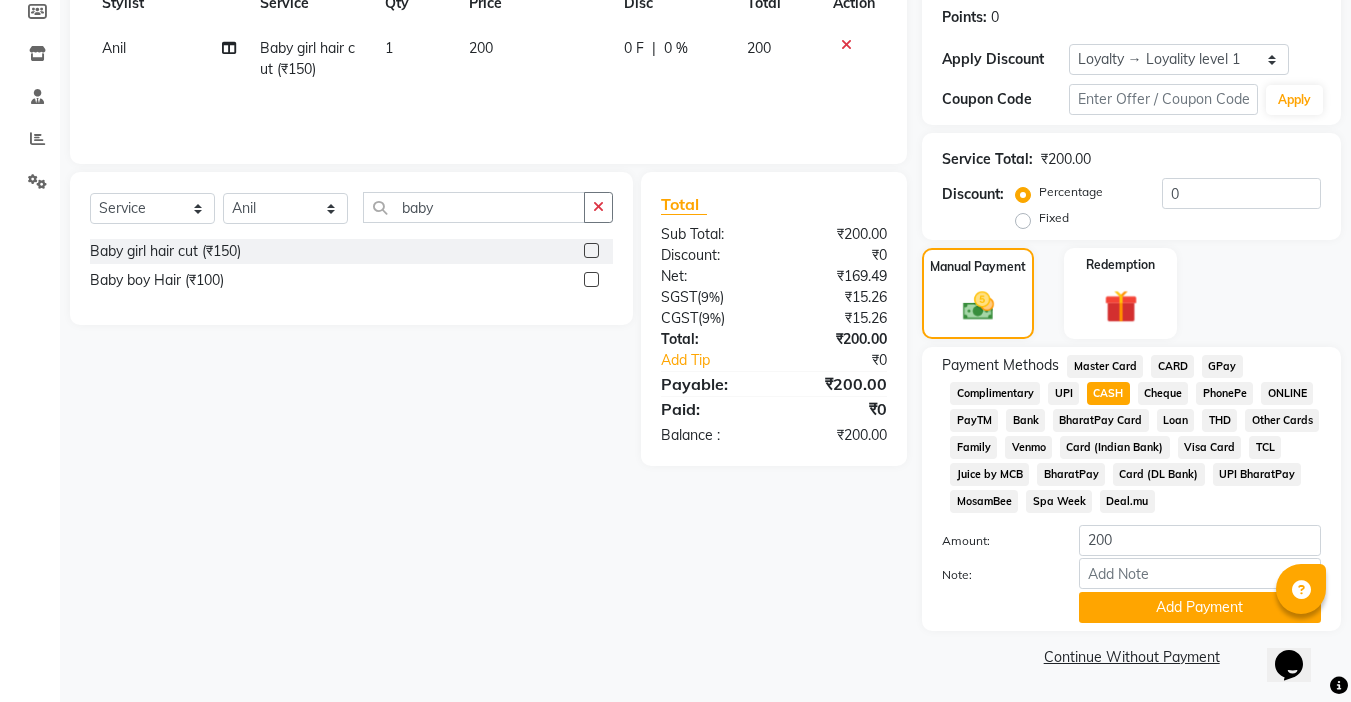 click on "Add Payment" 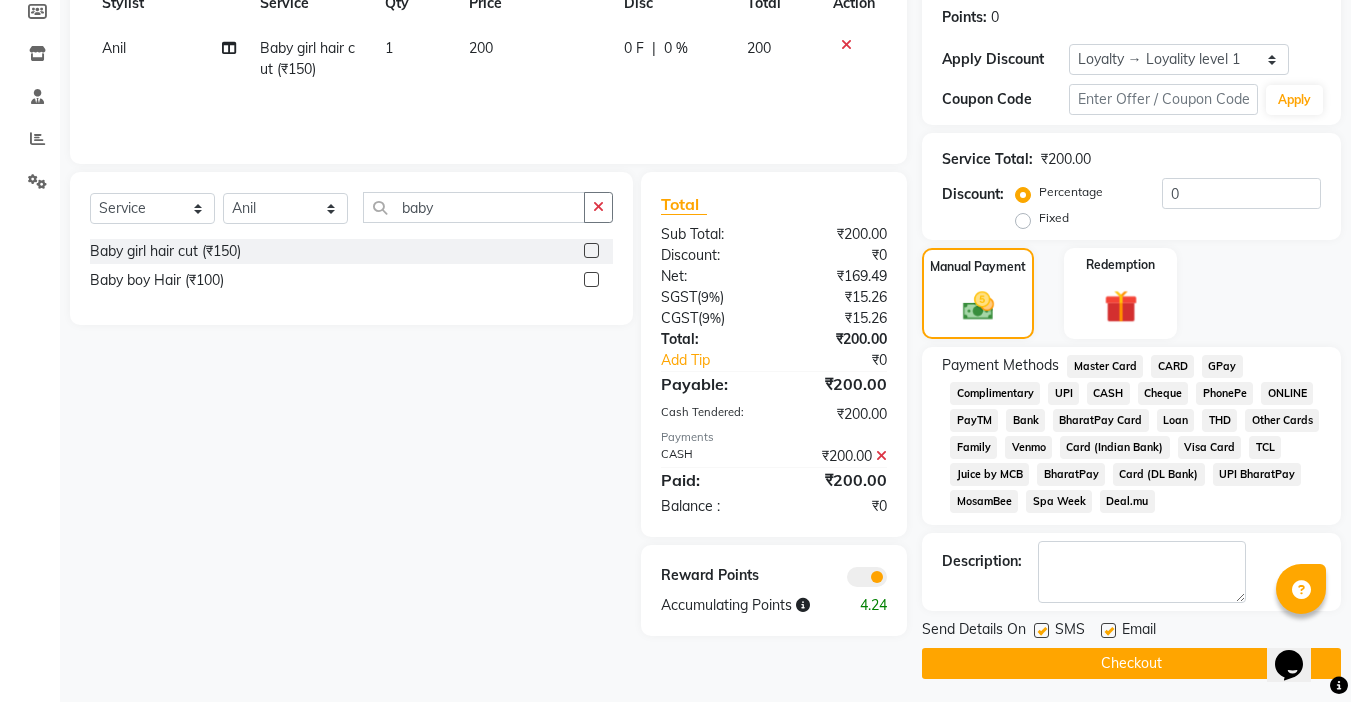 click 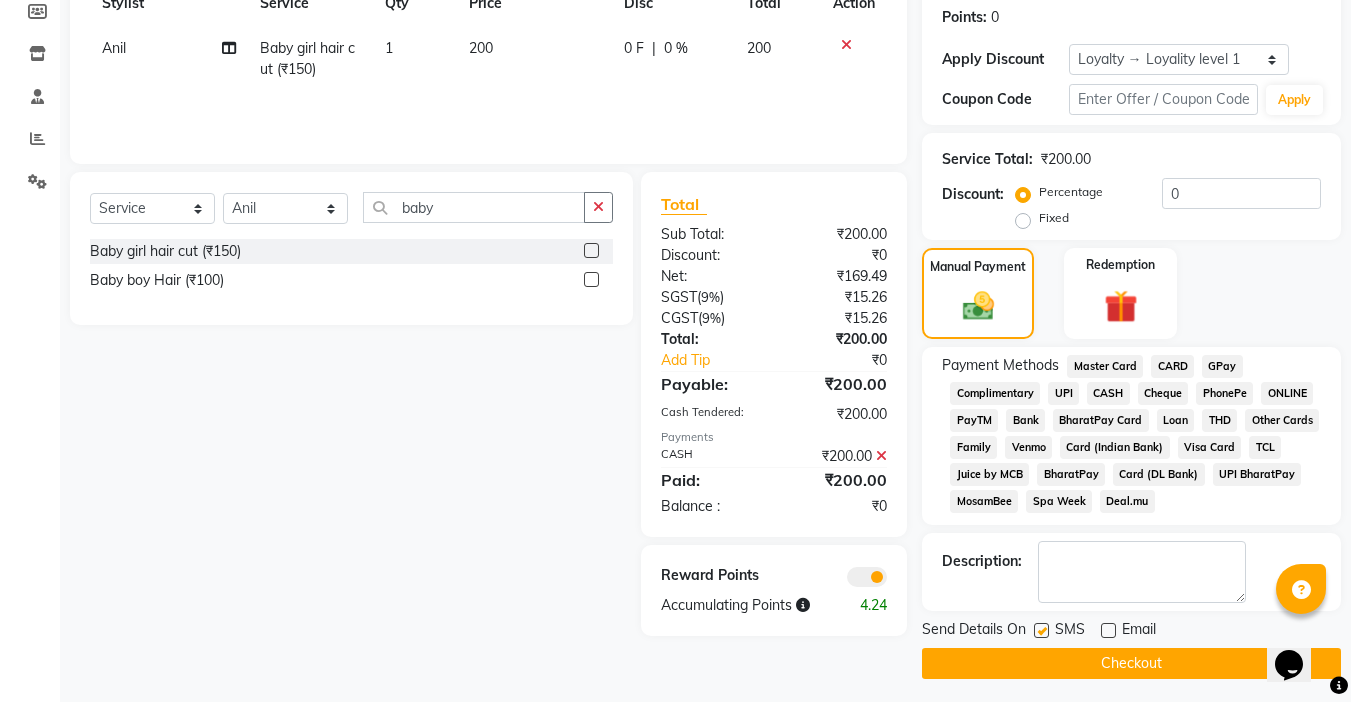 click on "Checkout" 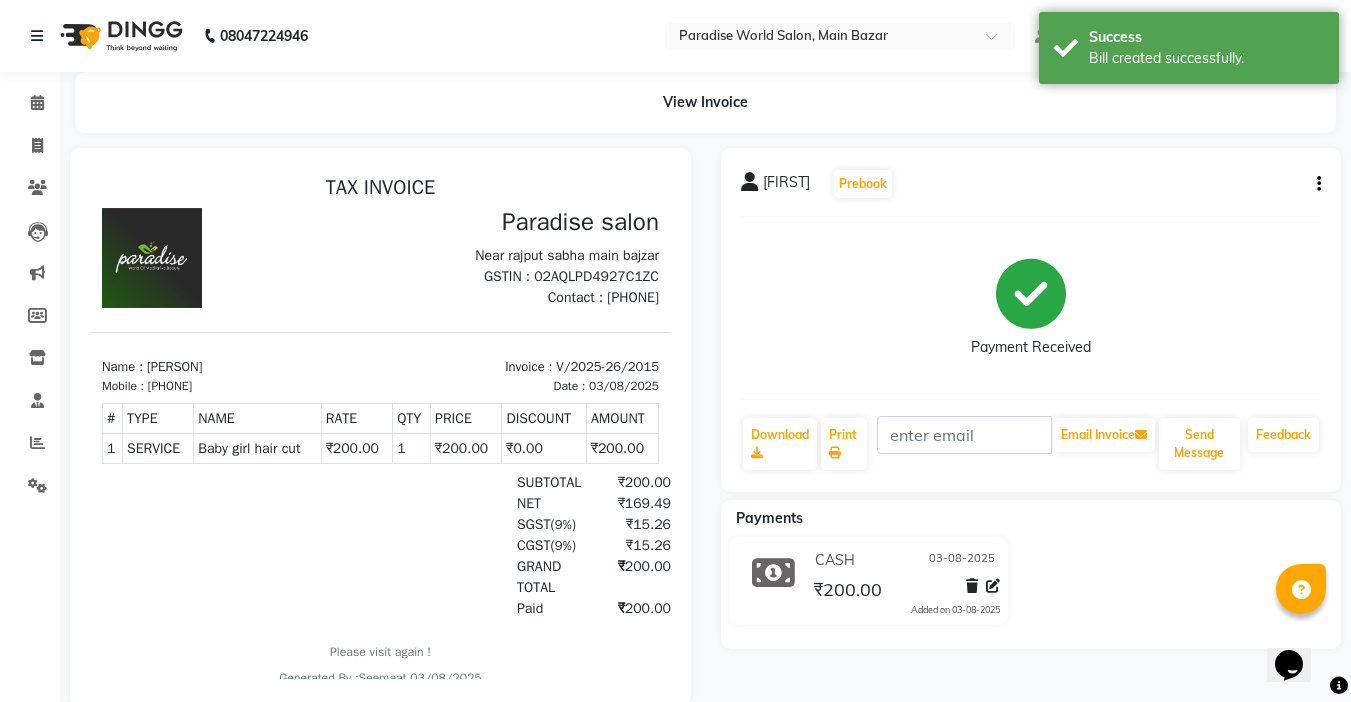 scroll, scrollTop: 0, scrollLeft: 0, axis: both 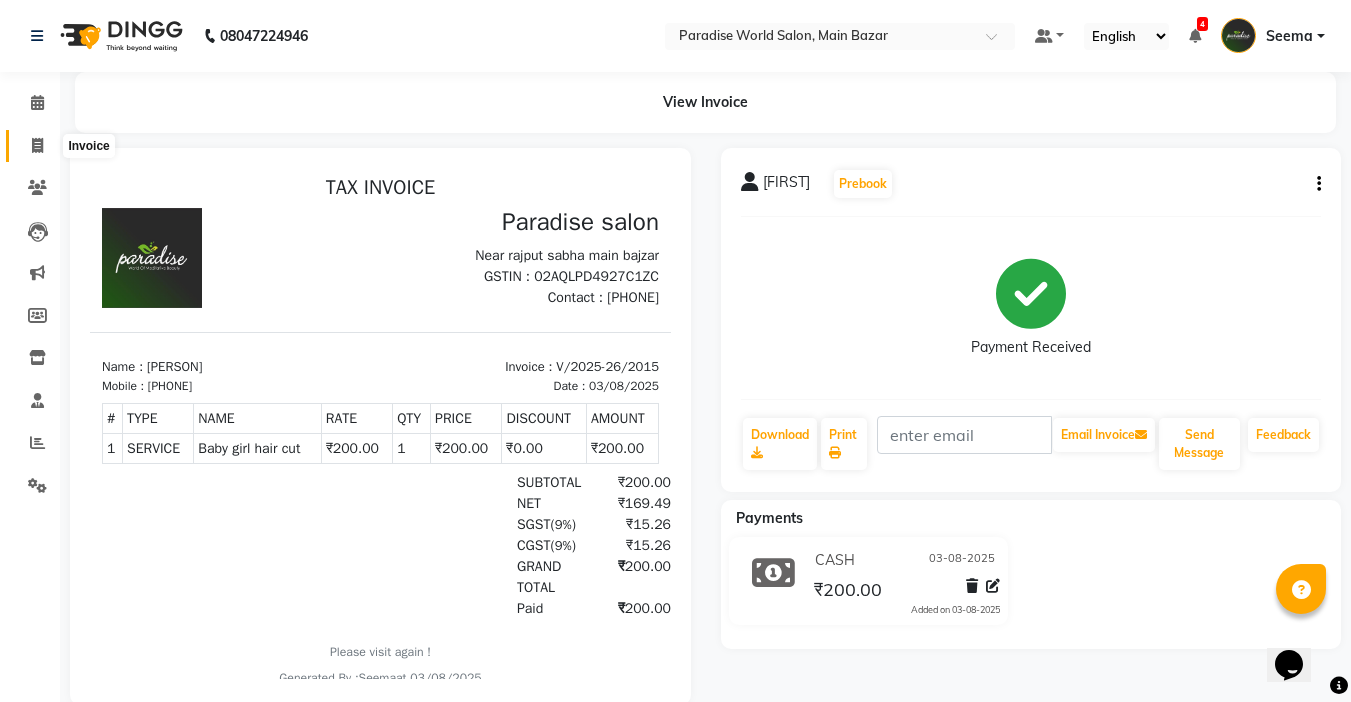 click 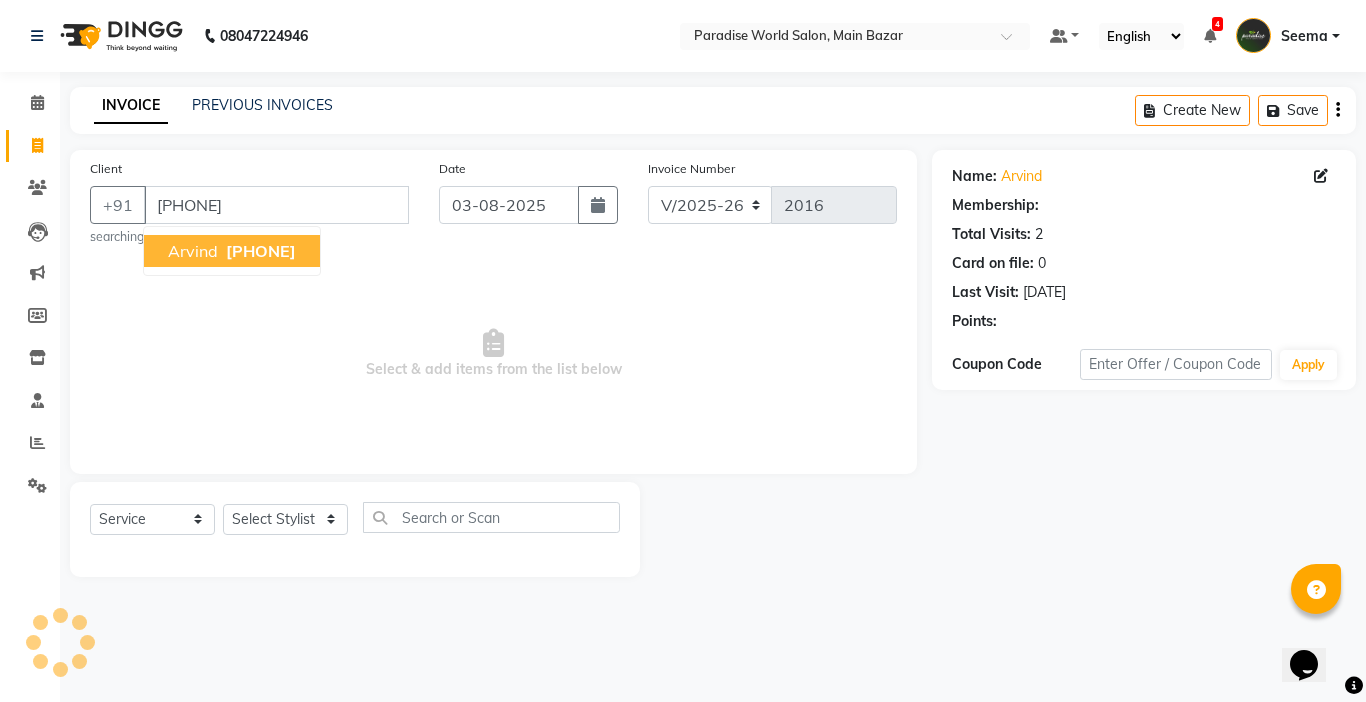 click on "[PHONE]" at bounding box center [261, 251] 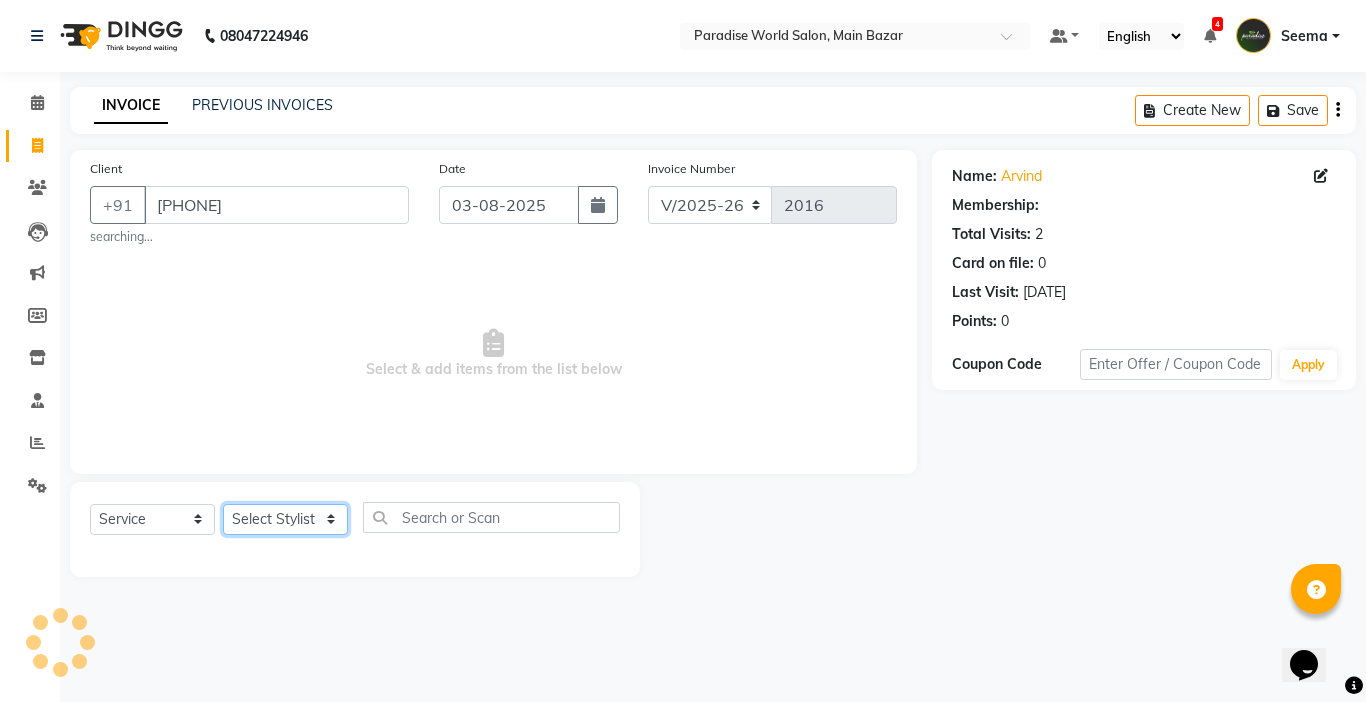 click on "Select Stylist Abby aman  Anil anku Bobby company Deepak Deepika Gourav Heena ishu Jagdeesh kanchan Love preet Maddy Manpreet student Meenu Naina Nikita Palak Palak Sharma Radika Rajneesh Student Seema Shagun Shifali - Student Shweta  Sujata Surinder Paul Vansh Vikas Vishal" 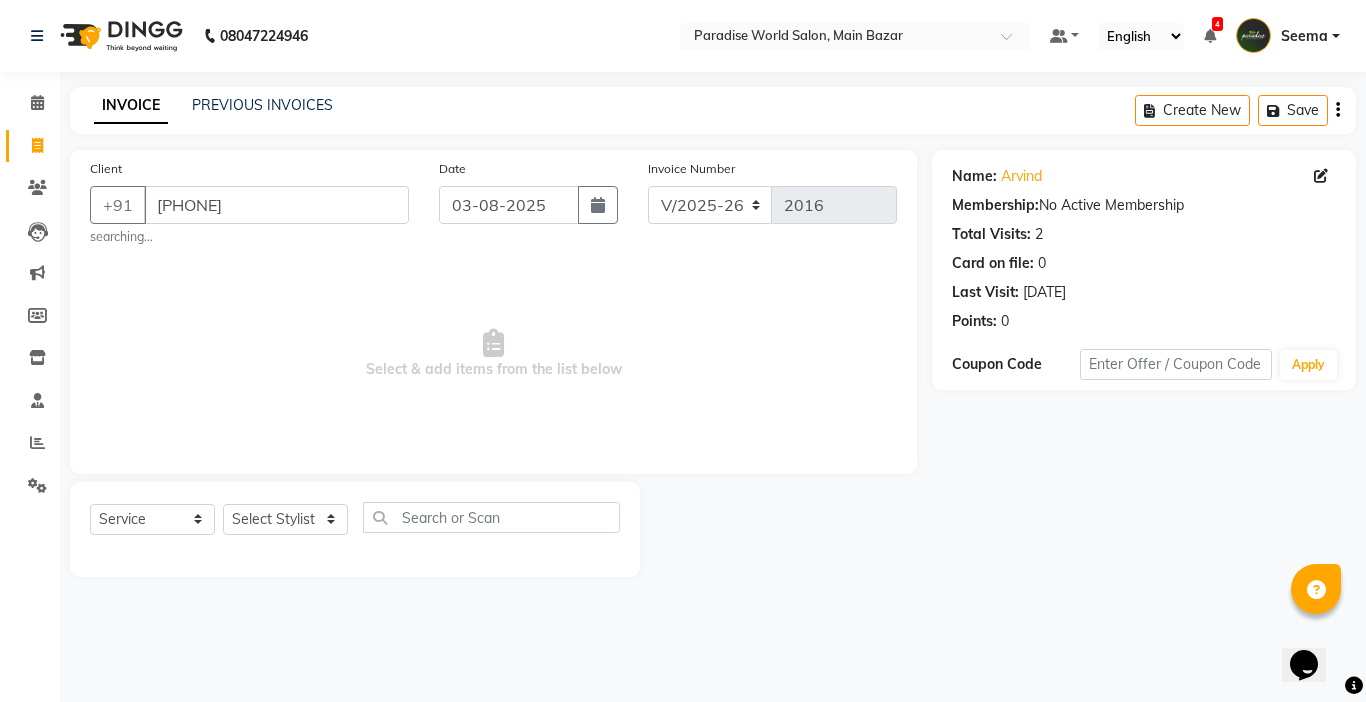 click on "Select & add items from the list below" at bounding box center [493, 354] 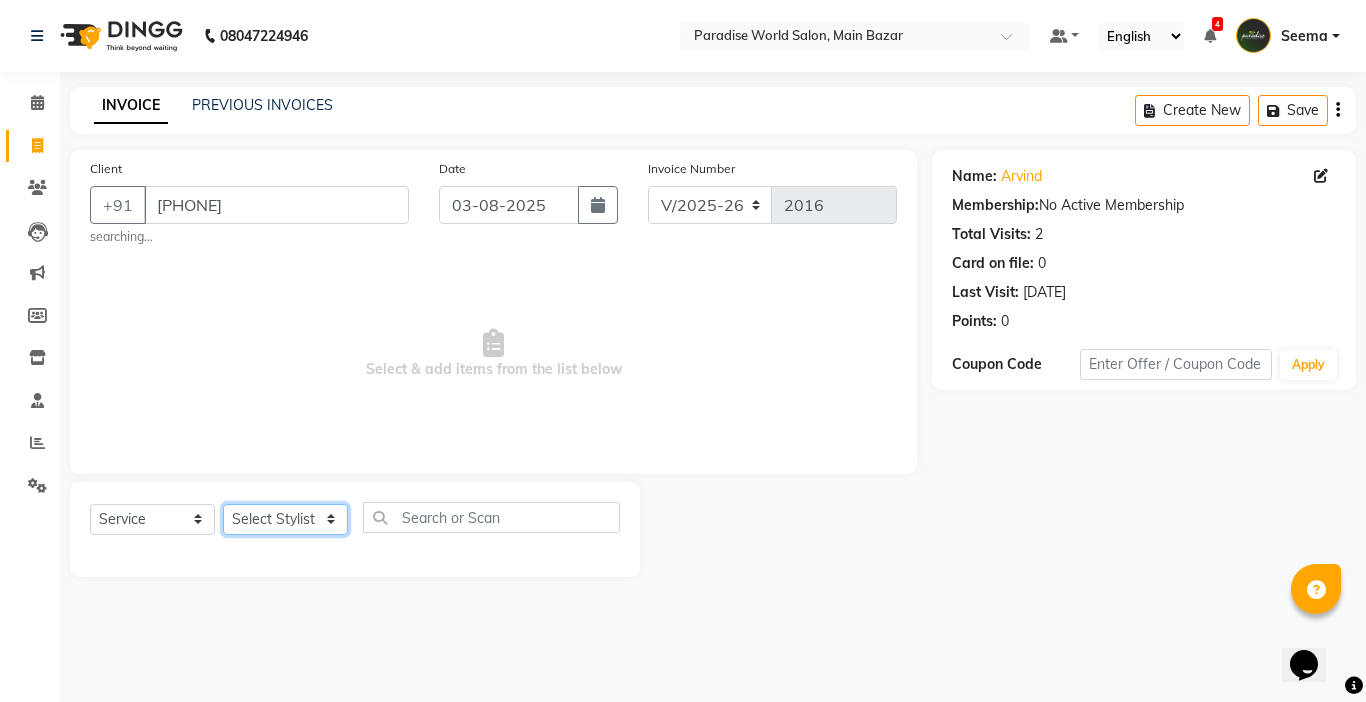 click on "Select Stylist Abby aman  Anil anku Bobby company Deepak Deepika Gourav Heena ishu Jagdeesh kanchan Love preet Maddy Manpreet student Meenu Naina Nikita Palak Palak Sharma Radika Rajneesh Student Seema Shagun Shifali - Student Shweta  Sujata Surinder Paul Vansh Vikas Vishal" 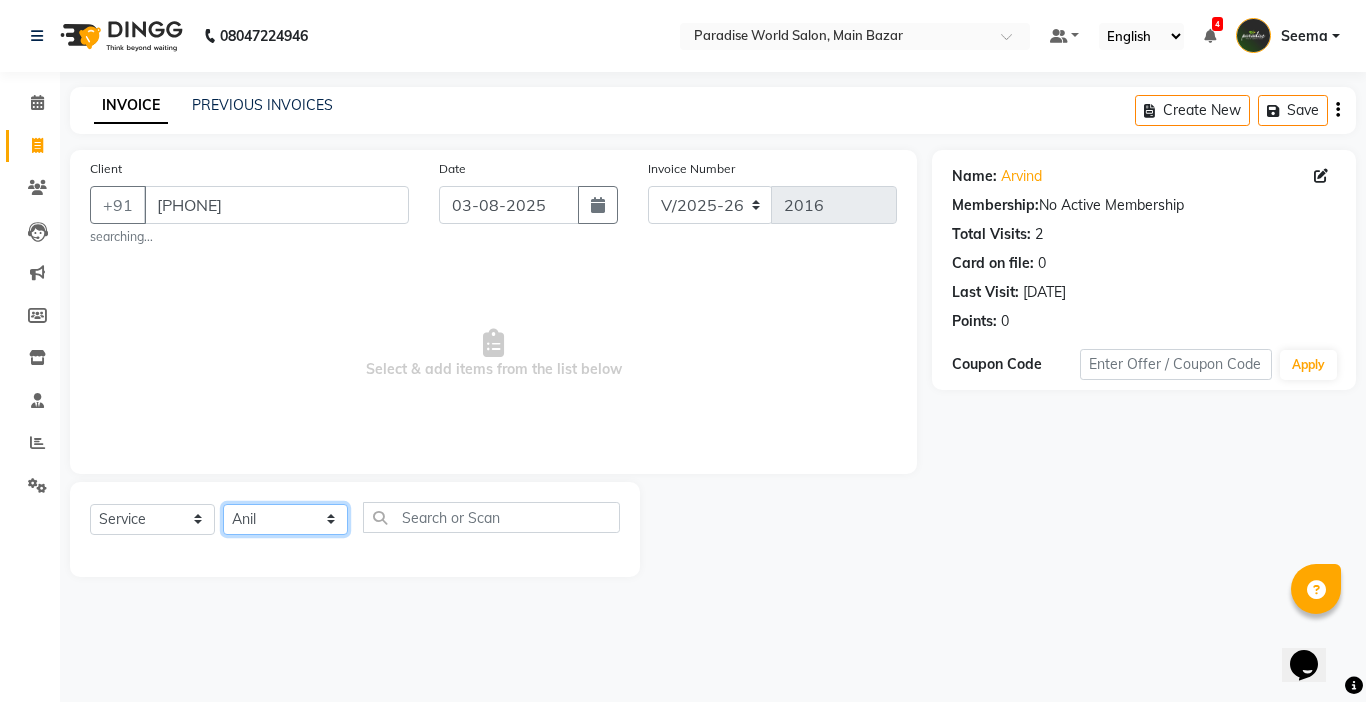 click on "Select Stylist Abby aman  Anil anku Bobby company Deepak Deepika Gourav Heena ishu Jagdeesh kanchan Love preet Maddy Manpreet student Meenu Naina Nikita Palak Palak Sharma Radika Rajneesh Student Seema Shagun Shifali - Student Shweta  Sujata Surinder Paul Vansh Vikas Vishal" 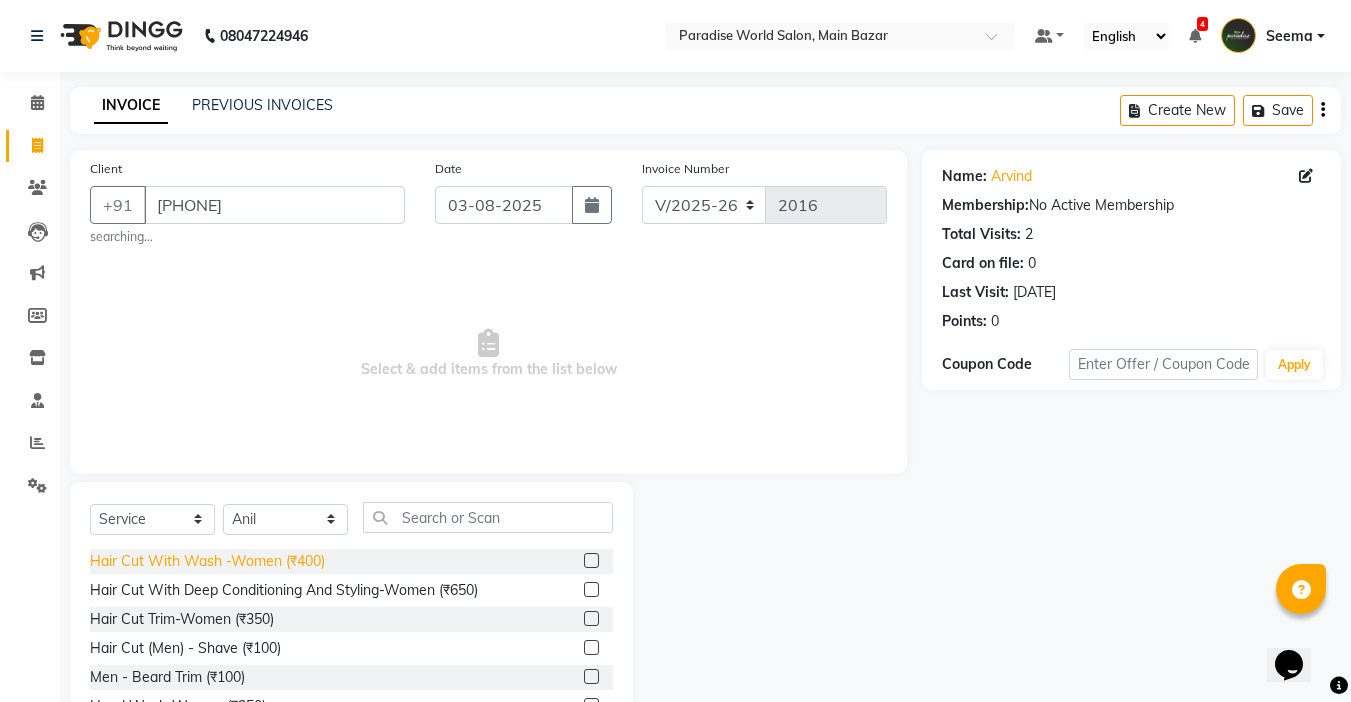 click on "Hair Cut With Wash -Women (₹400)" 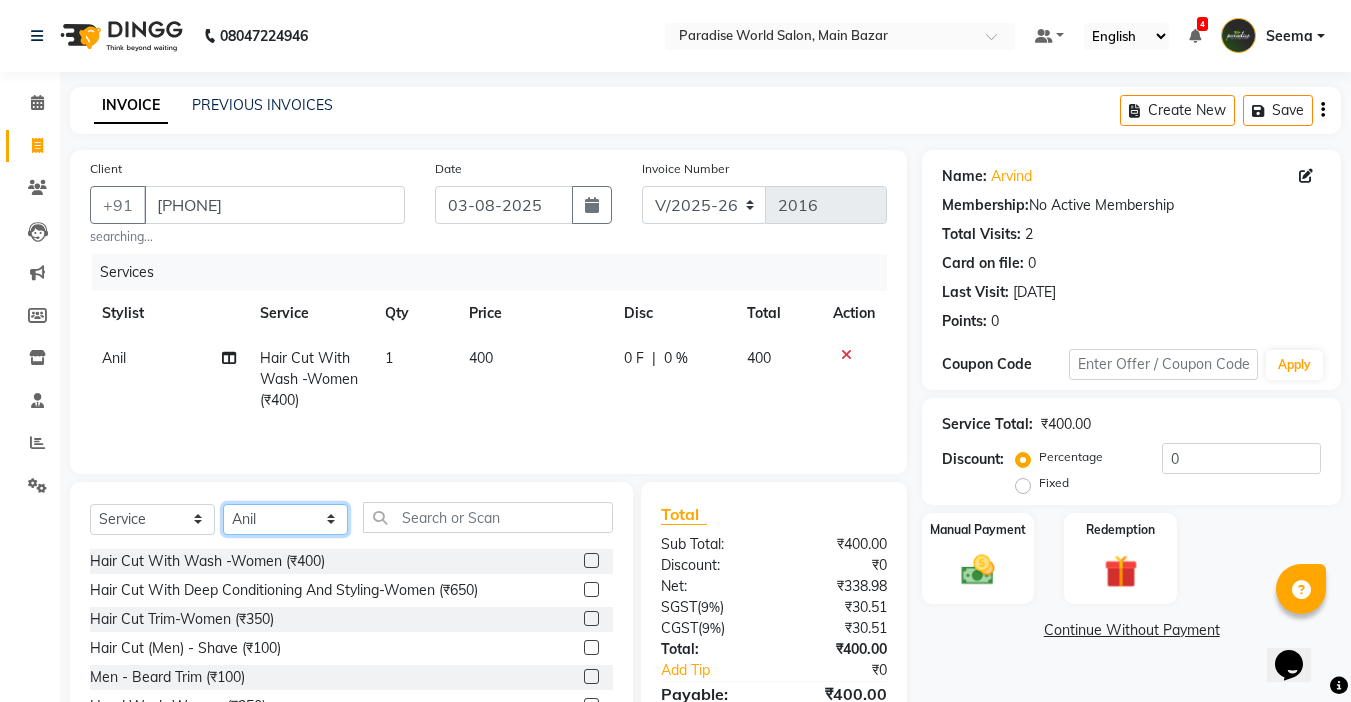 click on "Select Stylist Abby aman  Anil anku Bobby company Deepak Deepika Gourav Heena ishu Jagdeesh kanchan Love preet Maddy Manpreet student Meenu Naina Nikita Palak Palak Sharma Radika Rajneesh Student Seema Shagun Shifali - Student Shweta  Sujata Surinder Paul Vansh Vikas Vishal" 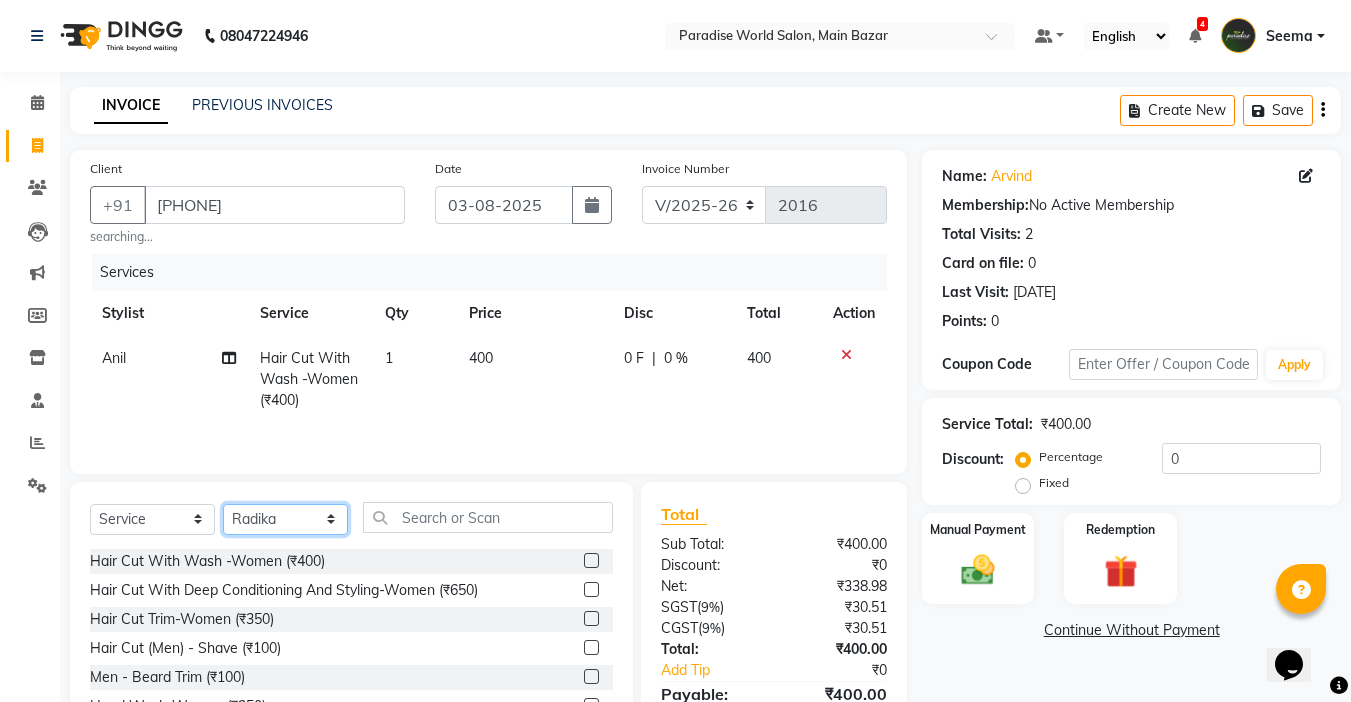 click on "Select Stylist Abby aman  Anil anku Bobby company Deepak Deepika Gourav Heena ishu Jagdeesh kanchan Love preet Maddy Manpreet student Meenu Naina Nikita Palak Palak Sharma Radika Rajneesh Student Seema Shagun Shifali - Student Shweta  Sujata Surinder Paul Vansh Vikas Vishal" 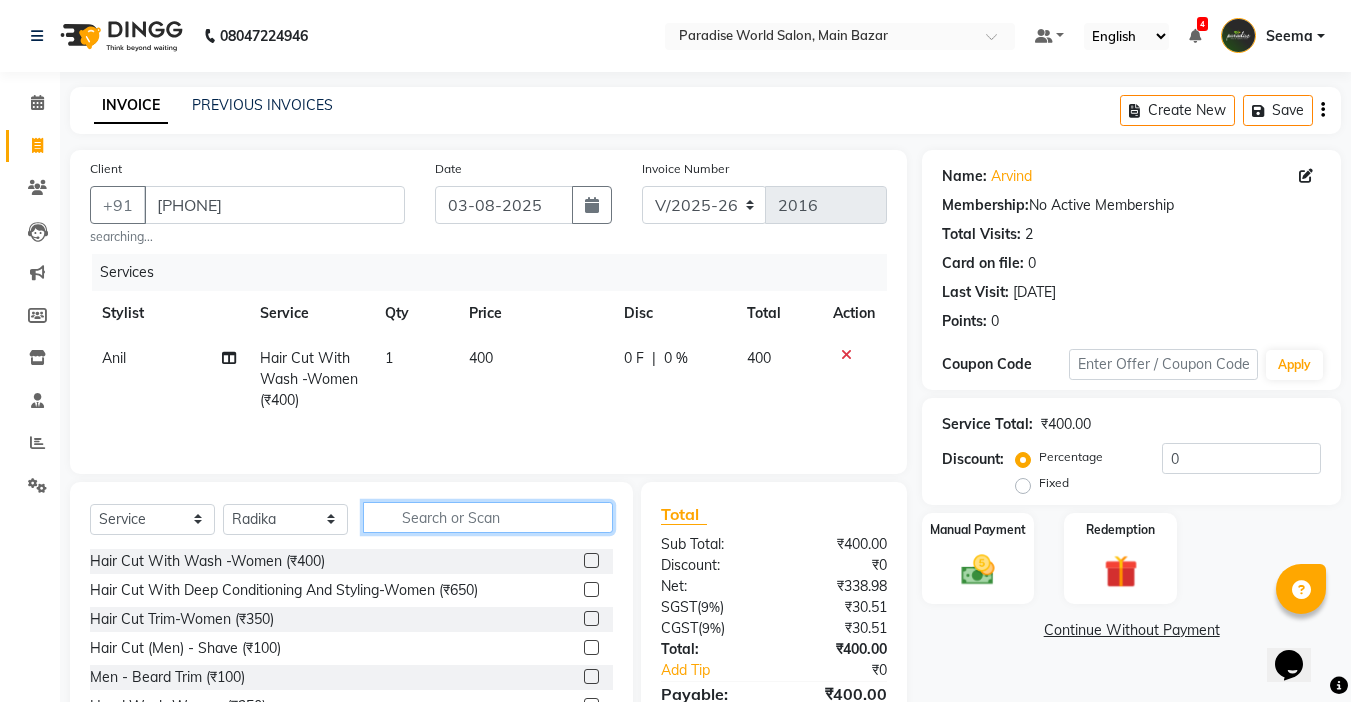 click 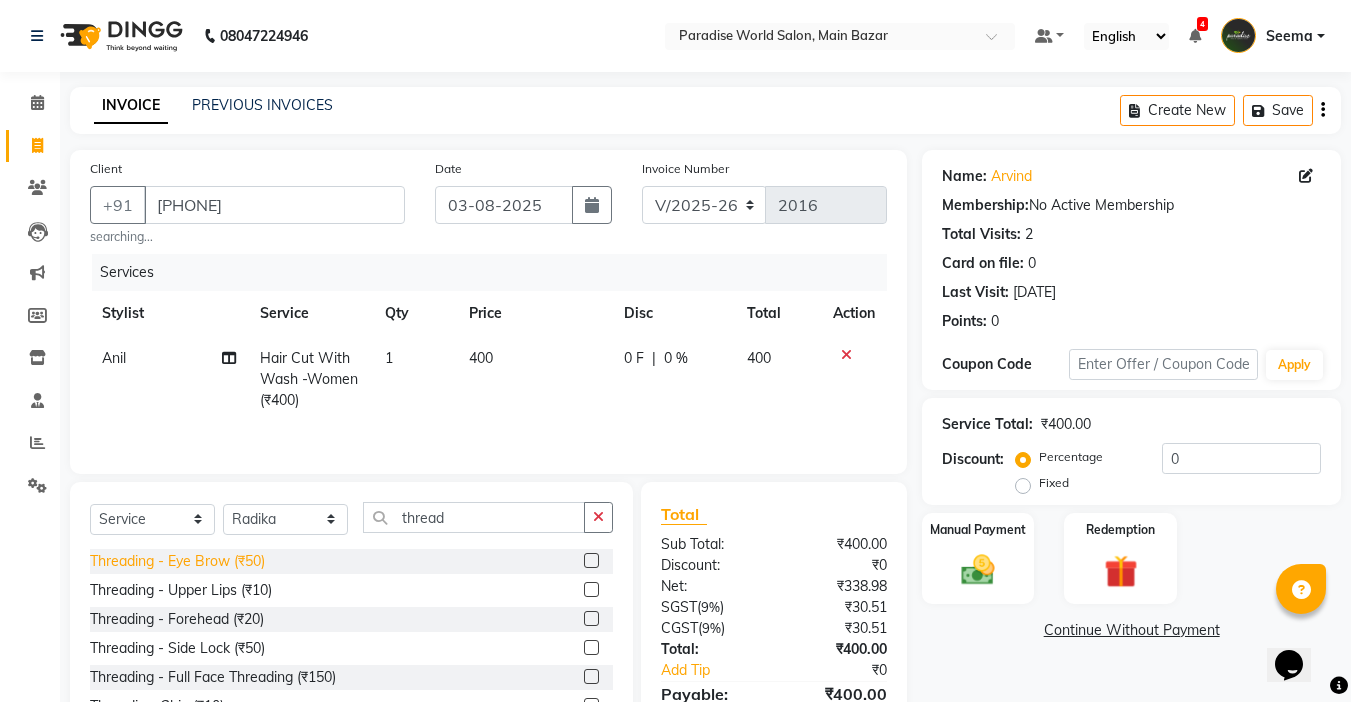 click on "Threading   -  Eye Brow (₹50)" 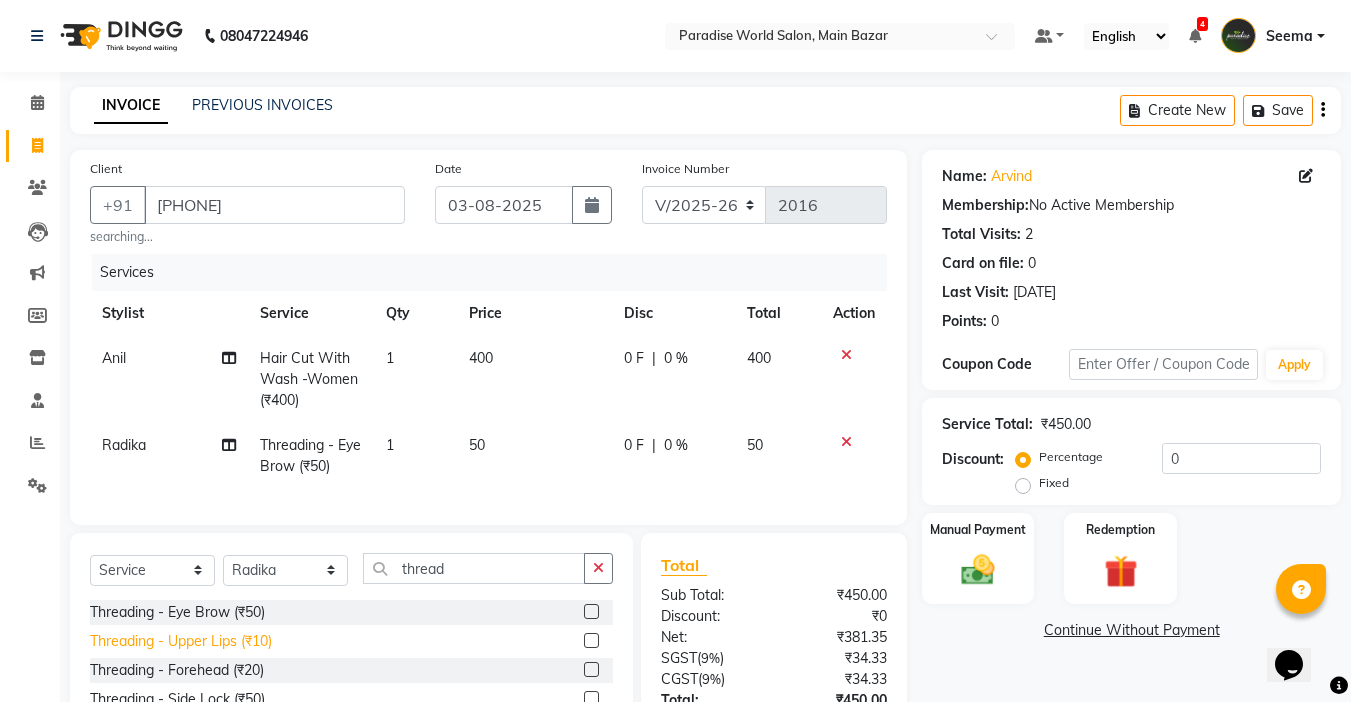 click on "Threading   -  Upper Lips (₹10)" 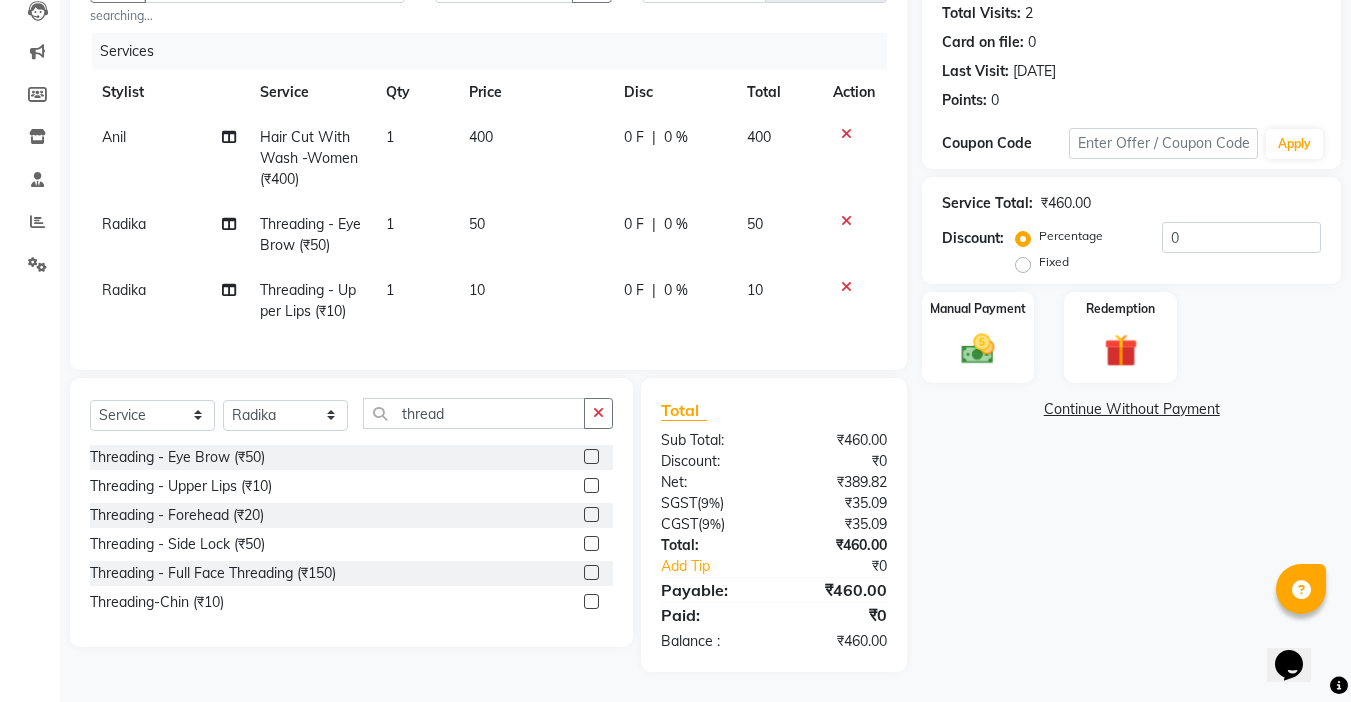 scroll, scrollTop: 236, scrollLeft: 0, axis: vertical 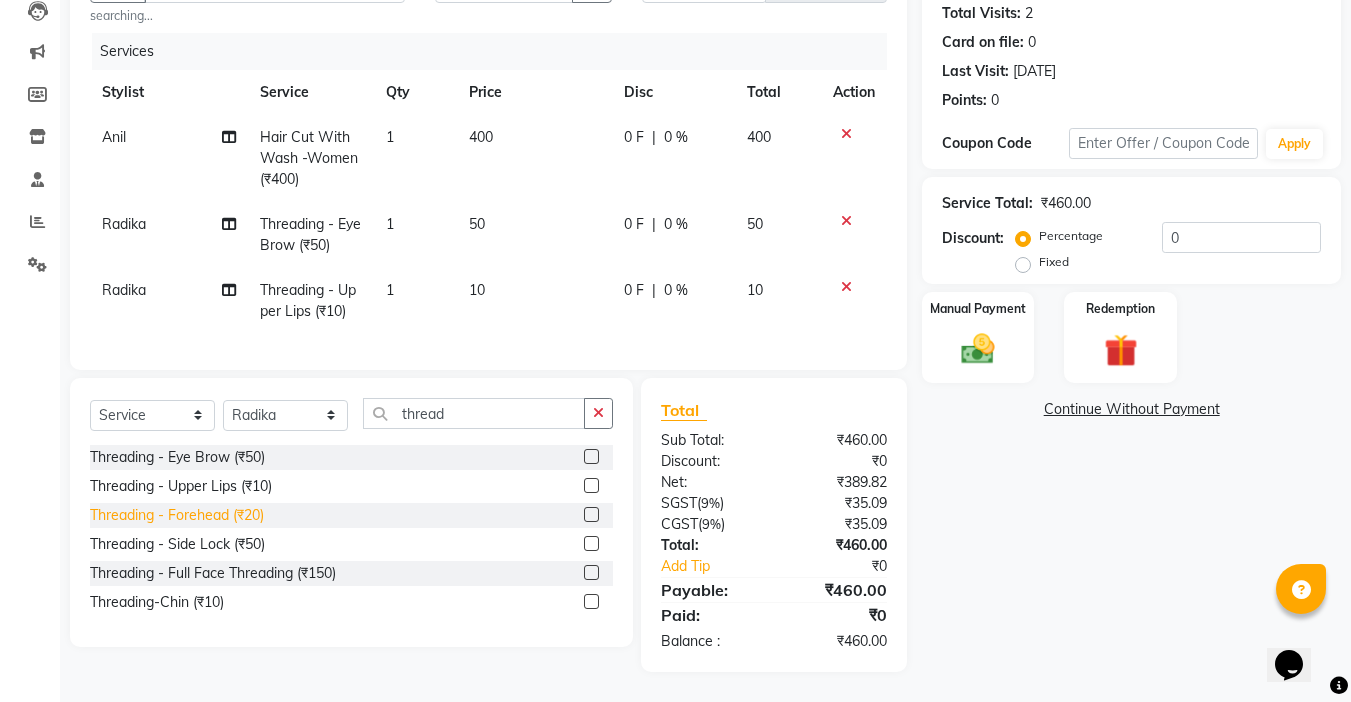 click on "Threading   -  Forehead (₹20)" 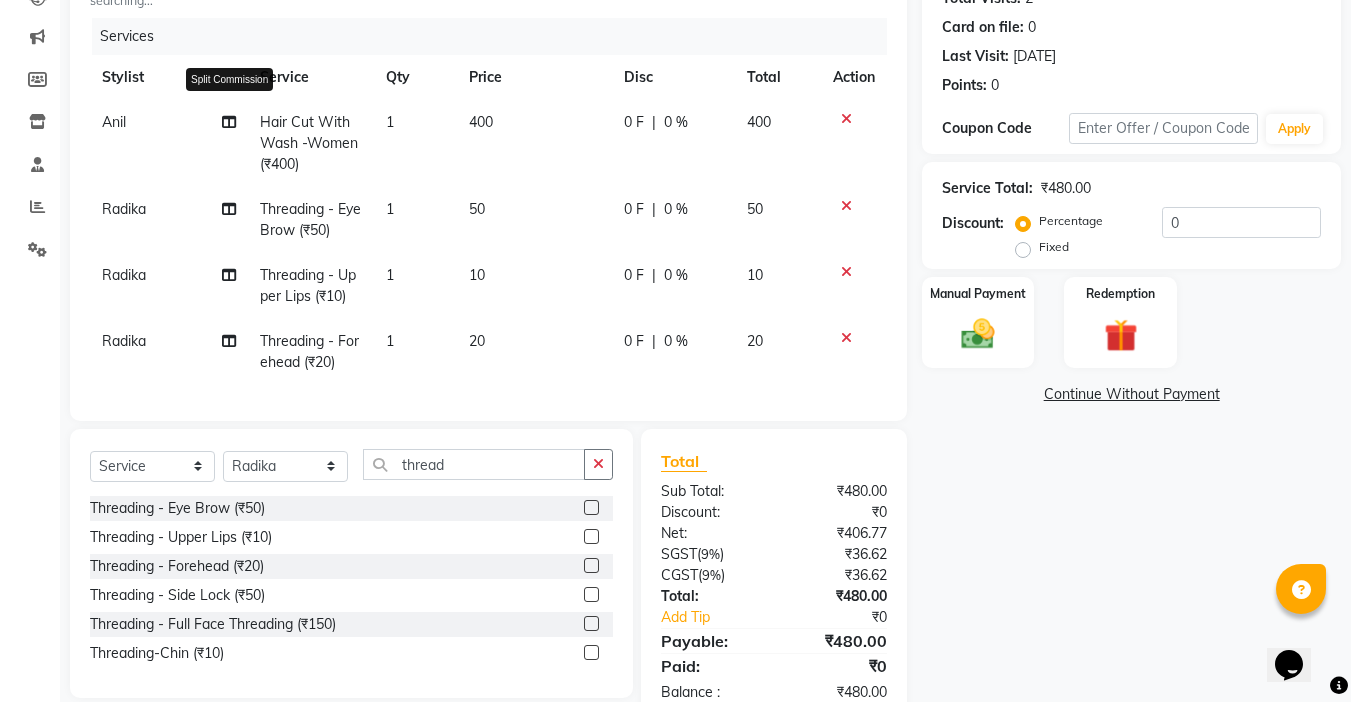 click 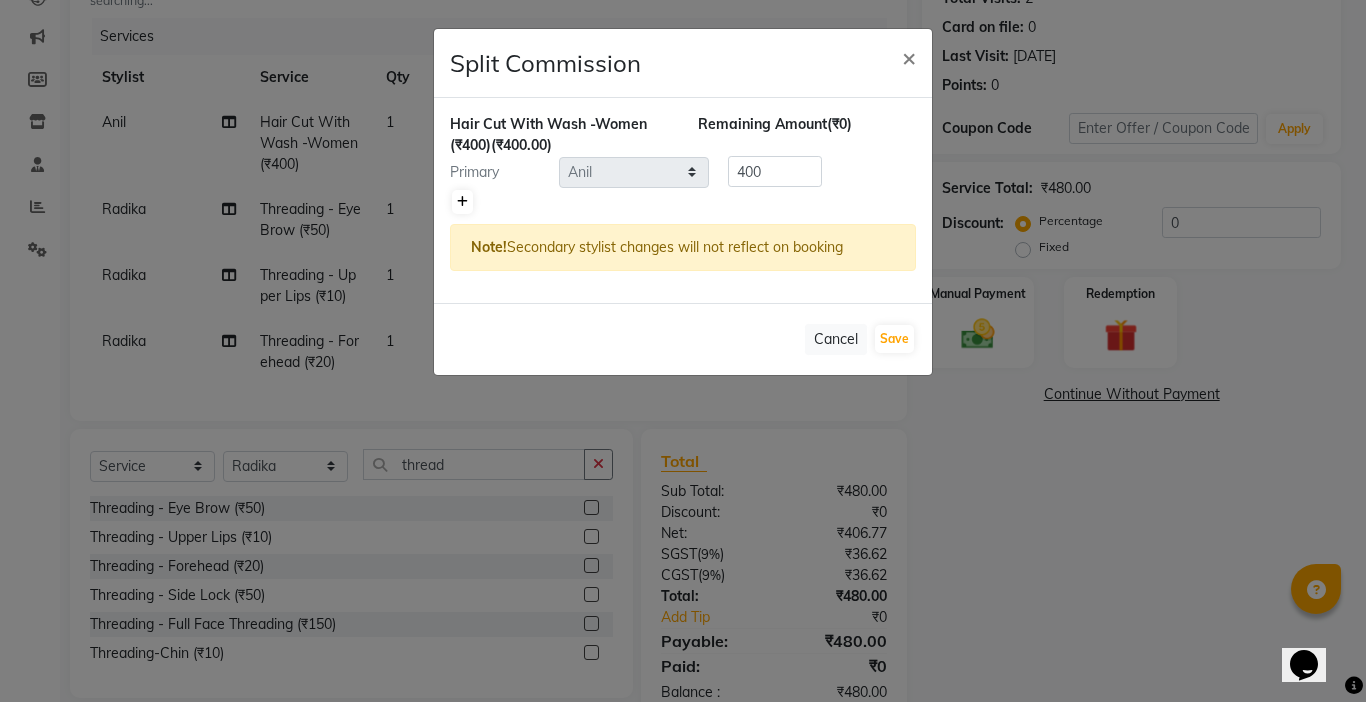 click 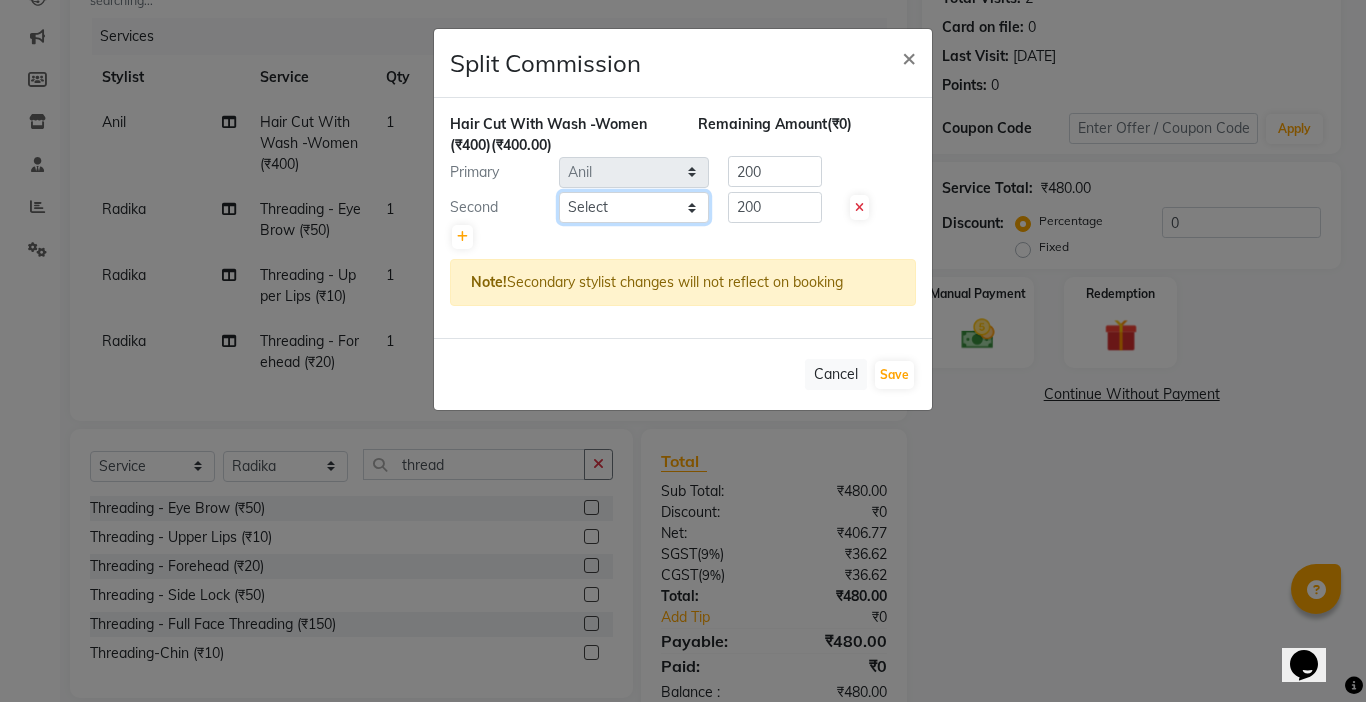 click on "Select  Abby   aman    Anil   anku   Bobby   company   Deepak   Deepika   Gourav   Heena   ishu   Jagdeesh   kanchan   Love preet   Maddy   Manpreet student   Meenu   Naina   Nikita   Palak   Palak Sharma   Radika   Rajneesh Student   Seema   Shagun   Shifali - Student   Shweta    Sujata   Surinder Paul   Vansh   Vikas   Vishal" 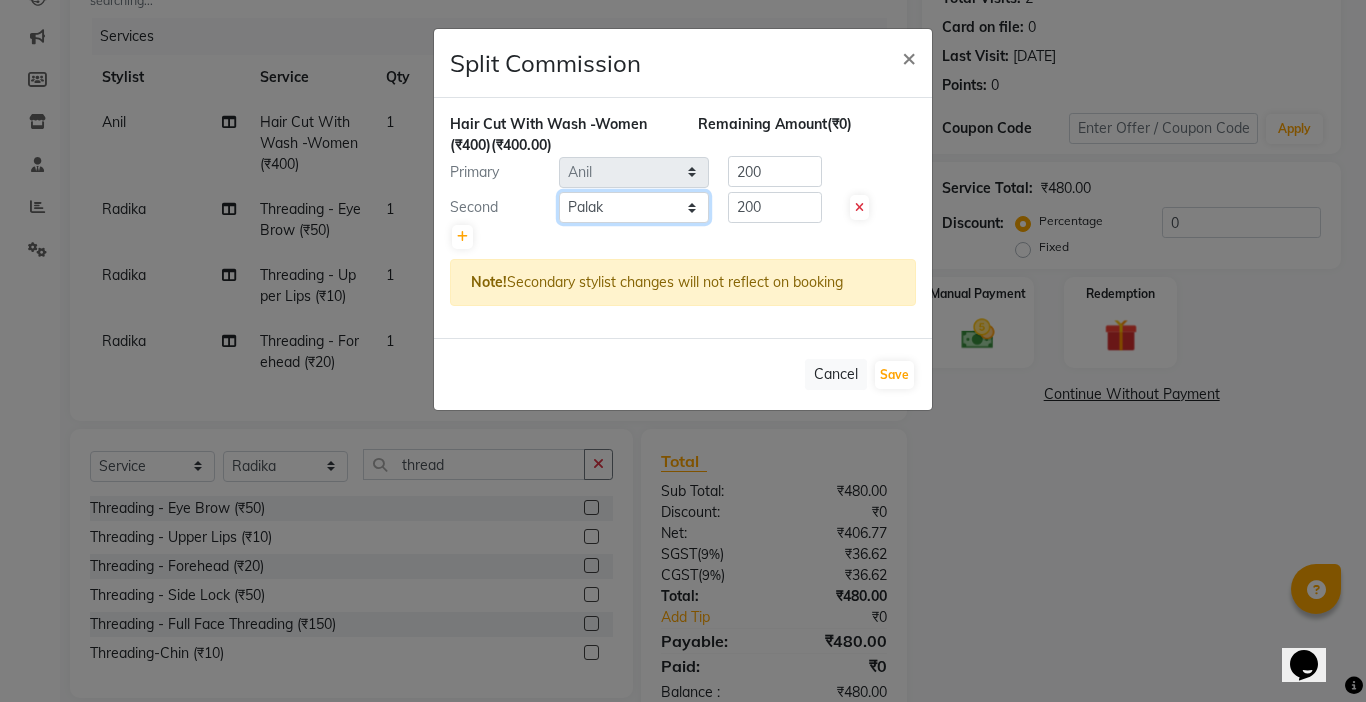 click on "Select  Abby   aman    Anil   anku   Bobby   company   Deepak   Deepika   Gourav   Heena   ishu   Jagdeesh   kanchan   Love preet   Maddy   Manpreet student   Meenu   Naina   Nikita   Palak   Palak Sharma   Radika   Rajneesh Student   Seema   Shagun   Shifali - Student   Shweta    Sujata   Surinder Paul   Vansh   Vikas   Vishal" 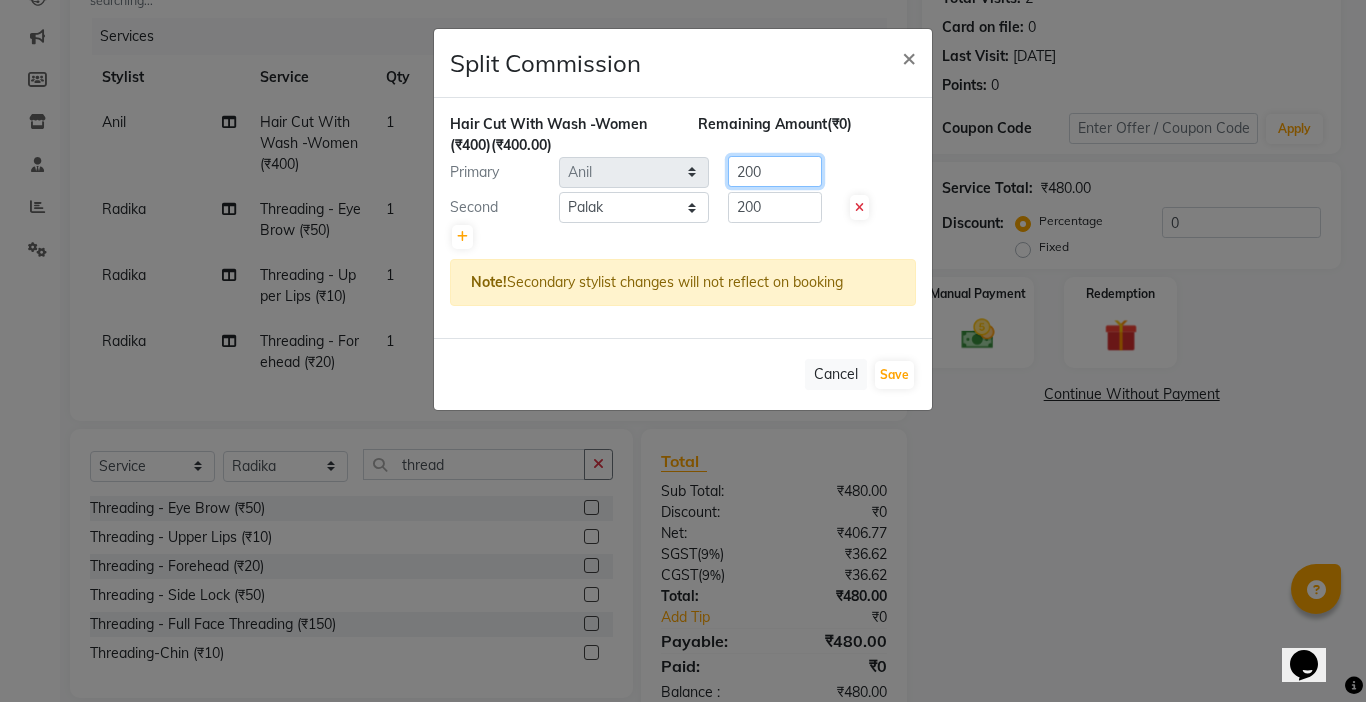 drag, startPoint x: 773, startPoint y: 168, endPoint x: 540, endPoint y: 207, distance: 236.24141 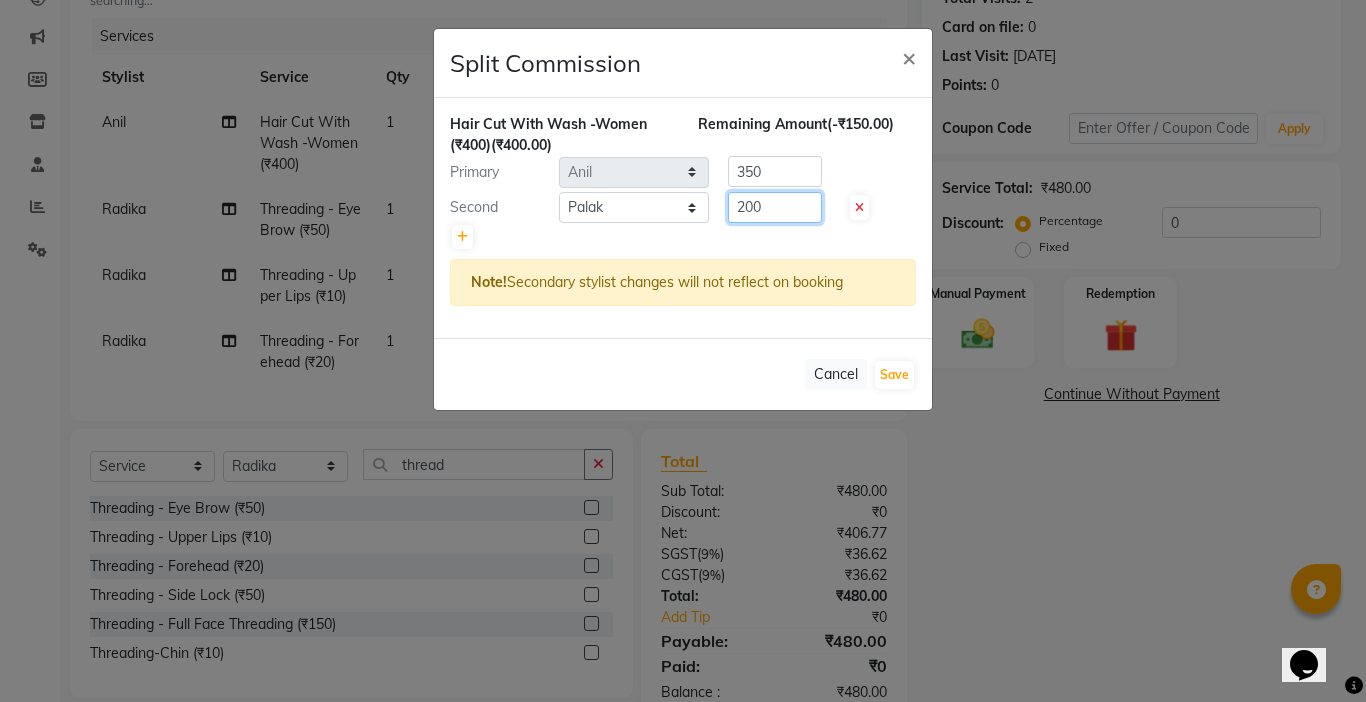 drag, startPoint x: 792, startPoint y: 211, endPoint x: 392, endPoint y: 209, distance: 400.005 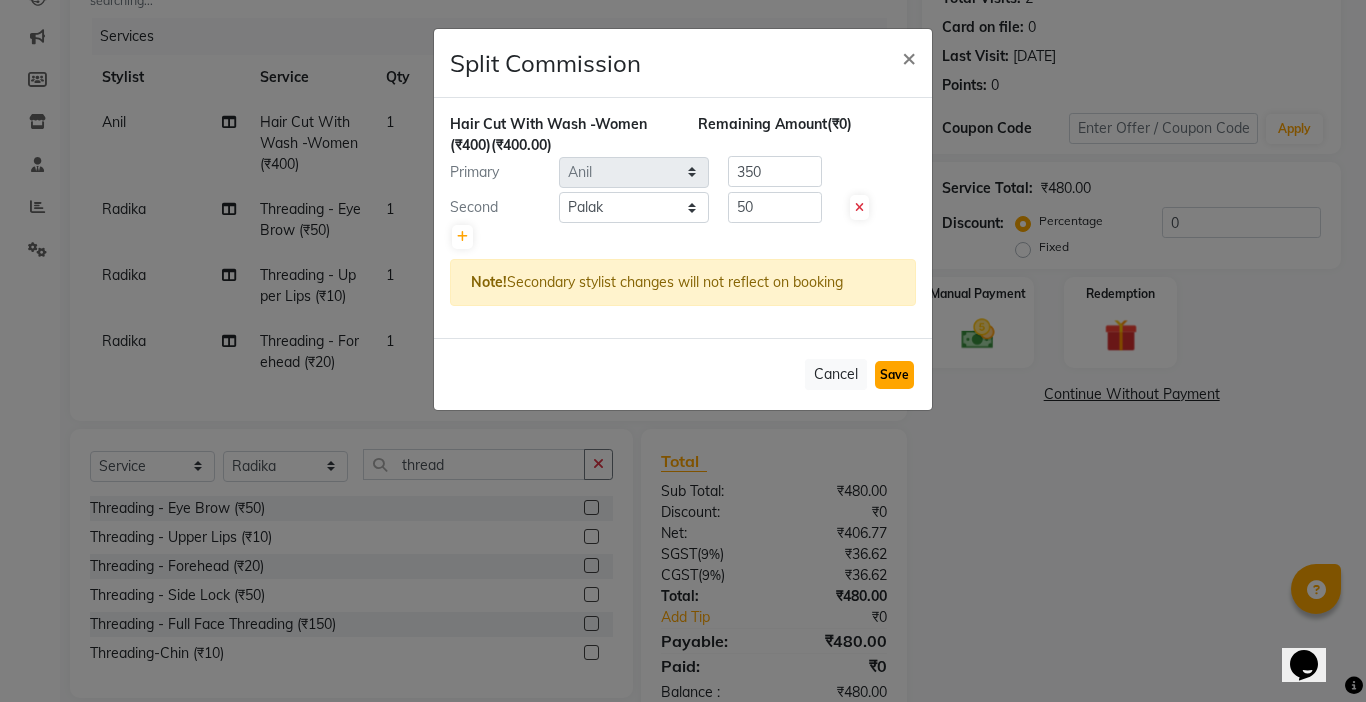 click on "Save" 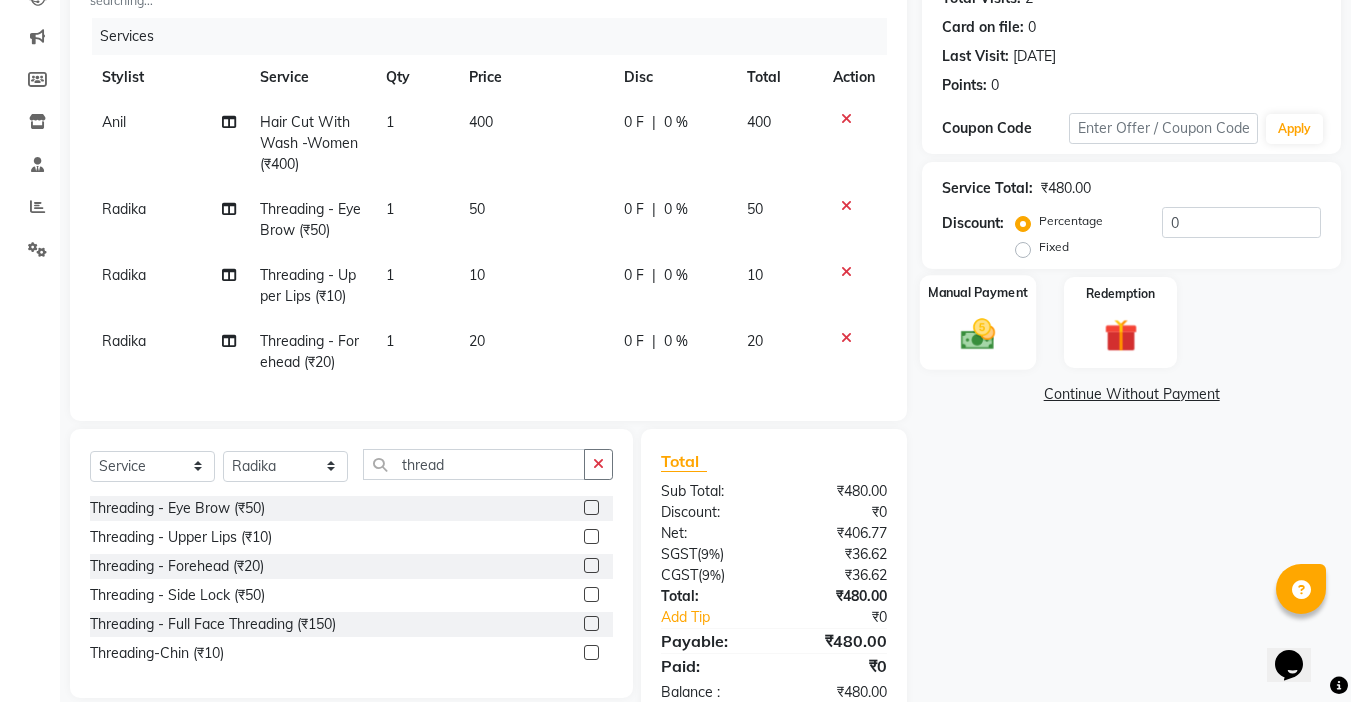 click 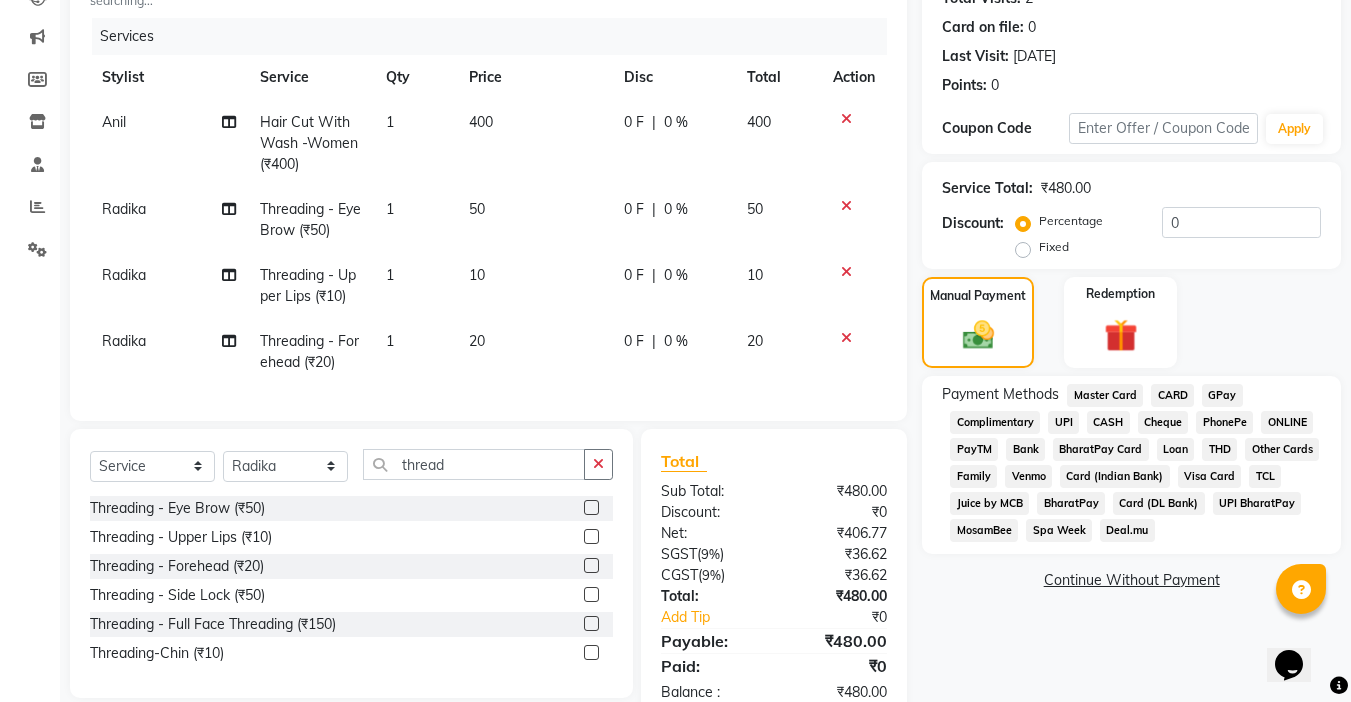 click on "UPI" 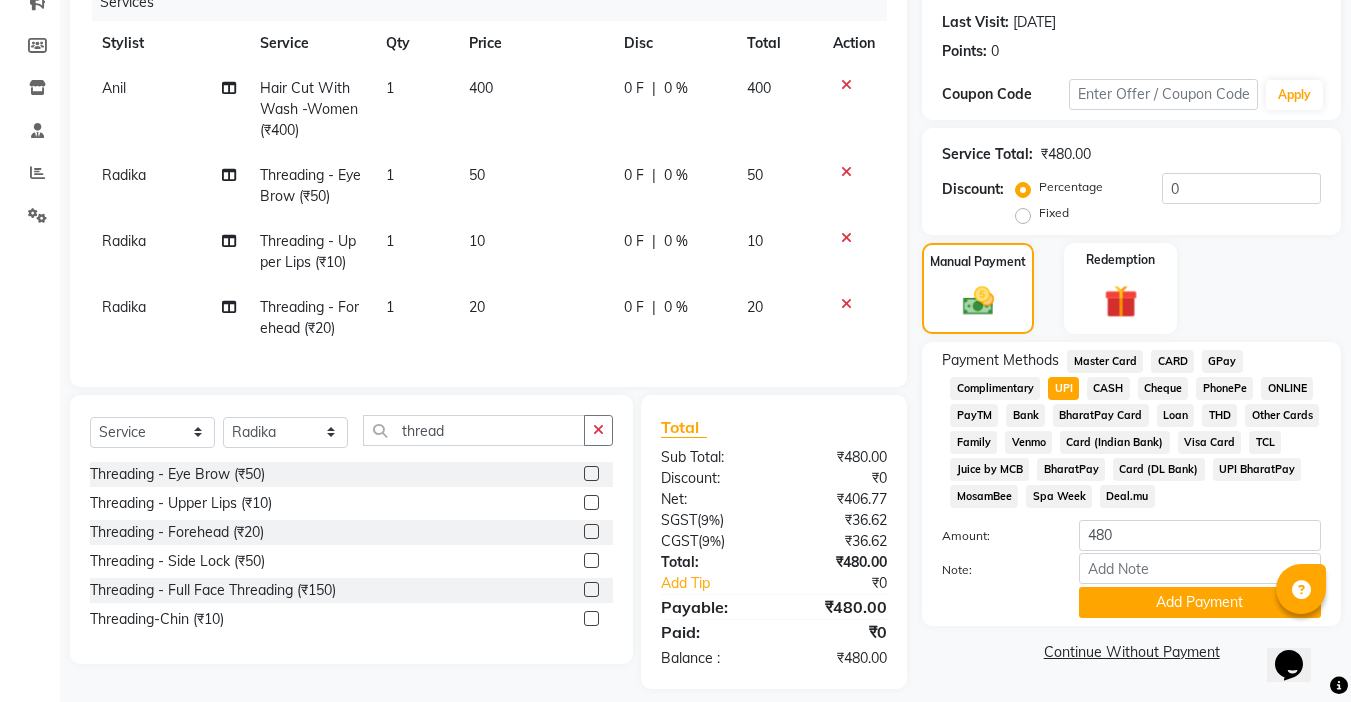 scroll, scrollTop: 302, scrollLeft: 0, axis: vertical 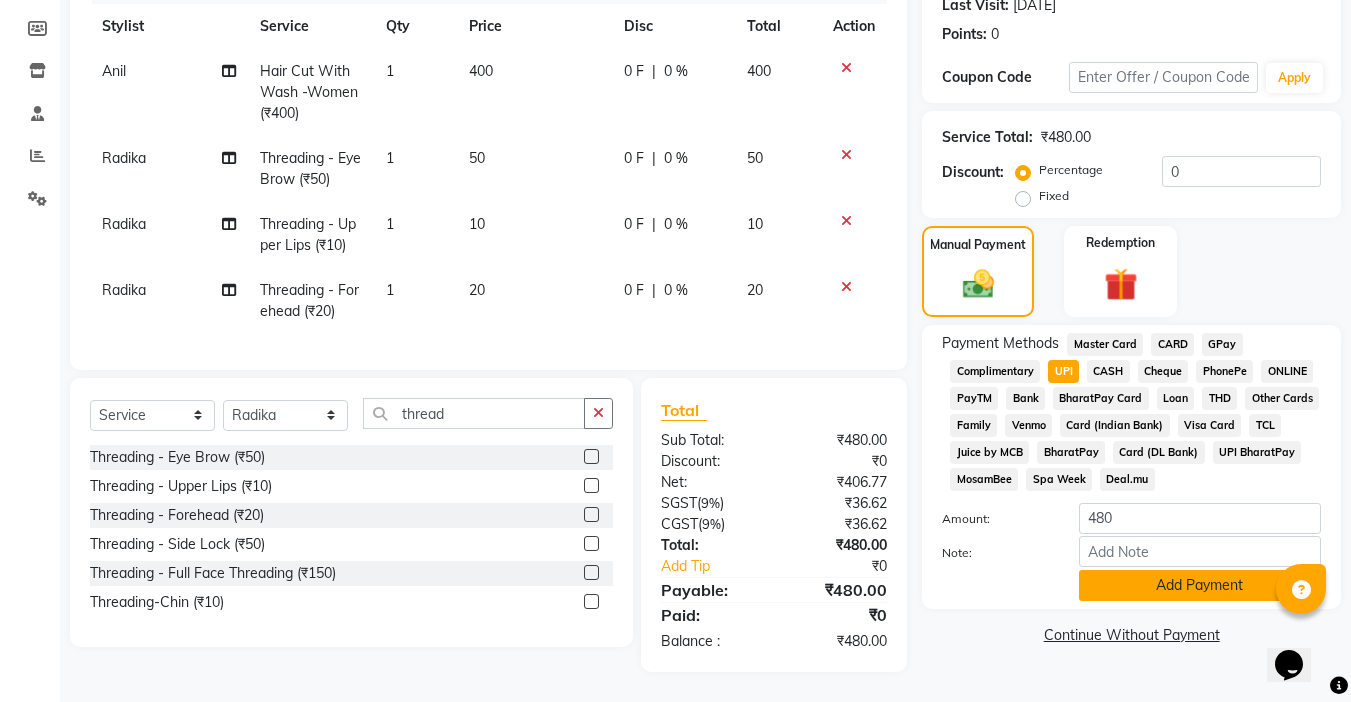 click on "Add Payment" 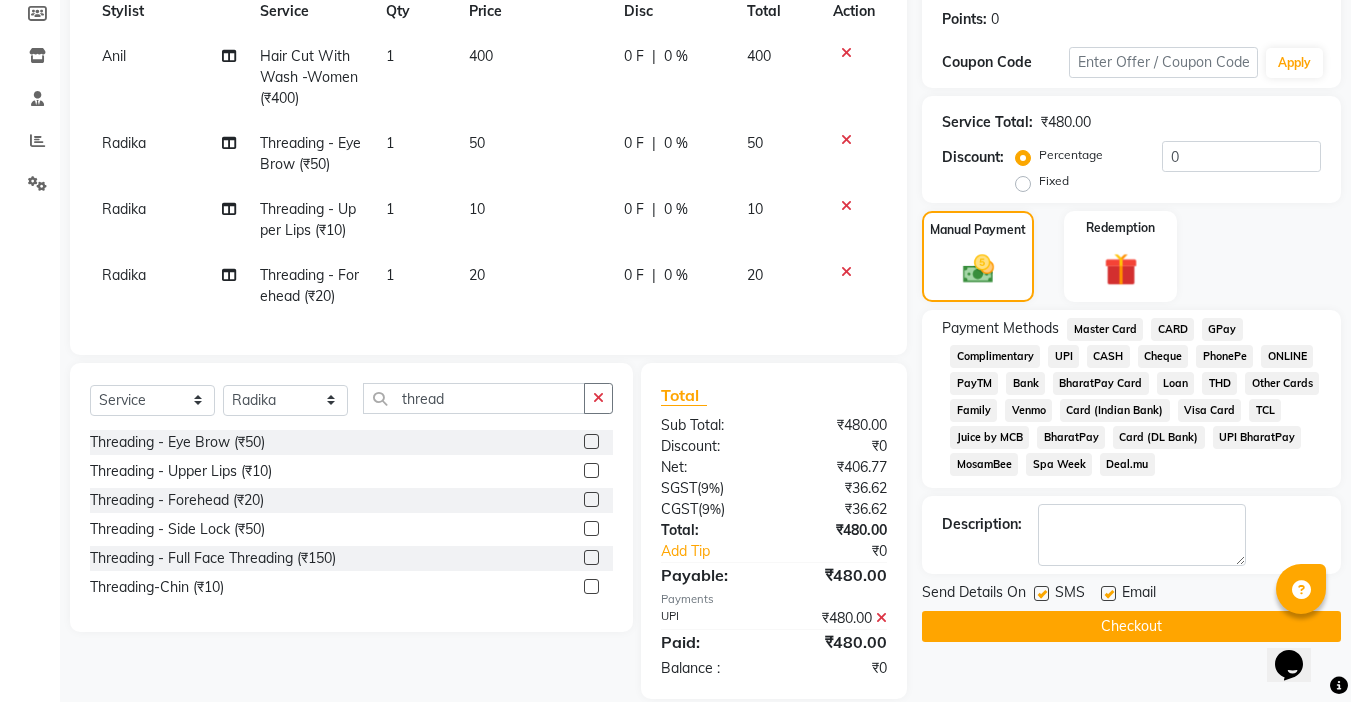 click 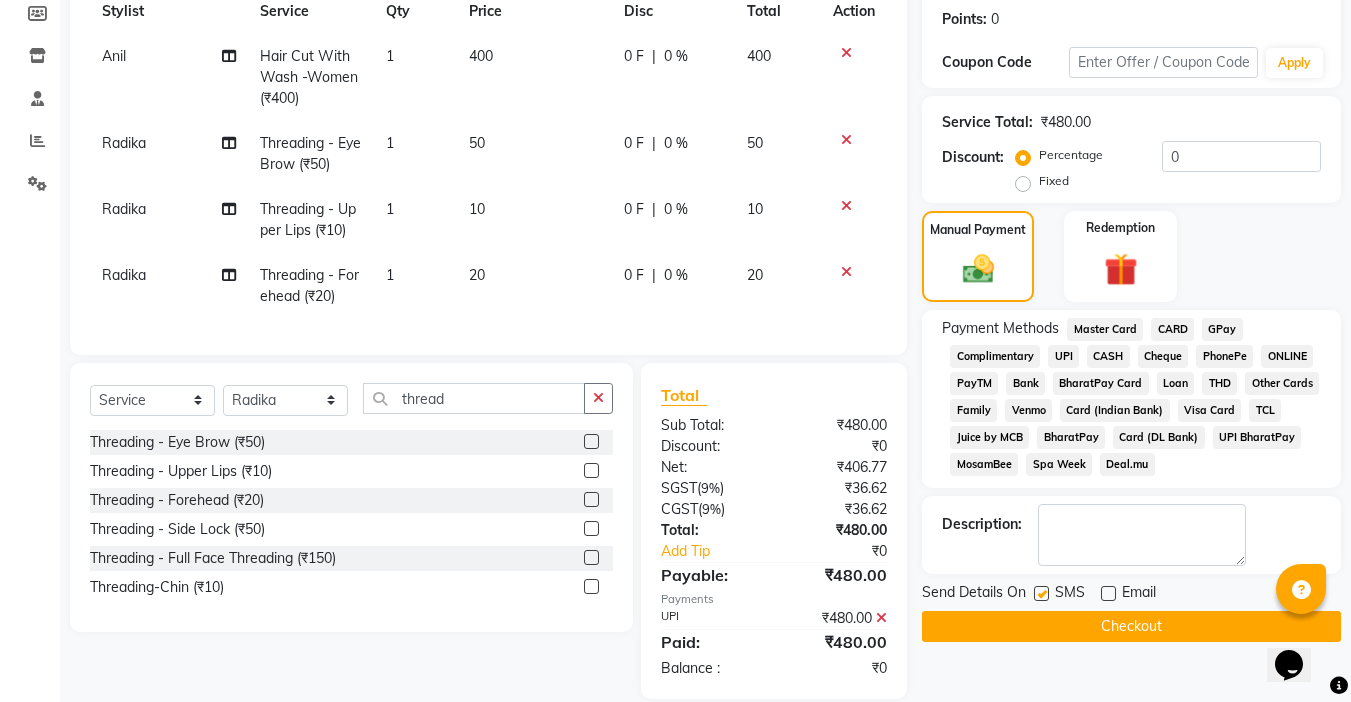 click 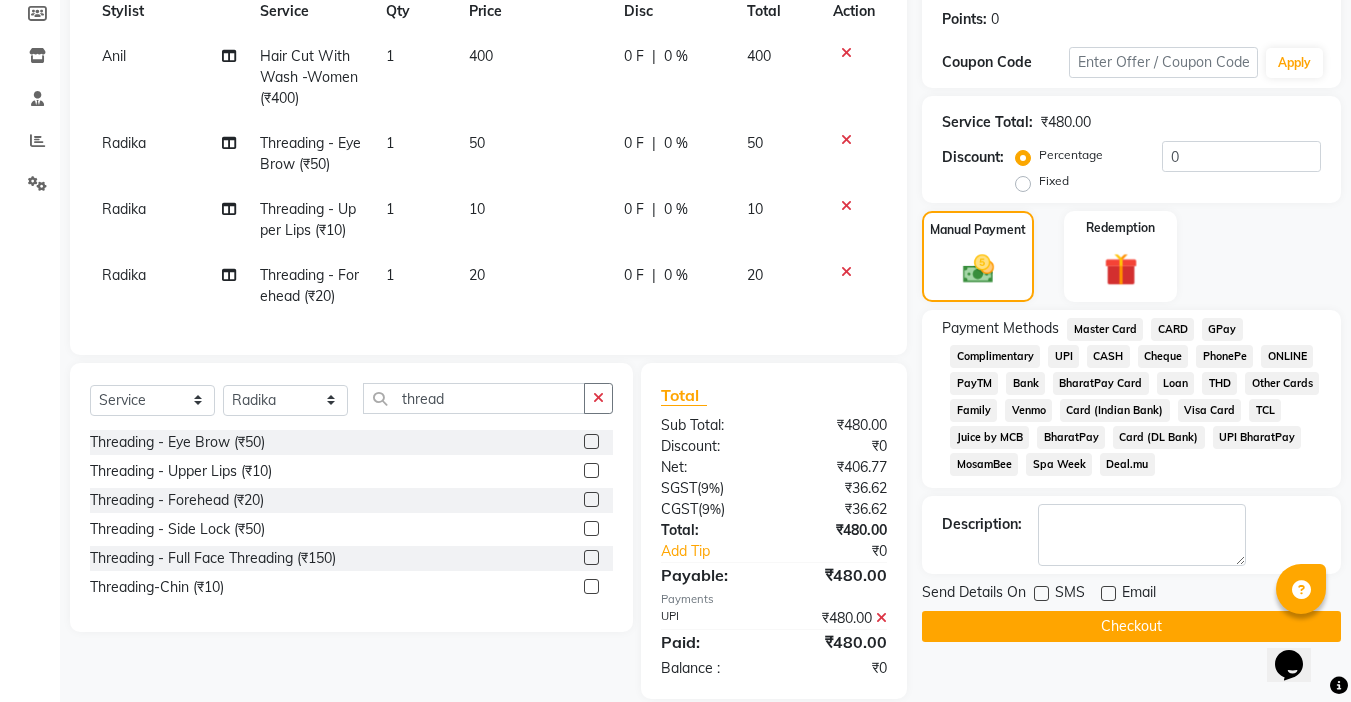 click on "Checkout" 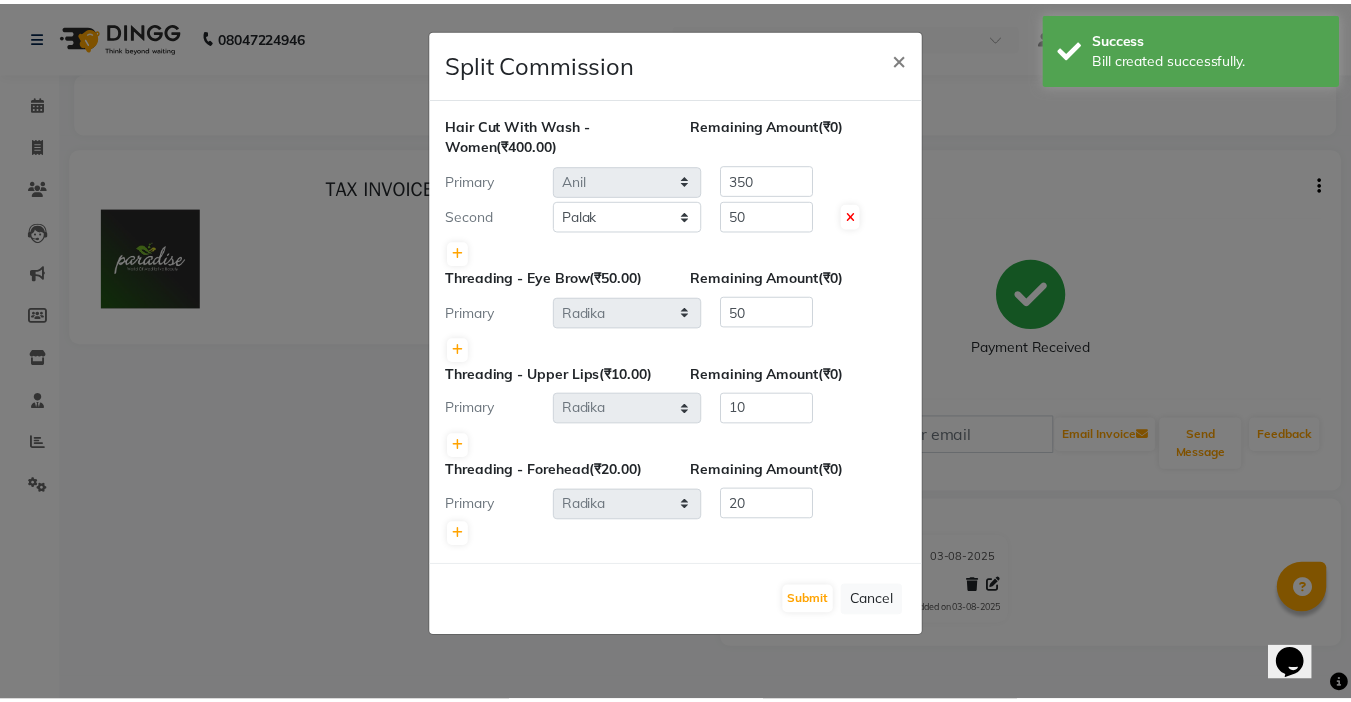 scroll, scrollTop: 0, scrollLeft: 0, axis: both 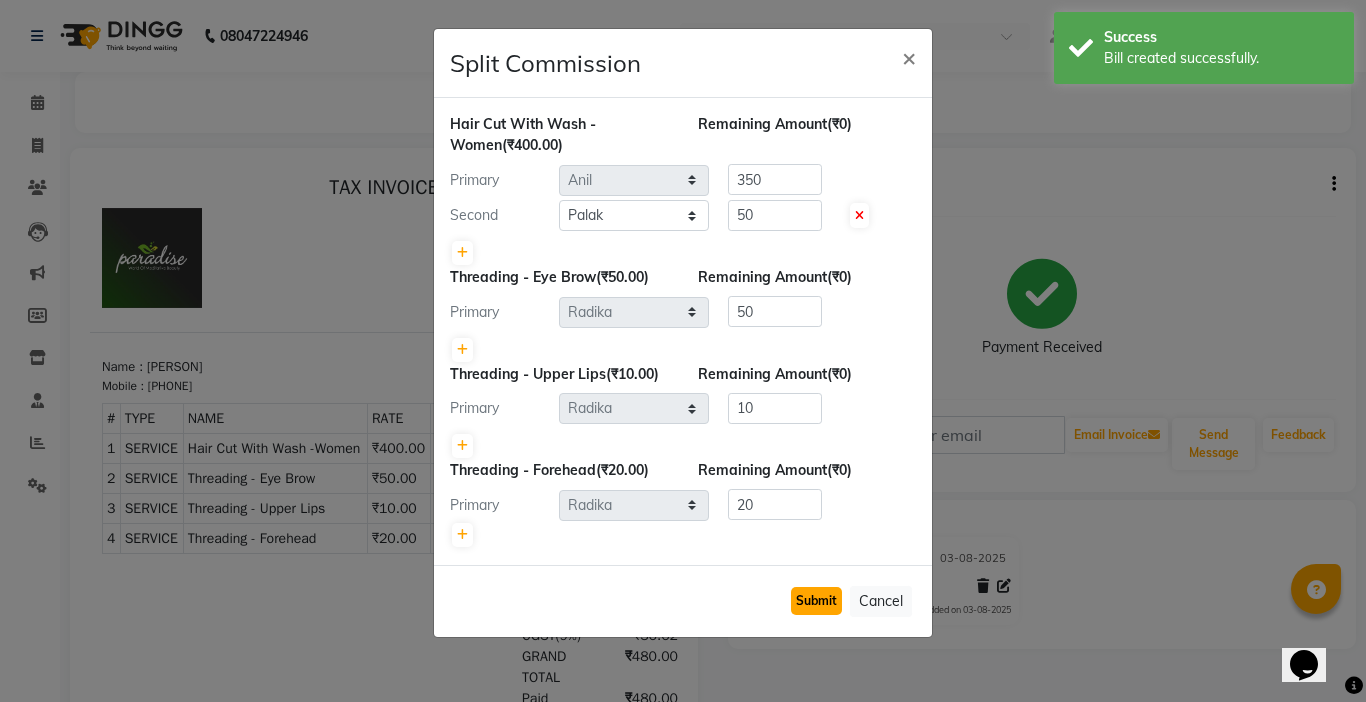 click on "Submit" 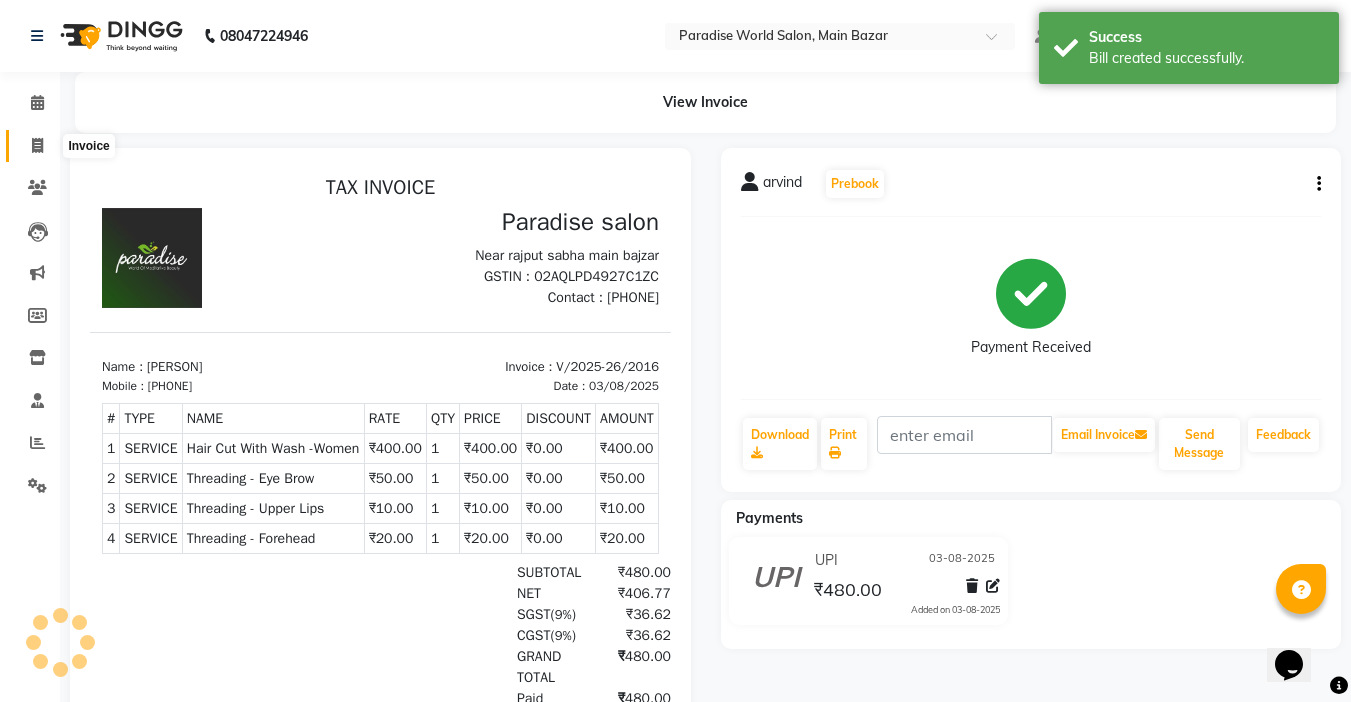 click 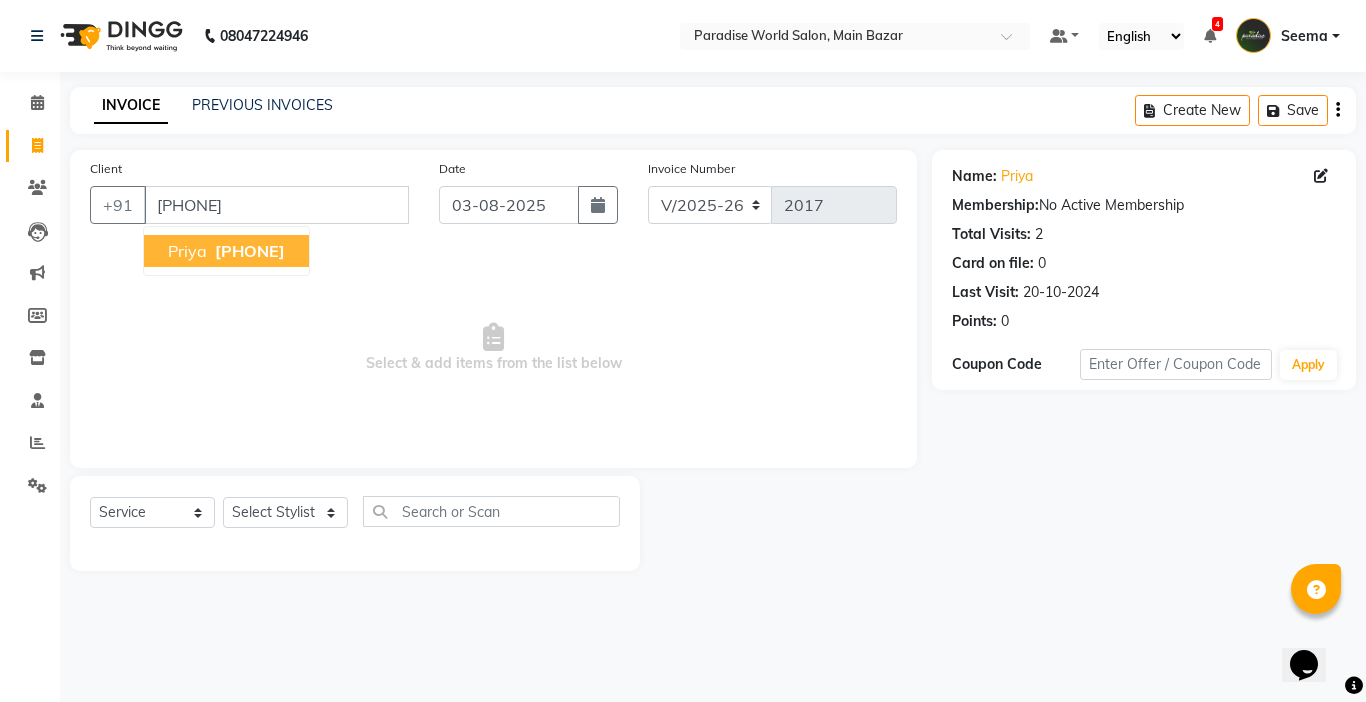 click on "[PHONE]" at bounding box center [250, 251] 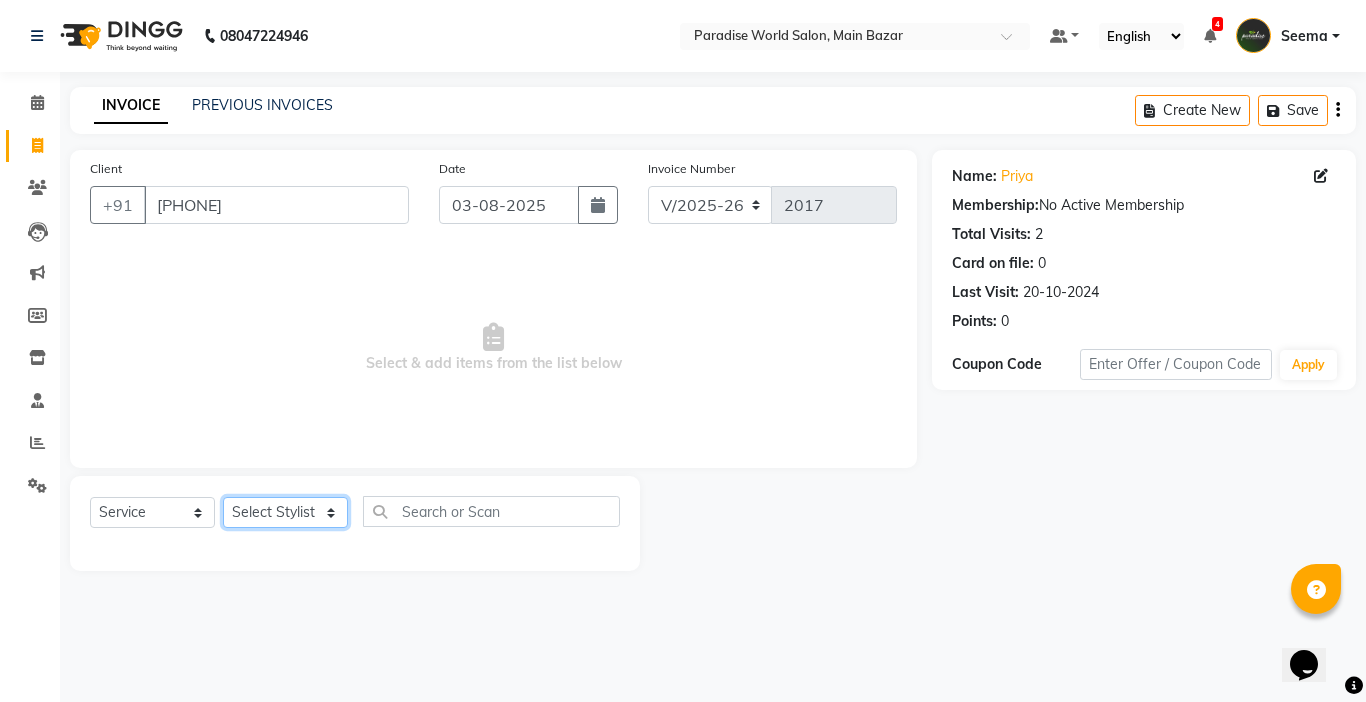 click on "Select Stylist Abby aman  Anil anku Bobby company Deepak Deepika Gourav Heena ishu Jagdeesh kanchan Love preet Maddy Manpreet student Meenu Naina Nikita Palak Palak Sharma Radika Rajneesh Student Seema Shagun Shifali - Student Shweta  Sujata Surinder Paul Vansh Vikas Vishal" 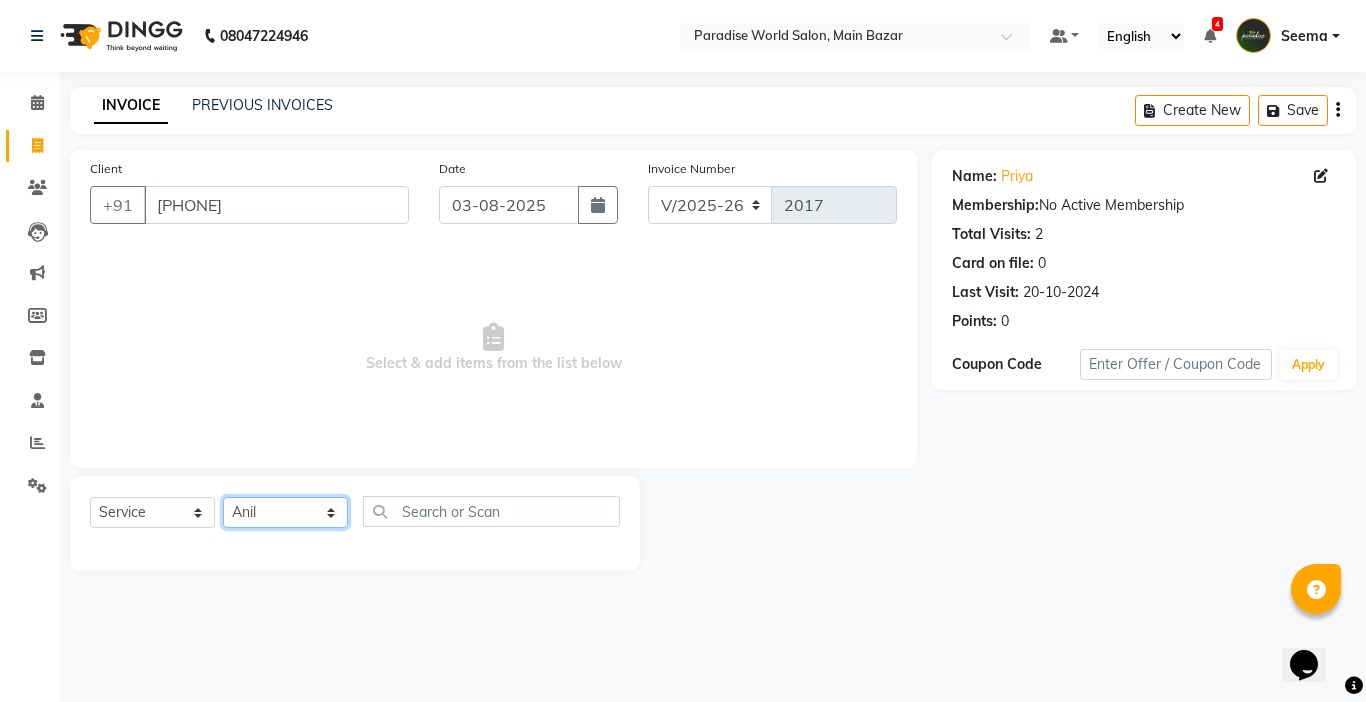 click on "Select Stylist Abby aman  Anil anku Bobby company Deepak Deepika Gourav Heena ishu Jagdeesh kanchan Love preet Maddy Manpreet student Meenu Naina Nikita Palak Palak Sharma Radika Rajneesh Student Seema Shagun Shifali - Student Shweta  Sujata Surinder Paul Vansh Vikas Vishal" 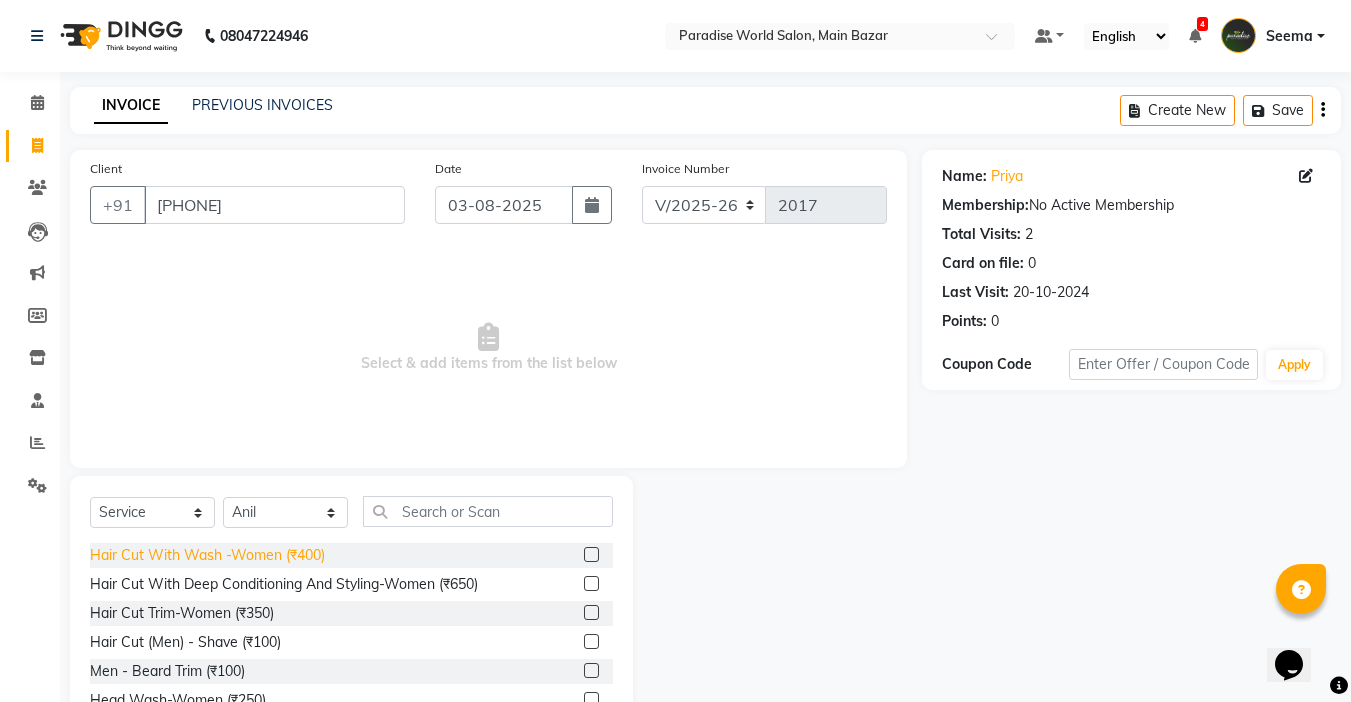 click on "Hair Cut With Wash -Women (₹400)" 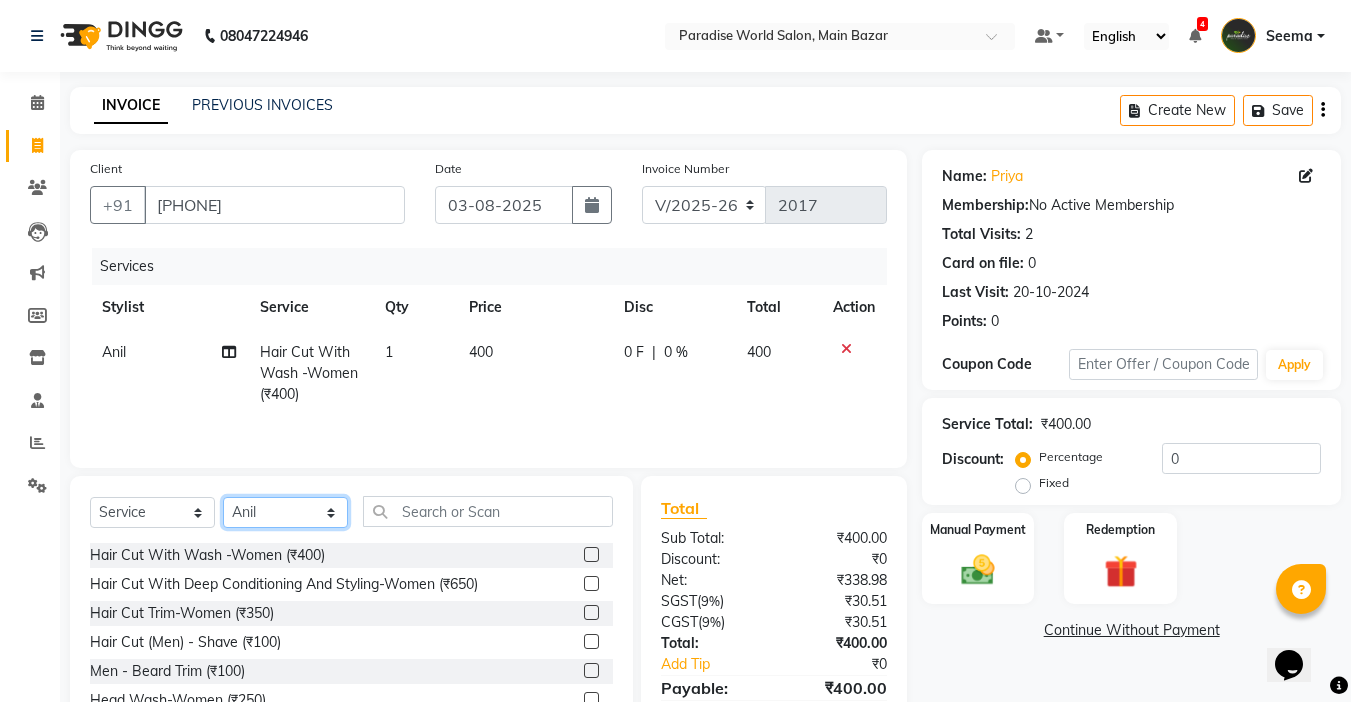 click on "Select Stylist Abby aman  Anil anku Bobby company Deepak Deepika Gourav Heena ishu Jagdeesh kanchan Love preet Maddy Manpreet student Meenu Naina Nikita Palak Palak Sharma Radika Rajneesh Student Seema Shagun Shifali - Student Shweta  Sujata Surinder Paul Vansh Vikas Vishal" 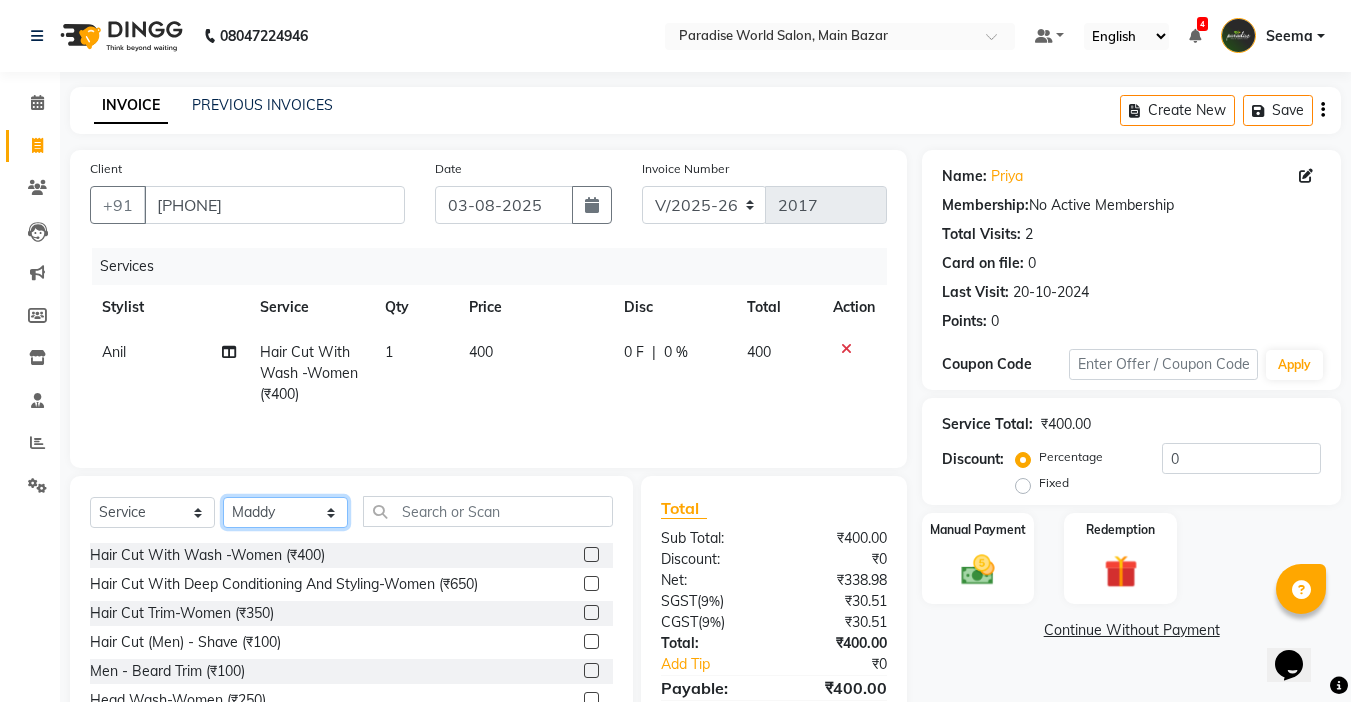 click on "Select Stylist Abby aman  Anil anku Bobby company Deepak Deepika Gourav Heena ishu Jagdeesh kanchan Love preet Maddy Manpreet student Meenu Naina Nikita Palak Palak Sharma Radika Rajneesh Student Seema Shagun Shifali - Student Shweta  Sujata Surinder Paul Vansh Vikas Vishal" 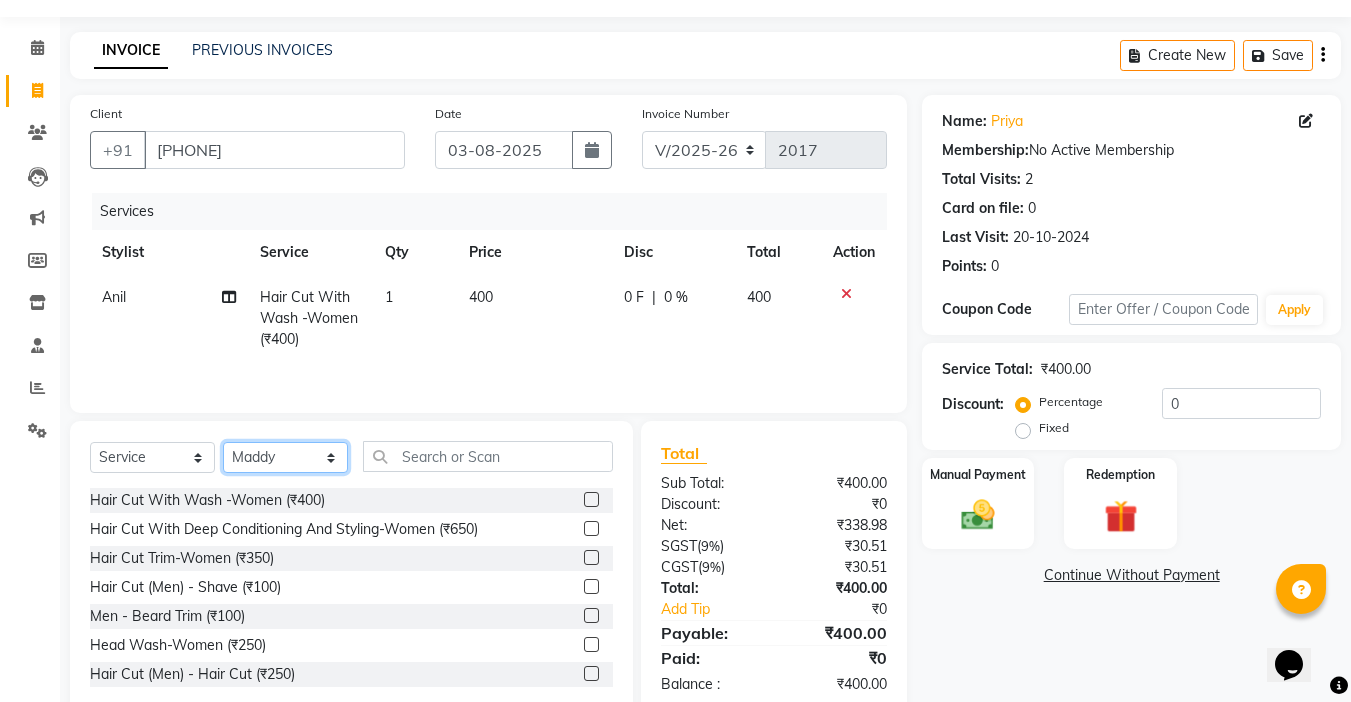 scroll, scrollTop: 99, scrollLeft: 0, axis: vertical 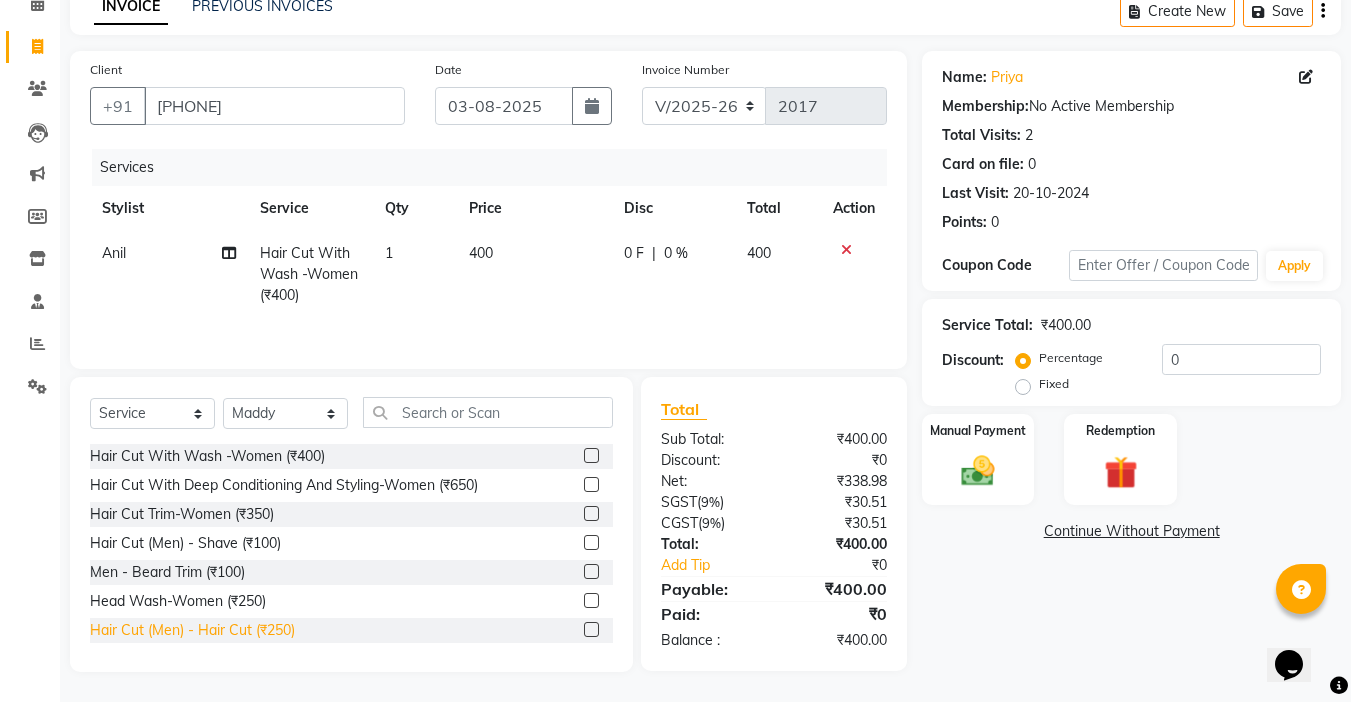 click on "Hair Cut  (Men)  -  Hair Cut (₹250)" 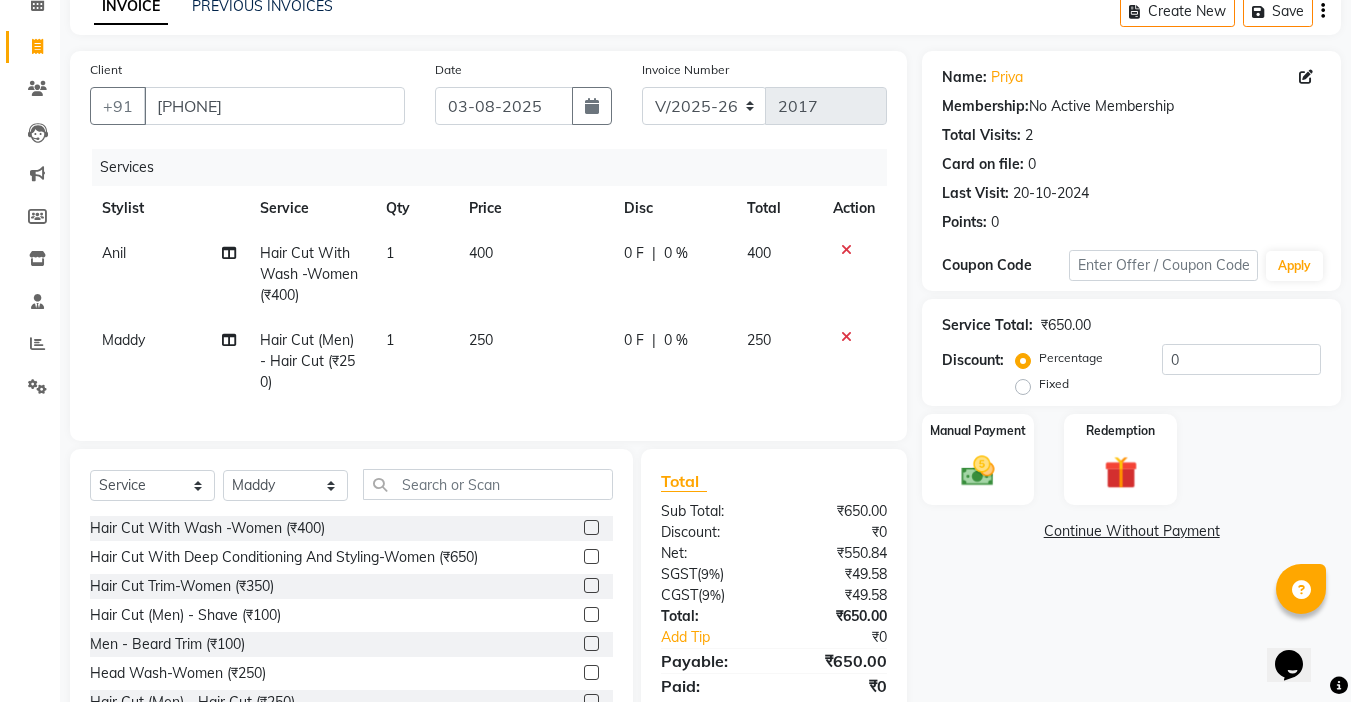 drag, startPoint x: 235, startPoint y: 664, endPoint x: 590, endPoint y: 586, distance: 363.46802 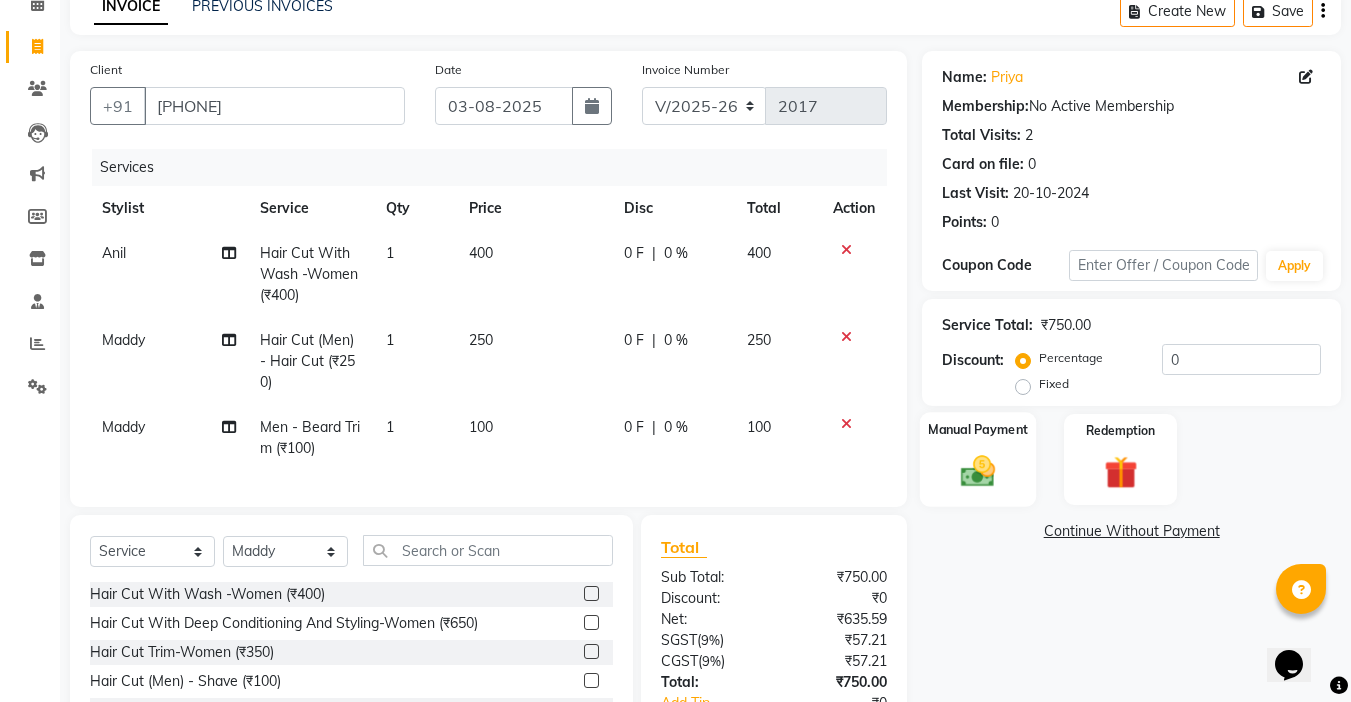 click 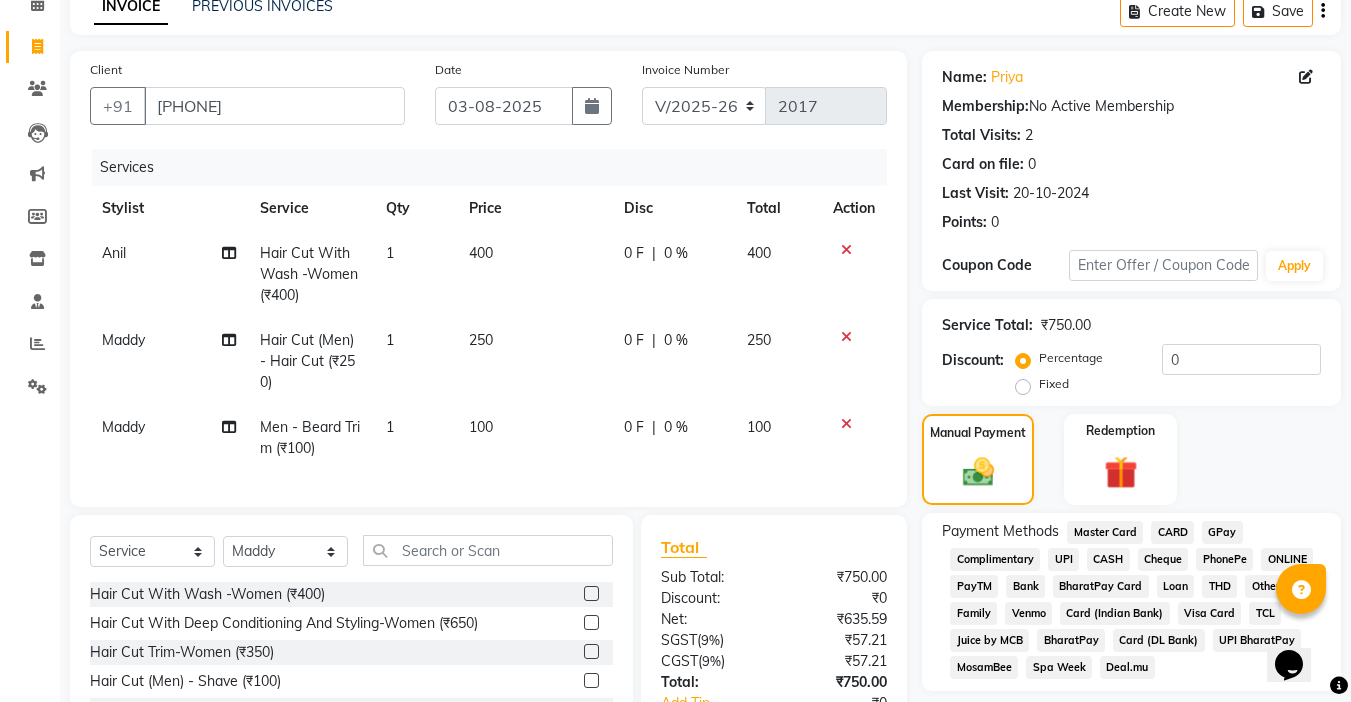 click on "CASH" 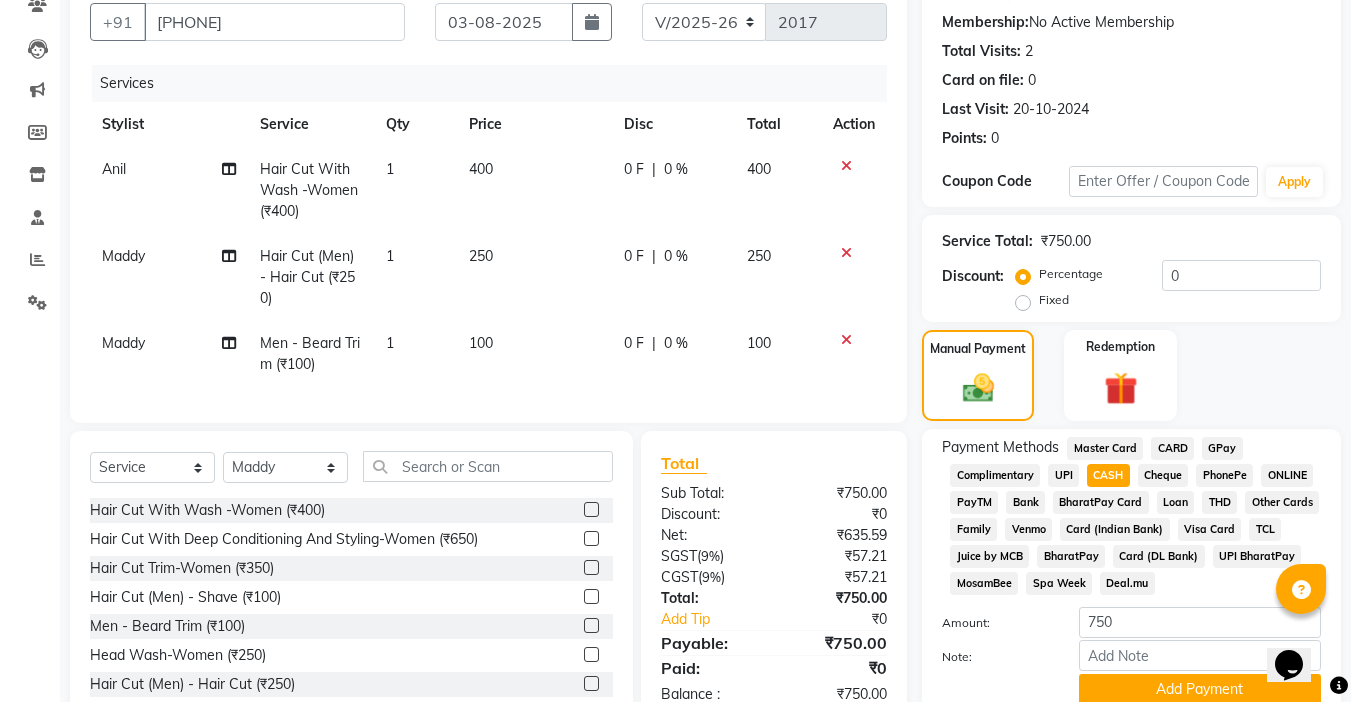 scroll, scrollTop: 265, scrollLeft: 0, axis: vertical 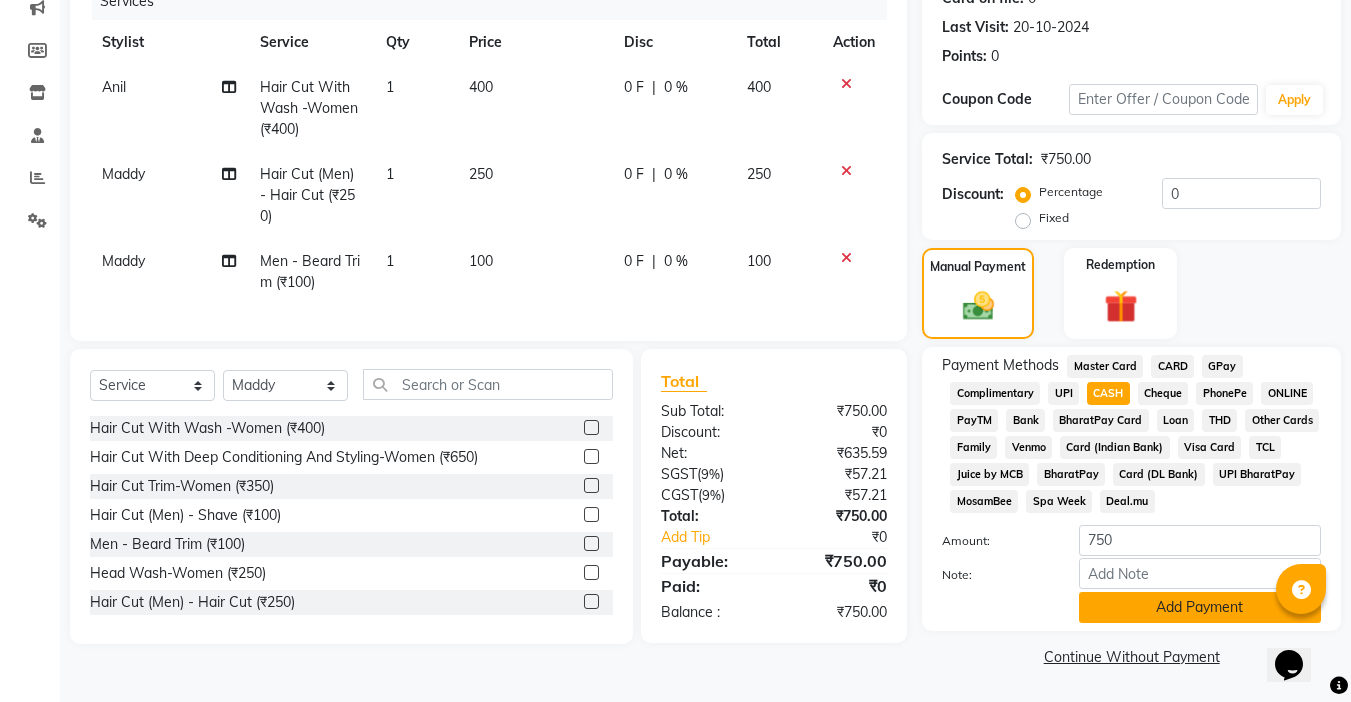 click on "Add Payment" 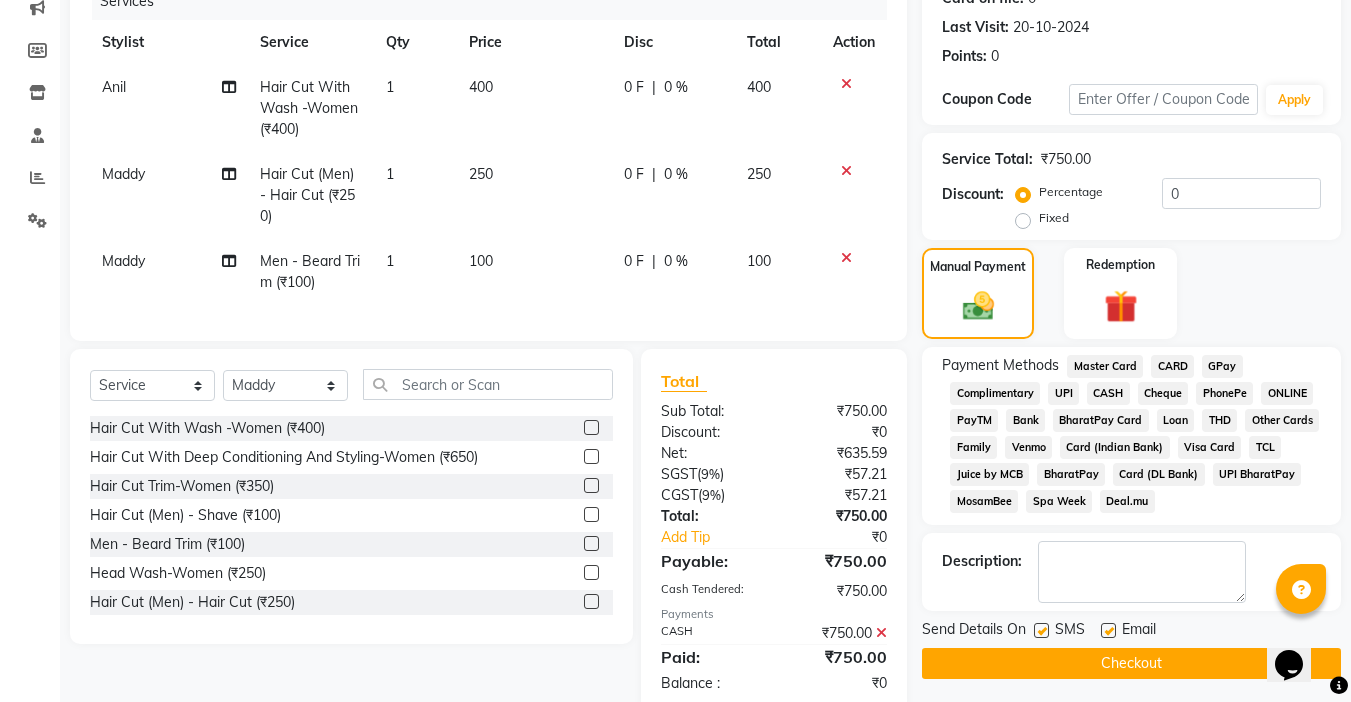 click on "Checkout" 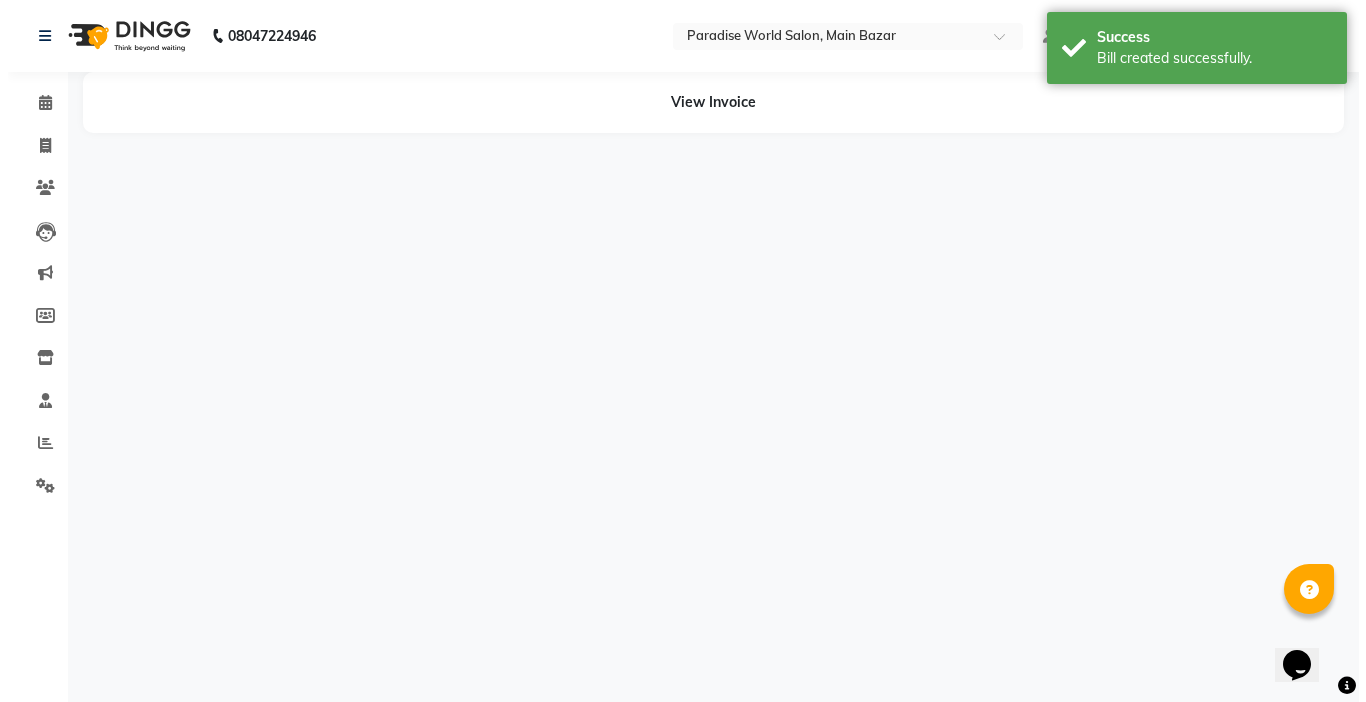 scroll, scrollTop: 0, scrollLeft: 0, axis: both 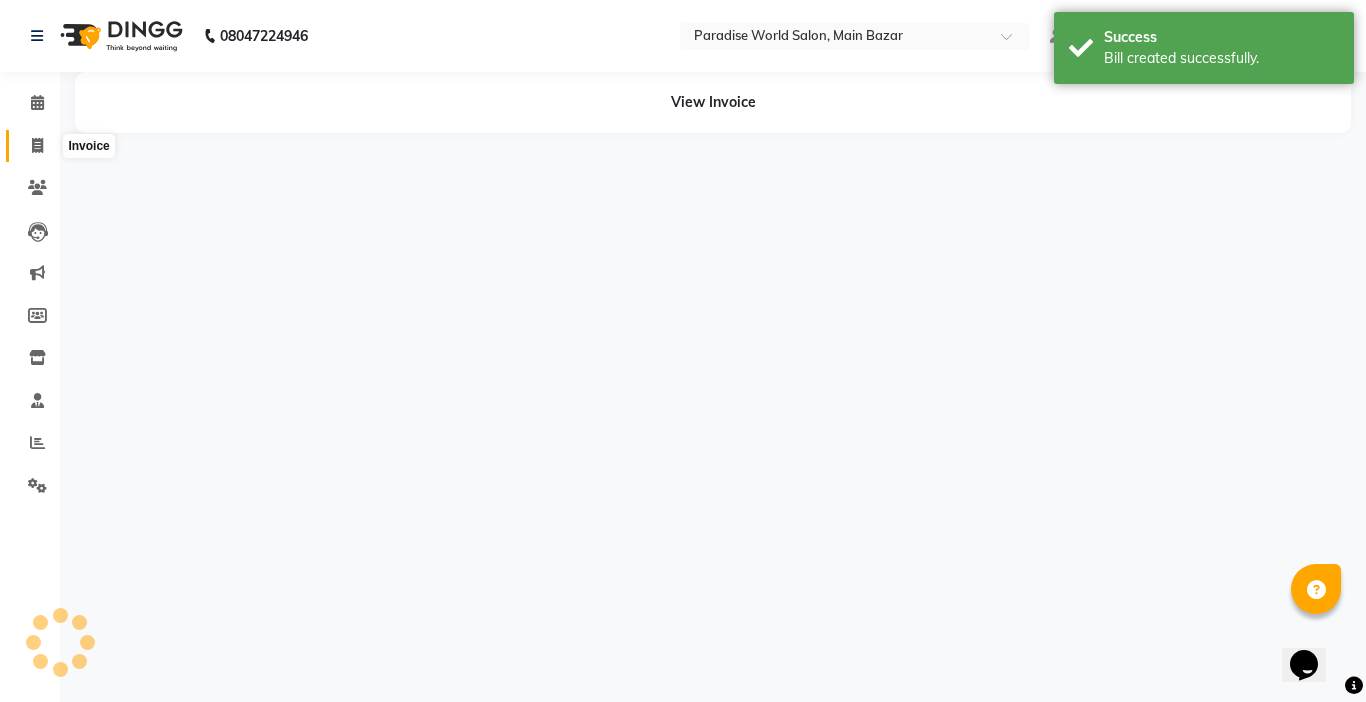 click 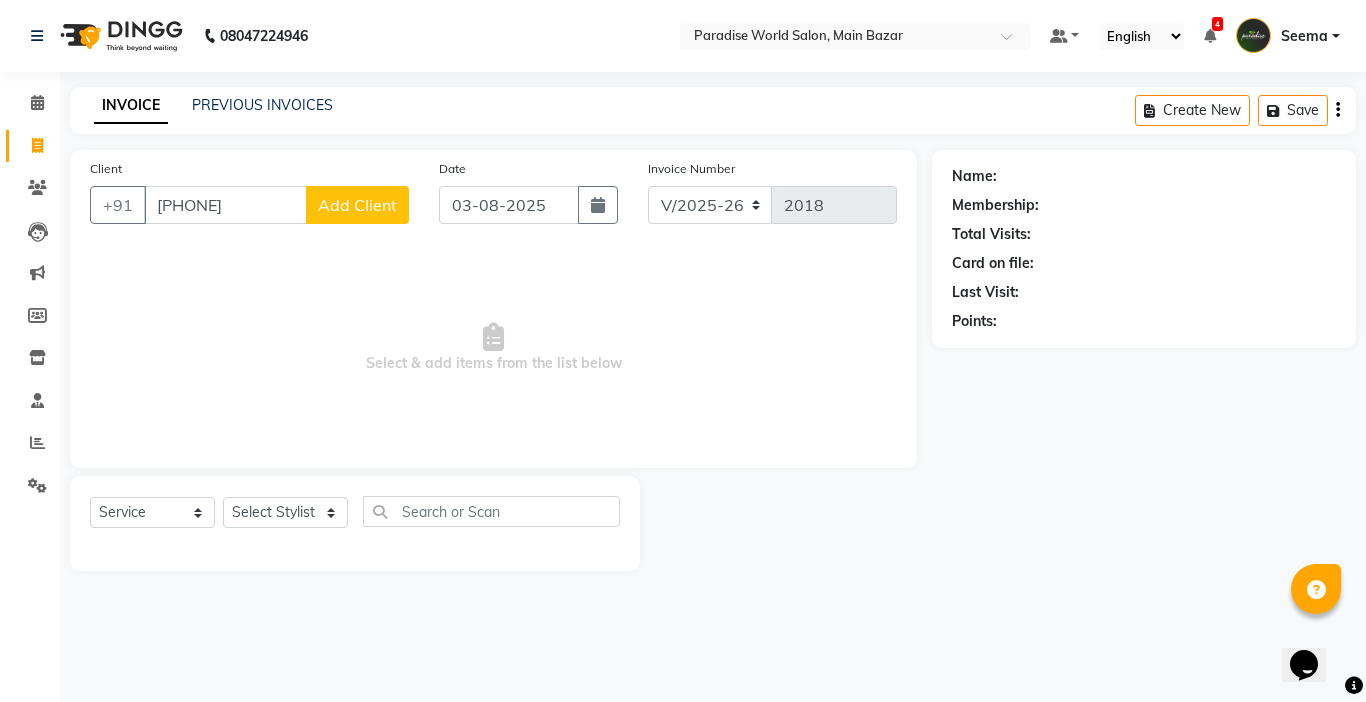 click on "Add Client" 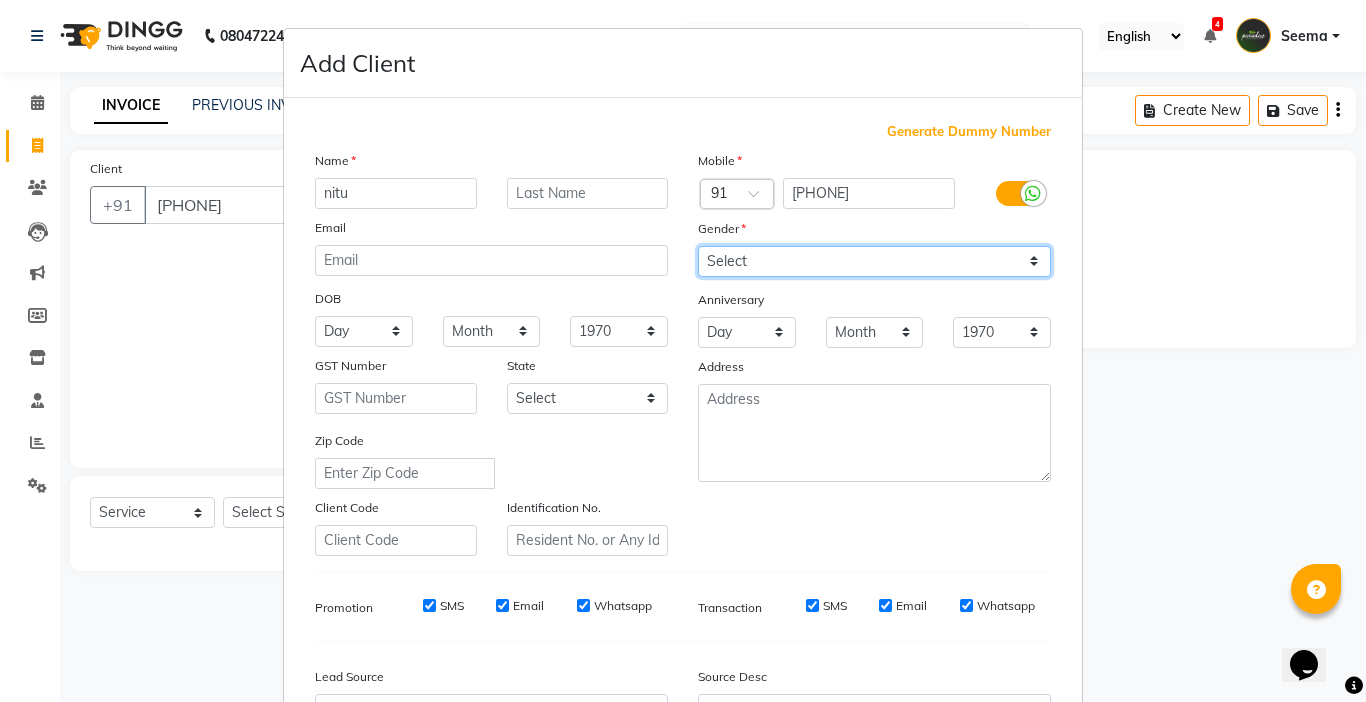 click on "Select Male Female Other Prefer Not To Say" at bounding box center (874, 261) 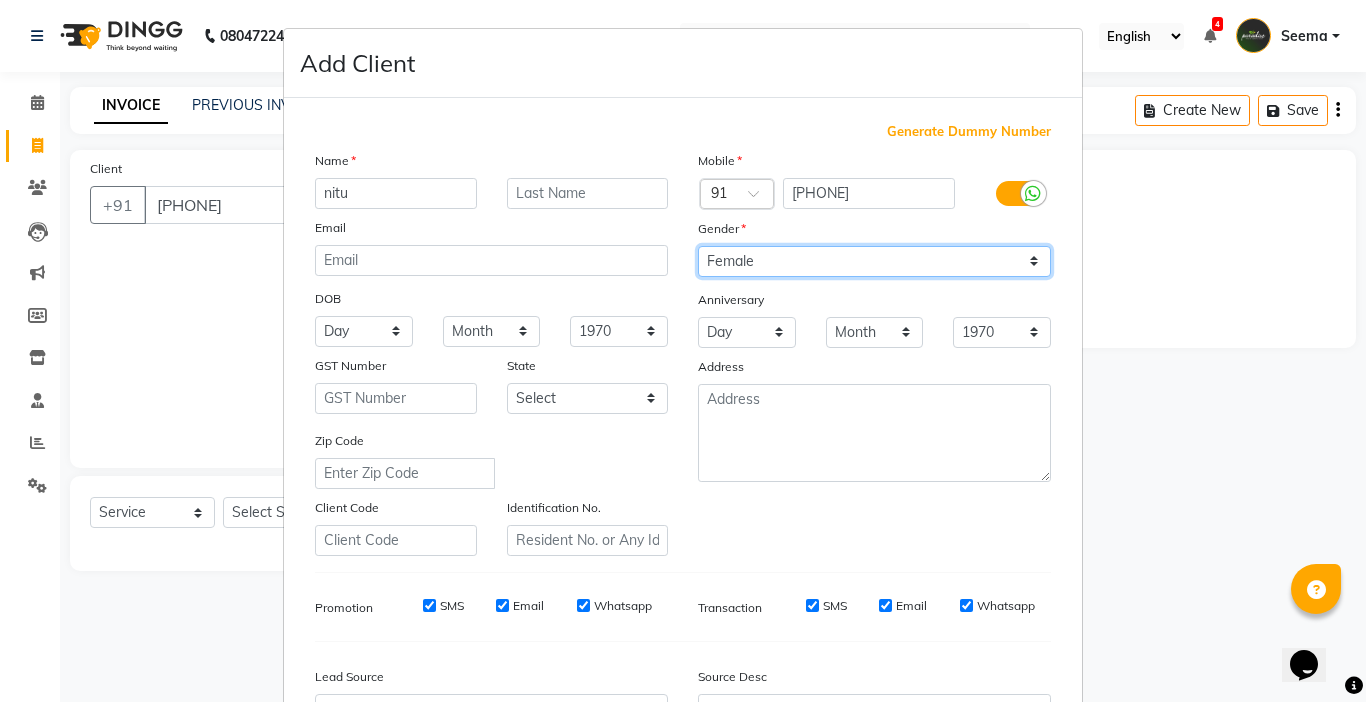click on "Select Male Female Other Prefer Not To Say" at bounding box center [874, 261] 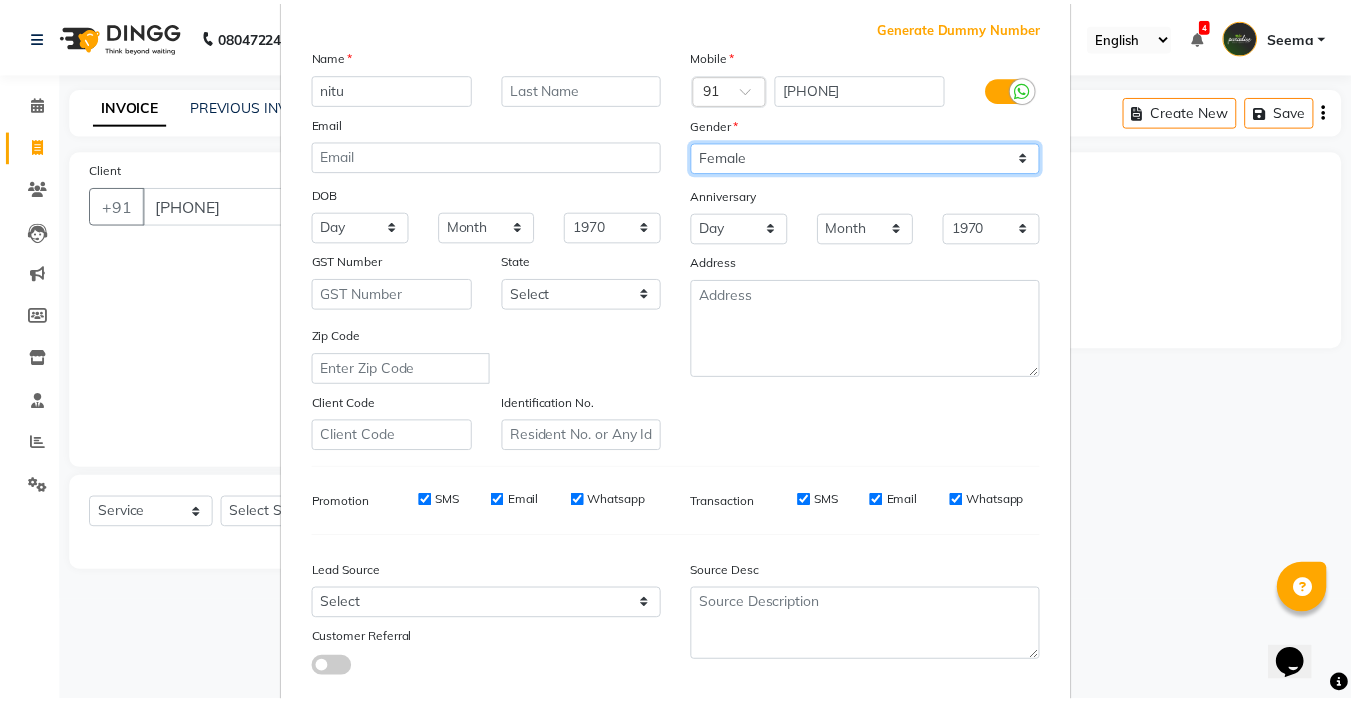 scroll, scrollTop: 221, scrollLeft: 0, axis: vertical 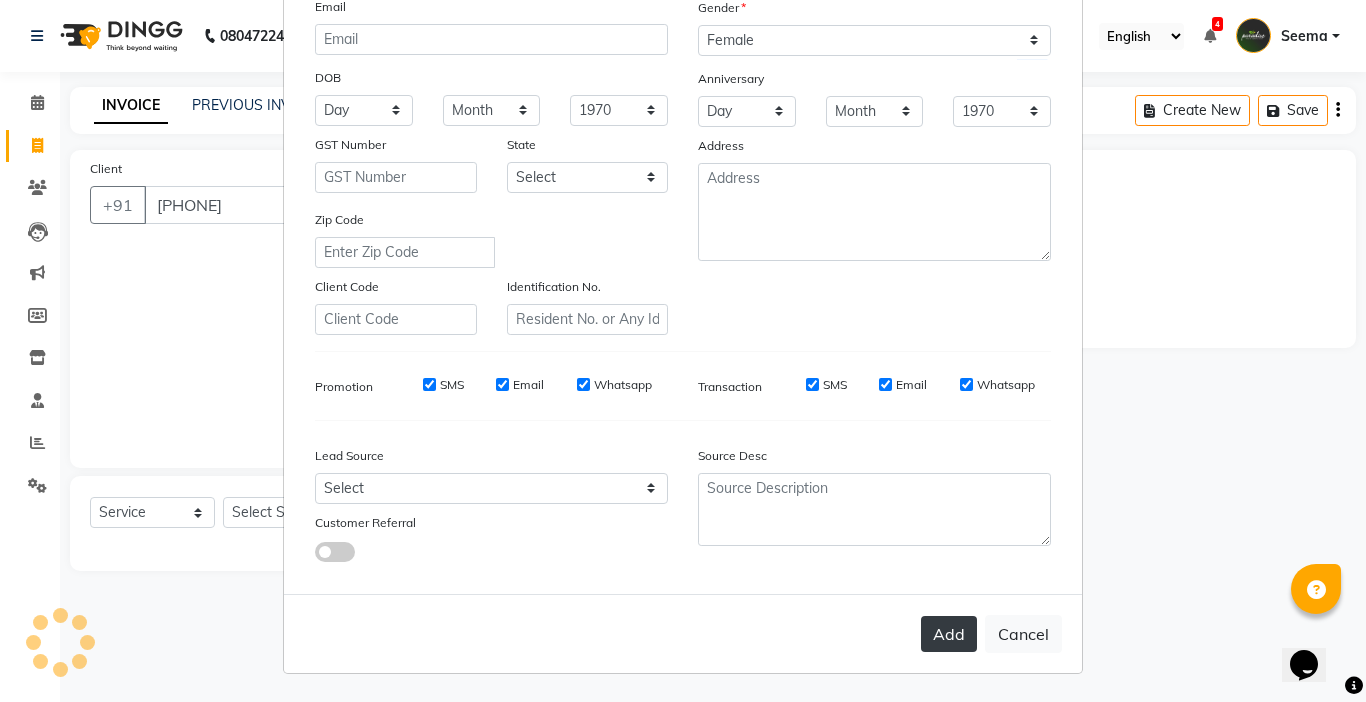 click on "Add" at bounding box center [949, 634] 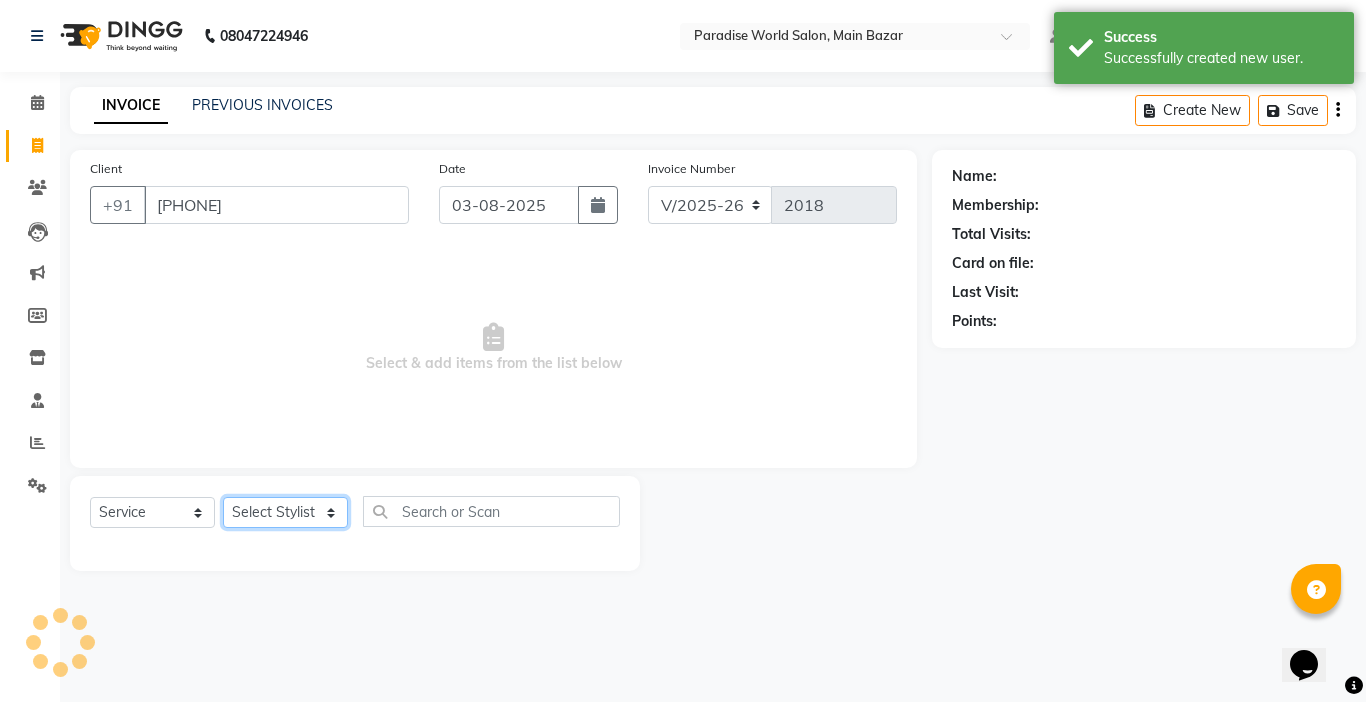 click on "Select Stylist Abby aman  Anil anku Bobby company Deepak Deepika Gourav Heena ishu Jagdeesh kanchan Love preet Maddy Manpreet student Meenu Naina Nikita Palak Palak Sharma Radika Rajneesh Student Seema Shagun Shifali - Student Shweta  Sujata Surinder Paul Vansh Vikas Vishal" 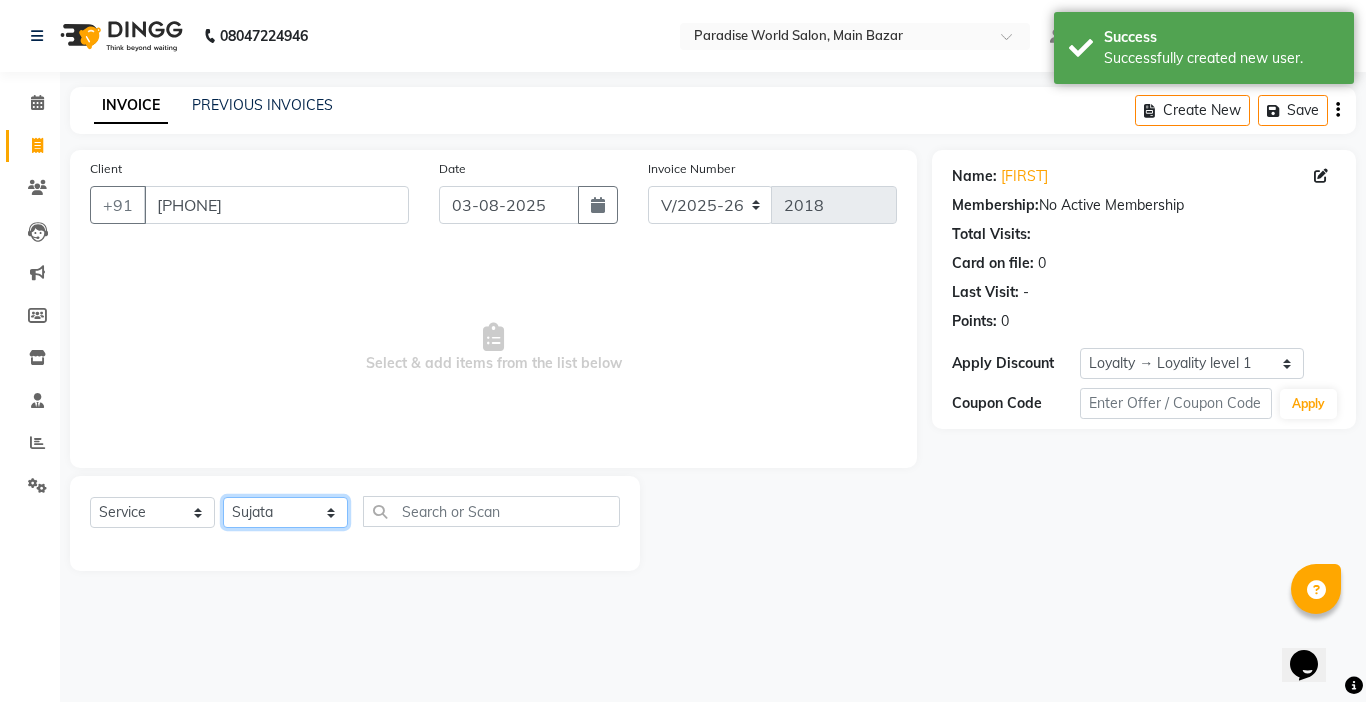 click on "Select Stylist Abby aman  Anil anku Bobby company Deepak Deepika Gourav Heena ishu Jagdeesh kanchan Love preet Maddy Manpreet student Meenu Naina Nikita Palak Palak Sharma Radika Rajneesh Student Seema Shagun Shifali - Student Shweta  Sujata Surinder Paul Vansh Vikas Vishal" 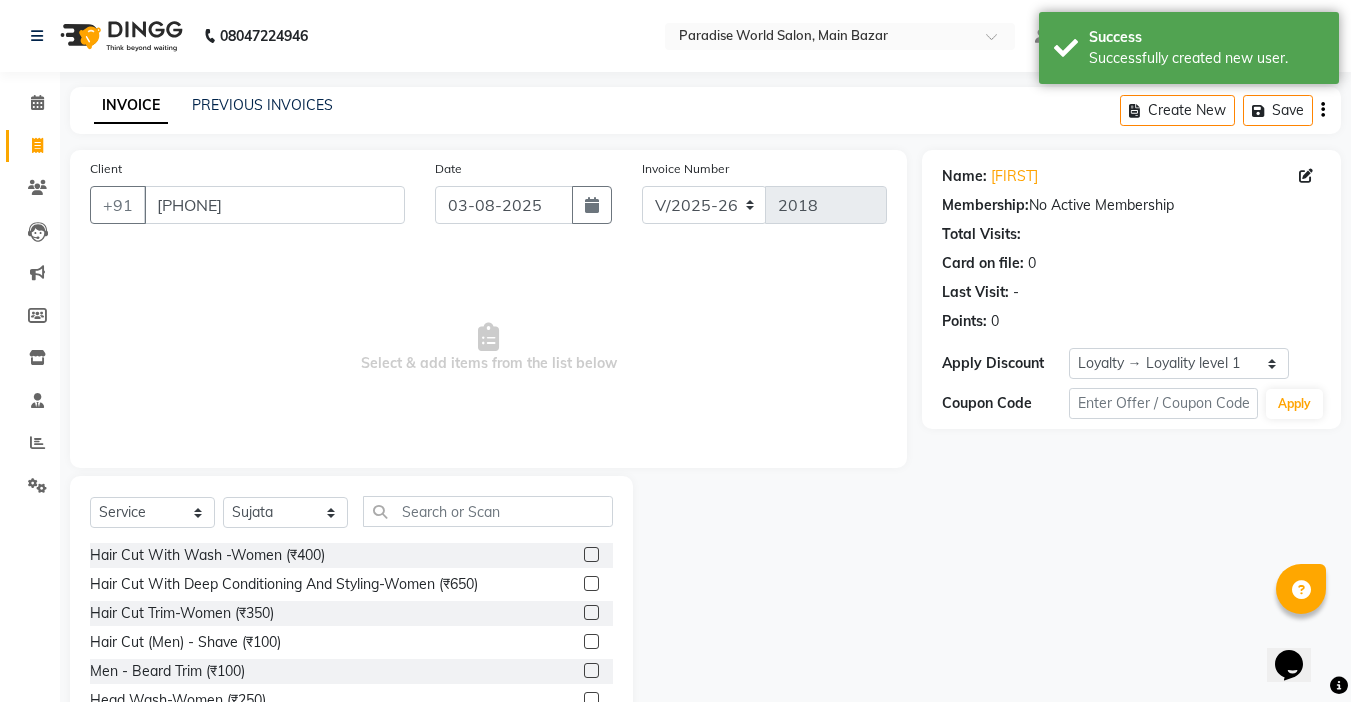 click on "Select  Service  Product  Membership  Package Voucher Prepaid Gift Card  Select Stylist Abby aman  Anil anku Bobby company Deepak Deepika Gourav Heena ishu Jagdeesh kanchan Love preet Maddy Manpreet student Meenu Naina Nikita Palak Palak [LAST]   Radika   Rajneesh Student   Seema   Shagun   Shifali - Student   Shweta    Sujata   Surinder Paul   Vansh   Vikas   Vishal  Hair Cut With Wash -Women (₹400)  Hair Cut With Deep Conditioning And Styling-Women (₹650)  Hair Cut Trim-Women (₹350)  Hair Cut  (Men)  -  Shave (₹100)  Men  -  Beard Trim (₹100)  Head Wash-Women (₹250)  Hair Cut  (Men)  -  Hair Cut (₹250)  Baby girl hair cut (₹150)  Baby boy Hair  (₹100)  Hair patch service (₹1000)  hair style men (₹50)  Flick cut (₹100)  Hair Patch Wash (₹200)  Hair Wash With Deep Conditioning And Blow Dryer (₹150)  Head Wash With Blow Dryer (₹350)  Blow Dryer-women (₹250)  Hair Style Women onward (₹550)  Hair Patch Ladies (₹25000)  Split-ends (₹550)  Hair Patch MEN-Onward (₹7500)  Pluminggents (₹1000)" 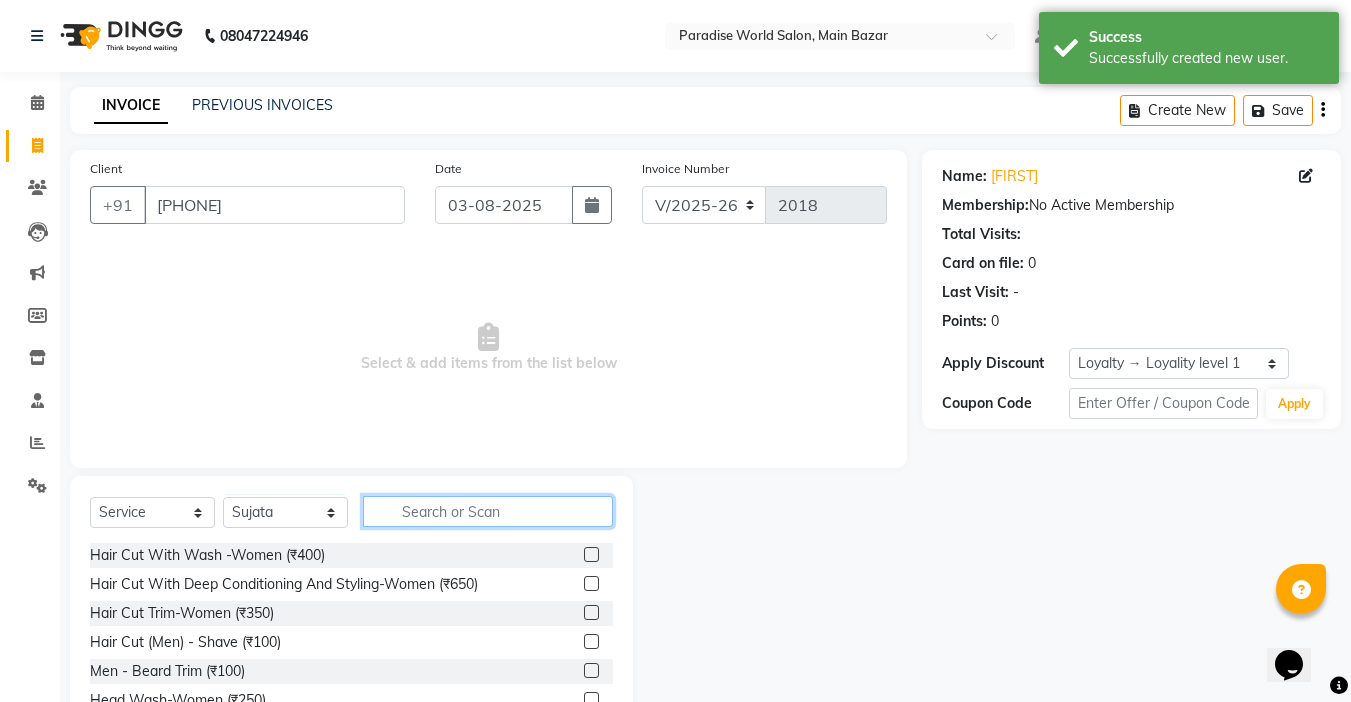 click 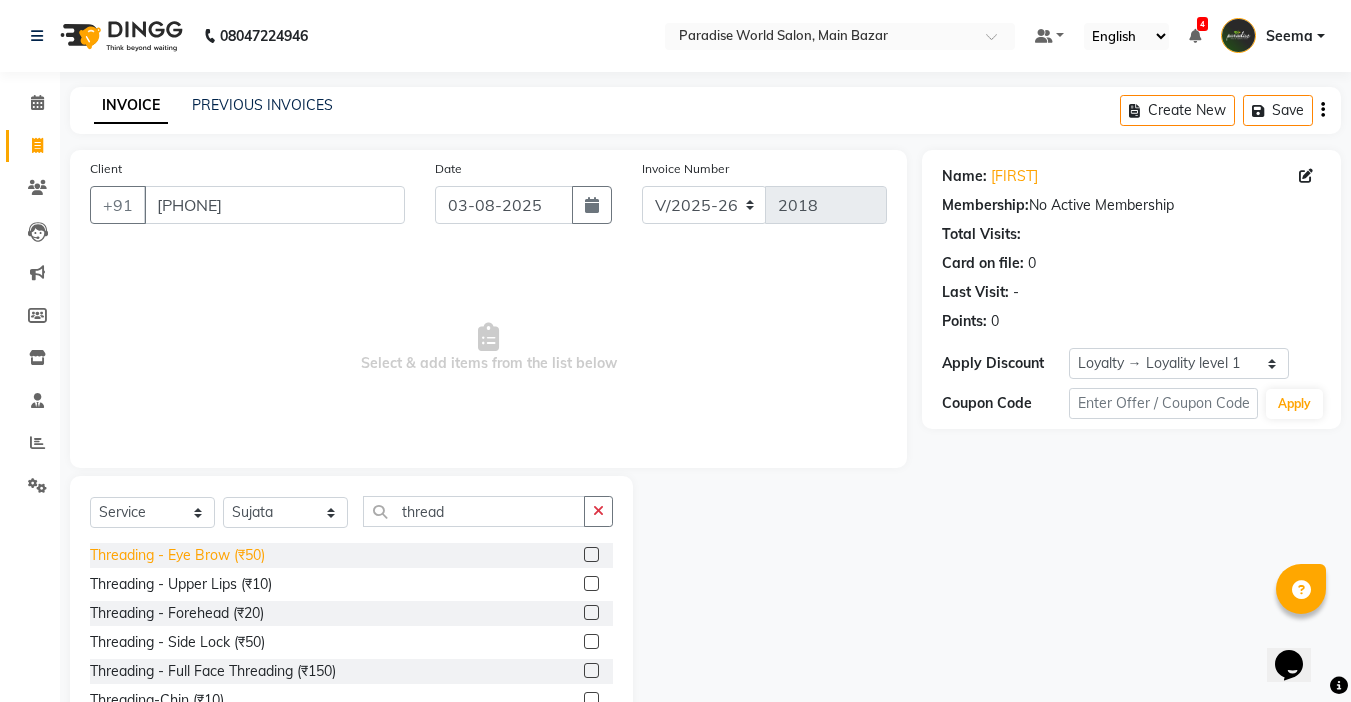 click on "Threading   -  Eye Brow (₹50)" 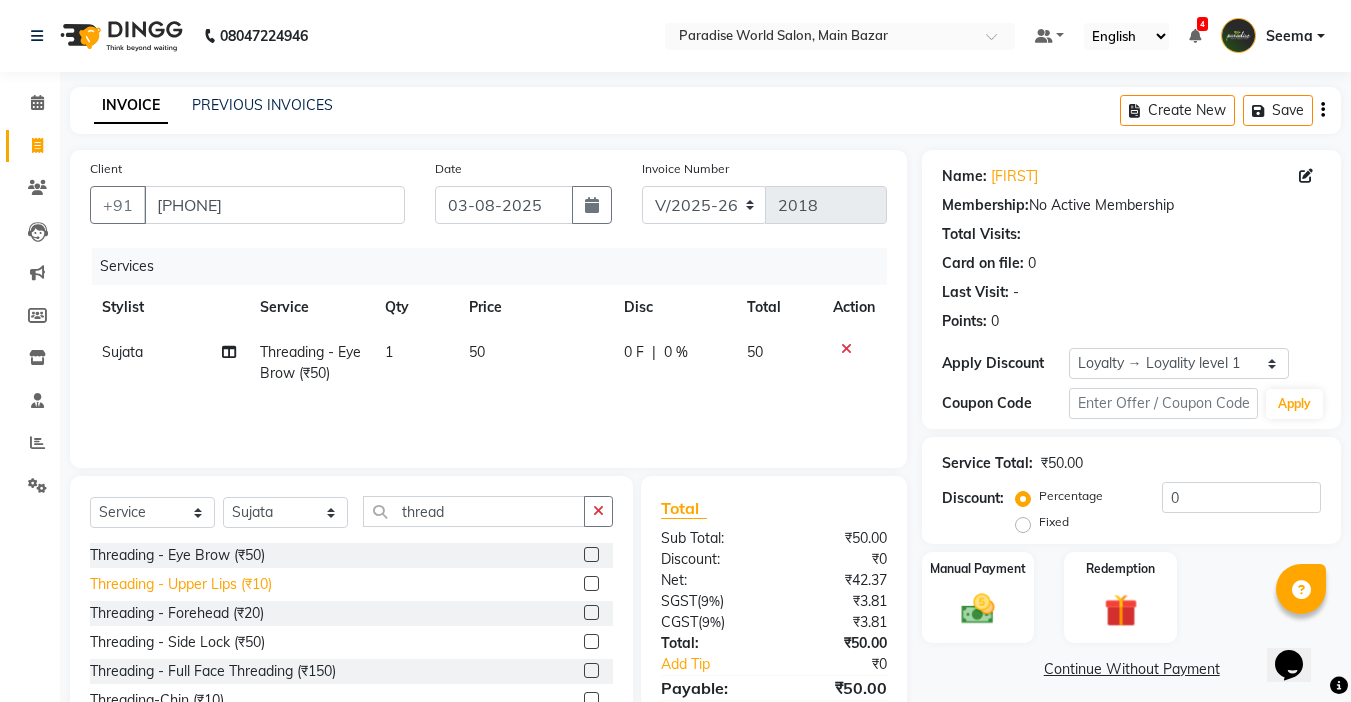 click on "Threading   -  Upper Lips (₹10)" 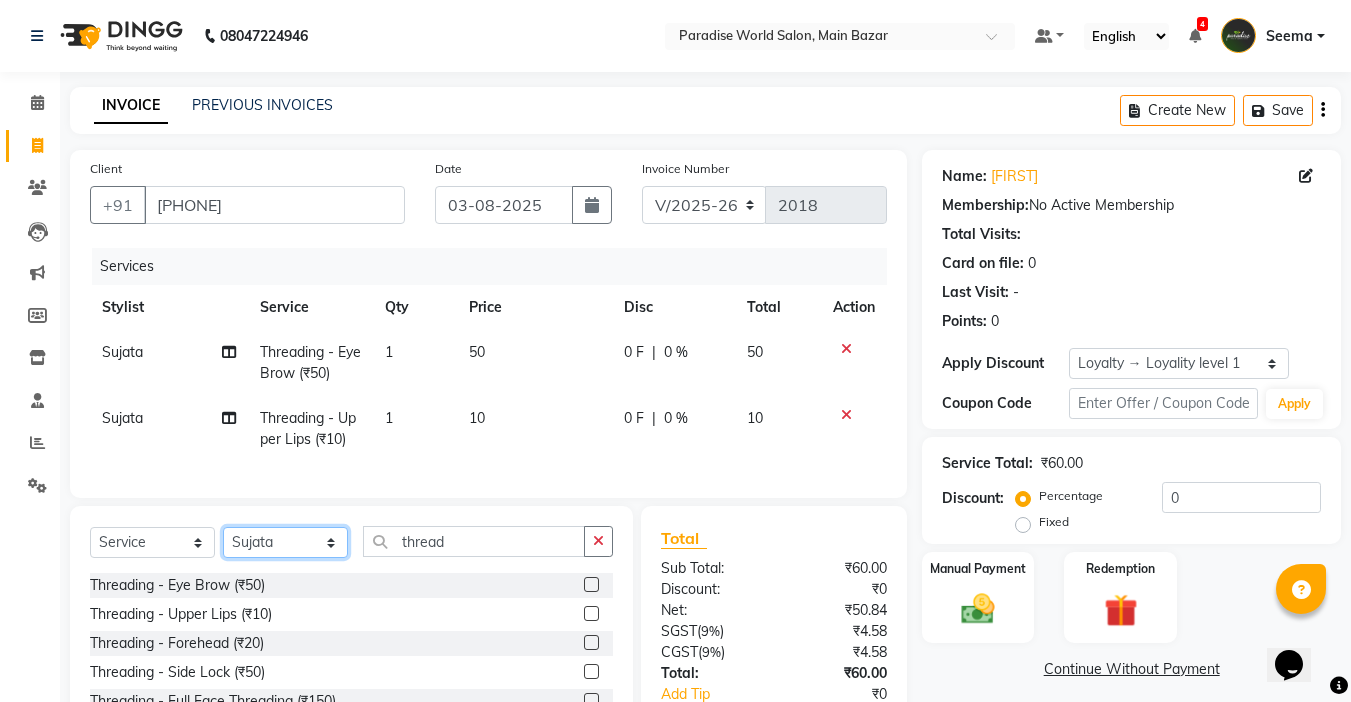 click on "Select Stylist Abby aman  Anil anku Bobby company Deepak Deepika Gourav Heena ishu Jagdeesh kanchan Love preet Maddy Manpreet student Meenu Naina Nikita Palak Palak Sharma Radika Rajneesh Student Seema Shagun Shifali - Student Shweta  Sujata Surinder Paul Vansh Vikas Vishal" 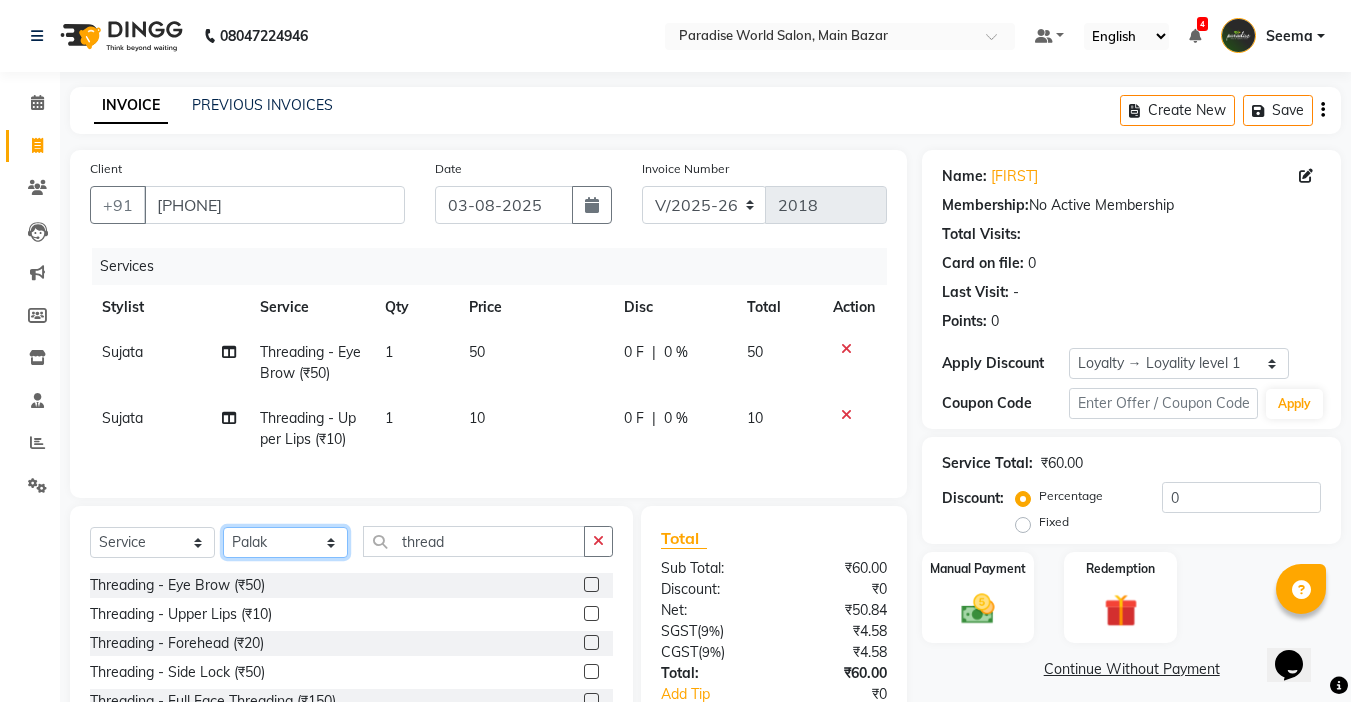 click on "Select Stylist Abby aman  Anil anku Bobby company Deepak Deepika Gourav Heena ishu Jagdeesh kanchan Love preet Maddy Manpreet student Meenu Naina Nikita Palak Palak Sharma Radika Rajneesh Student Seema Shagun Shifali - Student Shweta  Sujata Surinder Paul Vansh Vikas Vishal" 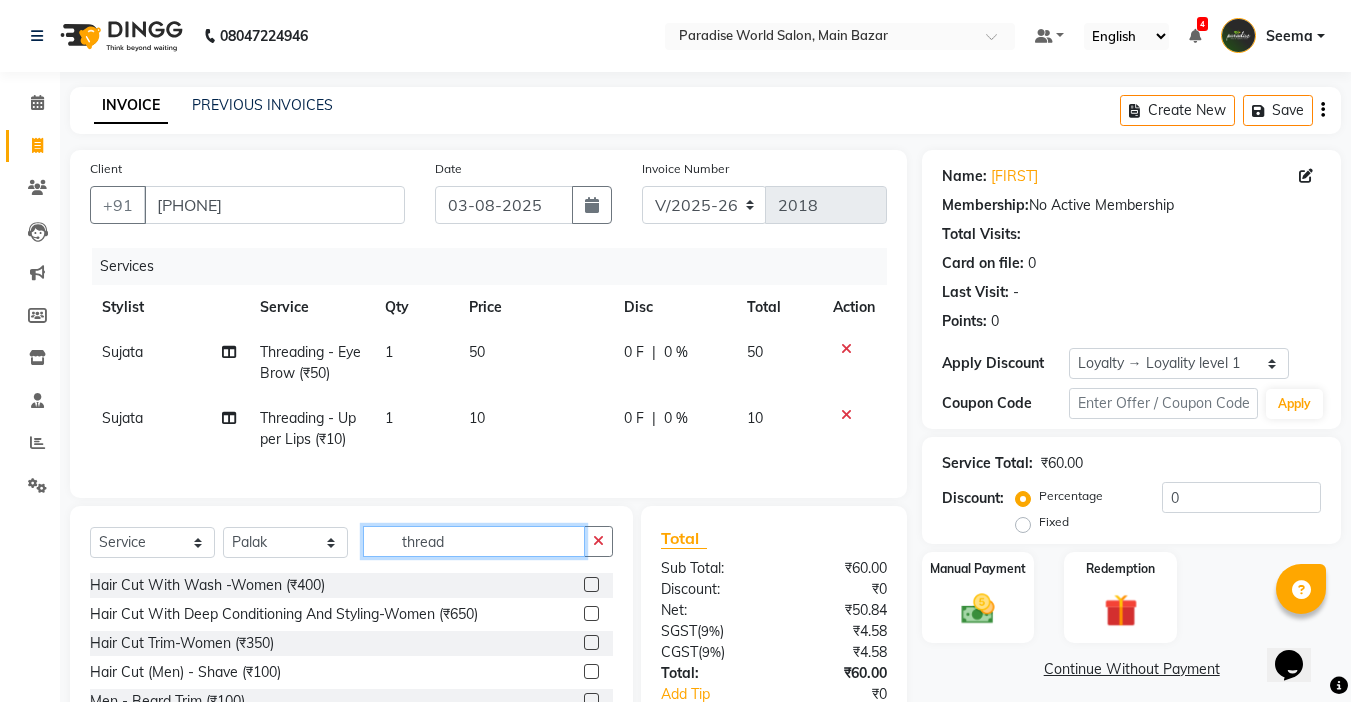 click on "thread" 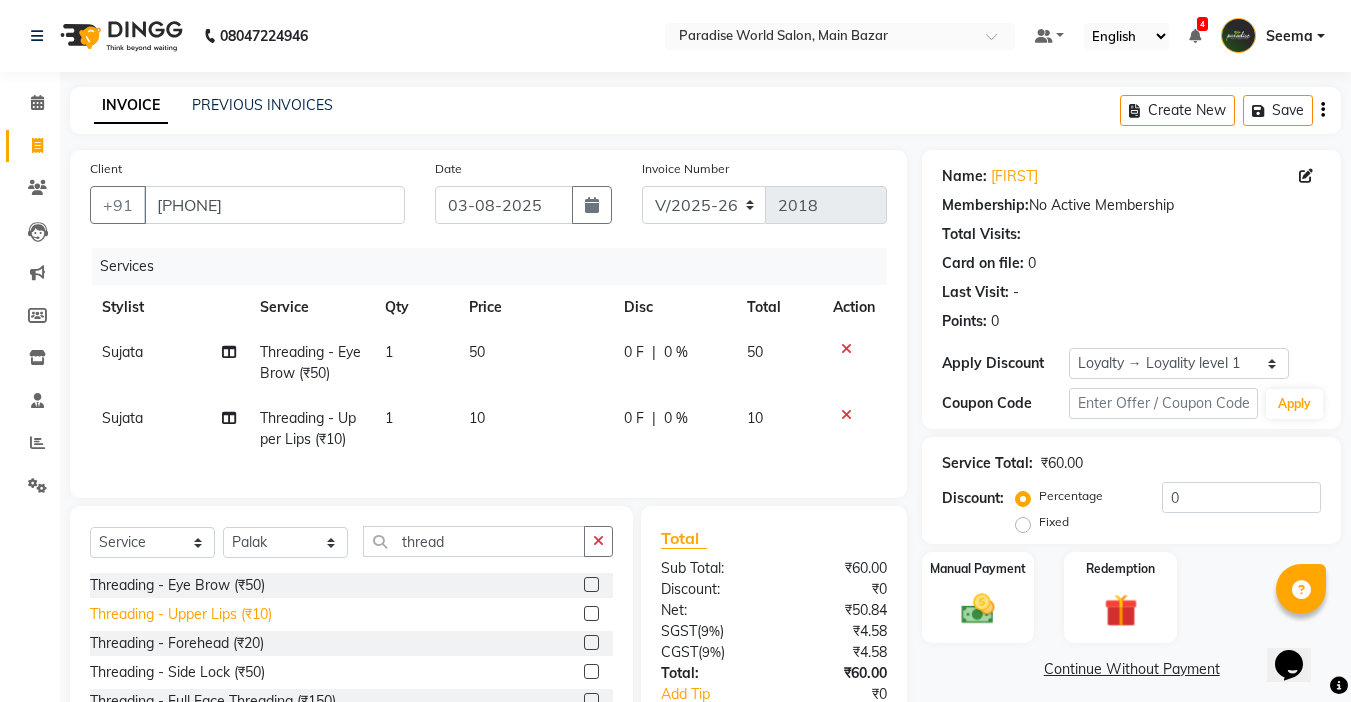 click on "Threading   -  Upper Lips (₹10)" 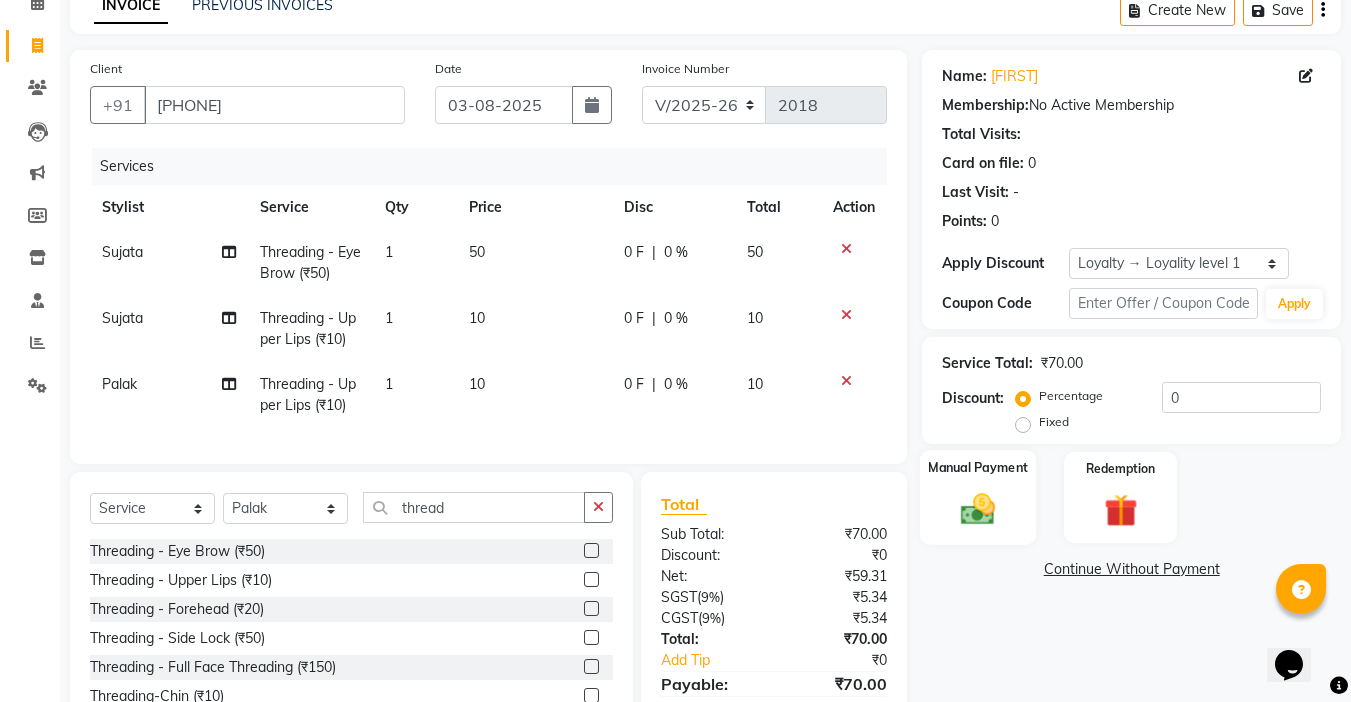 click 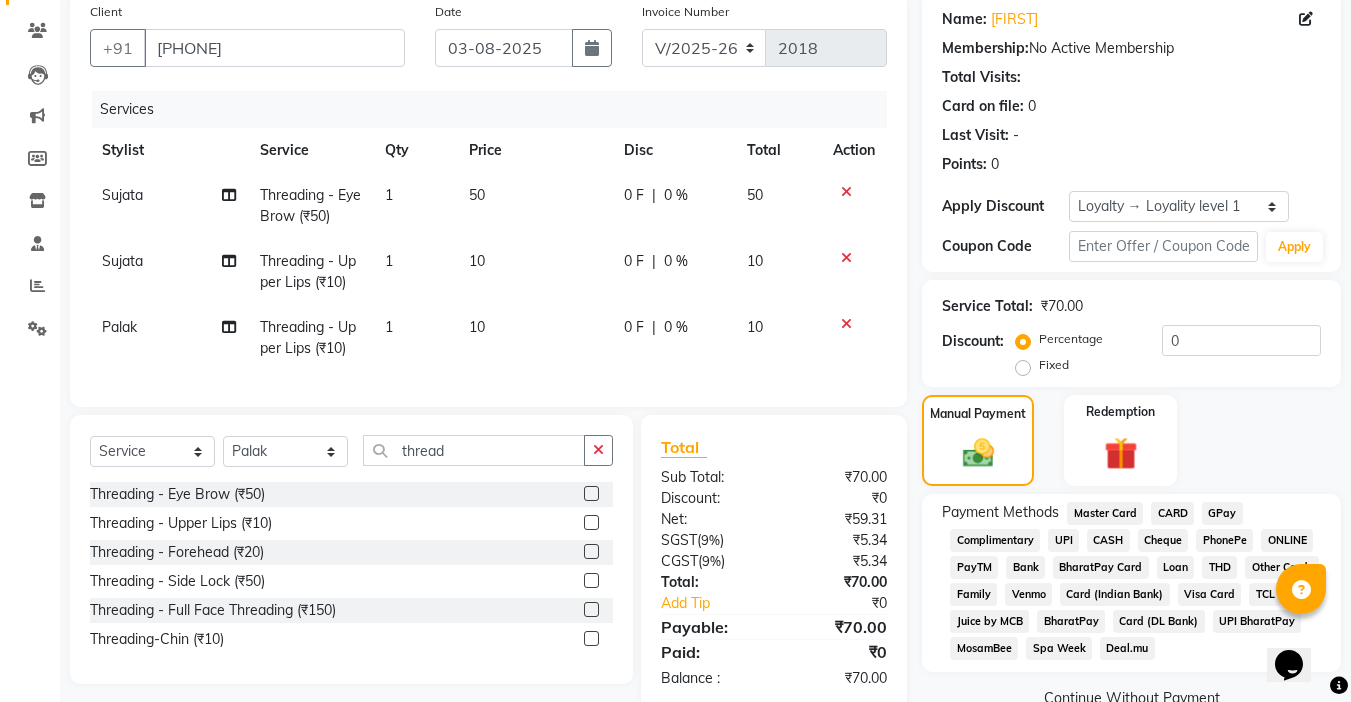 scroll, scrollTop: 209, scrollLeft: 0, axis: vertical 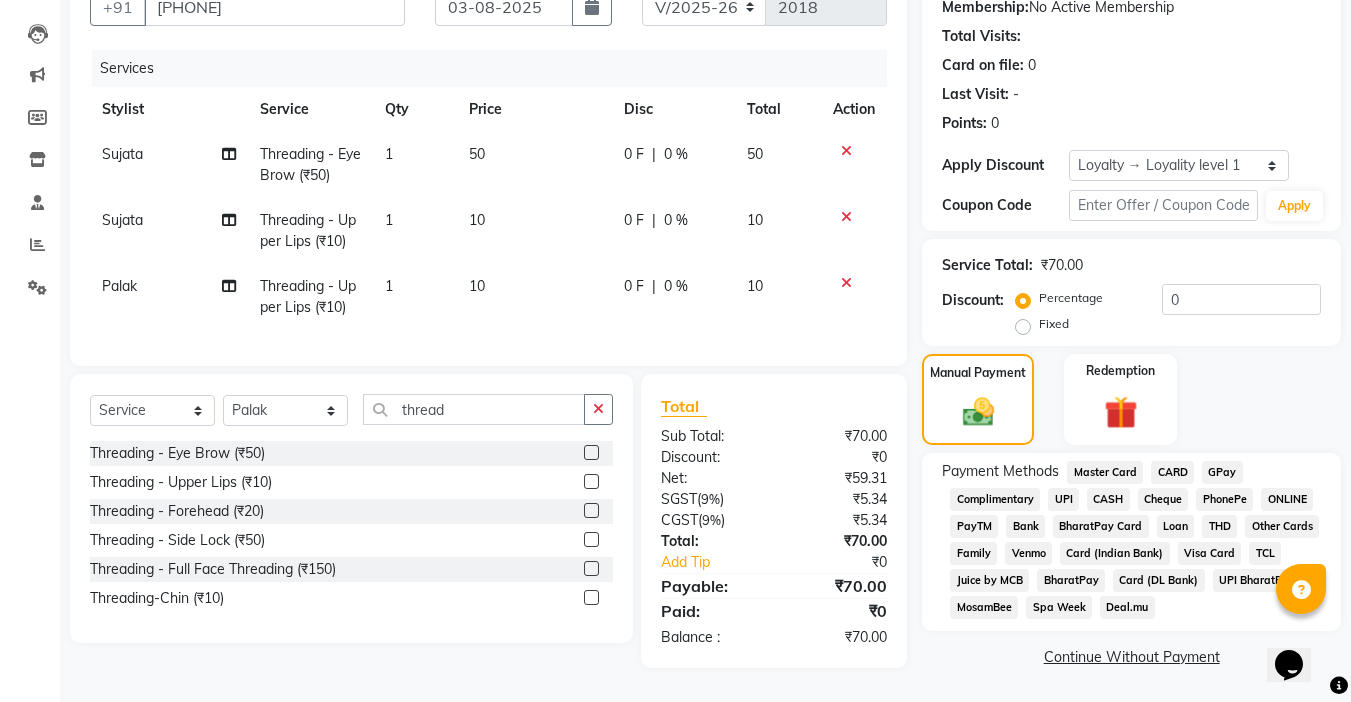 click on "UPI" 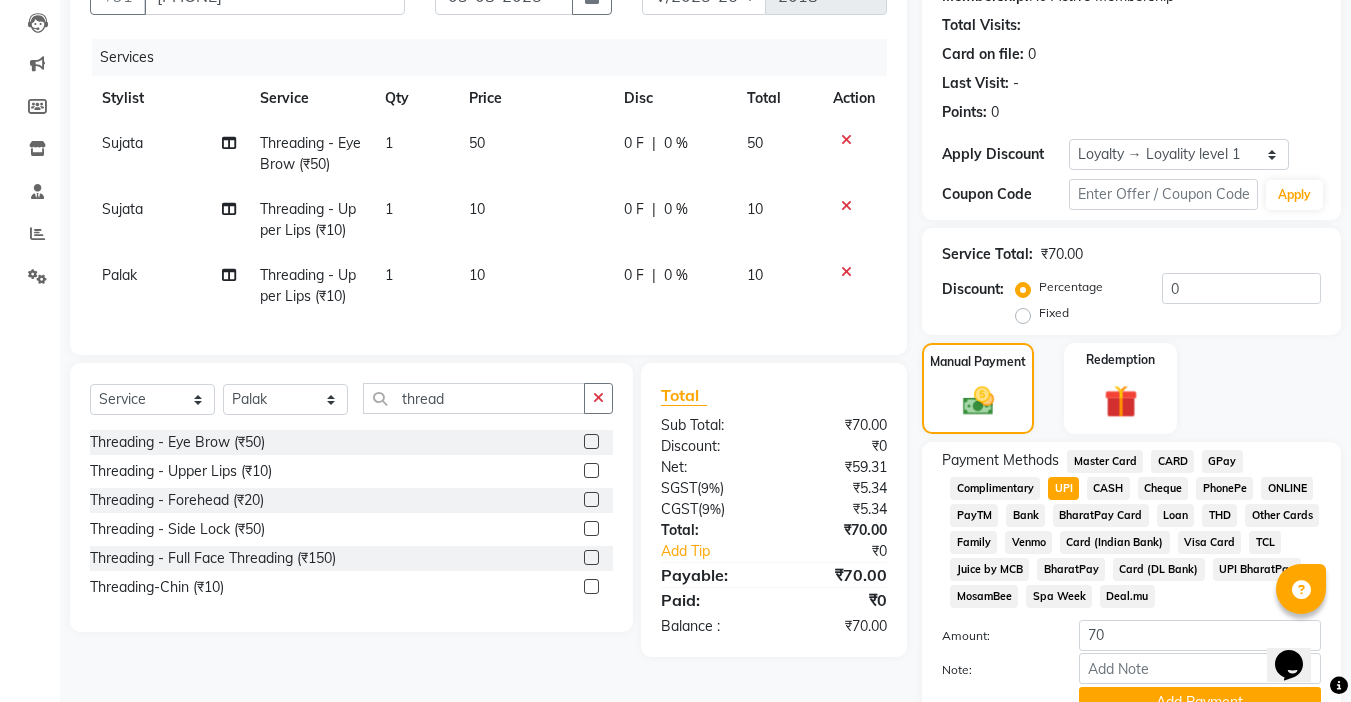 scroll, scrollTop: 304, scrollLeft: 0, axis: vertical 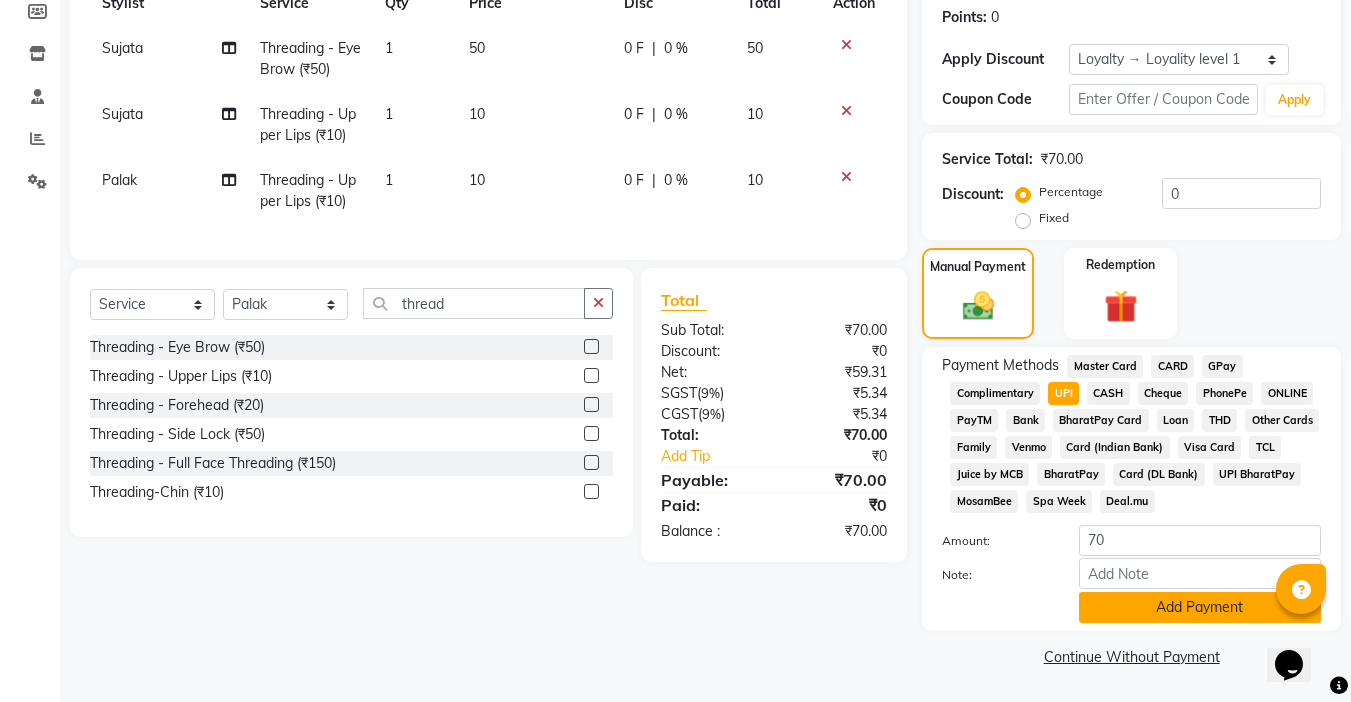 click on "Add Payment" 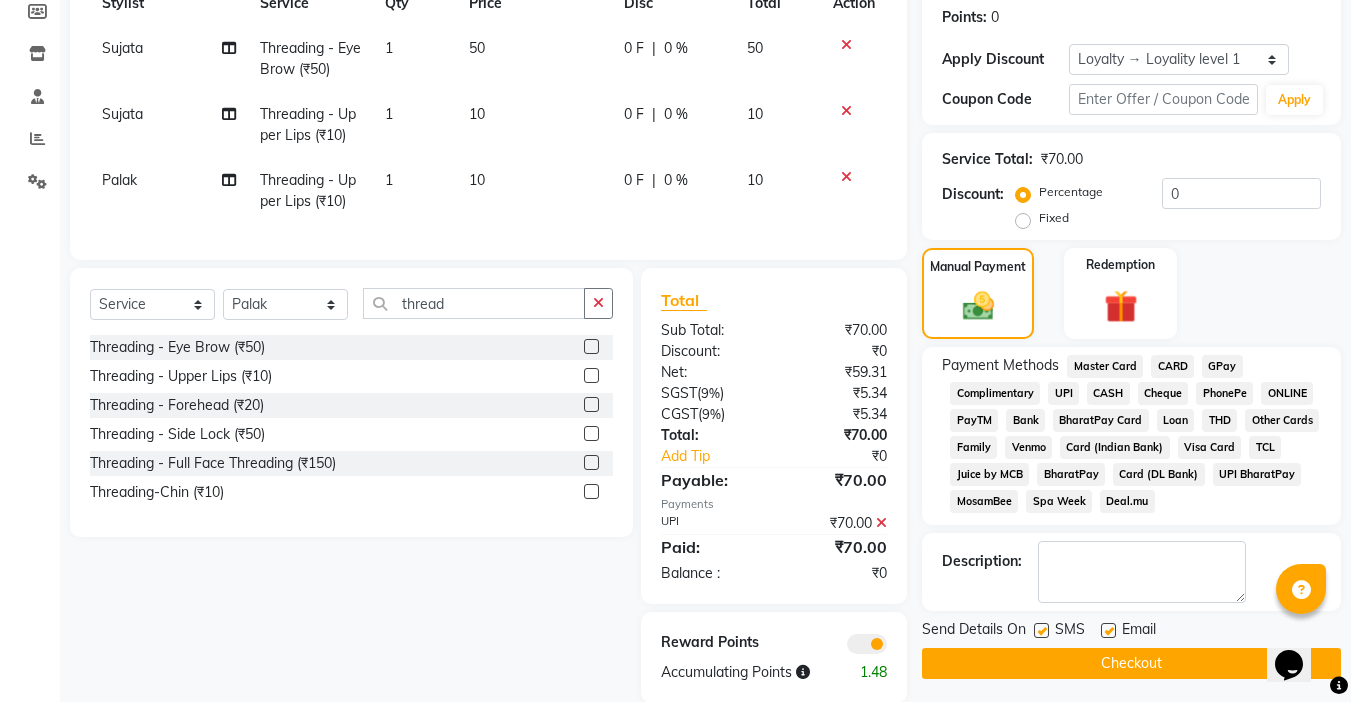 click 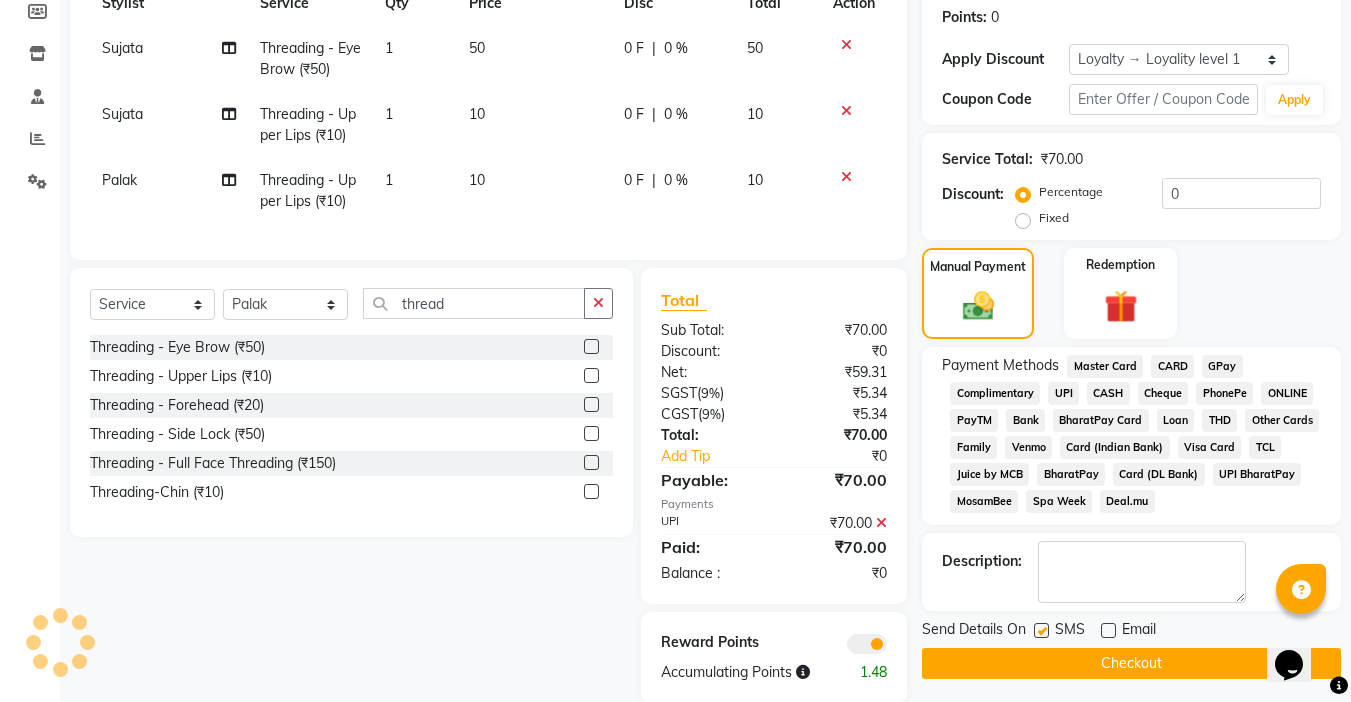click 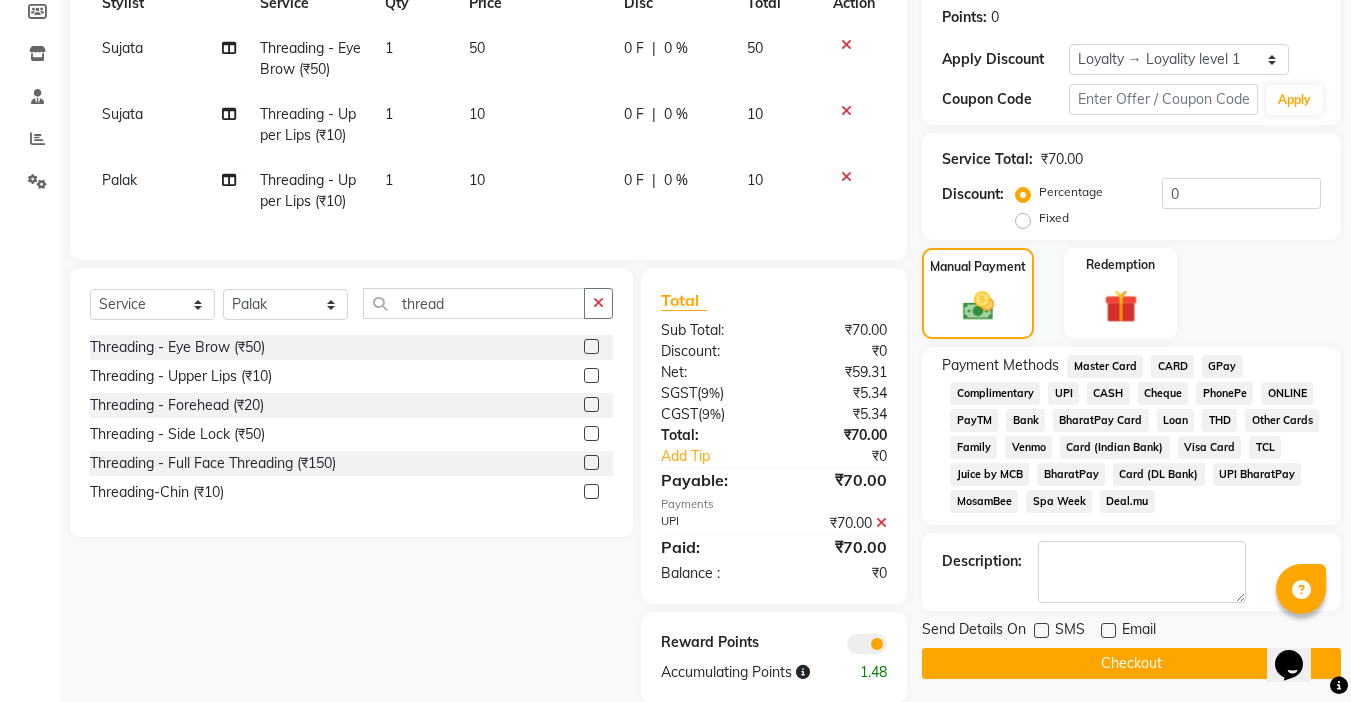 click on "Checkout" 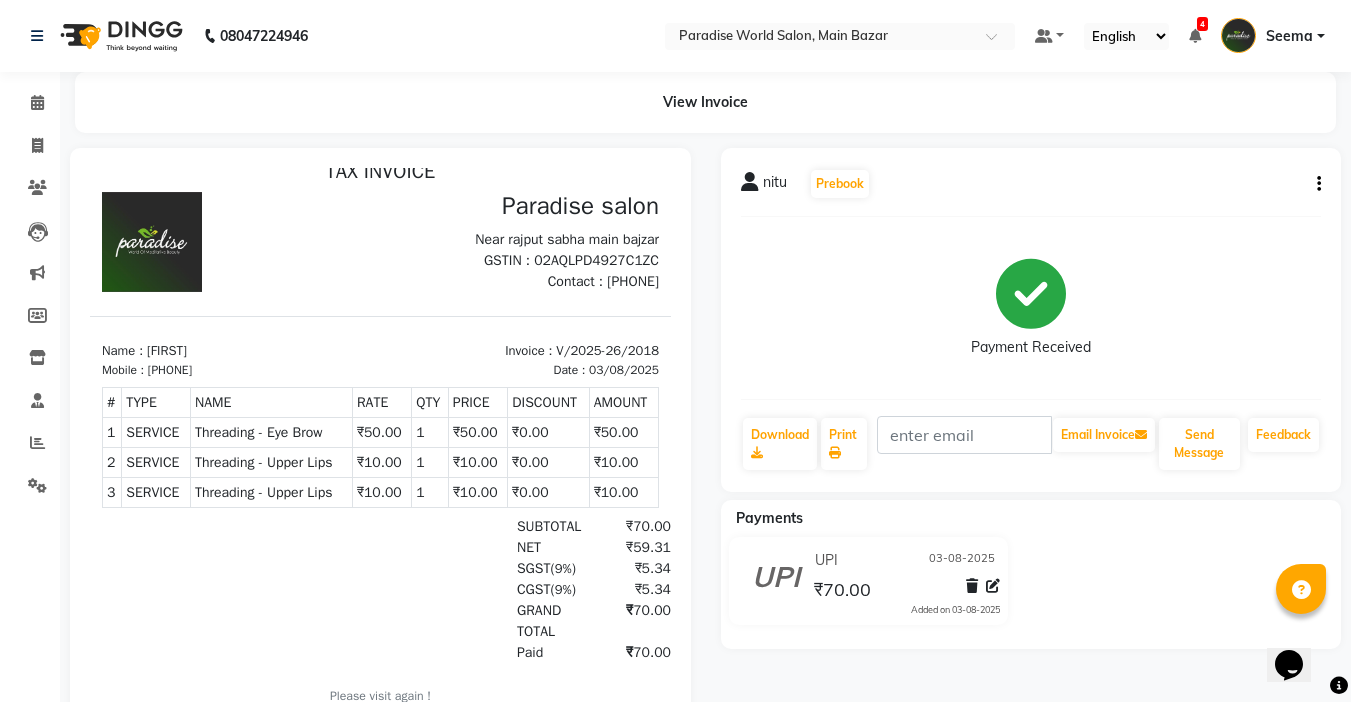 scroll, scrollTop: 108, scrollLeft: 0, axis: vertical 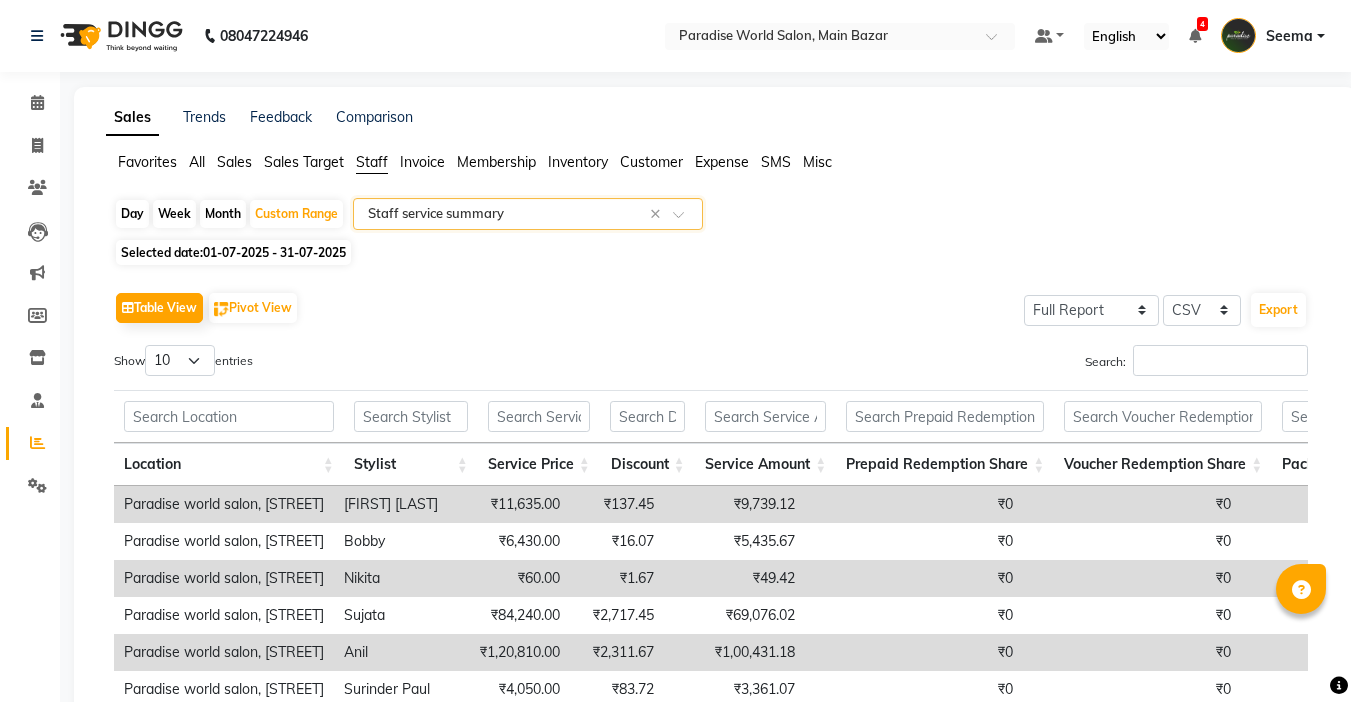 select on "full_report" 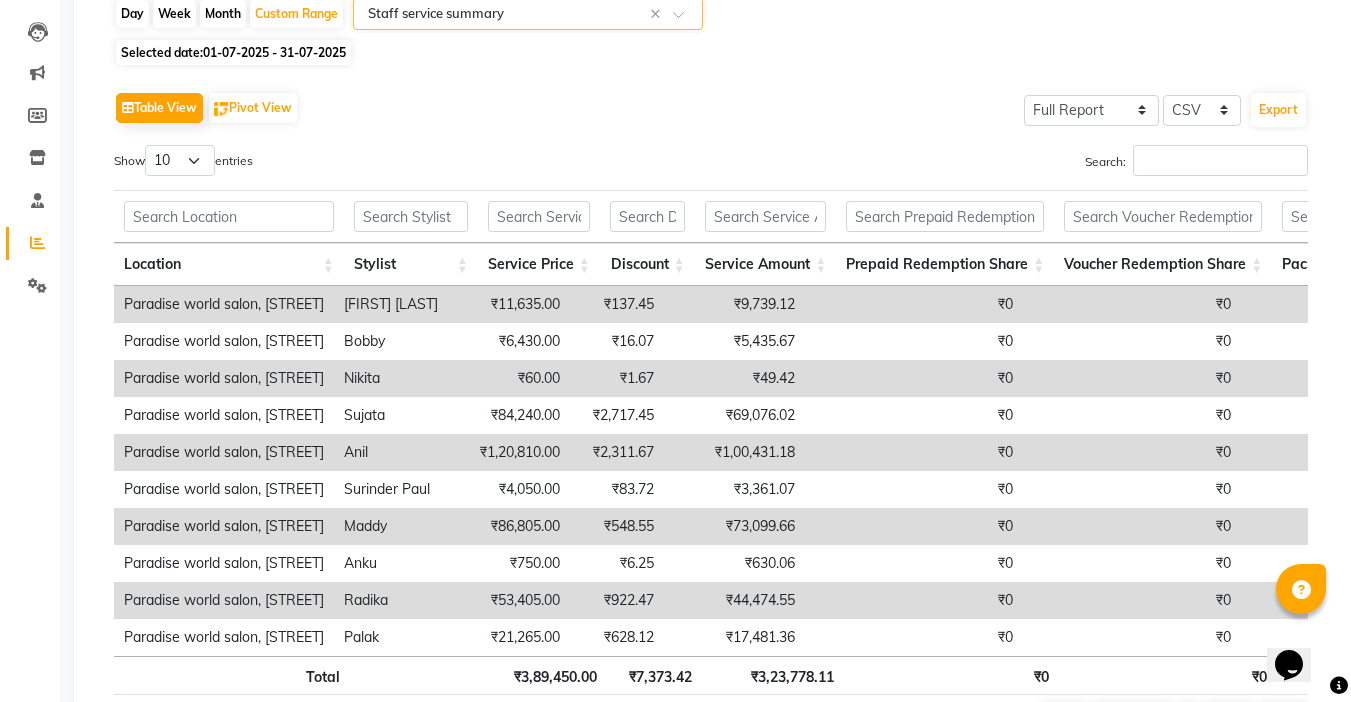 scroll, scrollTop: 0, scrollLeft: 0, axis: both 